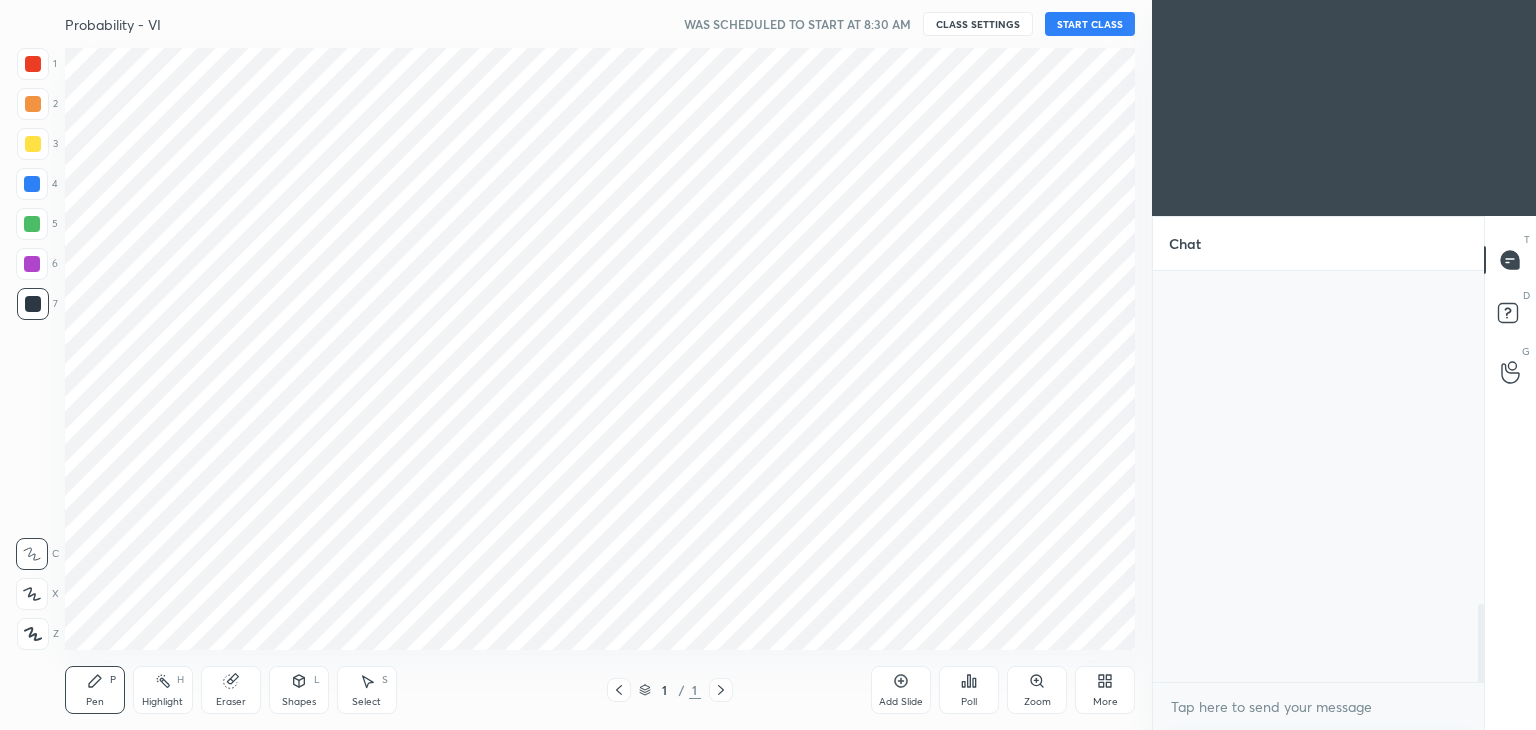 scroll, scrollTop: 0, scrollLeft: 0, axis: both 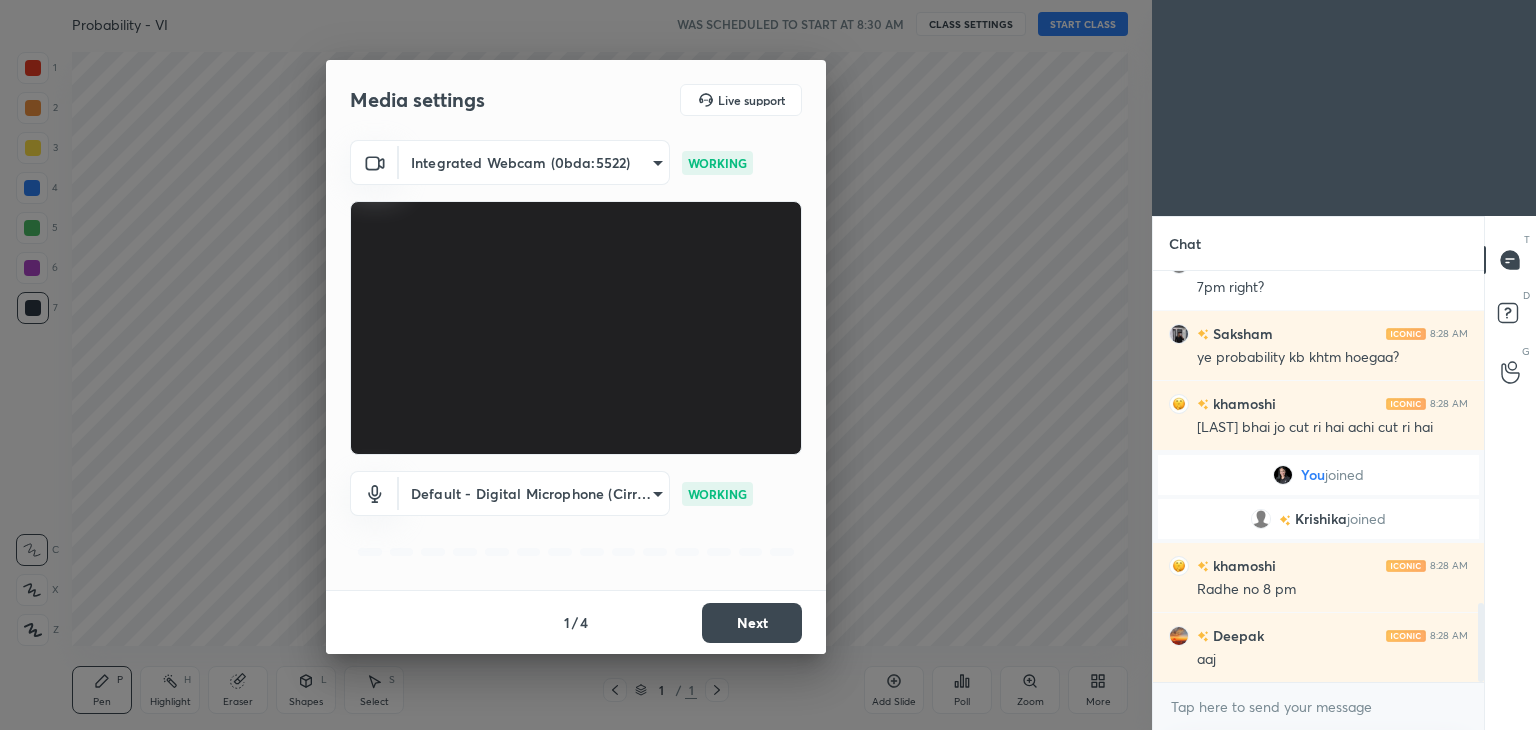 click on "Next" at bounding box center (752, 623) 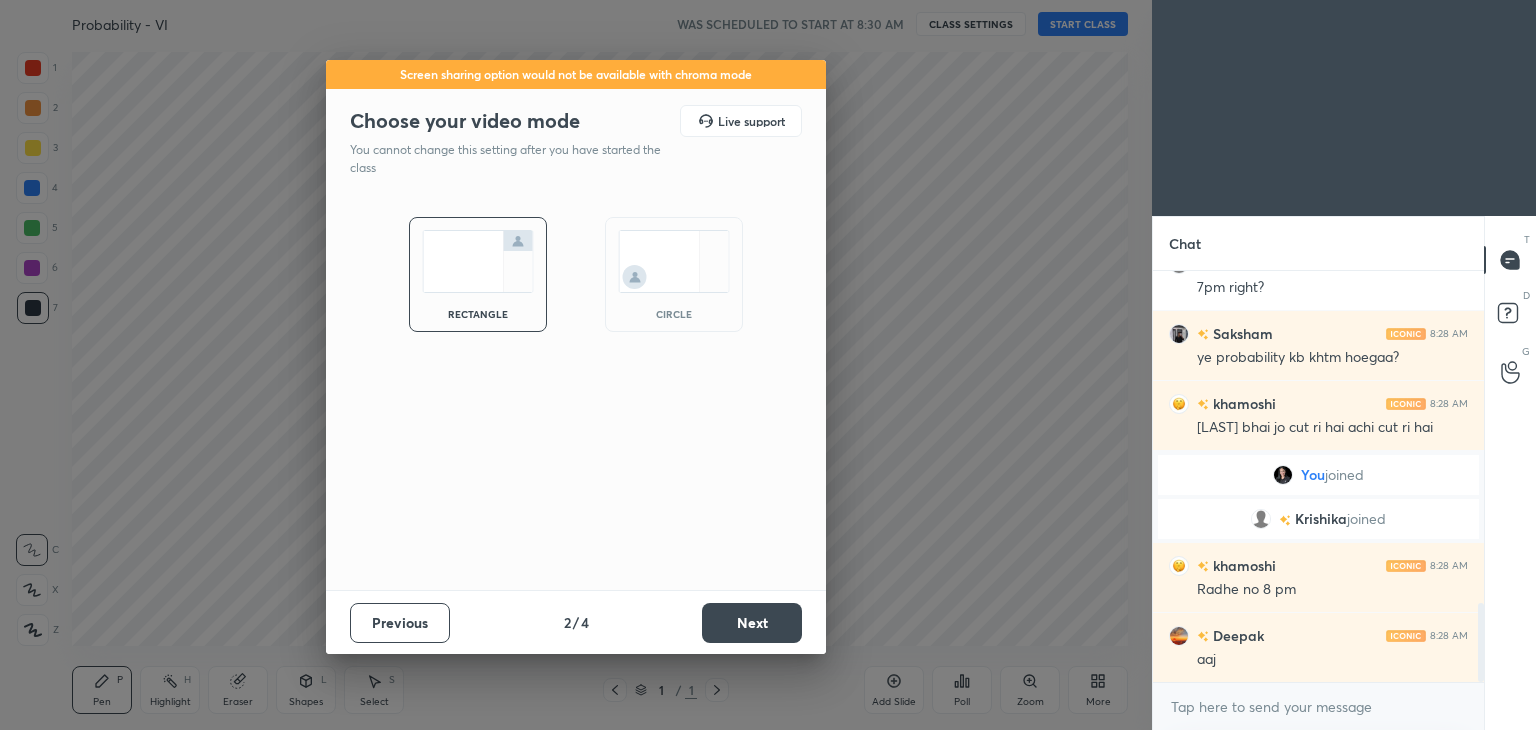 click on "Next" at bounding box center (752, 623) 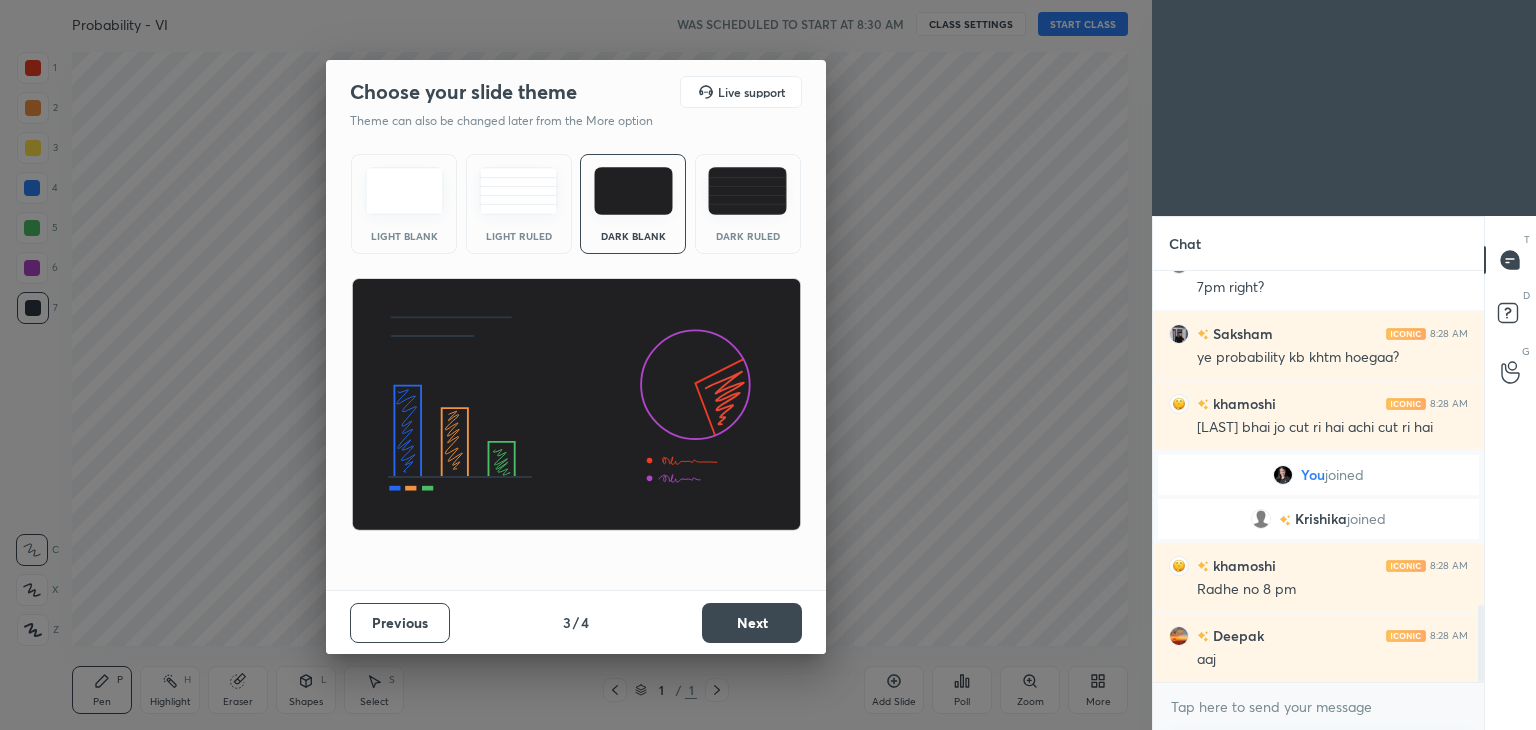 scroll, scrollTop: 1784, scrollLeft: 0, axis: vertical 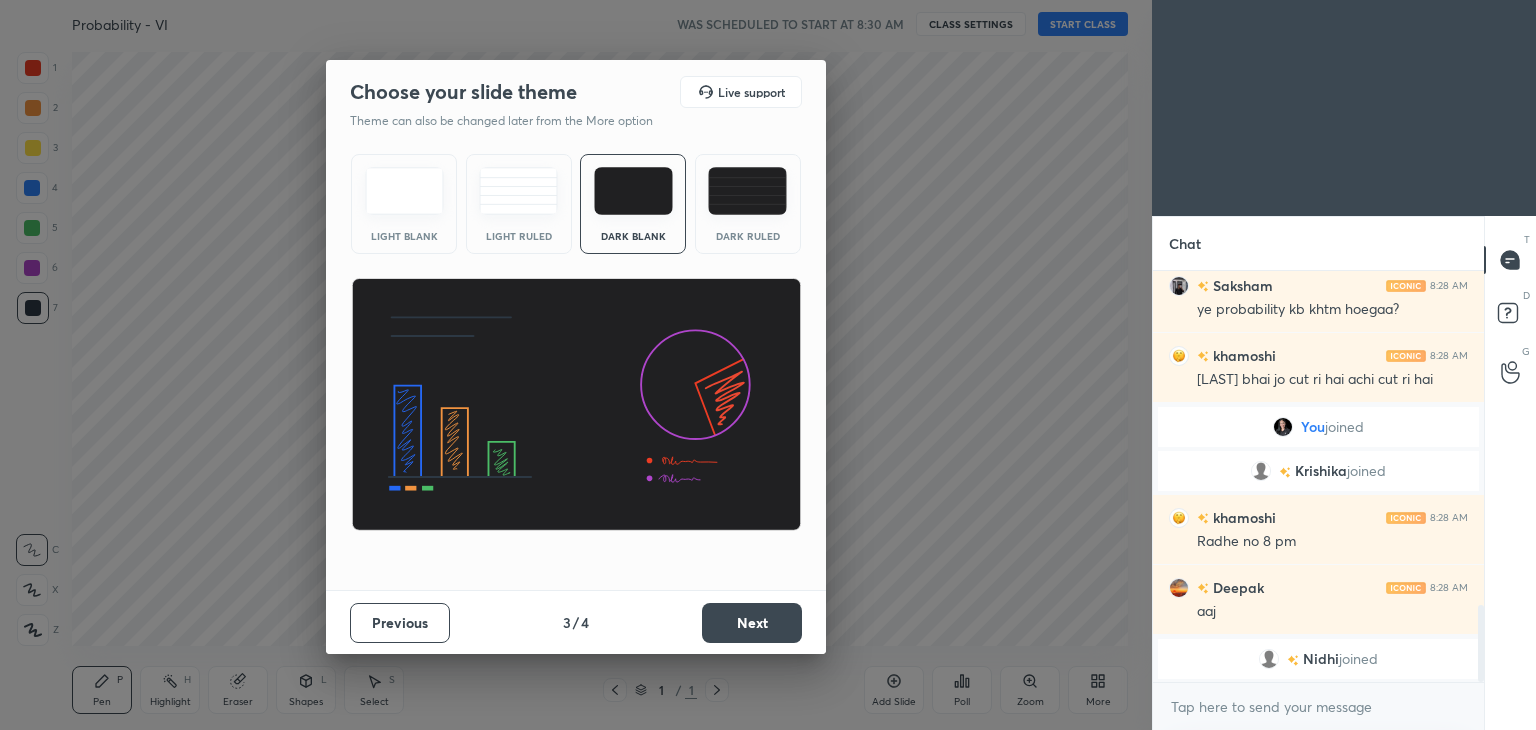 click on "Next" at bounding box center (752, 623) 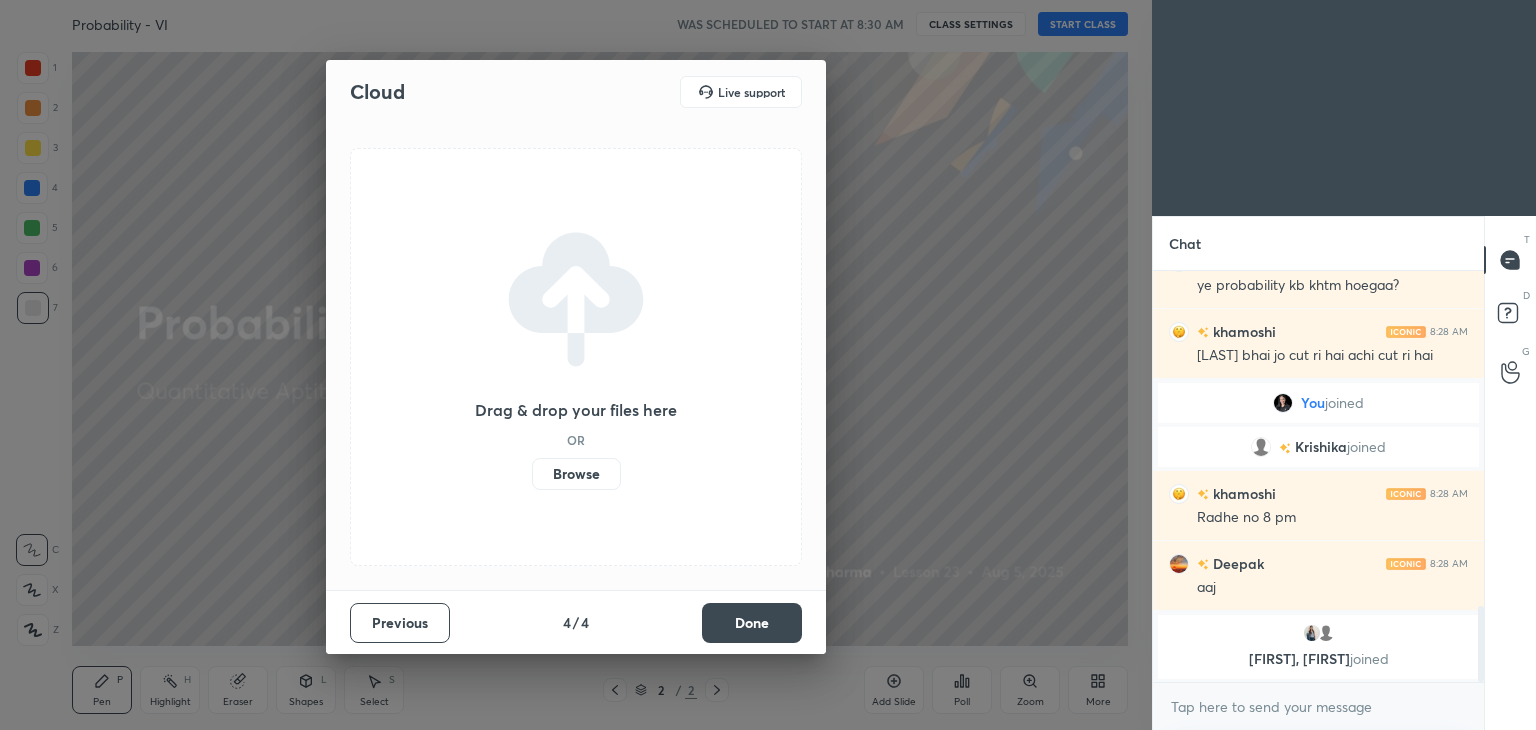 scroll, scrollTop: 1758, scrollLeft: 0, axis: vertical 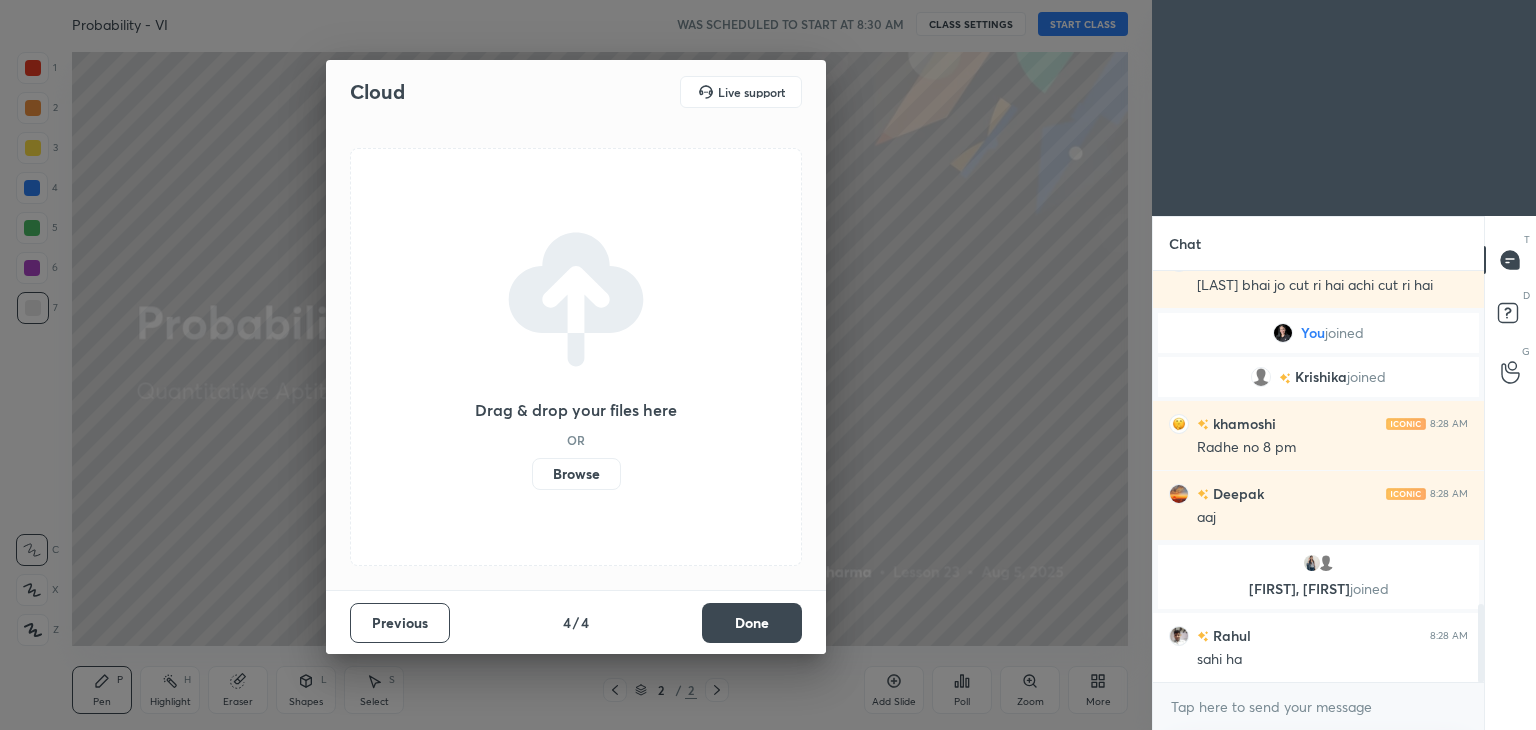 click on "Done" at bounding box center (752, 623) 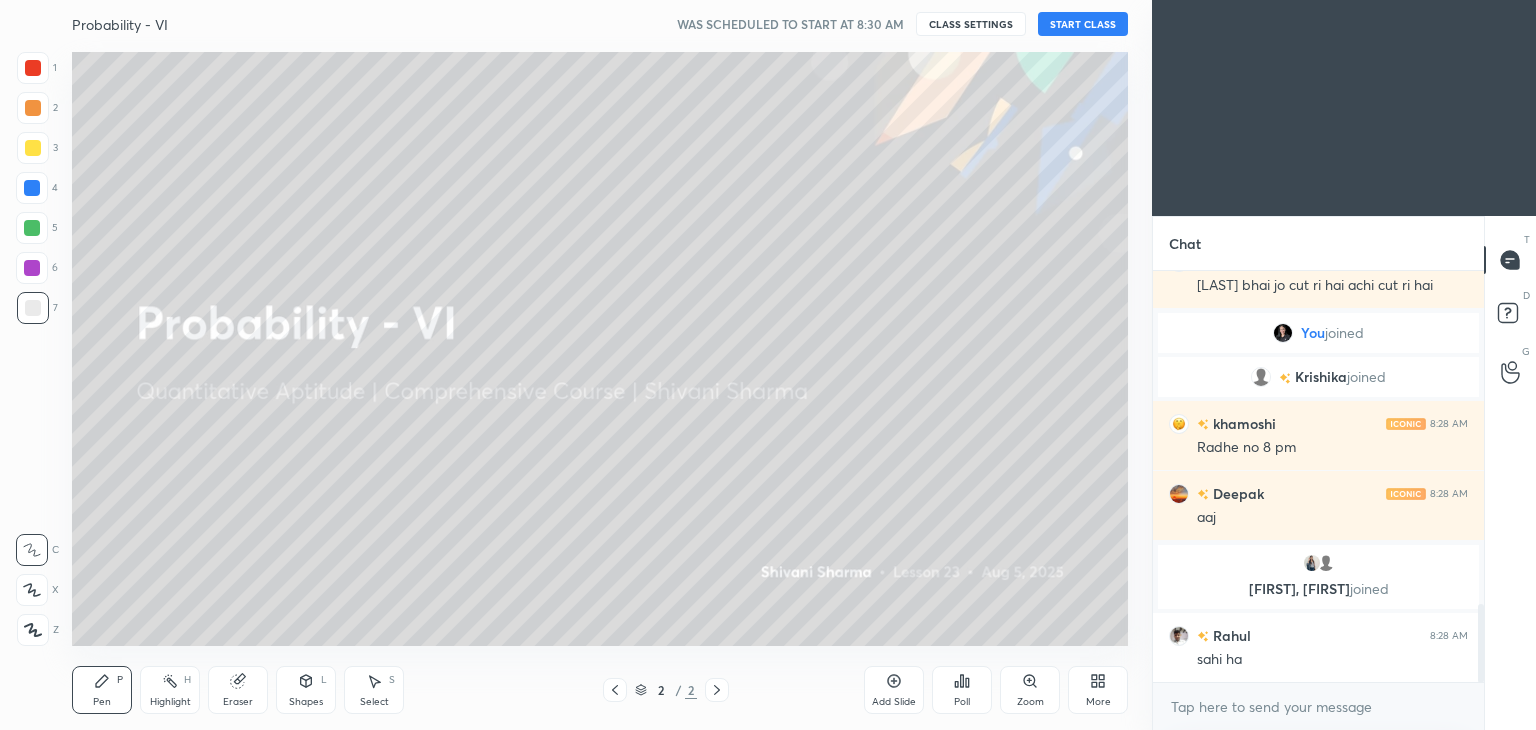 click on "More" at bounding box center (1098, 702) 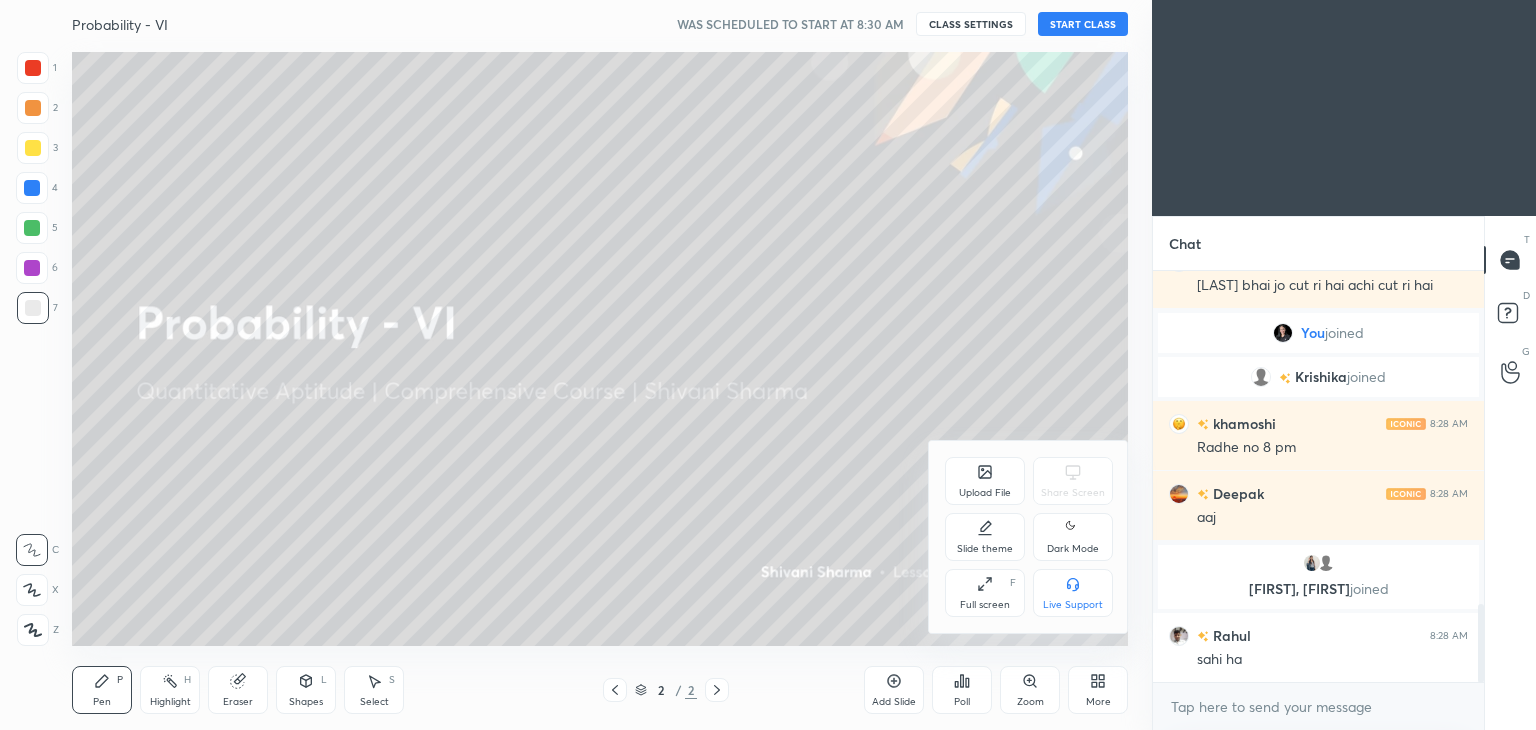 scroll, scrollTop: 1806, scrollLeft: 0, axis: vertical 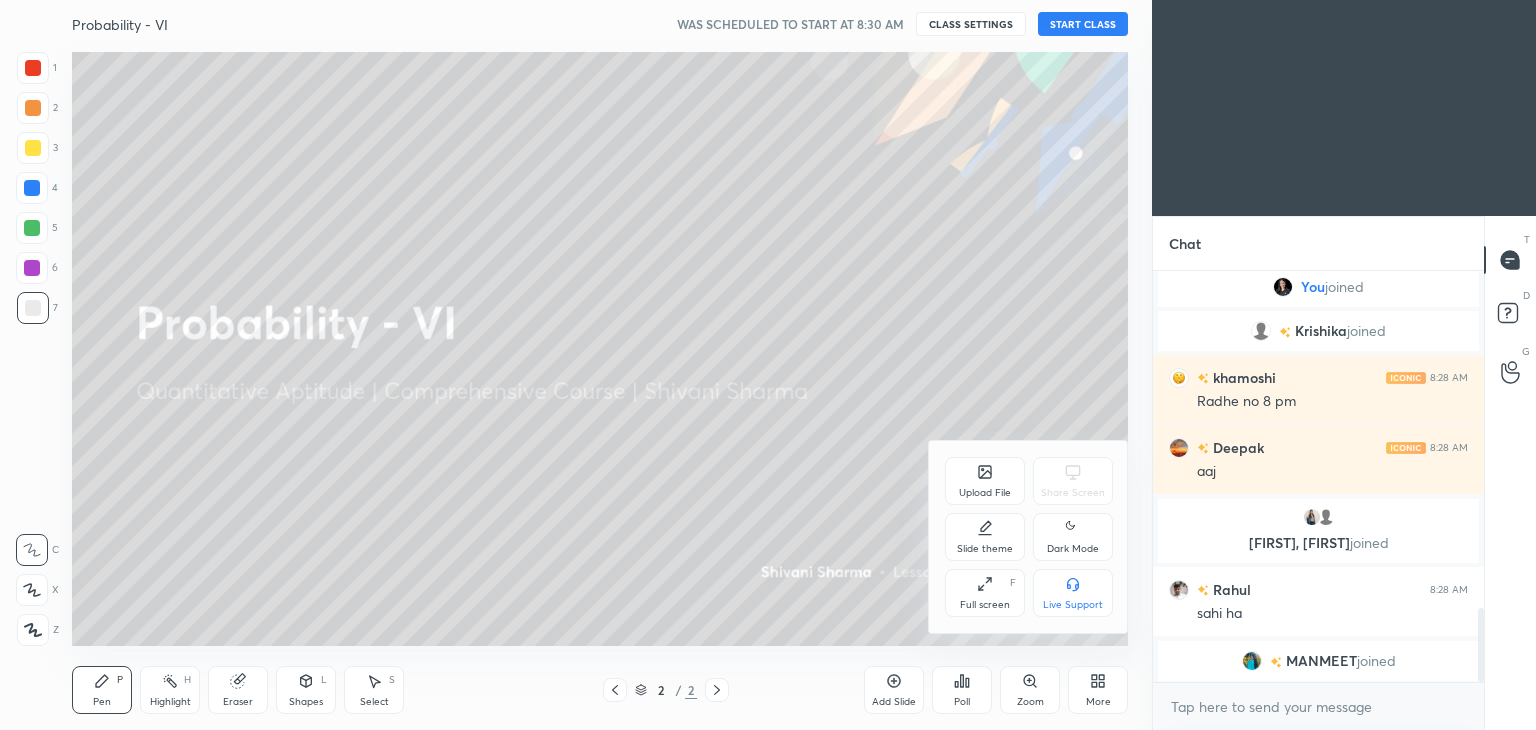 click on "Dark Mode" at bounding box center [1073, 549] 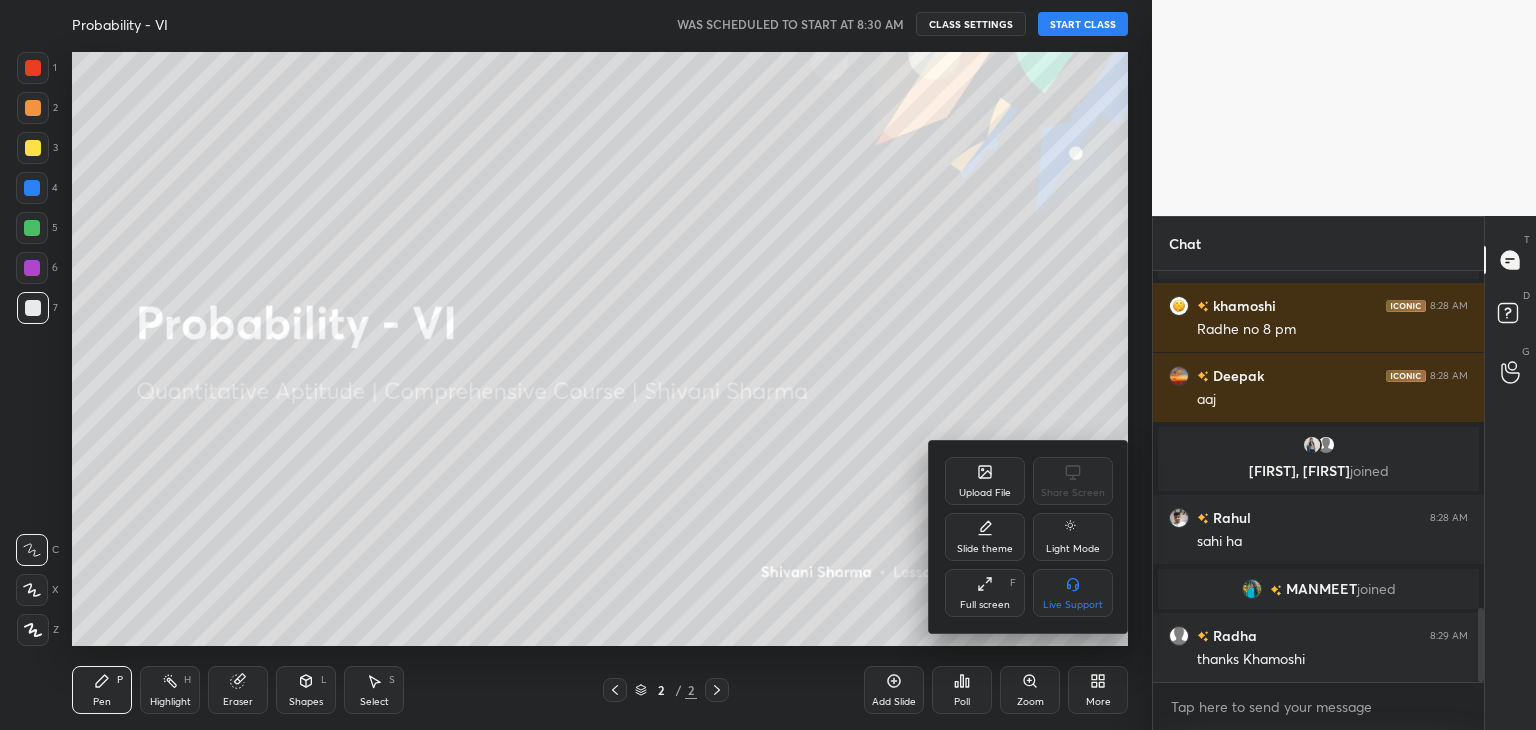 click at bounding box center [768, 365] 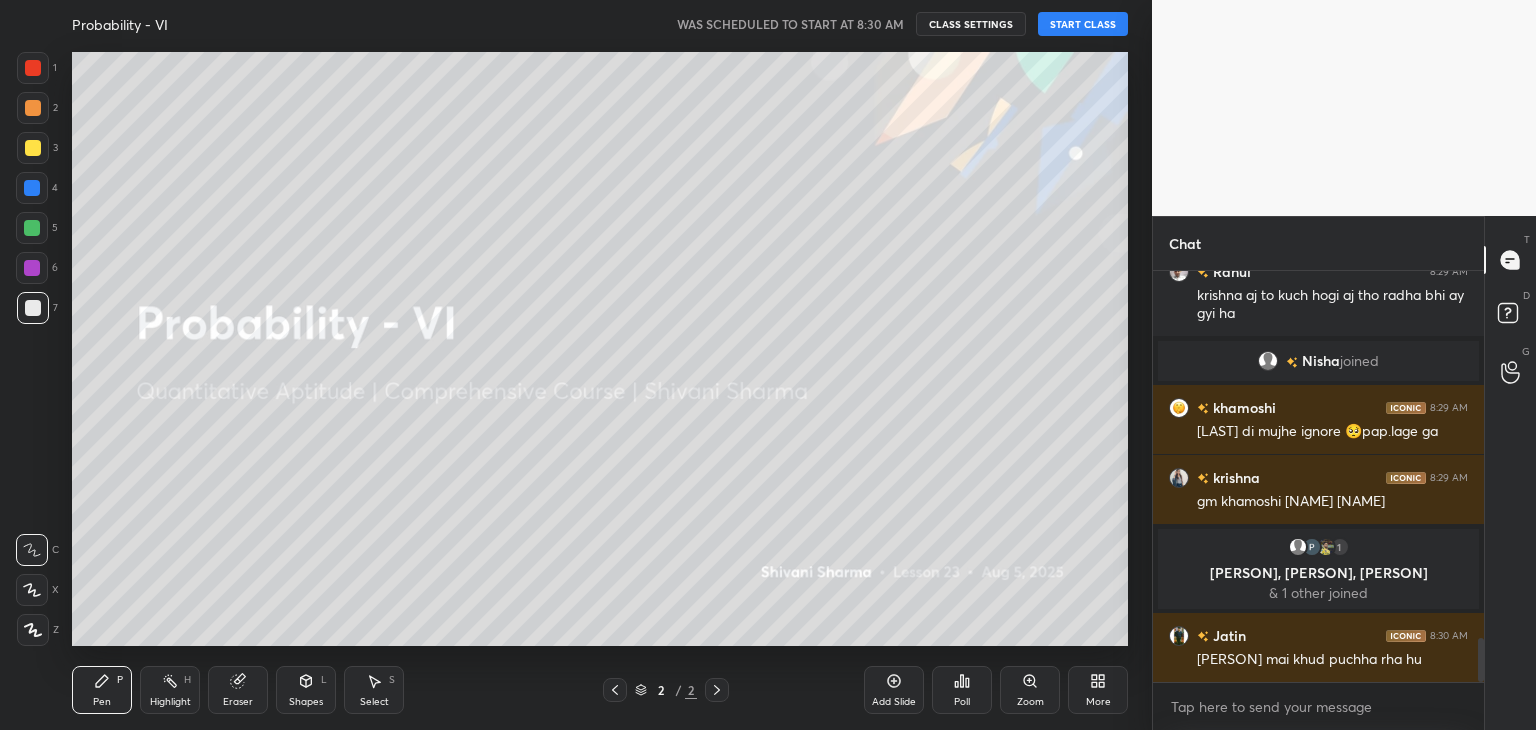 scroll, scrollTop: 3466, scrollLeft: 0, axis: vertical 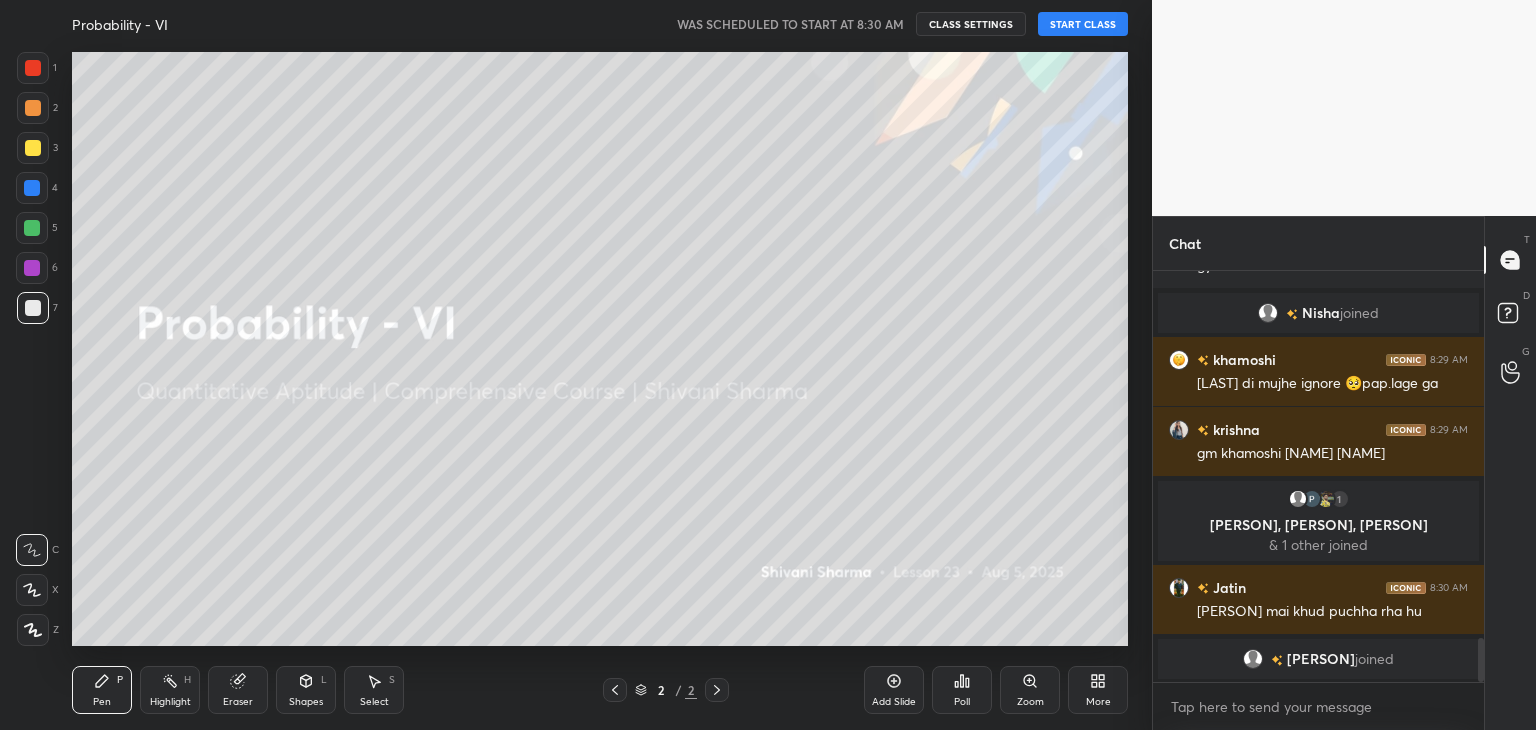 click on "START CLASS" at bounding box center (1083, 24) 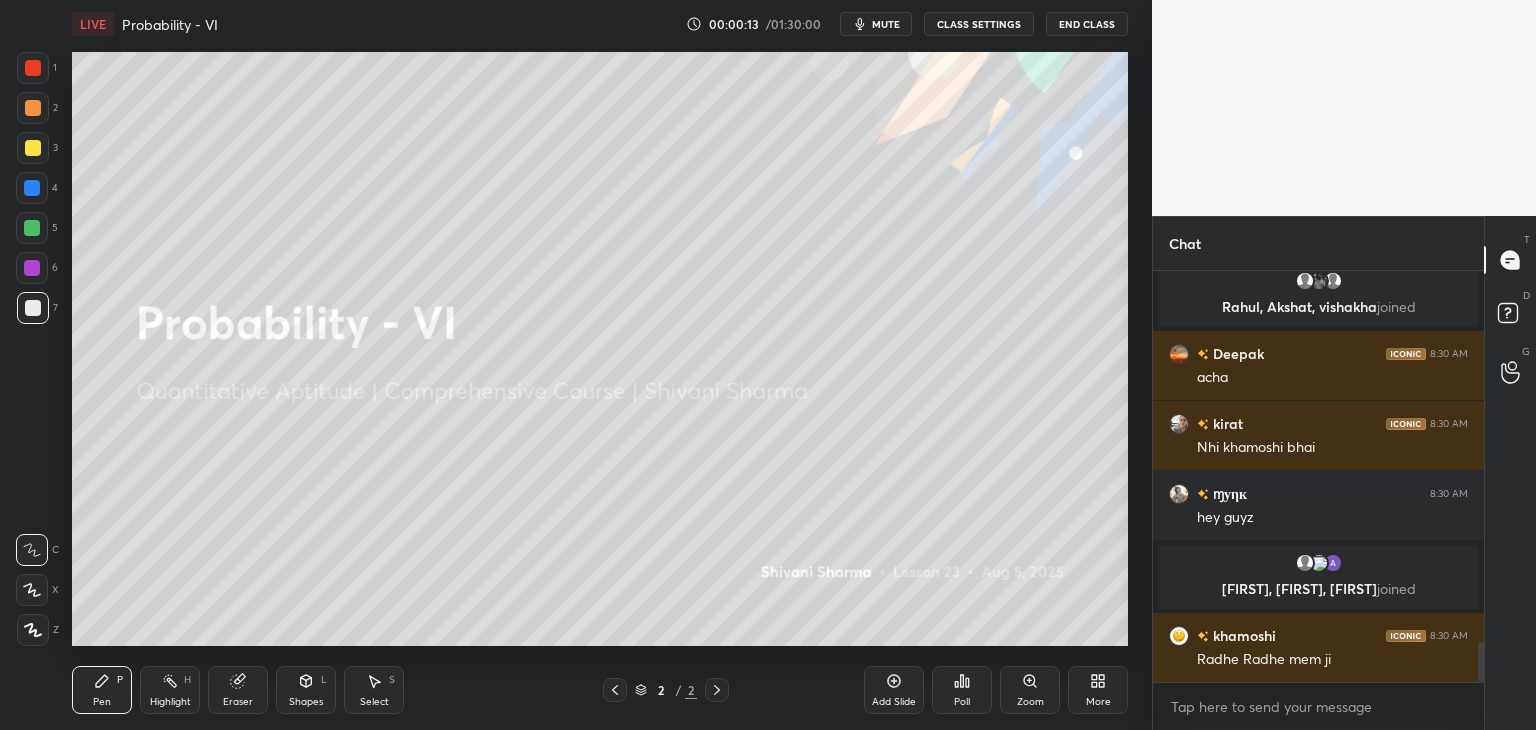 scroll, scrollTop: 3794, scrollLeft: 0, axis: vertical 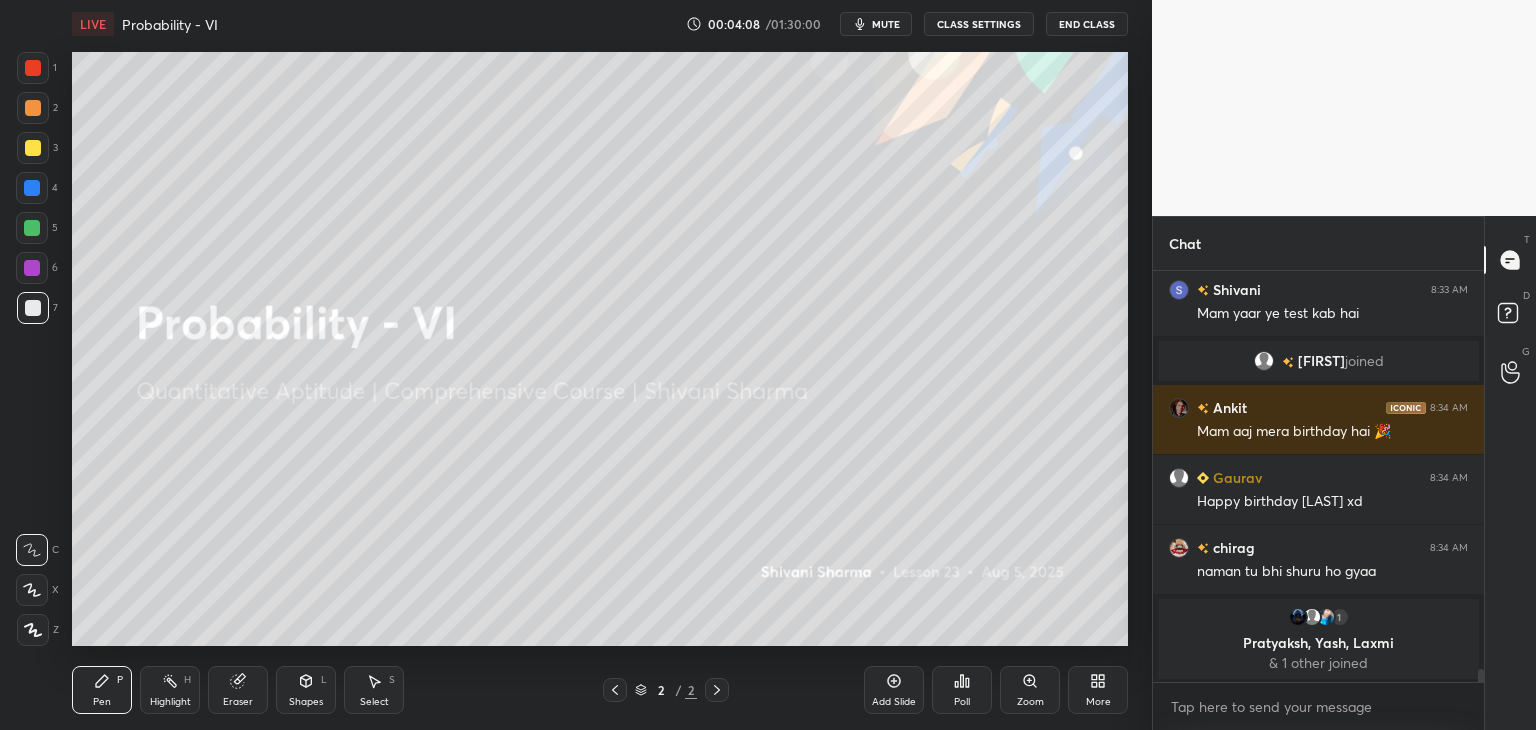 click 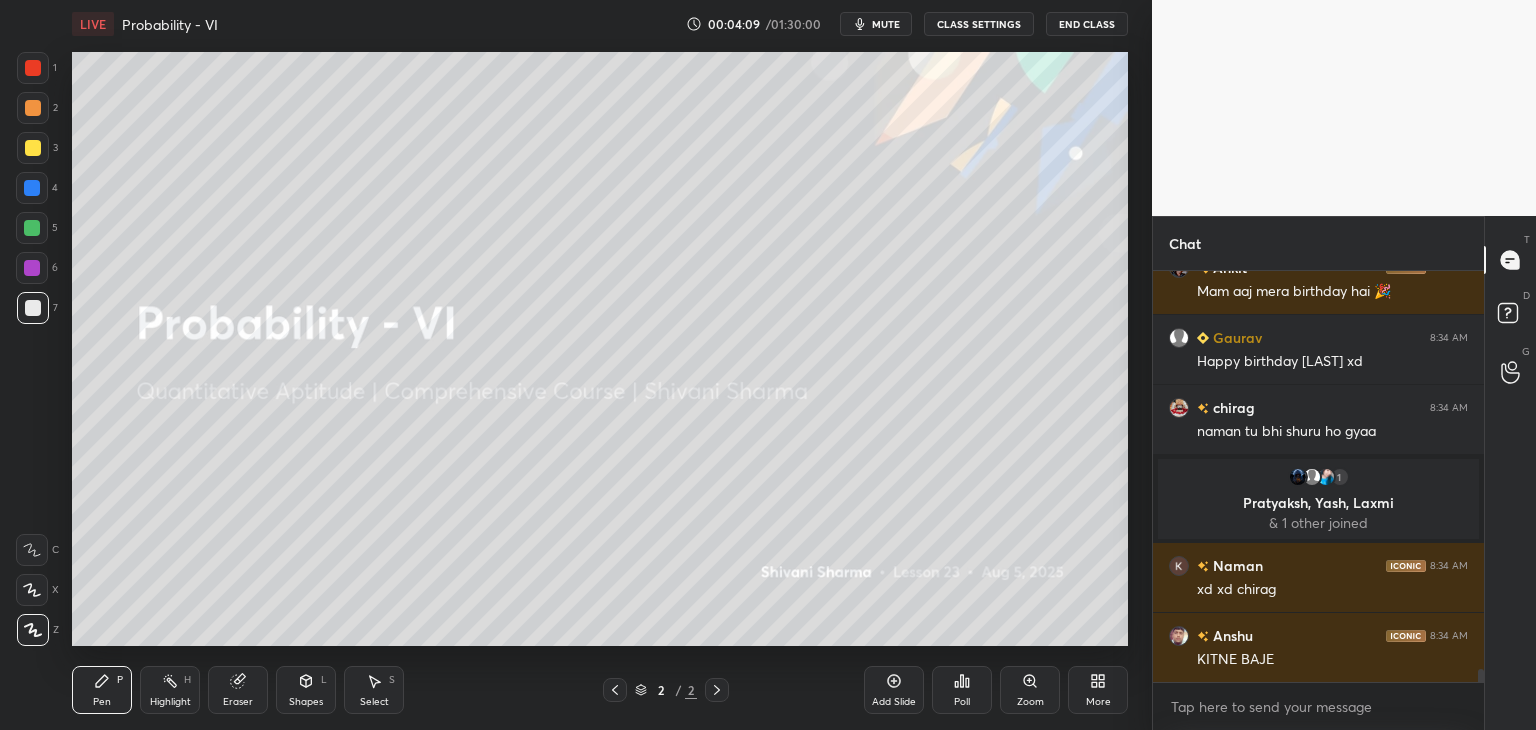click at bounding box center (33, 630) 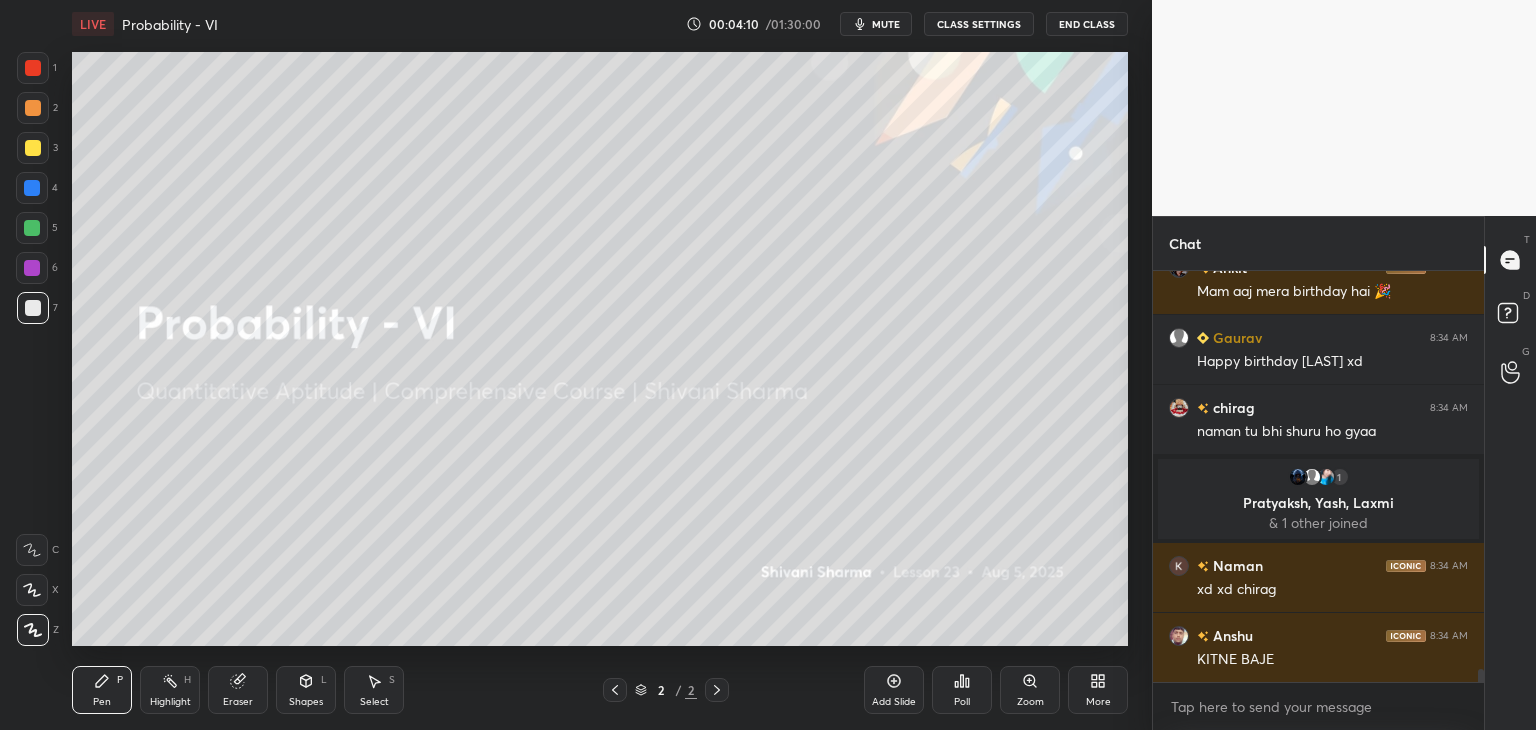 scroll, scrollTop: 12814, scrollLeft: 0, axis: vertical 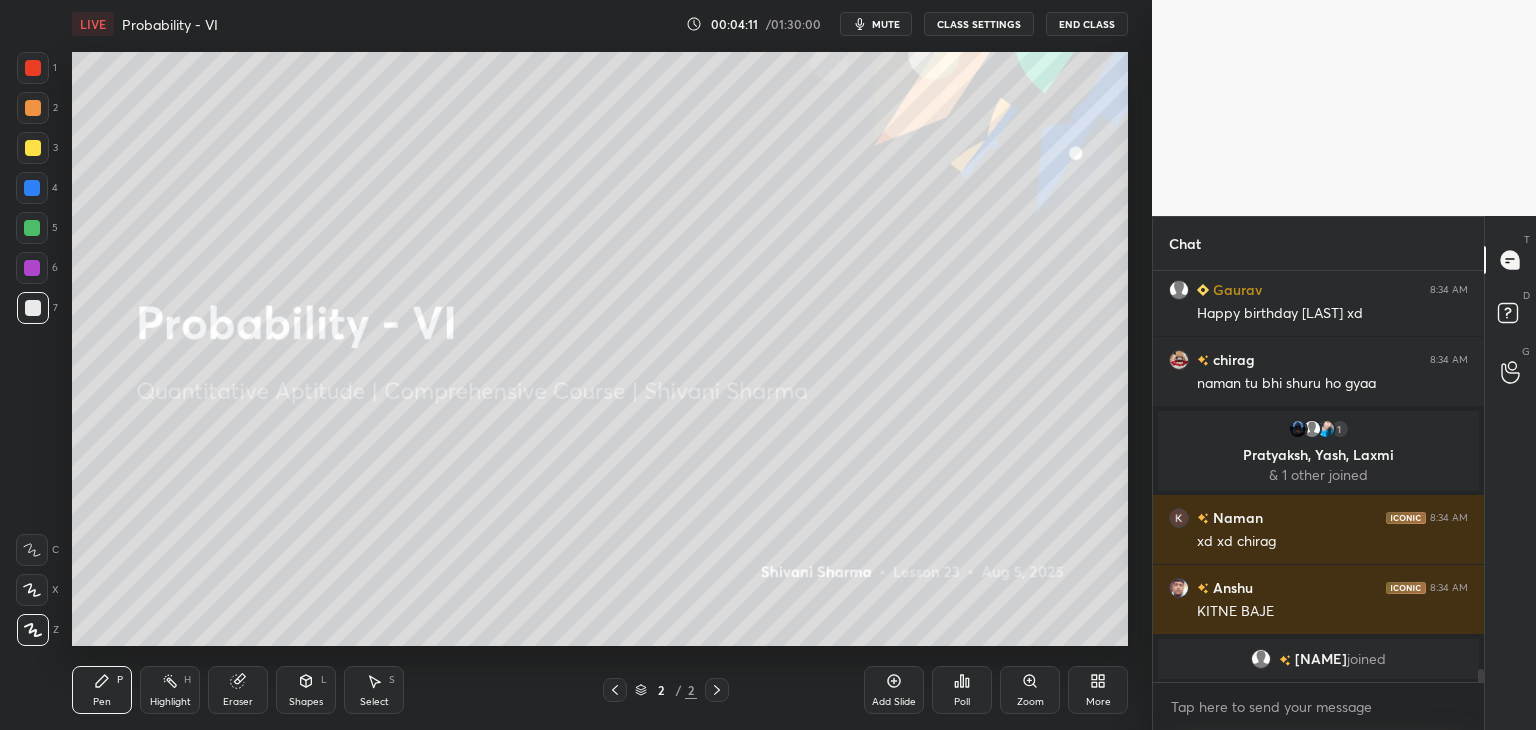 click on "More" at bounding box center [1098, 702] 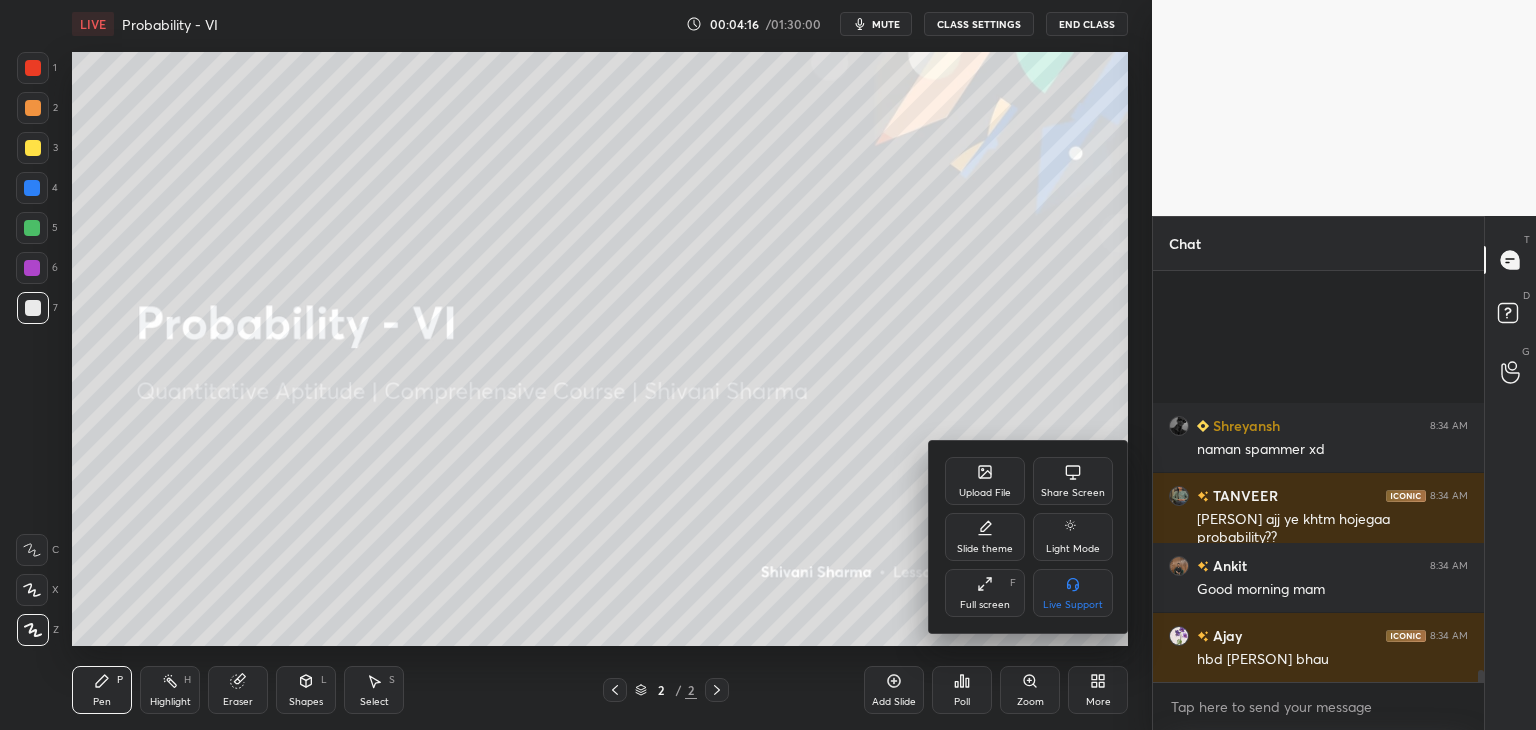 scroll, scrollTop: 13312, scrollLeft: 0, axis: vertical 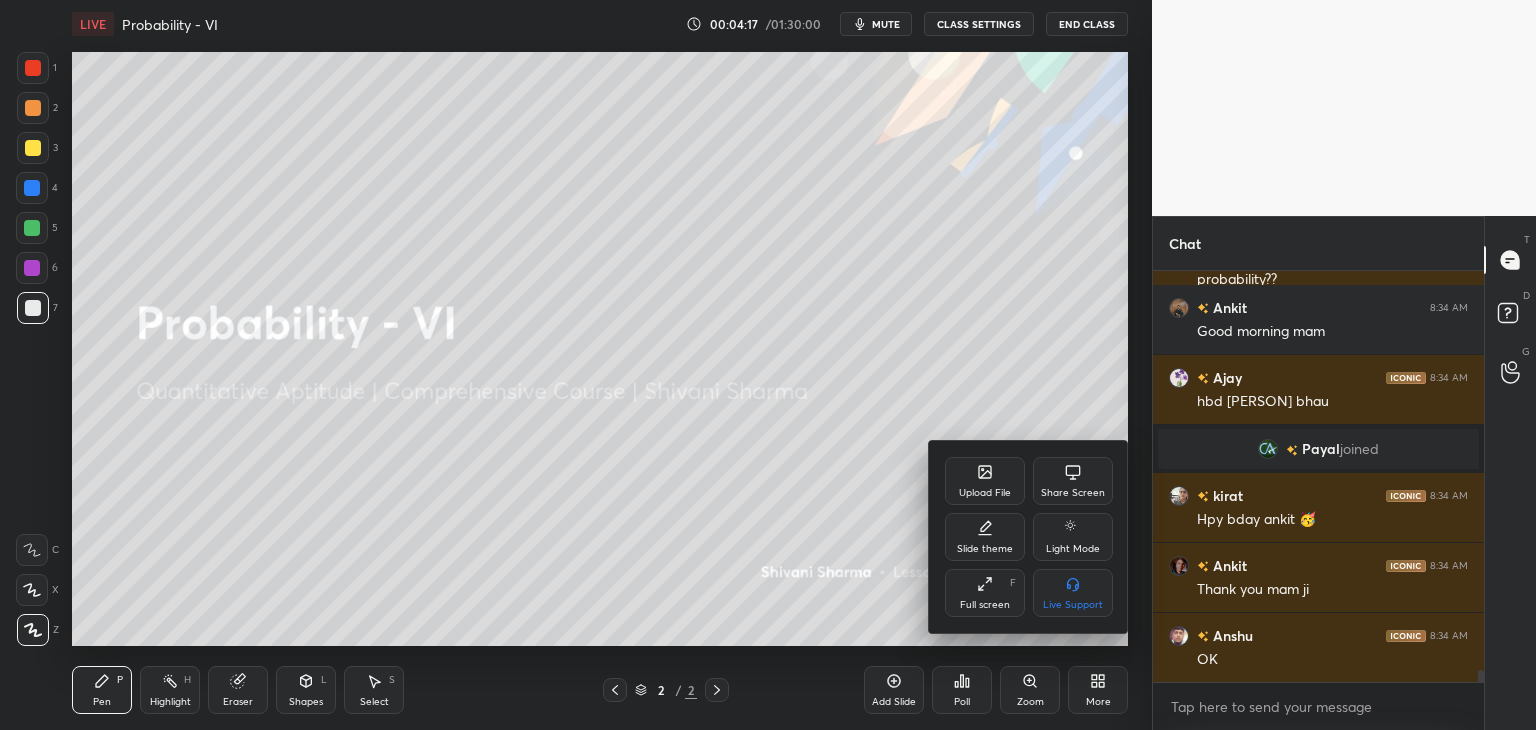 click on "Upload File" at bounding box center [985, 481] 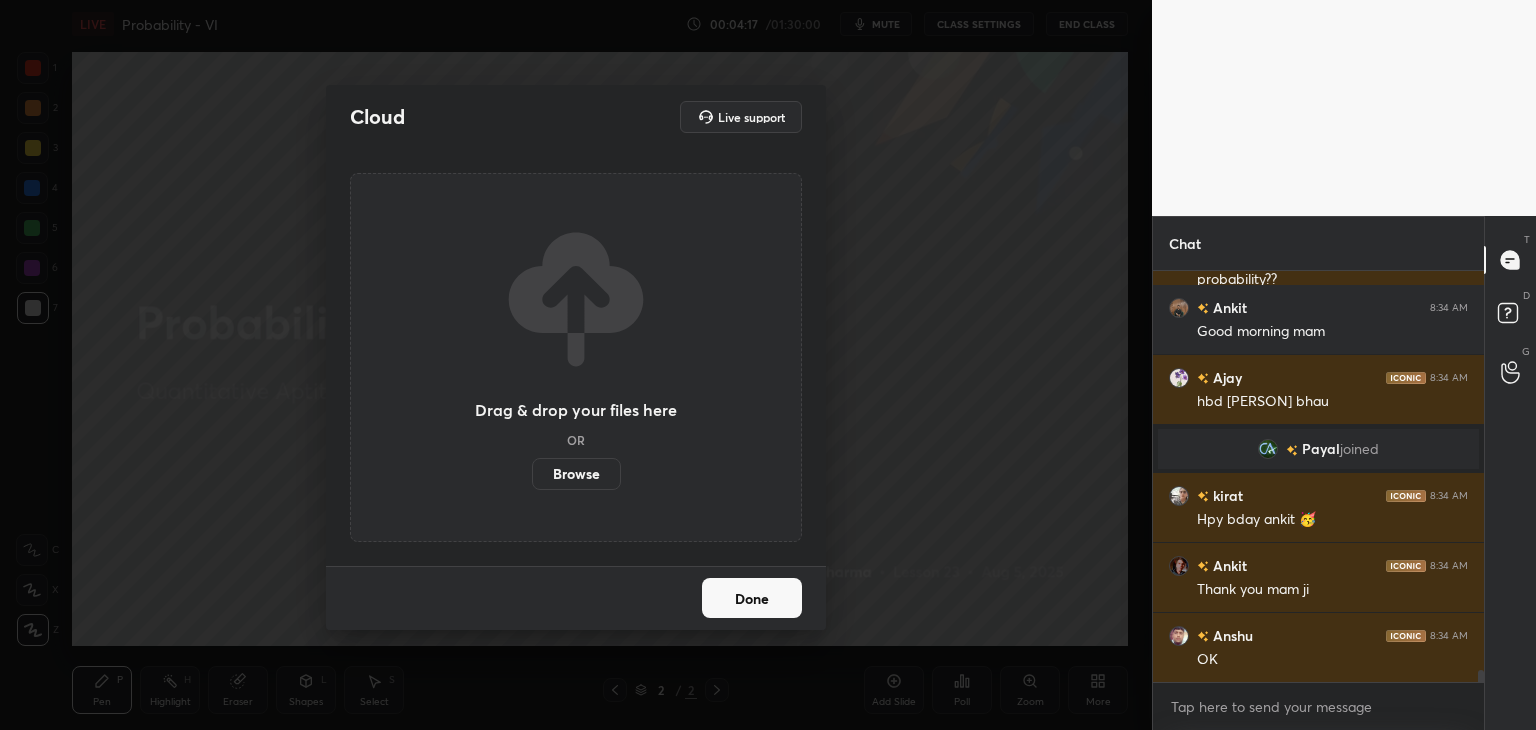scroll, scrollTop: 13400, scrollLeft: 0, axis: vertical 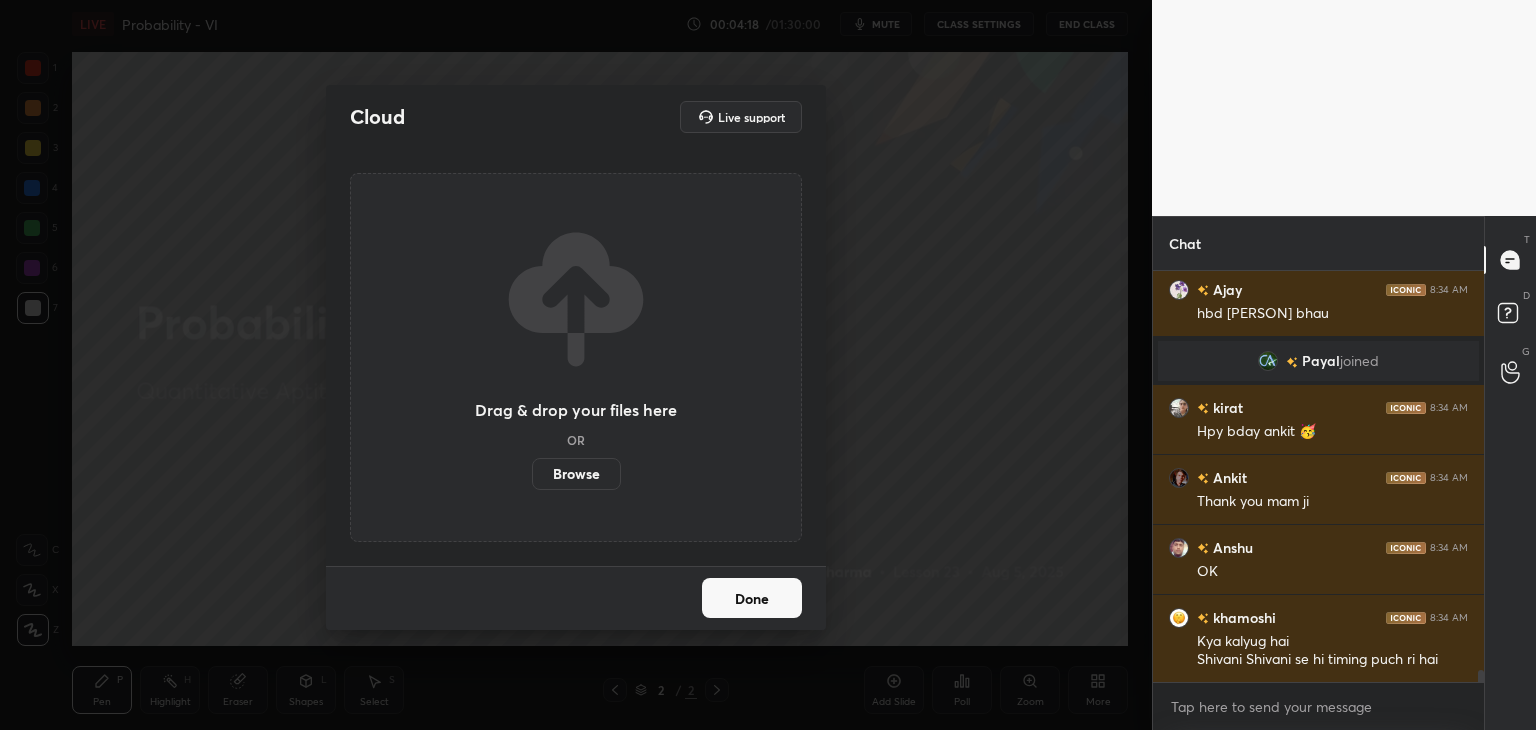 click on "Browse" at bounding box center (576, 474) 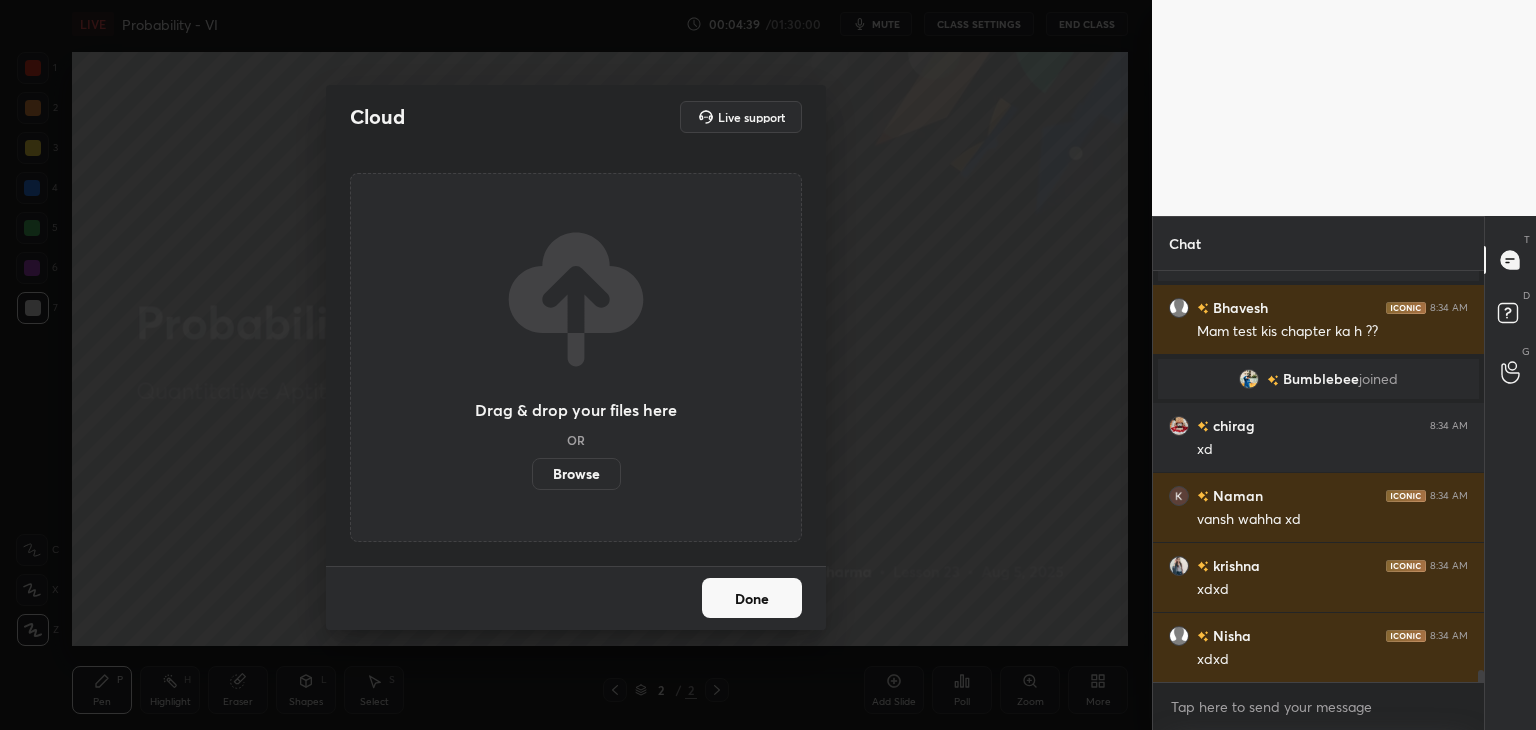 scroll, scrollTop: 14036, scrollLeft: 0, axis: vertical 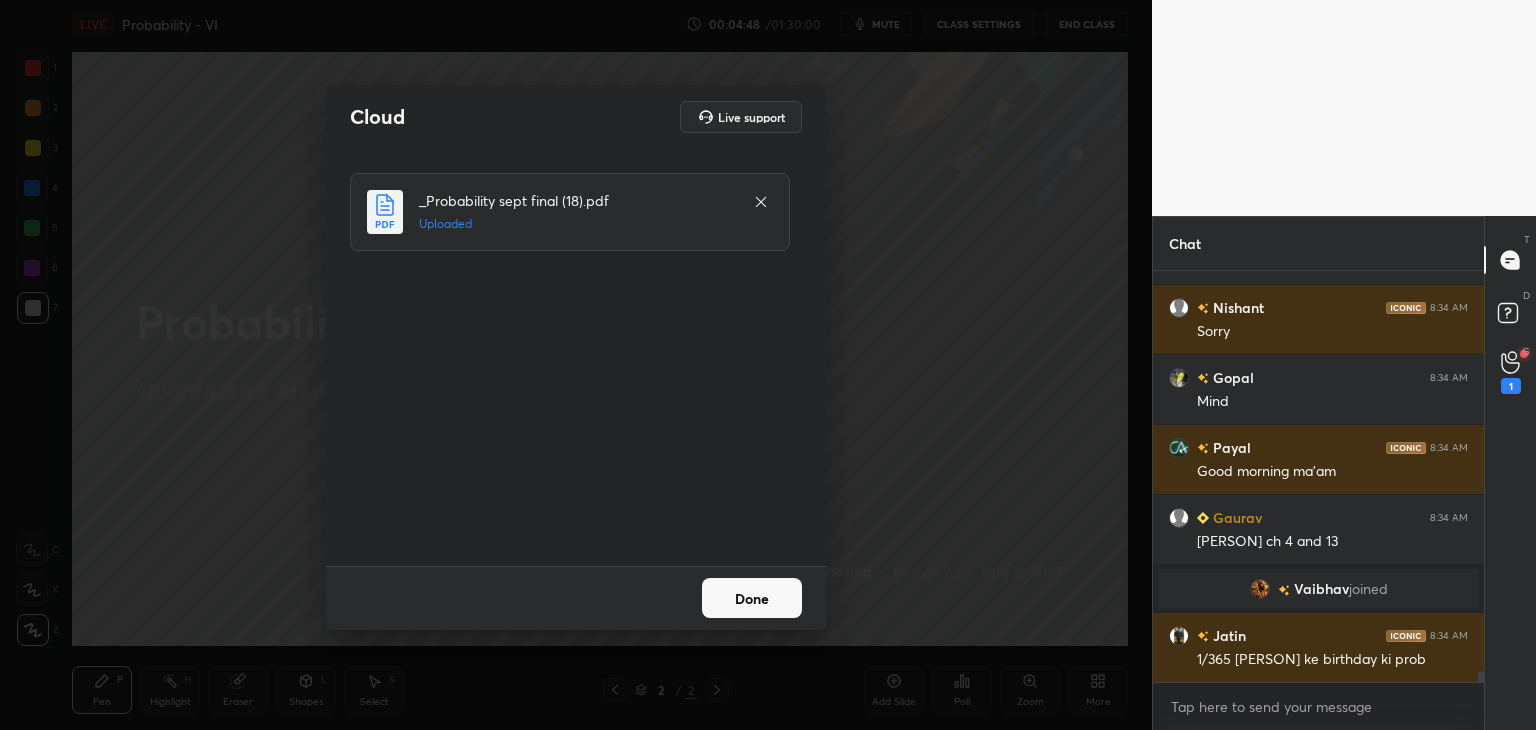 click on "Done" at bounding box center (752, 598) 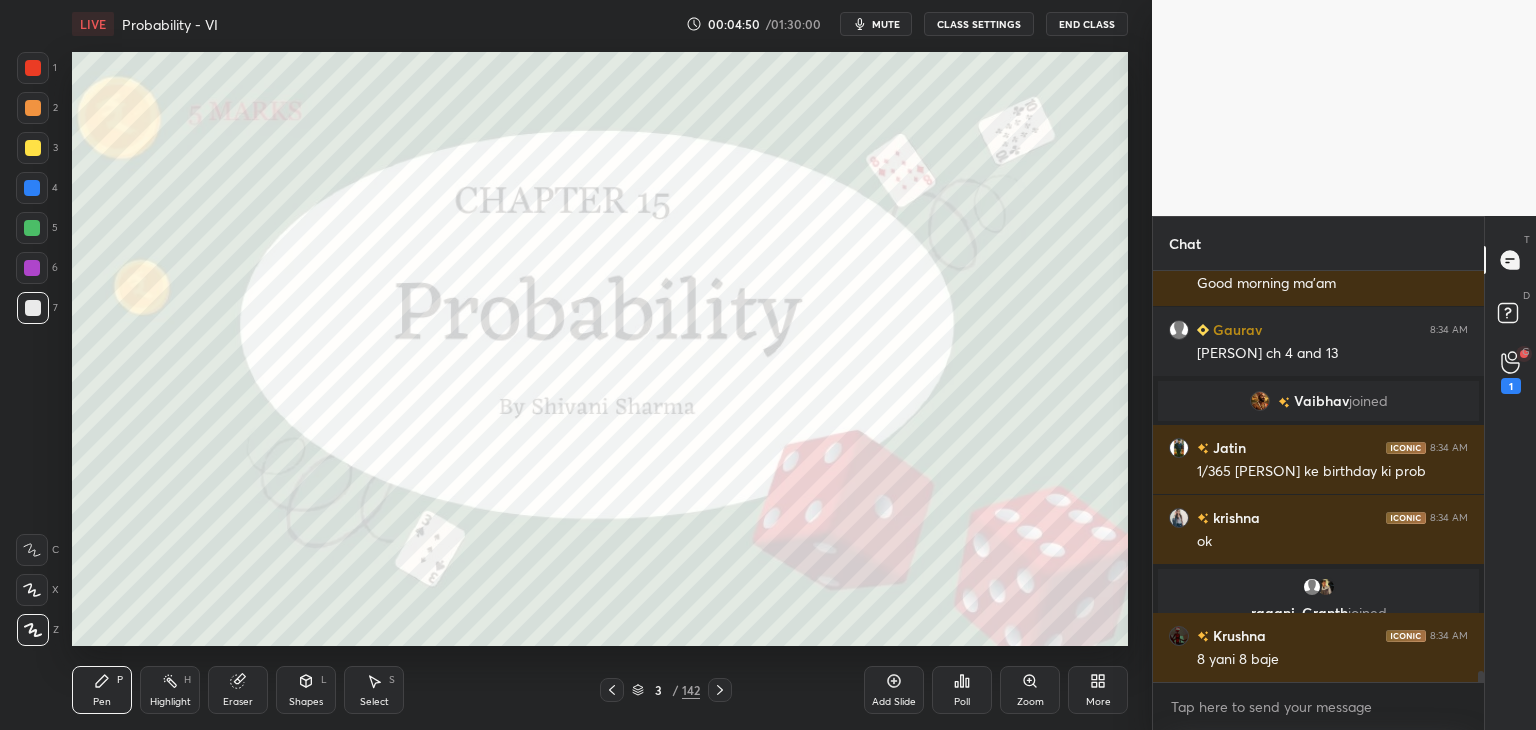 scroll, scrollTop: 14530, scrollLeft: 0, axis: vertical 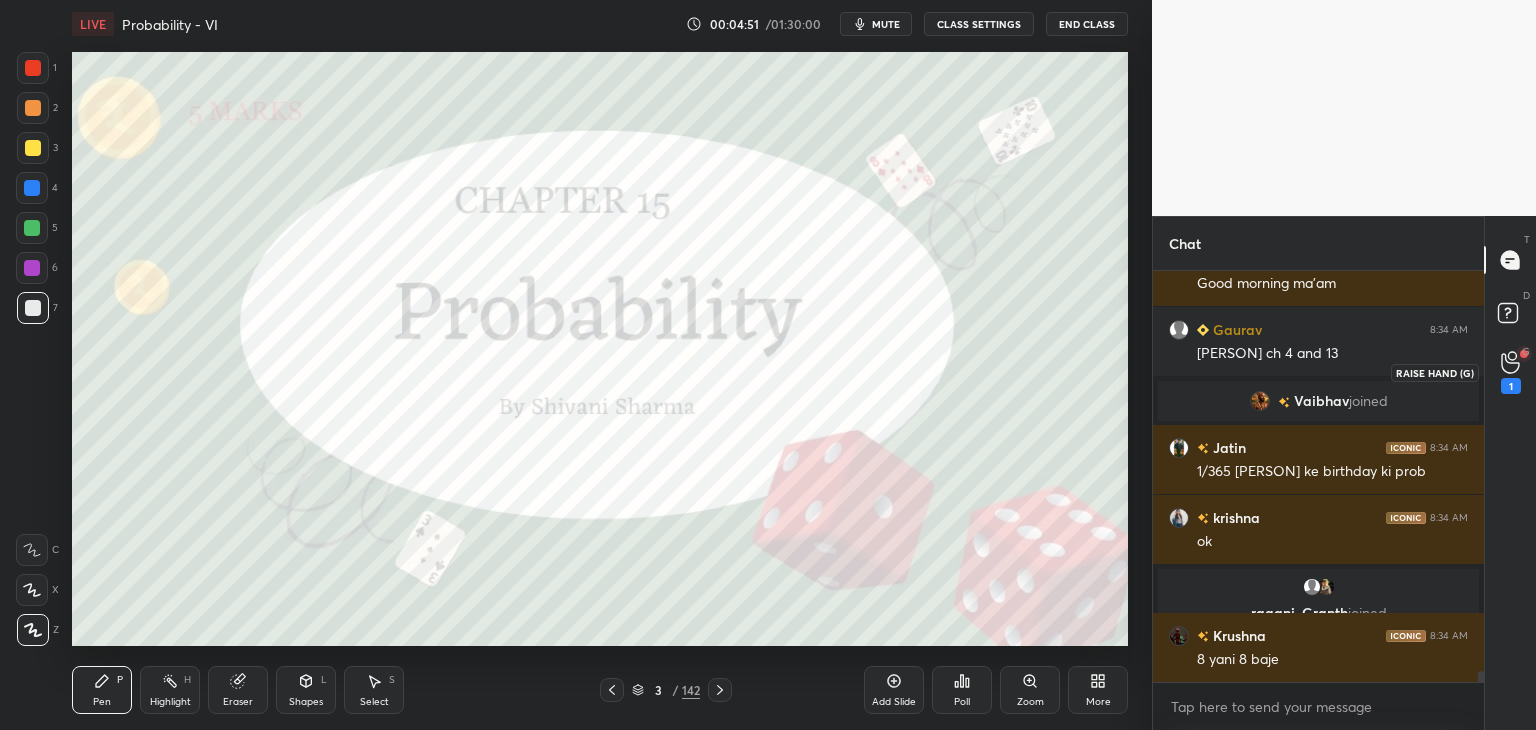 click 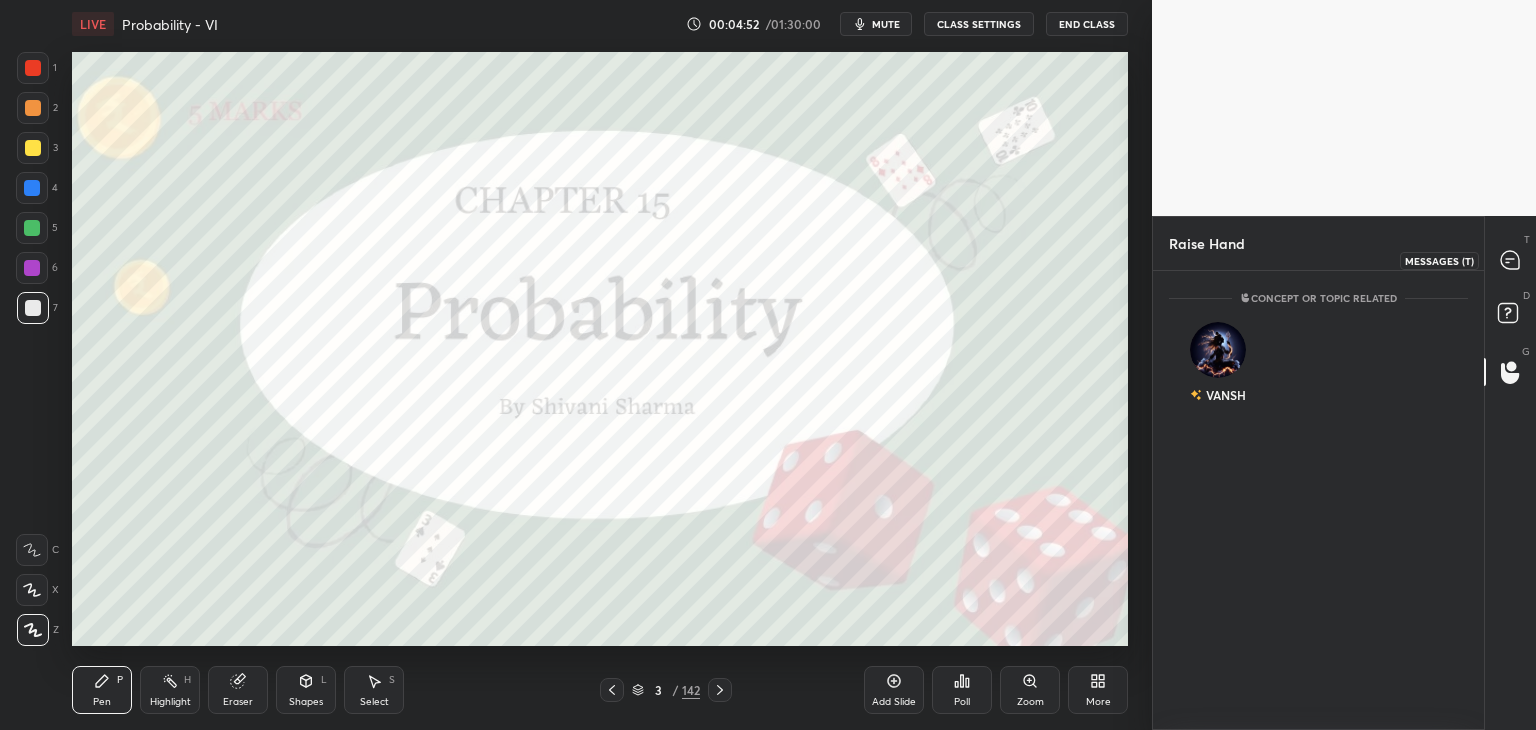 click 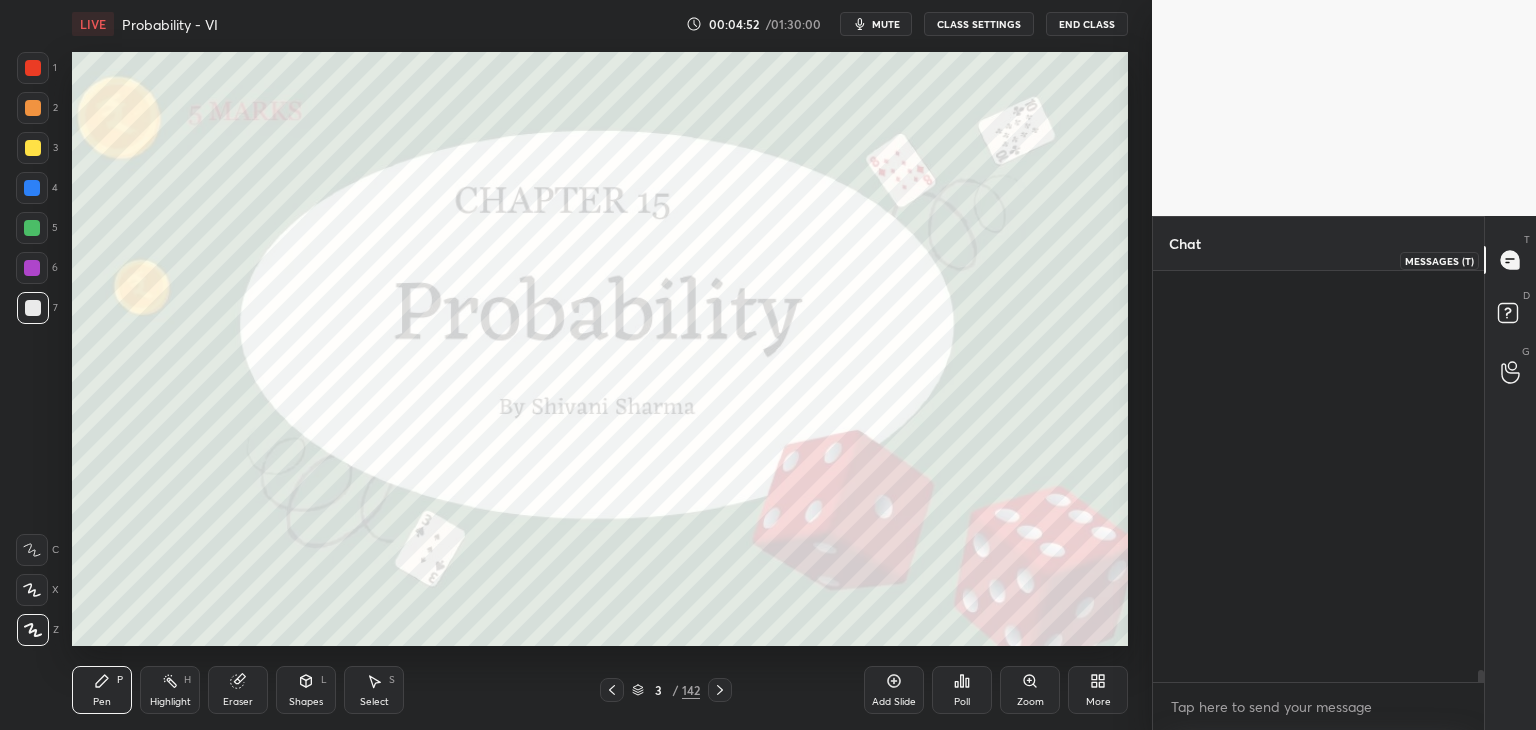 scroll, scrollTop: 14960, scrollLeft: 0, axis: vertical 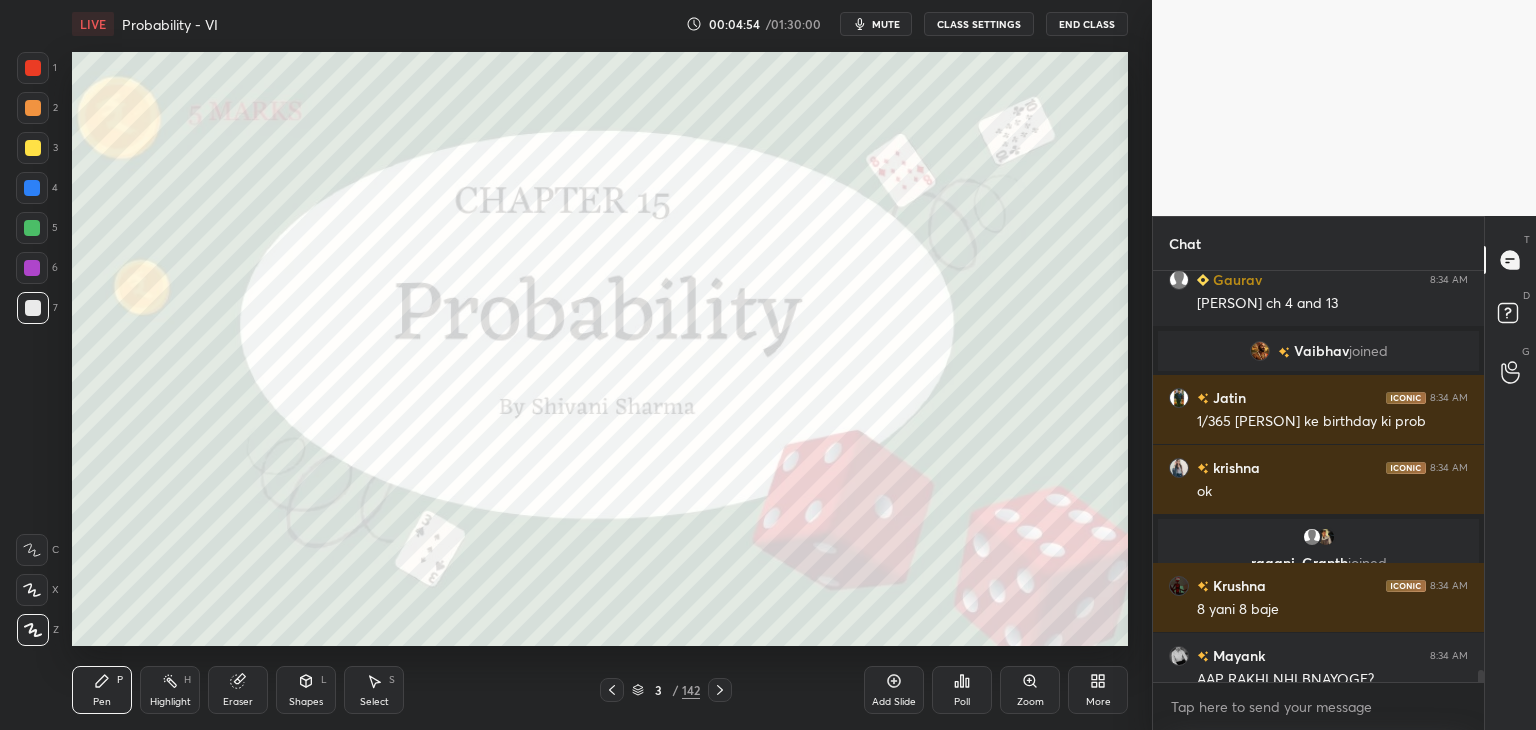 click on "[FIRST] 8:34 AM Good morning ma'am [FIRST] 8:34 AM [FIRST] ch 4 and 13 [FIRST] joined [FIRST] 8:34 AM 1/365 [FIRST] ke birthday ki prob [FIRST] 8:34 AM ok [FIRST], [FIRST] joined [FIRST] 8:34 AM 8 yani 8 baje [FIRST] 8:34 AM AAP RAKHI NHI BNAYOGE? JUMP TO LATEST Enable hand raising Enable raise hand to speak to learners. Once enabled, chat will be turned off temporarily. Enable x" at bounding box center [1318, 500] 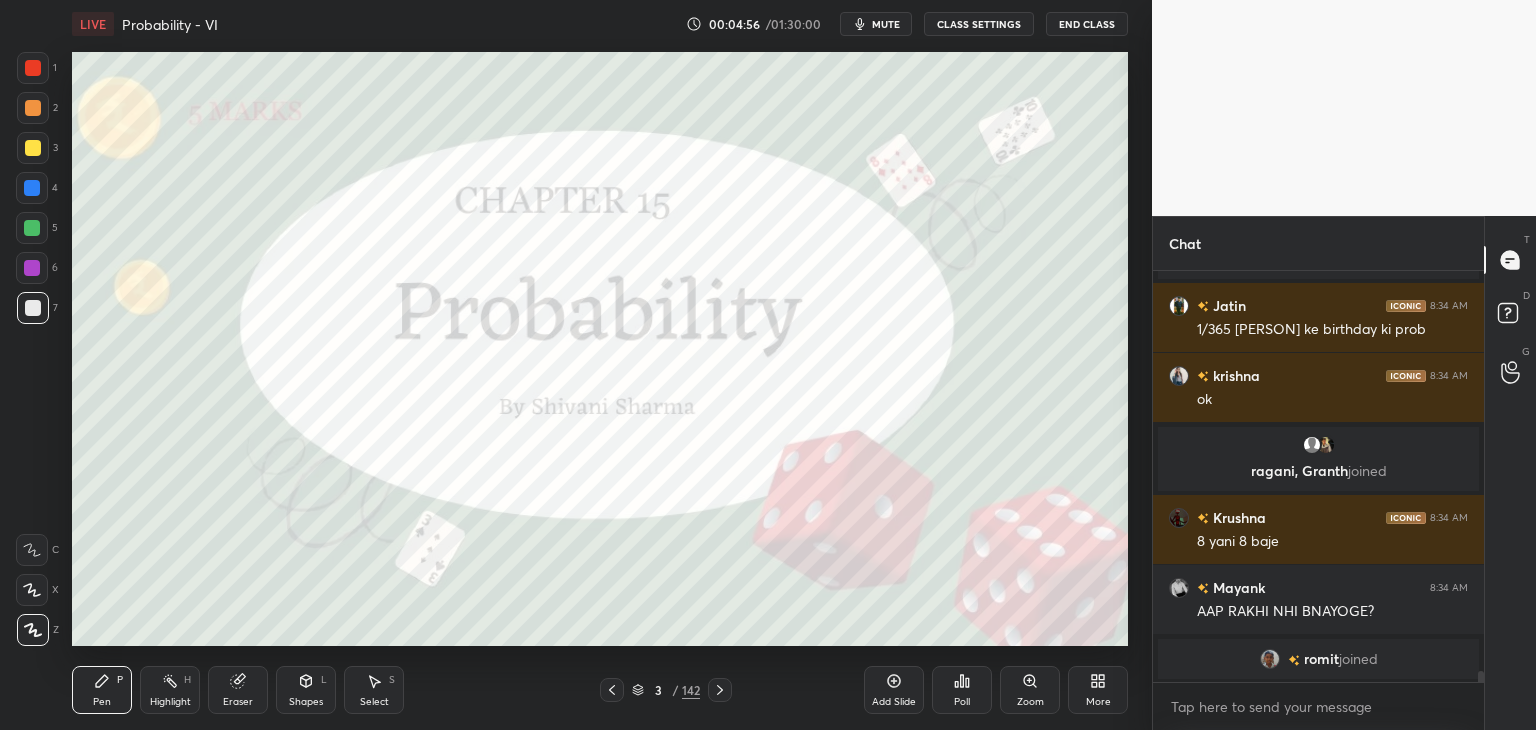 click on "Poll" at bounding box center [962, 702] 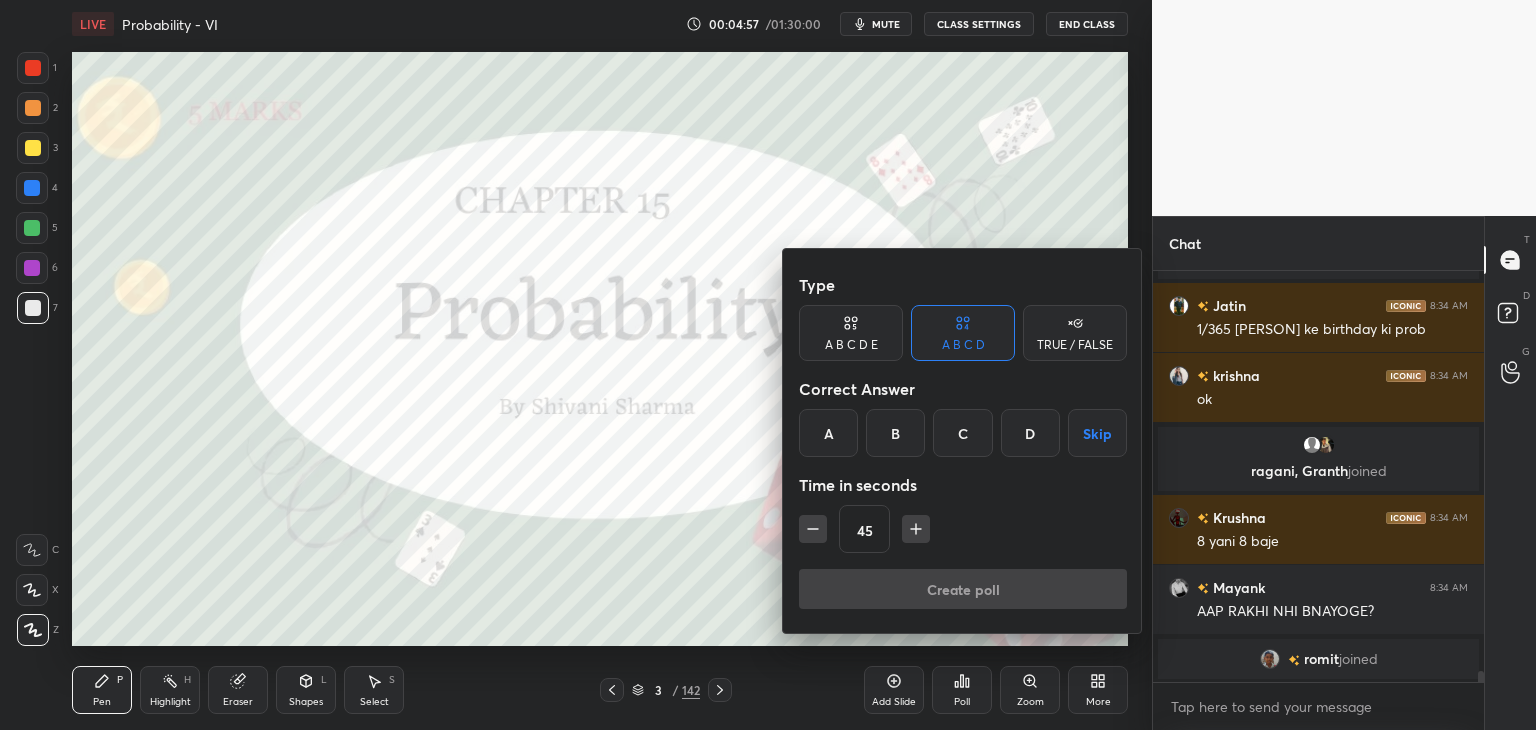 click at bounding box center (768, 365) 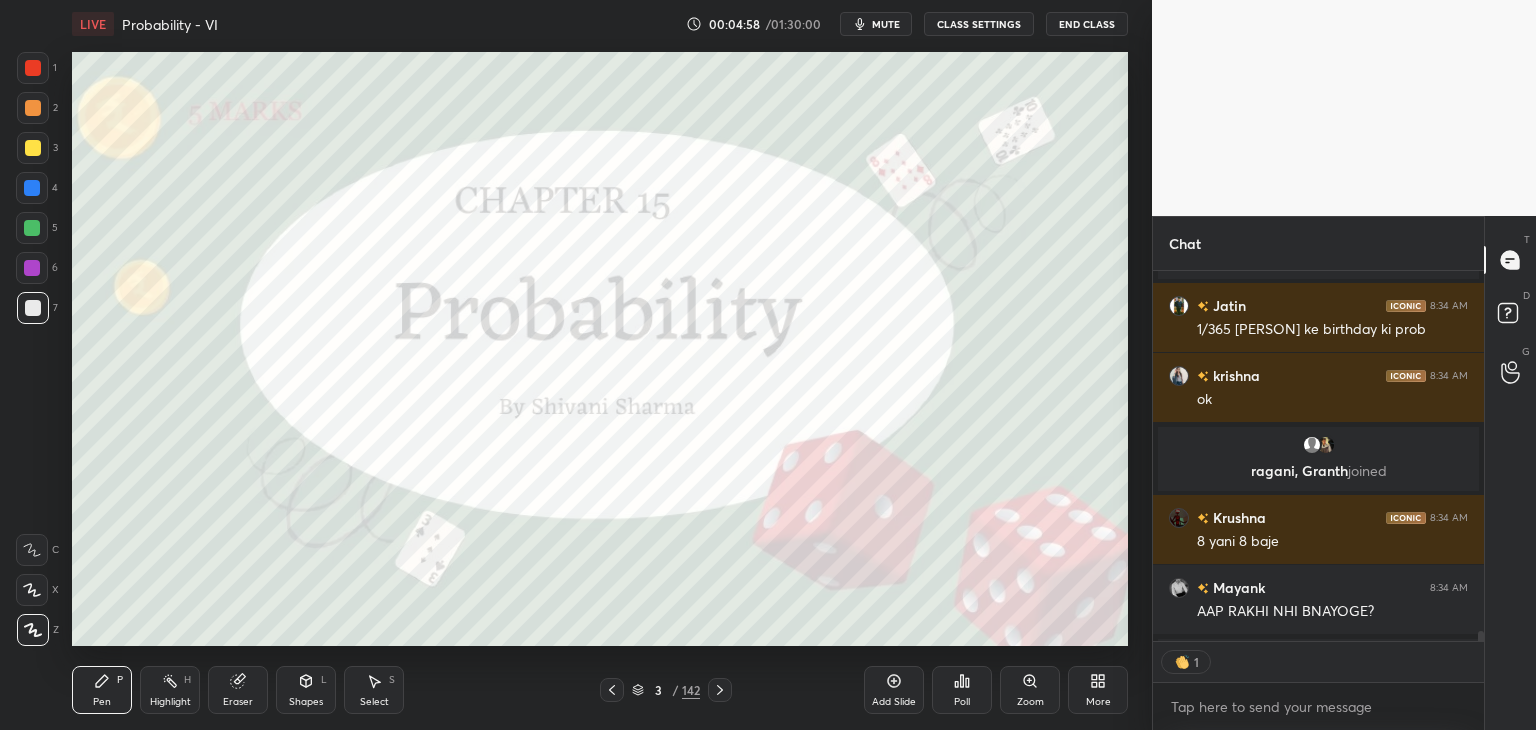 click on "/" at bounding box center (675, 690) 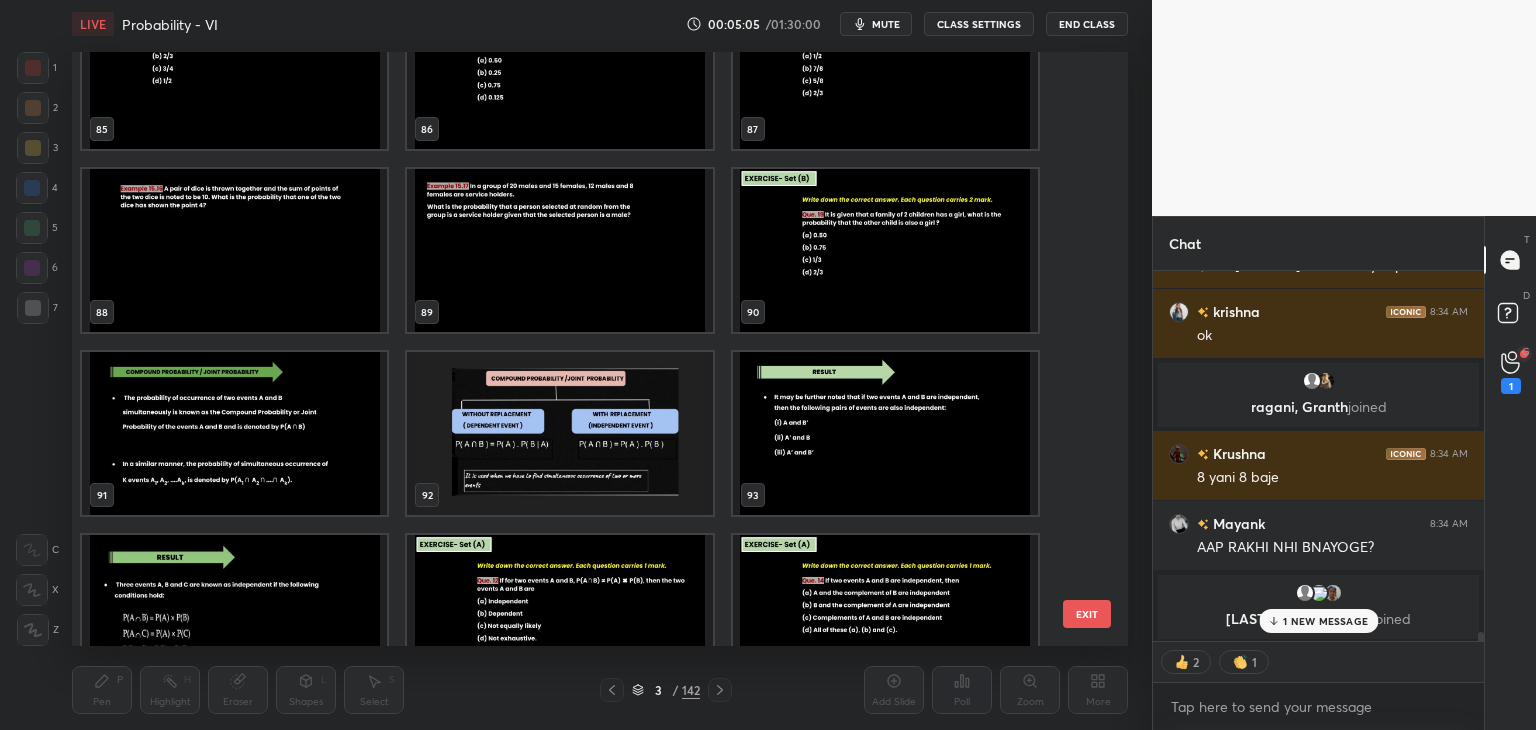 click on "85 86 87 88 89 90 91 92 93 94 95 96 97 98 99" at bounding box center (582, 349) 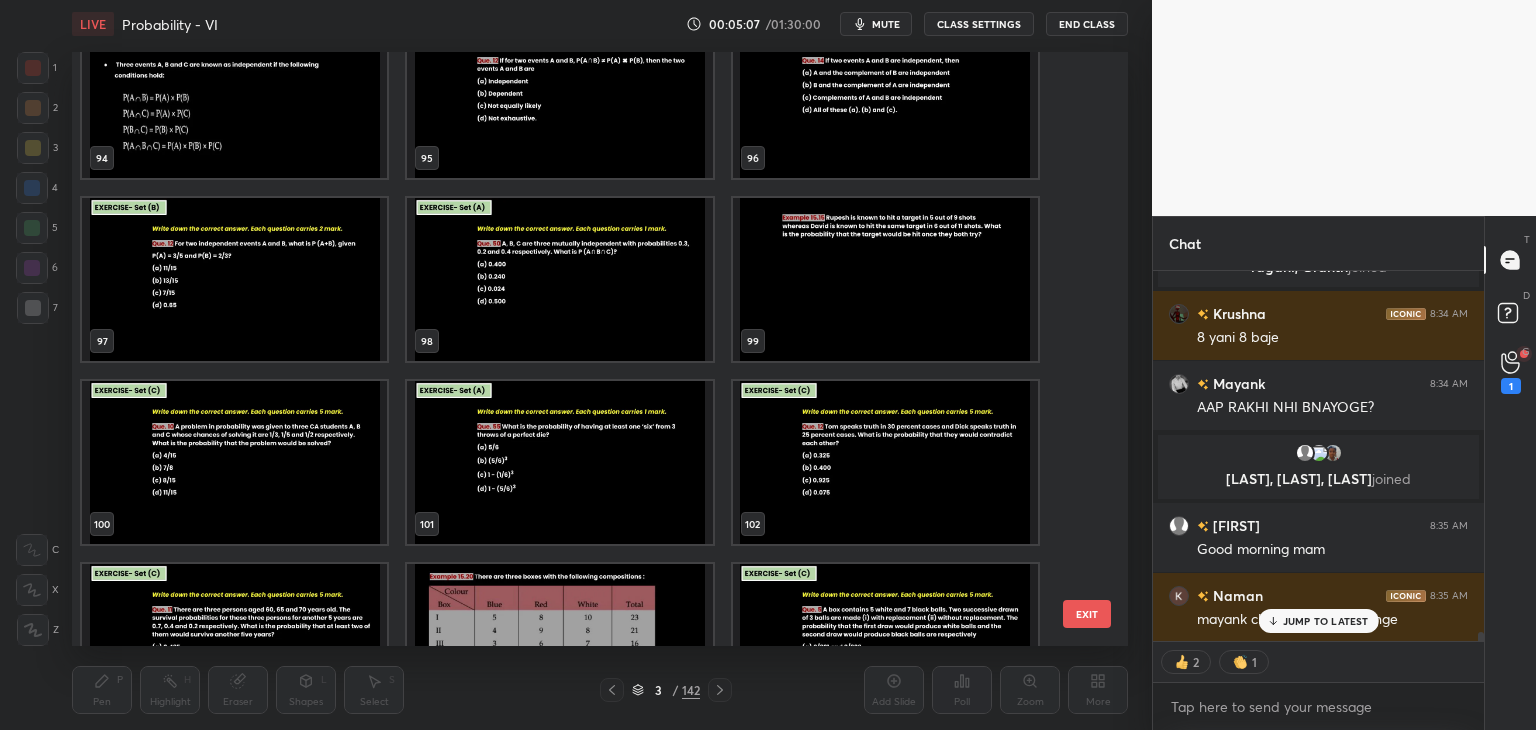 click on "94 95 96 97 98 99 100 101 102 103 104 105 106 107 108" at bounding box center [582, 349] 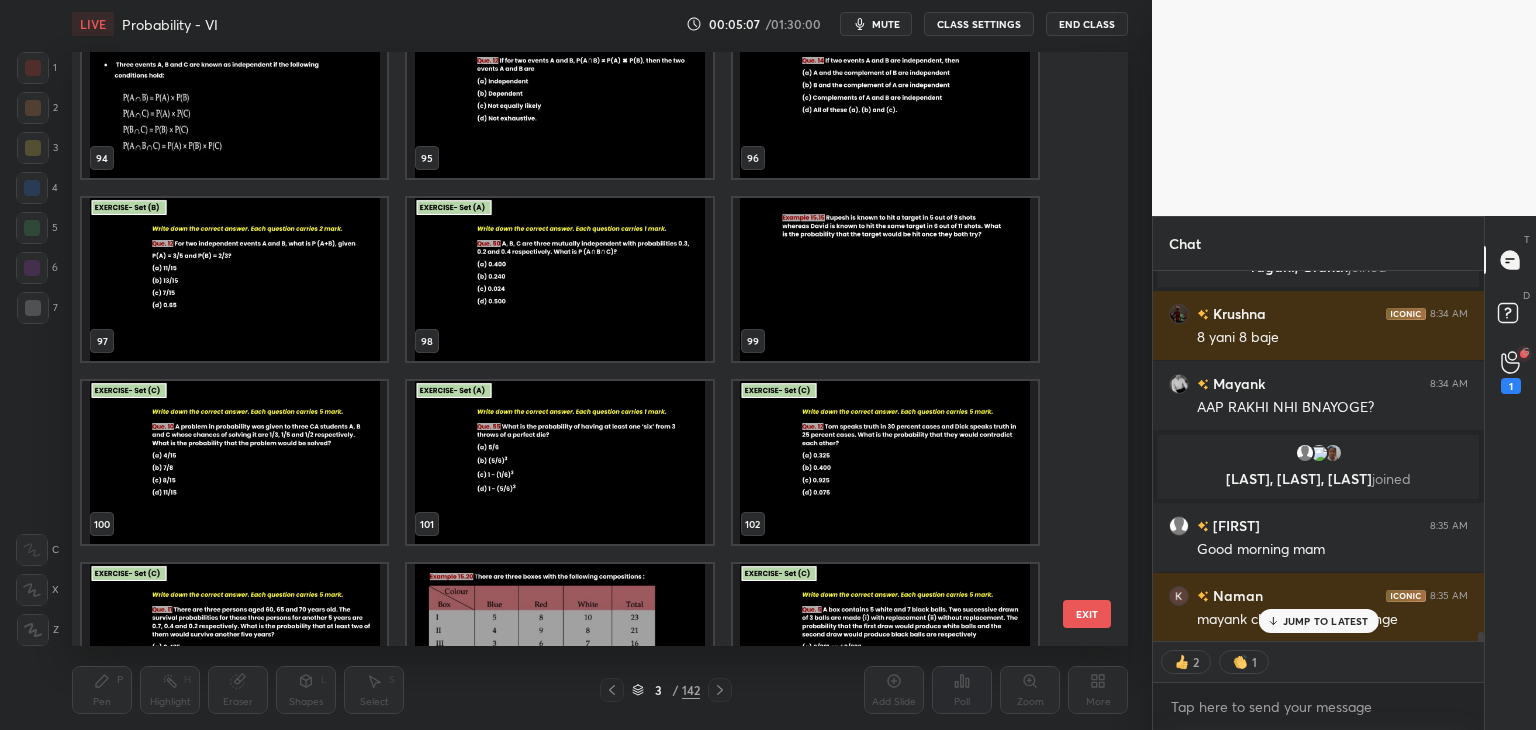click on "94 95 96 97 98 99 100 101 102 103 104 105 106 107 108" at bounding box center (582, 349) 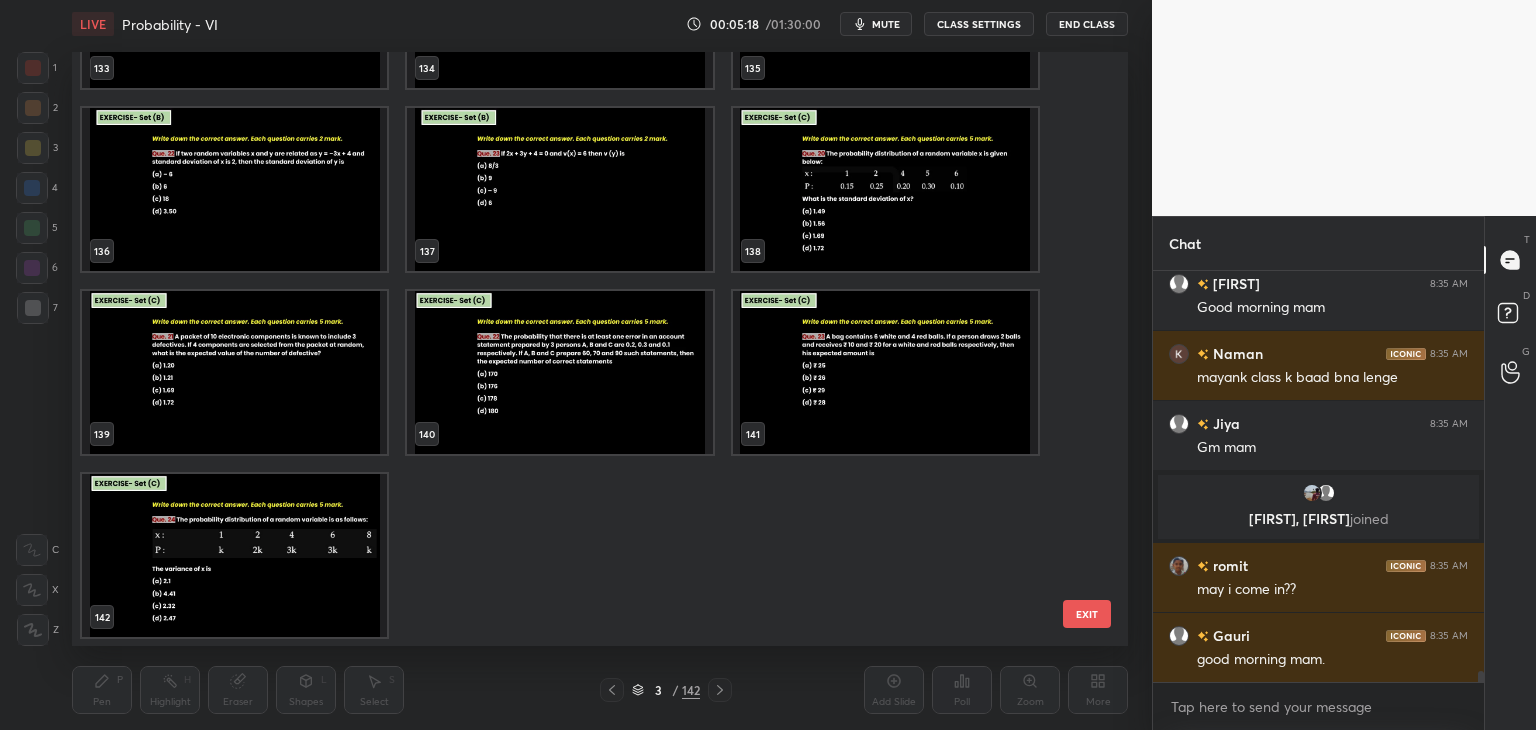 click at bounding box center (559, 372) 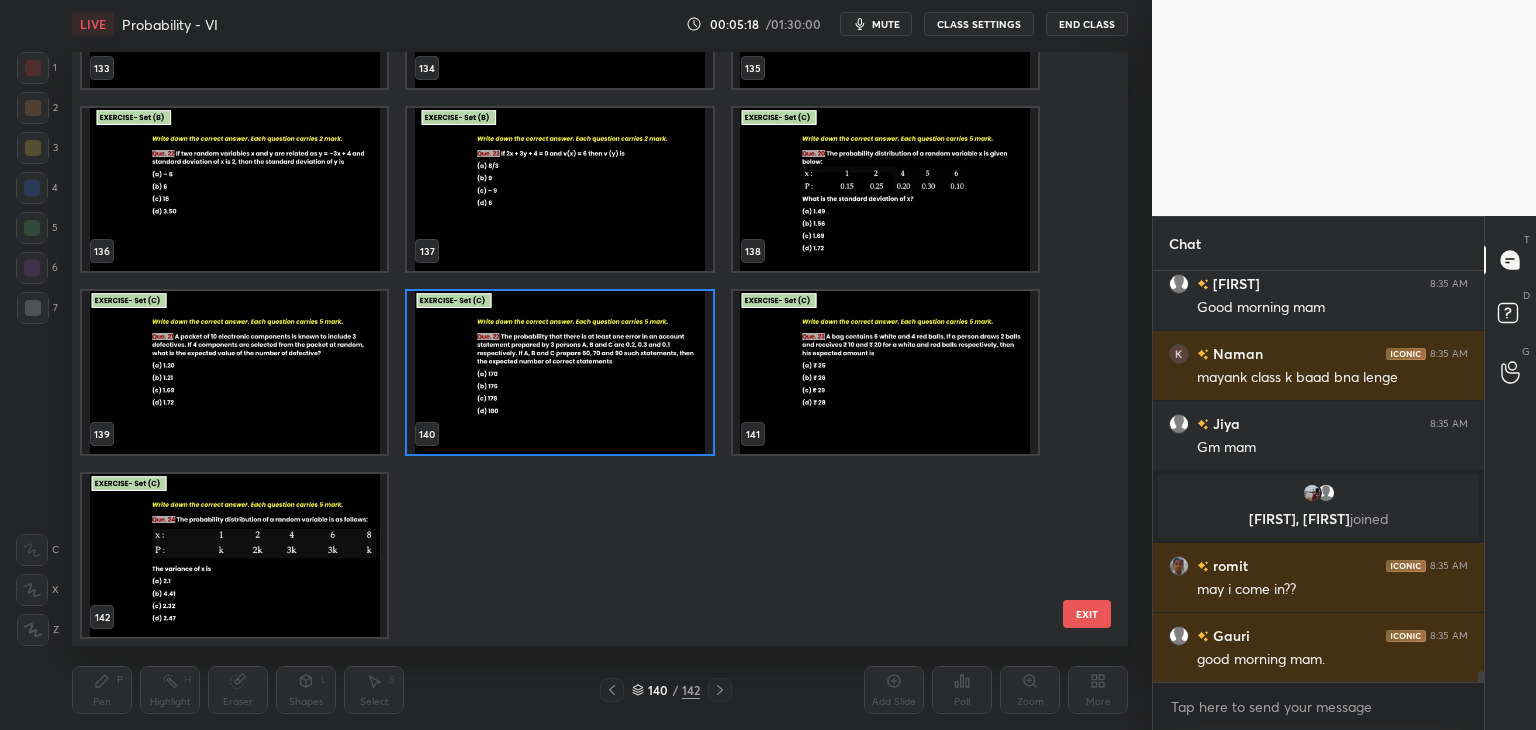 click at bounding box center [559, 372] 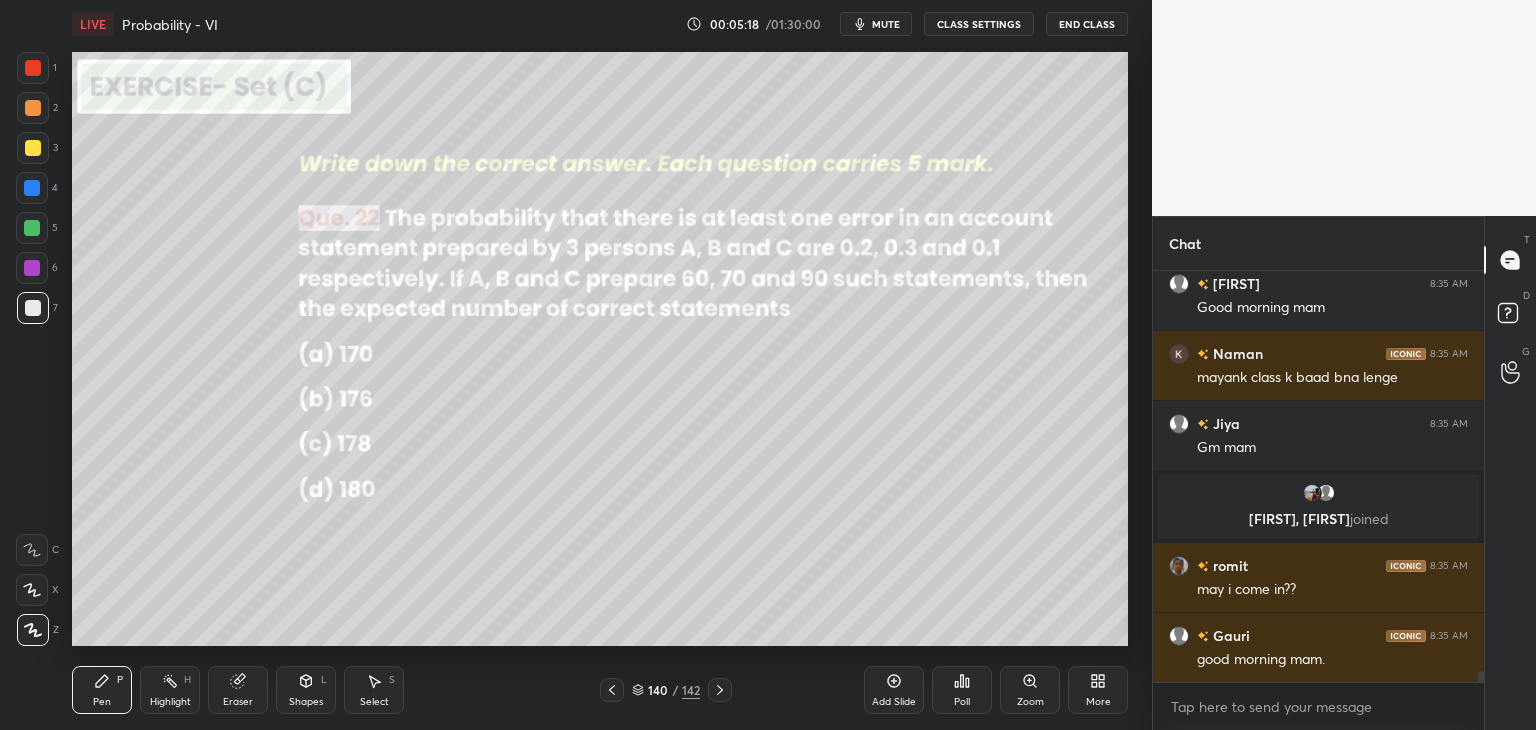 click at bounding box center (559, 372) 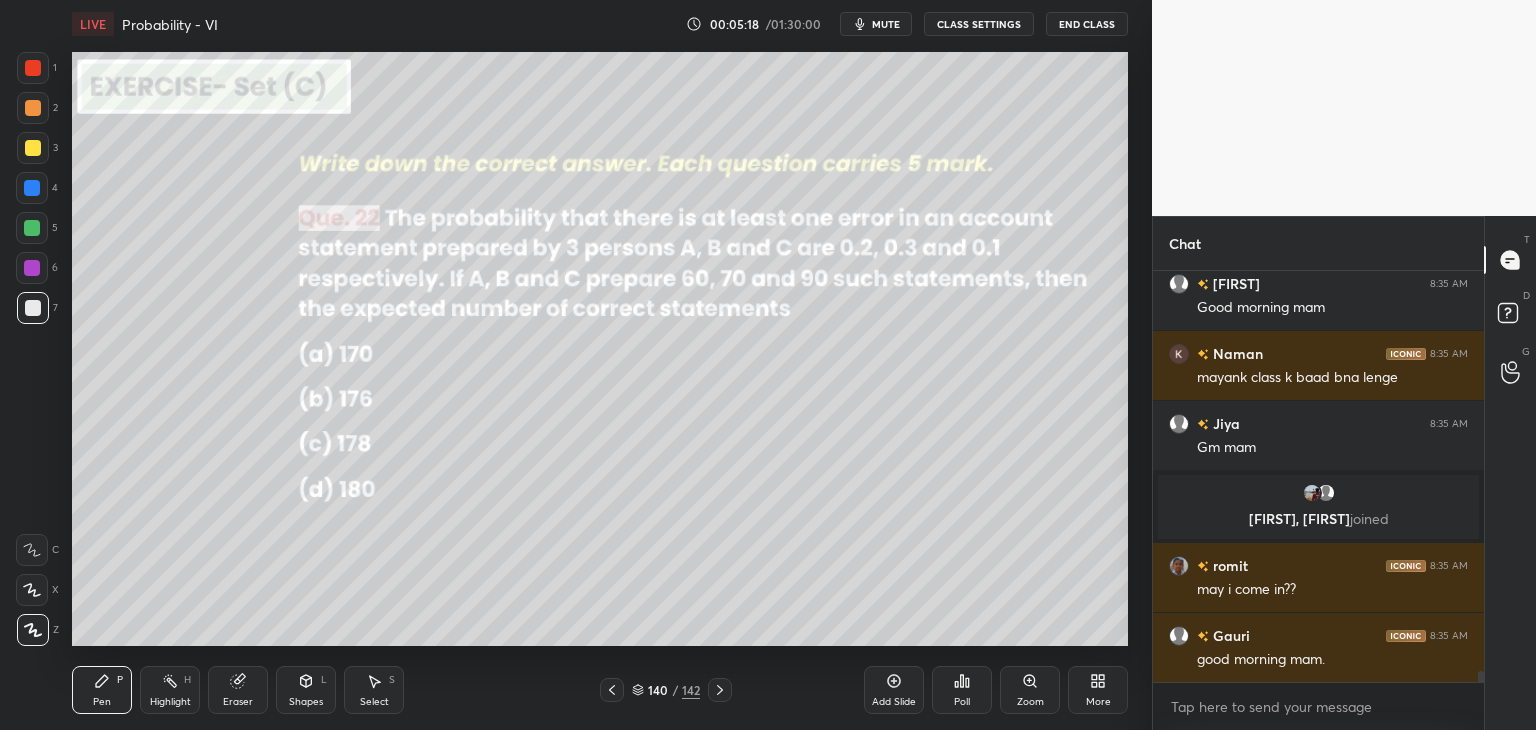 click at bounding box center [559, 372] 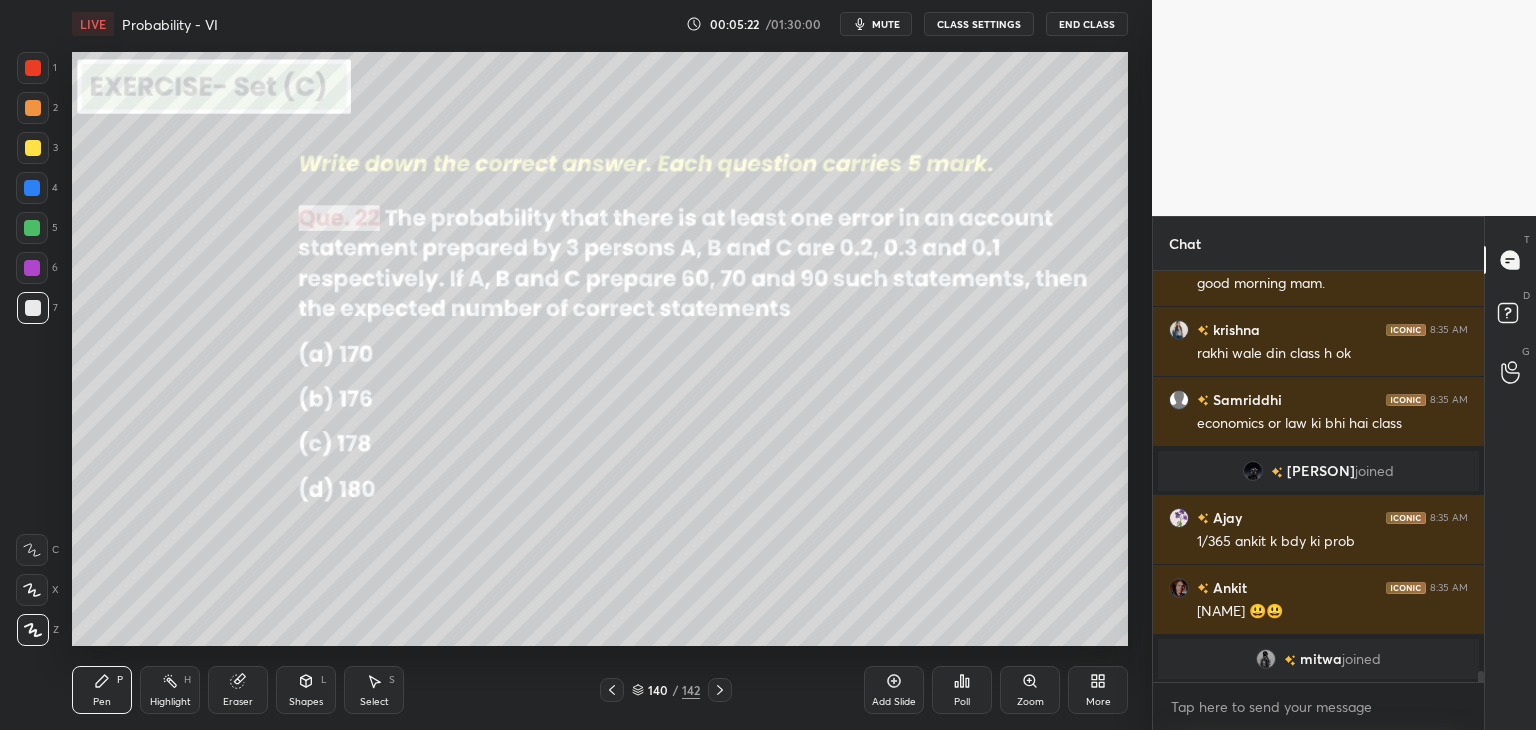 click on "Poll" at bounding box center (962, 702) 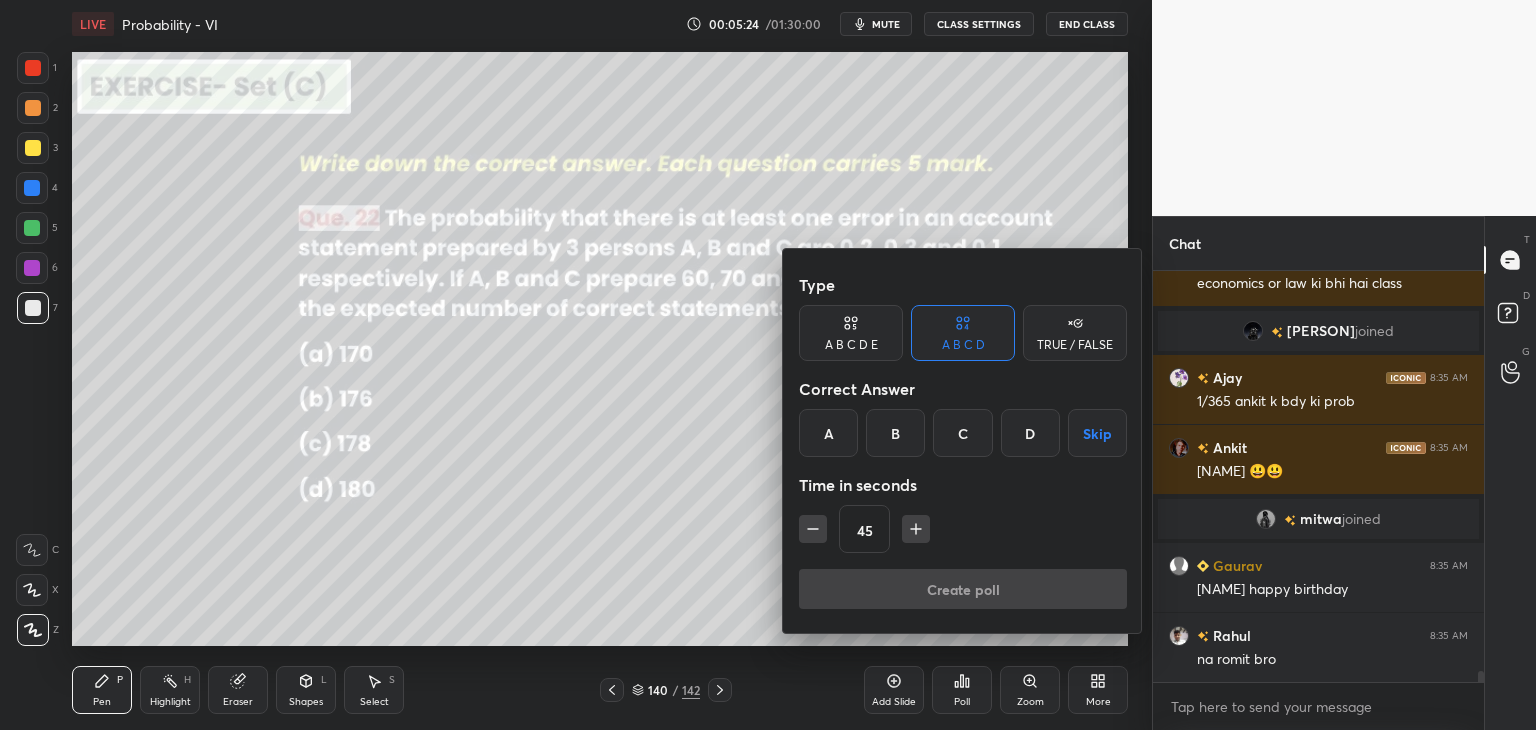 click 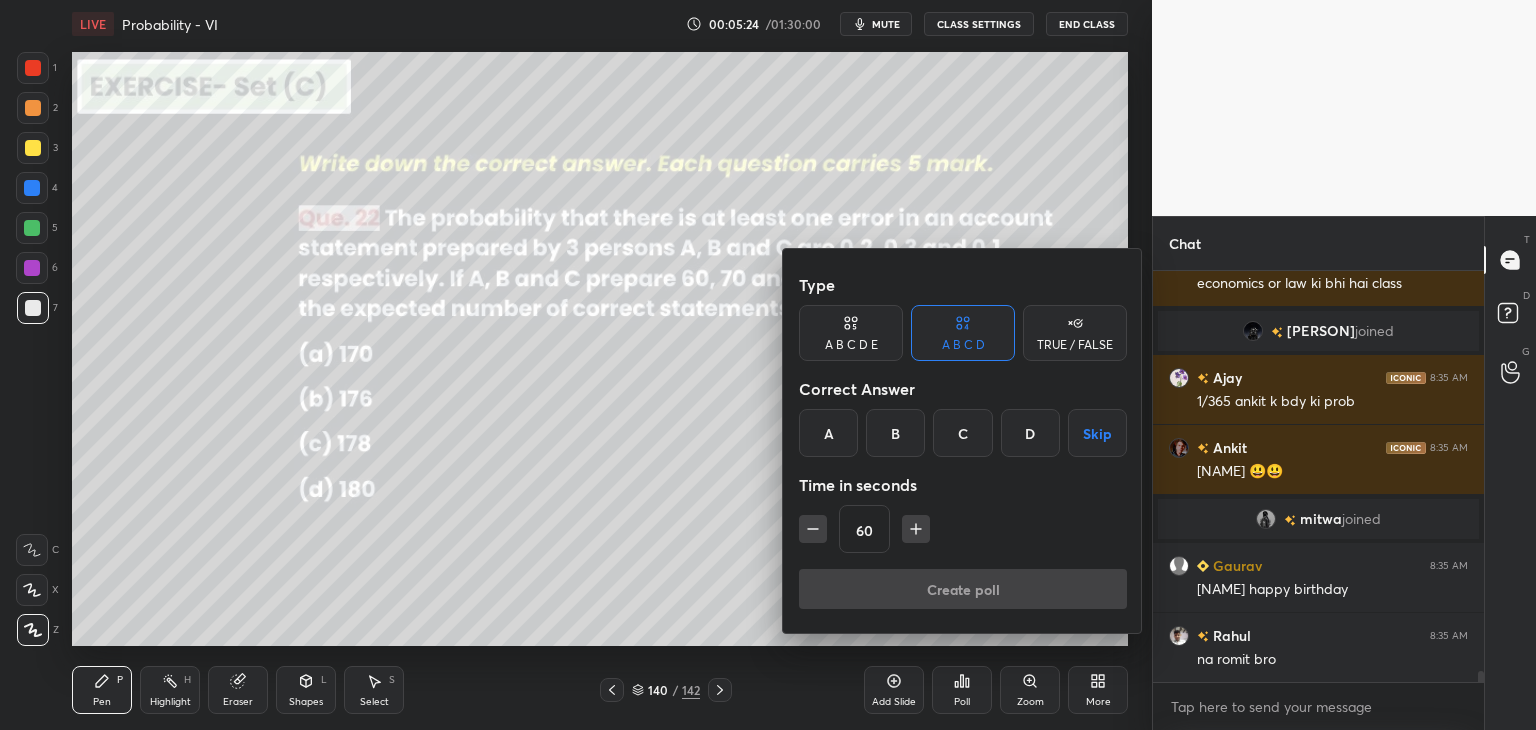 click 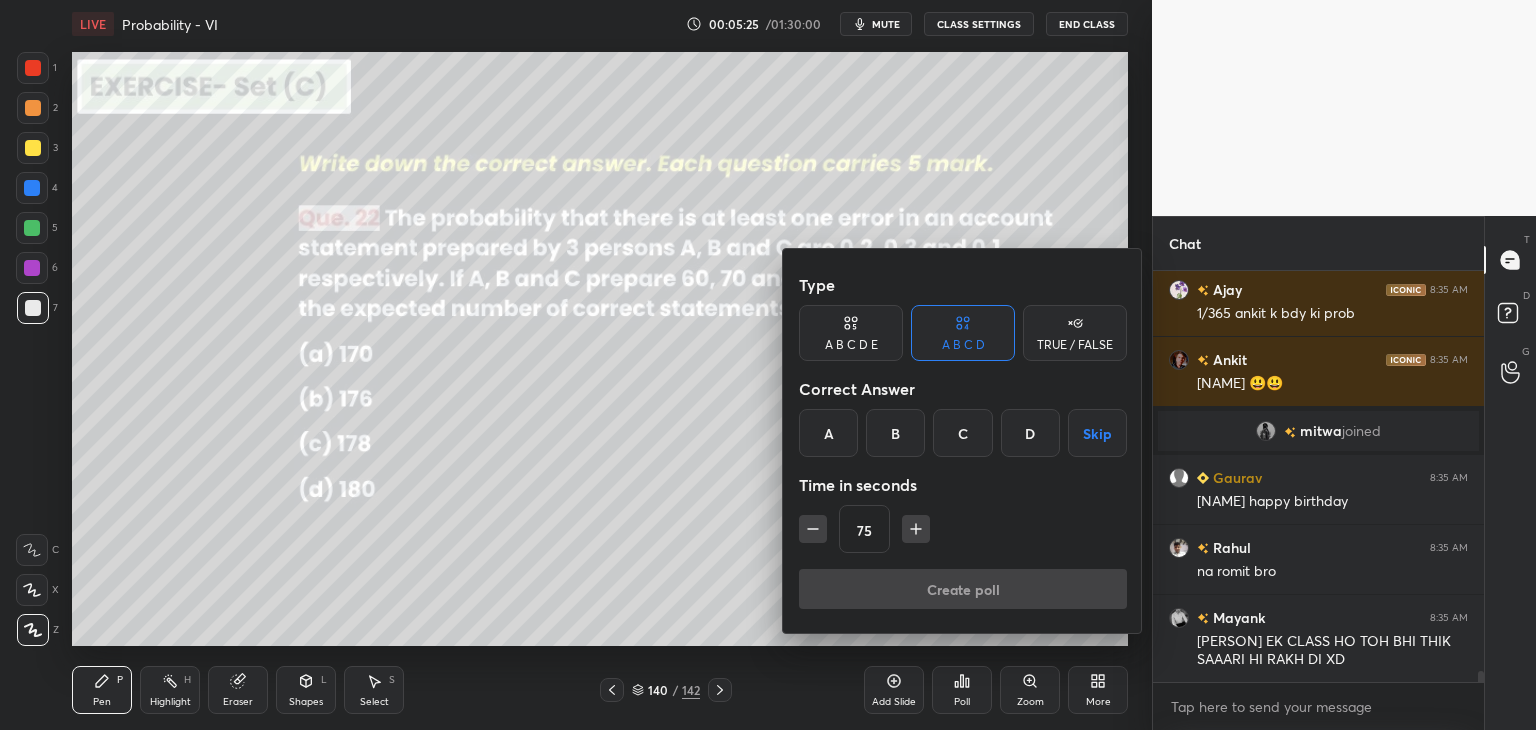 click 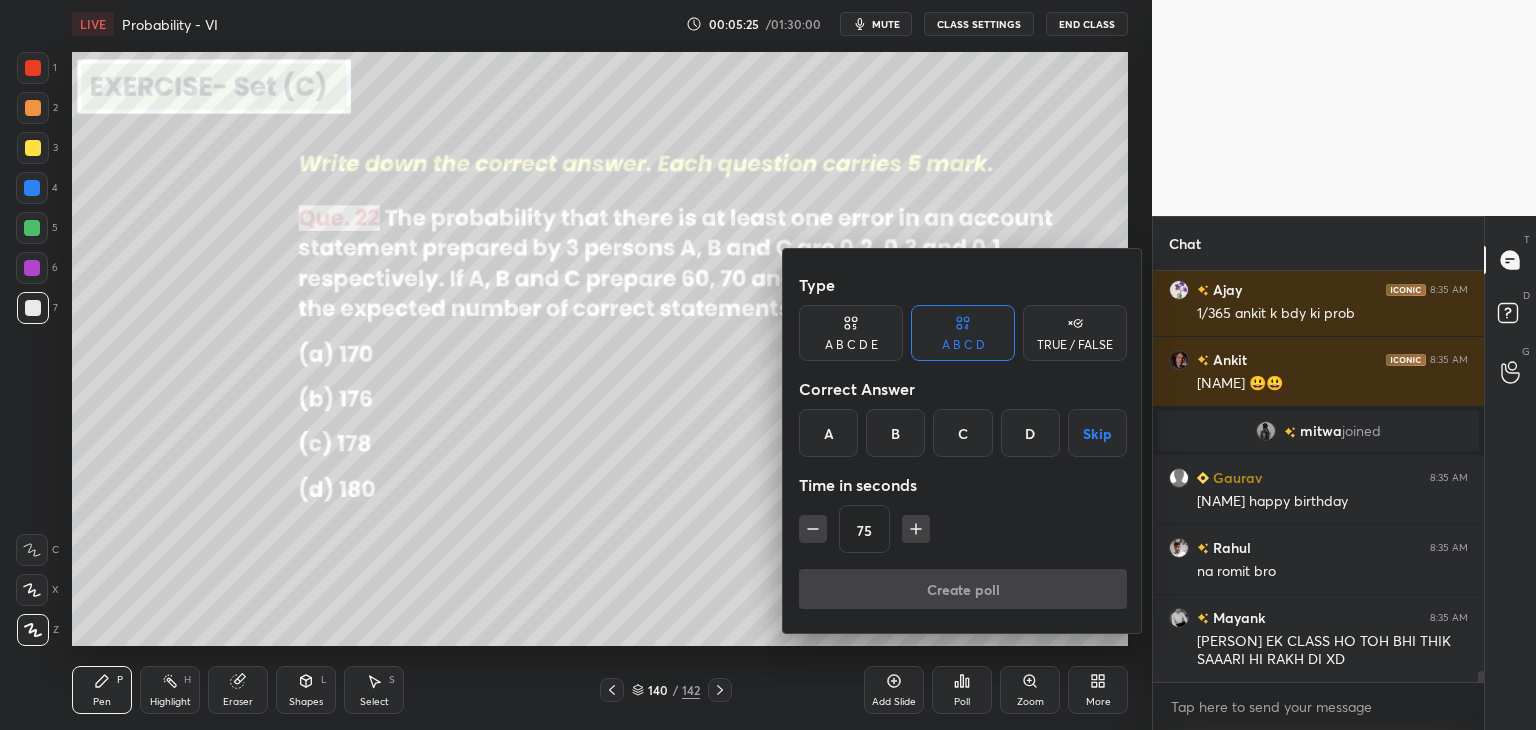 type on "90" 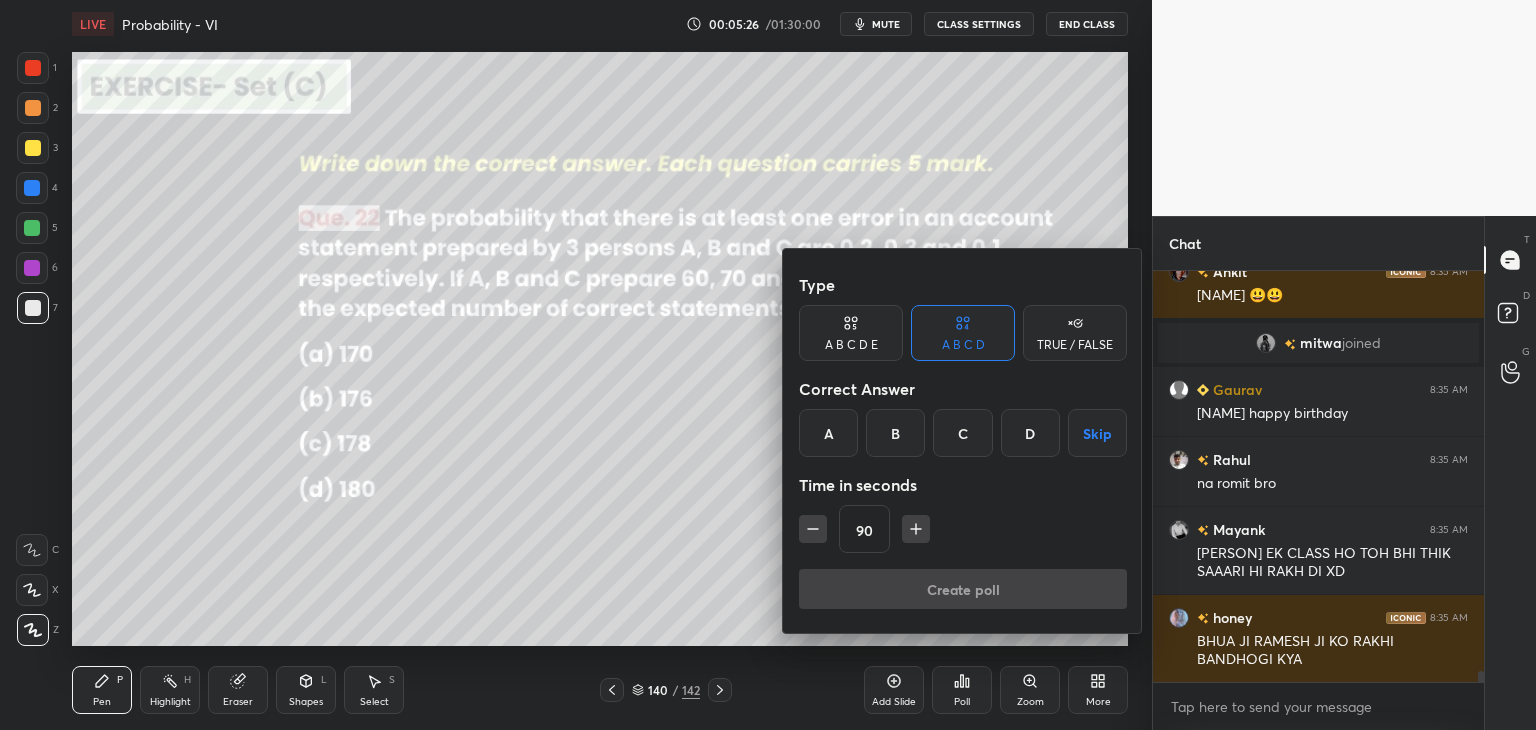 click on "C" at bounding box center [962, 433] 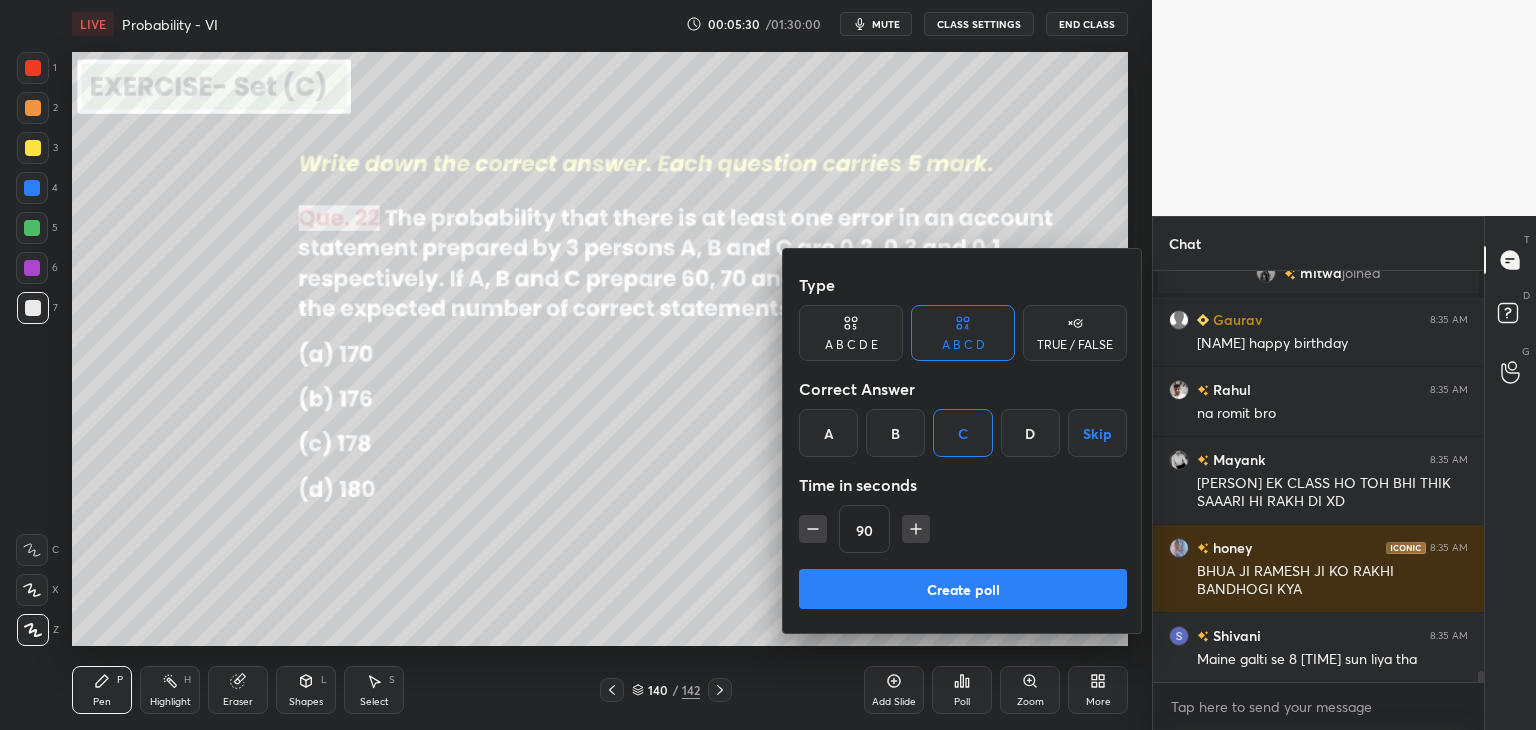 click on "Create poll" at bounding box center [963, 589] 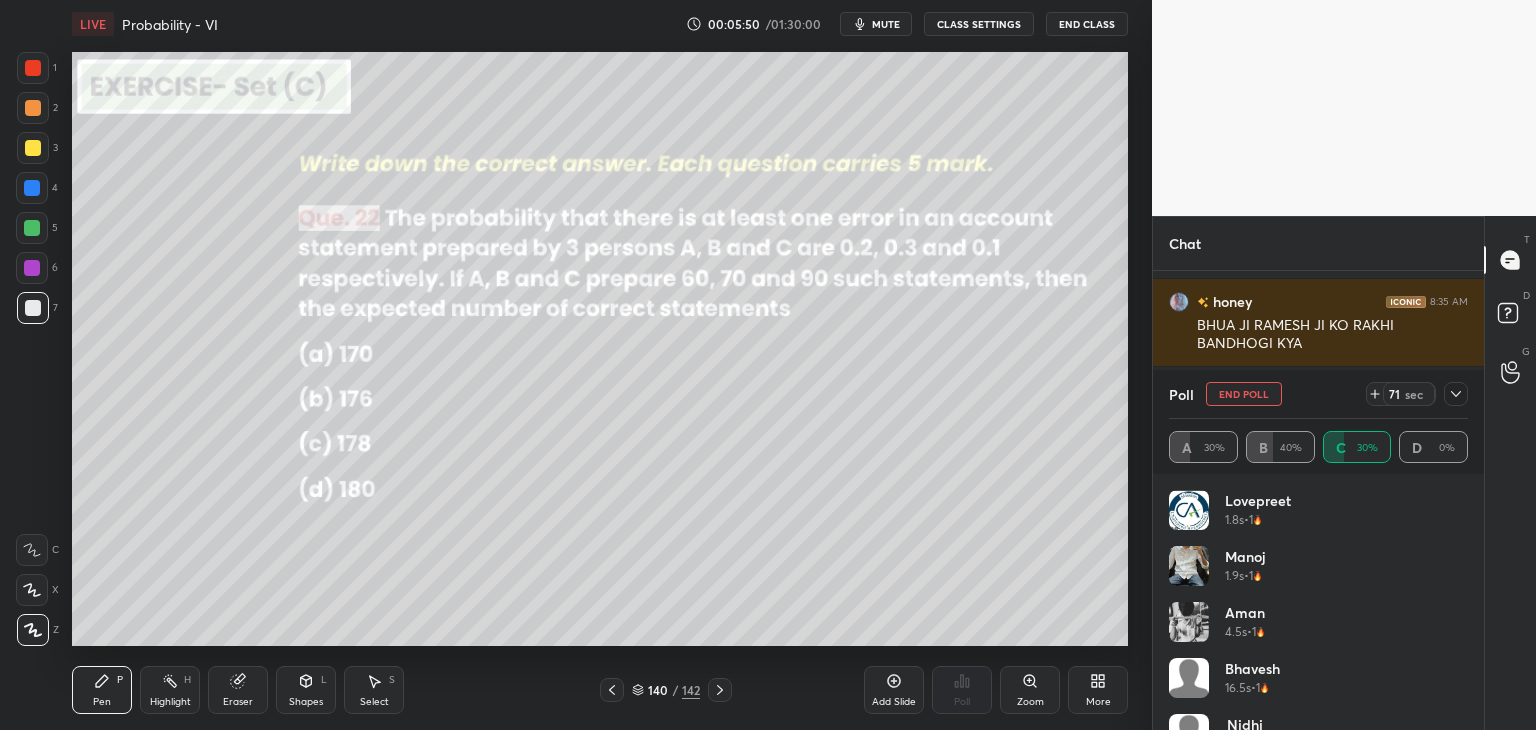 click 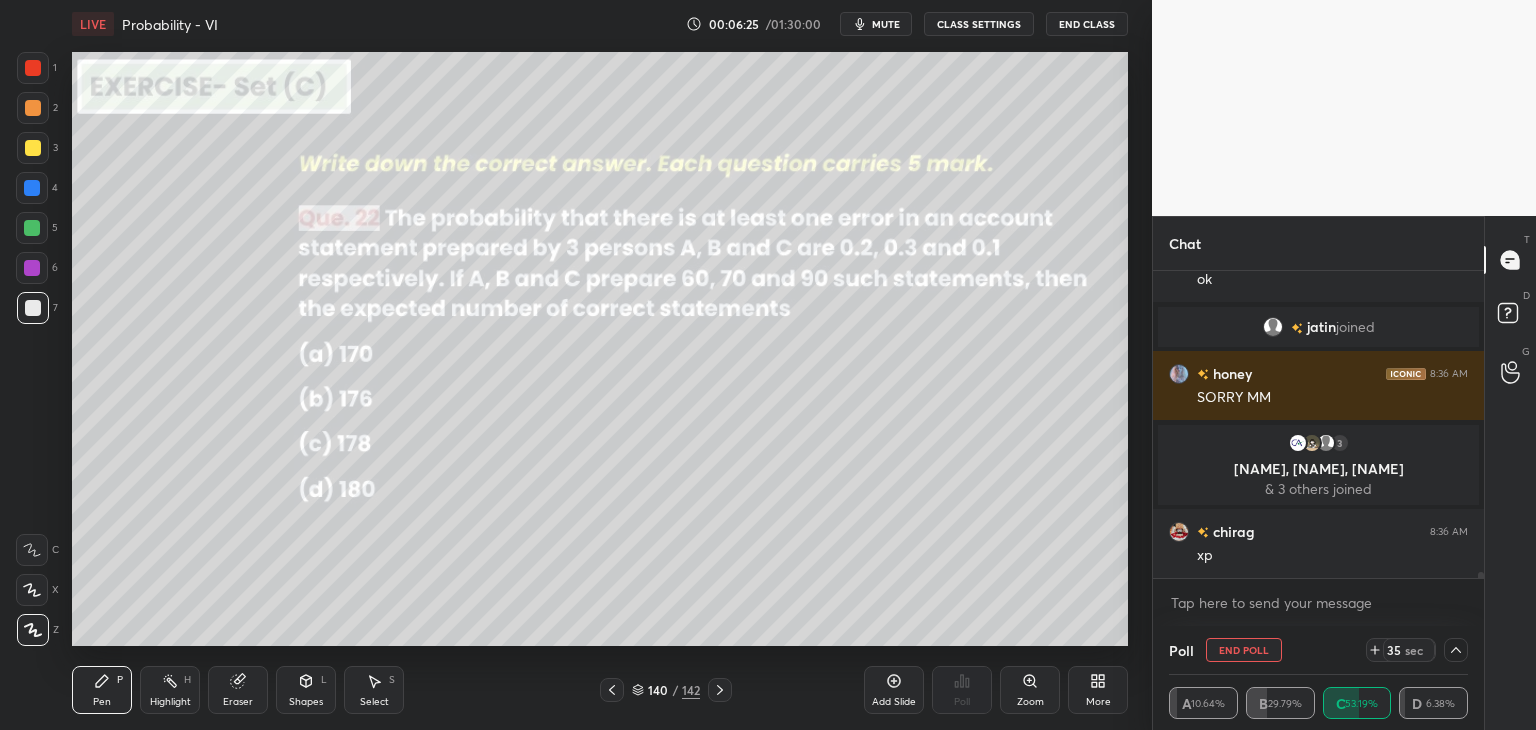 scroll, scrollTop: 16056, scrollLeft: 0, axis: vertical 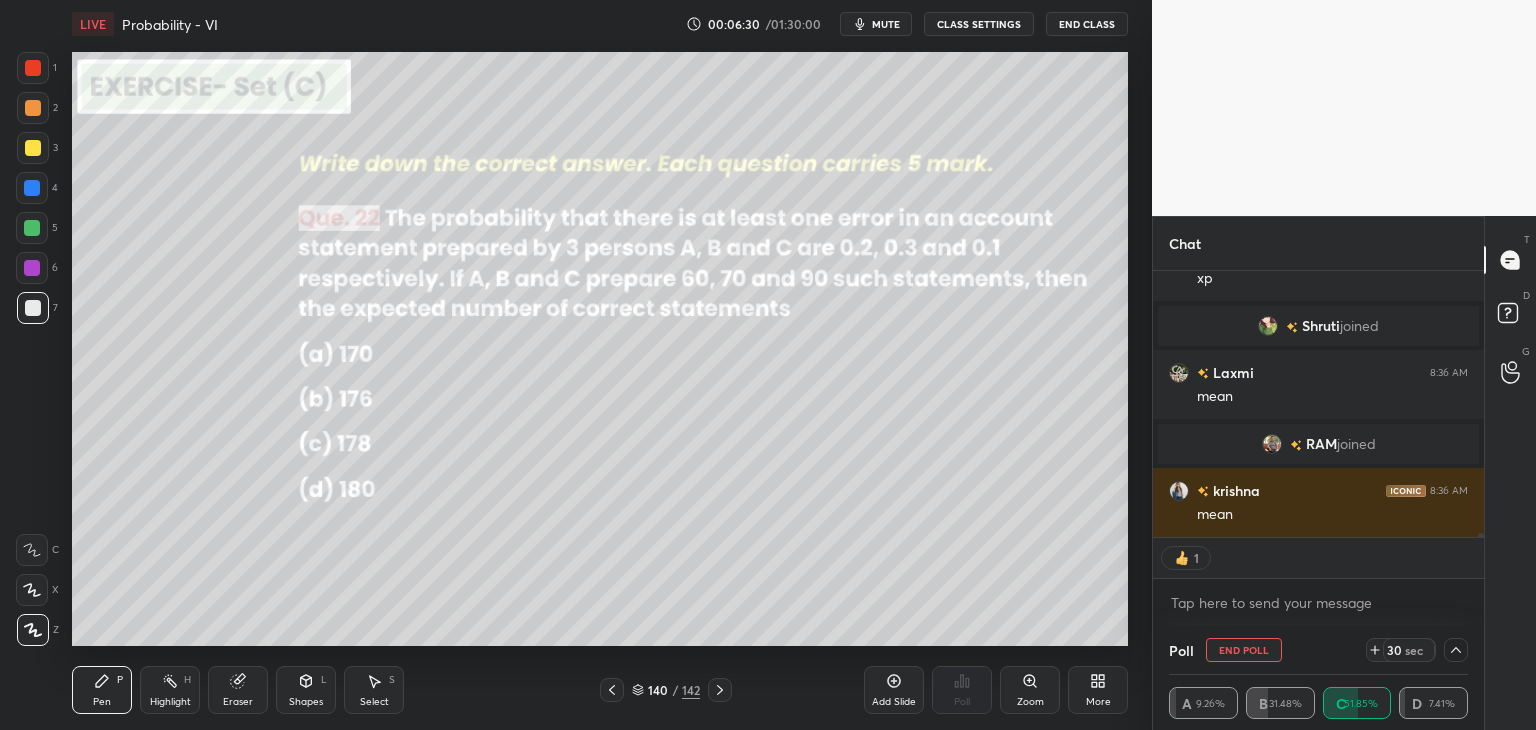 click on "Pen" at bounding box center [102, 702] 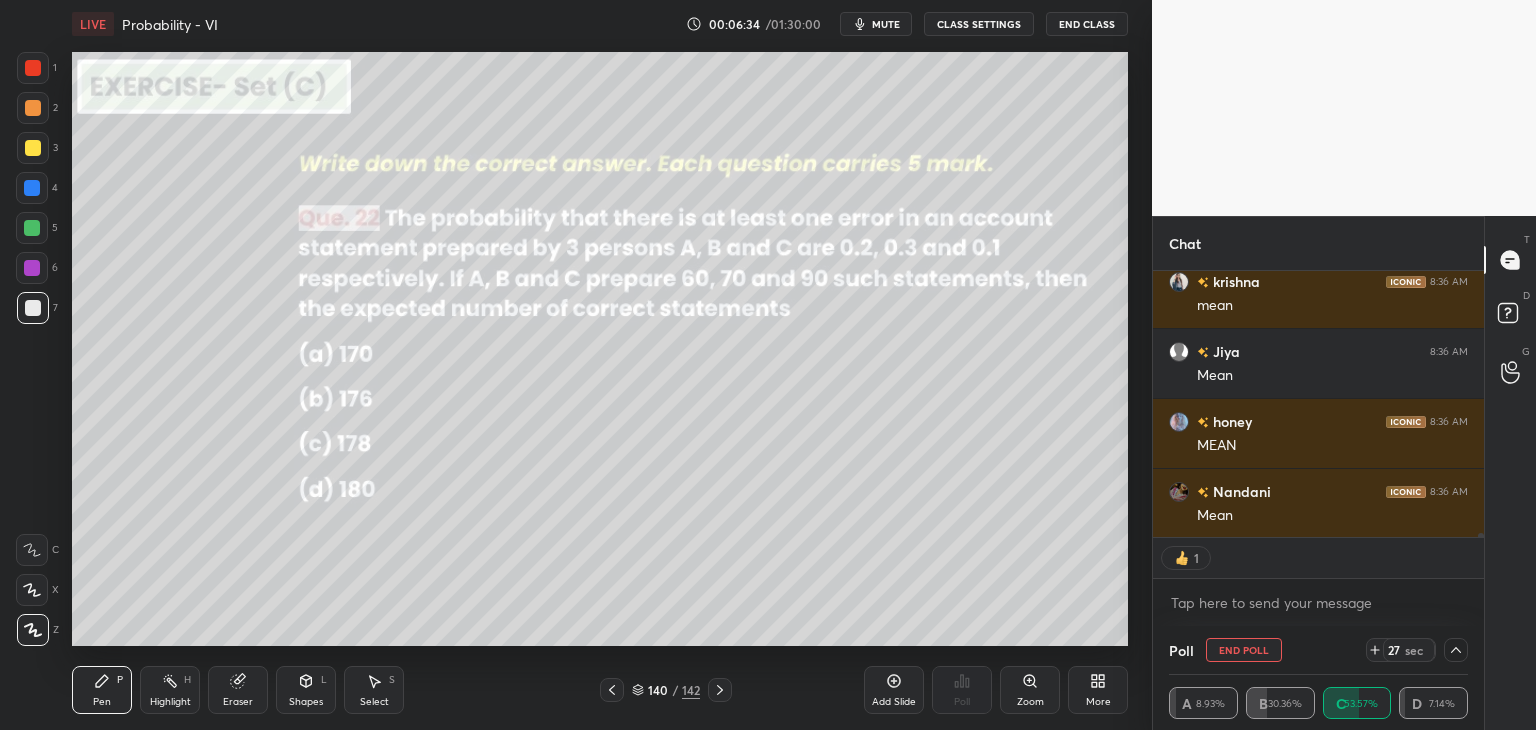 scroll, scrollTop: 16507, scrollLeft: 0, axis: vertical 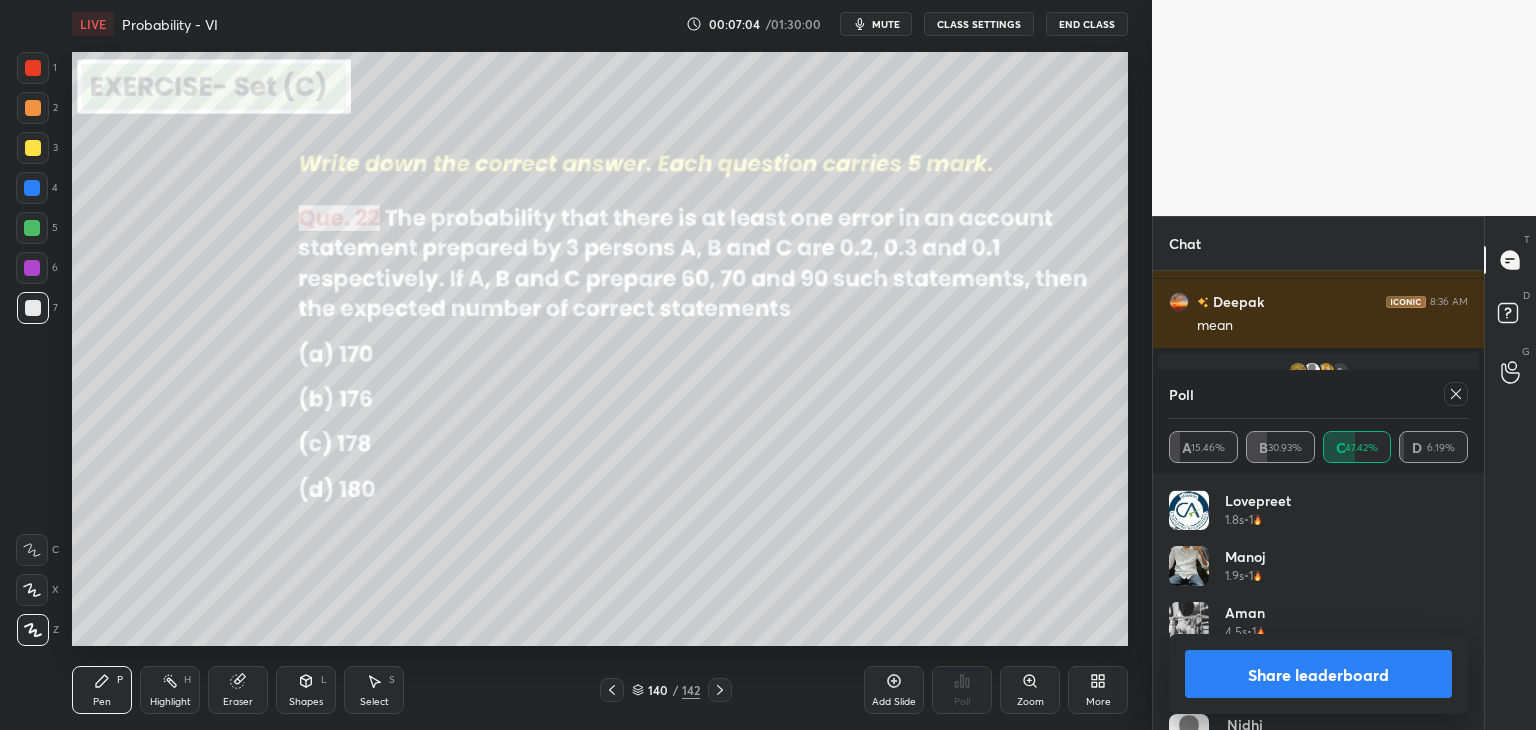 click 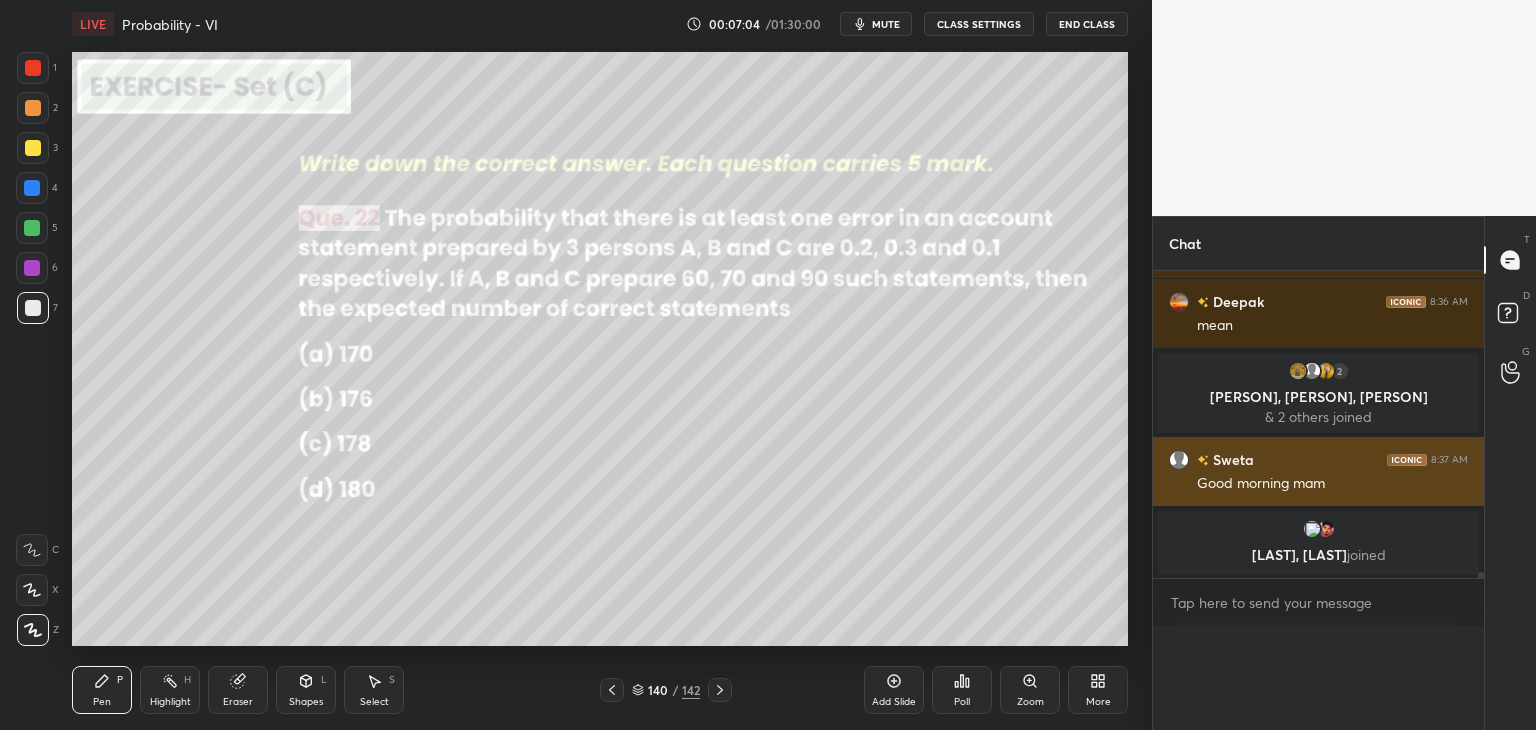 scroll, scrollTop: 88, scrollLeft: 293, axis: both 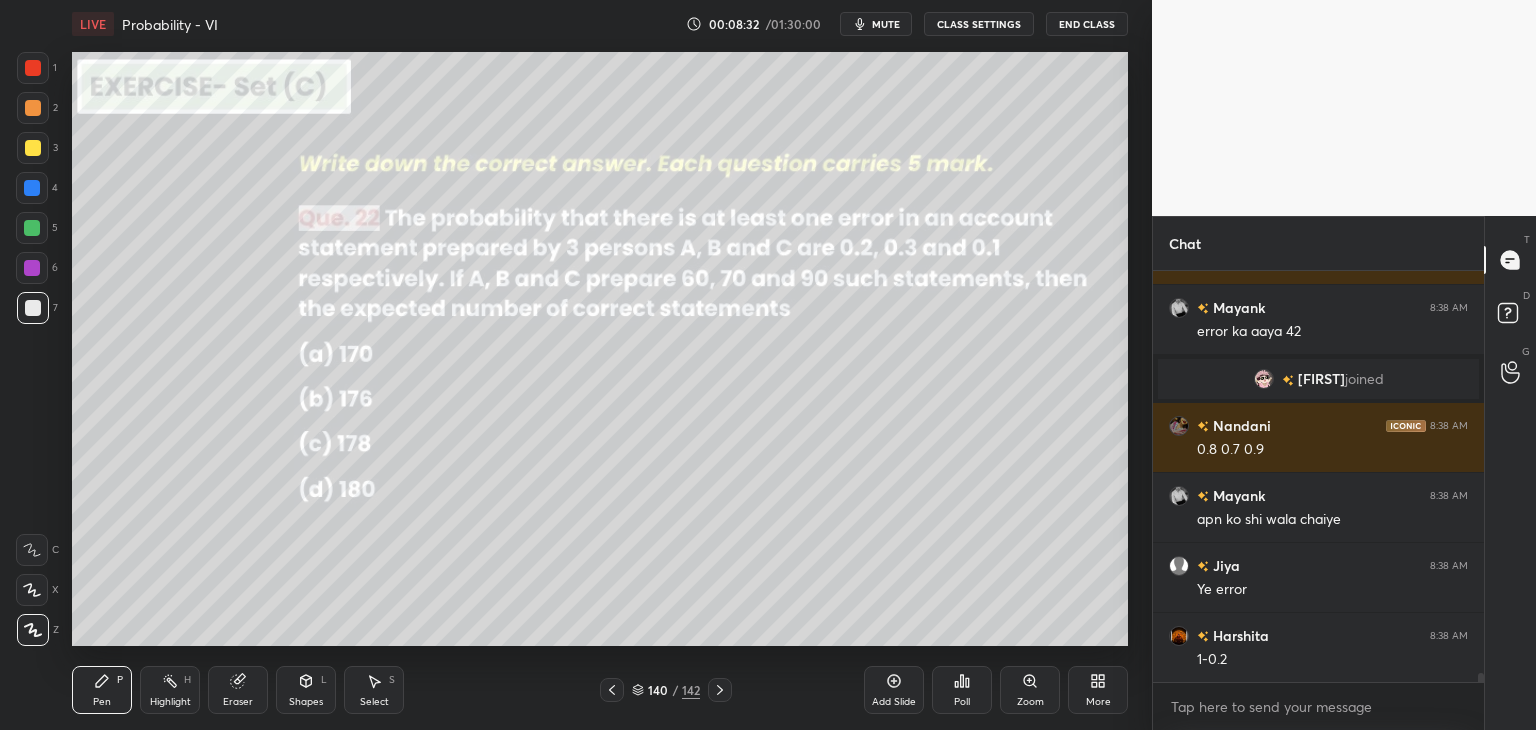 click on "Eraser" at bounding box center [238, 702] 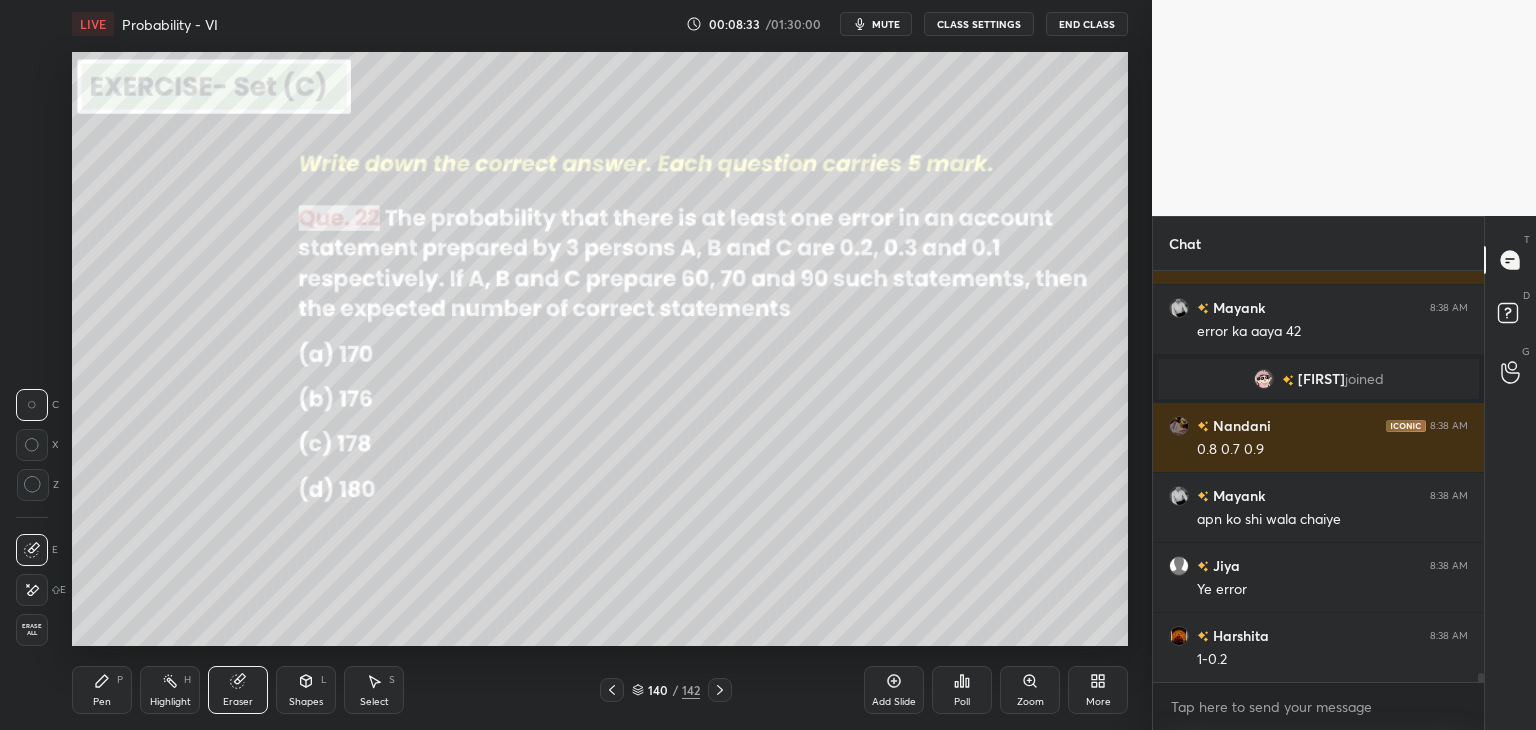 scroll, scrollTop: 17762, scrollLeft: 0, axis: vertical 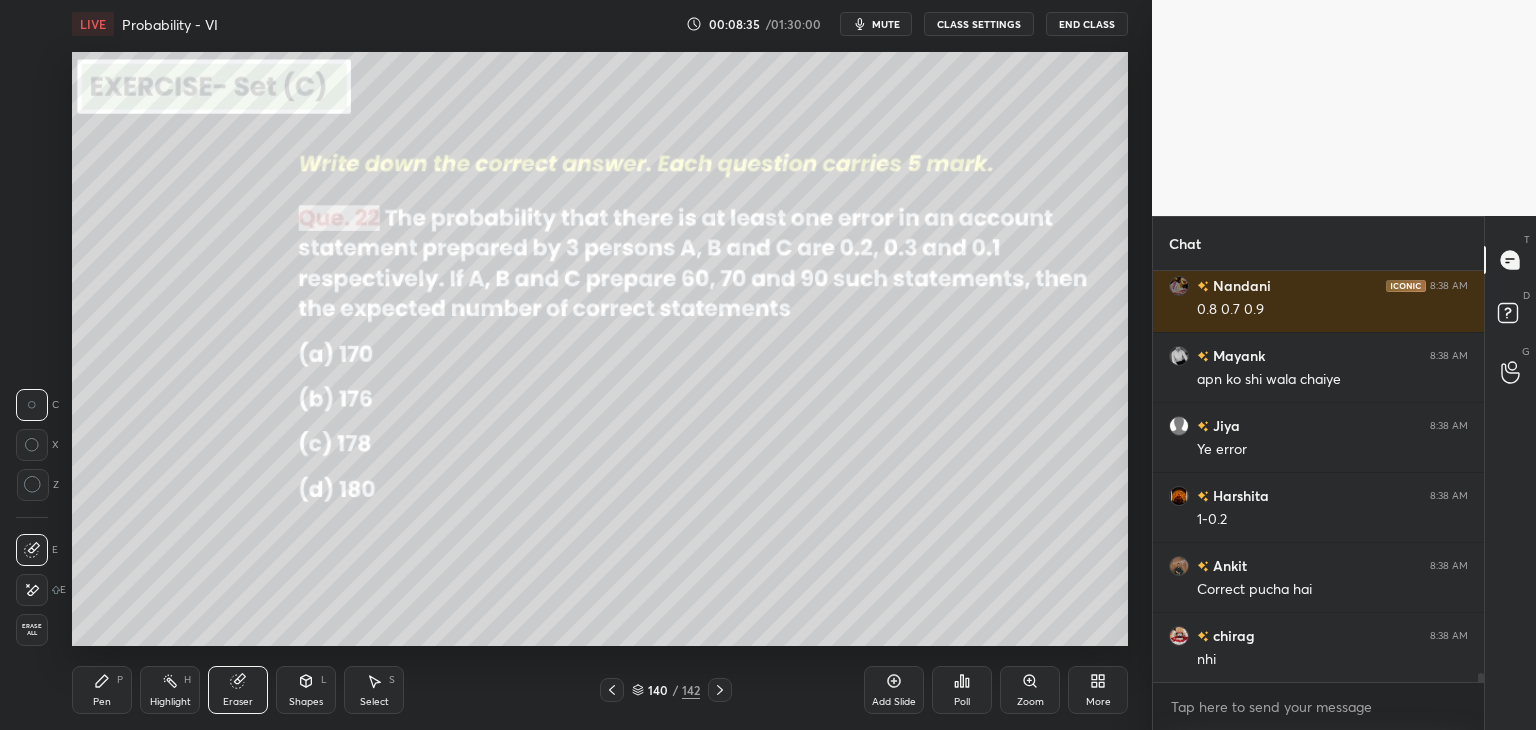drag, startPoint x: 109, startPoint y: 690, endPoint x: 150, endPoint y: 650, distance: 57.280014 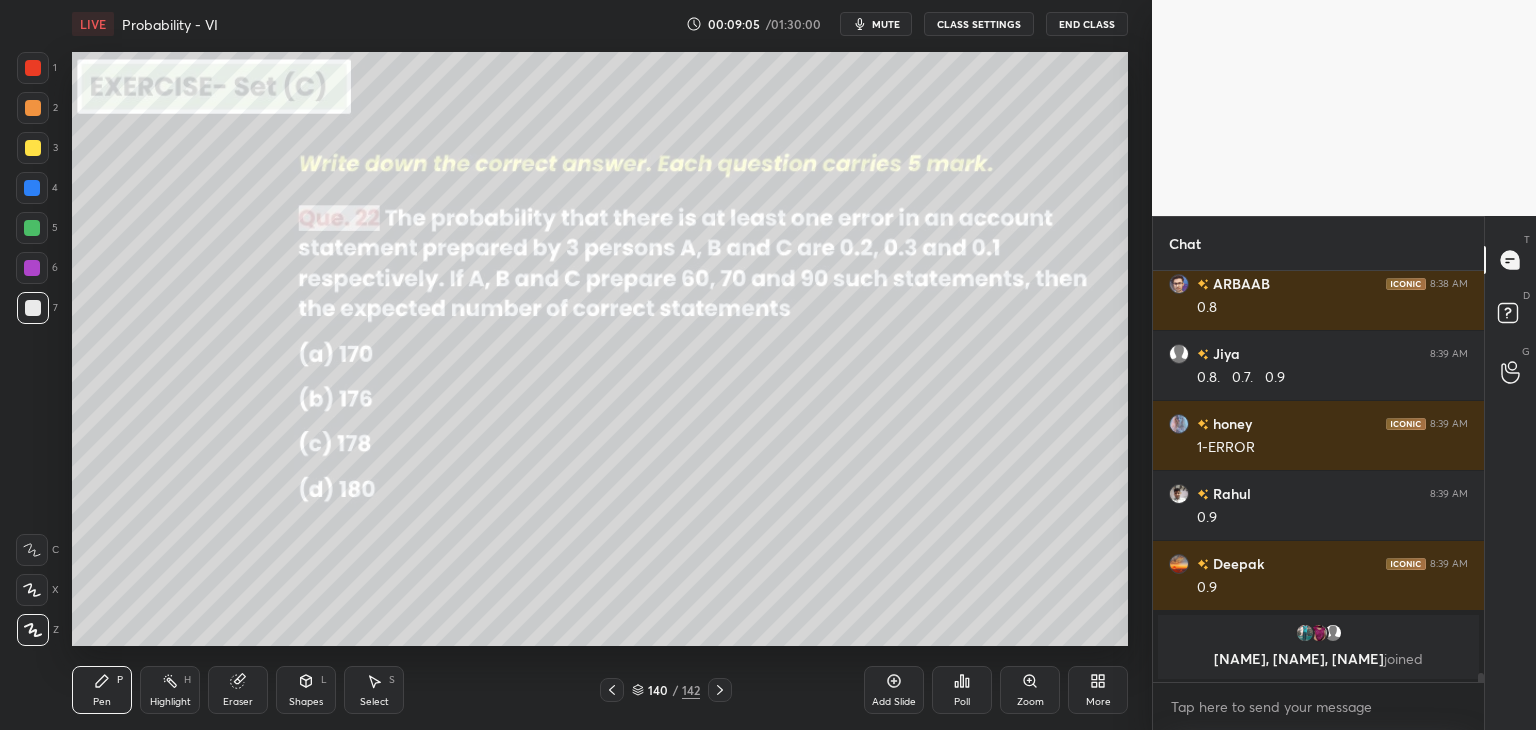 scroll, scrollTop: 18420, scrollLeft: 0, axis: vertical 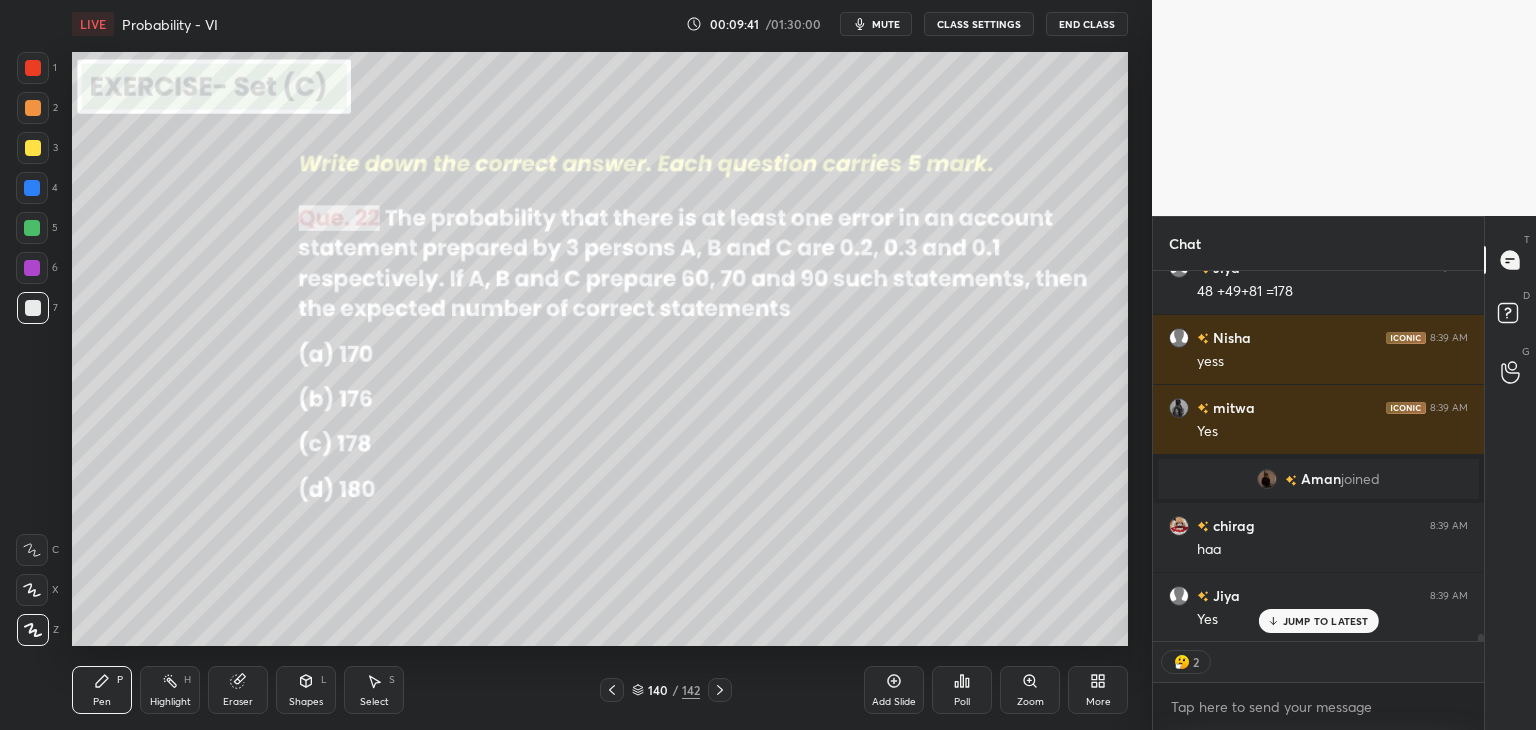 click 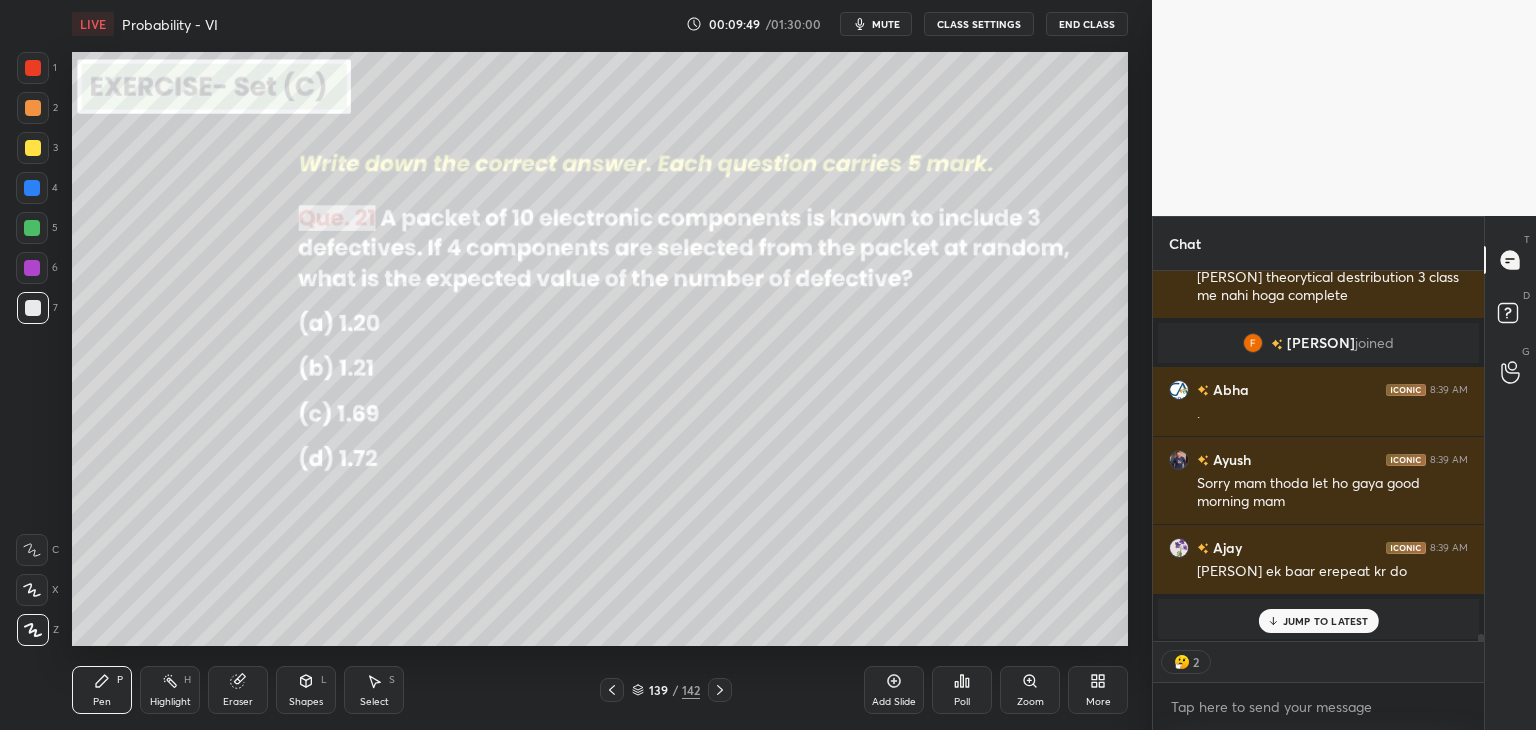 scroll, scrollTop: 19671, scrollLeft: 0, axis: vertical 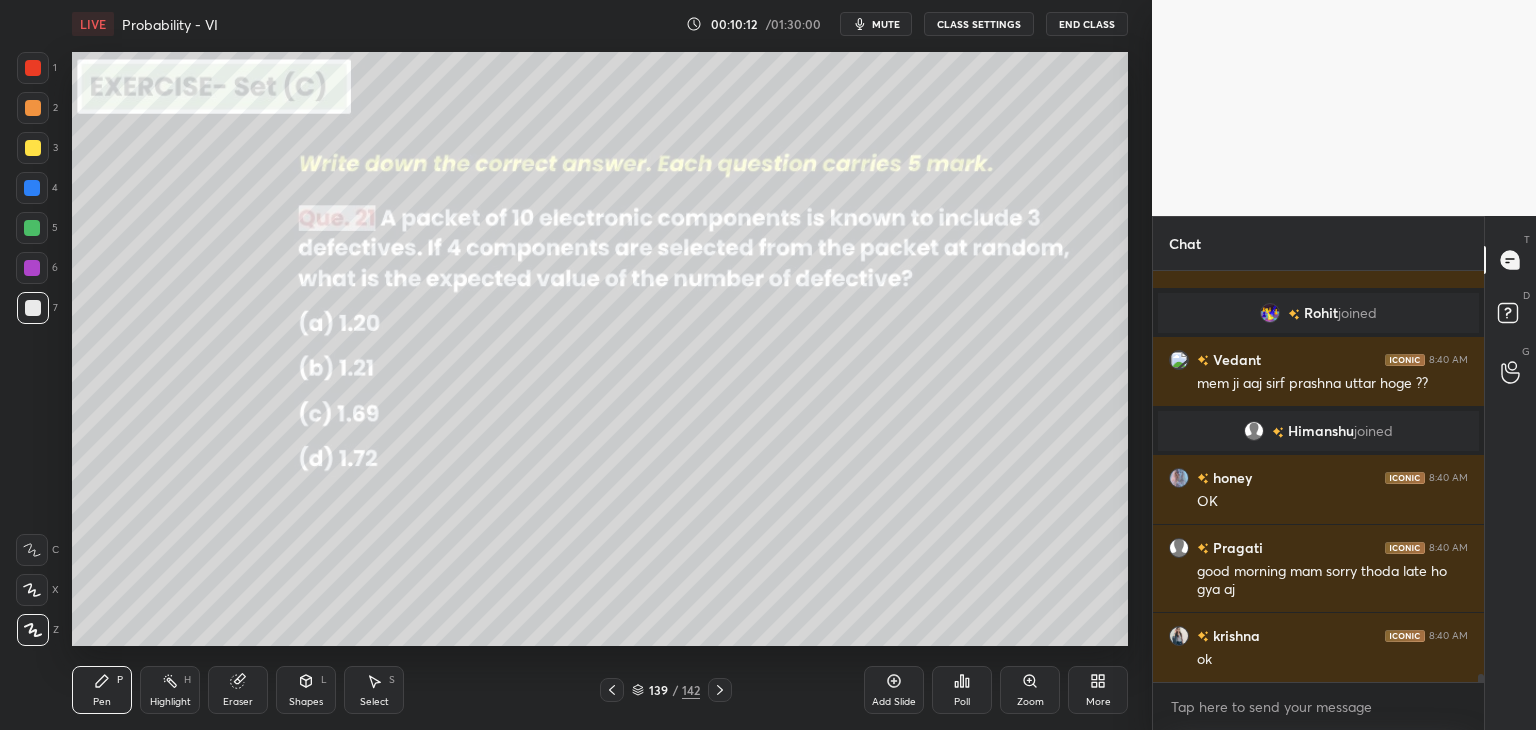 click at bounding box center (33, 148) 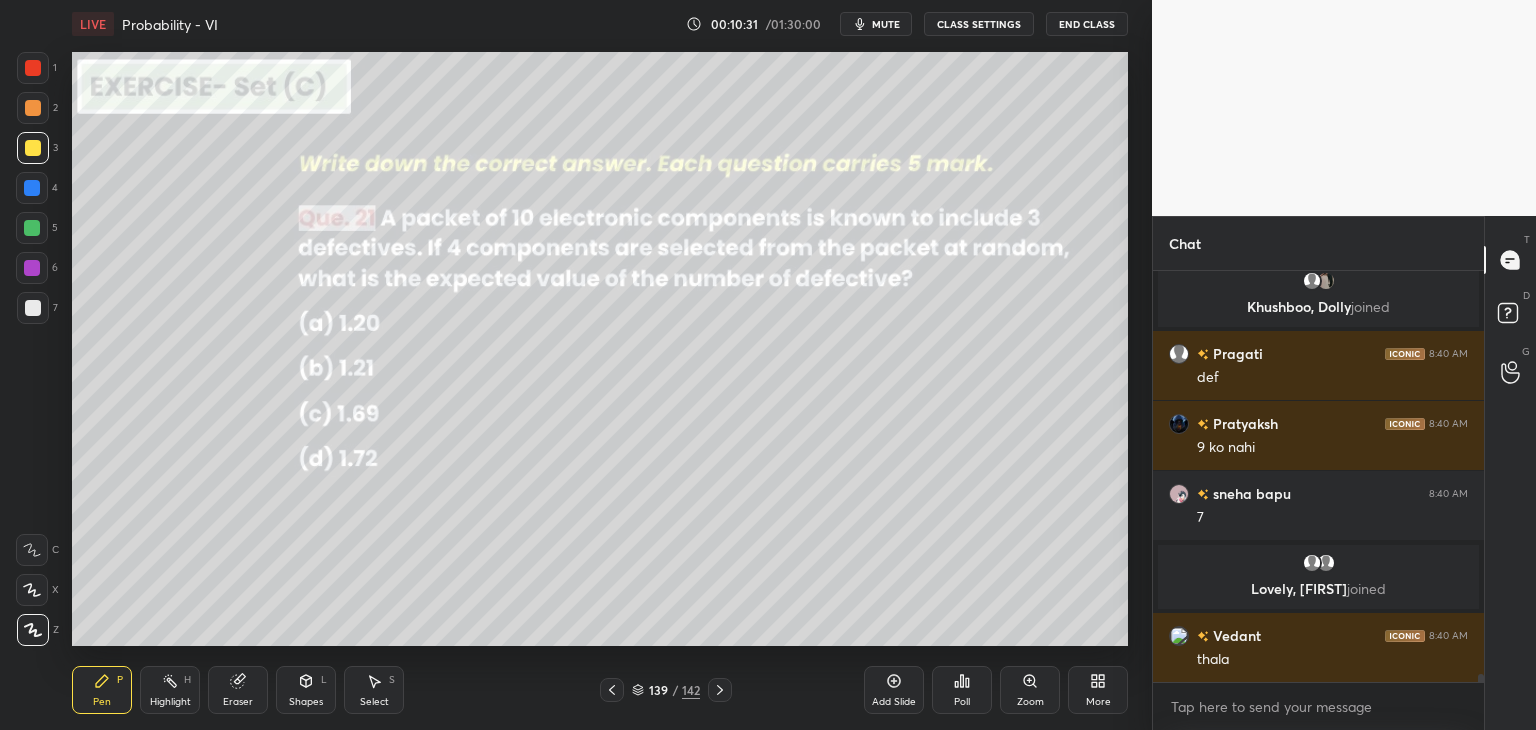 scroll, scrollTop: 20122, scrollLeft: 0, axis: vertical 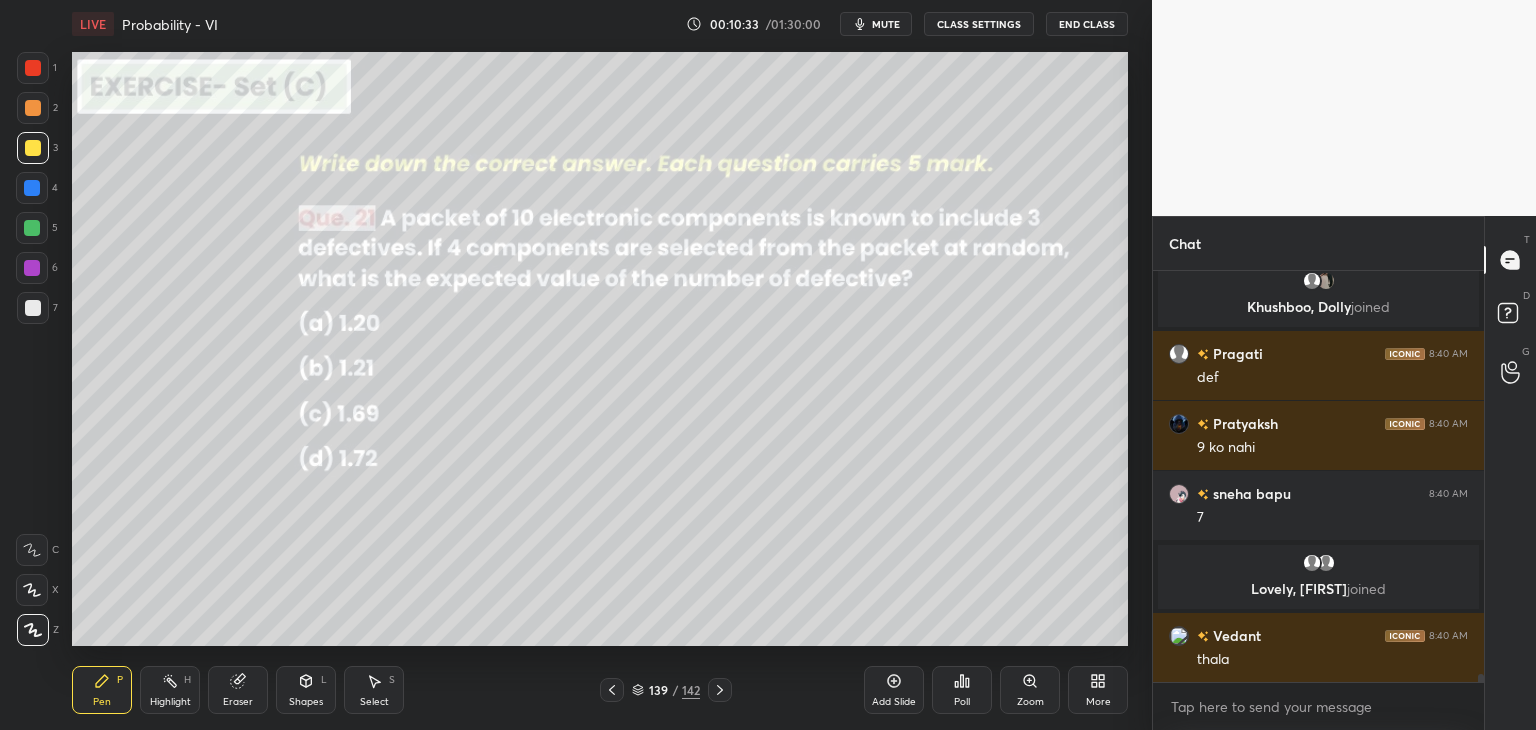 drag, startPoint x: 300, startPoint y: 704, endPoint x: 302, endPoint y: 680, distance: 24.083189 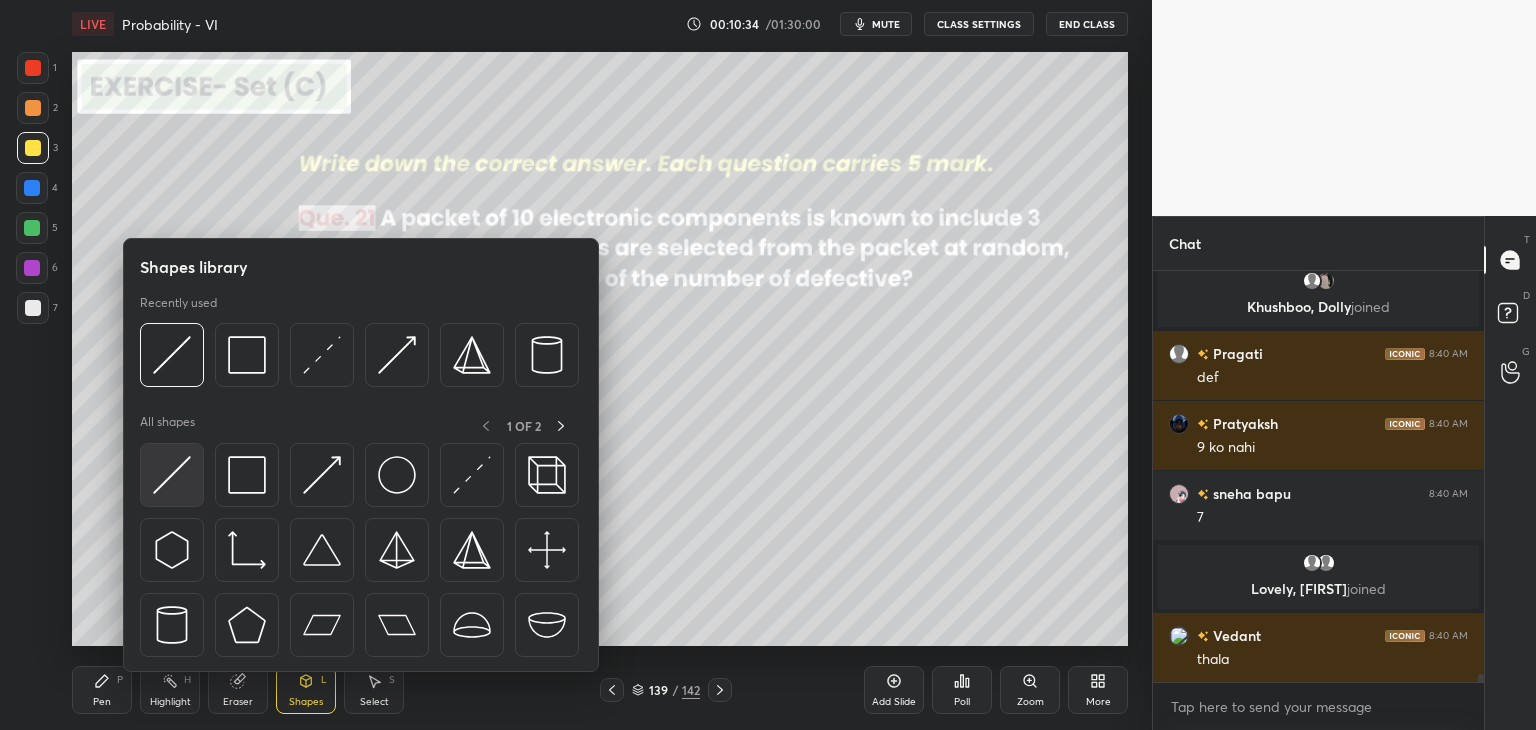 click at bounding box center [172, 475] 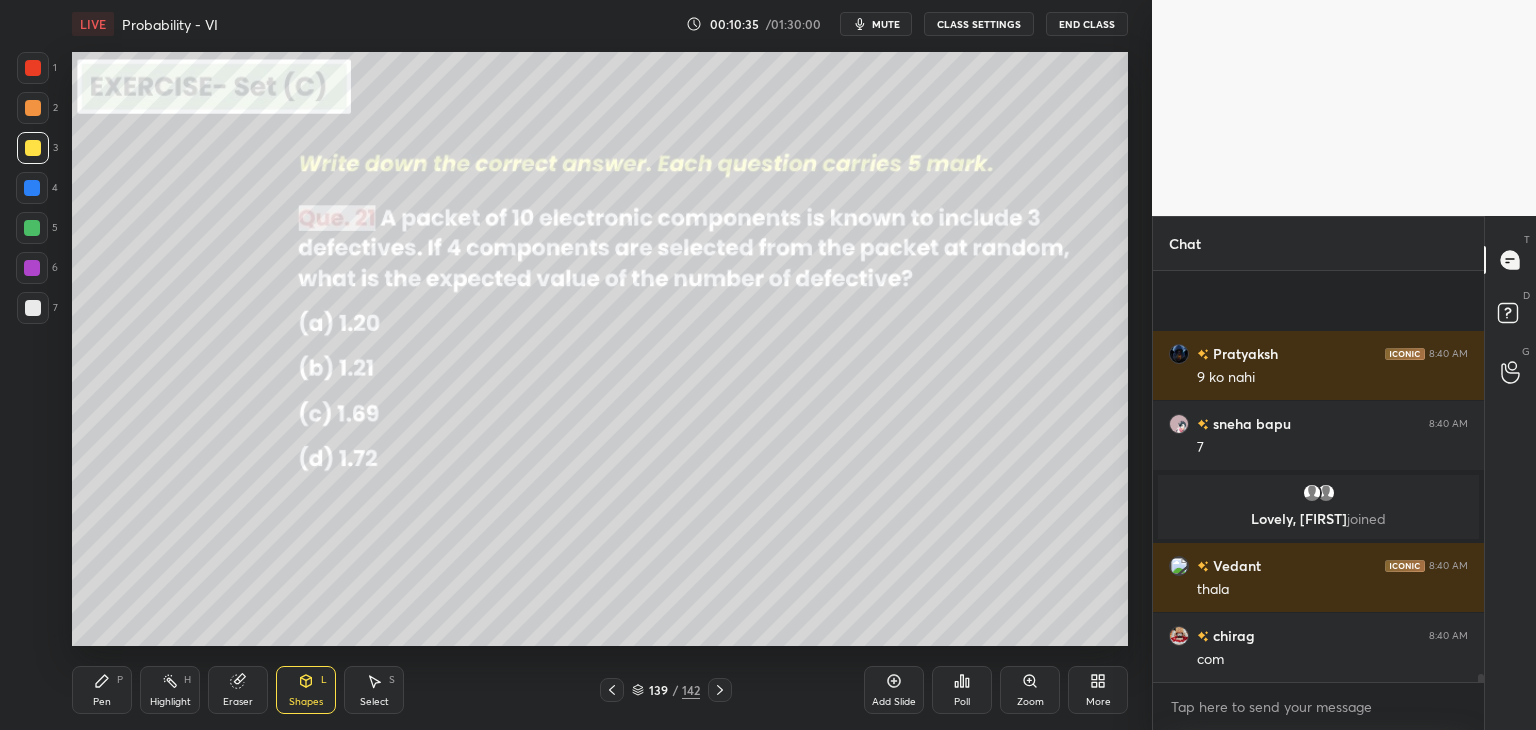 scroll, scrollTop: 20332, scrollLeft: 0, axis: vertical 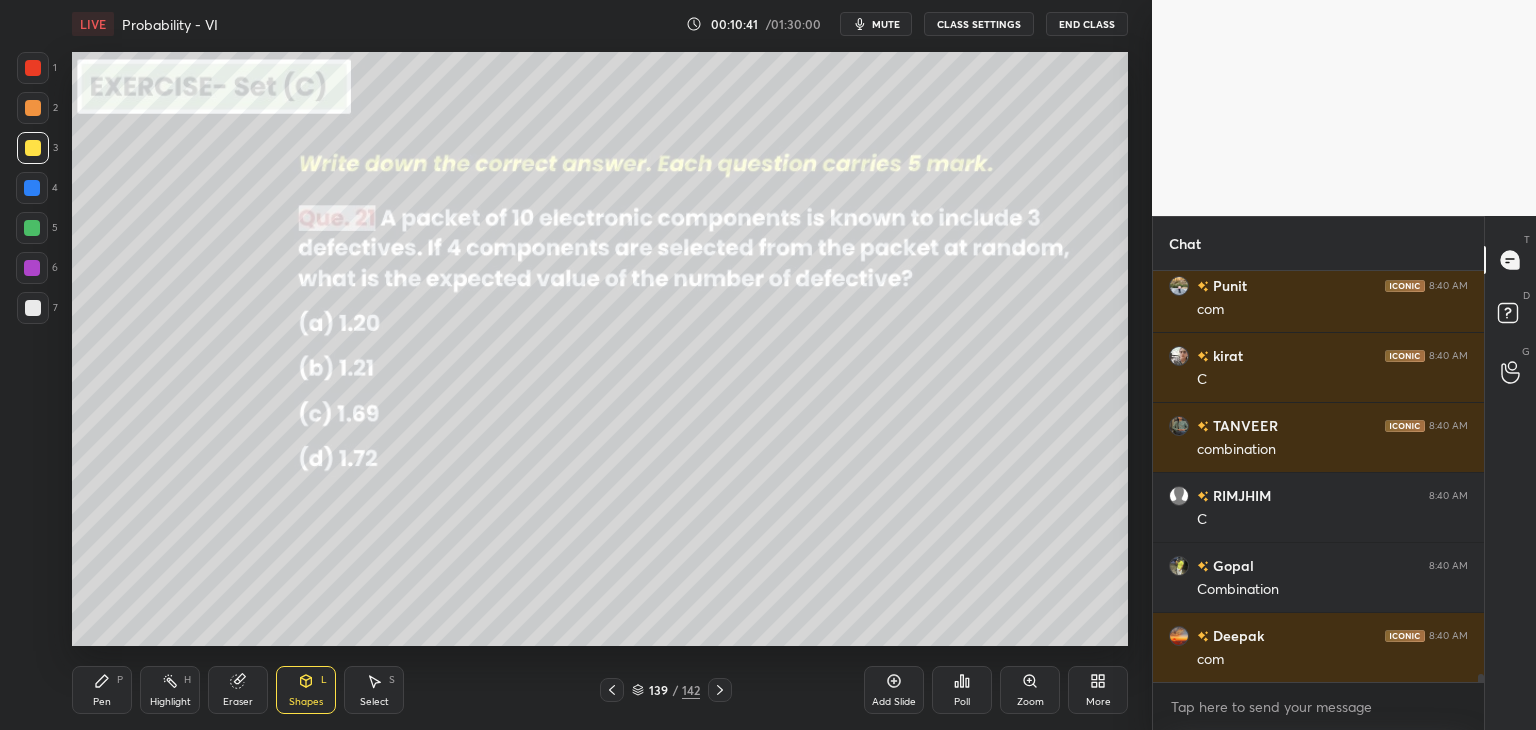 click on "Pen" at bounding box center [102, 702] 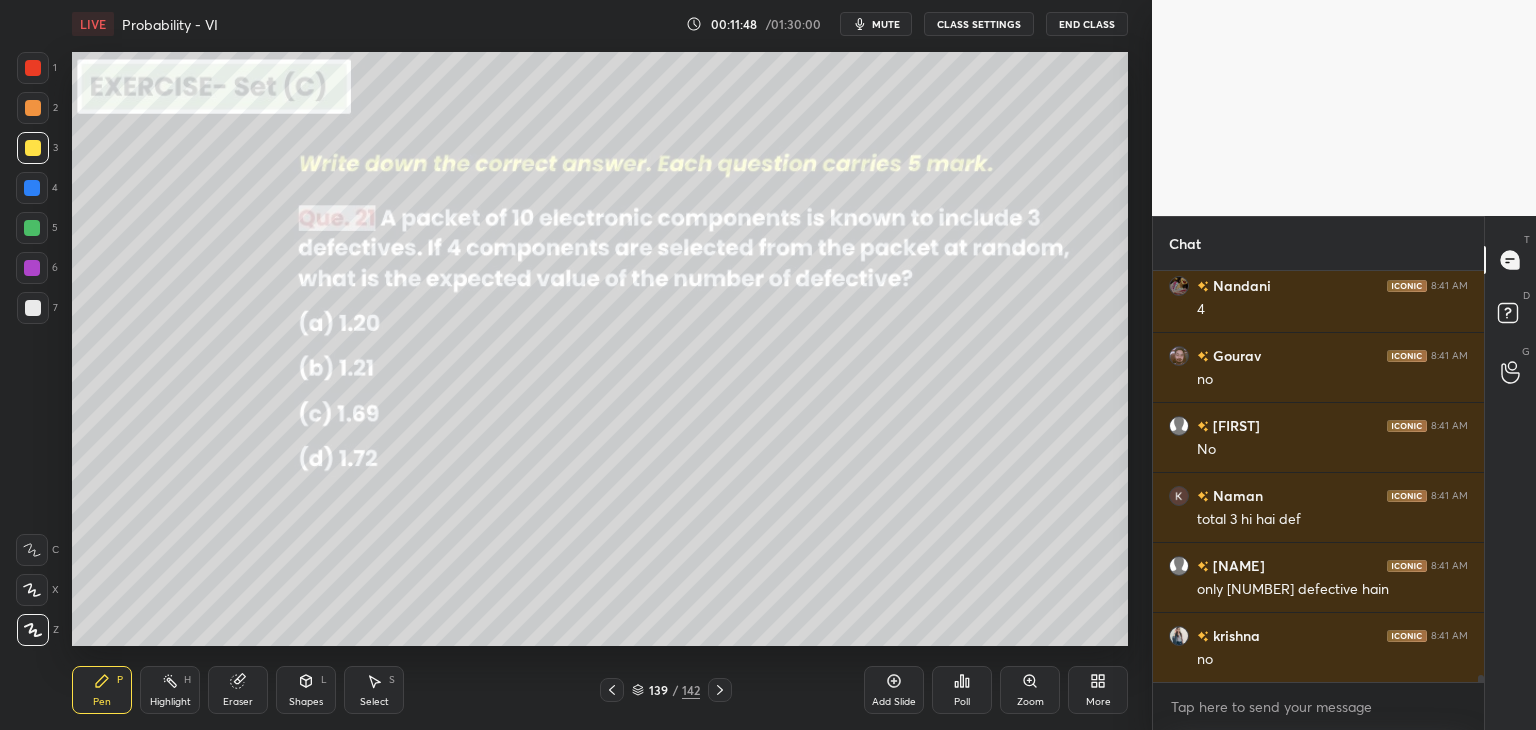scroll, scrollTop: 23634, scrollLeft: 0, axis: vertical 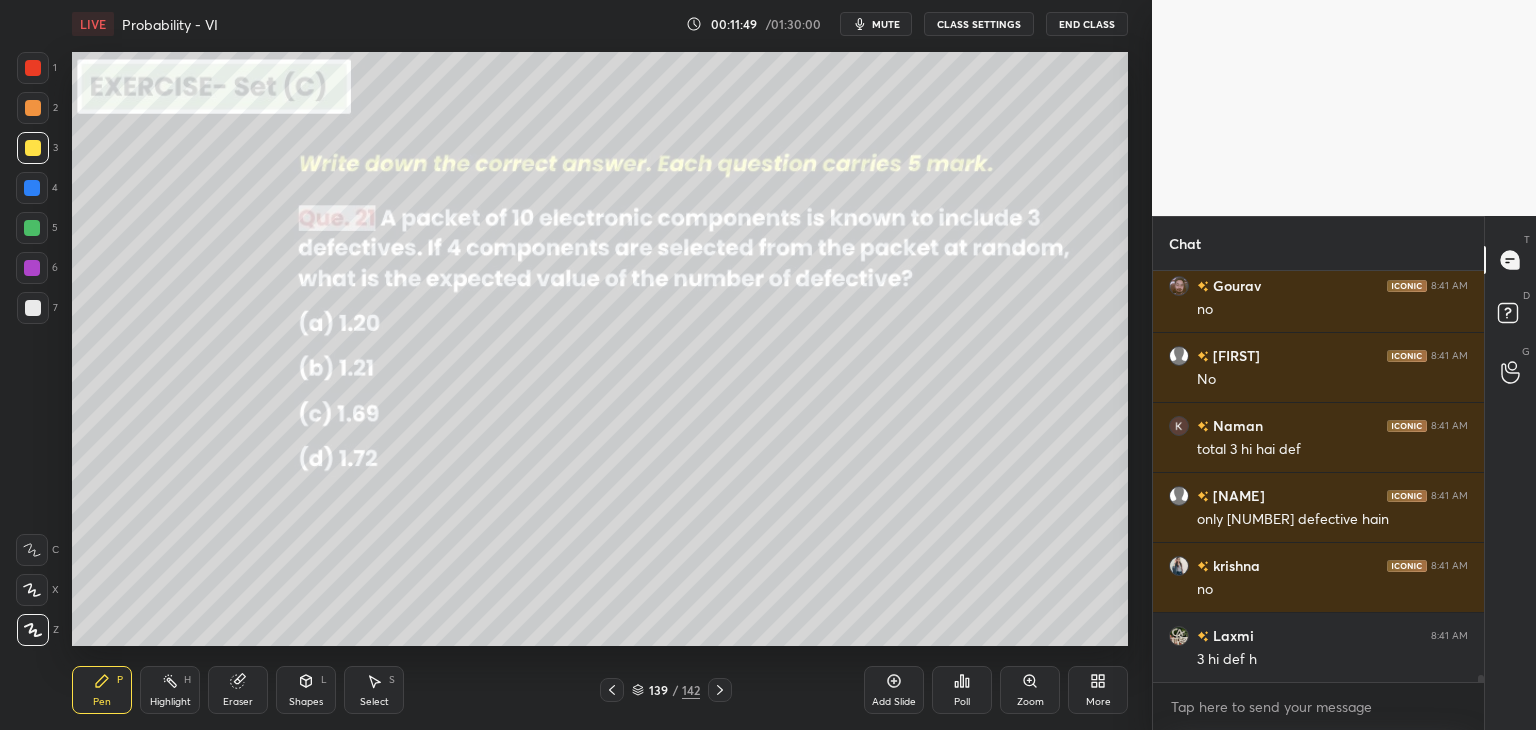 click on "Eraser" at bounding box center (238, 702) 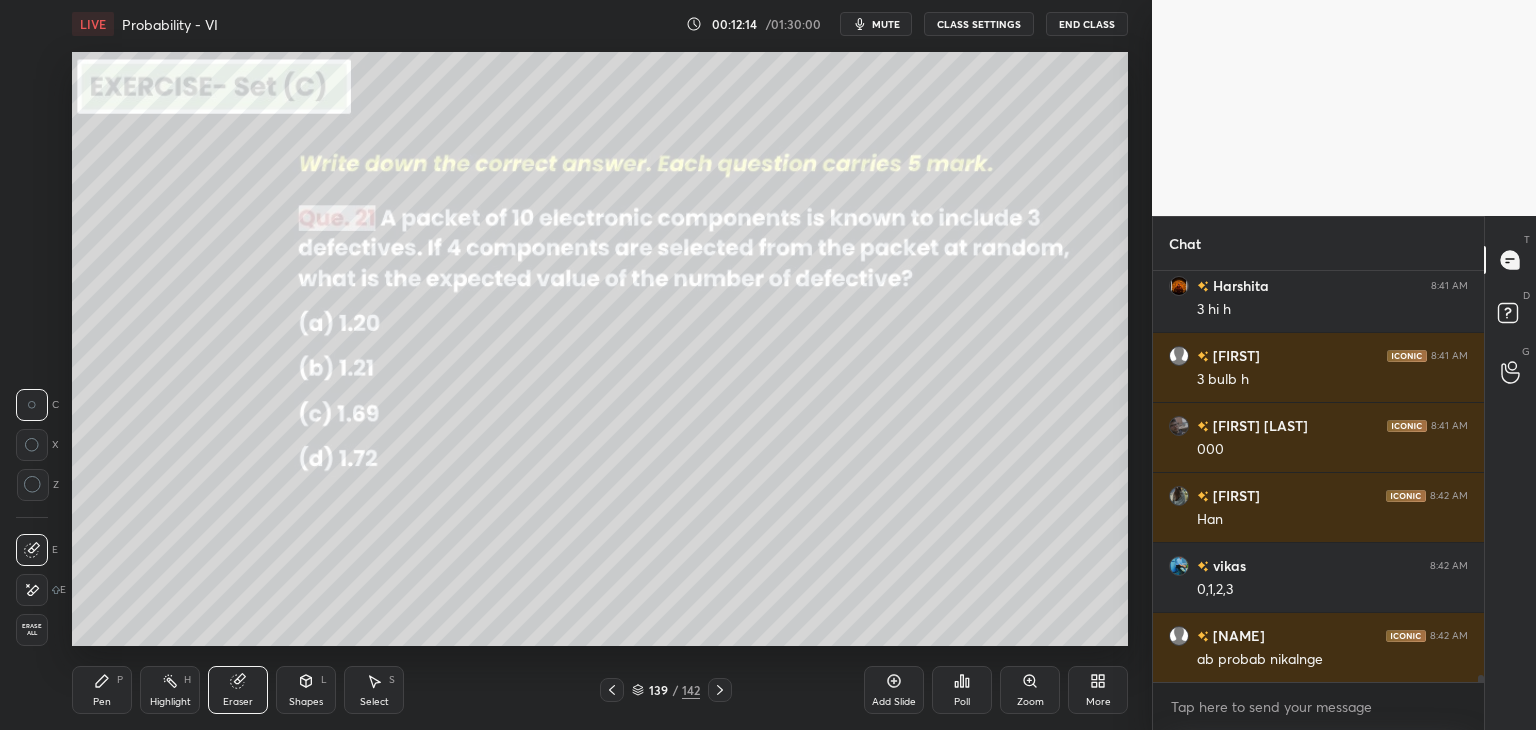 scroll, scrollTop: 24312, scrollLeft: 0, axis: vertical 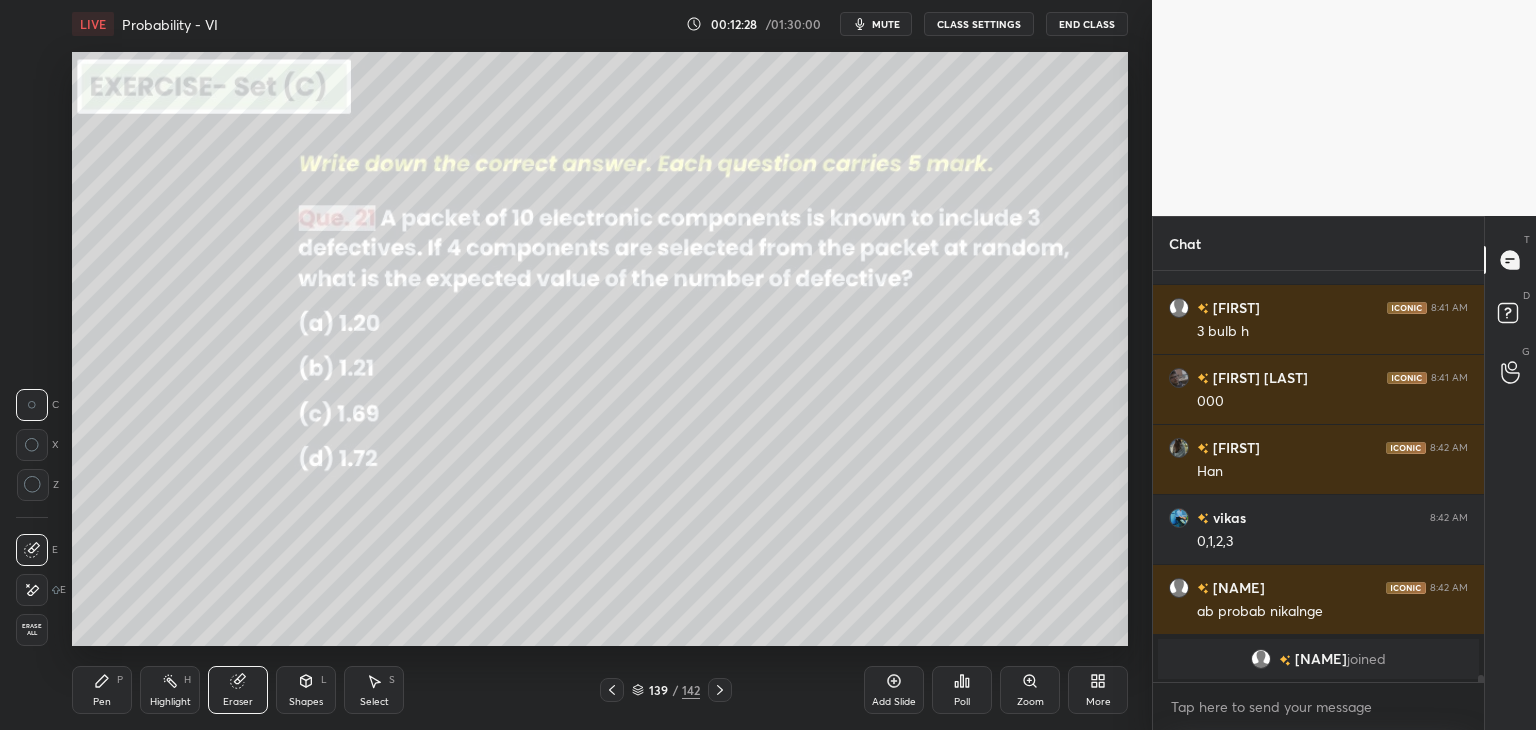 click on "Pen P" at bounding box center [102, 690] 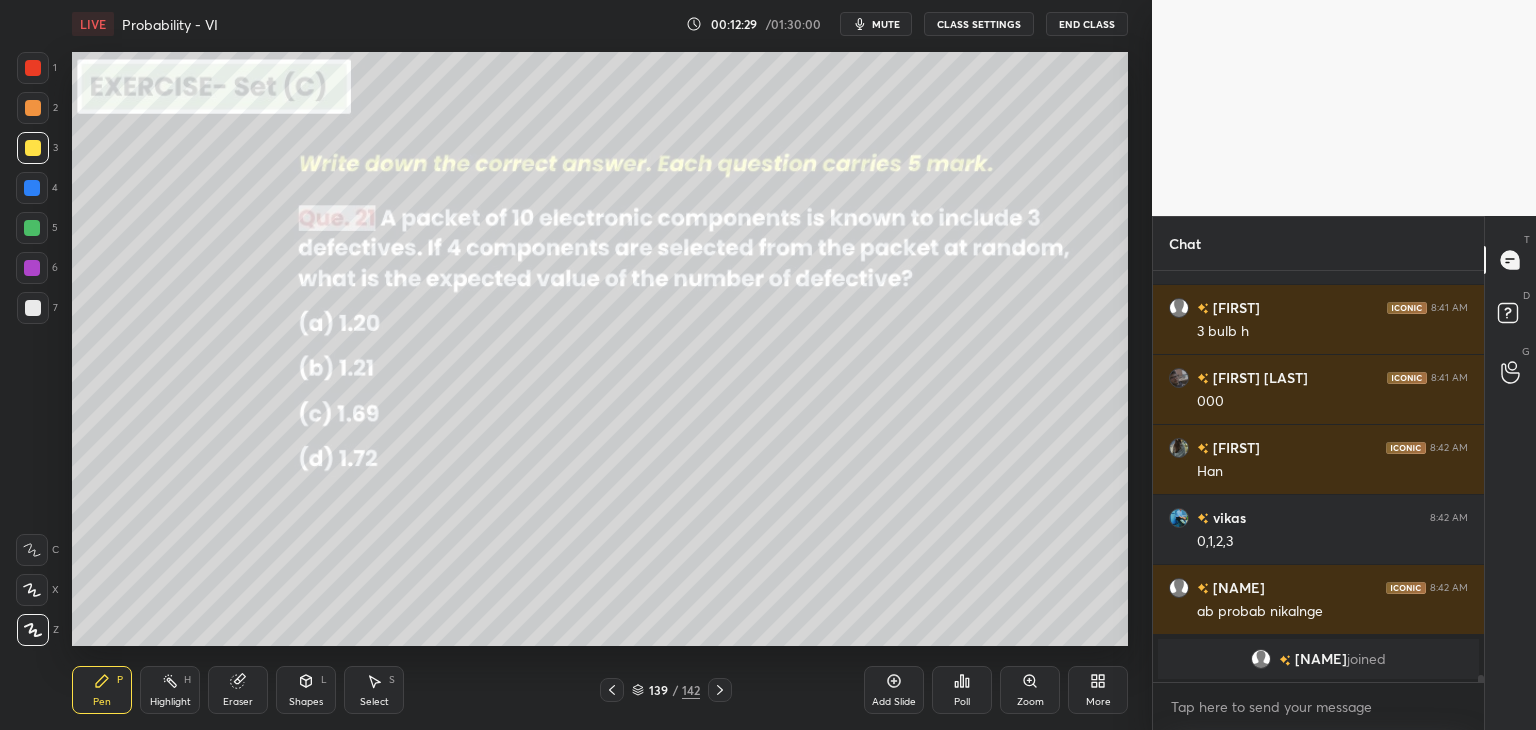 click on "Select S" at bounding box center [374, 690] 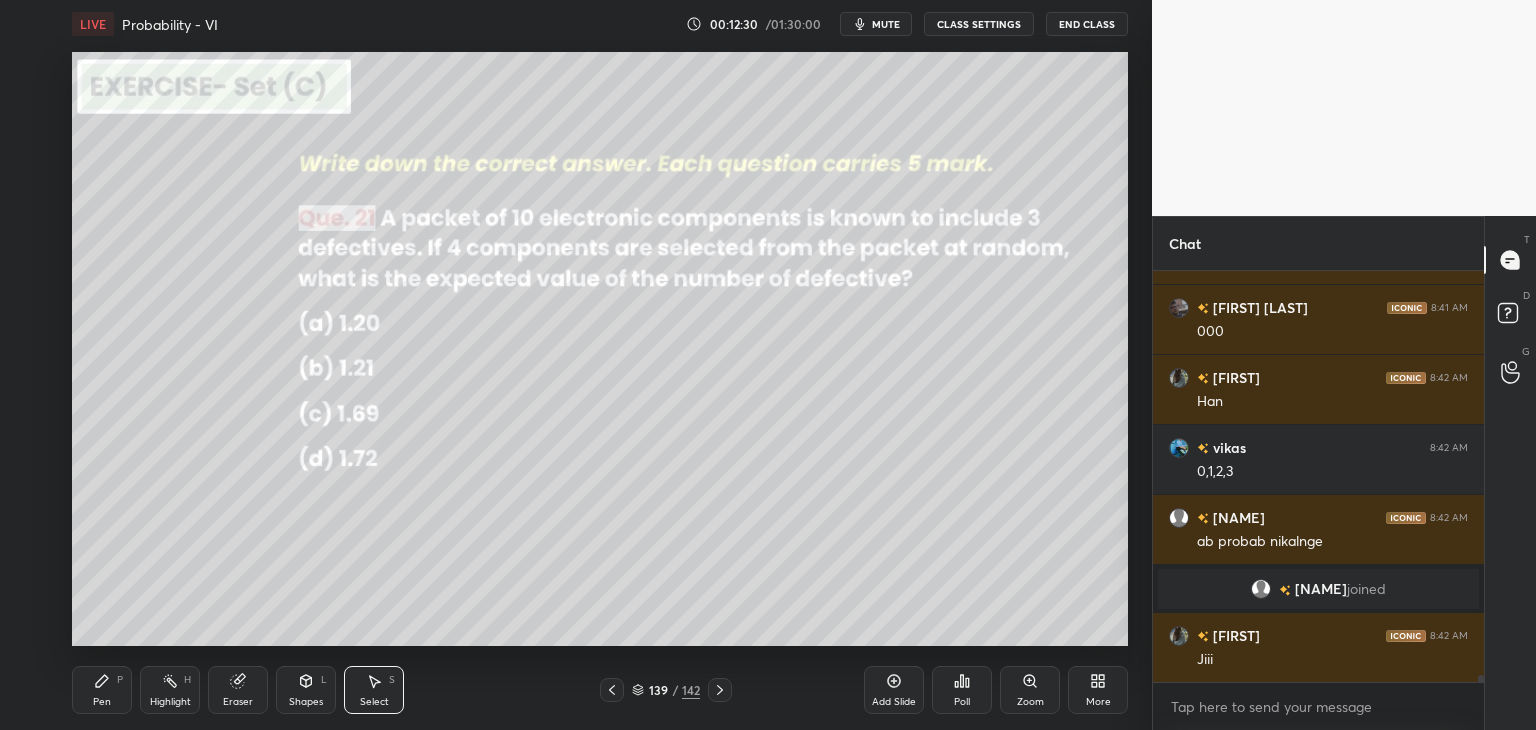 scroll, scrollTop: 23966, scrollLeft: 0, axis: vertical 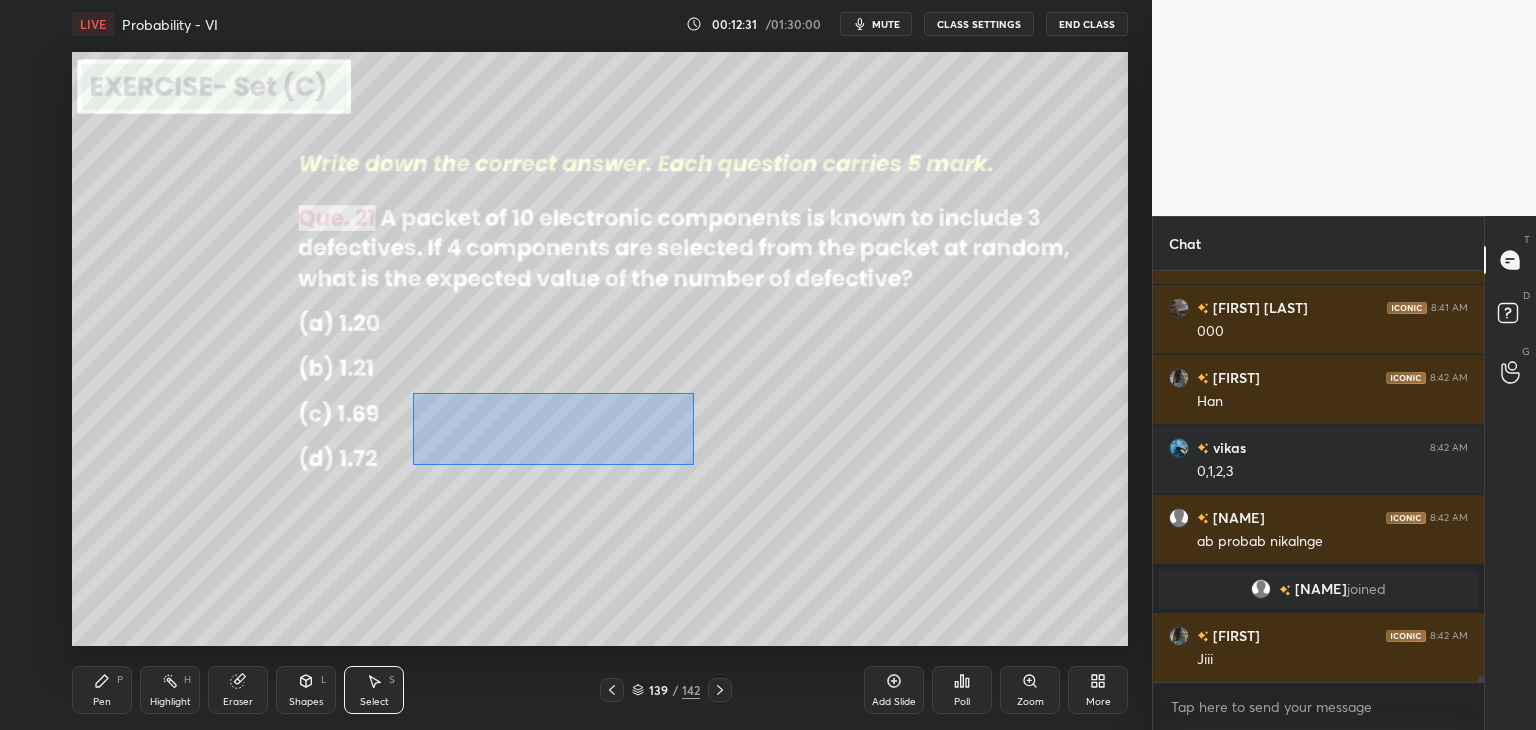 drag, startPoint x: 412, startPoint y: 393, endPoint x: 720, endPoint y: 458, distance: 314.78406 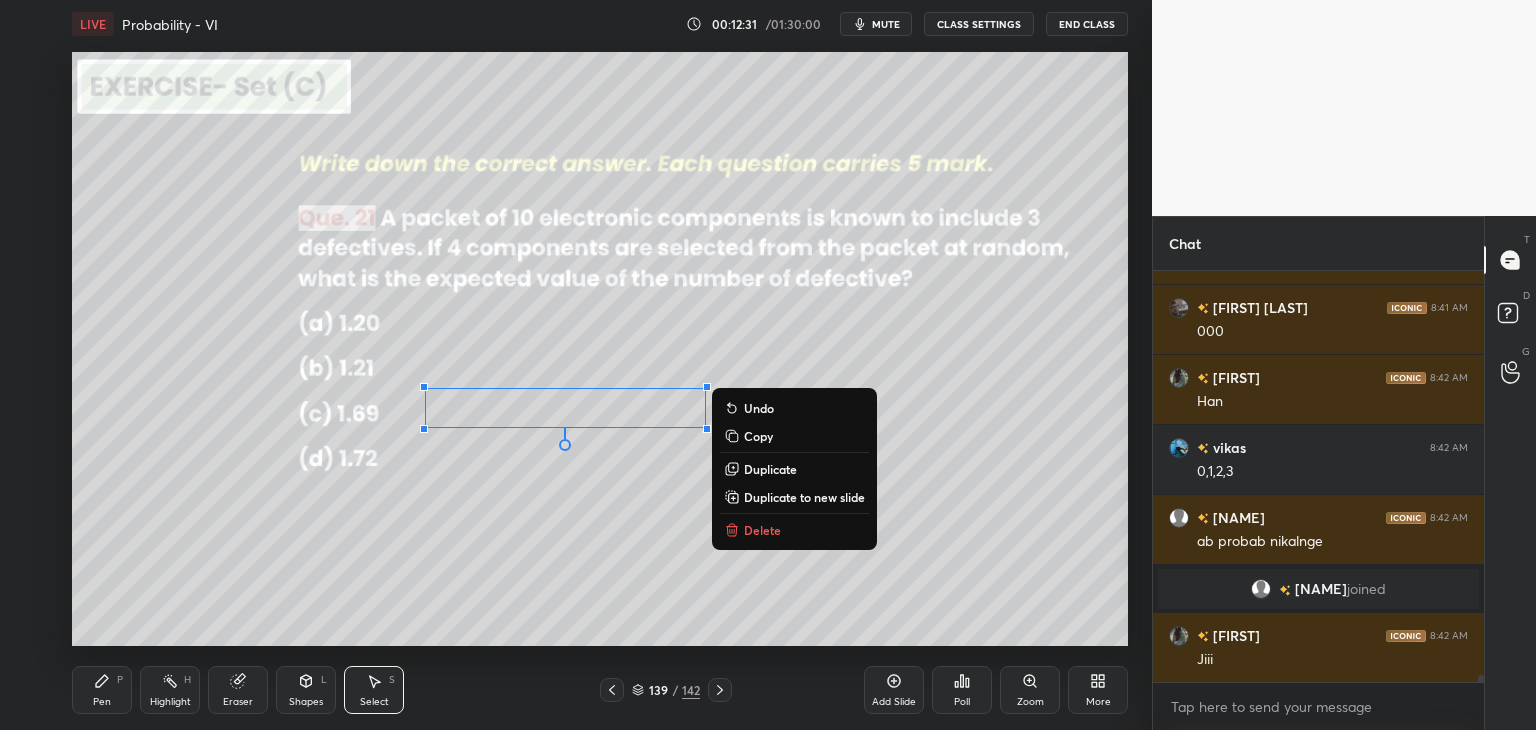 scroll, scrollTop: 24036, scrollLeft: 0, axis: vertical 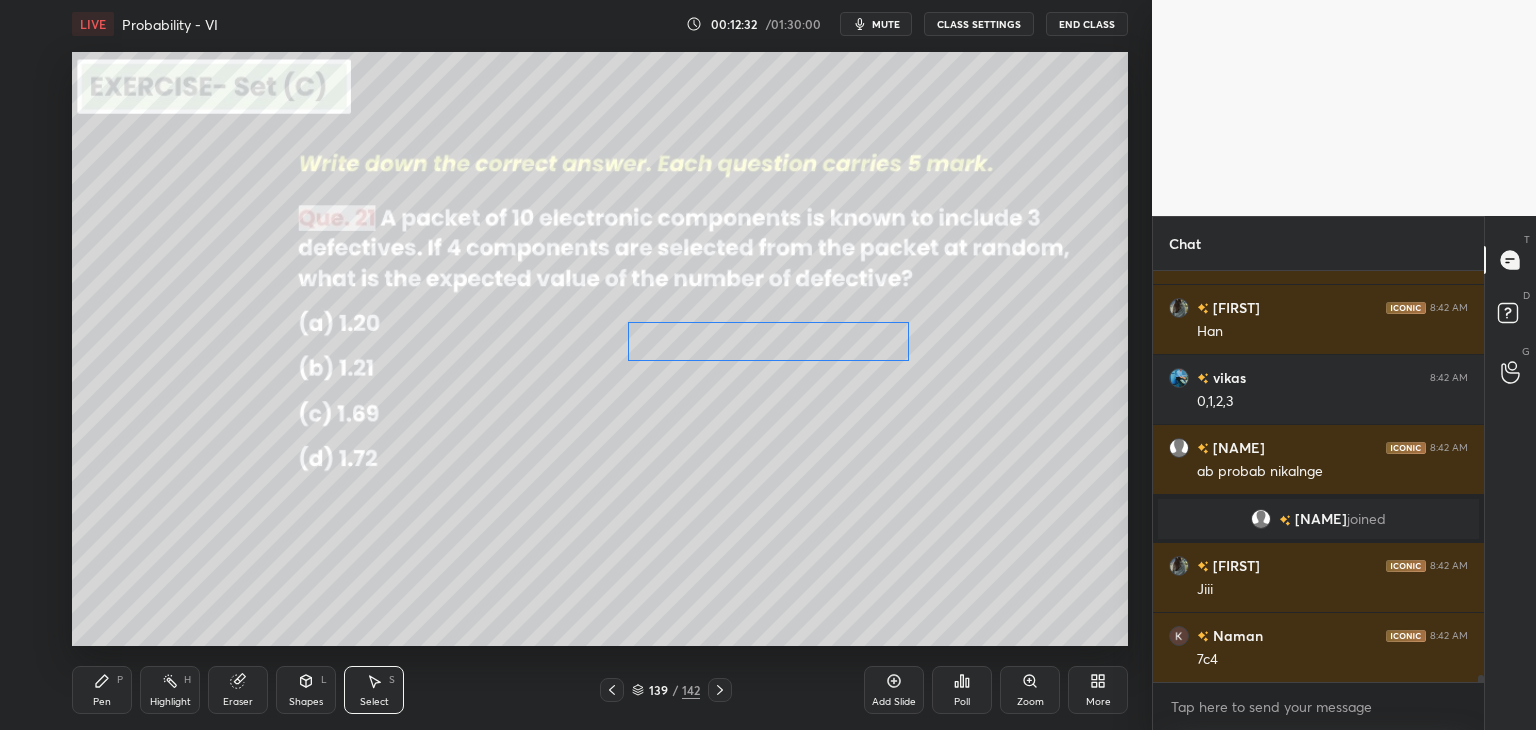 drag, startPoint x: 567, startPoint y: 421, endPoint x: 737, endPoint y: 372, distance: 176.92088 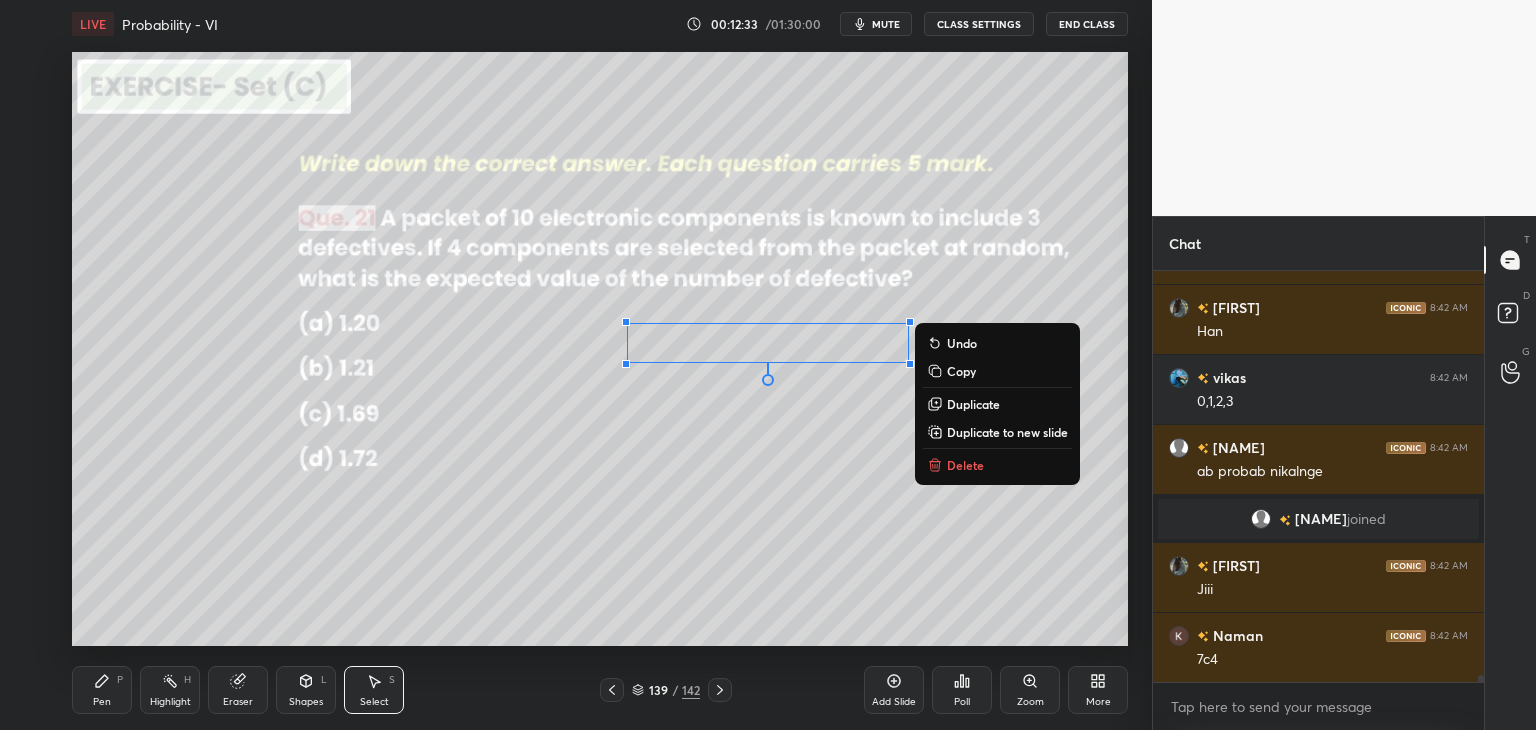 click on "0 ° Undo Copy Duplicate Duplicate to new slide Delete" at bounding box center [600, 349] 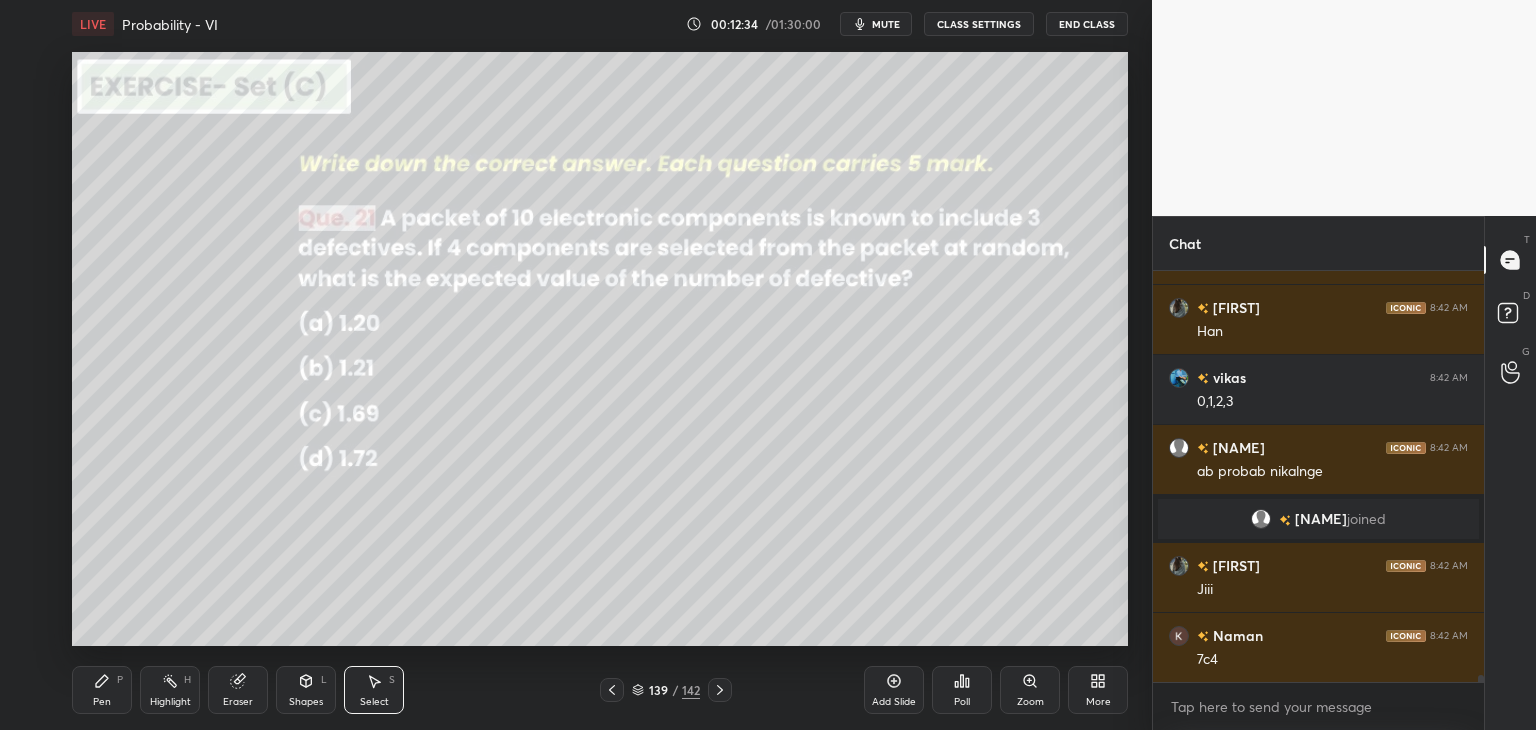 drag, startPoint x: 108, startPoint y: 703, endPoint x: 156, endPoint y: 660, distance: 64.44377 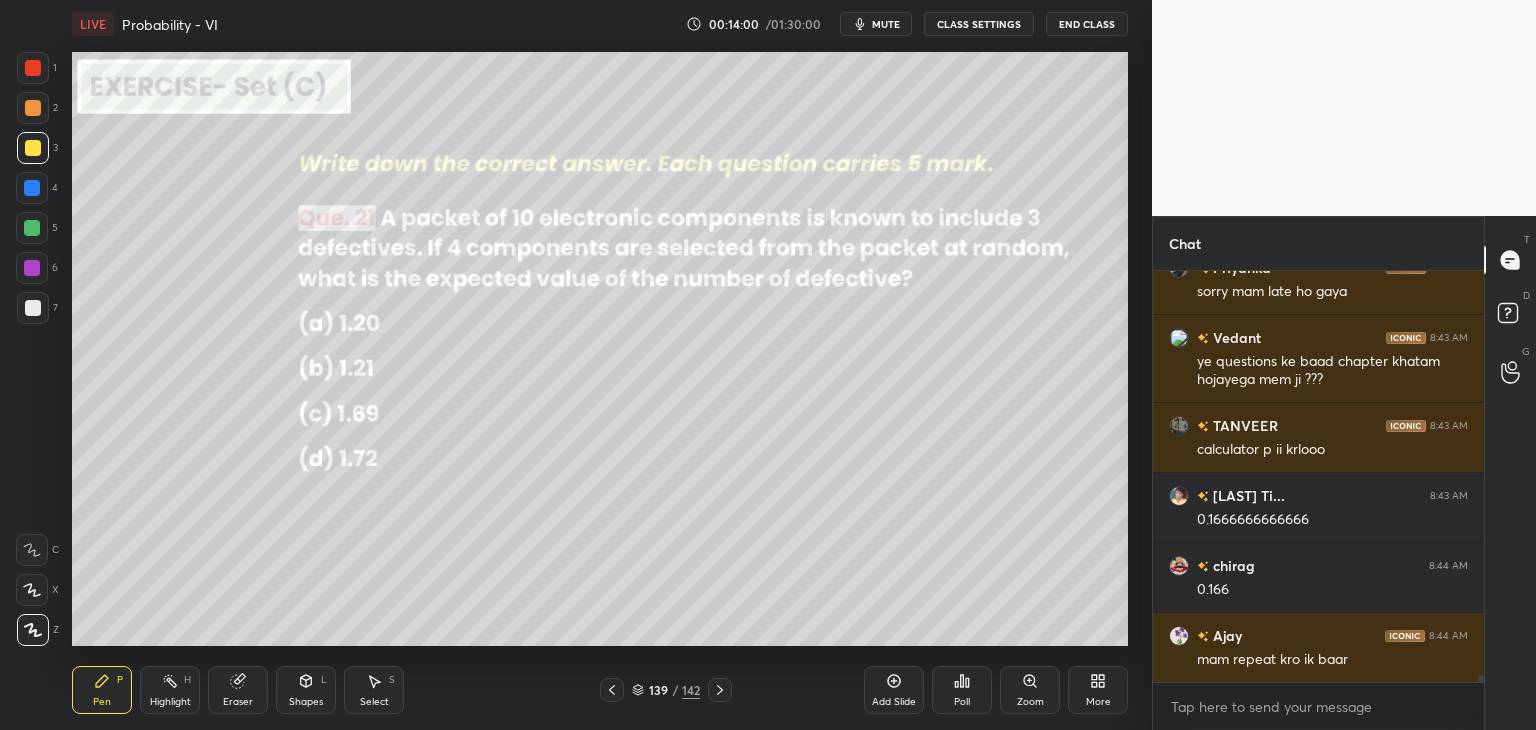 scroll, scrollTop: 25466, scrollLeft: 0, axis: vertical 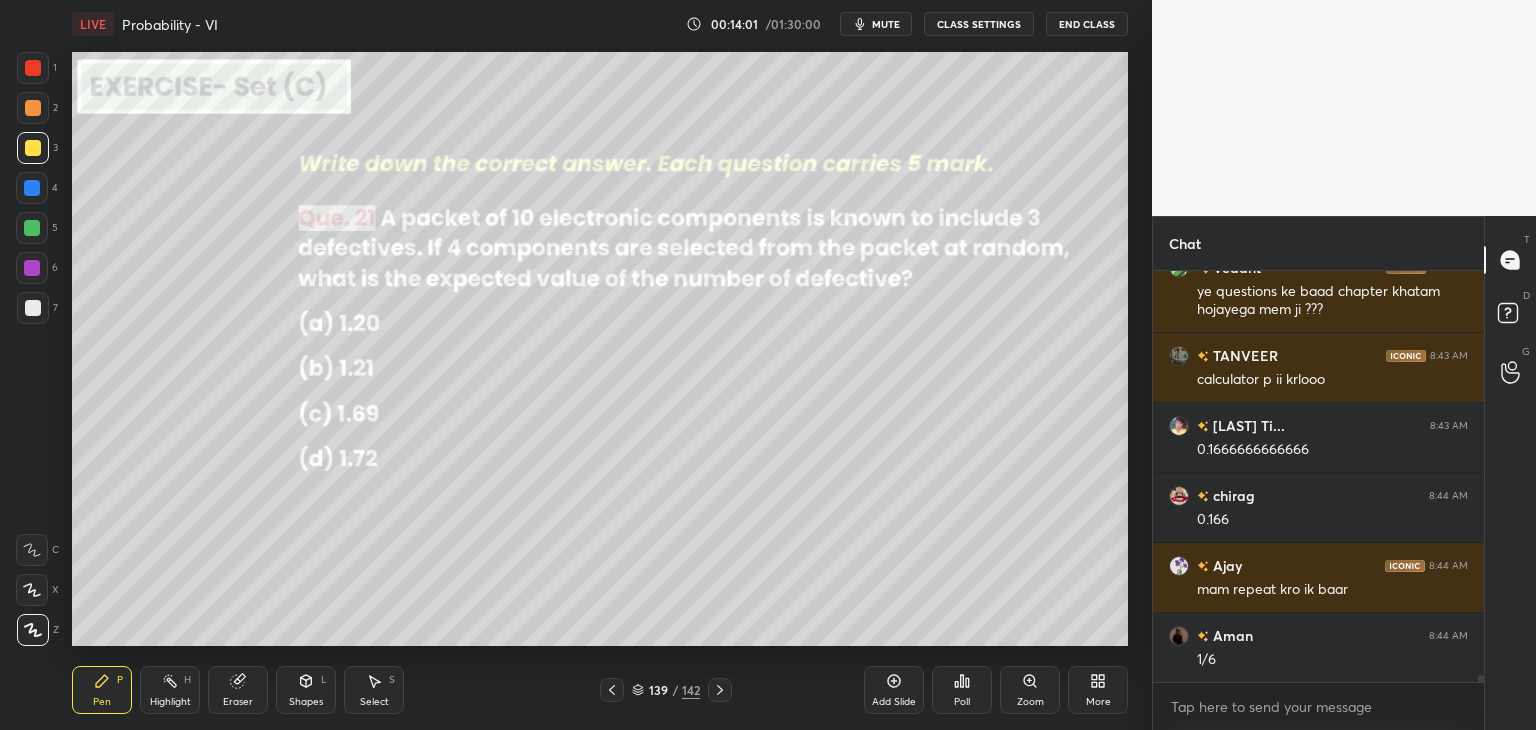 click on "Add Slide" at bounding box center (894, 702) 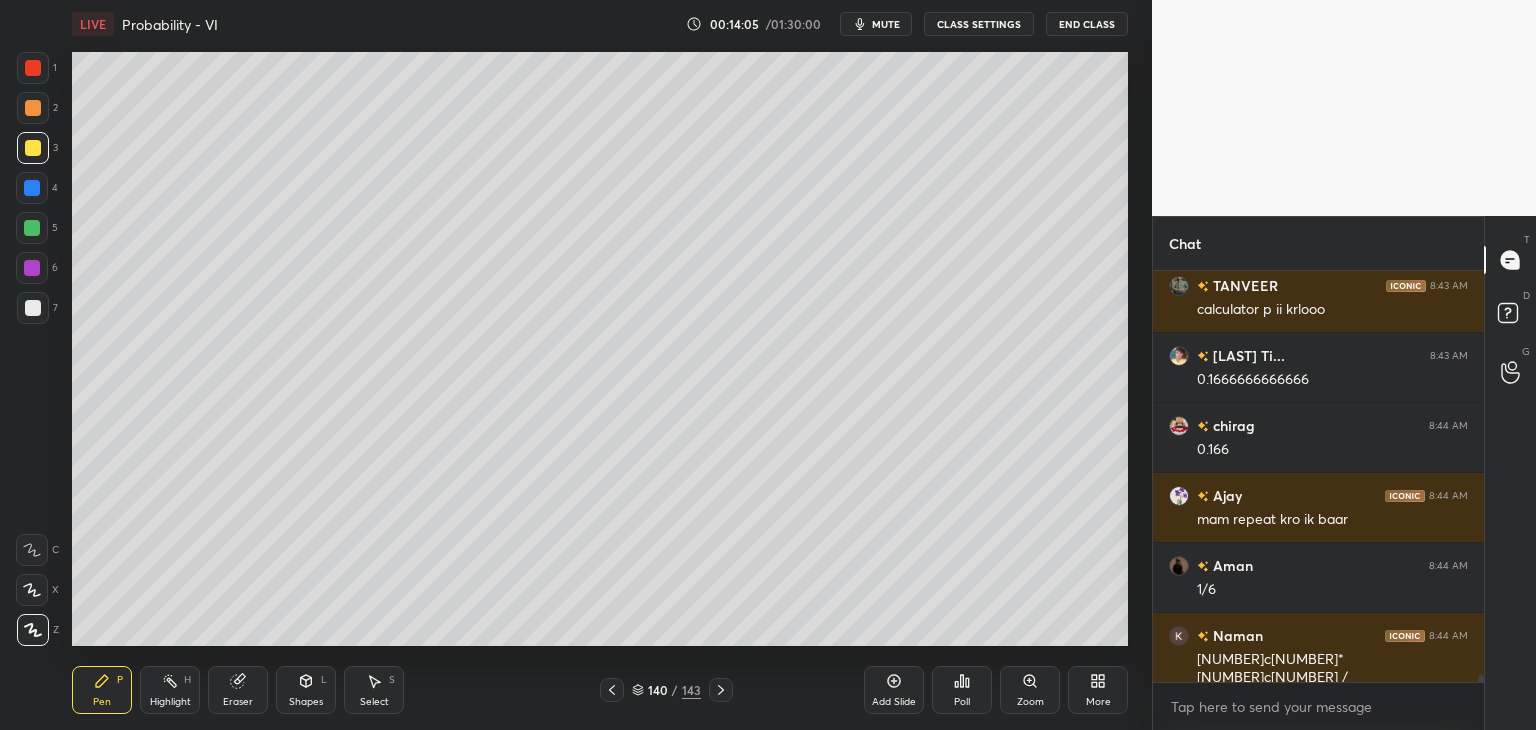 scroll, scrollTop: 25606, scrollLeft: 0, axis: vertical 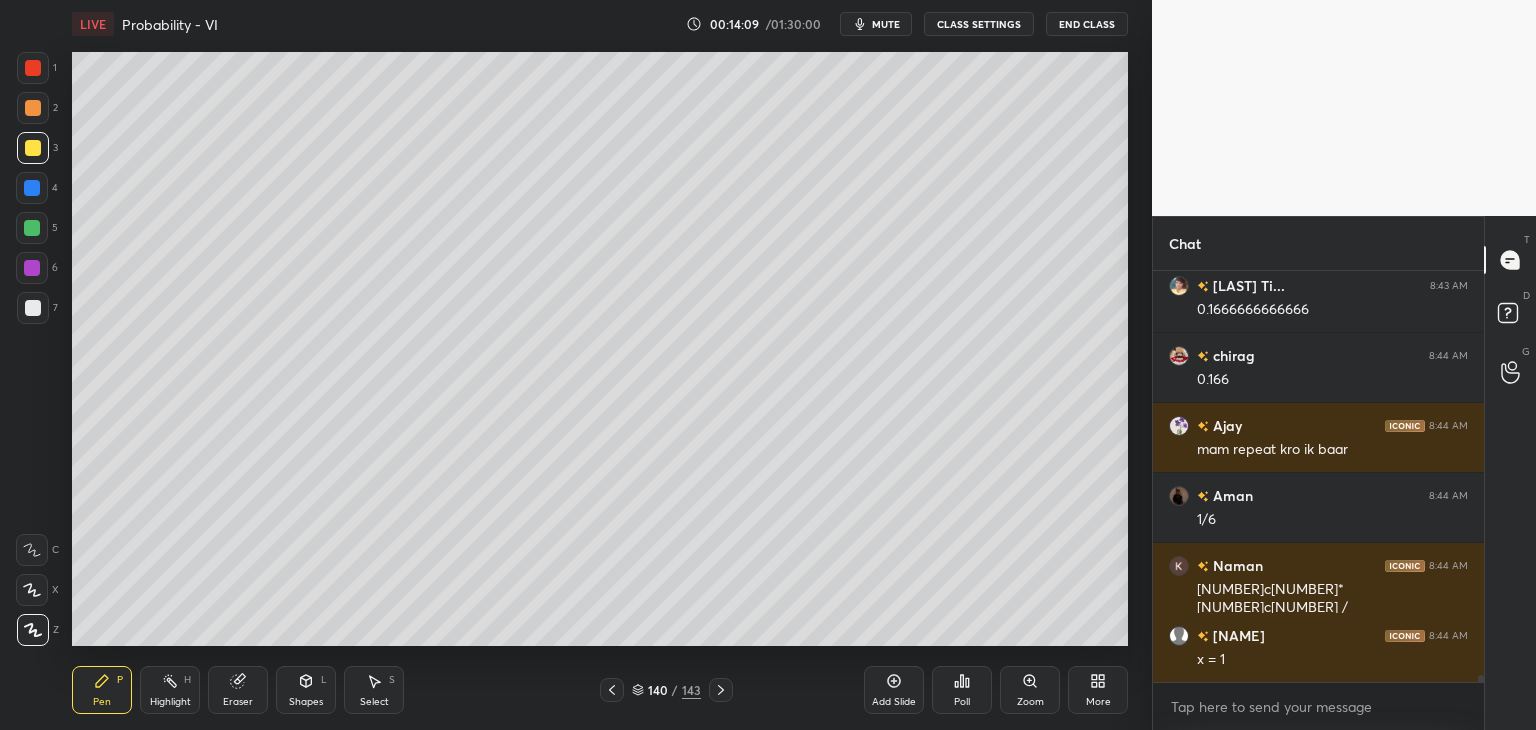 click 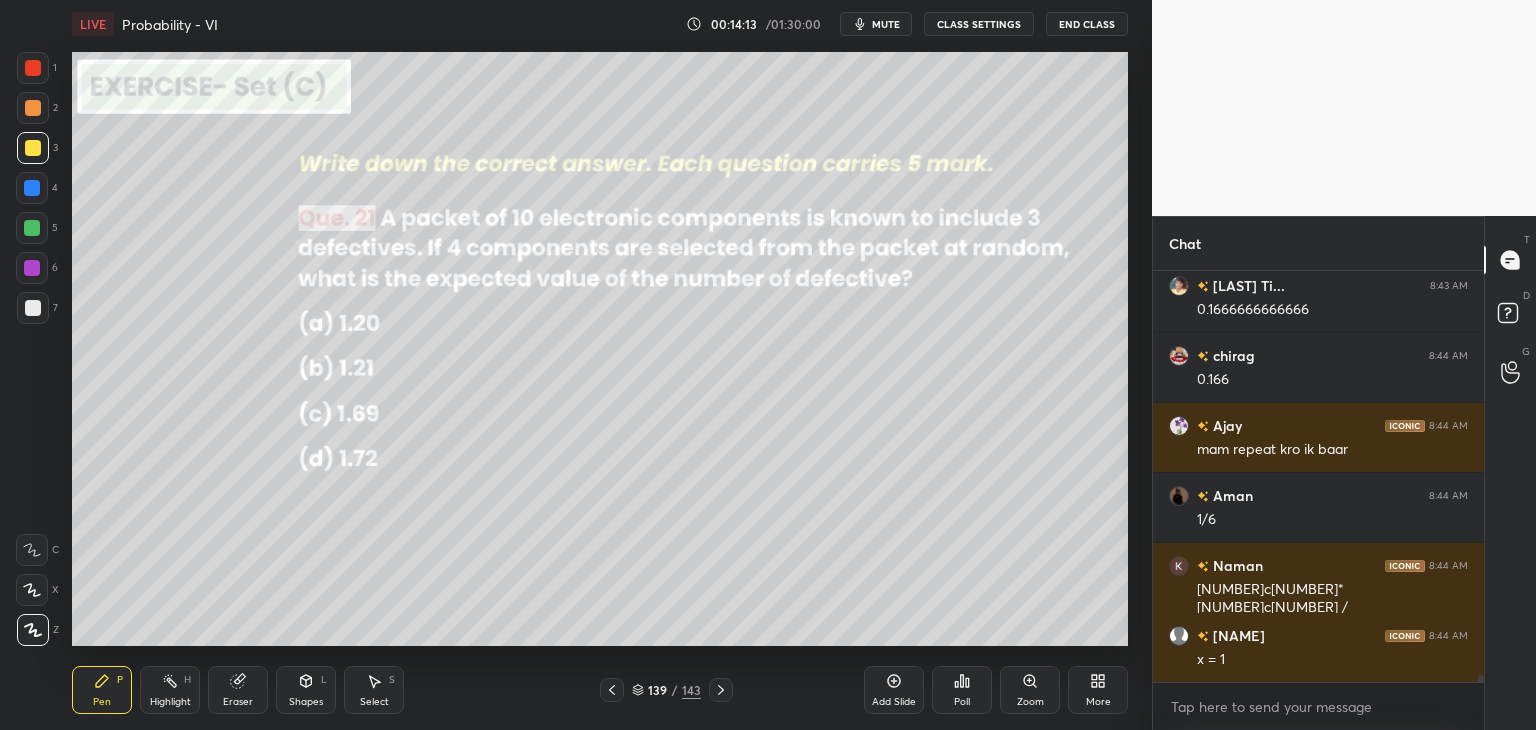 click 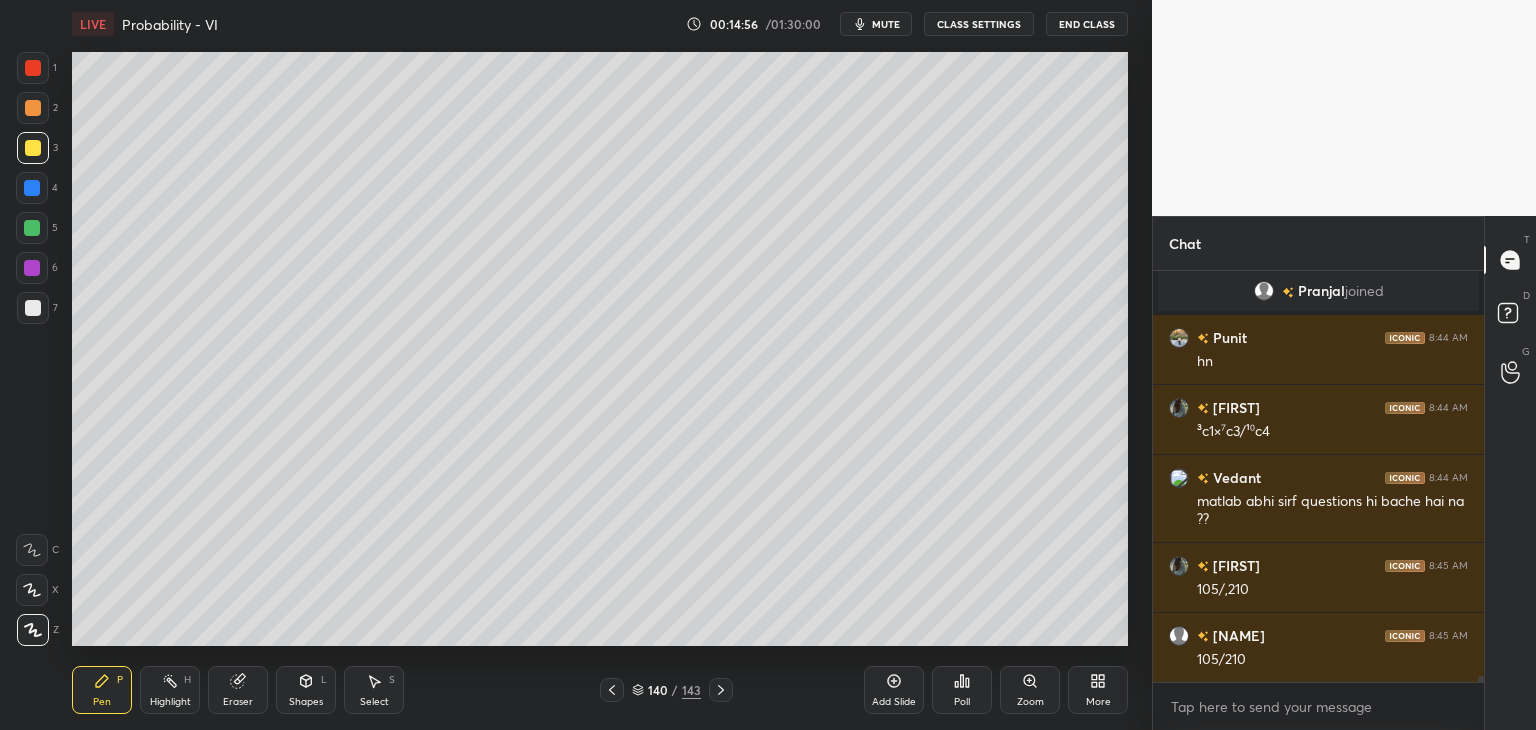 scroll, scrollTop: 26106, scrollLeft: 0, axis: vertical 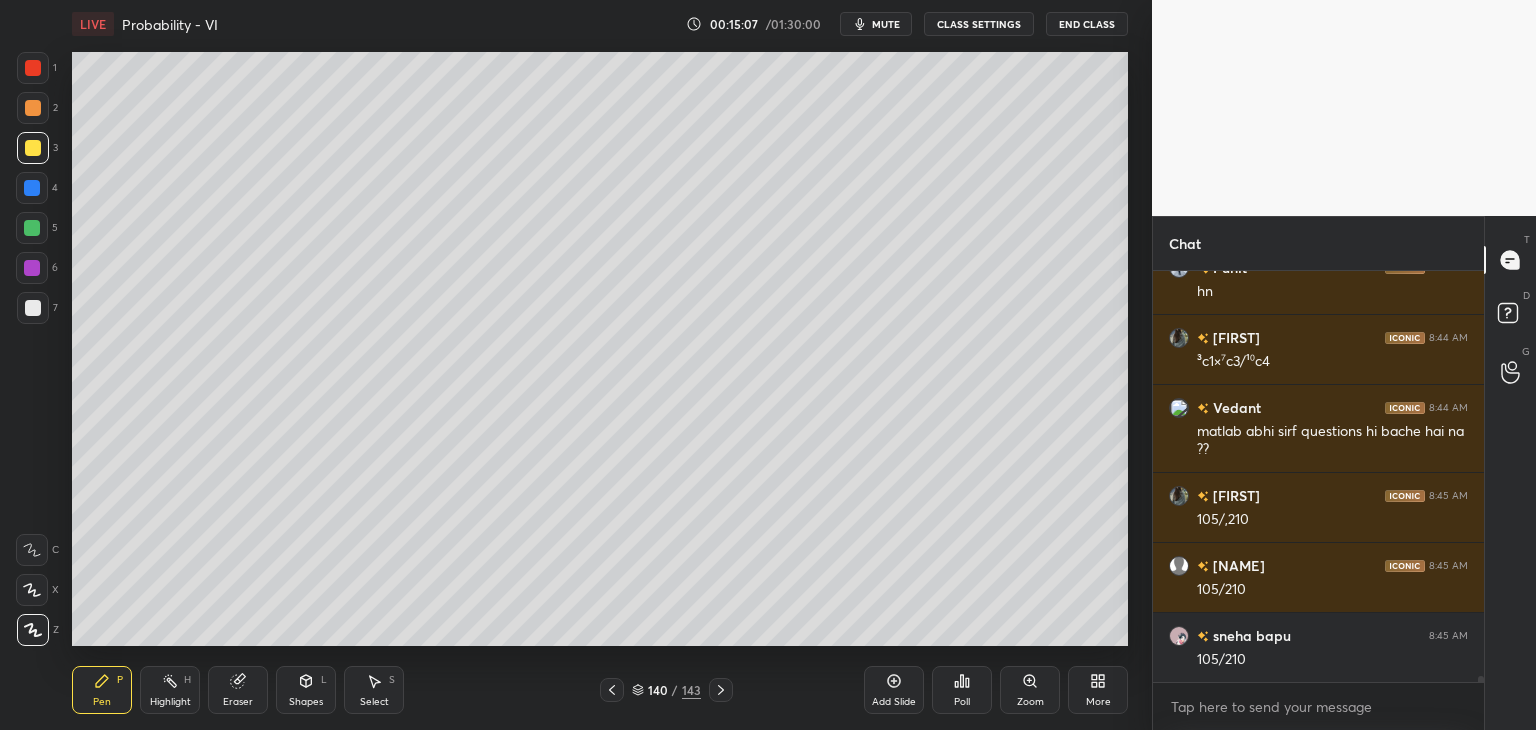 drag, startPoint x: 35, startPoint y: 67, endPoint x: 60, endPoint y: 71, distance: 25.317978 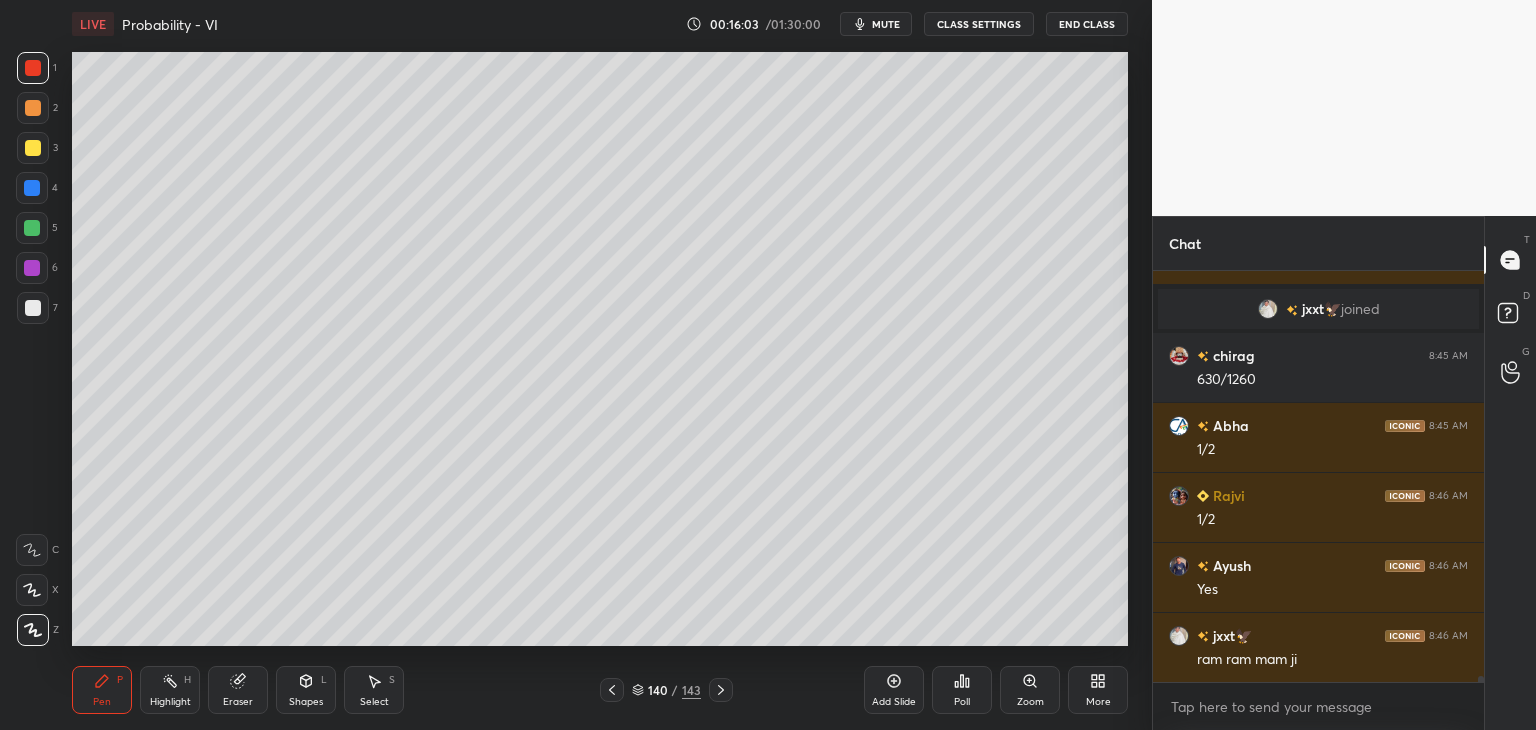 scroll, scrollTop: 26668, scrollLeft: 0, axis: vertical 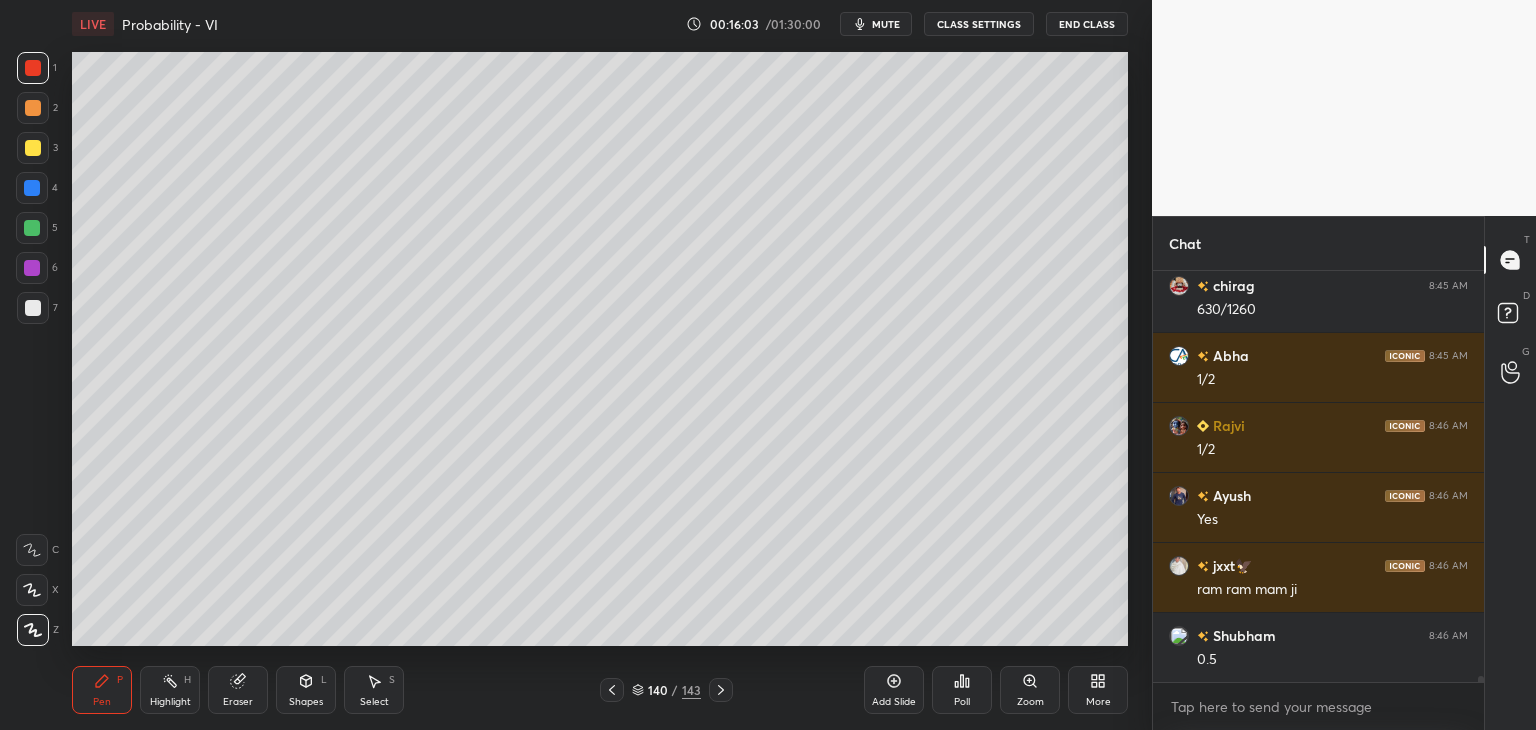 click at bounding box center [33, 148] 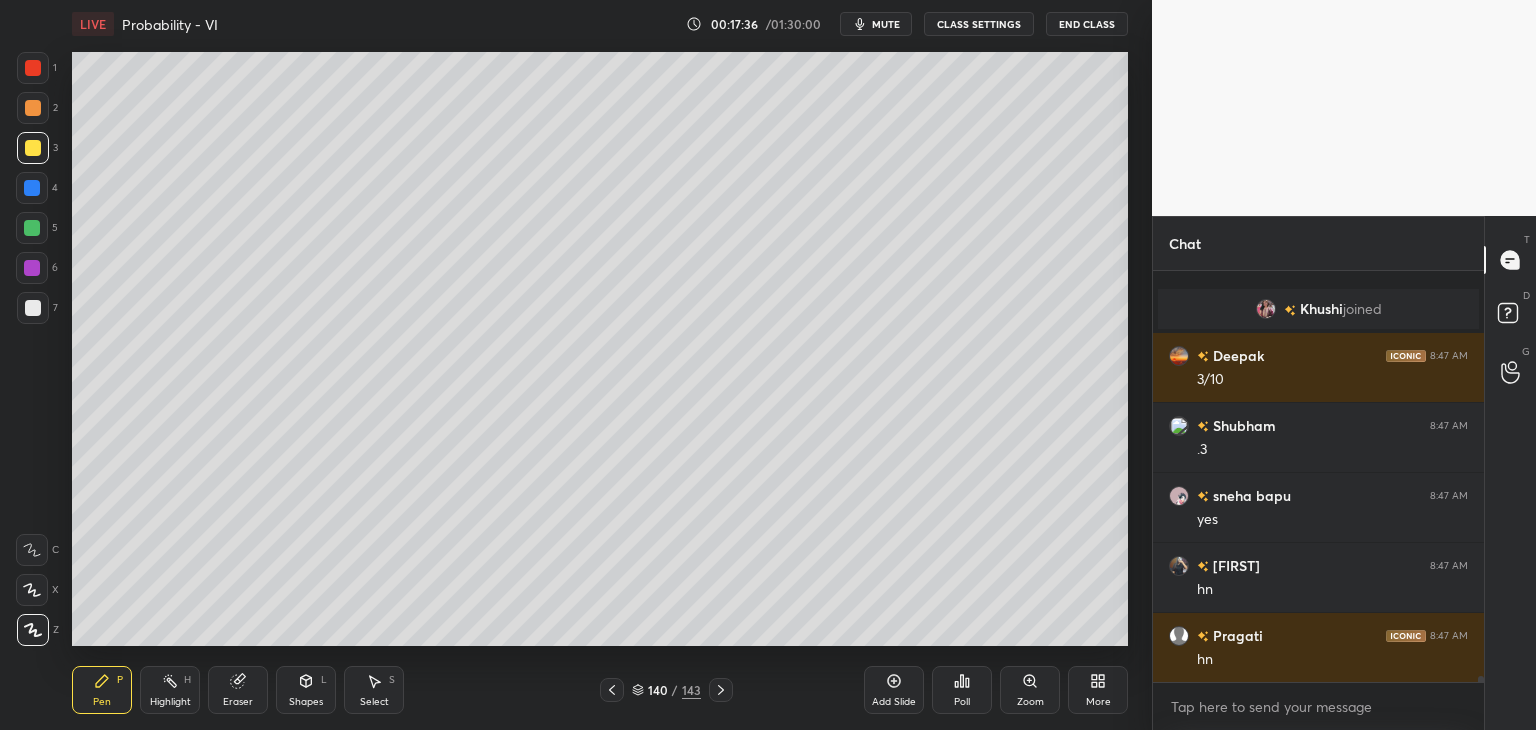scroll, scrollTop: 28214, scrollLeft: 0, axis: vertical 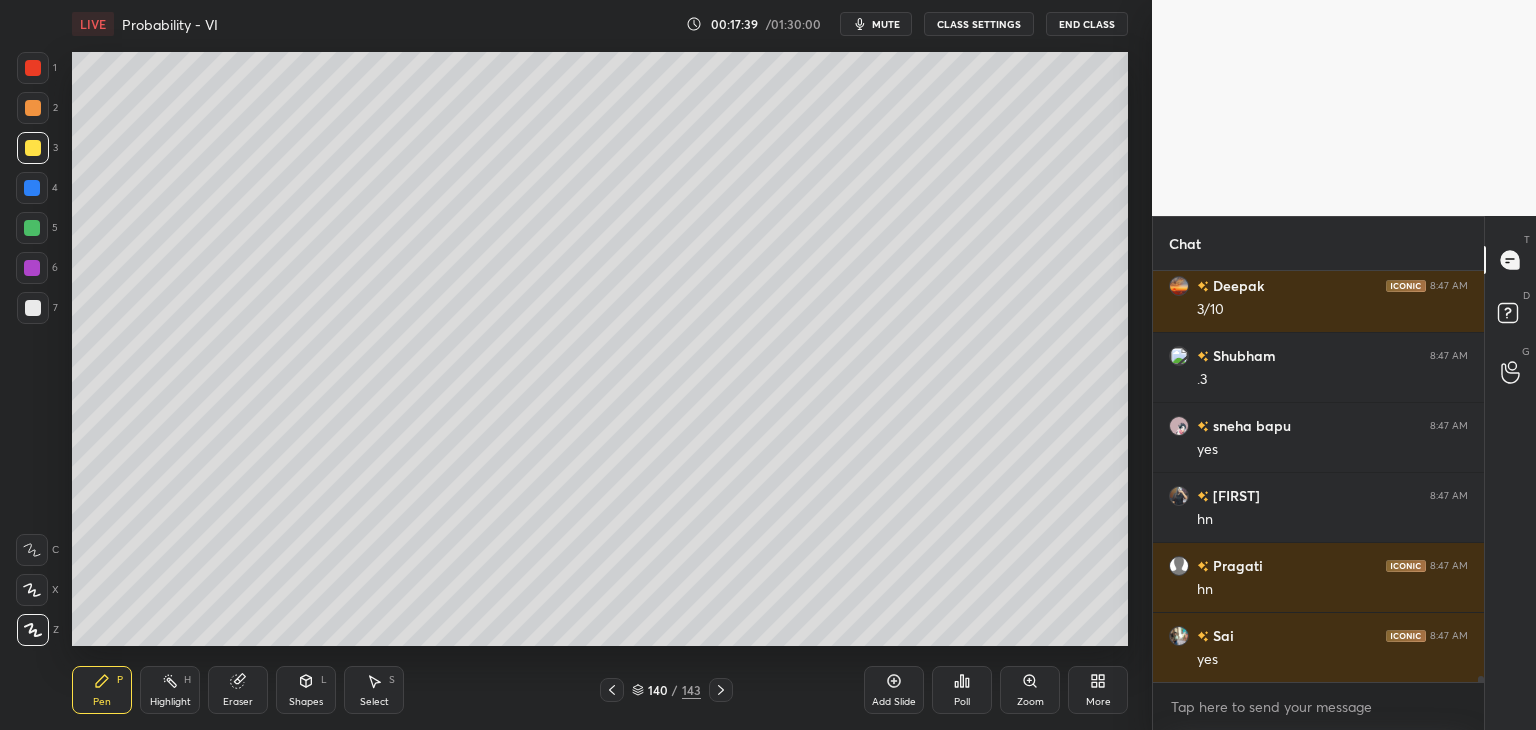 click at bounding box center (612, 690) 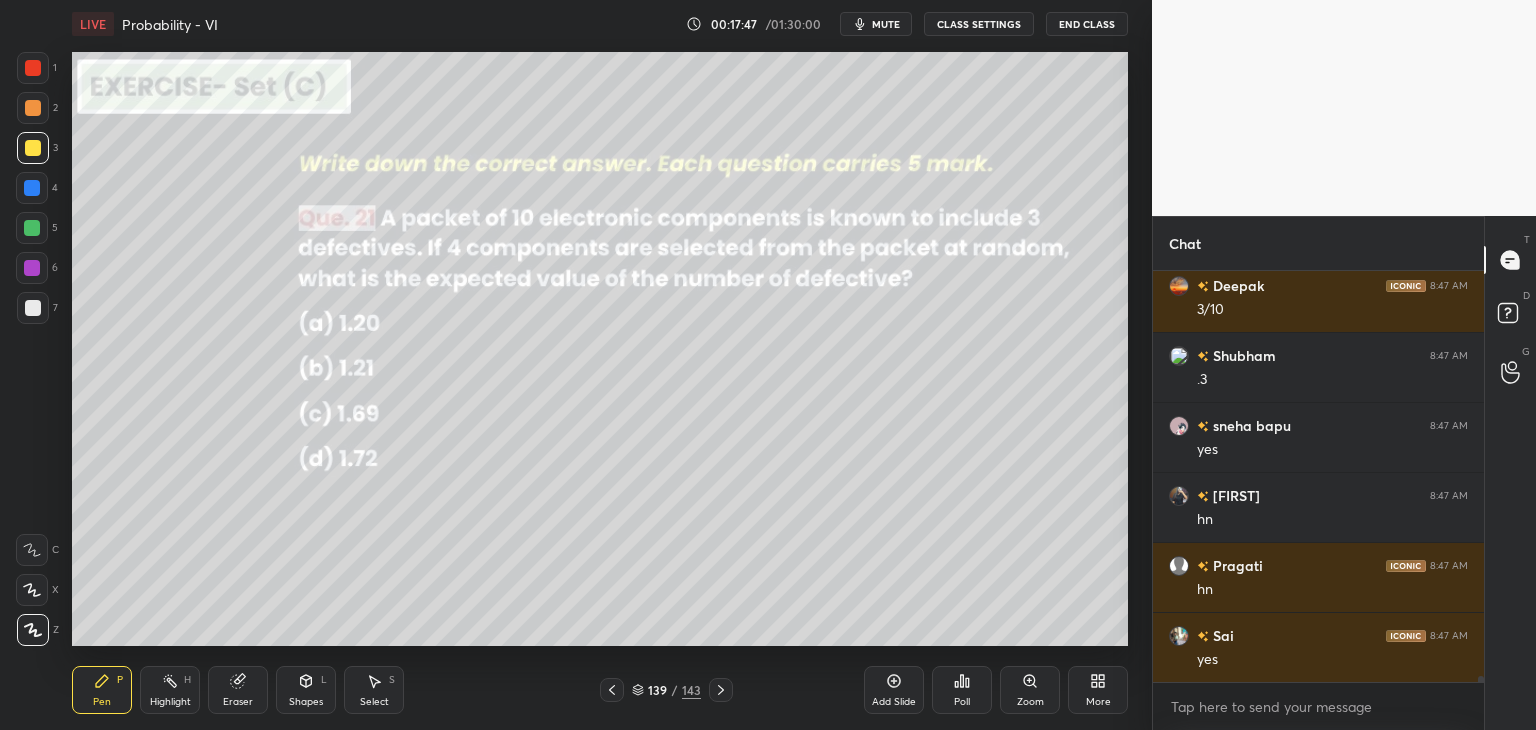 click 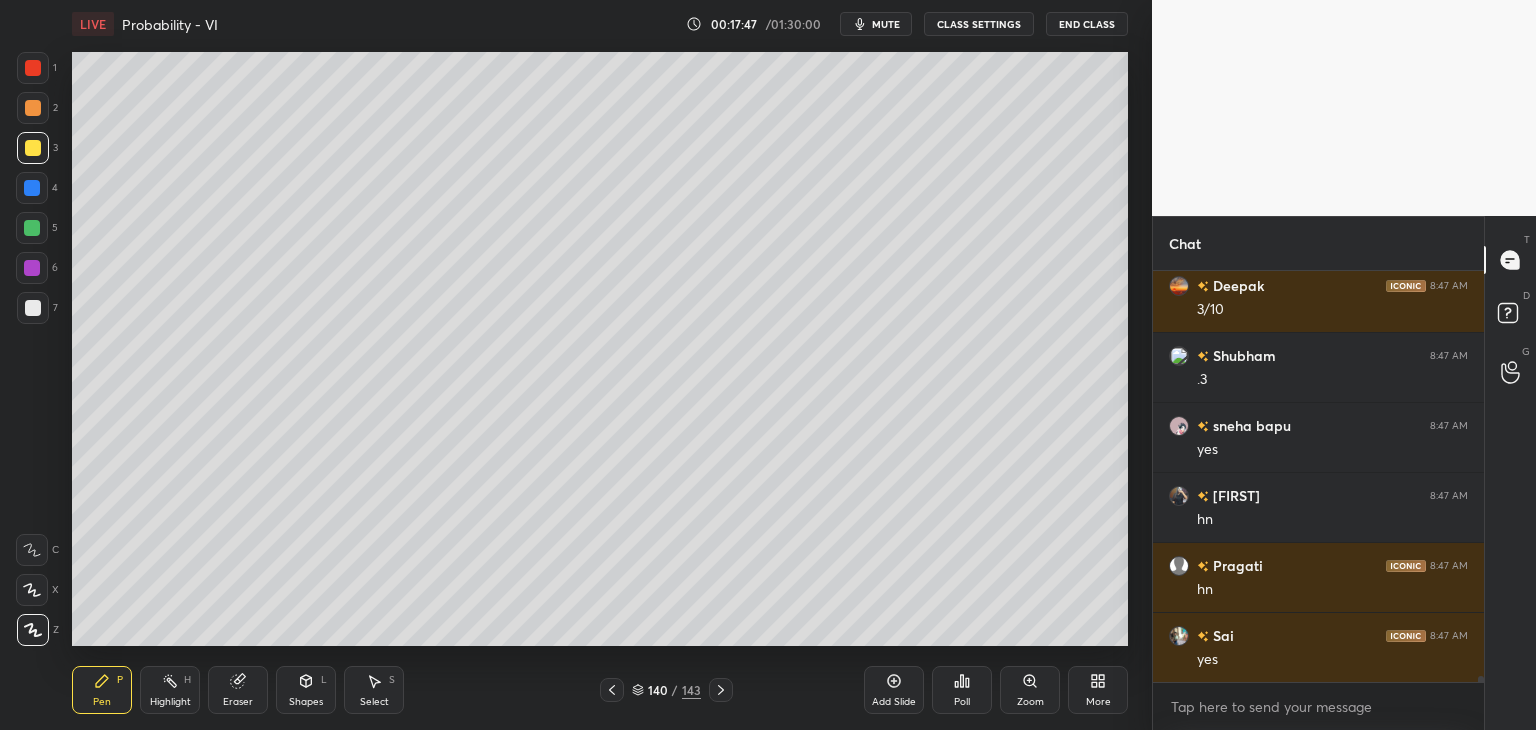scroll, scrollTop: 28284, scrollLeft: 0, axis: vertical 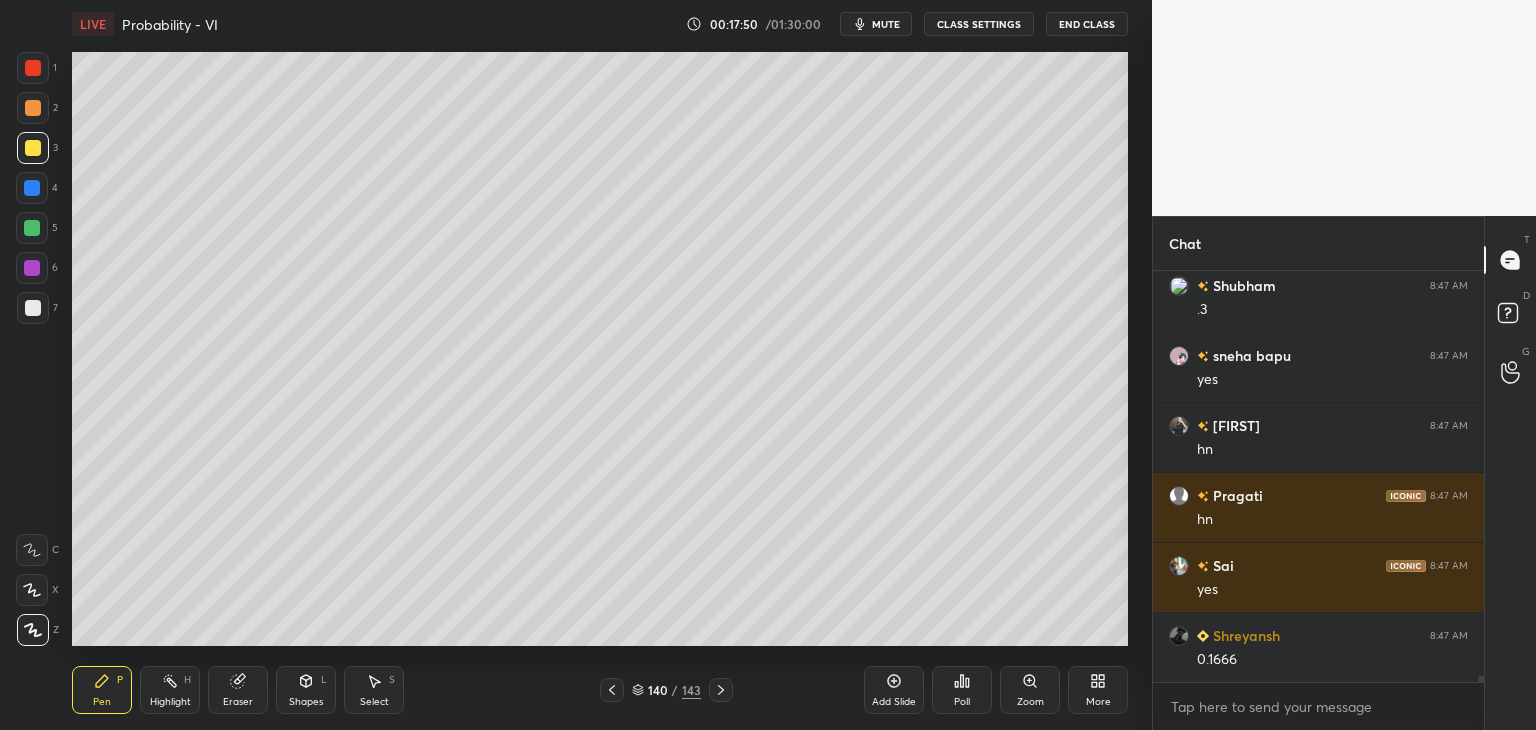 click 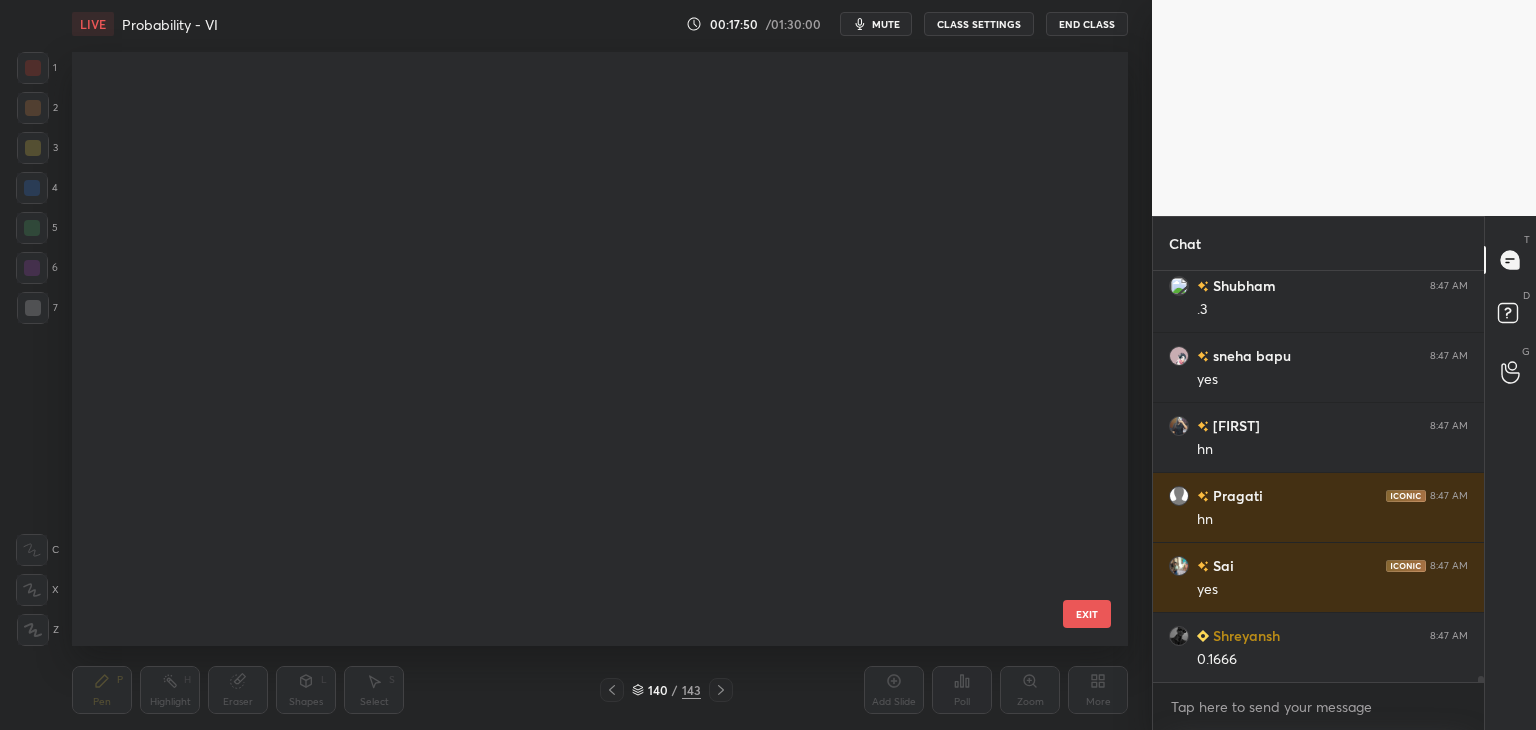scroll, scrollTop: 8007, scrollLeft: 0, axis: vertical 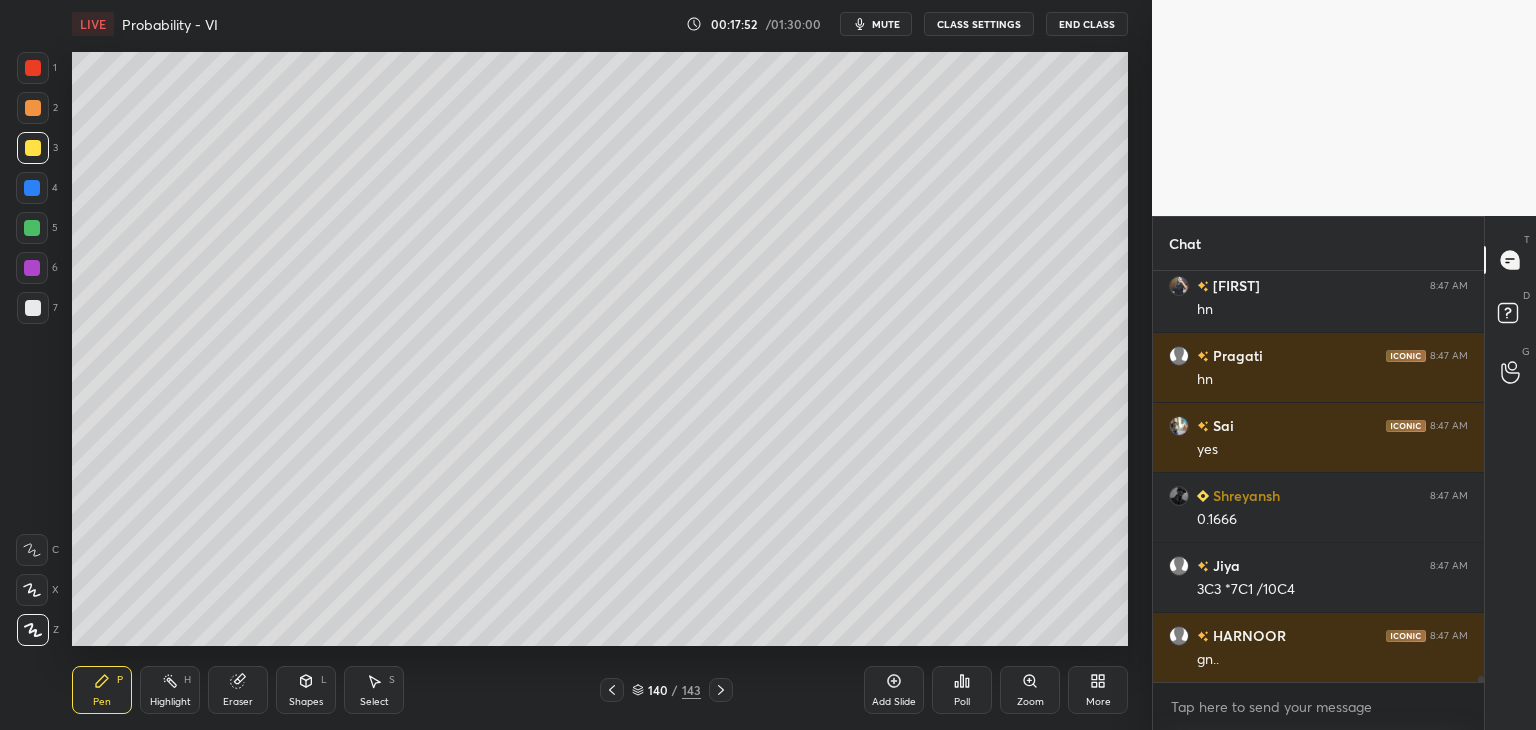 click at bounding box center [612, 690] 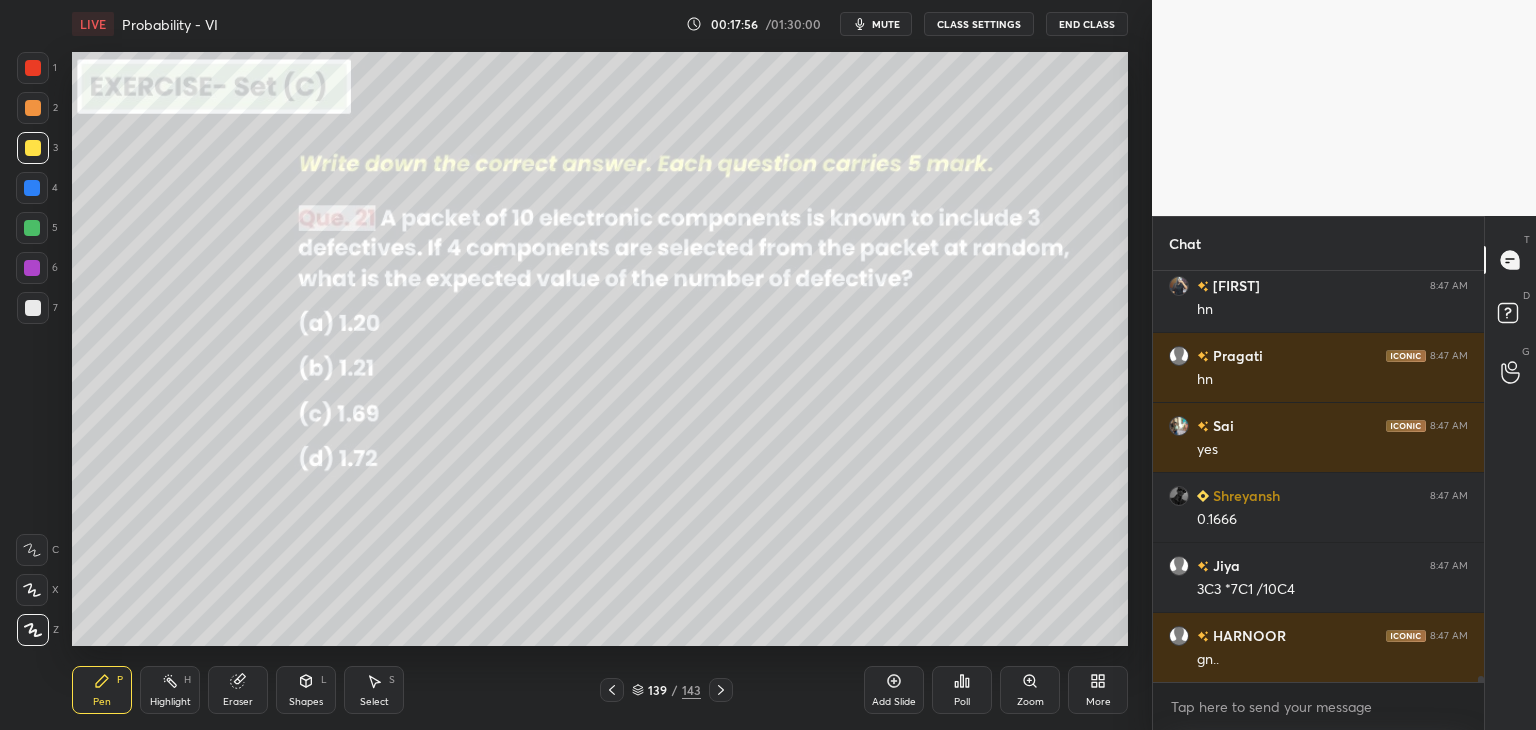 click at bounding box center [721, 690] 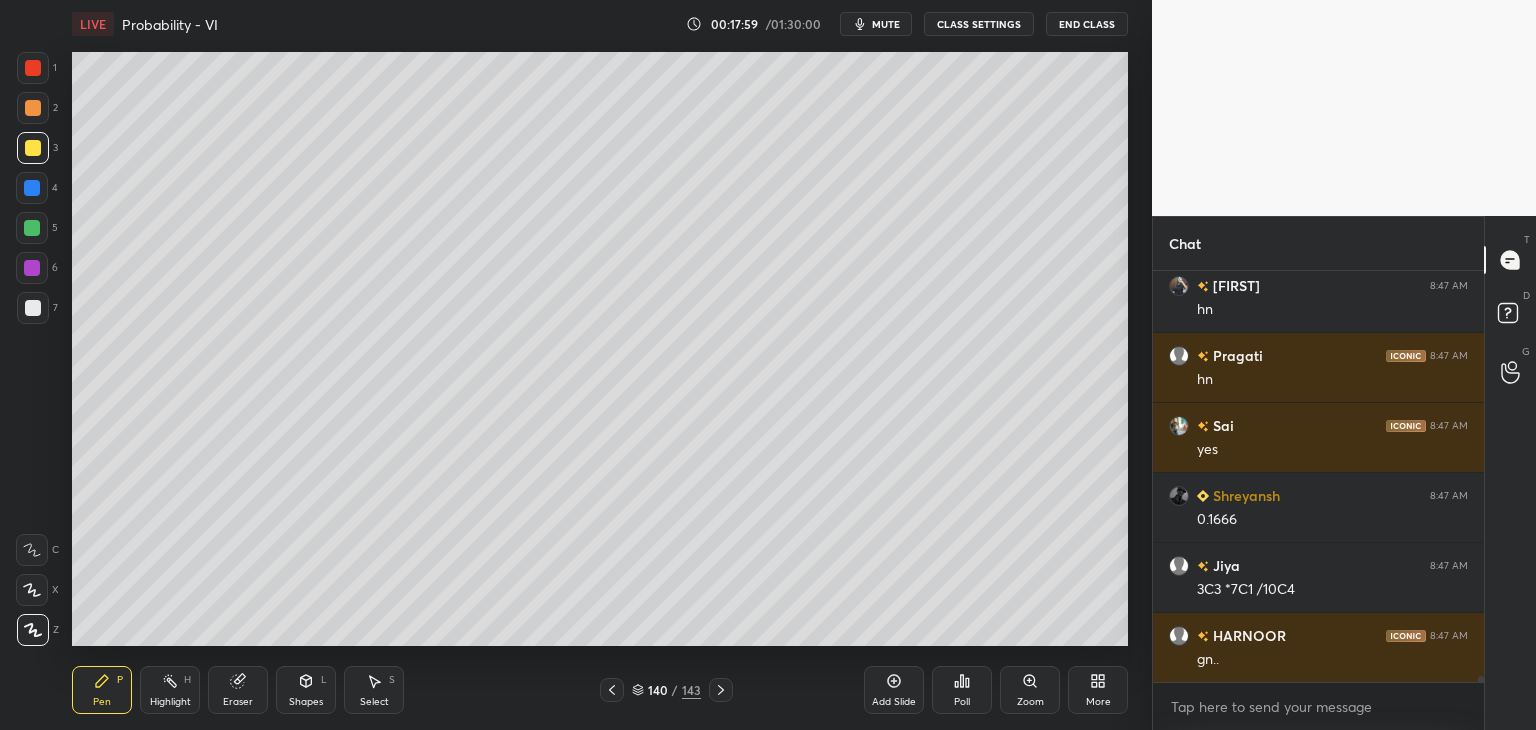 click on "Add Slide" at bounding box center [894, 690] 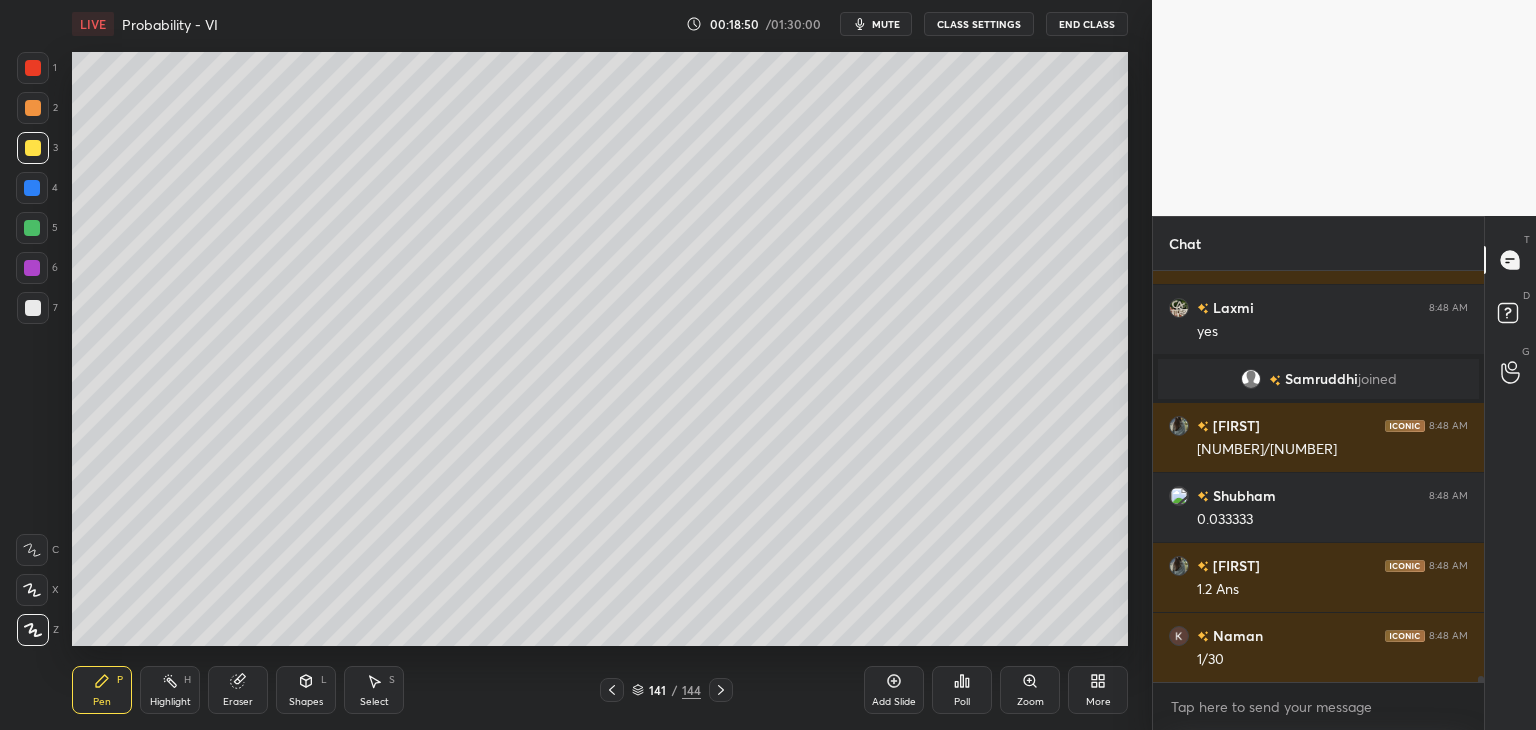 scroll, scrollTop: 29652, scrollLeft: 0, axis: vertical 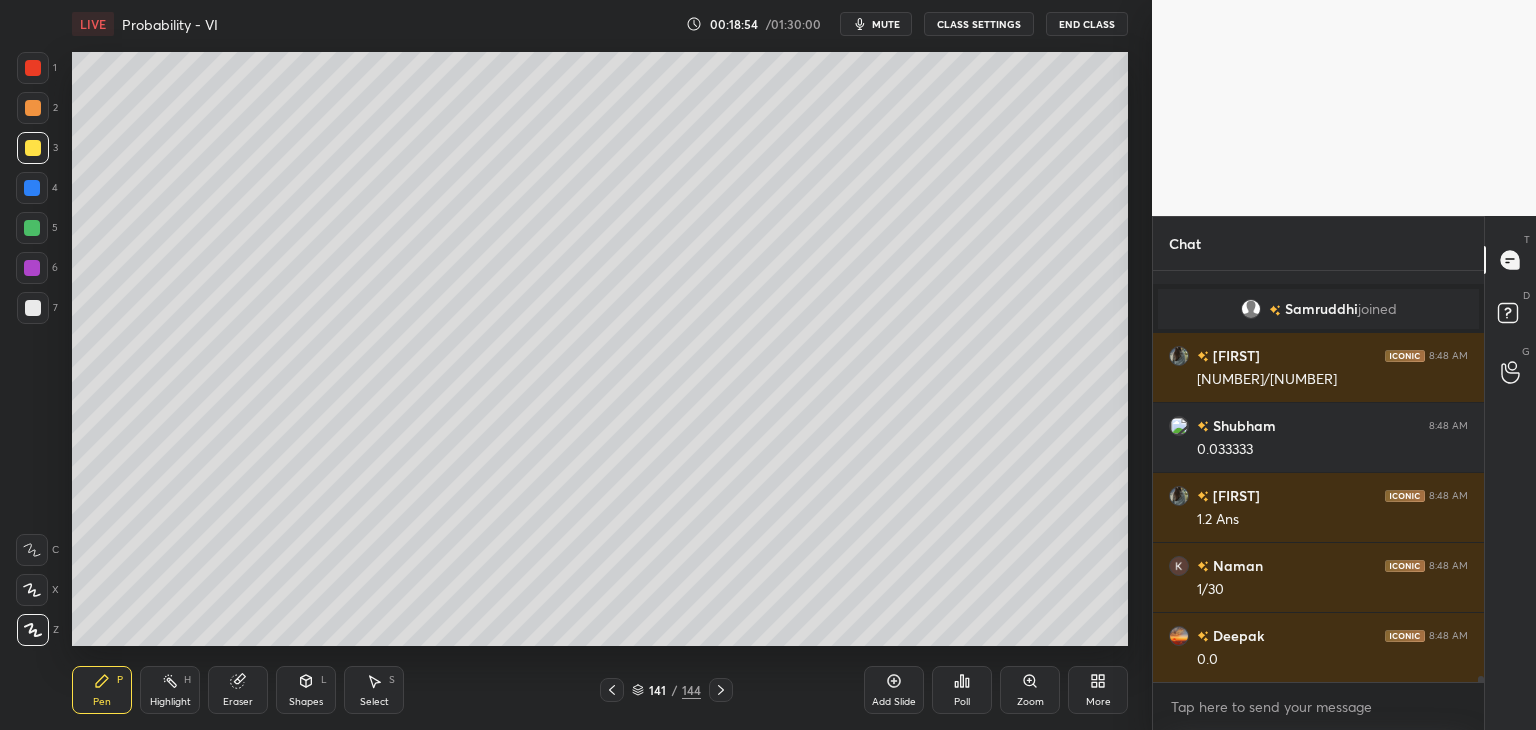 click 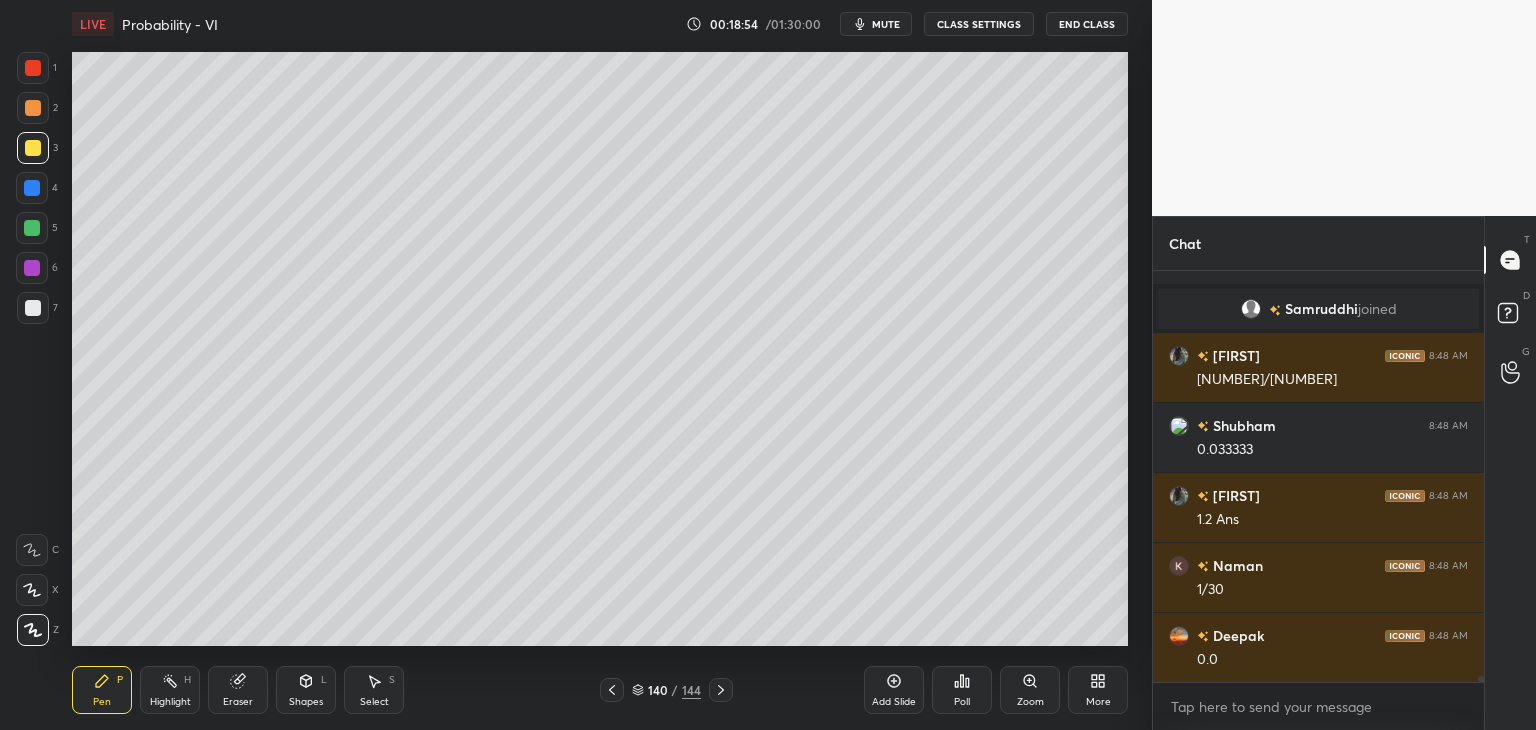 scroll, scrollTop: 29722, scrollLeft: 0, axis: vertical 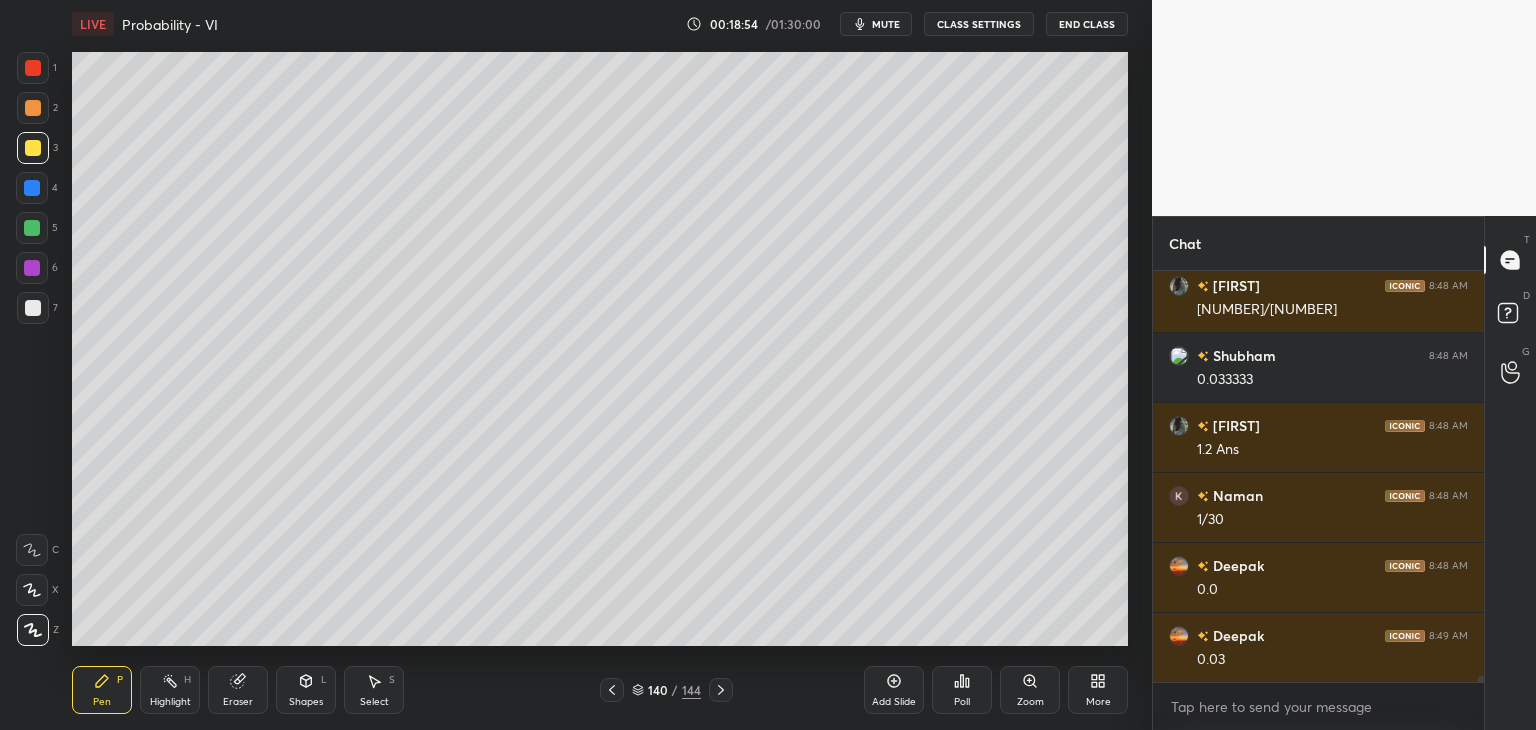 click 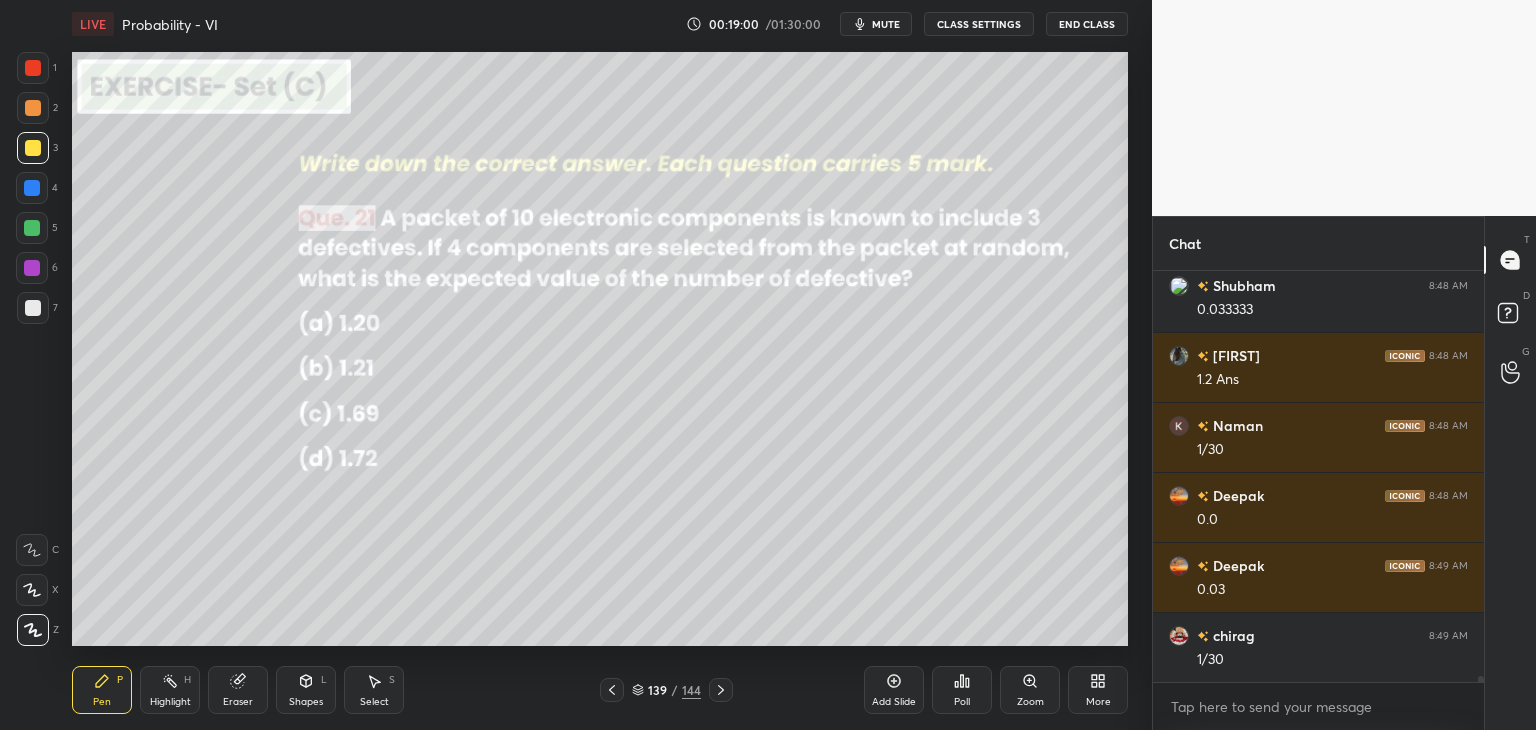 scroll, scrollTop: 29862, scrollLeft: 0, axis: vertical 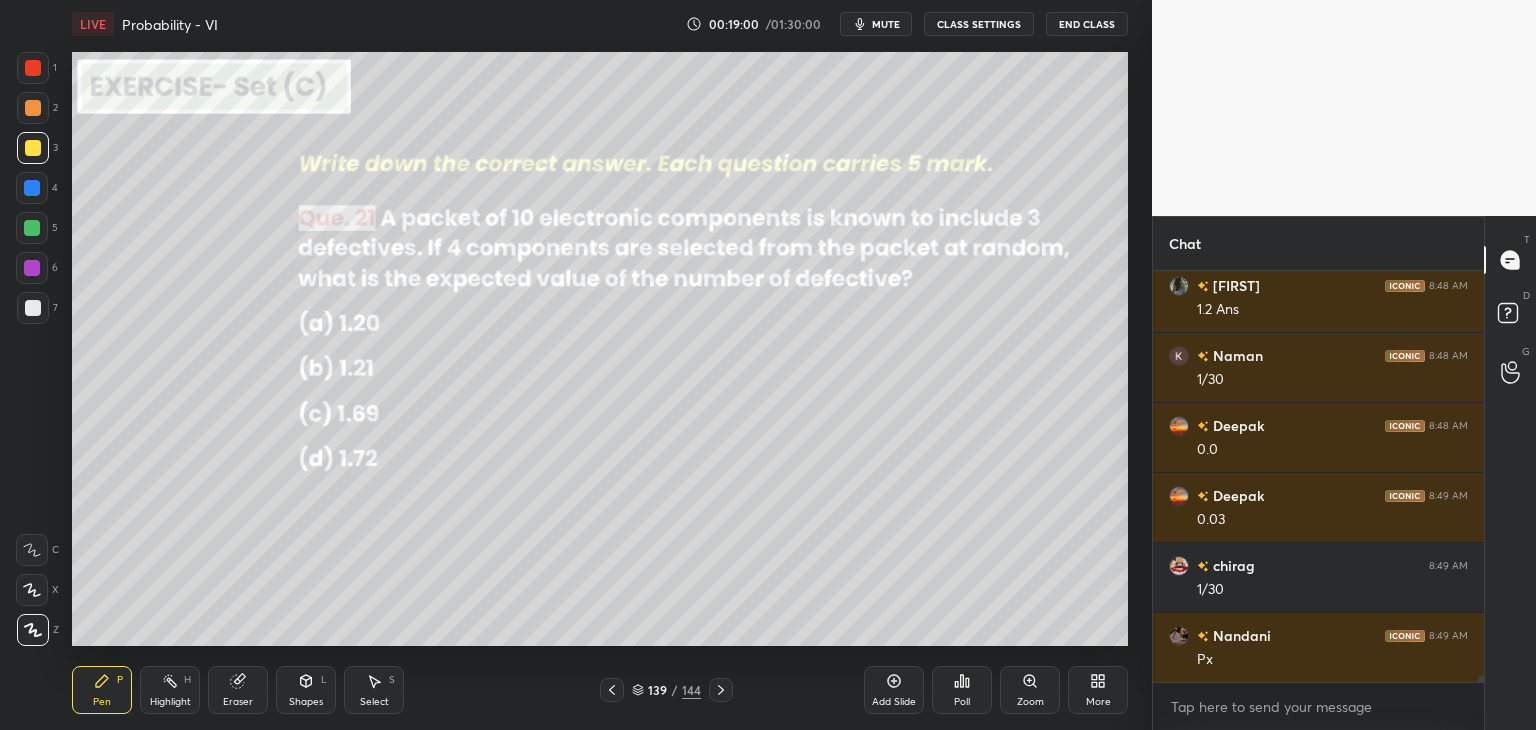 click at bounding box center (33, 68) 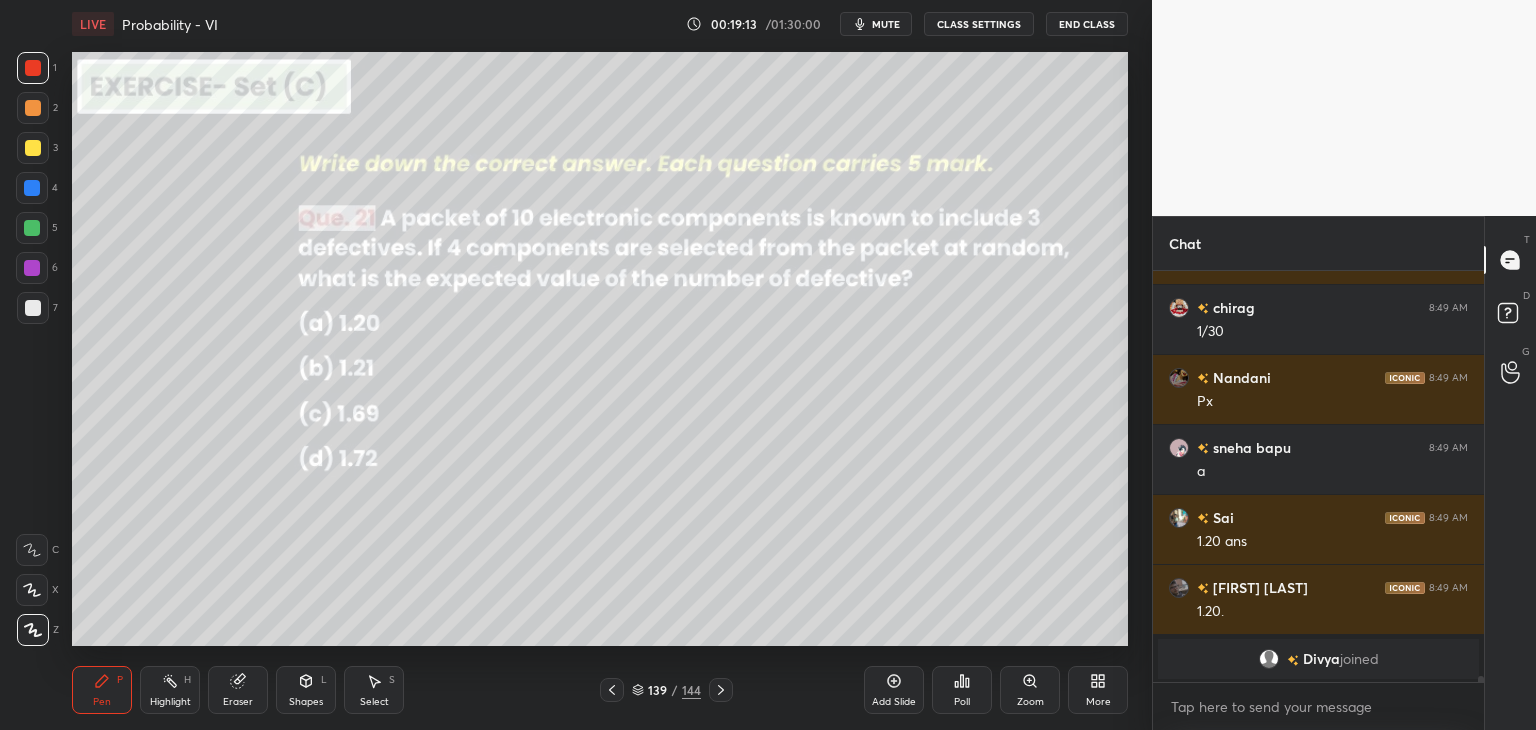 scroll, scrollTop: 29974, scrollLeft: 0, axis: vertical 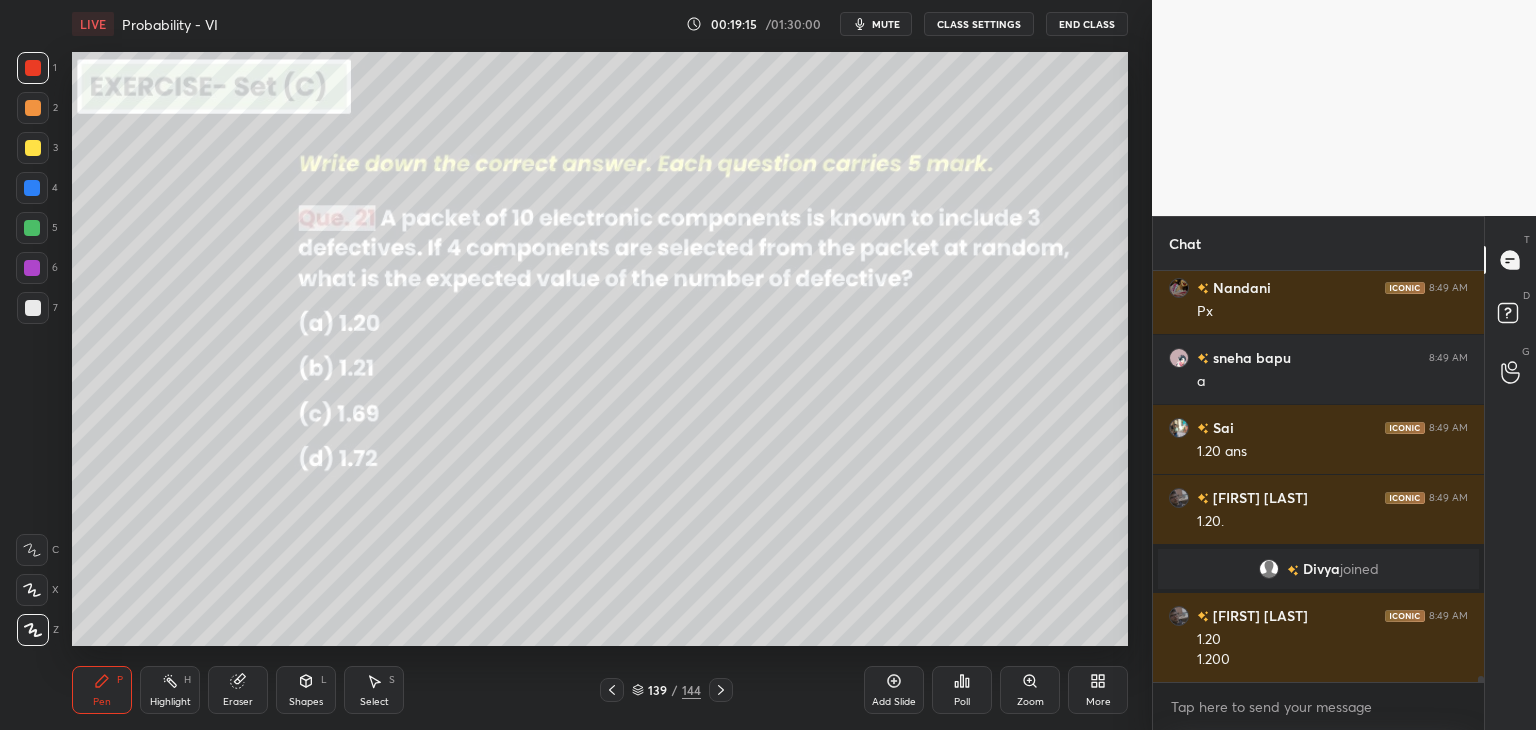 click 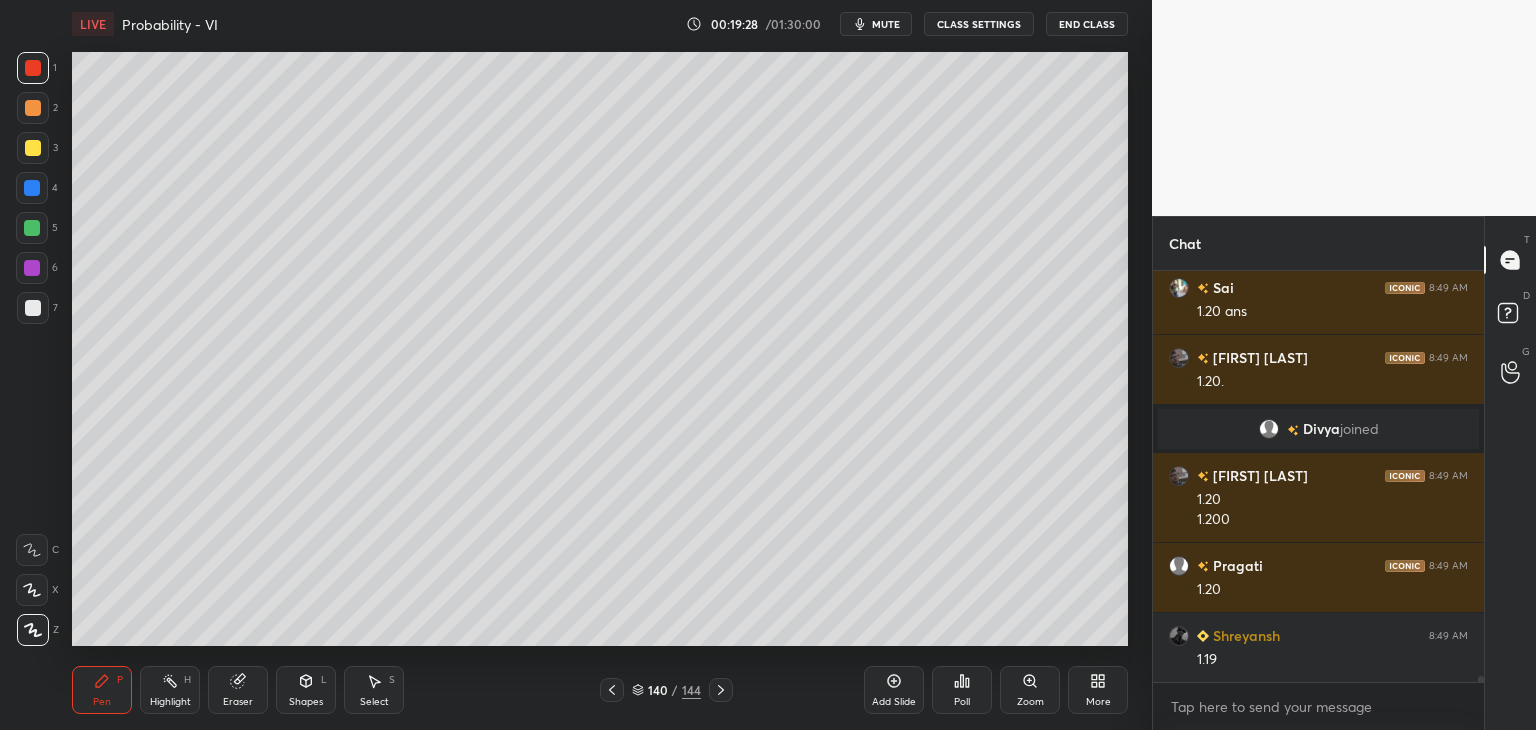 scroll, scrollTop: 30204, scrollLeft: 0, axis: vertical 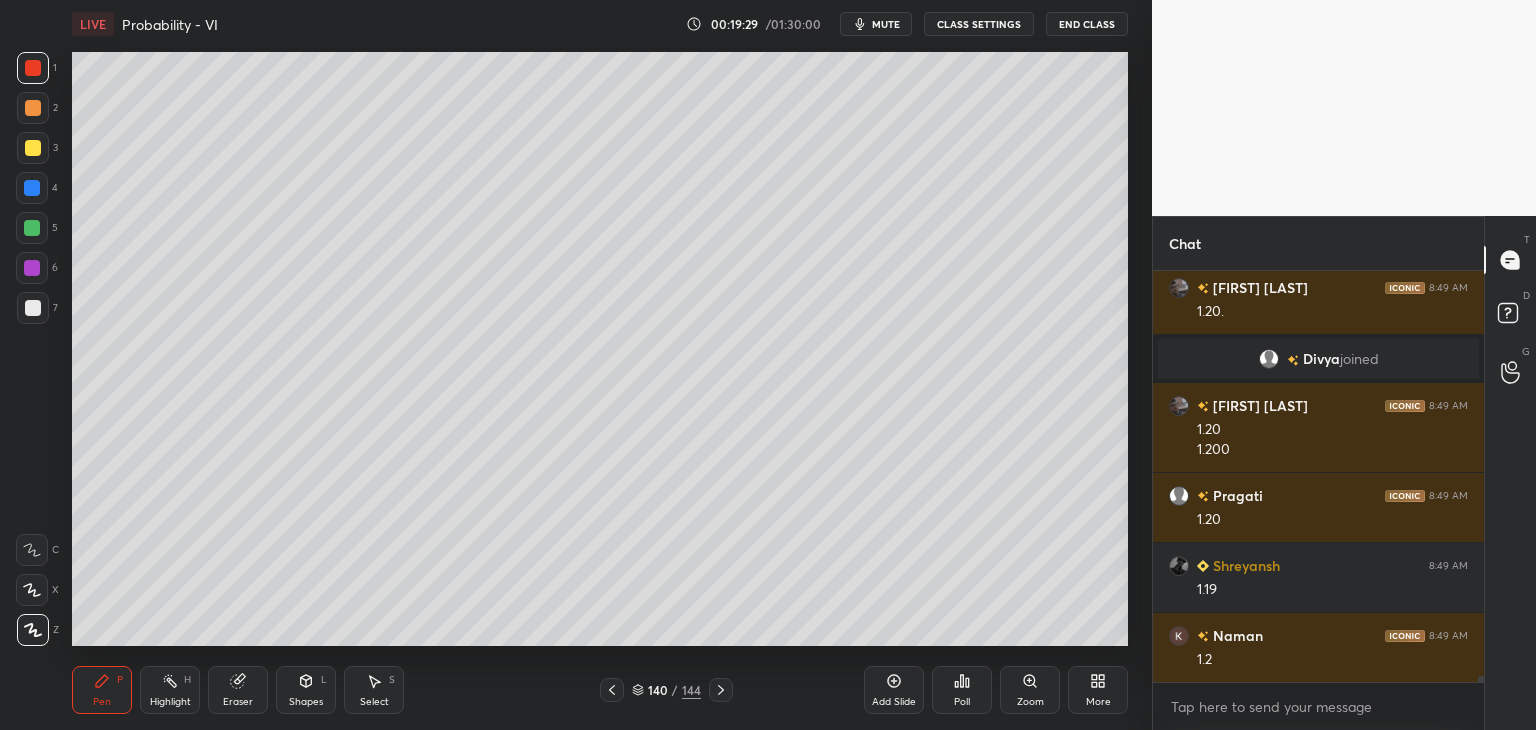 click 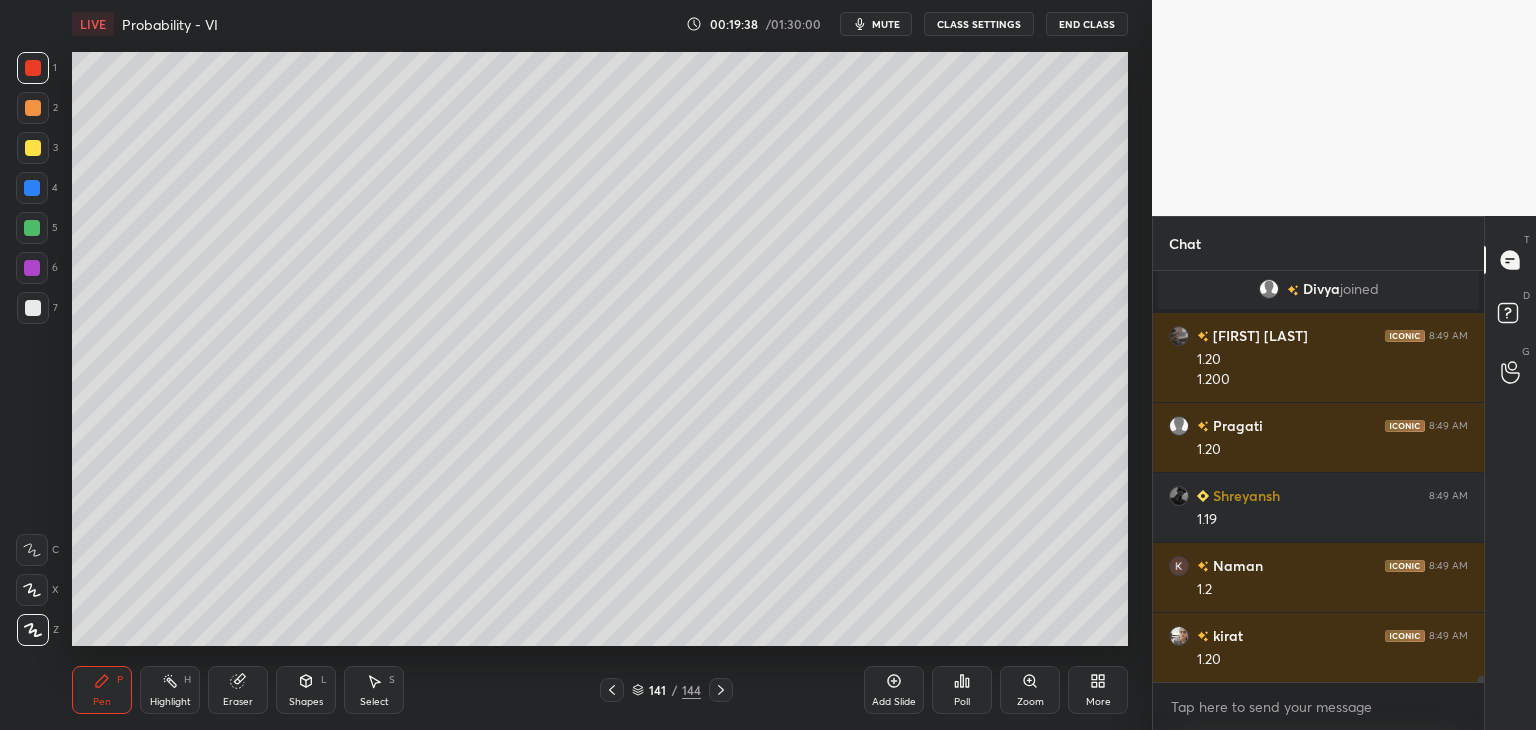 scroll, scrollTop: 30344, scrollLeft: 0, axis: vertical 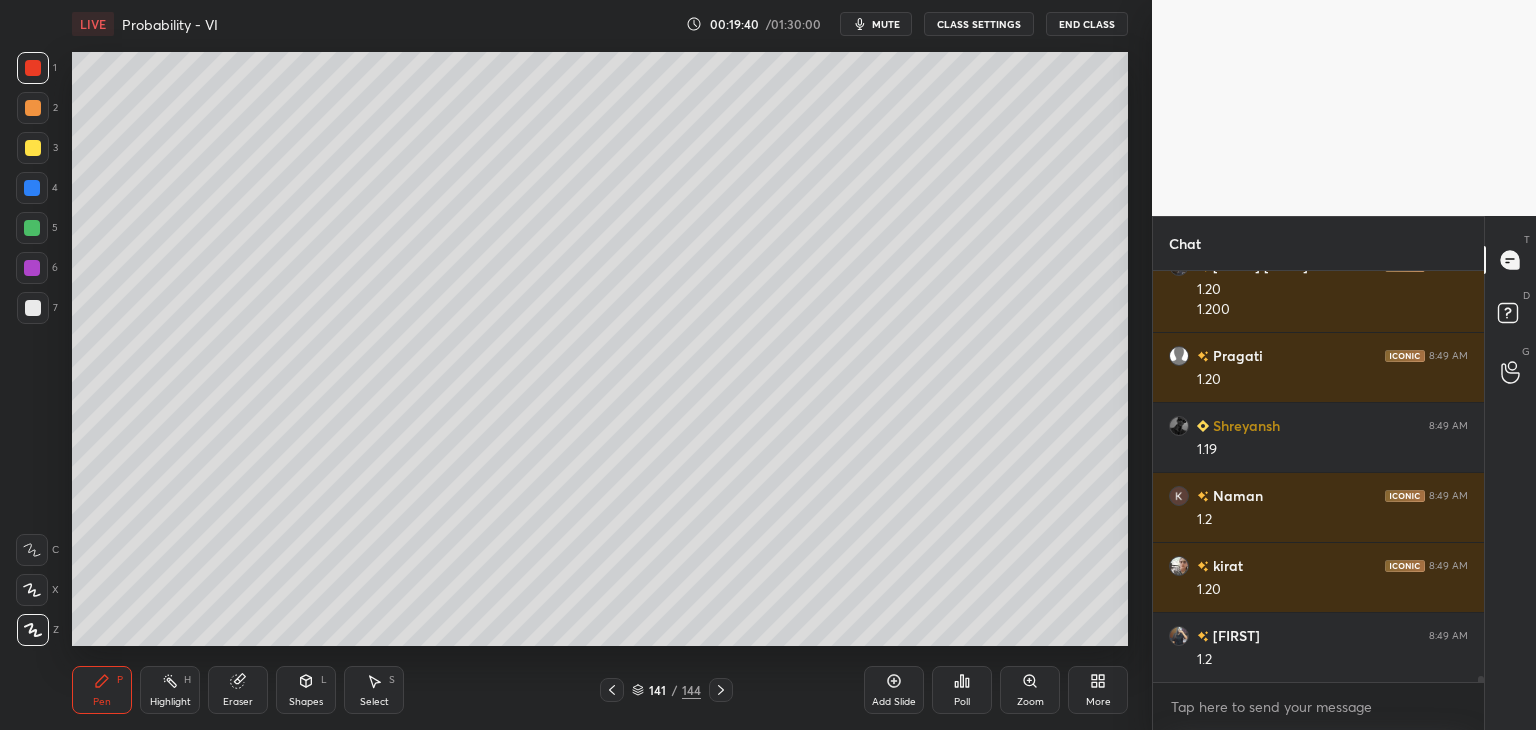 click 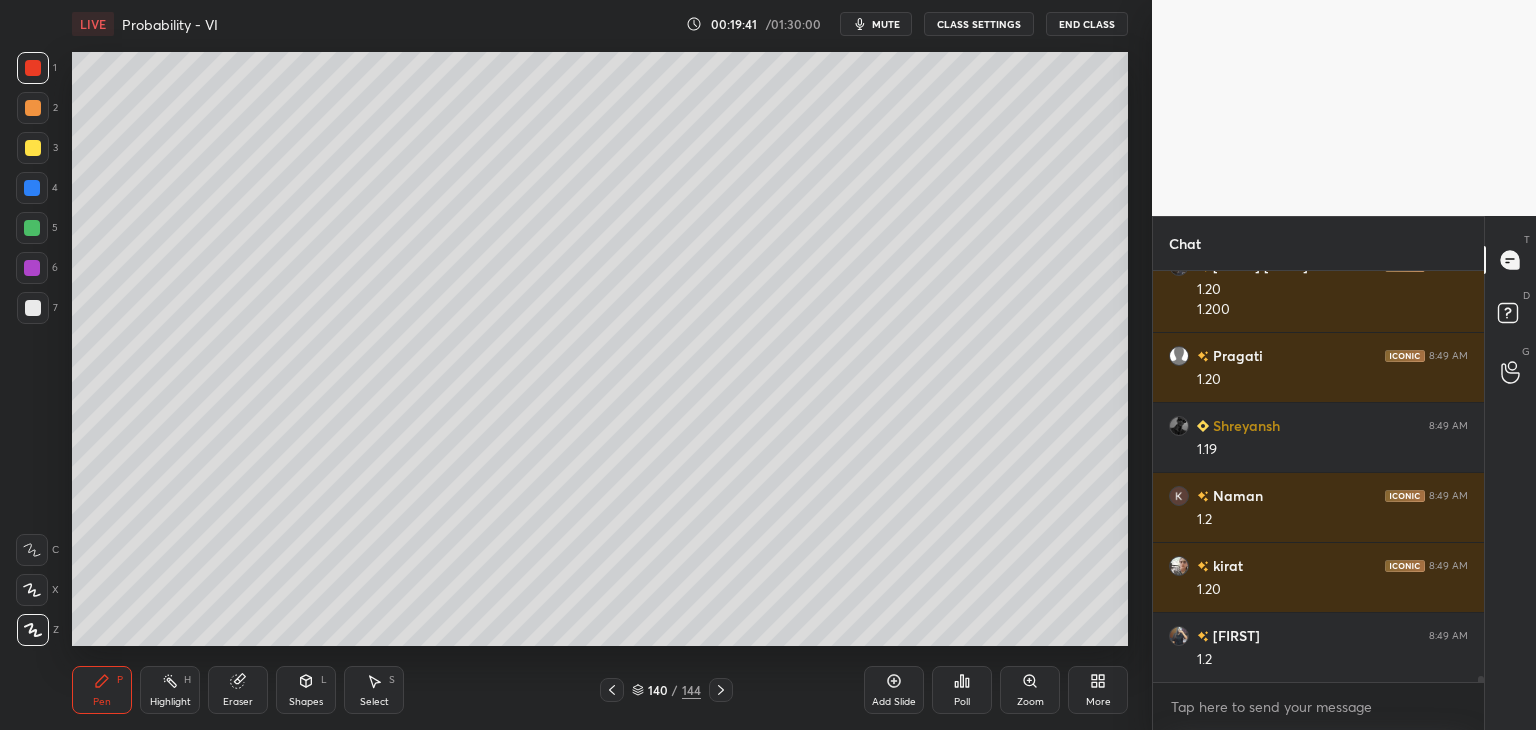 click at bounding box center [612, 690] 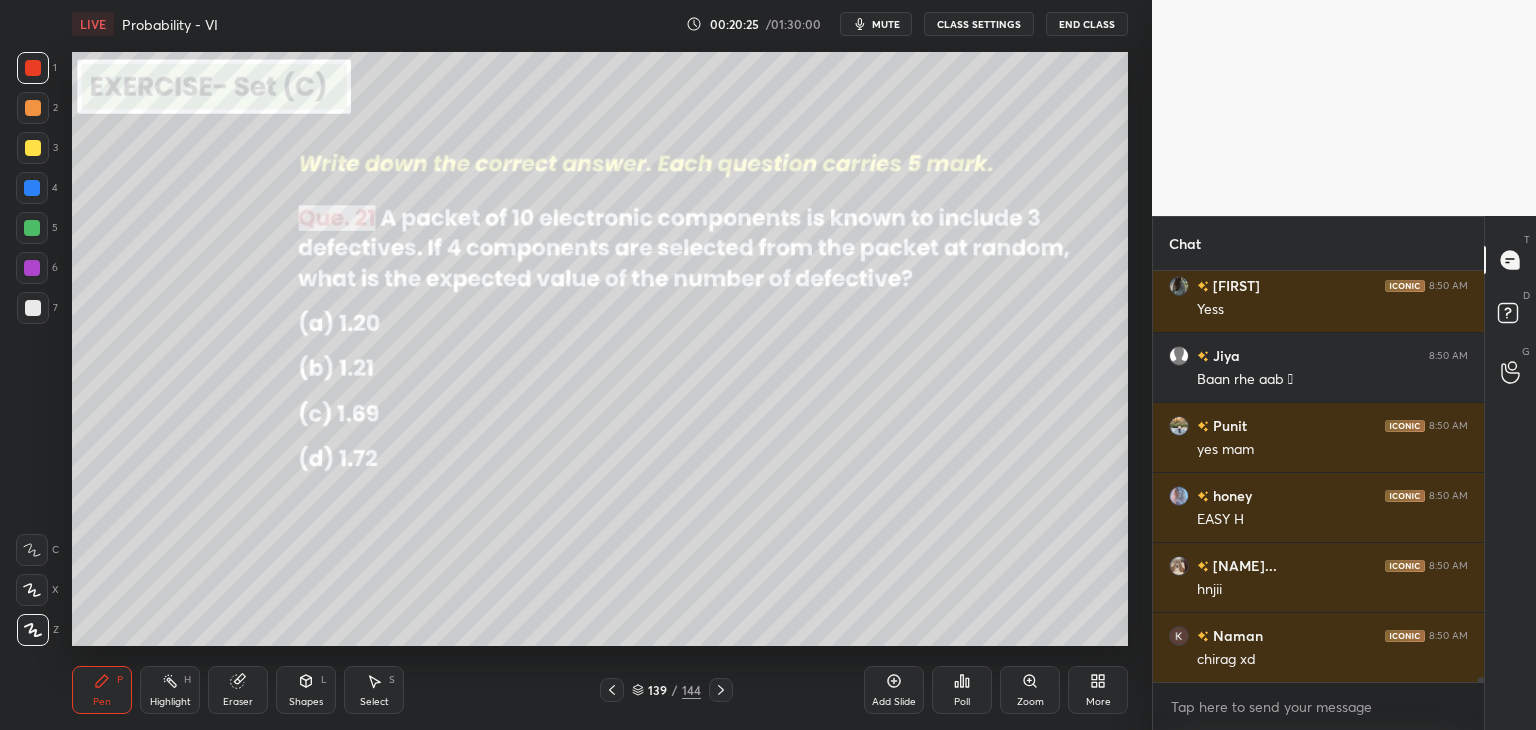 scroll, scrollTop: 32658, scrollLeft: 0, axis: vertical 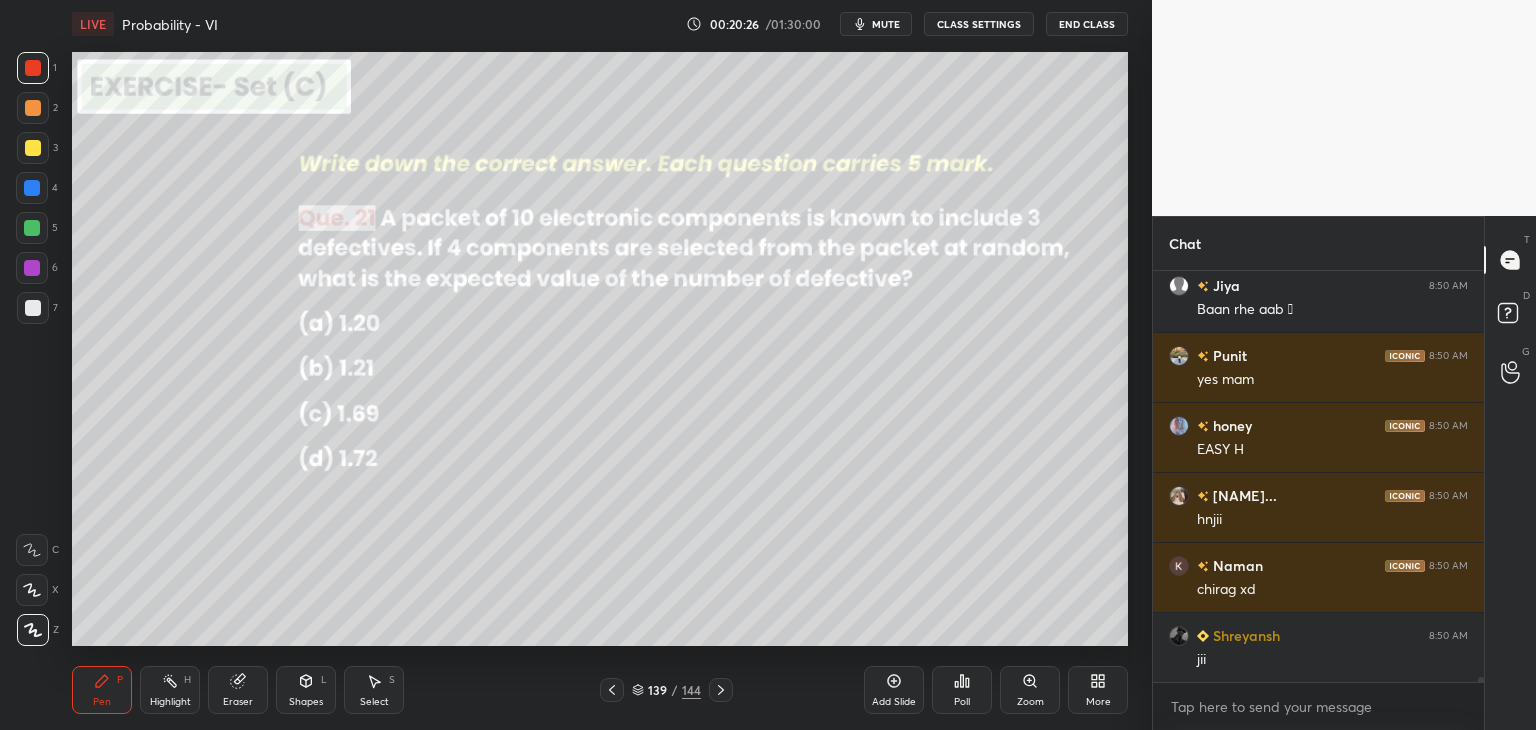 click 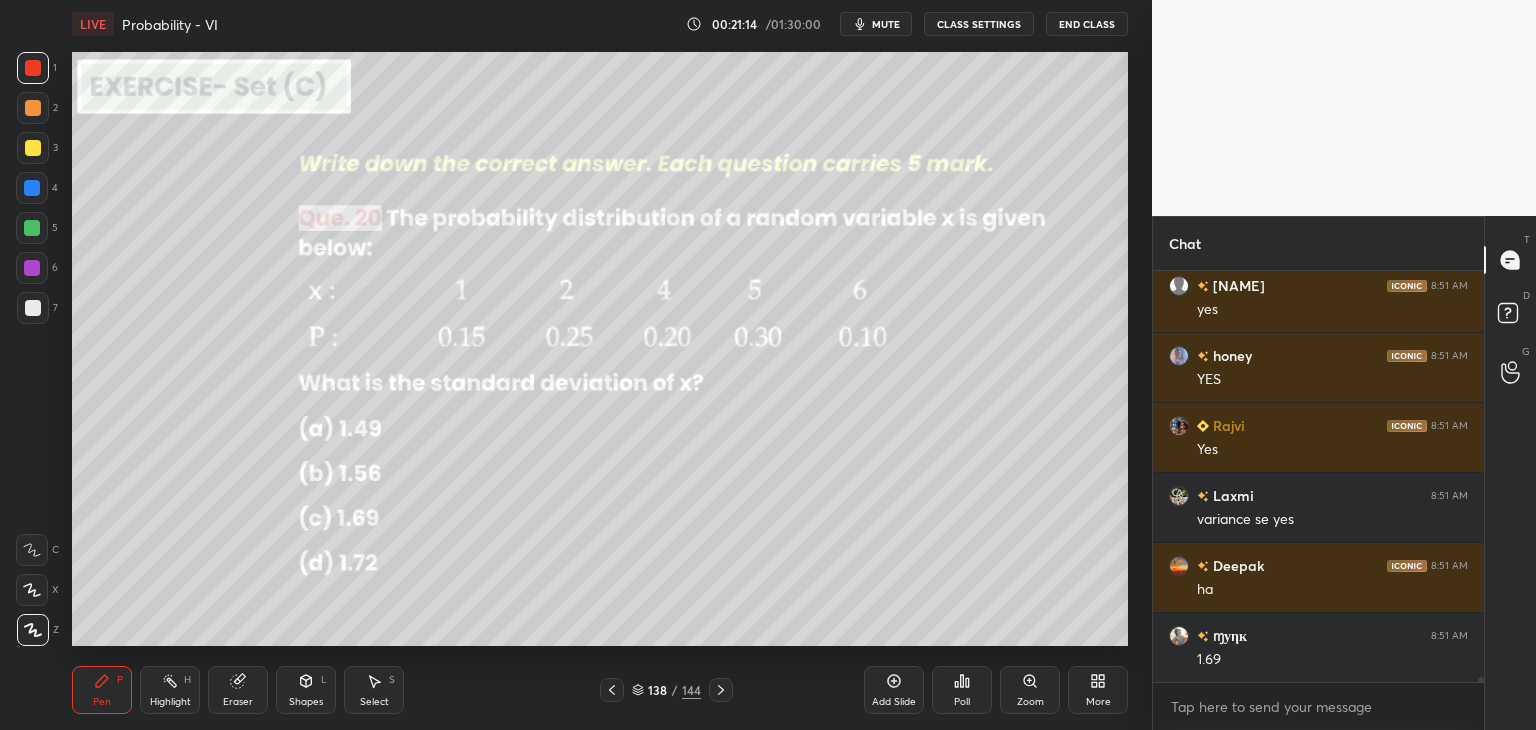 scroll, scrollTop: 33792, scrollLeft: 0, axis: vertical 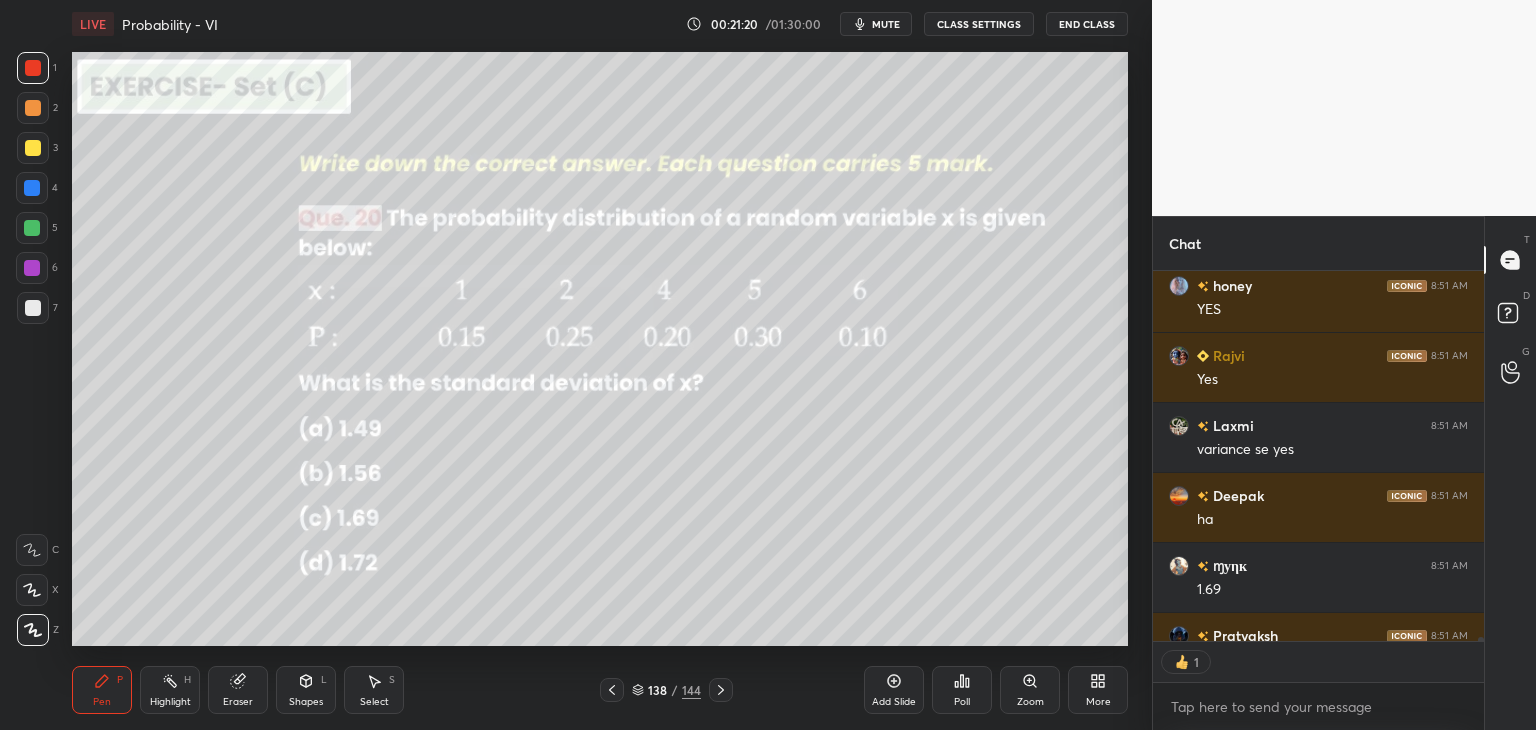 click 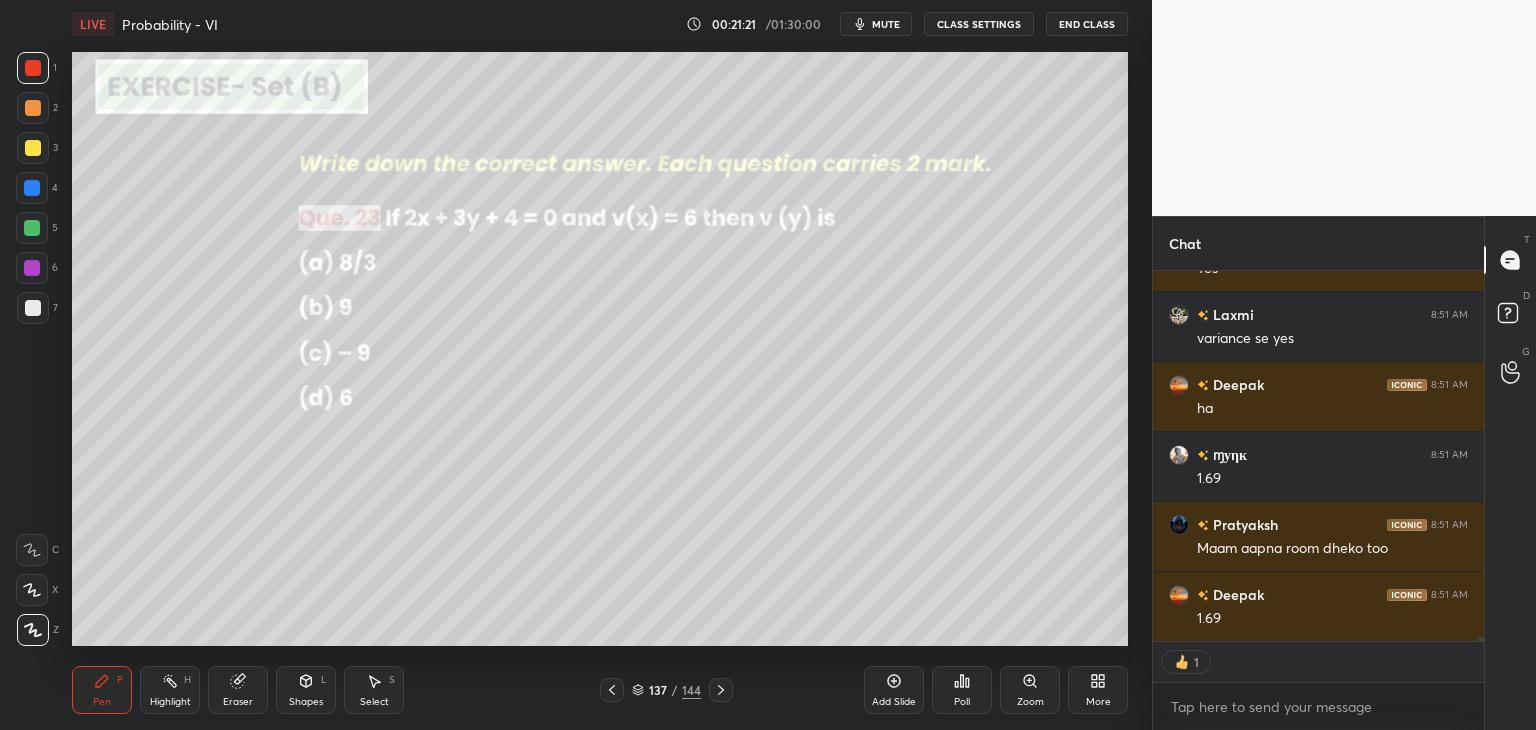 scroll, scrollTop: 33972, scrollLeft: 0, axis: vertical 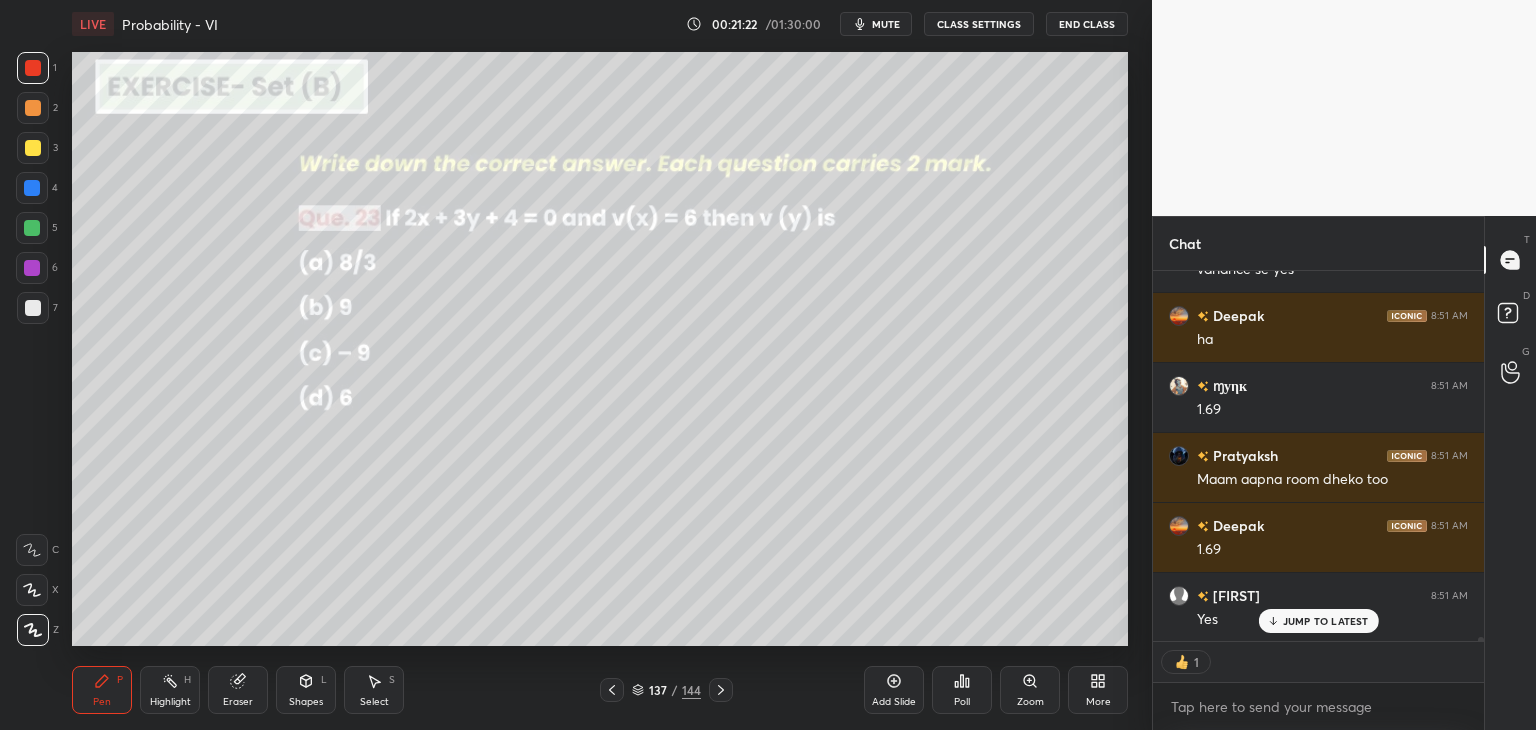click 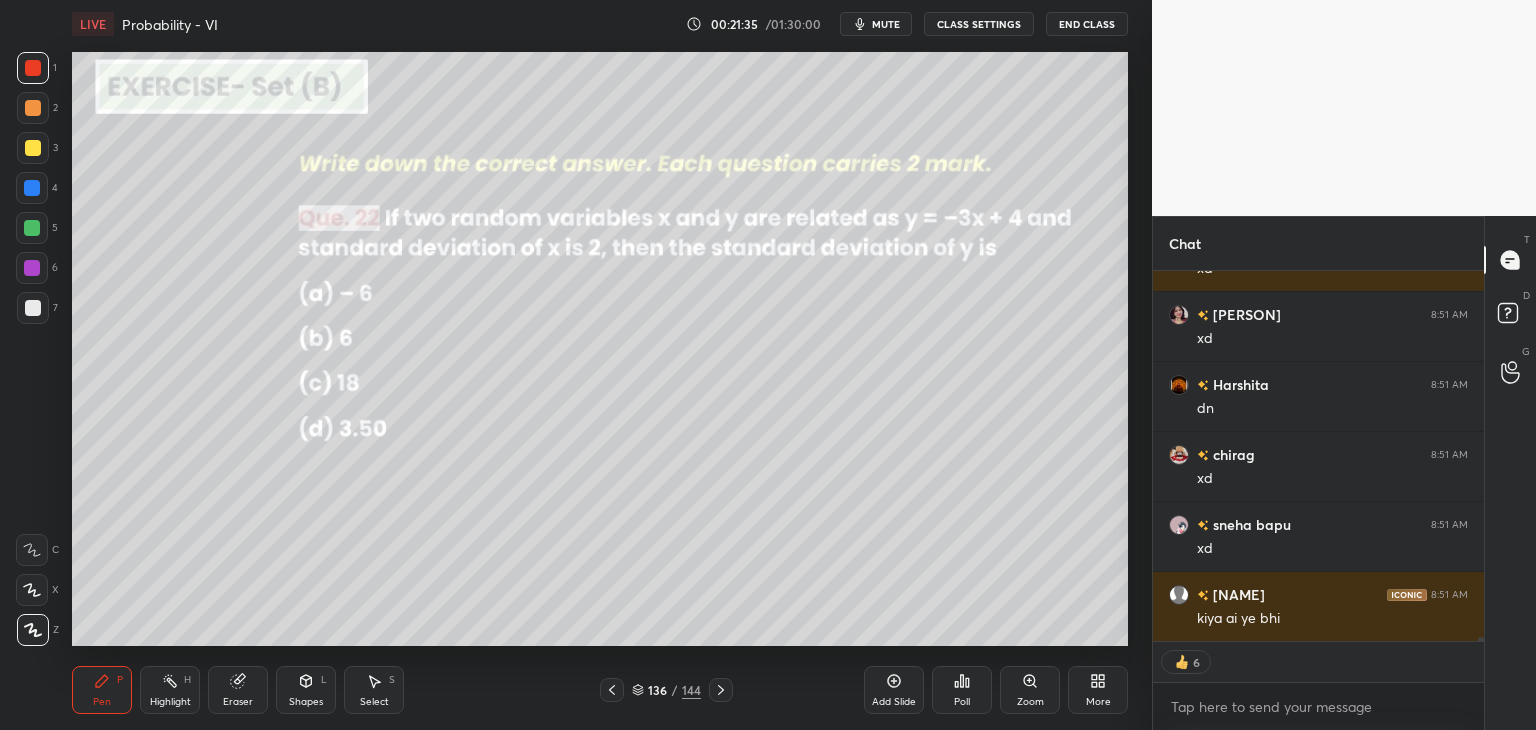 scroll, scrollTop: 35372, scrollLeft: 0, axis: vertical 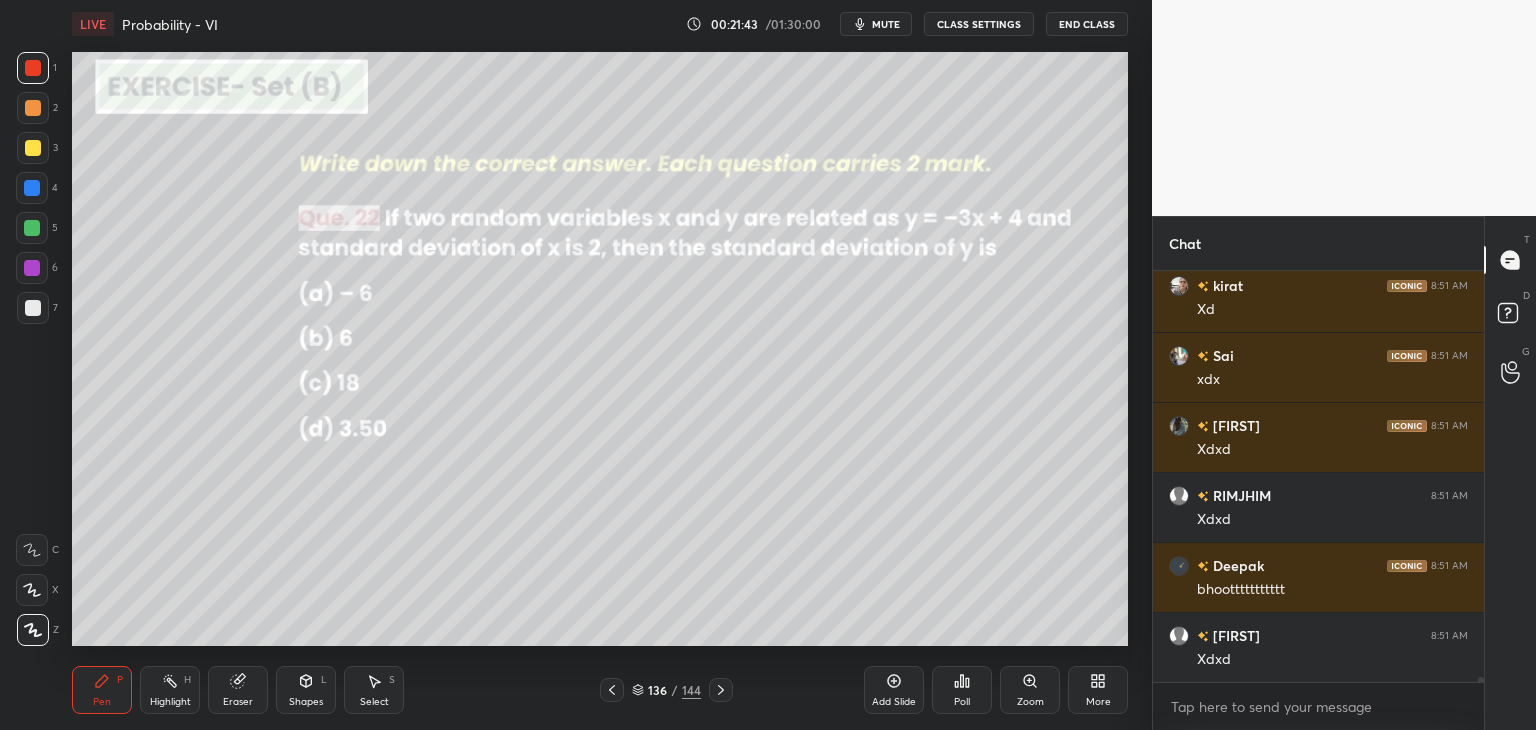 click 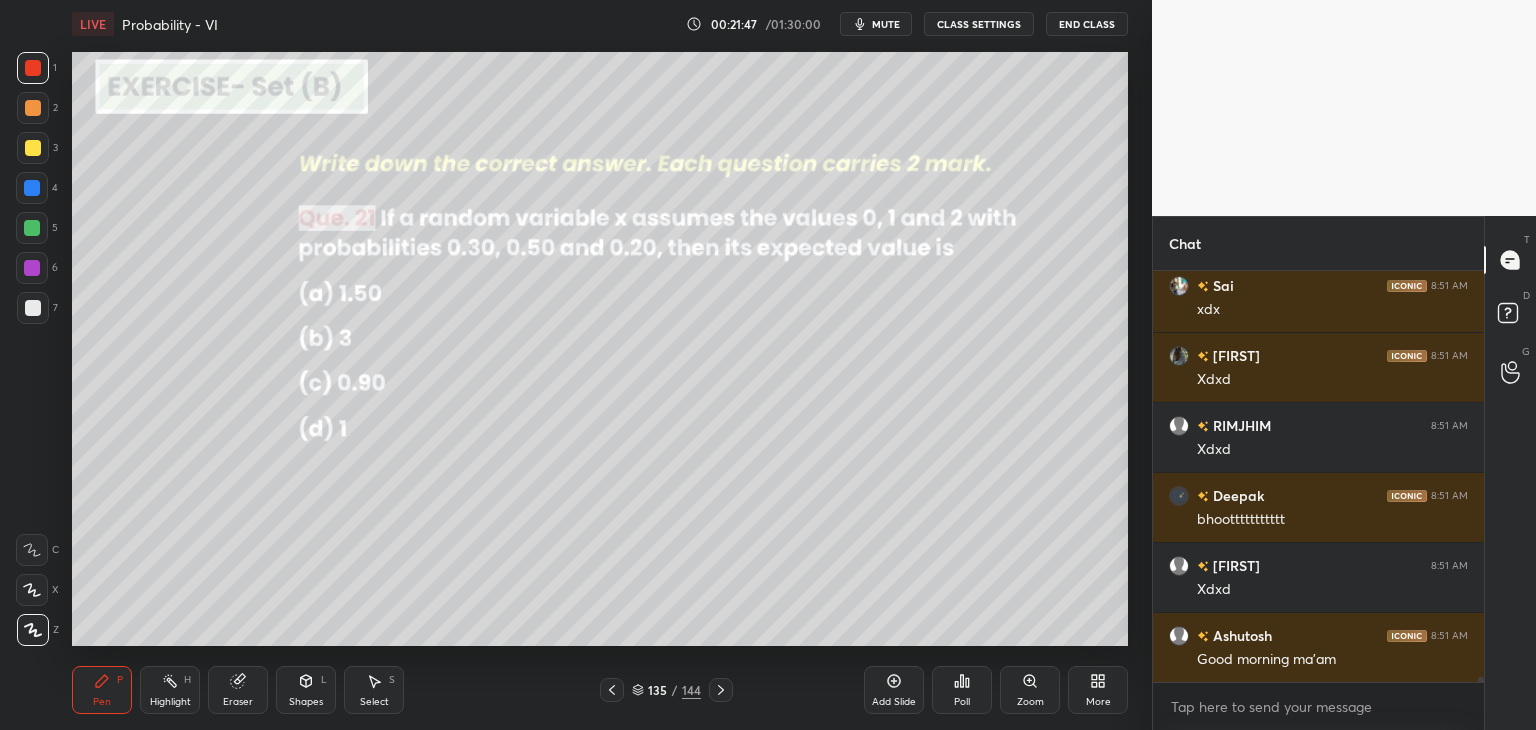 click 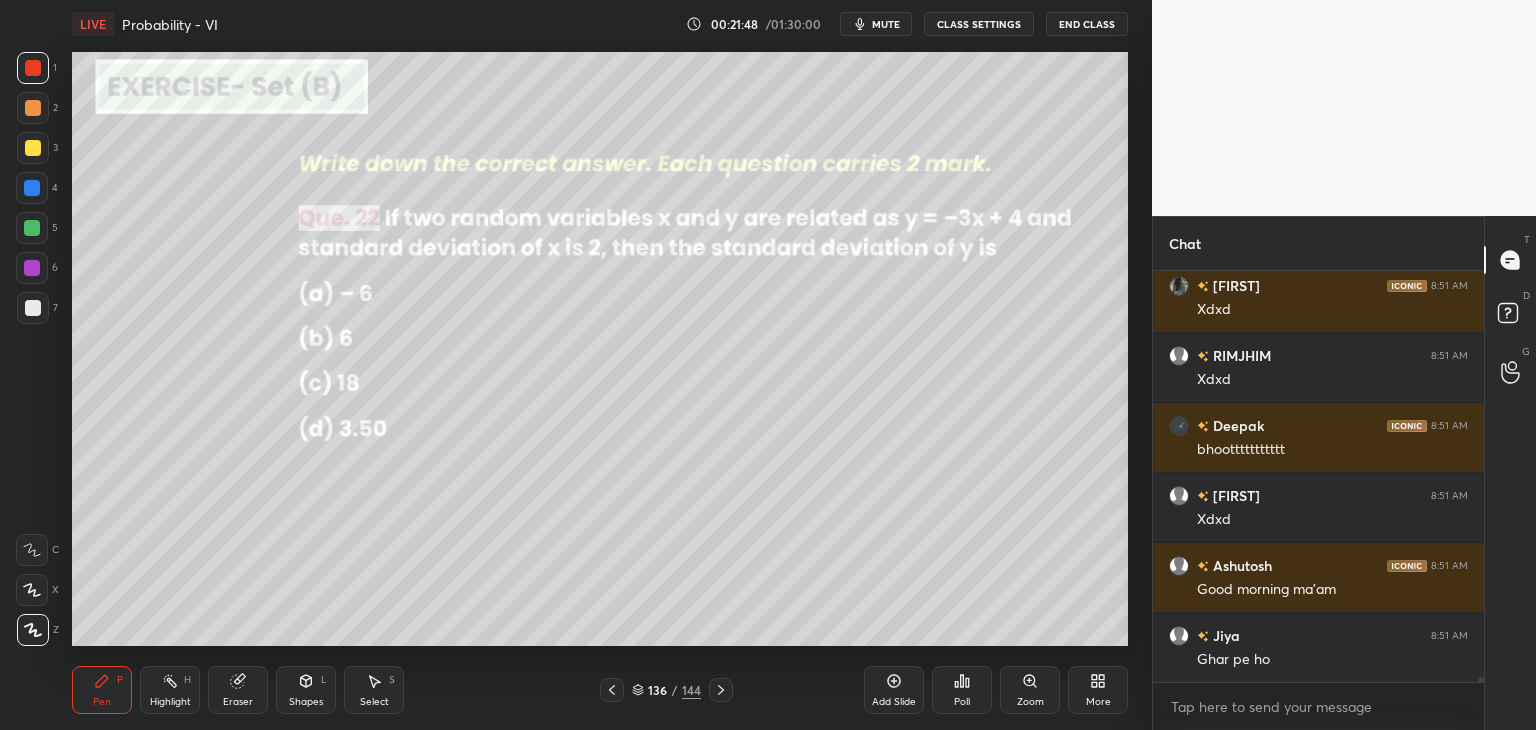 click 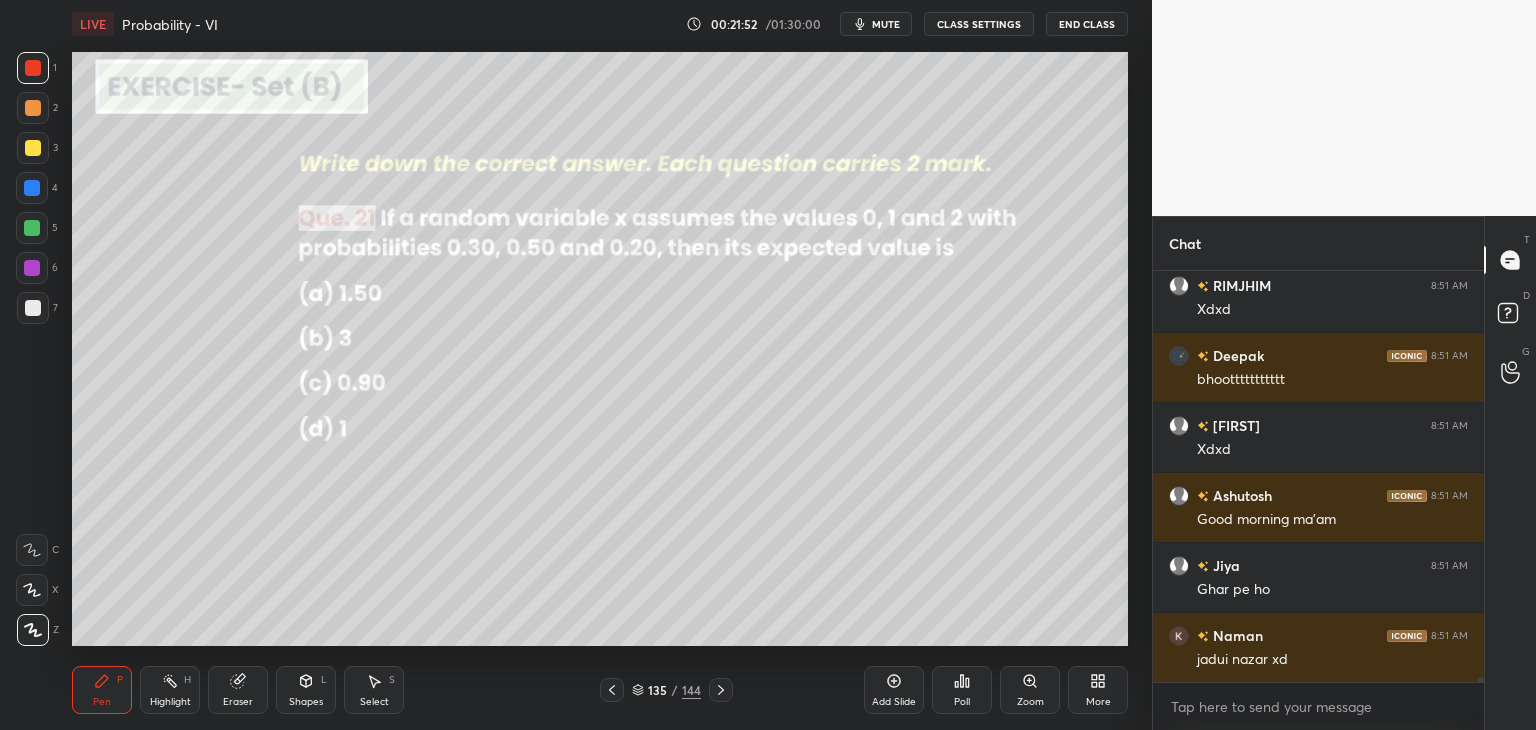 click 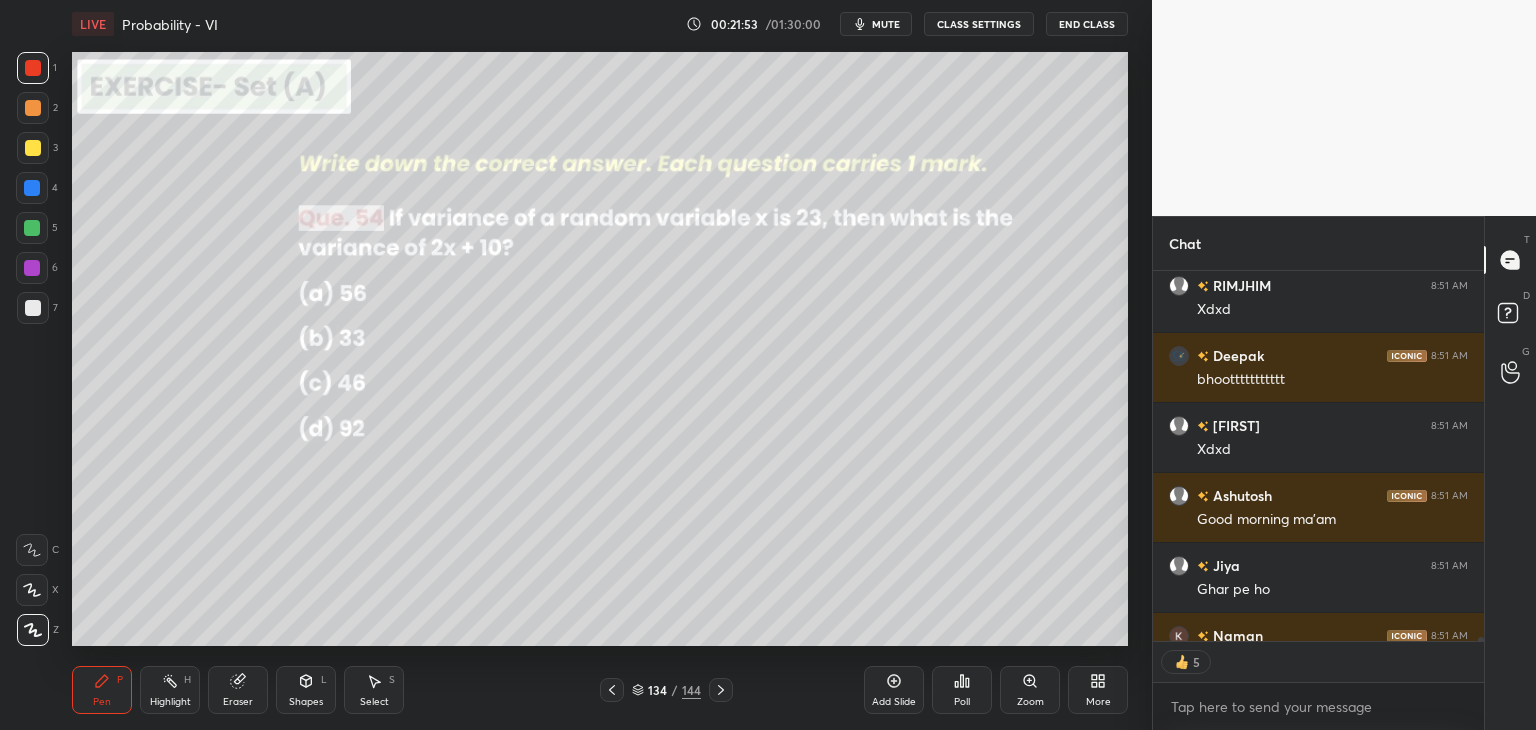 click 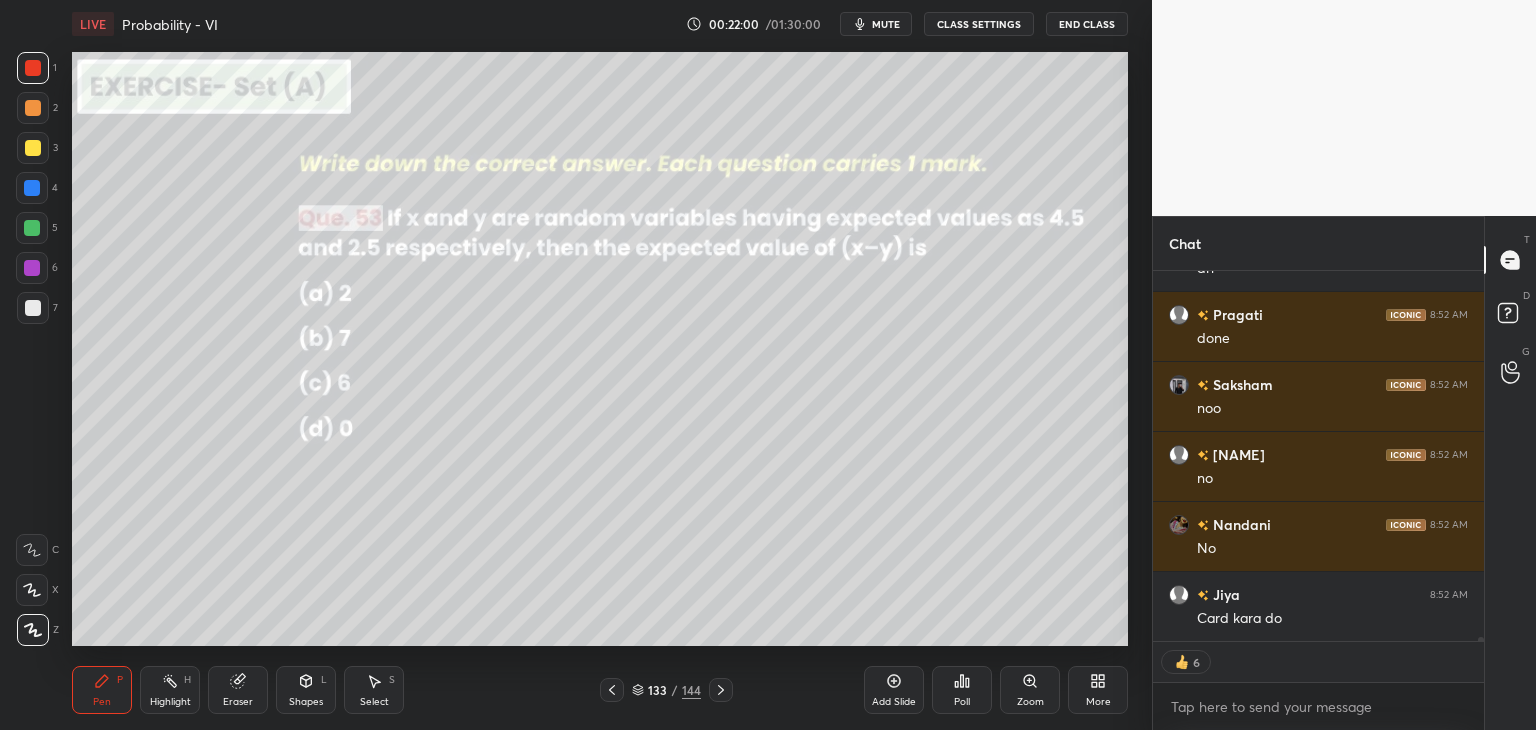 click 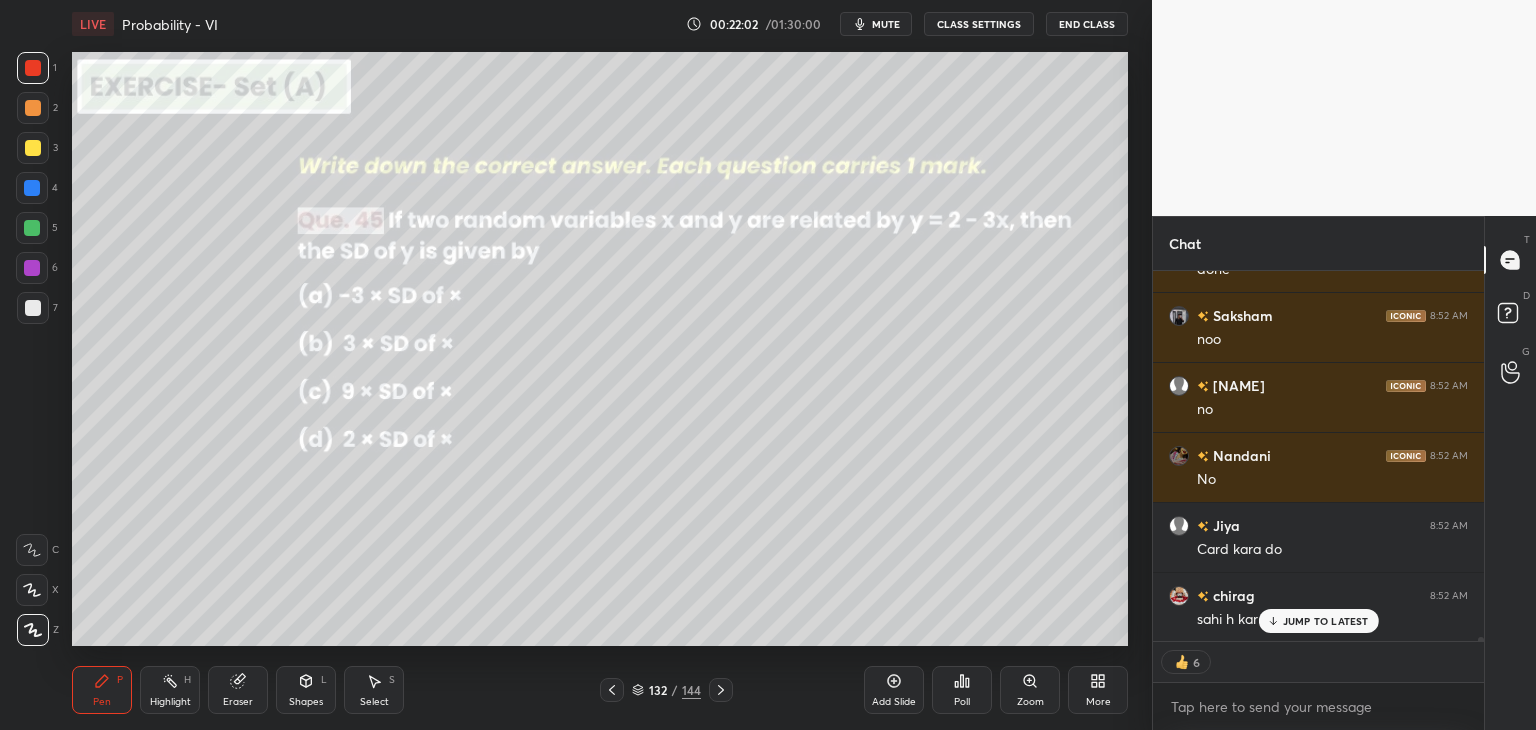 click at bounding box center [612, 690] 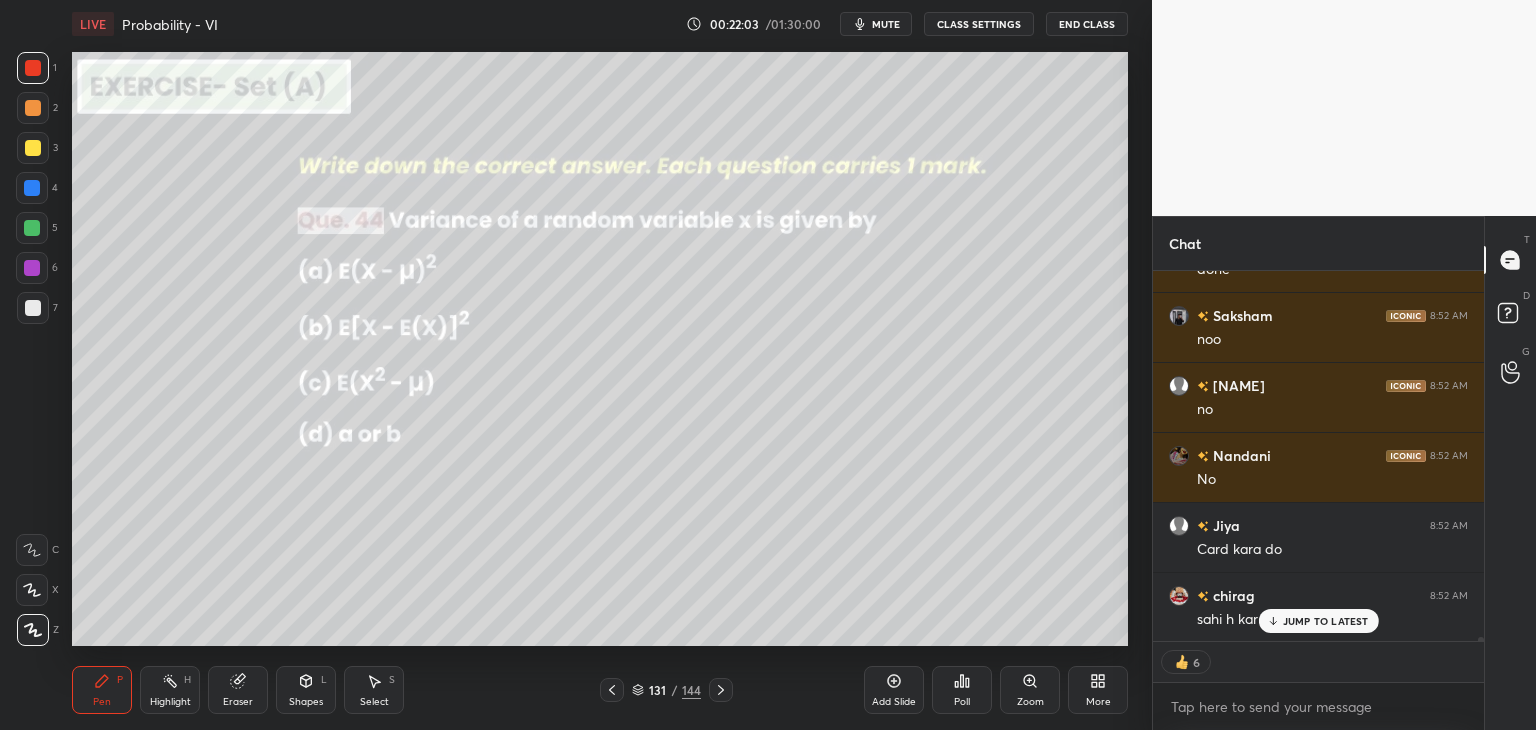 click at bounding box center [612, 690] 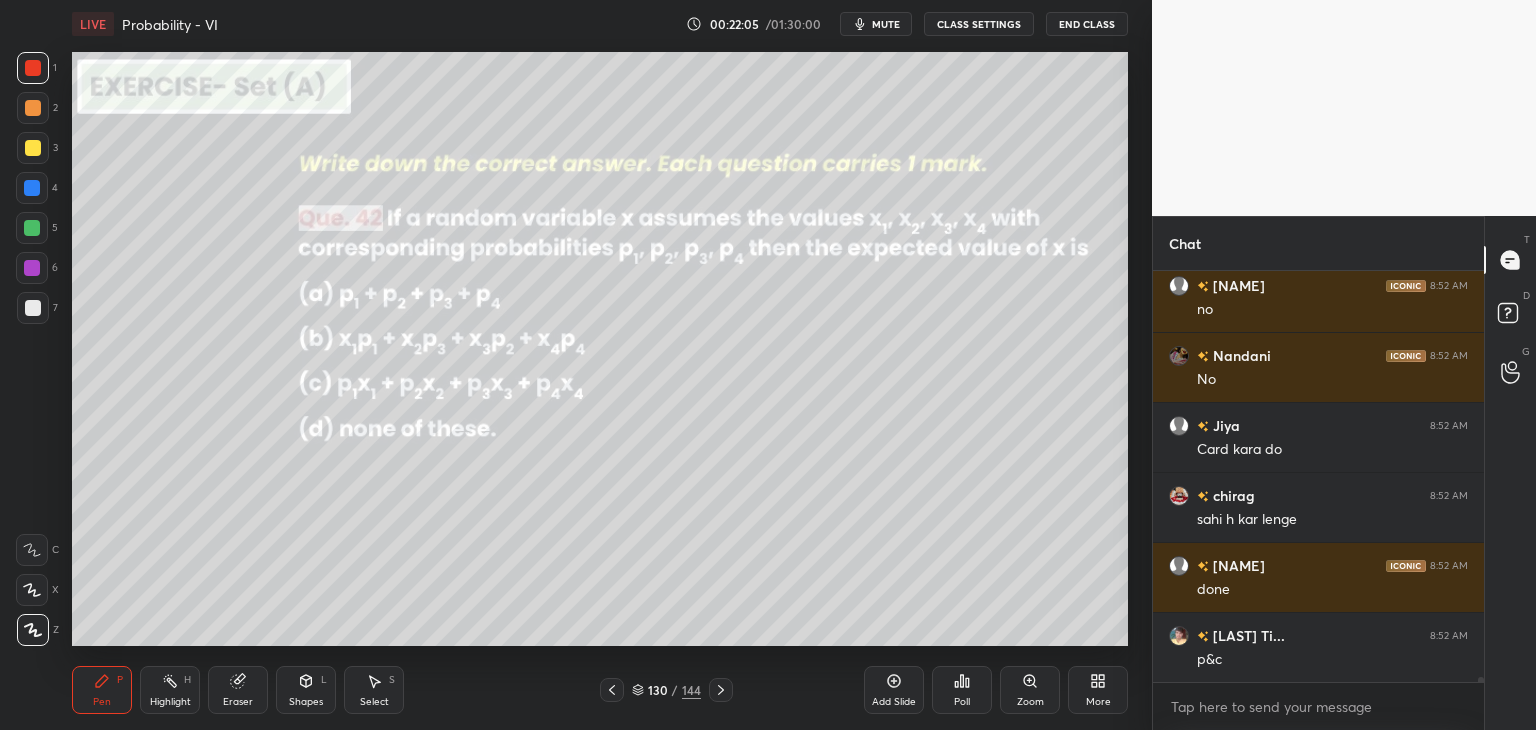 click at bounding box center [612, 690] 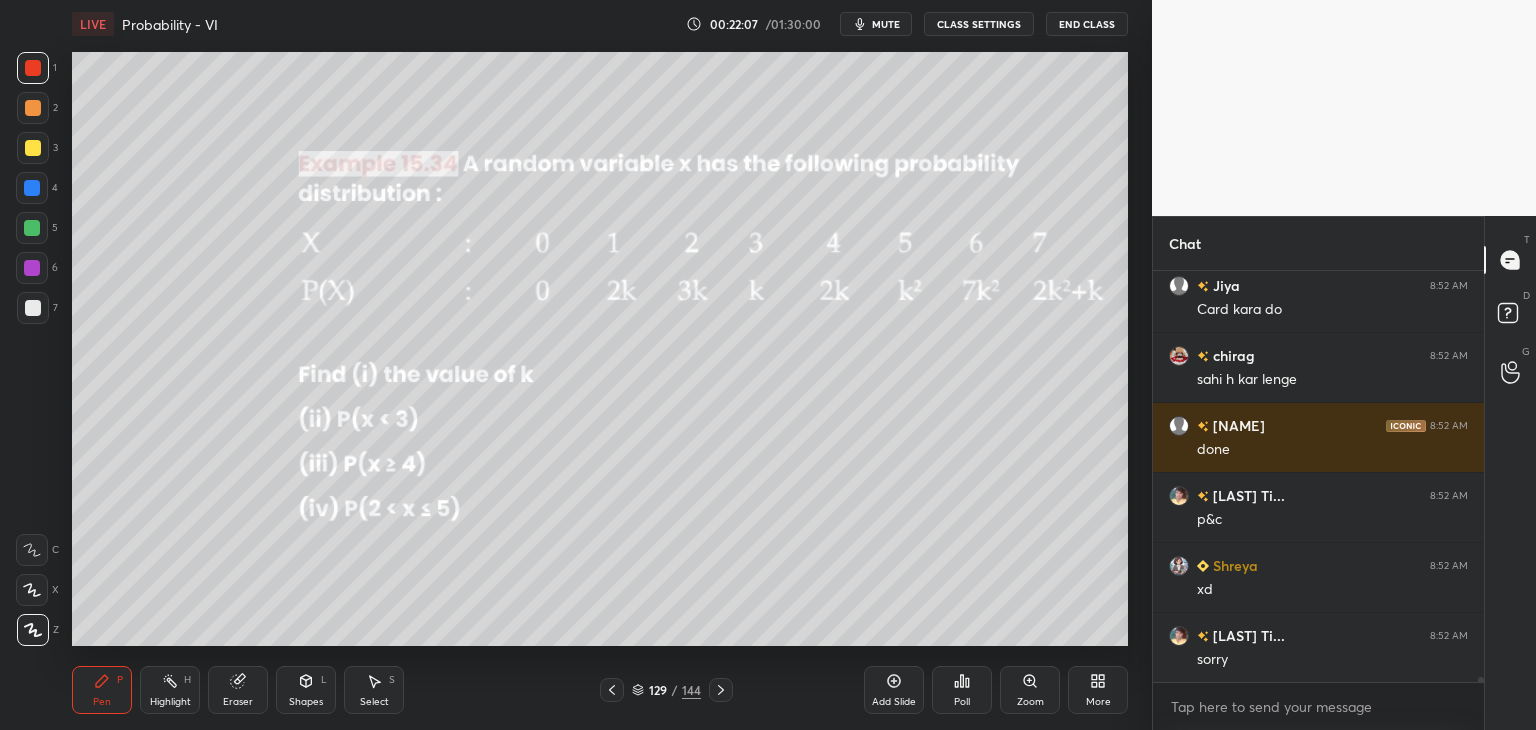 click at bounding box center (612, 690) 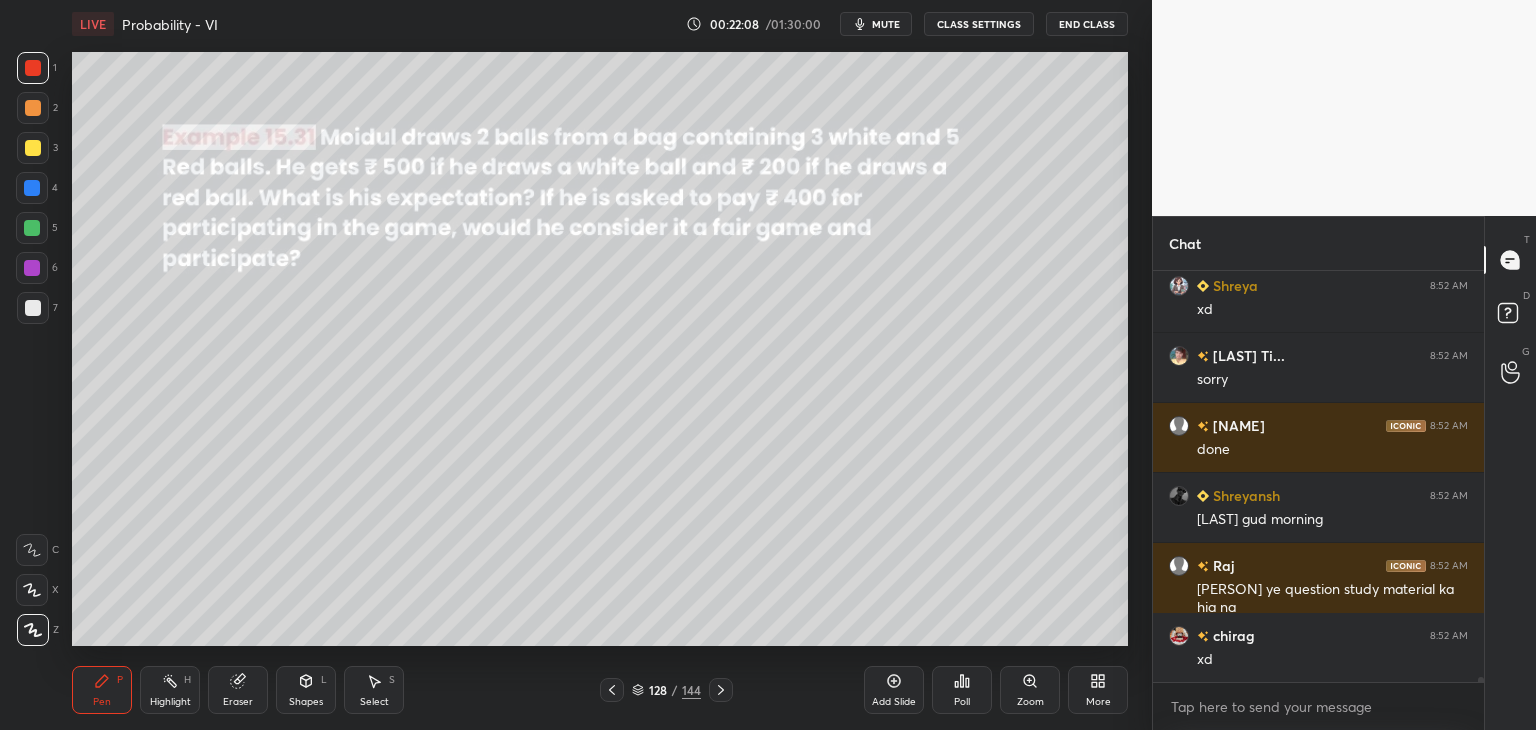 click 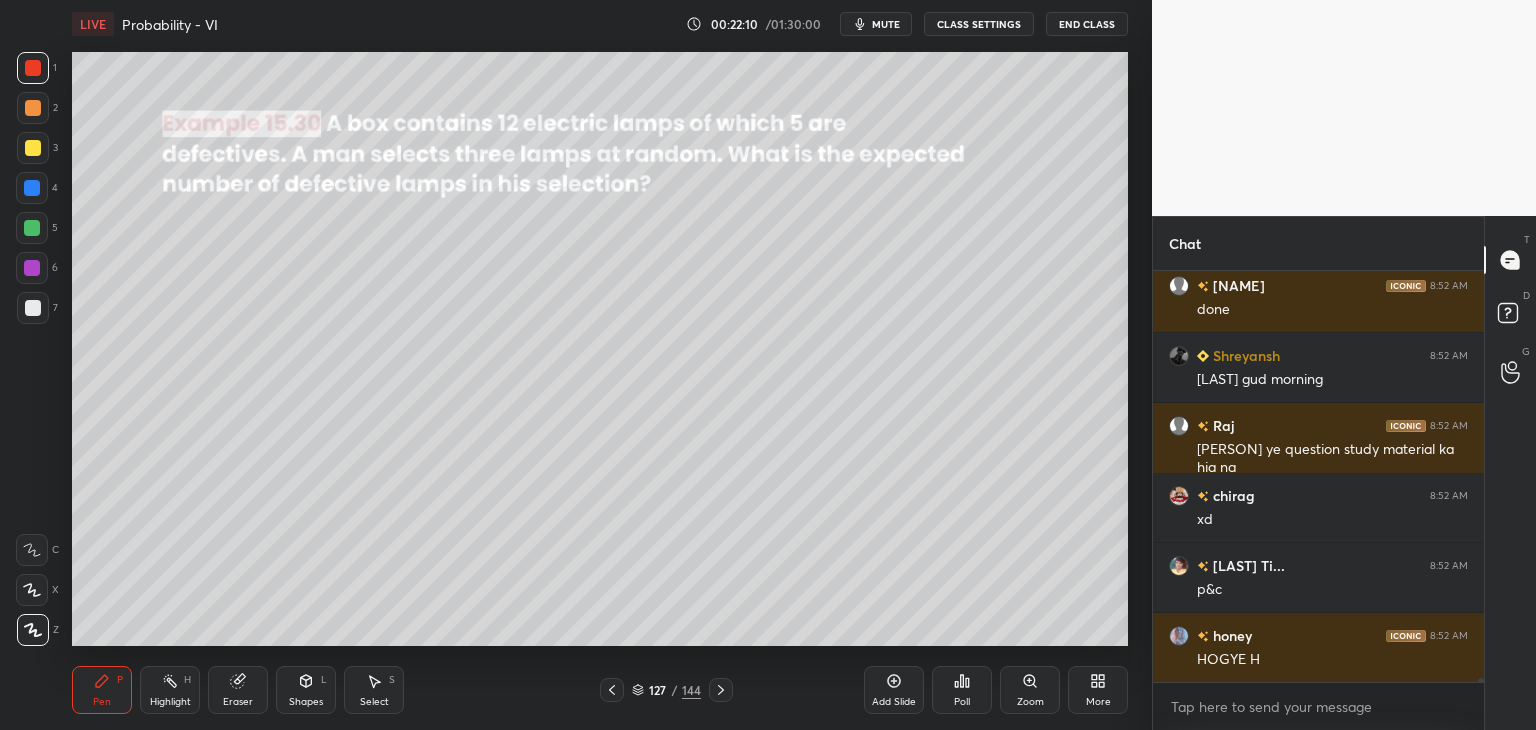 click at bounding box center [612, 690] 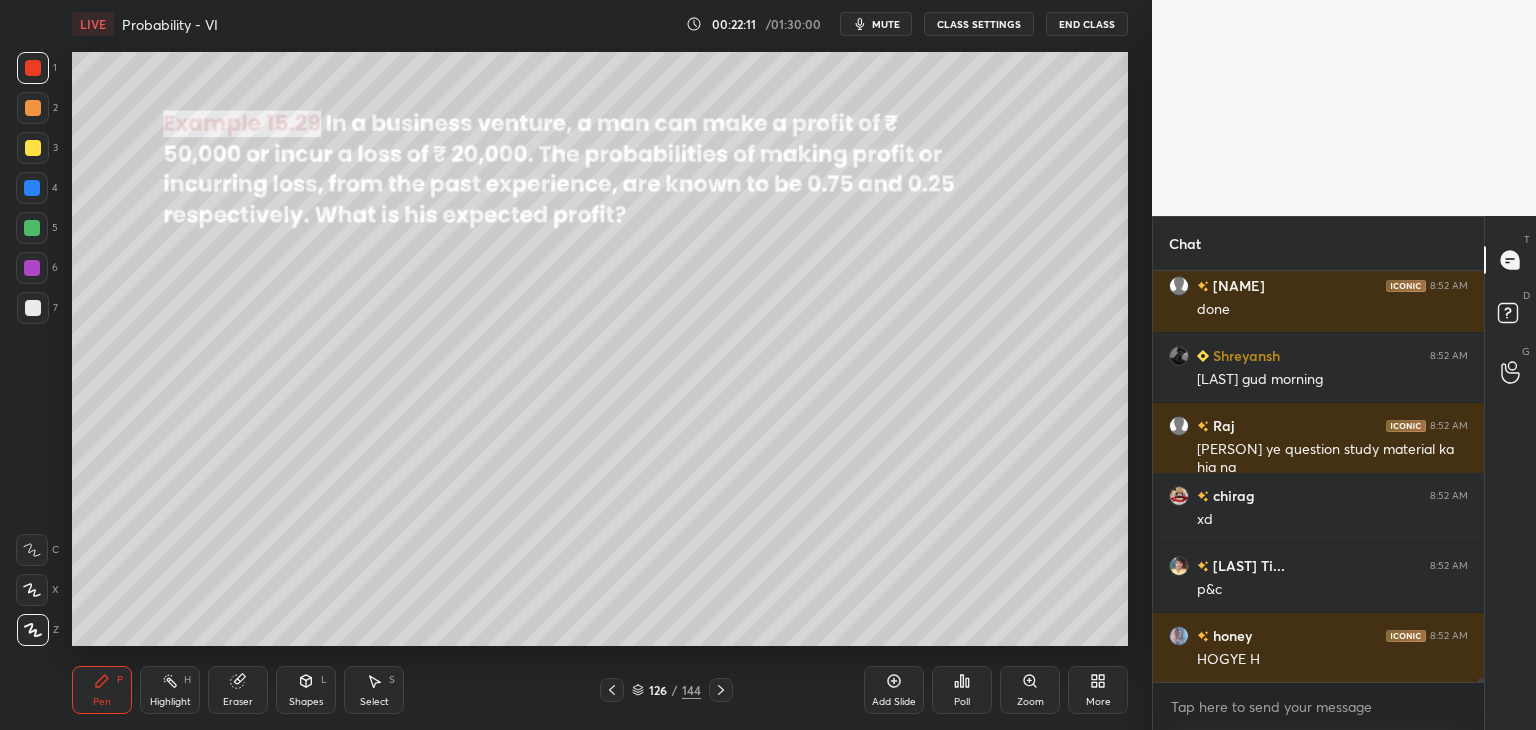 click at bounding box center [612, 690] 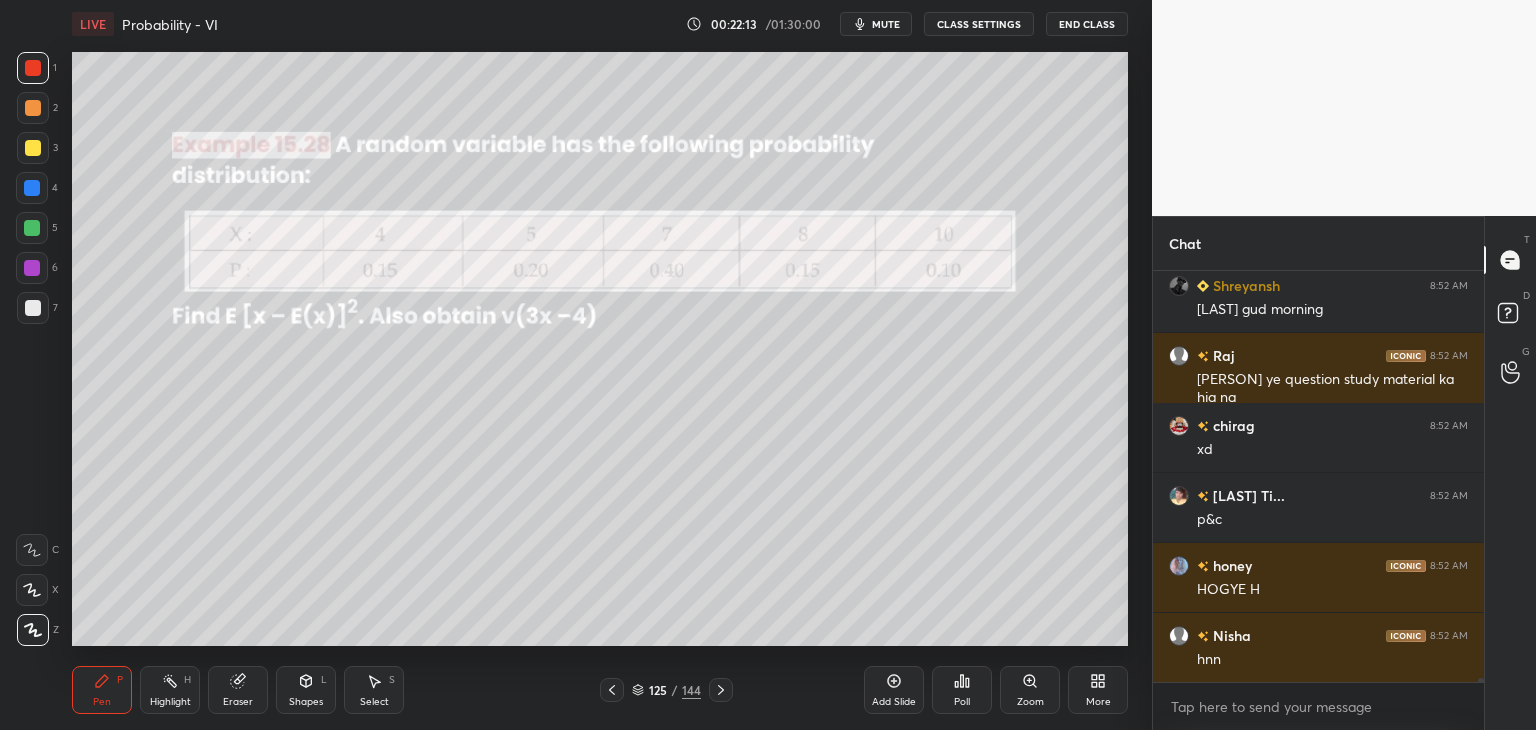 click 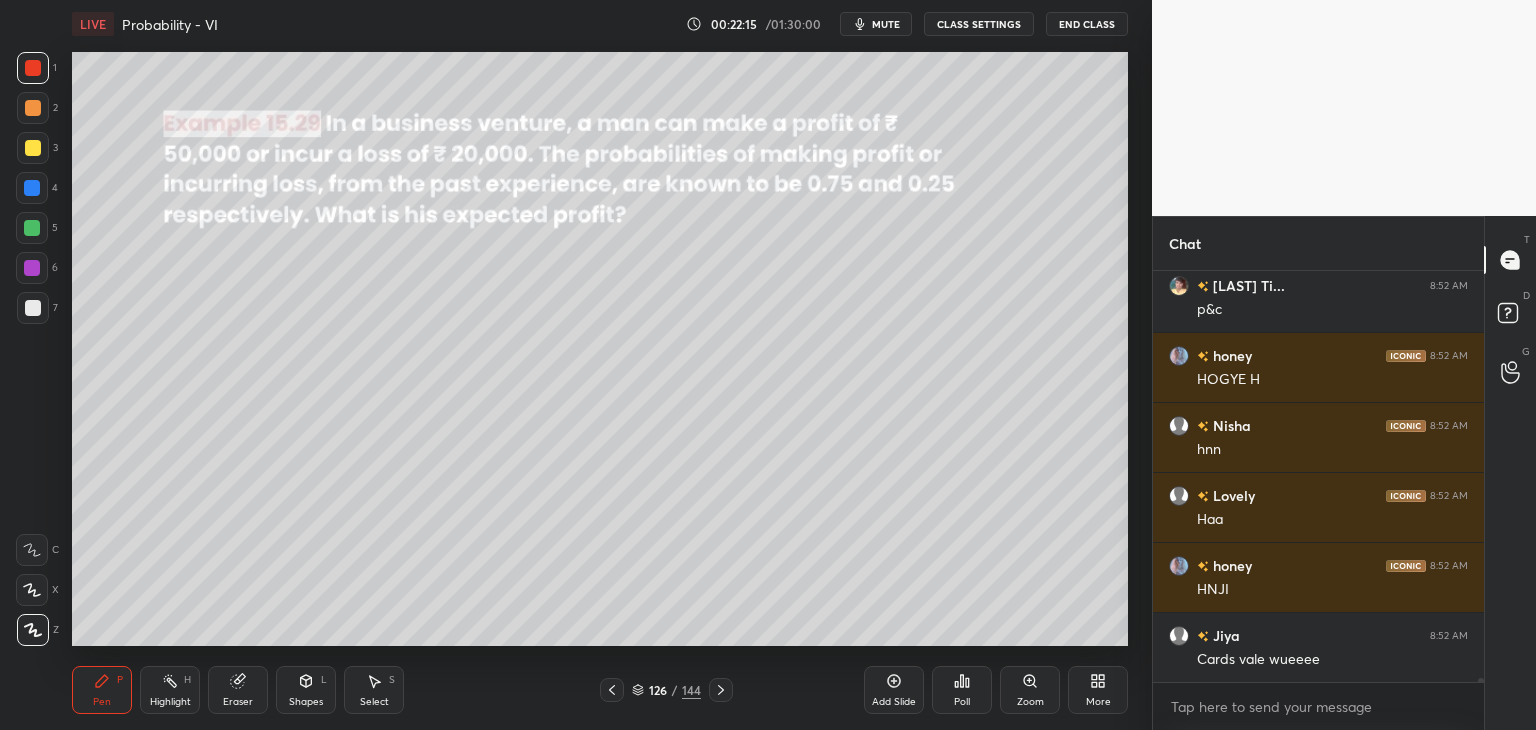 click 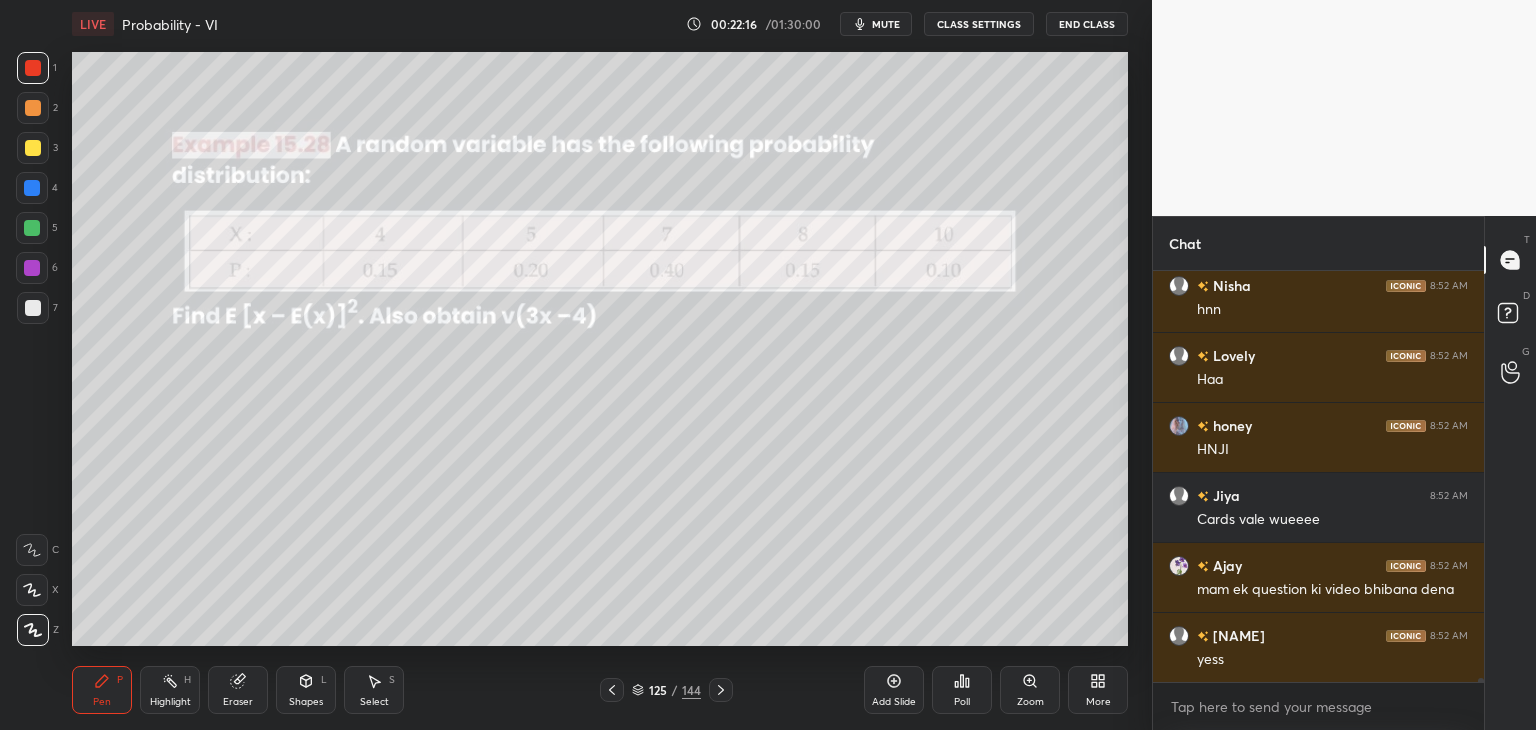 click at bounding box center [612, 690] 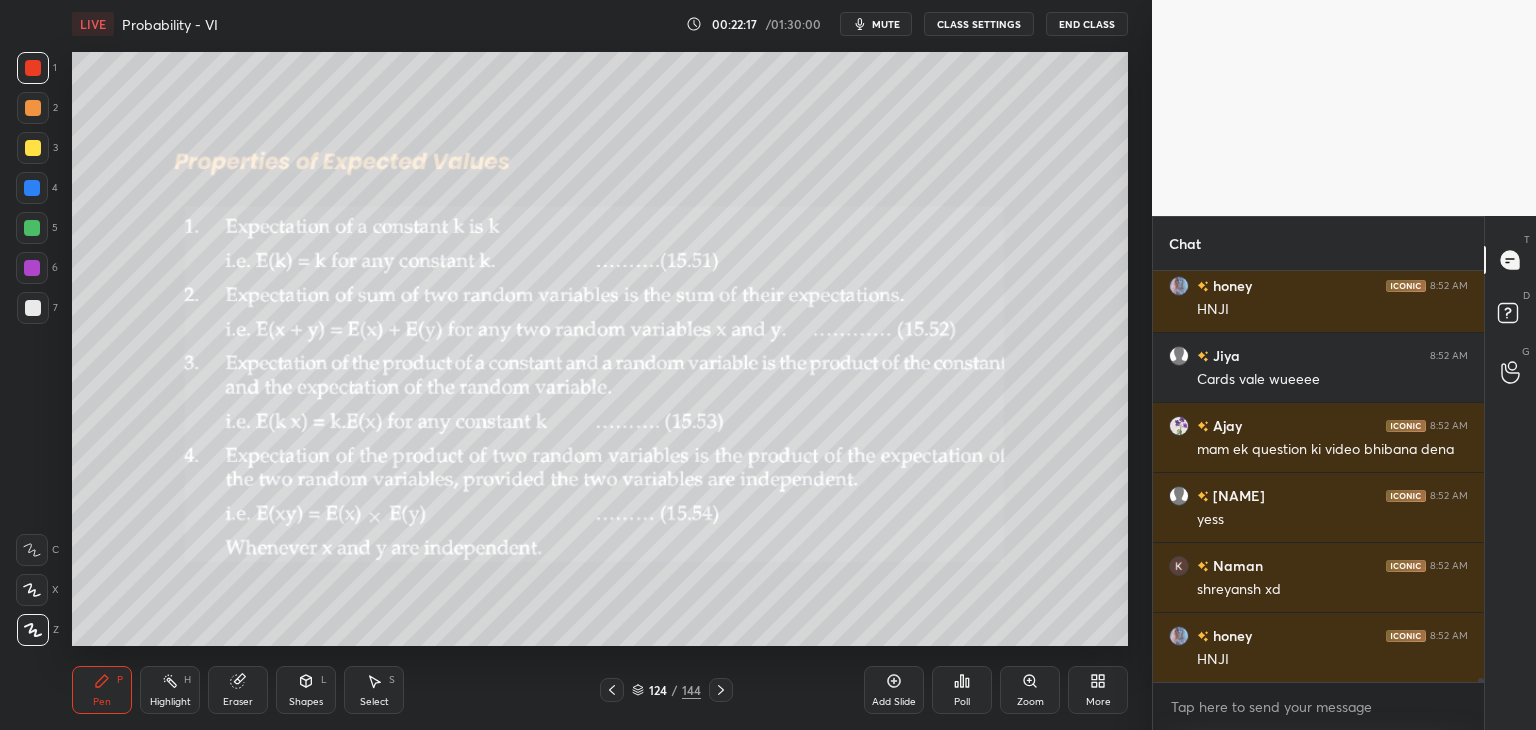 click 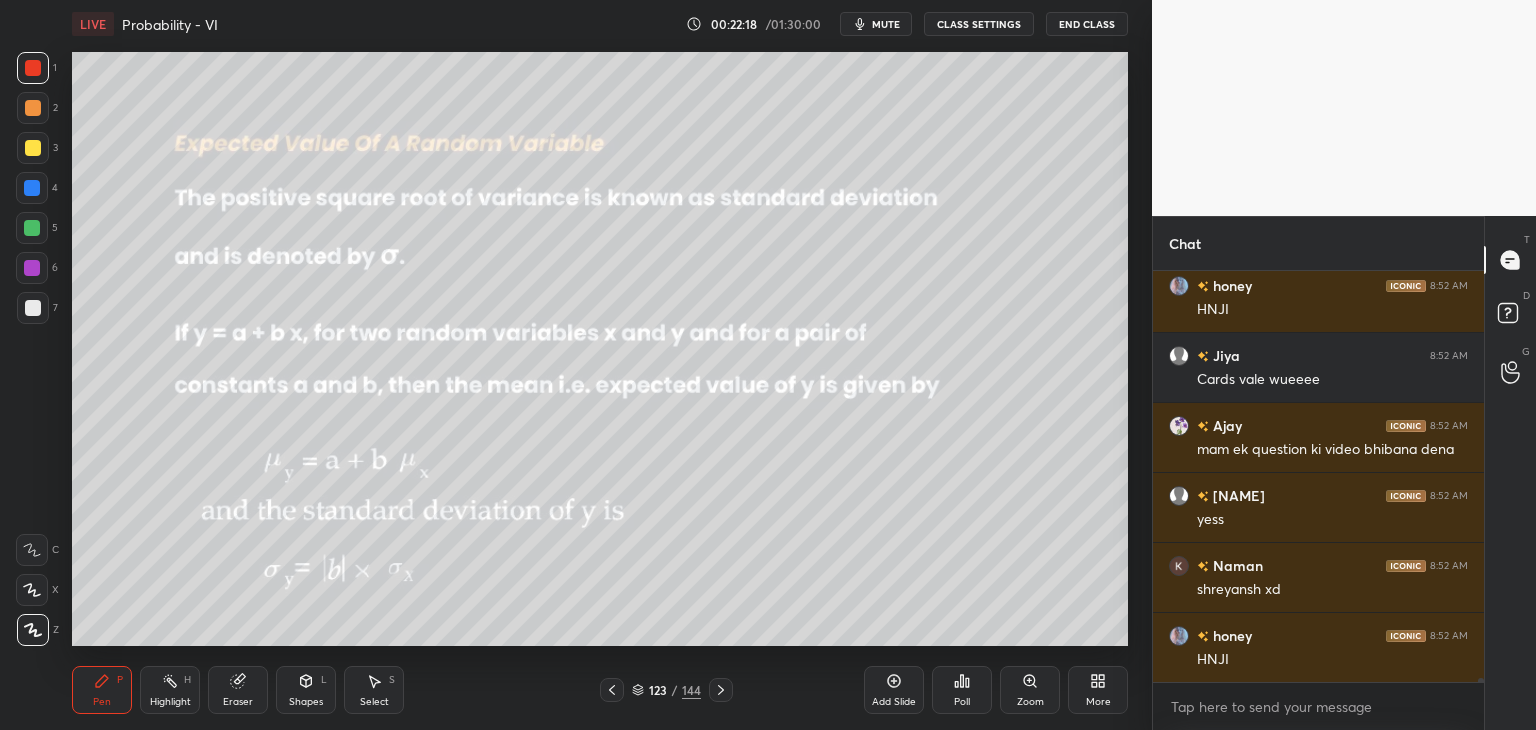 click 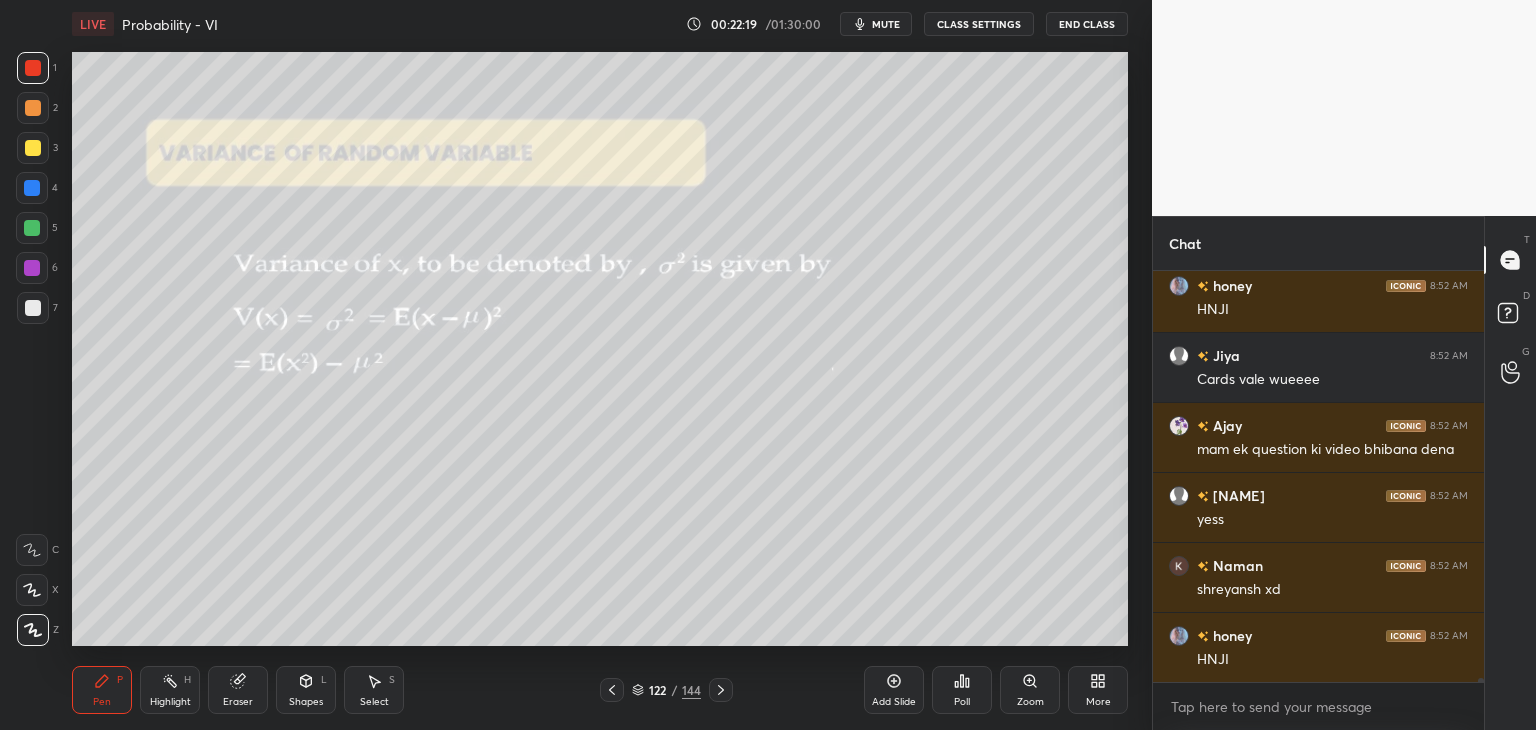 click 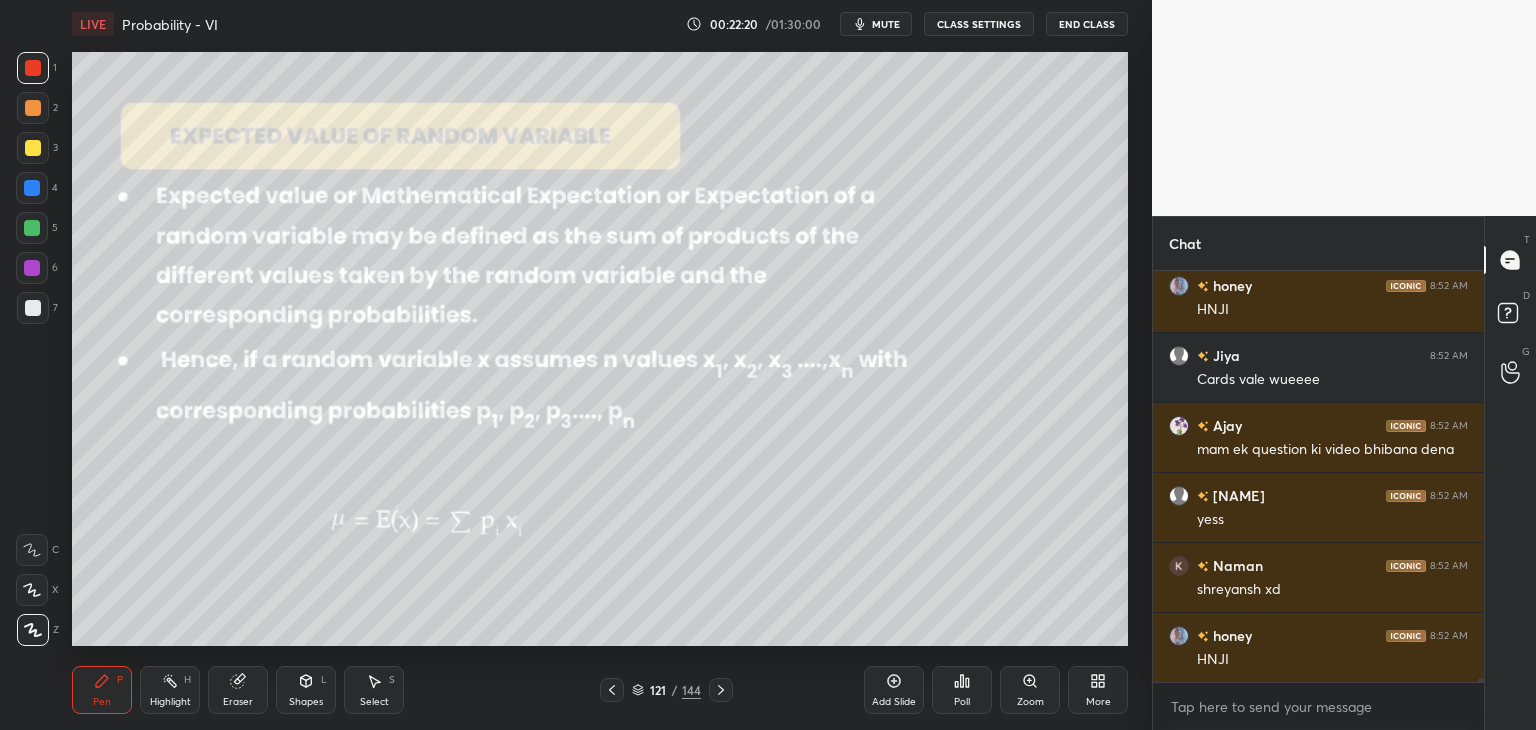 click 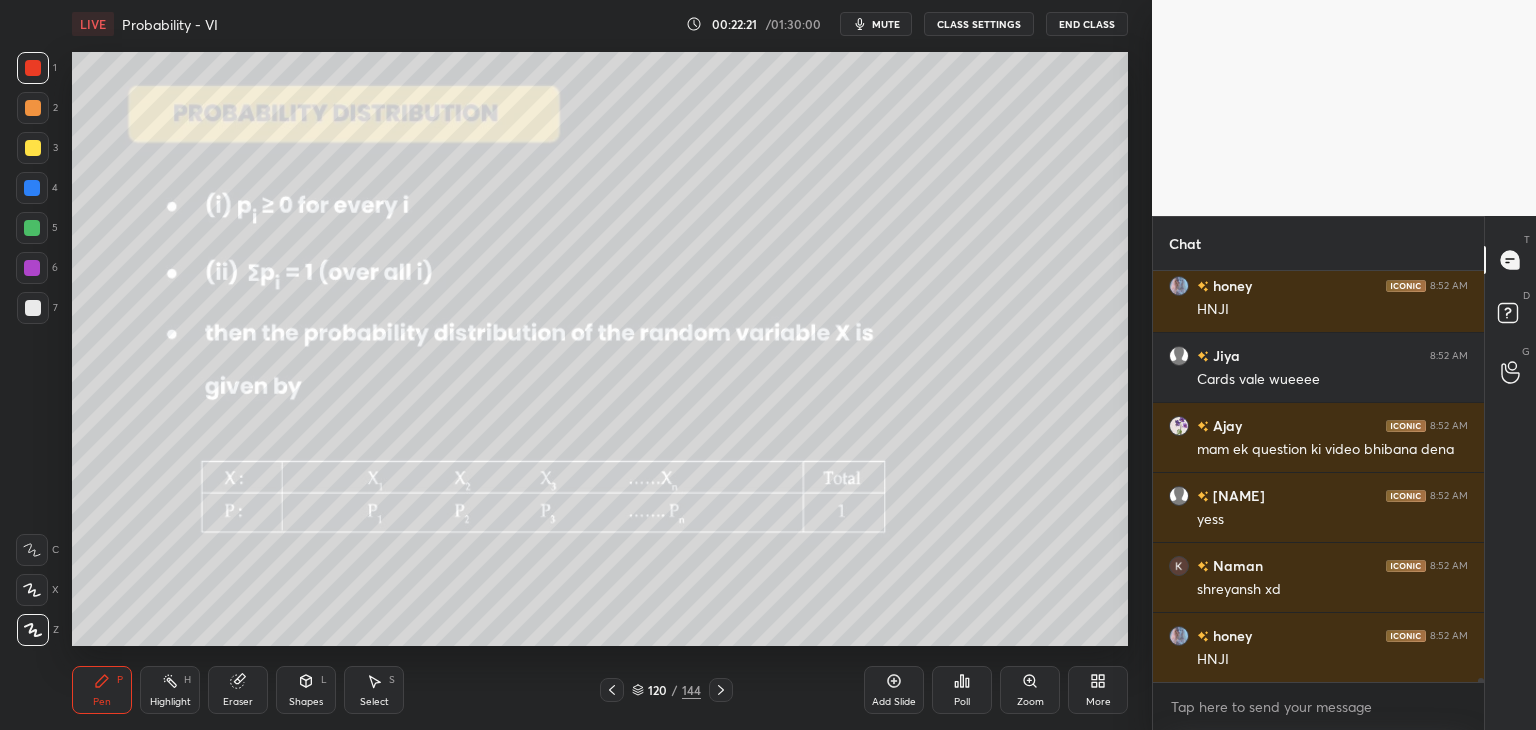 click 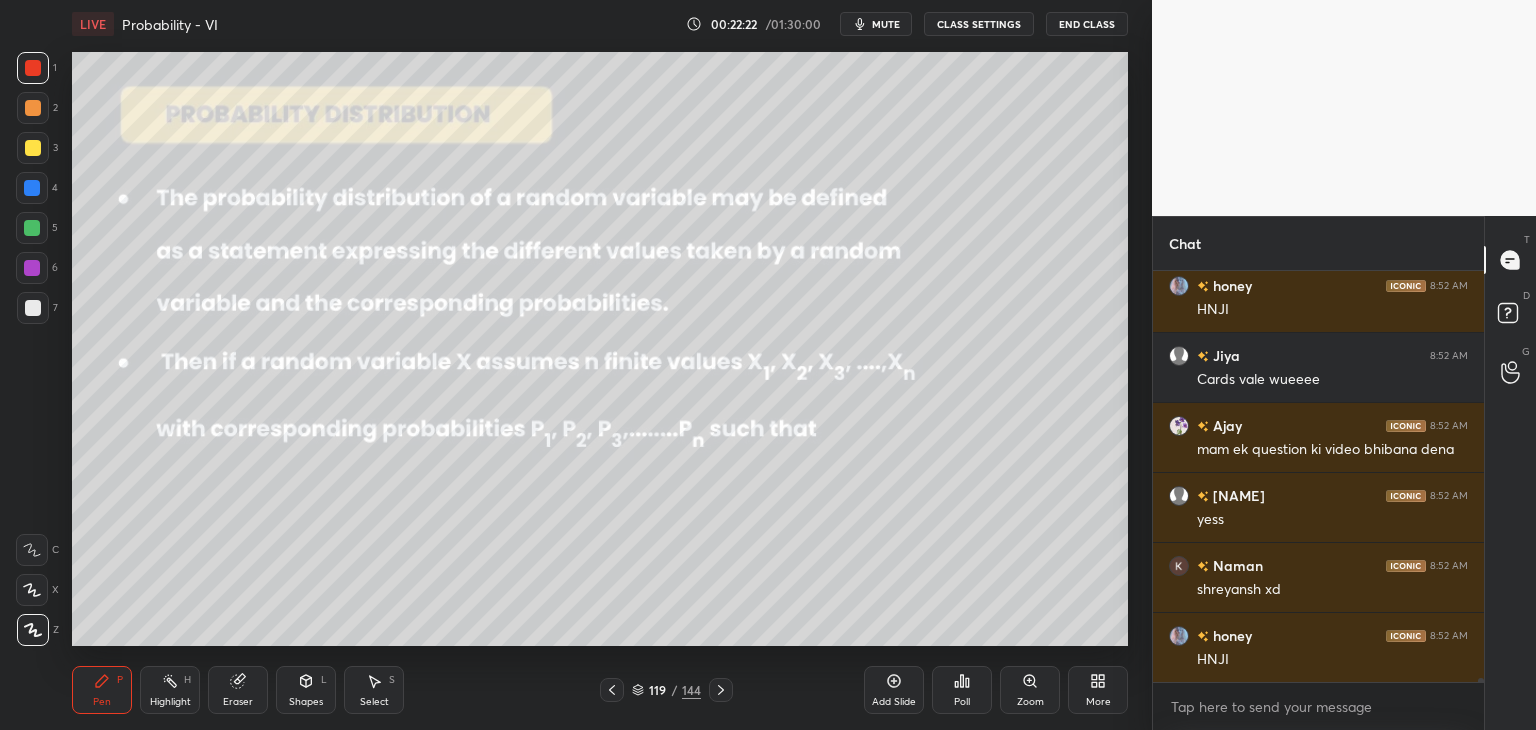 click 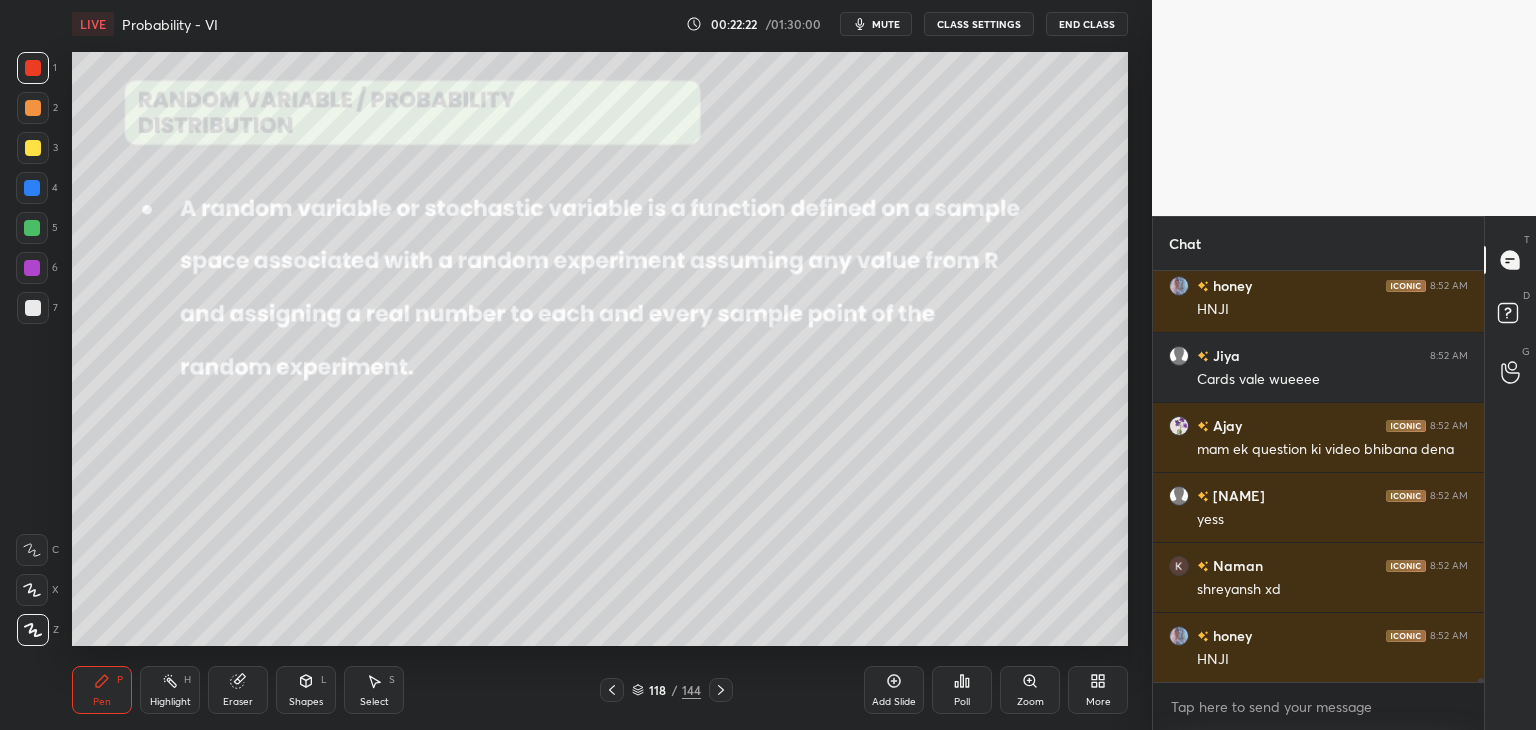 click 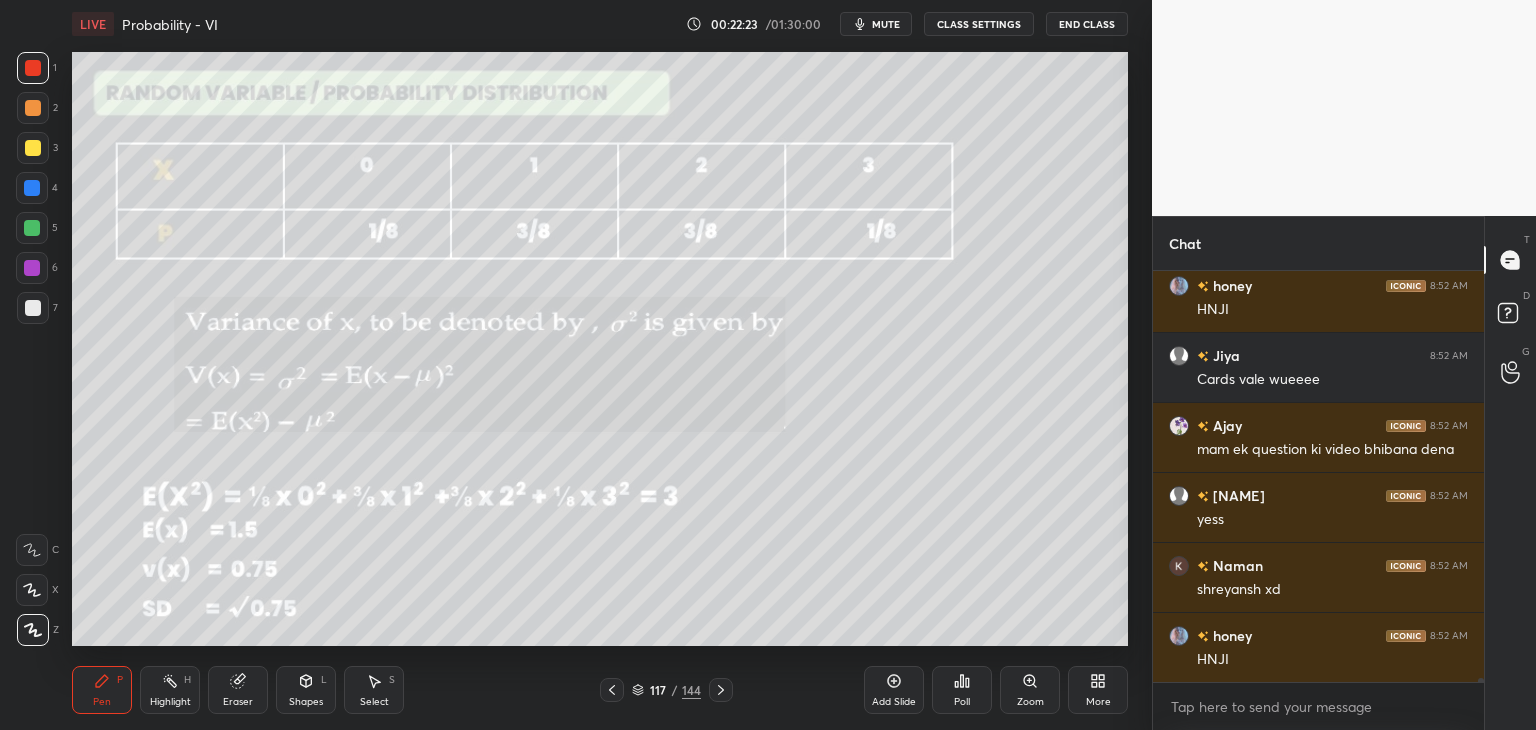 click 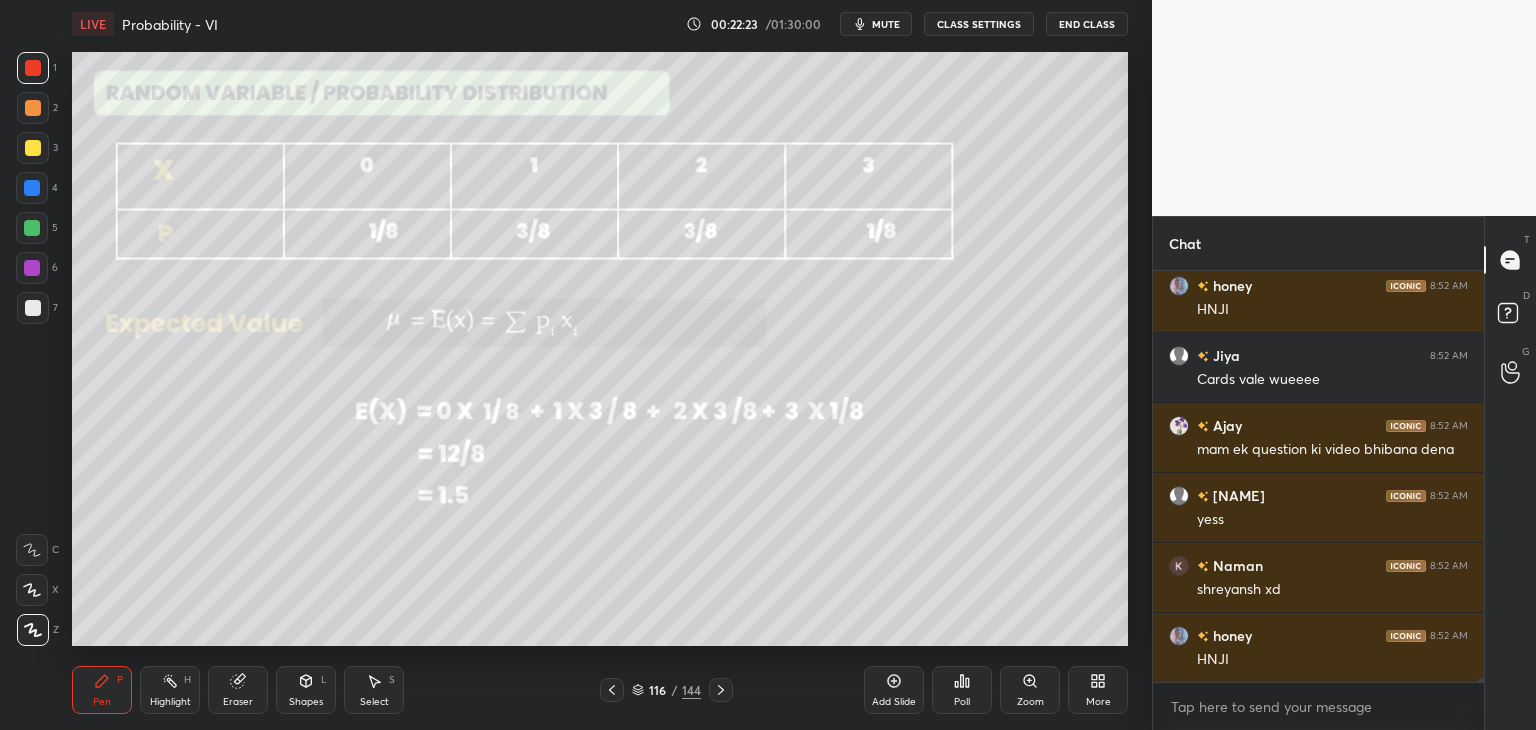 click 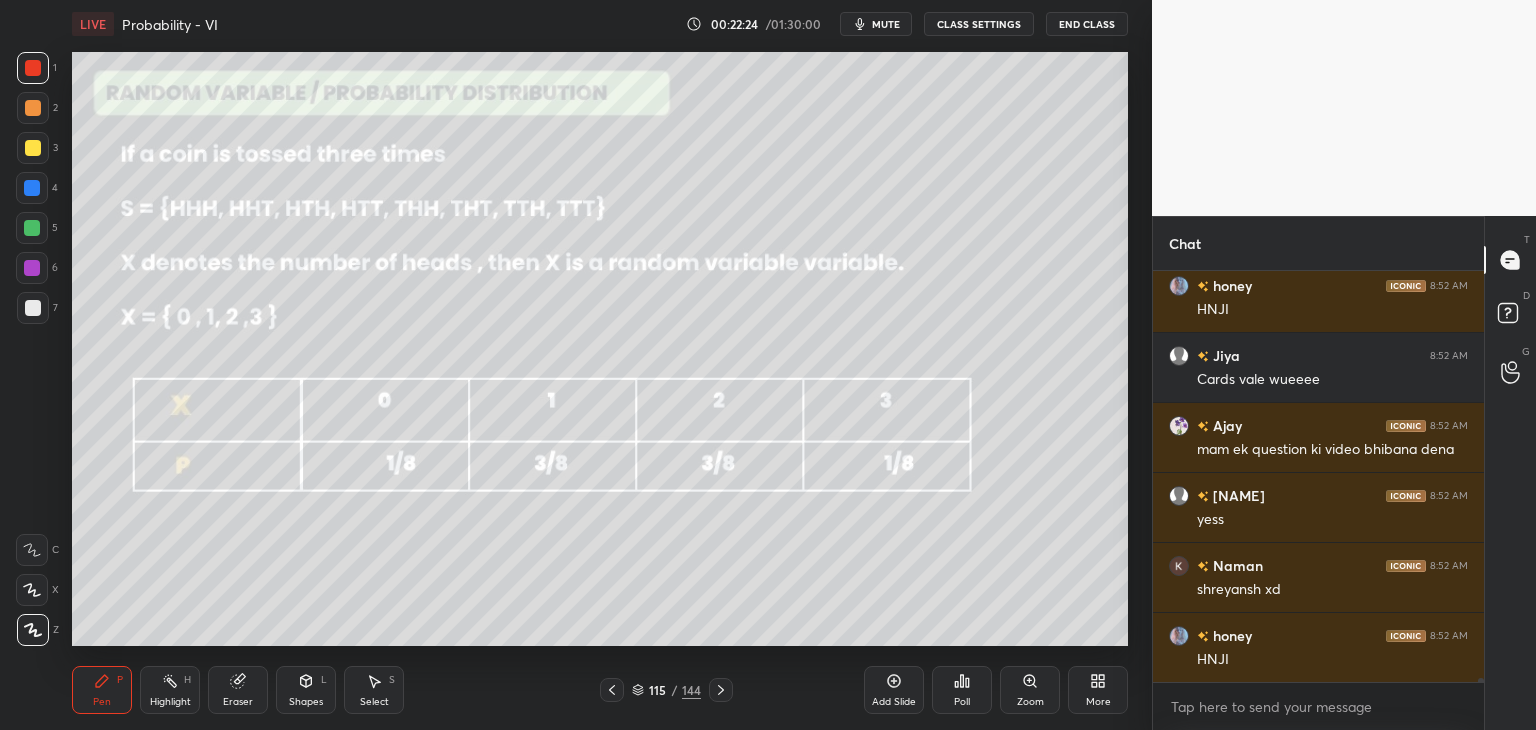 click 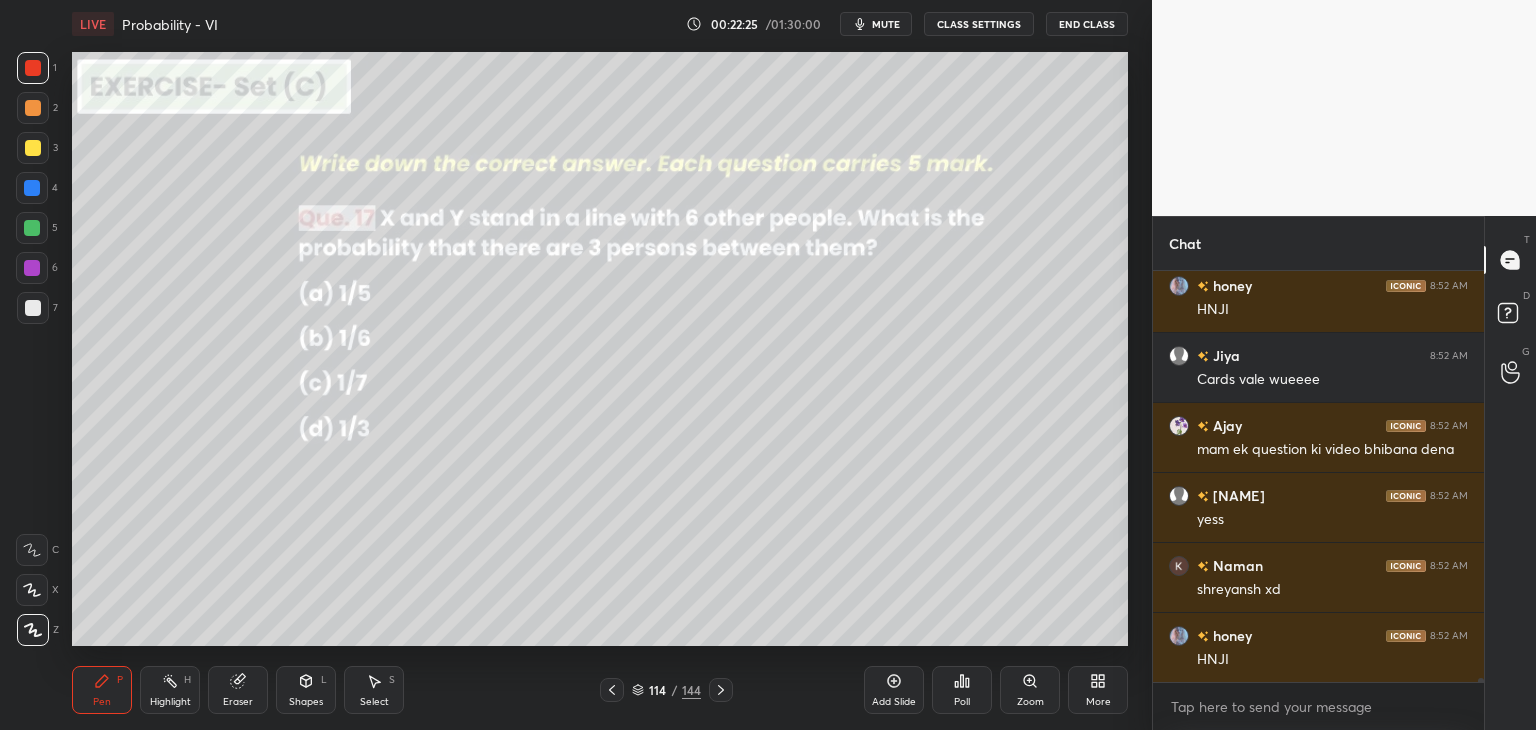 click 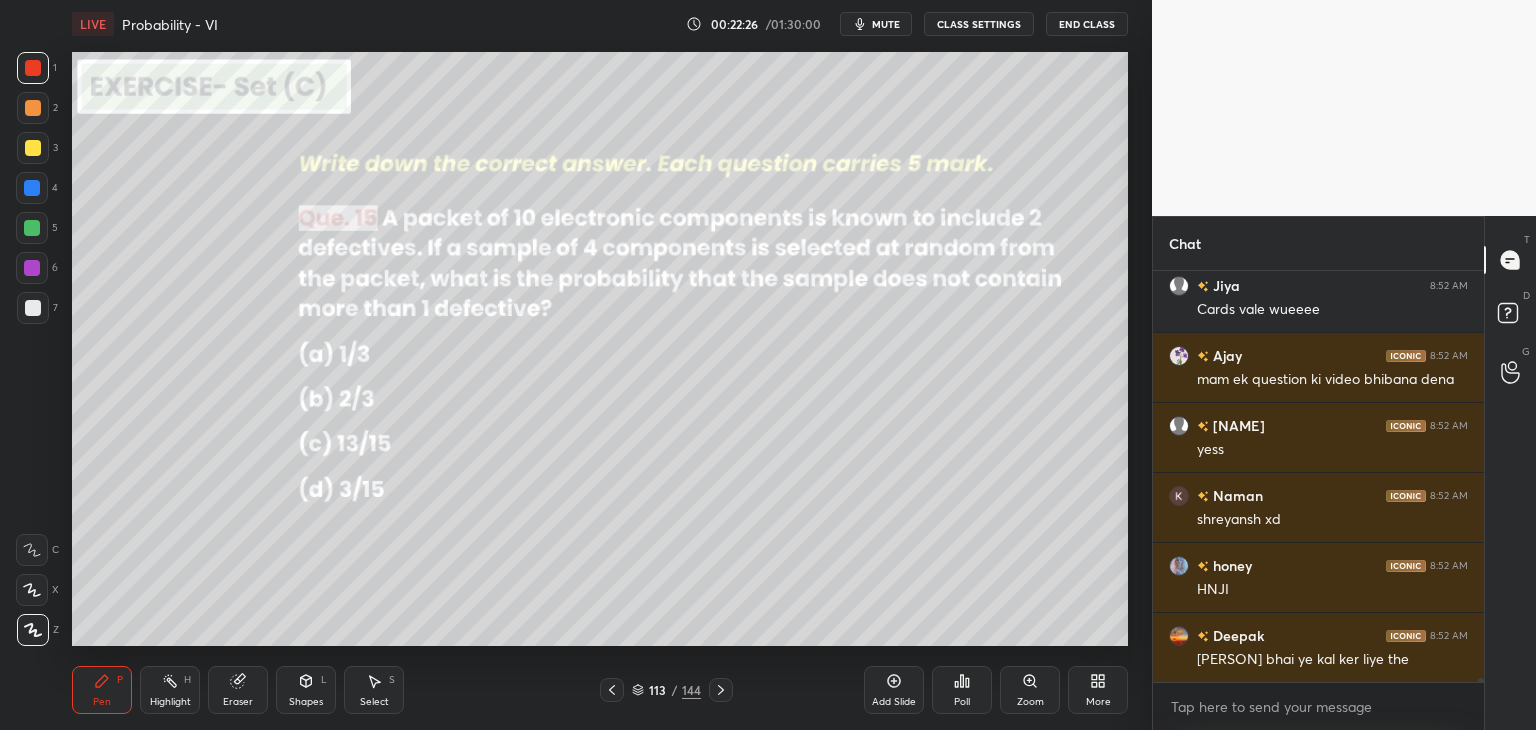 click 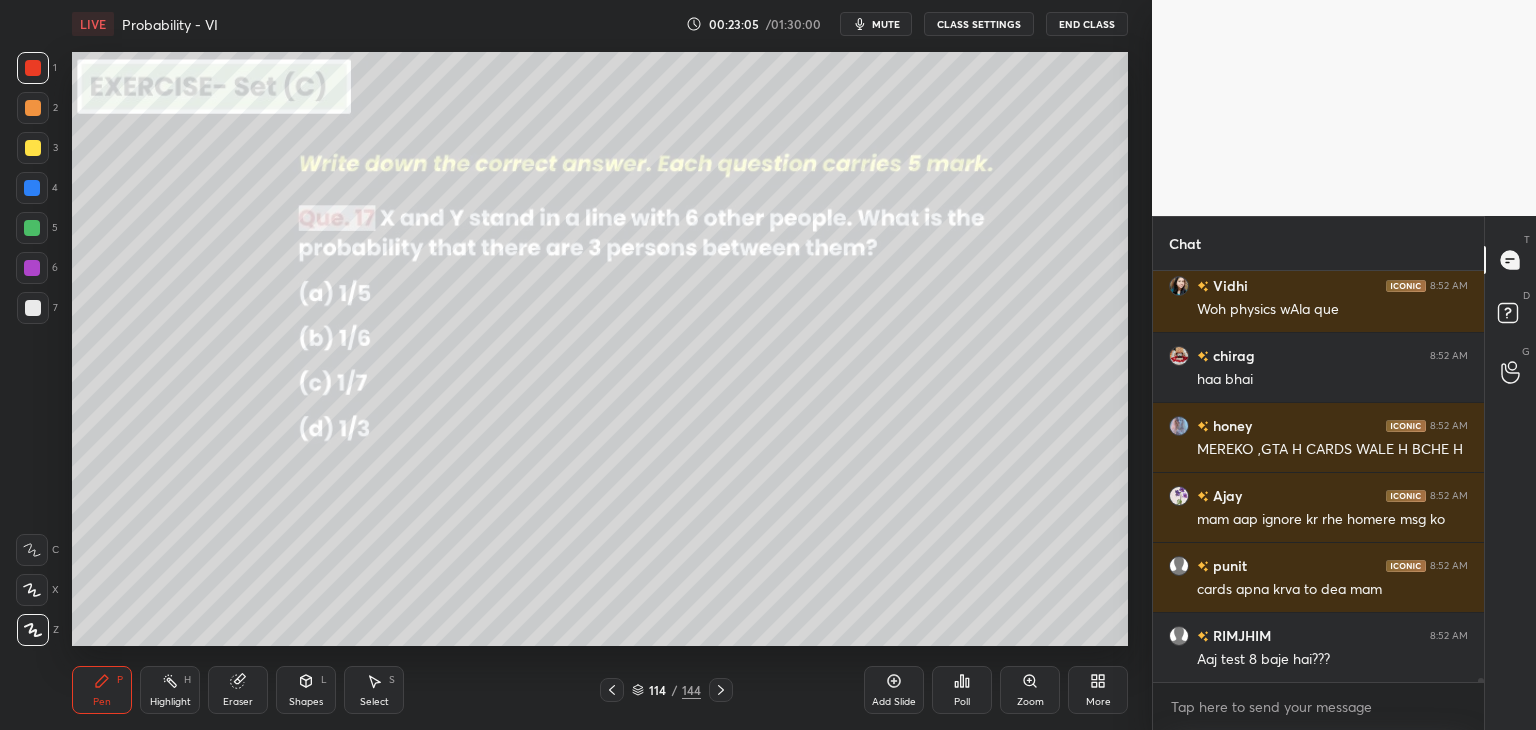 scroll, scrollTop: 38430, scrollLeft: 0, axis: vertical 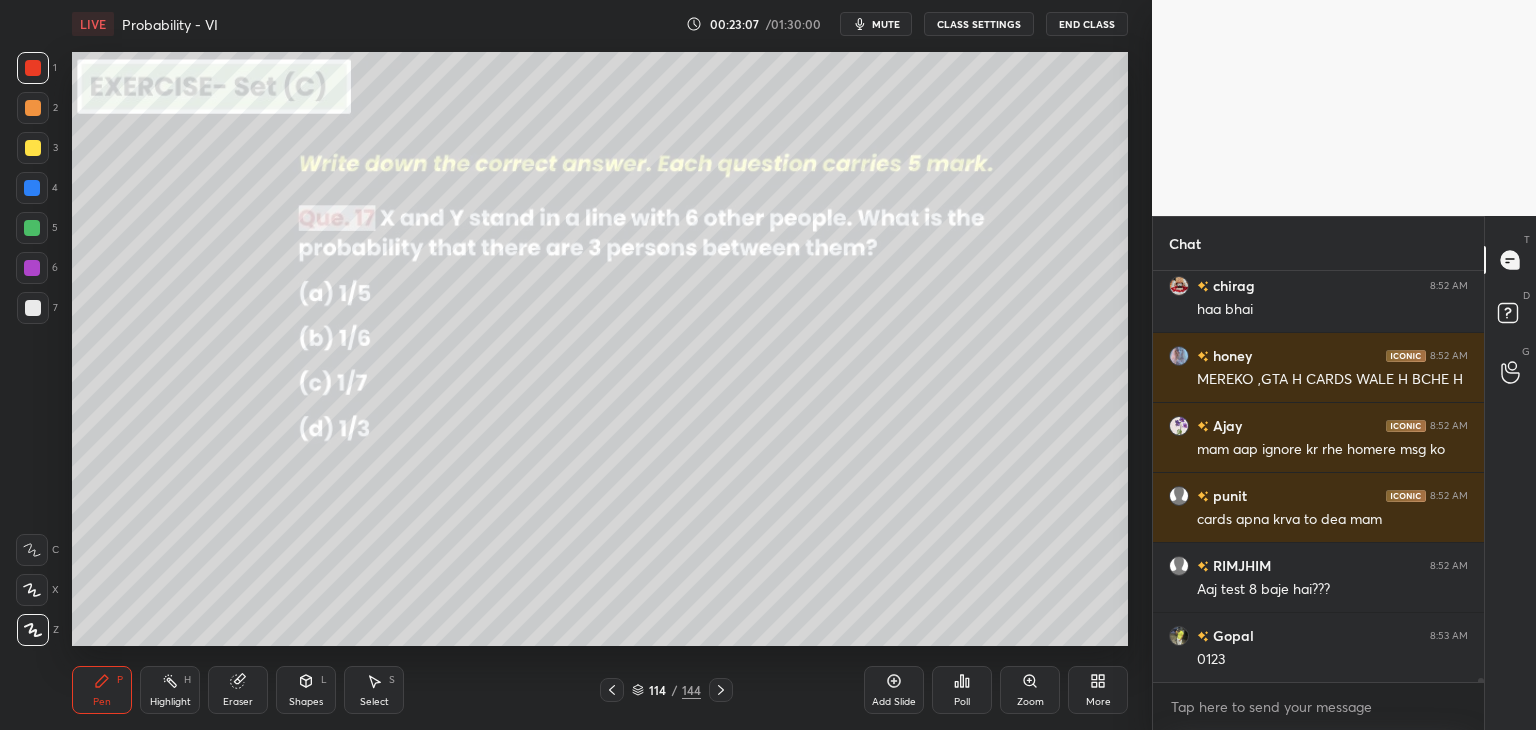 click on "Pen P" at bounding box center (102, 690) 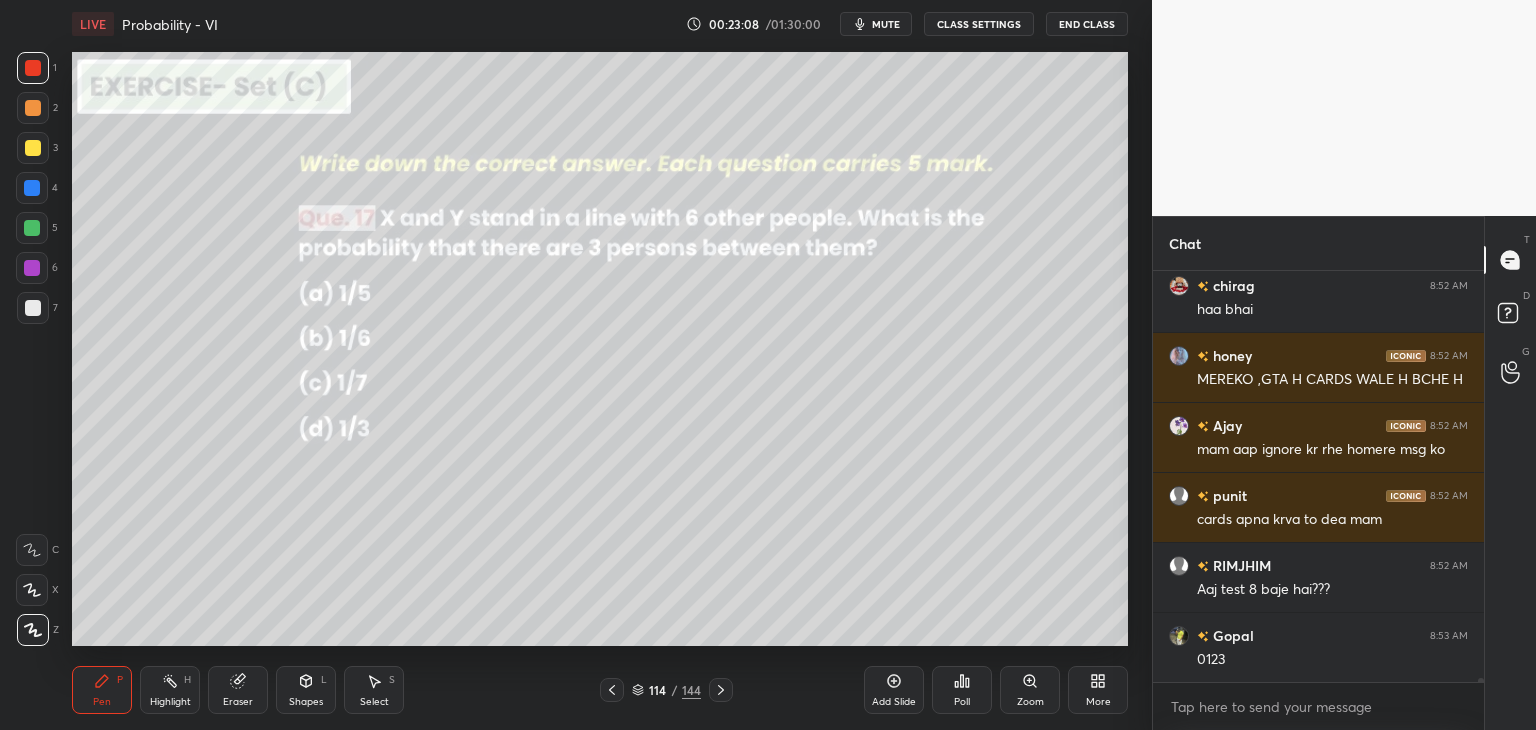 click at bounding box center (33, 148) 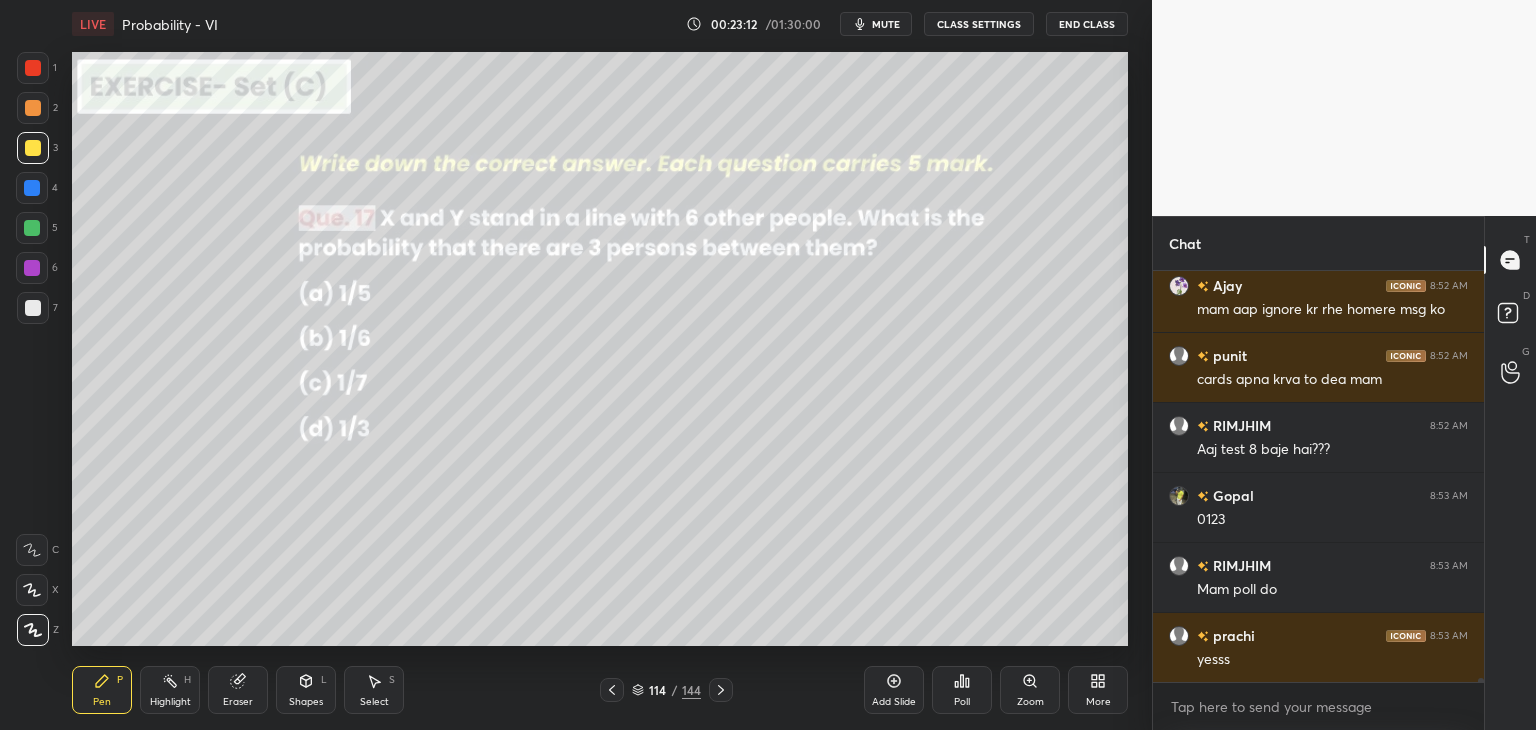 scroll, scrollTop: 38640, scrollLeft: 0, axis: vertical 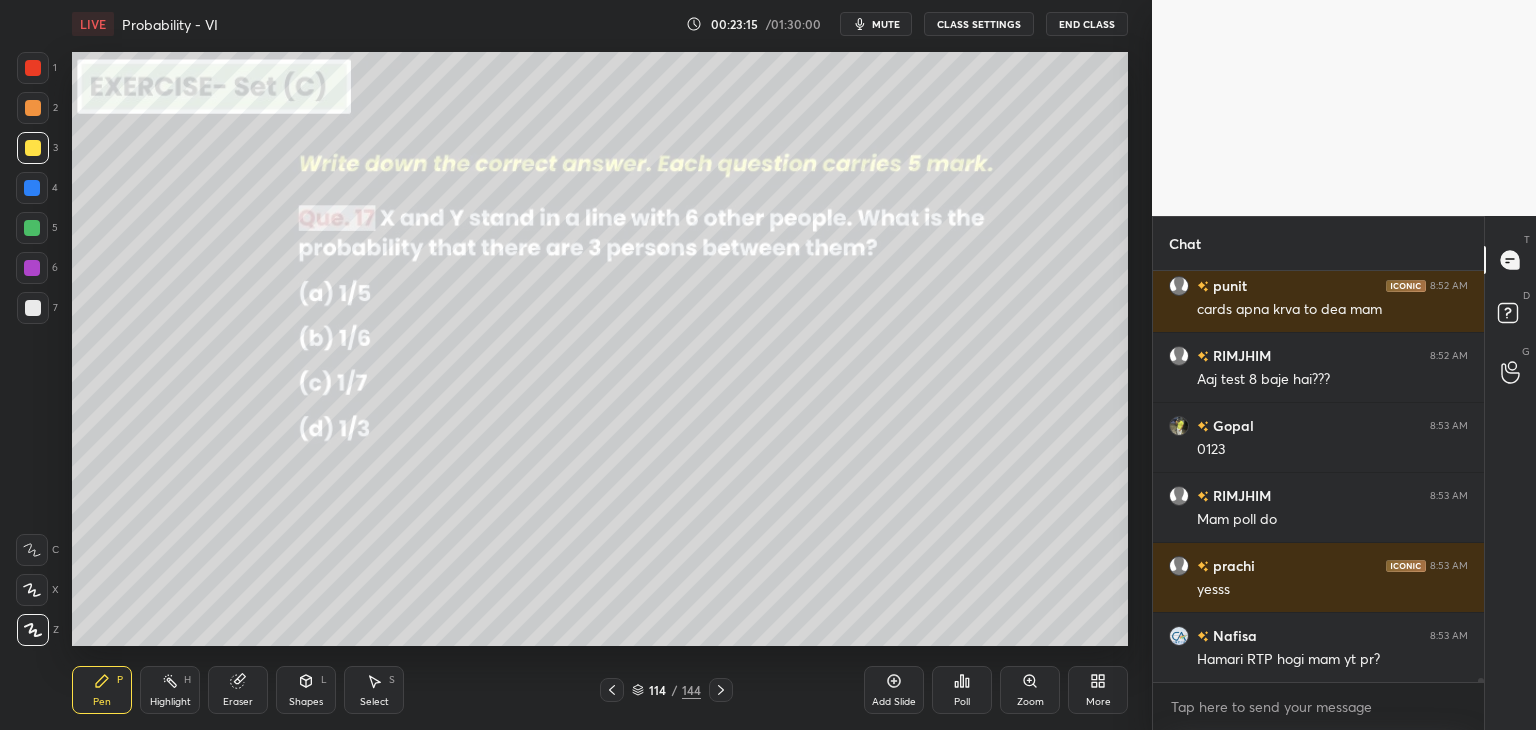 click on "Poll" at bounding box center [962, 702] 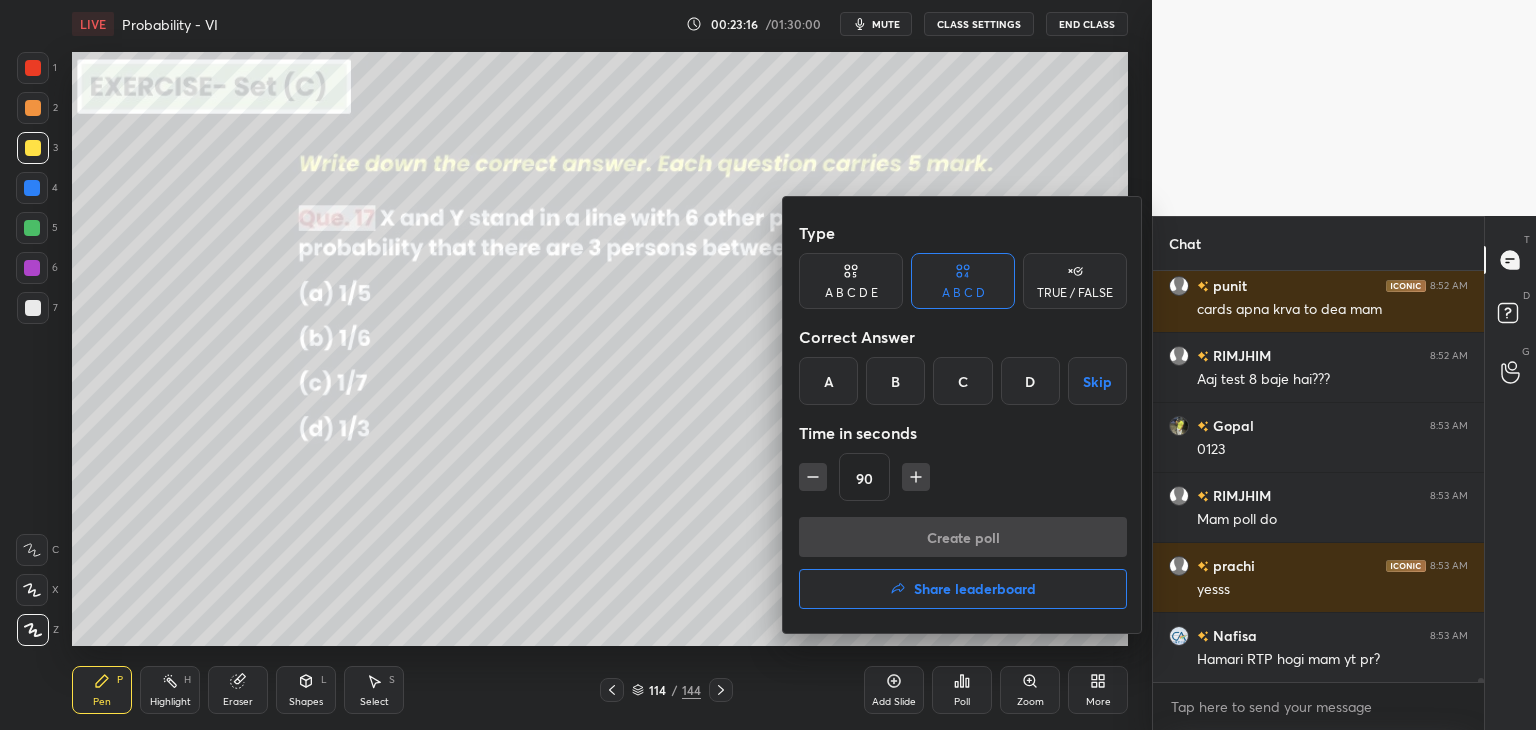drag, startPoint x: 974, startPoint y: 392, endPoint x: 896, endPoint y: 459, distance: 102.825096 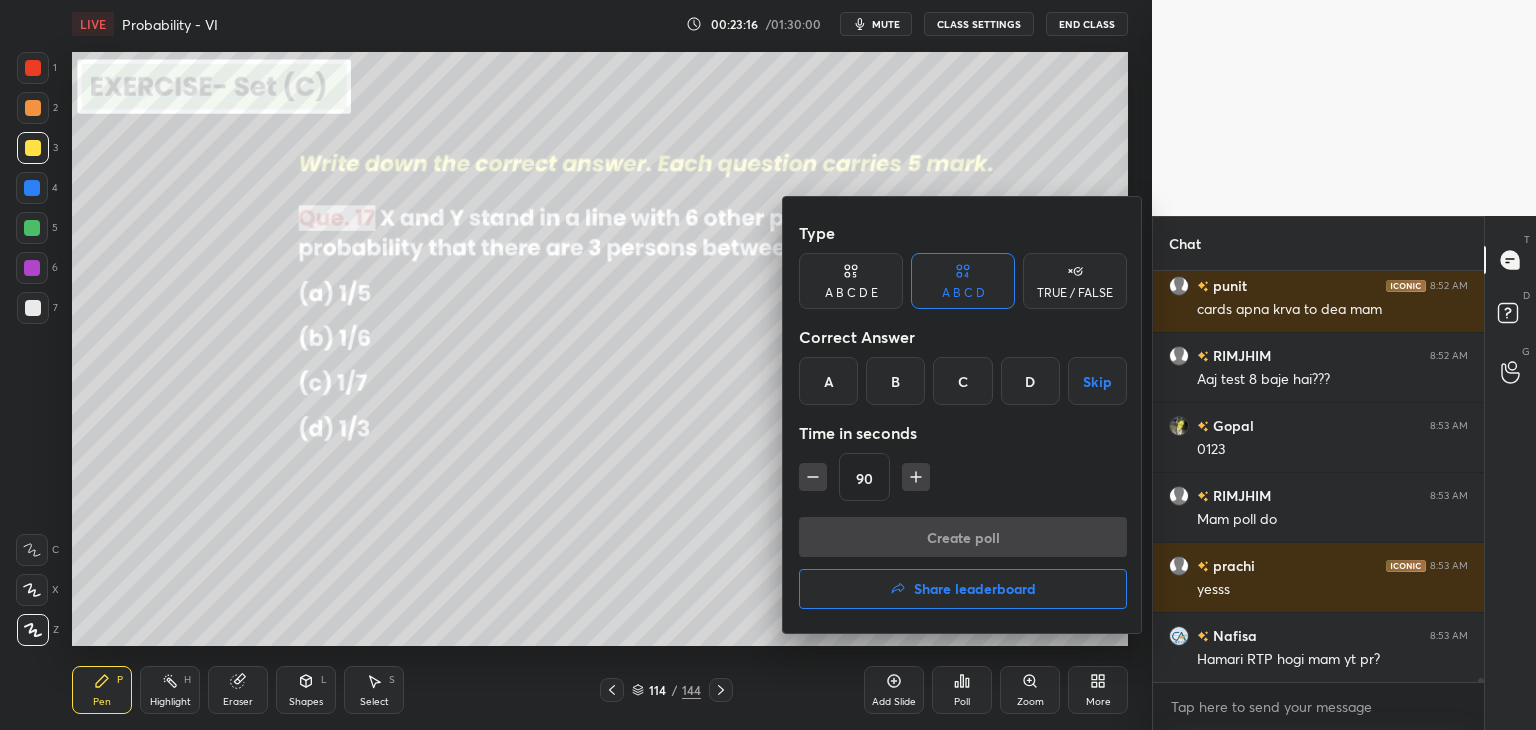 click on "C" at bounding box center [962, 381] 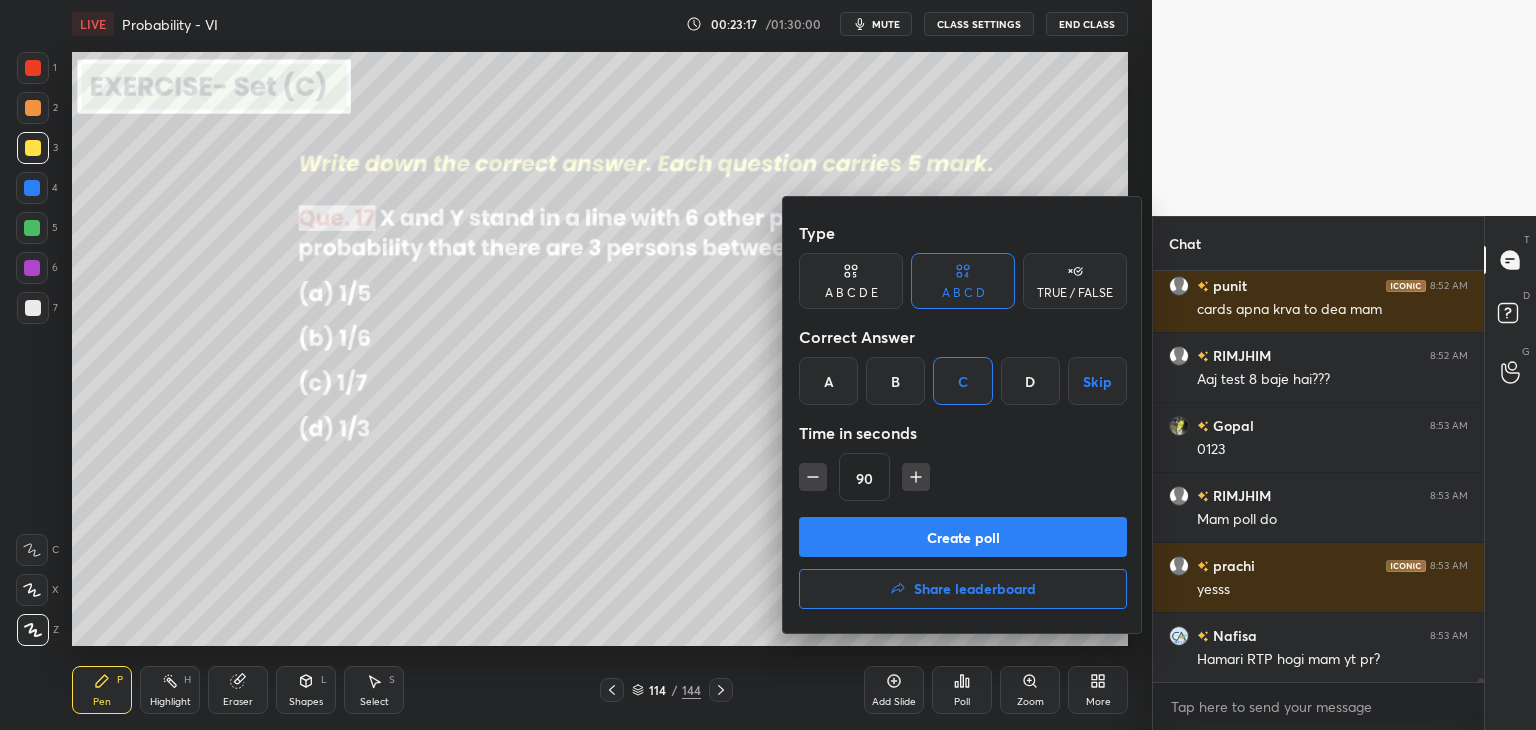 click on "Create poll" at bounding box center [963, 537] 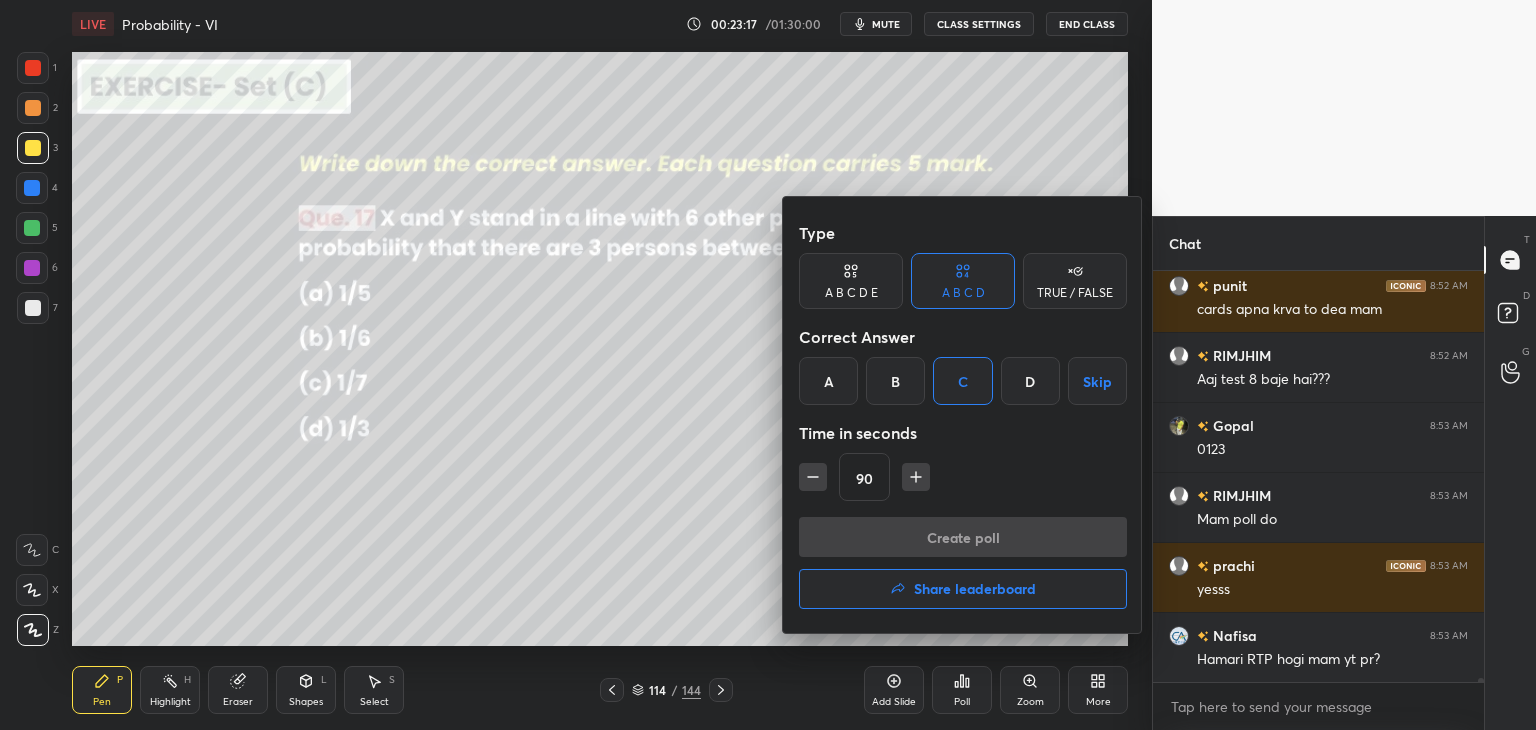 scroll, scrollTop: 364, scrollLeft: 325, axis: both 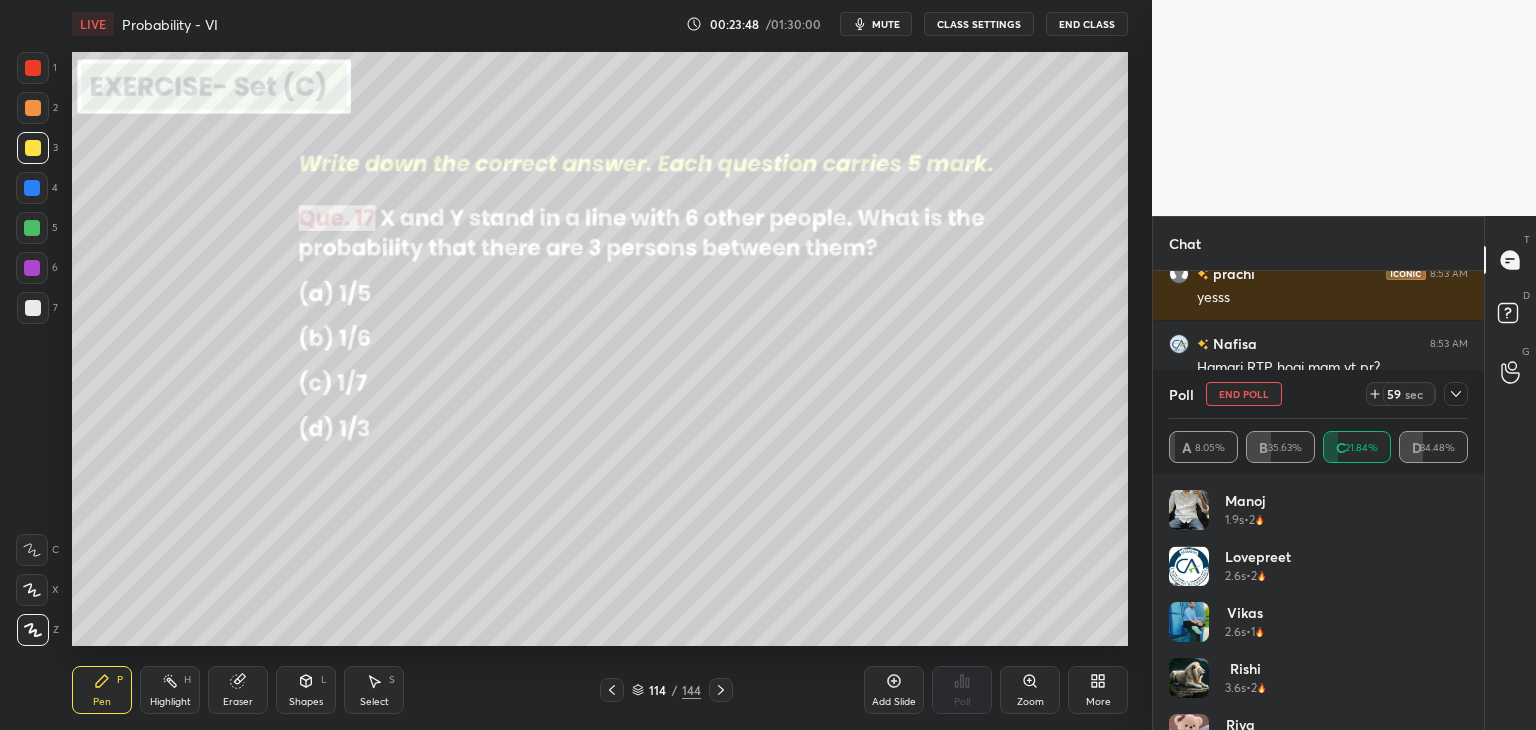 drag, startPoint x: 1464, startPoint y: 395, endPoint x: 1460, endPoint y: 420, distance: 25.317978 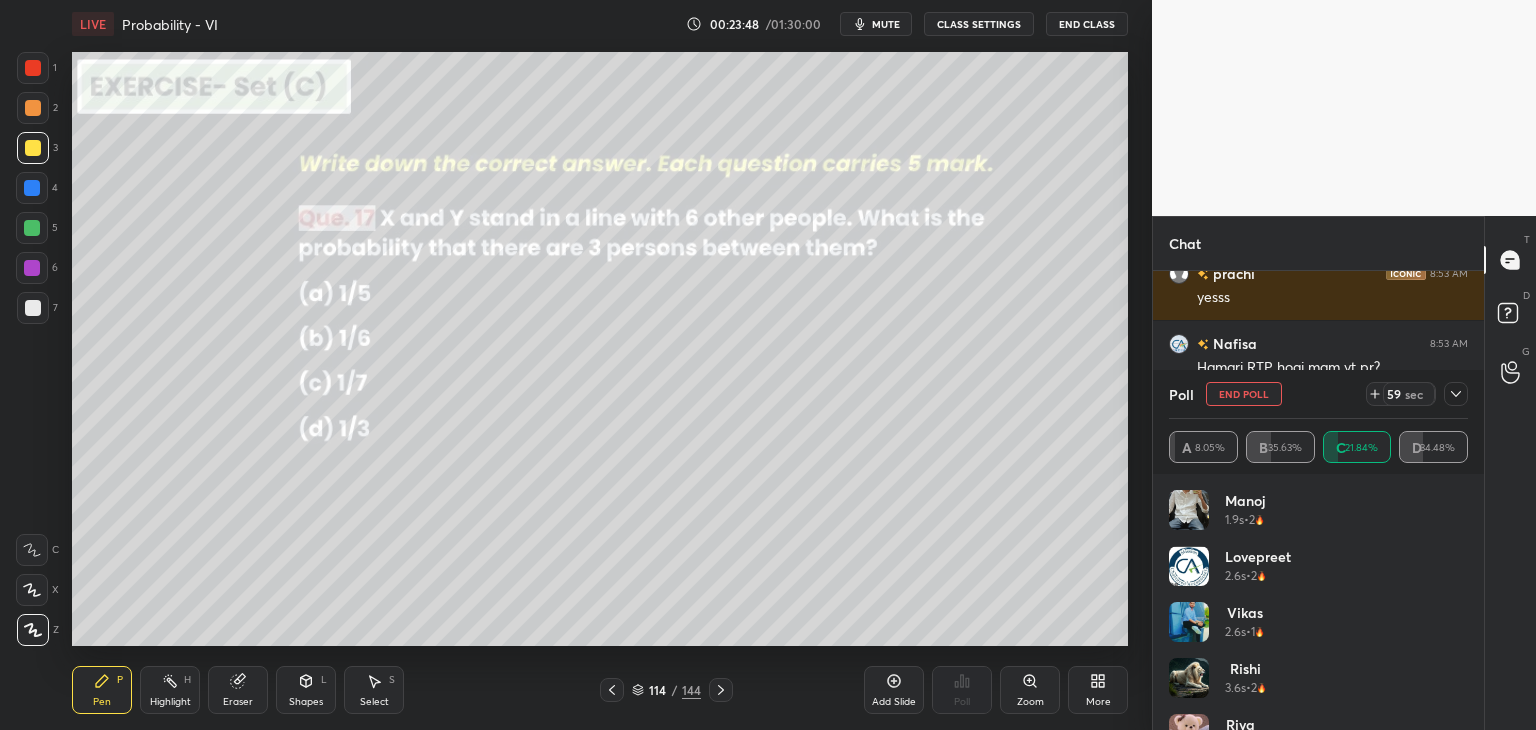 click at bounding box center (1456, 394) 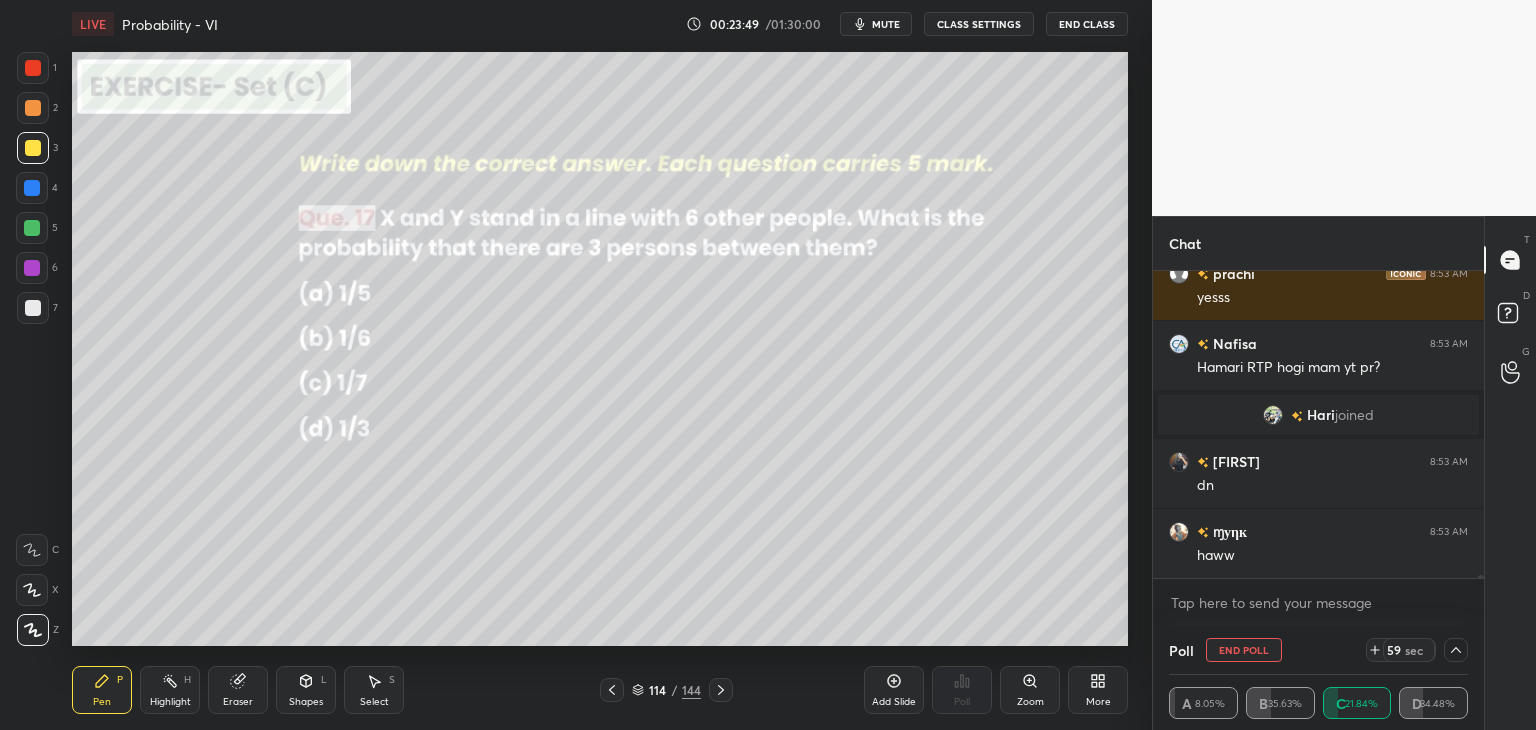 scroll, scrollTop: 0, scrollLeft: 0, axis: both 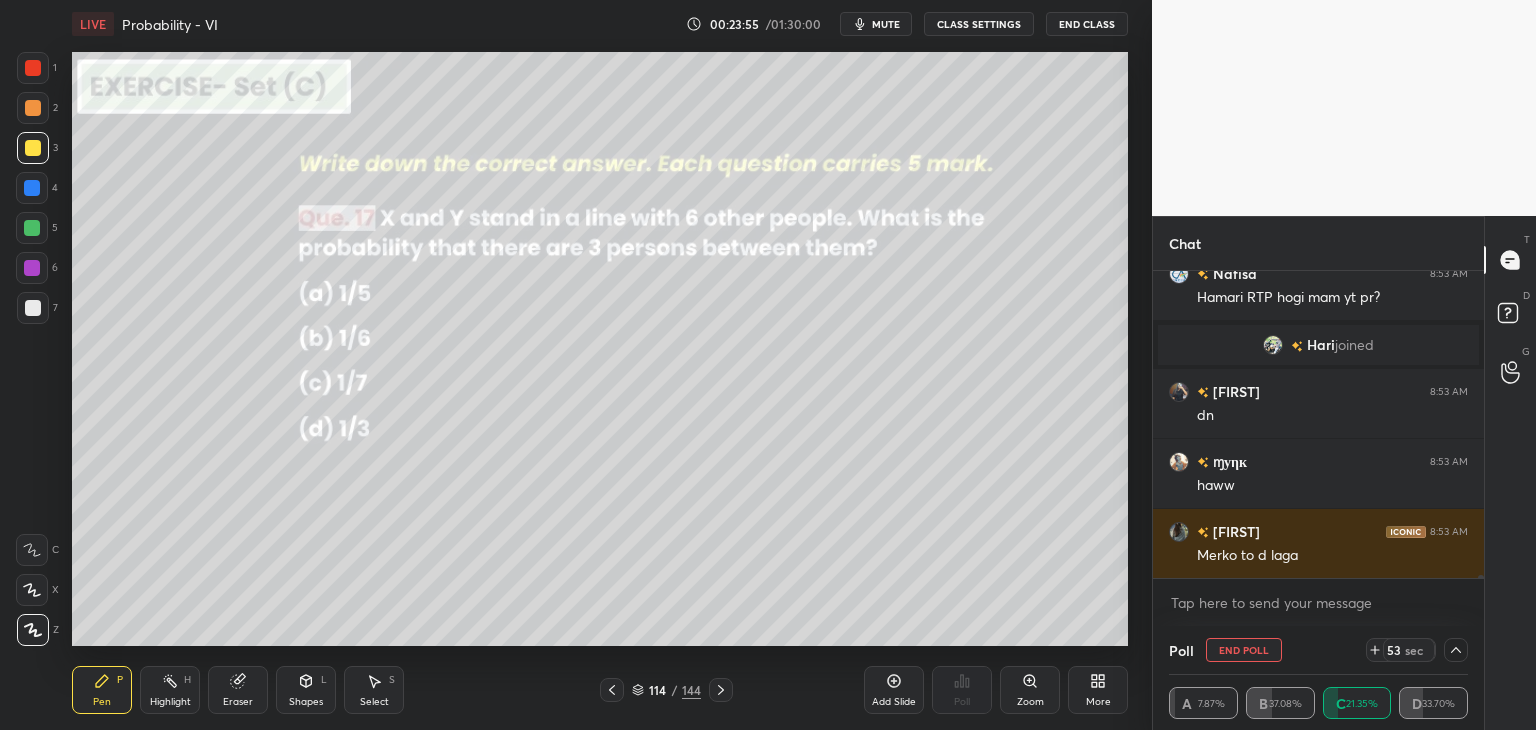 click 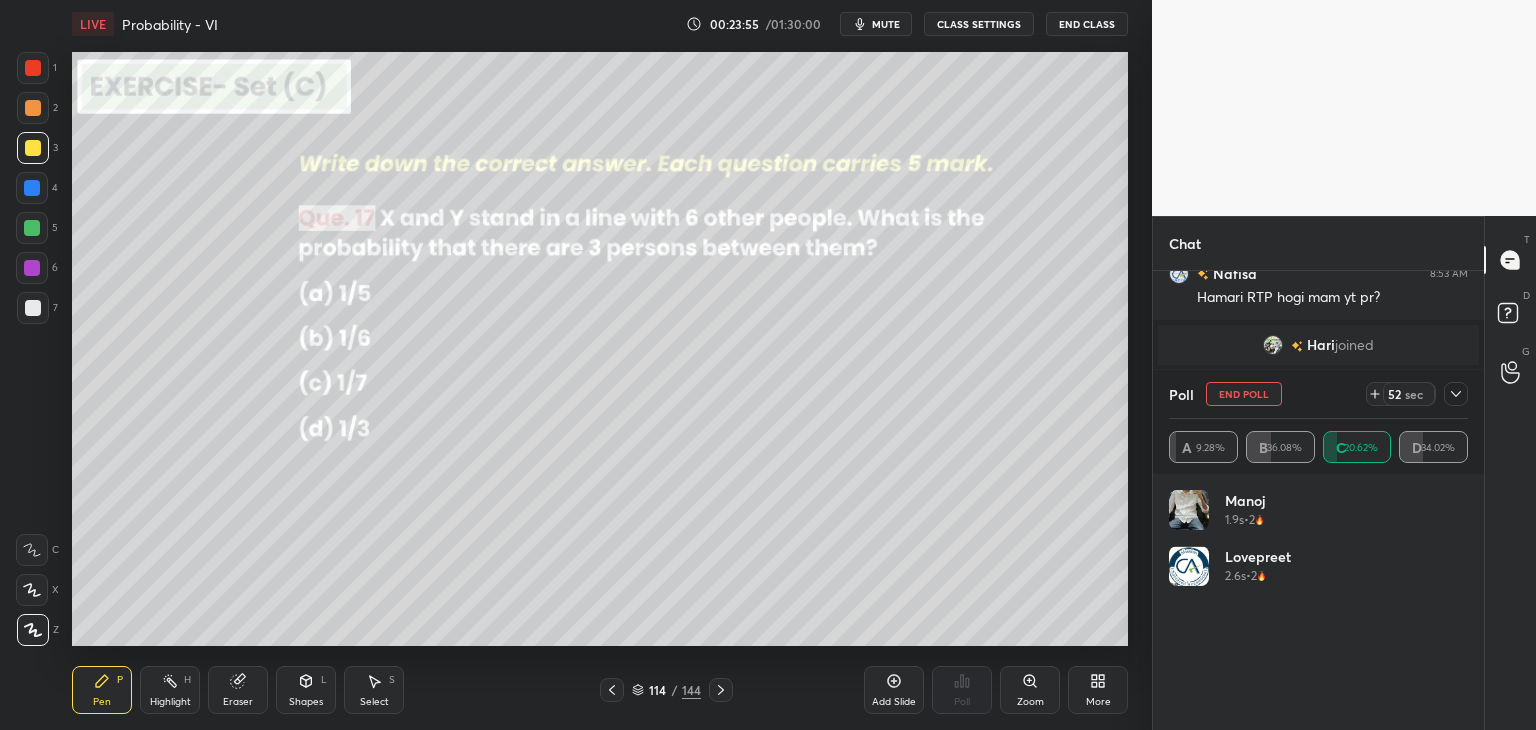 scroll, scrollTop: 5, scrollLeft: 6, axis: both 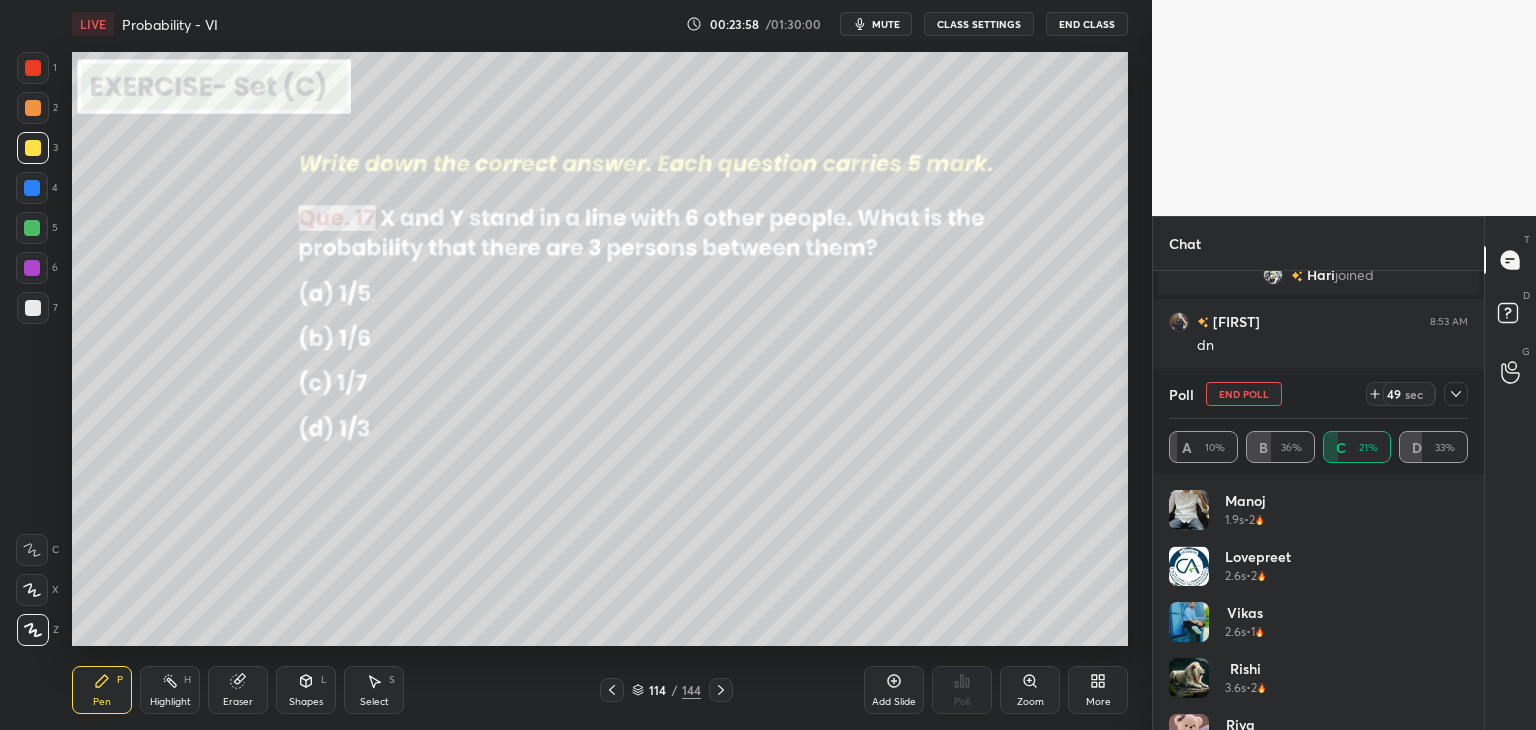 click 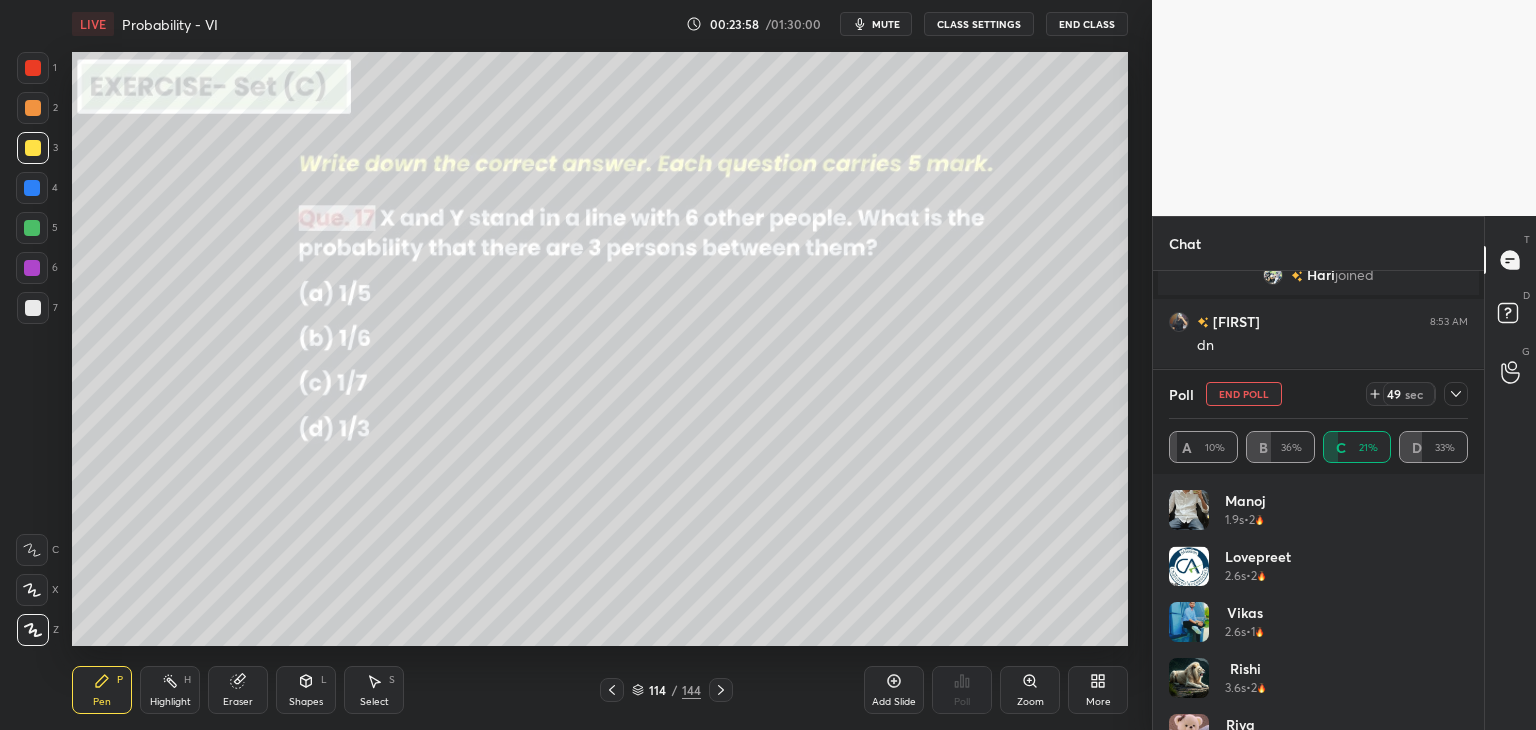 scroll, scrollTop: 154, scrollLeft: 293, axis: both 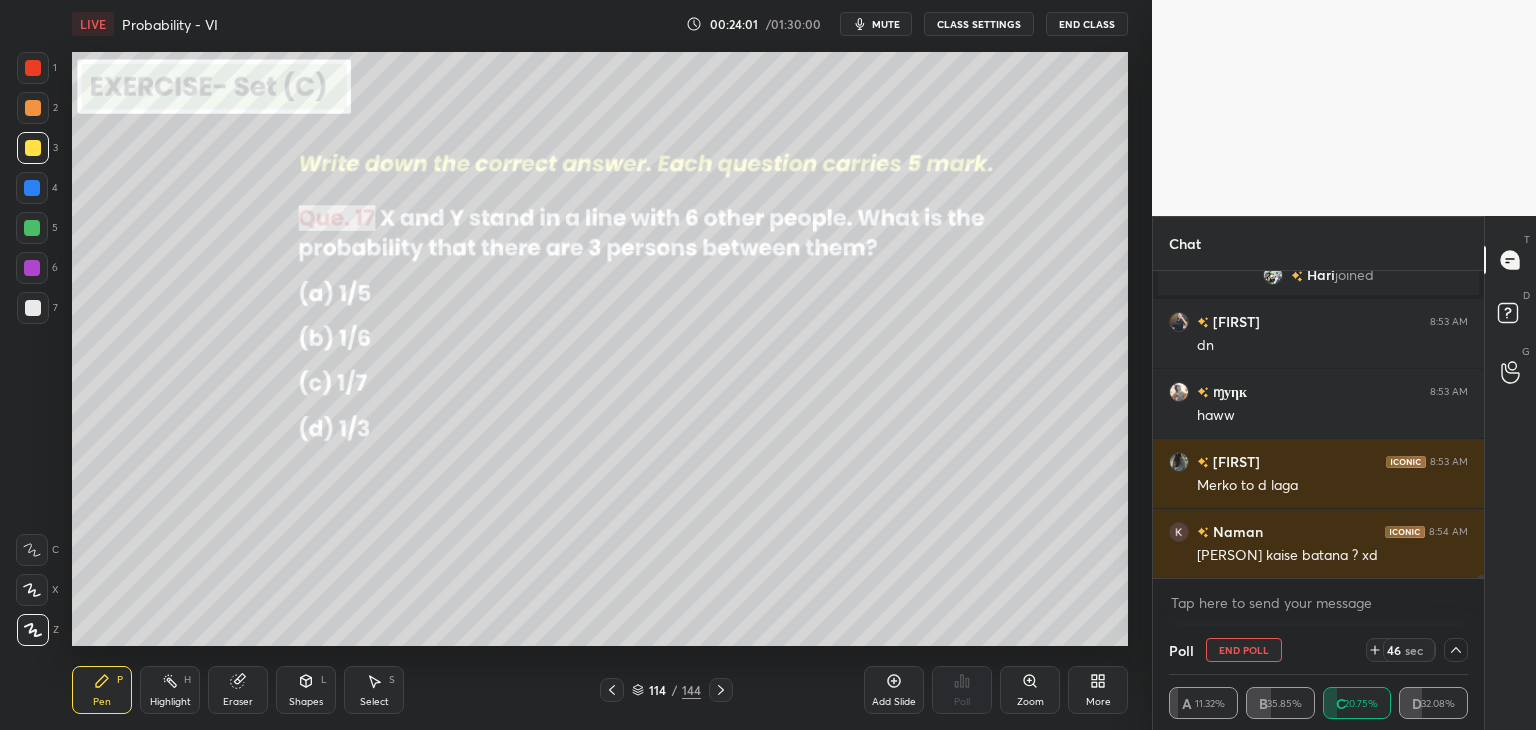 click 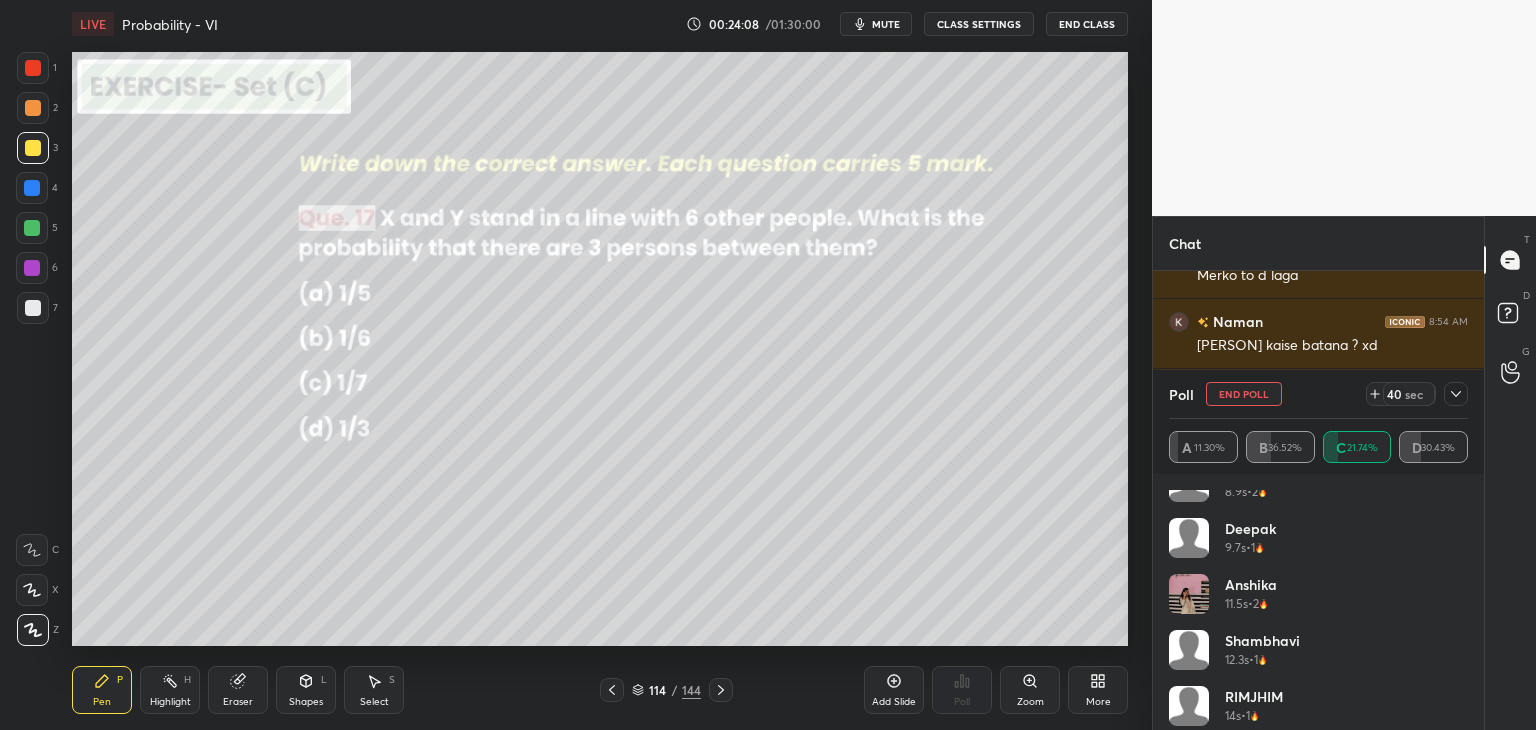 click on "[PERSON] 12.3s  •  1" at bounding box center (1318, 658) 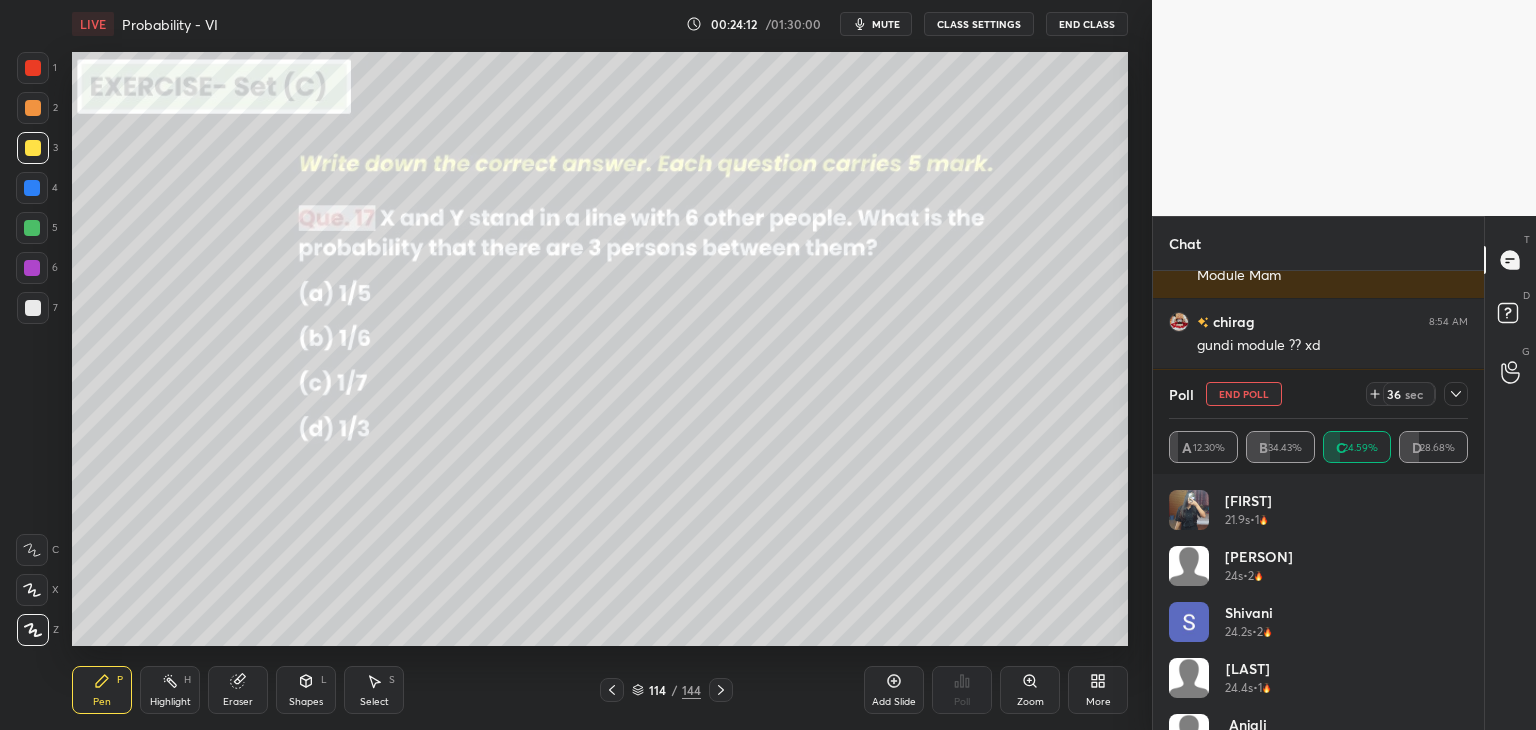 click on "[FIRST] 24.4s • 1" at bounding box center [1318, 686] 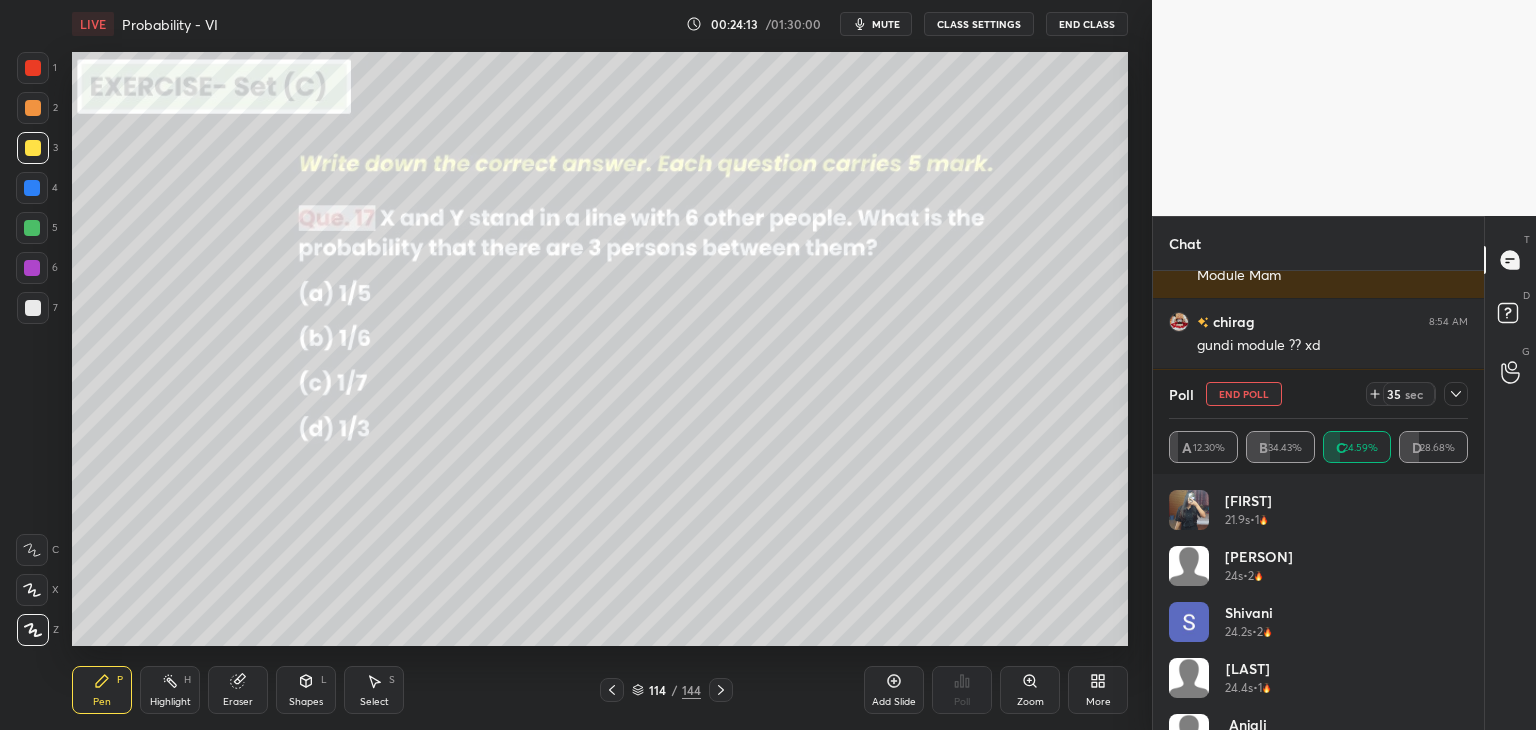 click 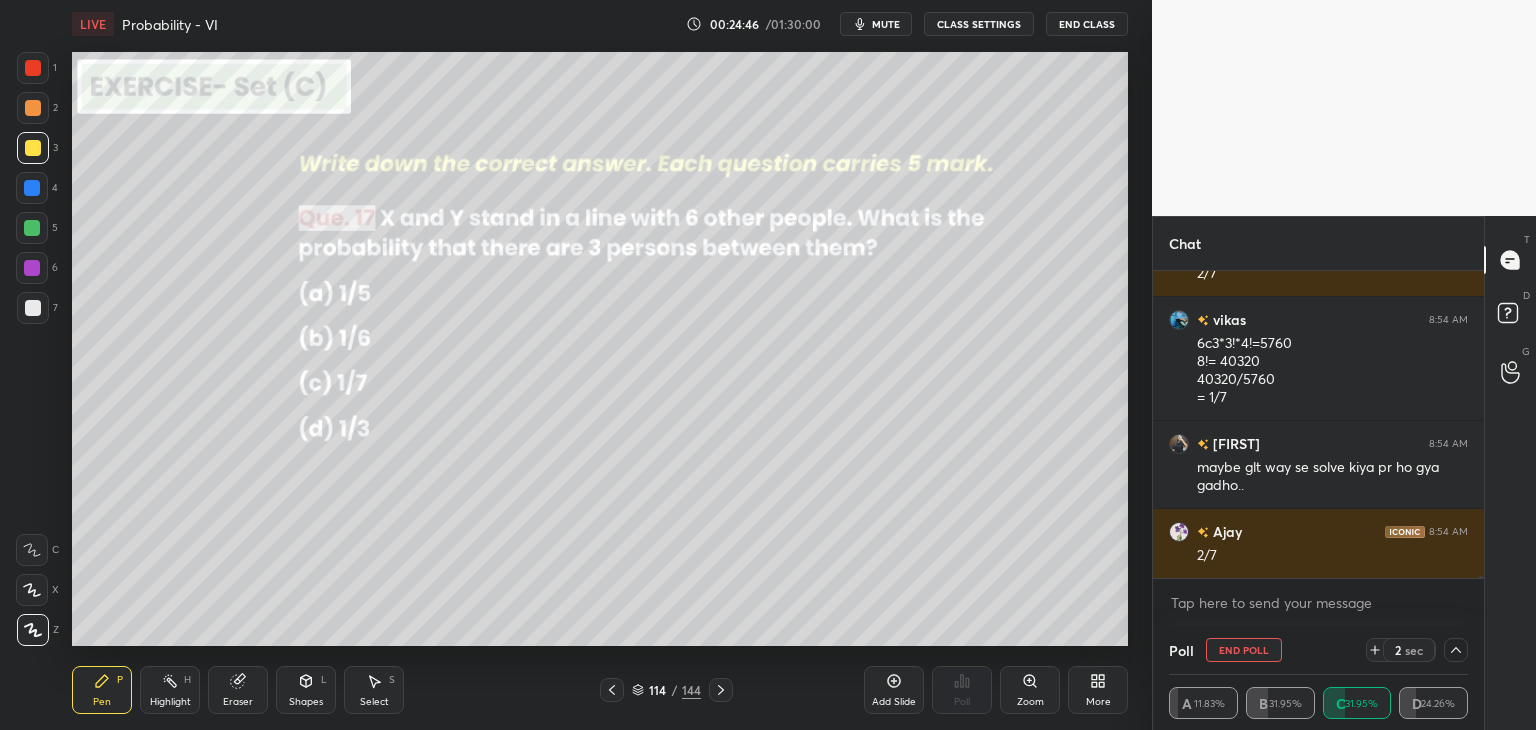 click 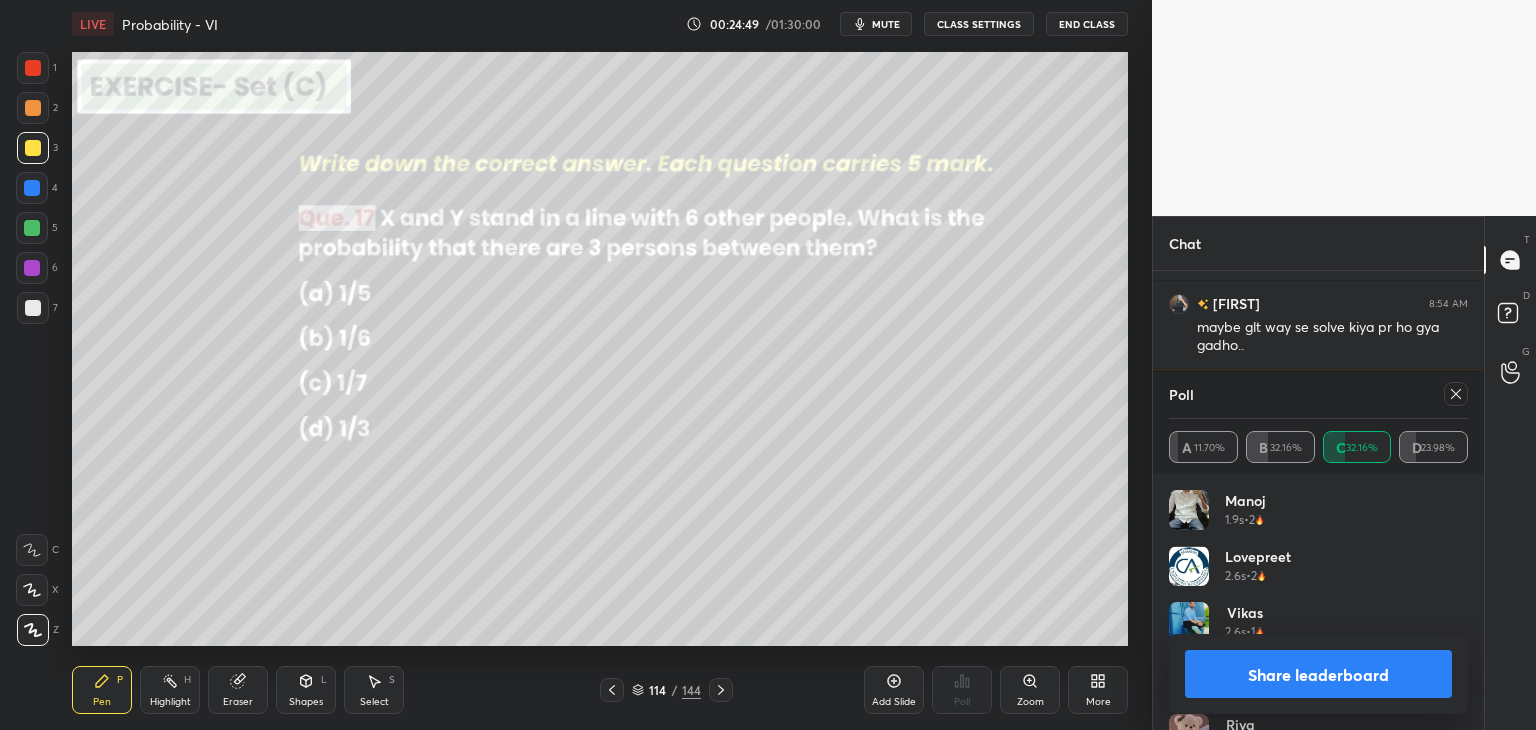 click on "Share leaderboard" at bounding box center [1318, 674] 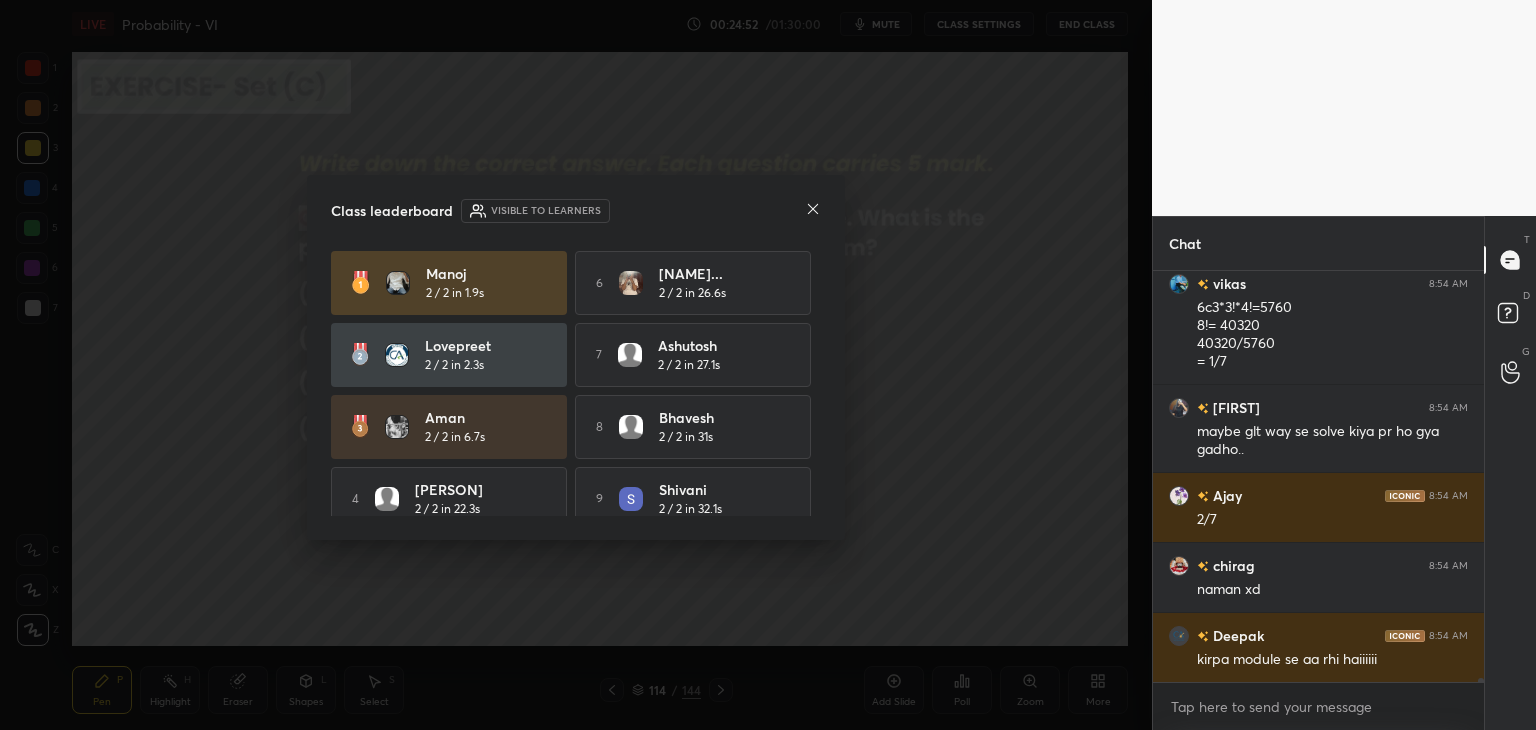 click 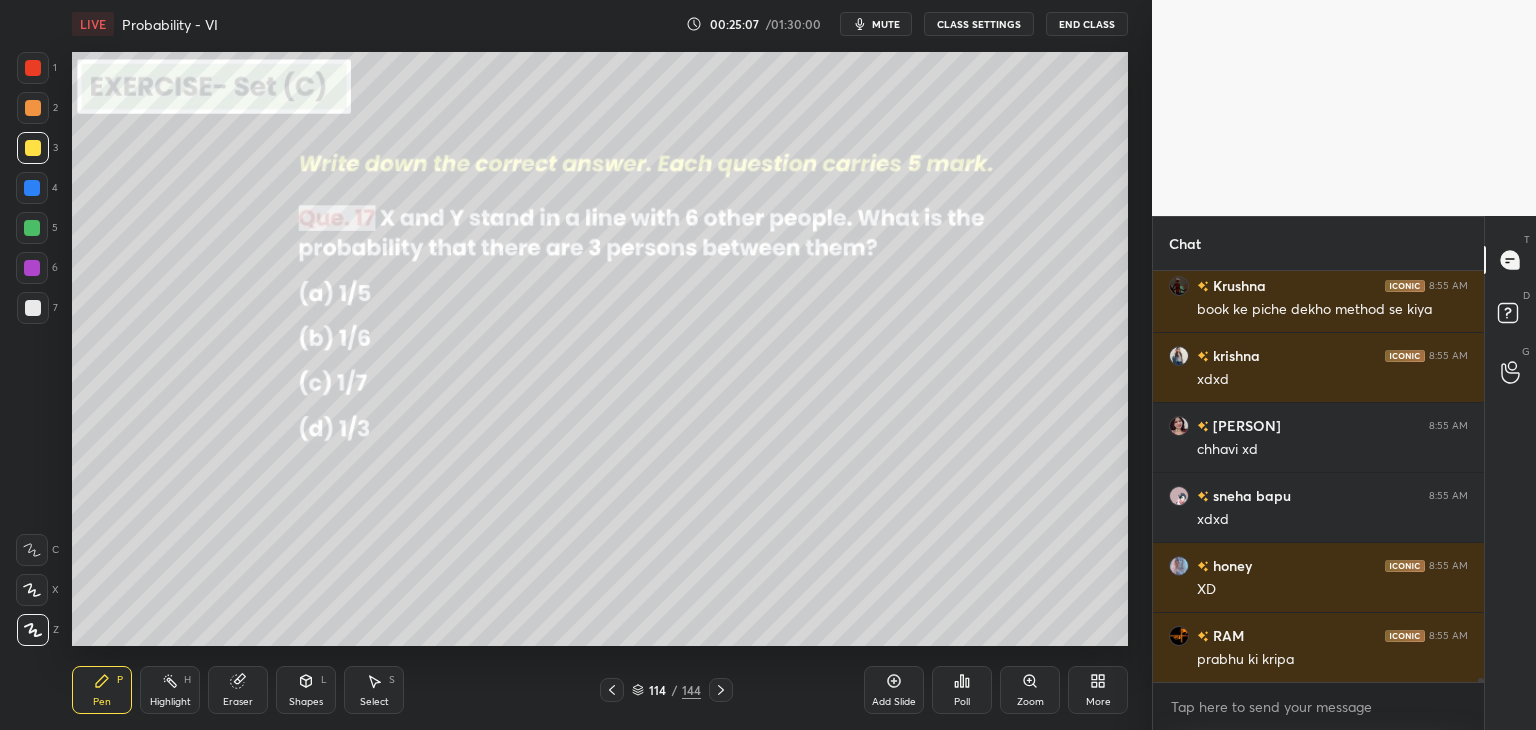click at bounding box center [33, 148] 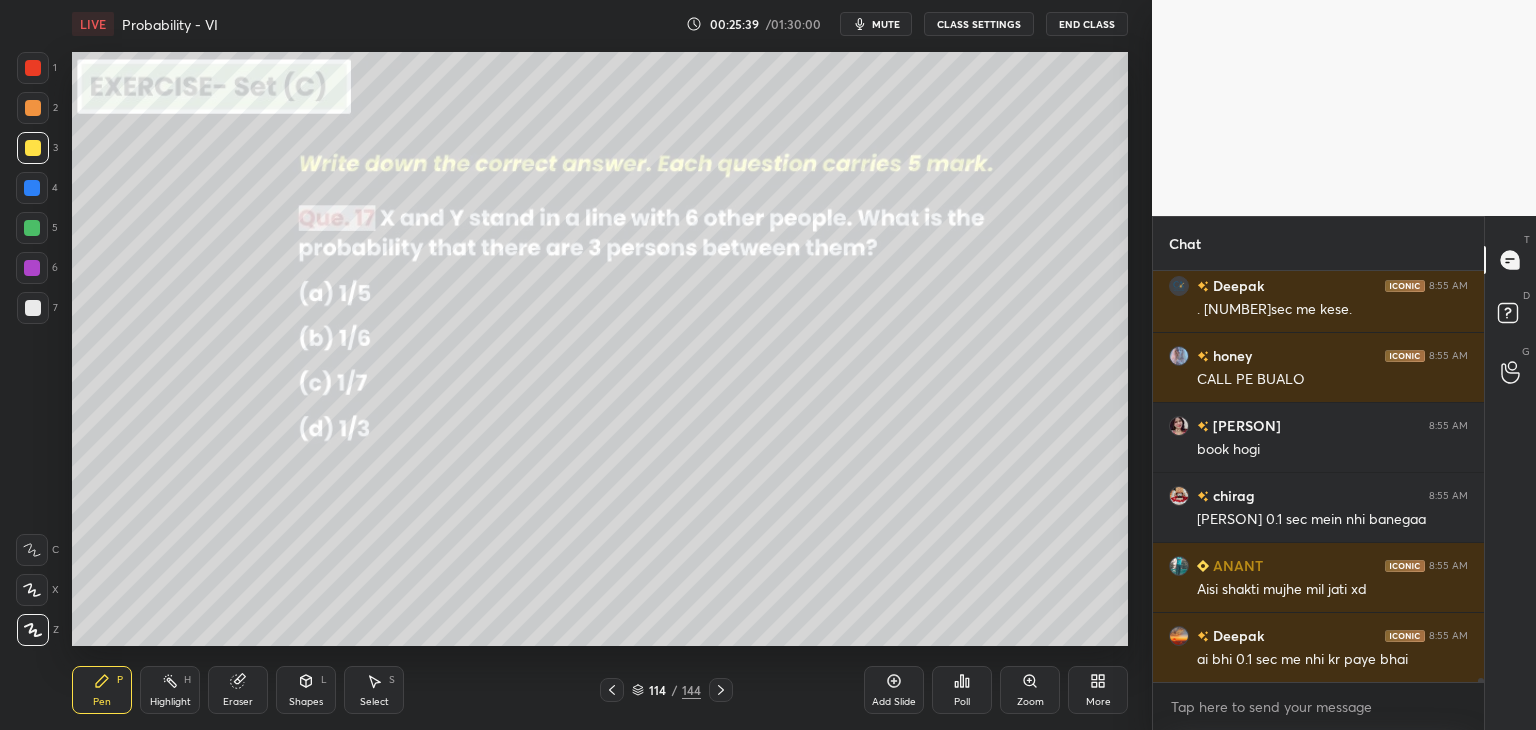 click at bounding box center [33, 148] 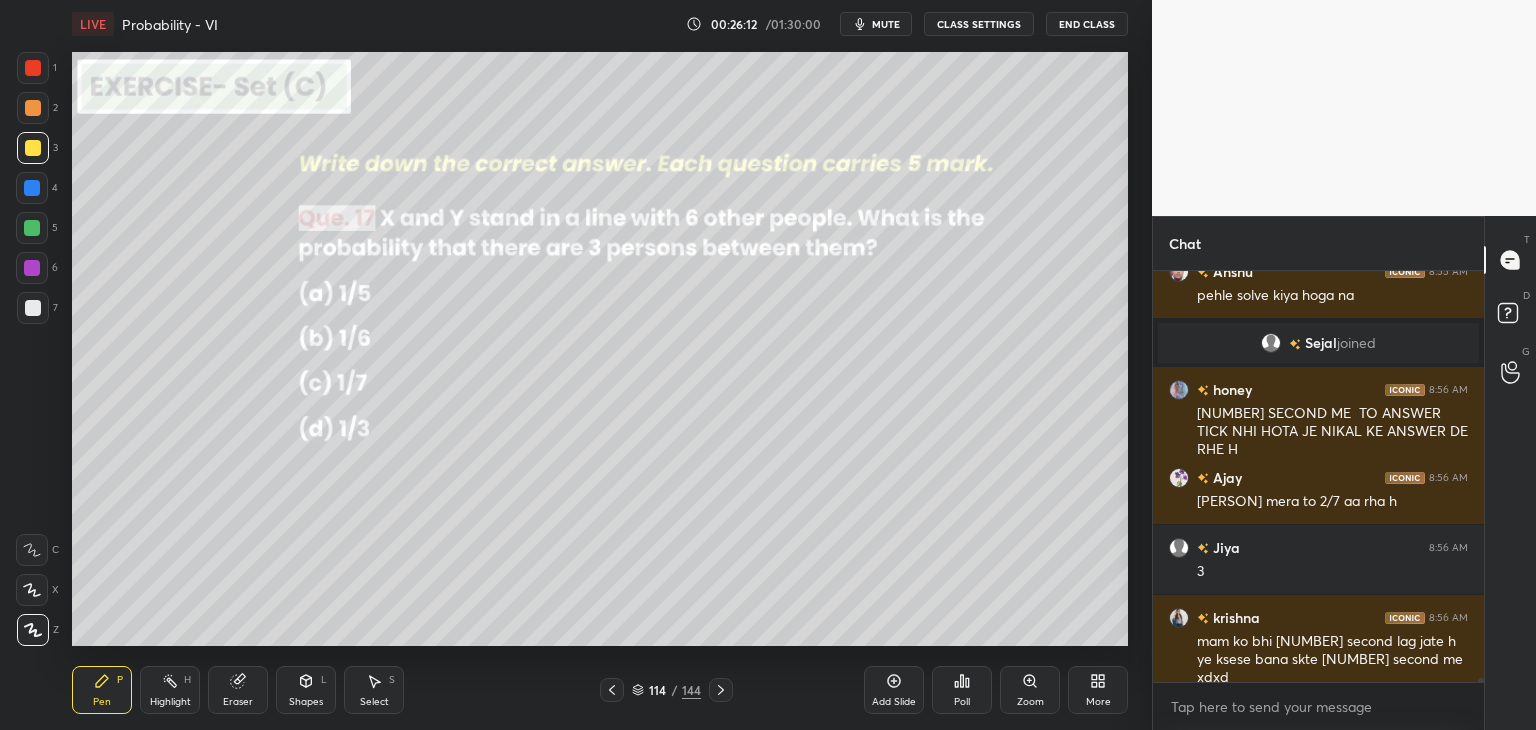 scroll, scrollTop: 40150, scrollLeft: 0, axis: vertical 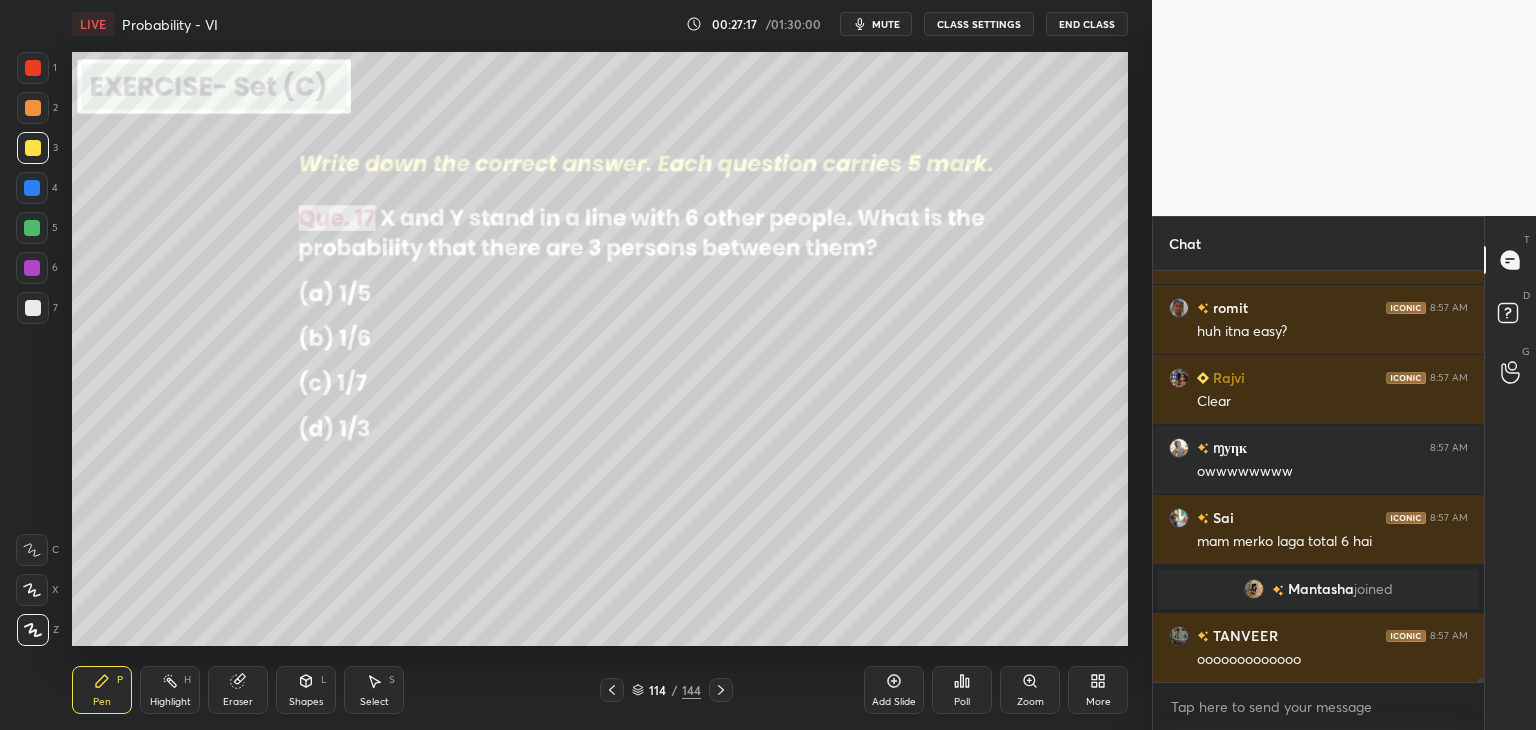 click 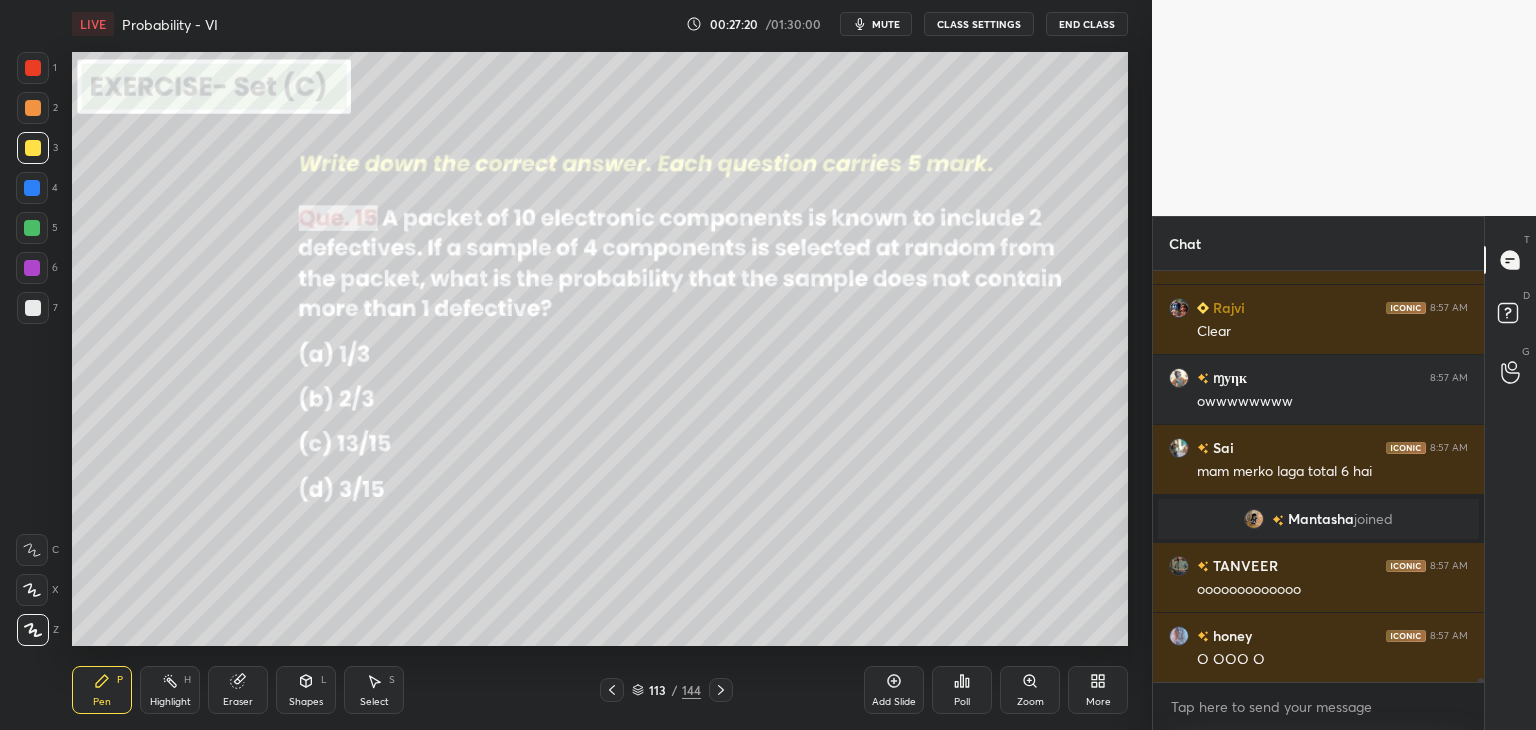 click on "Poll" at bounding box center (962, 702) 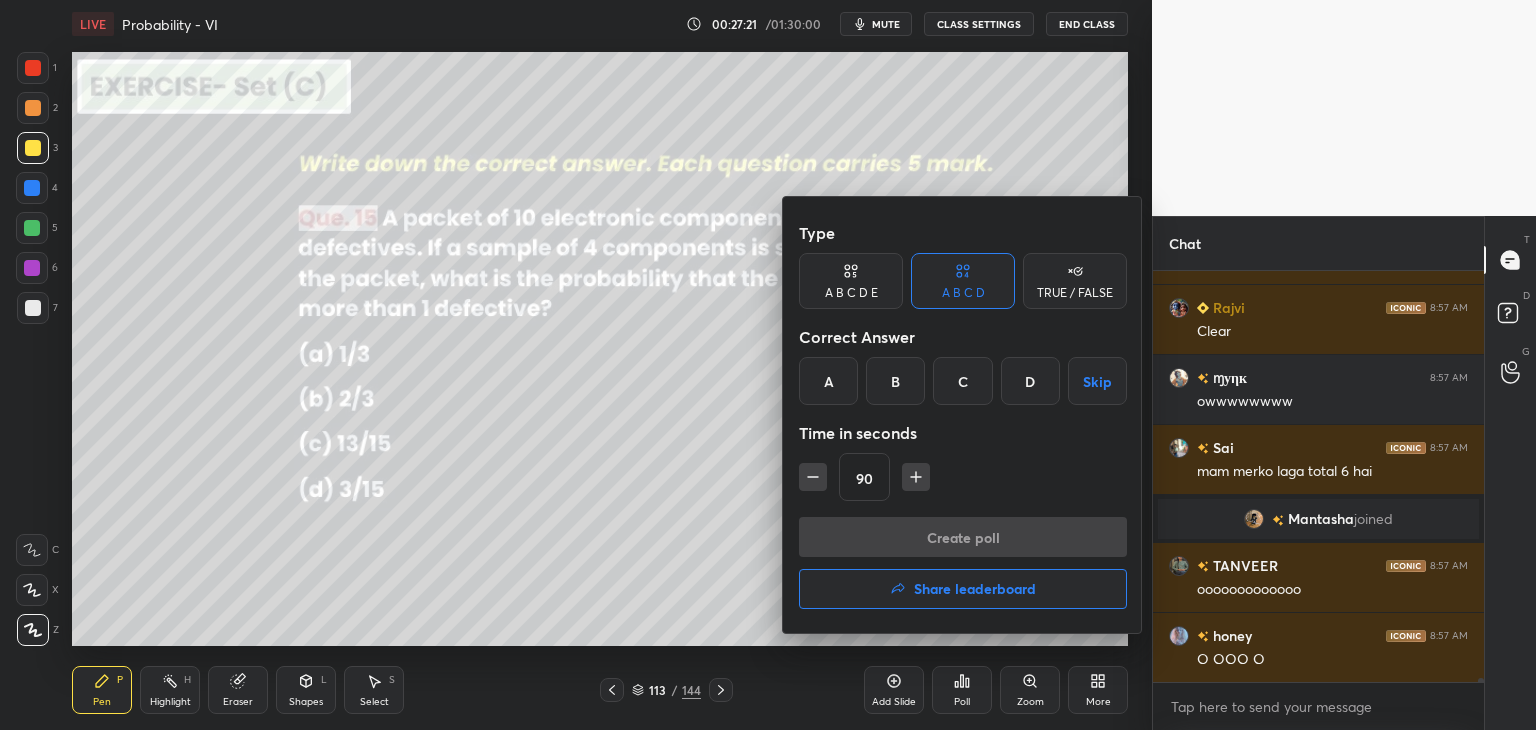 click on "C" at bounding box center (962, 381) 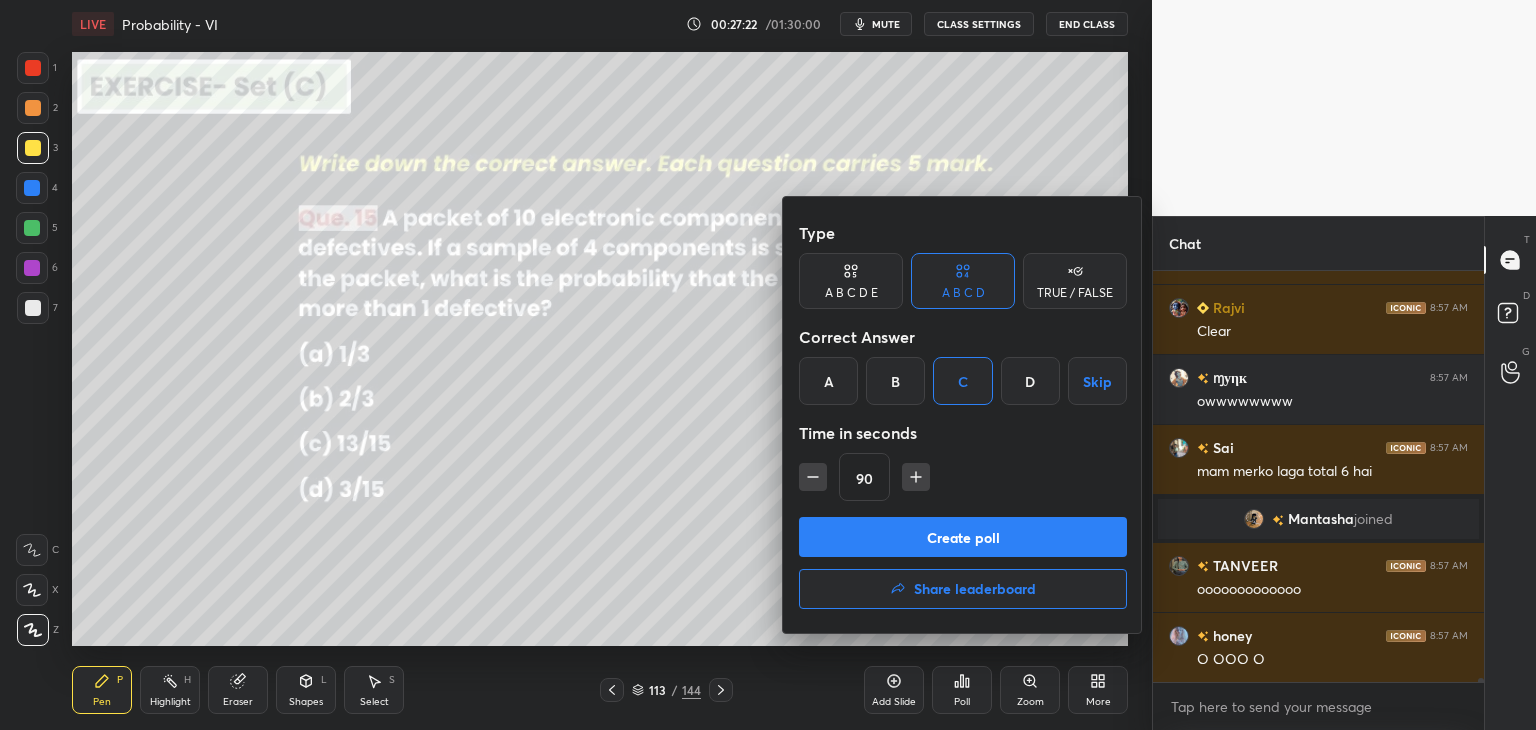 click on "Create poll" at bounding box center [963, 537] 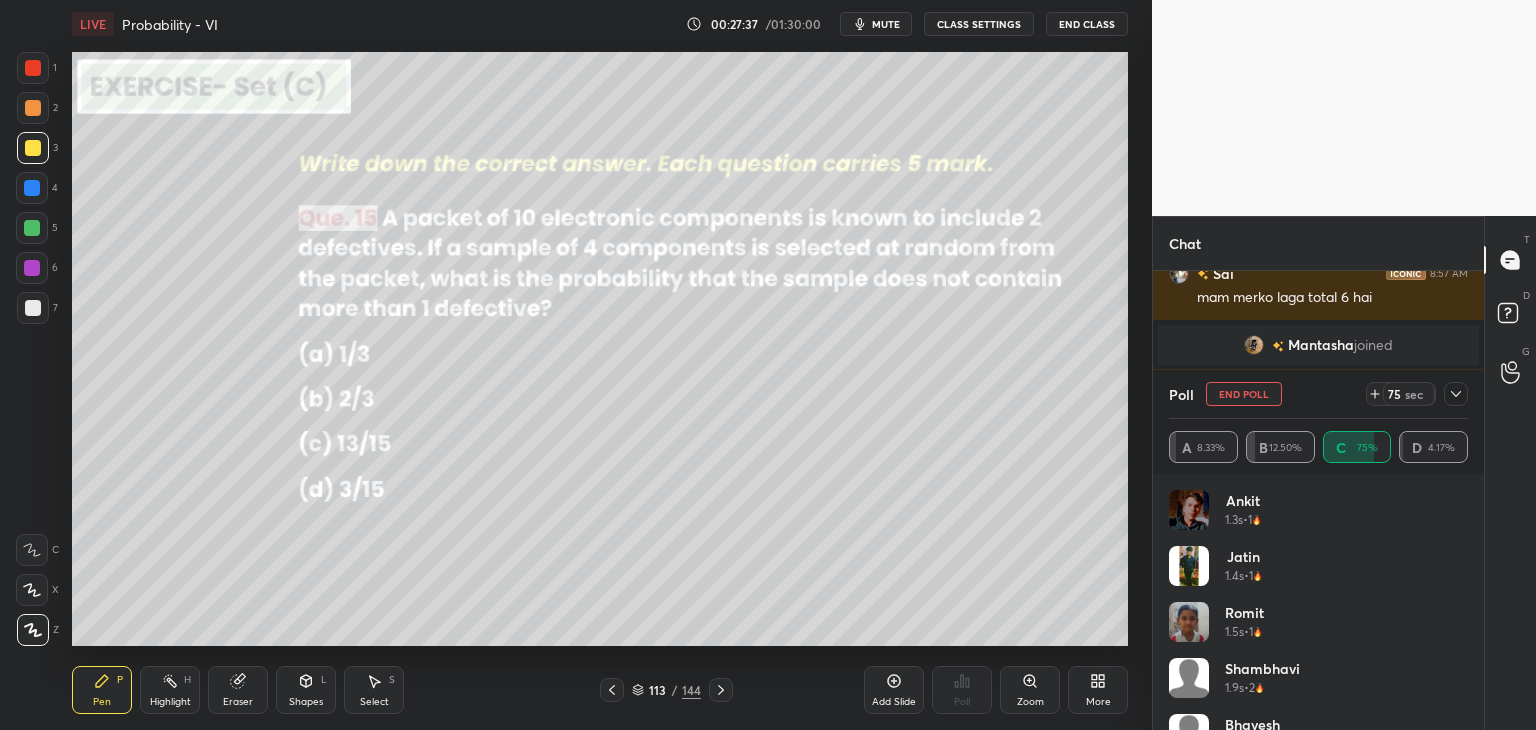 click at bounding box center [1189, 622] 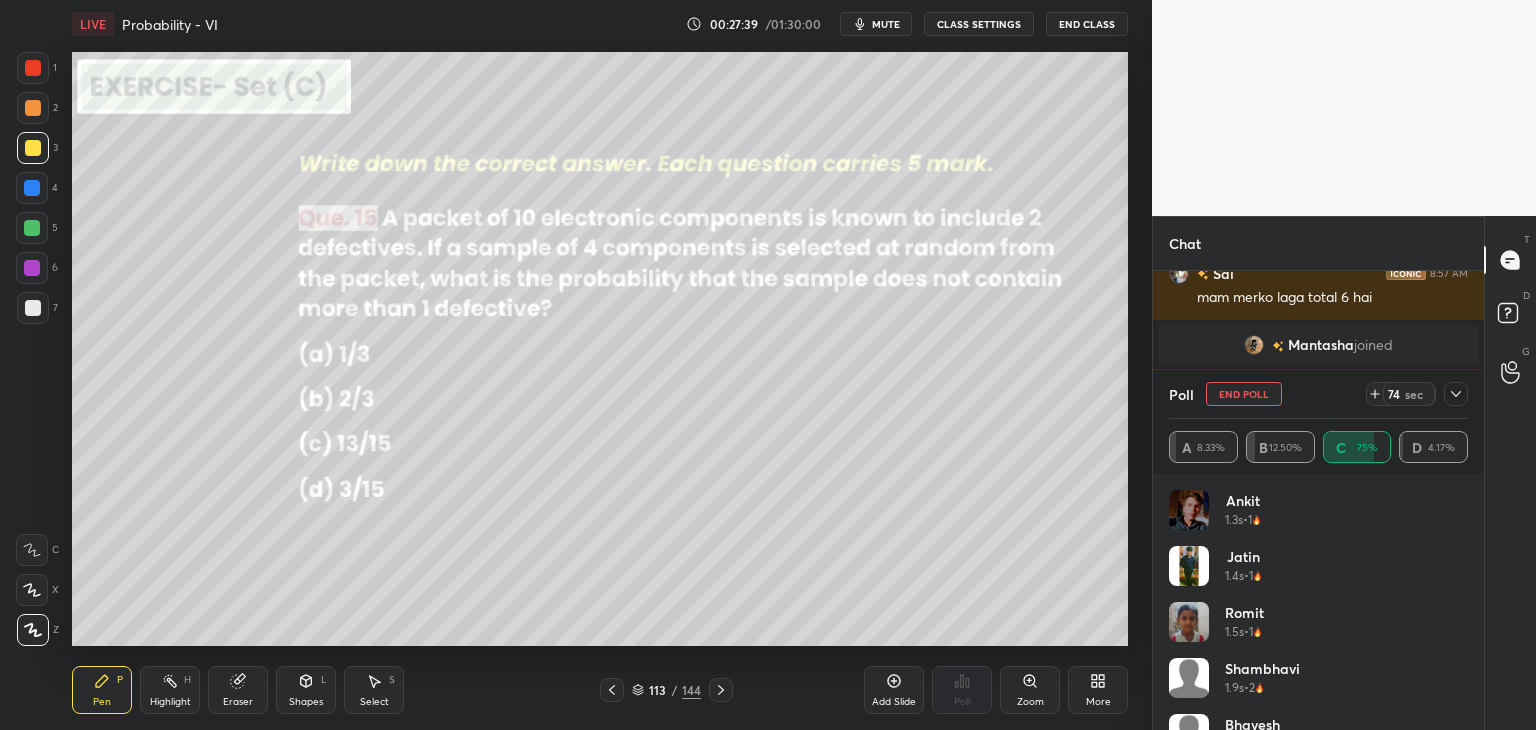 click at bounding box center [1189, 622] 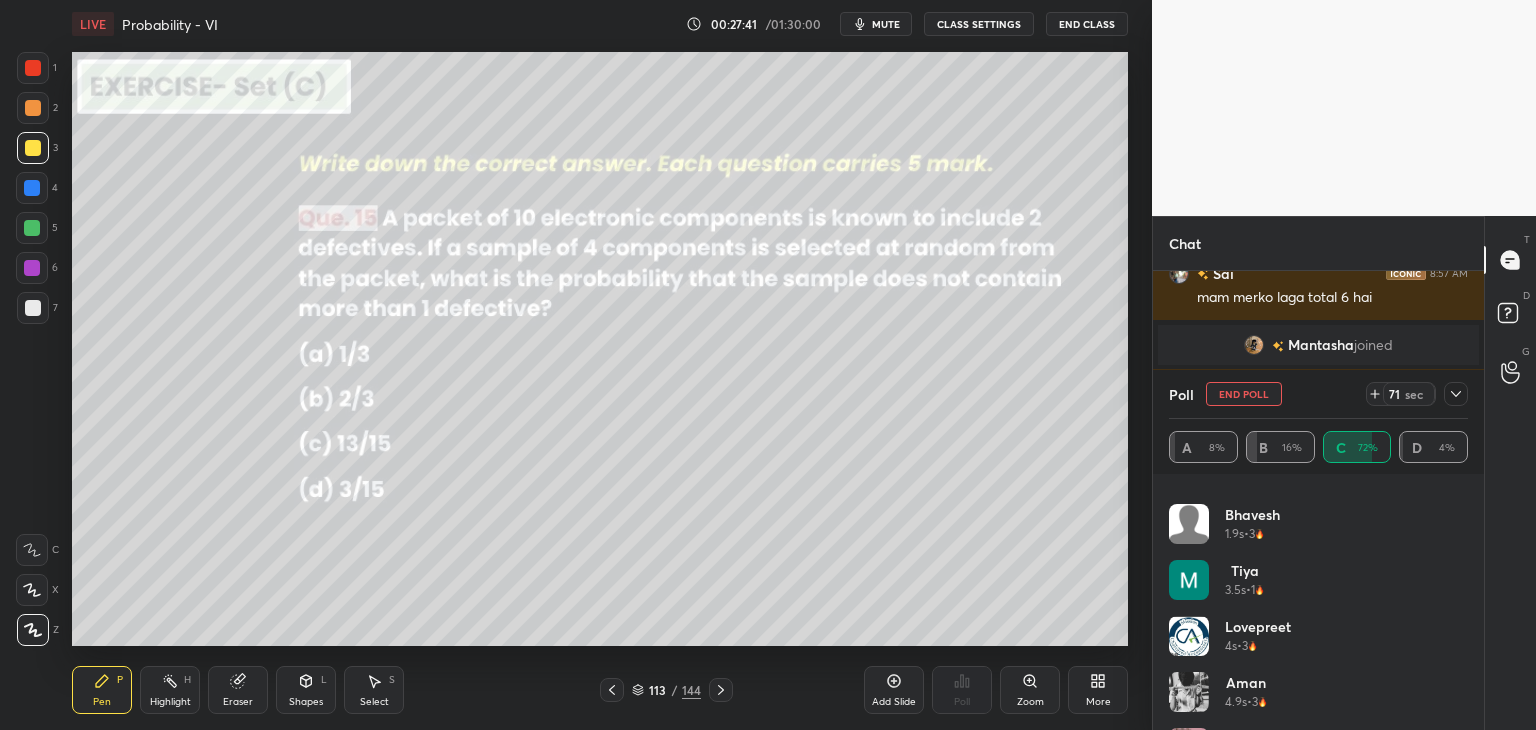 click on "lovepreet 4s • 3" at bounding box center [1318, 644] 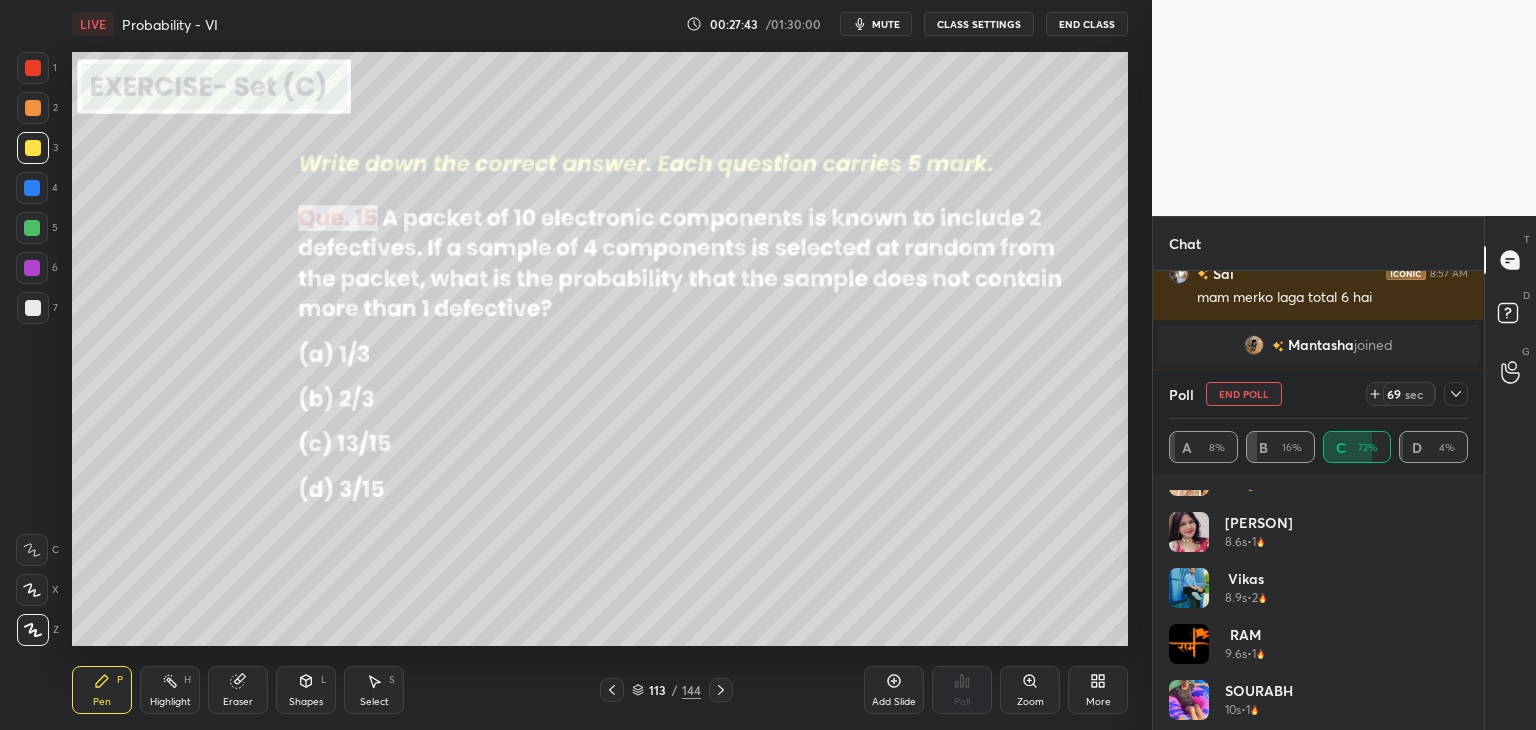 click on "[FIRST] 7.2s • 1 [FIRST] 8s • 1 [FIRST] 8.6s • 1 [FIRST] 8.9s • 2 [FIRST] 9.6s • 1 [FIRST] 10s • 1 [FIRST] 11.7s • 1 [FIRST] 11.8s • 1 [FIRST] 18.5s • 3" at bounding box center (1318, 610) 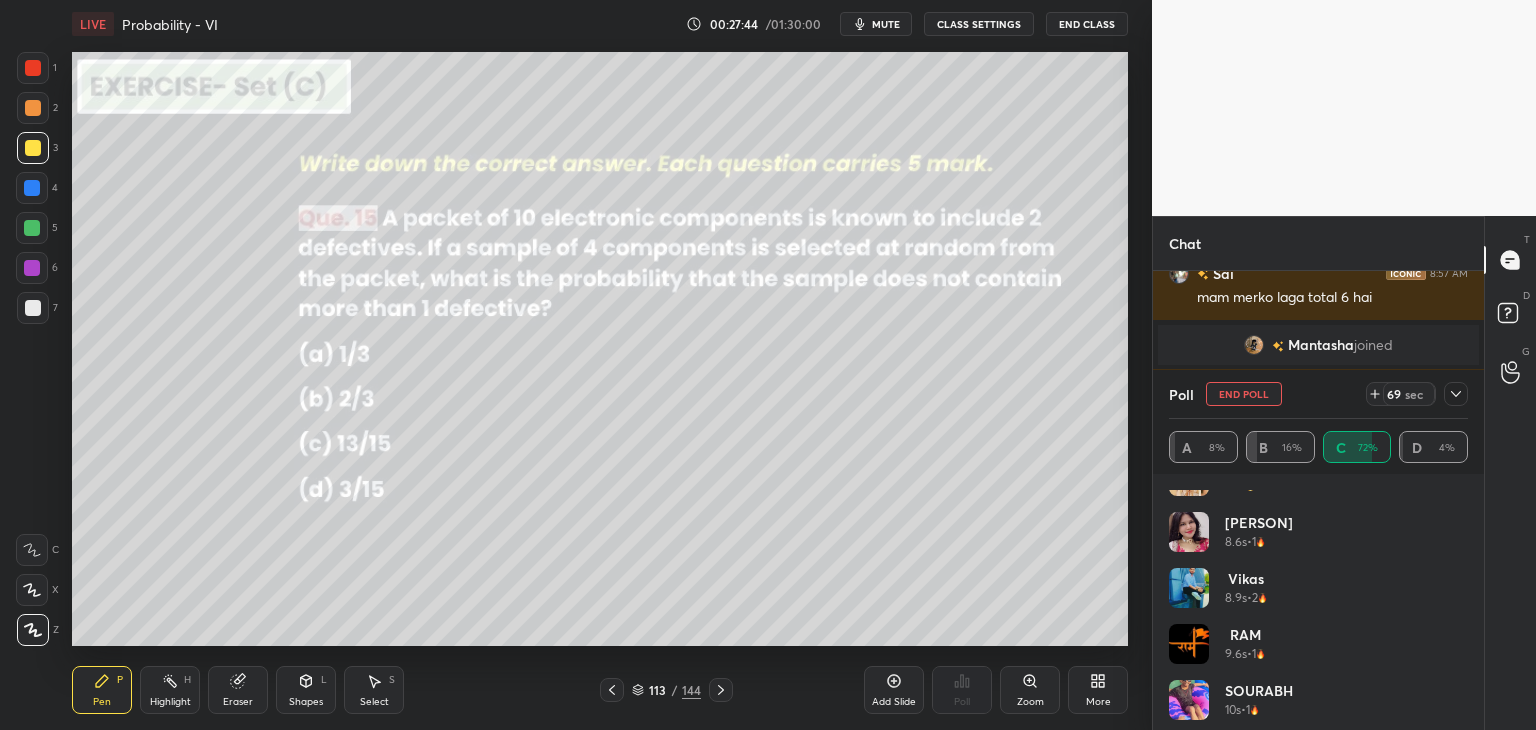 click on "RAM 9.6s  •  1" at bounding box center (1318, 652) 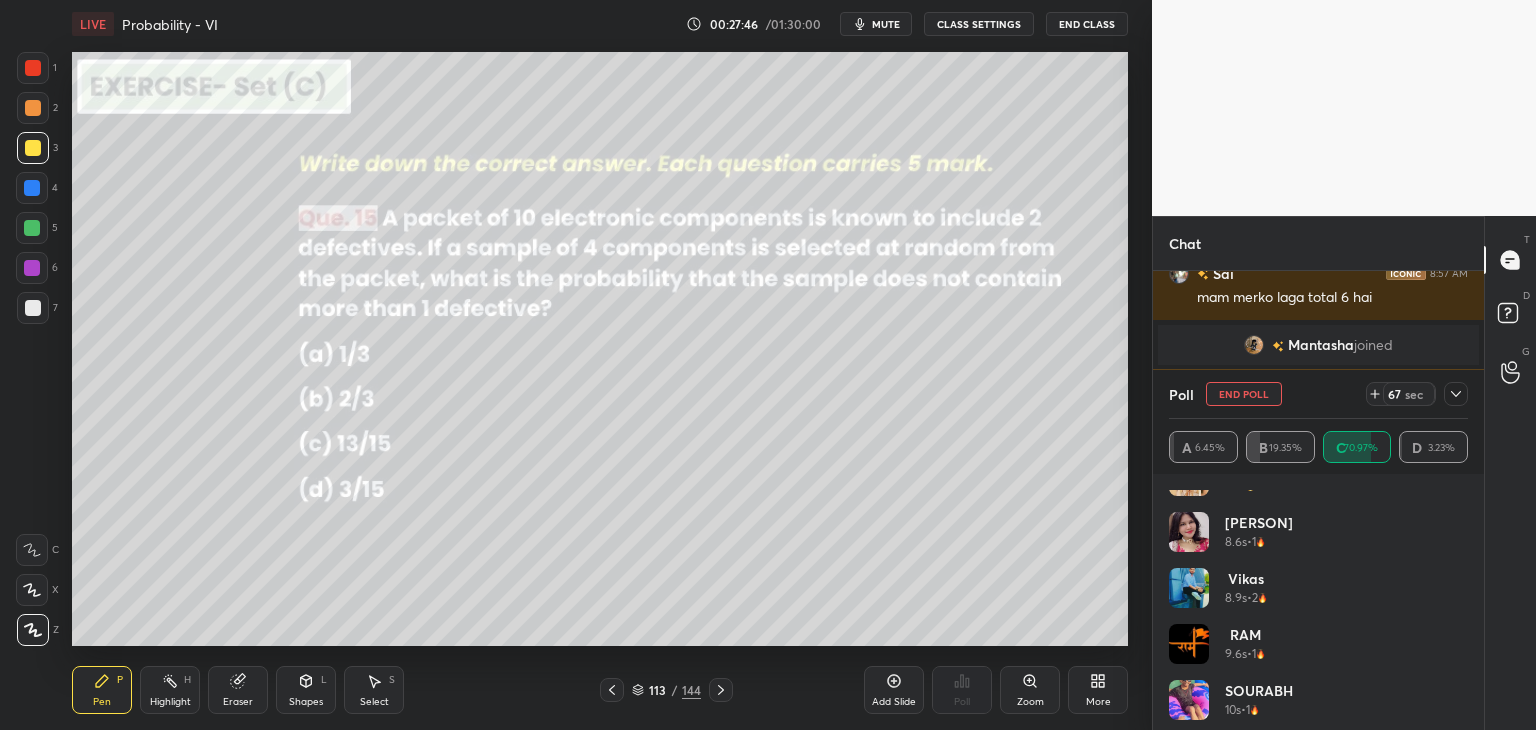 drag, startPoint x: 1455, startPoint y: 393, endPoint x: 1452, endPoint y: 424, distance: 31.144823 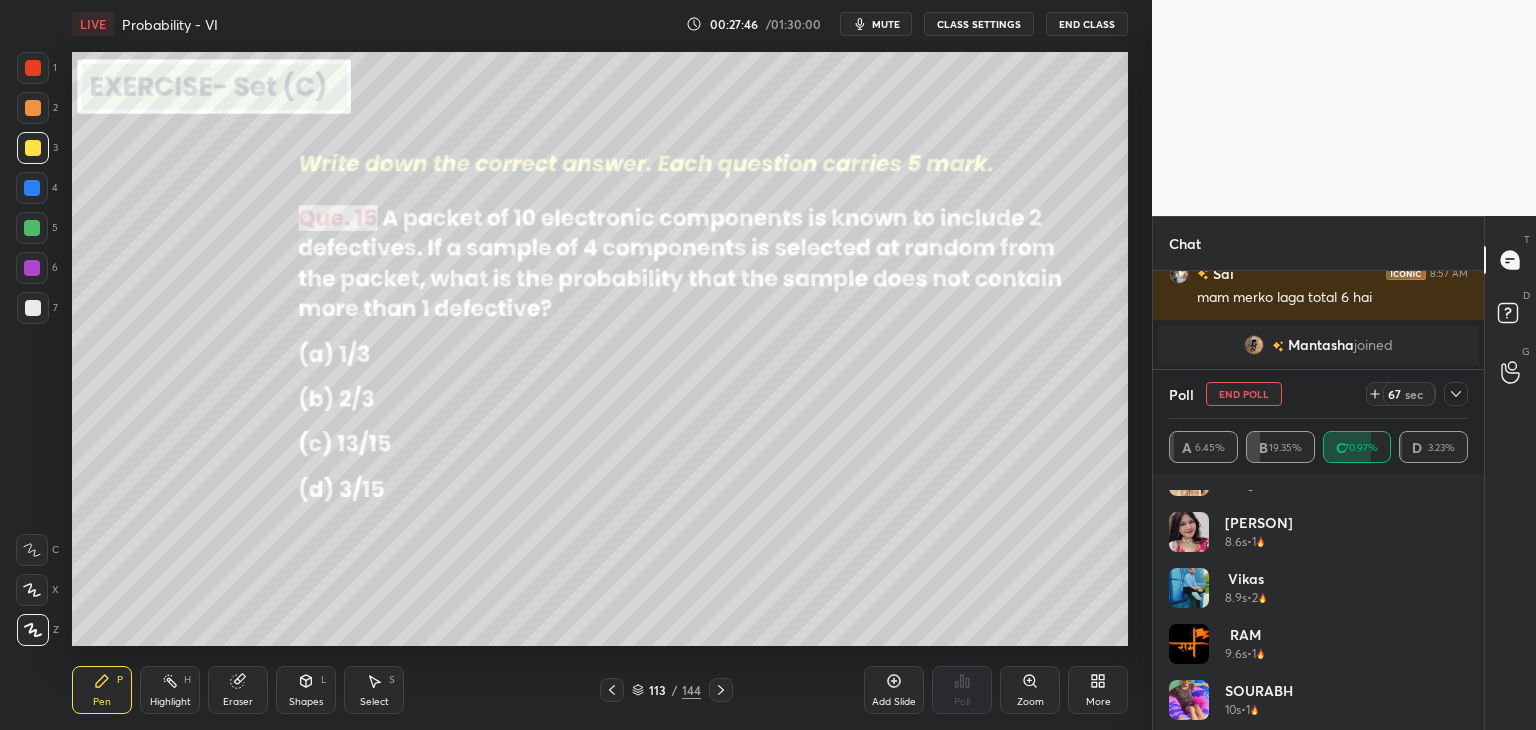 click 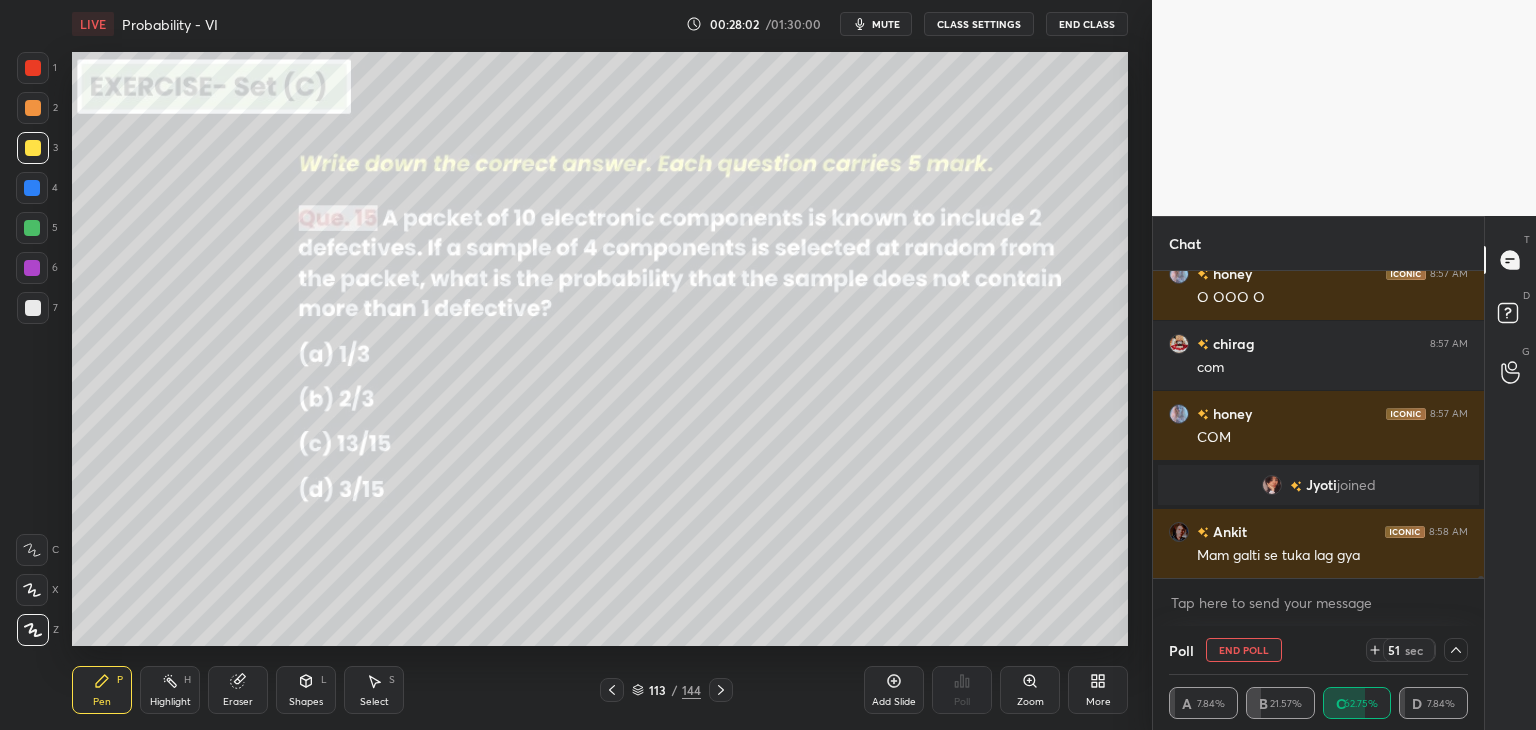 click 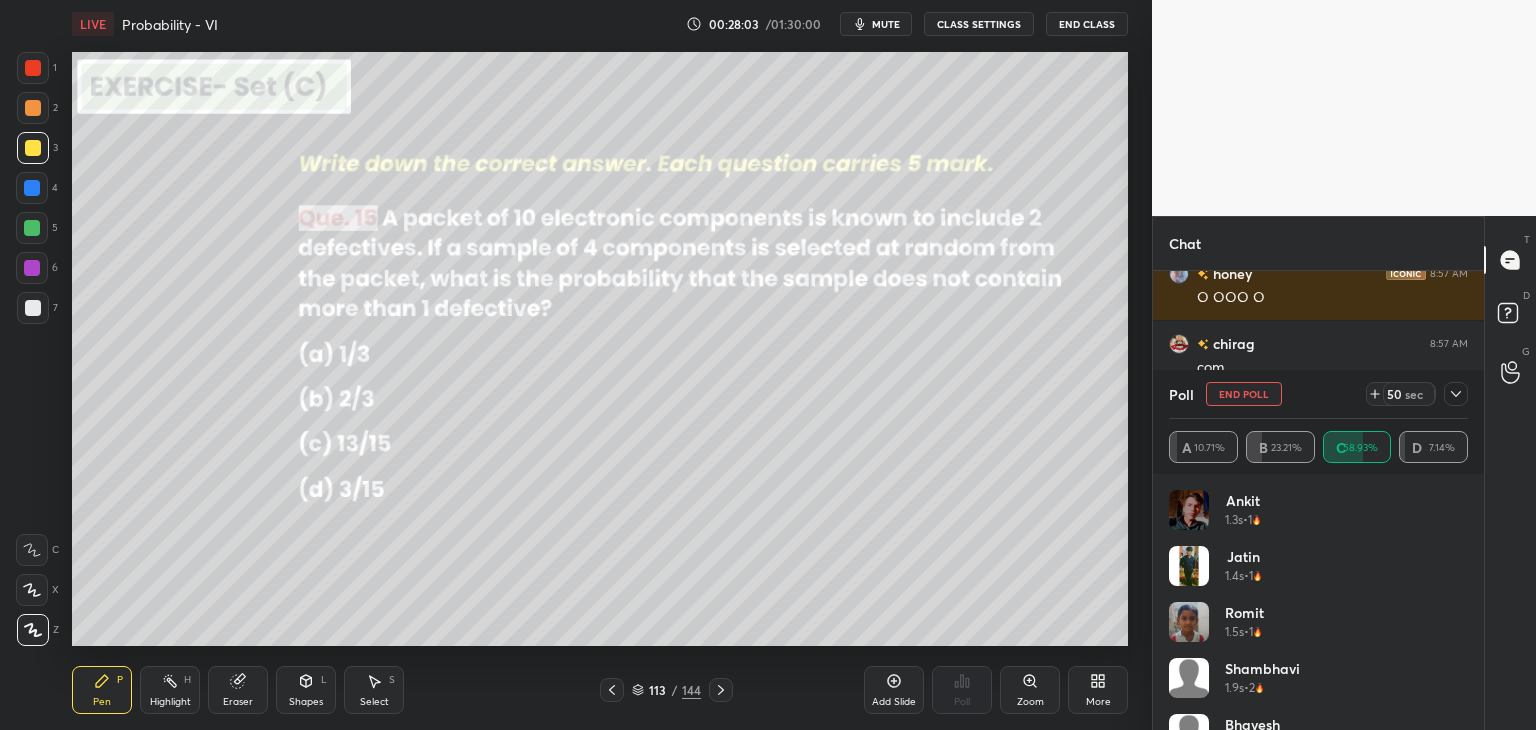 click 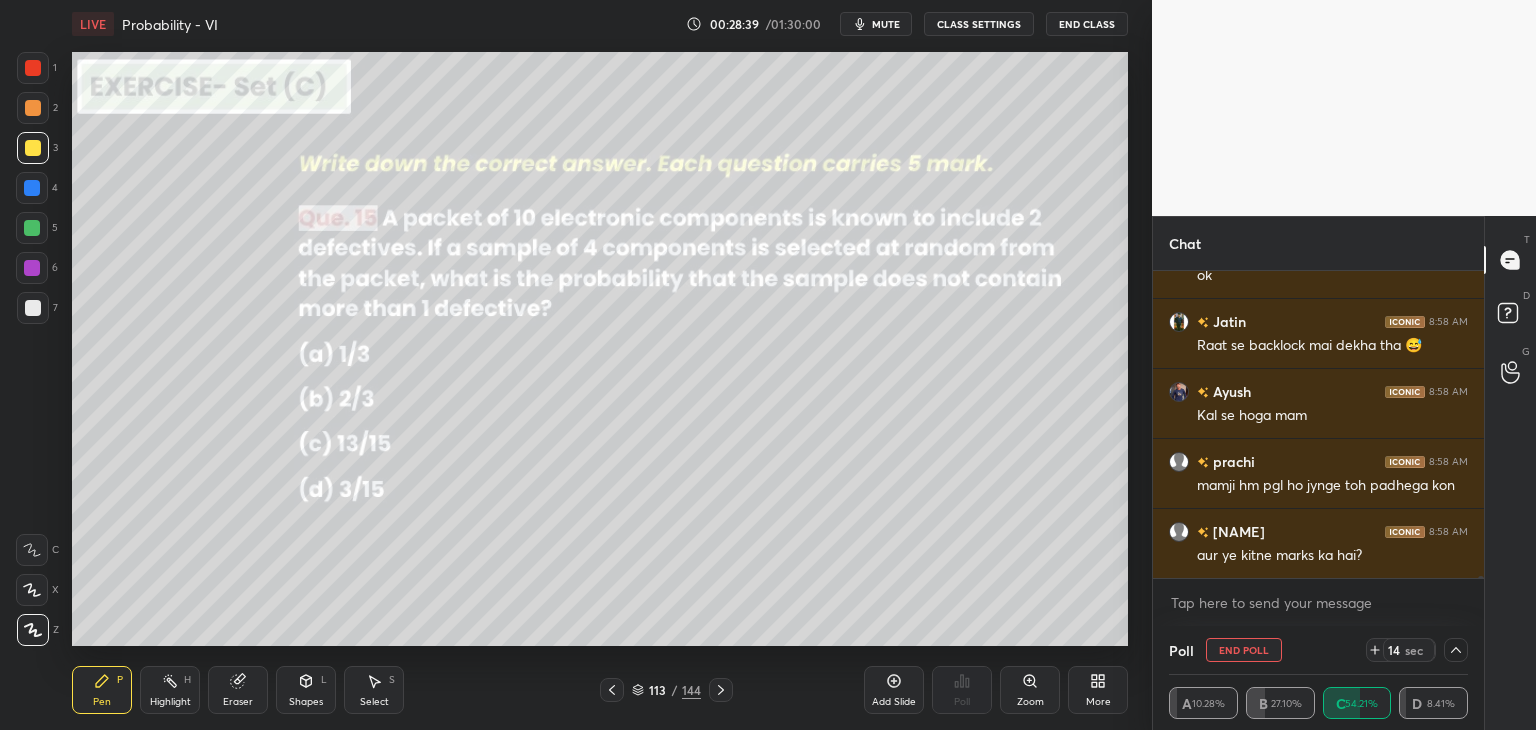 scroll, scrollTop: 42568, scrollLeft: 0, axis: vertical 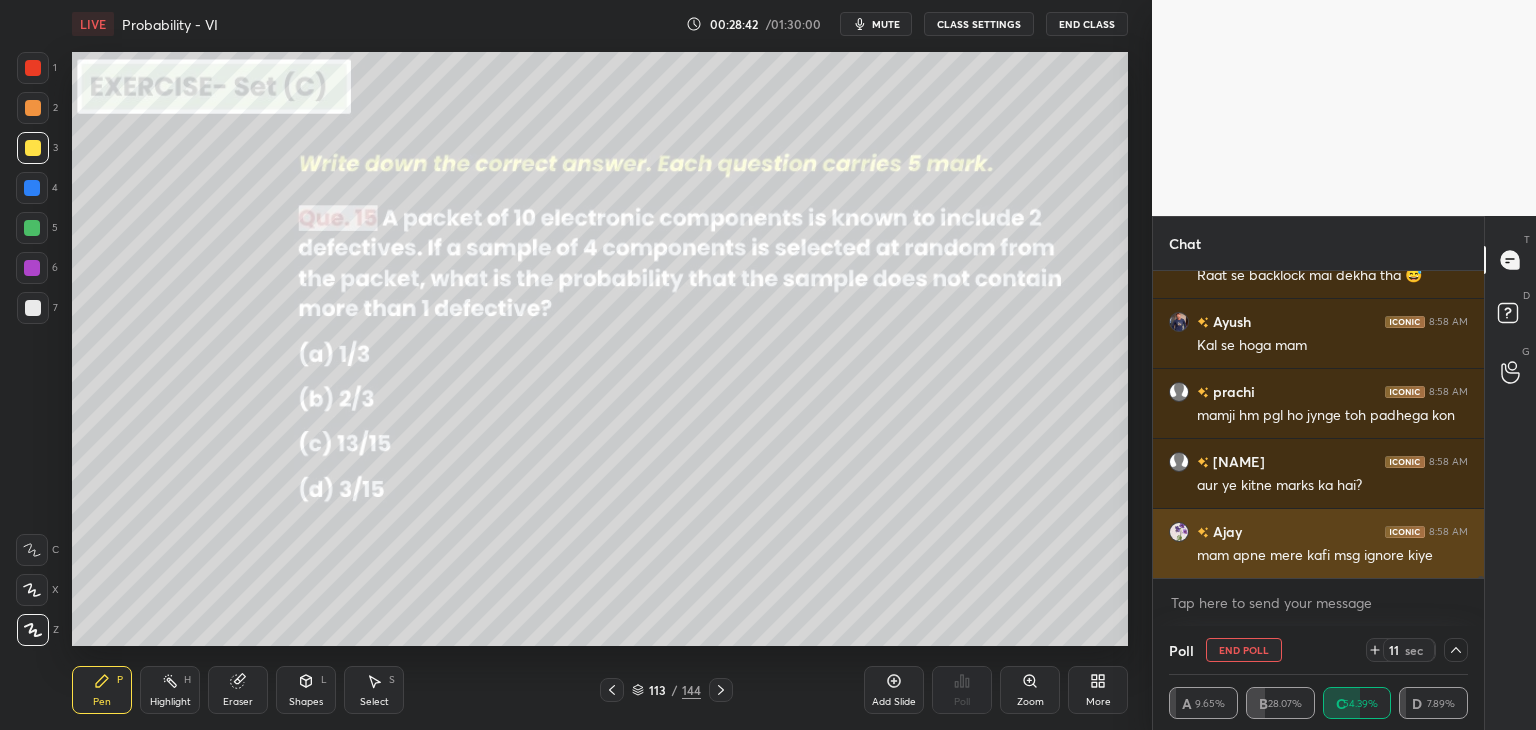 click at bounding box center (1179, 532) 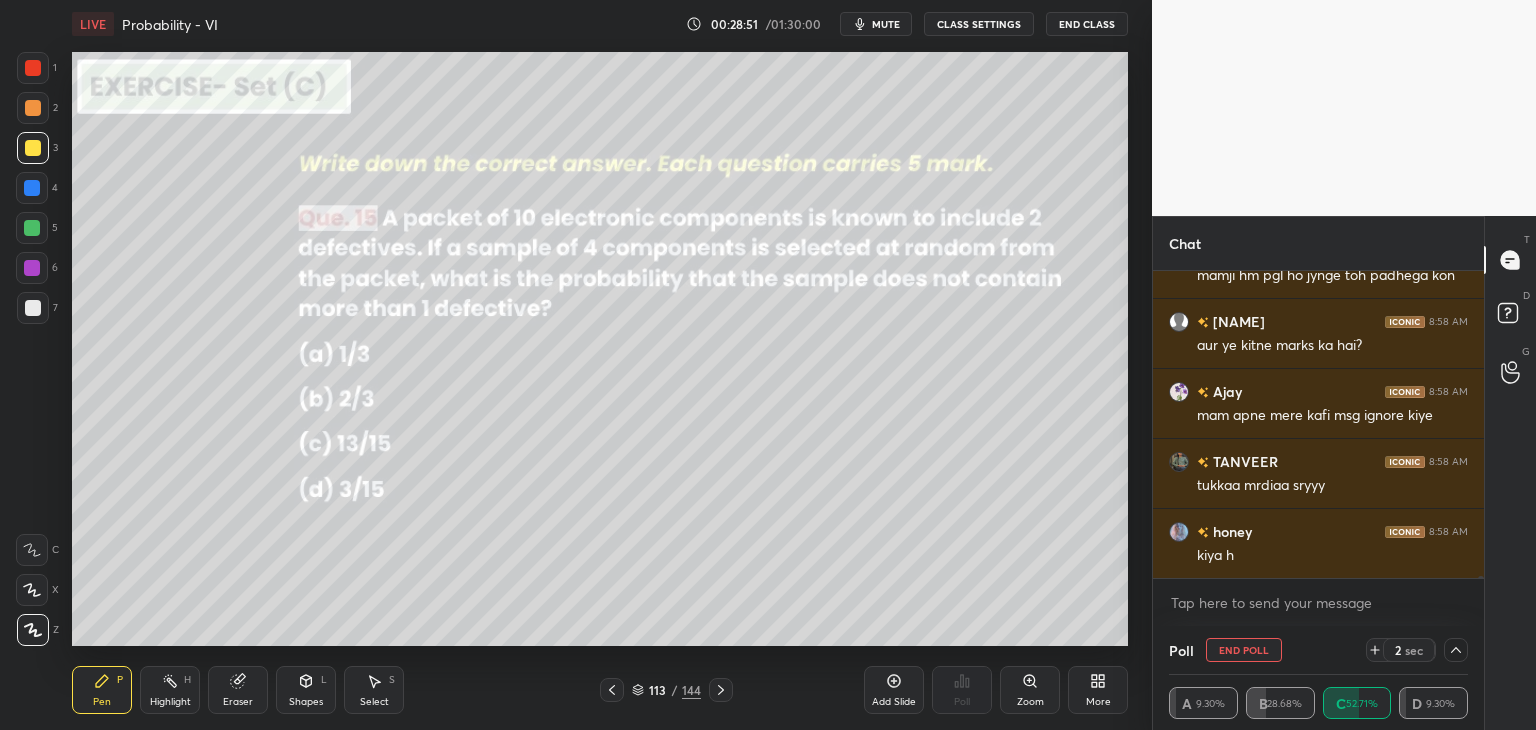 scroll, scrollTop: 42728, scrollLeft: 0, axis: vertical 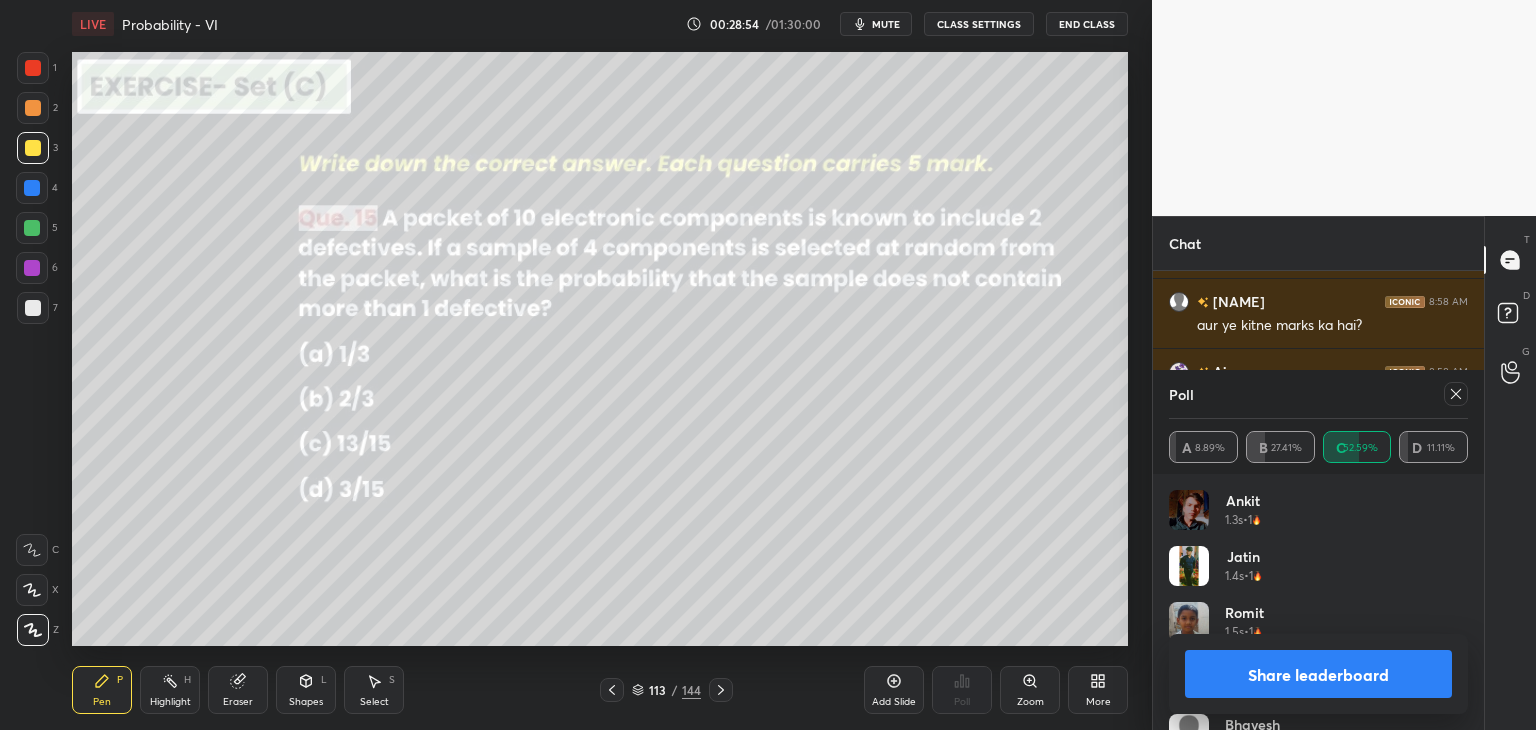 click on "Share leaderboard" at bounding box center [1318, 674] 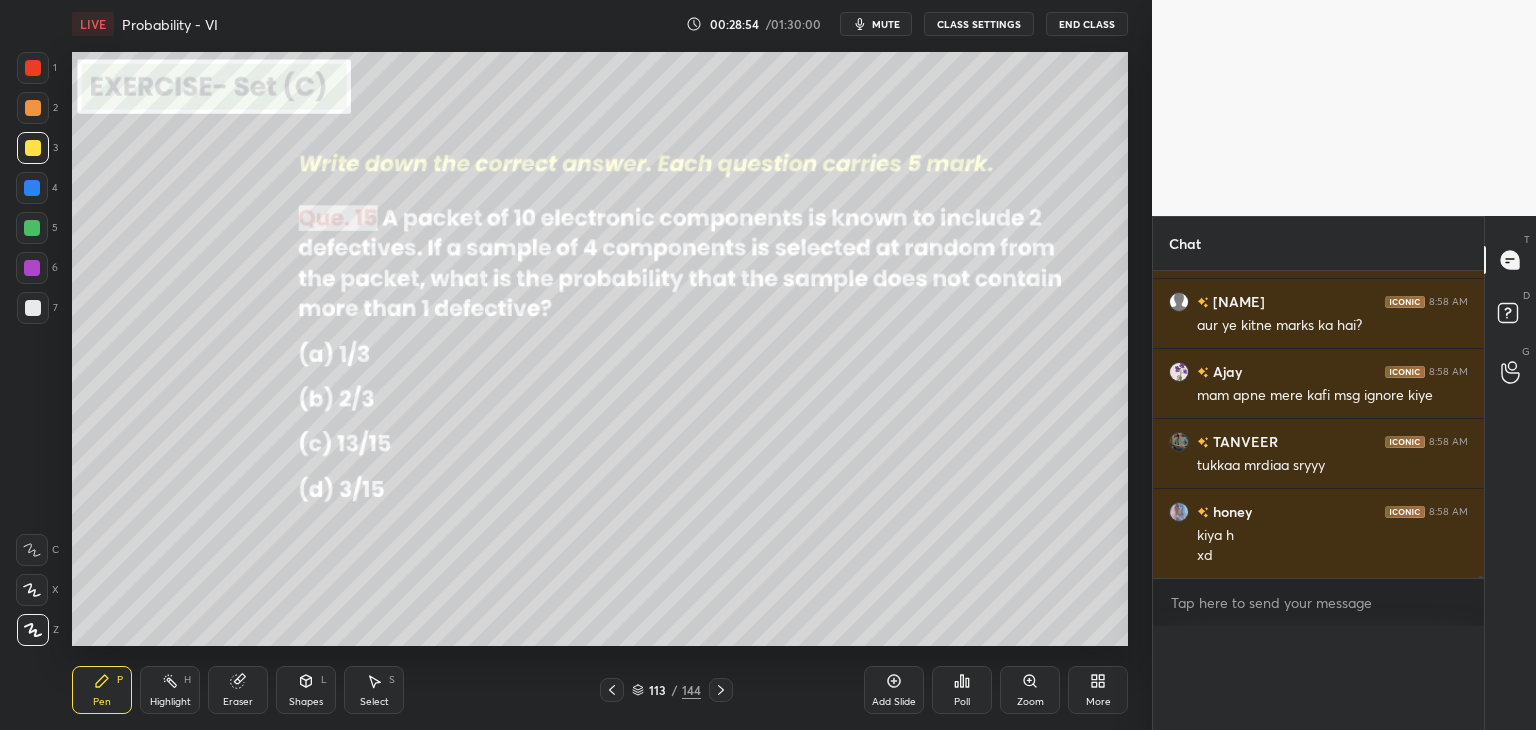 scroll, scrollTop: 88, scrollLeft: 293, axis: both 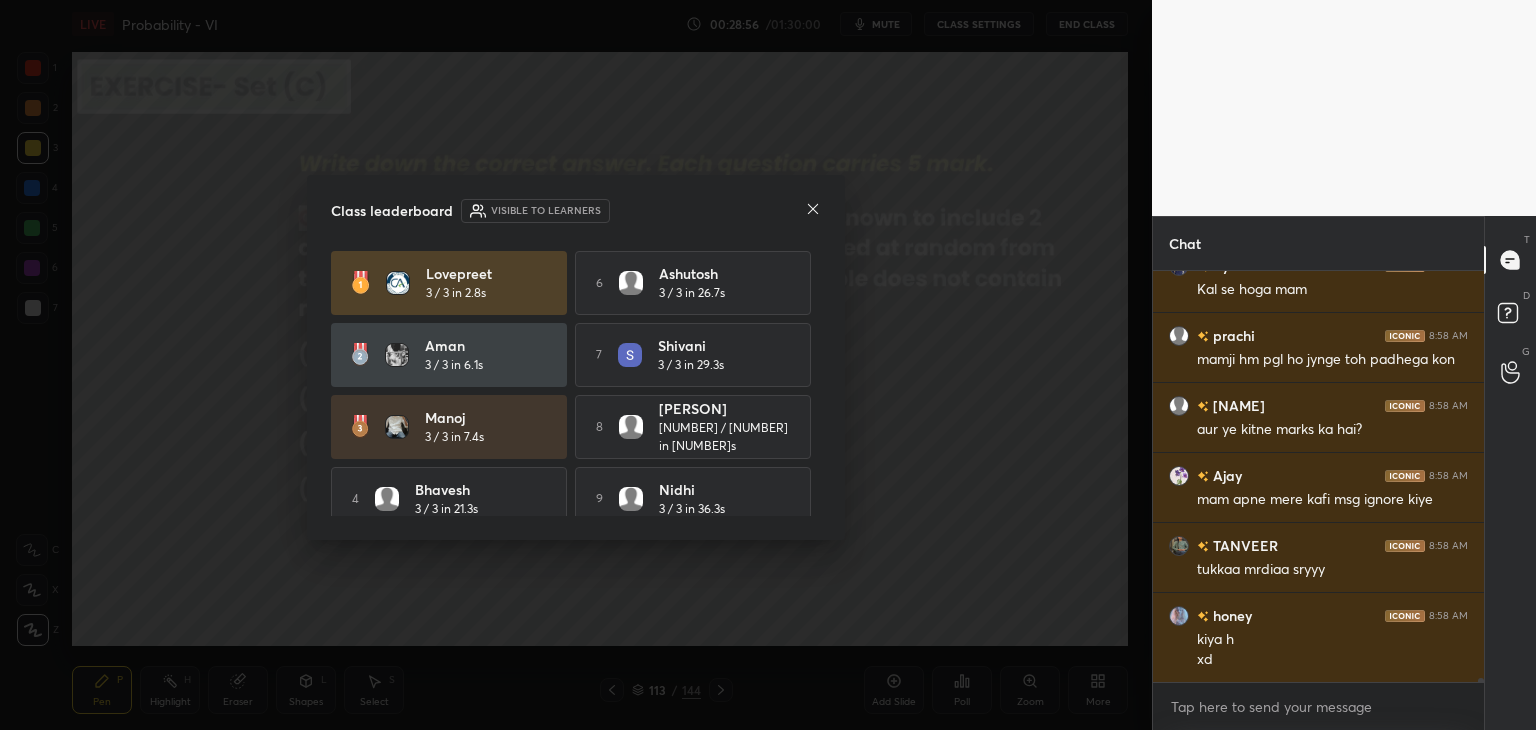 click 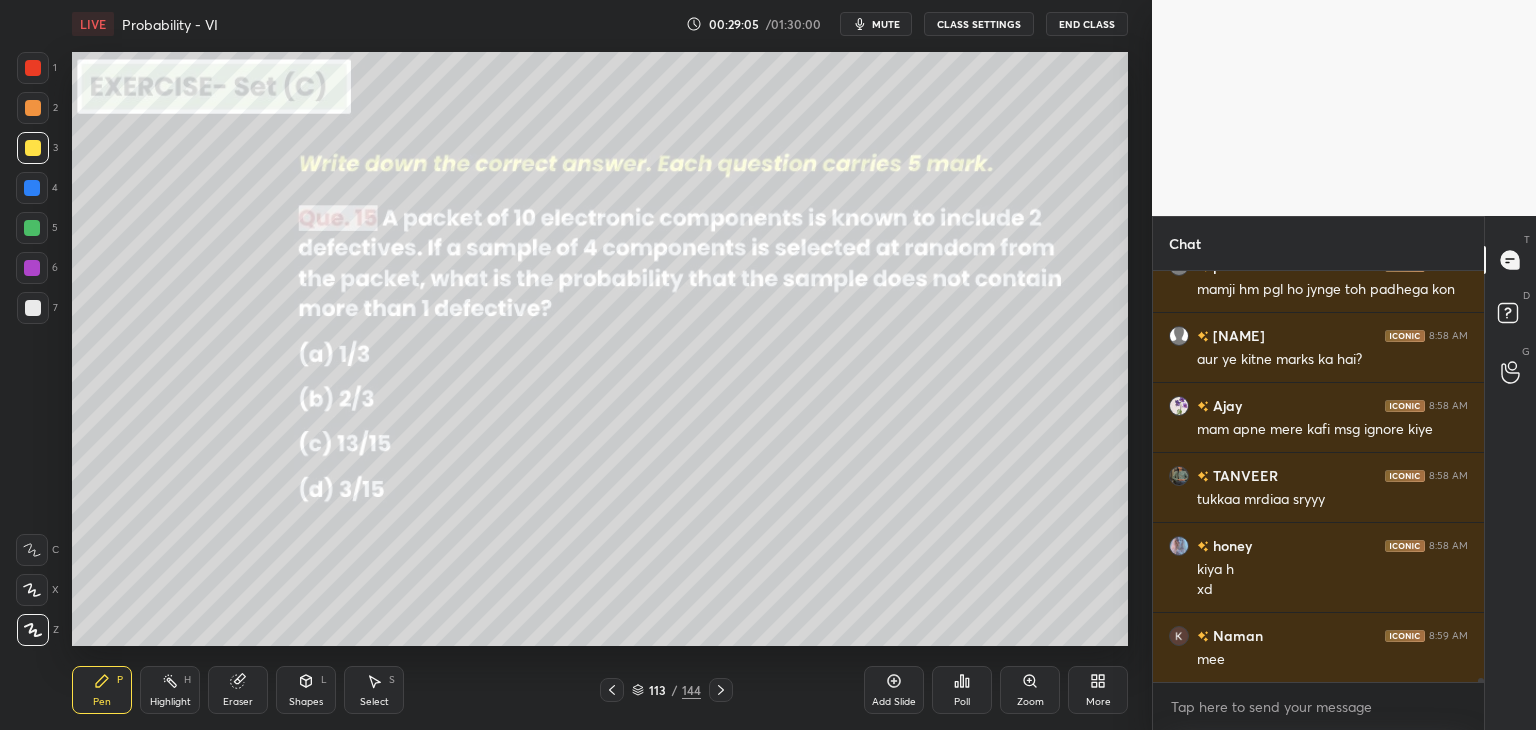 scroll, scrollTop: 42764, scrollLeft: 0, axis: vertical 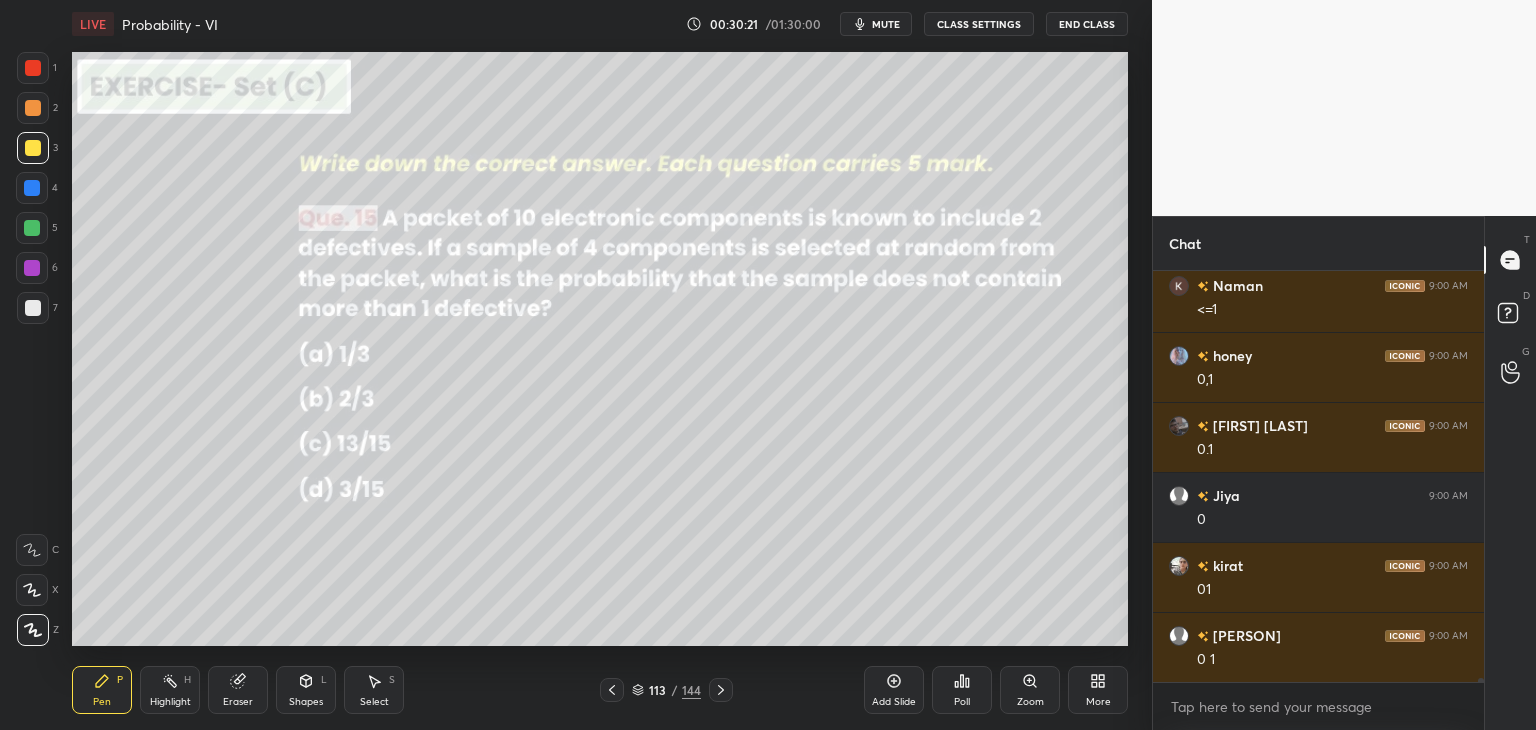click on "Select" at bounding box center [374, 702] 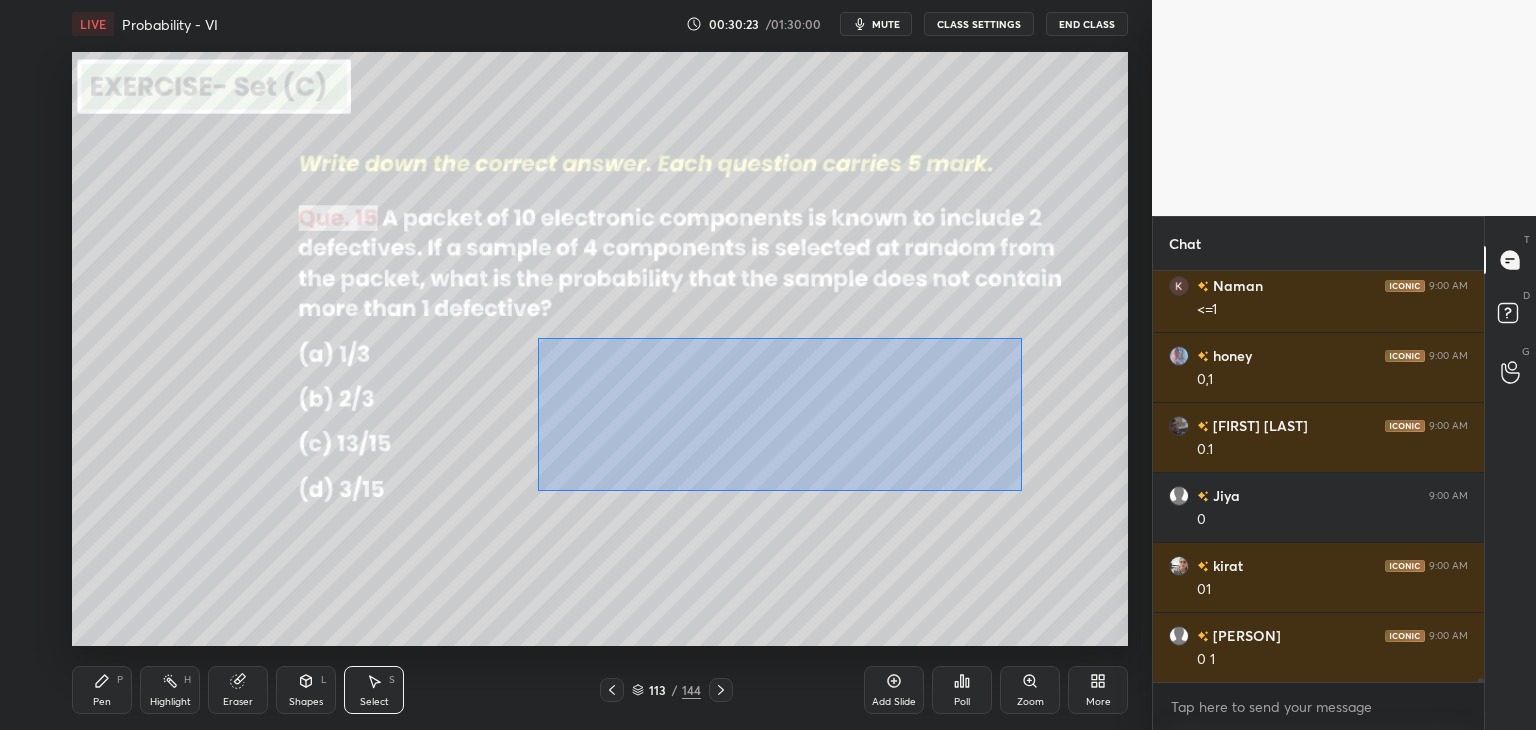drag, startPoint x: 544, startPoint y: 342, endPoint x: 1019, endPoint y: 493, distance: 498.42352 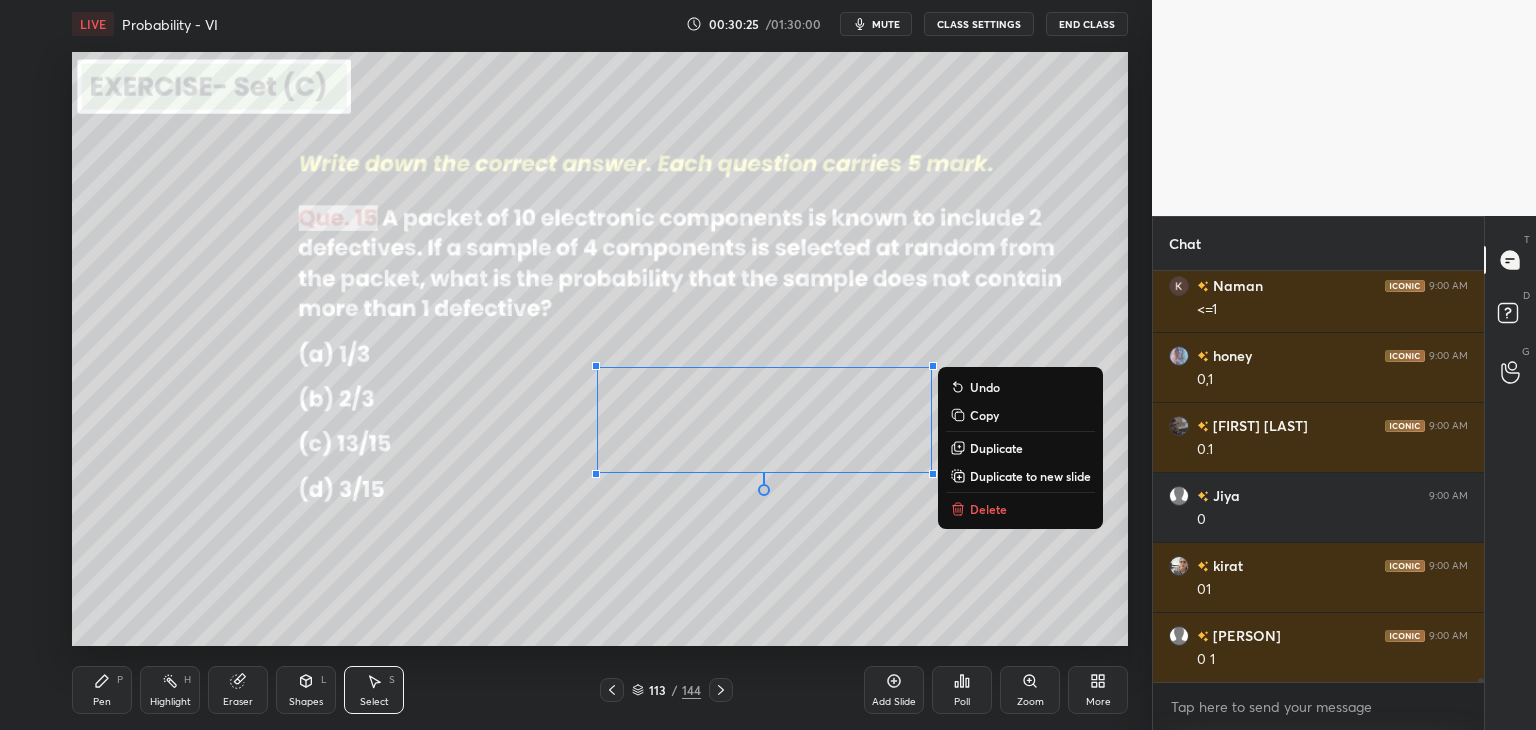 click on "Delete" at bounding box center [988, 509] 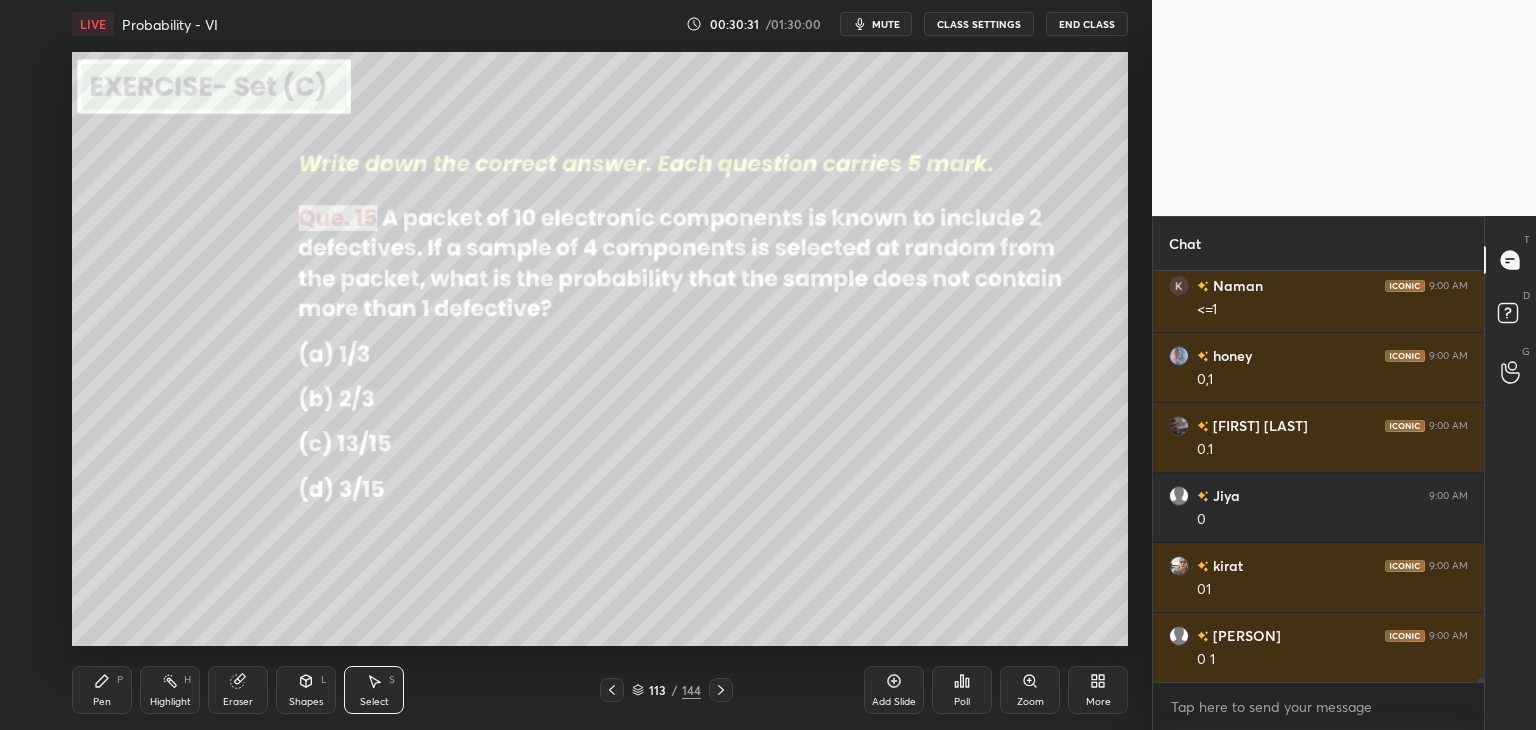 click on "Pen P" at bounding box center (102, 690) 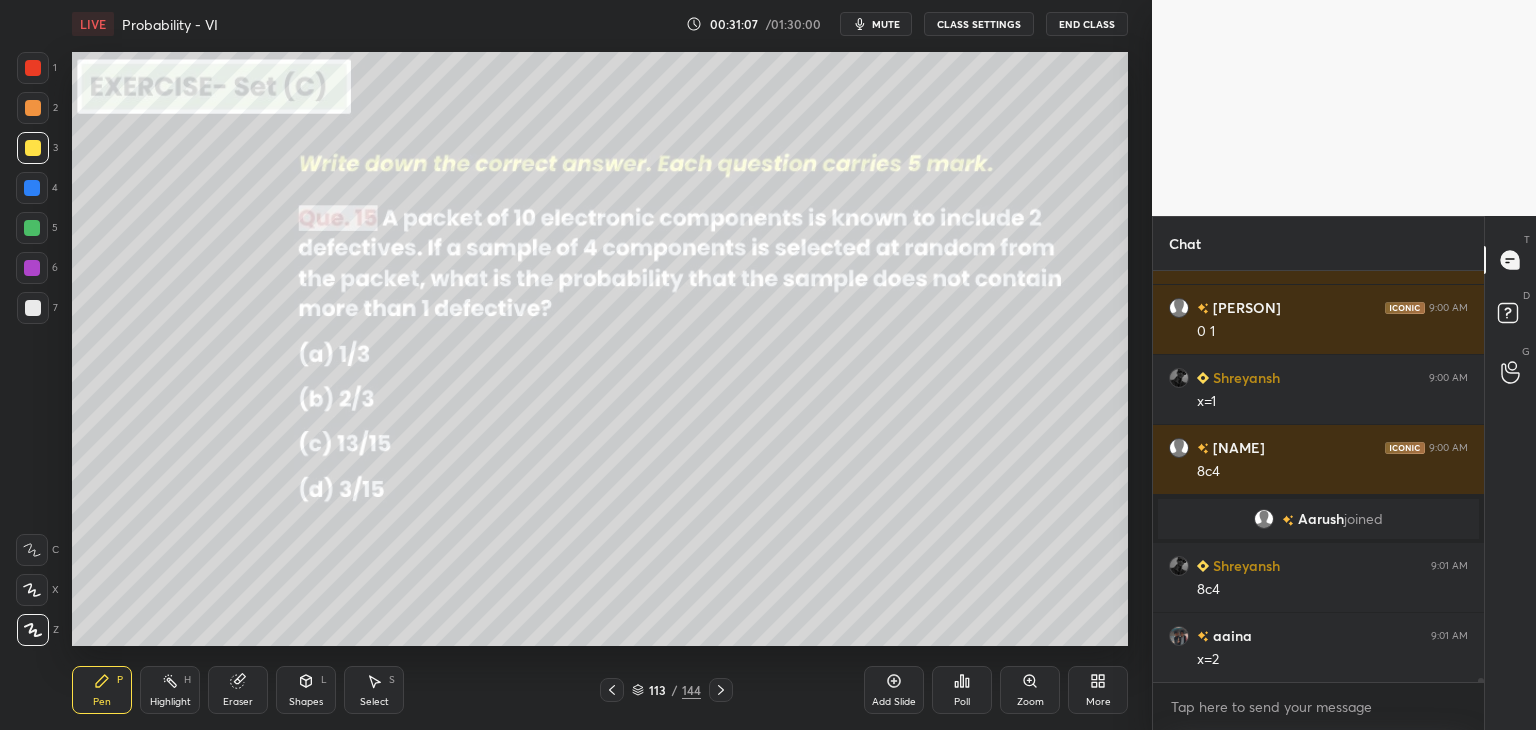 scroll, scrollTop: 44184, scrollLeft: 0, axis: vertical 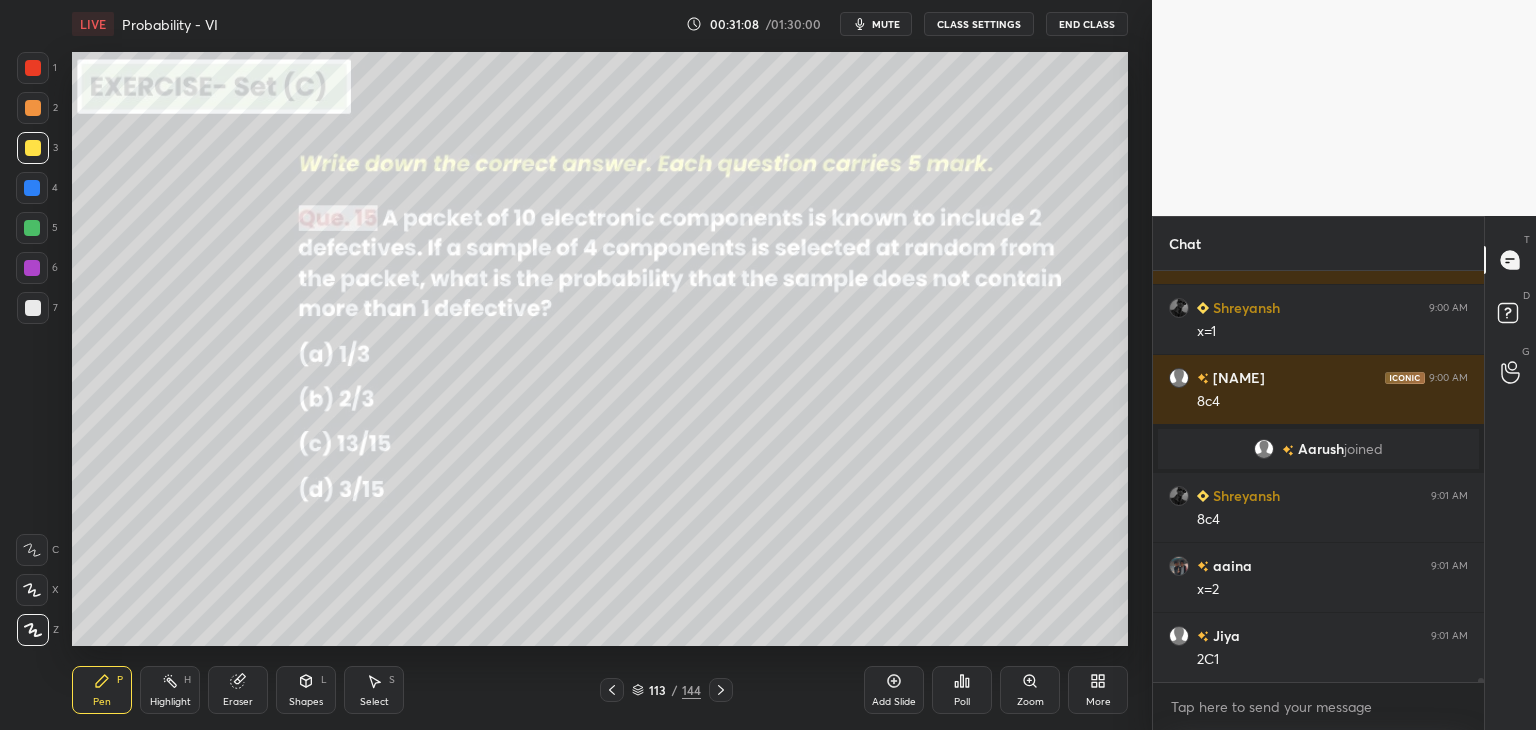 click on "Eraser" at bounding box center (238, 702) 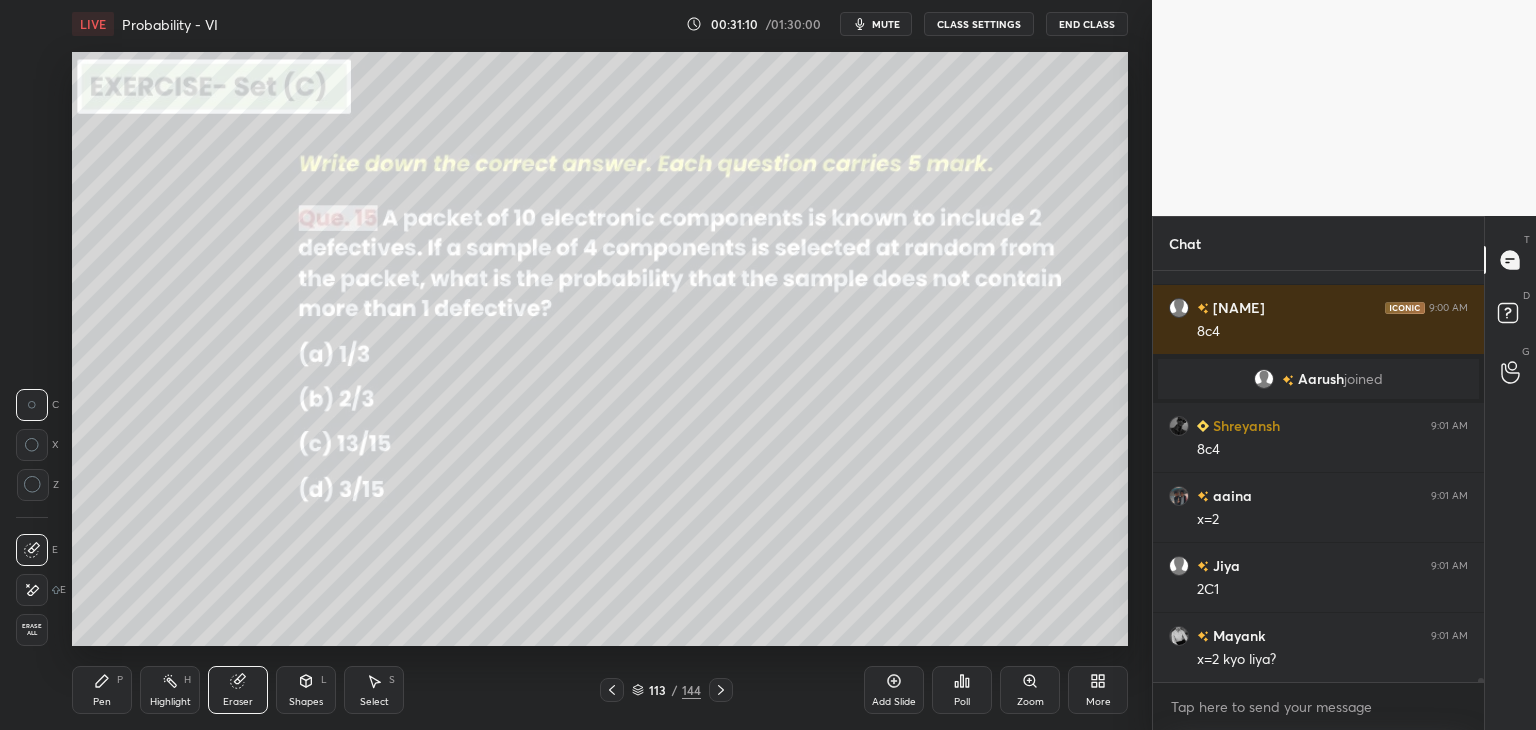 scroll, scrollTop: 44324, scrollLeft: 0, axis: vertical 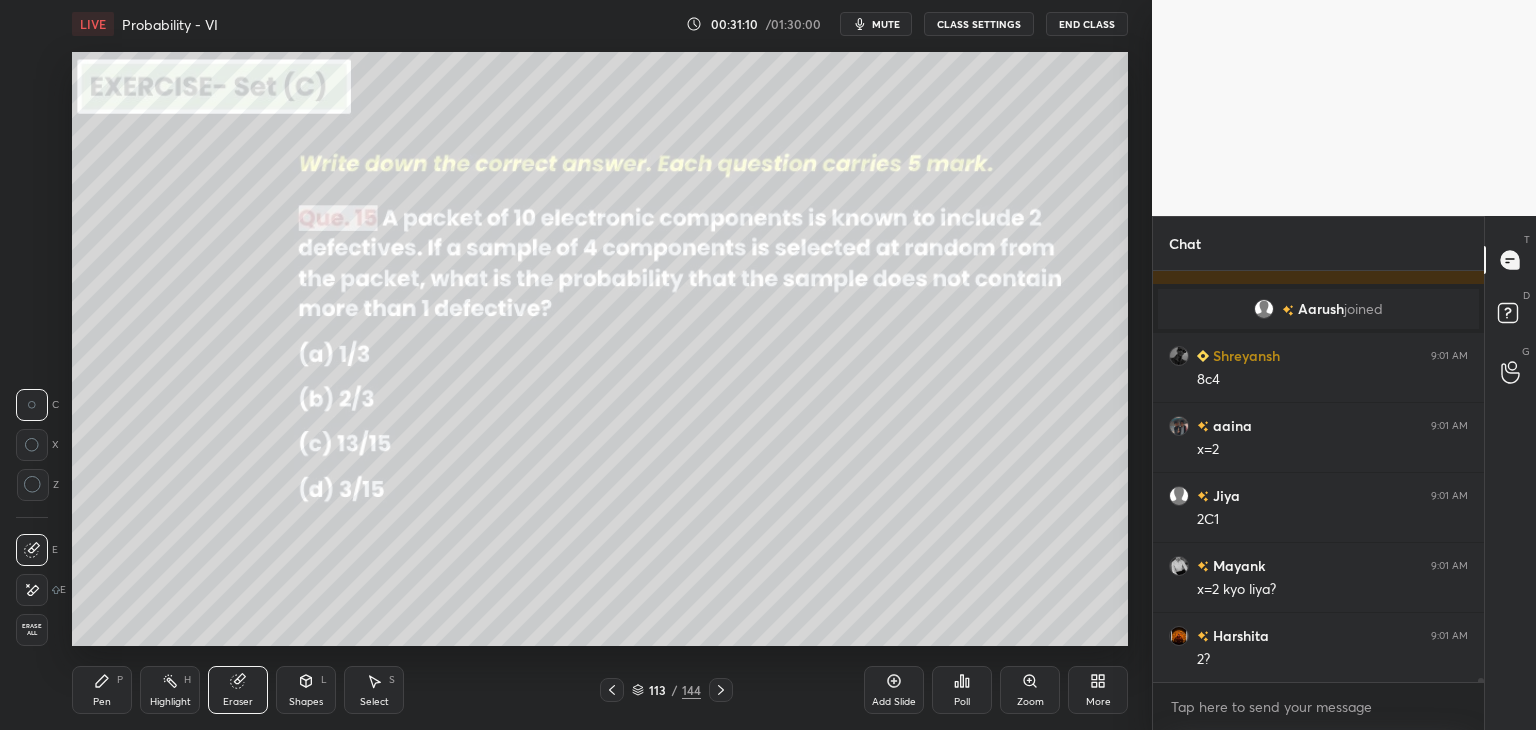 click on "Pen P" at bounding box center [102, 690] 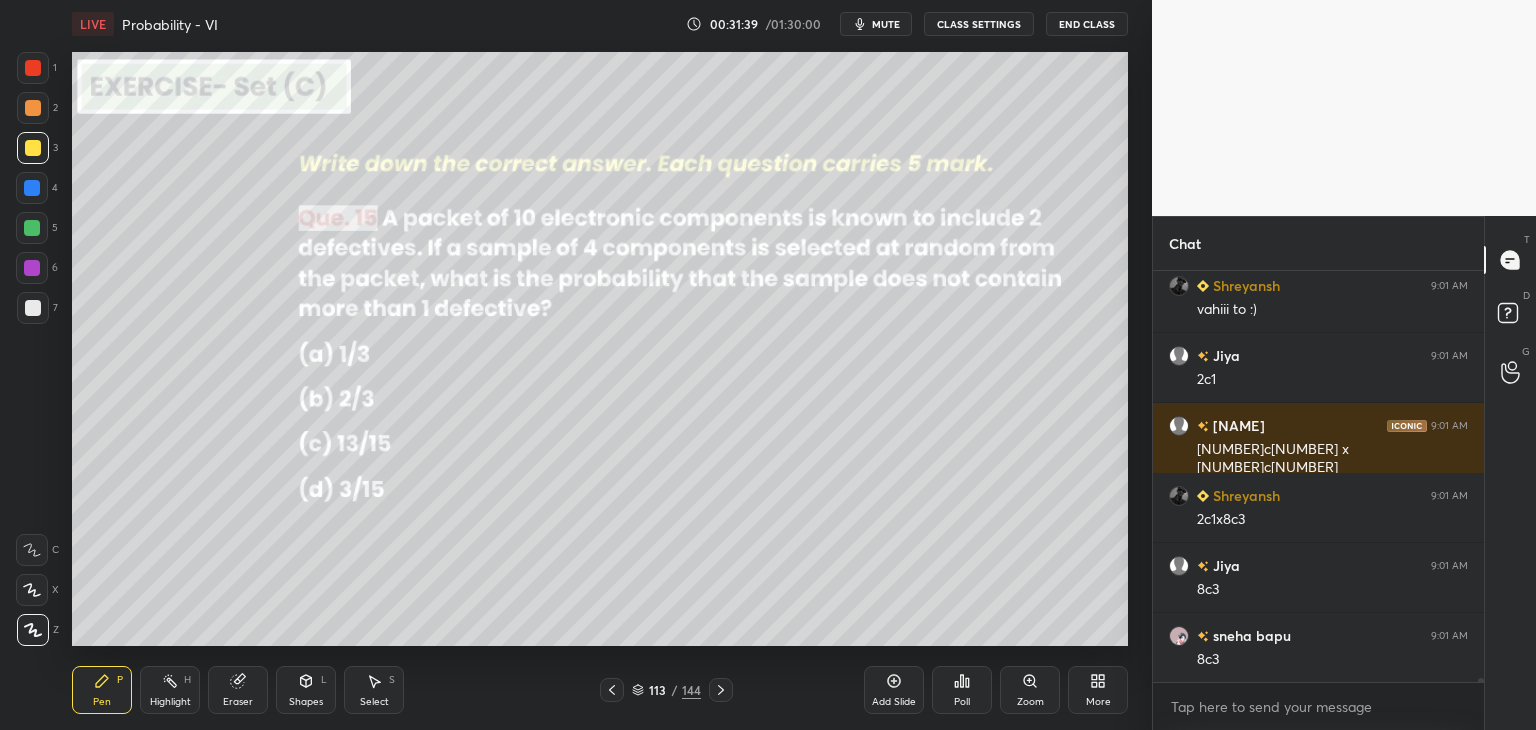 scroll, scrollTop: 44954, scrollLeft: 0, axis: vertical 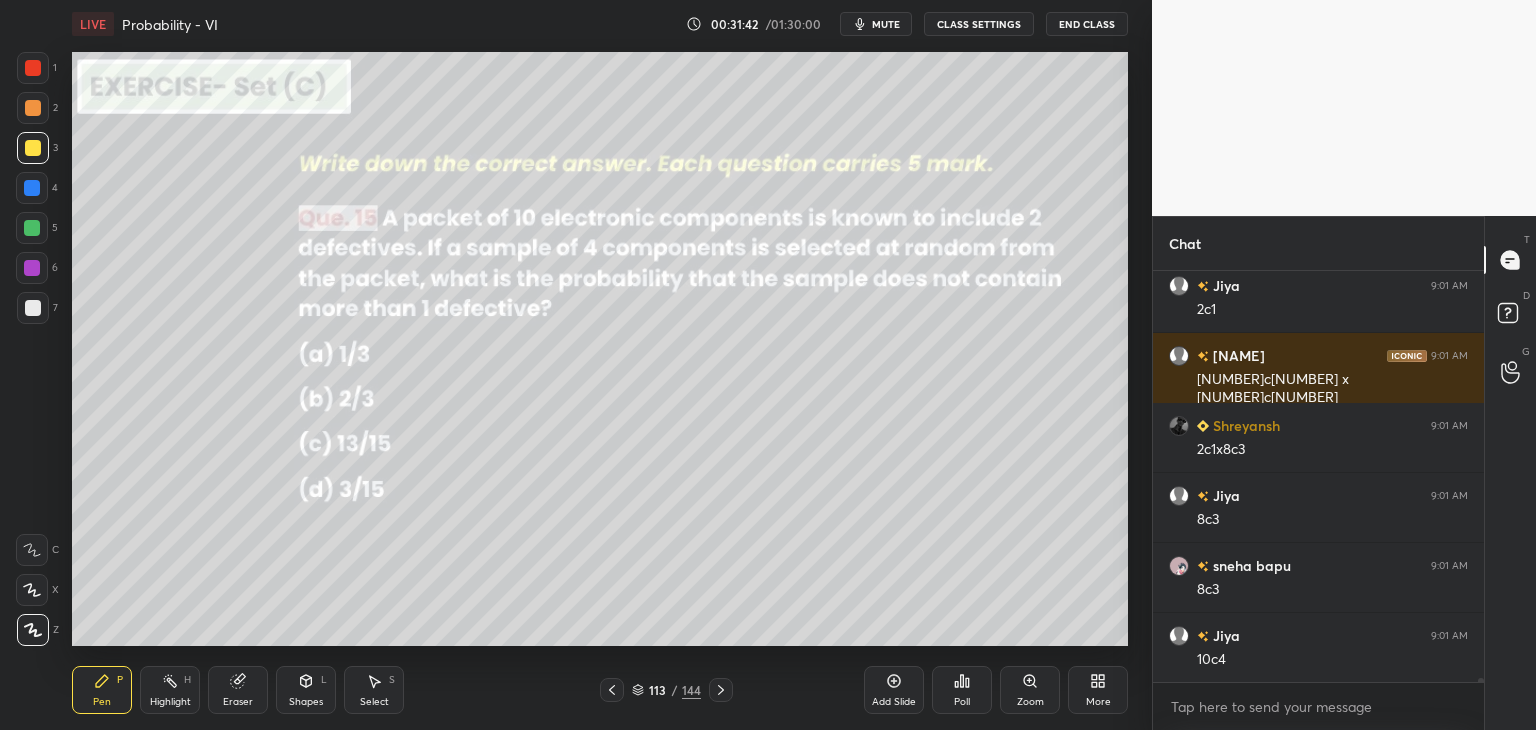 click on "Select" at bounding box center [374, 702] 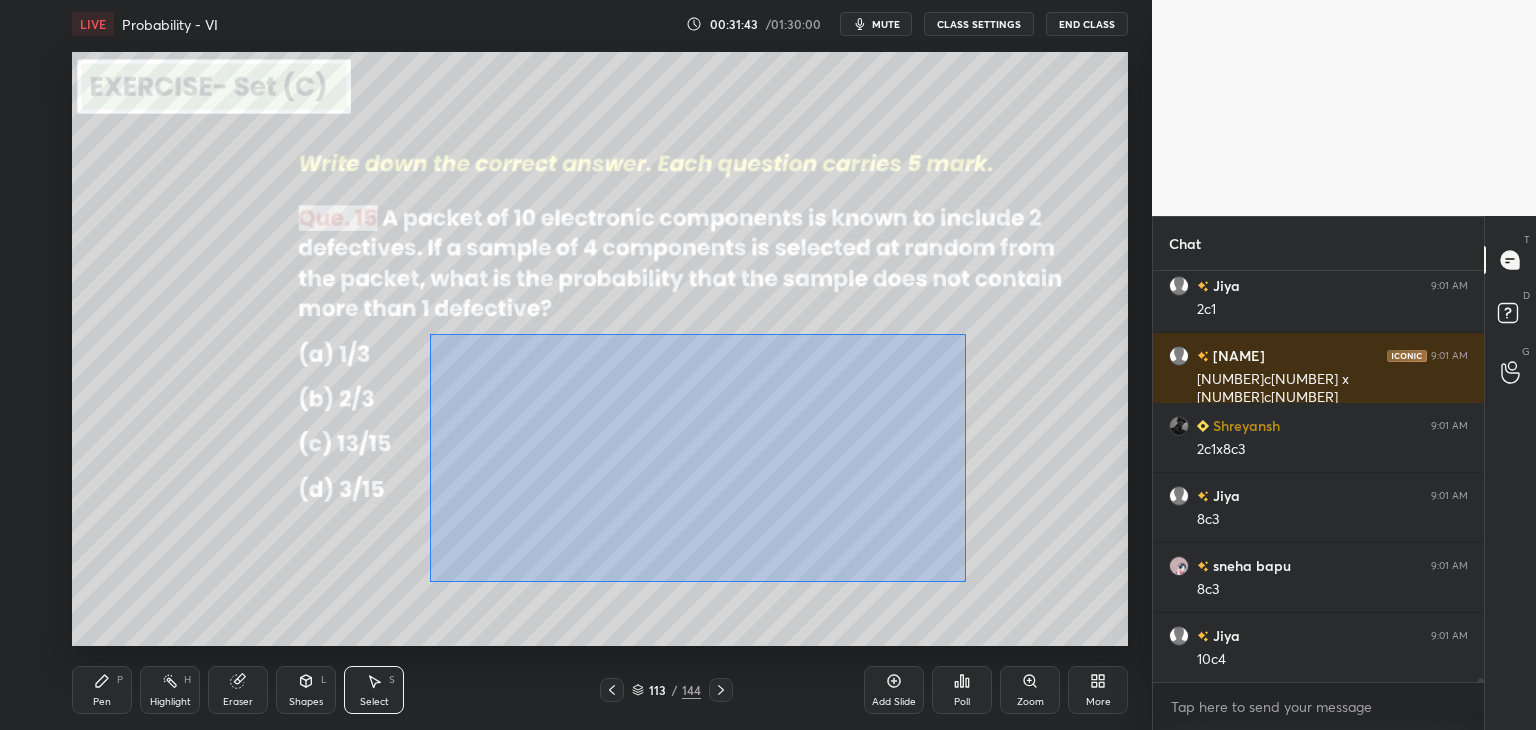 drag, startPoint x: 430, startPoint y: 334, endPoint x: 962, endPoint y: 577, distance: 584.87006 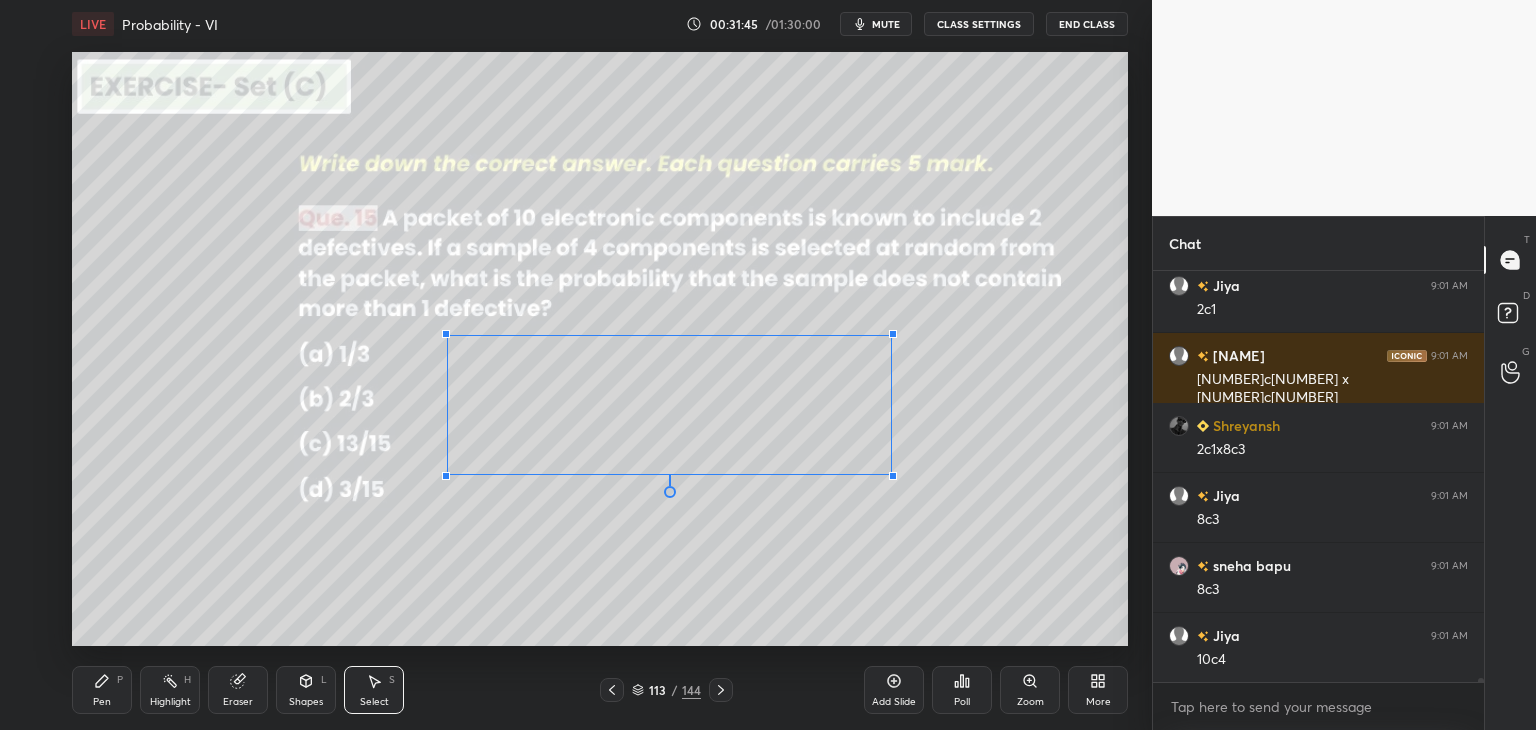 drag, startPoint x: 834, startPoint y: 529, endPoint x: 865, endPoint y: 488, distance: 51.40039 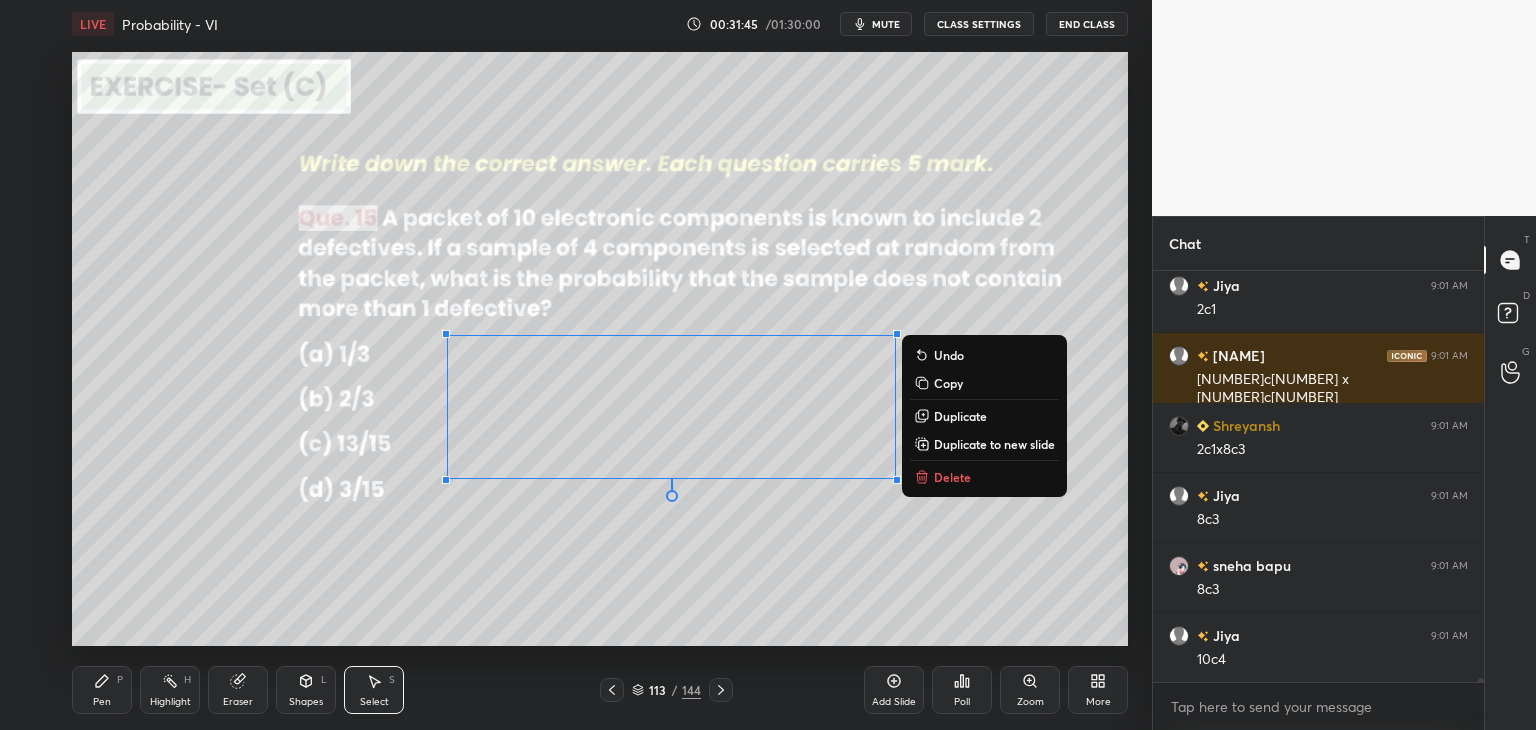 click on "0 ° Undo Copy Duplicate Duplicate to new slide Delete" at bounding box center [600, 349] 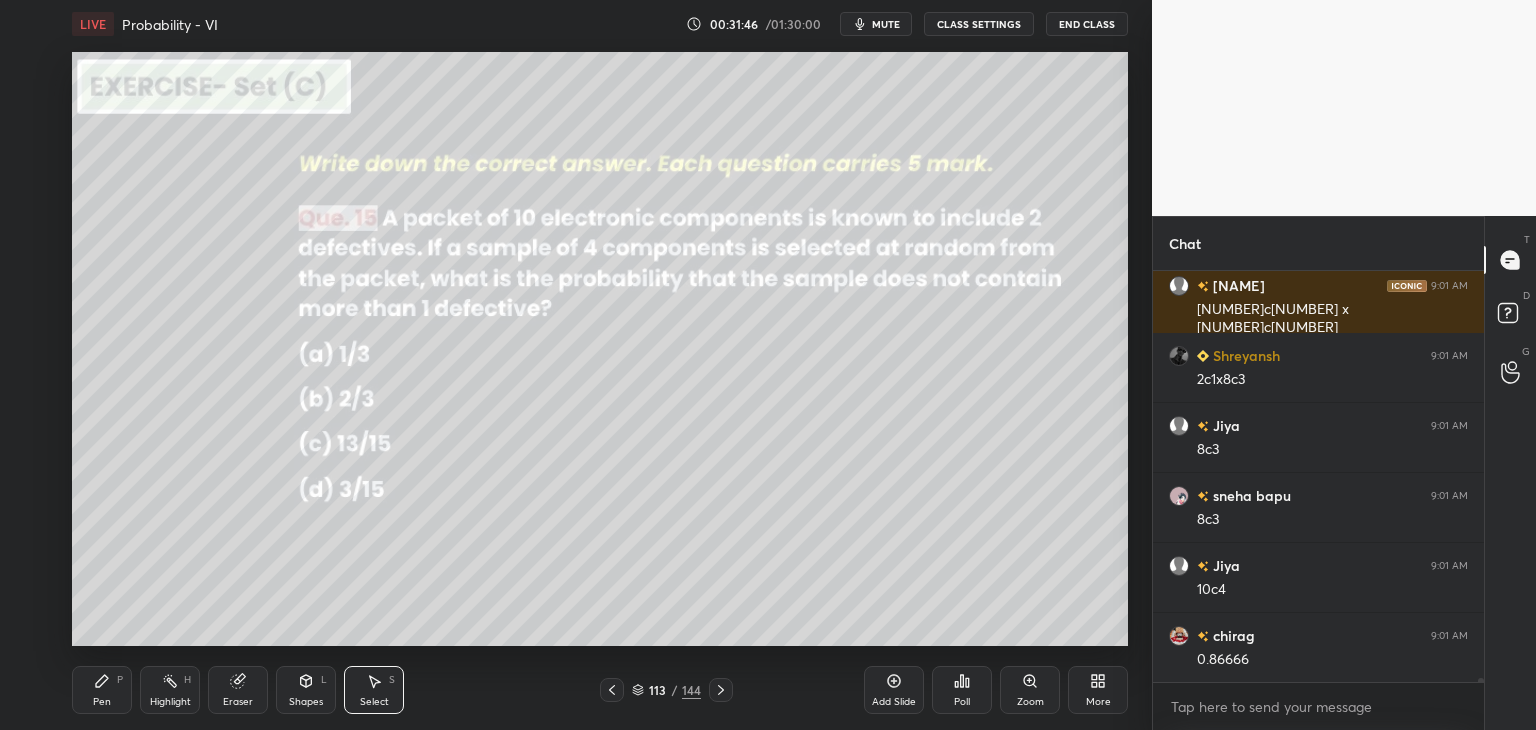 click 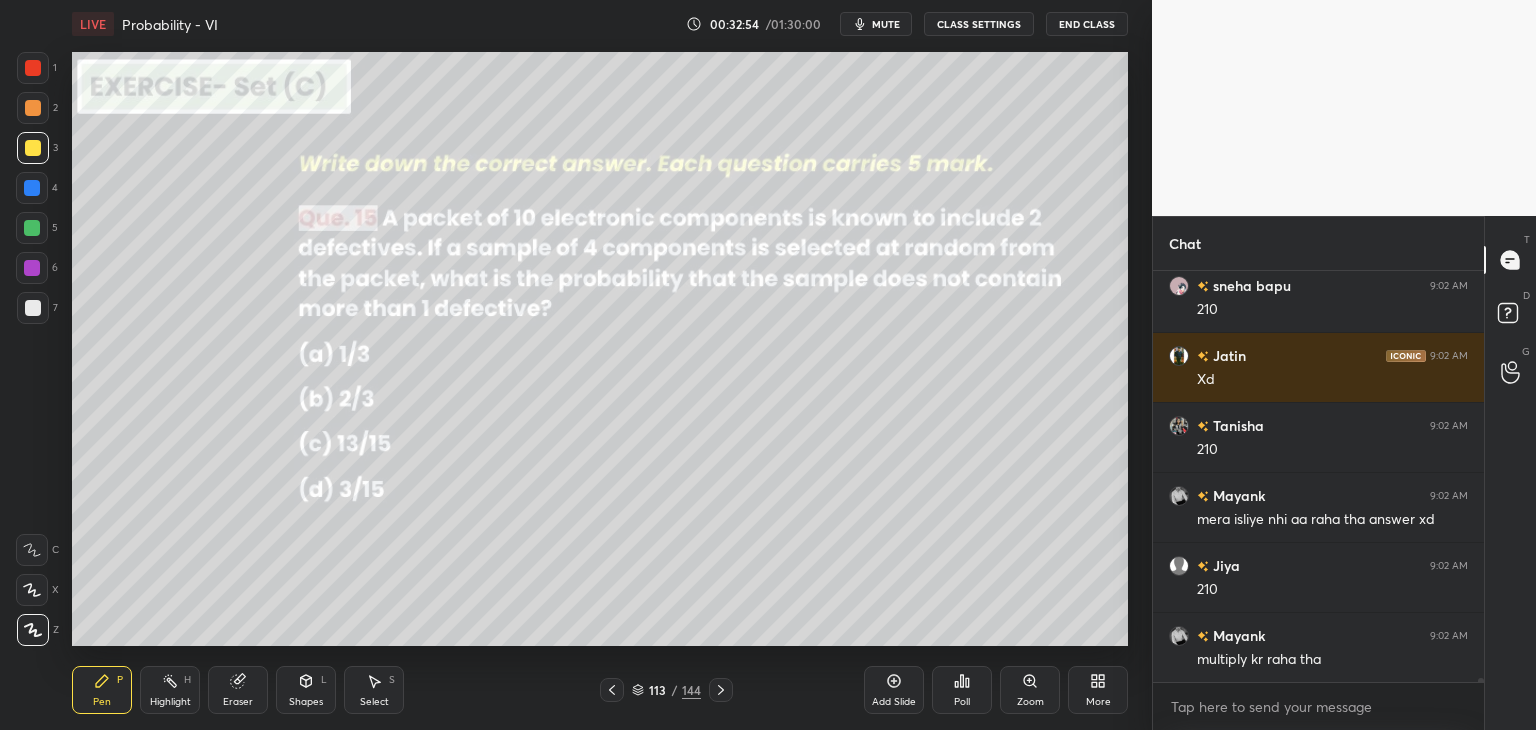 scroll, scrollTop: 46082, scrollLeft: 0, axis: vertical 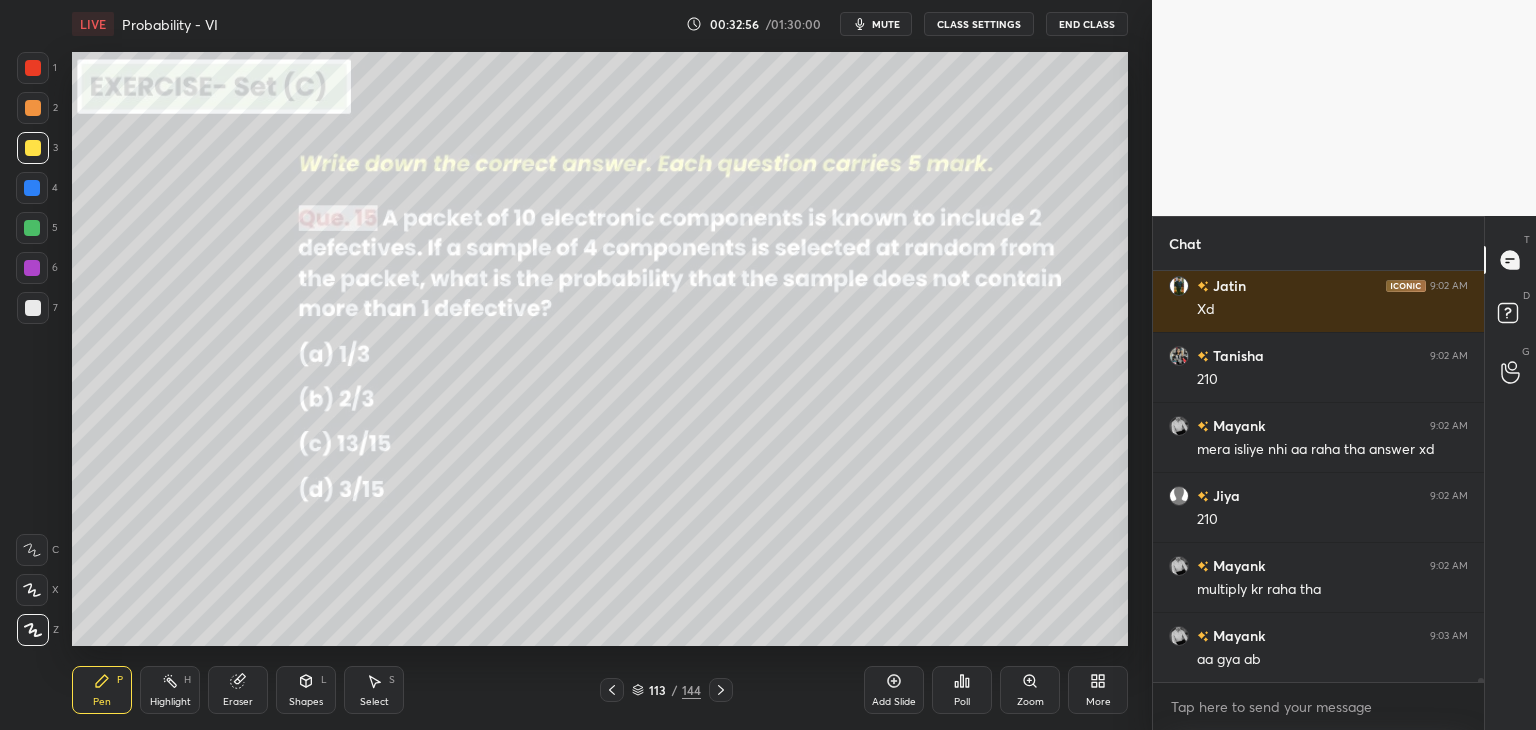 click at bounding box center [33, 68] 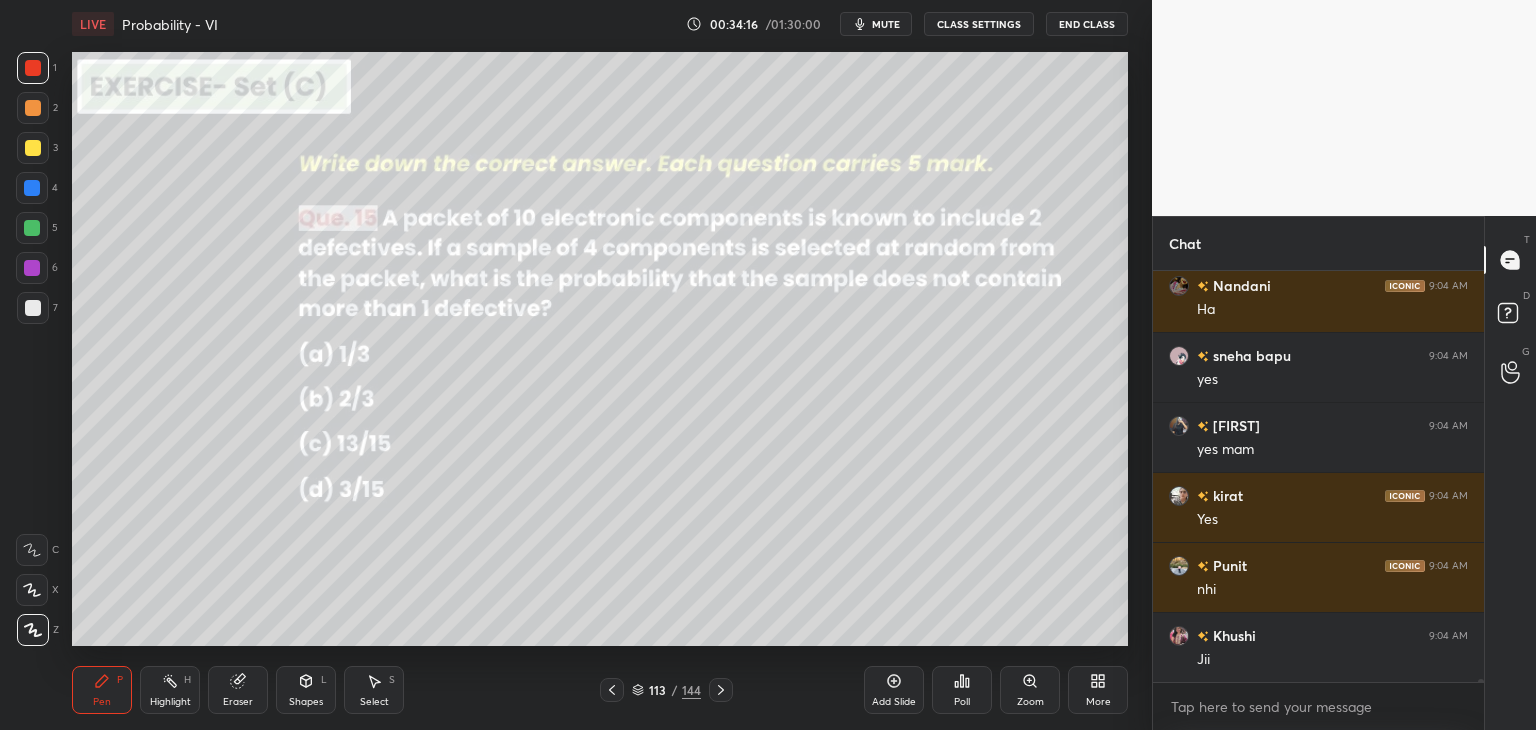 scroll, scrollTop: 48950, scrollLeft: 0, axis: vertical 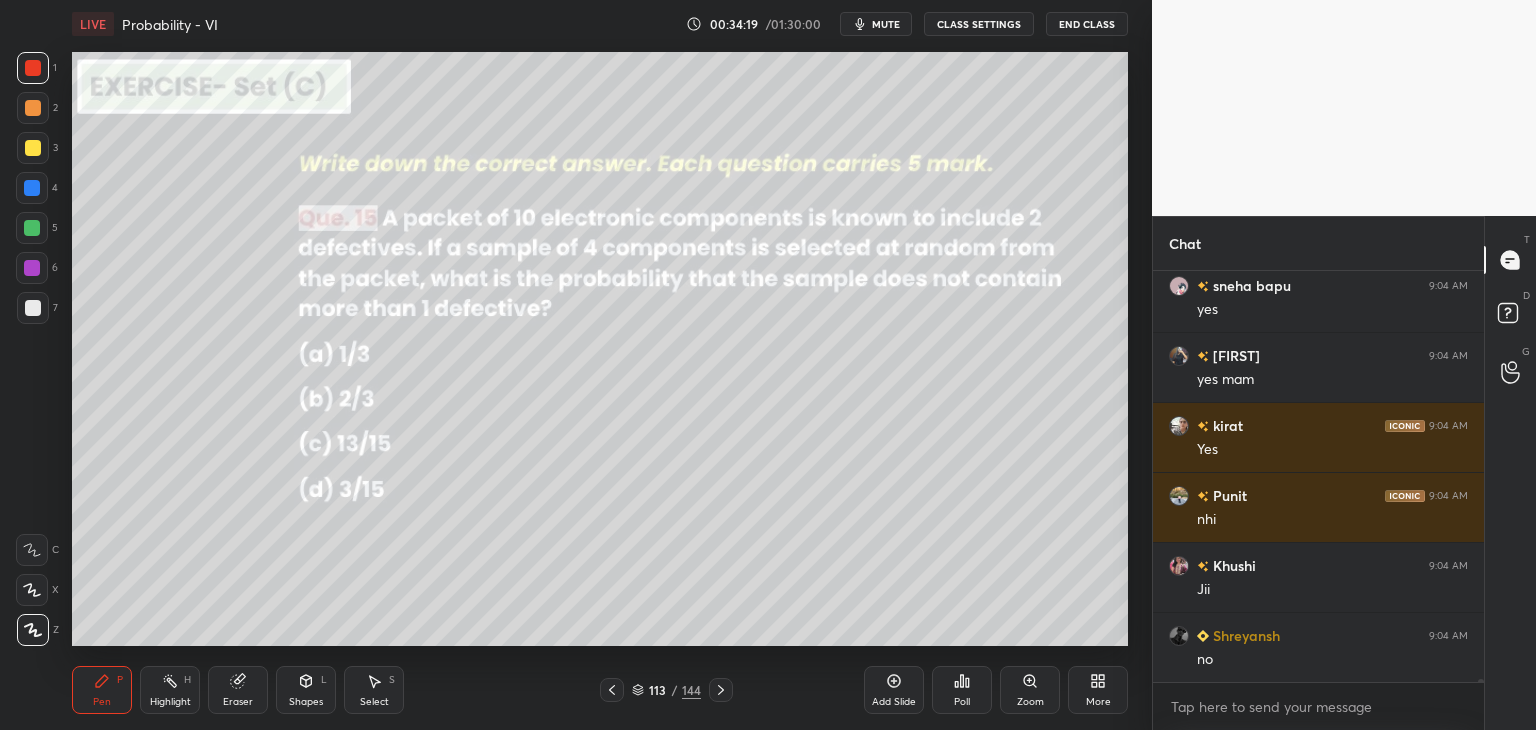 click 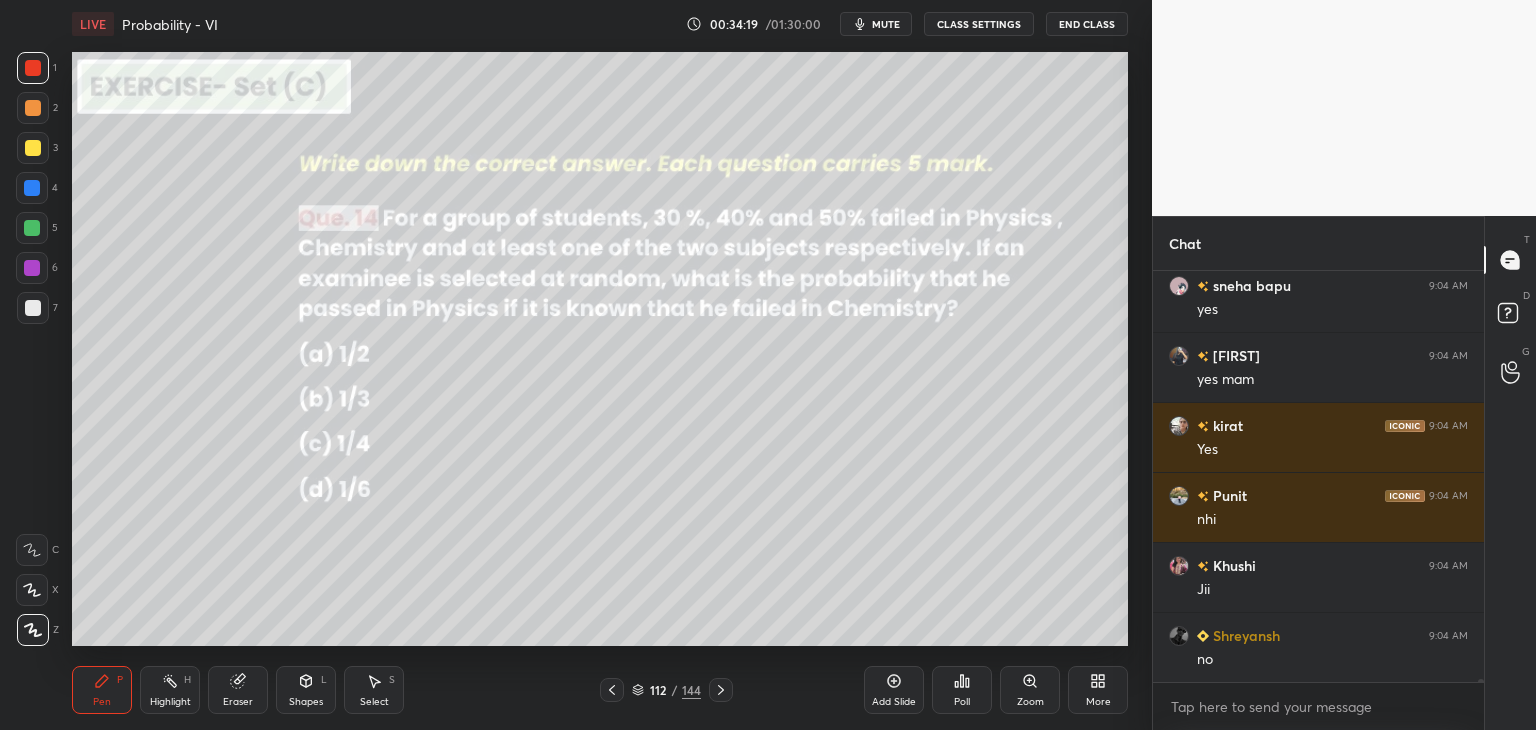 scroll, scrollTop: 49020, scrollLeft: 0, axis: vertical 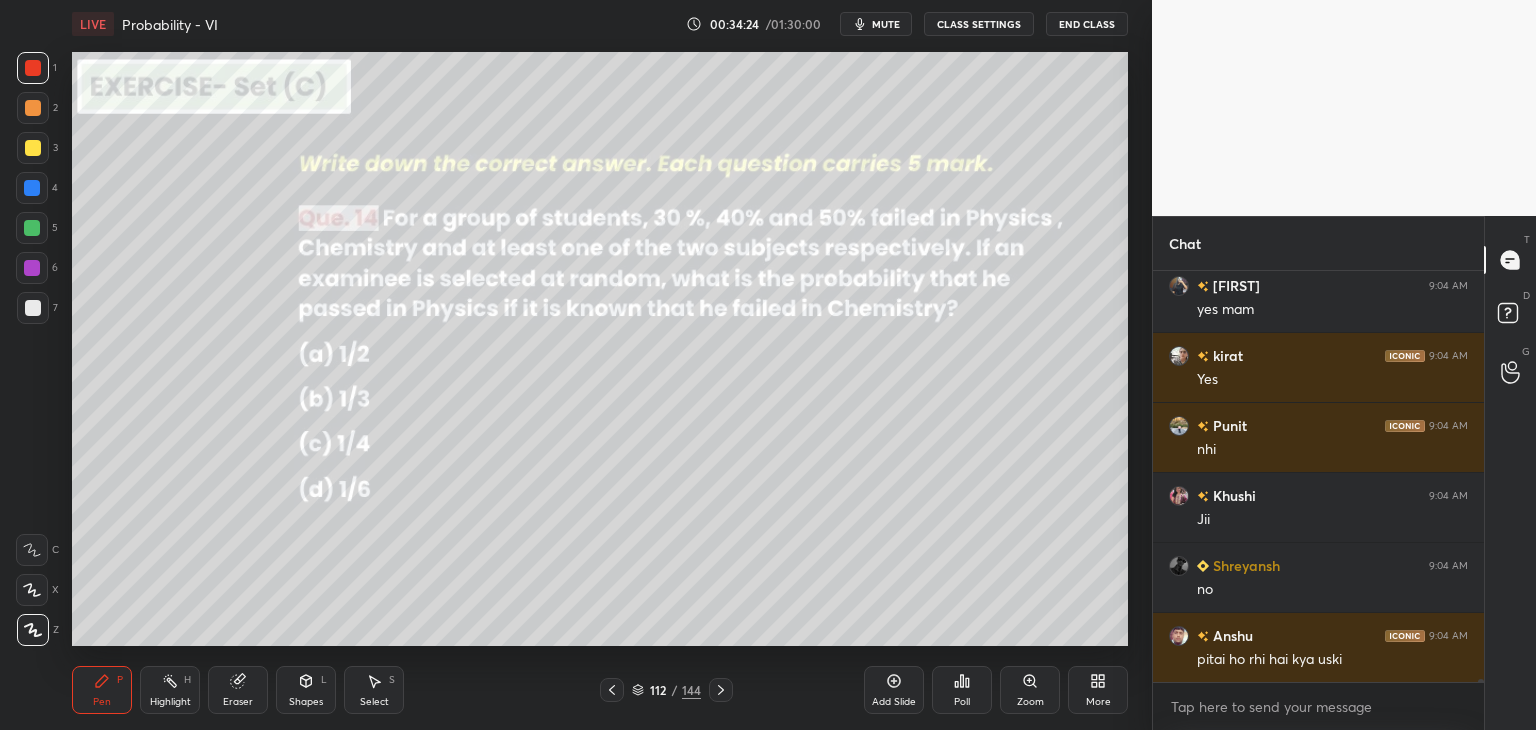 click 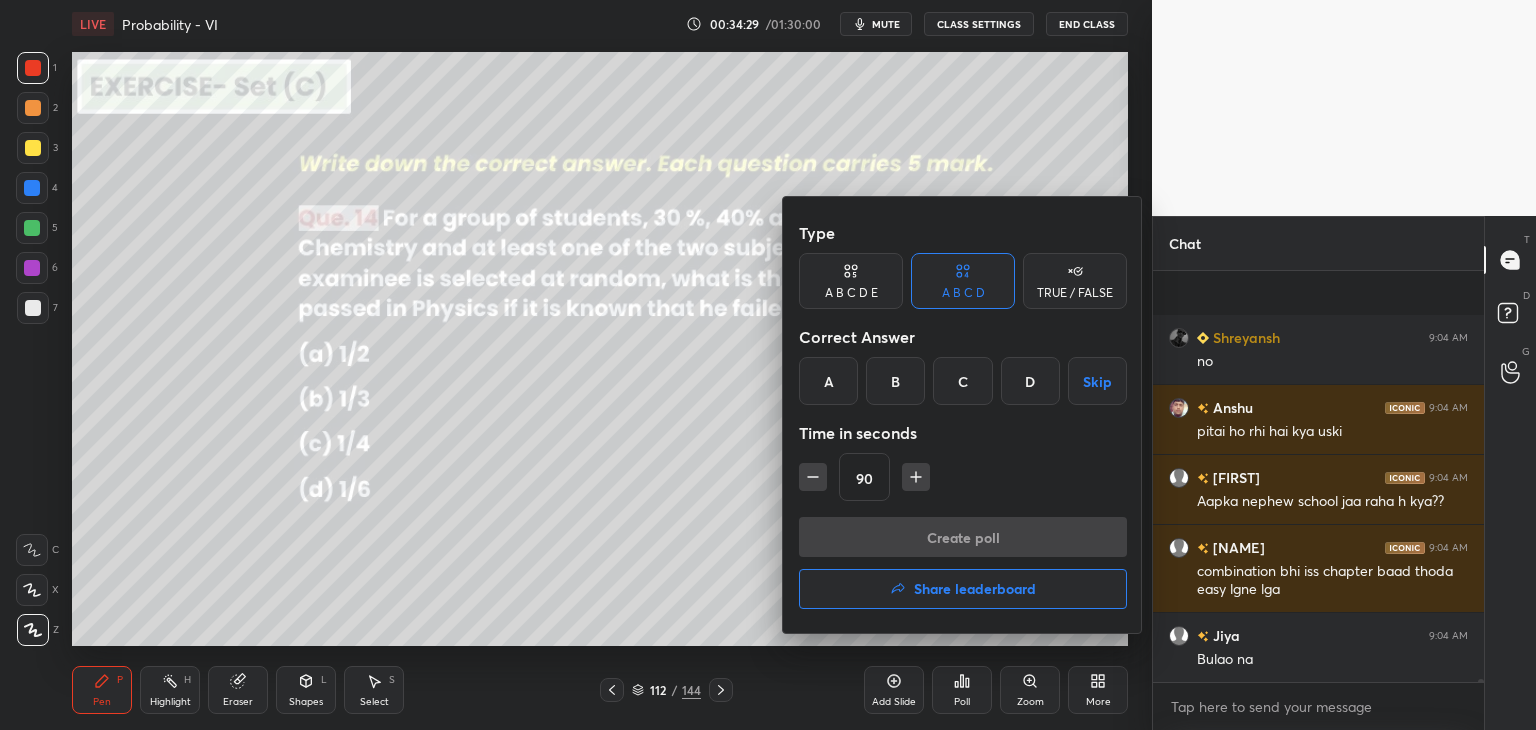 scroll, scrollTop: 49388, scrollLeft: 0, axis: vertical 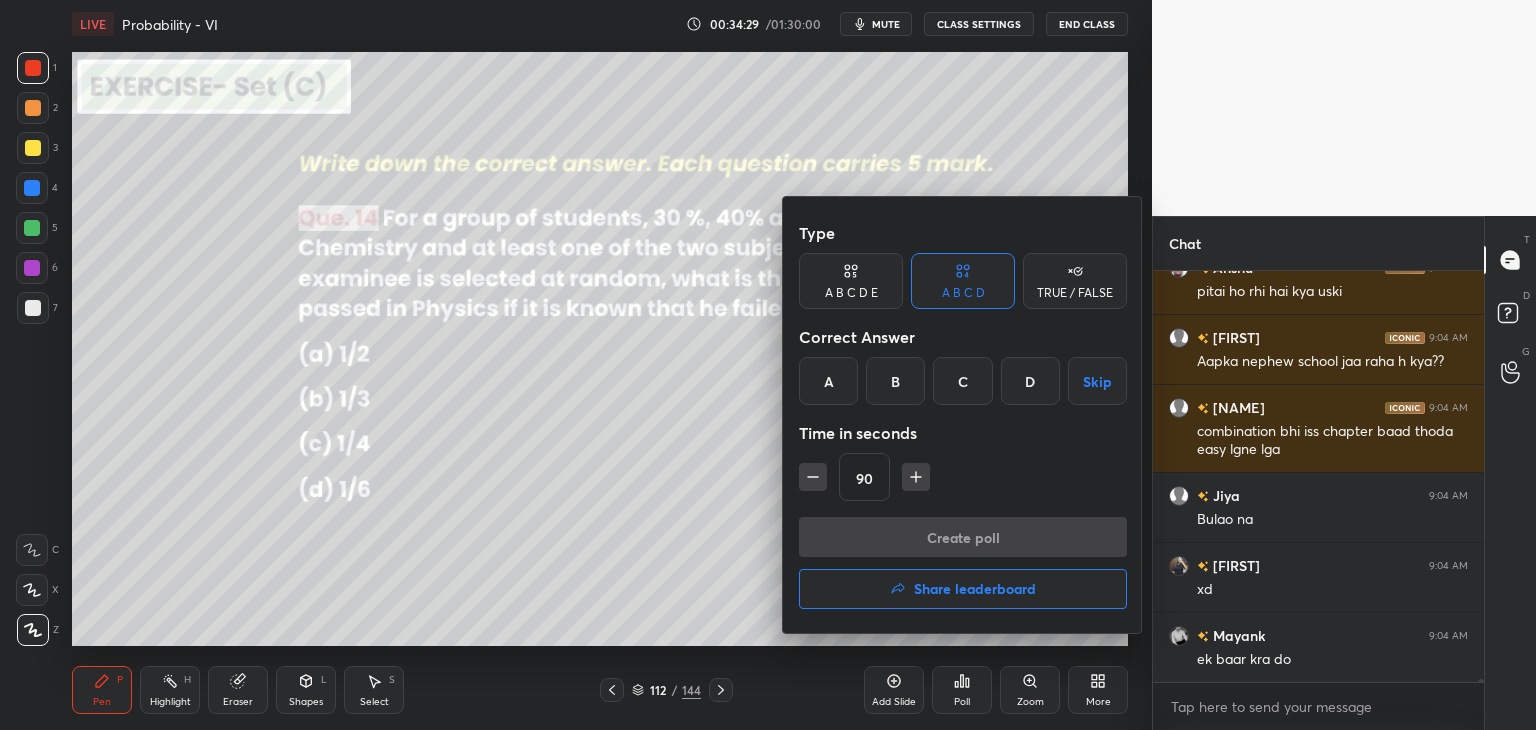 drag, startPoint x: 847, startPoint y: 387, endPoint x: 881, endPoint y: 427, distance: 52.49762 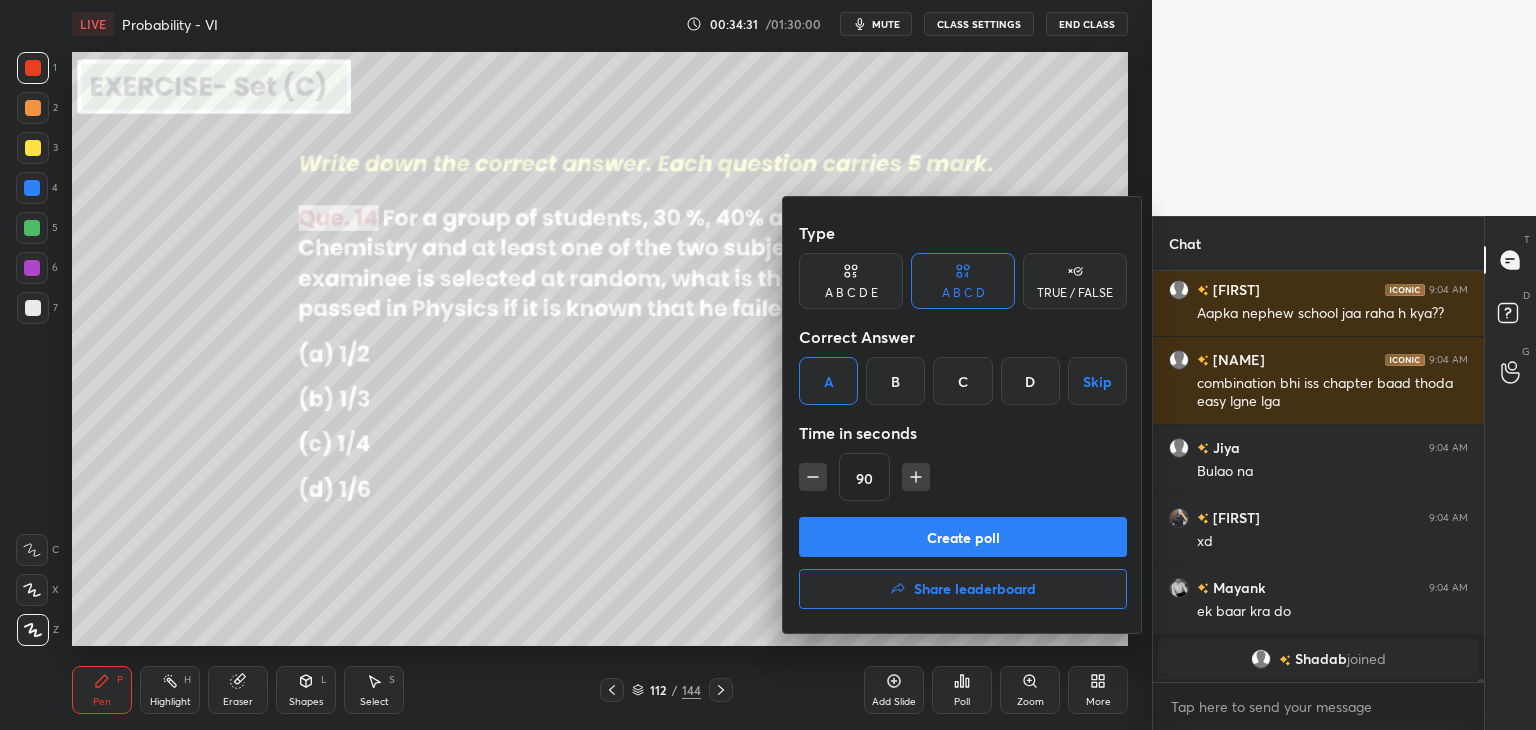 click on "Create poll" at bounding box center (963, 537) 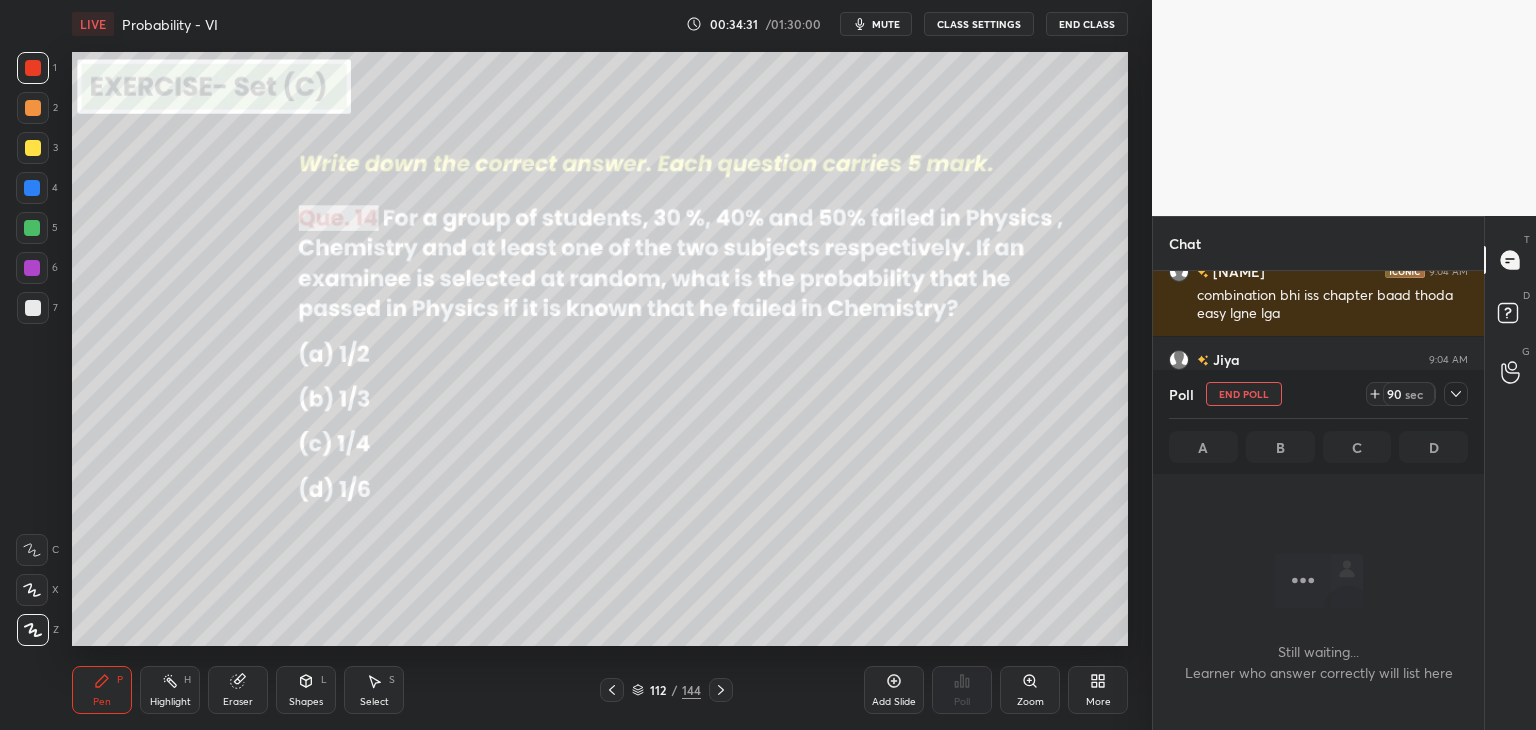 scroll, scrollTop: 48550, scrollLeft: 0, axis: vertical 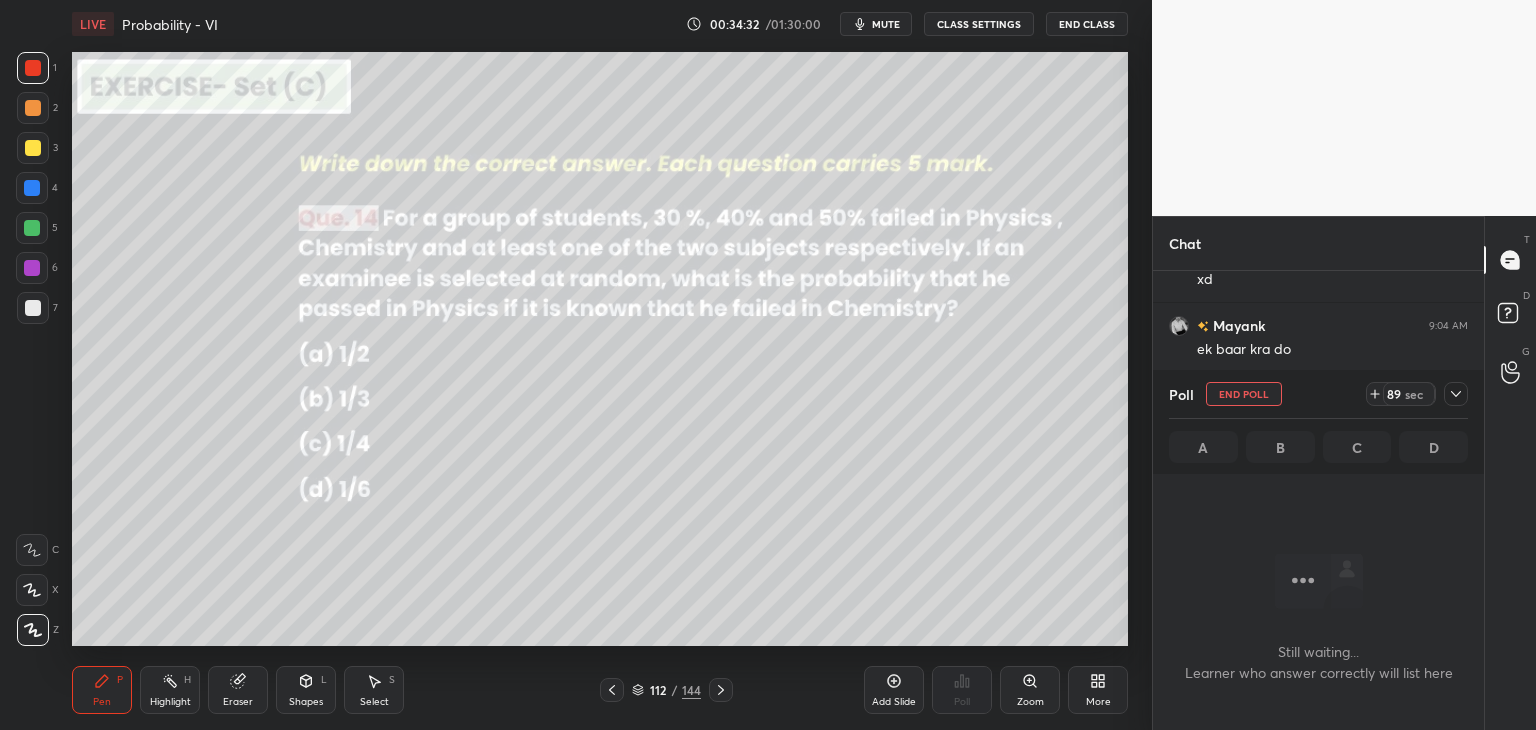 click 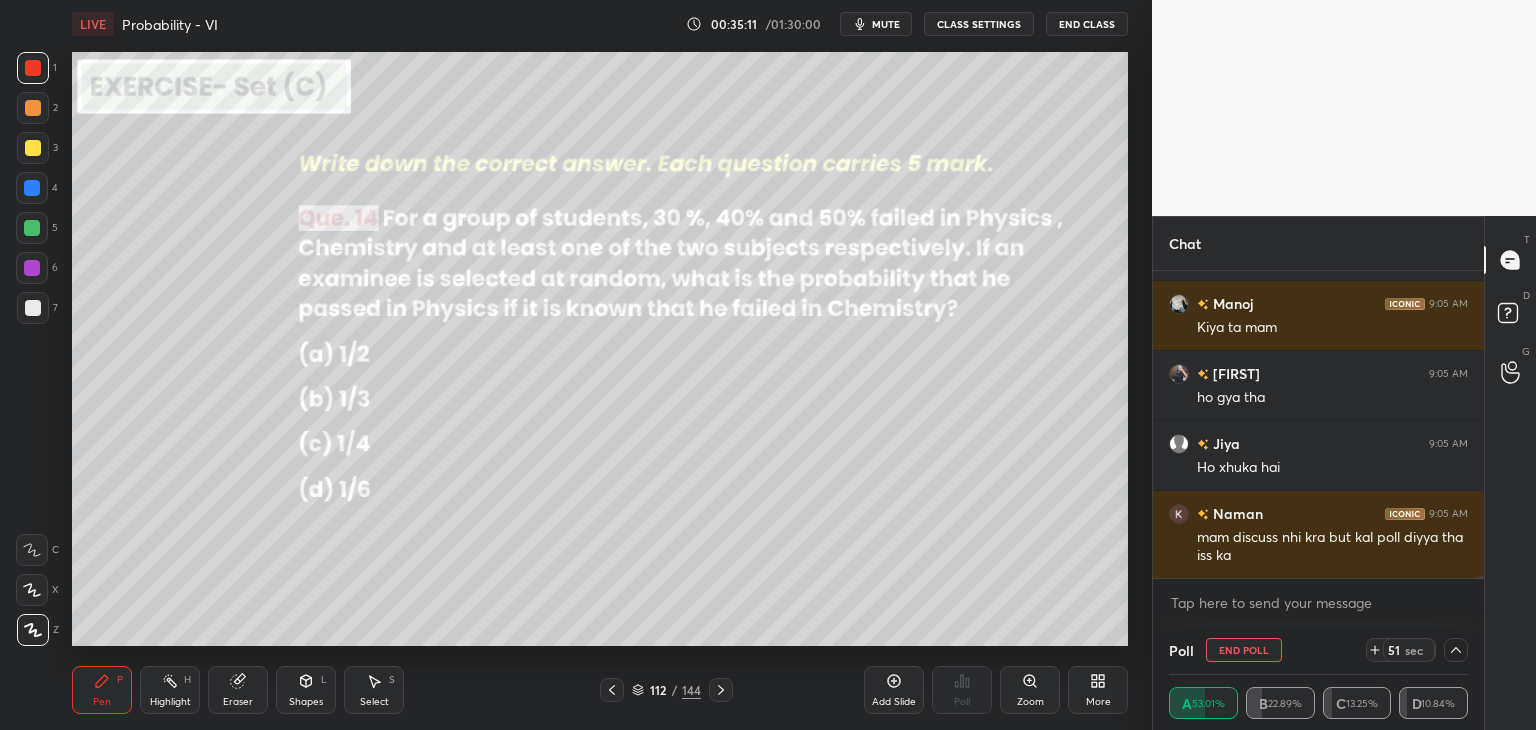 click on "mute" at bounding box center (886, 24) 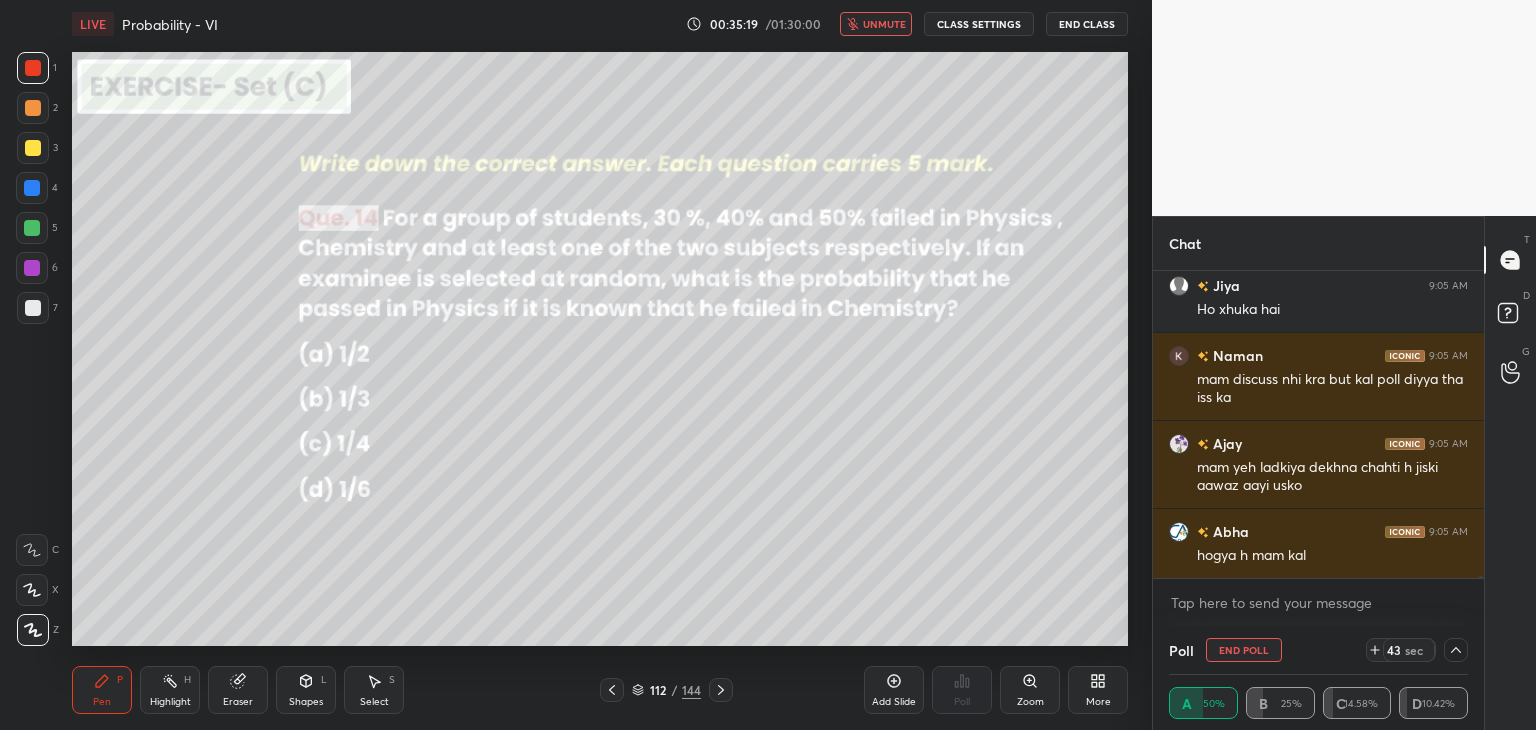 scroll, scrollTop: 49600, scrollLeft: 0, axis: vertical 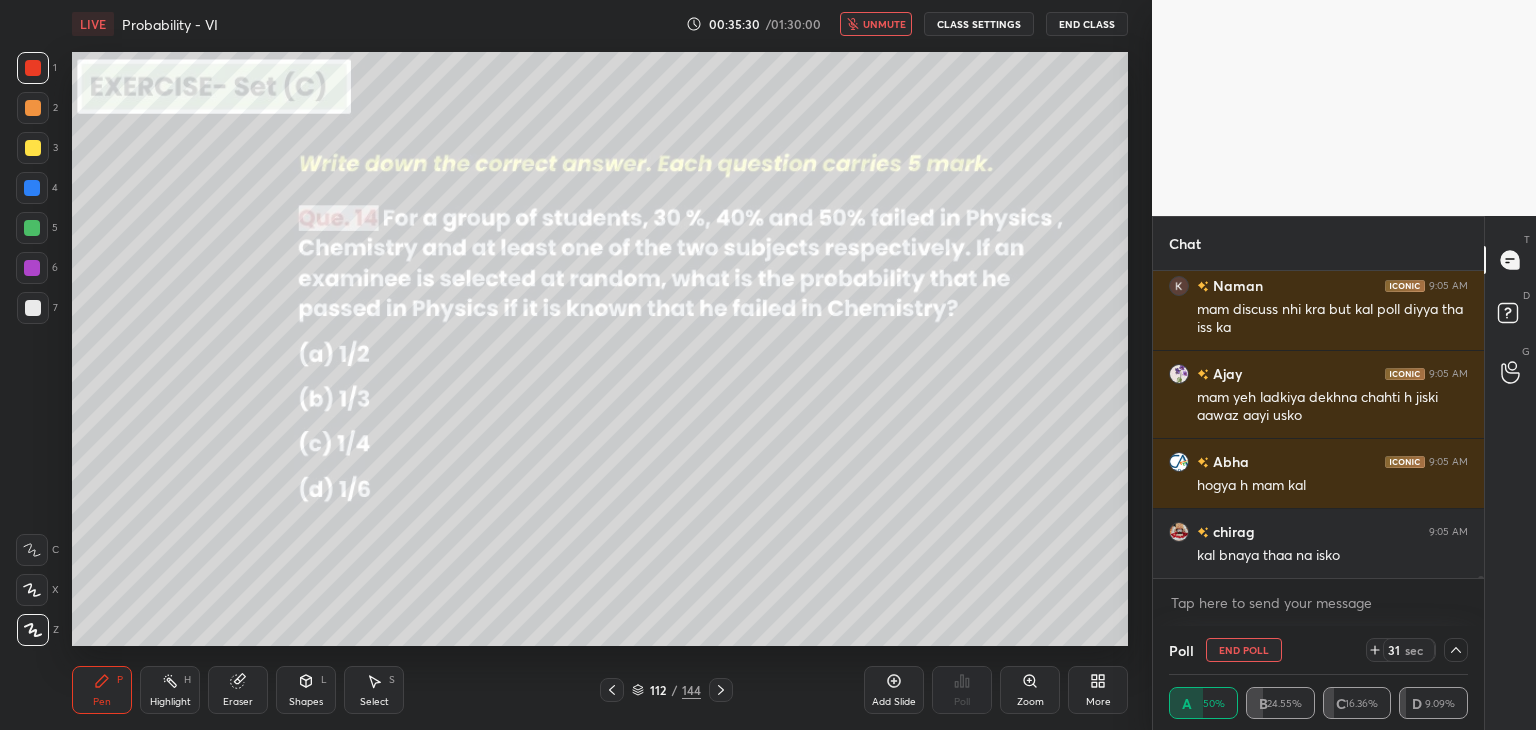 click 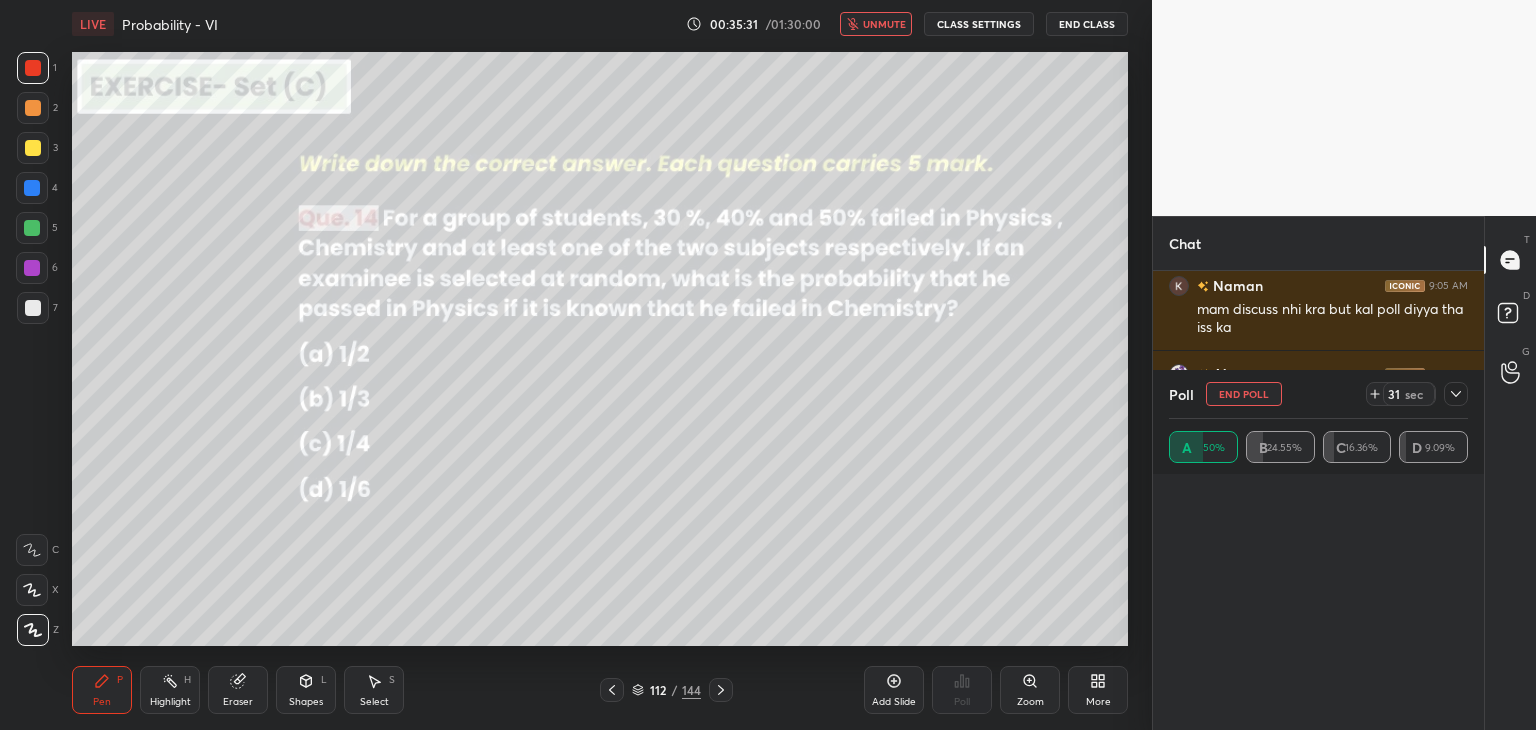 scroll, scrollTop: 6, scrollLeft: 6, axis: both 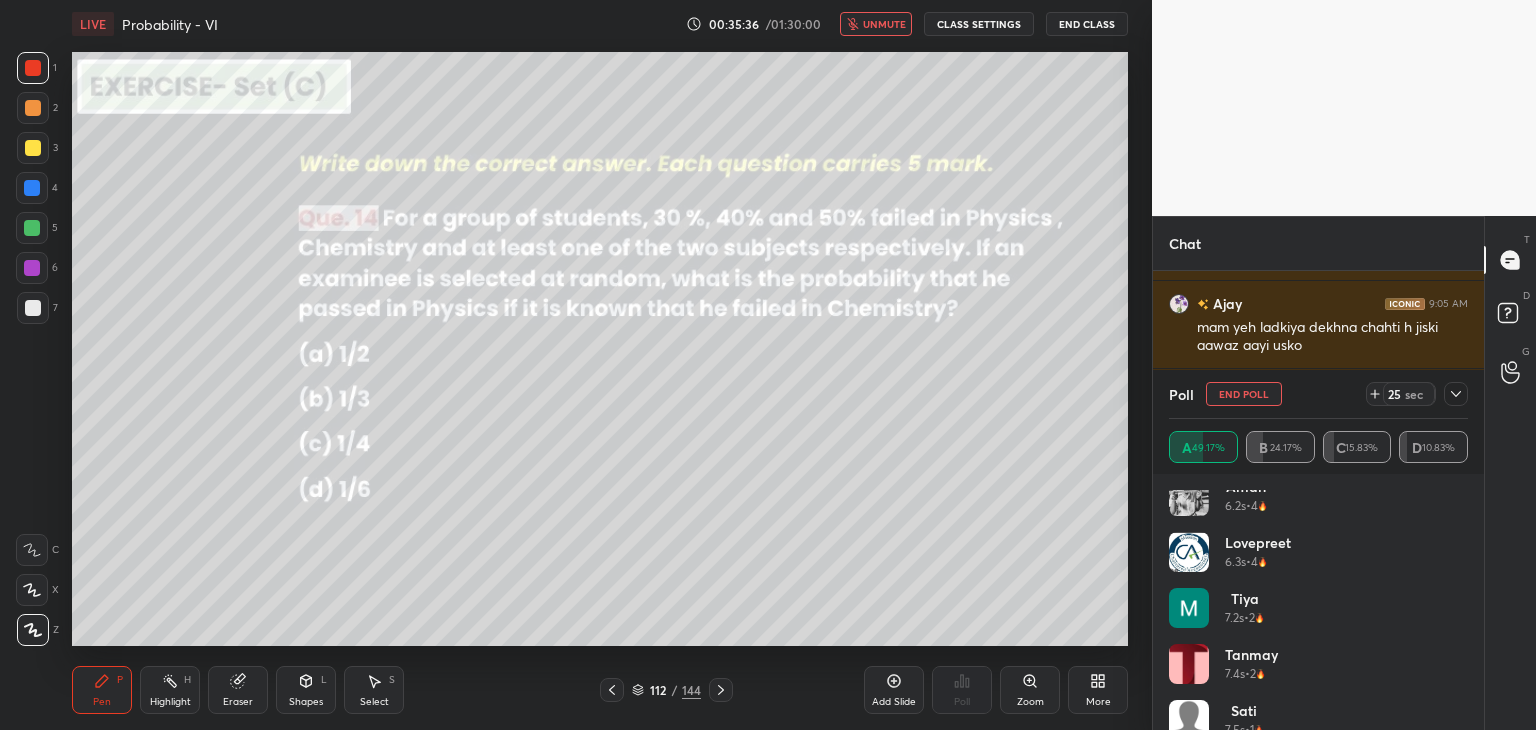 click 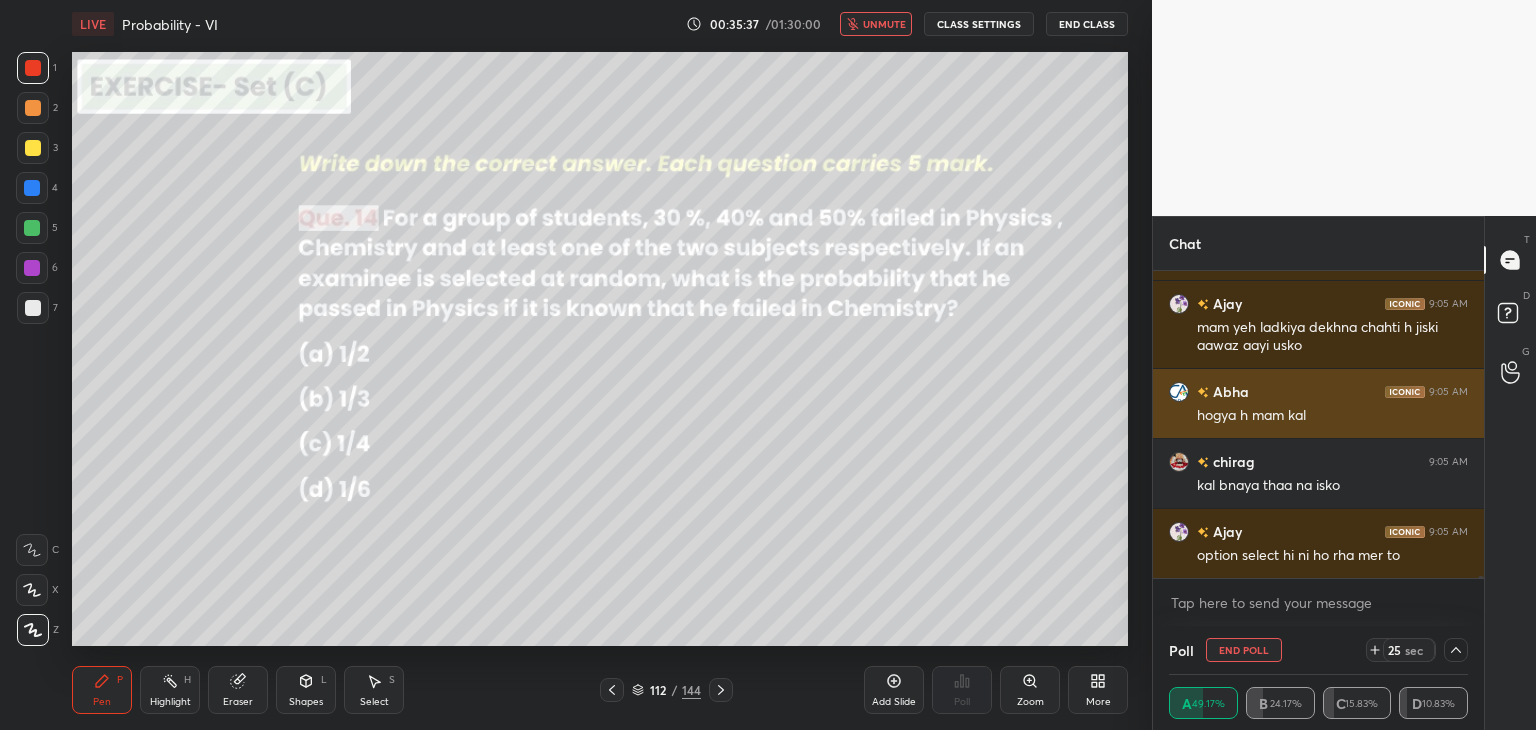 scroll, scrollTop: 130, scrollLeft: 293, axis: both 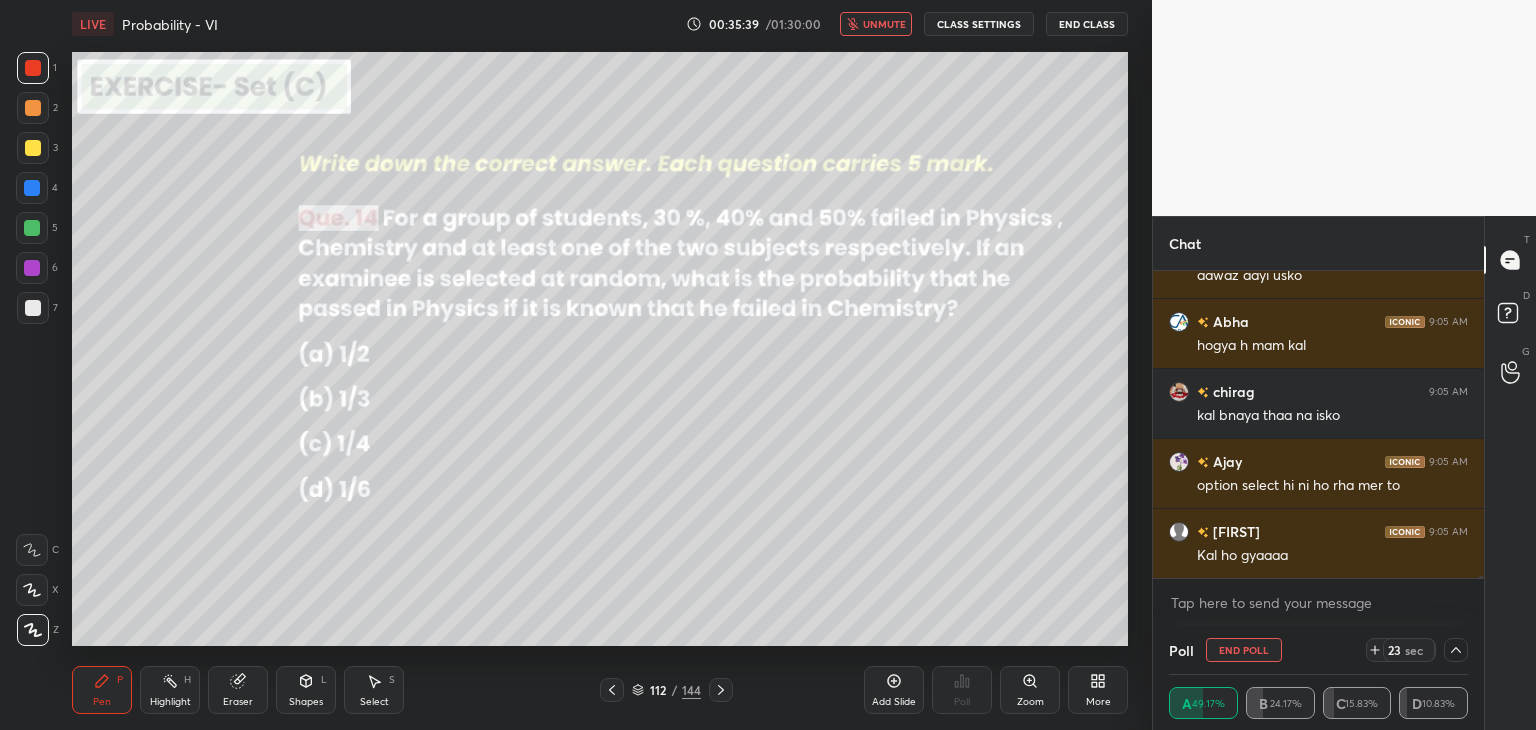 click on "unmute" at bounding box center (884, 24) 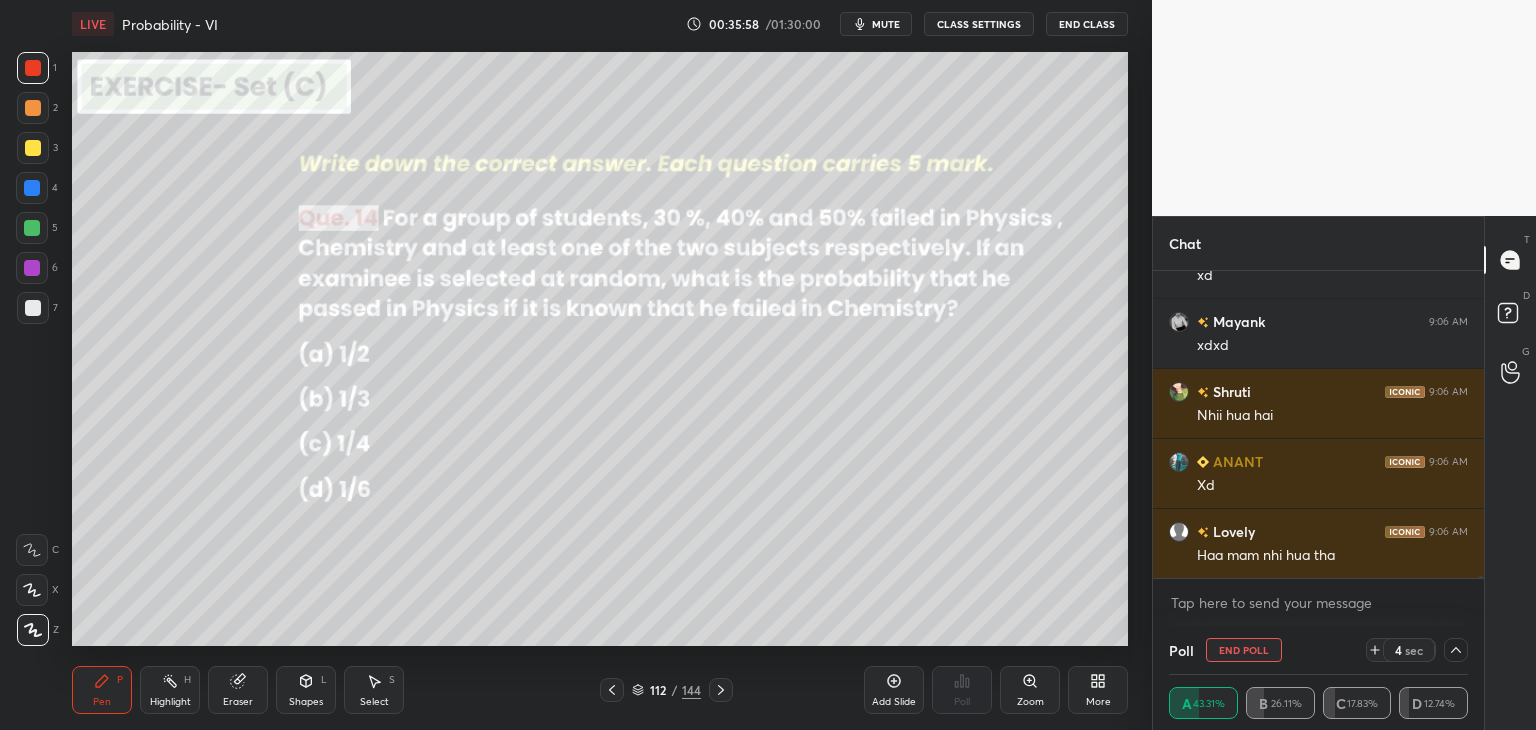 scroll, scrollTop: 50248, scrollLeft: 0, axis: vertical 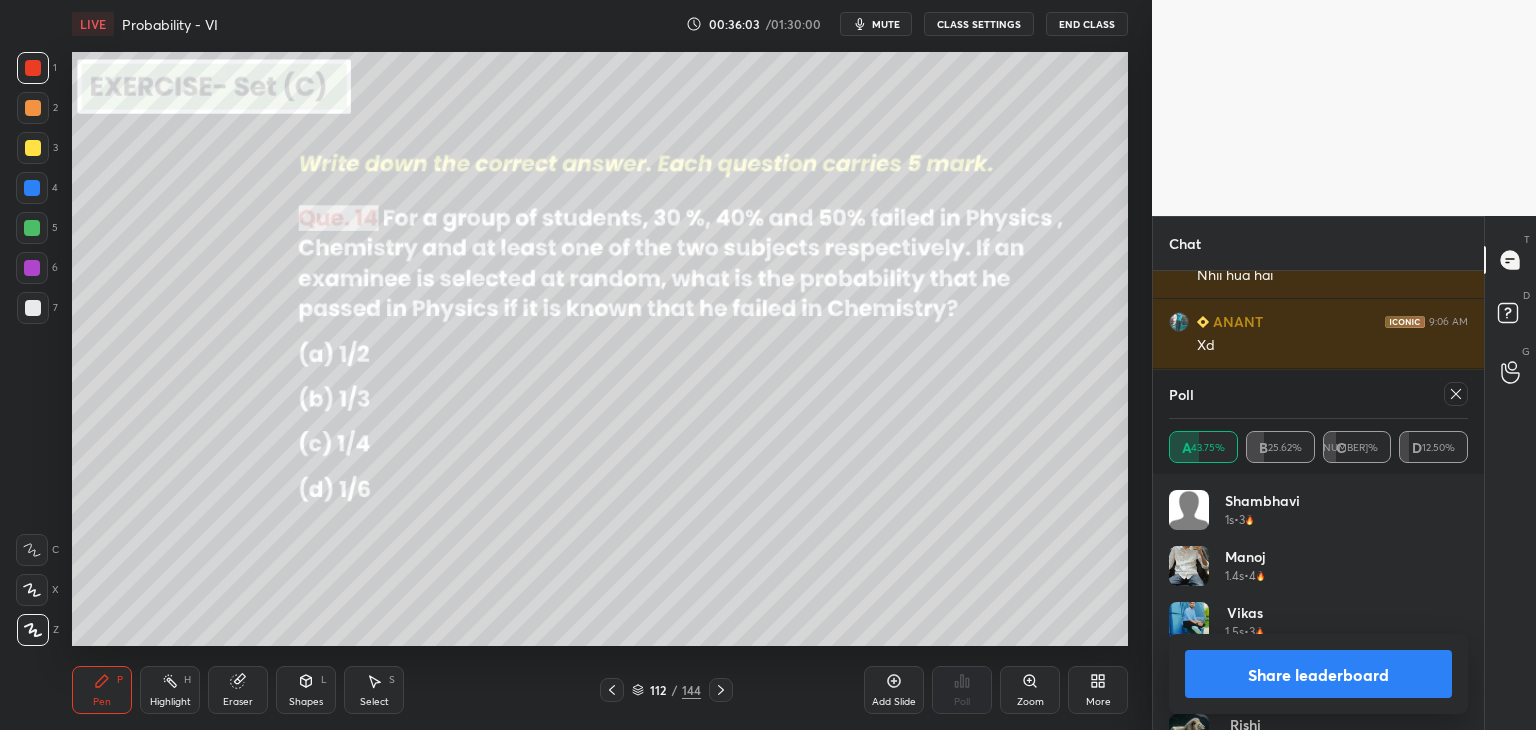 click on "Share leaderboard" at bounding box center [1318, 674] 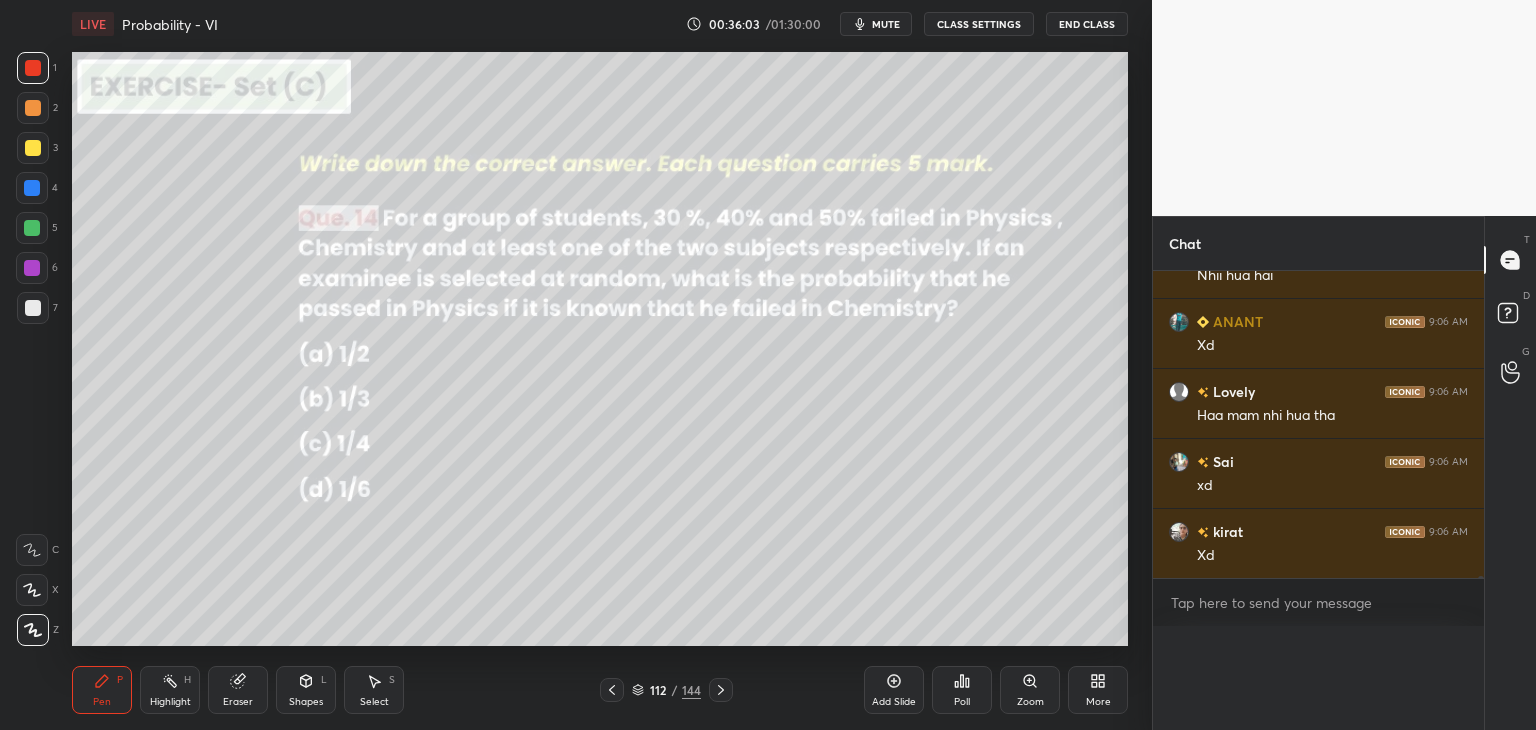 scroll, scrollTop: 54, scrollLeft: 293, axis: both 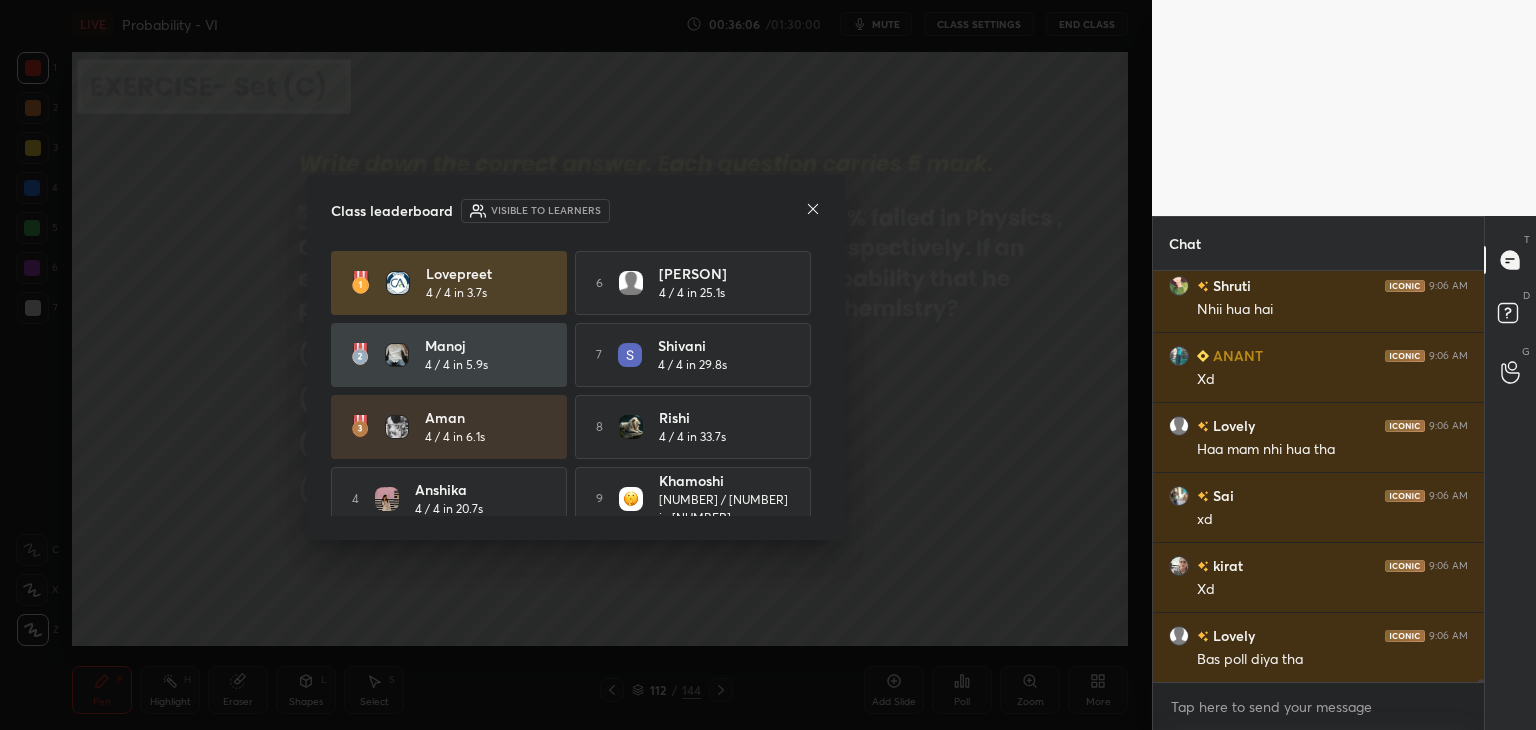 click 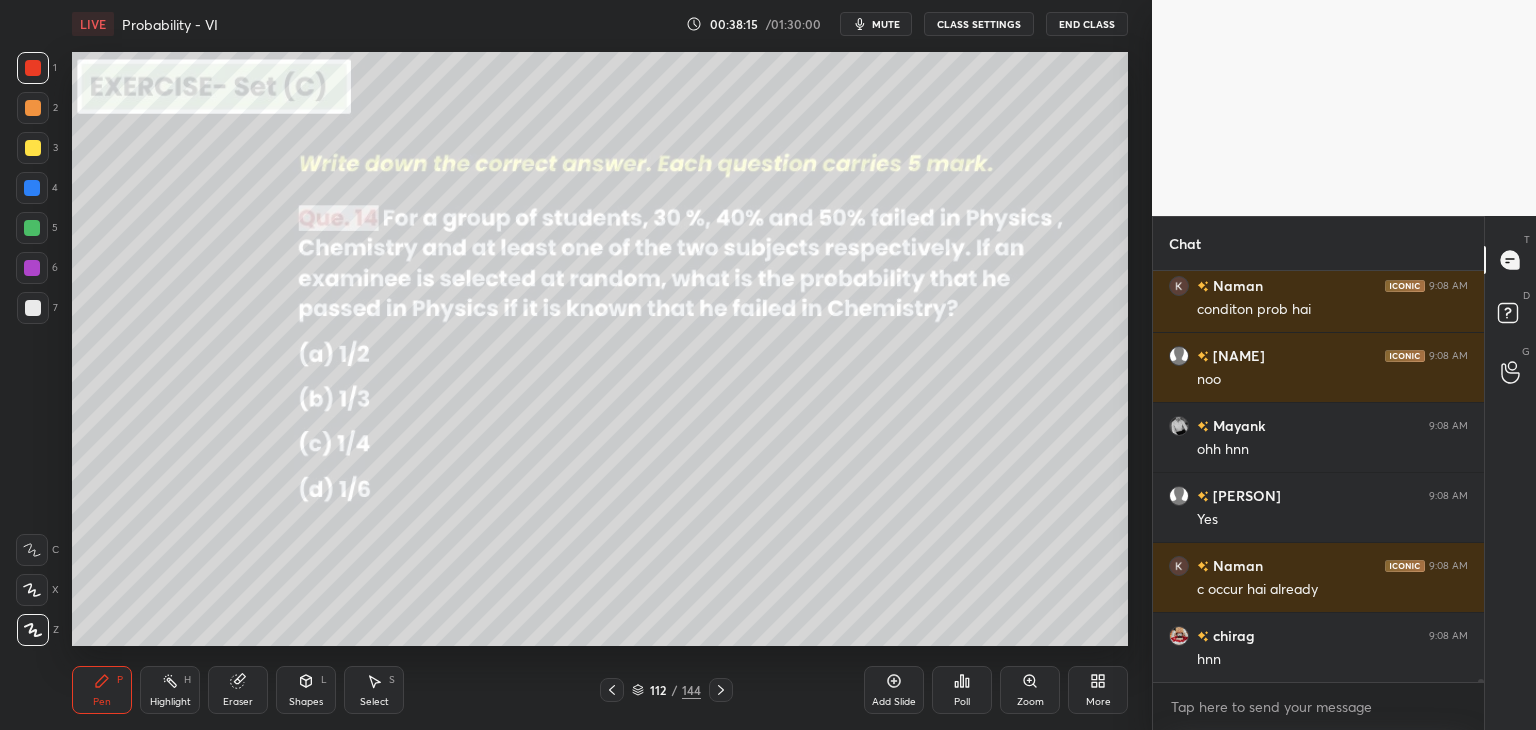scroll, scrollTop: 54204, scrollLeft: 0, axis: vertical 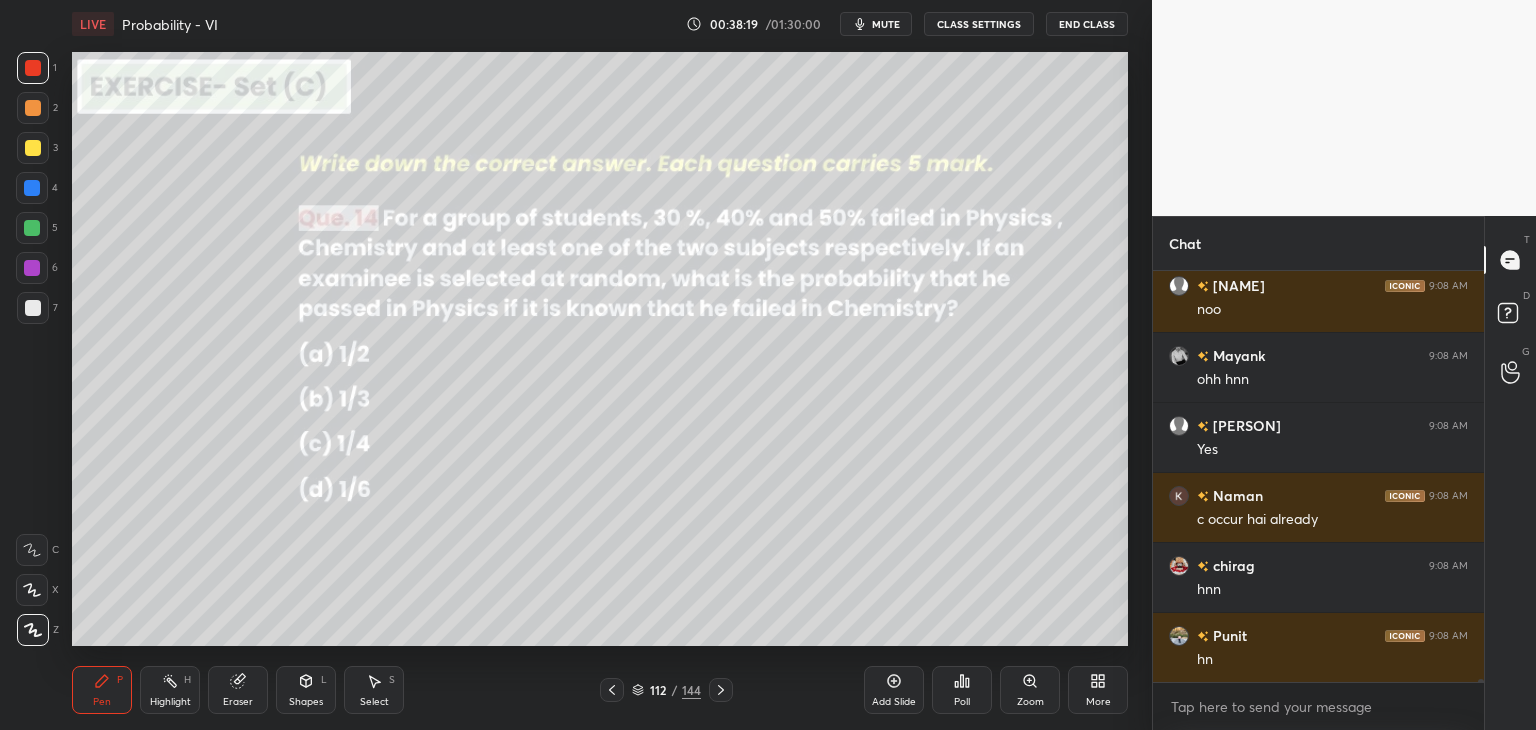 drag, startPoint x: 310, startPoint y: 705, endPoint x: 323, endPoint y: 677, distance: 30.870699 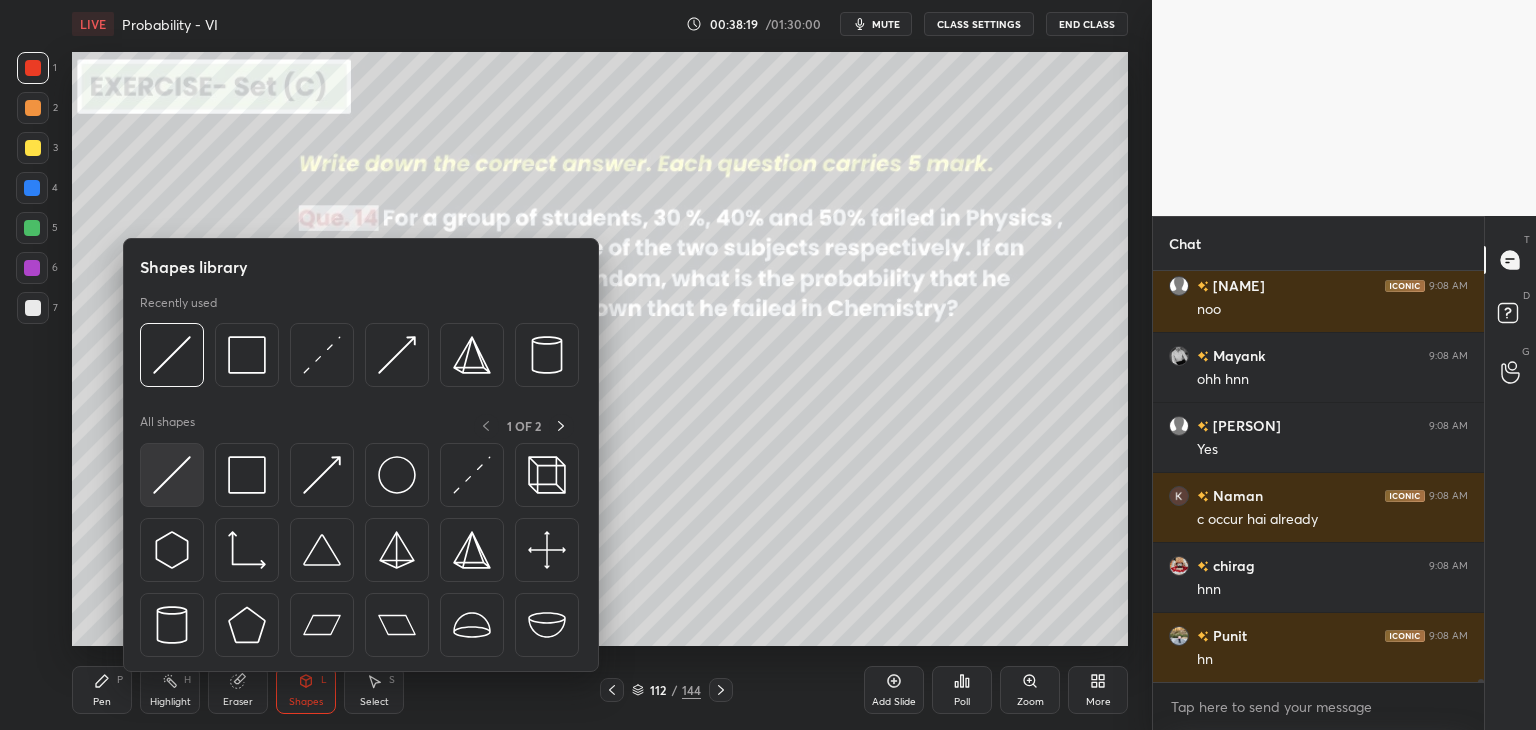 click at bounding box center [172, 475] 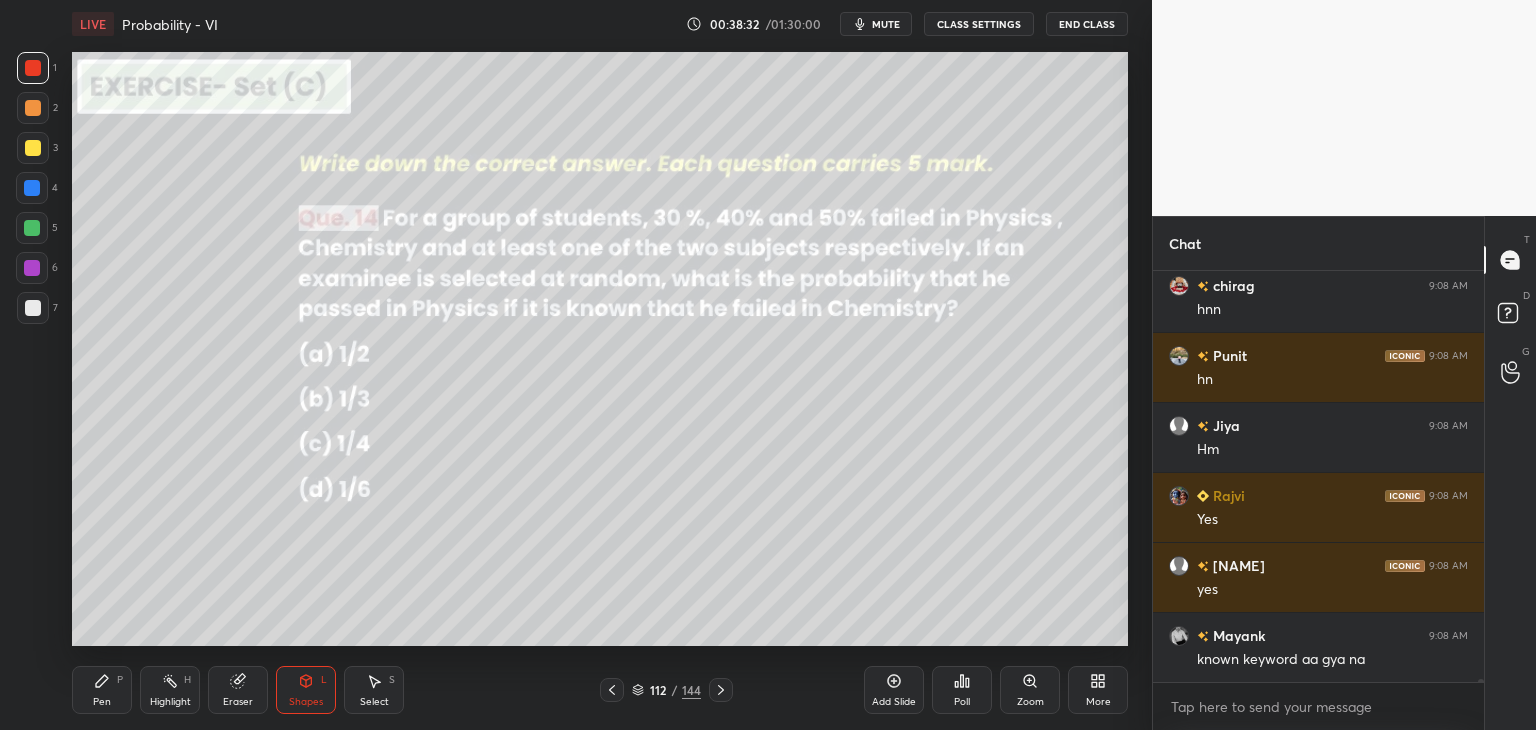 scroll, scrollTop: 54554, scrollLeft: 0, axis: vertical 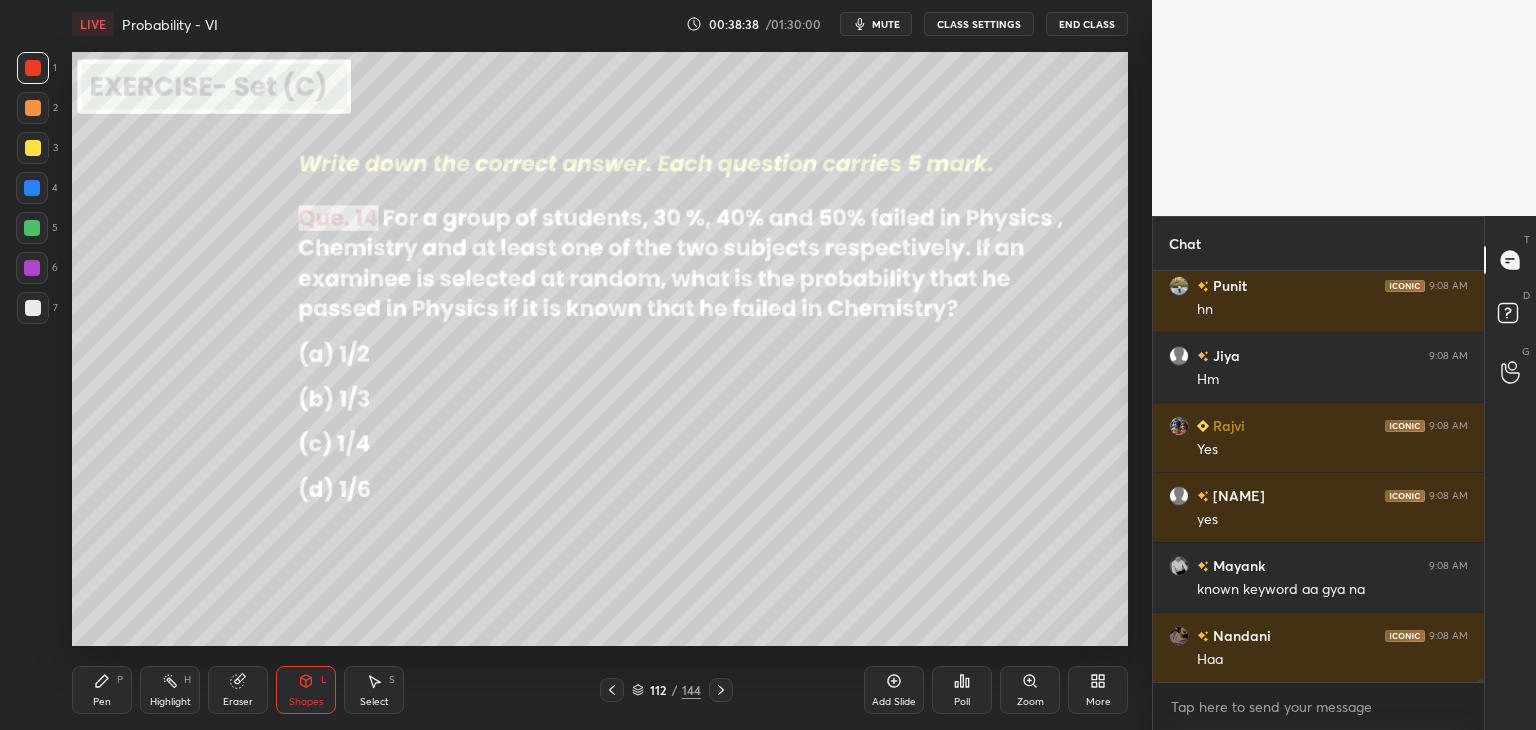 click on "Pen P" at bounding box center [102, 690] 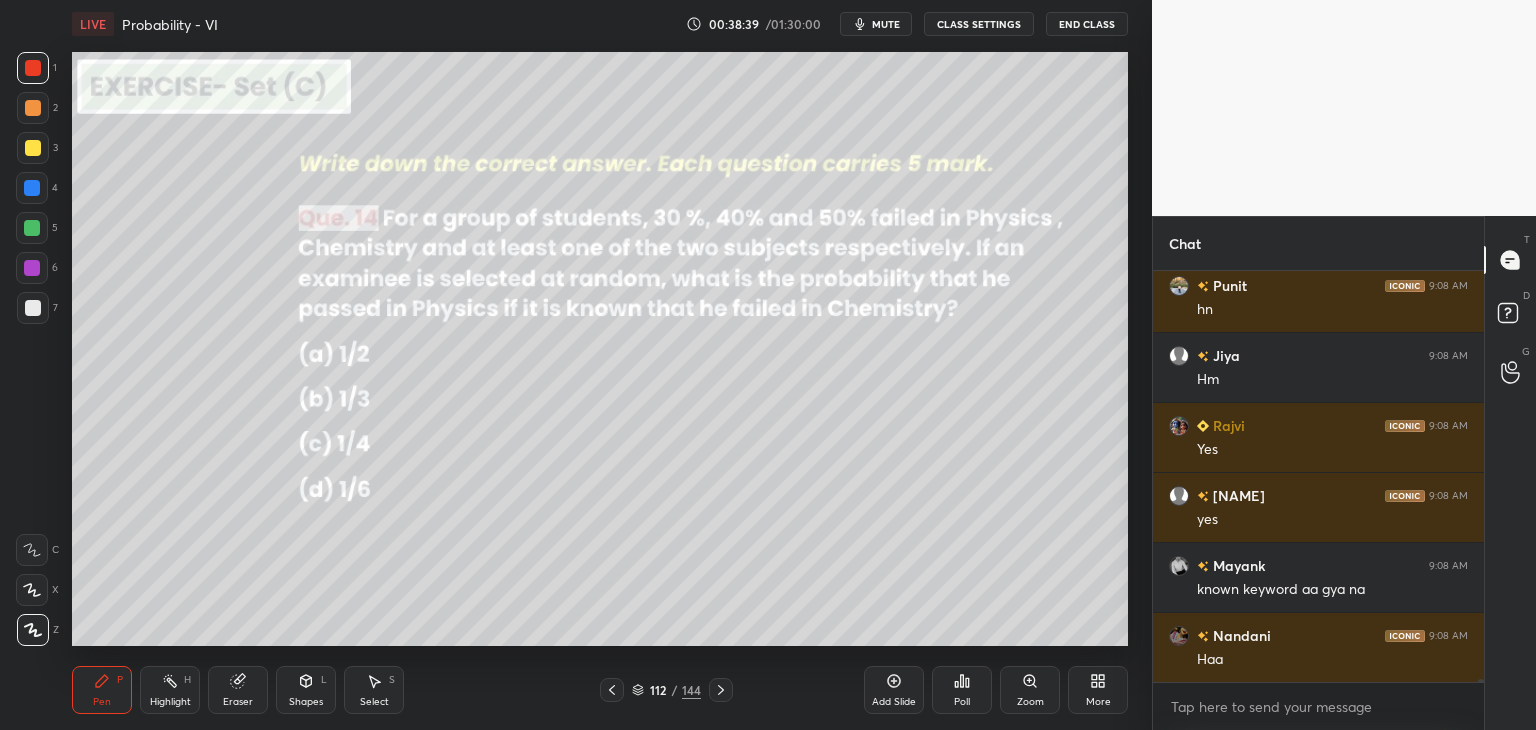click at bounding box center (33, 308) 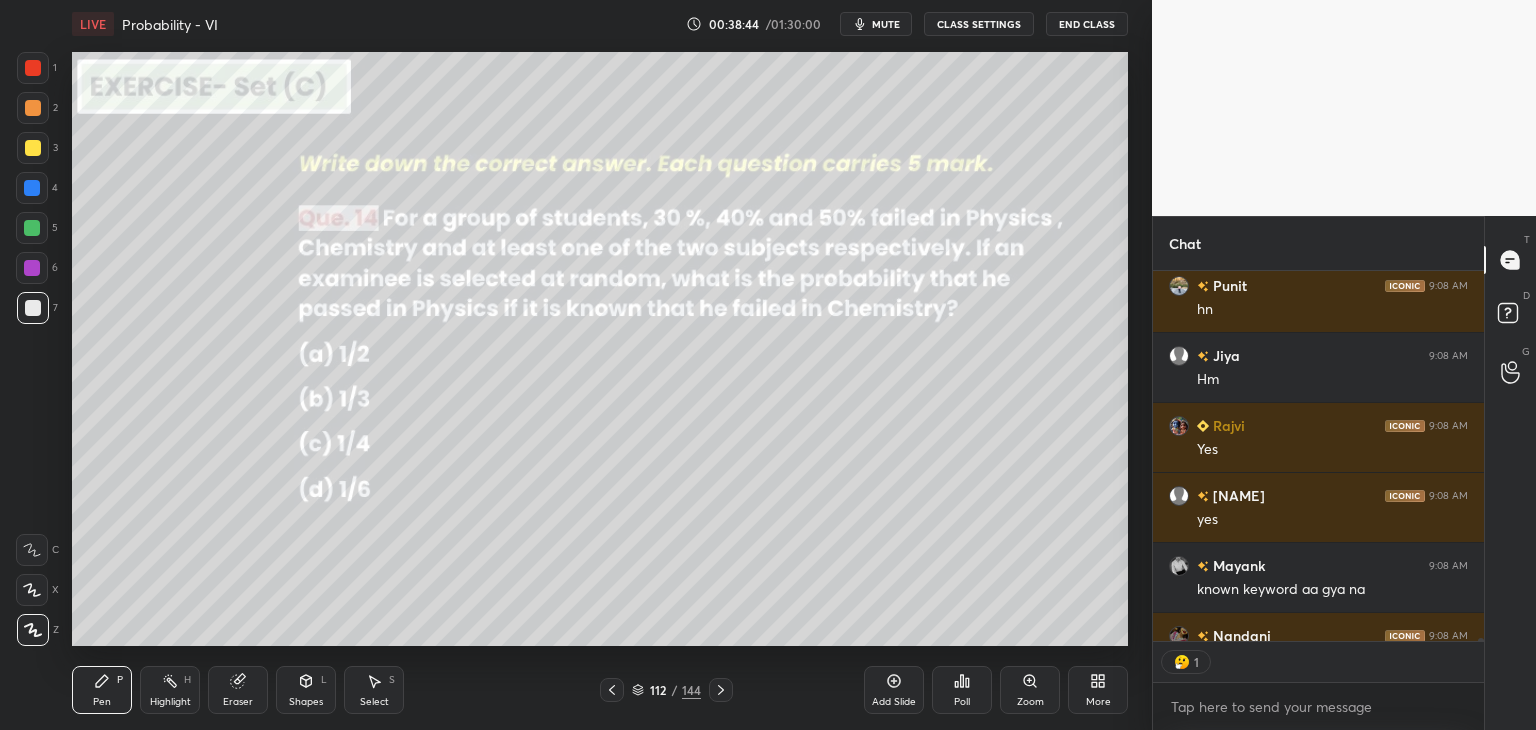 scroll, scrollTop: 365, scrollLeft: 325, axis: both 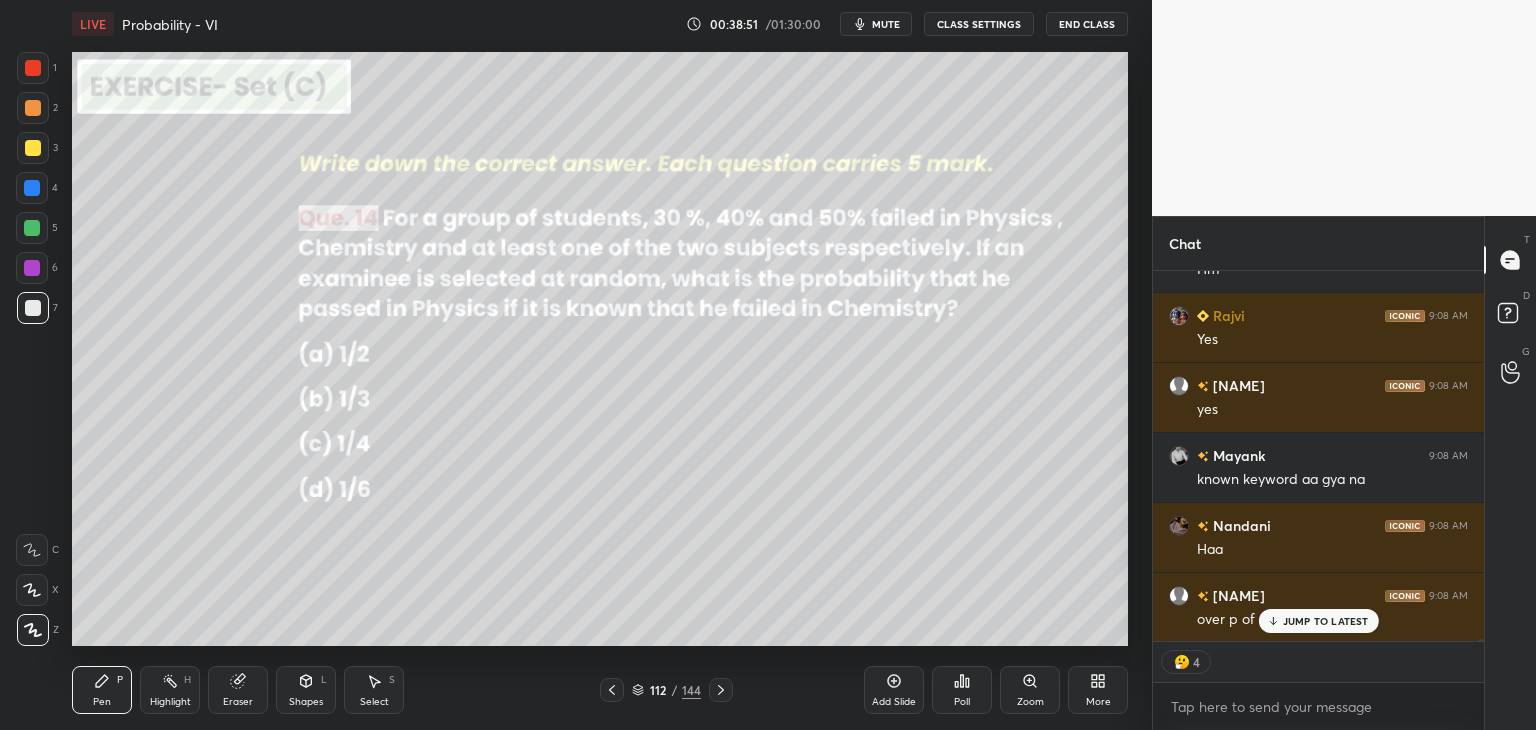 click on "JUMP TO LATEST" at bounding box center (1326, 621) 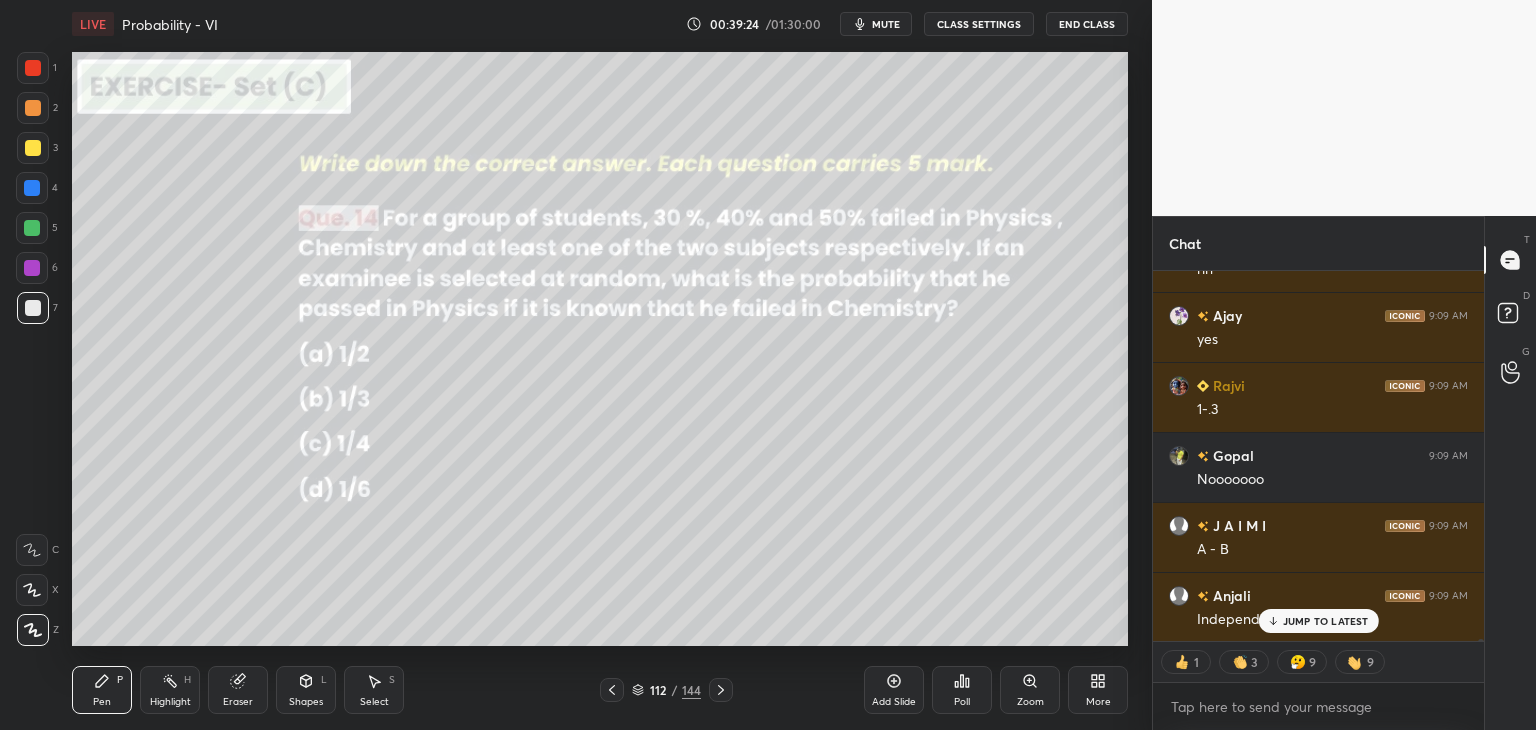 scroll, scrollTop: 56275, scrollLeft: 0, axis: vertical 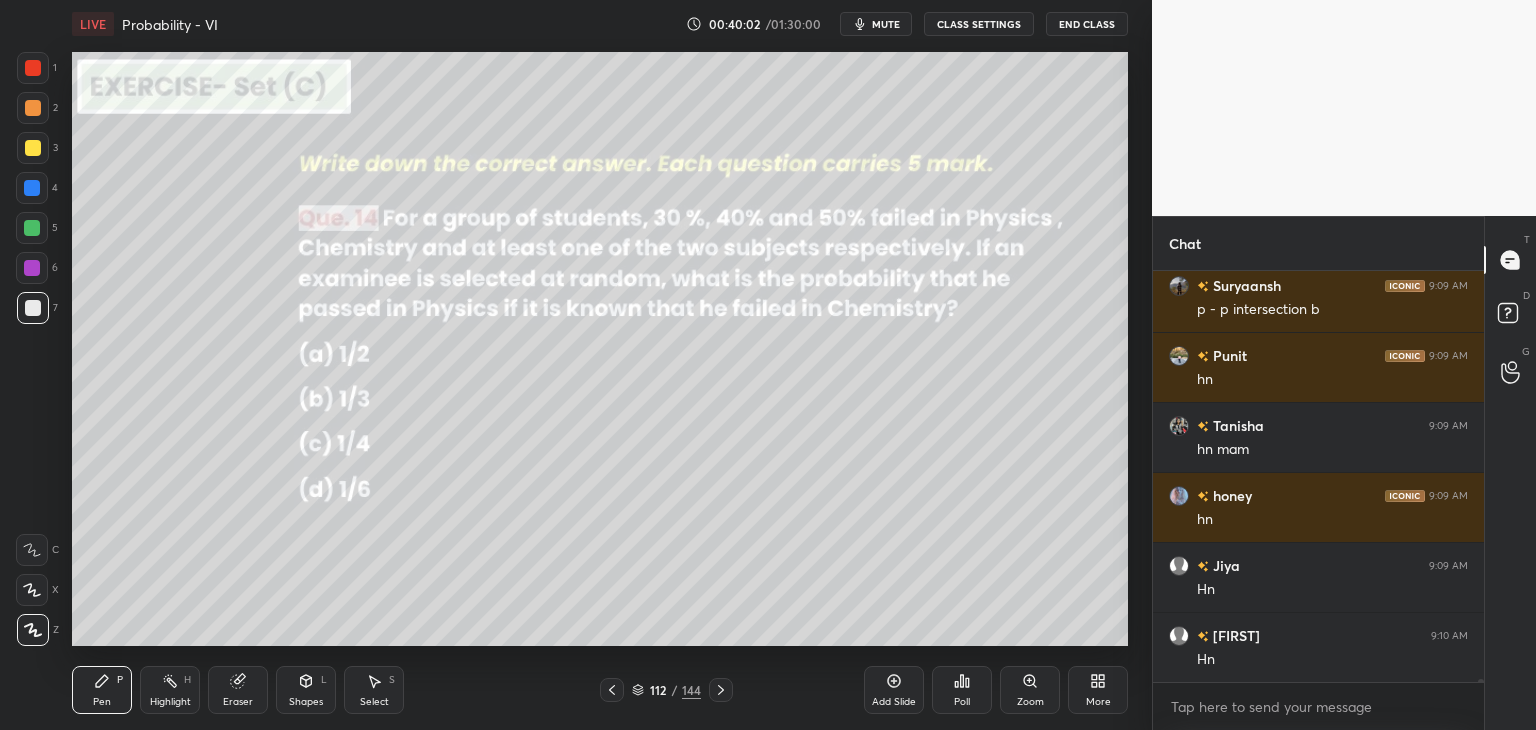 click on "Select S" at bounding box center [374, 690] 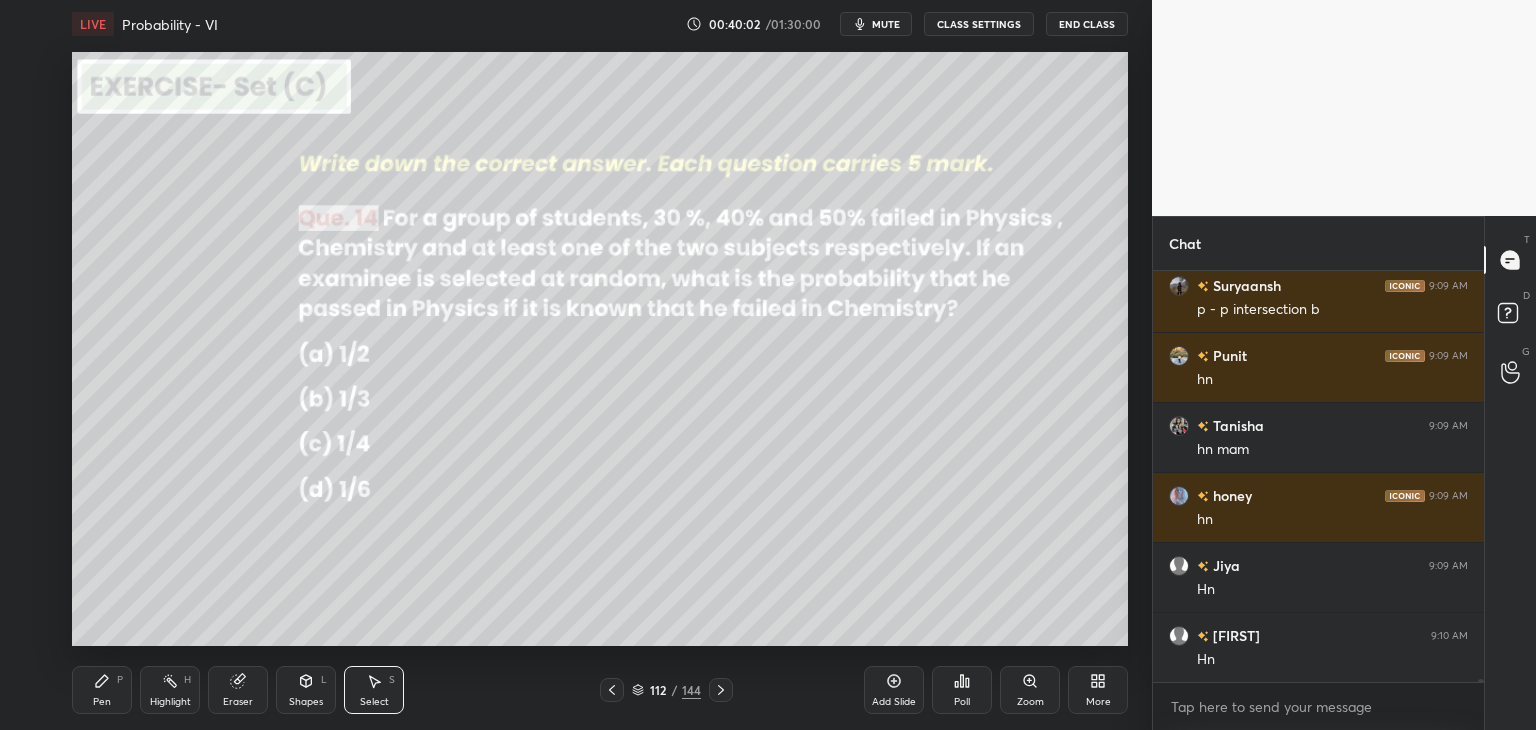 scroll, scrollTop: 57004, scrollLeft: 0, axis: vertical 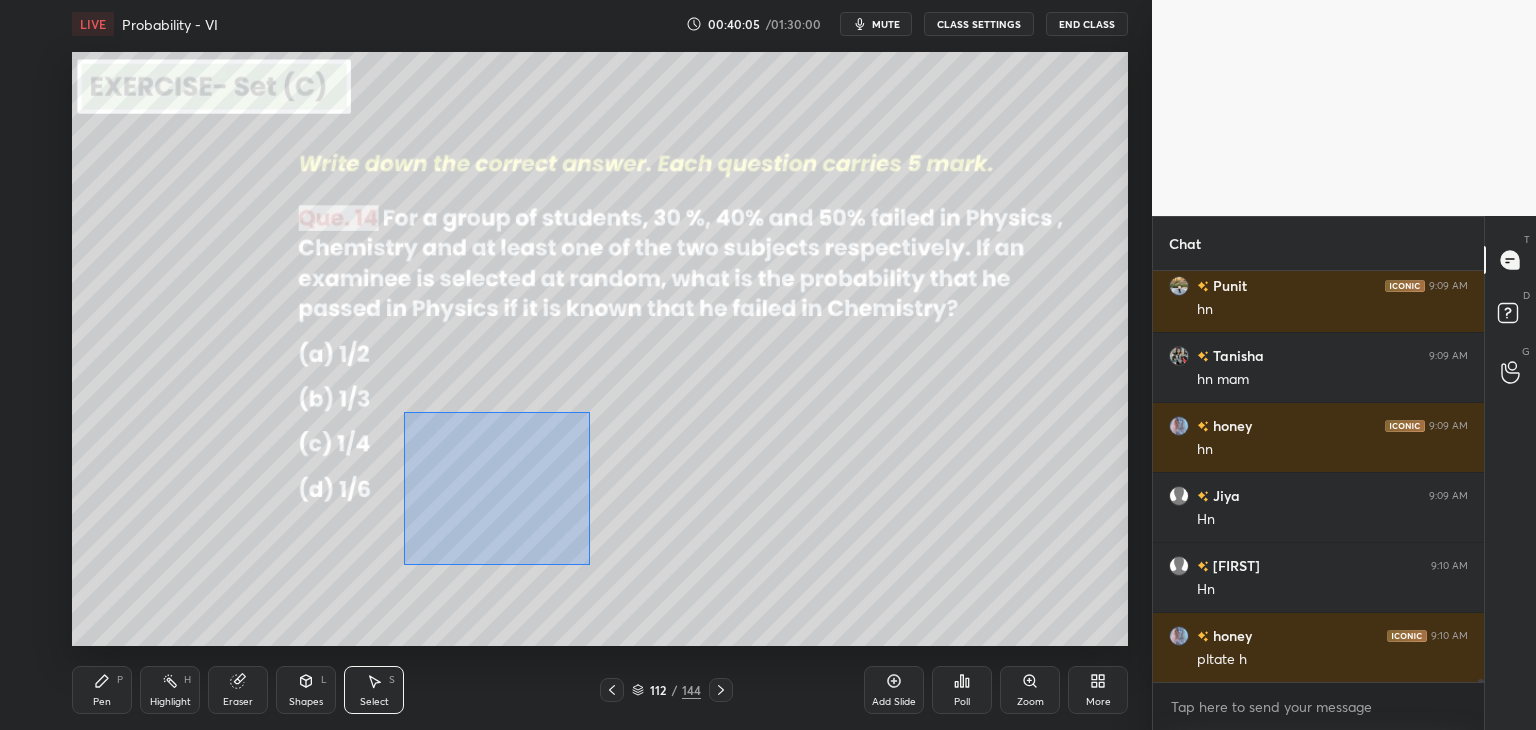 drag, startPoint x: 404, startPoint y: 412, endPoint x: 589, endPoint y: 562, distance: 238.1701 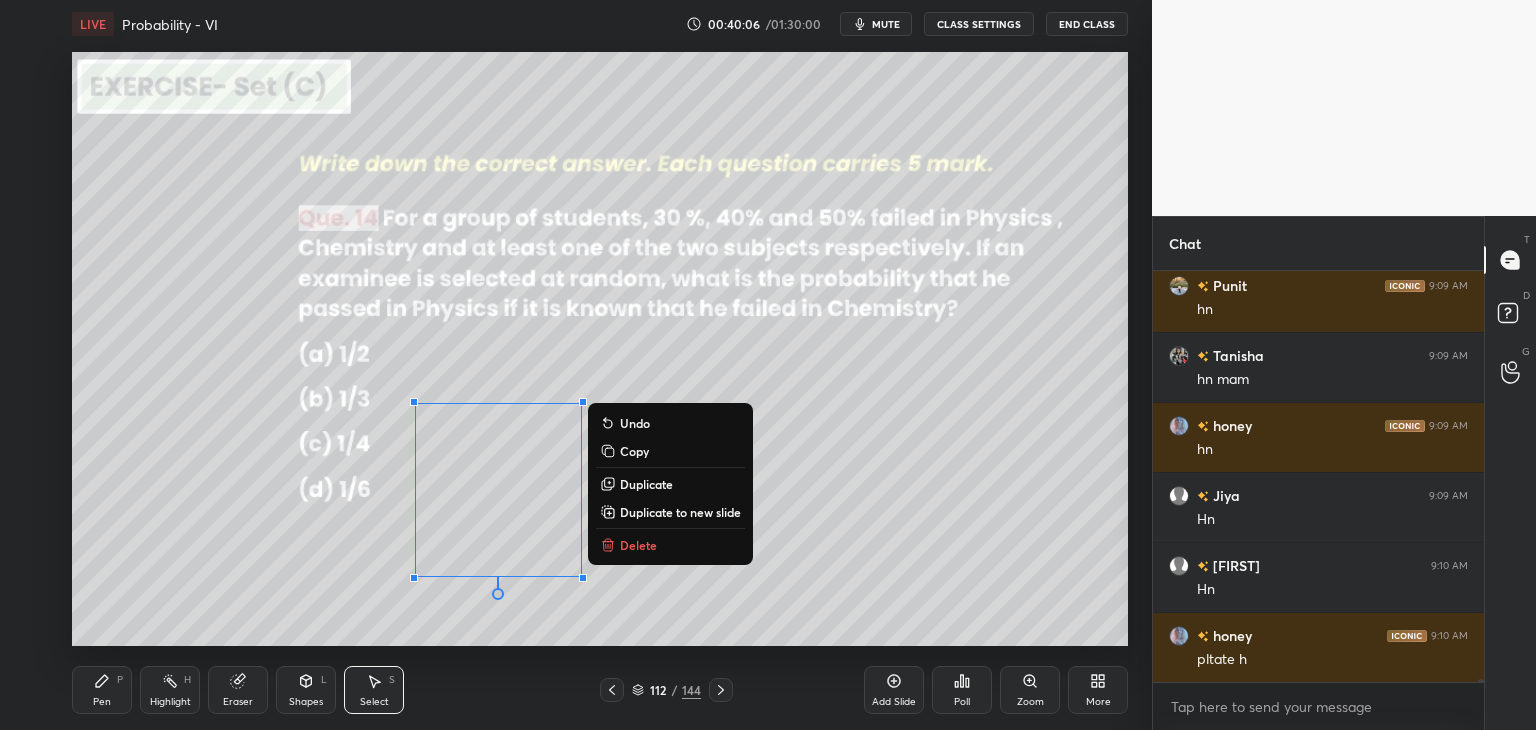 click on "Copy" at bounding box center [670, 451] 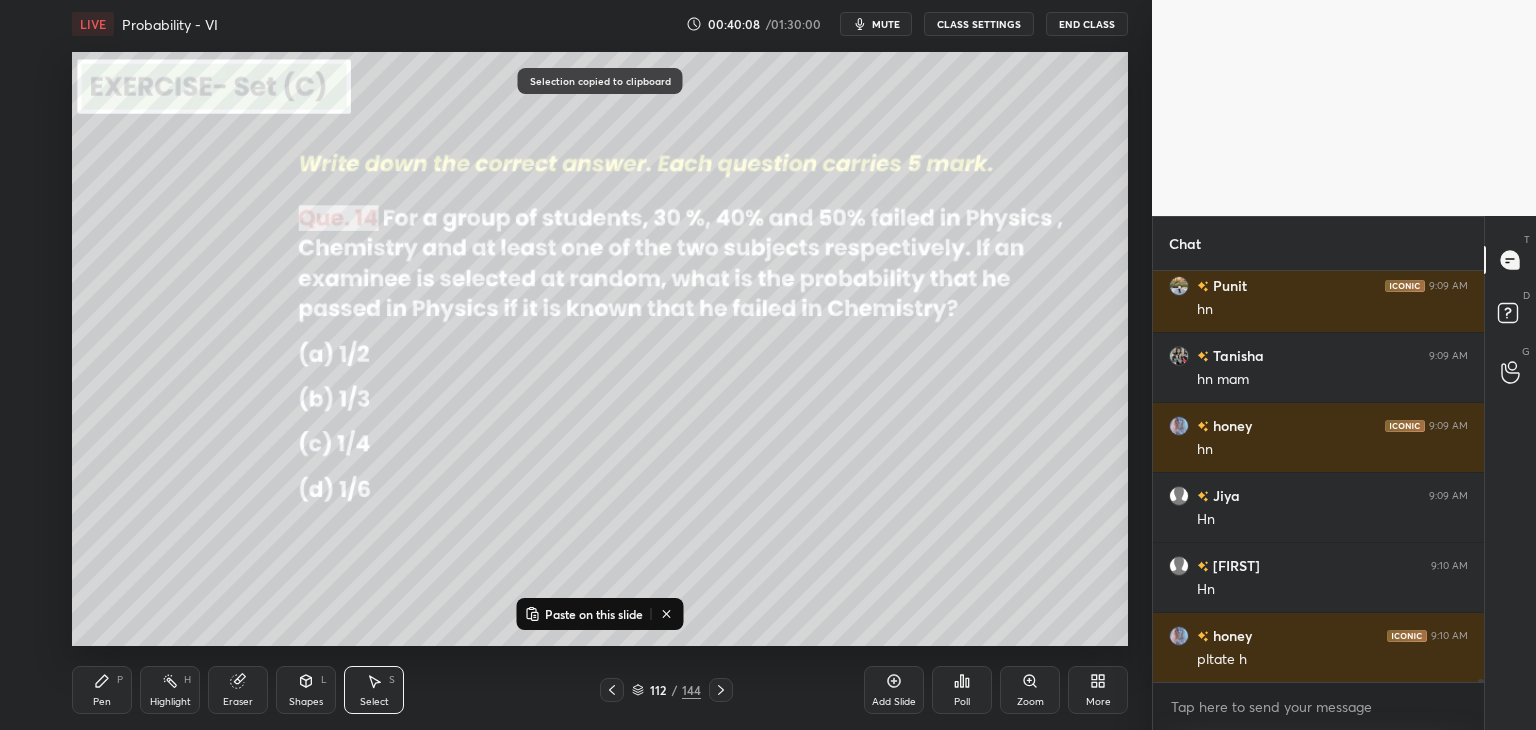 click on "Add Slide" at bounding box center (894, 702) 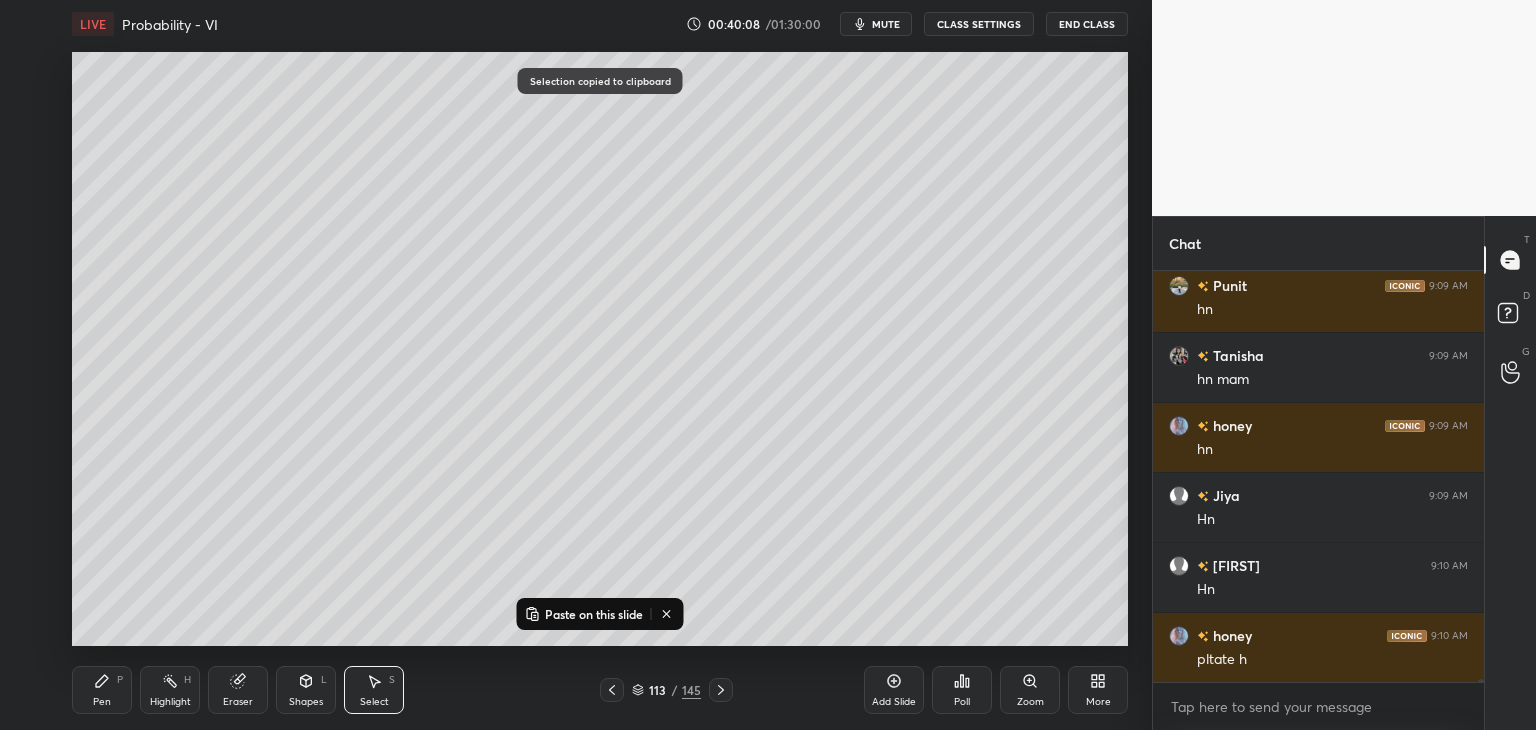 click on "Paste on this slide" at bounding box center (594, 614) 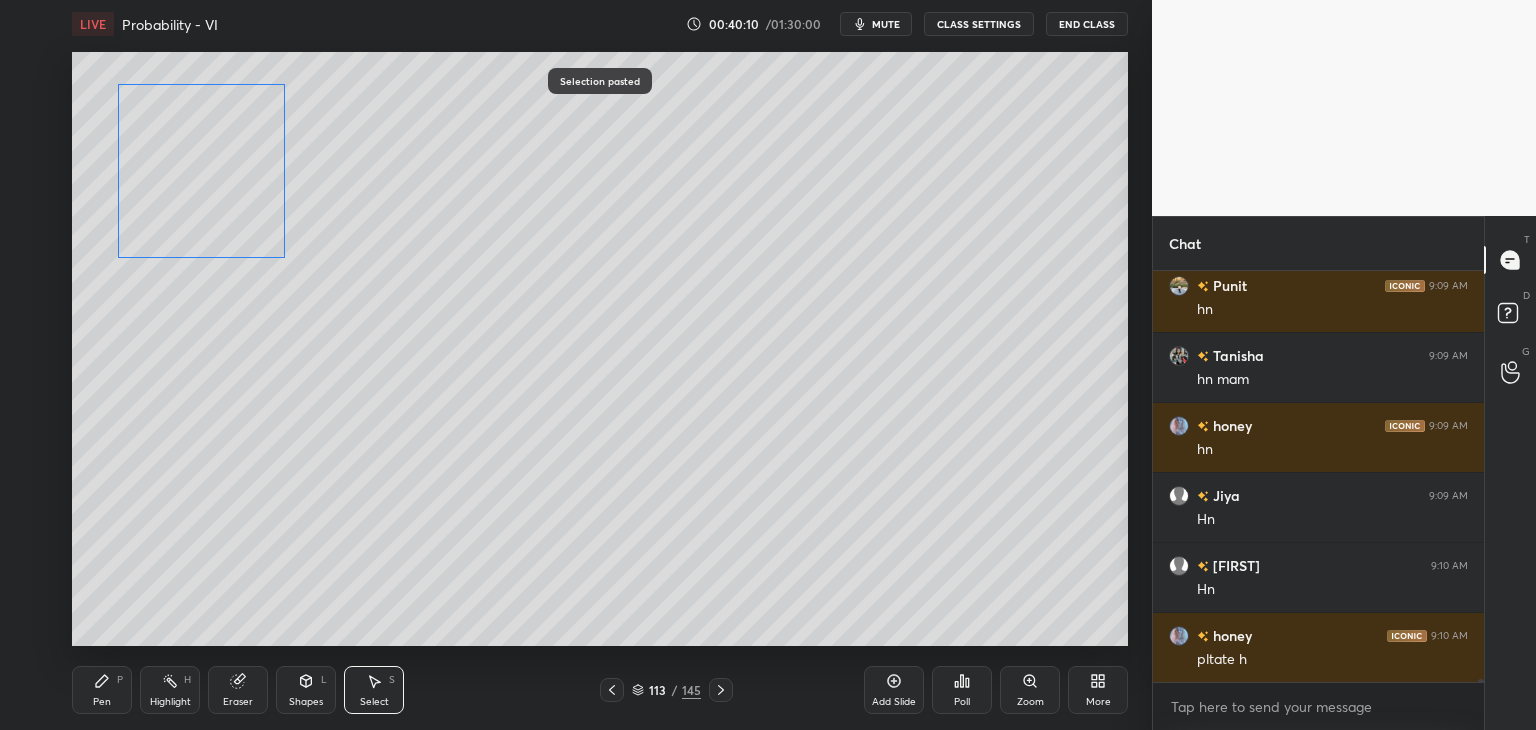 drag, startPoint x: 501, startPoint y: 511, endPoint x: 204, endPoint y: 194, distance: 434.39383 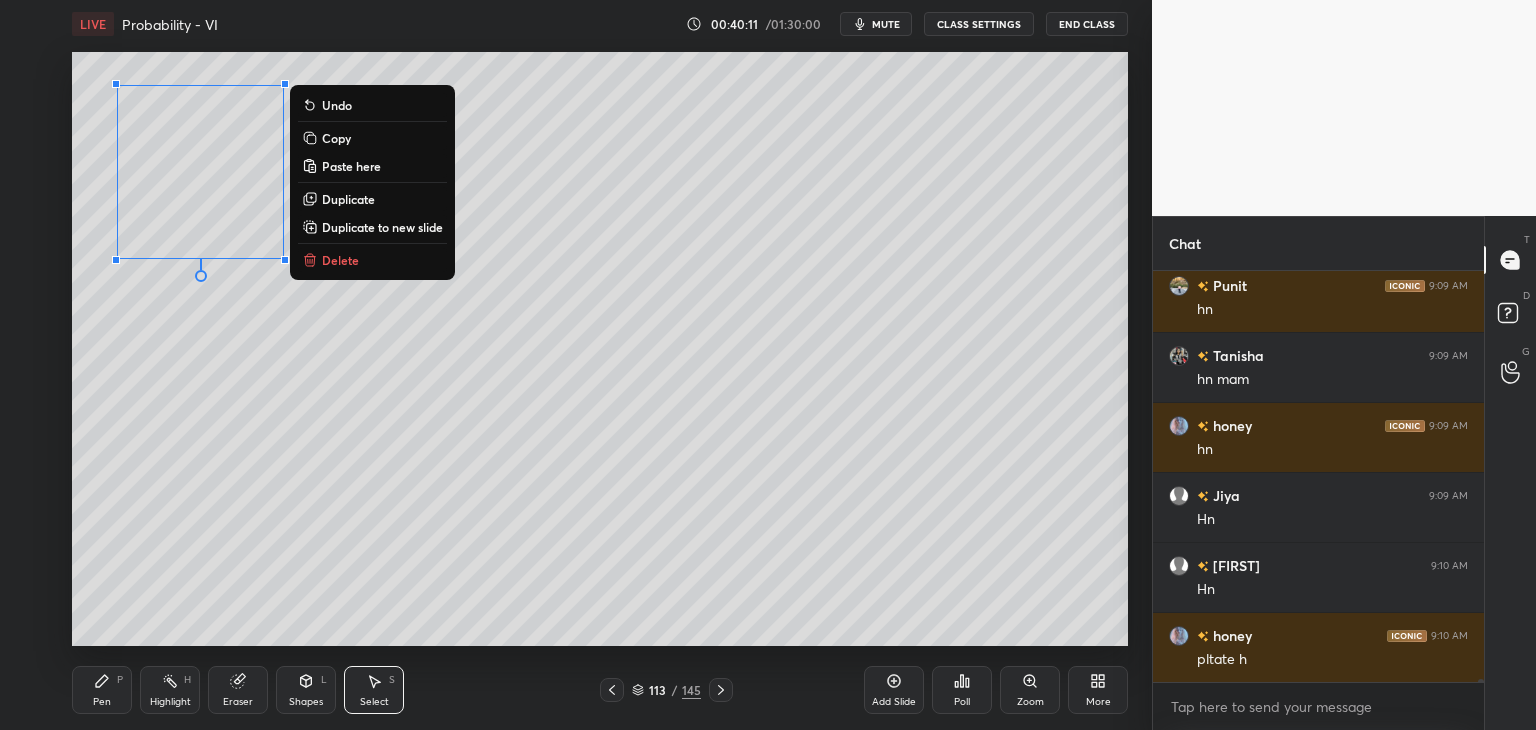 click on "0 ° Undo Copy Paste here Duplicate Duplicate to new slide Delete" at bounding box center (600, 349) 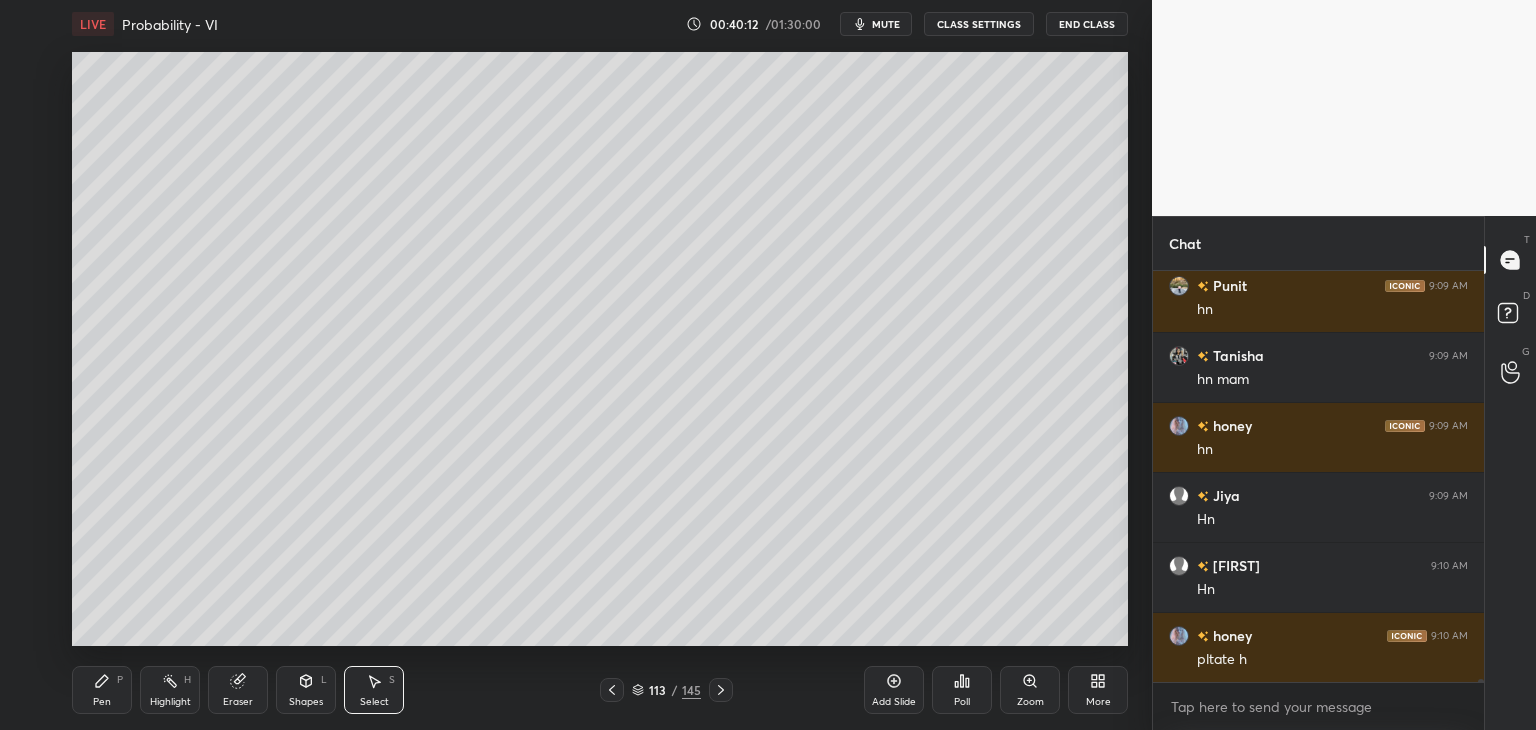 click 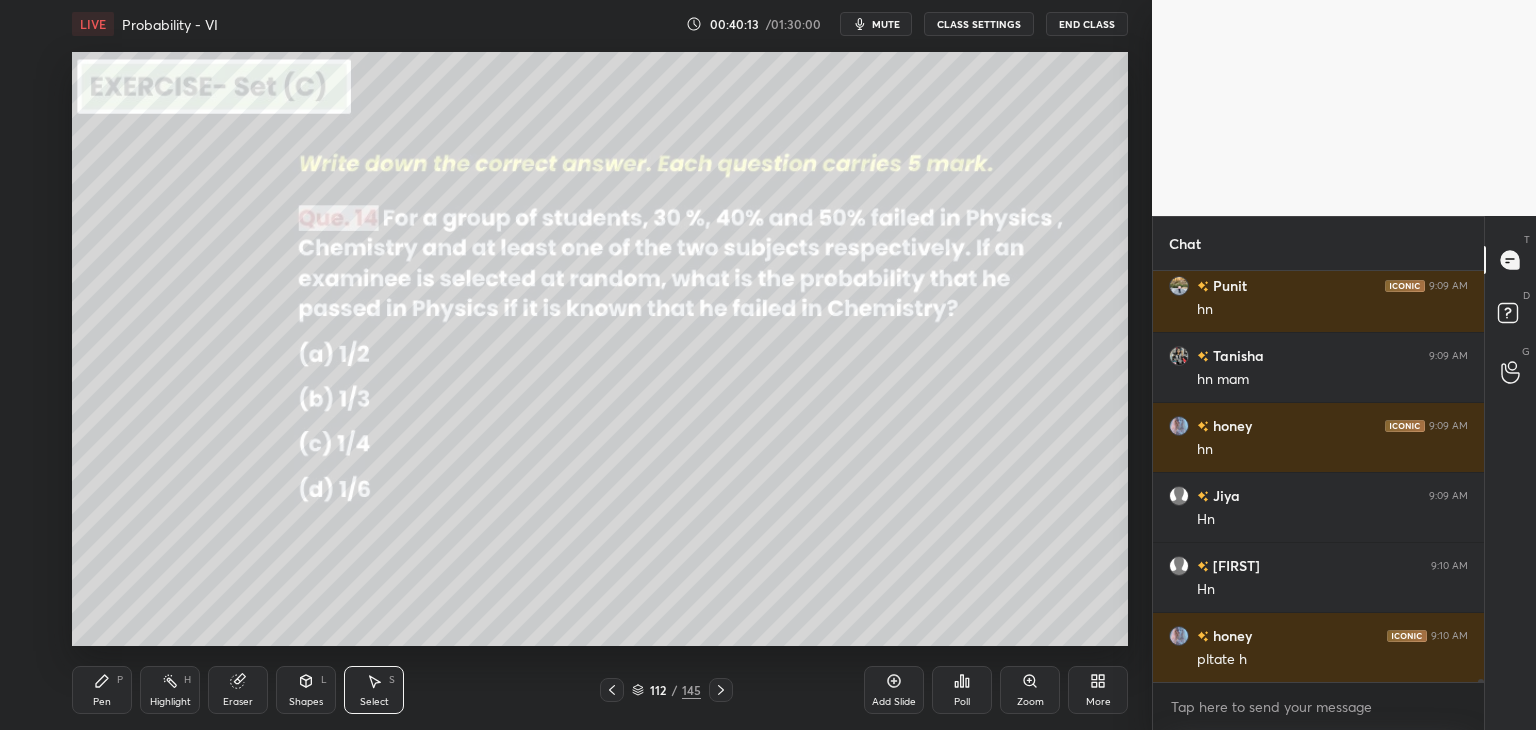 drag, startPoint x: 372, startPoint y: 682, endPoint x: 453, endPoint y: 653, distance: 86.034874 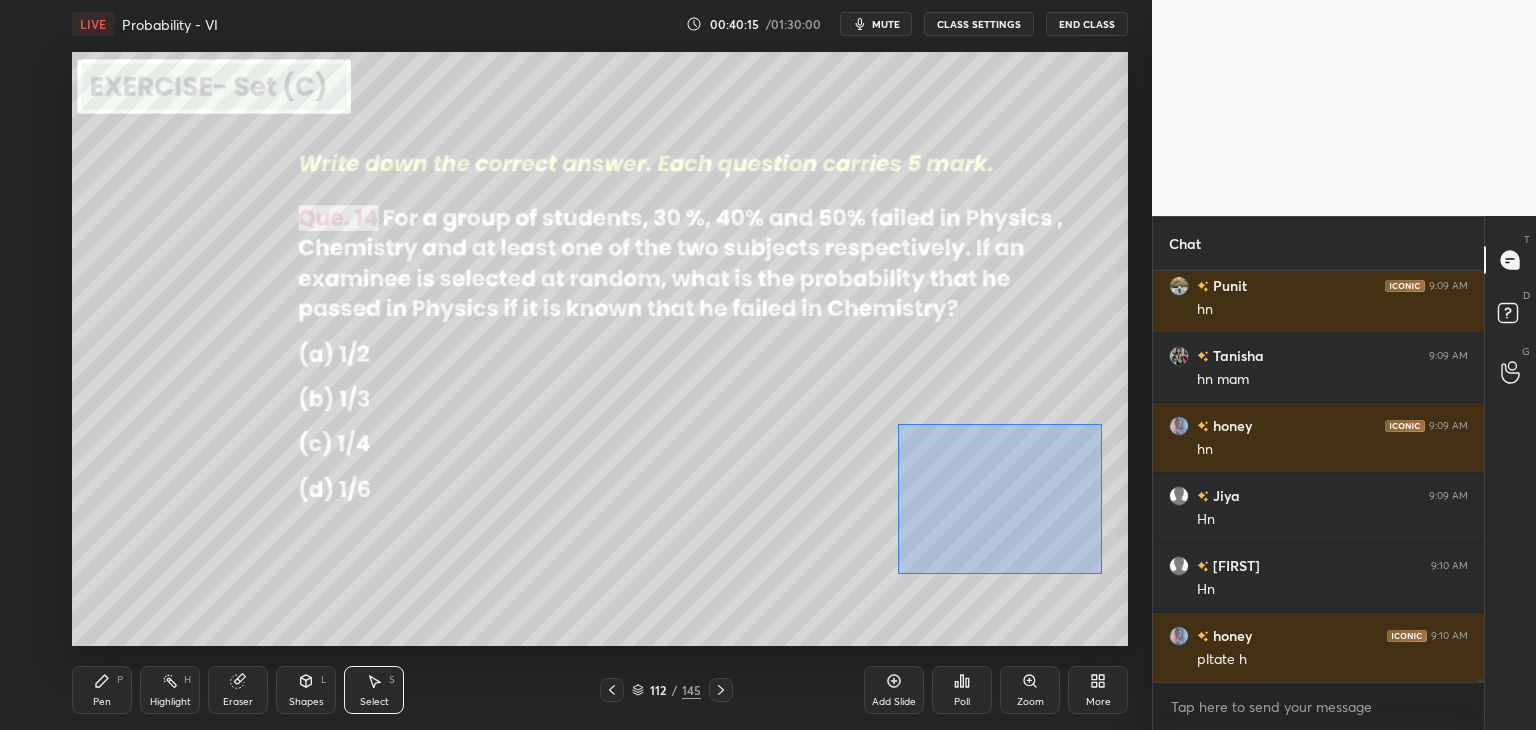 drag, startPoint x: 898, startPoint y: 424, endPoint x: 1109, endPoint y: 571, distance: 257.15753 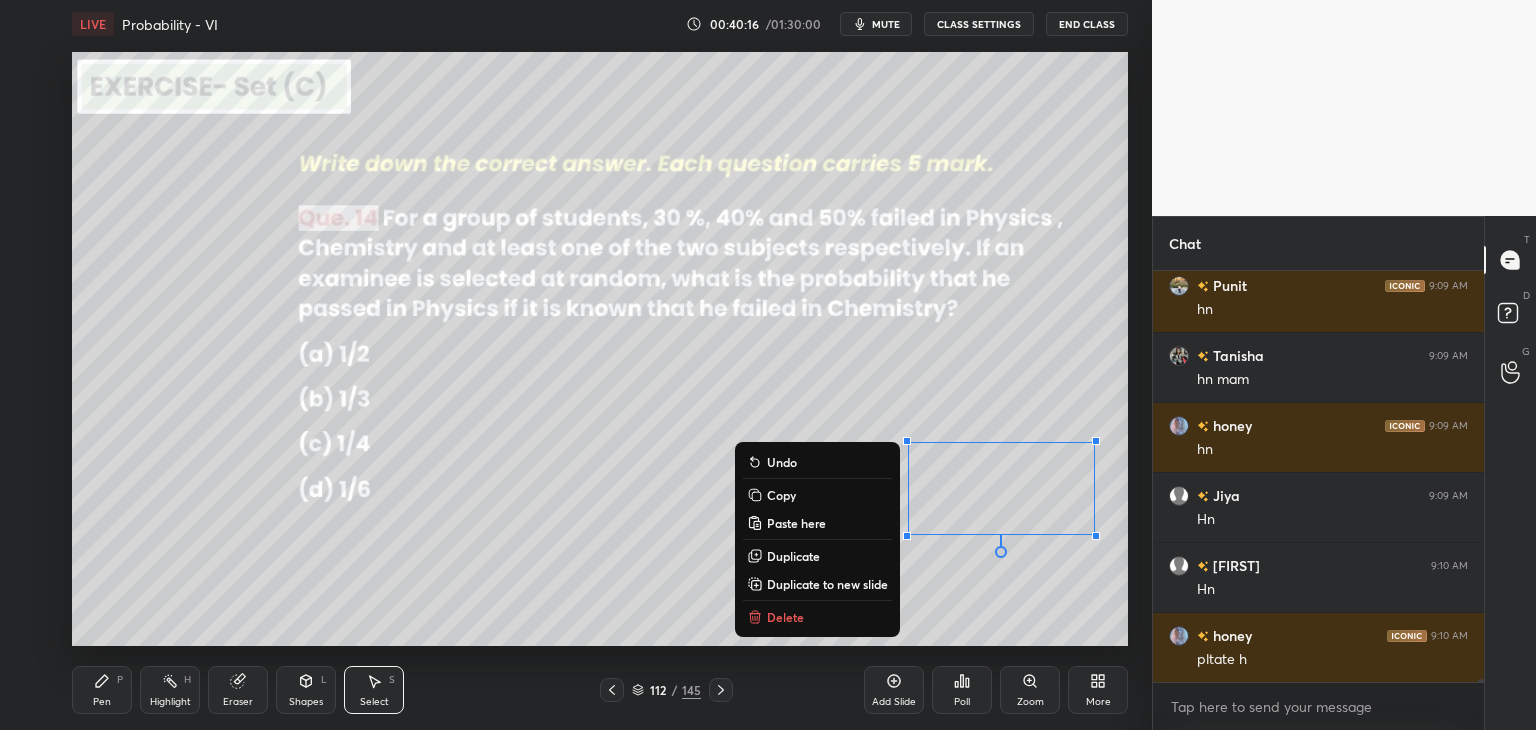 drag, startPoint x: 788, startPoint y: 495, endPoint x: 792, endPoint y: 543, distance: 48.166378 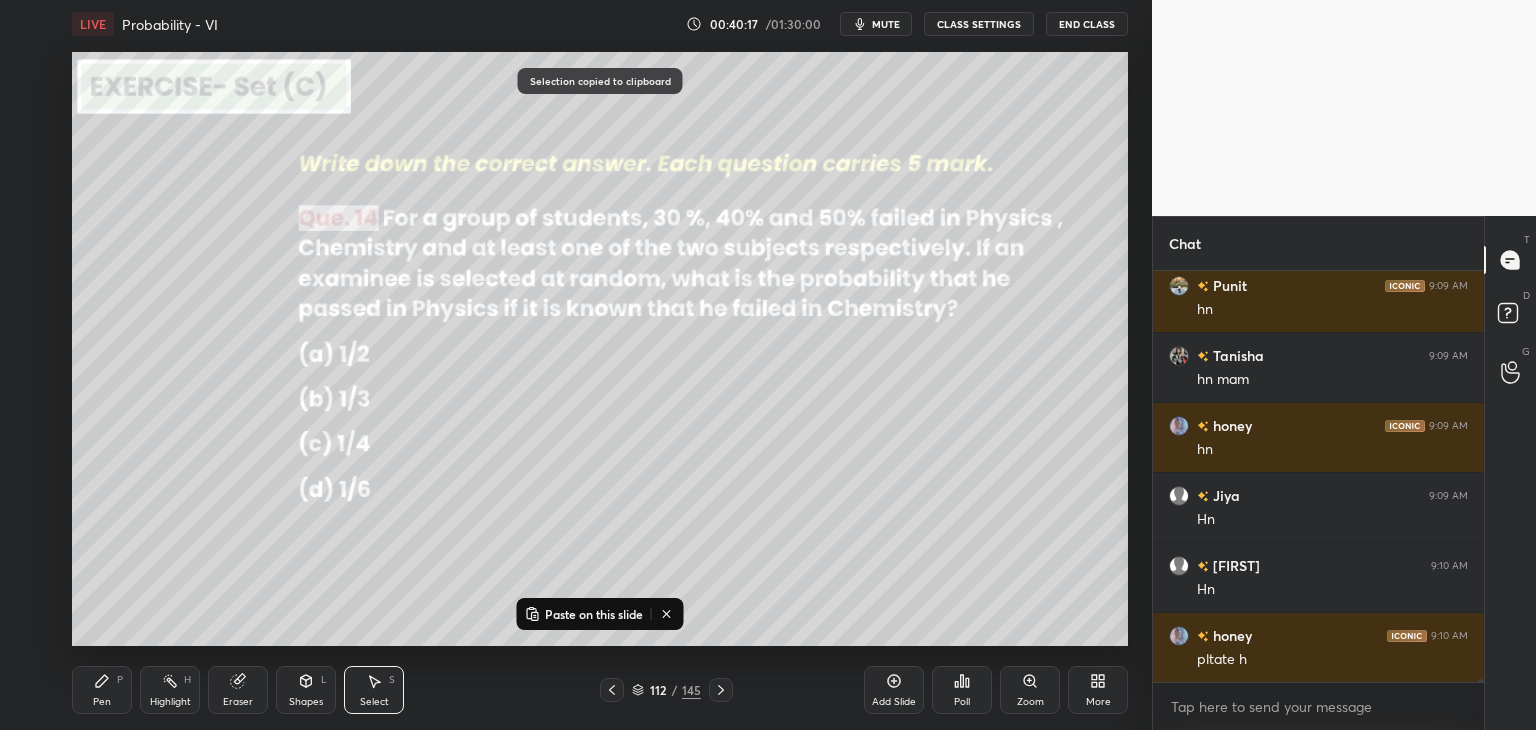 click 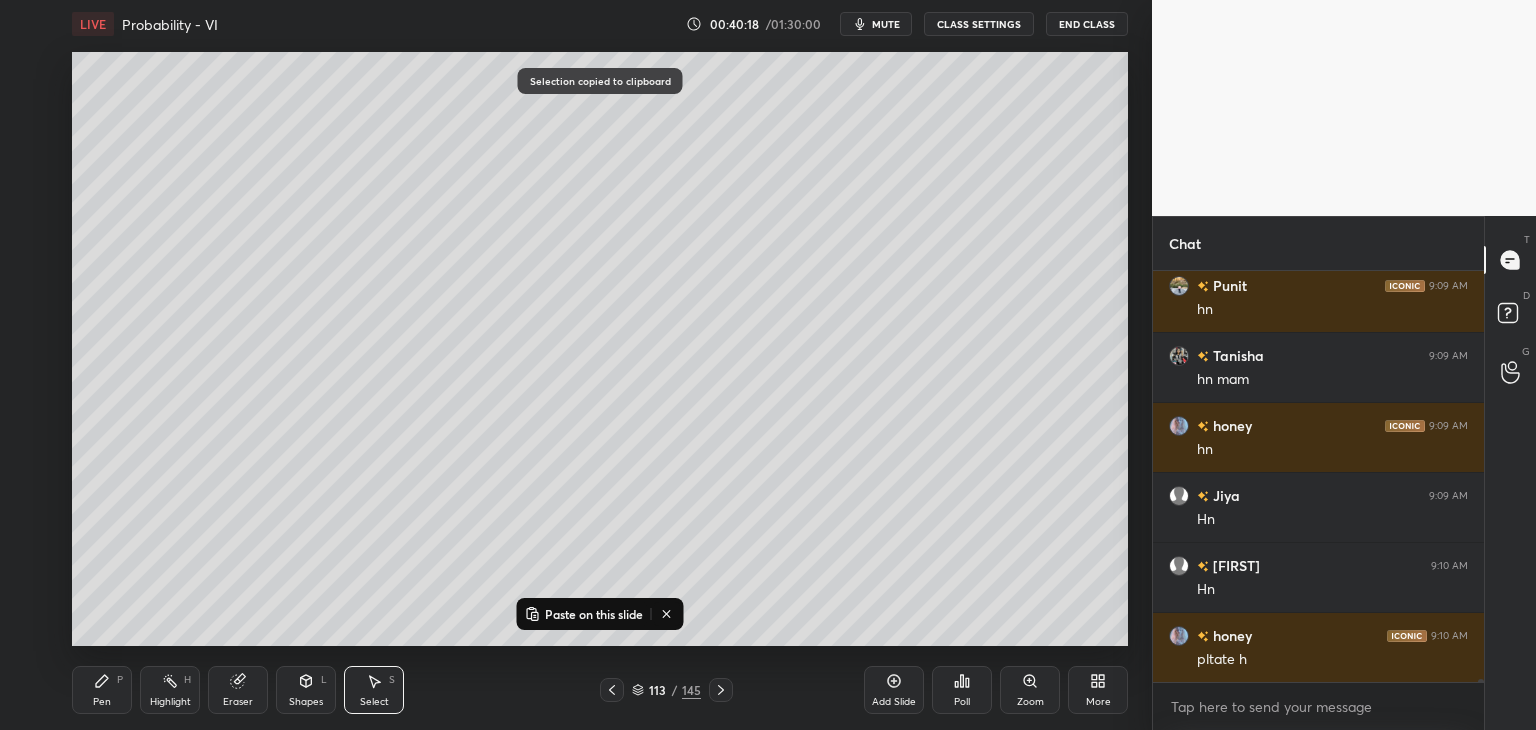 click on "Paste on this slide" at bounding box center (594, 614) 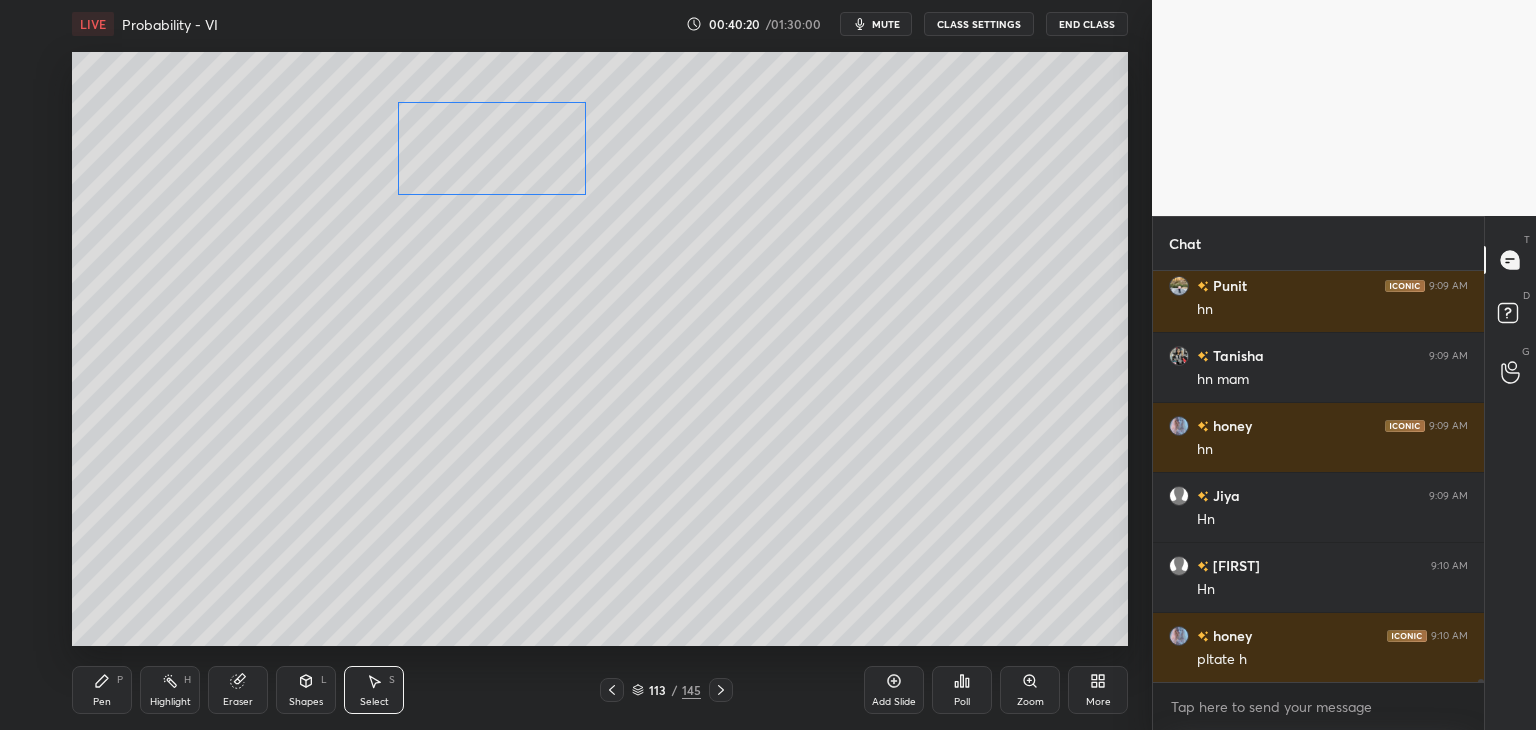 drag, startPoint x: 958, startPoint y: 489, endPoint x: 460, endPoint y: 172, distance: 590.33295 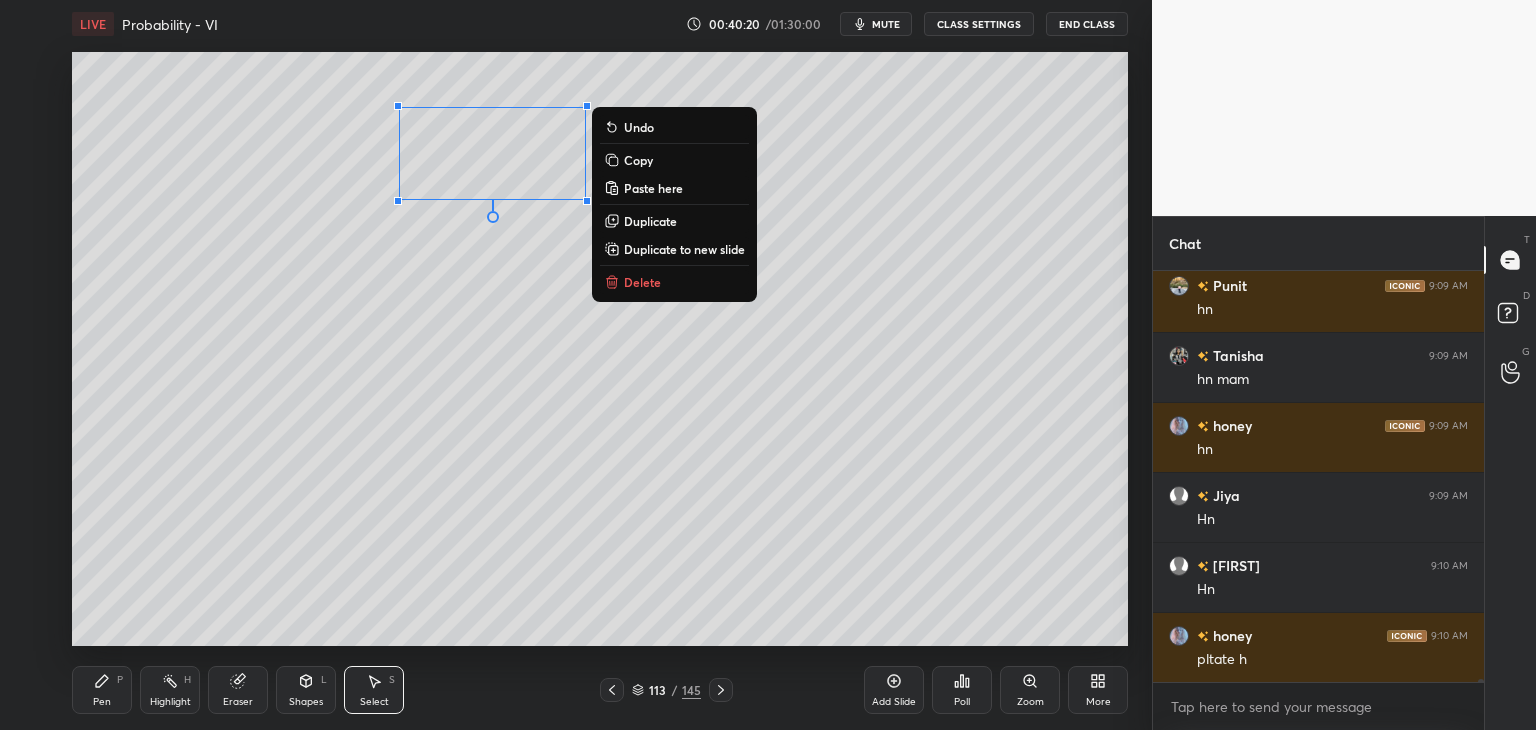 click on "0 ° Undo Copy Paste here Duplicate Duplicate to new slide Delete" at bounding box center (600, 349) 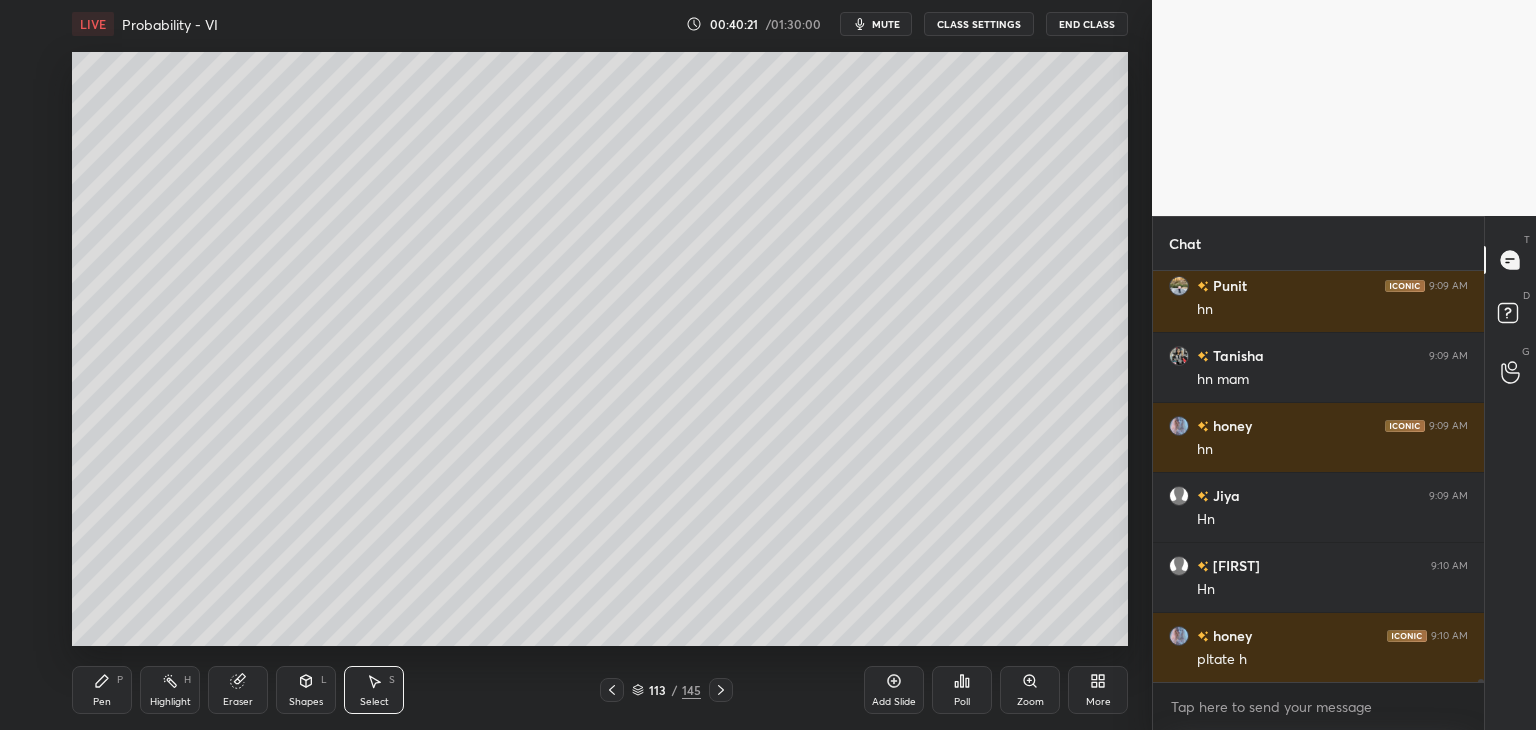 drag, startPoint x: 108, startPoint y: 691, endPoint x: 112, endPoint y: 672, distance: 19.416489 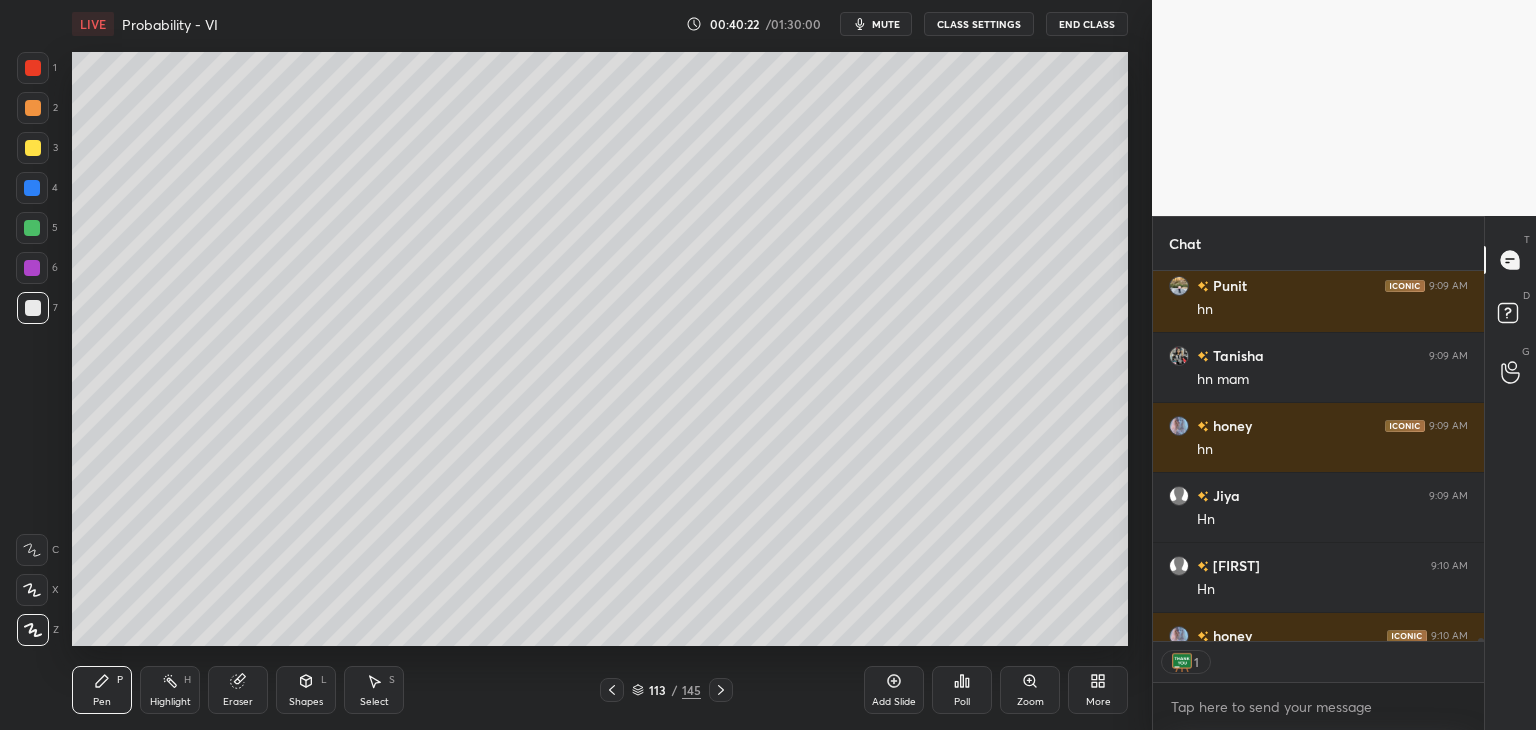 scroll, scrollTop: 365, scrollLeft: 325, axis: both 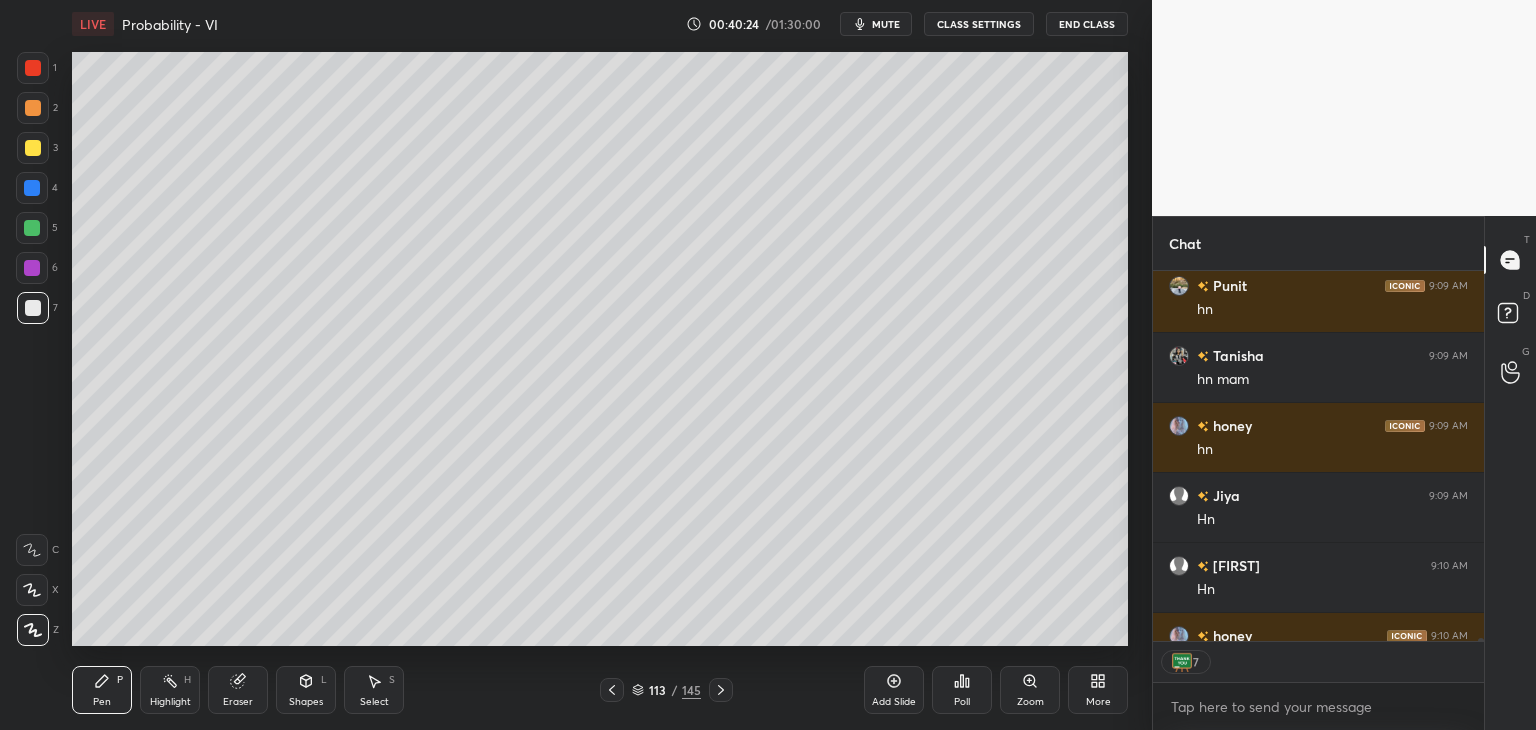 click 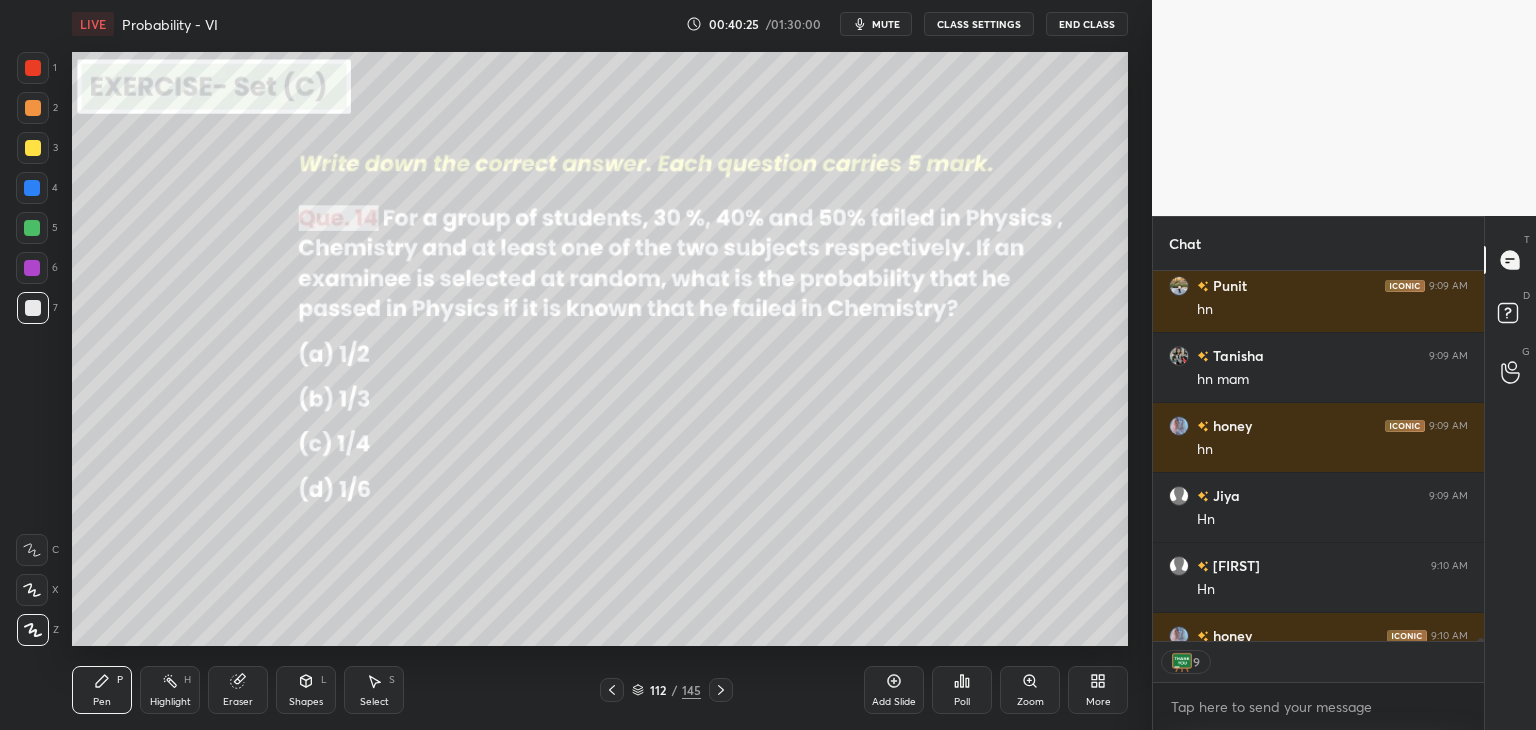 scroll, scrollTop: 57115, scrollLeft: 0, axis: vertical 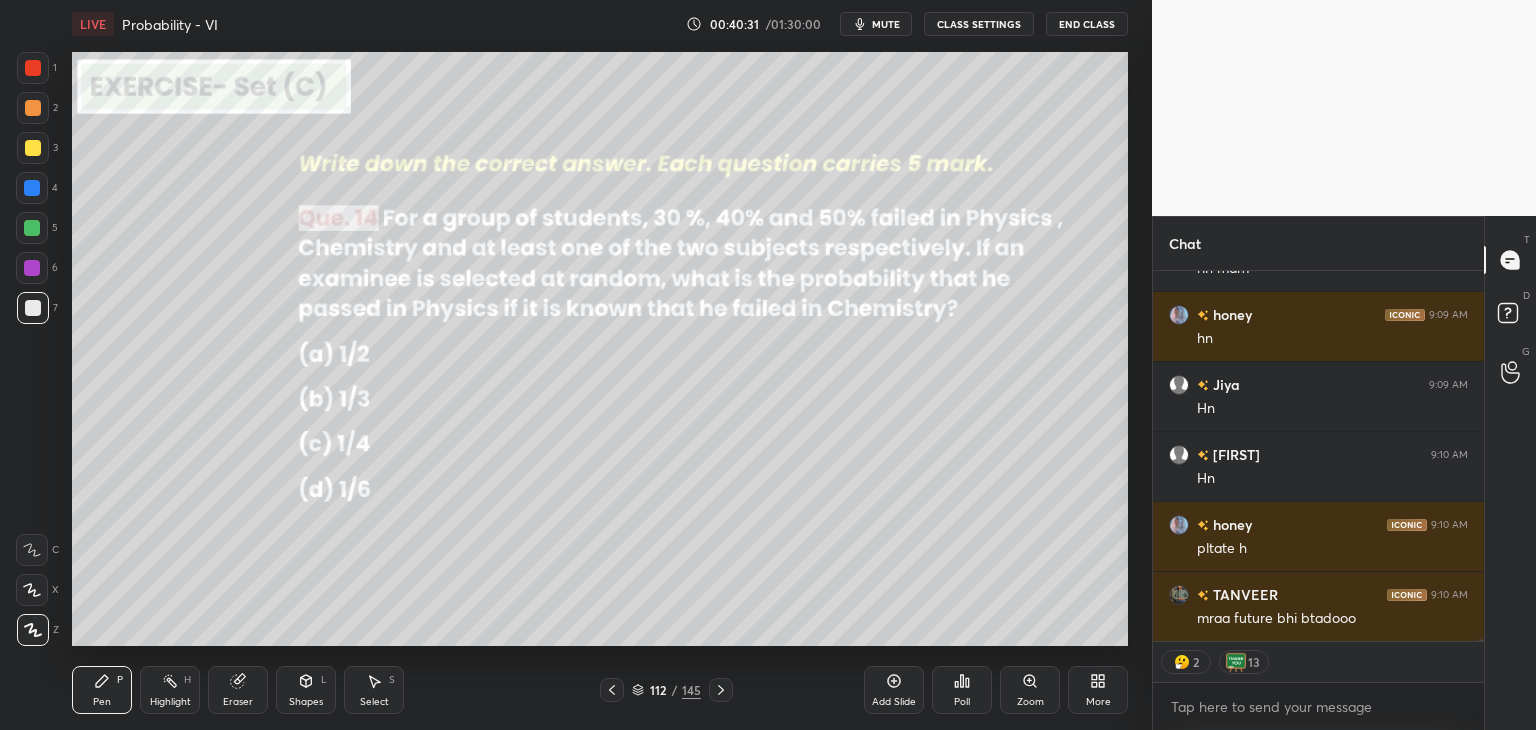 drag, startPoint x: 716, startPoint y: 686, endPoint x: 721, endPoint y: 647, distance: 39.319206 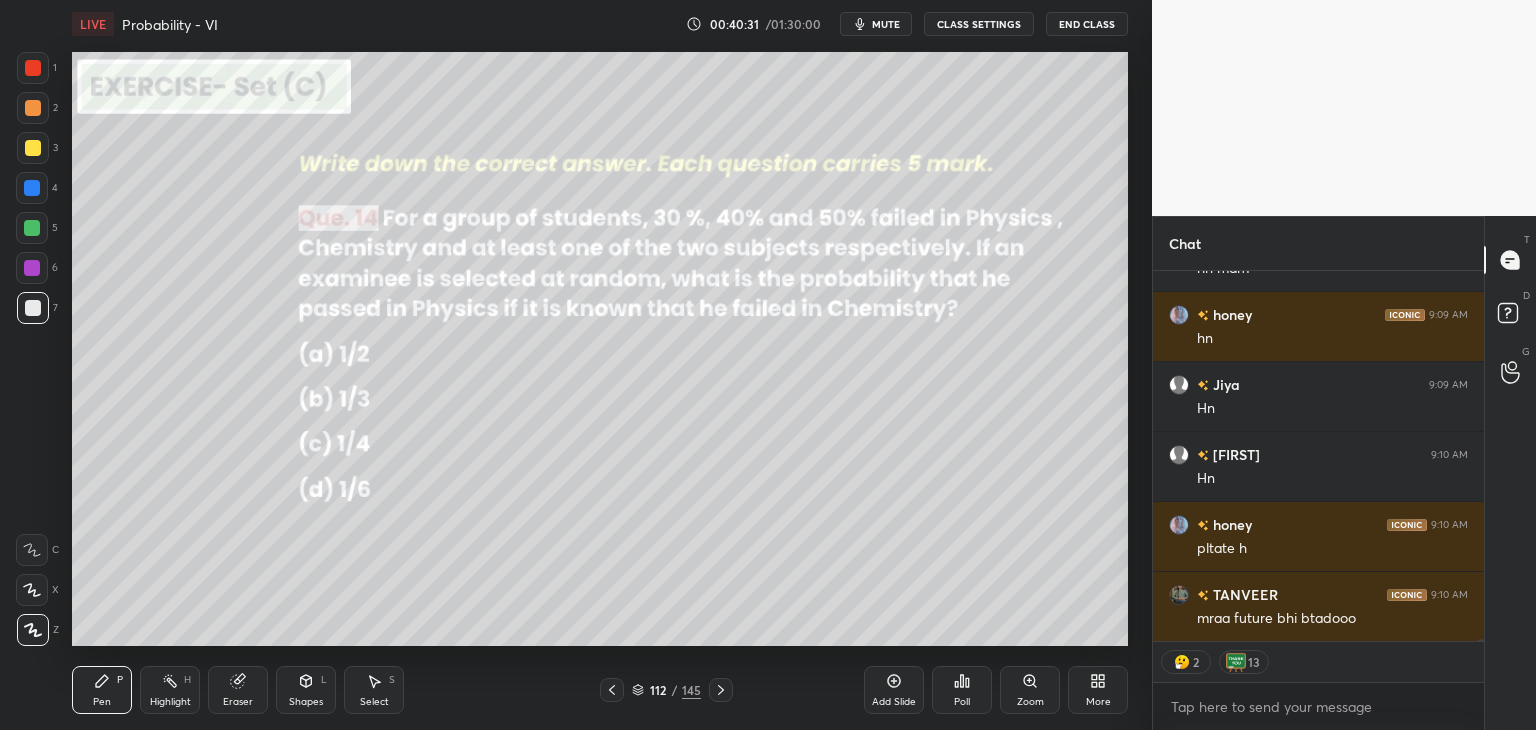 click 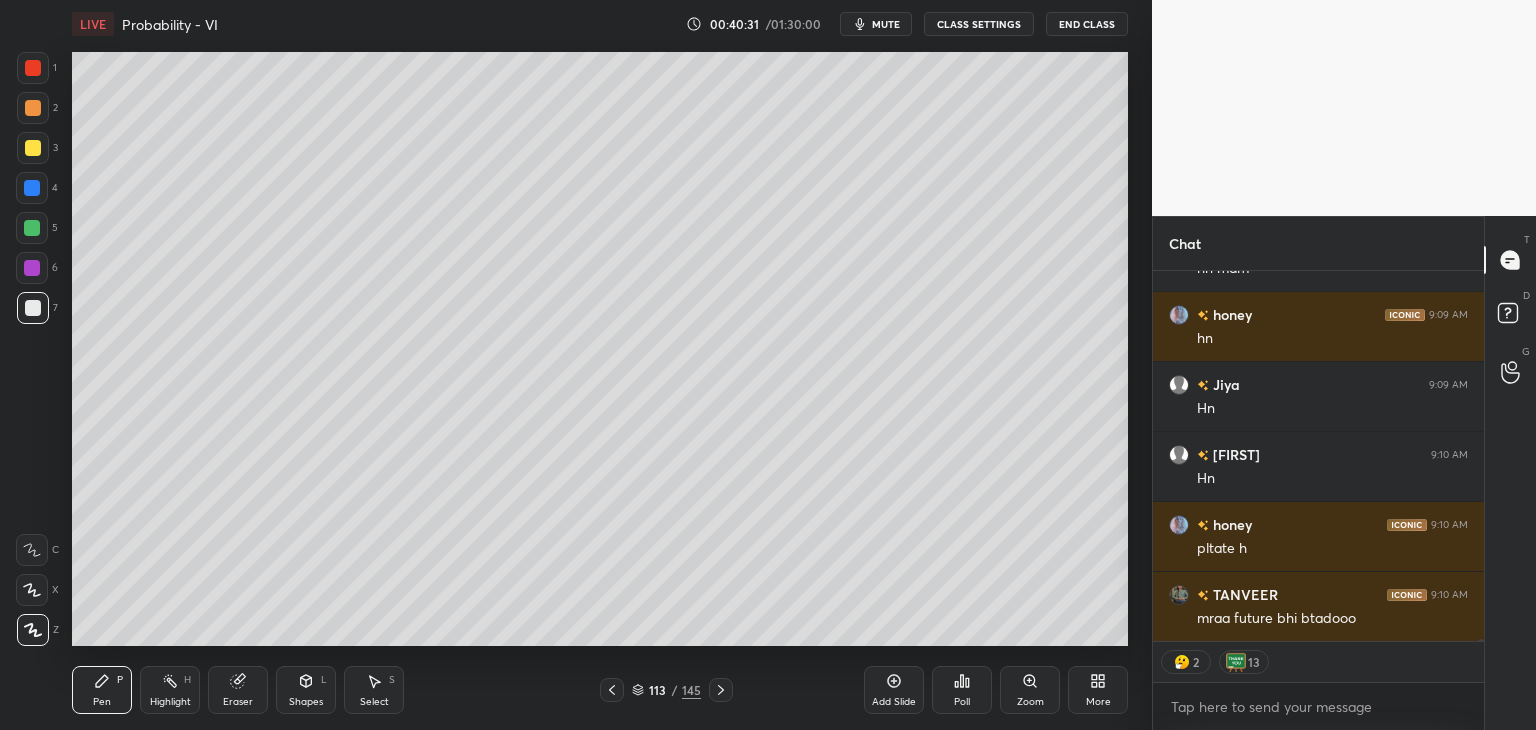 scroll, scrollTop: 57163, scrollLeft: 0, axis: vertical 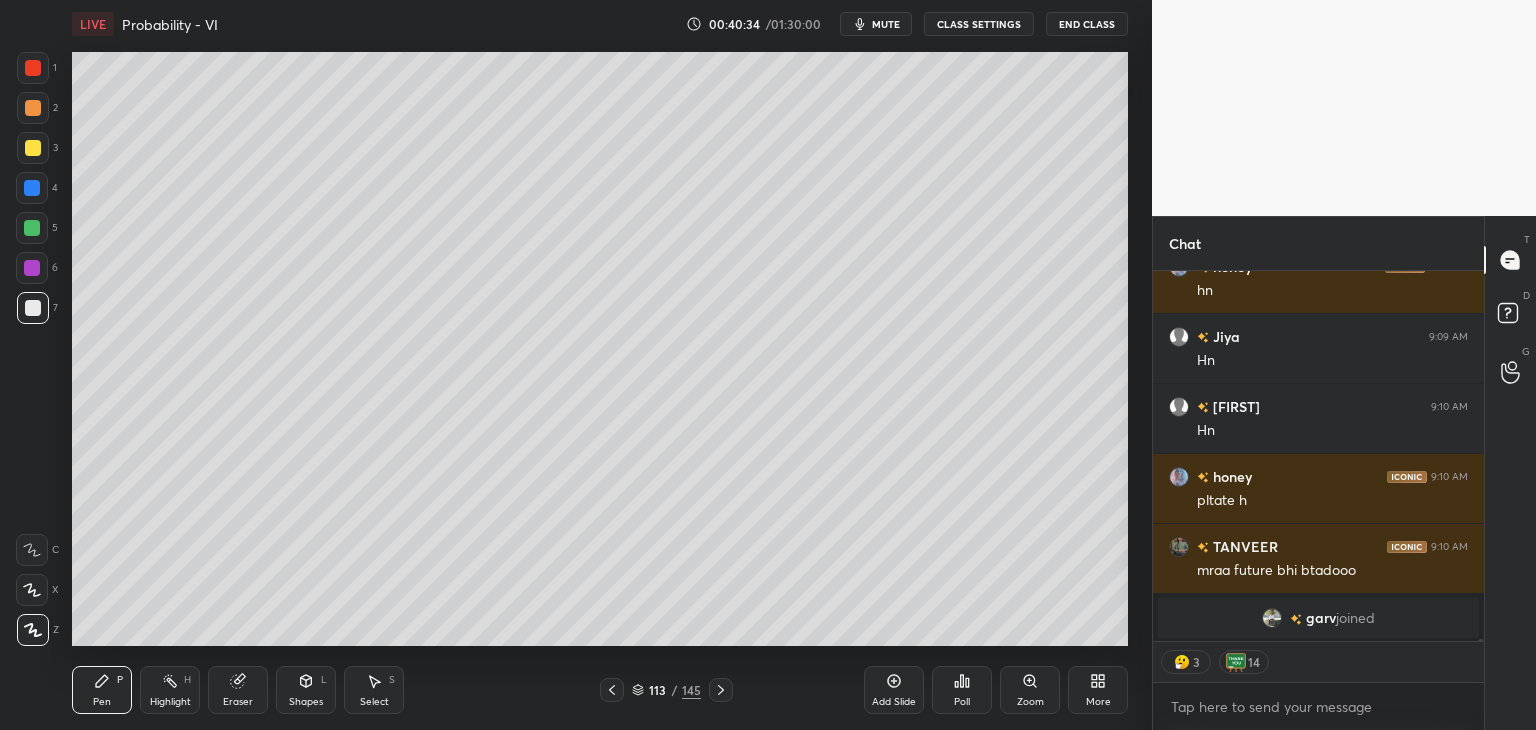 click 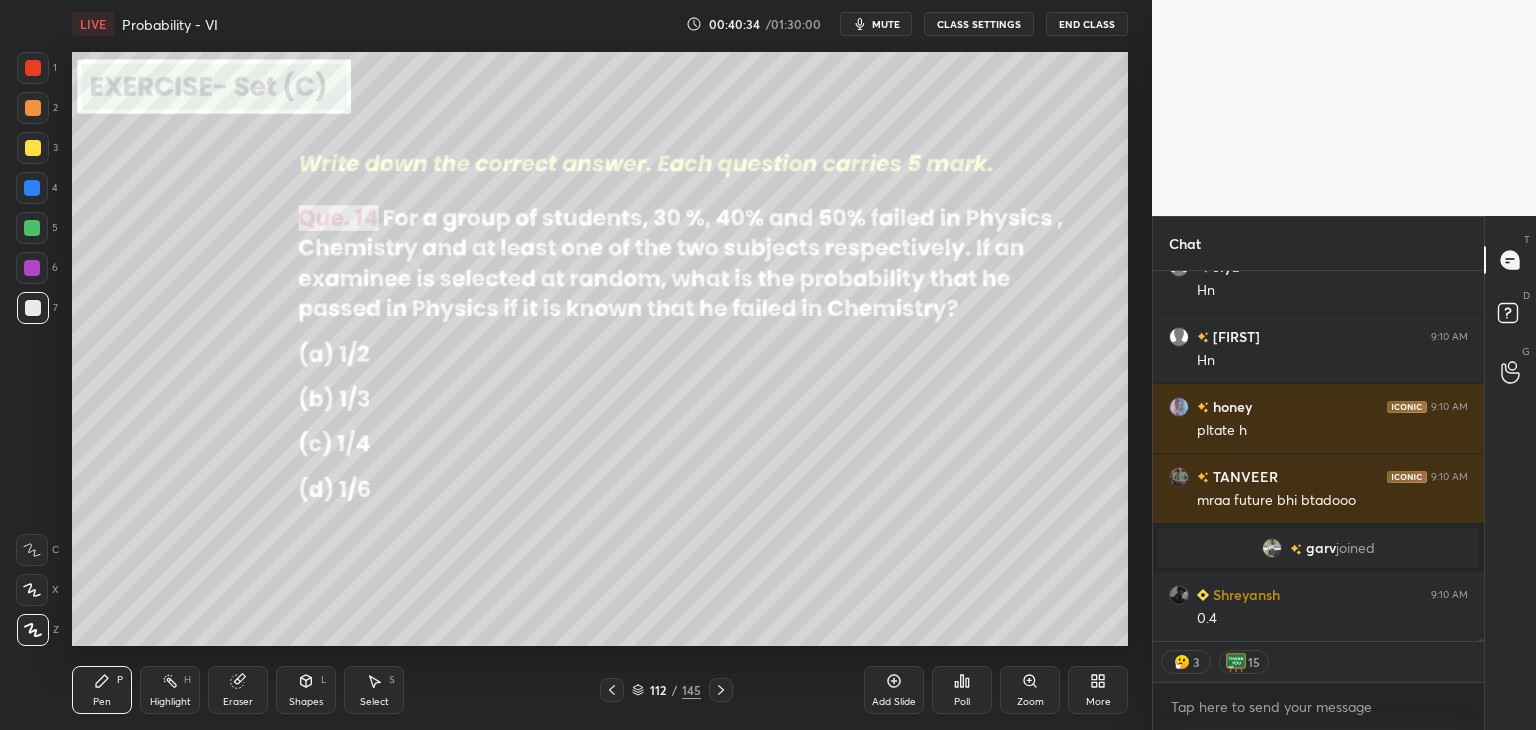 scroll, scrollTop: 54687, scrollLeft: 0, axis: vertical 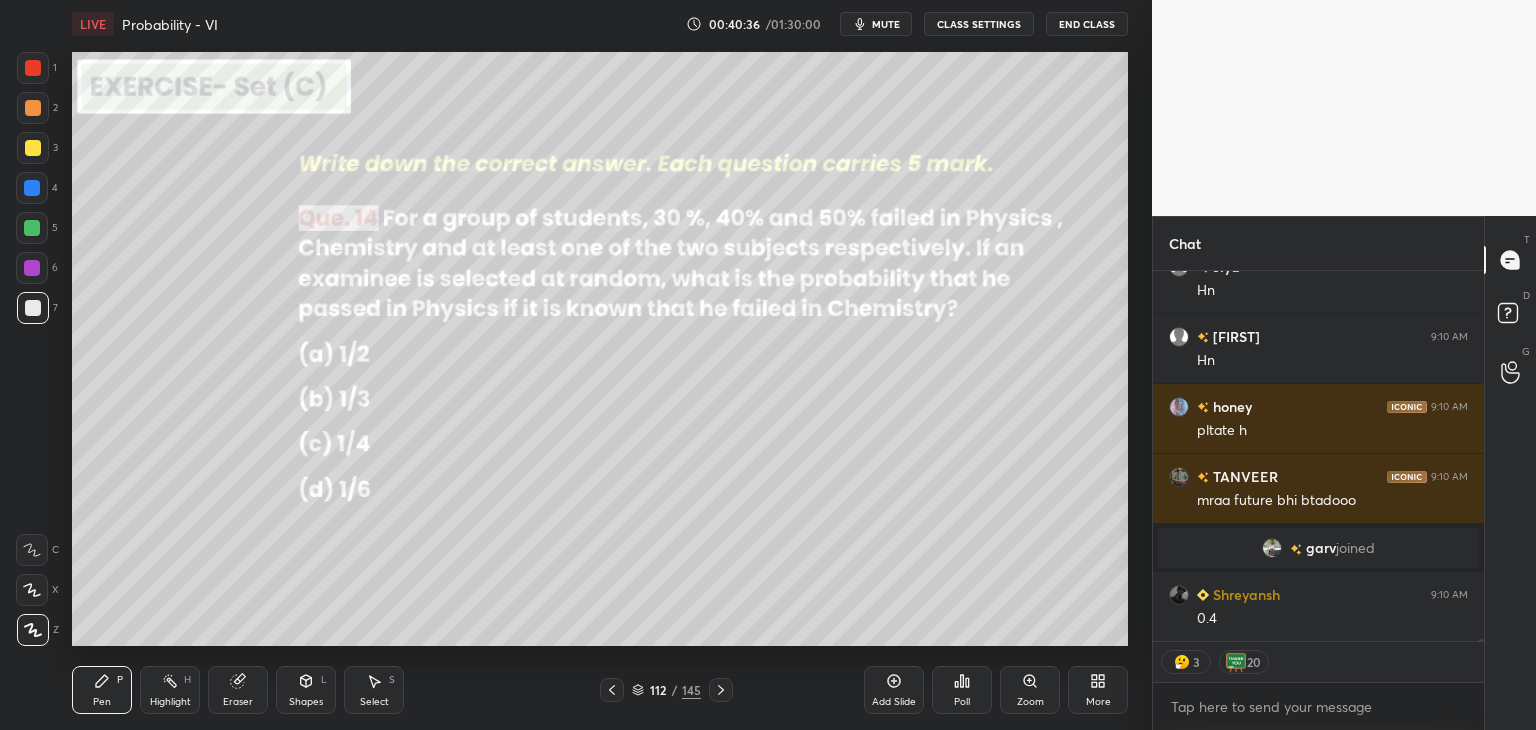 click at bounding box center (721, 690) 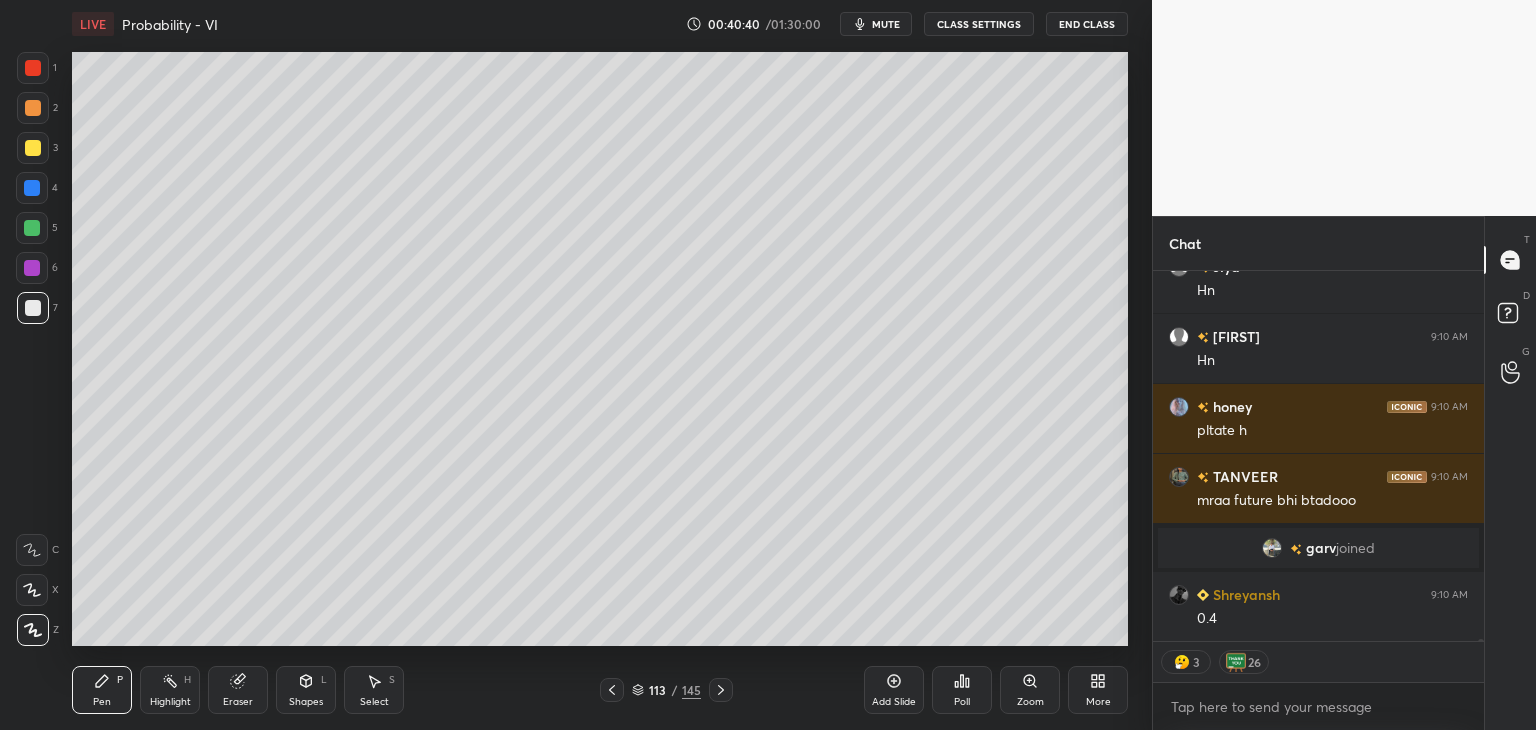 click at bounding box center (612, 690) 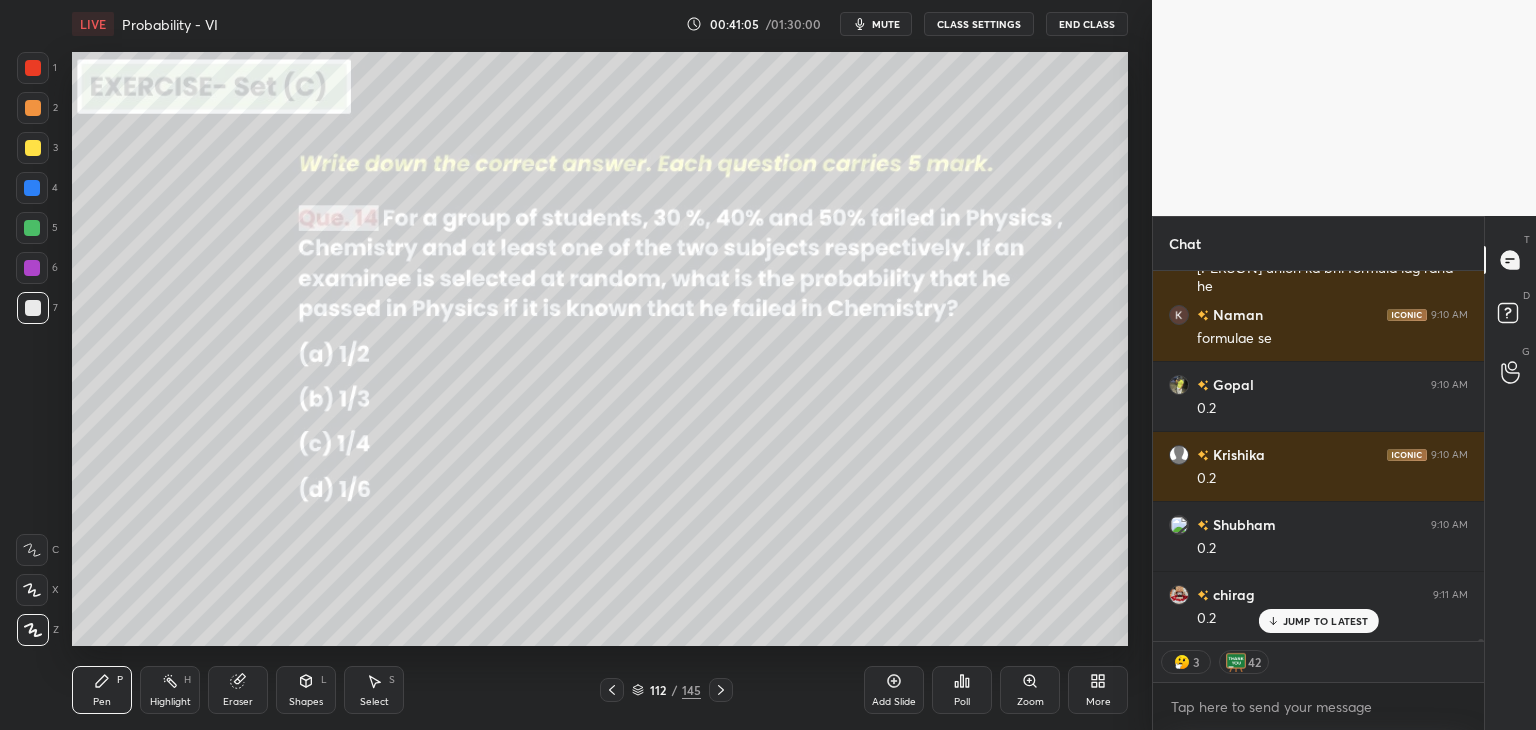 scroll, scrollTop: 55176, scrollLeft: 0, axis: vertical 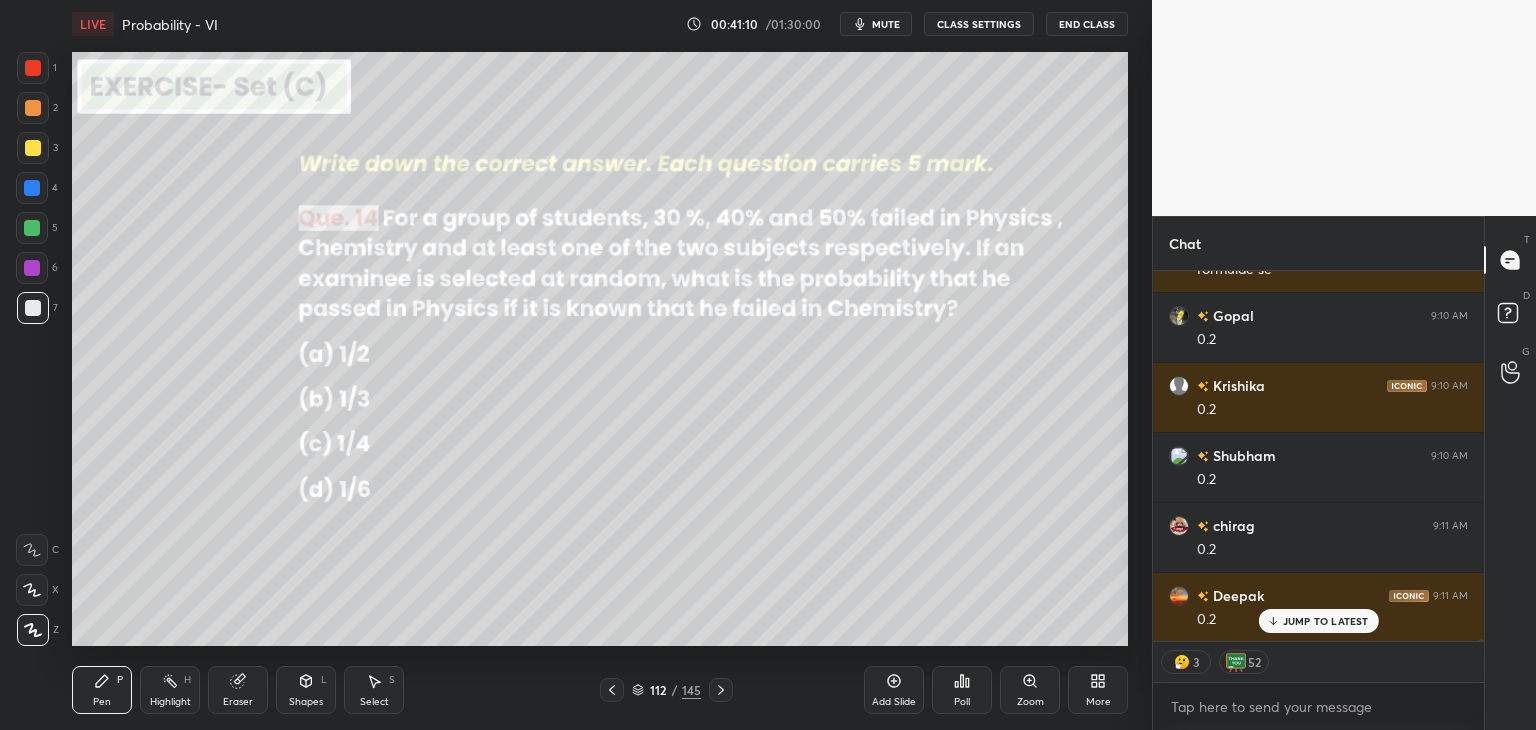 drag, startPoint x: 720, startPoint y: 696, endPoint x: 732, endPoint y: 655, distance: 42.72002 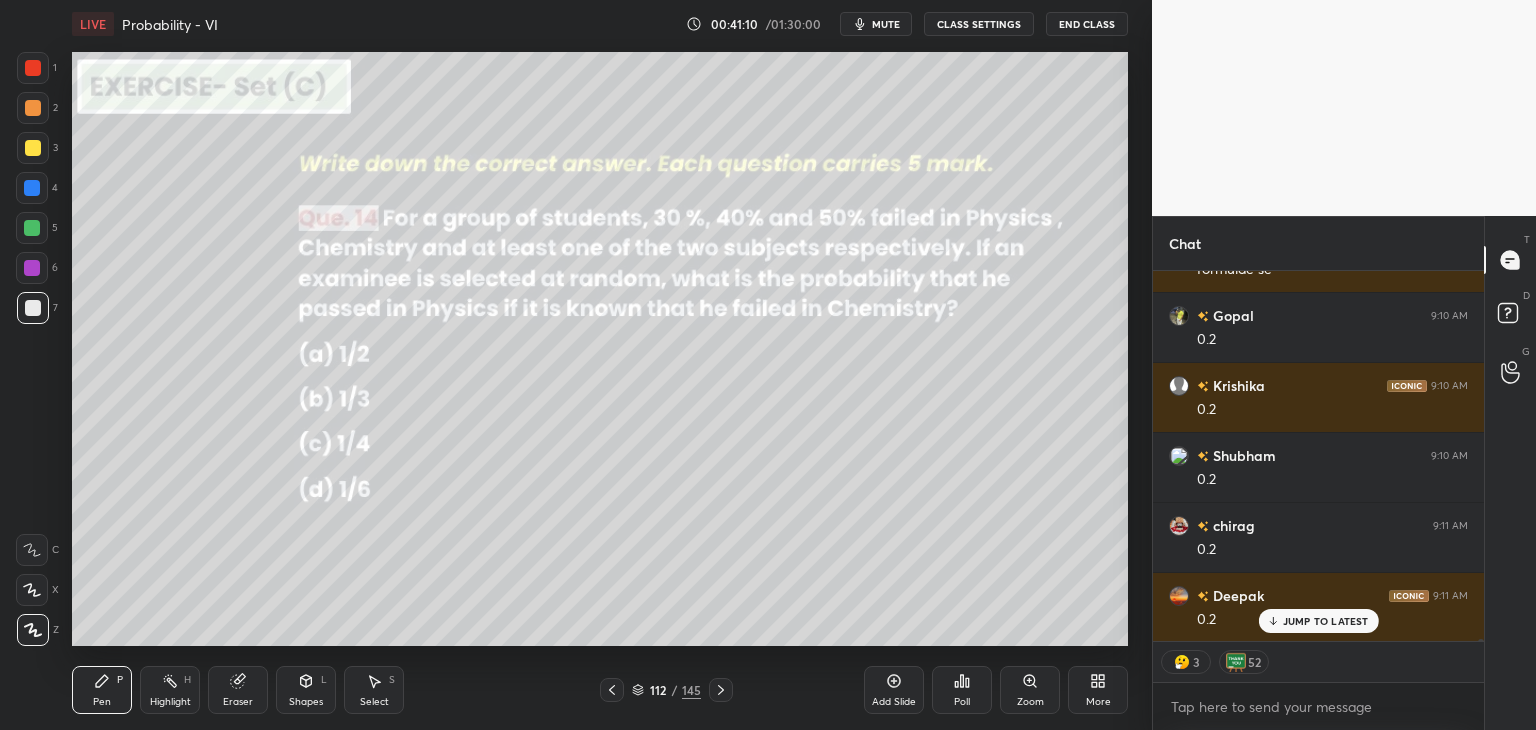 click 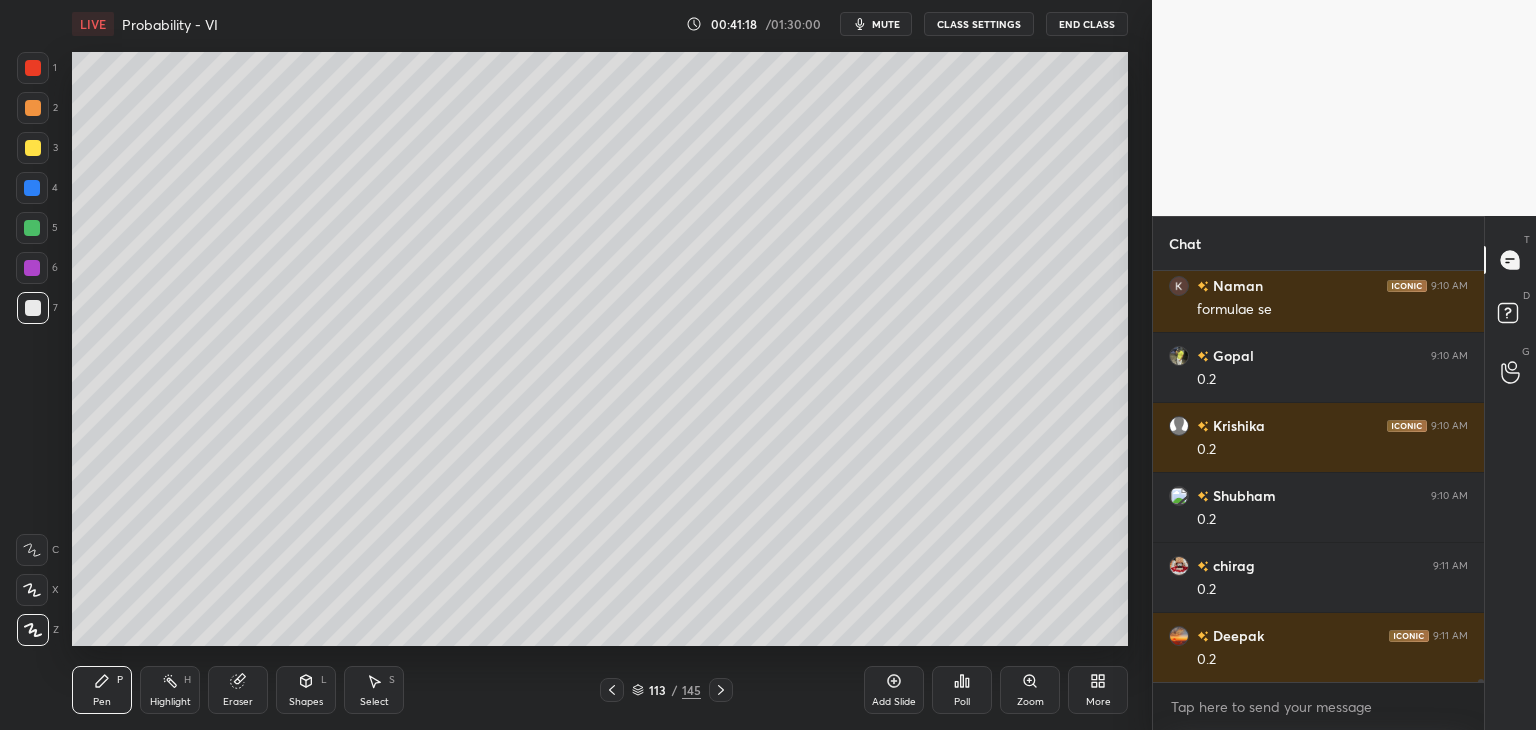 scroll, scrollTop: 6, scrollLeft: 6, axis: both 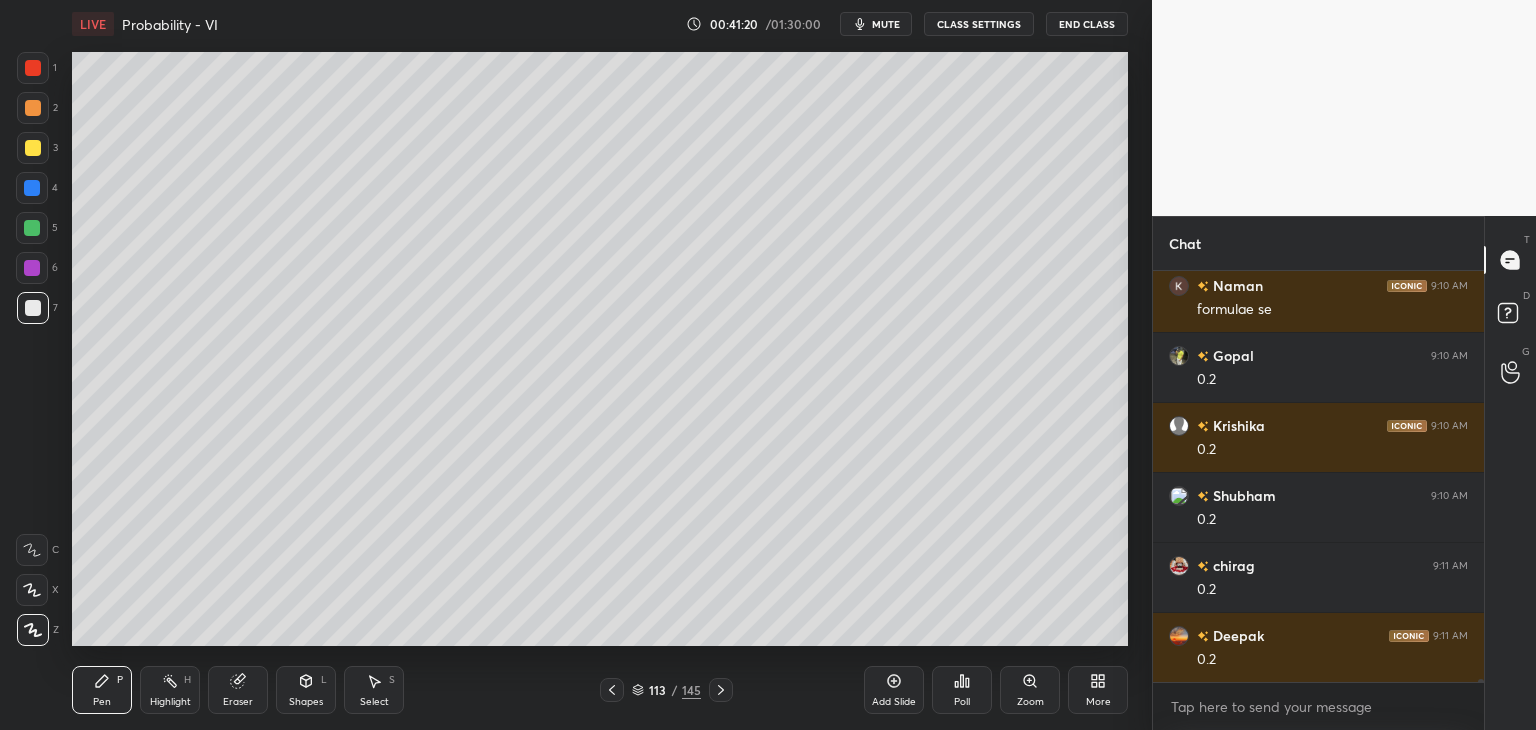 drag, startPoint x: 613, startPoint y: 691, endPoint x: 601, endPoint y: 675, distance: 20 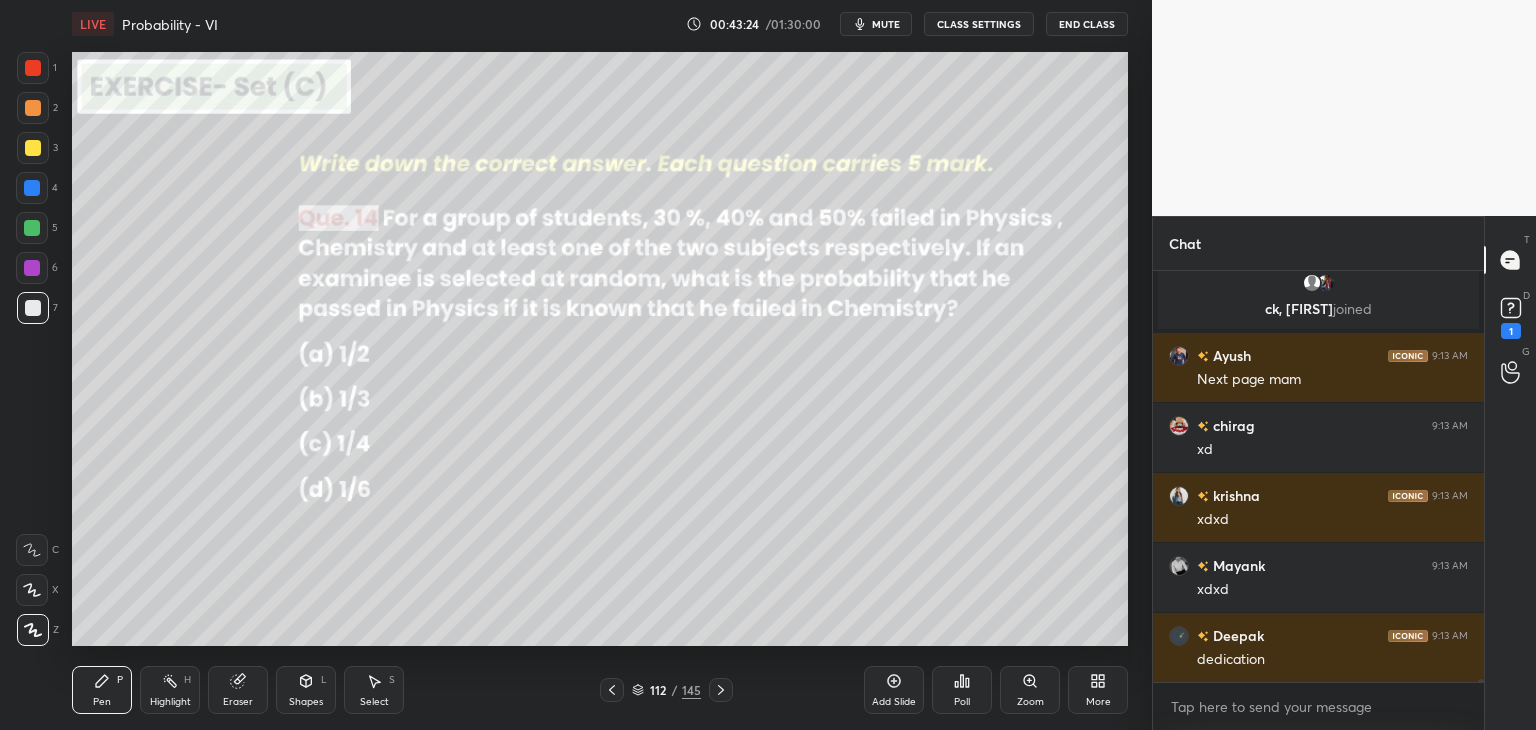 scroll, scrollTop: 56754, scrollLeft: 0, axis: vertical 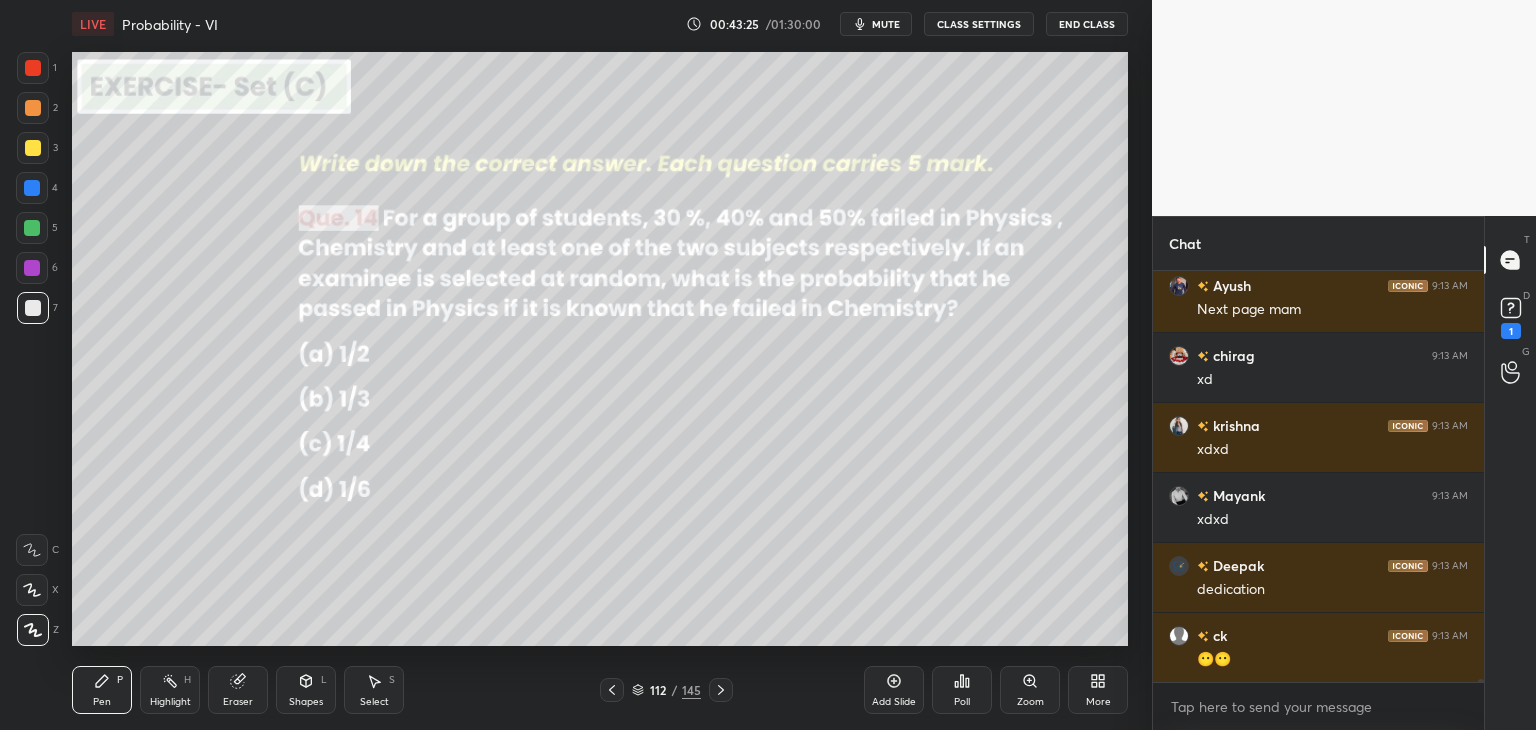 click 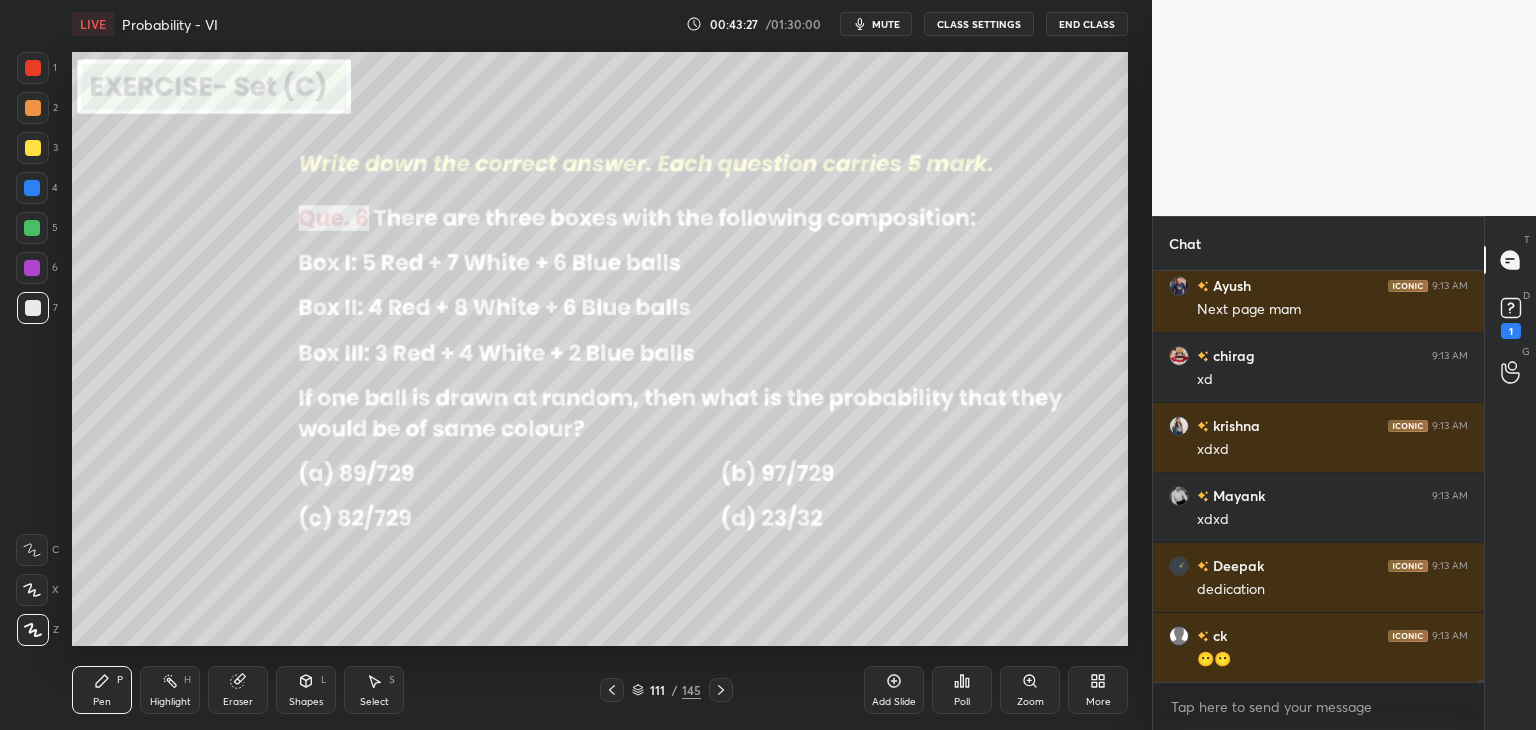 click 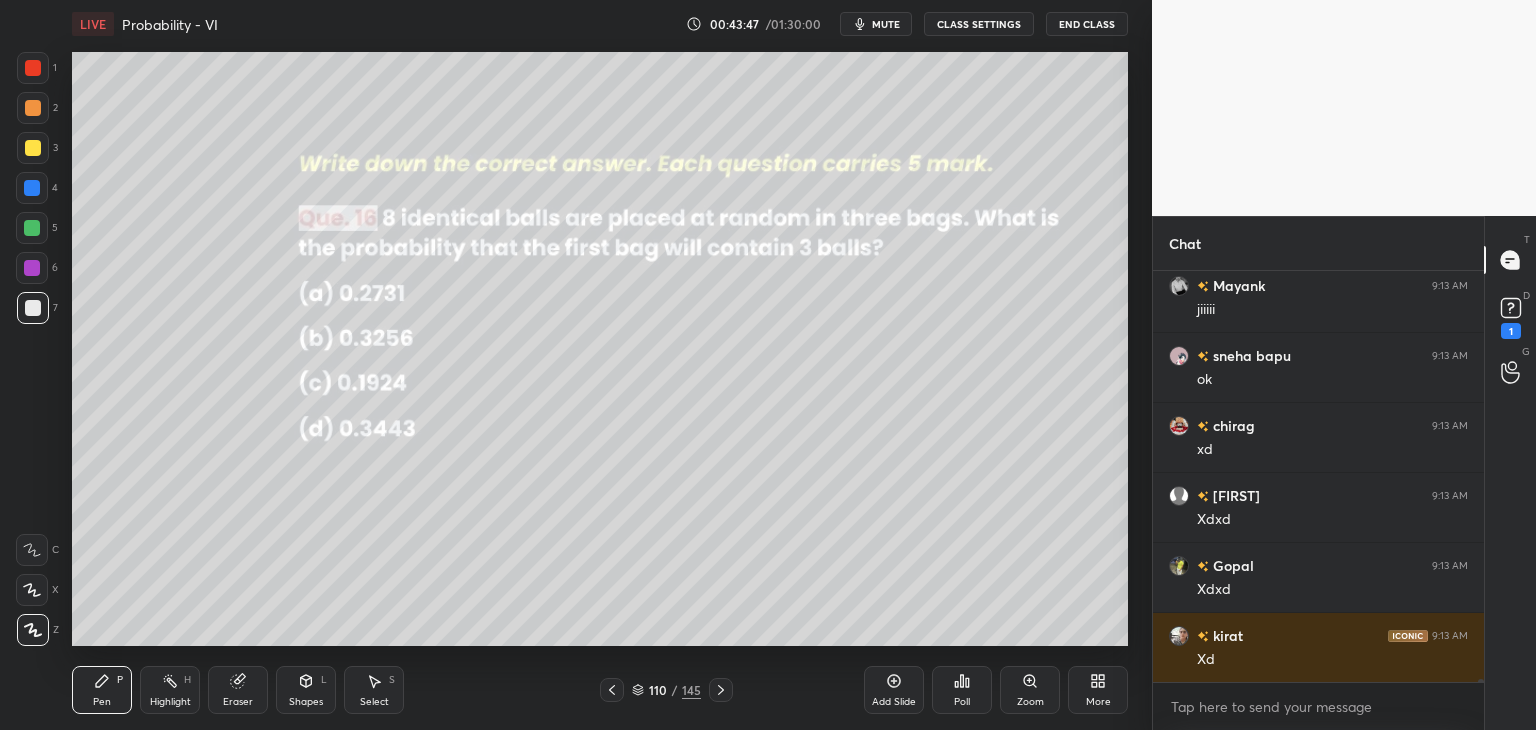 scroll, scrollTop: 57384, scrollLeft: 0, axis: vertical 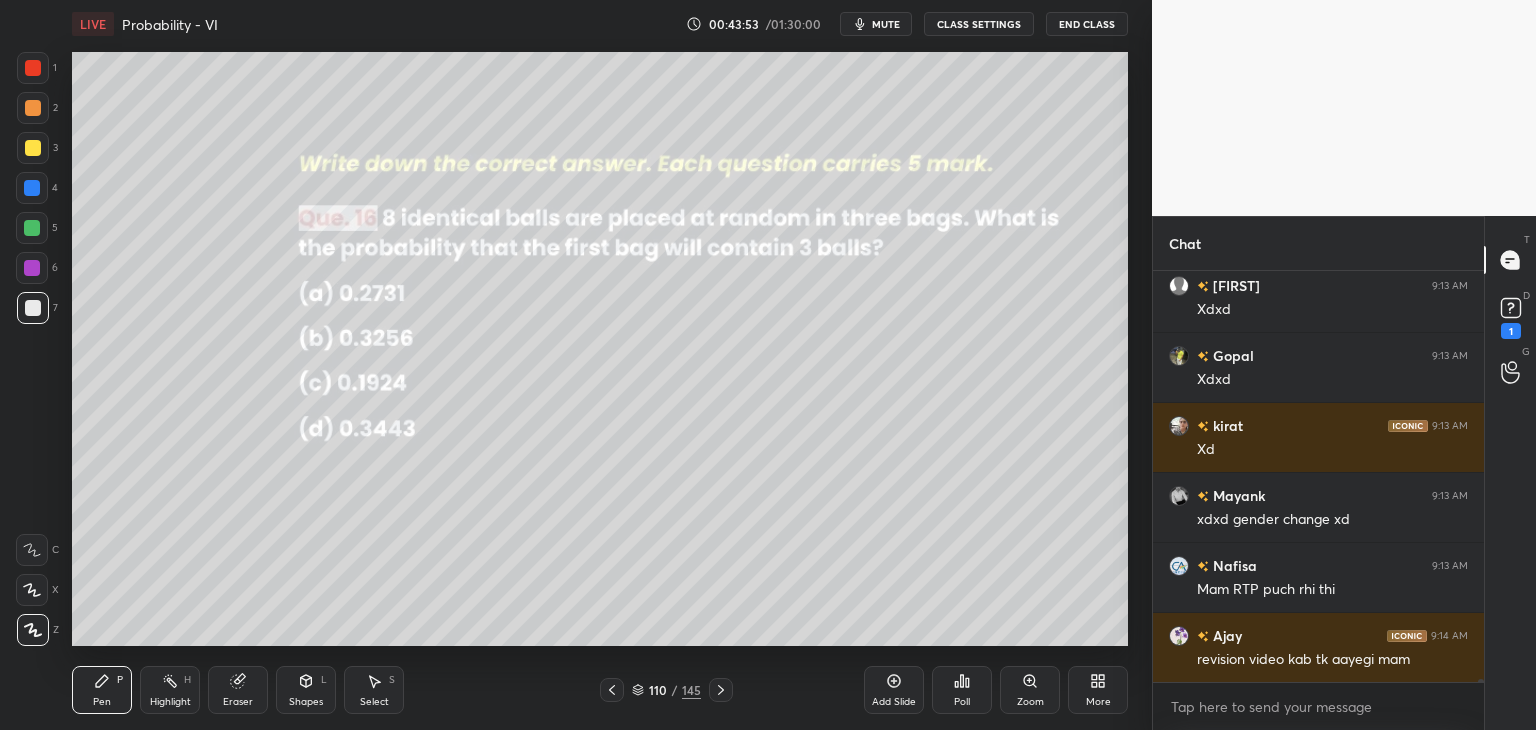 click on "Poll" at bounding box center [962, 690] 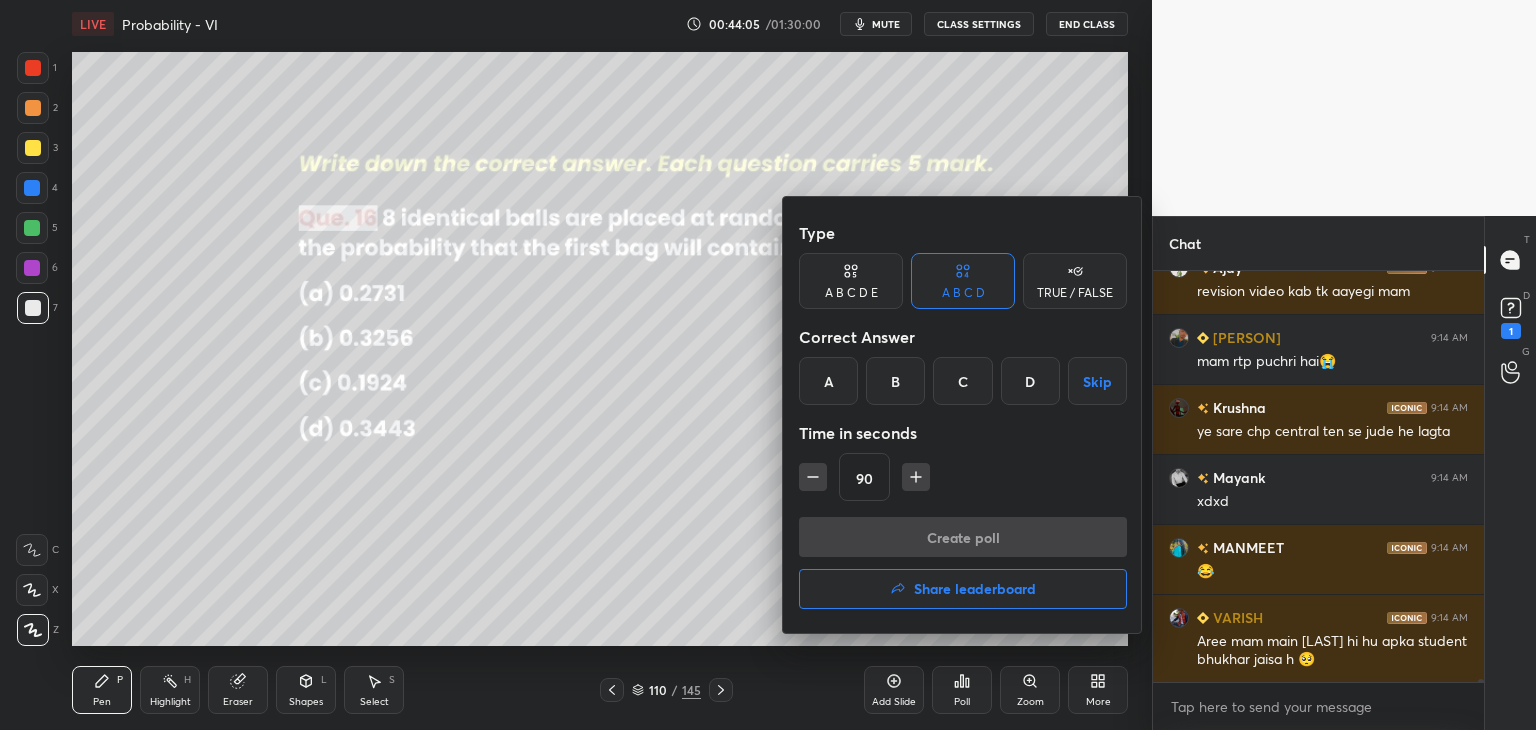 scroll, scrollTop: 57962, scrollLeft: 0, axis: vertical 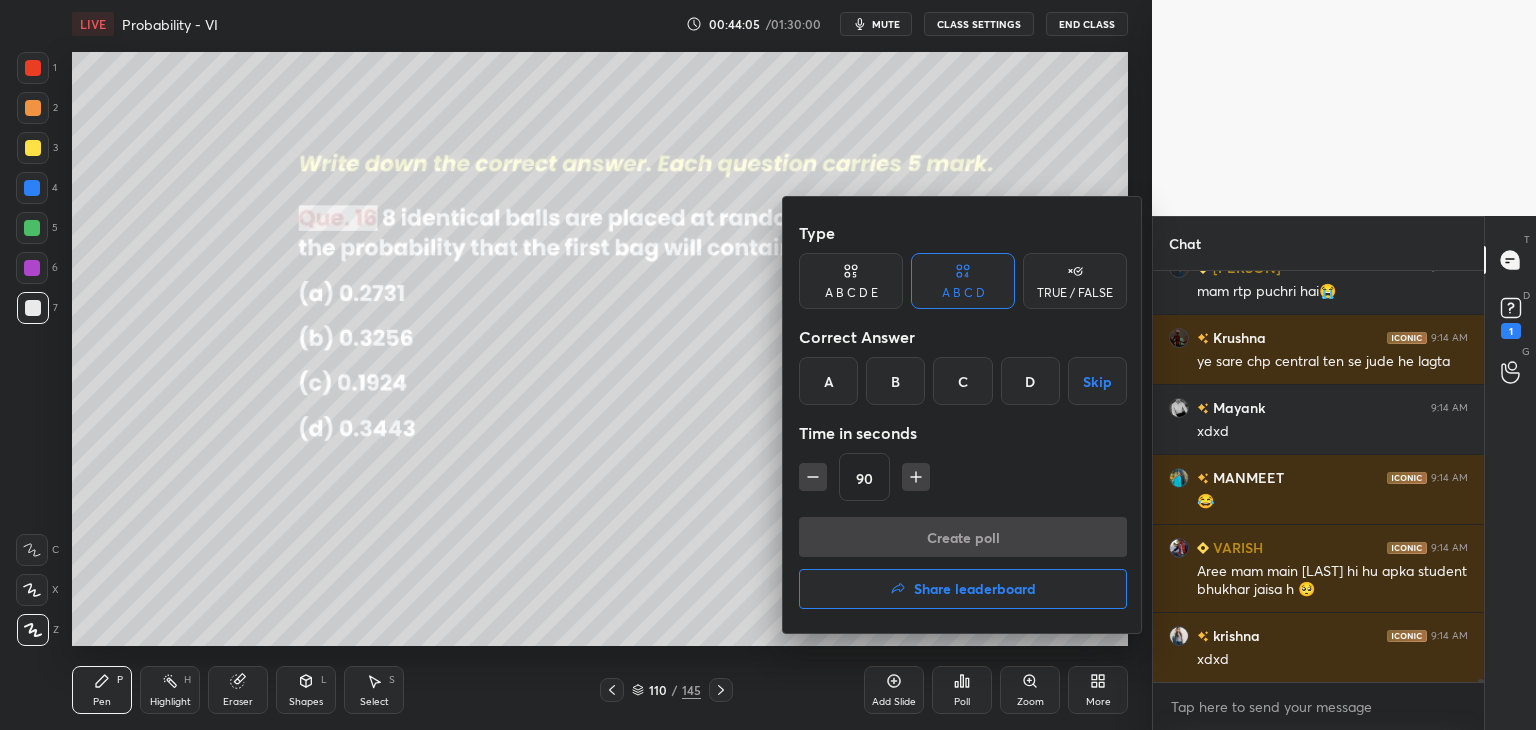 drag, startPoint x: 826, startPoint y: 375, endPoint x: 836, endPoint y: 392, distance: 19.723083 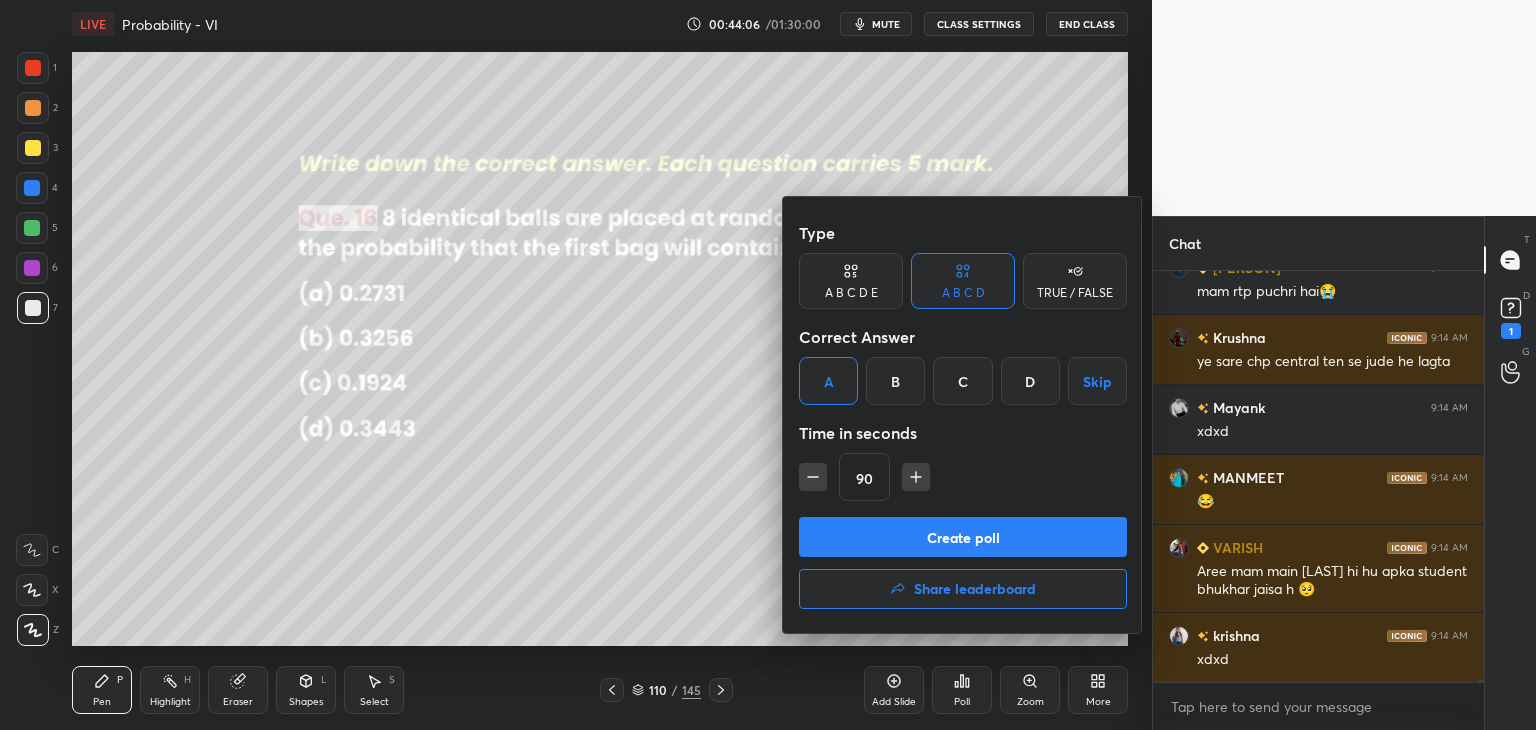 click 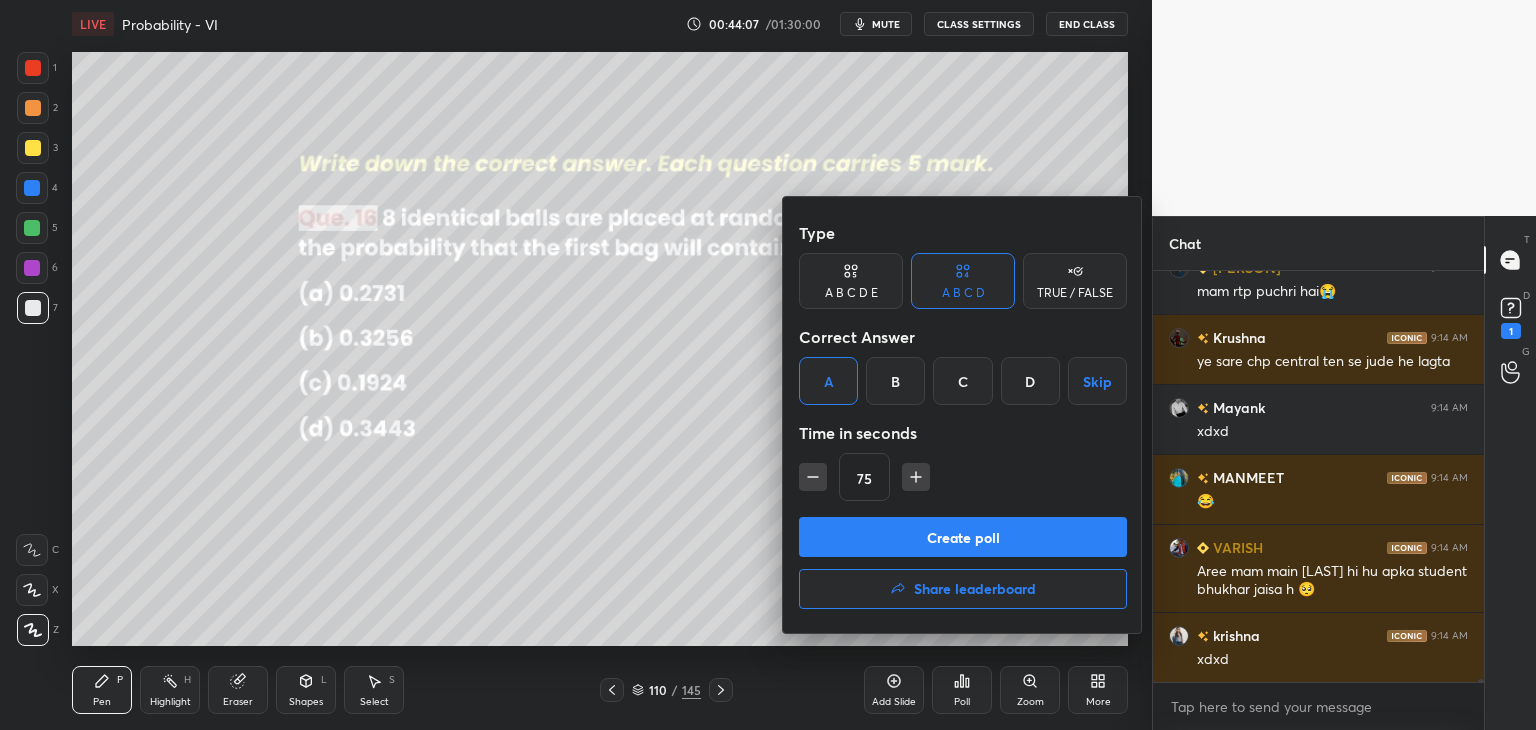 click 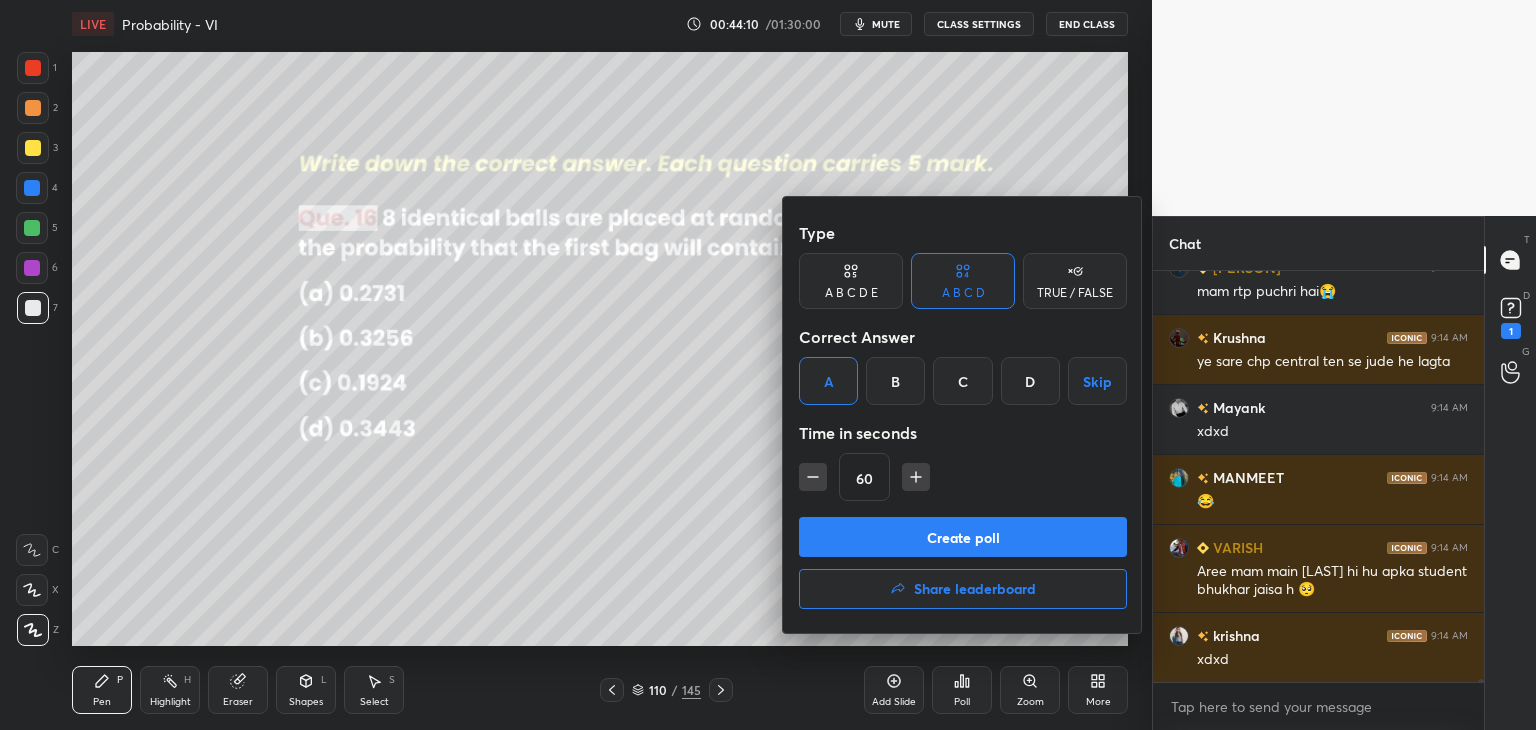 click on "Create poll" at bounding box center [963, 537] 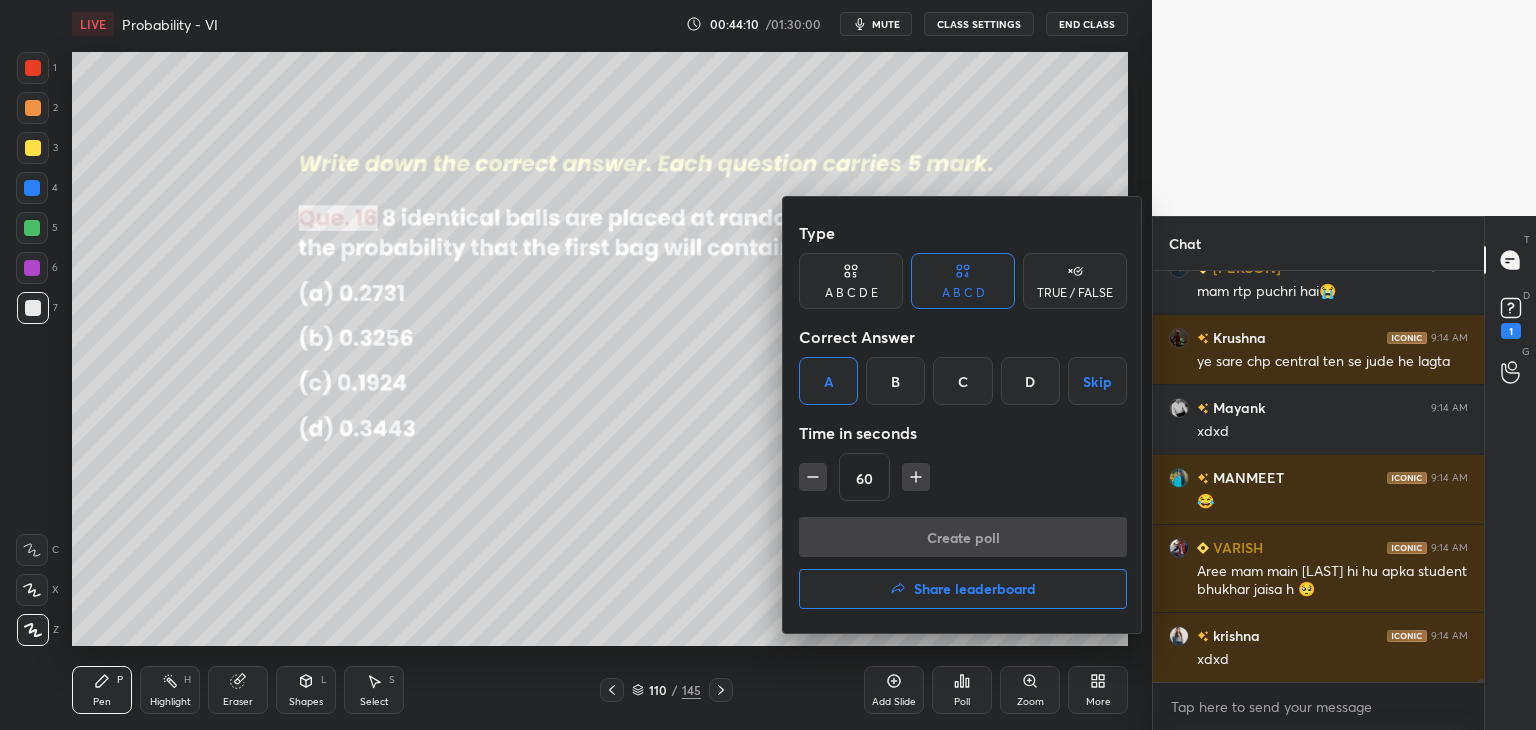 scroll, scrollTop: 372, scrollLeft: 325, axis: both 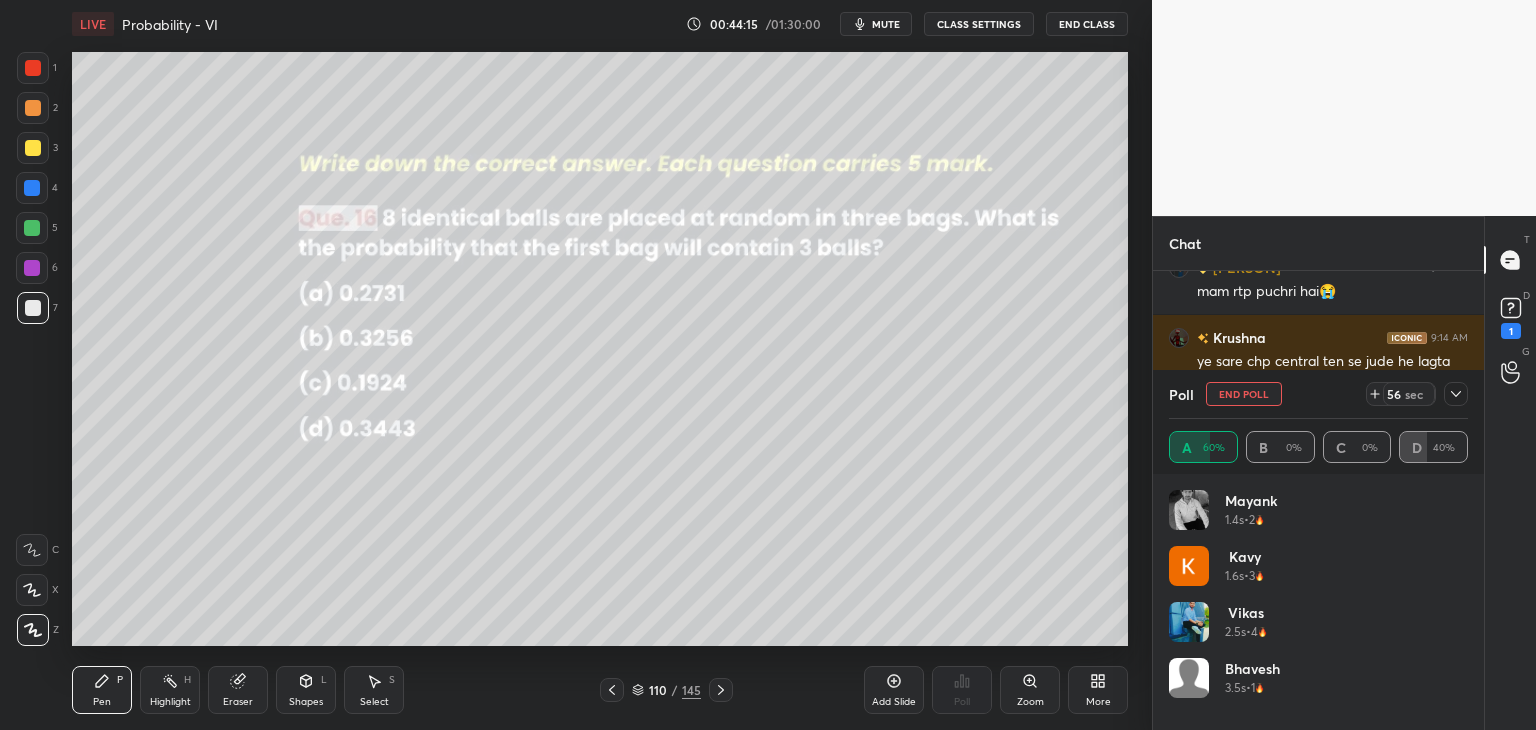 click 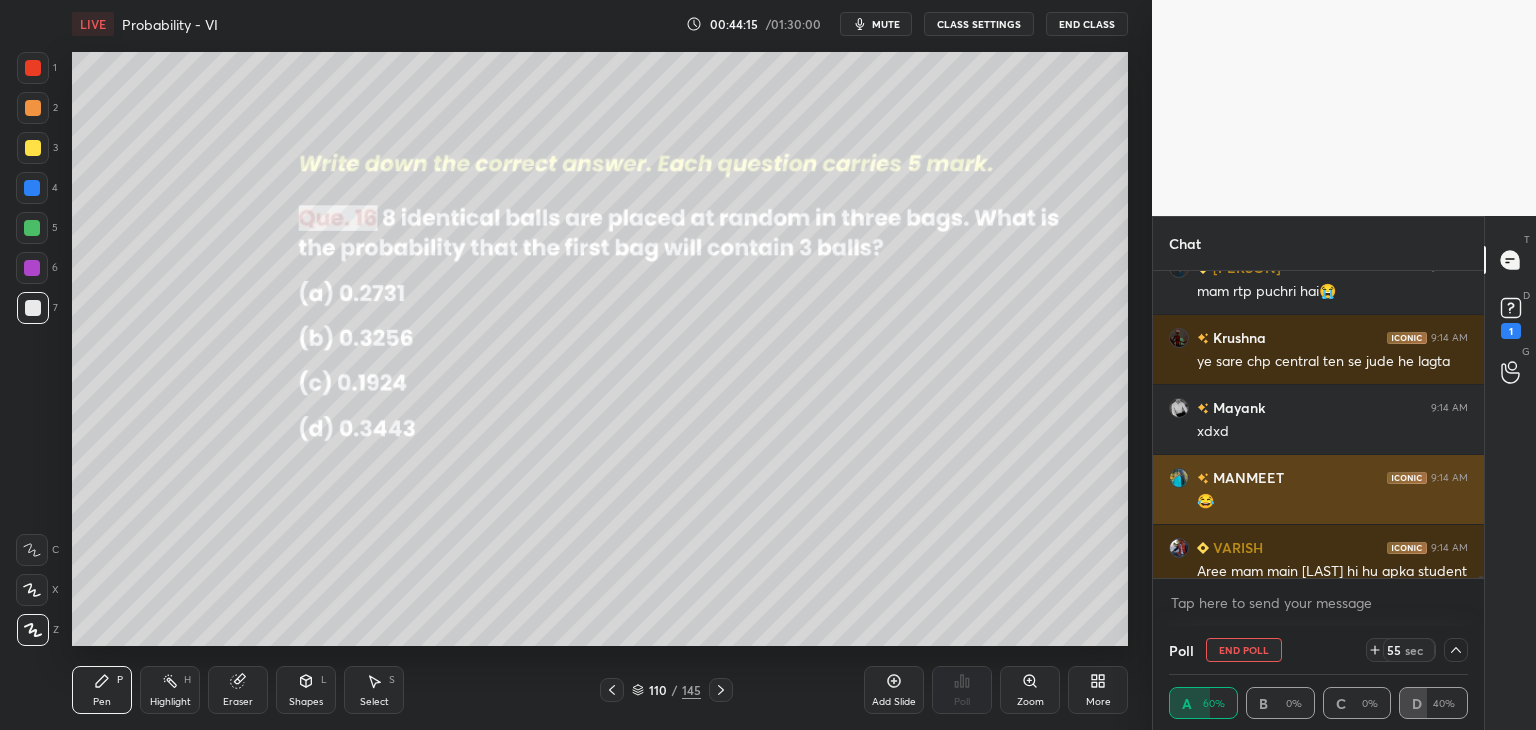 scroll, scrollTop: 0, scrollLeft: 0, axis: both 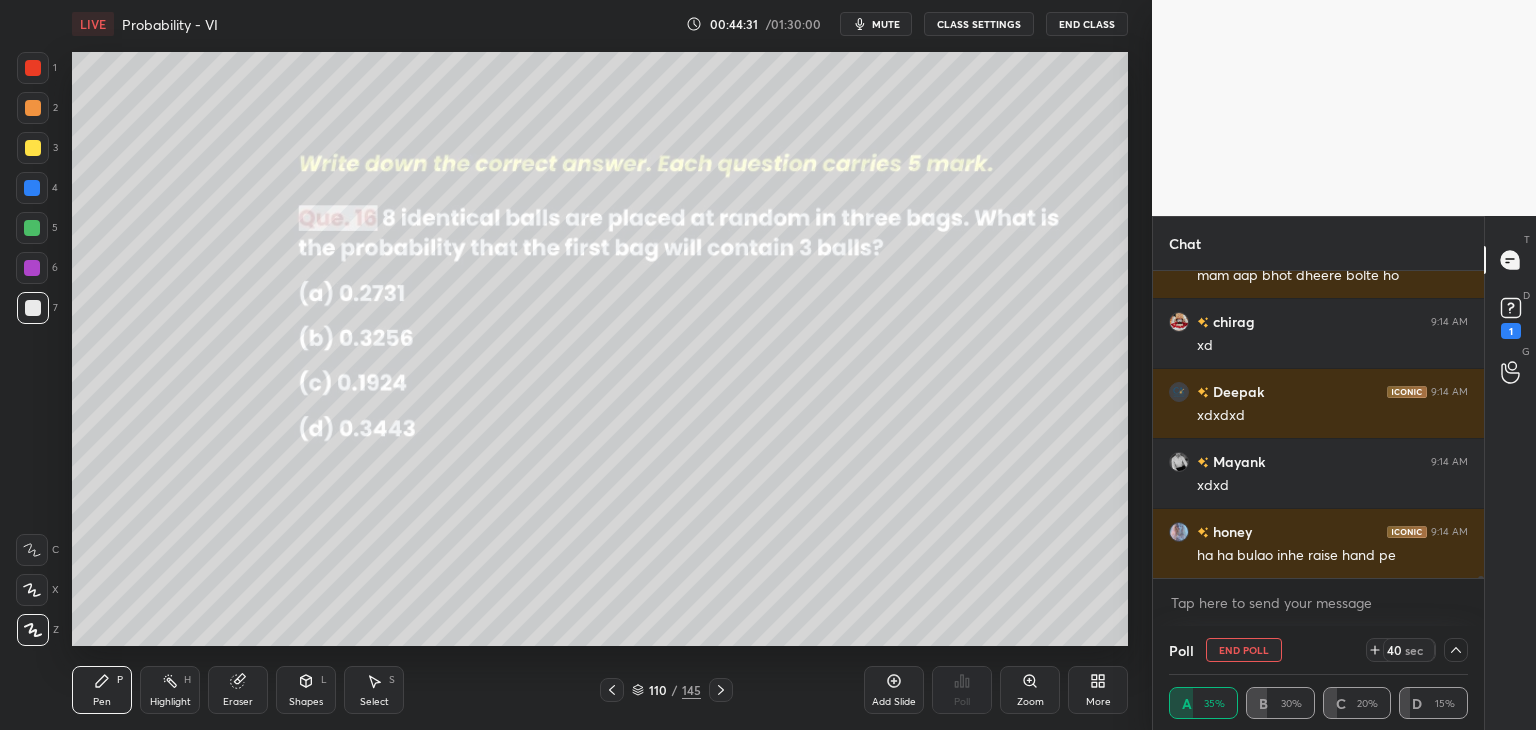click 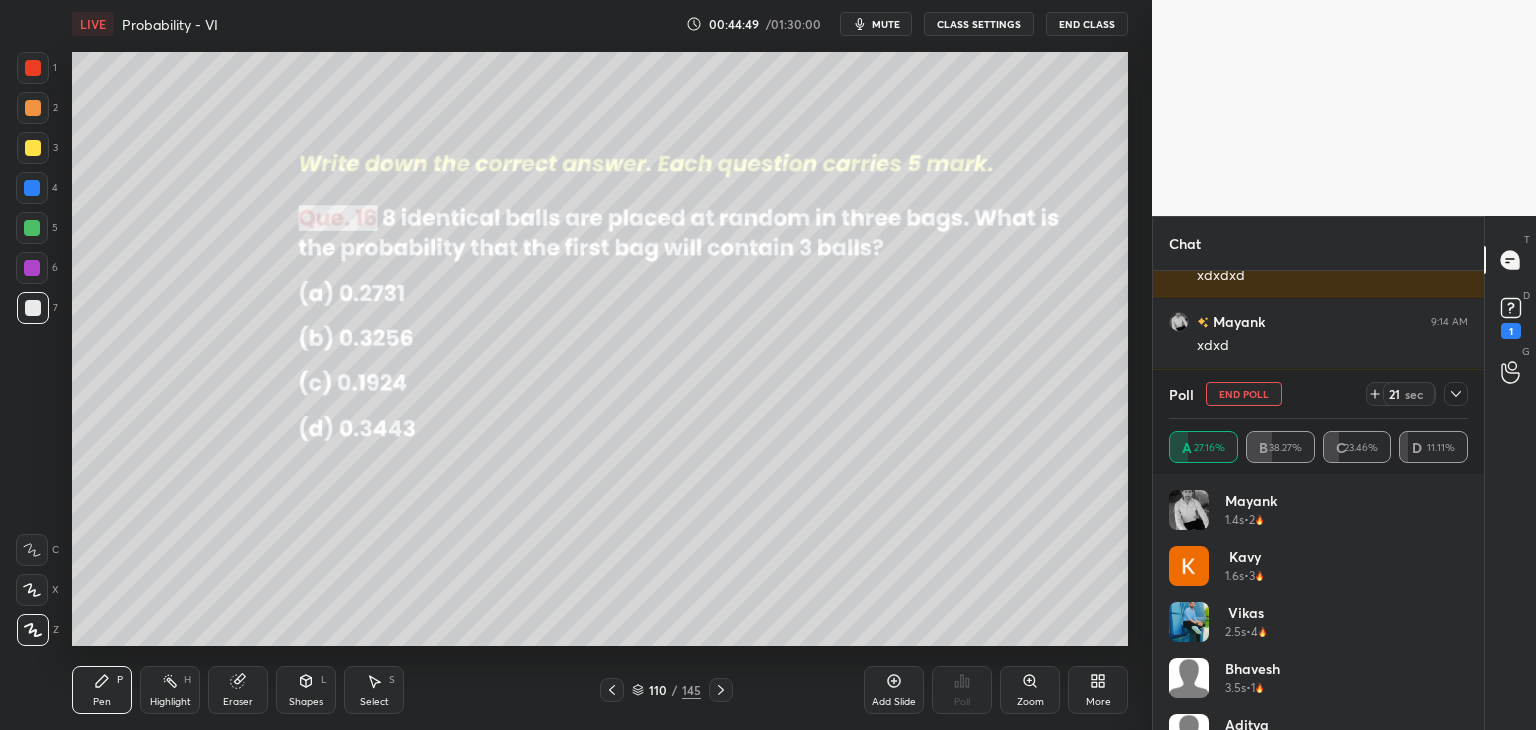 click 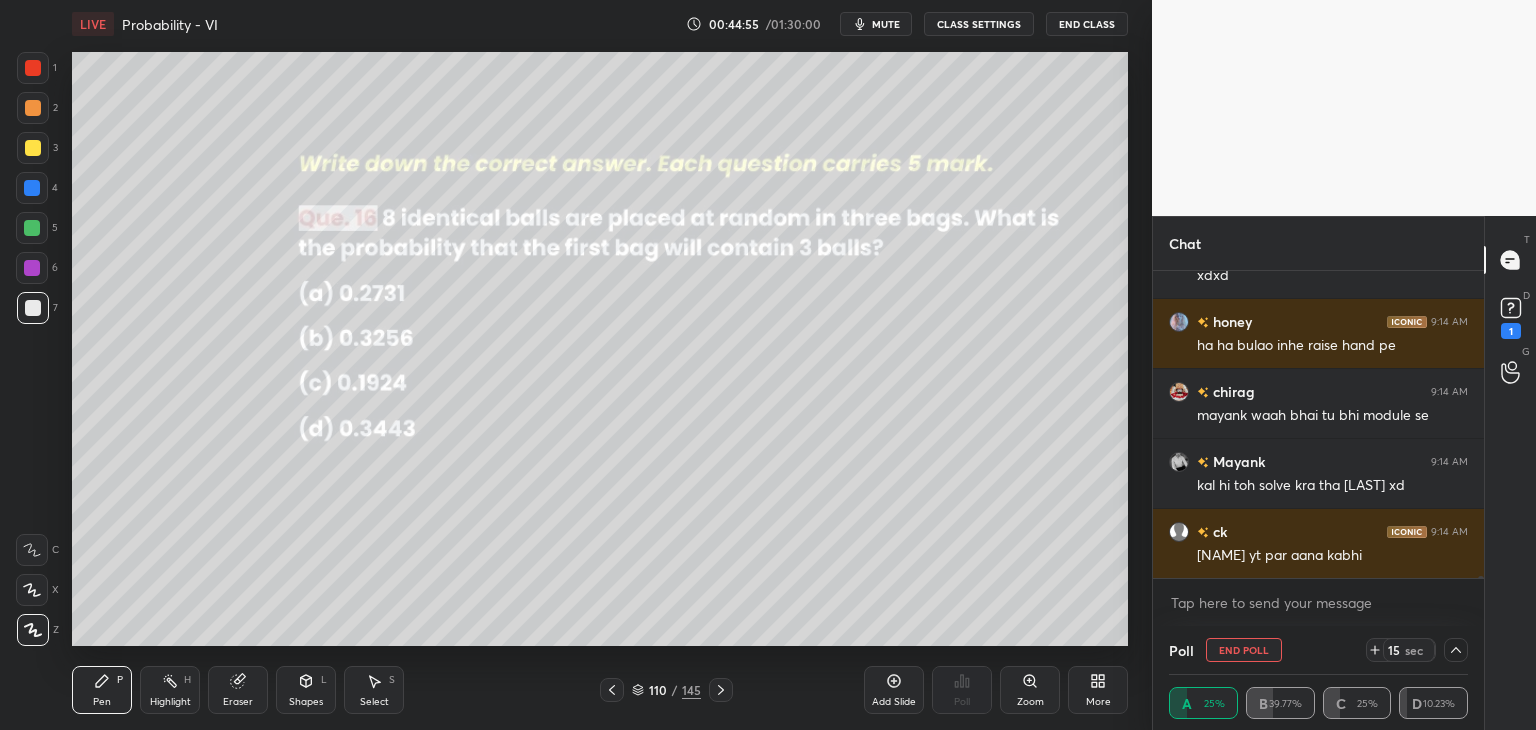 drag, startPoint x: 1458, startPoint y: 646, endPoint x: 1464, endPoint y: 657, distance: 12.529964 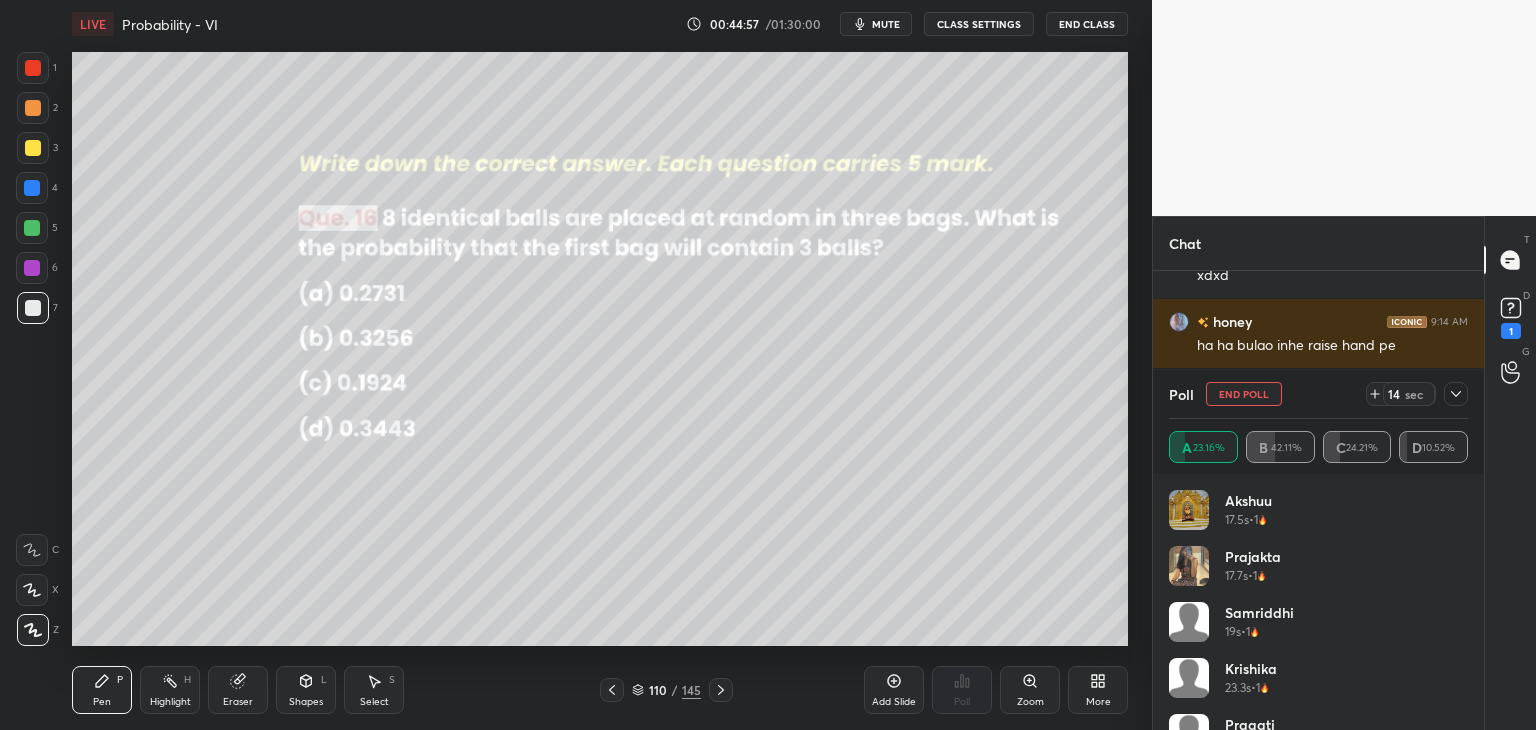 click on "[PERSON] 17.5s  •  1 [PERSON] 17.5s  •  1 [PERSON] 17.7s  •  1 [PERSON] 19s  •  1 [PERSON] 23.3s  •  1 [PERSON] 28.8s  •  1 [PERSON] 31.8s  •  5 [PERSON] 32.5s  •  4" at bounding box center [1318, 610] 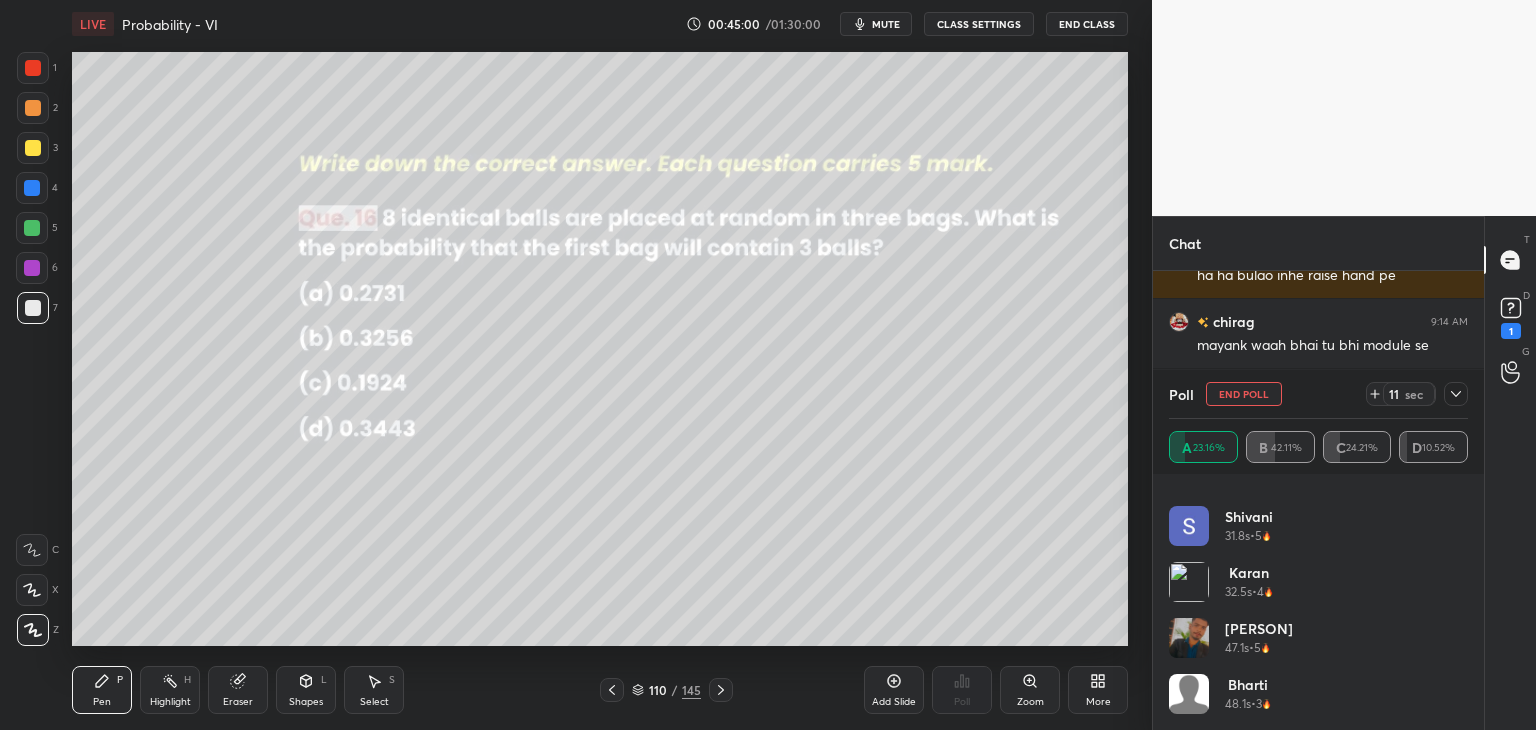 click 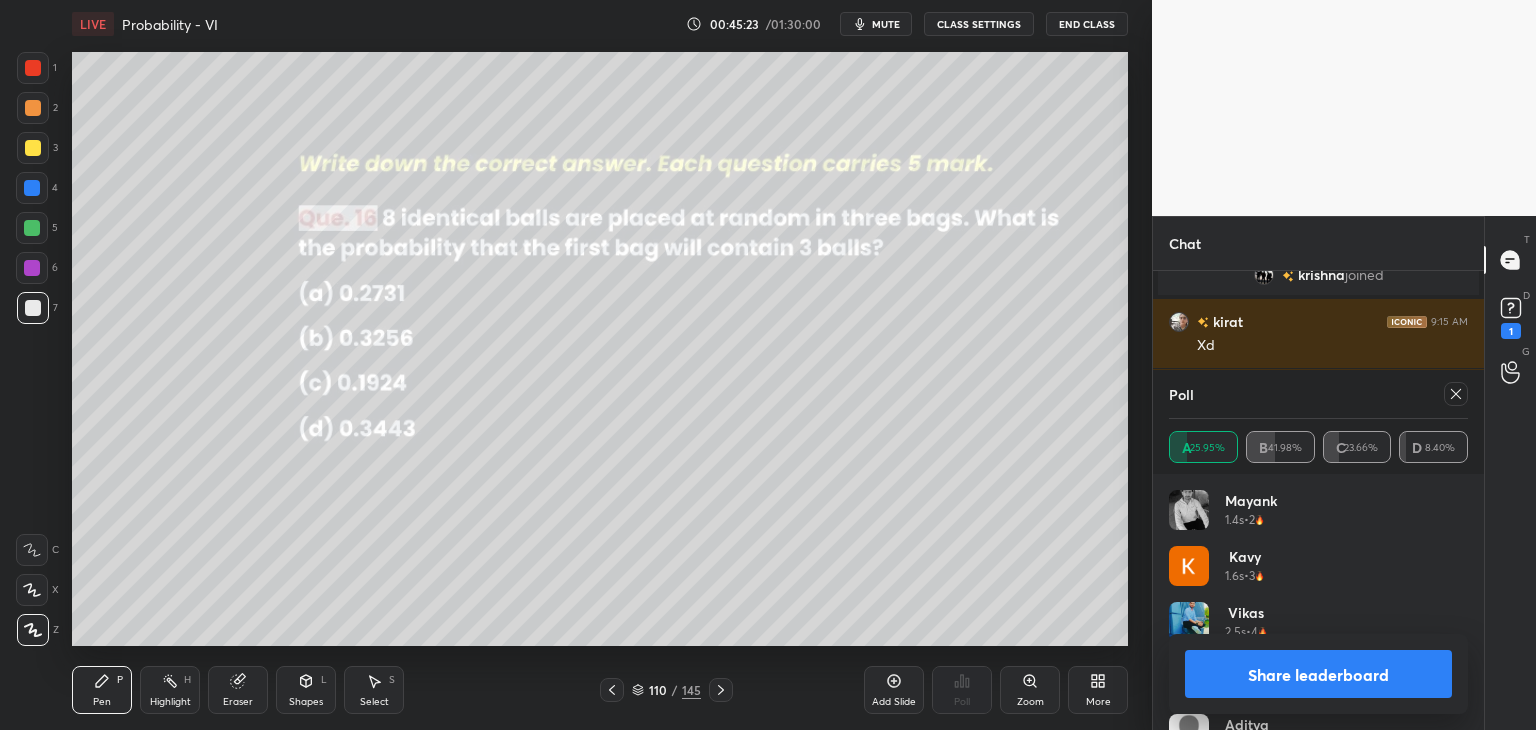 drag, startPoint x: 1473, startPoint y: 386, endPoint x: 1469, endPoint y: 412, distance: 26.305893 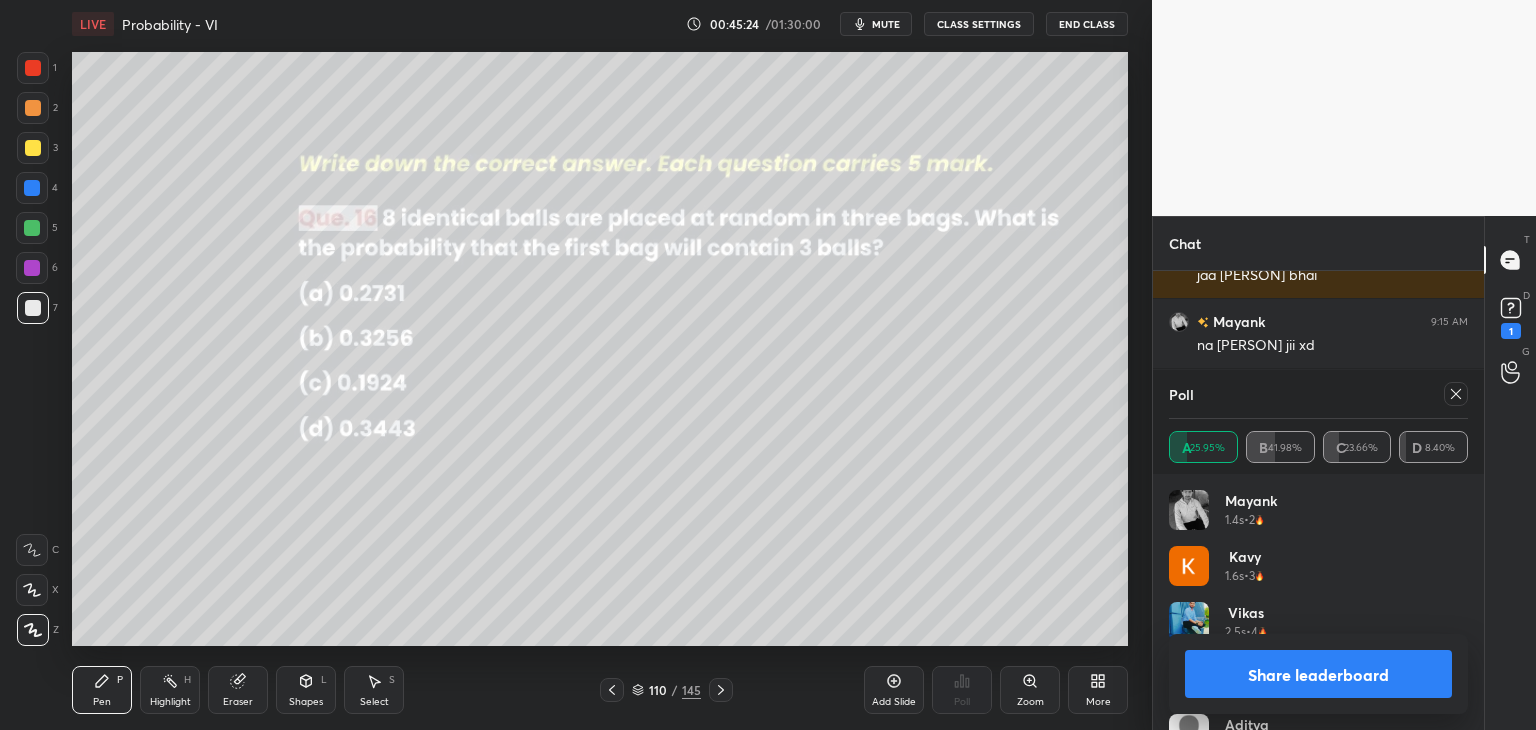 click on "Share leaderboard" at bounding box center (1318, 674) 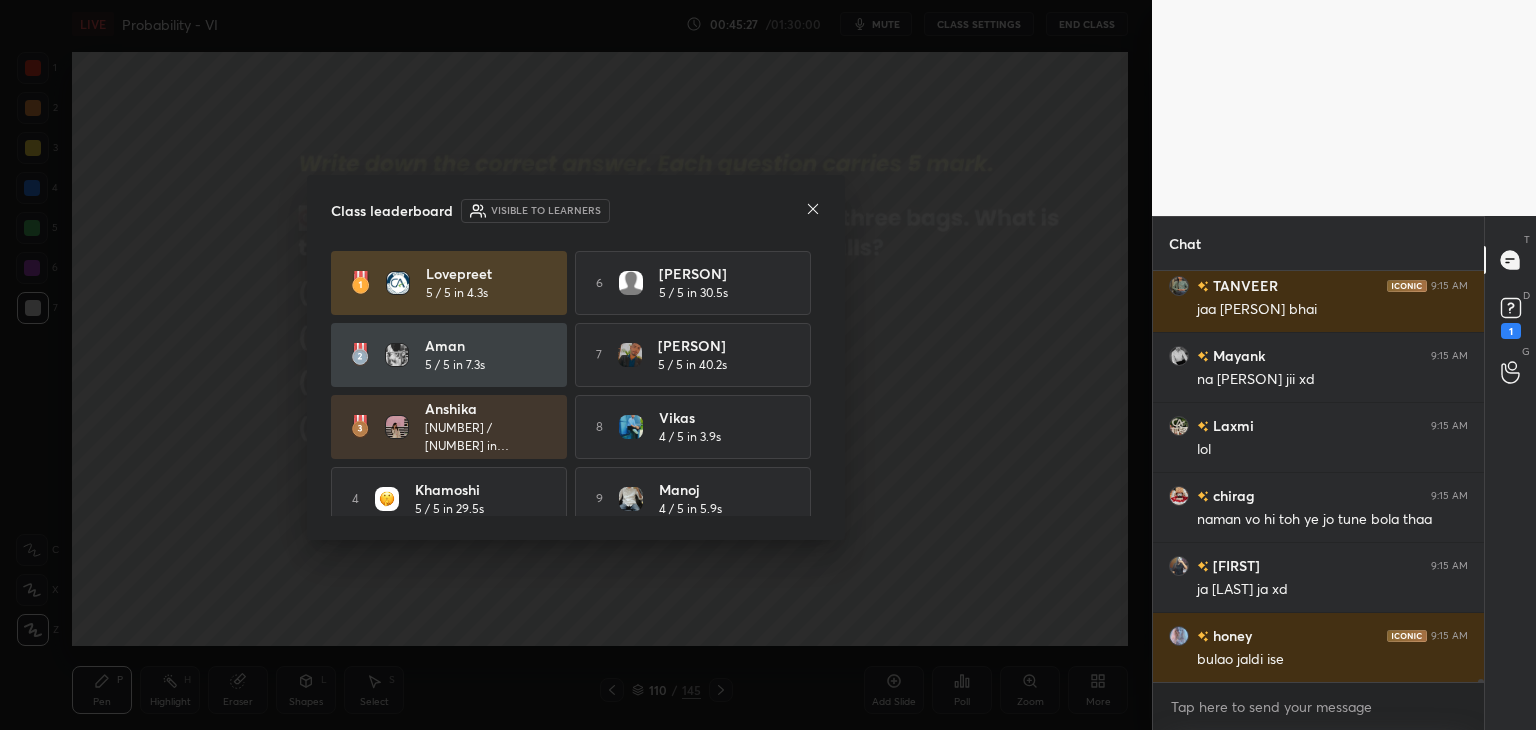 click 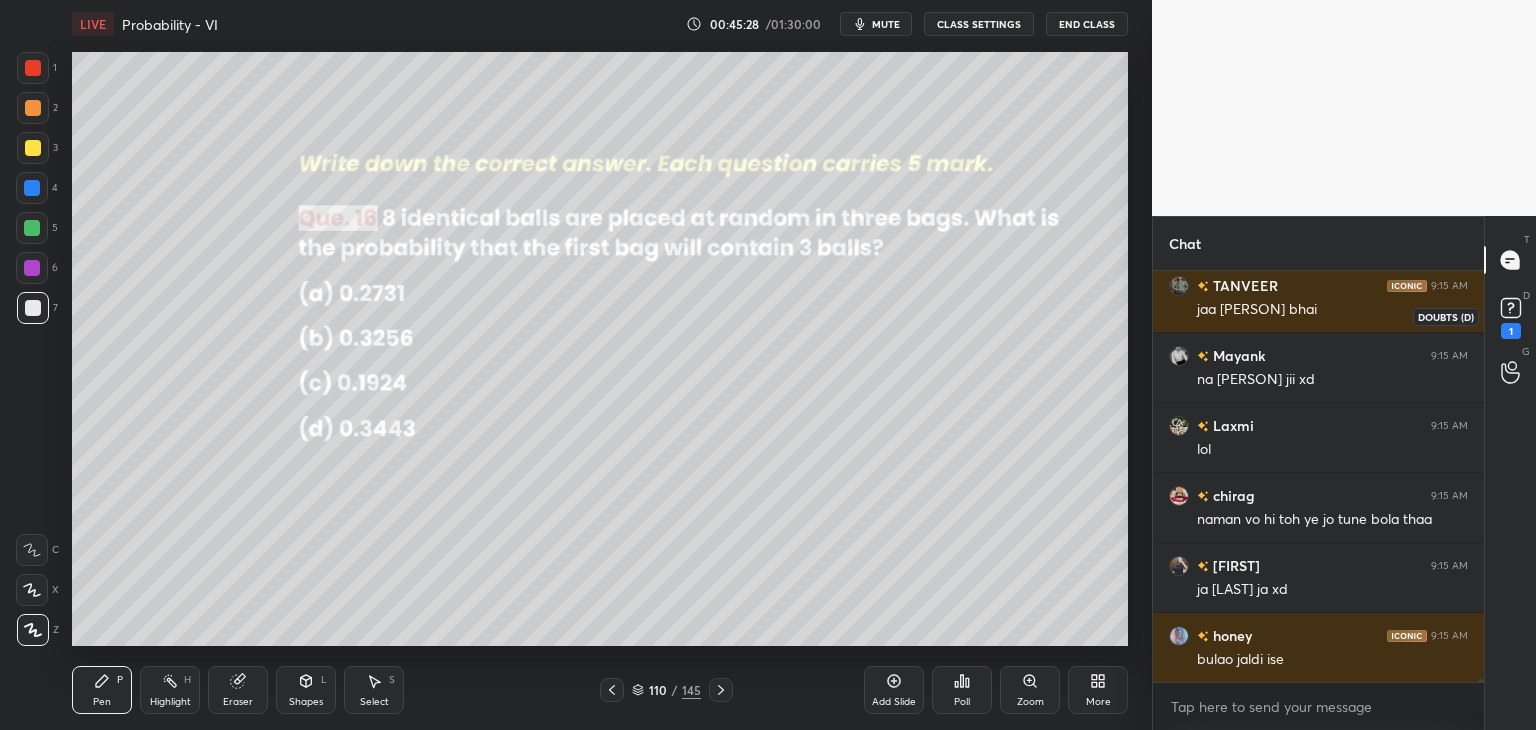 click on "1" at bounding box center [1511, 331] 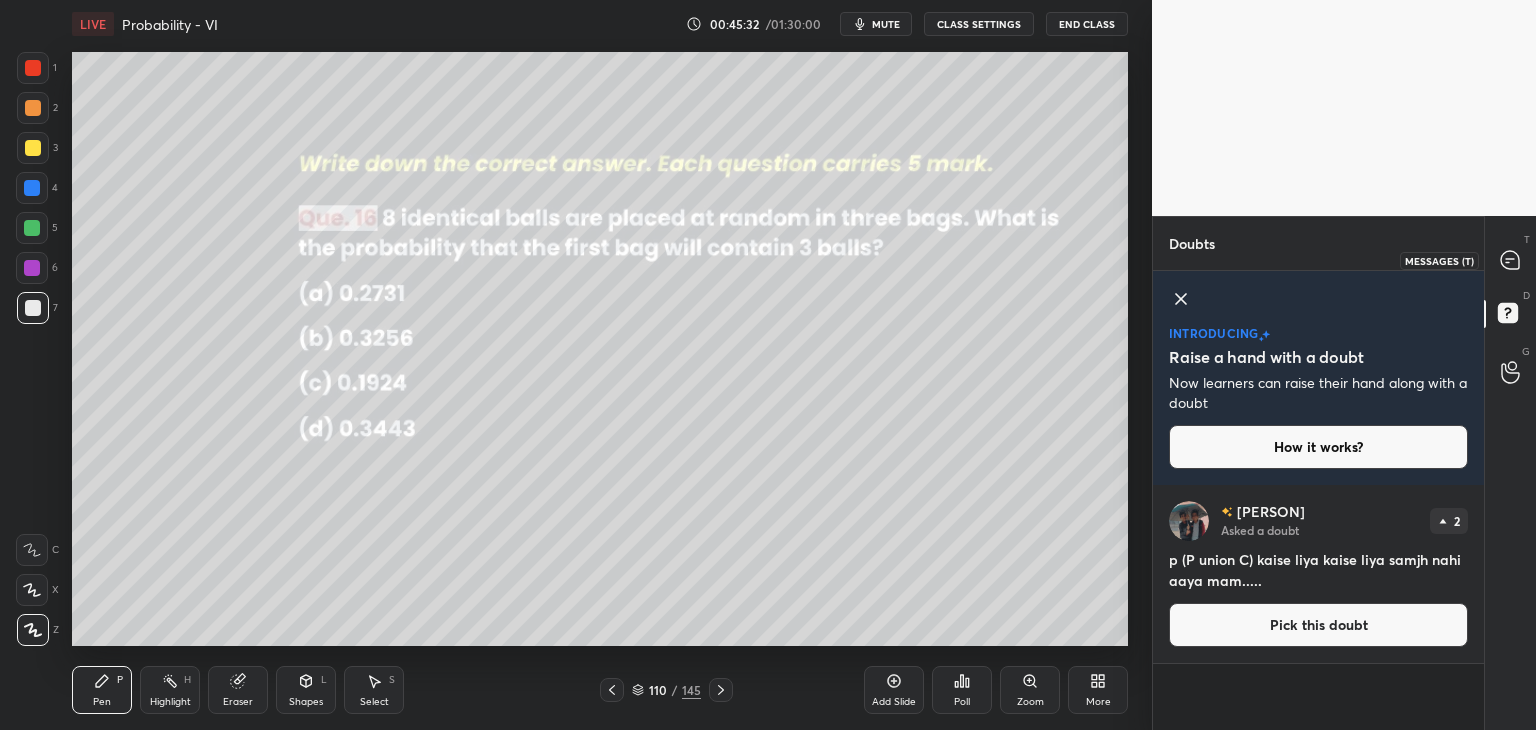 drag, startPoint x: 1509, startPoint y: 265, endPoint x: 1510, endPoint y: 278, distance: 13.038404 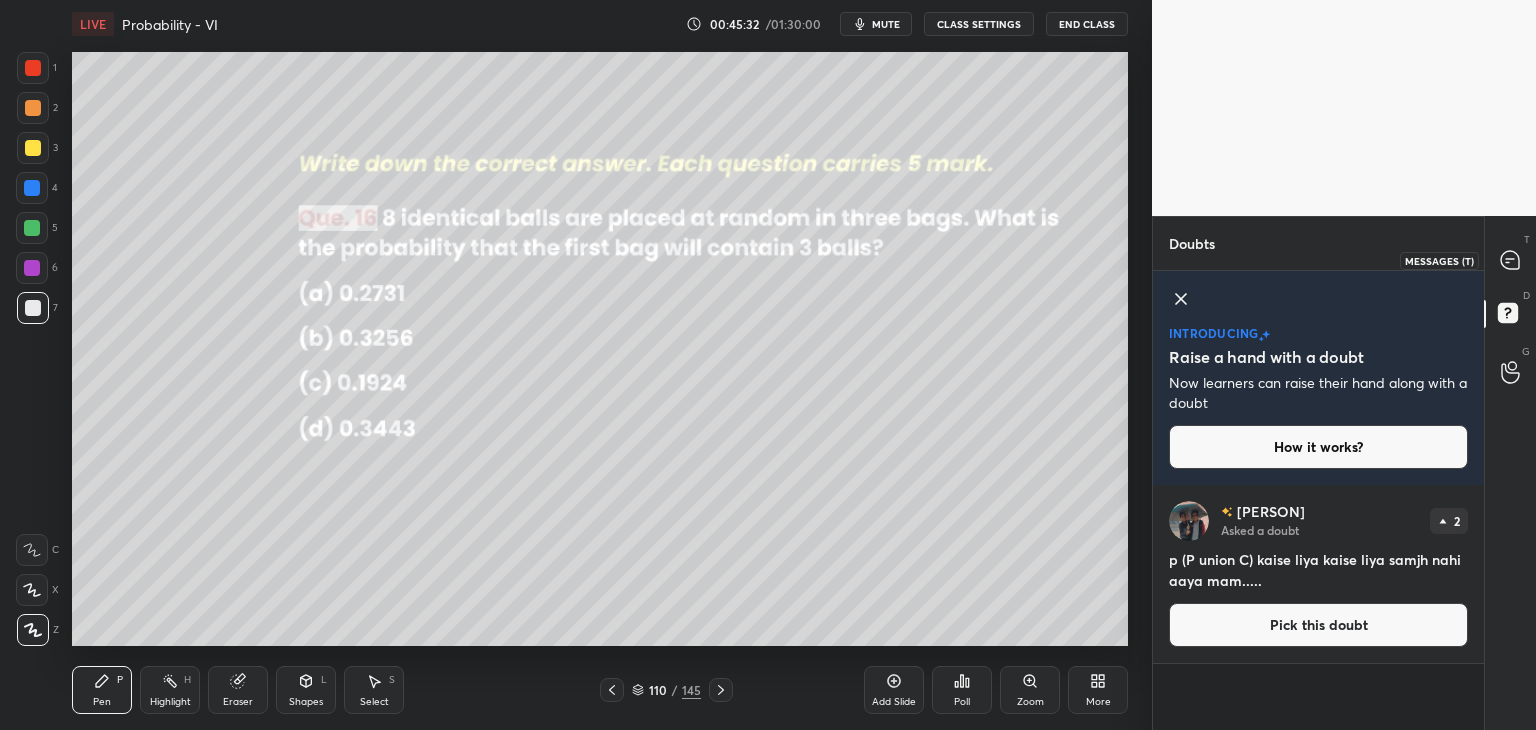 click 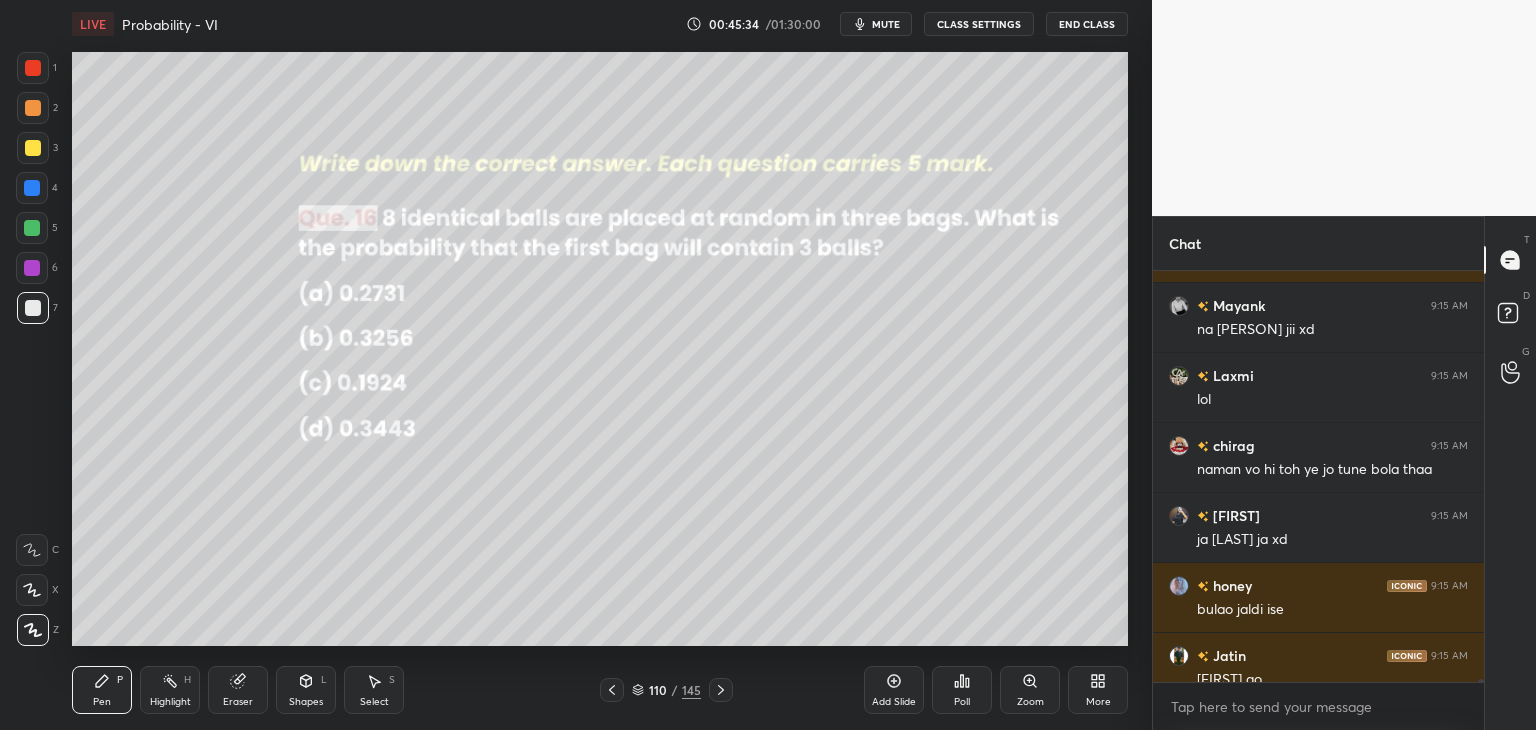 drag, startPoint x: 1481, startPoint y: 676, endPoint x: 1482, endPoint y: 686, distance: 10.049875 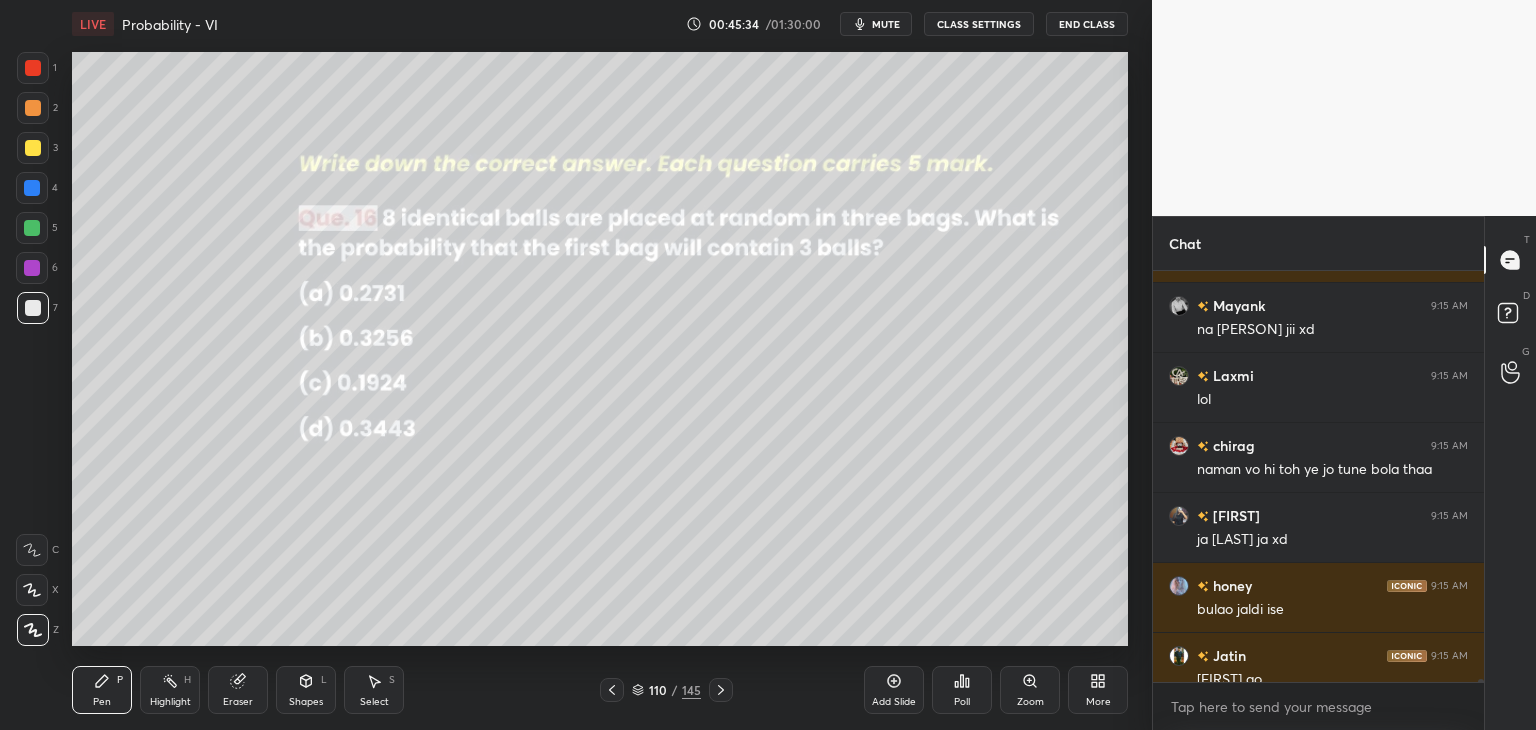 click at bounding box center (1478, 476) 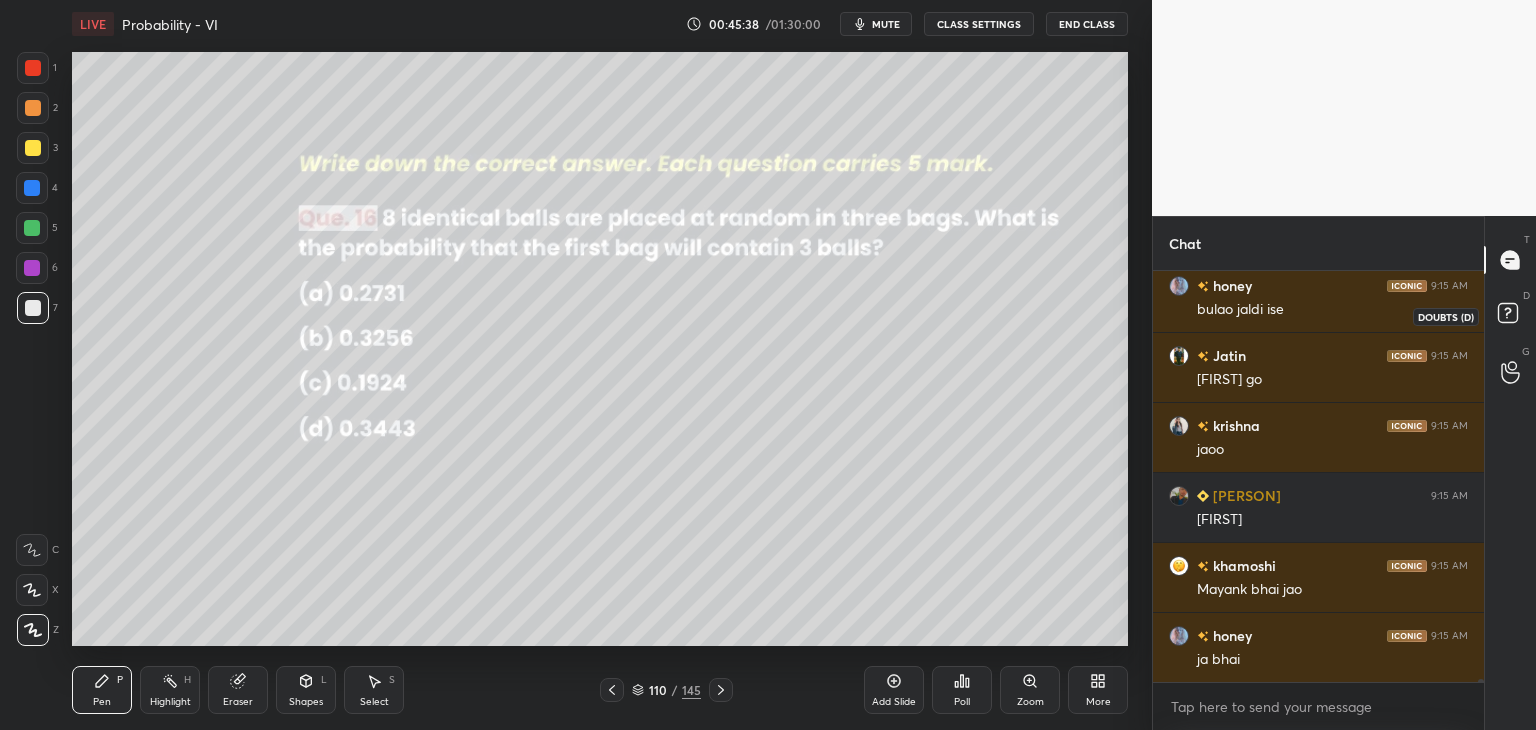 click 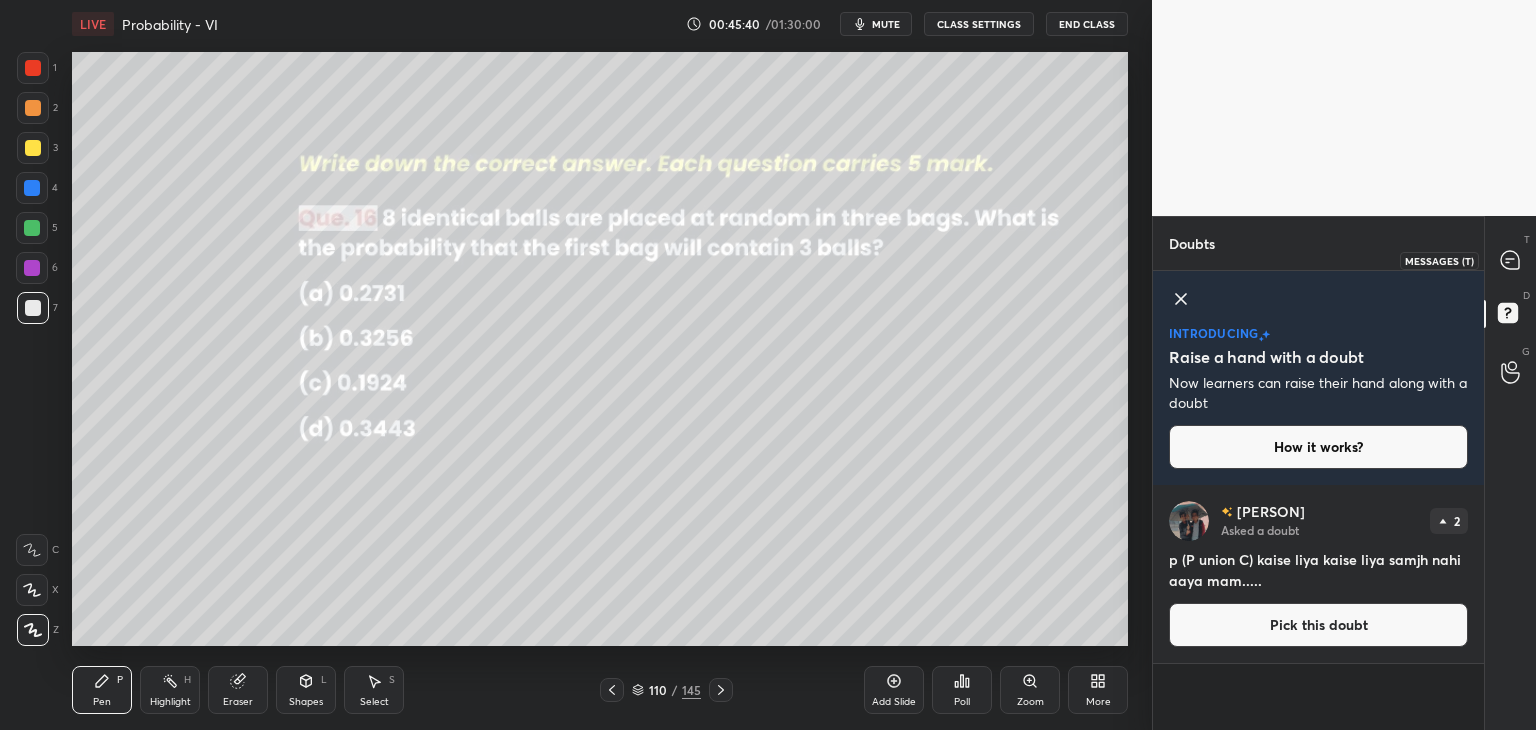 drag, startPoint x: 1504, startPoint y: 259, endPoint x: 1495, endPoint y: 276, distance: 19.235384 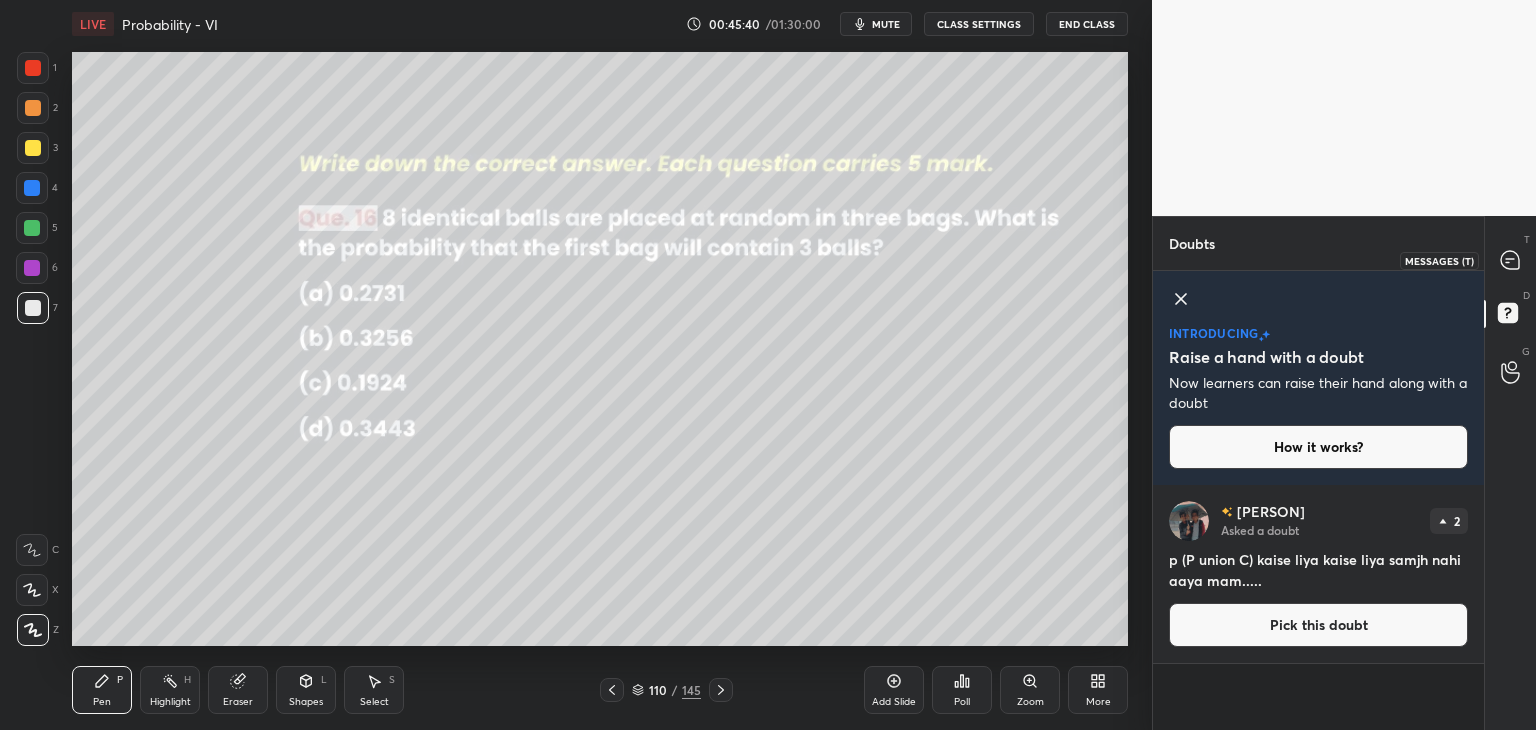 click 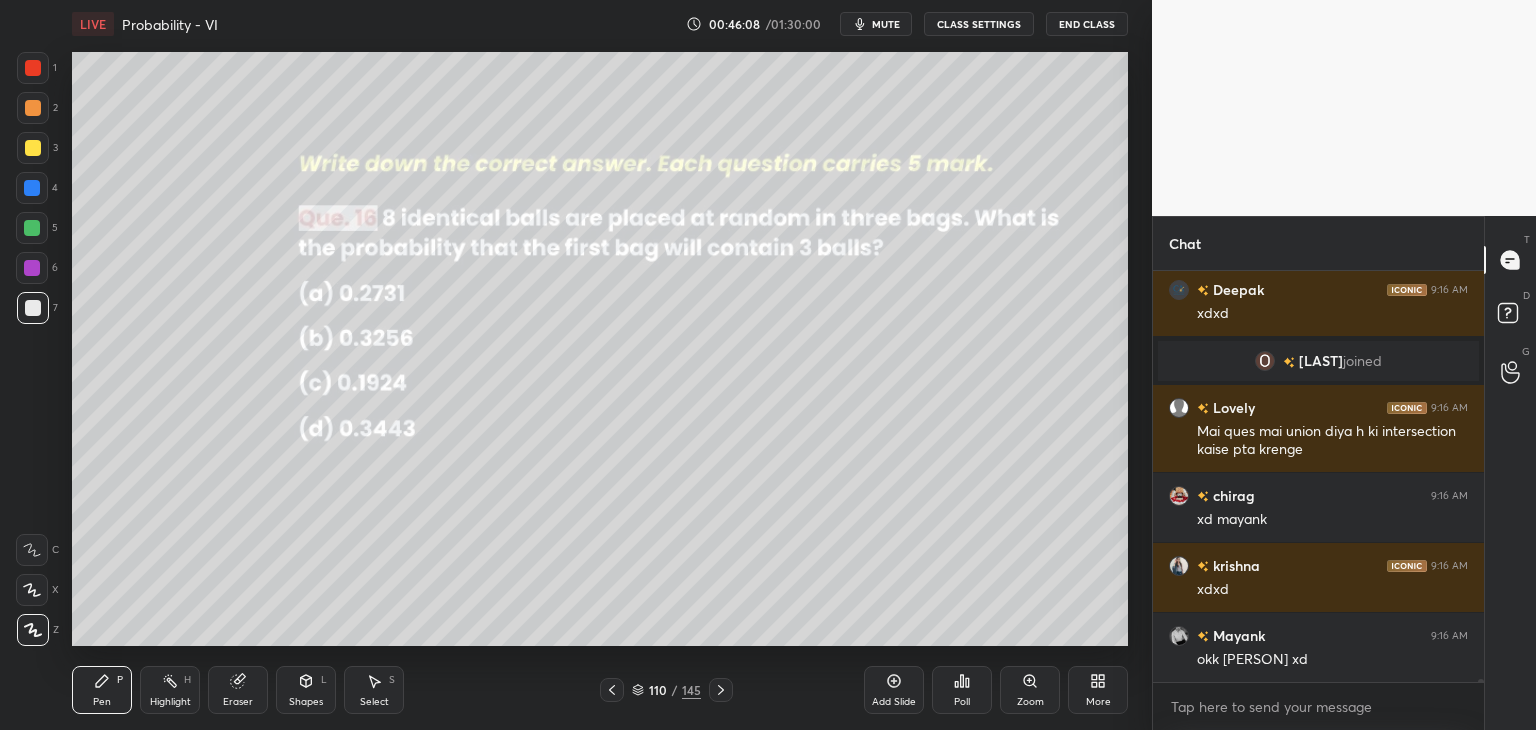 click on "Pen P" at bounding box center [102, 690] 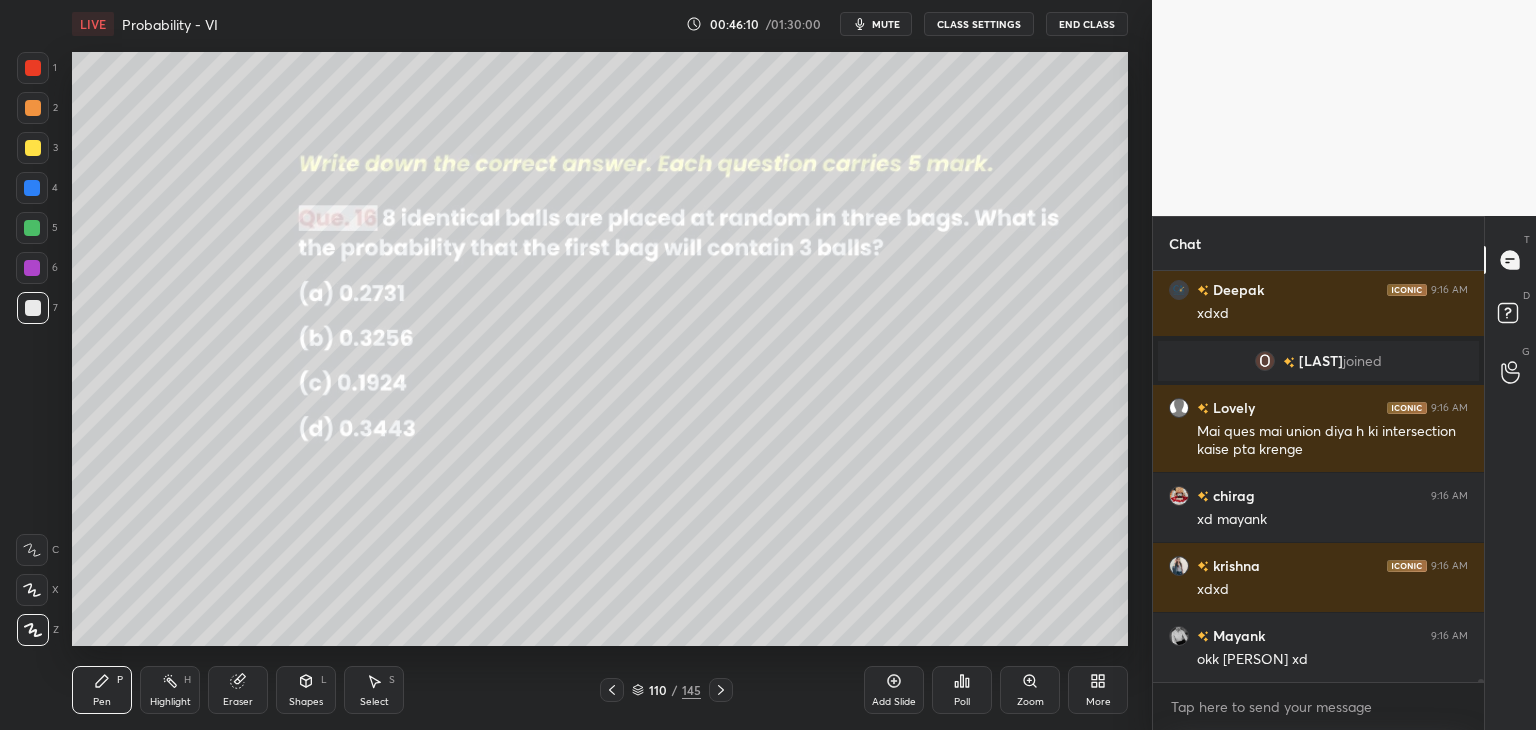 click at bounding box center [33, 148] 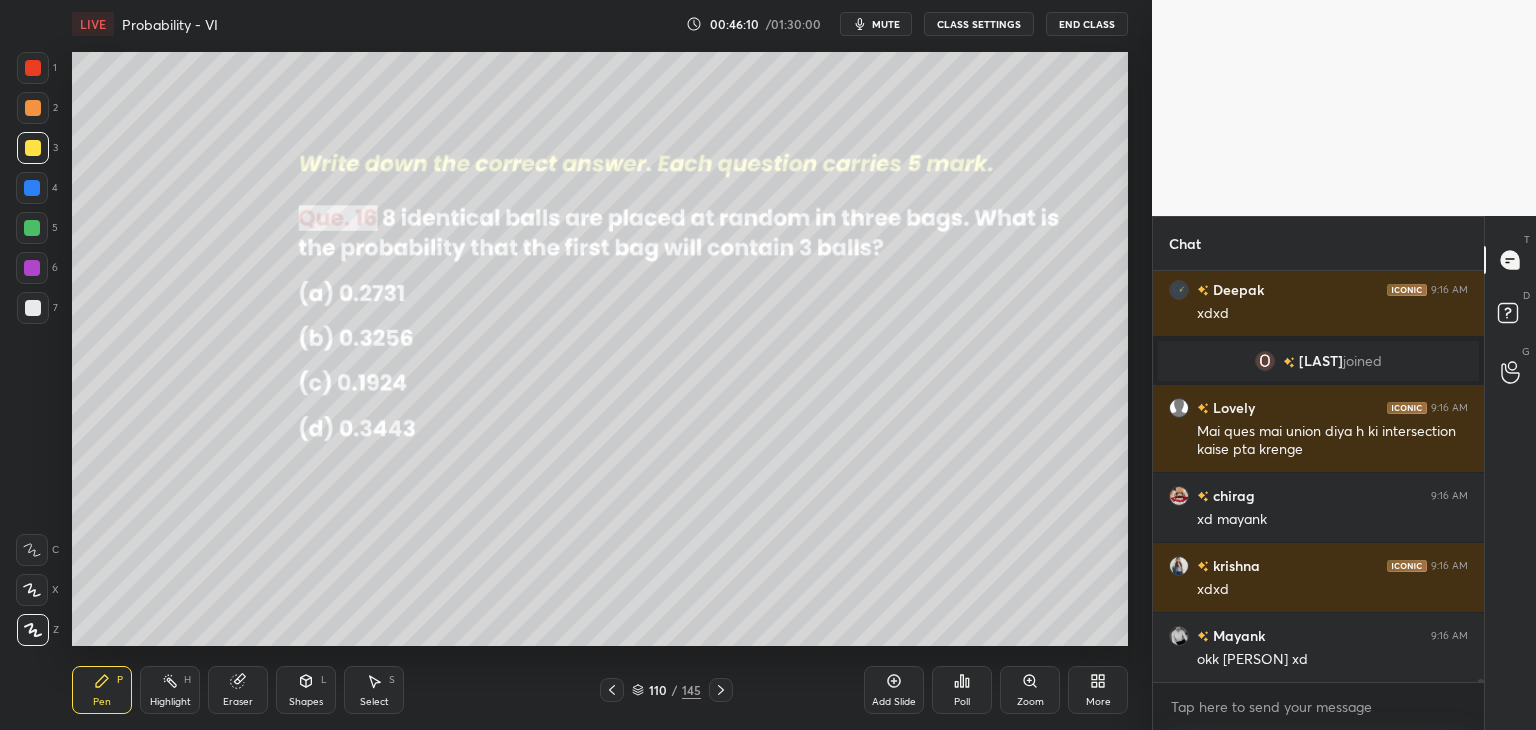 click on "Shapes" at bounding box center [306, 702] 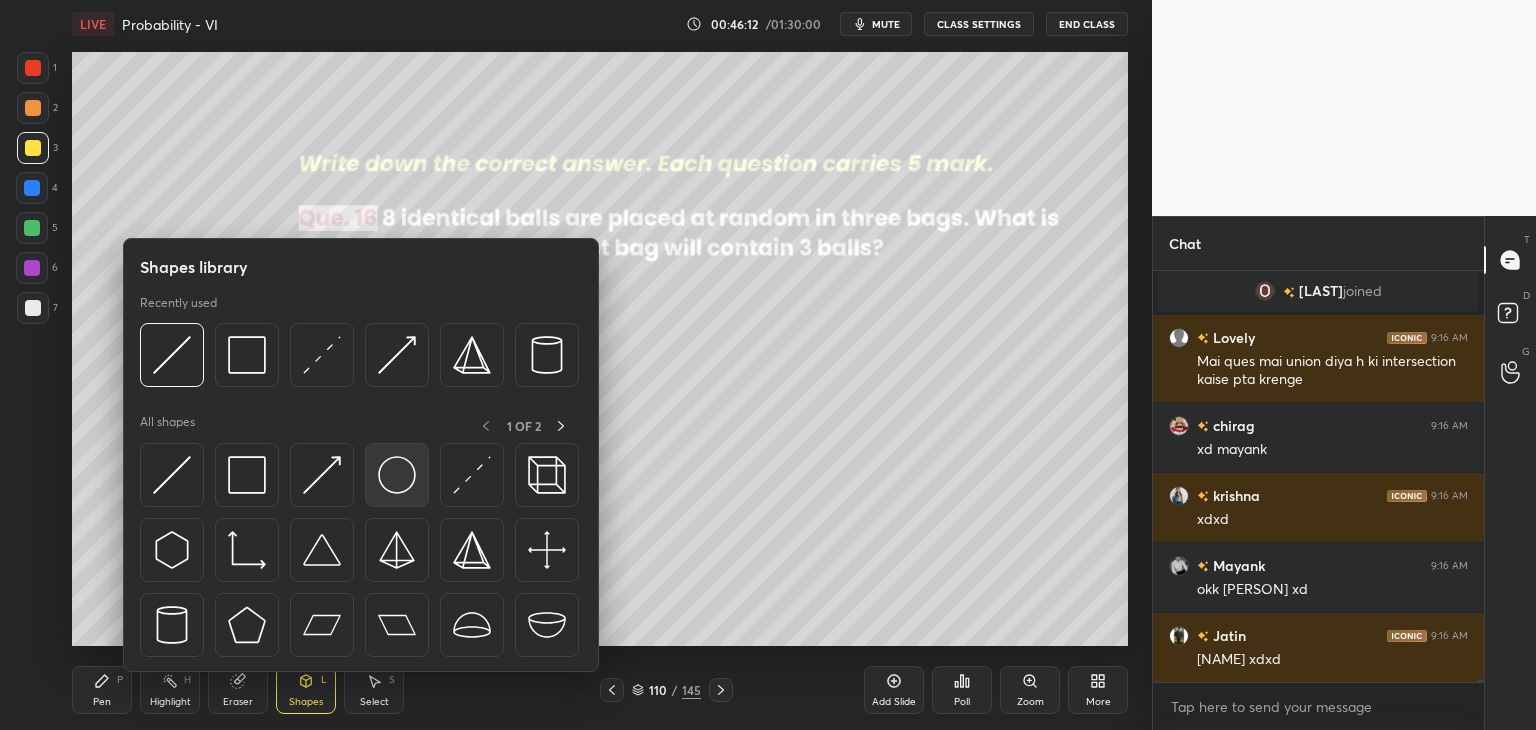 click at bounding box center (397, 475) 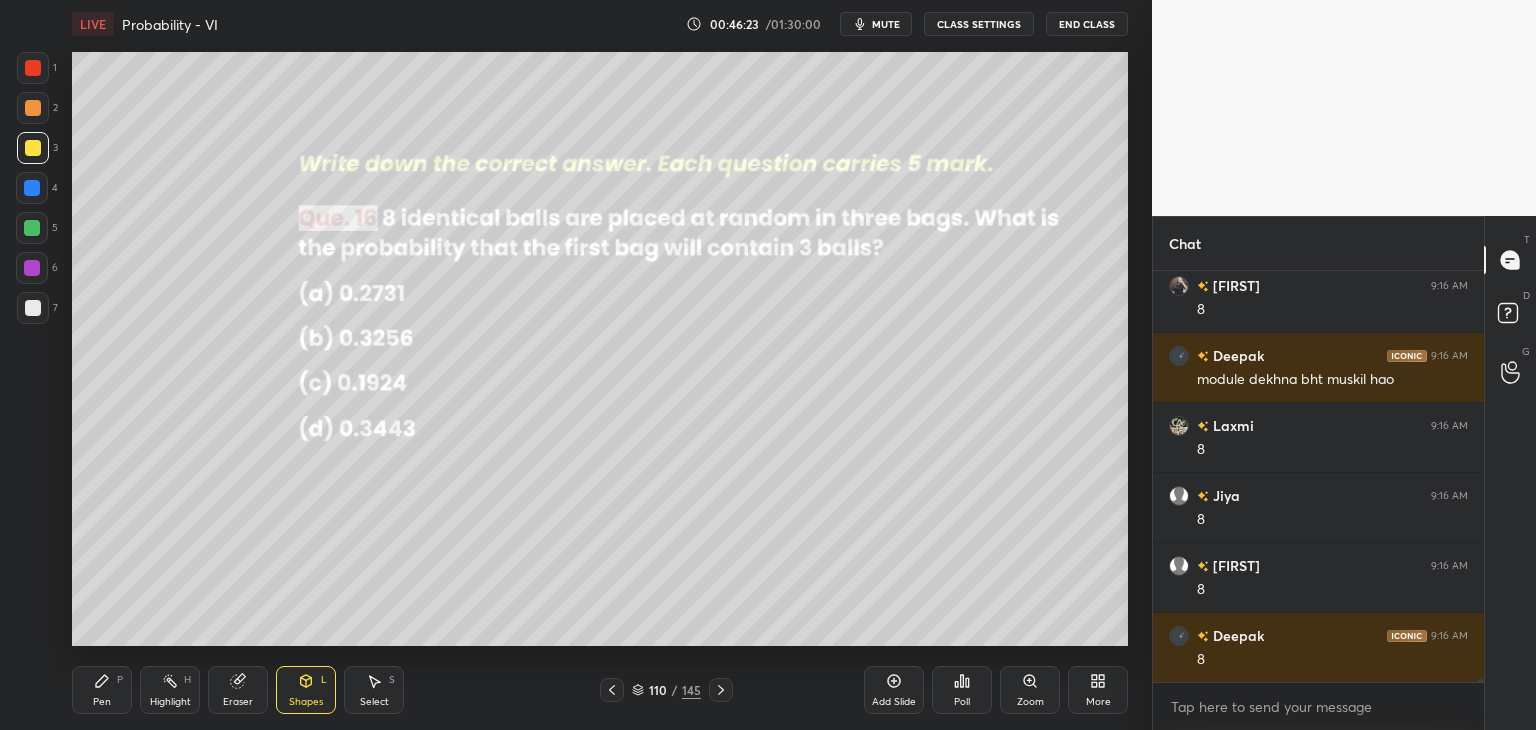 drag, startPoint x: 313, startPoint y: 695, endPoint x: 313, endPoint y: 683, distance: 12 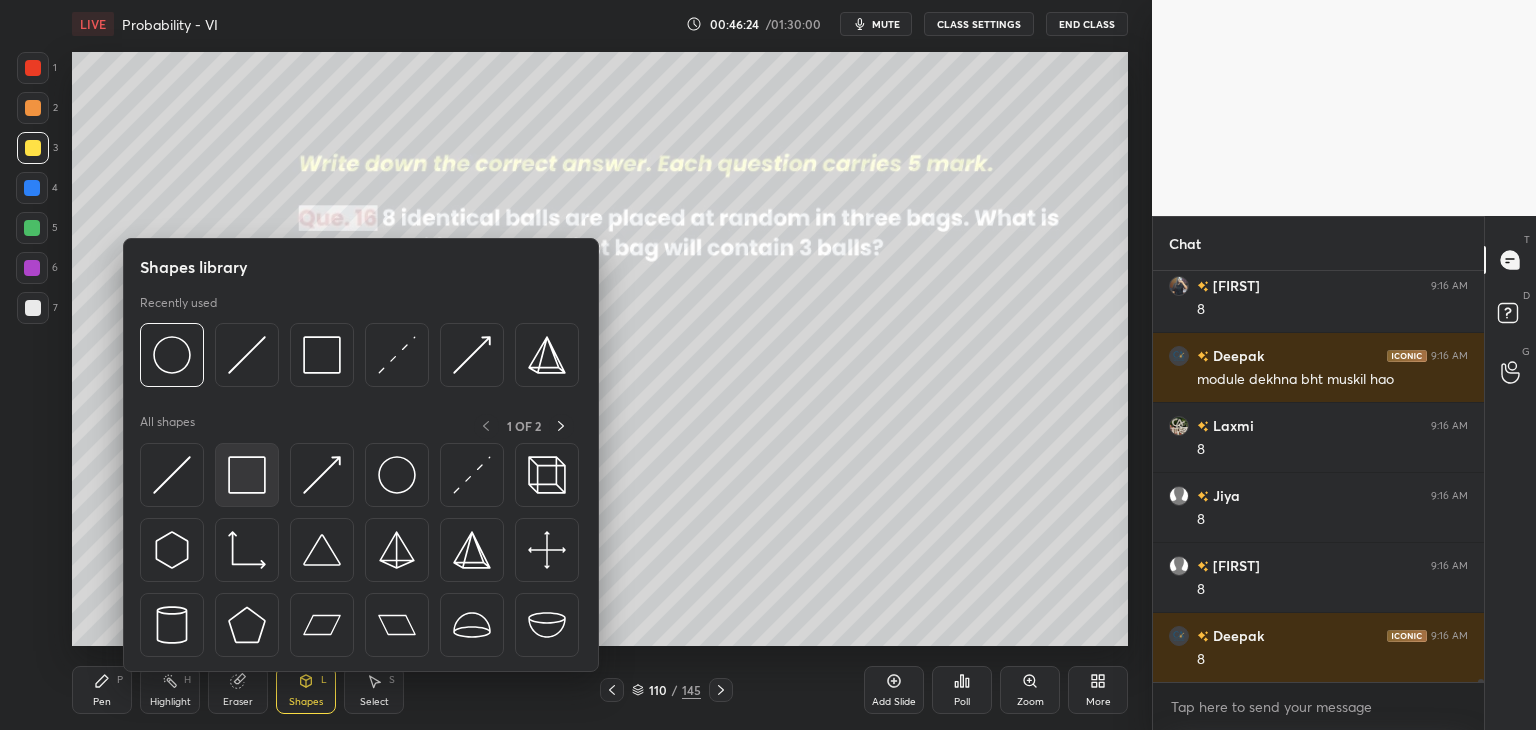 click at bounding box center [247, 475] 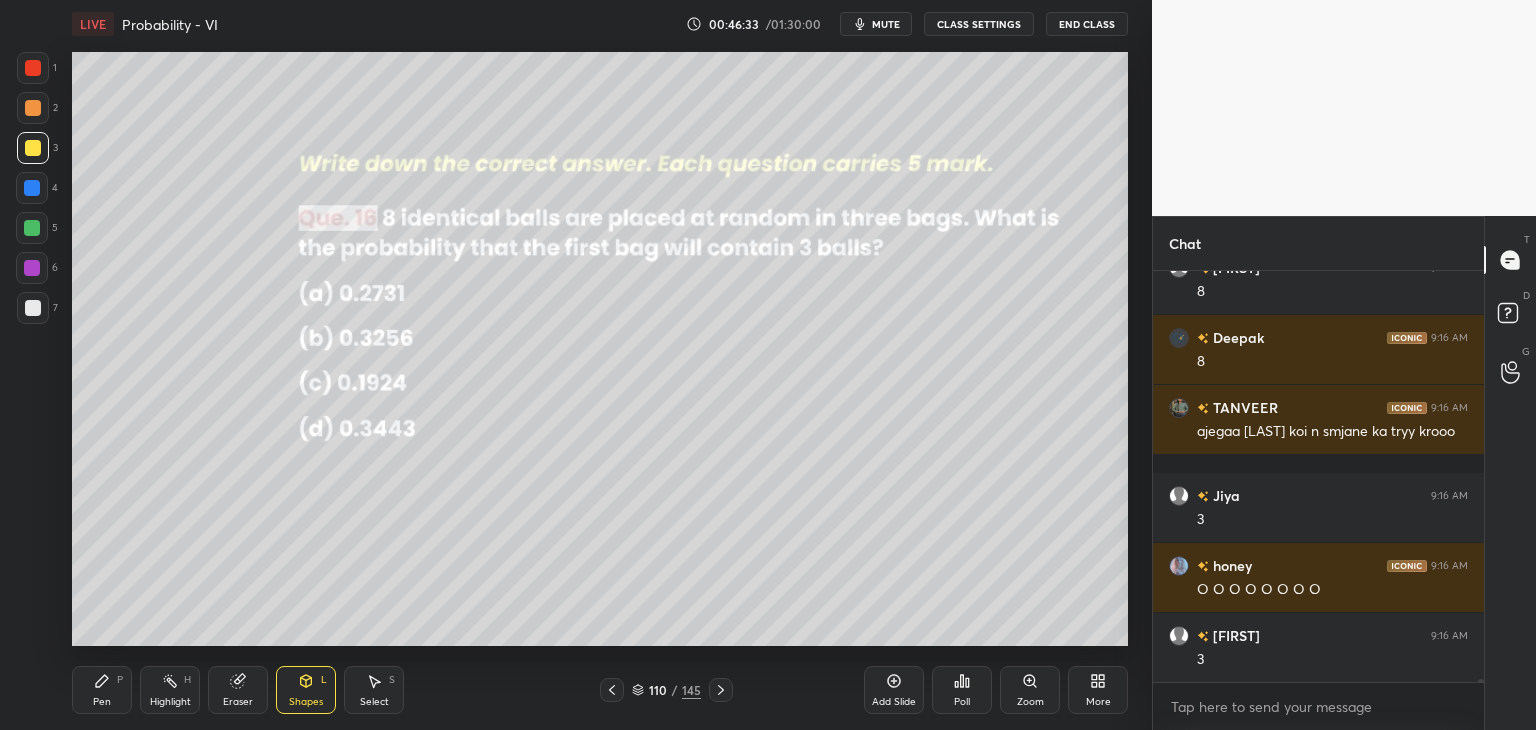 scroll, scrollTop: 60882, scrollLeft: 0, axis: vertical 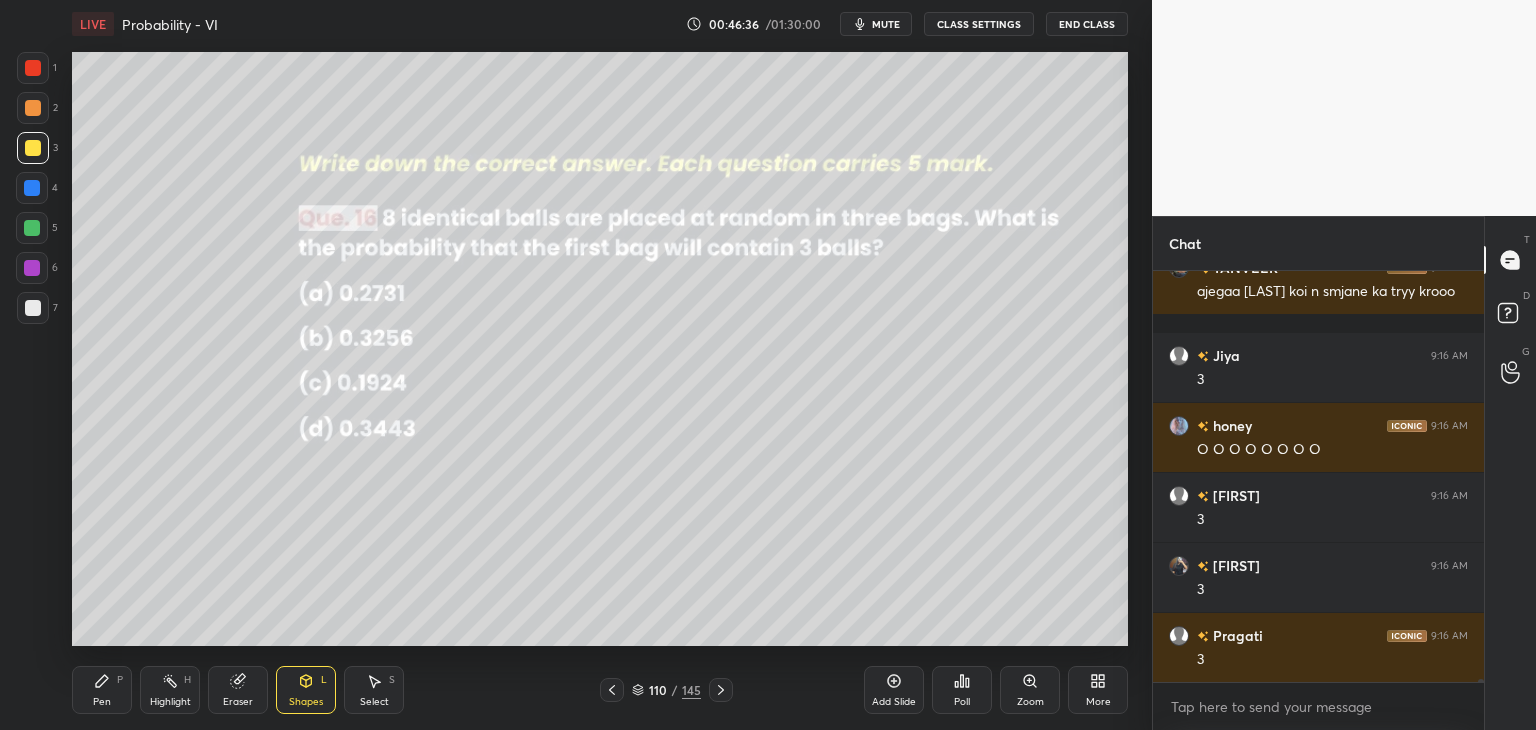drag, startPoint x: 97, startPoint y: 701, endPoint x: 127, endPoint y: 687, distance: 33.105892 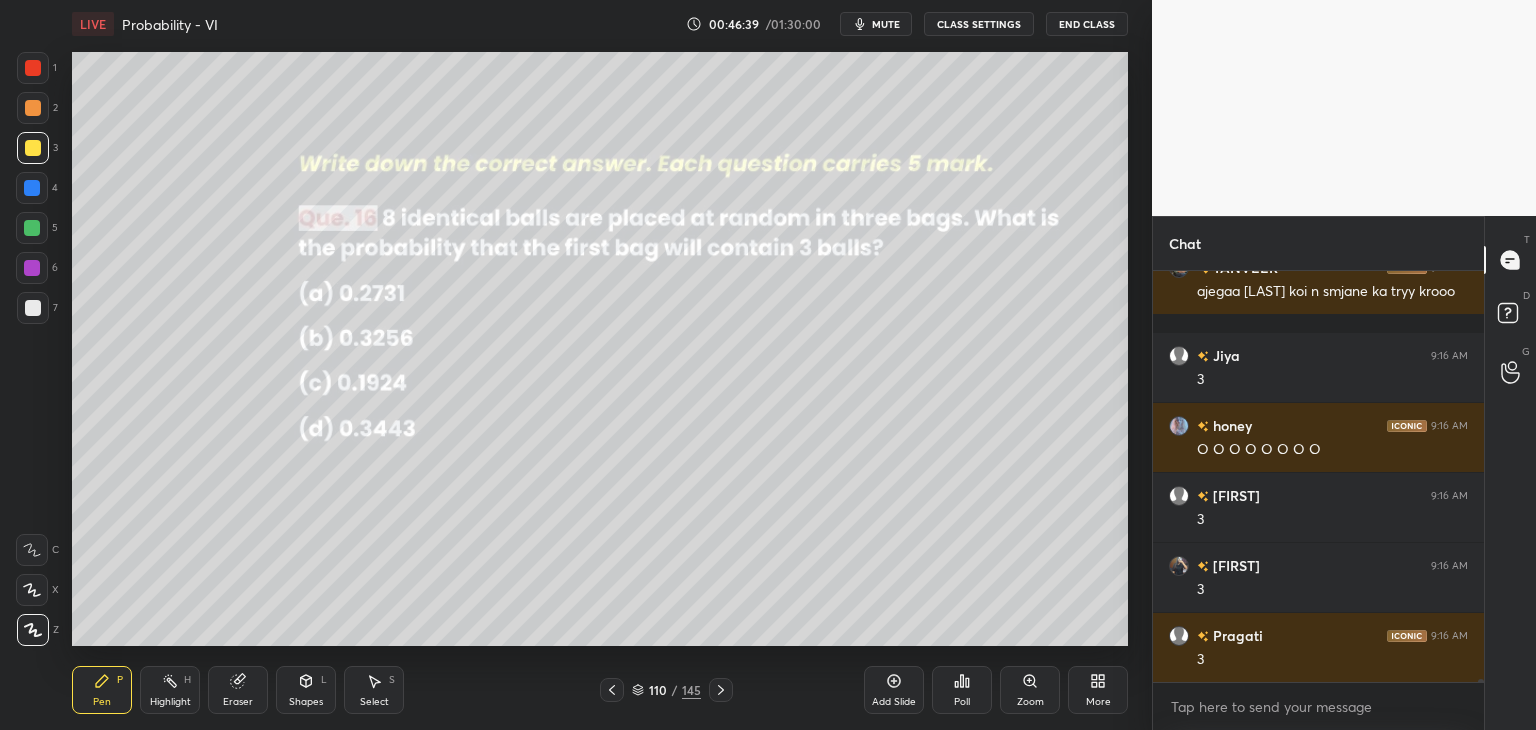 click on "Add Slide" at bounding box center [894, 702] 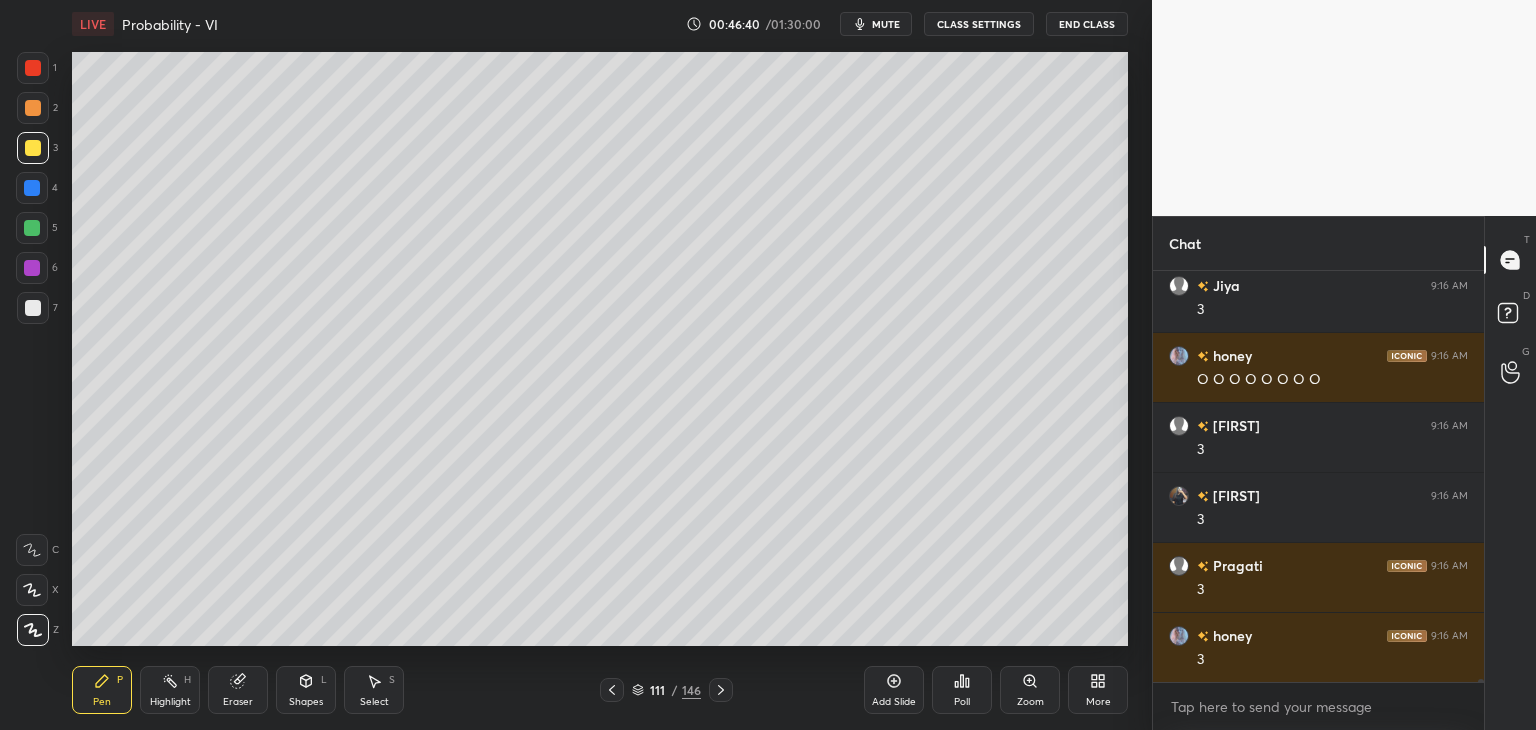 click on "Shapes L" at bounding box center (306, 690) 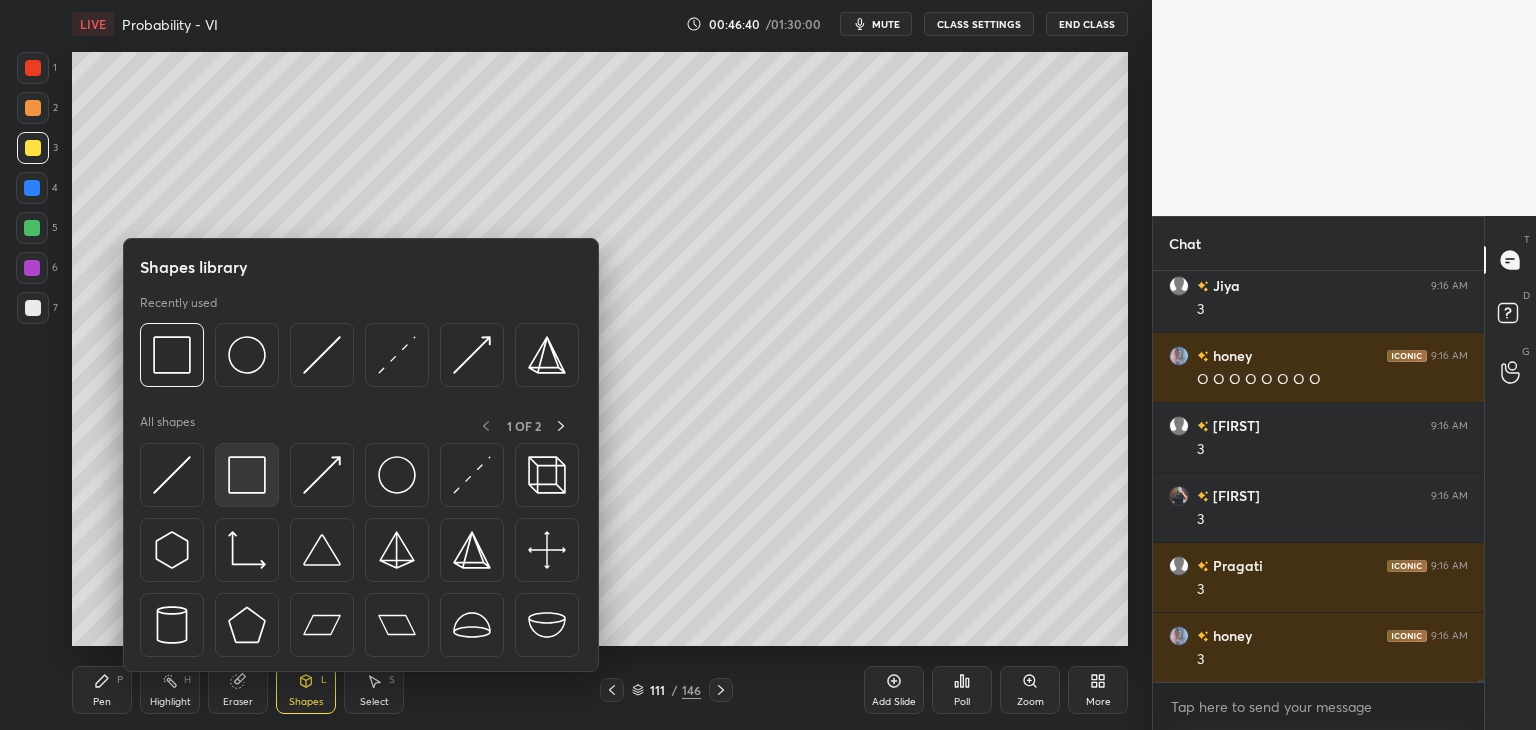 click at bounding box center (247, 475) 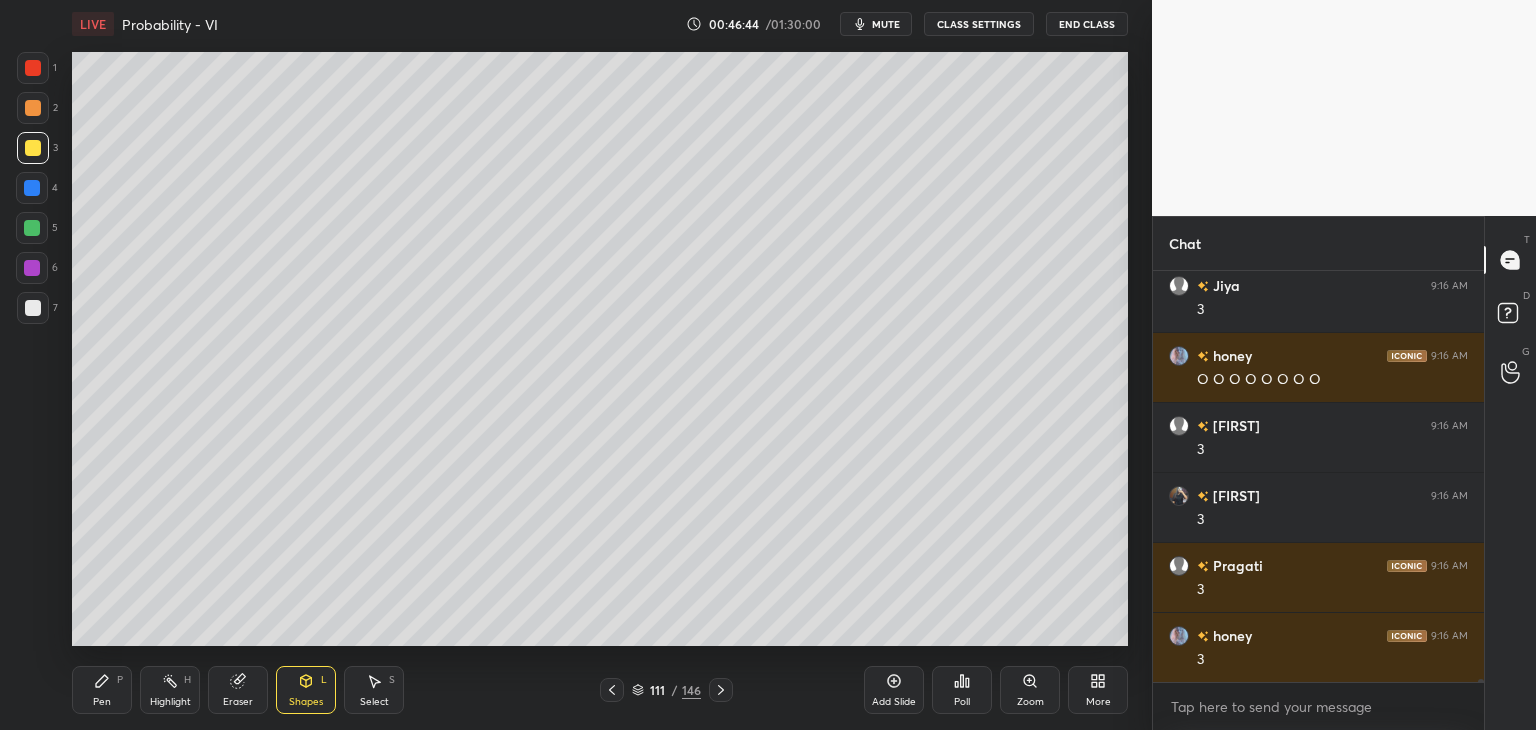 scroll, scrollTop: 61040, scrollLeft: 0, axis: vertical 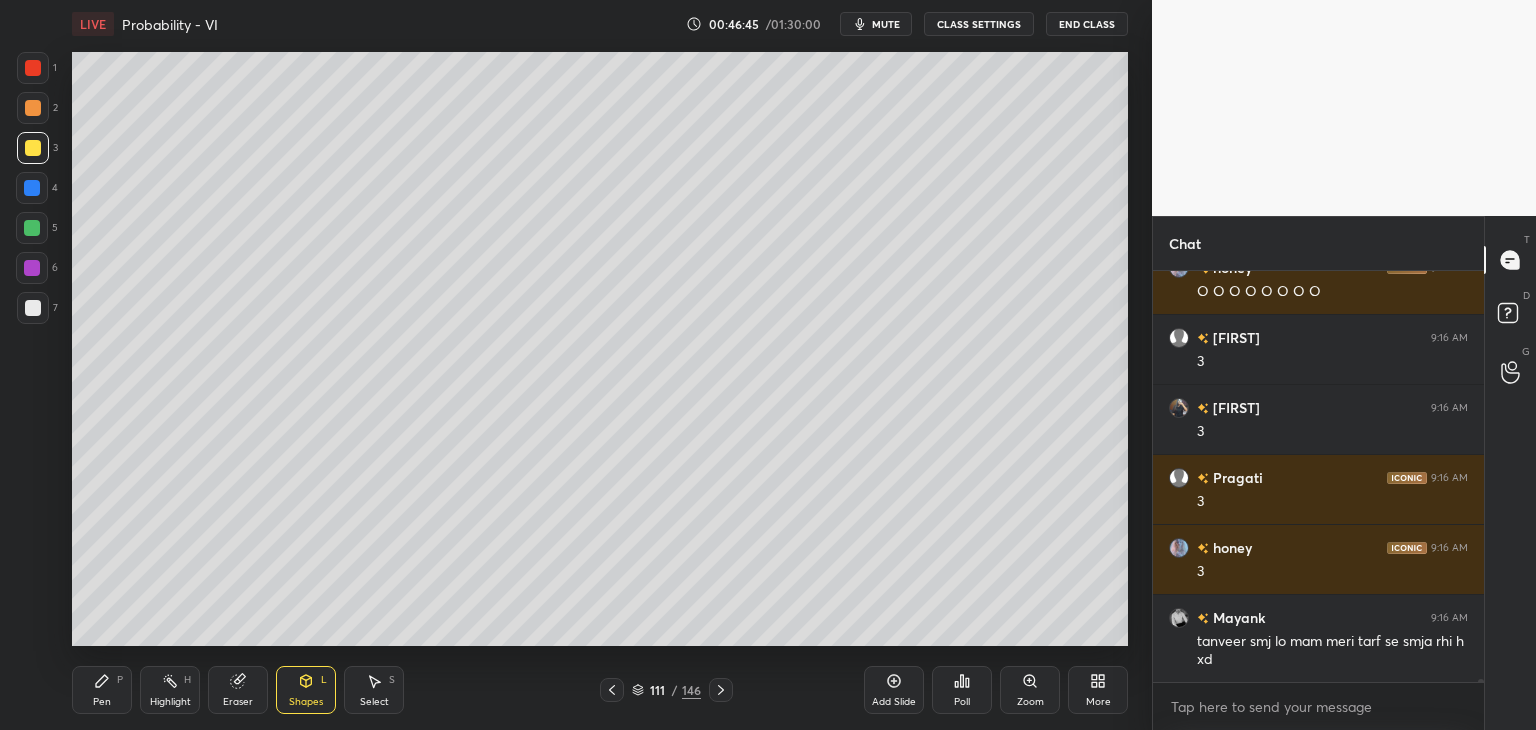drag, startPoint x: 95, startPoint y: 706, endPoint x: 110, endPoint y: 681, distance: 29.15476 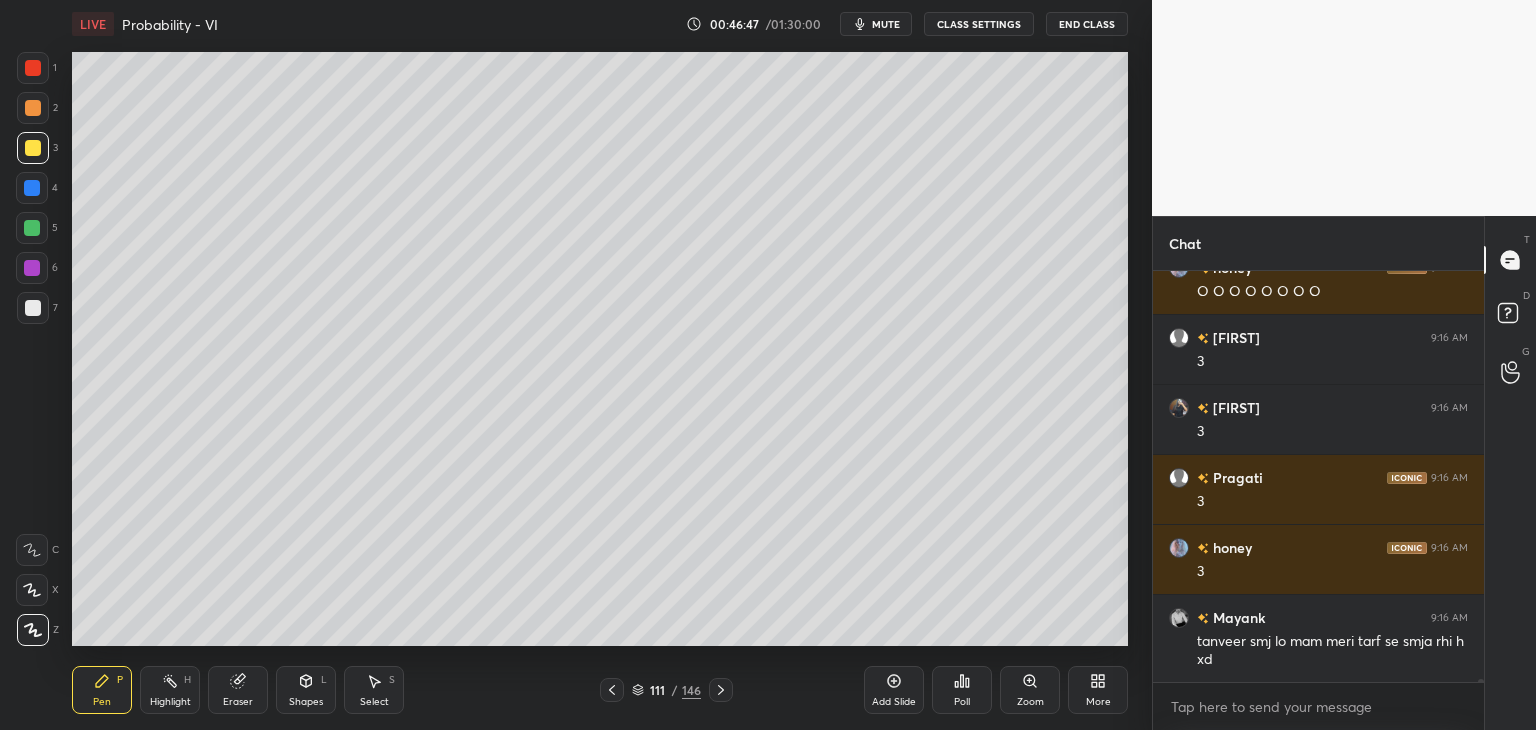 click on "CLASS SETTINGS" at bounding box center [979, 24] 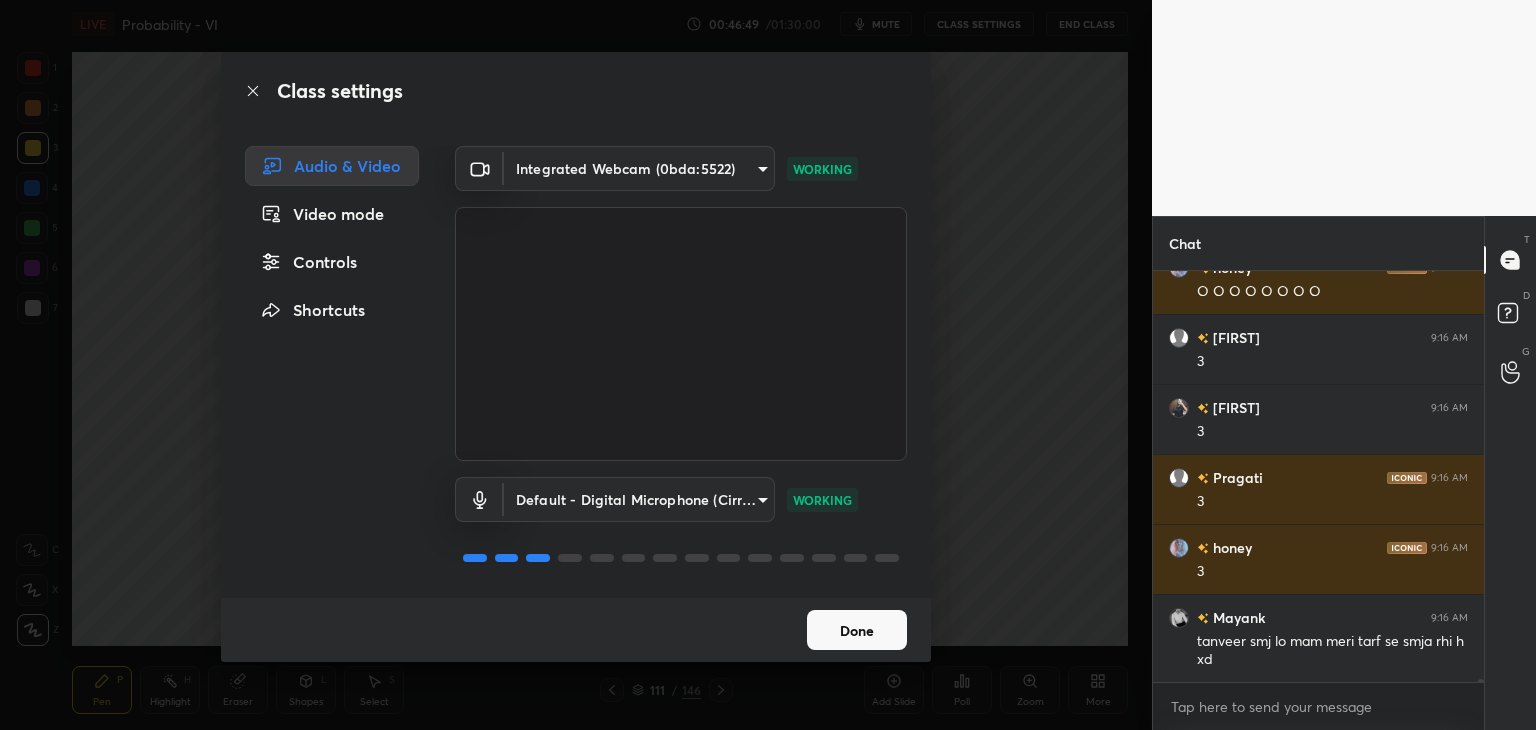 click on "Controls" at bounding box center (332, 262) 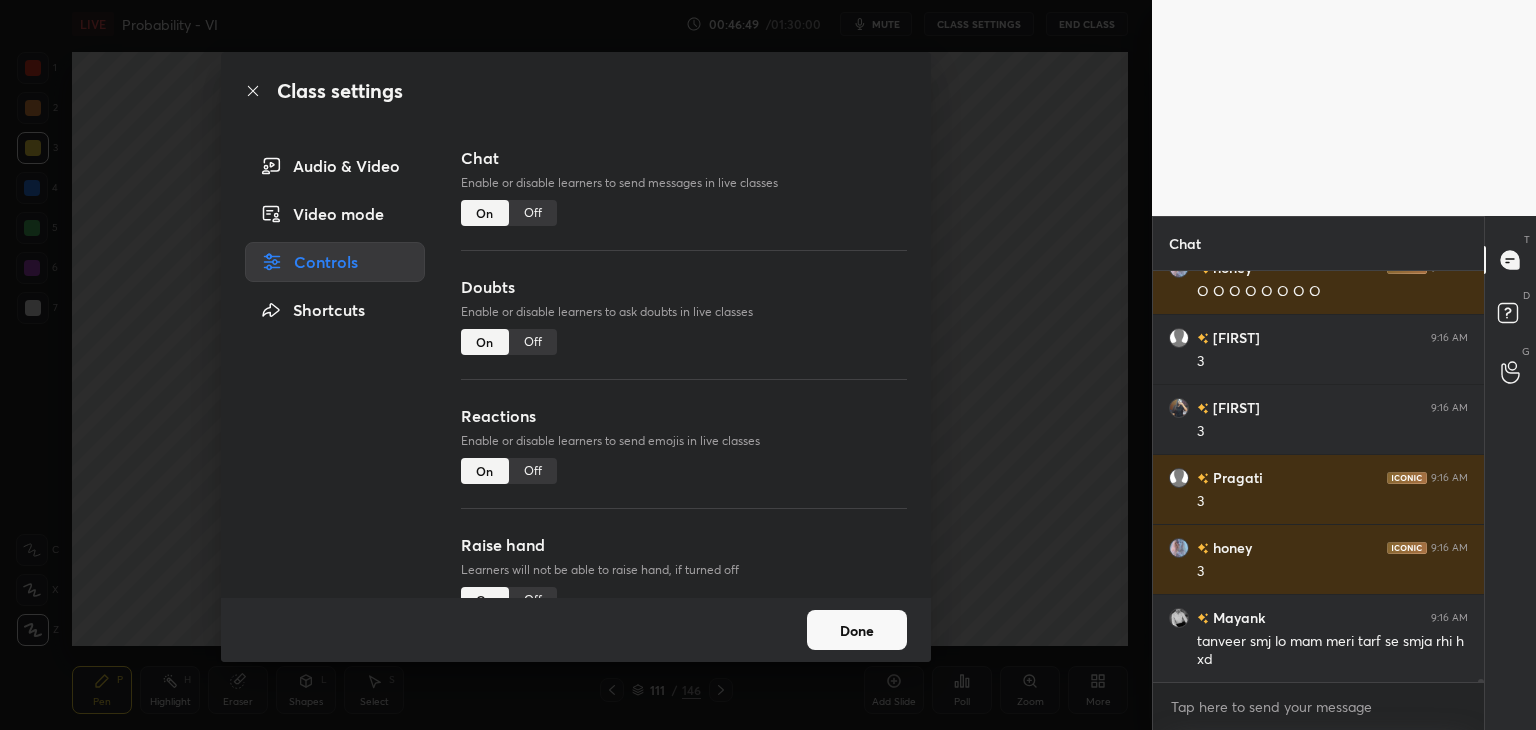 click on "Off" at bounding box center [533, 213] 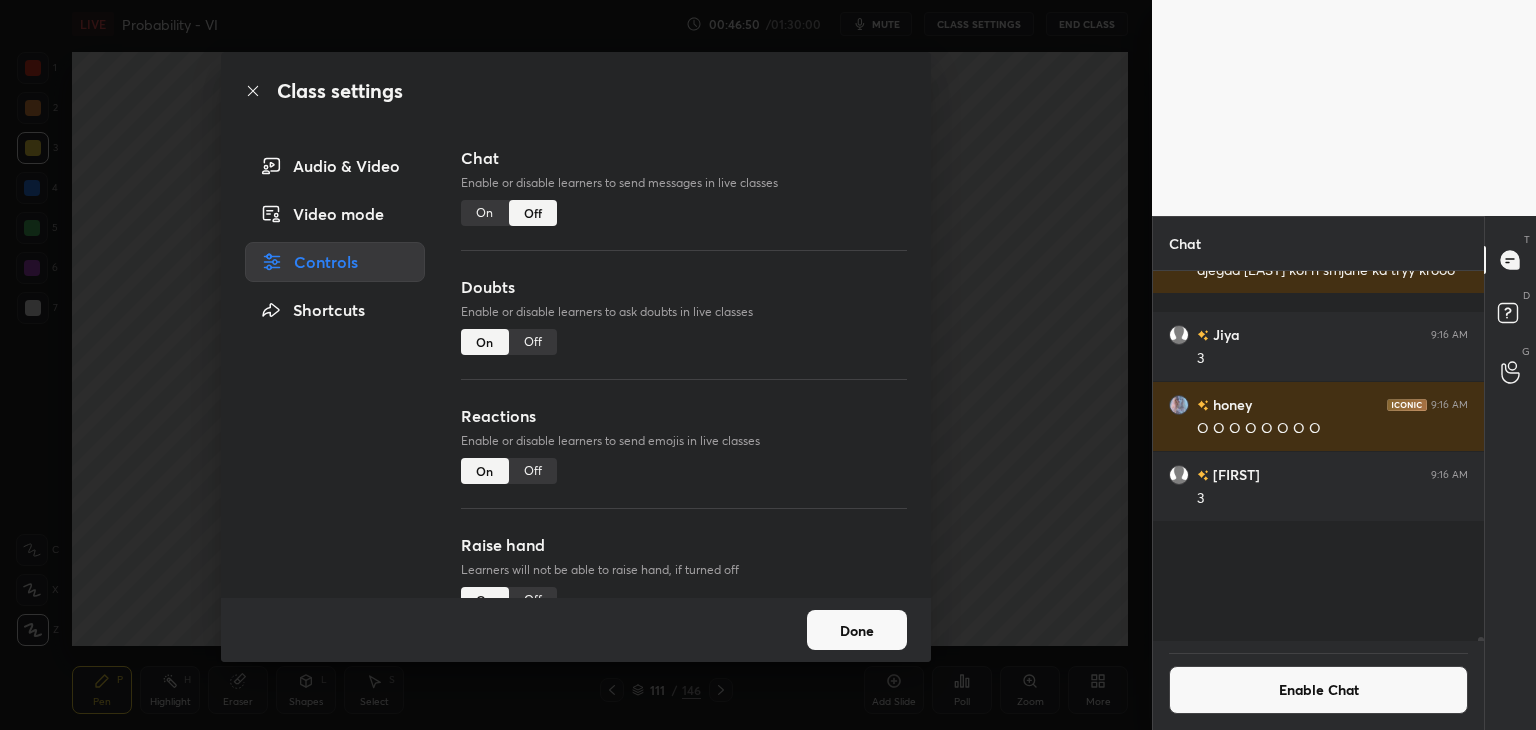 scroll, scrollTop: 60346, scrollLeft: 0, axis: vertical 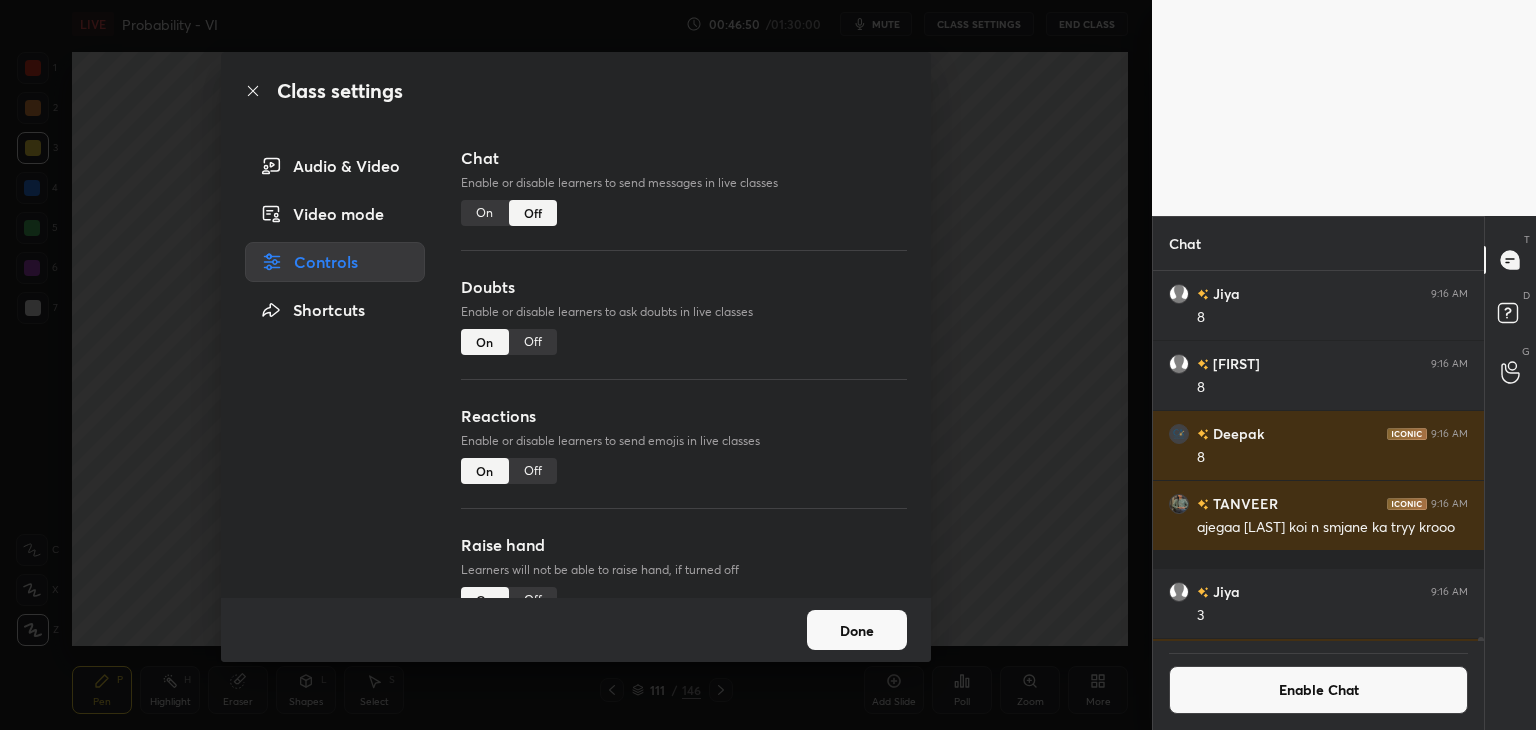 click on "Done" at bounding box center (857, 630) 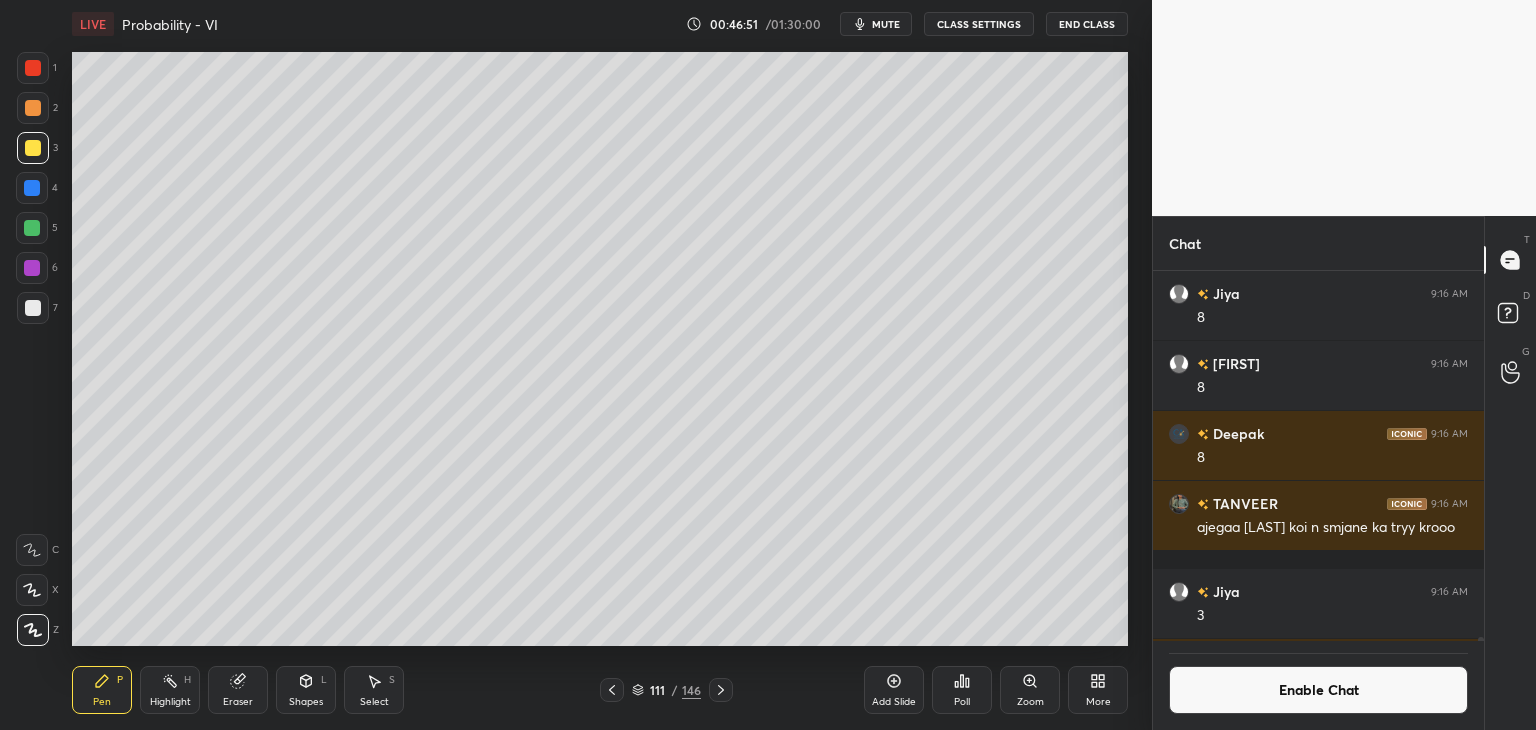 drag, startPoint x: 55, startPoint y: 705, endPoint x: 93, endPoint y: 677, distance: 47.201694 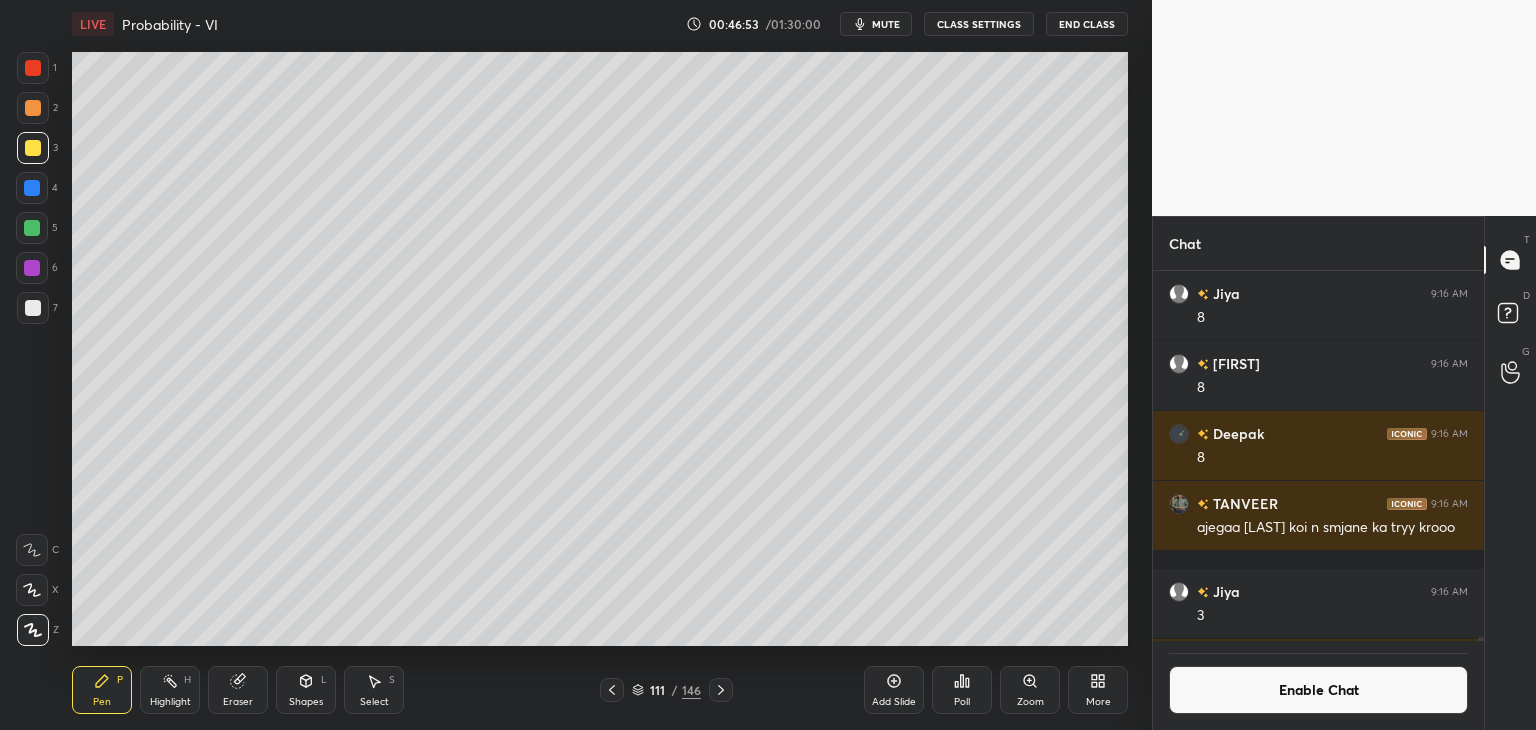 click at bounding box center [33, 308] 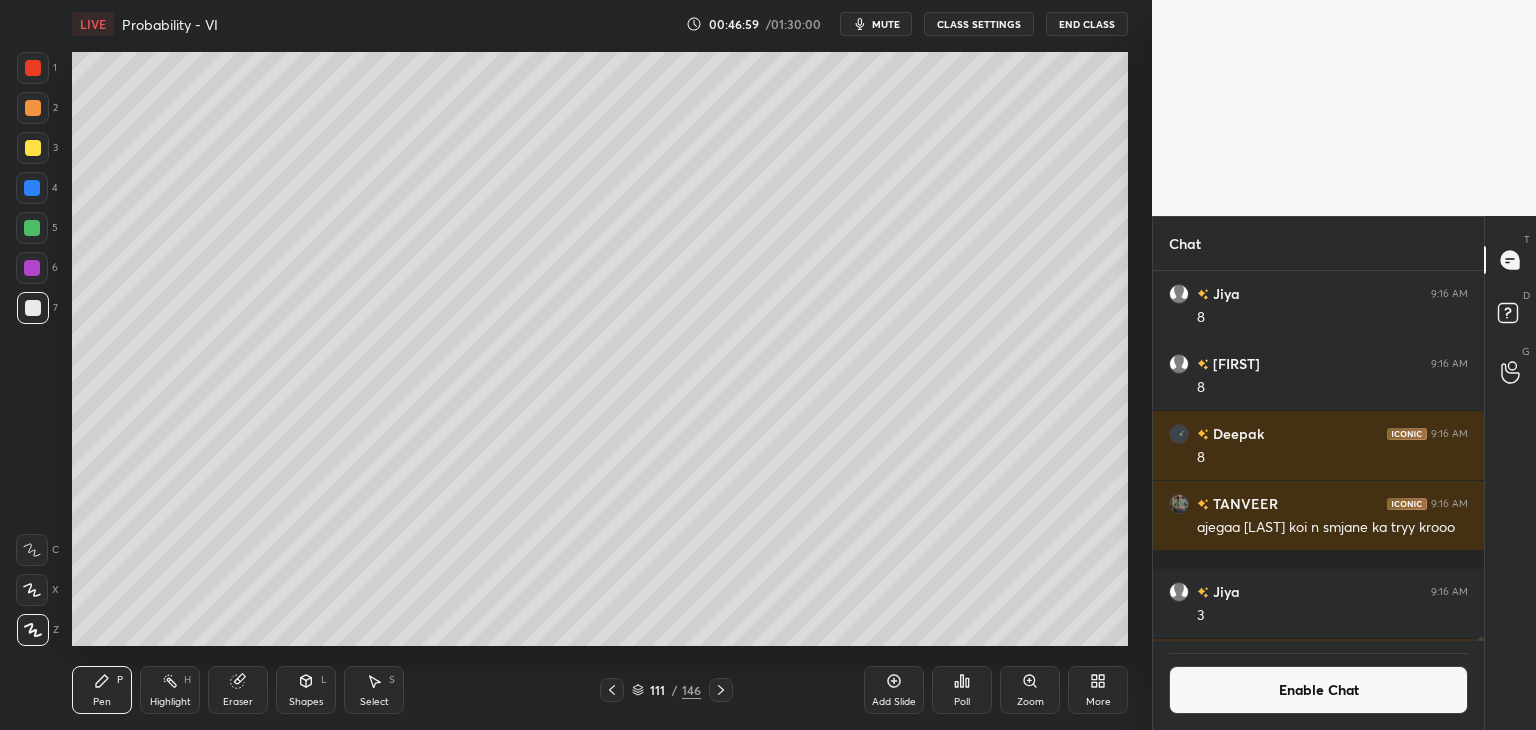 click at bounding box center [33, 148] 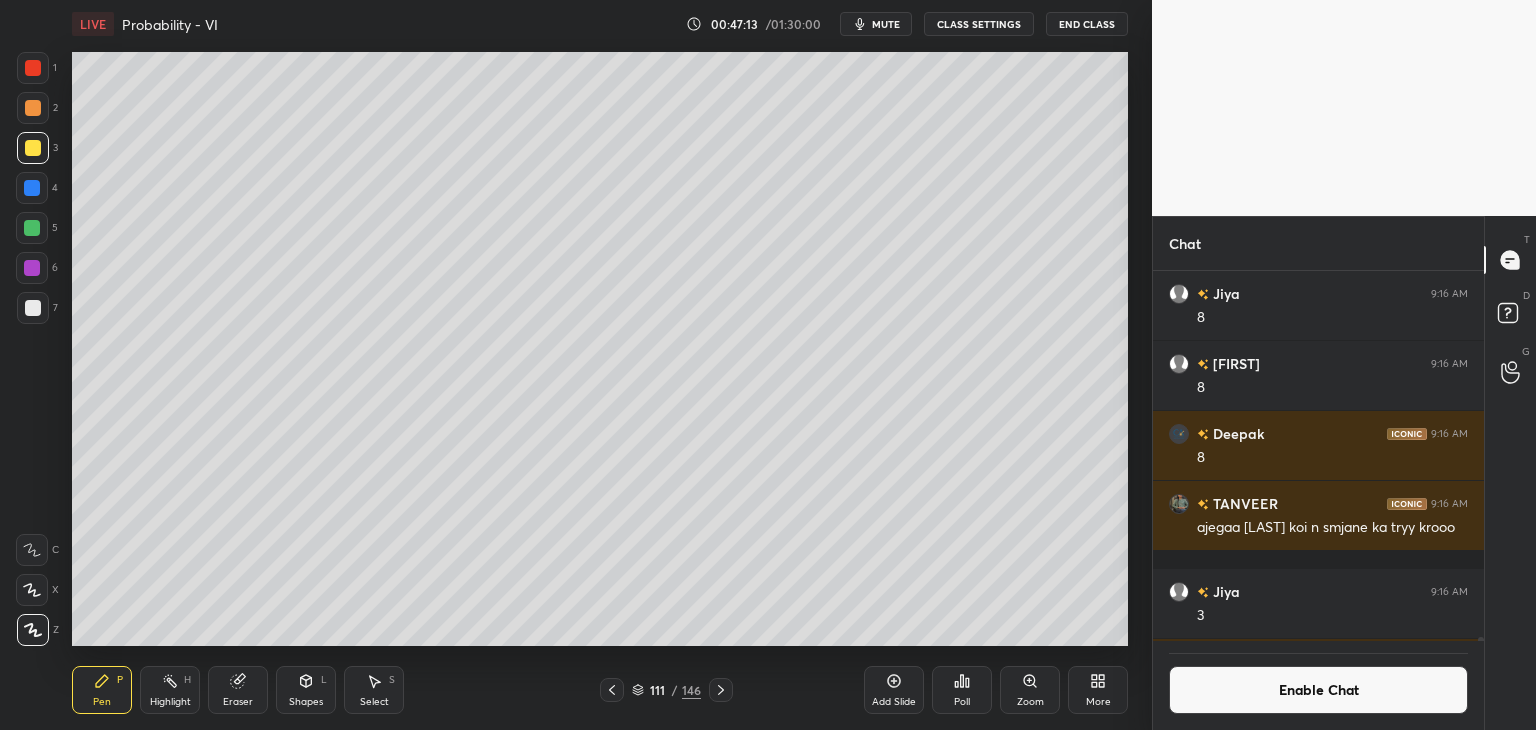 click on "Select S" at bounding box center (374, 690) 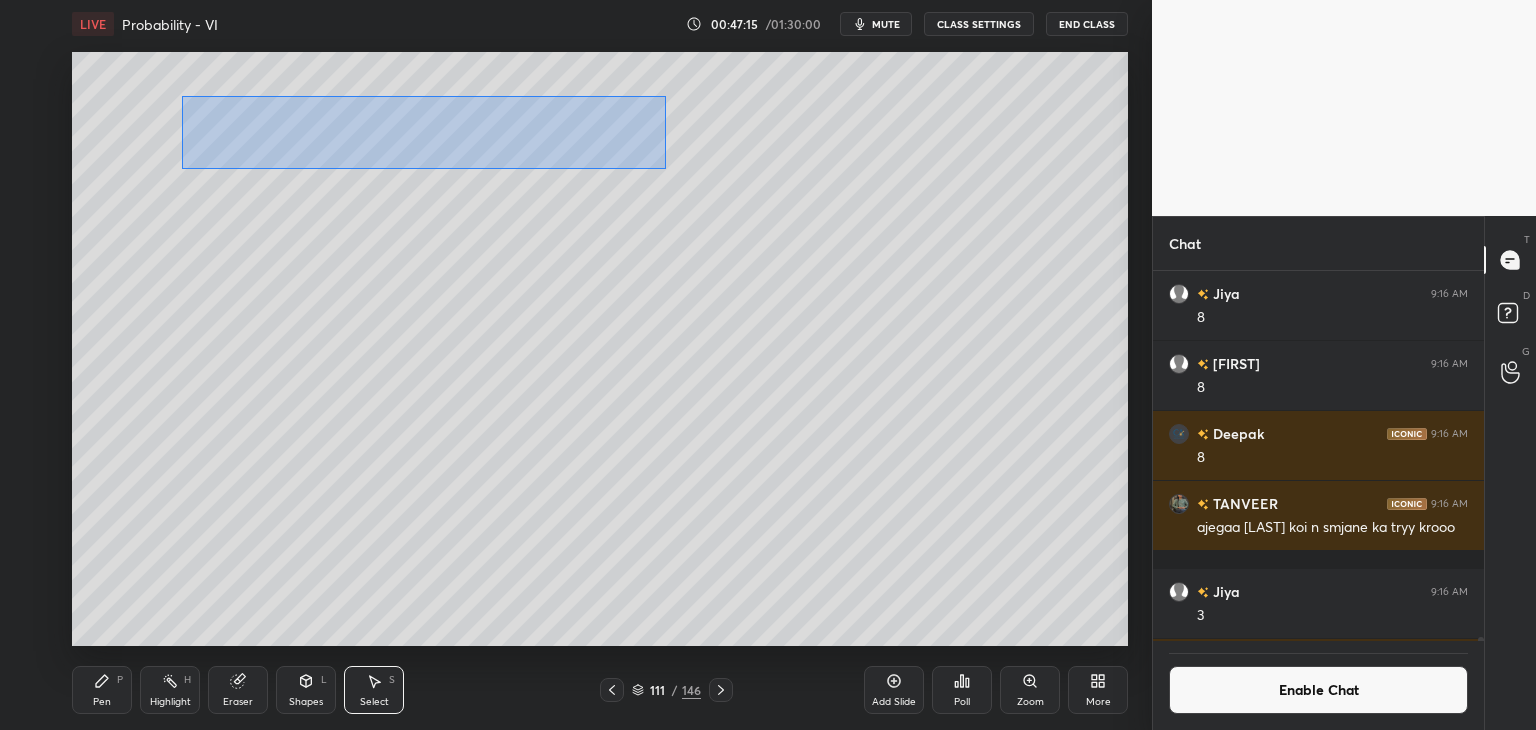 drag, startPoint x: 182, startPoint y: 96, endPoint x: 659, endPoint y: 173, distance: 483.17493 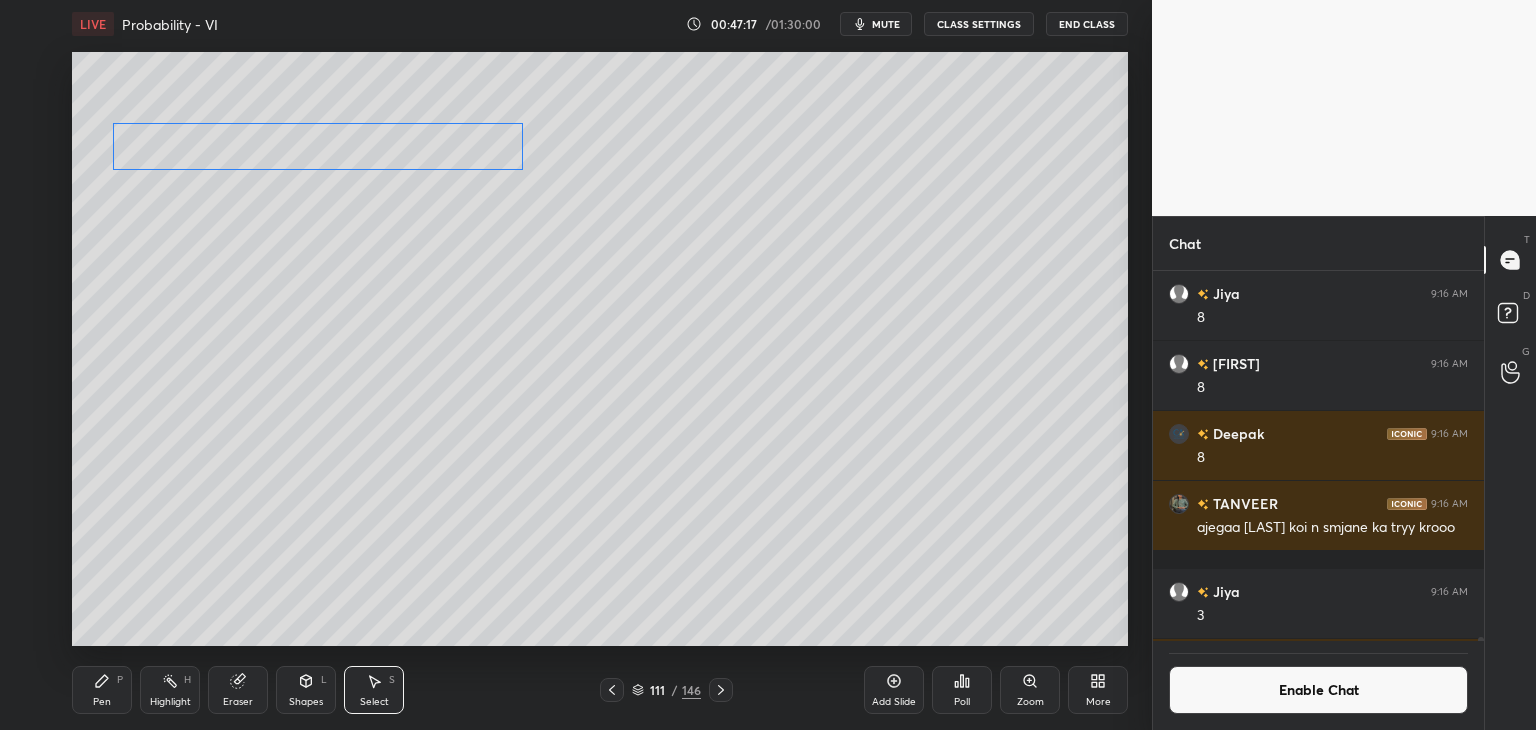 drag, startPoint x: 235, startPoint y: 146, endPoint x: 156, endPoint y: 162, distance: 80.60397 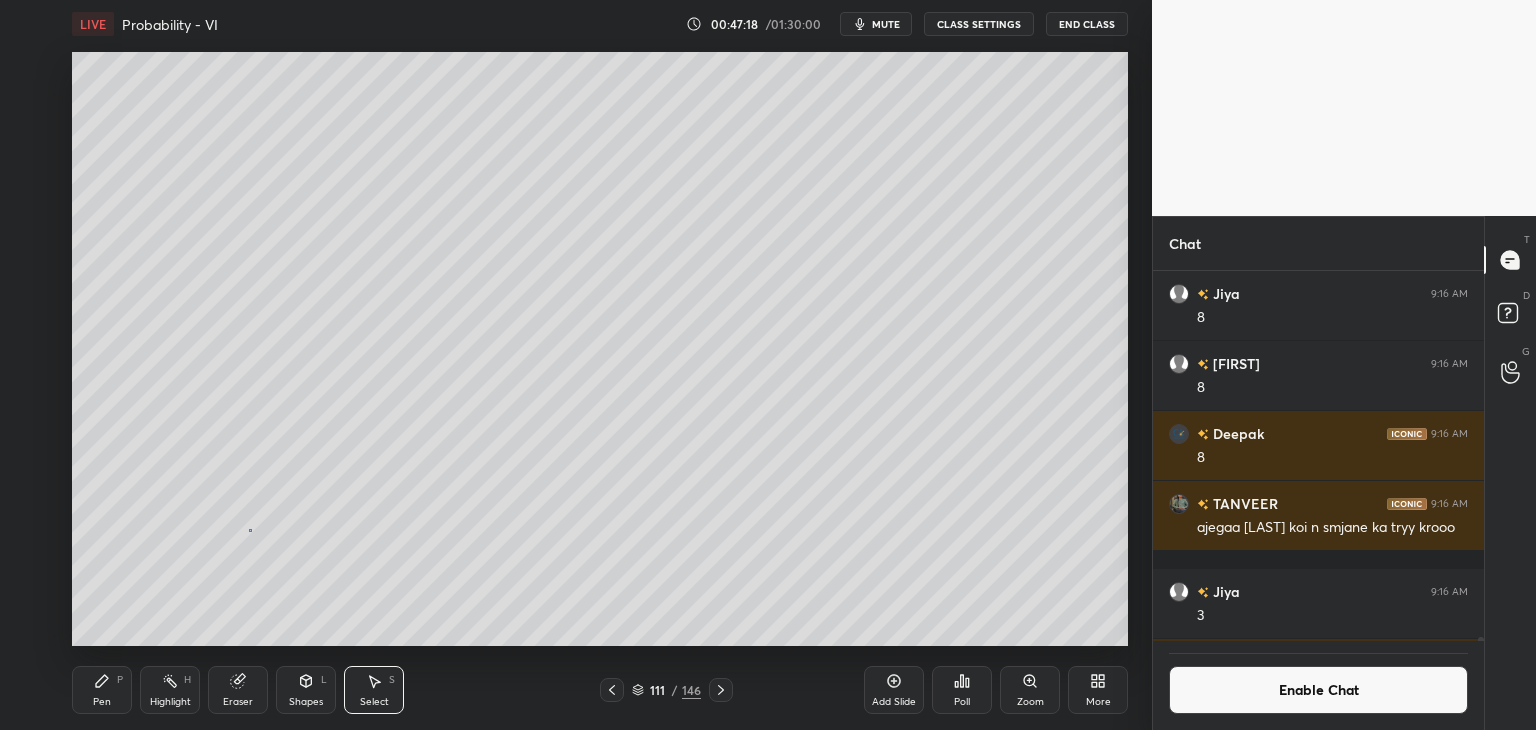 drag, startPoint x: 249, startPoint y: 530, endPoint x: 256, endPoint y: 547, distance: 18.384777 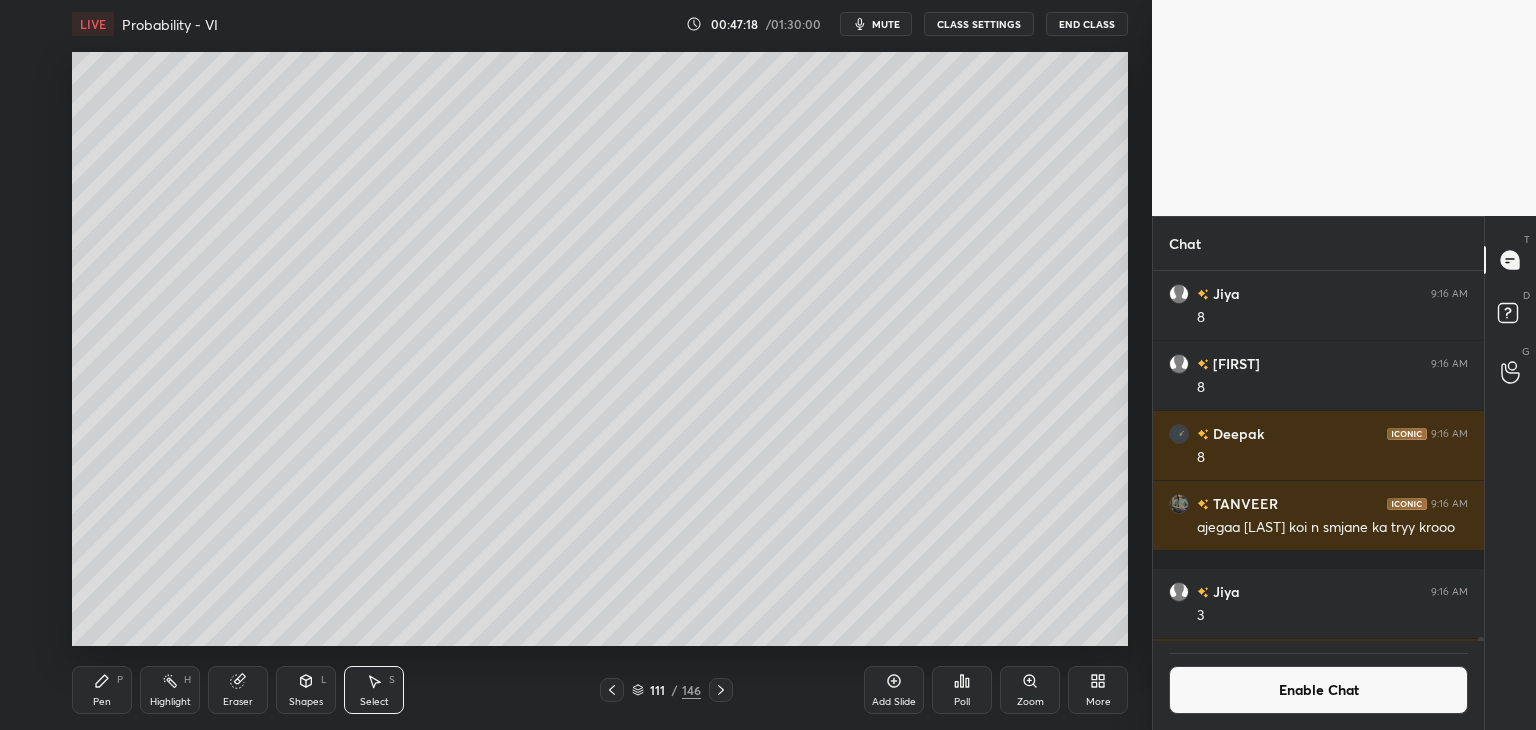 drag, startPoint x: 296, startPoint y: 694, endPoint x: 285, endPoint y: 677, distance: 20.248457 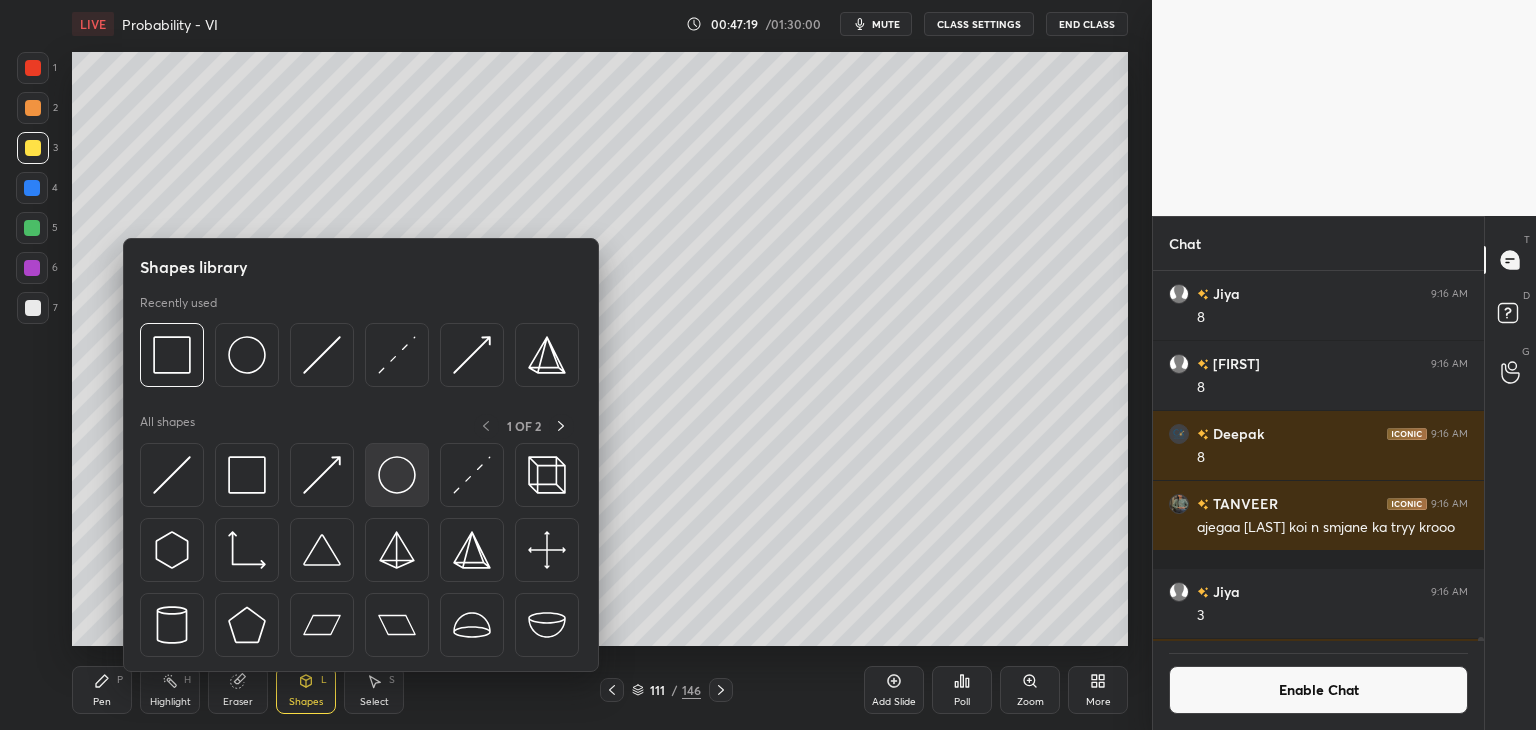 click at bounding box center (397, 475) 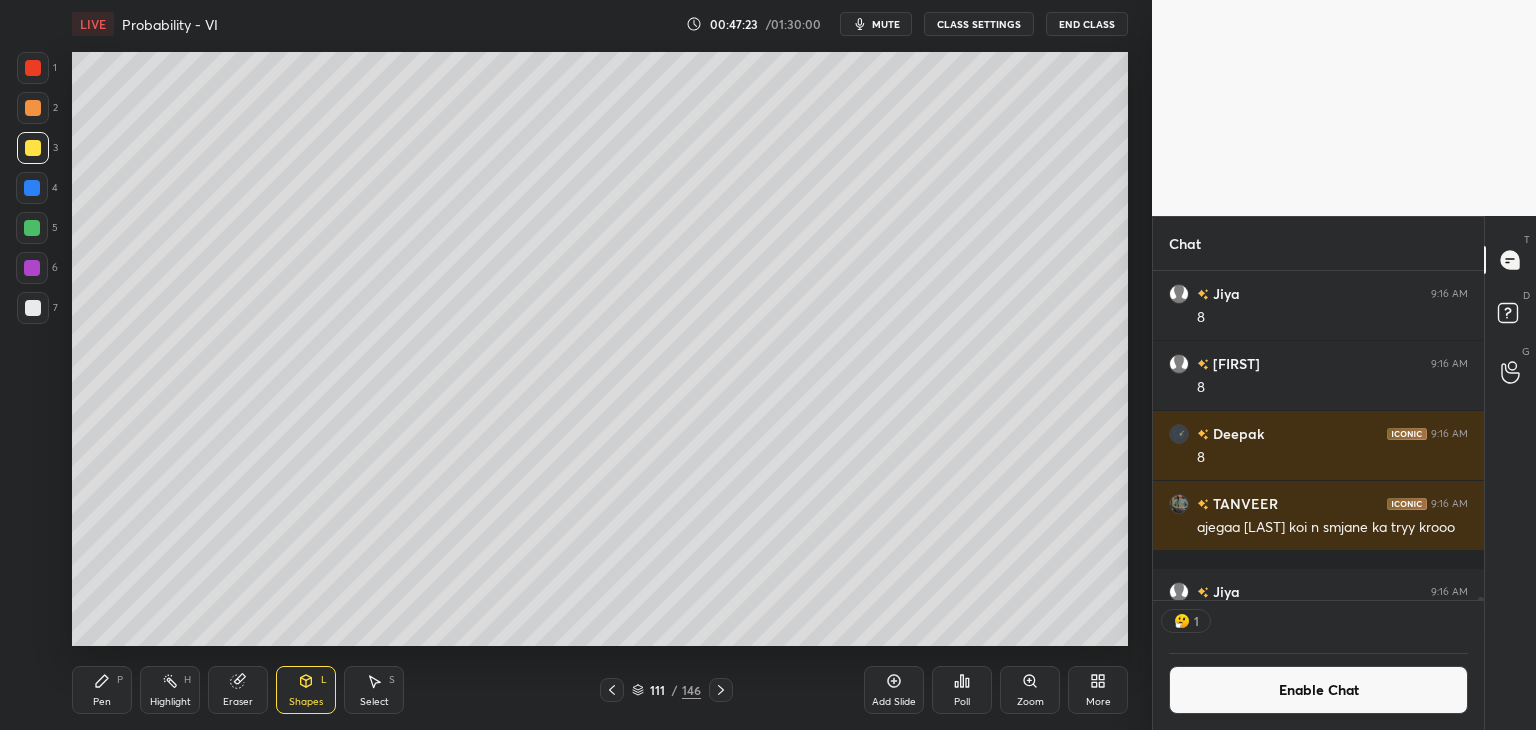 scroll, scrollTop: 324, scrollLeft: 325, axis: both 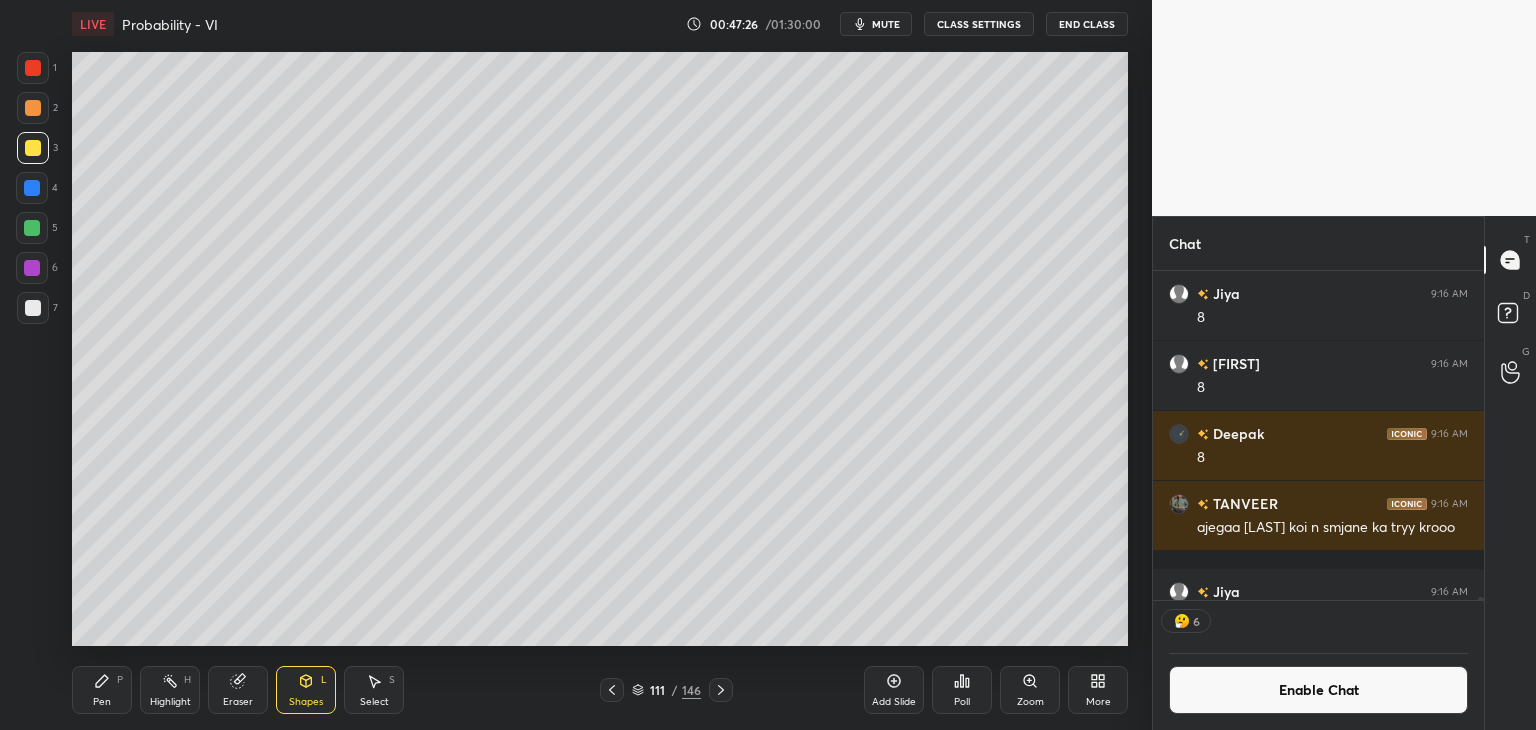 click 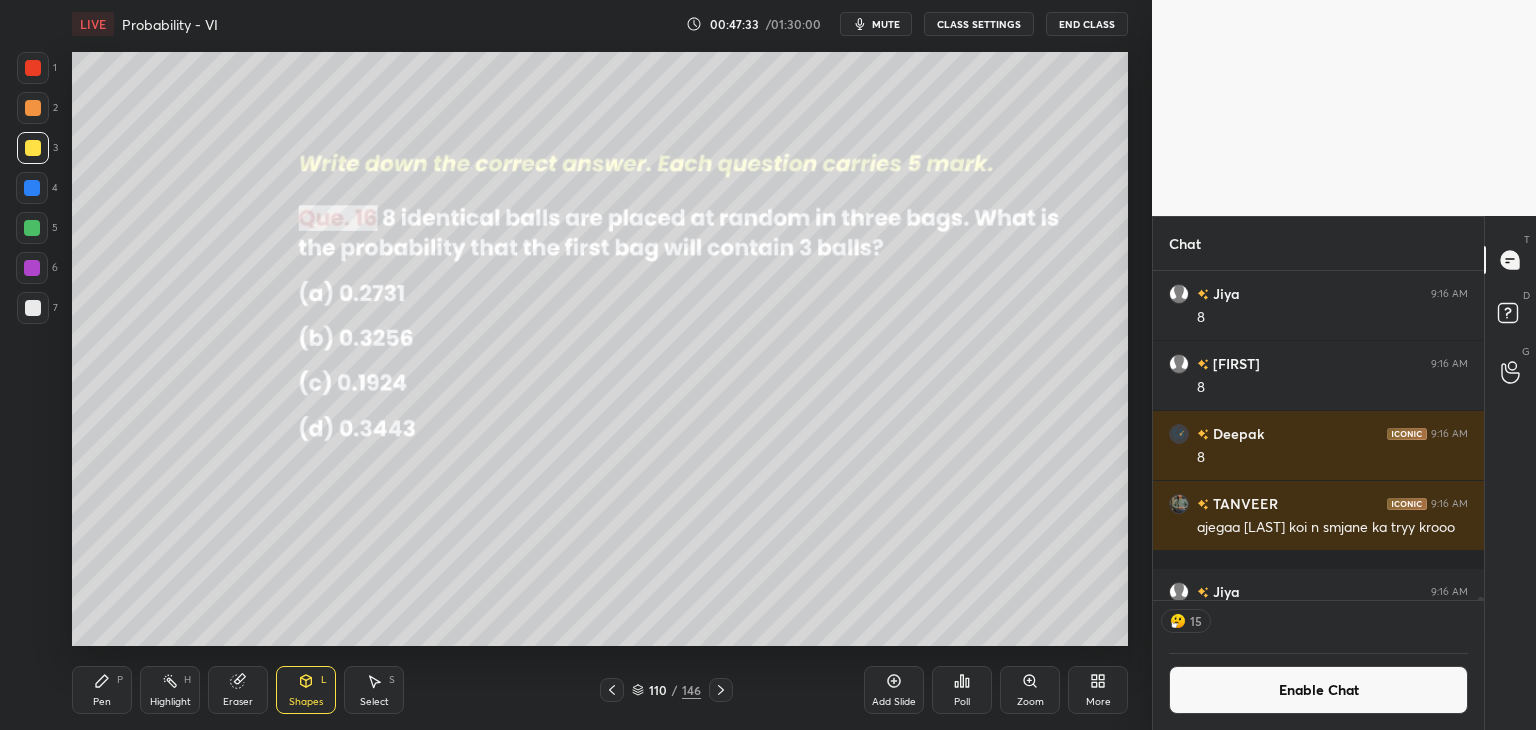 click on "Pen" at bounding box center (102, 702) 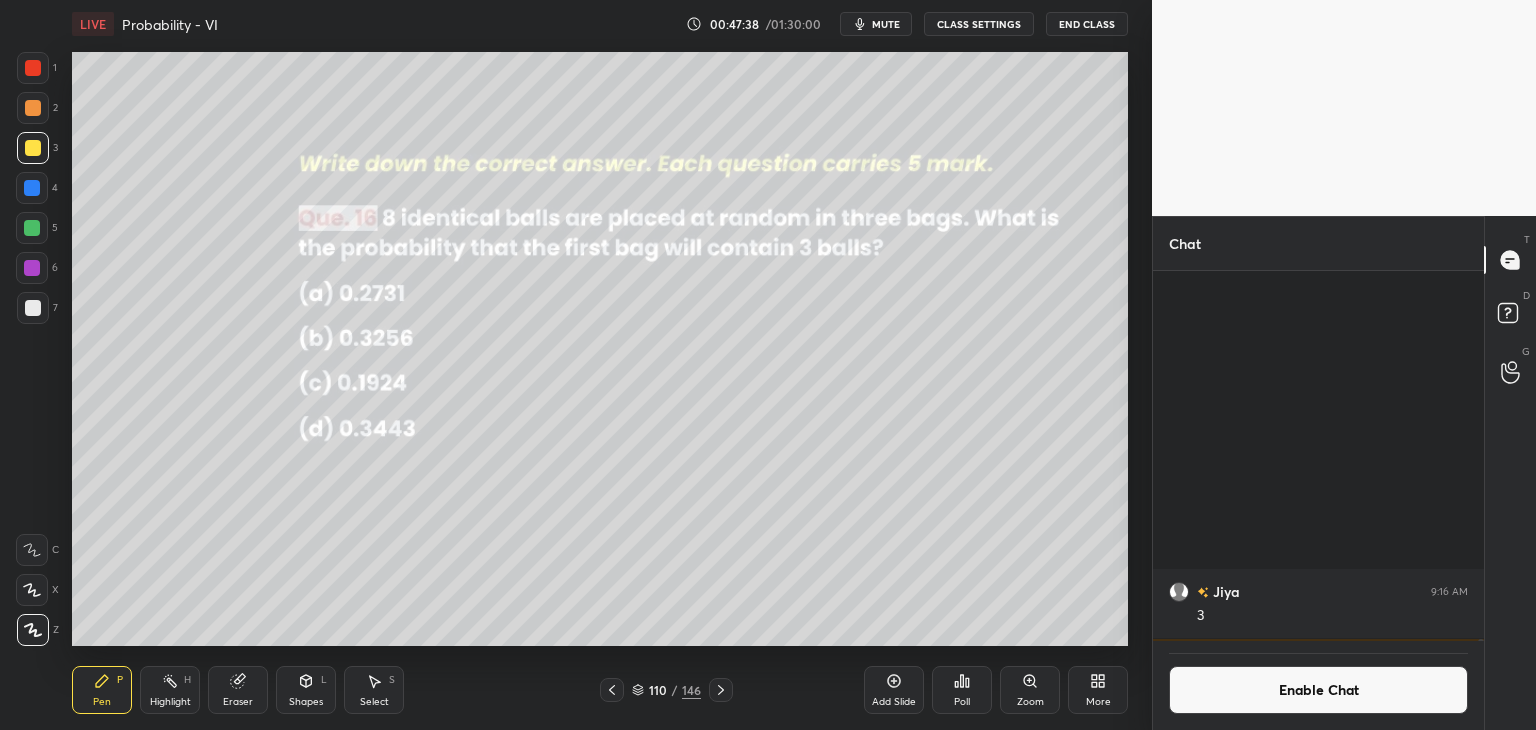 scroll, scrollTop: 7, scrollLeft: 6, axis: both 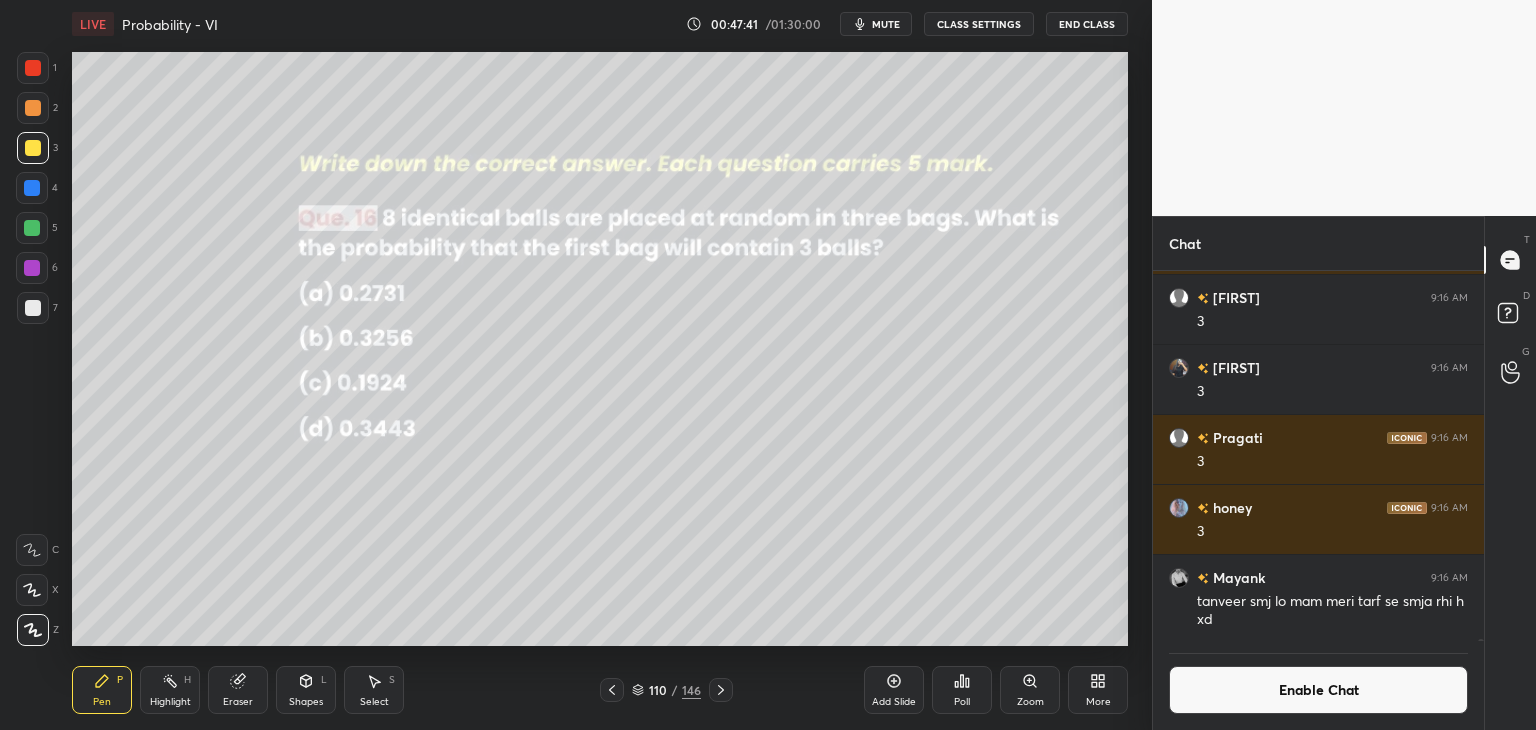 click 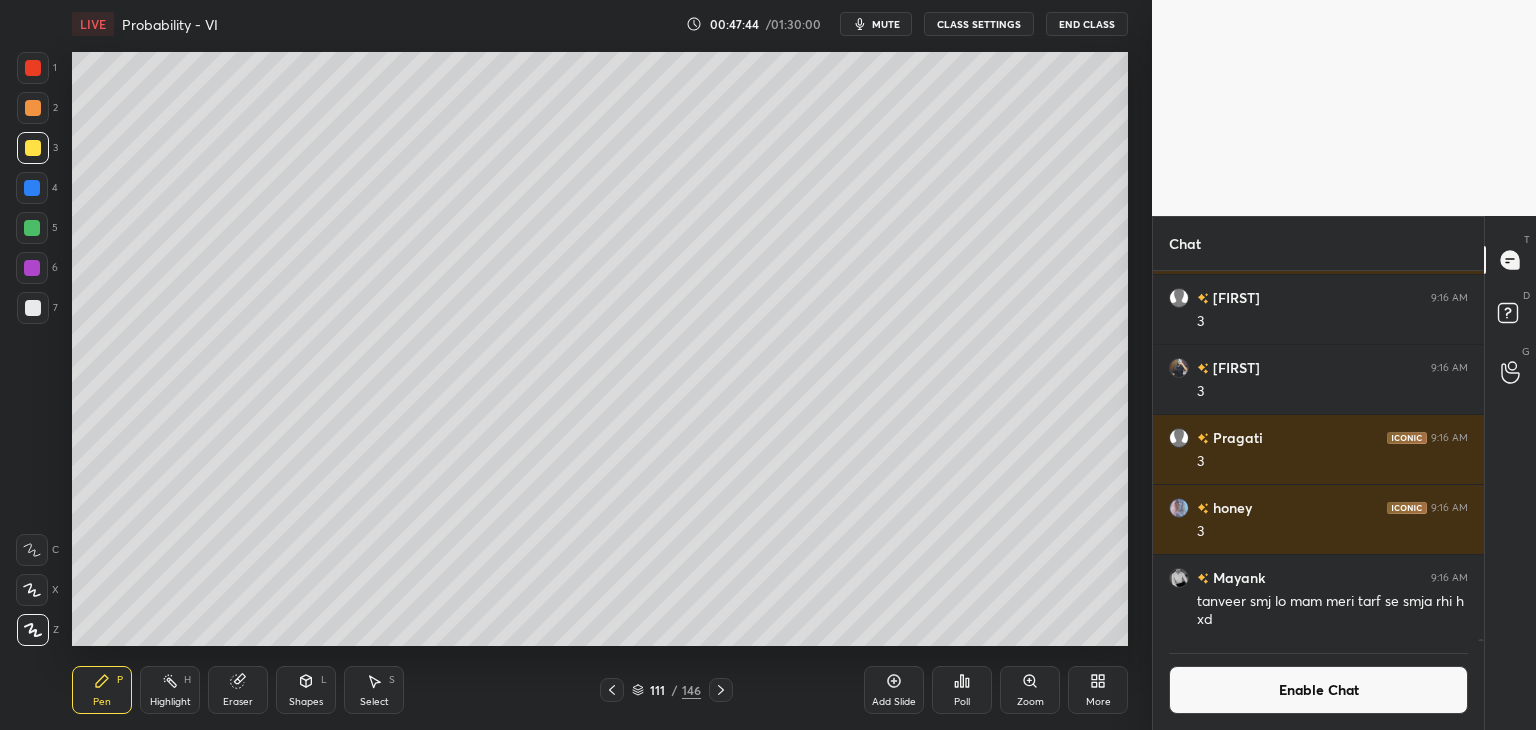 click 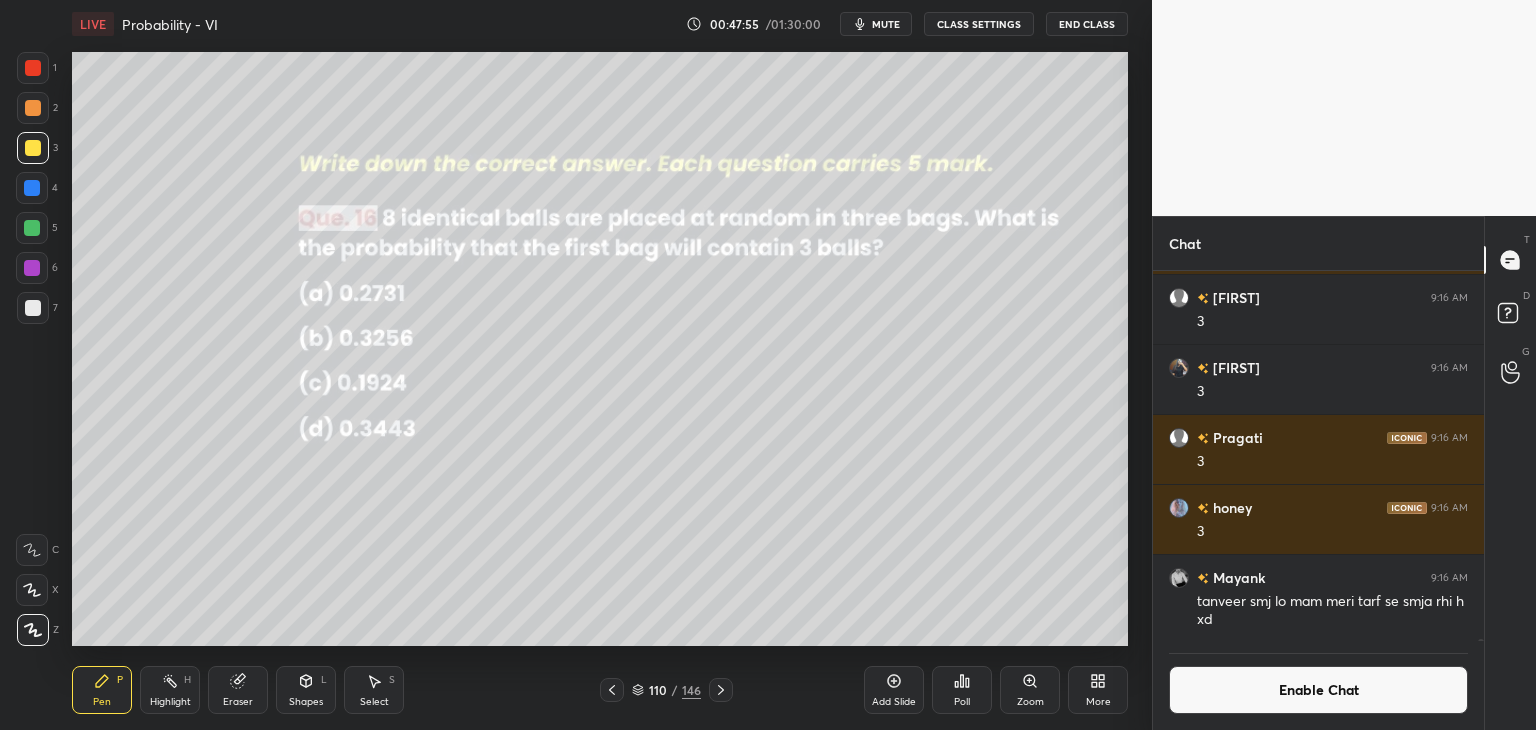 click on "Enable Chat" at bounding box center (1318, 690) 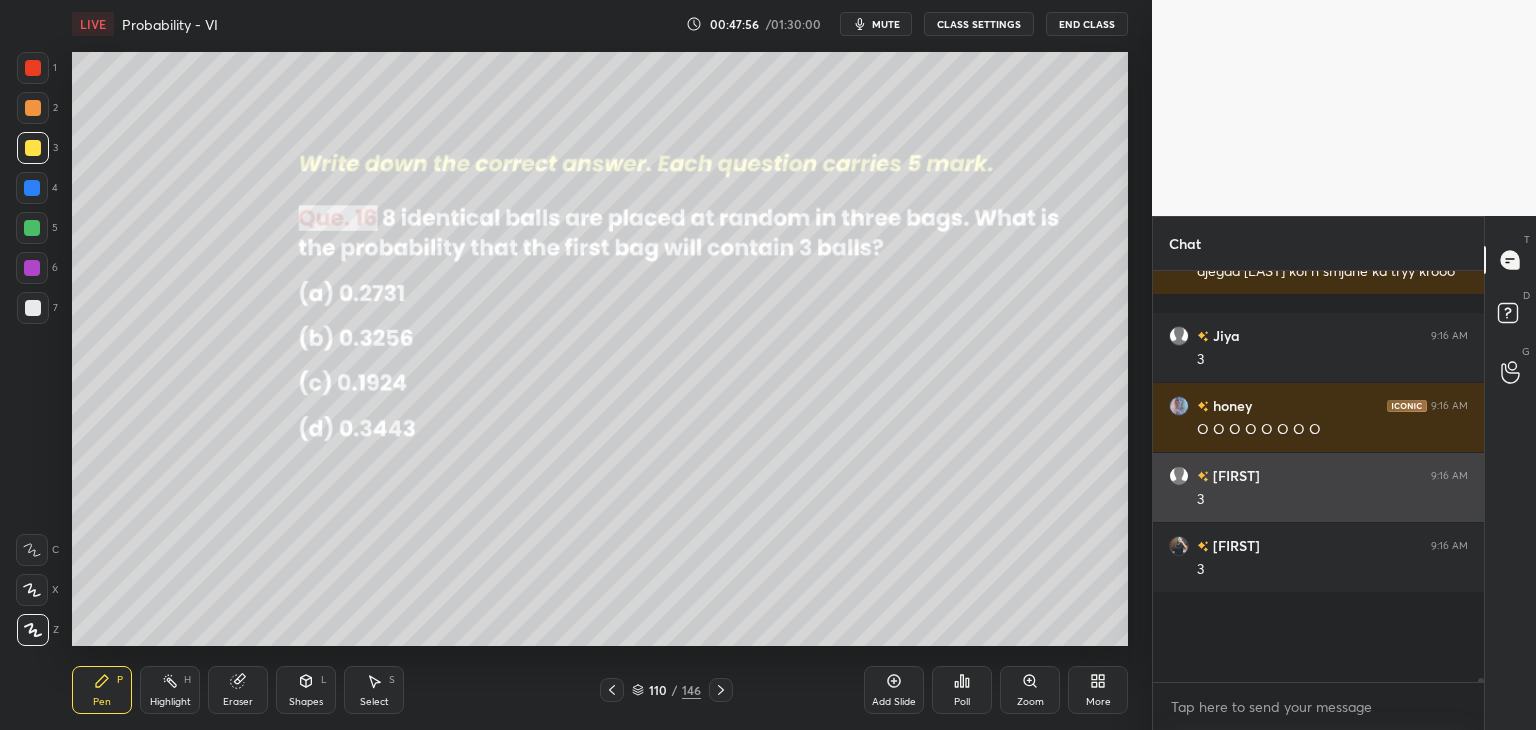 scroll, scrollTop: 60387, scrollLeft: 0, axis: vertical 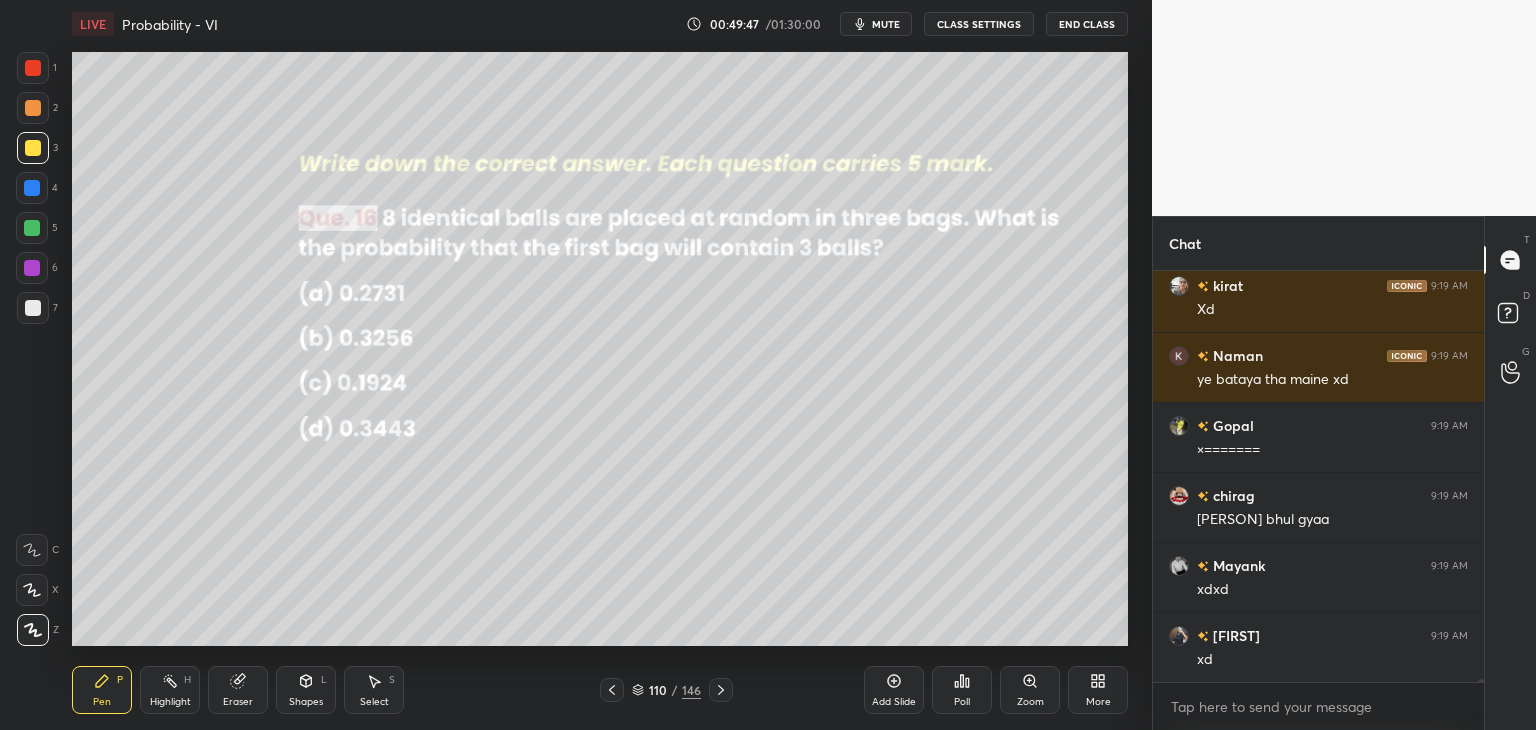 click 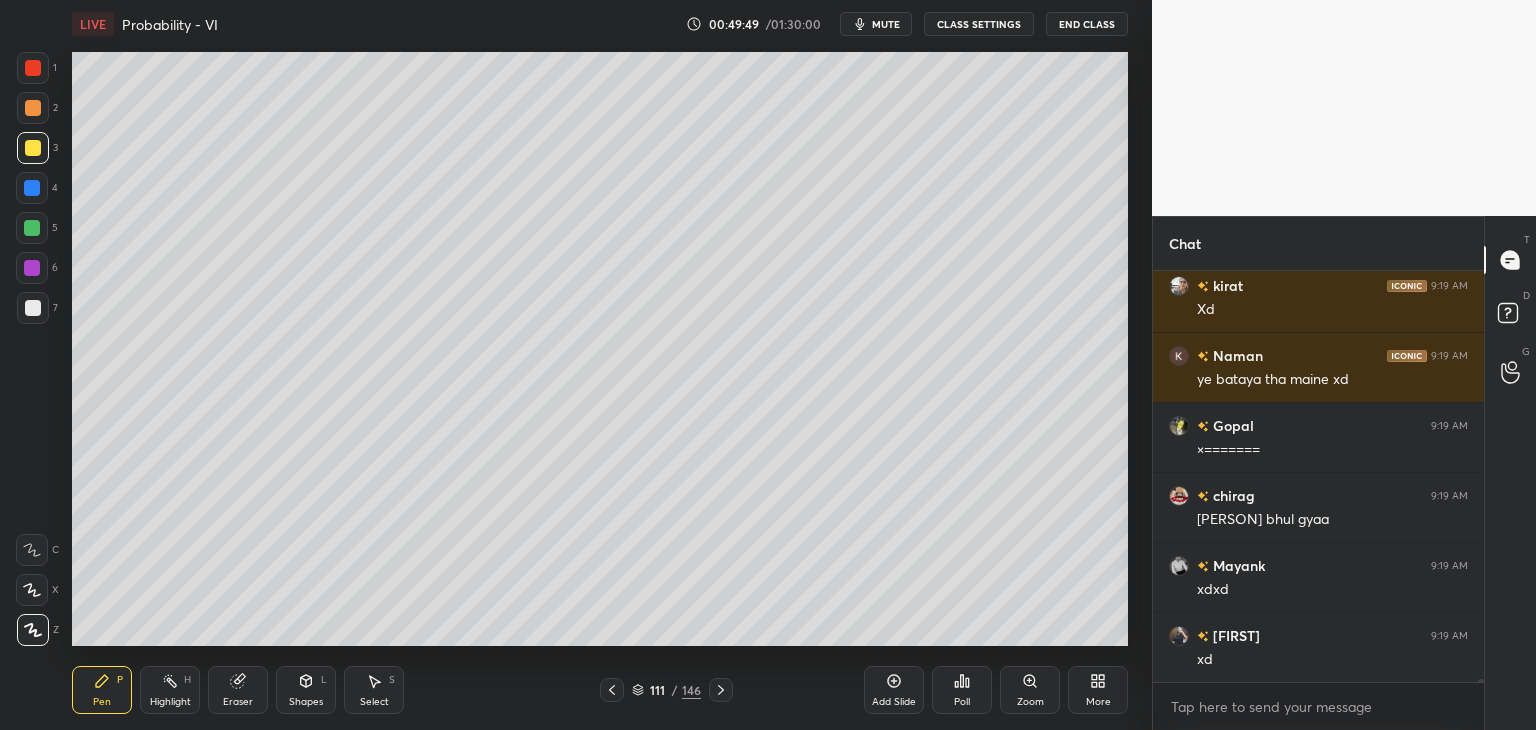drag, startPoint x: 614, startPoint y: 697, endPoint x: 634, endPoint y: 680, distance: 26.24881 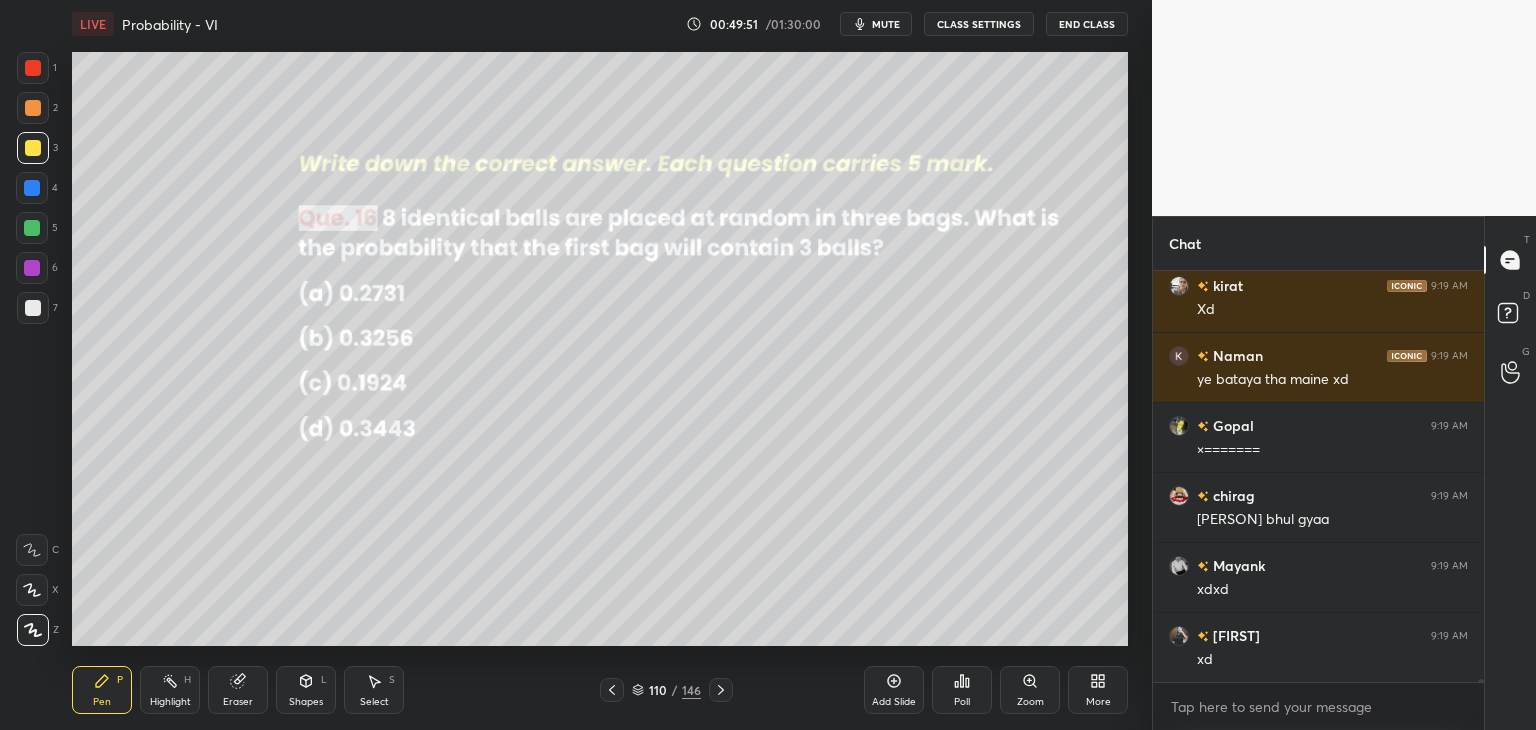 scroll, scrollTop: 66416, scrollLeft: 0, axis: vertical 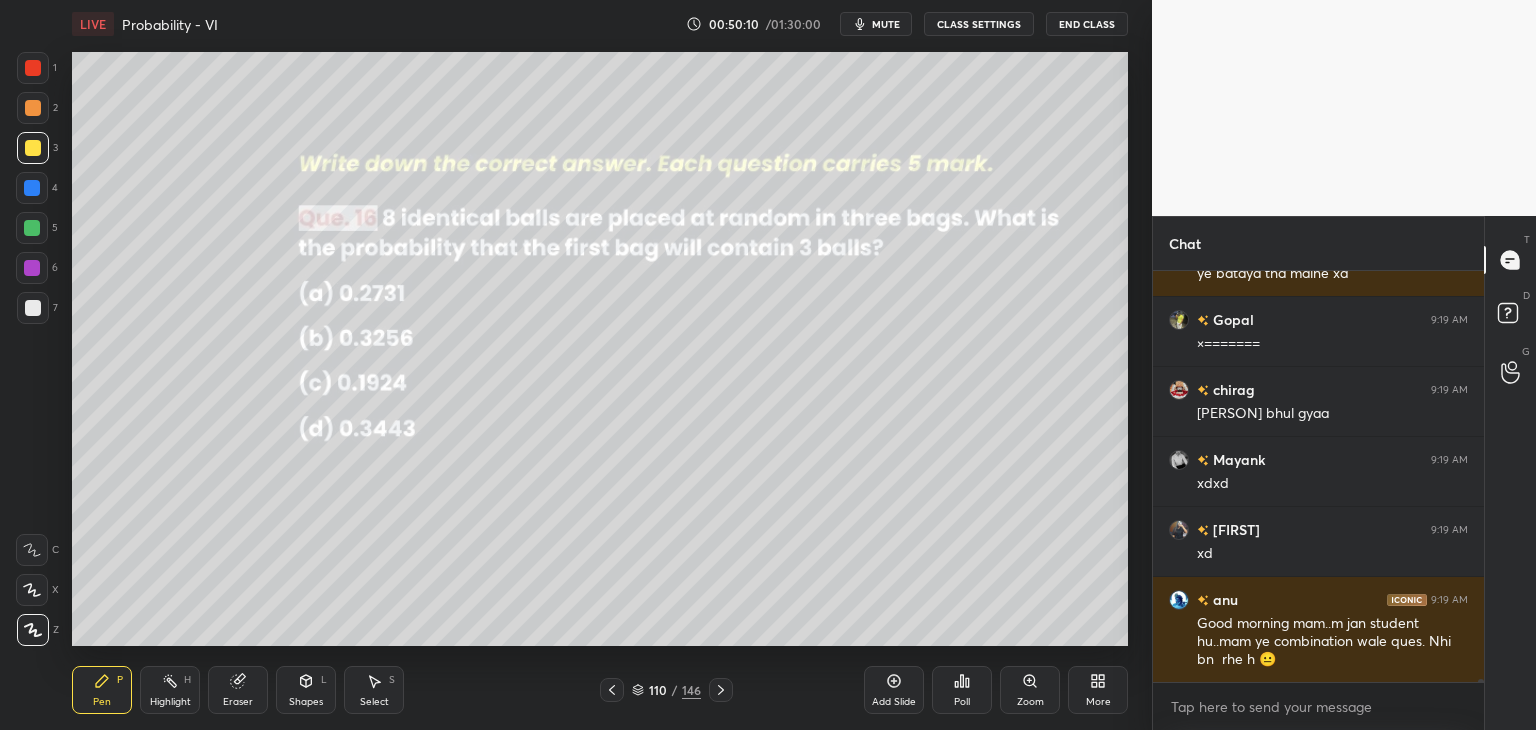 click 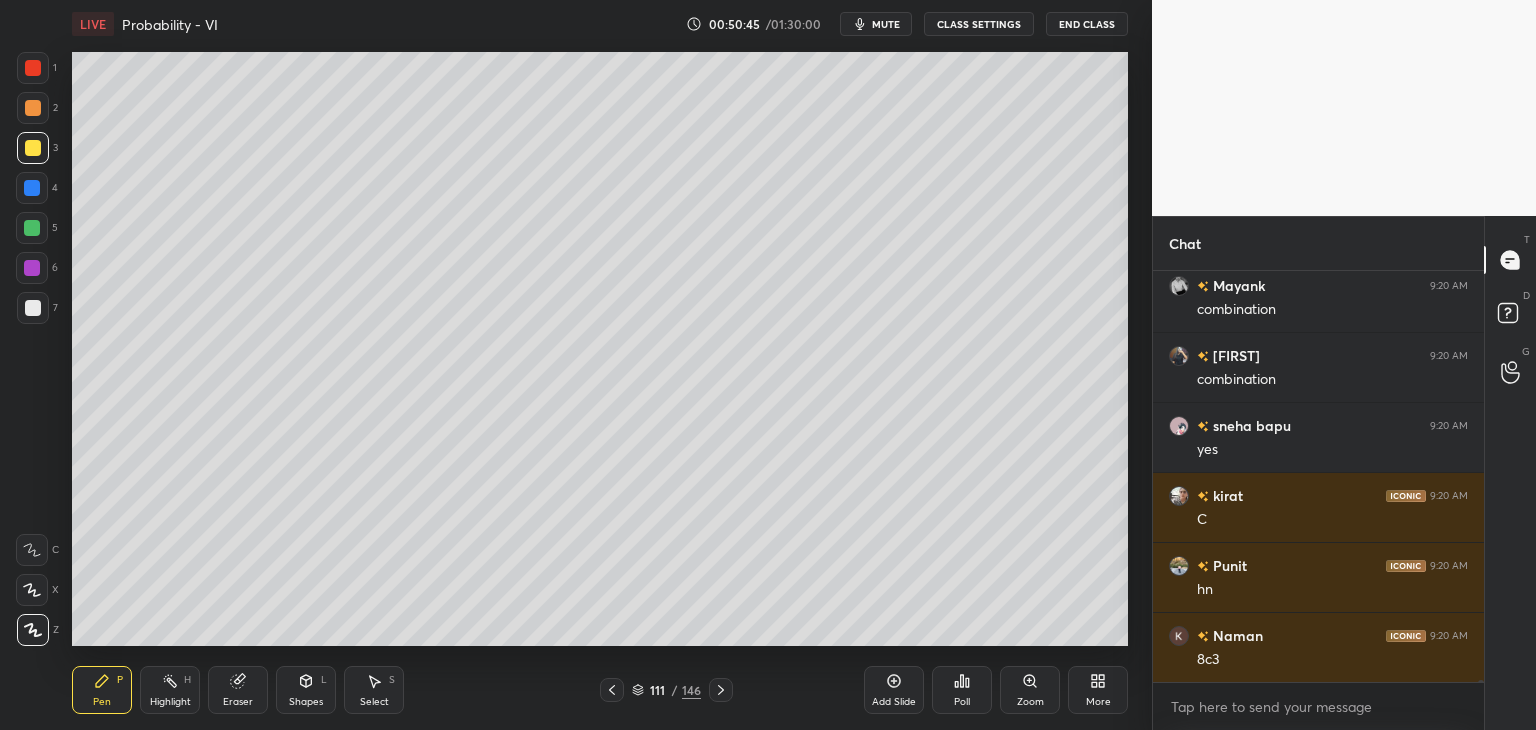 scroll, scrollTop: 68284, scrollLeft: 0, axis: vertical 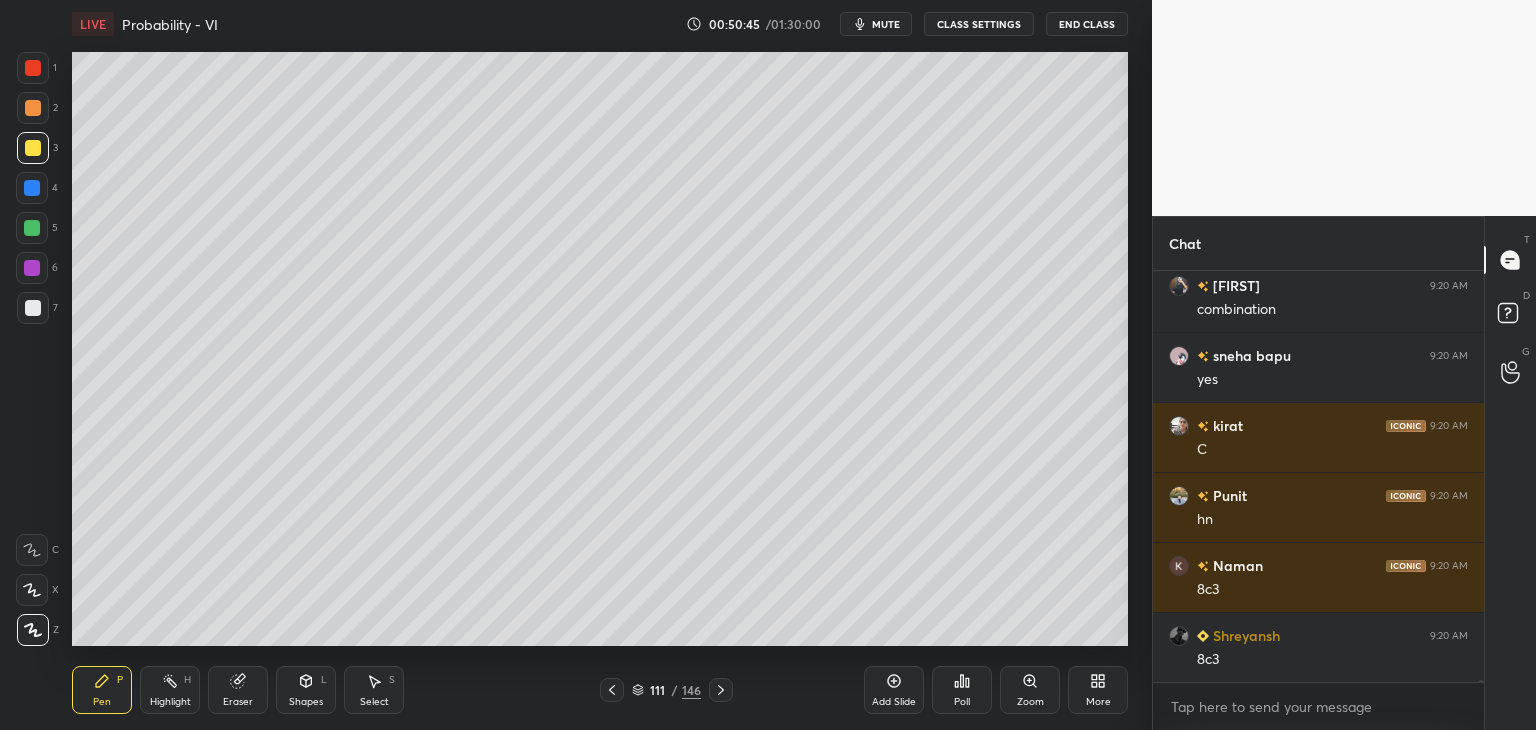 click at bounding box center (32, 228) 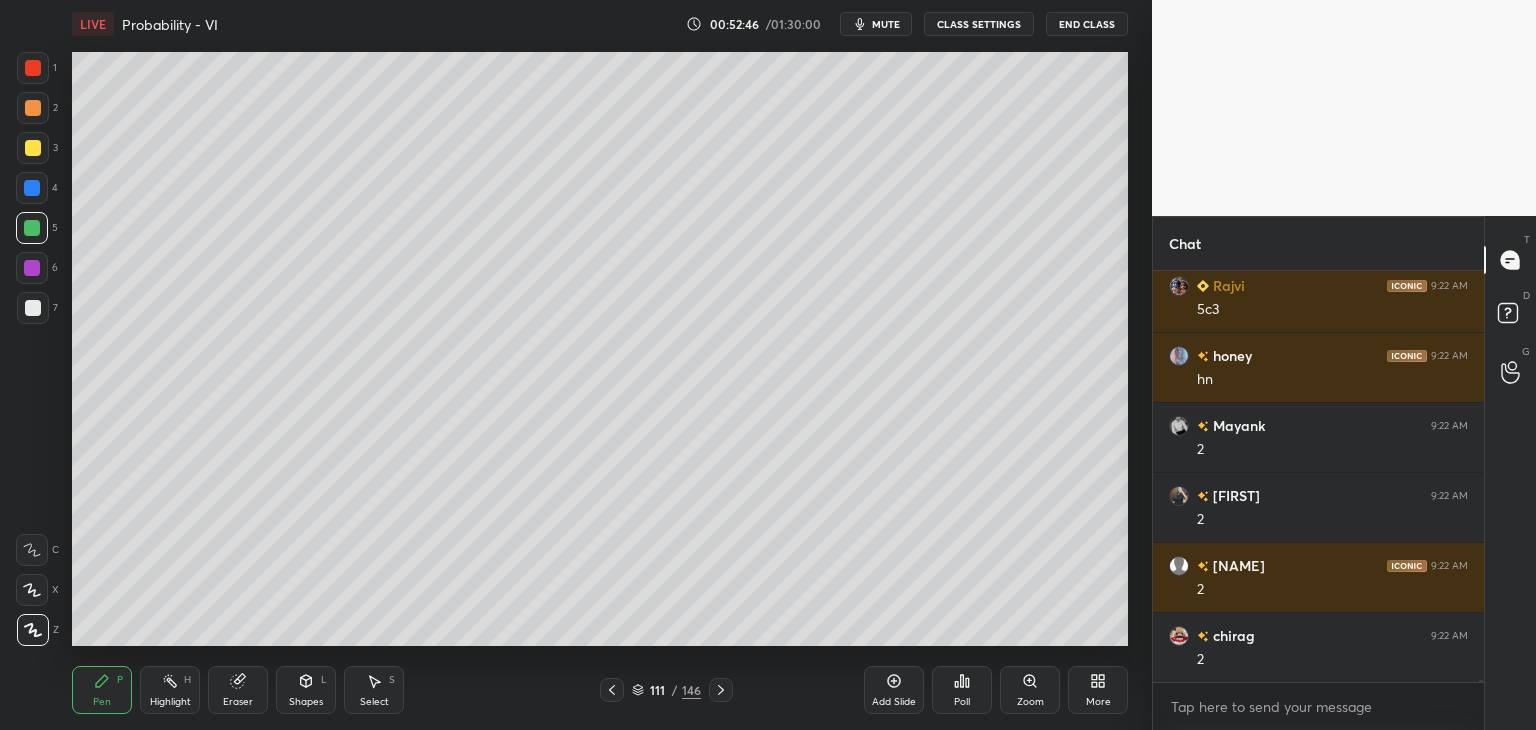 scroll, scrollTop: 69274, scrollLeft: 0, axis: vertical 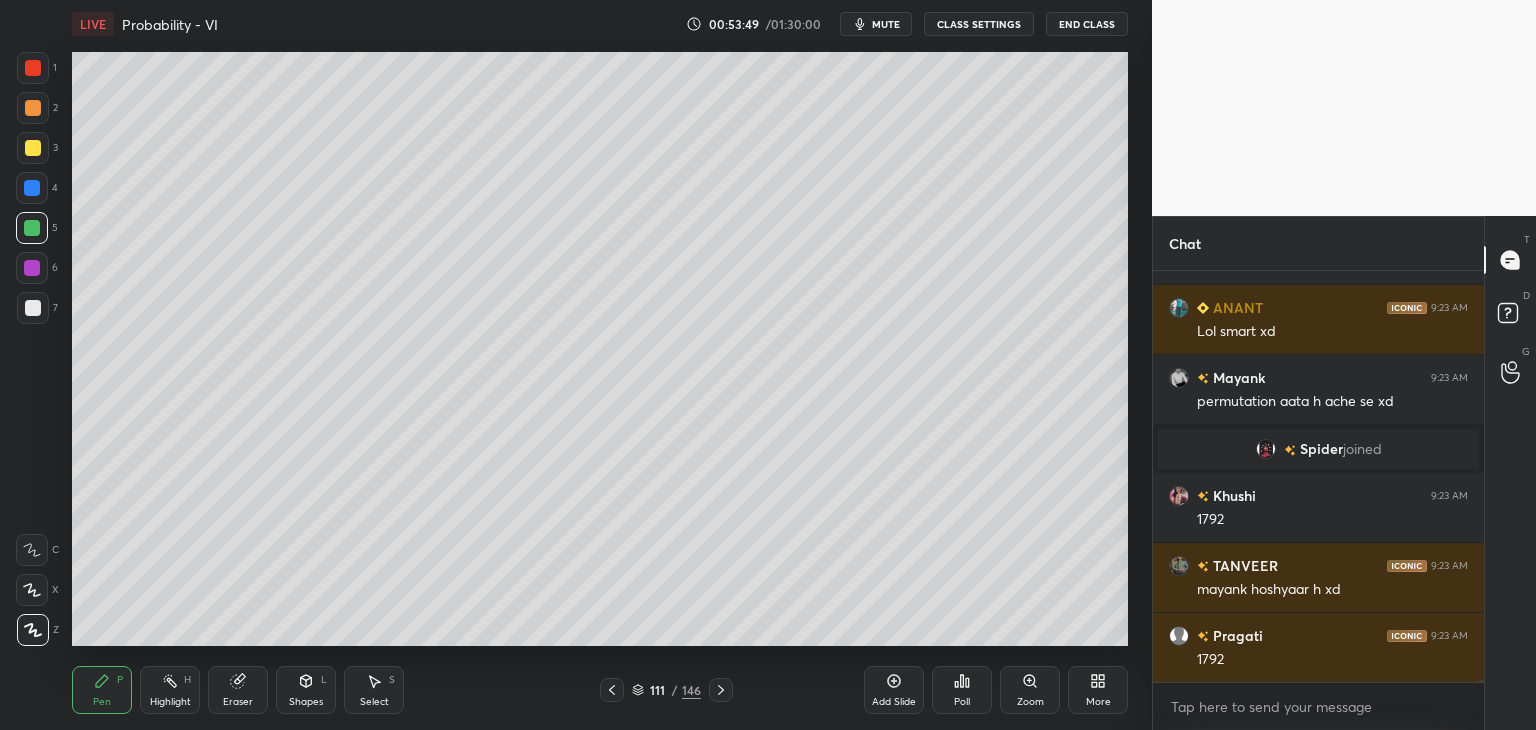 click 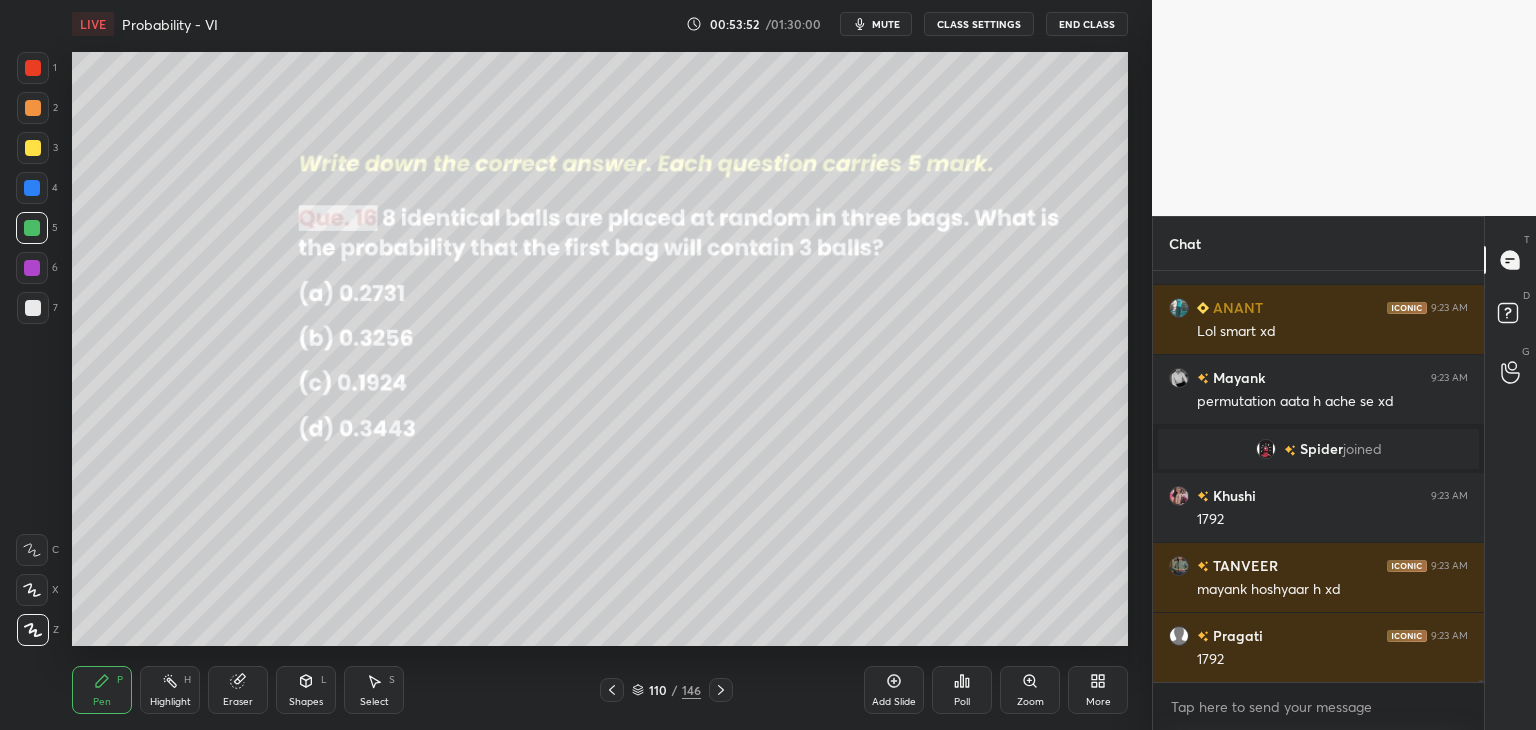 click 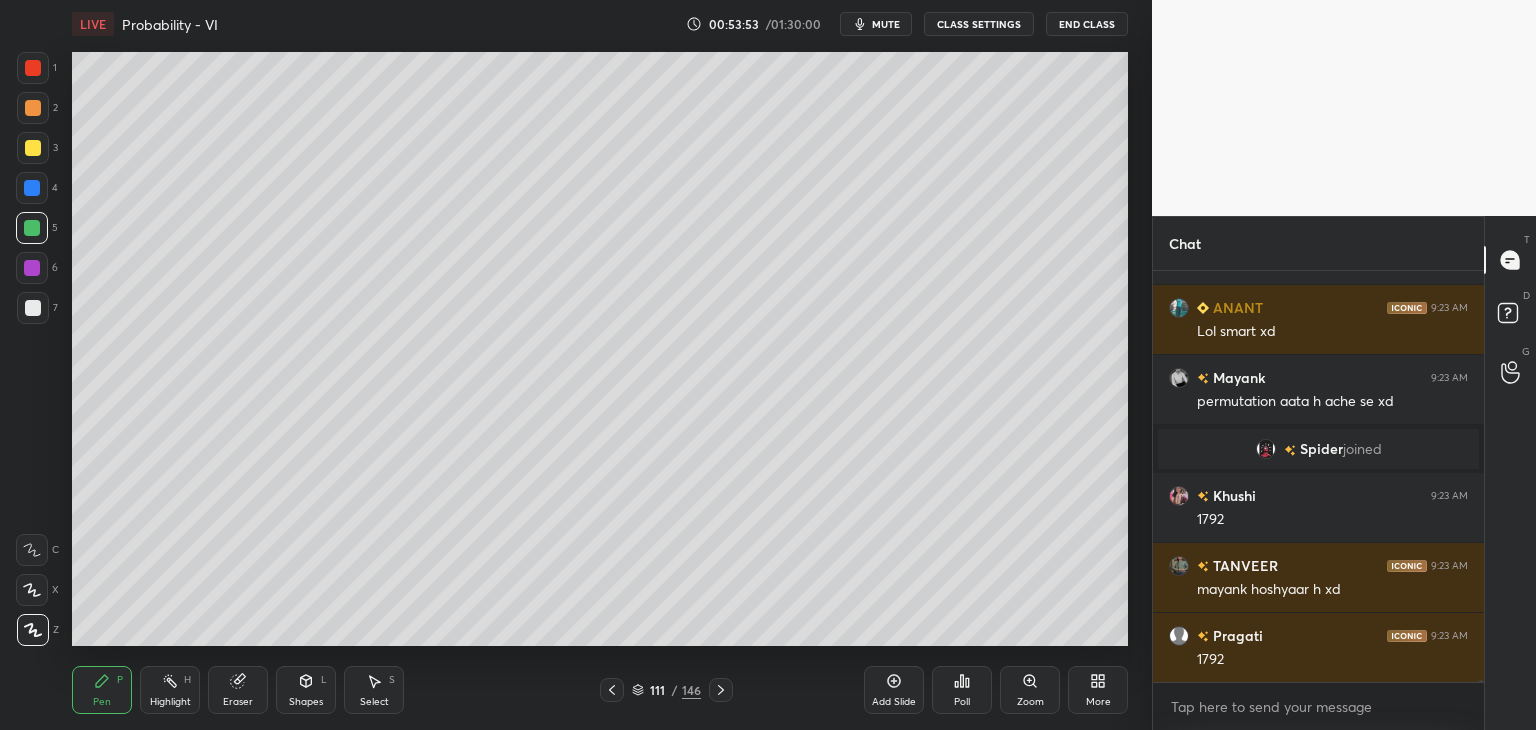 click on "Add Slide" at bounding box center [894, 702] 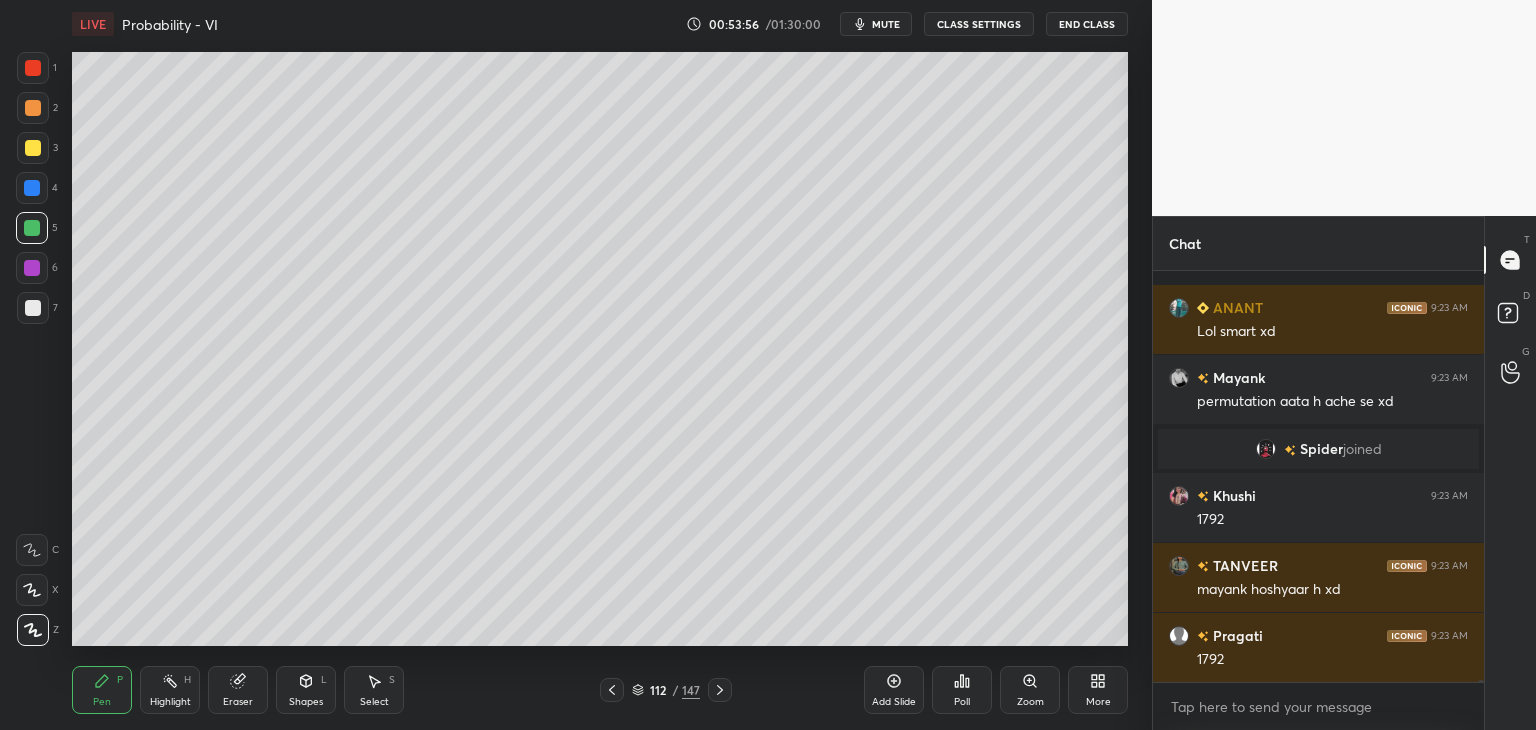 scroll, scrollTop: 69964, scrollLeft: 0, axis: vertical 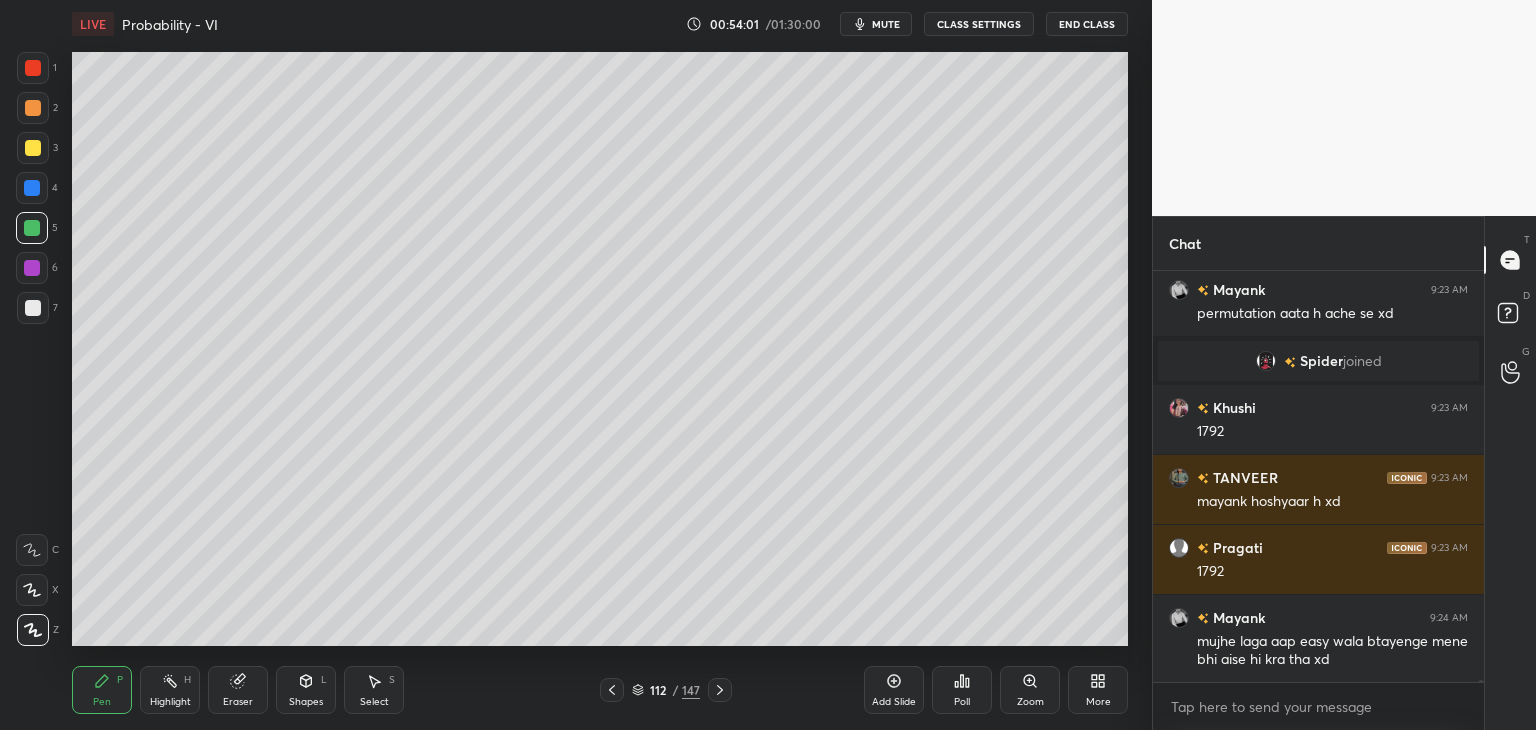 click 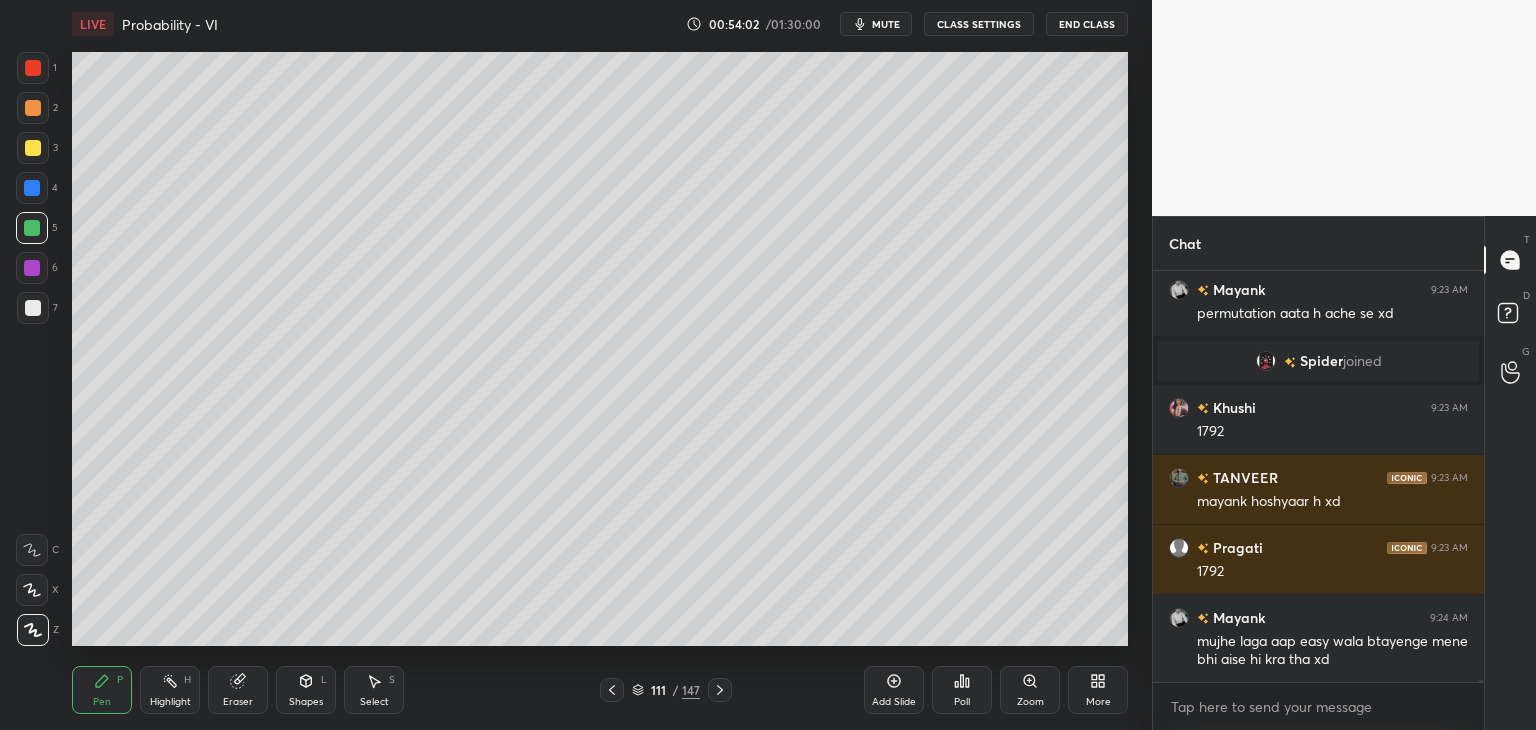 drag, startPoint x: 722, startPoint y: 693, endPoint x: 724, endPoint y: 654, distance: 39.051247 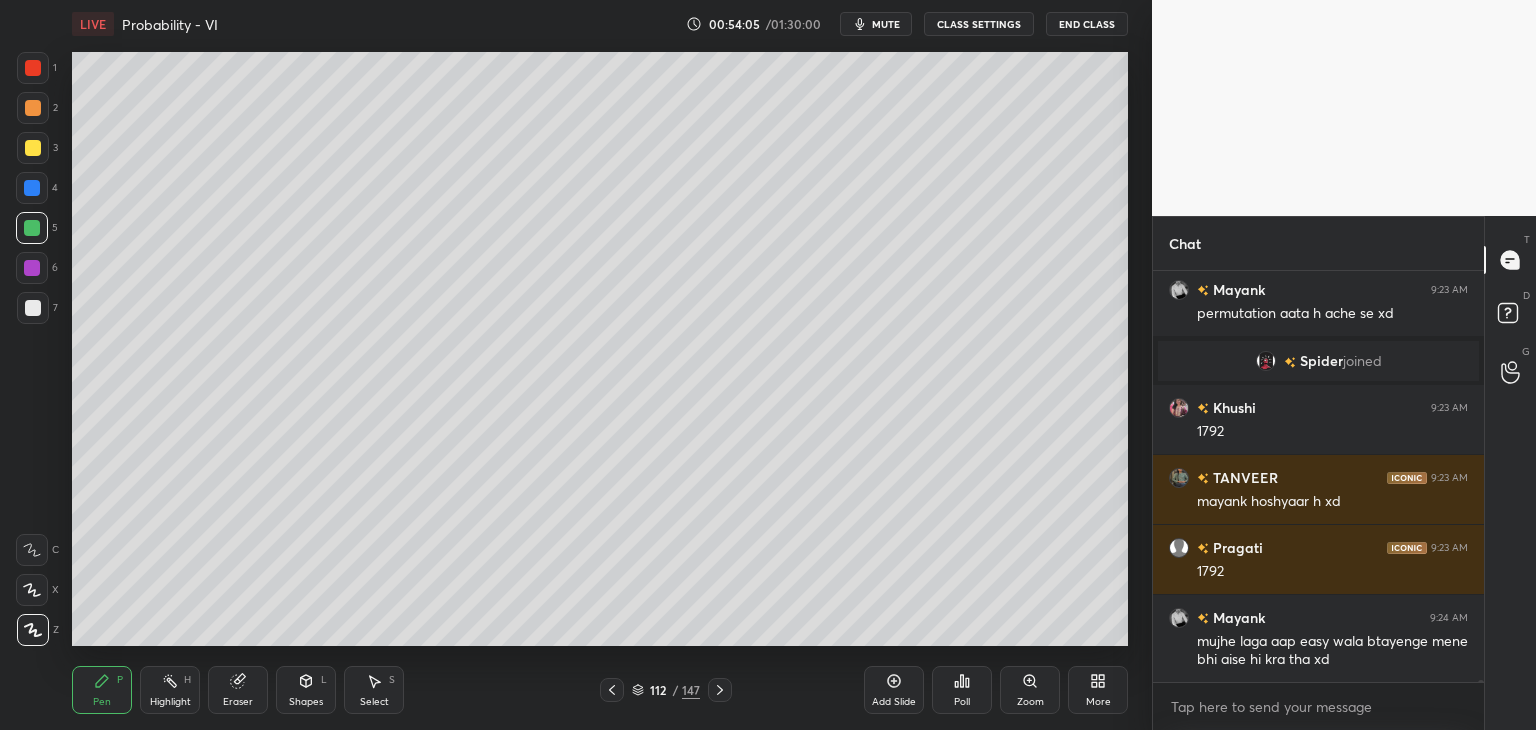 scroll, scrollTop: 70052, scrollLeft: 0, axis: vertical 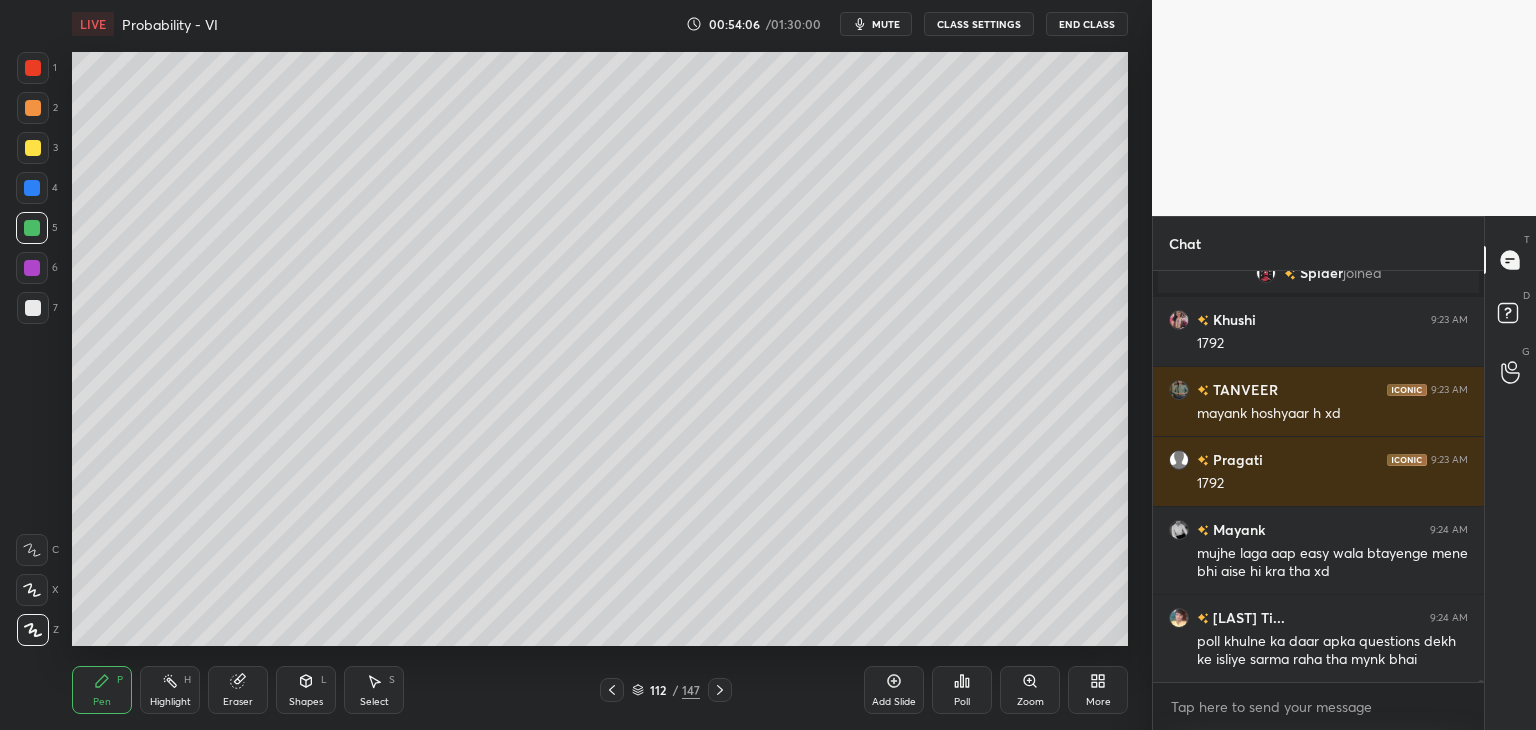 click 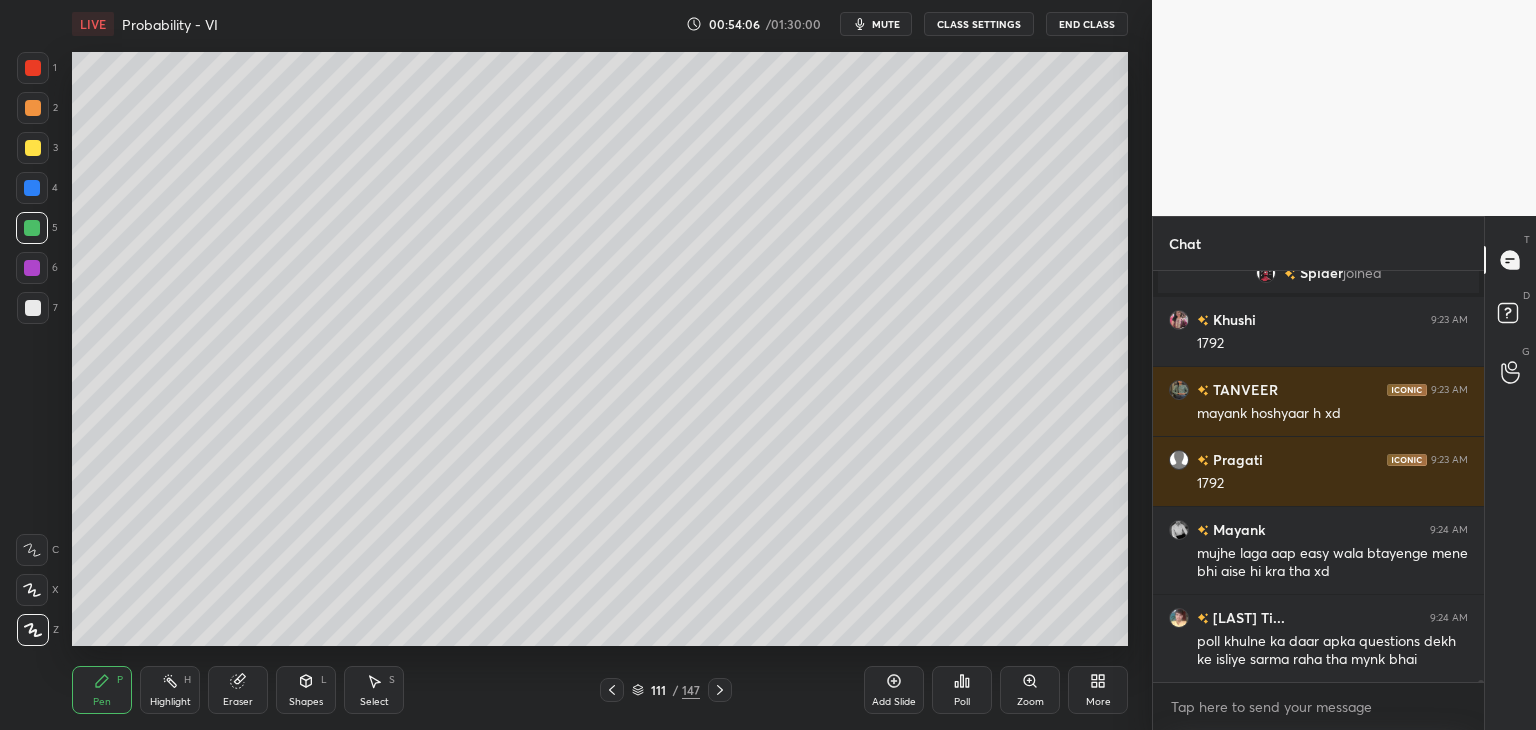drag, startPoint x: 616, startPoint y: 691, endPoint x: 642, endPoint y: 685, distance: 26.683329 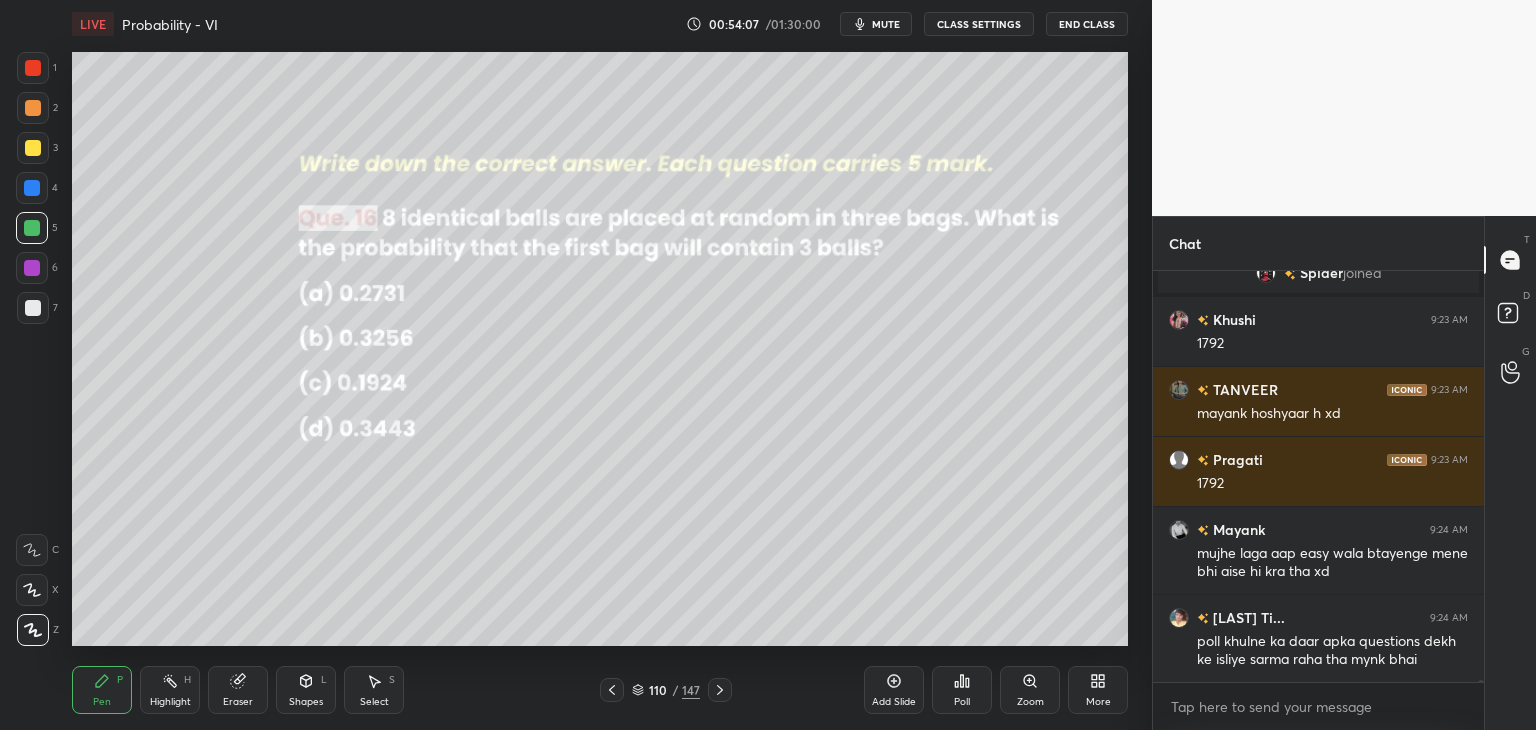 scroll, scrollTop: 70122, scrollLeft: 0, axis: vertical 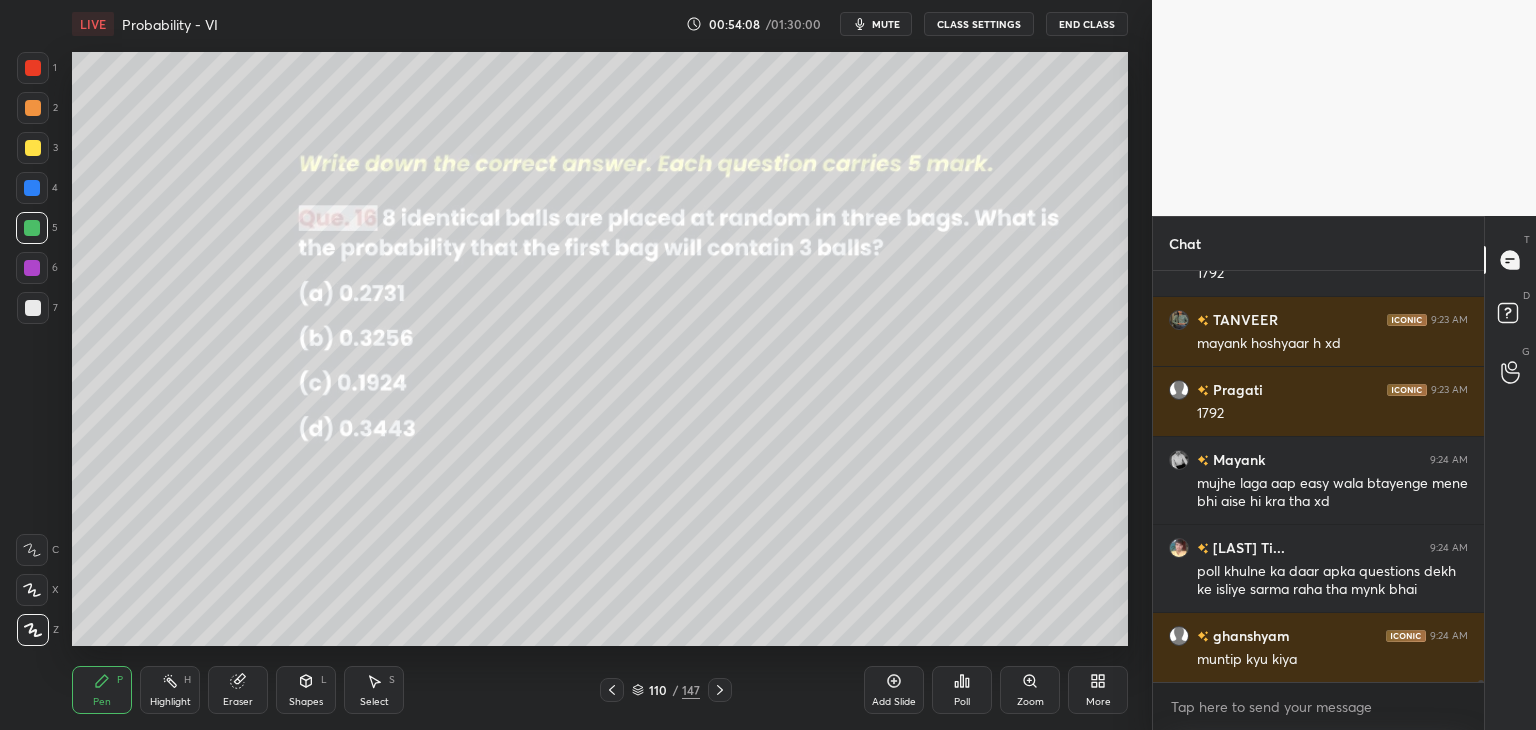 click 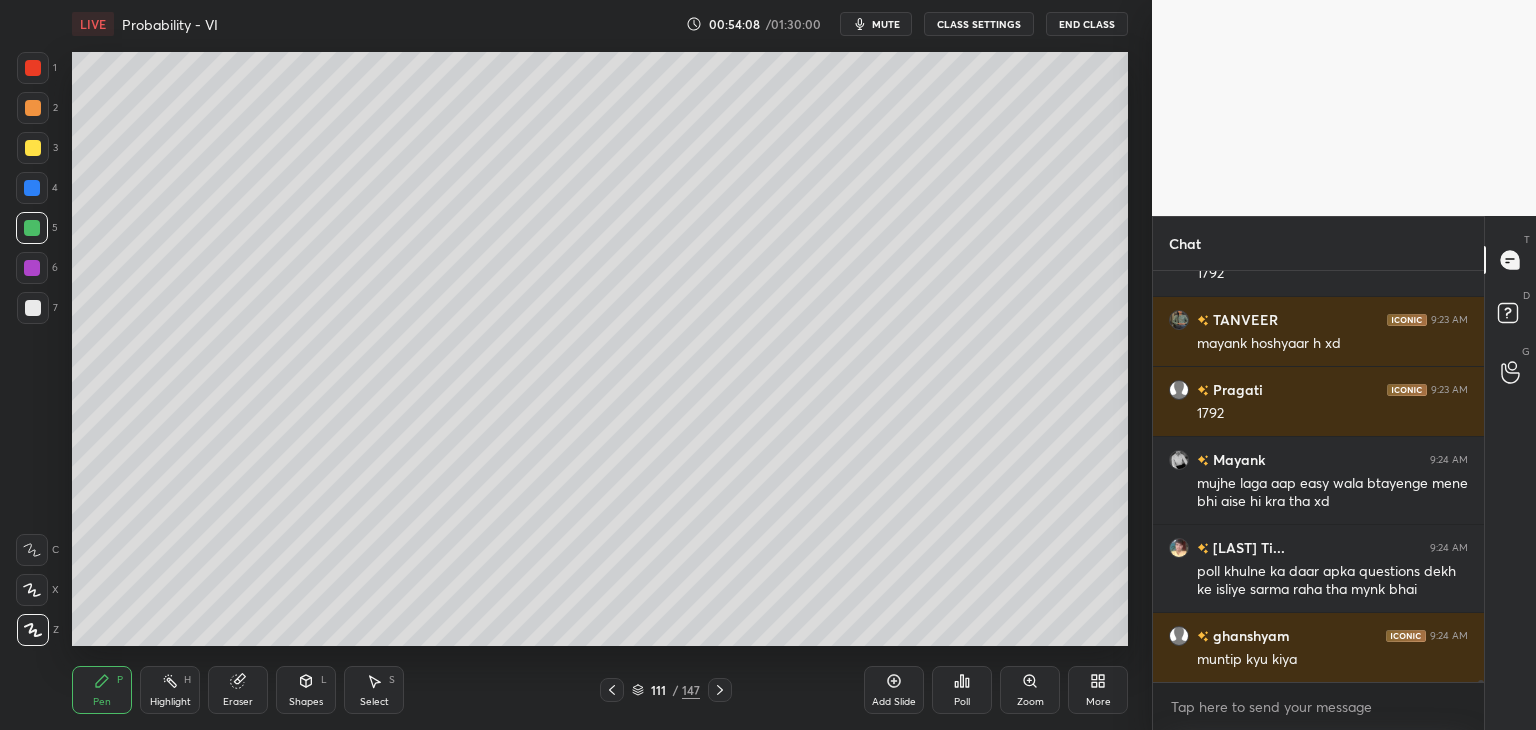 click 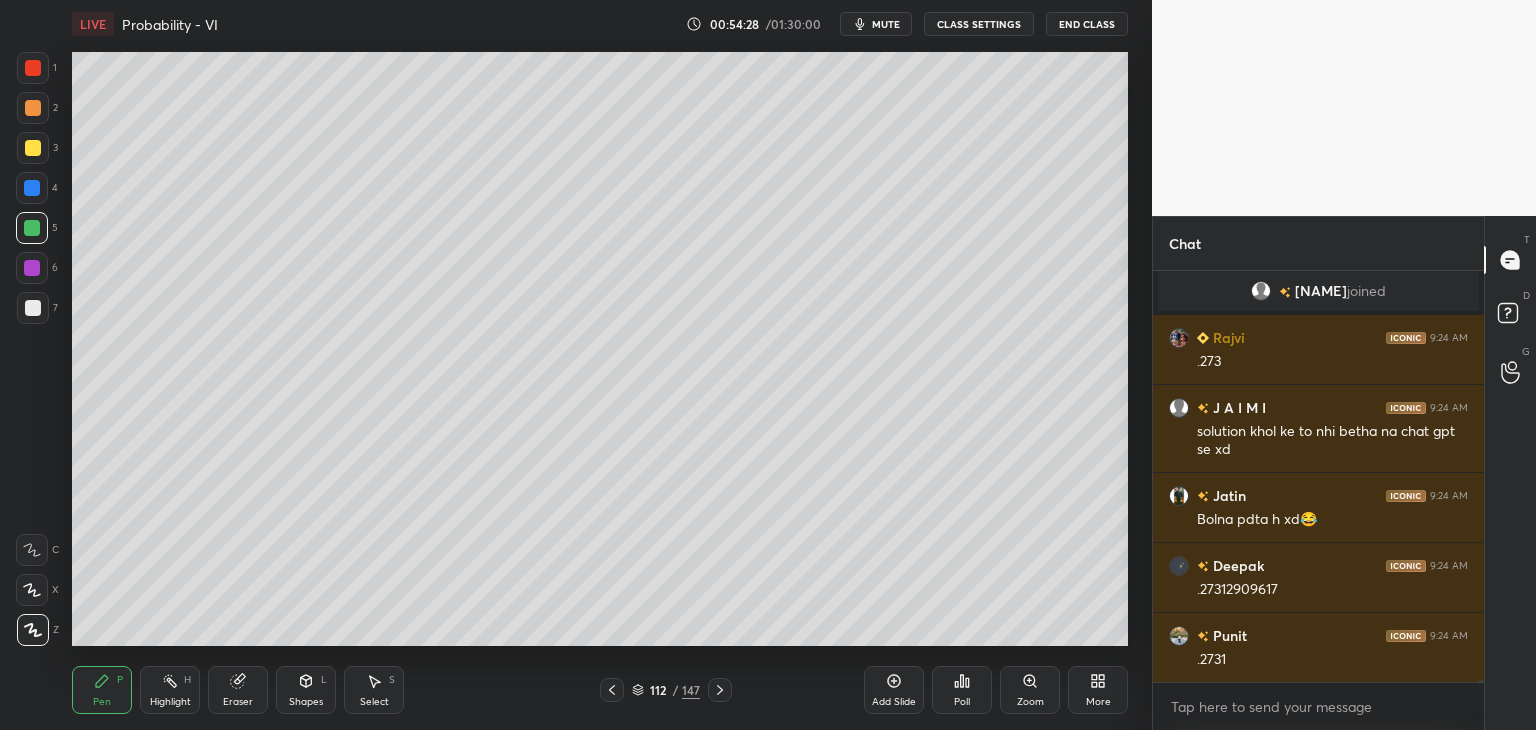 scroll, scrollTop: 71308, scrollLeft: 0, axis: vertical 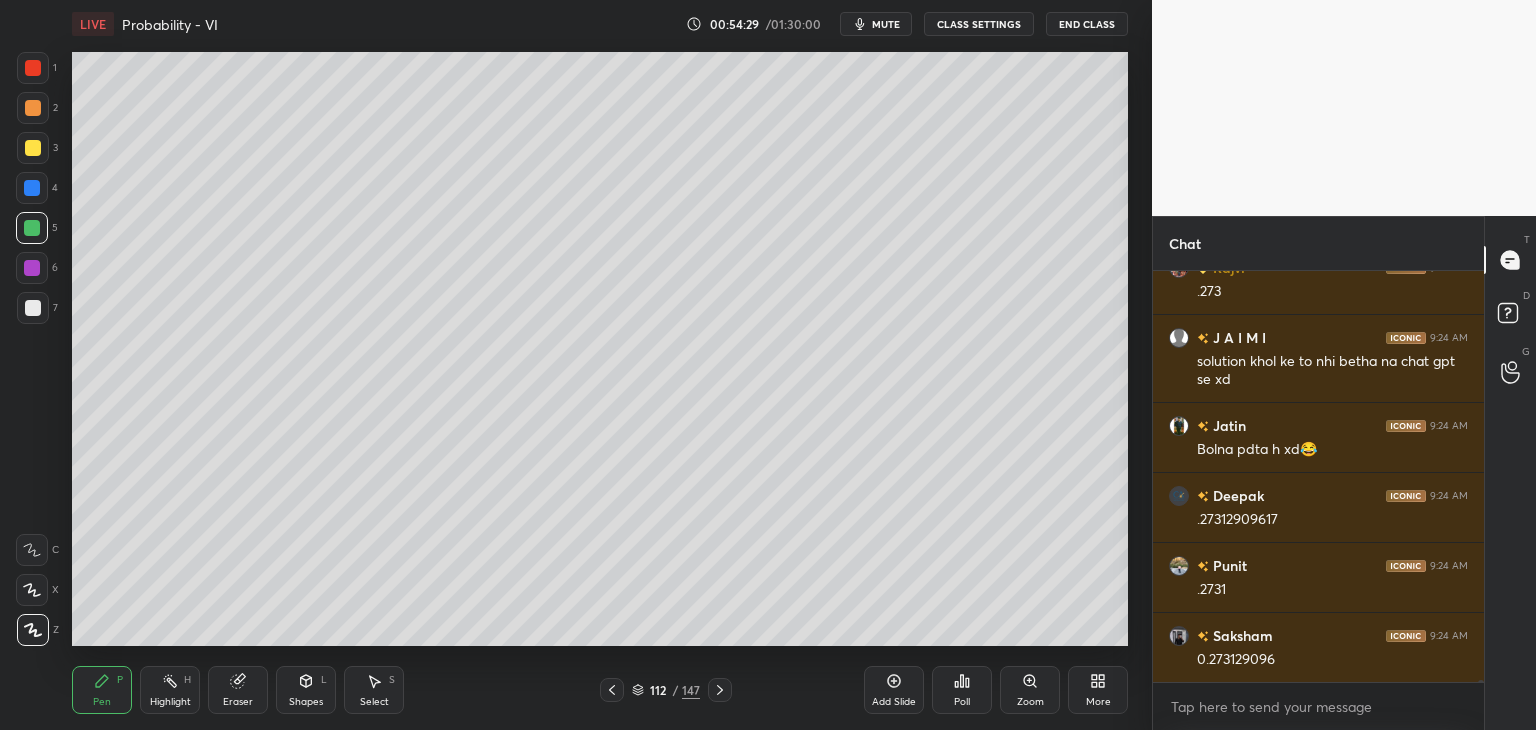 click at bounding box center [612, 690] 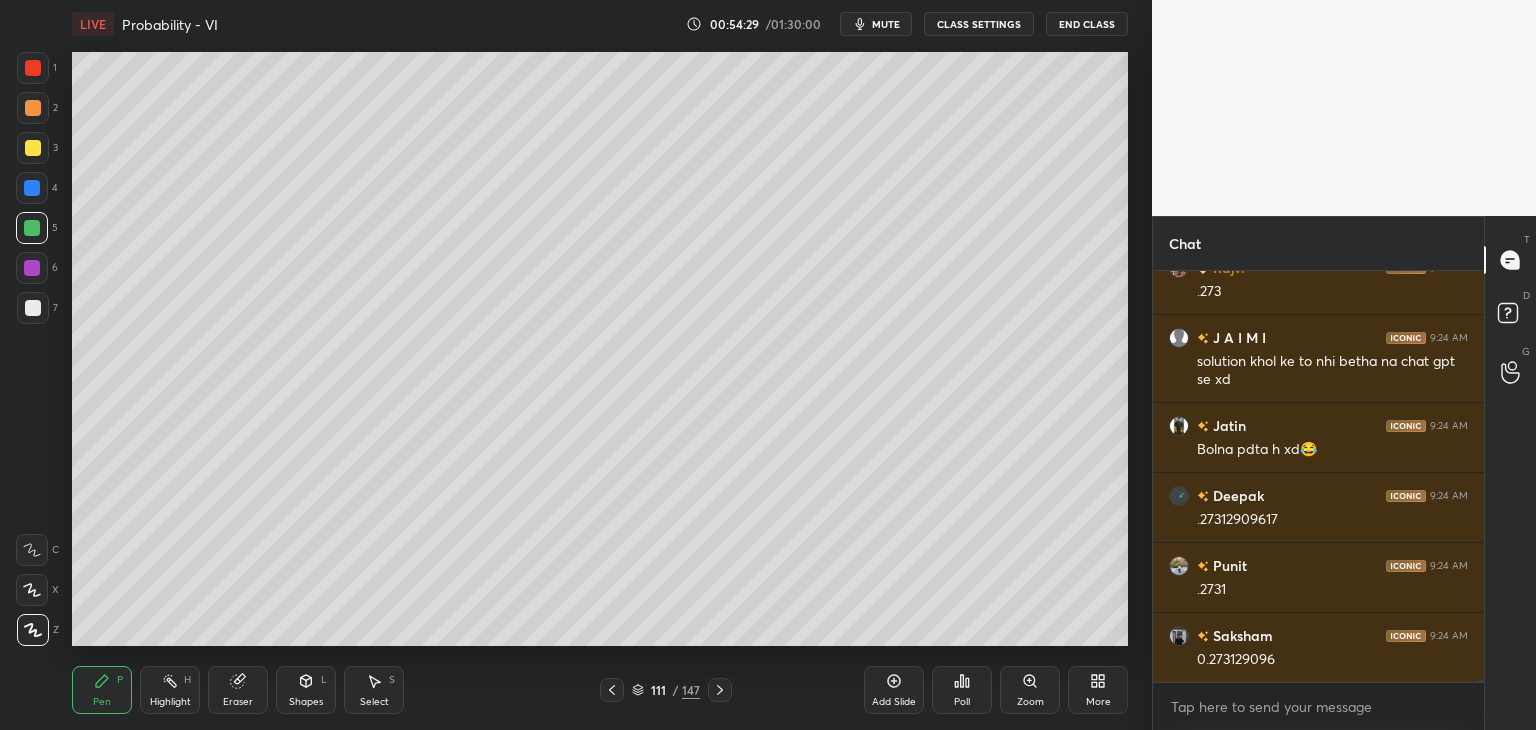 click at bounding box center [612, 690] 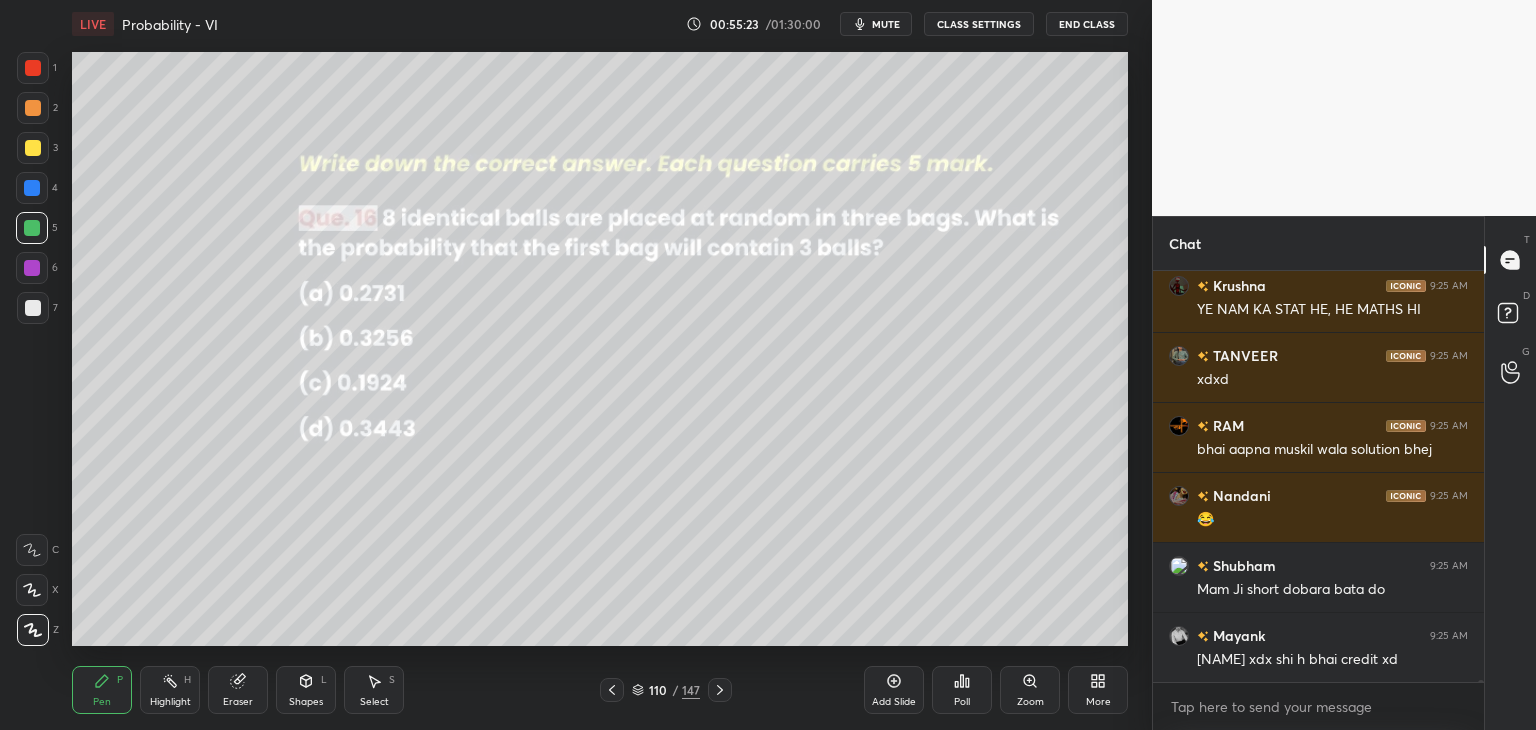 scroll, scrollTop: 74458, scrollLeft: 0, axis: vertical 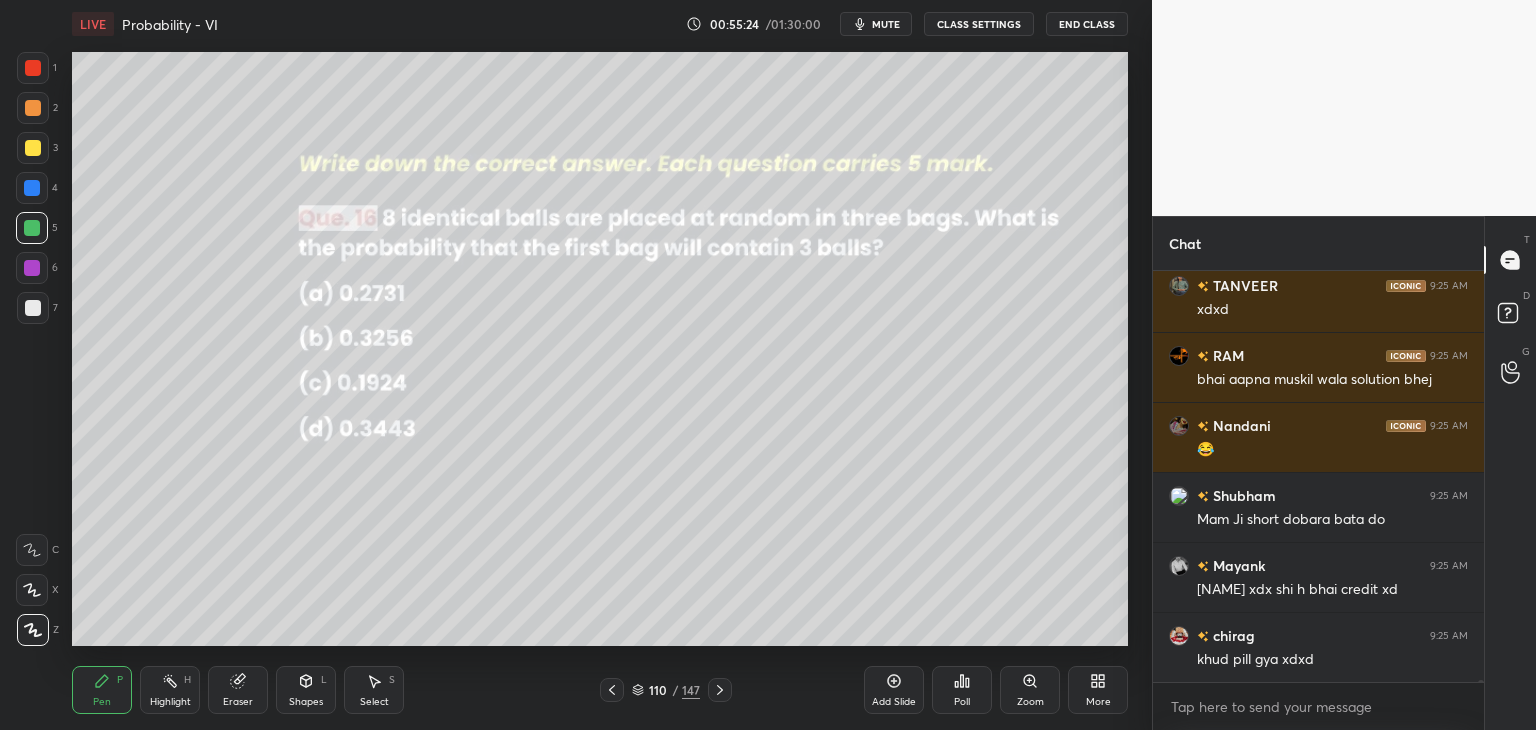 click 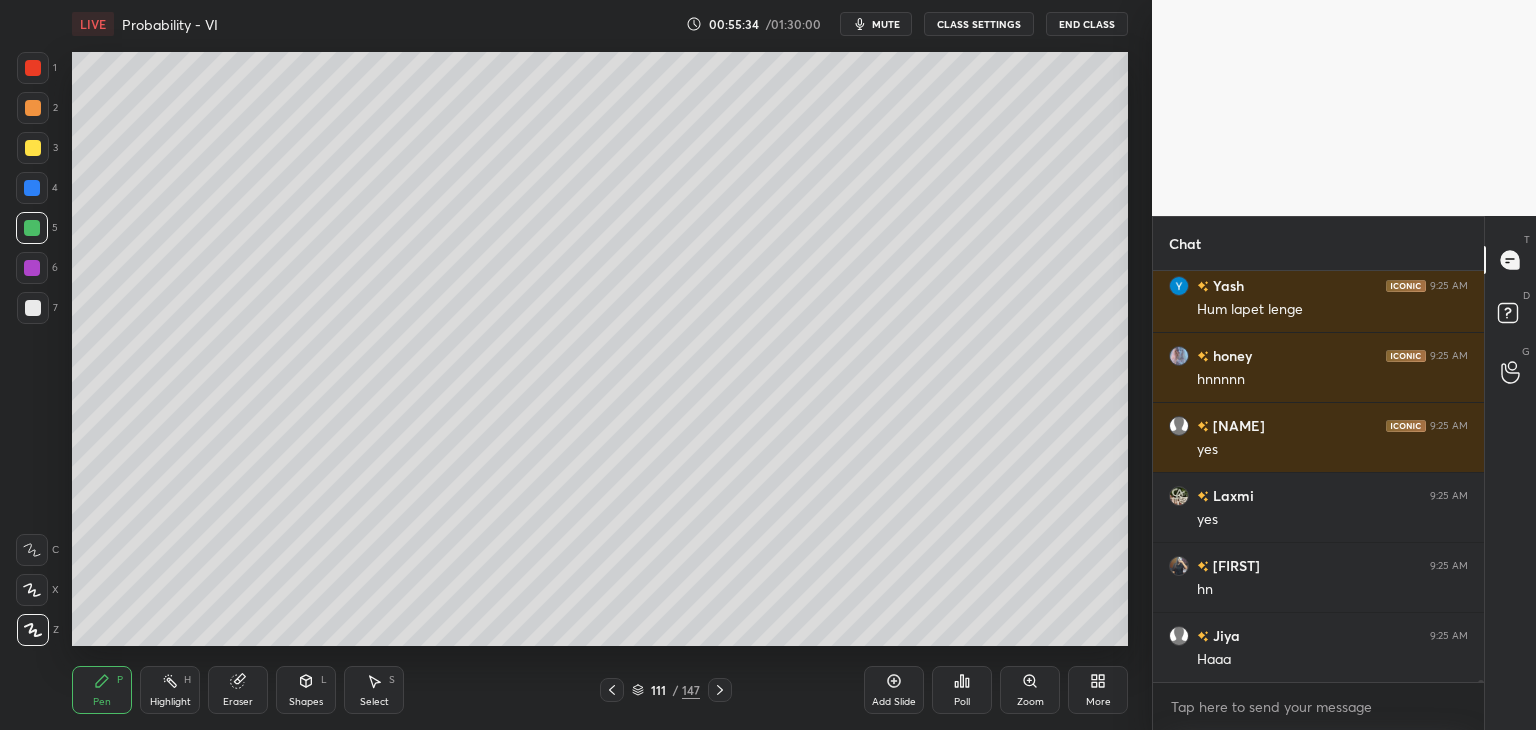 scroll, scrollTop: 75316, scrollLeft: 0, axis: vertical 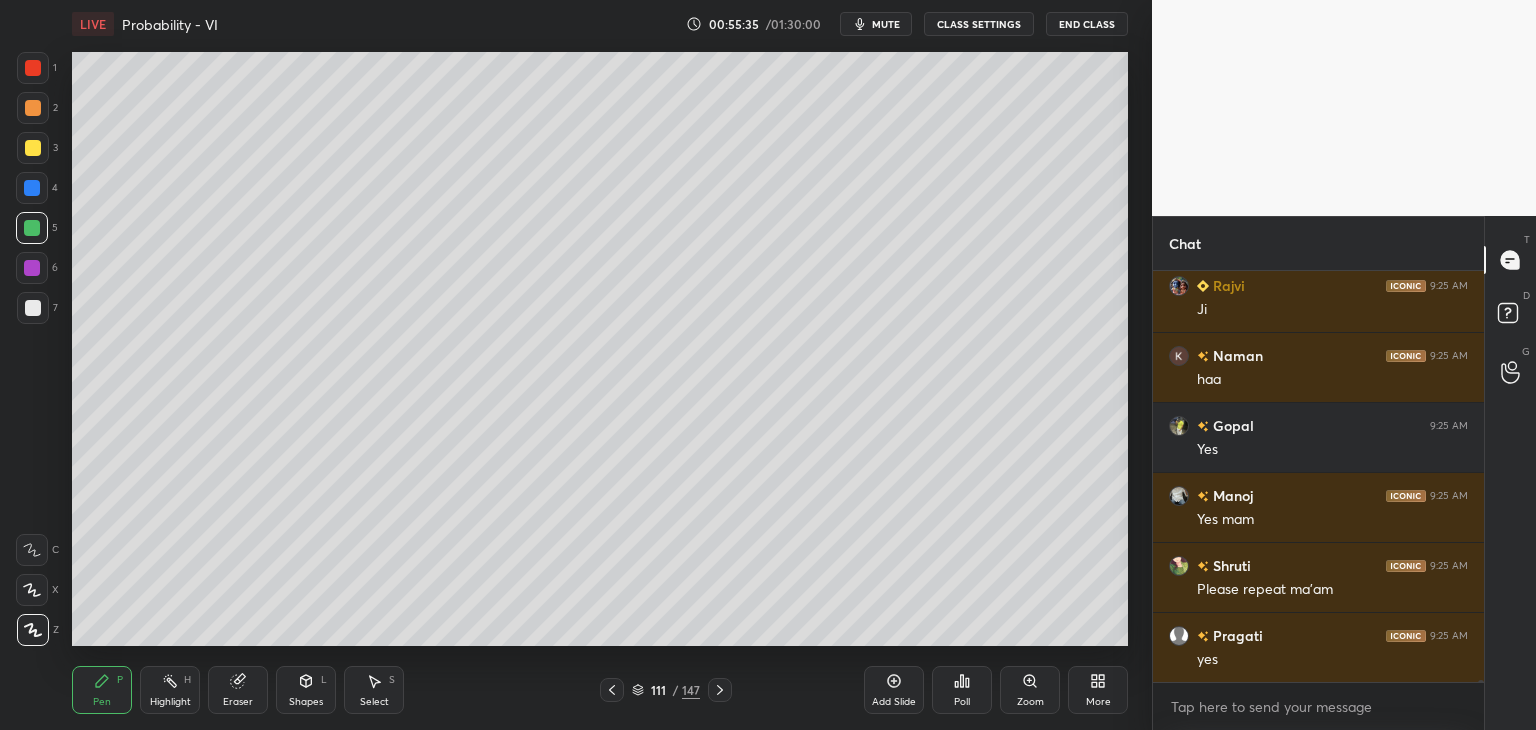 click 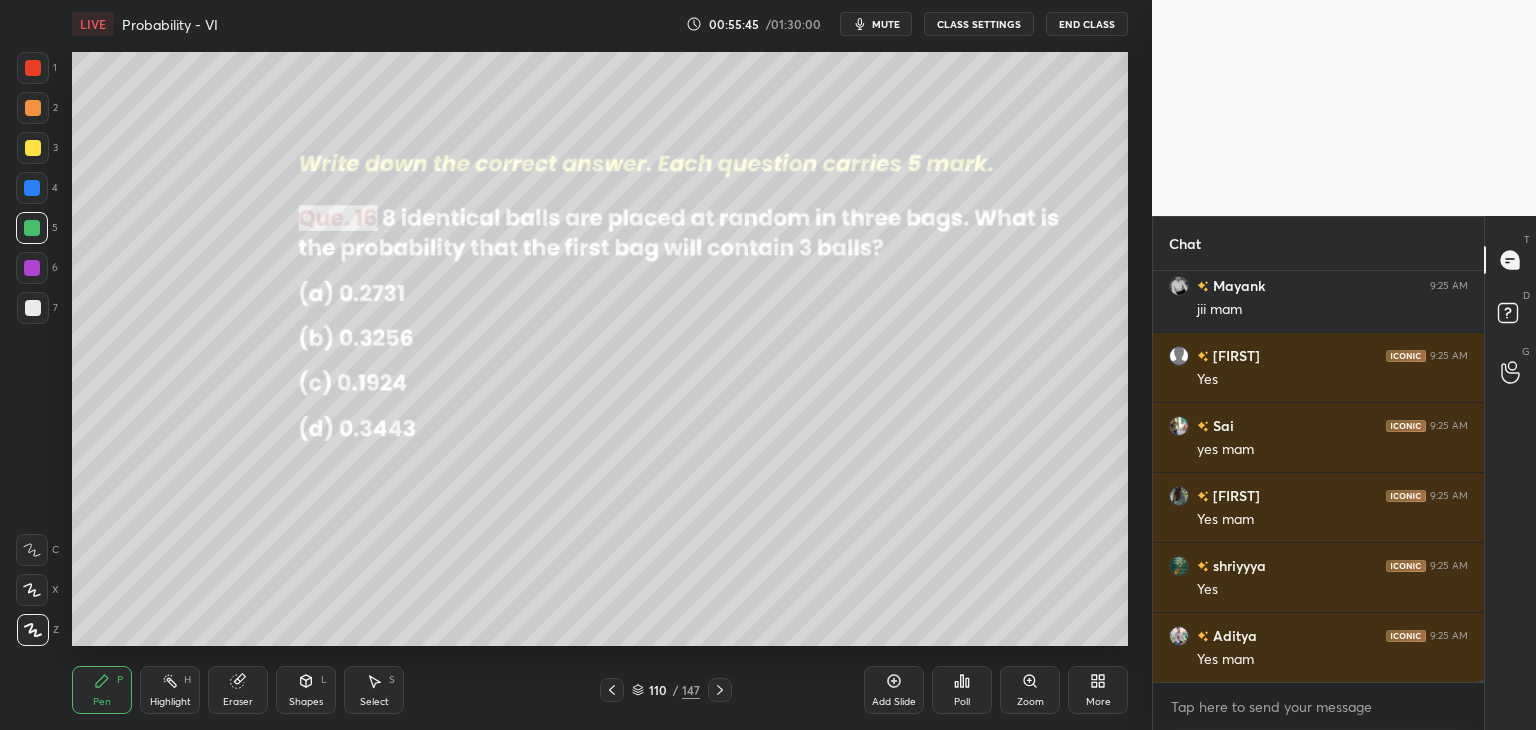 scroll, scrollTop: 75946, scrollLeft: 0, axis: vertical 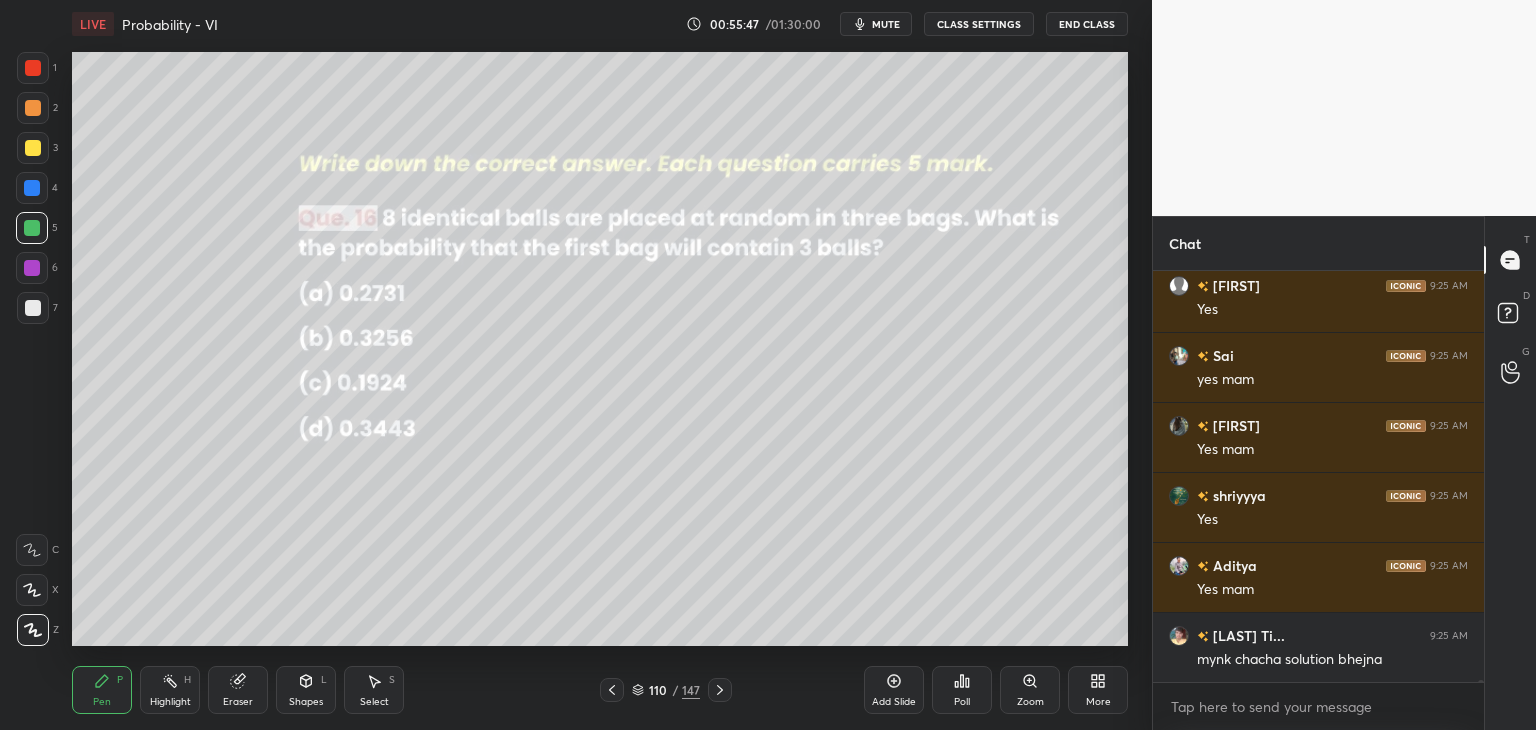 click at bounding box center [612, 690] 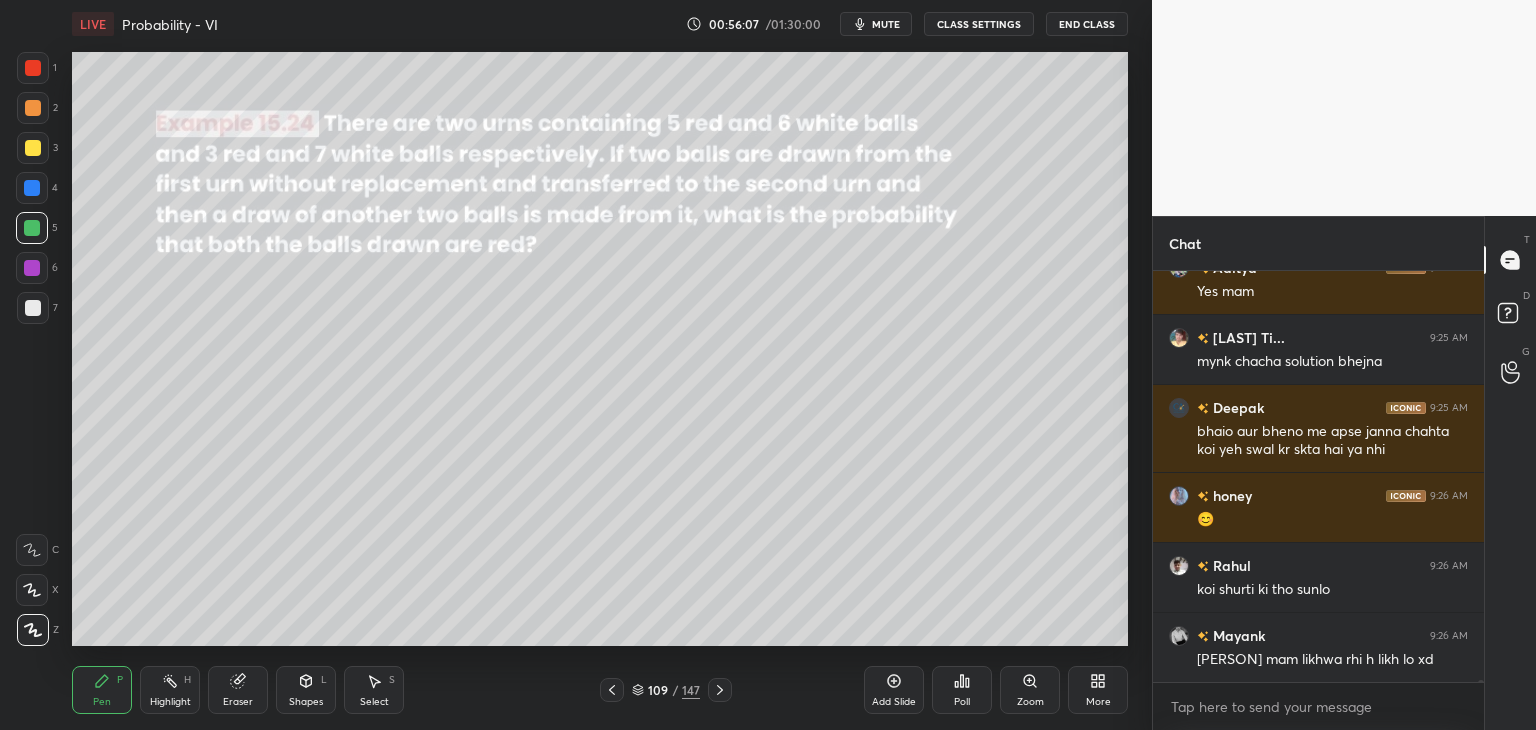 scroll, scrollTop: 76314, scrollLeft: 0, axis: vertical 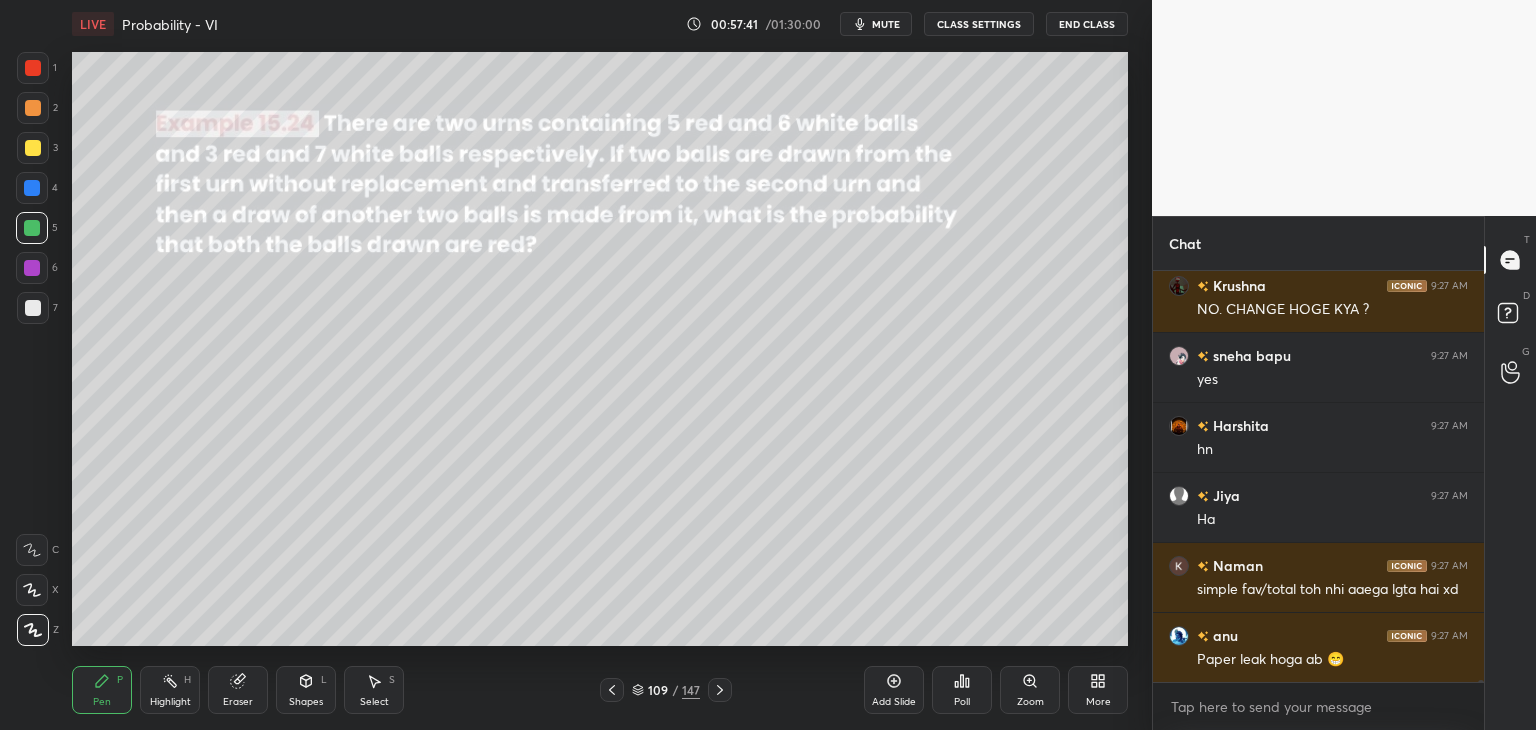click on "Shapes" at bounding box center (306, 702) 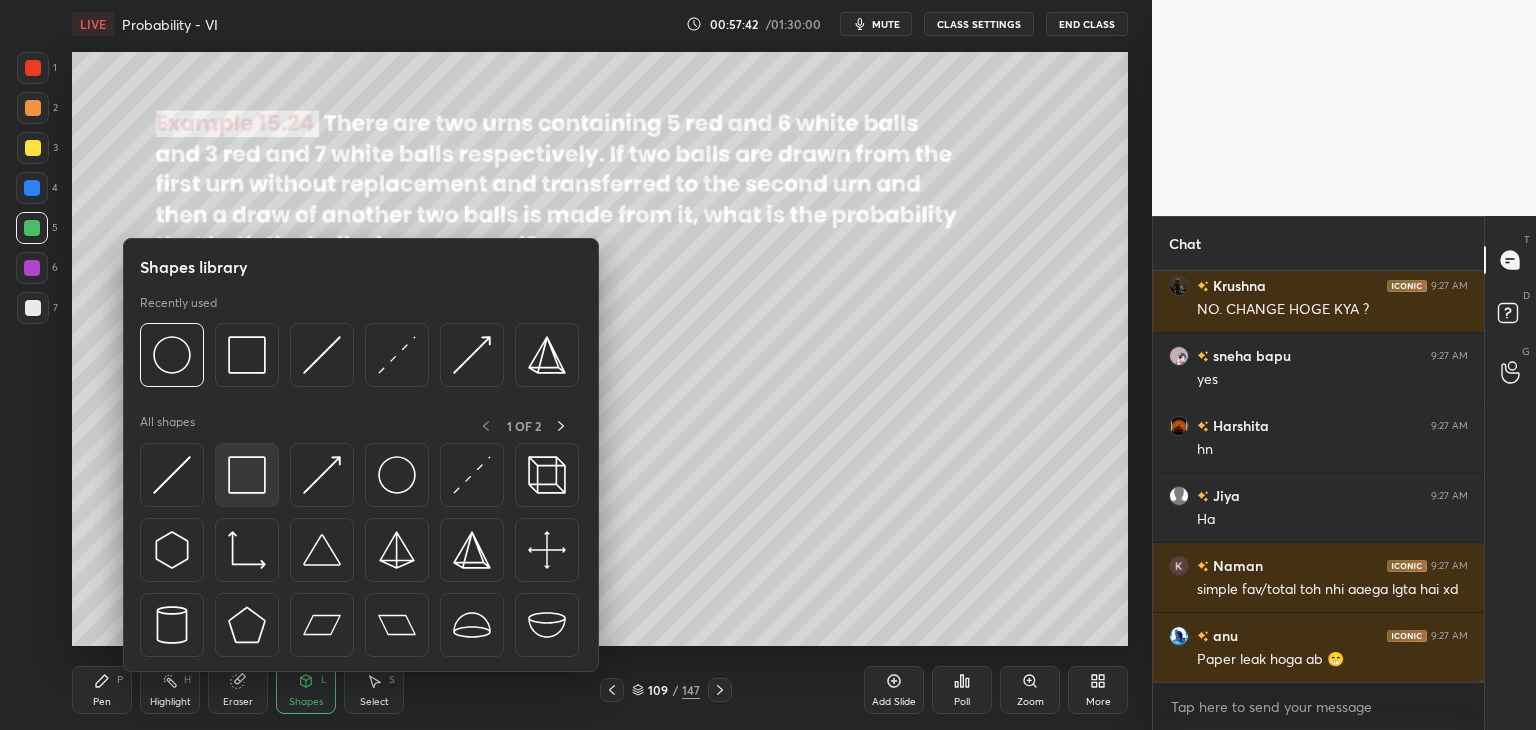 click at bounding box center (247, 475) 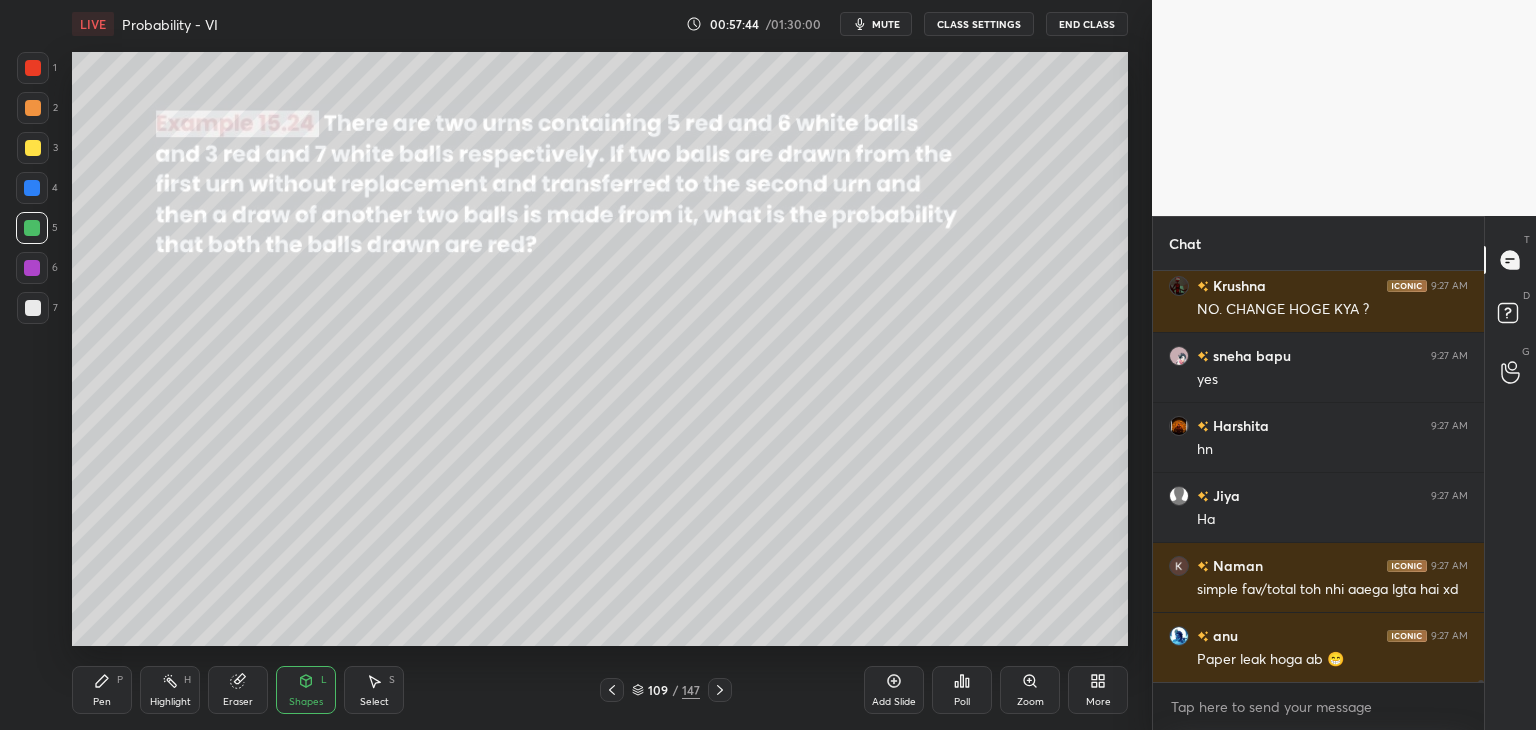 click at bounding box center (33, 148) 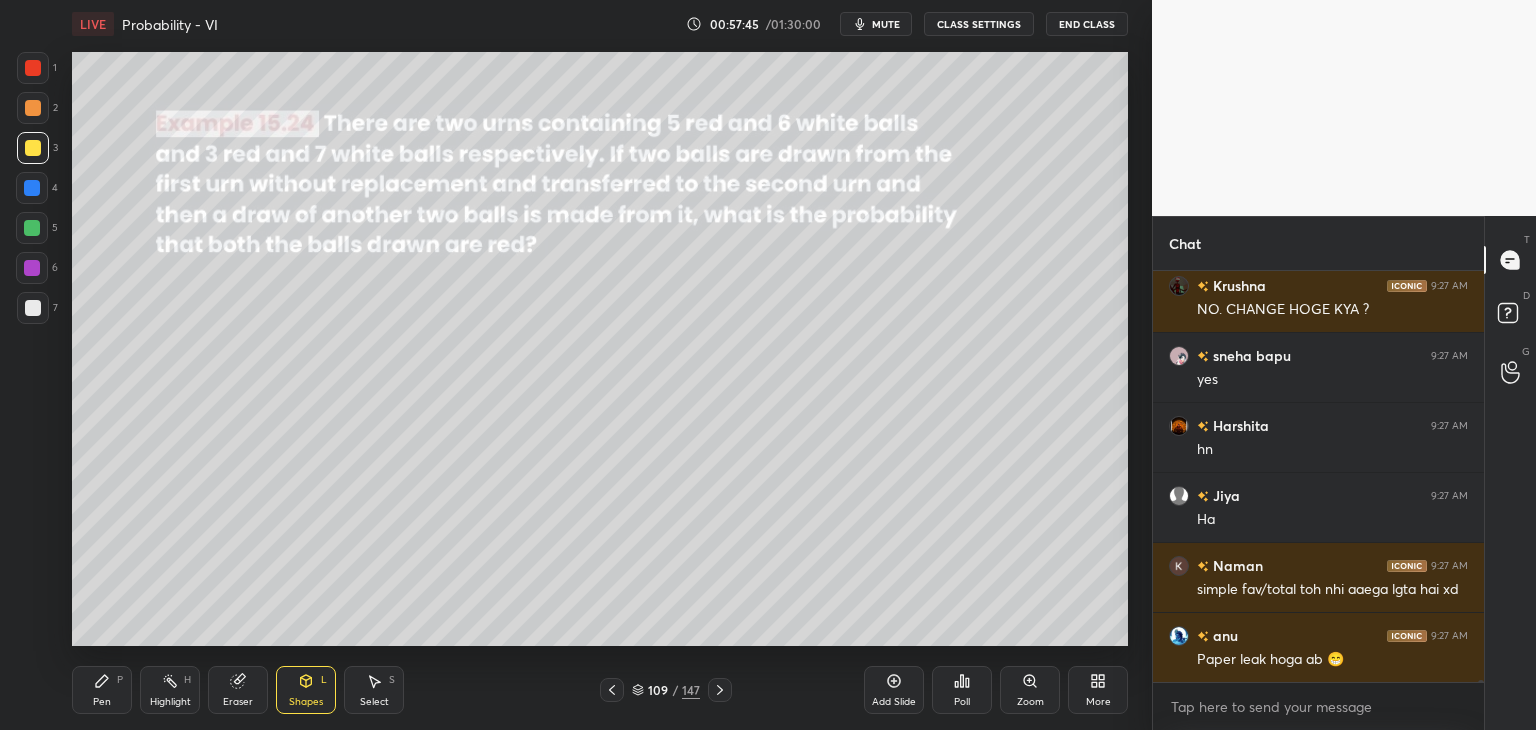 scroll, scrollTop: 78274, scrollLeft: 0, axis: vertical 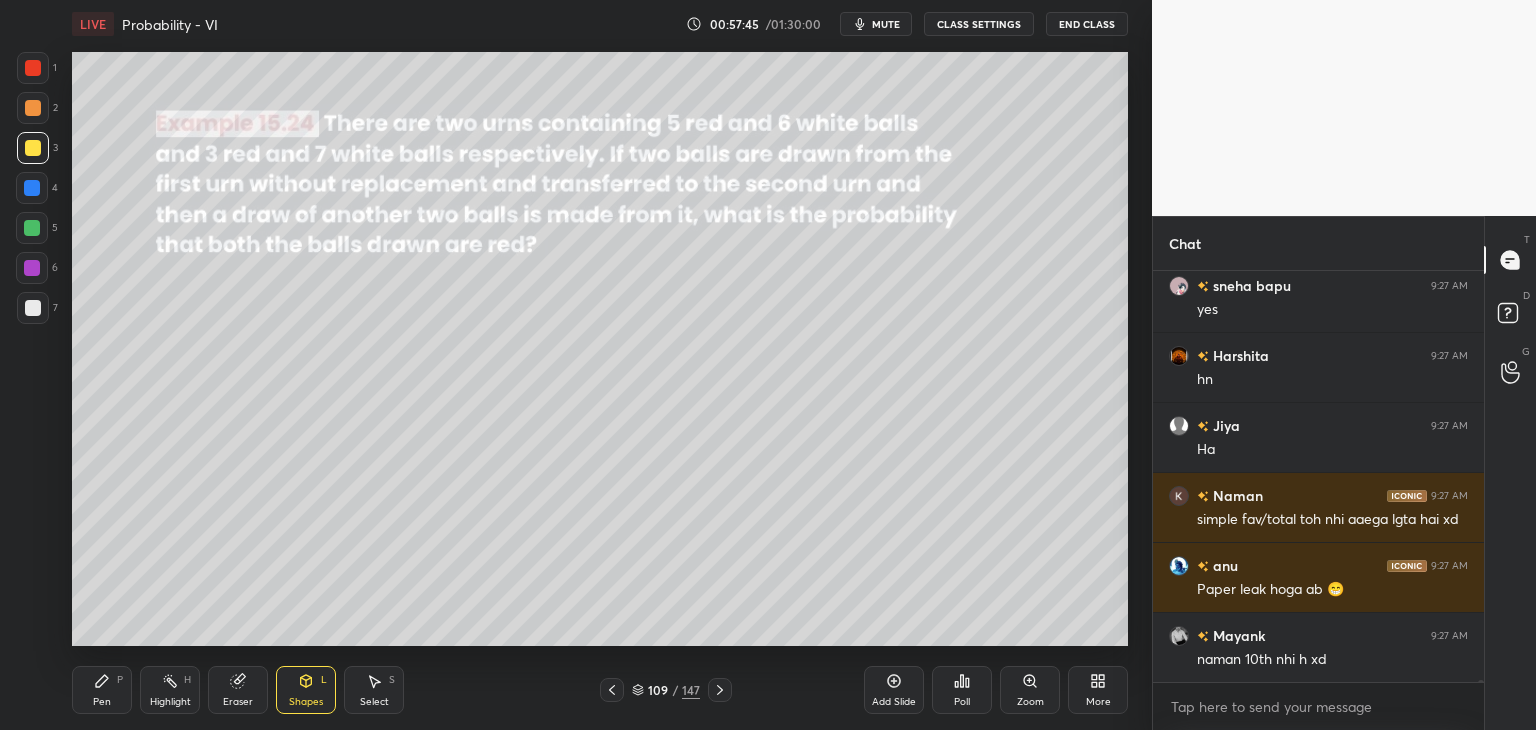 click on "Add Slide" at bounding box center (894, 702) 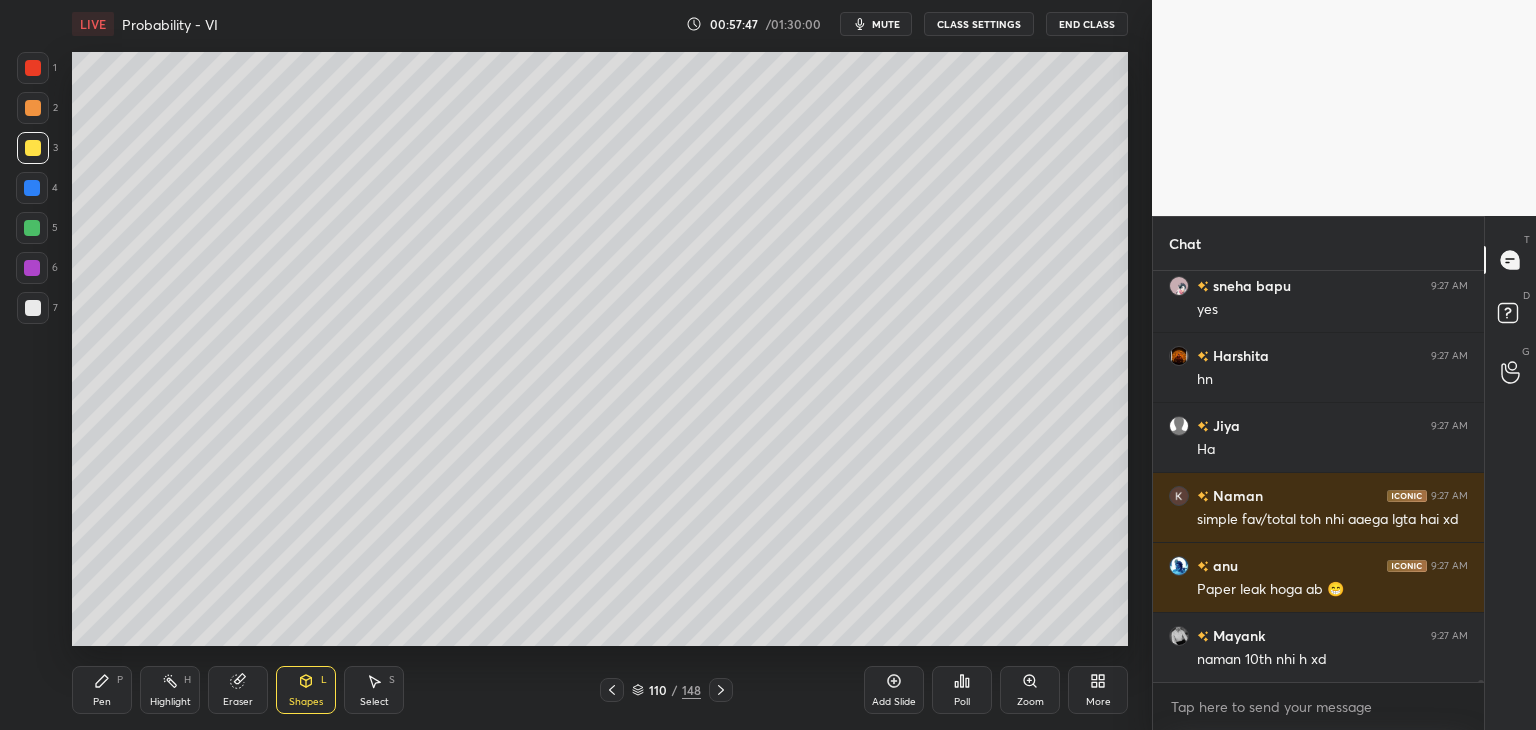 scroll, scrollTop: 78344, scrollLeft: 0, axis: vertical 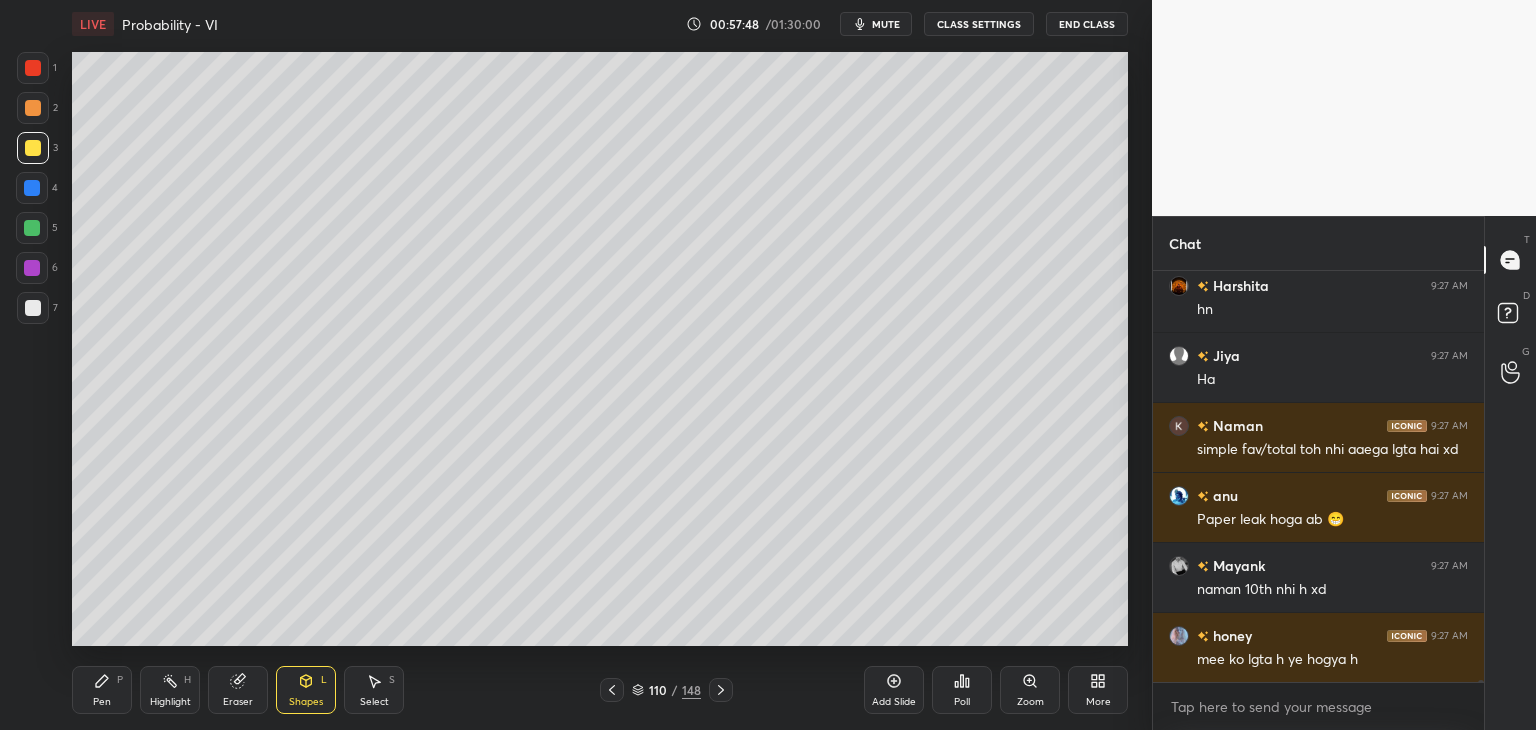 click 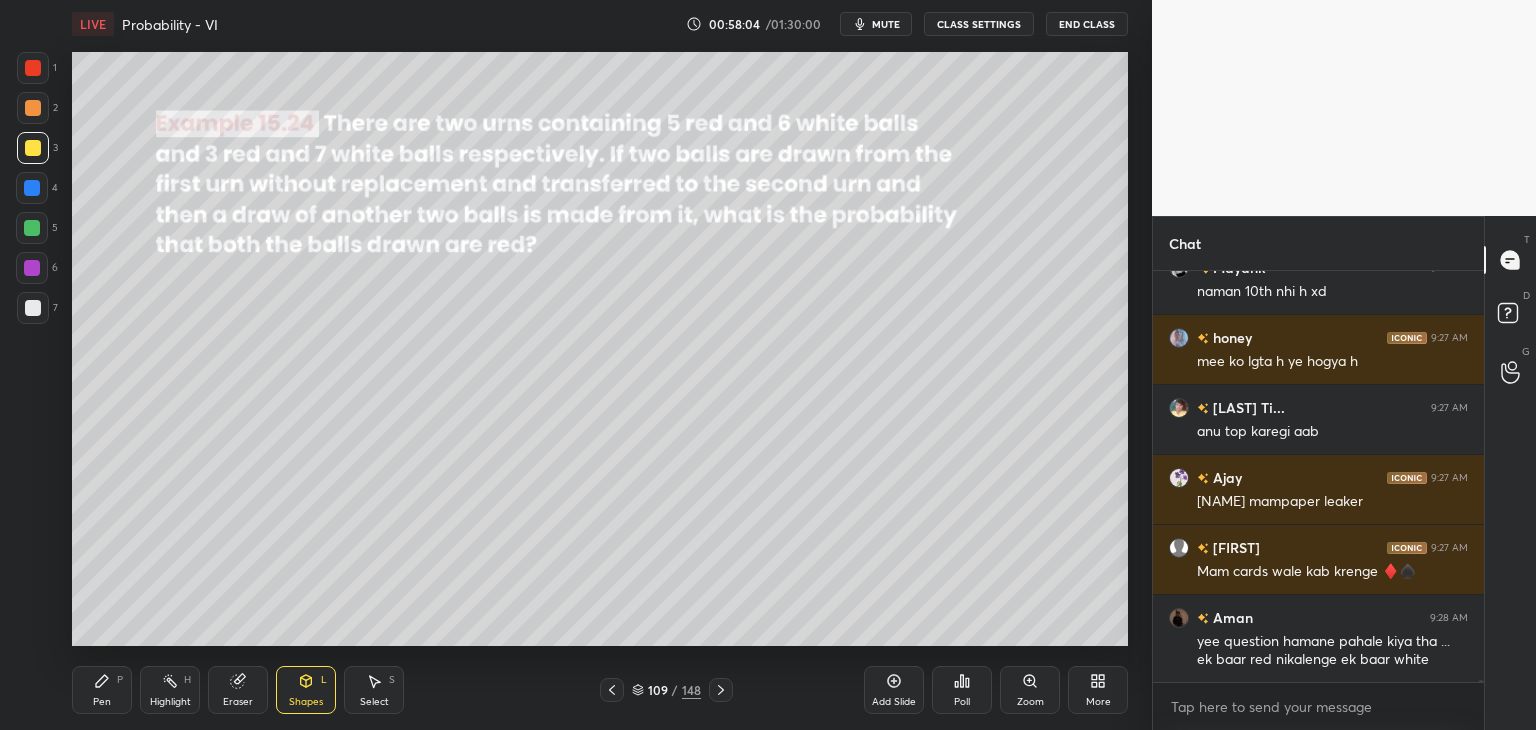scroll, scrollTop: 78690, scrollLeft: 0, axis: vertical 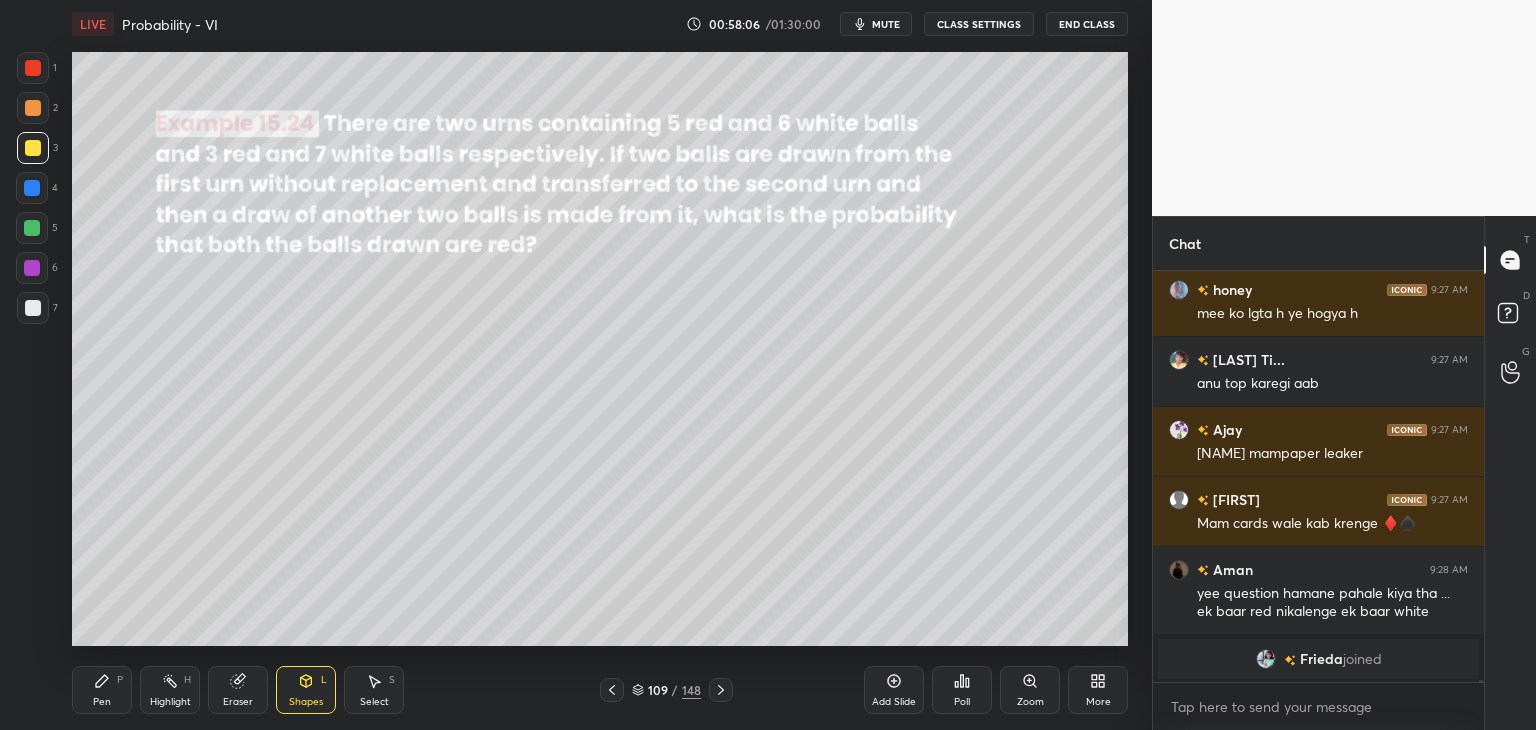 click on "Pen" at bounding box center (102, 702) 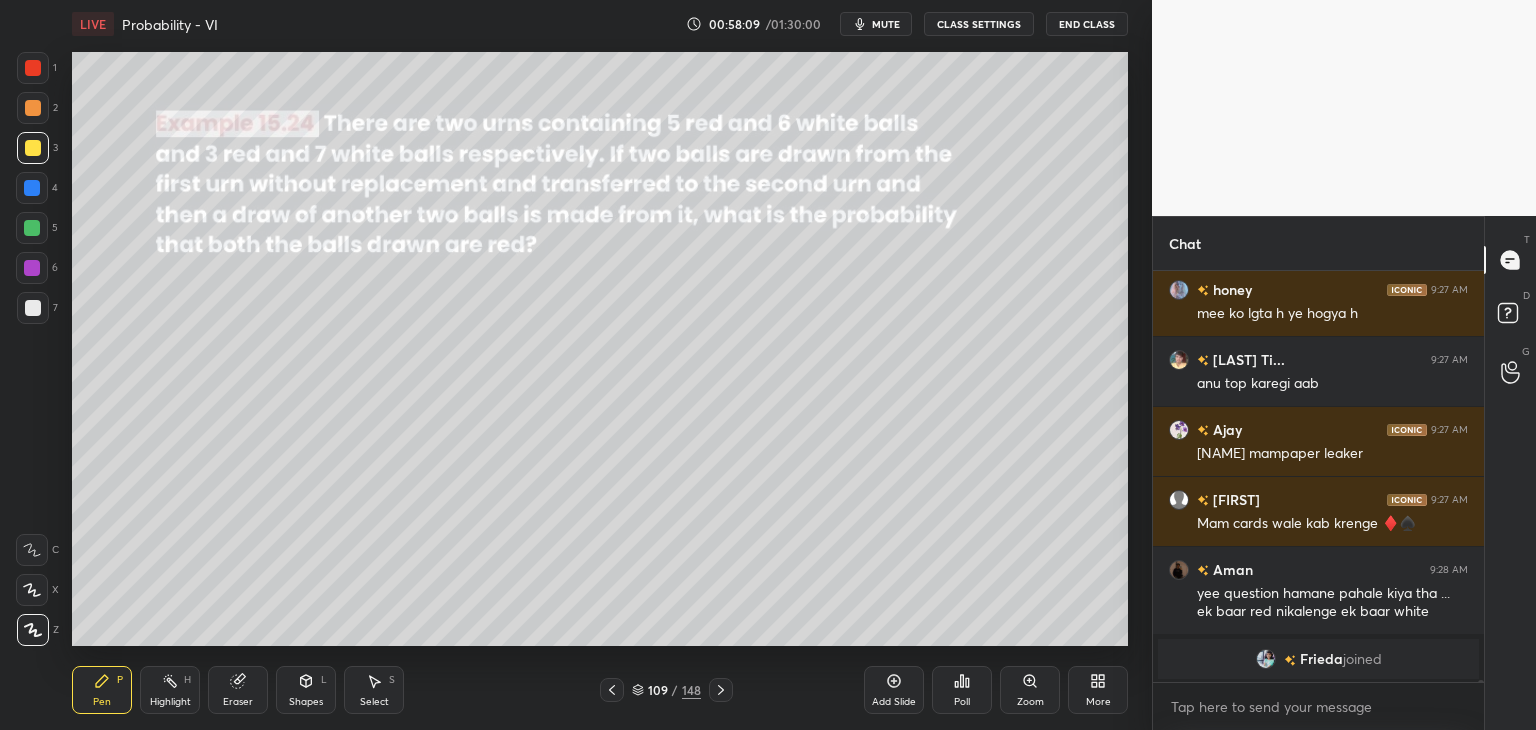 click at bounding box center [33, 308] 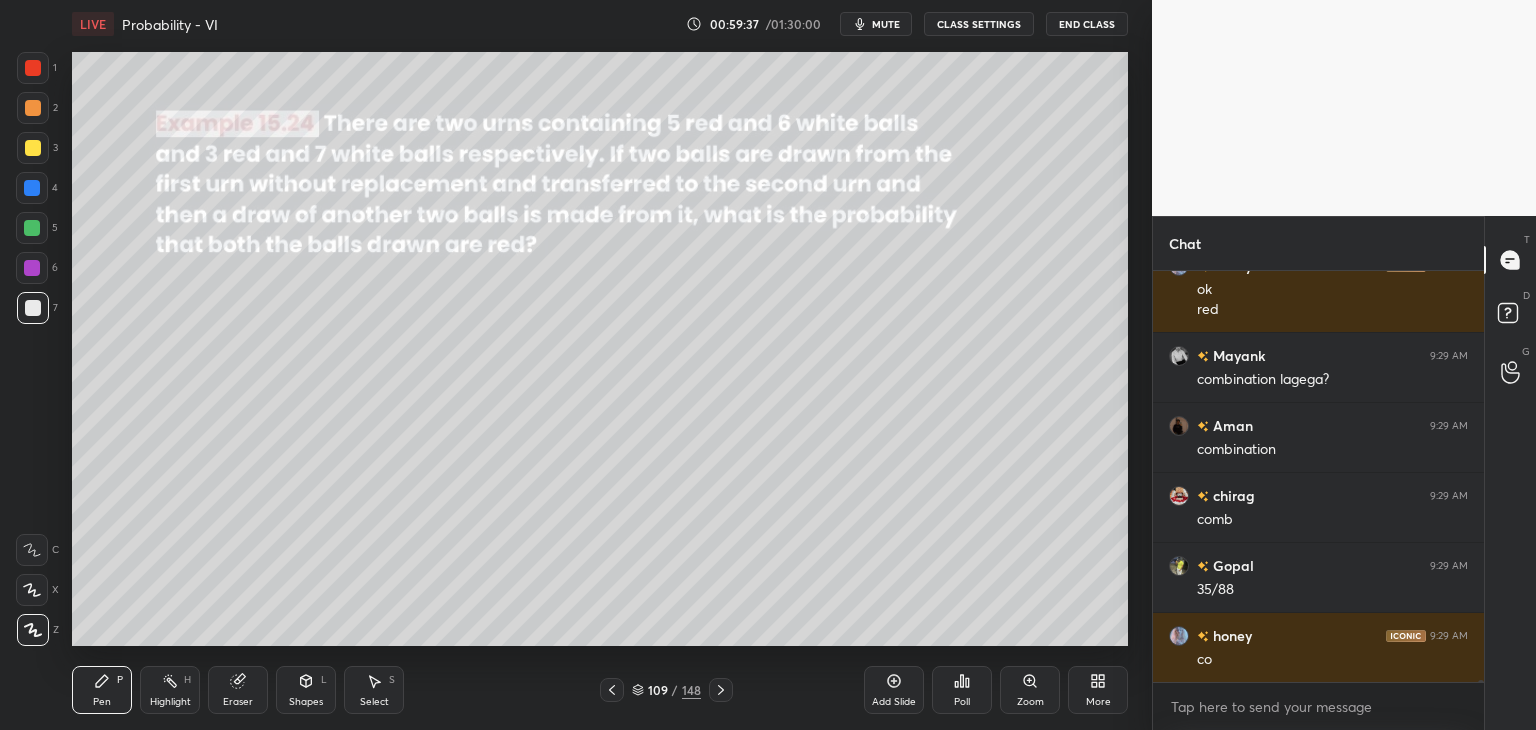 scroll, scrollTop: 78162, scrollLeft: 0, axis: vertical 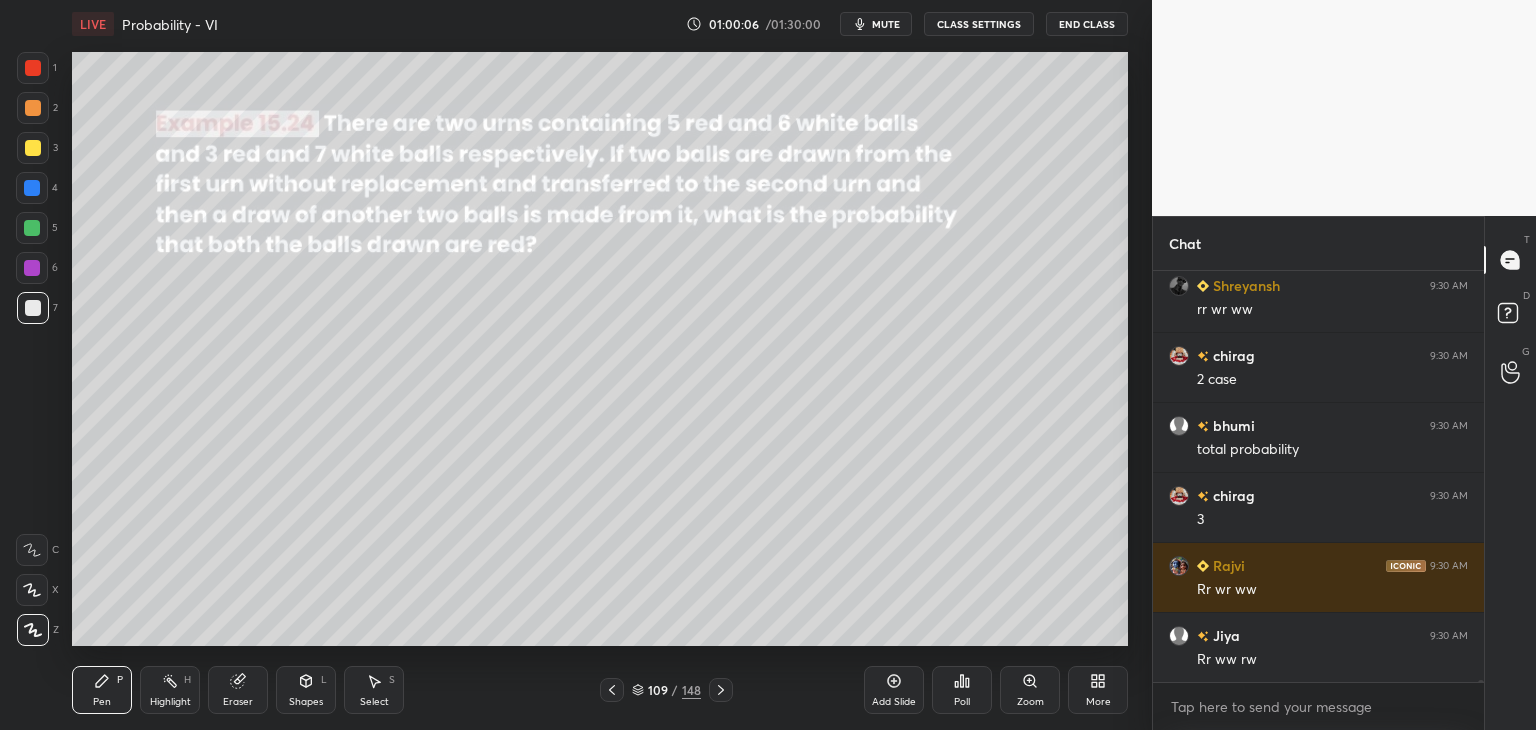 click on "Shapes L" at bounding box center [306, 690] 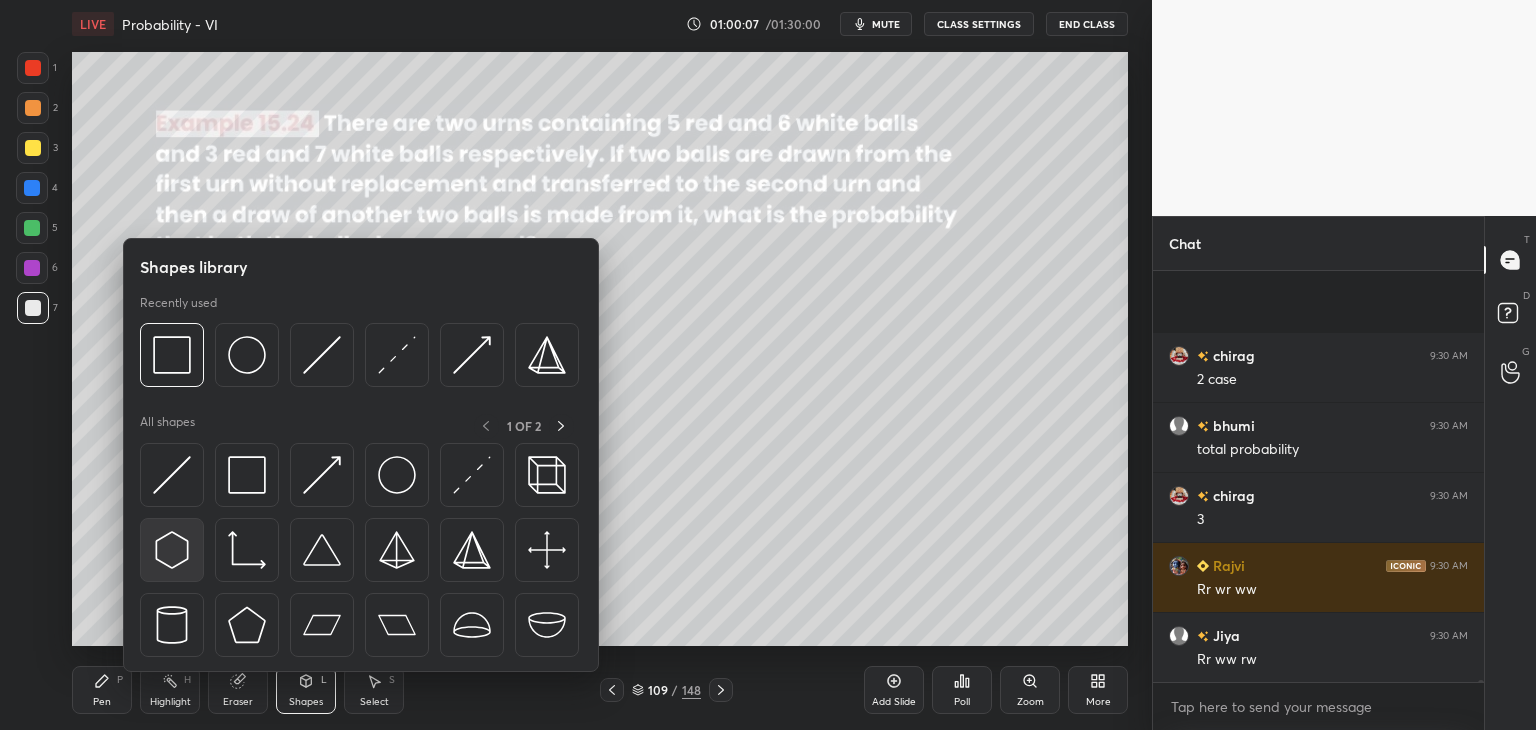 scroll, scrollTop: 79142, scrollLeft: 0, axis: vertical 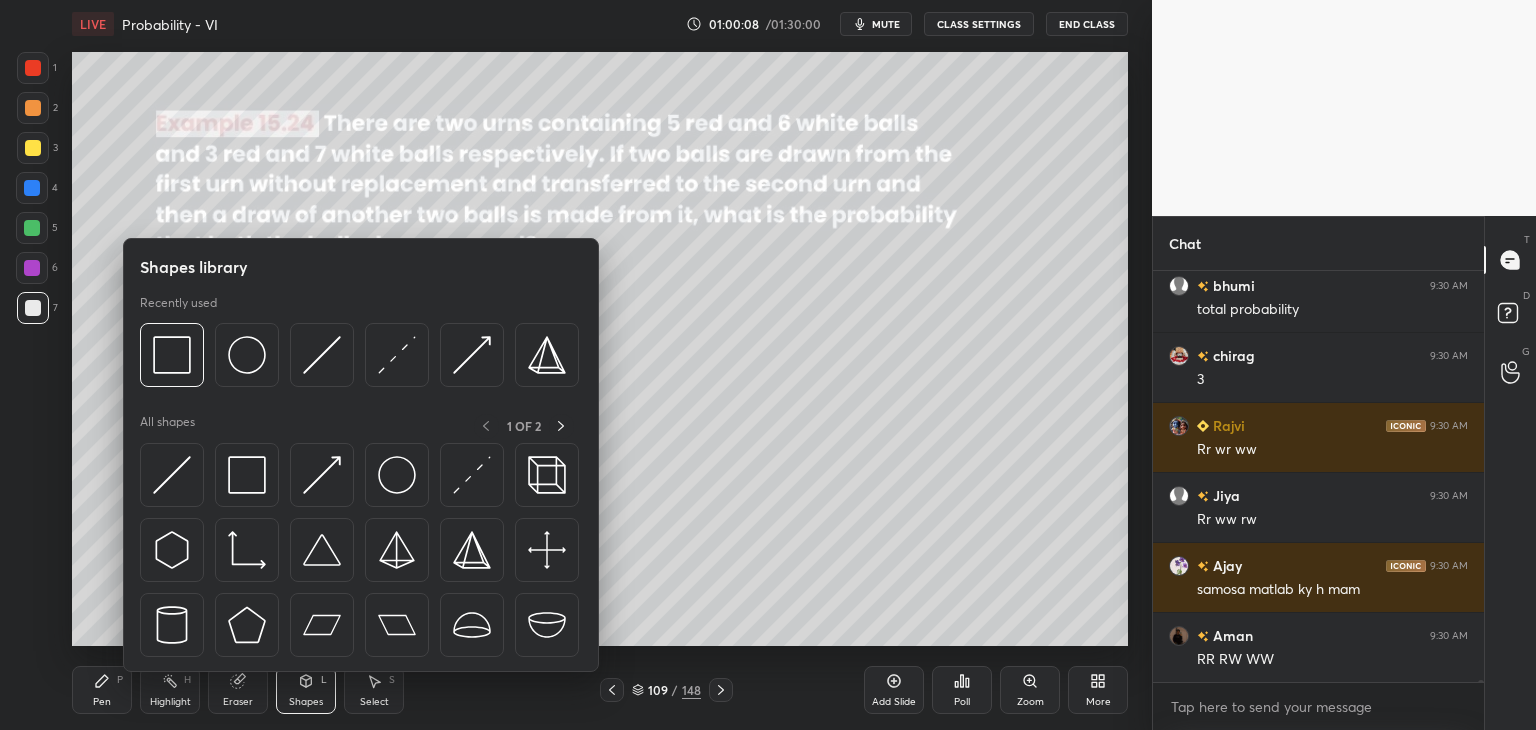 drag, startPoint x: 96, startPoint y: 691, endPoint x: 106, endPoint y: 661, distance: 31.622776 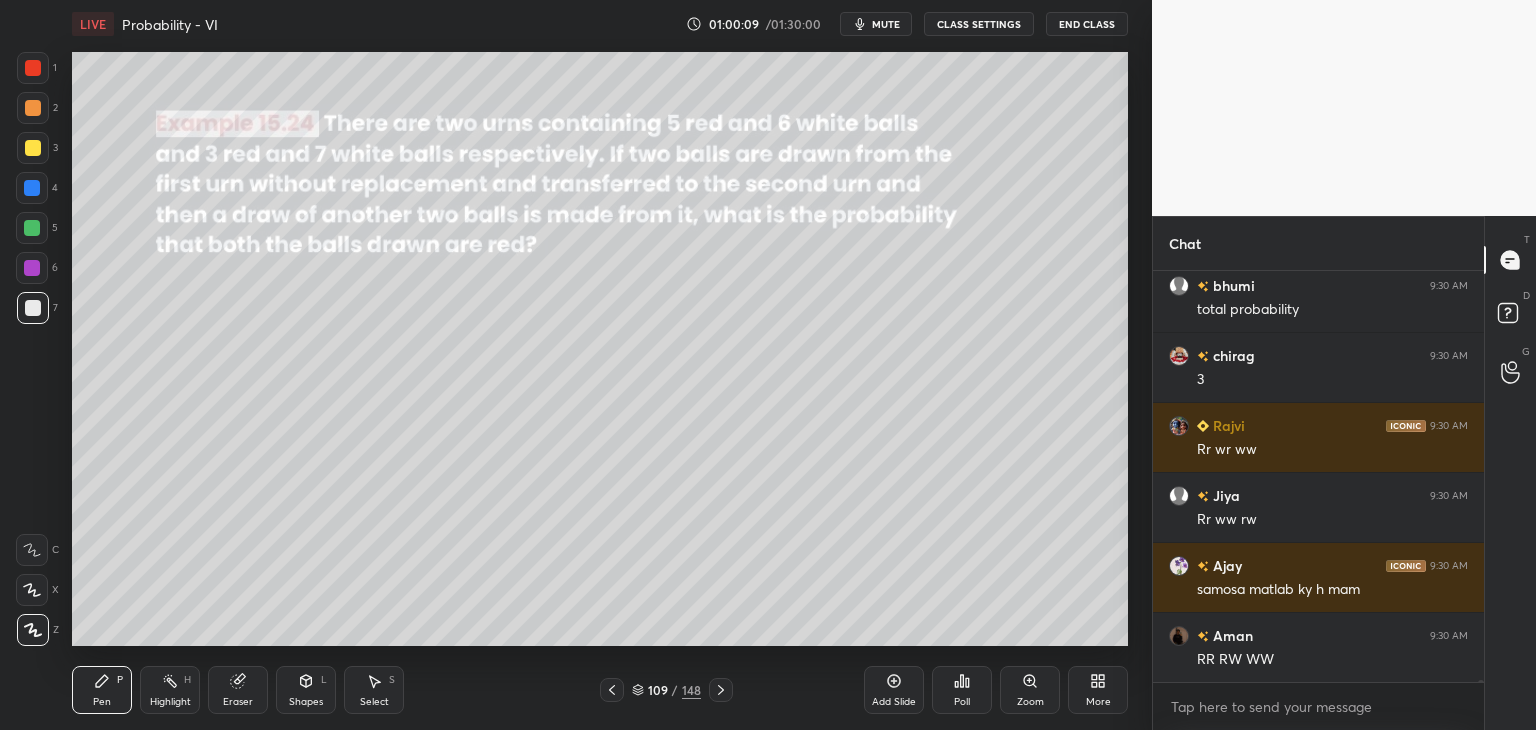 click at bounding box center [33, 308] 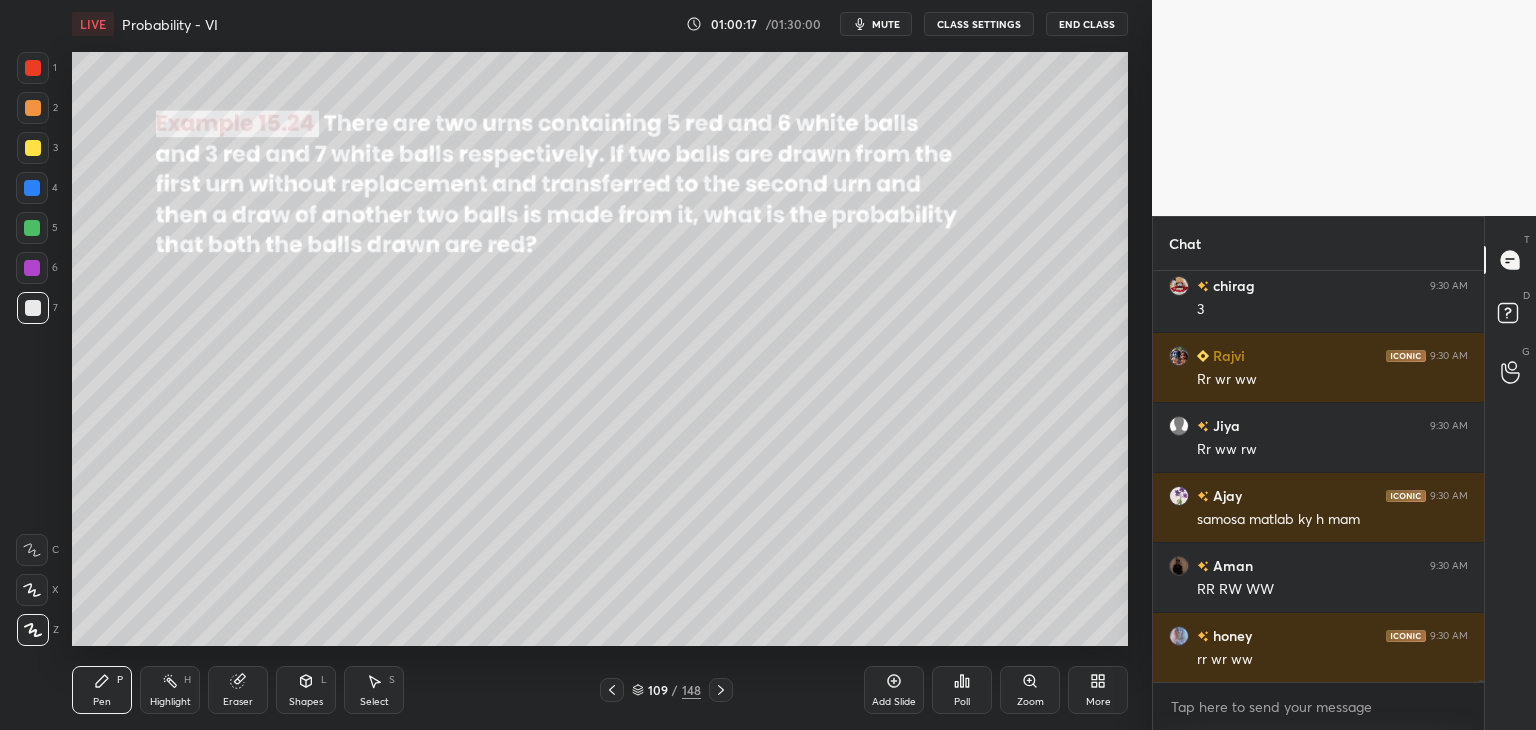scroll, scrollTop: 79282, scrollLeft: 0, axis: vertical 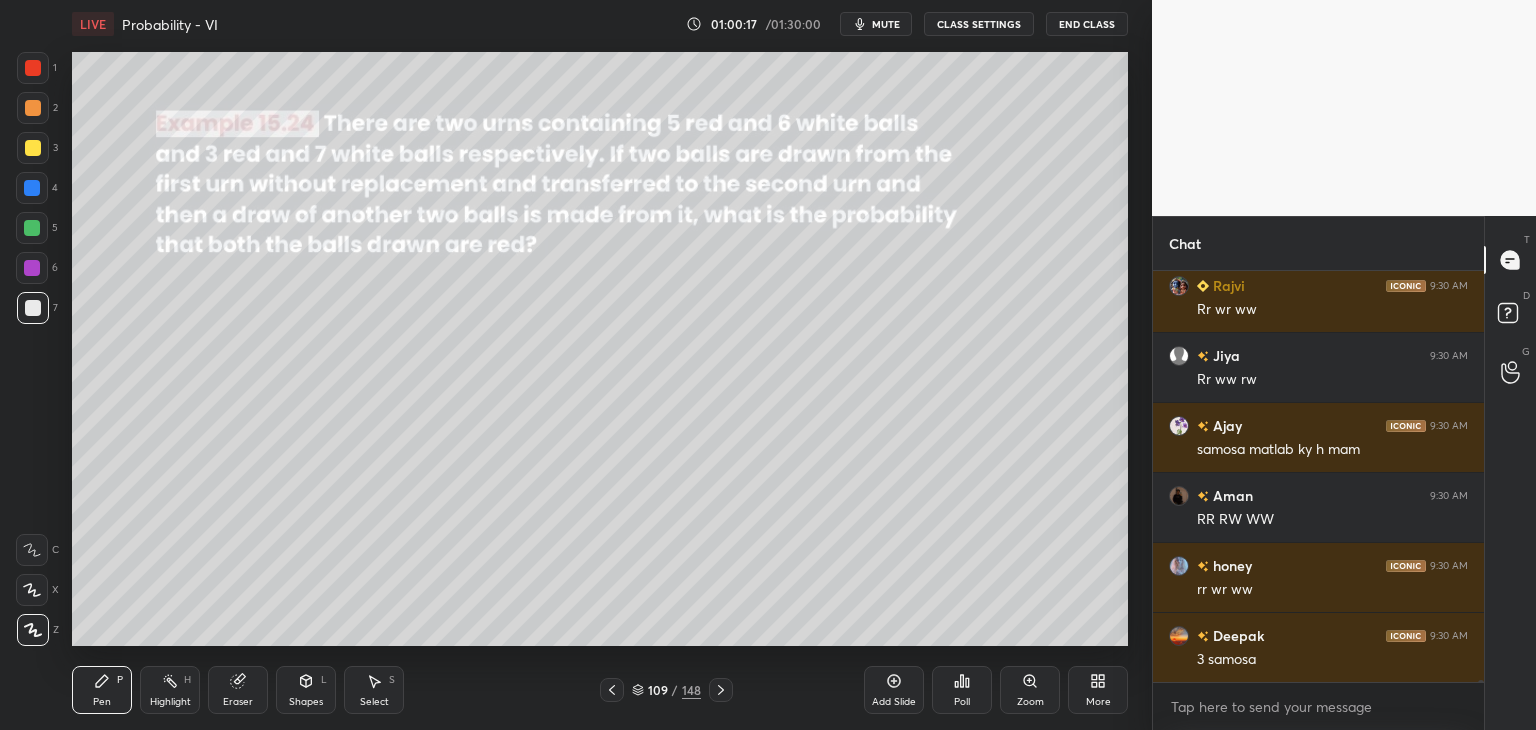 click on "Eraser" at bounding box center [238, 690] 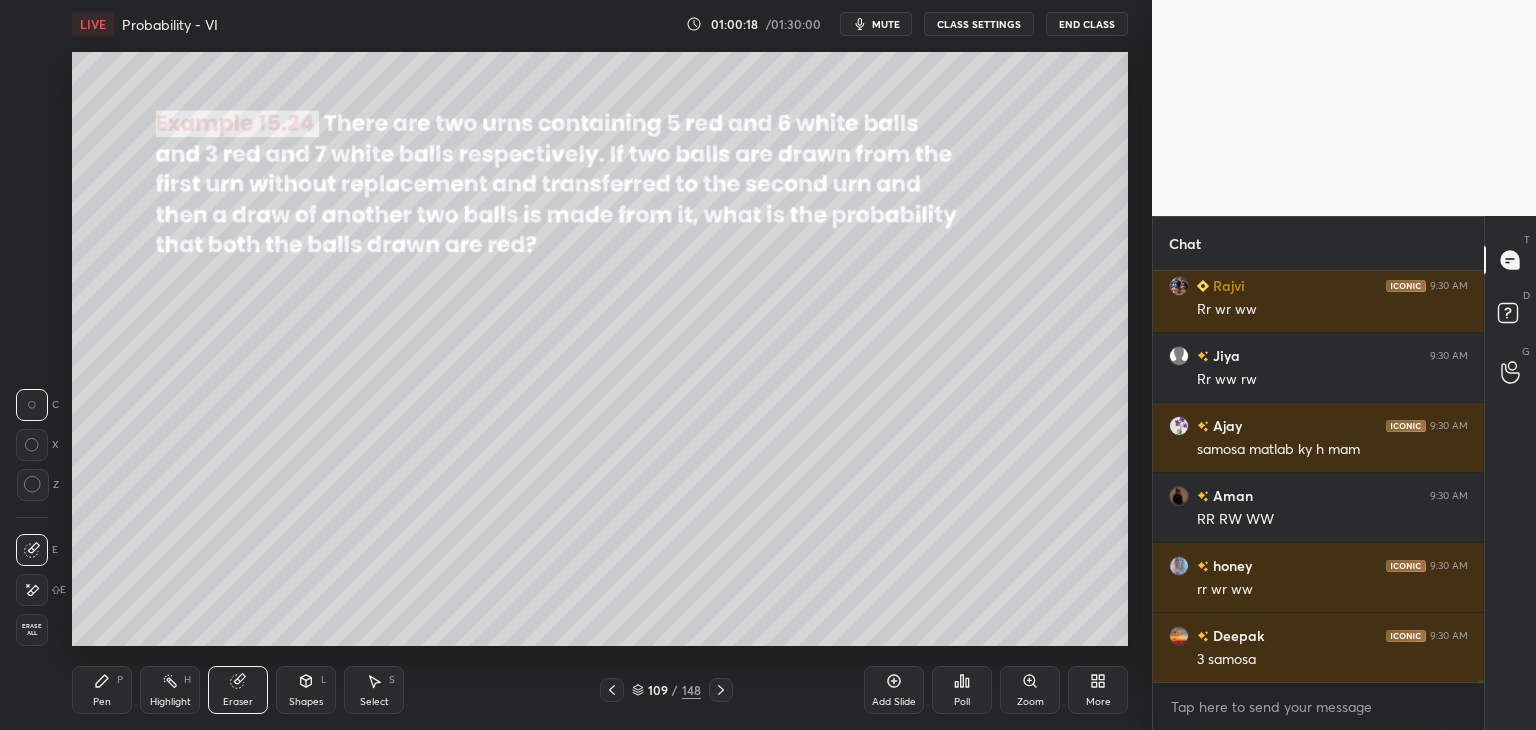 scroll, scrollTop: 79352, scrollLeft: 0, axis: vertical 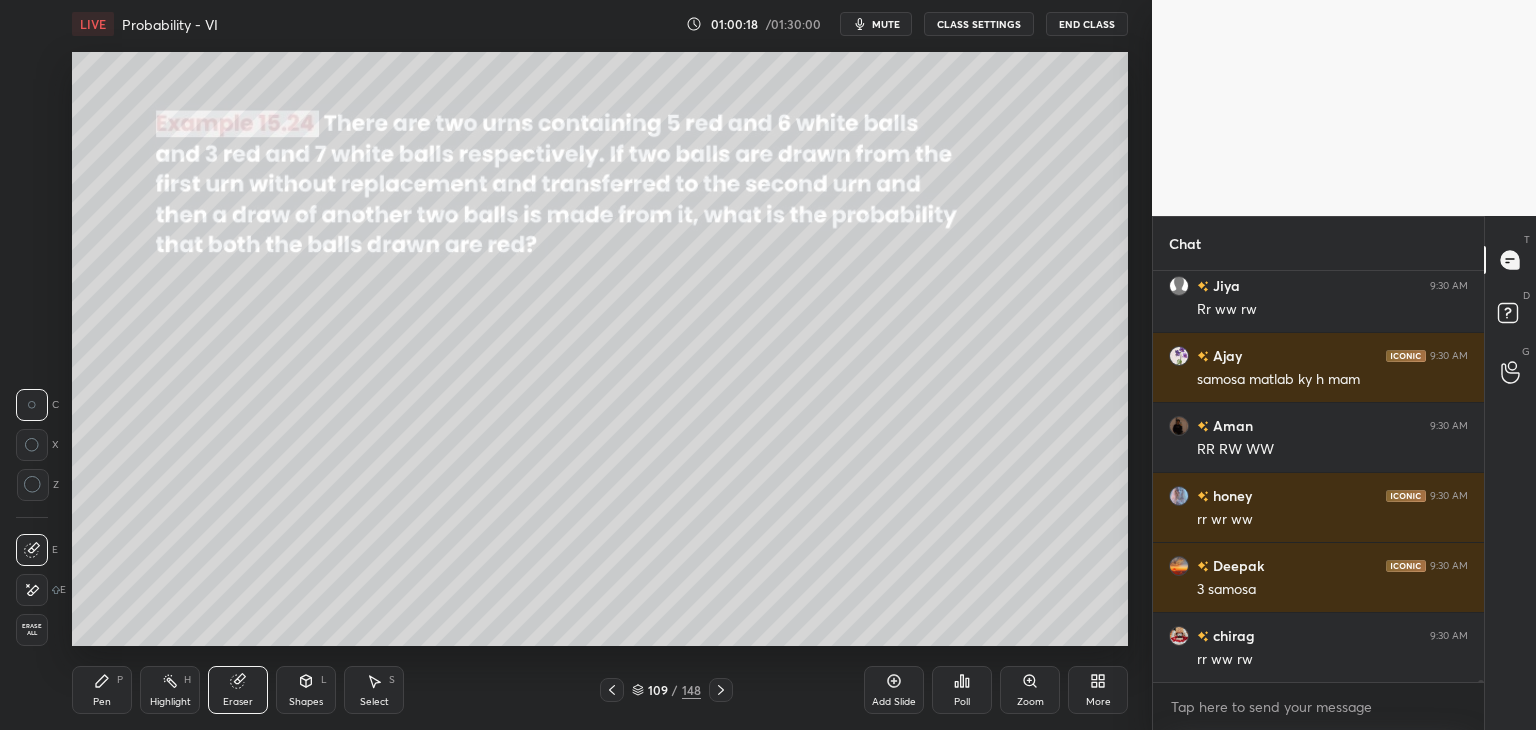 click 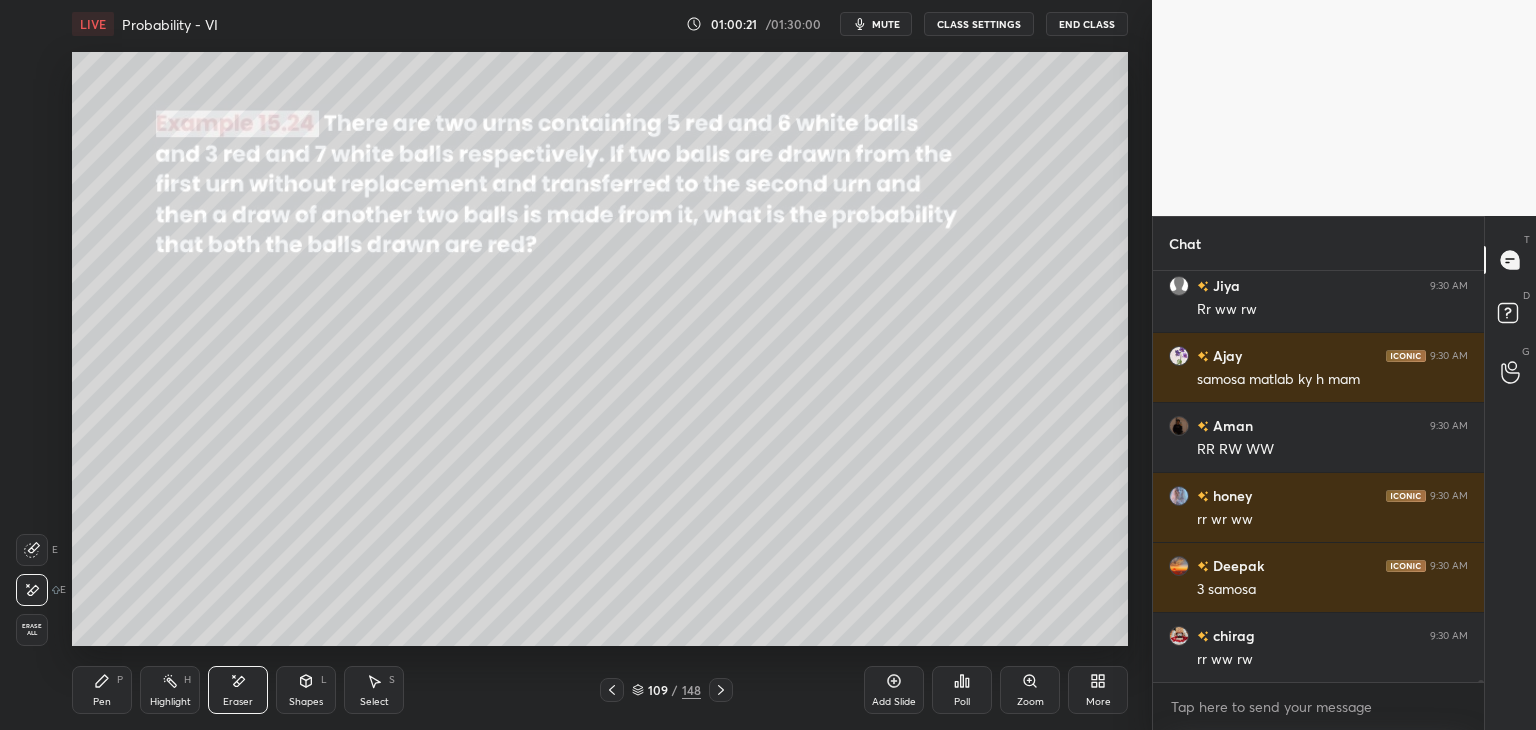 click on "Pen P" at bounding box center (102, 690) 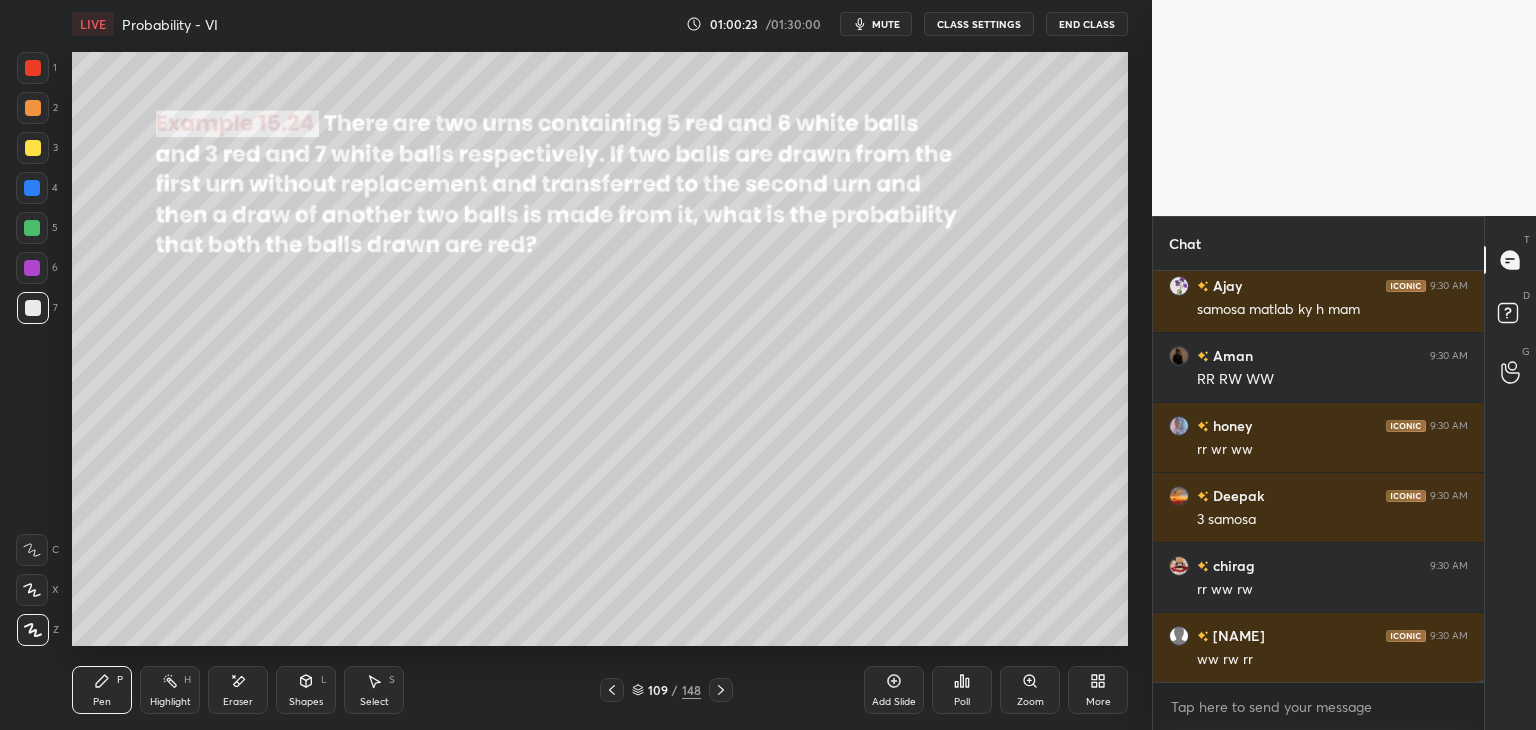 scroll, scrollTop: 79492, scrollLeft: 0, axis: vertical 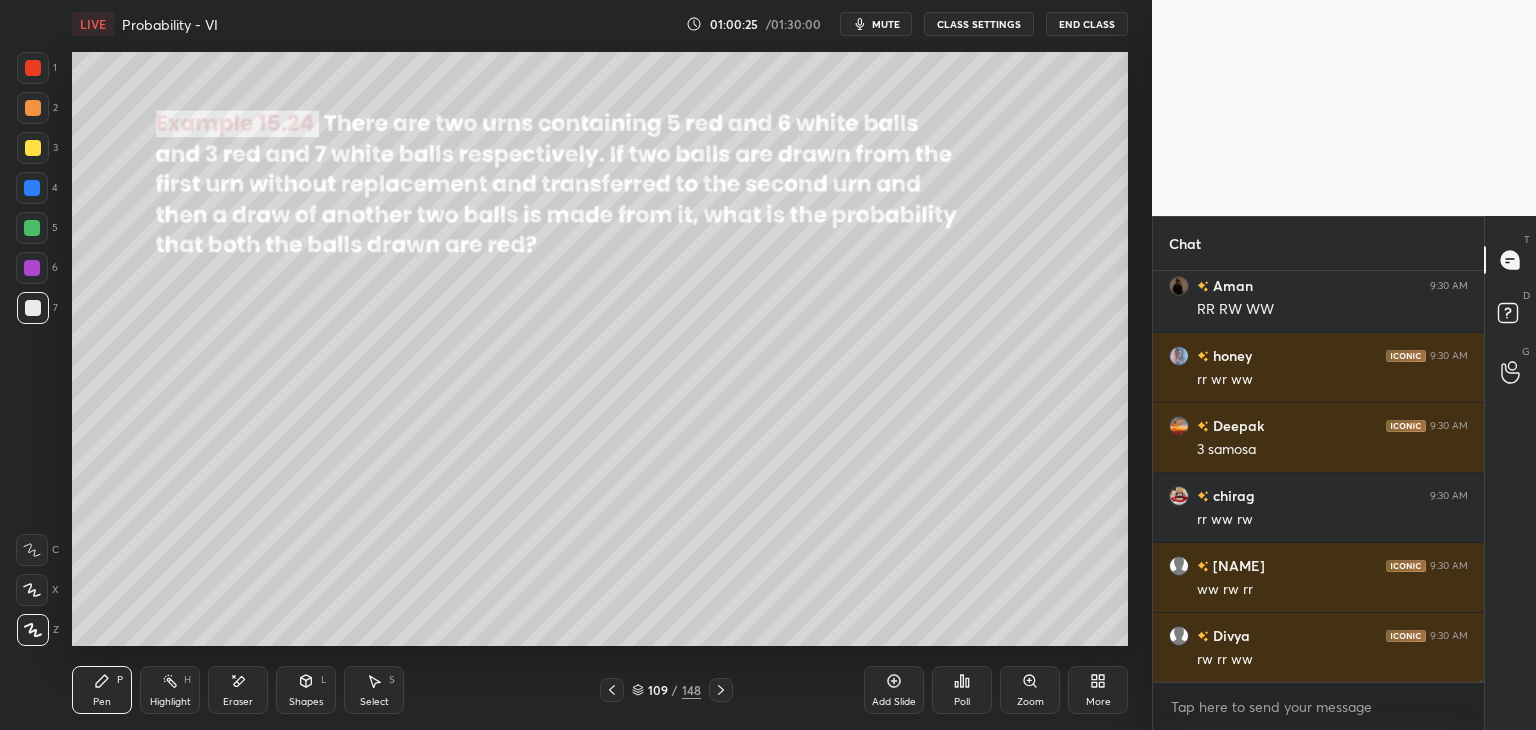 click at bounding box center (33, 68) 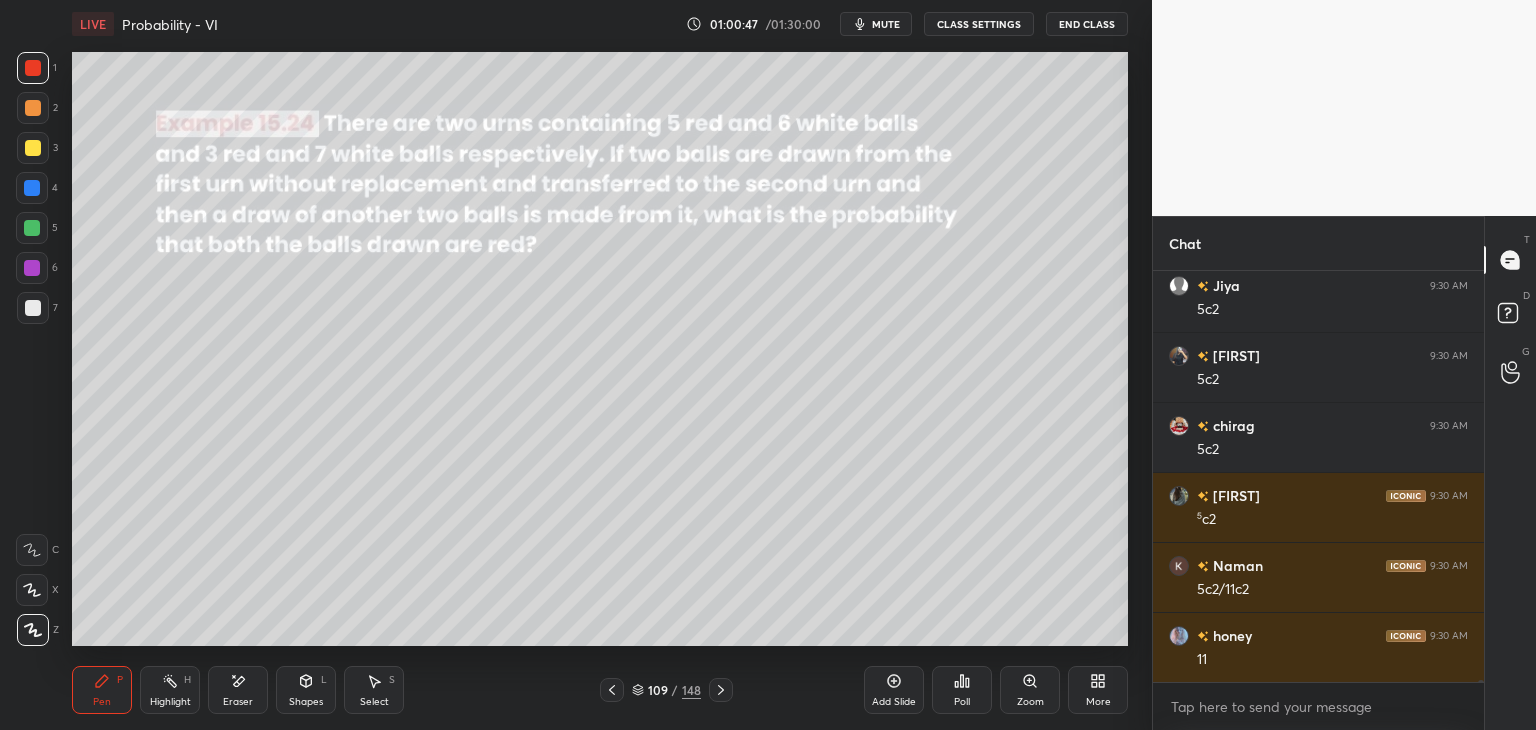 scroll, scrollTop: 80262, scrollLeft: 0, axis: vertical 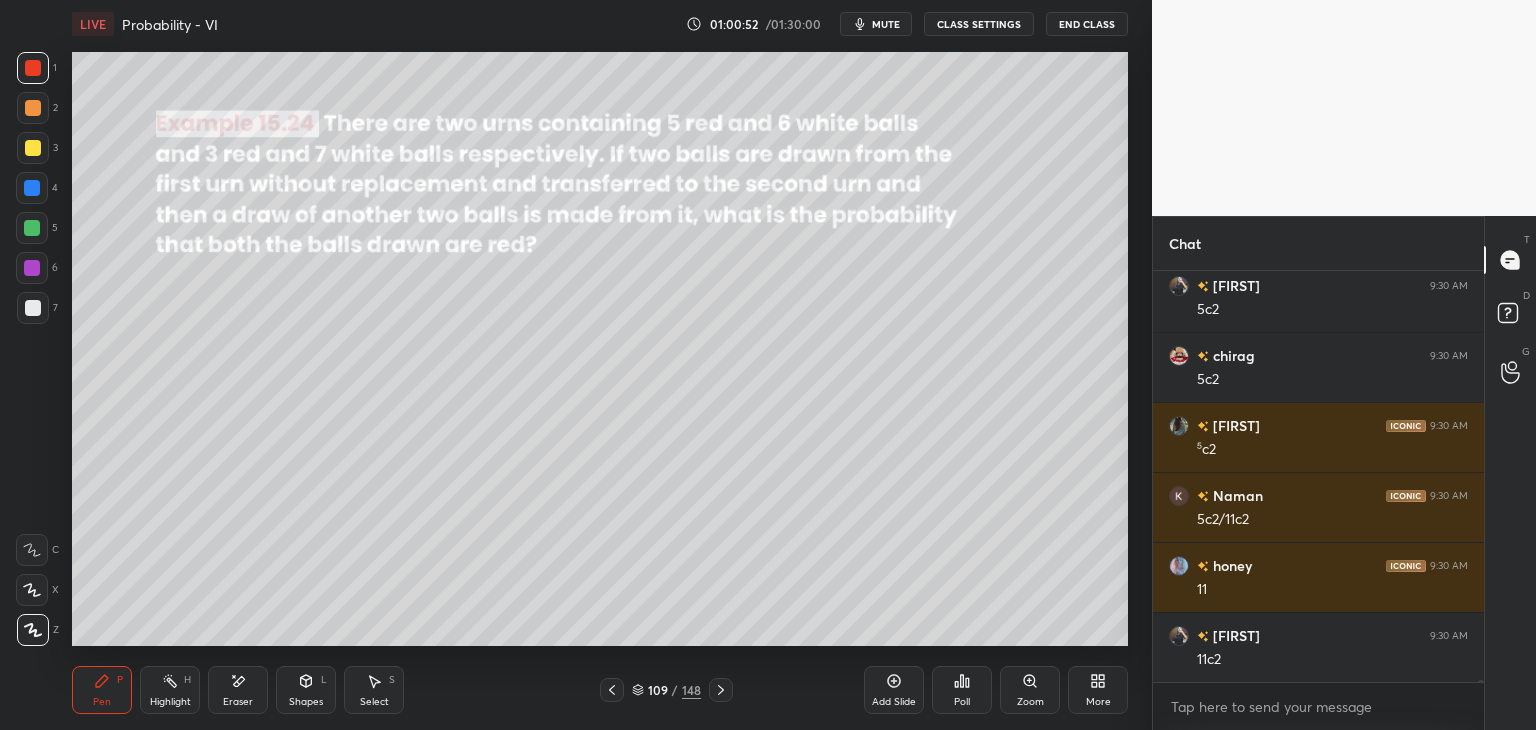 click at bounding box center [33, 308] 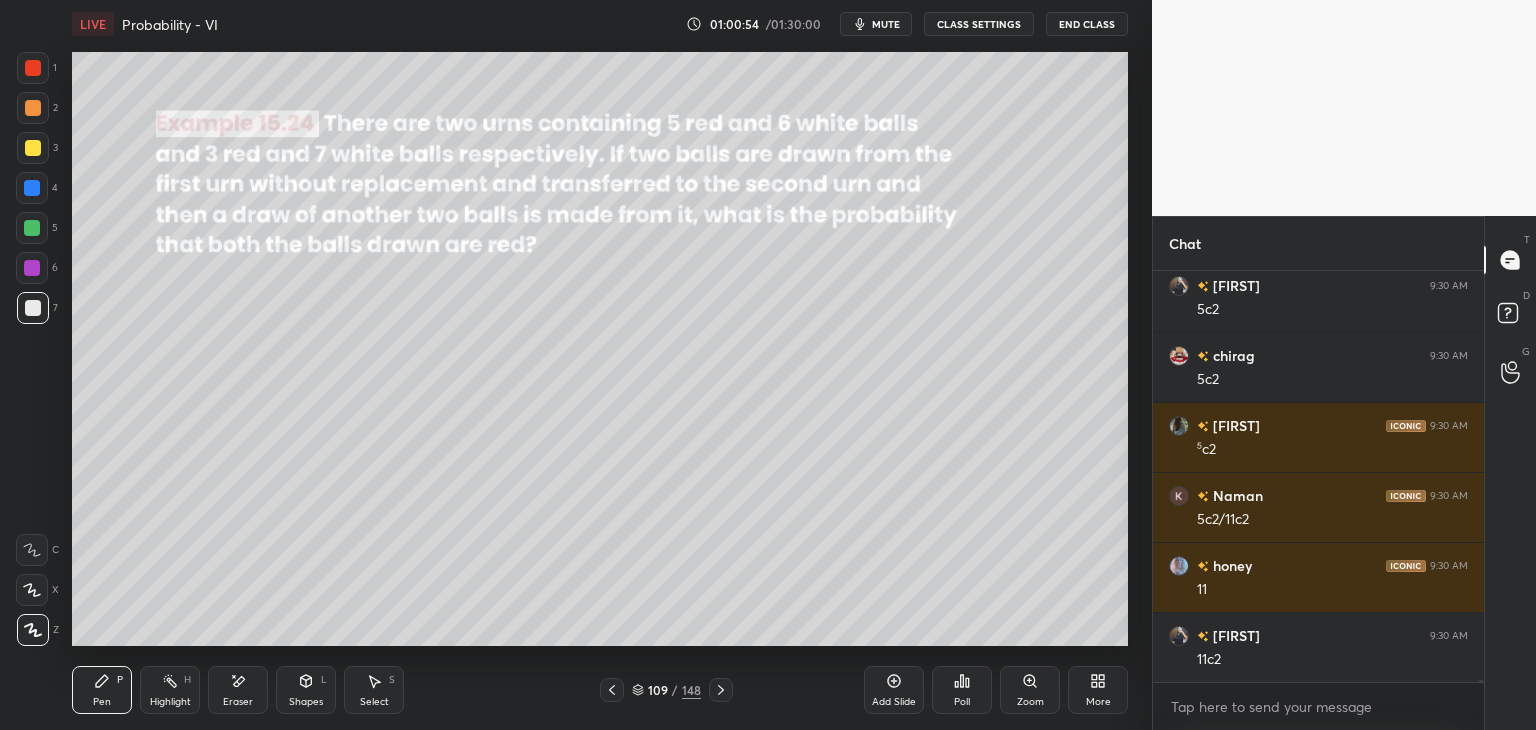 click on "Shapes" at bounding box center [306, 702] 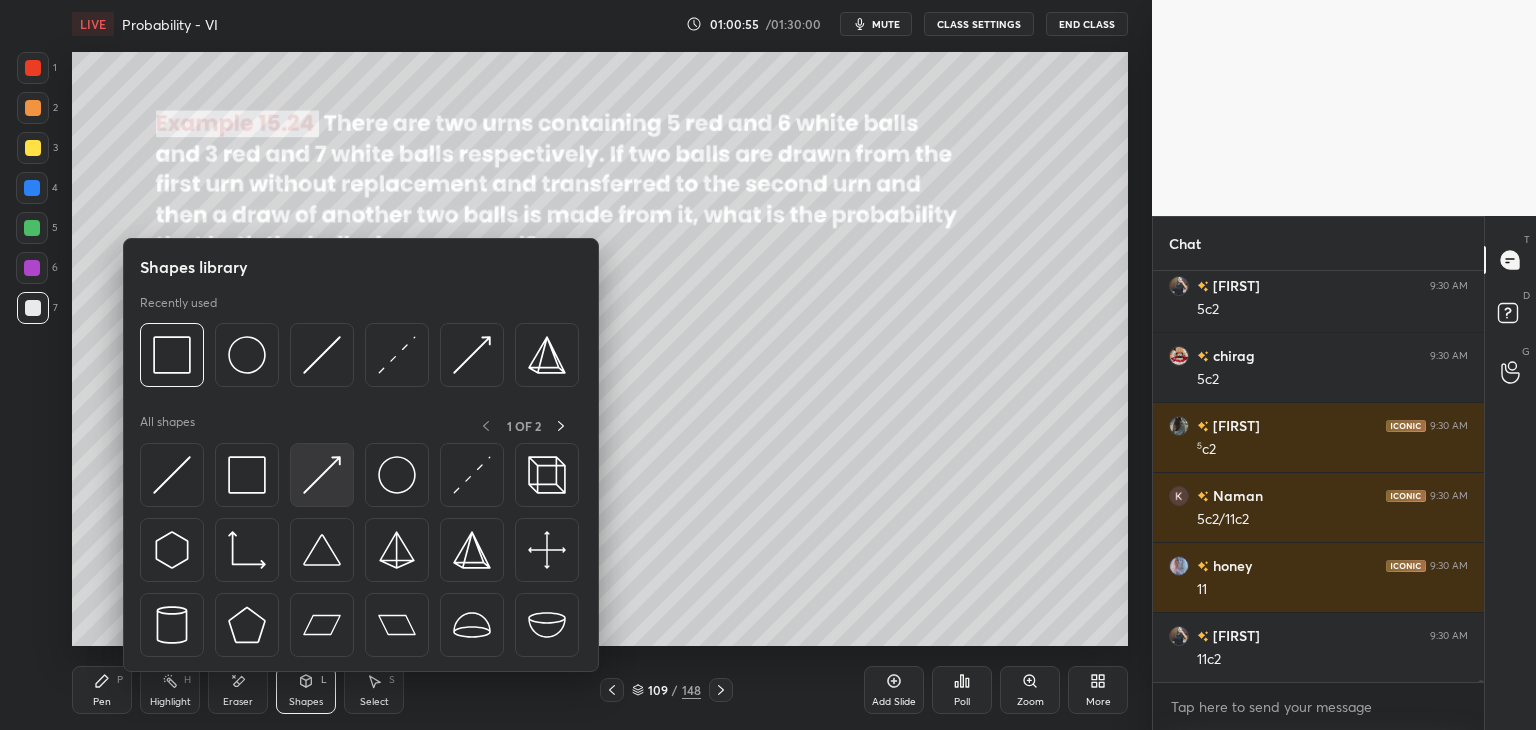 click at bounding box center (322, 475) 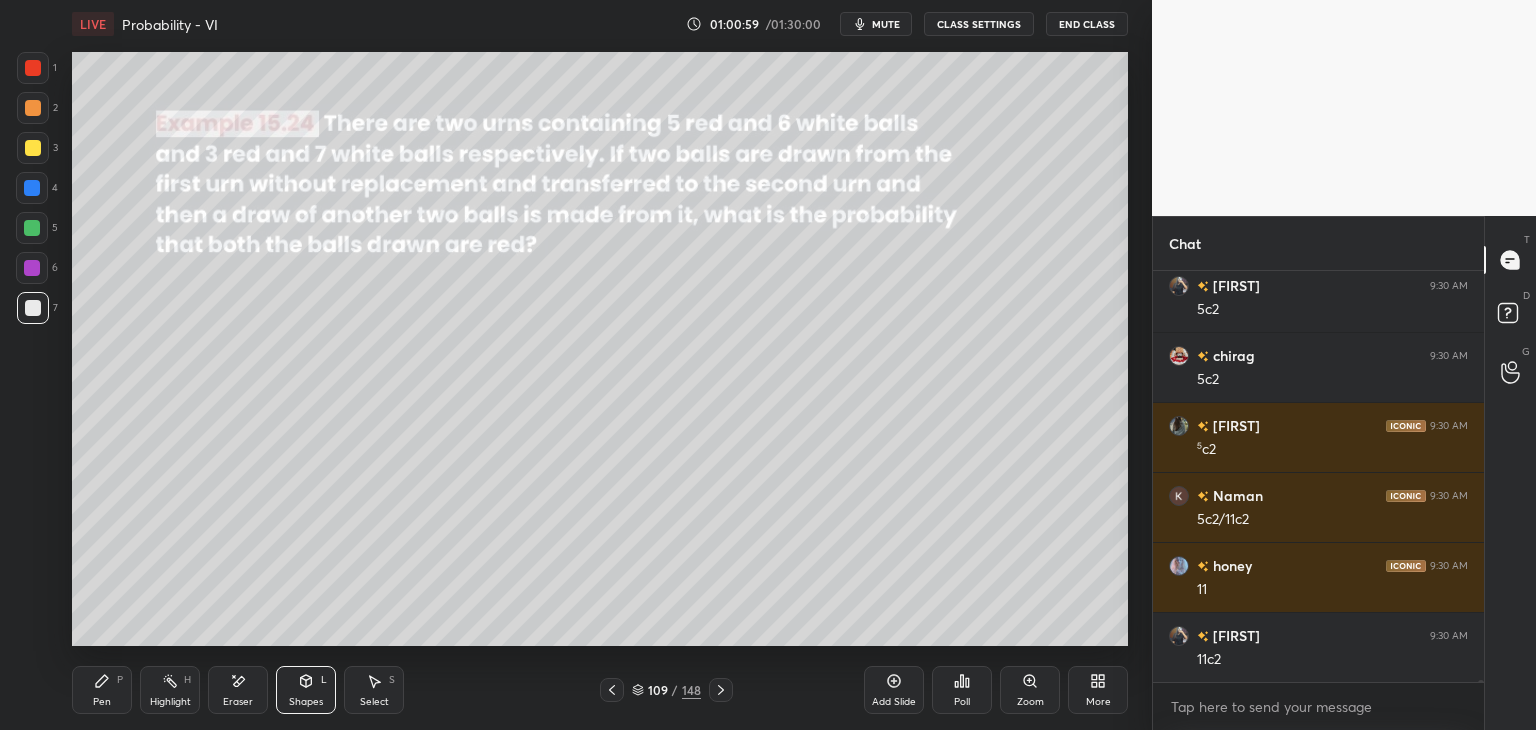 drag, startPoint x: 104, startPoint y: 701, endPoint x: 186, endPoint y: 670, distance: 87.66413 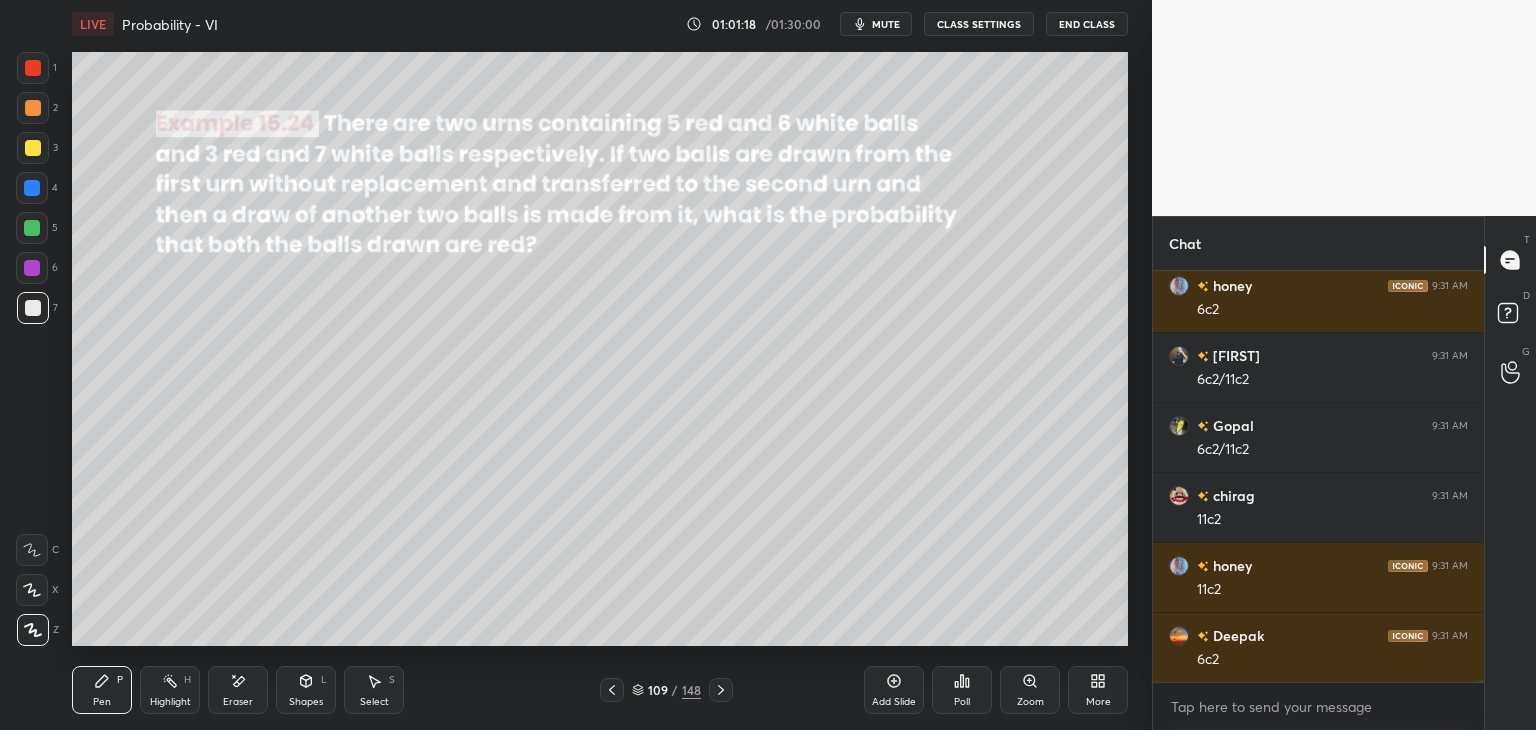 scroll, scrollTop: 81242, scrollLeft: 0, axis: vertical 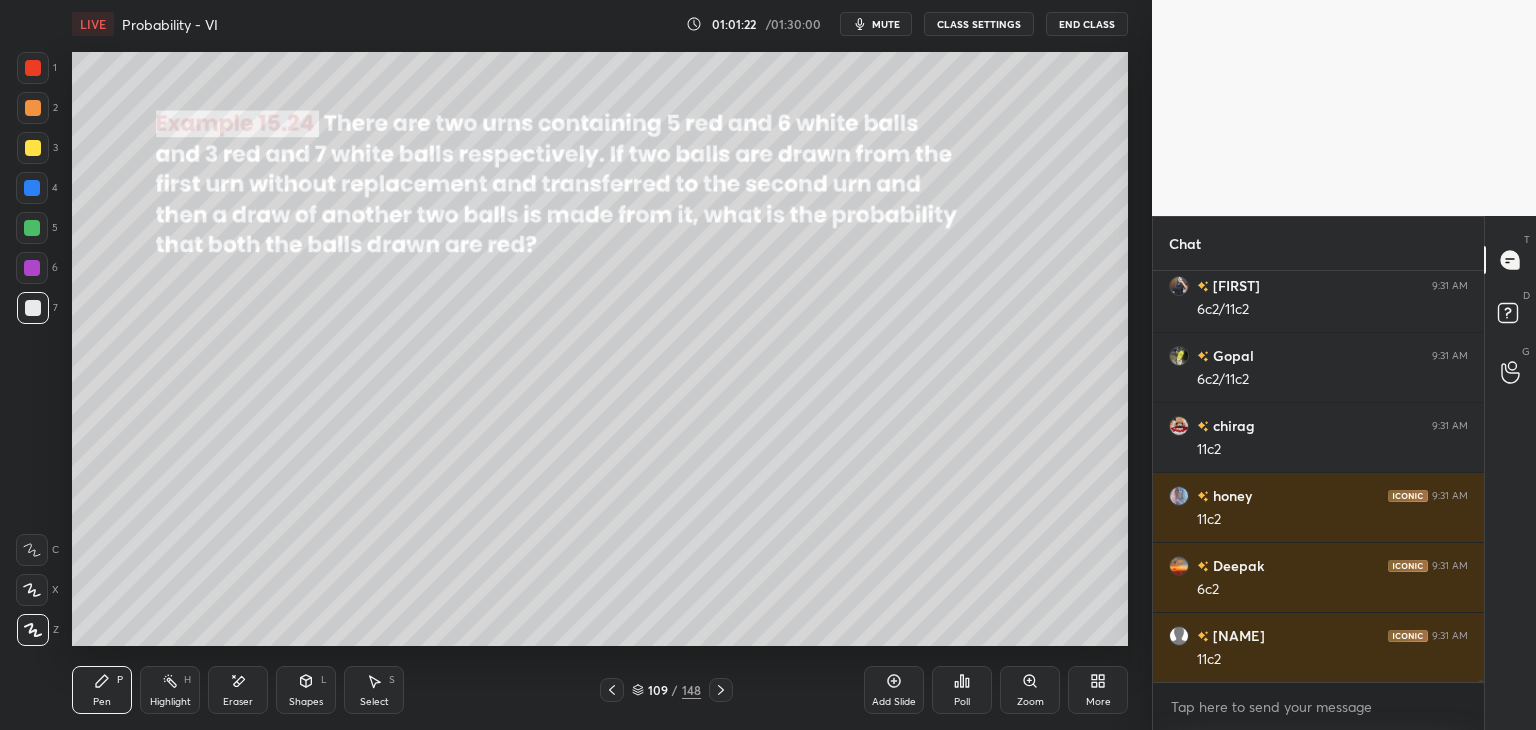 drag, startPoint x: 34, startPoint y: 79, endPoint x: 42, endPoint y: 89, distance: 12.806249 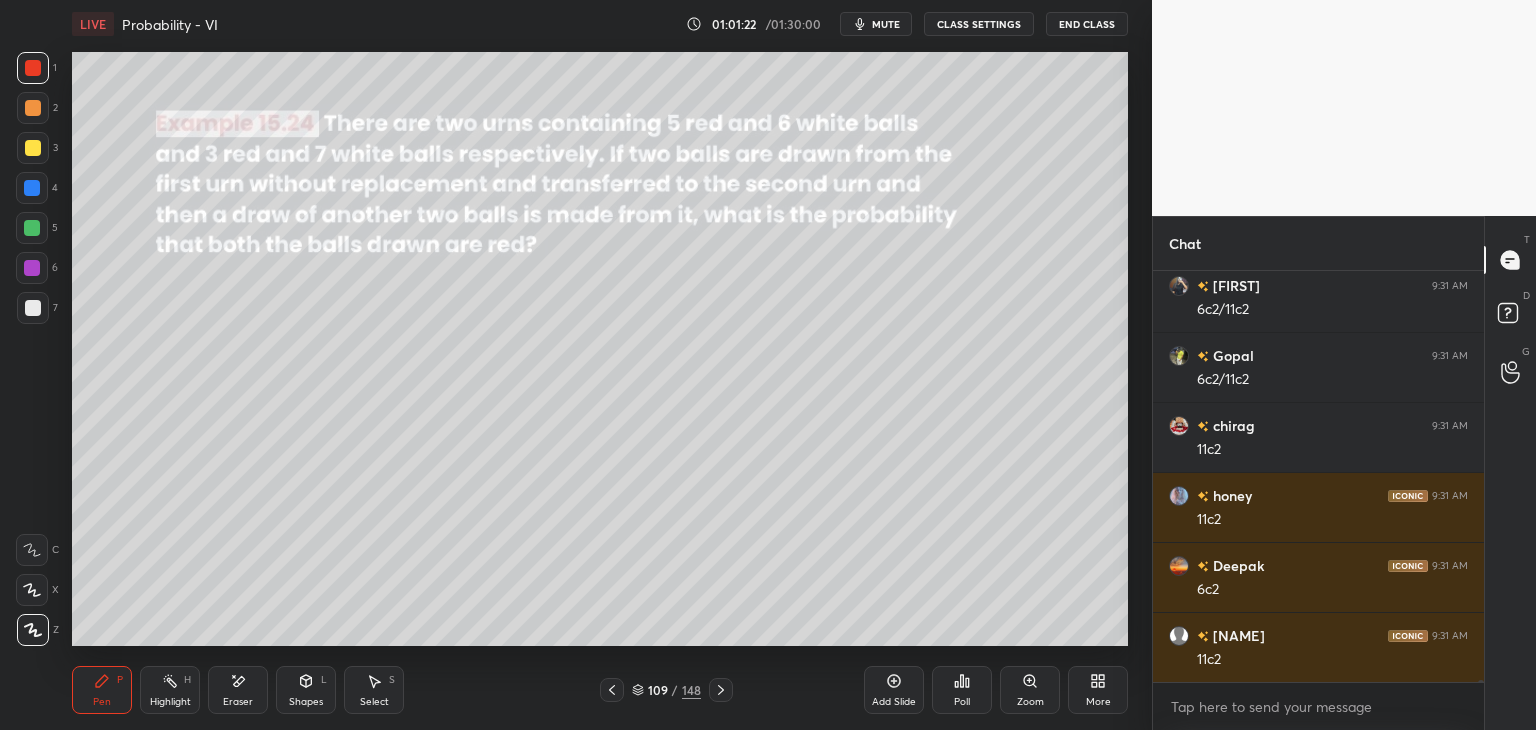scroll, scrollTop: 81312, scrollLeft: 0, axis: vertical 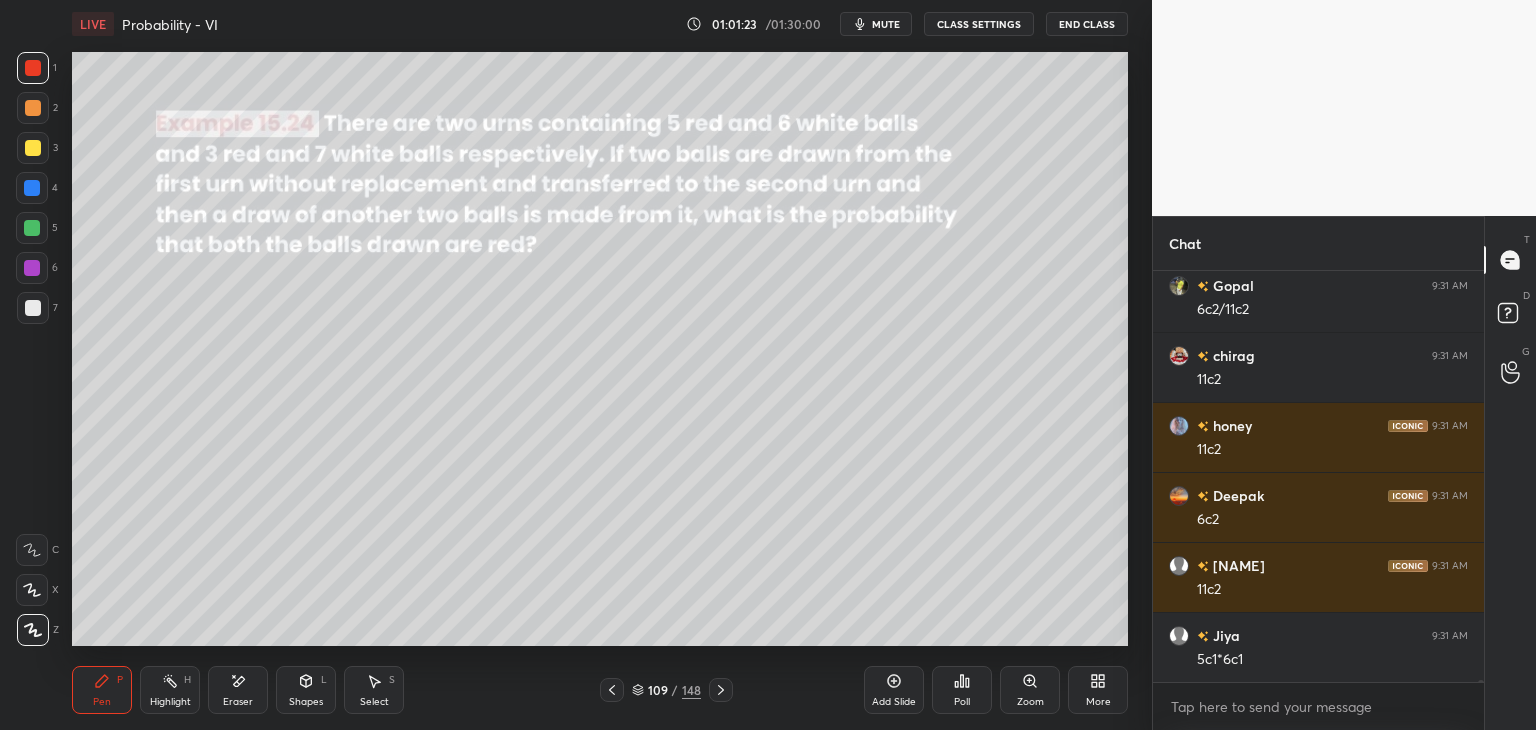 drag, startPoint x: 300, startPoint y: 699, endPoint x: 299, endPoint y: 686, distance: 13.038404 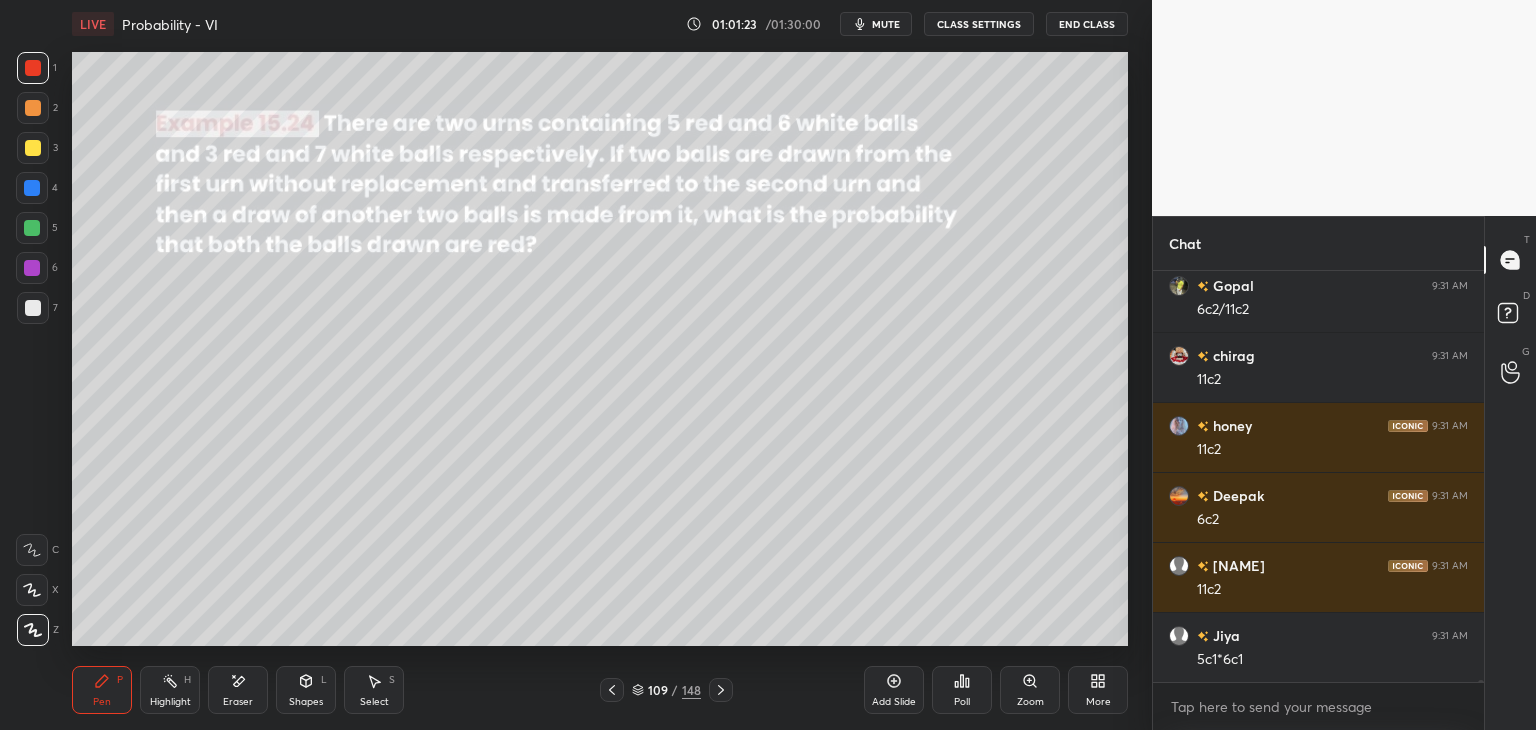 click on "Shapes" at bounding box center [306, 702] 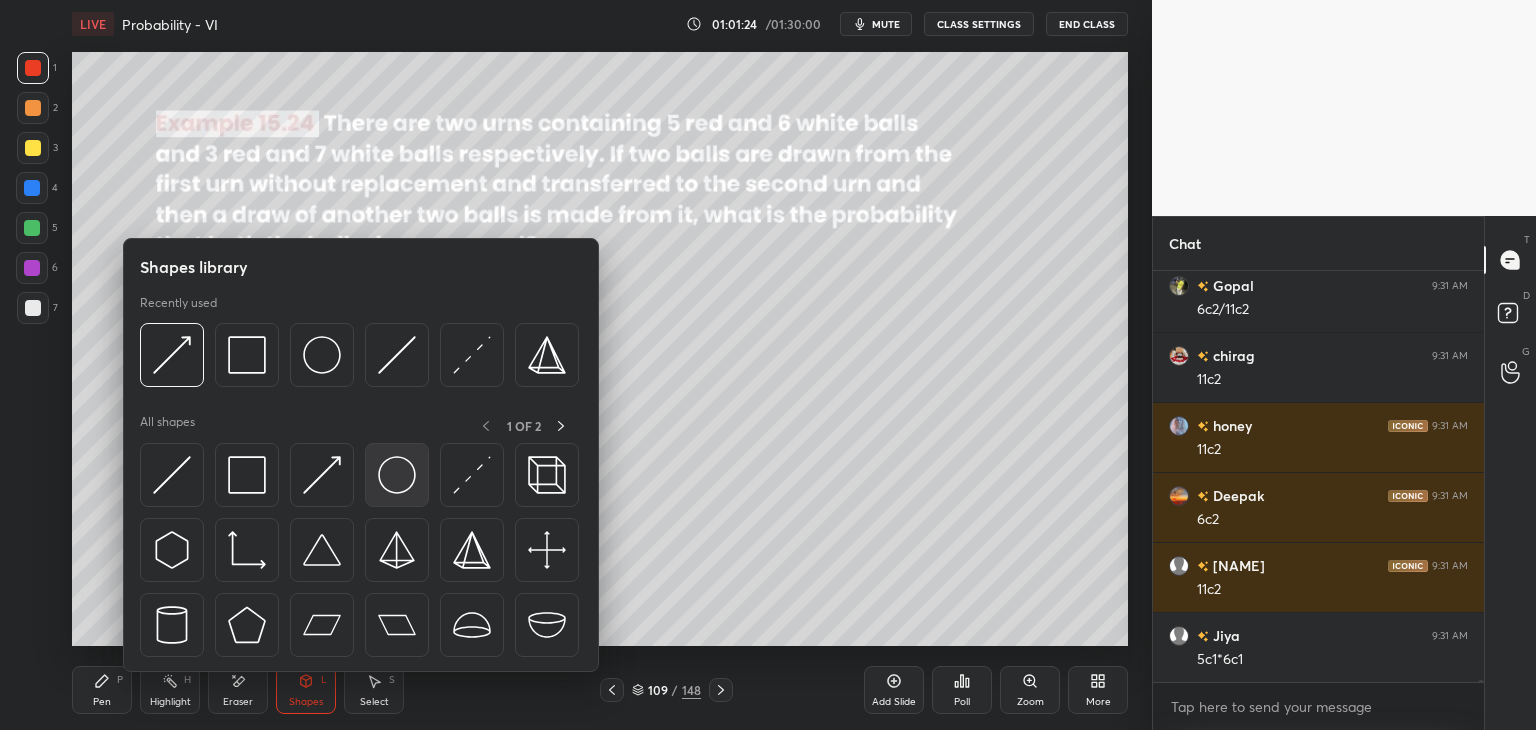 click at bounding box center [397, 475] 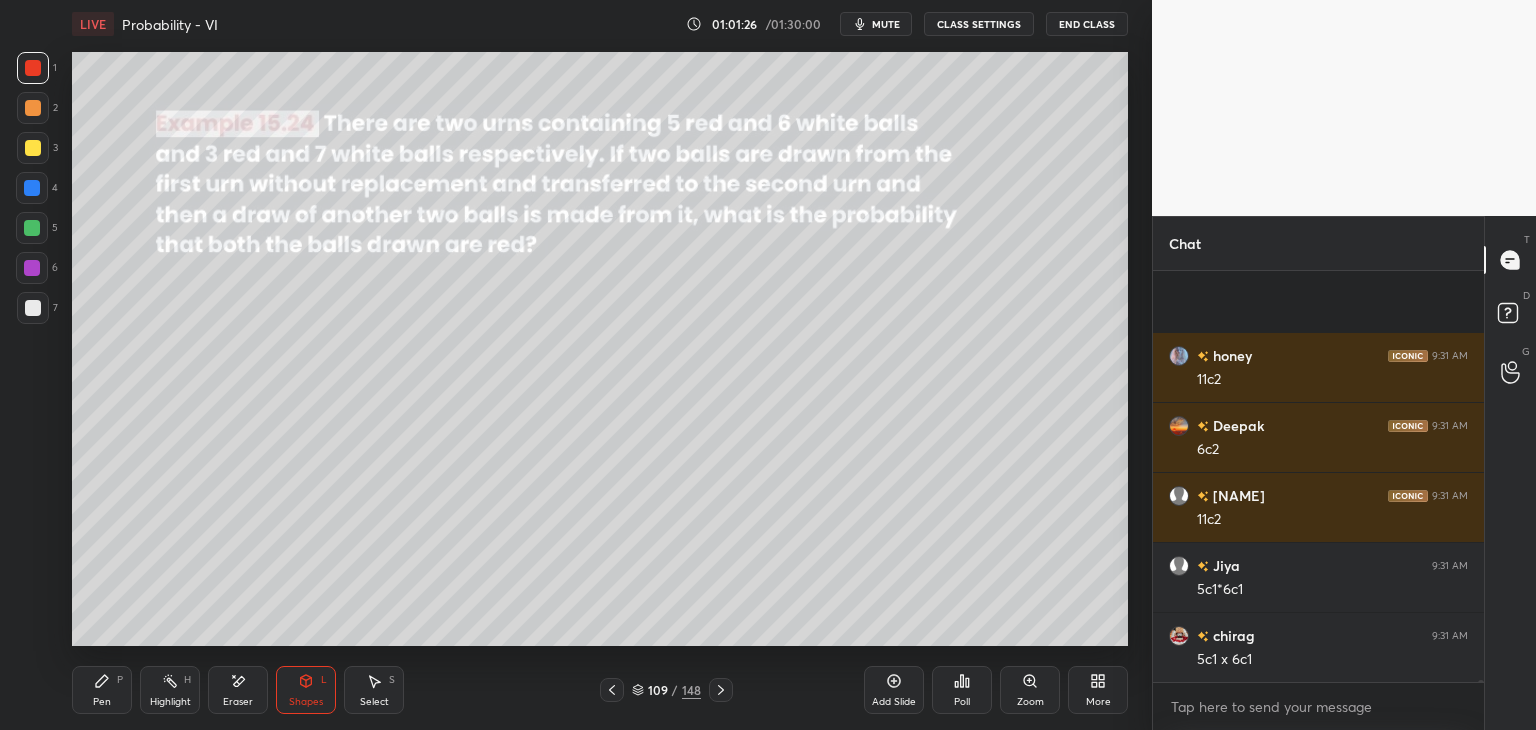 scroll, scrollTop: 81522, scrollLeft: 0, axis: vertical 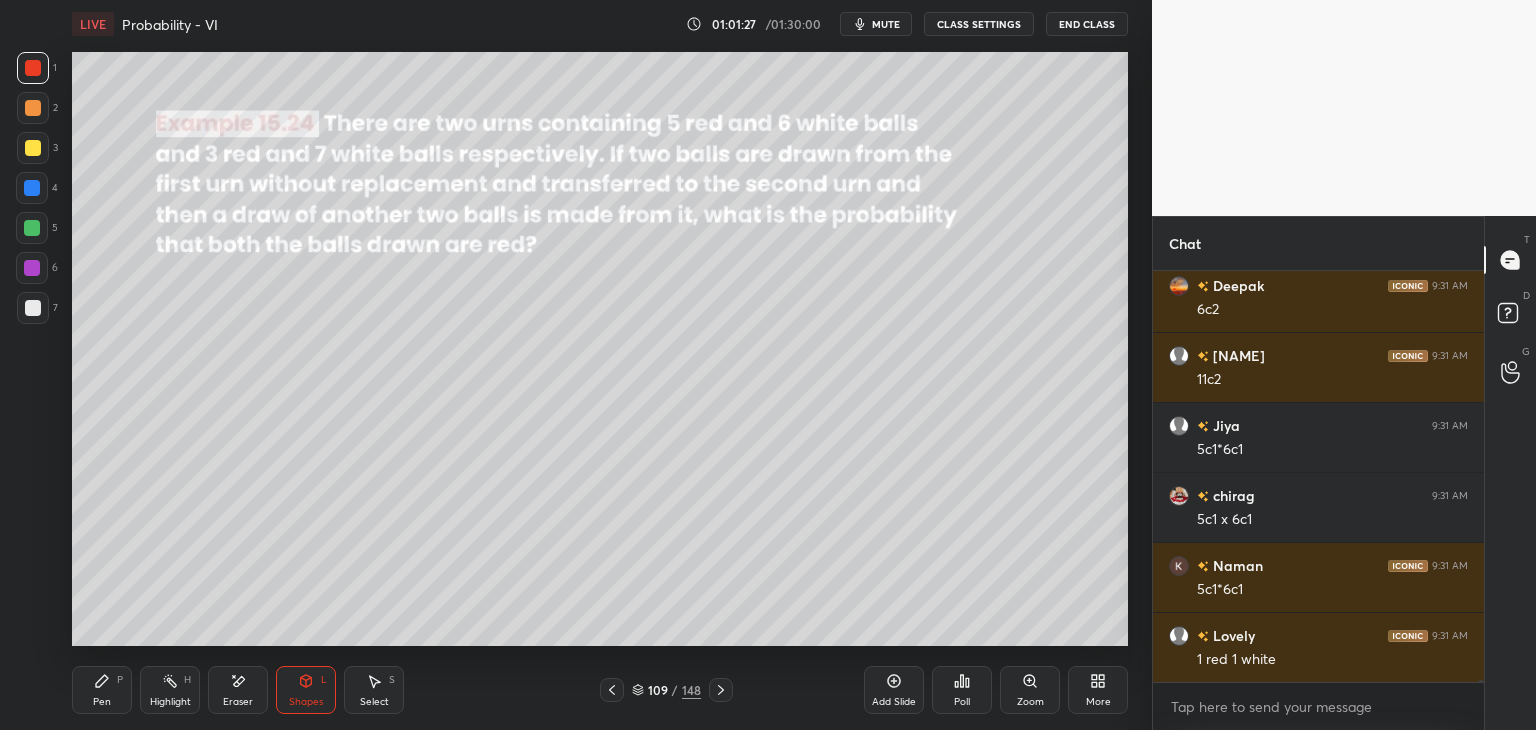 click at bounding box center [33, 308] 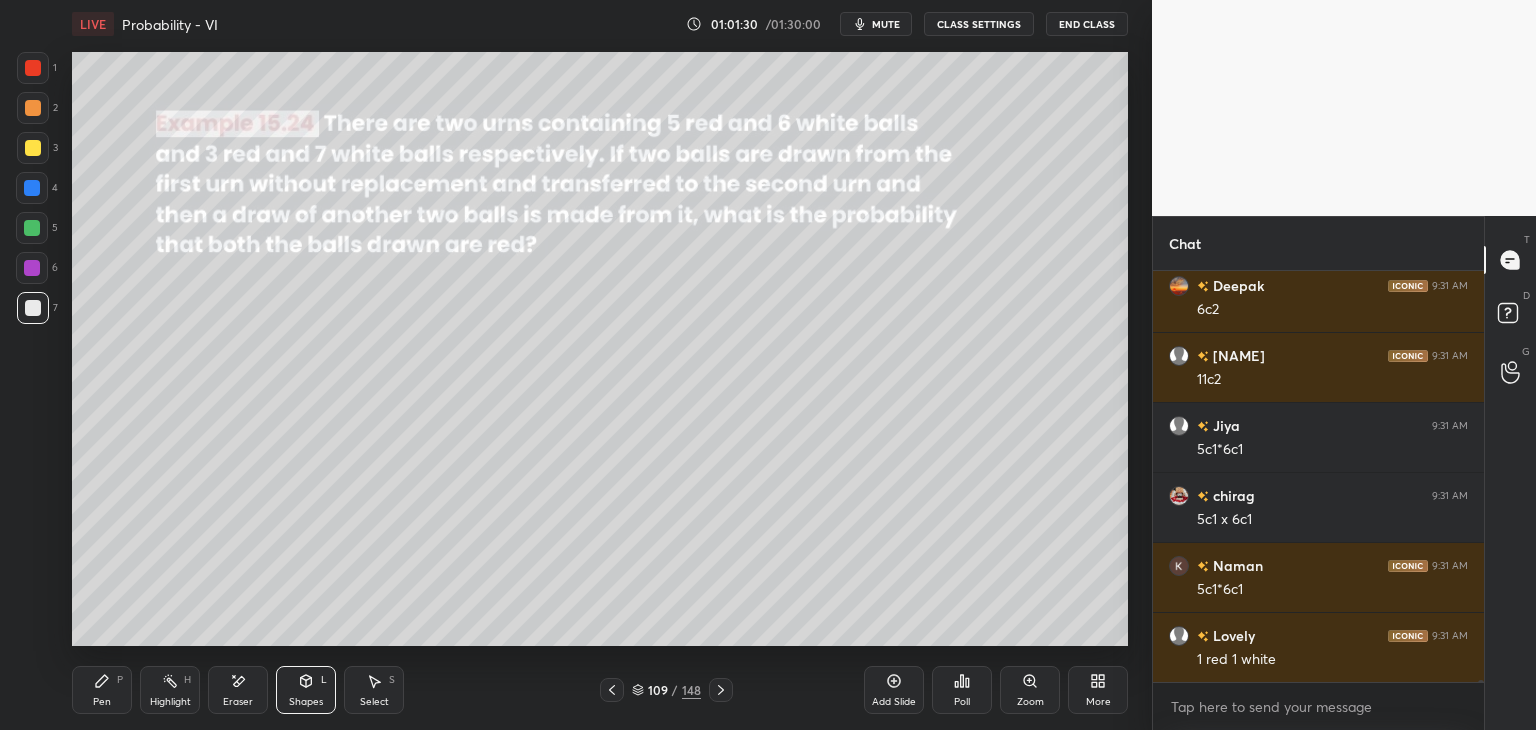 scroll, scrollTop: 81592, scrollLeft: 0, axis: vertical 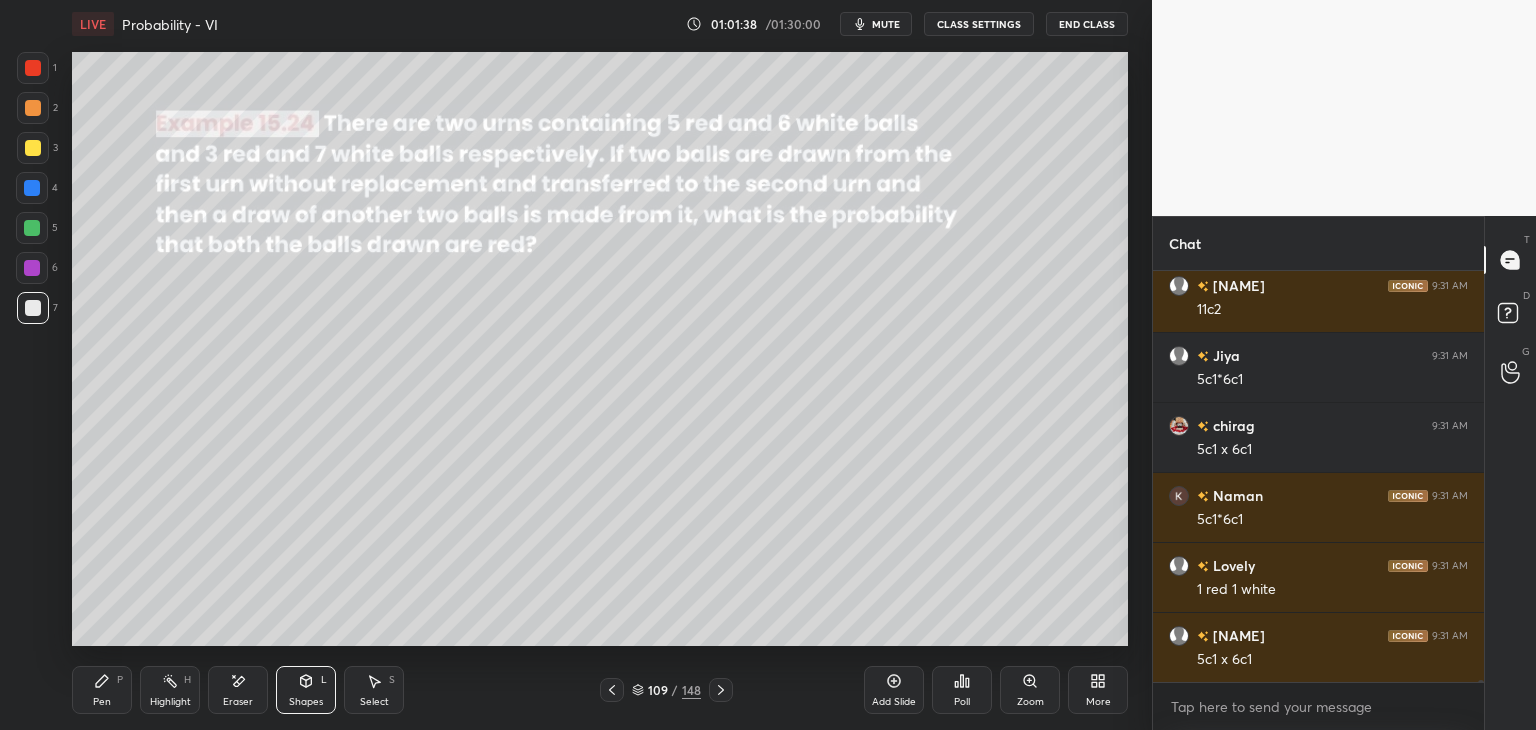 click at bounding box center [33, 148] 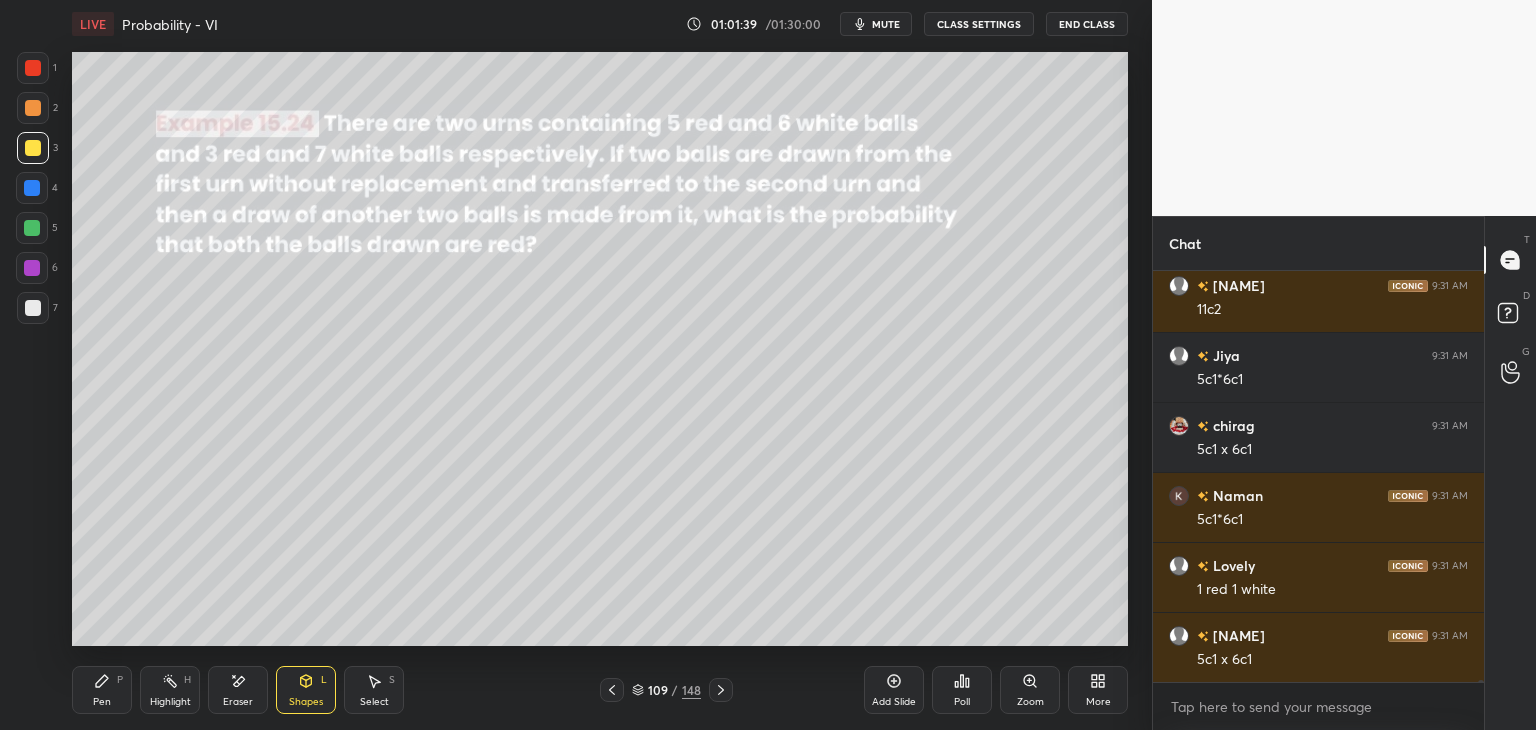 scroll, scrollTop: 81662, scrollLeft: 0, axis: vertical 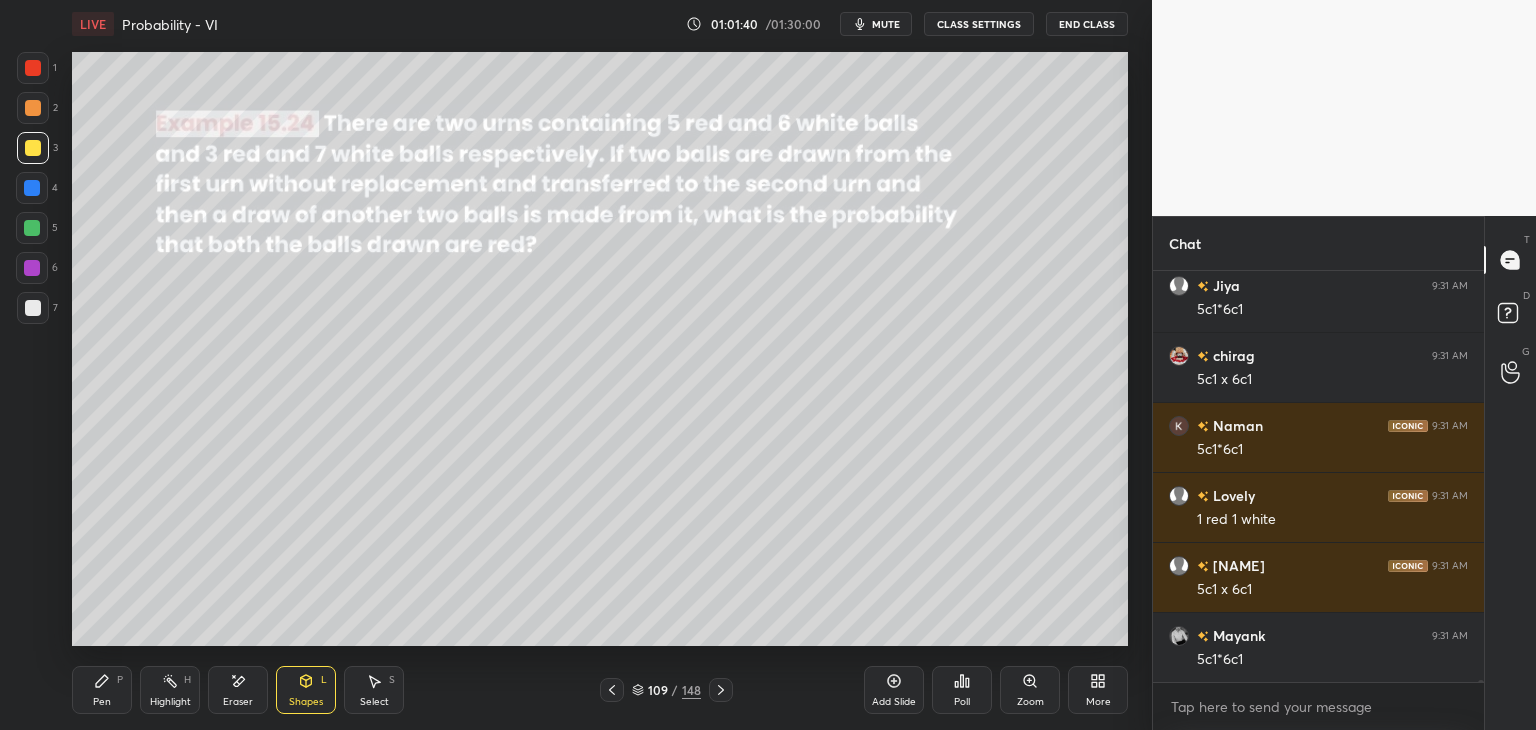 drag, startPoint x: 34, startPoint y: 299, endPoint x: 64, endPoint y: 333, distance: 45.343136 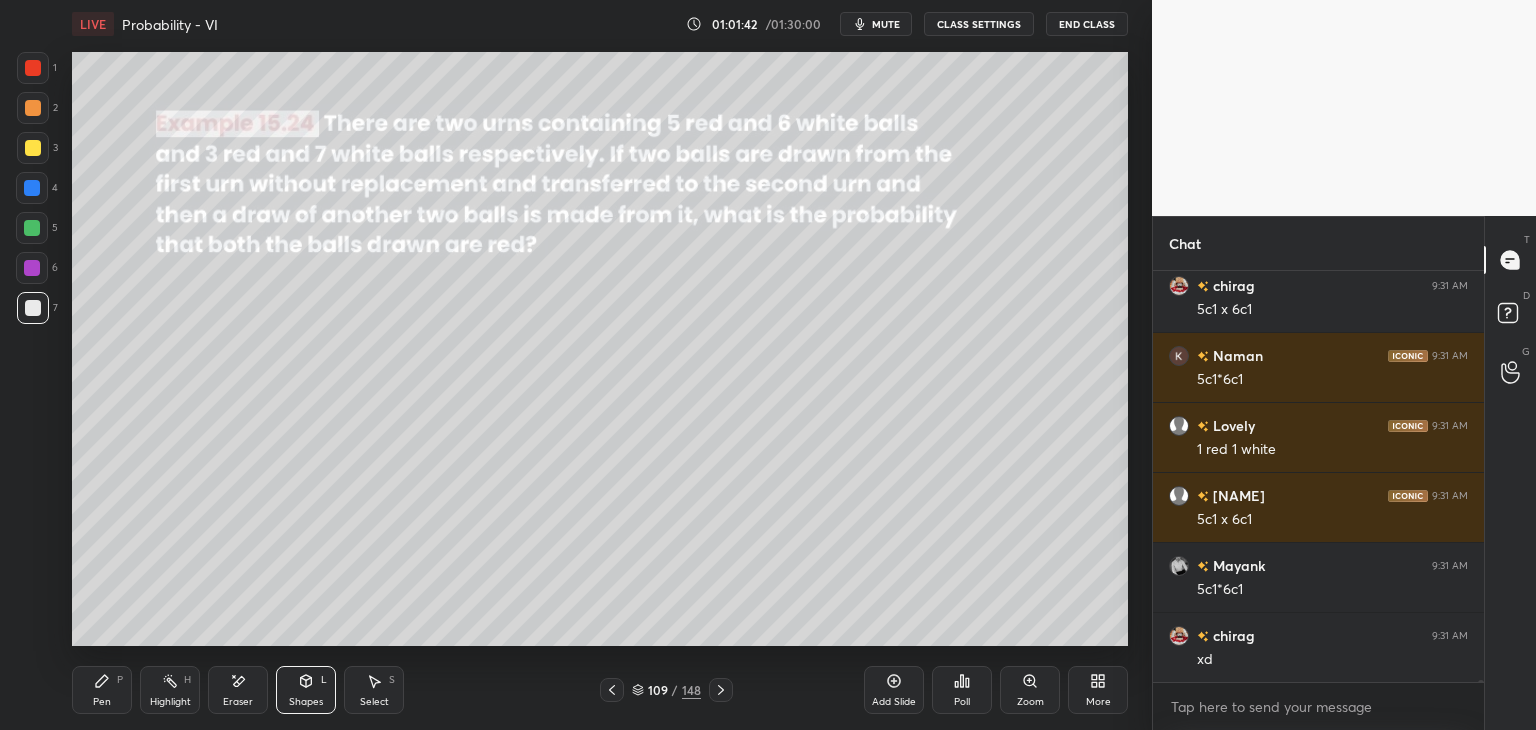 click 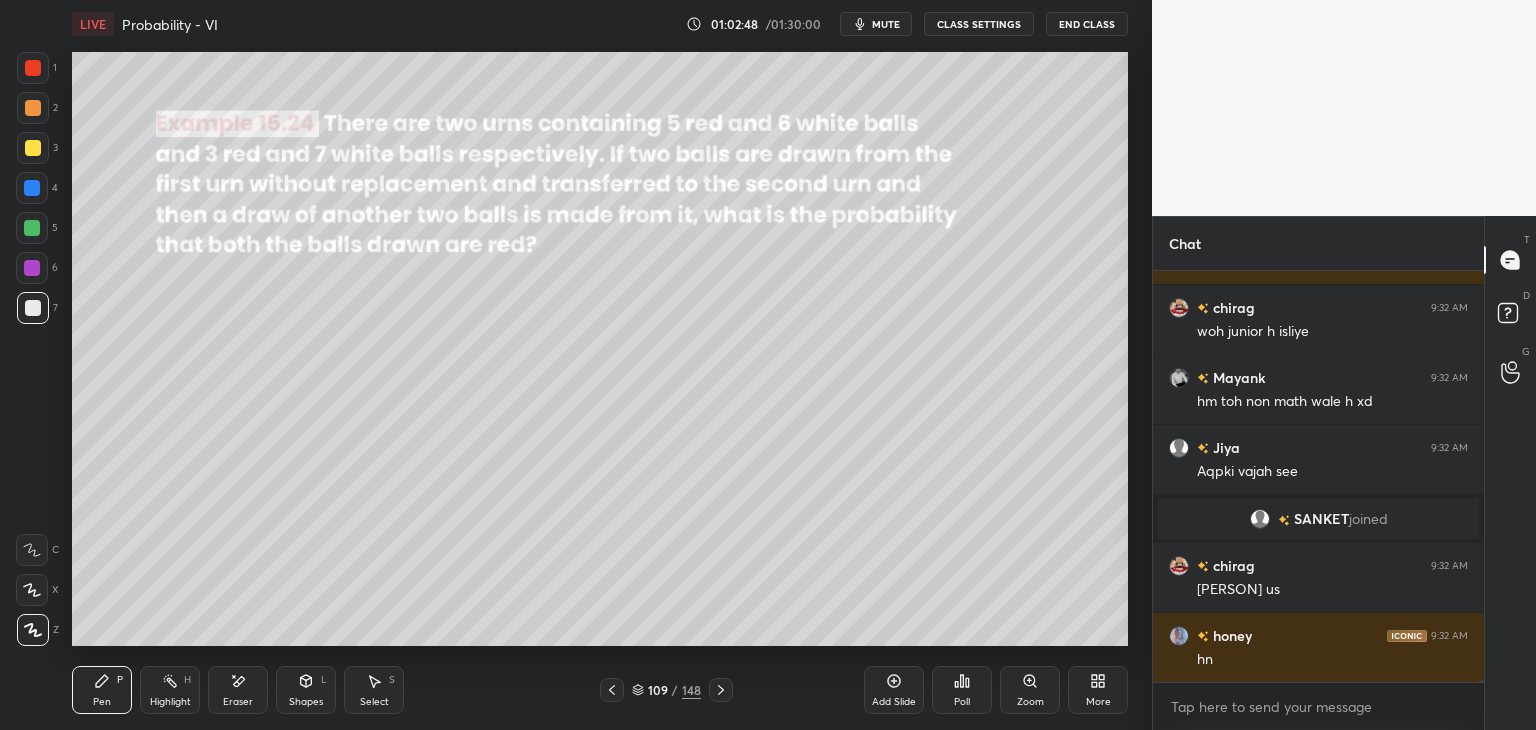 scroll, scrollTop: 82024, scrollLeft: 0, axis: vertical 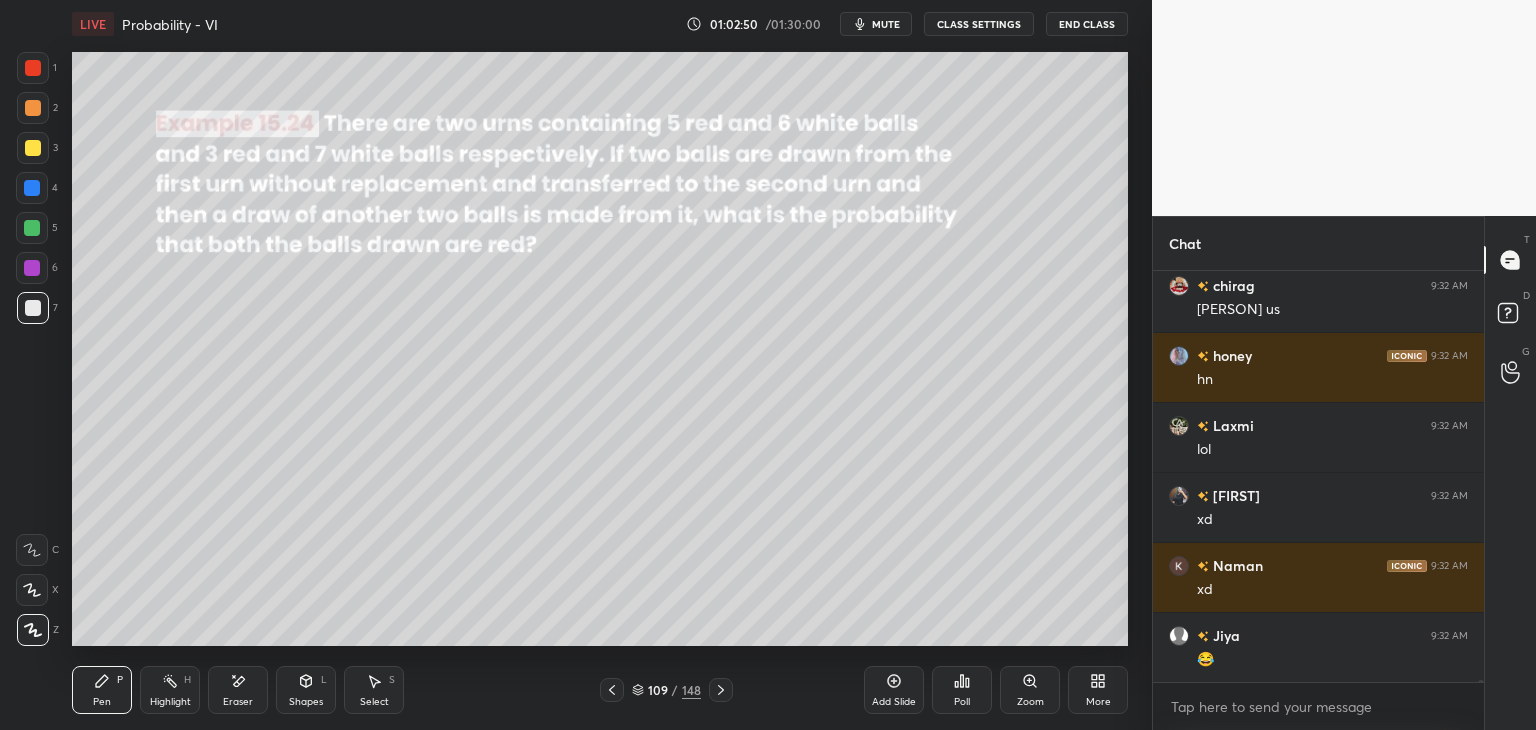 click at bounding box center [33, 68] 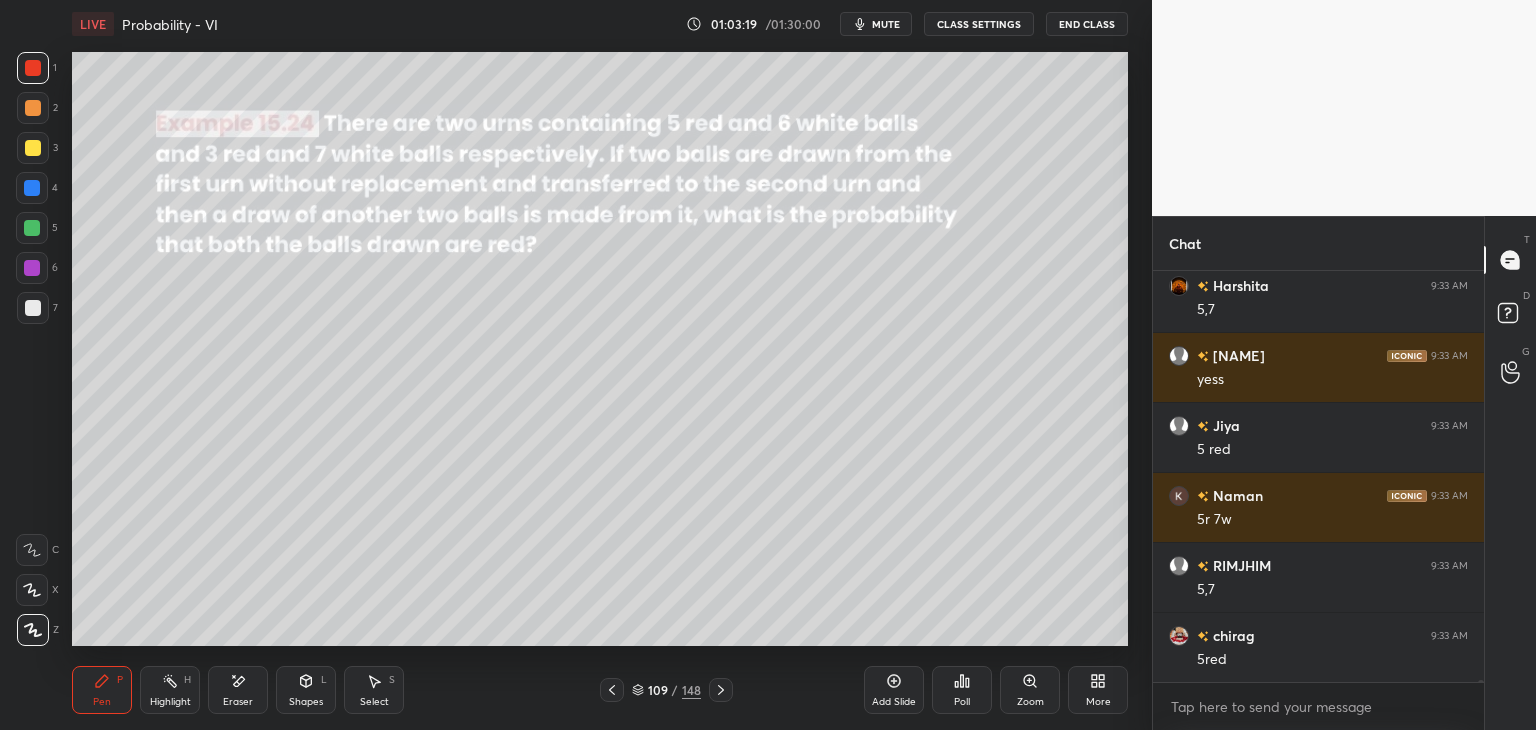scroll, scrollTop: 83564, scrollLeft: 0, axis: vertical 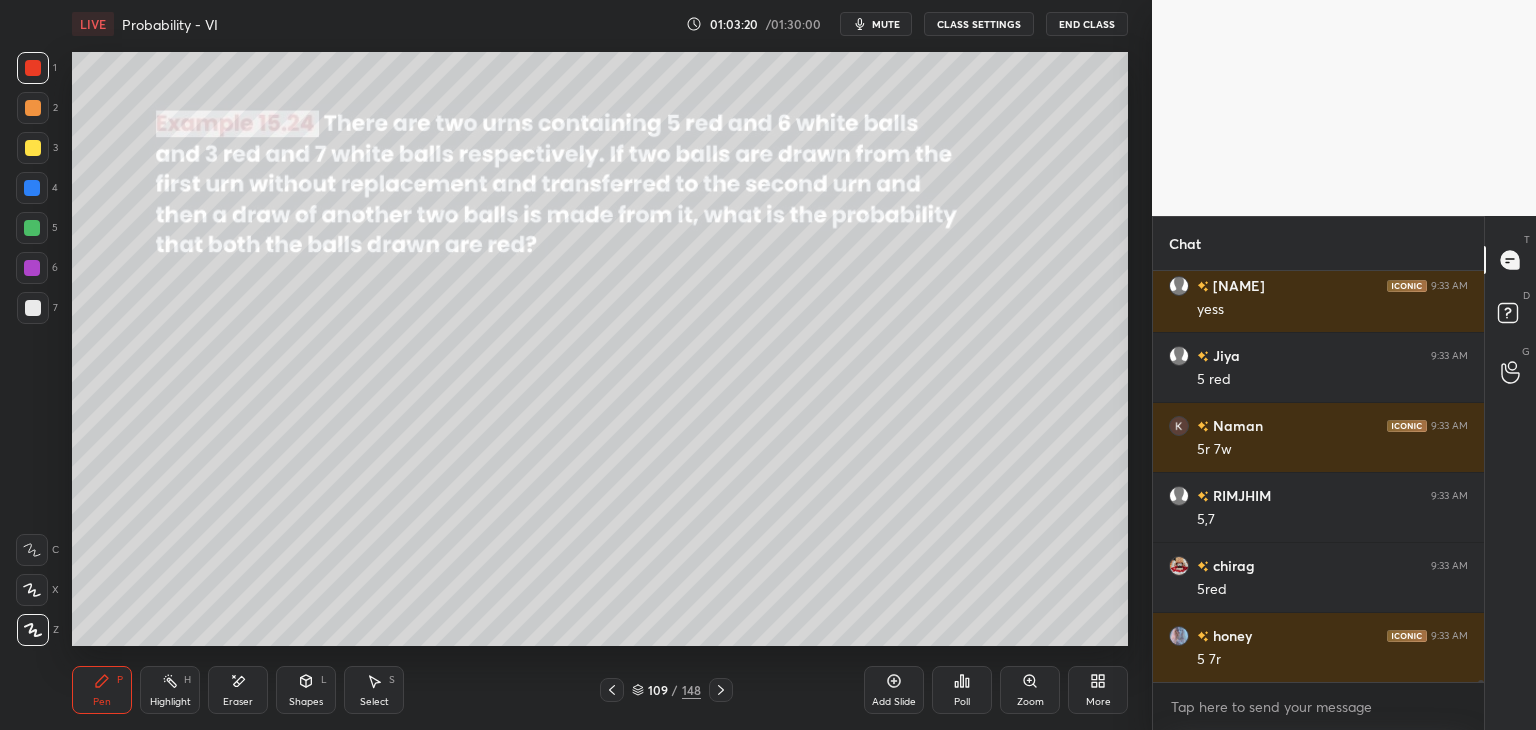drag, startPoint x: 32, startPoint y: 312, endPoint x: 66, endPoint y: 297, distance: 37.161808 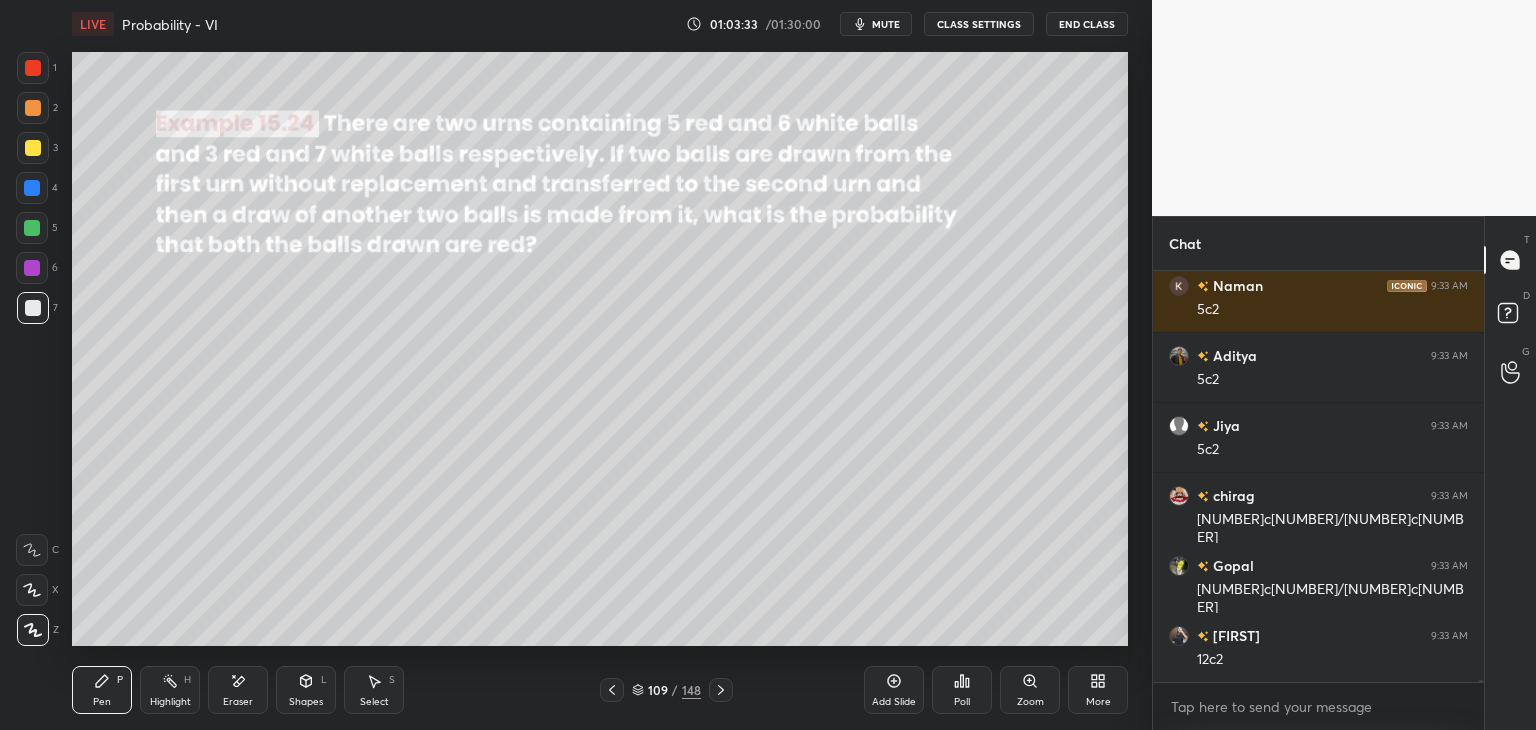 scroll, scrollTop: 84054, scrollLeft: 0, axis: vertical 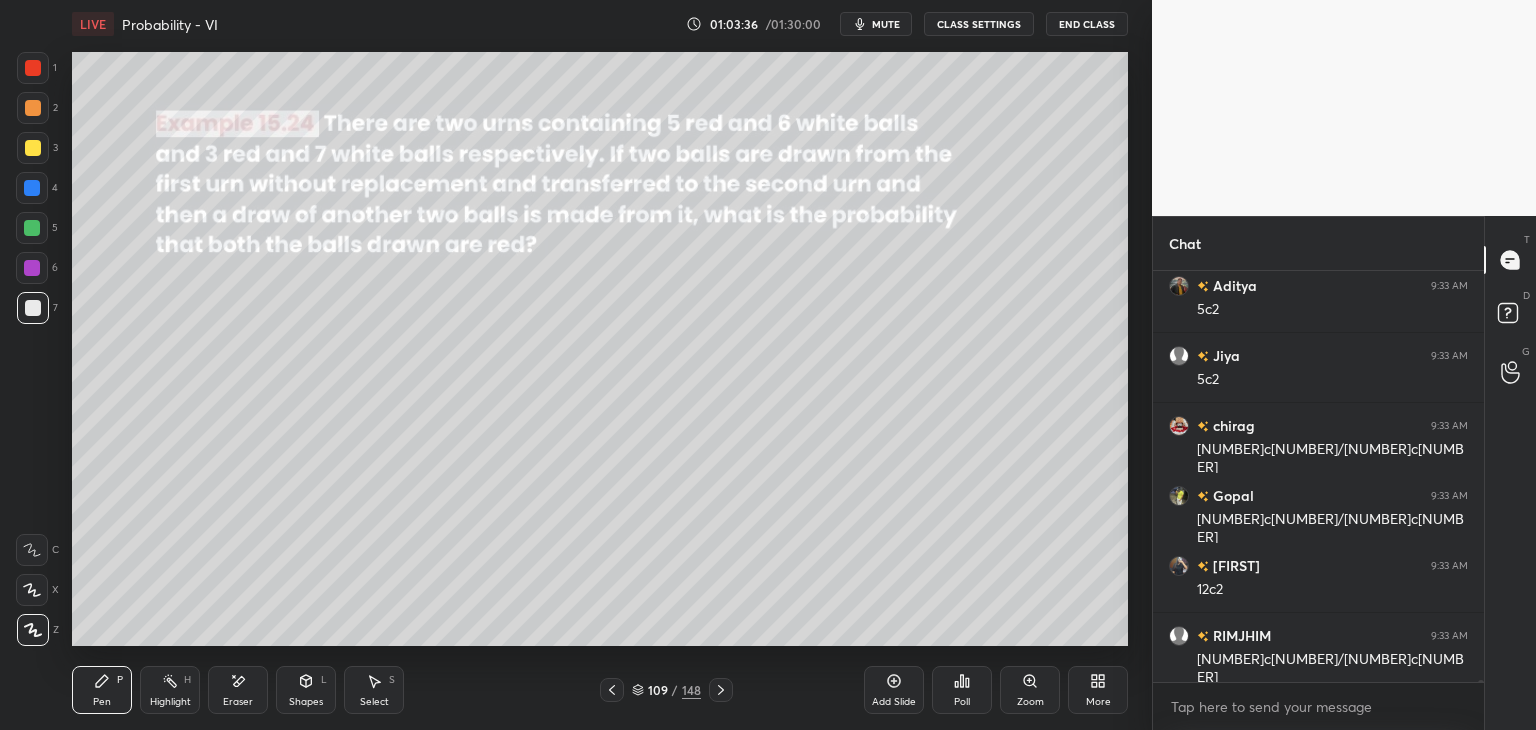 click on "Shapes L" at bounding box center [306, 690] 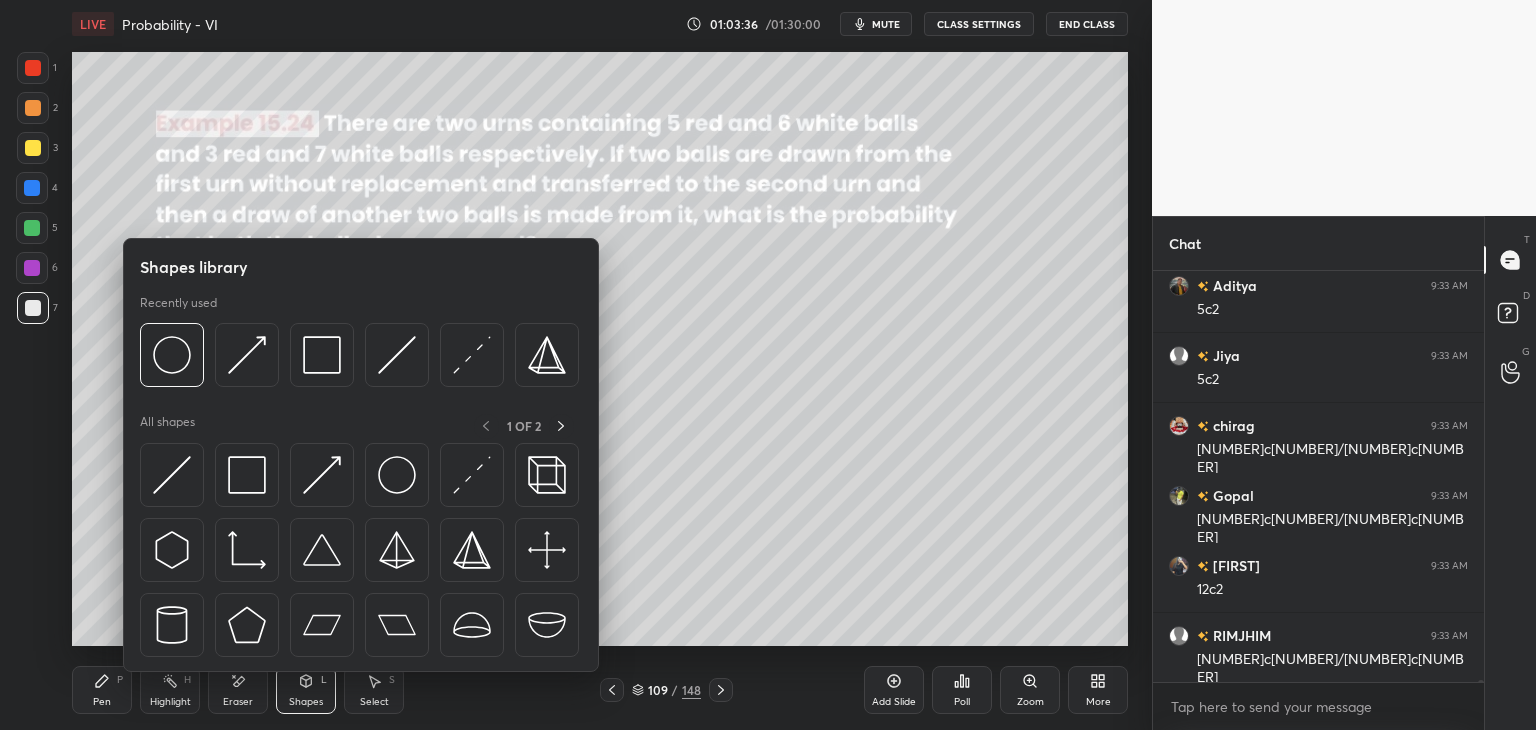 scroll, scrollTop: 84124, scrollLeft: 0, axis: vertical 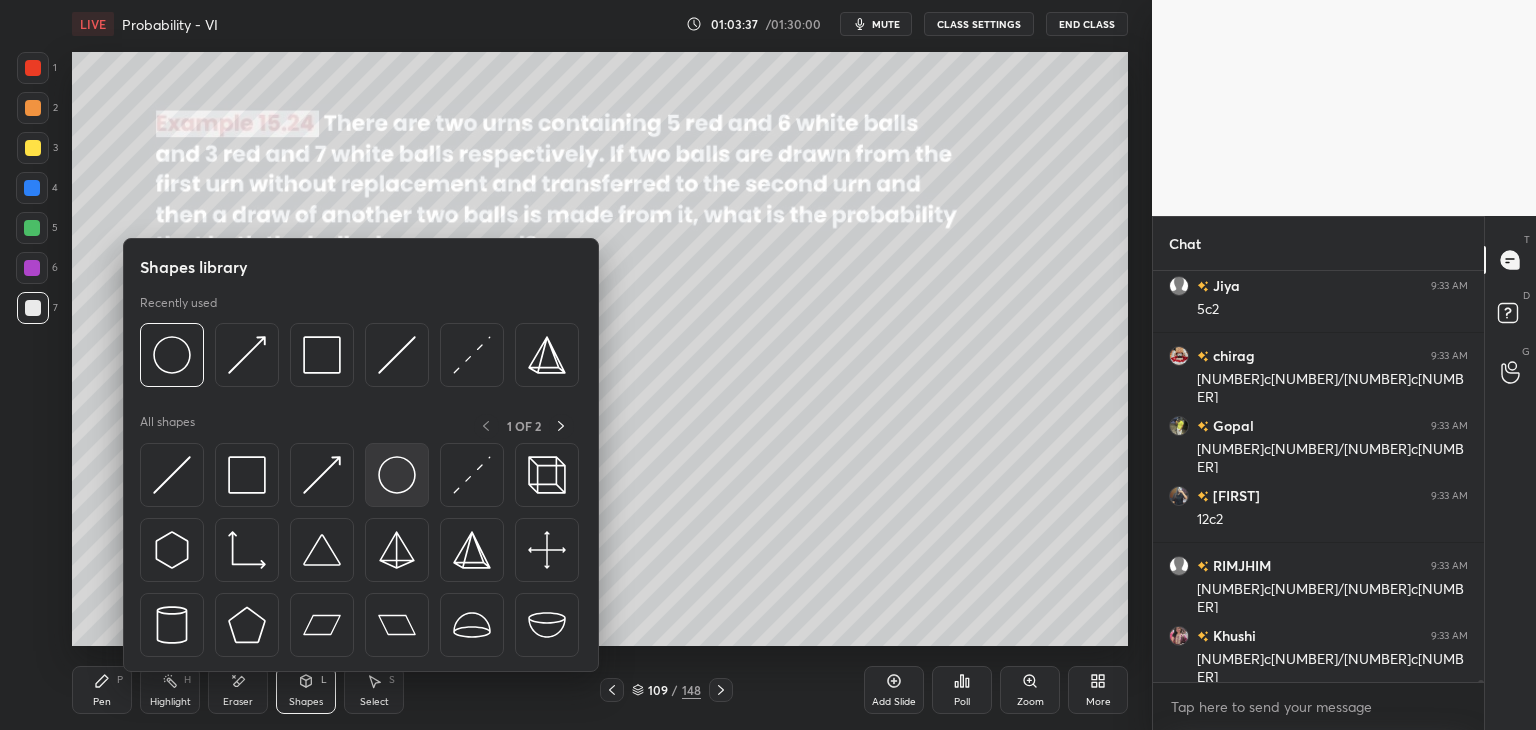 click at bounding box center (397, 475) 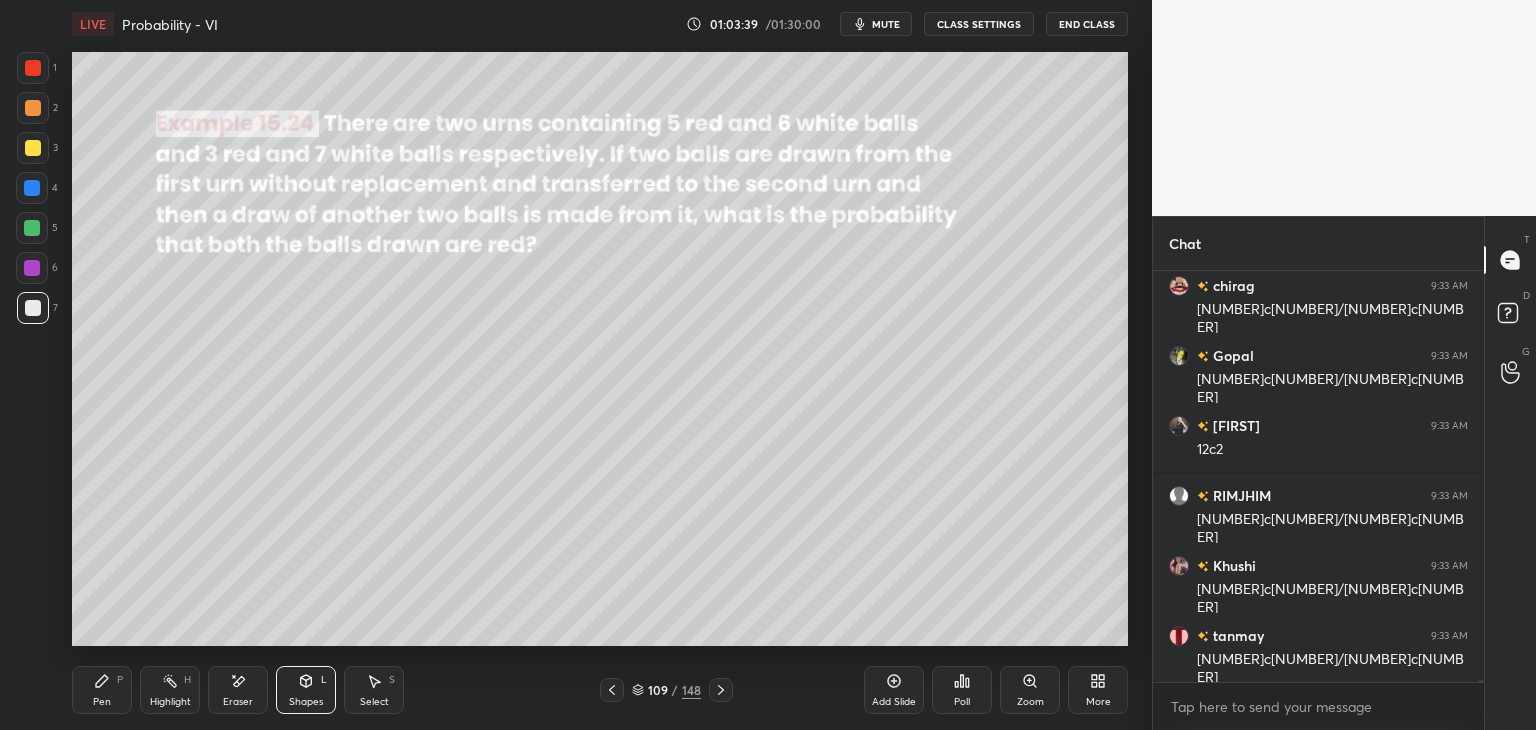 drag, startPoint x: 36, startPoint y: 225, endPoint x: 63, endPoint y: 231, distance: 27.658634 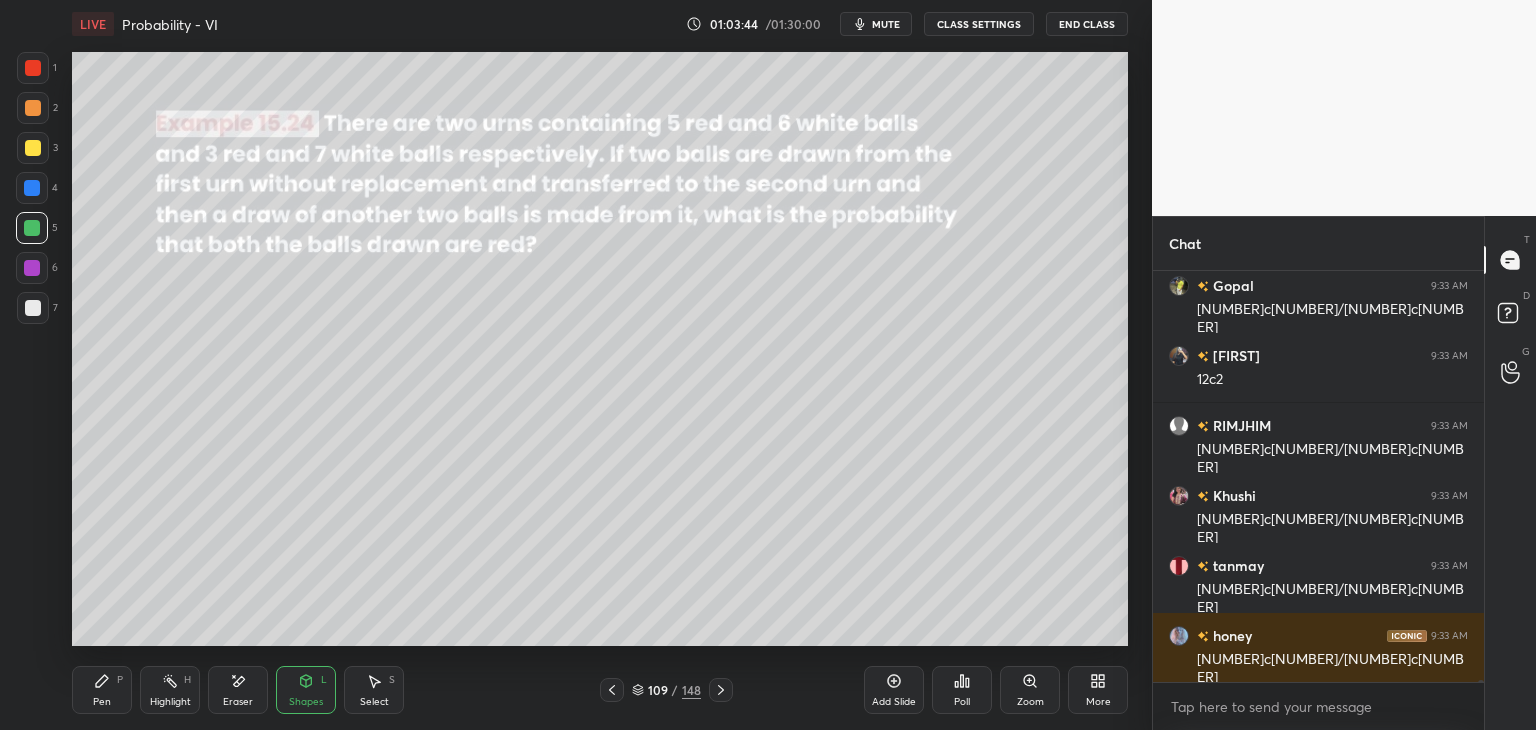 scroll, scrollTop: 84334, scrollLeft: 0, axis: vertical 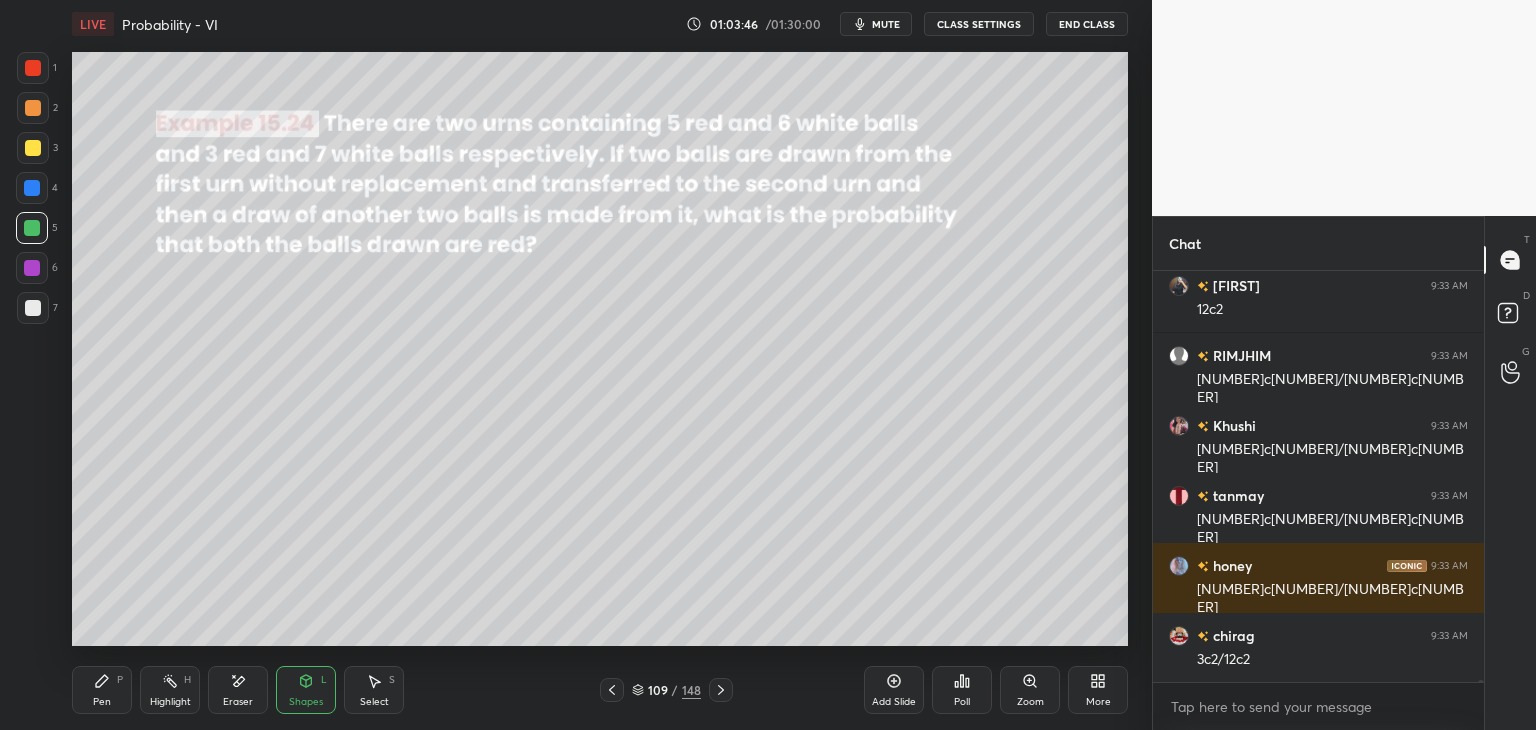 click on "Pen" at bounding box center [102, 702] 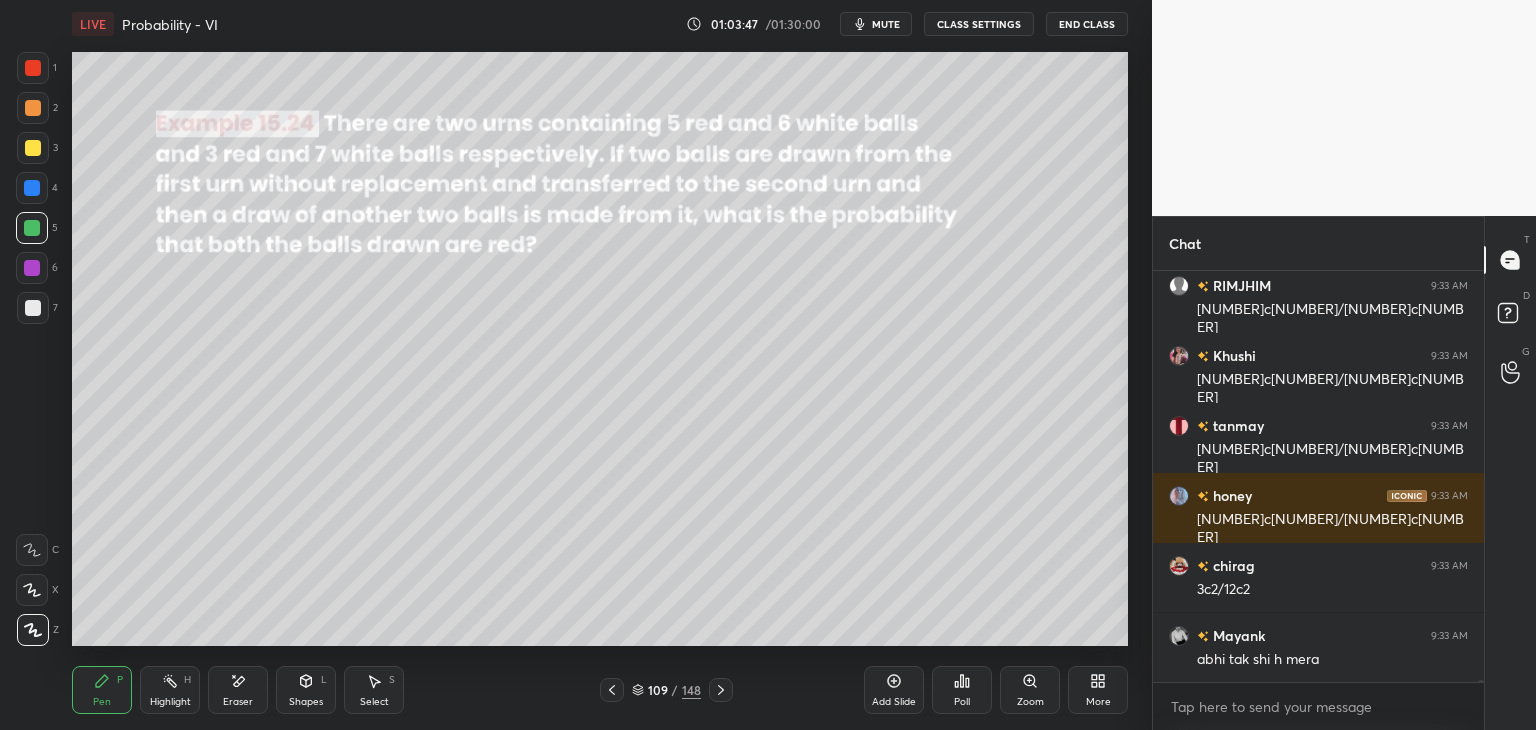 click at bounding box center (33, 308) 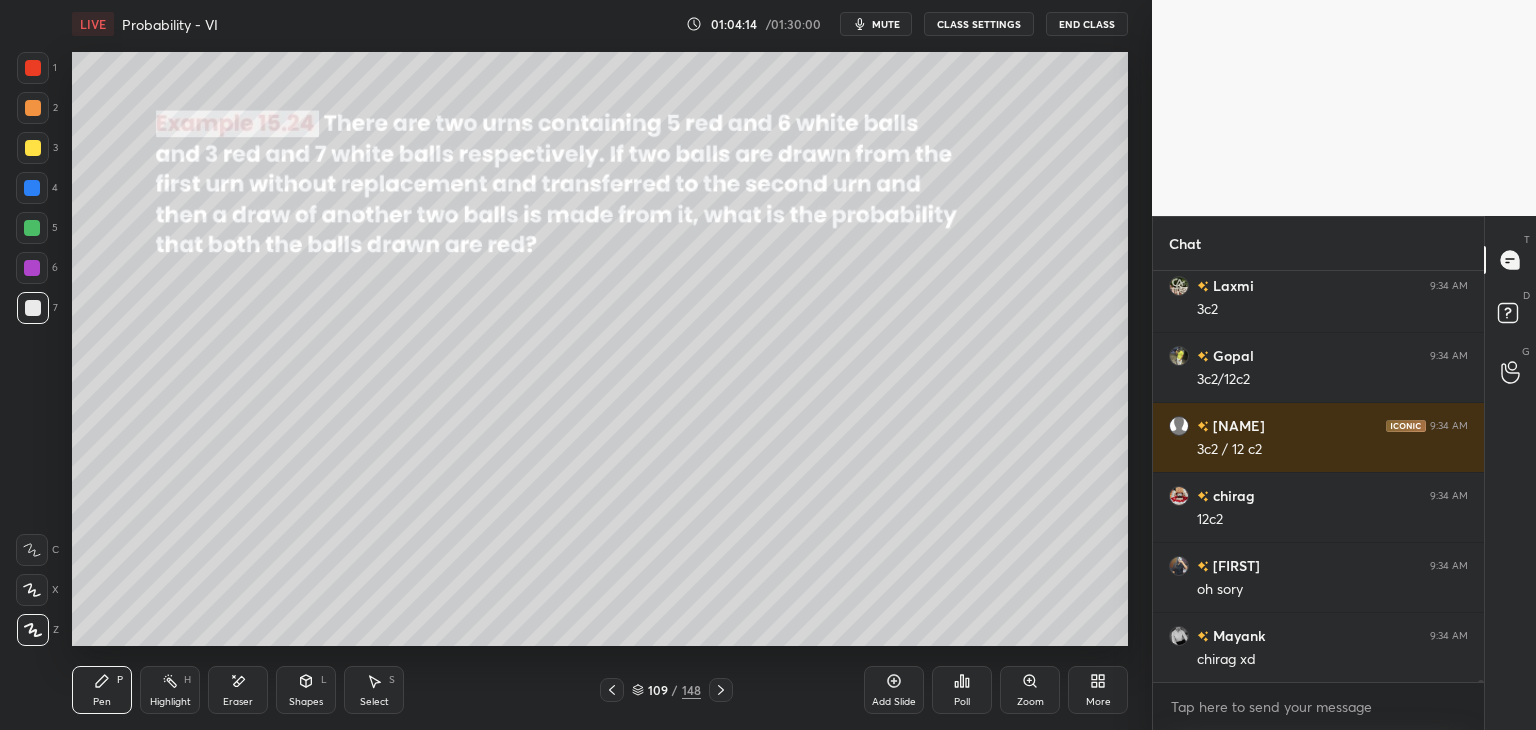 scroll, scrollTop: 85824, scrollLeft: 0, axis: vertical 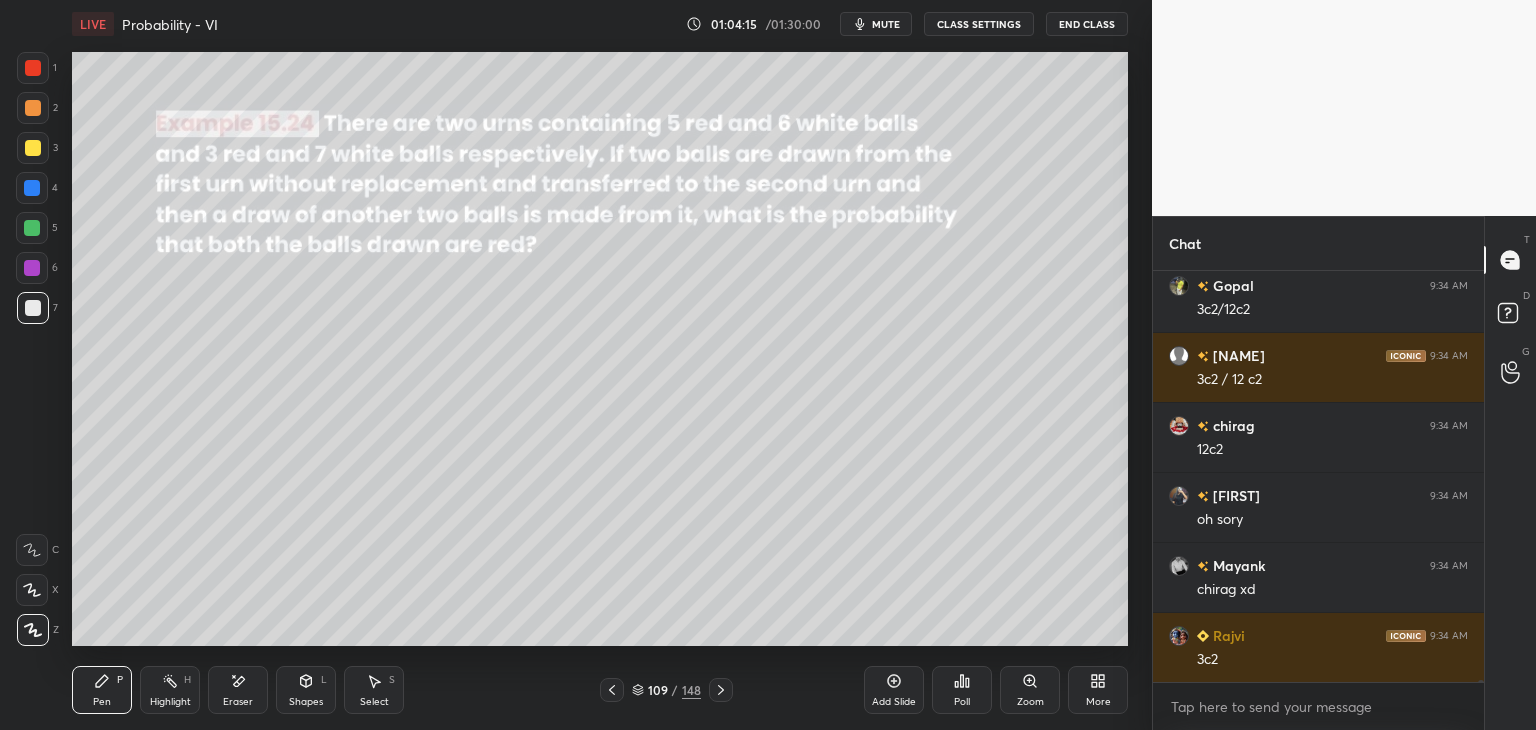 click on "Shapes" at bounding box center [306, 702] 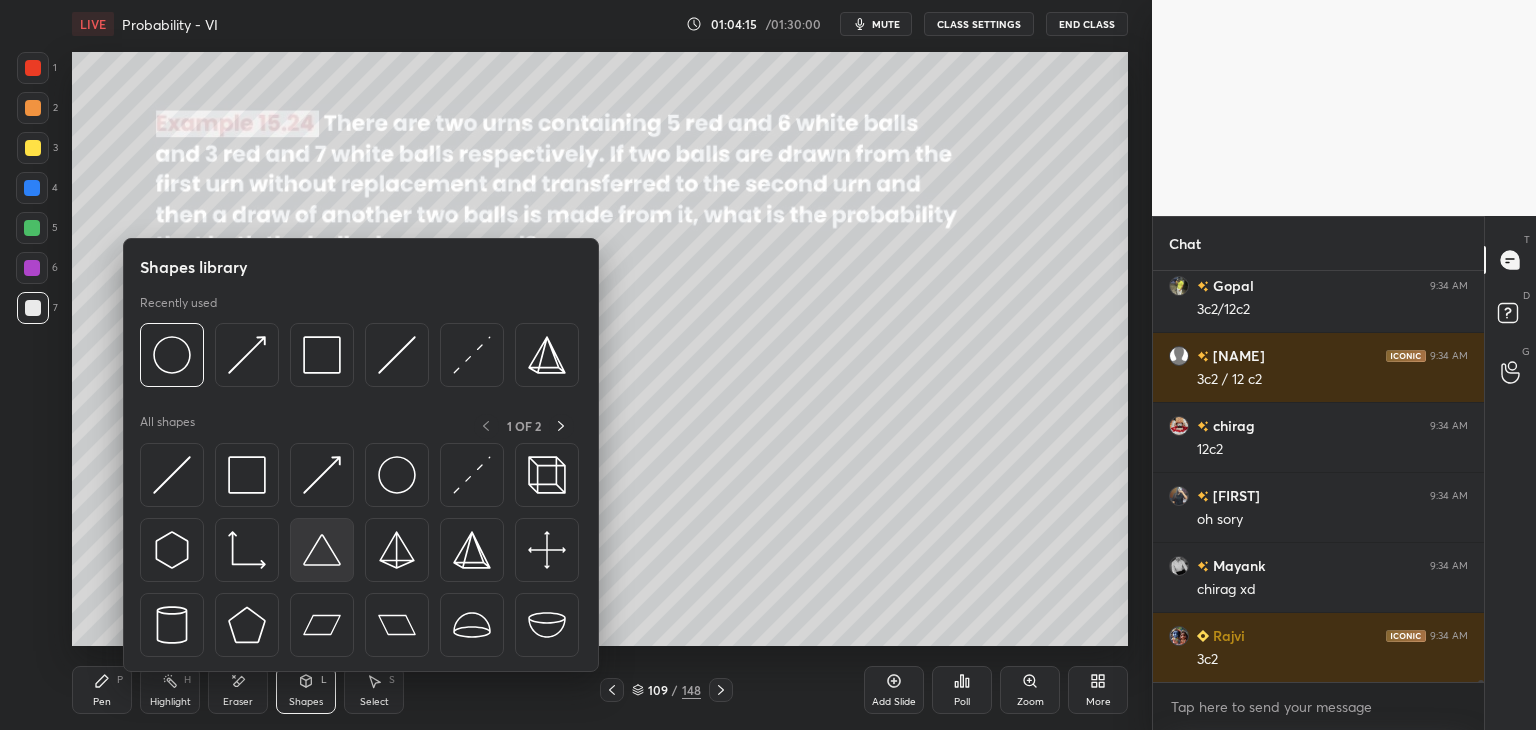 scroll, scrollTop: 85894, scrollLeft: 0, axis: vertical 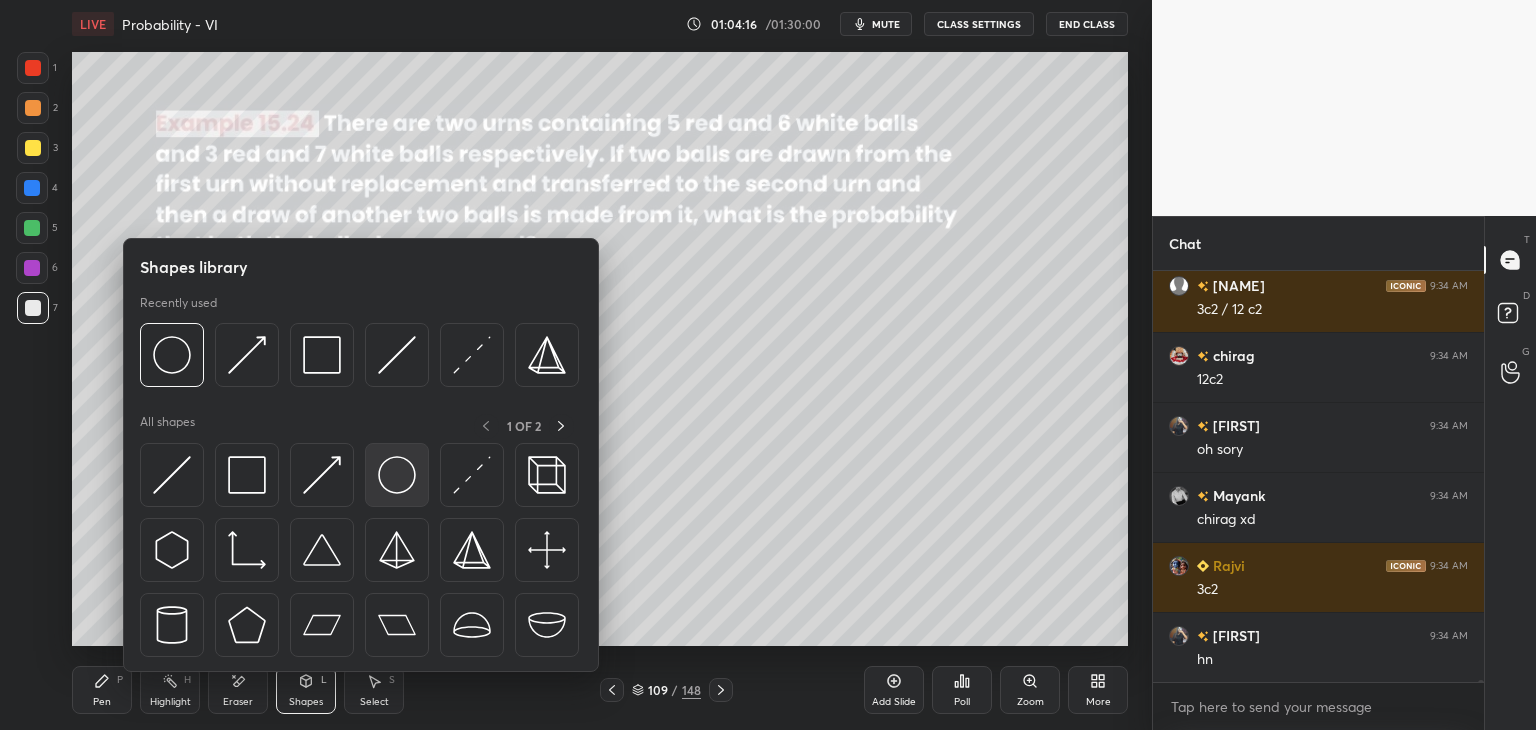 click at bounding box center (397, 475) 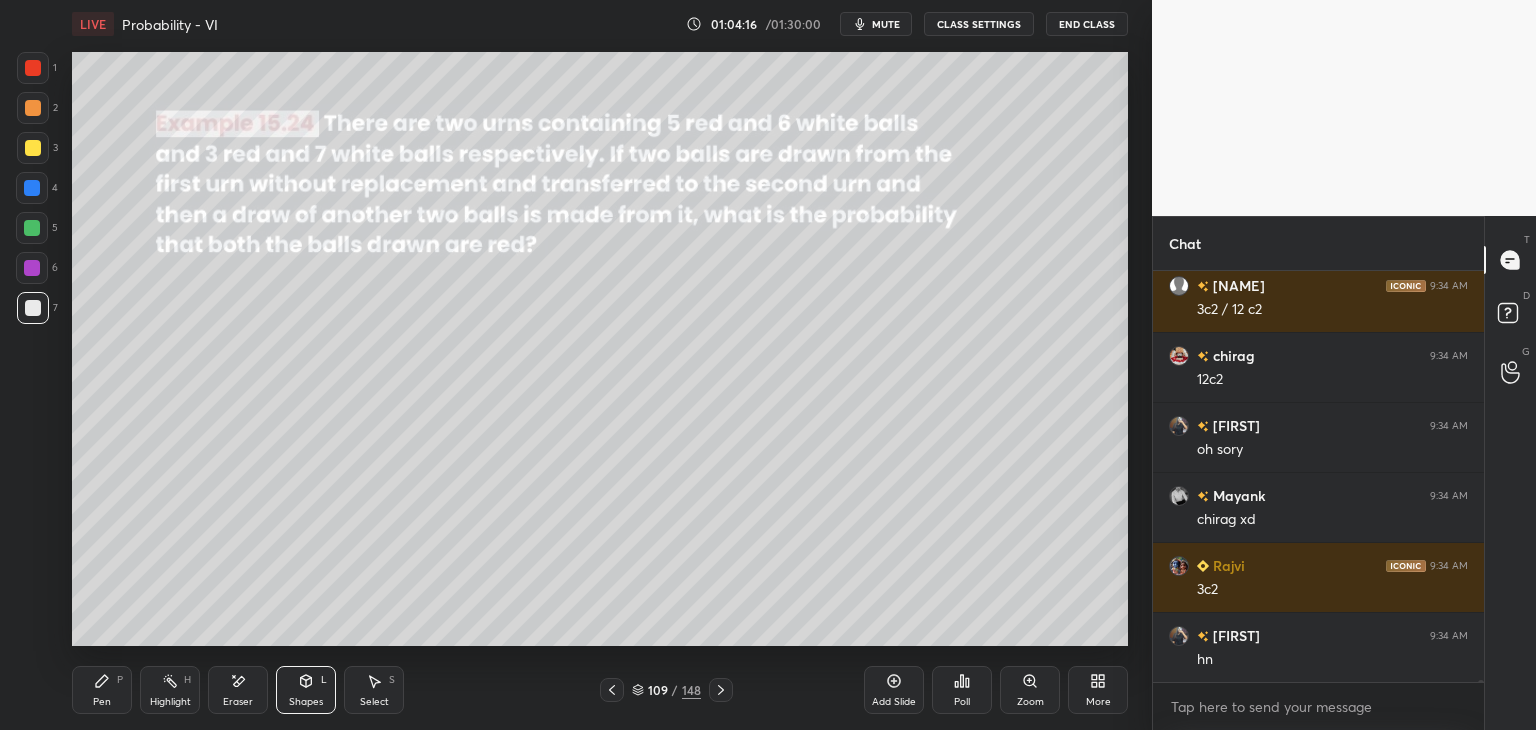 scroll, scrollTop: 85964, scrollLeft: 0, axis: vertical 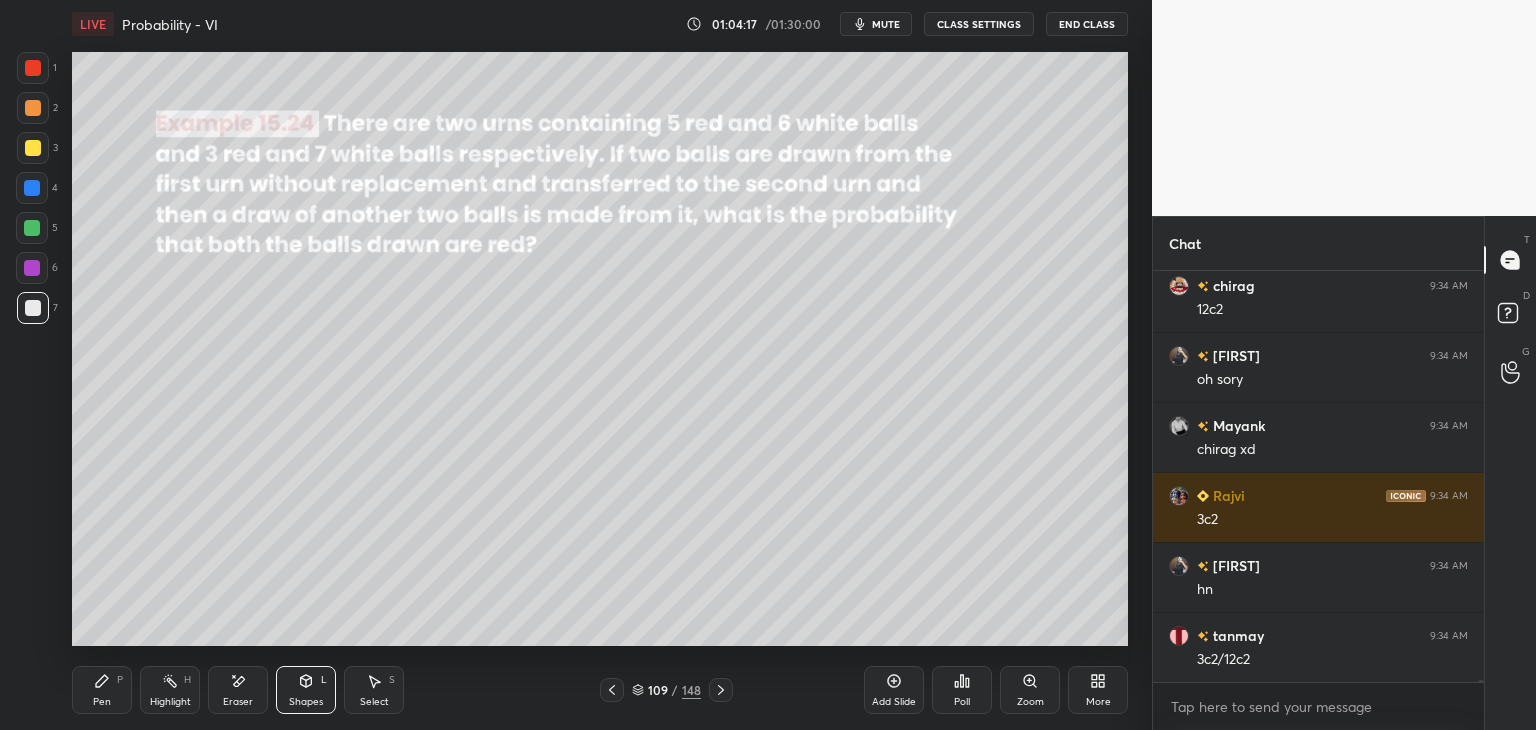 click at bounding box center [32, 228] 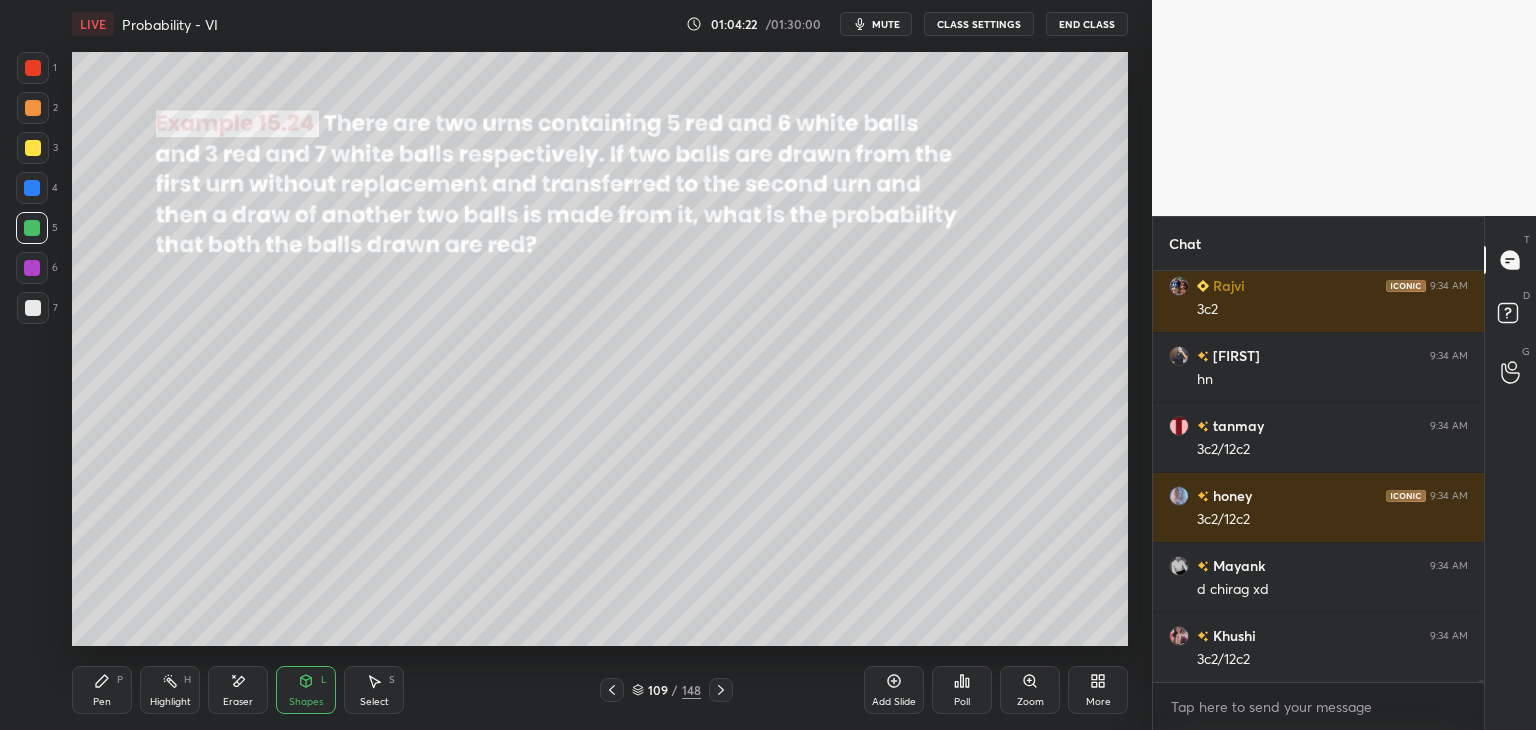 scroll, scrollTop: 86244, scrollLeft: 0, axis: vertical 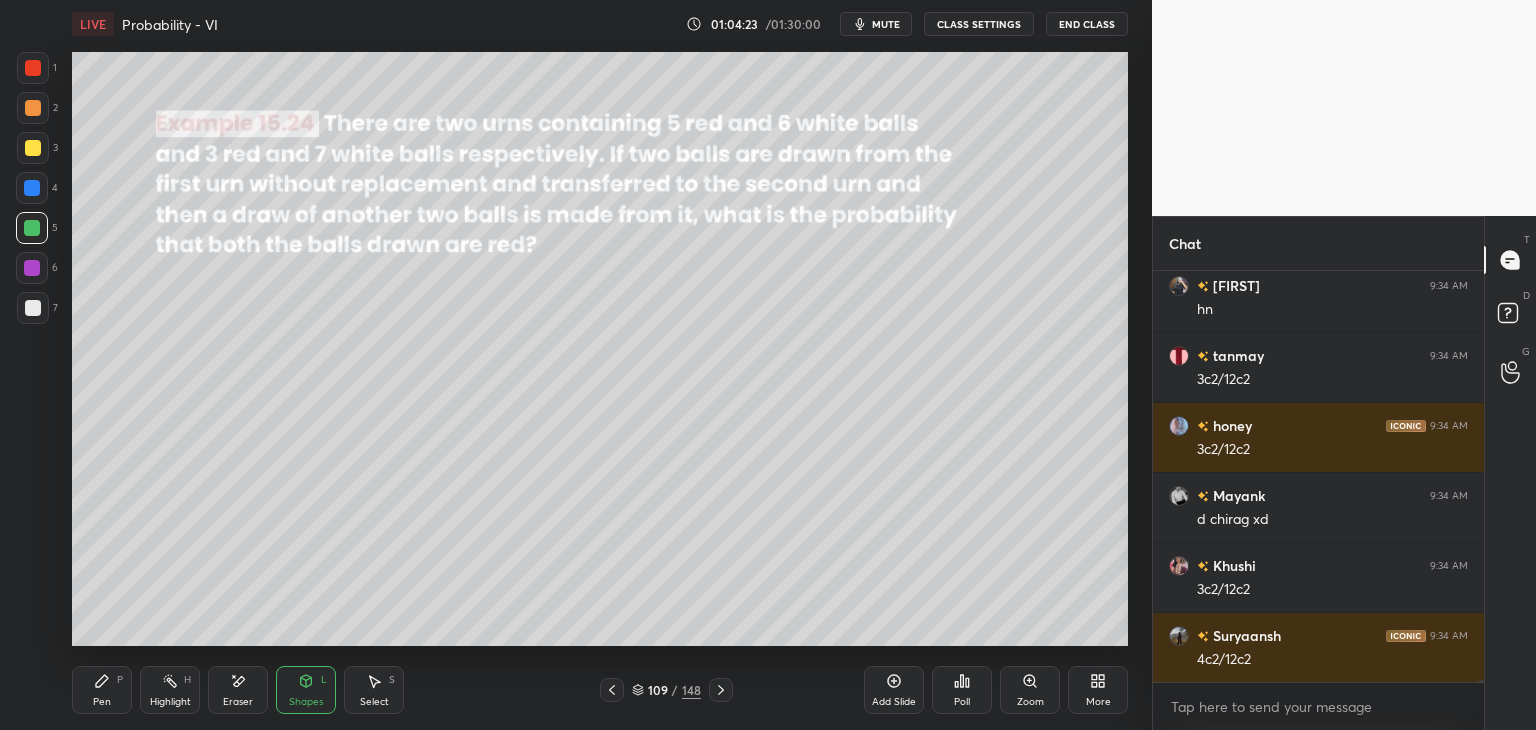 drag, startPoint x: 108, startPoint y: 693, endPoint x: 152, endPoint y: 695, distance: 44.04543 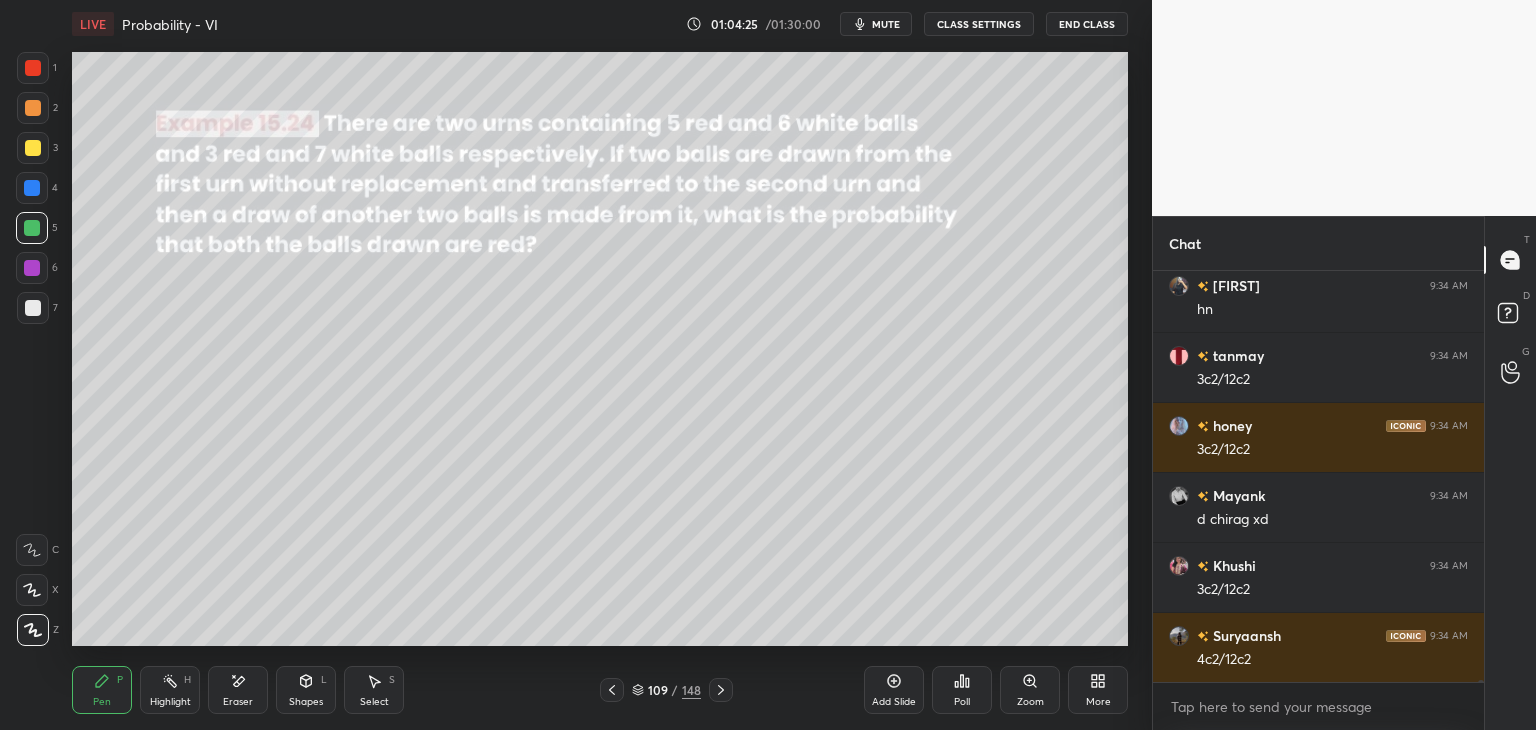 click at bounding box center (33, 308) 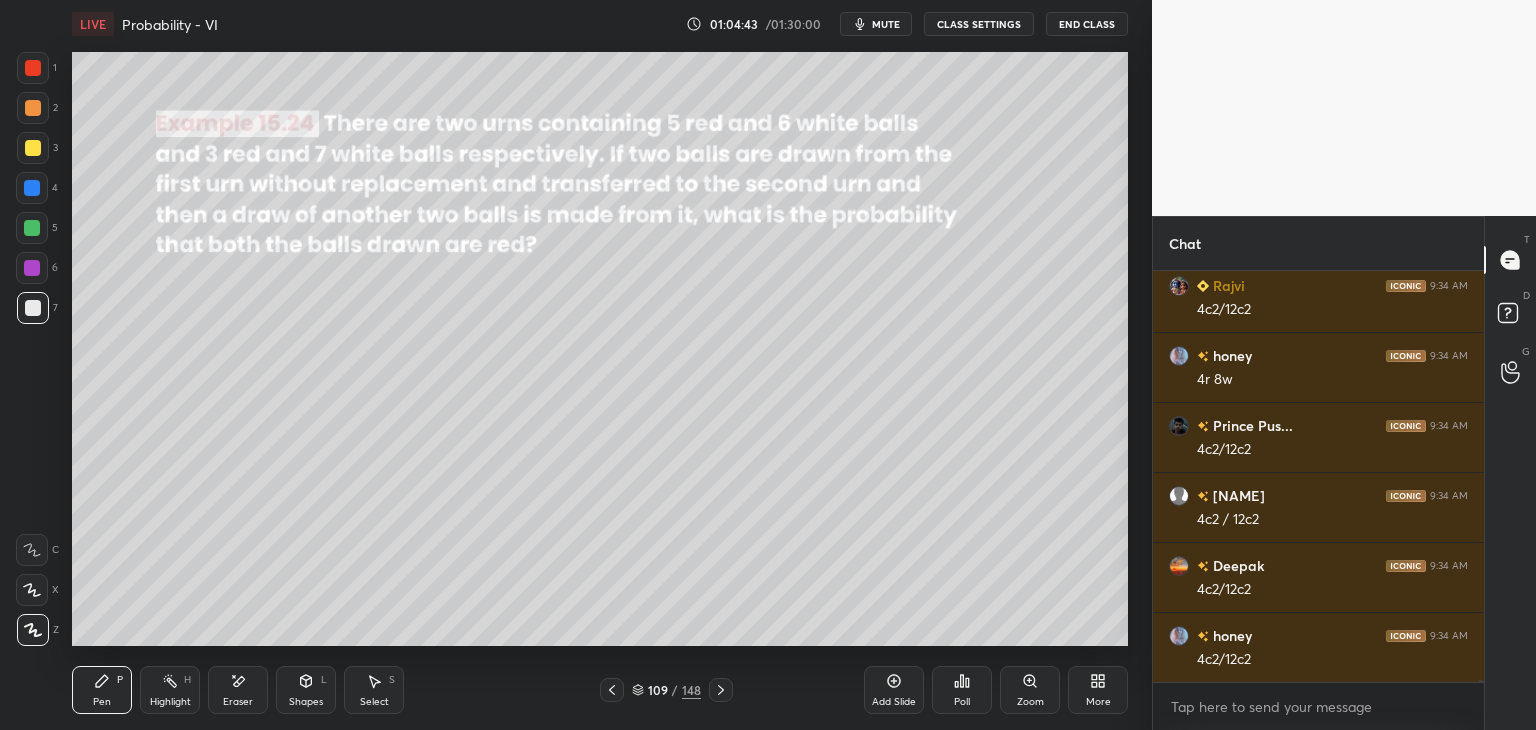 scroll, scrollTop: 87014, scrollLeft: 0, axis: vertical 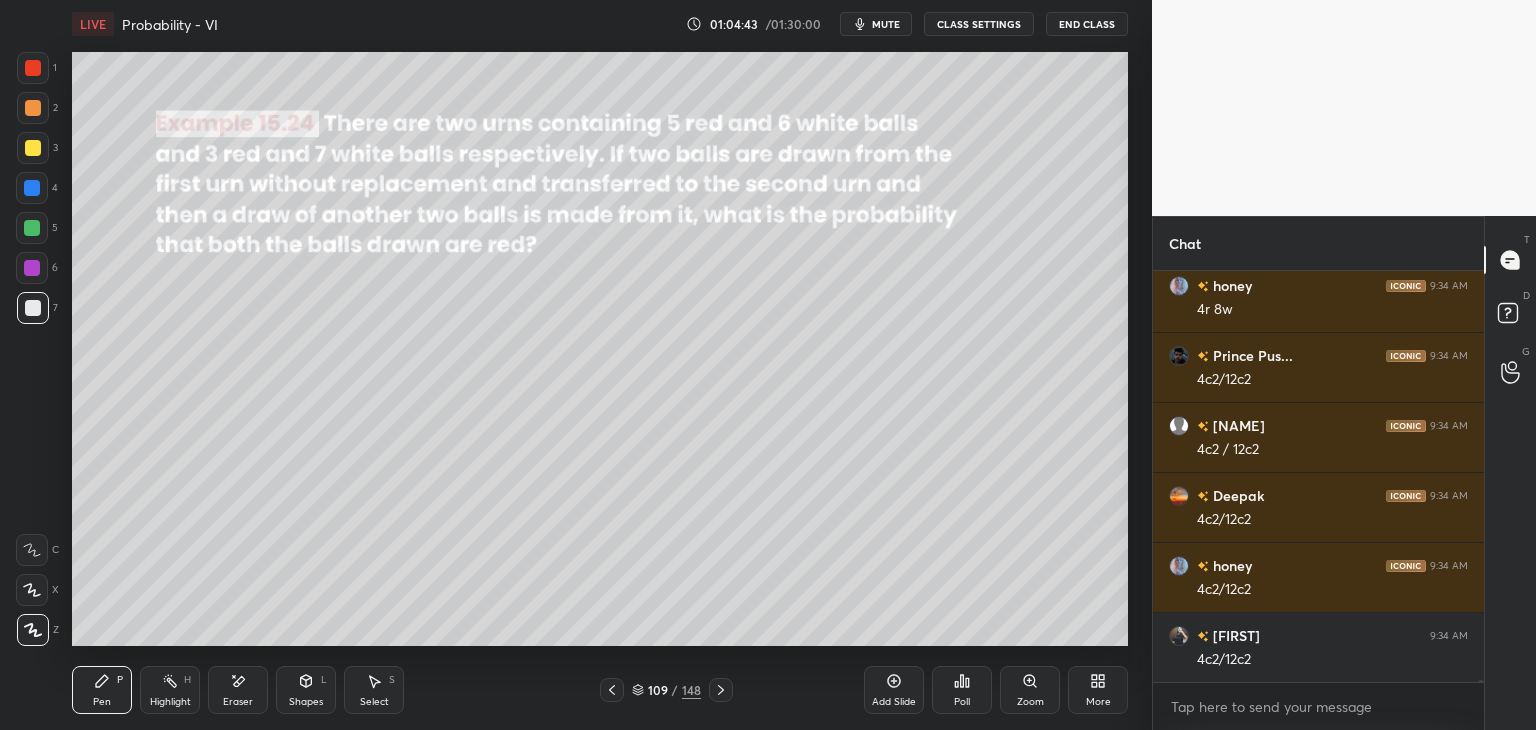 click on "Shapes L" at bounding box center [306, 690] 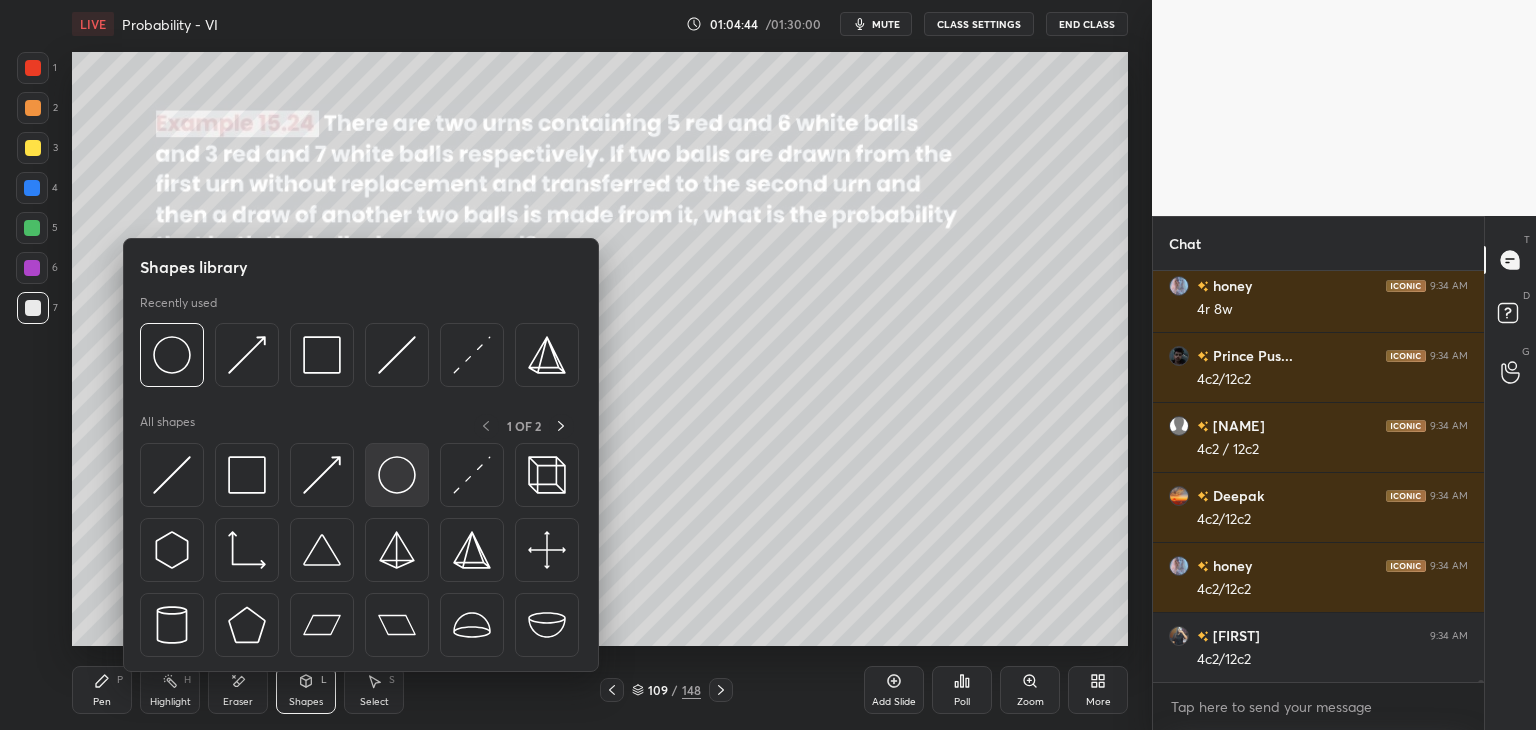 scroll, scrollTop: 87084, scrollLeft: 0, axis: vertical 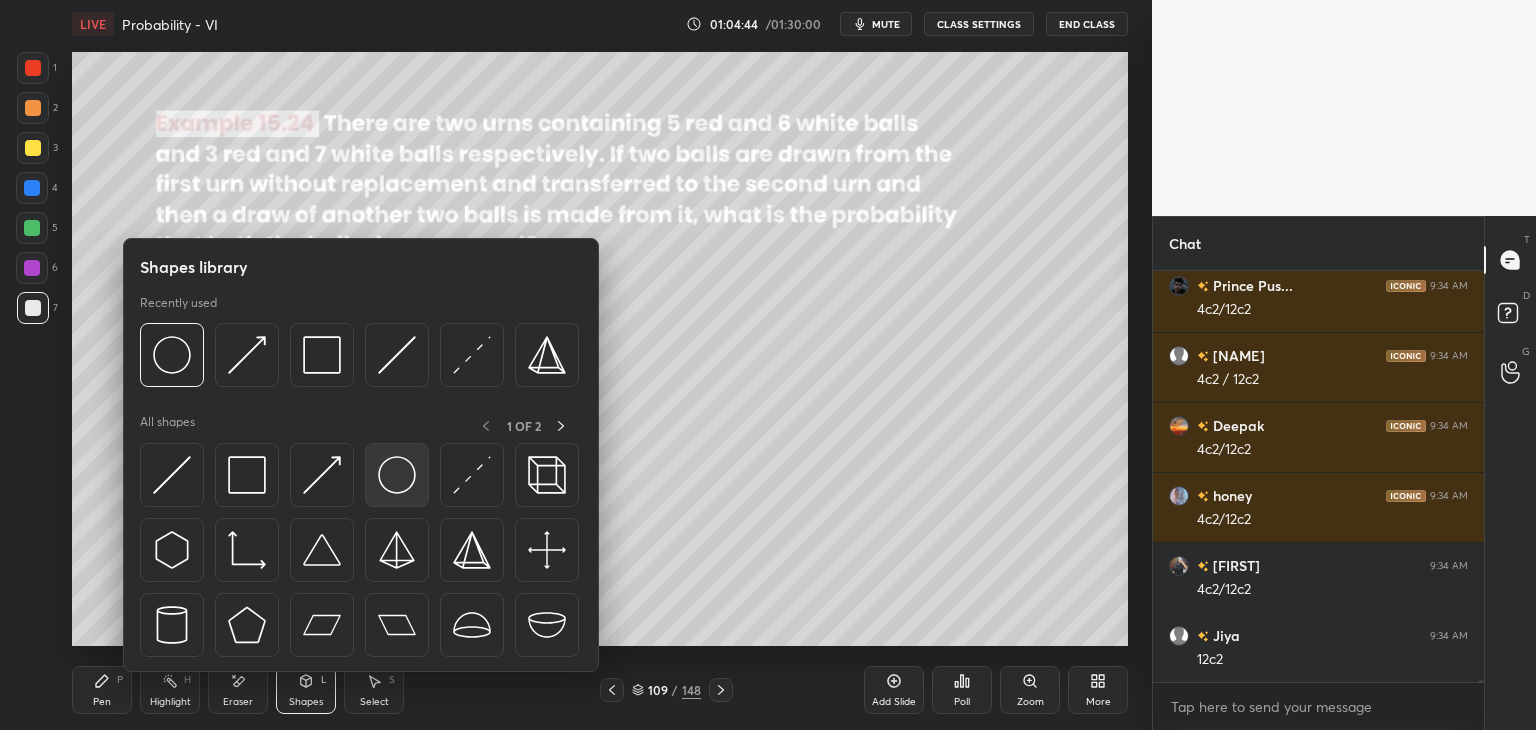 click at bounding box center [397, 475] 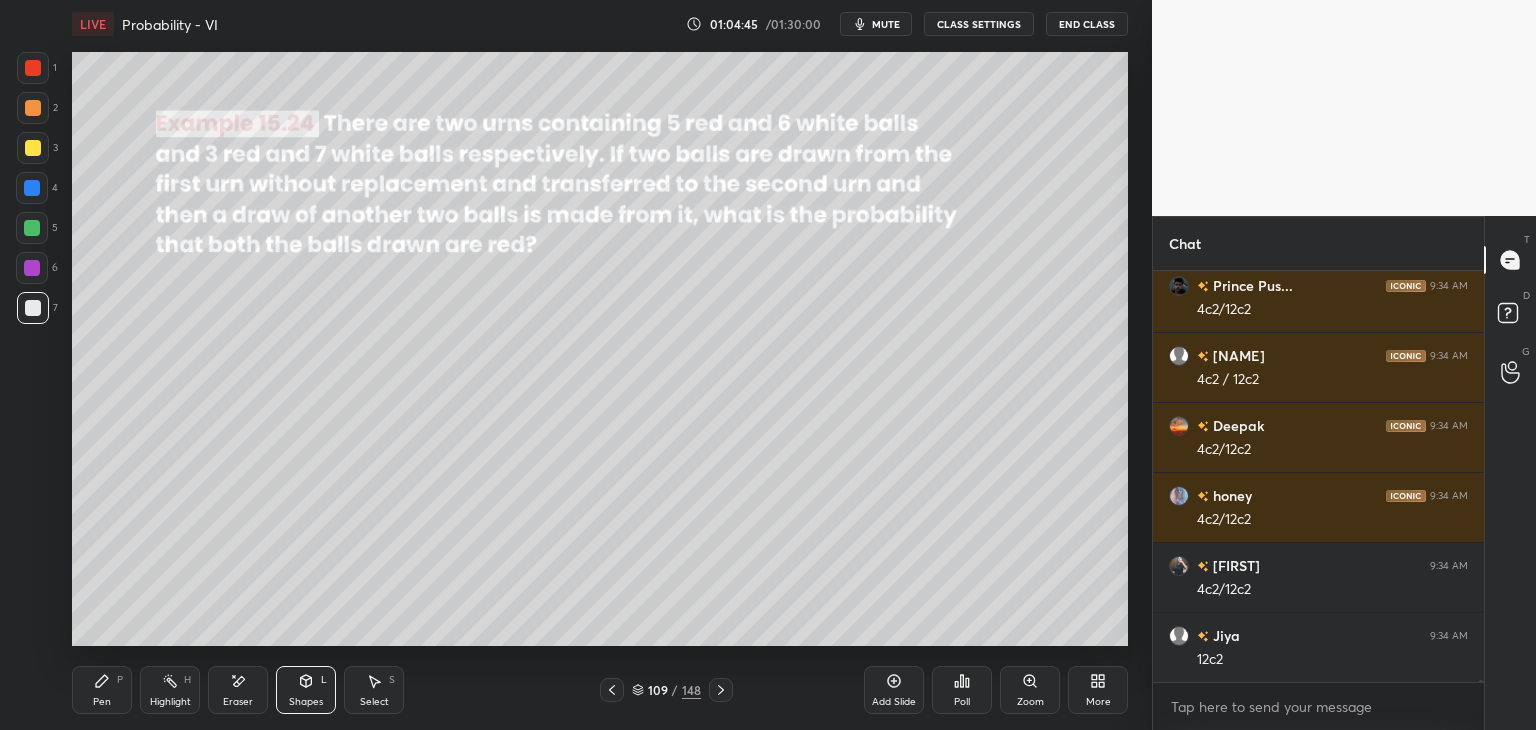 drag, startPoint x: 39, startPoint y: 217, endPoint x: 55, endPoint y: 217, distance: 16 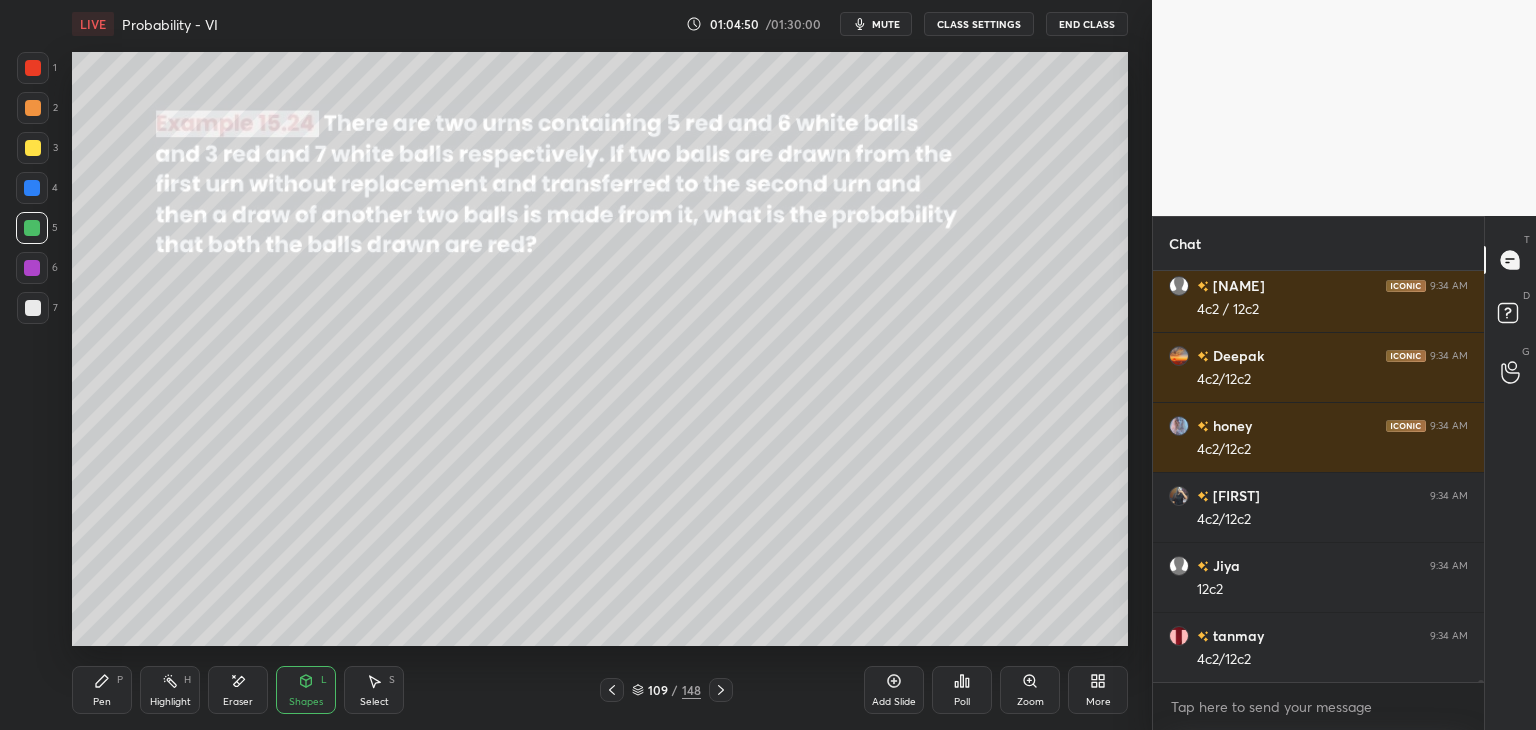 scroll, scrollTop: 87242, scrollLeft: 0, axis: vertical 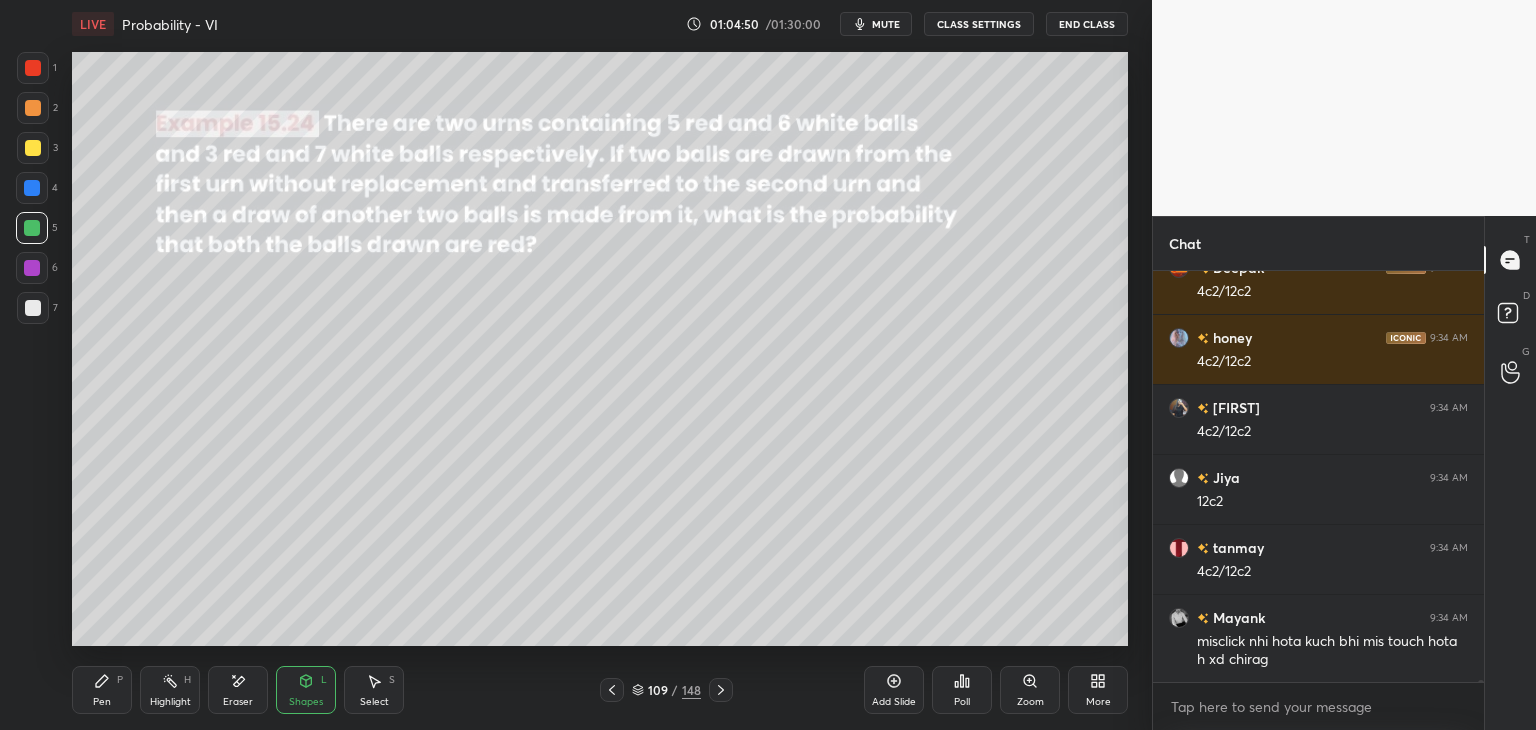 click at bounding box center (33, 308) 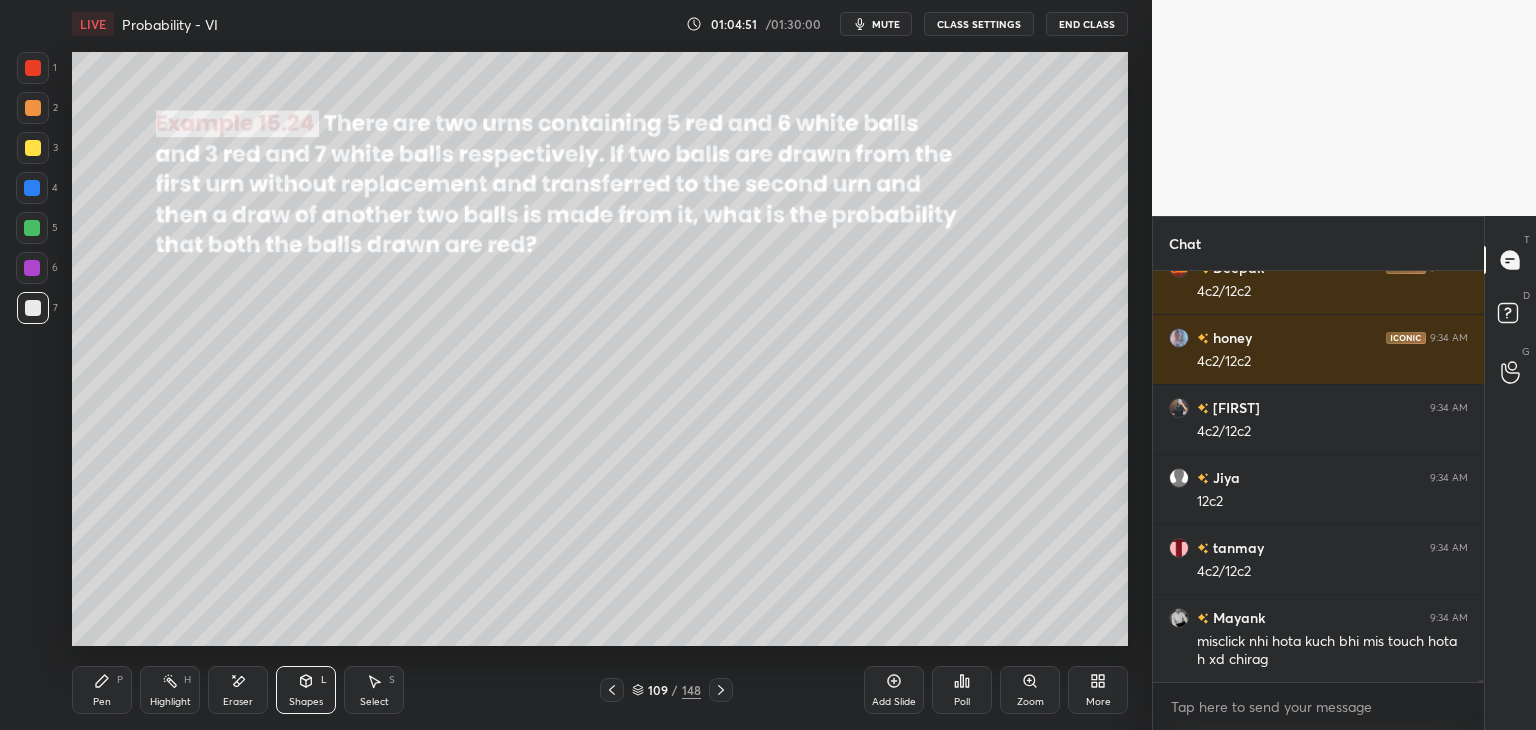 scroll, scrollTop: 87312, scrollLeft: 0, axis: vertical 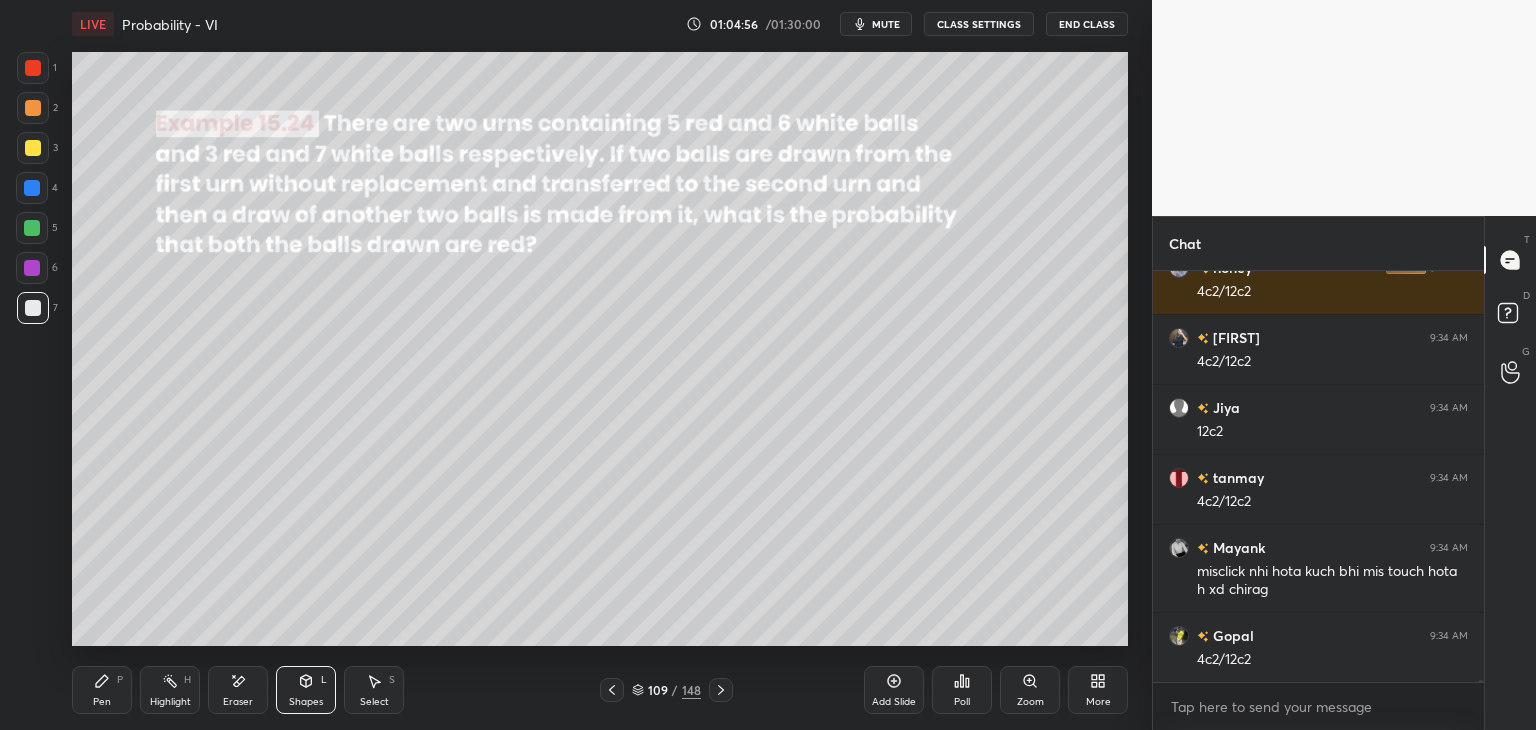 click on "Pen P Highlight H Eraser Shapes L Select S 109 / 148 Add Slide Poll Zoom More" at bounding box center (600, 690) 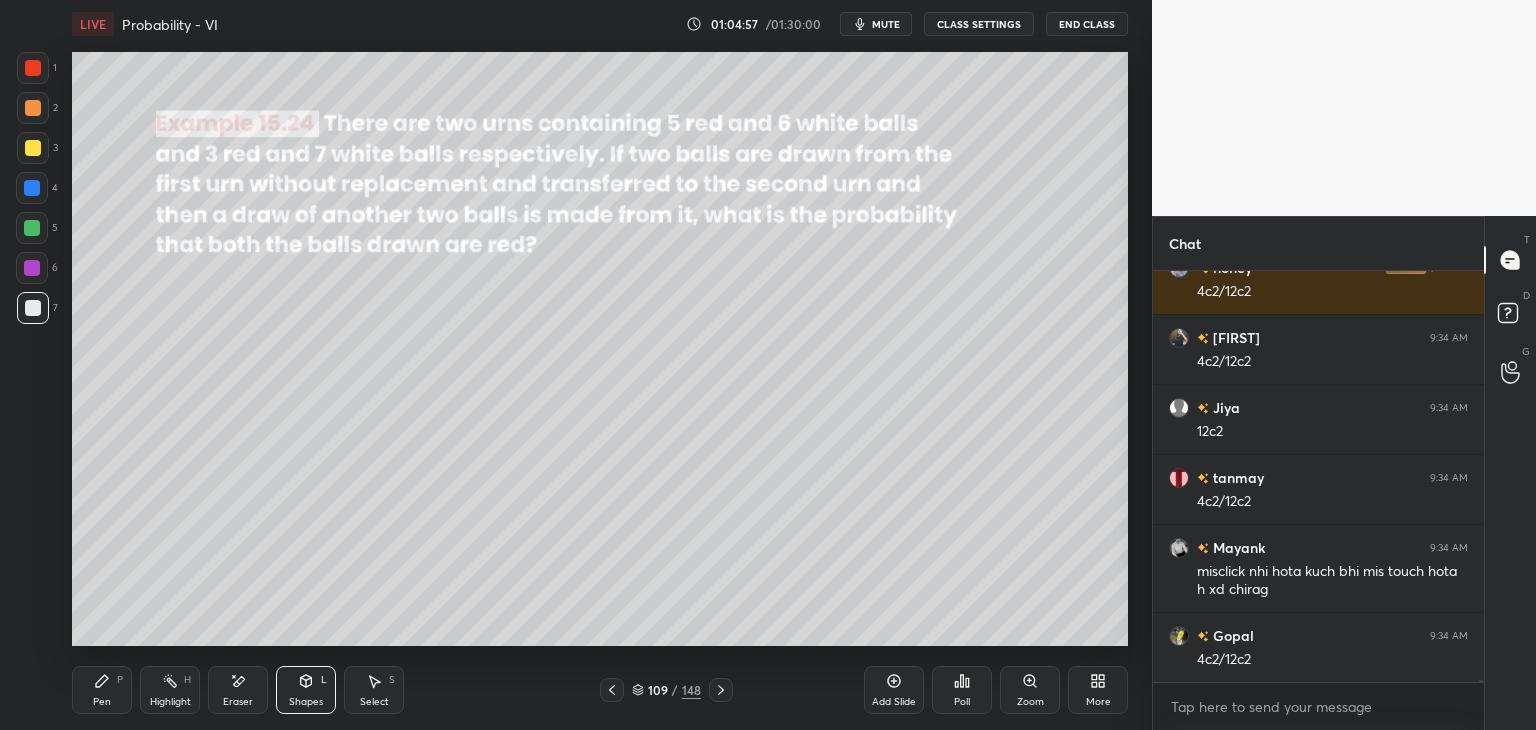 click at bounding box center [32, 188] 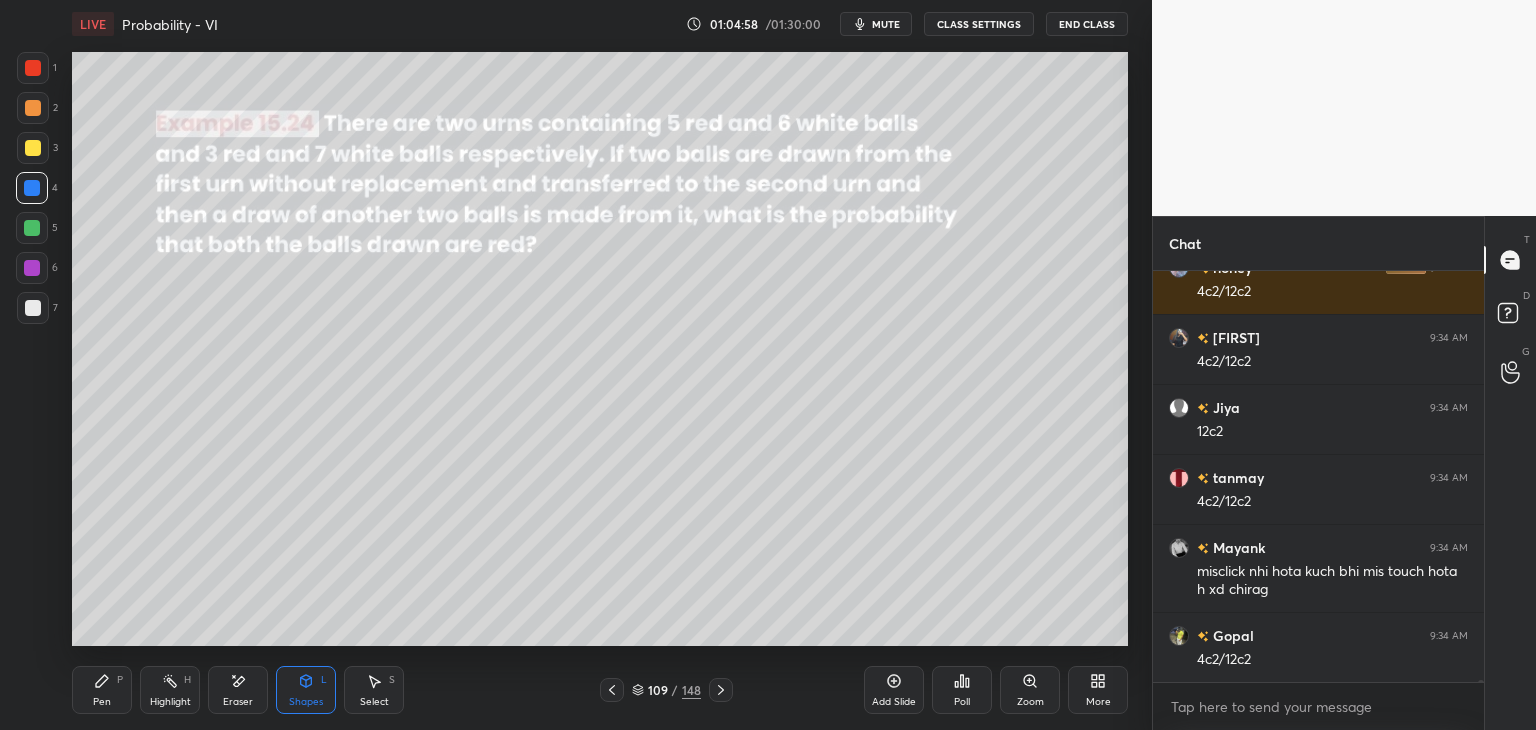 scroll, scrollTop: 87382, scrollLeft: 0, axis: vertical 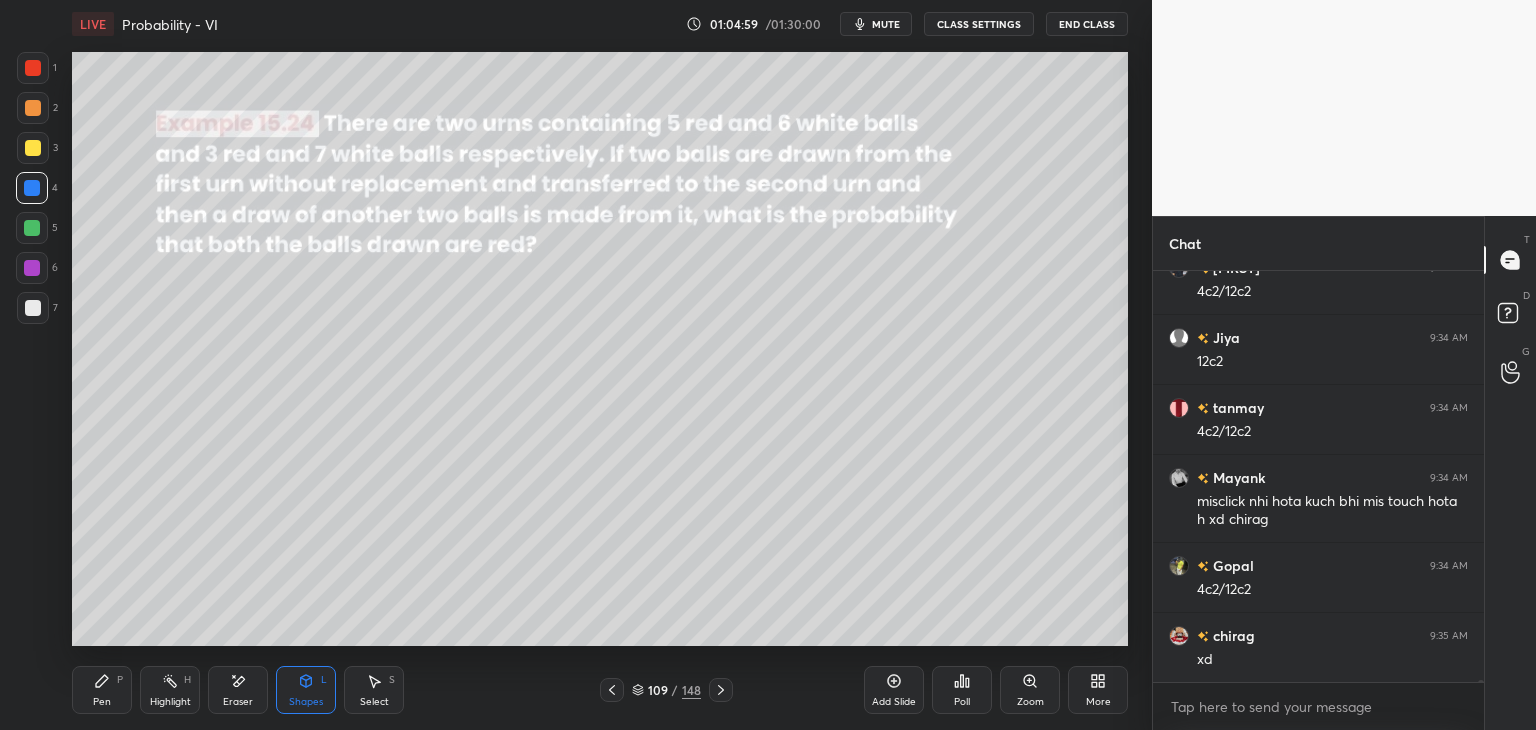 drag, startPoint x: 106, startPoint y: 689, endPoint x: 172, endPoint y: 655, distance: 74.24284 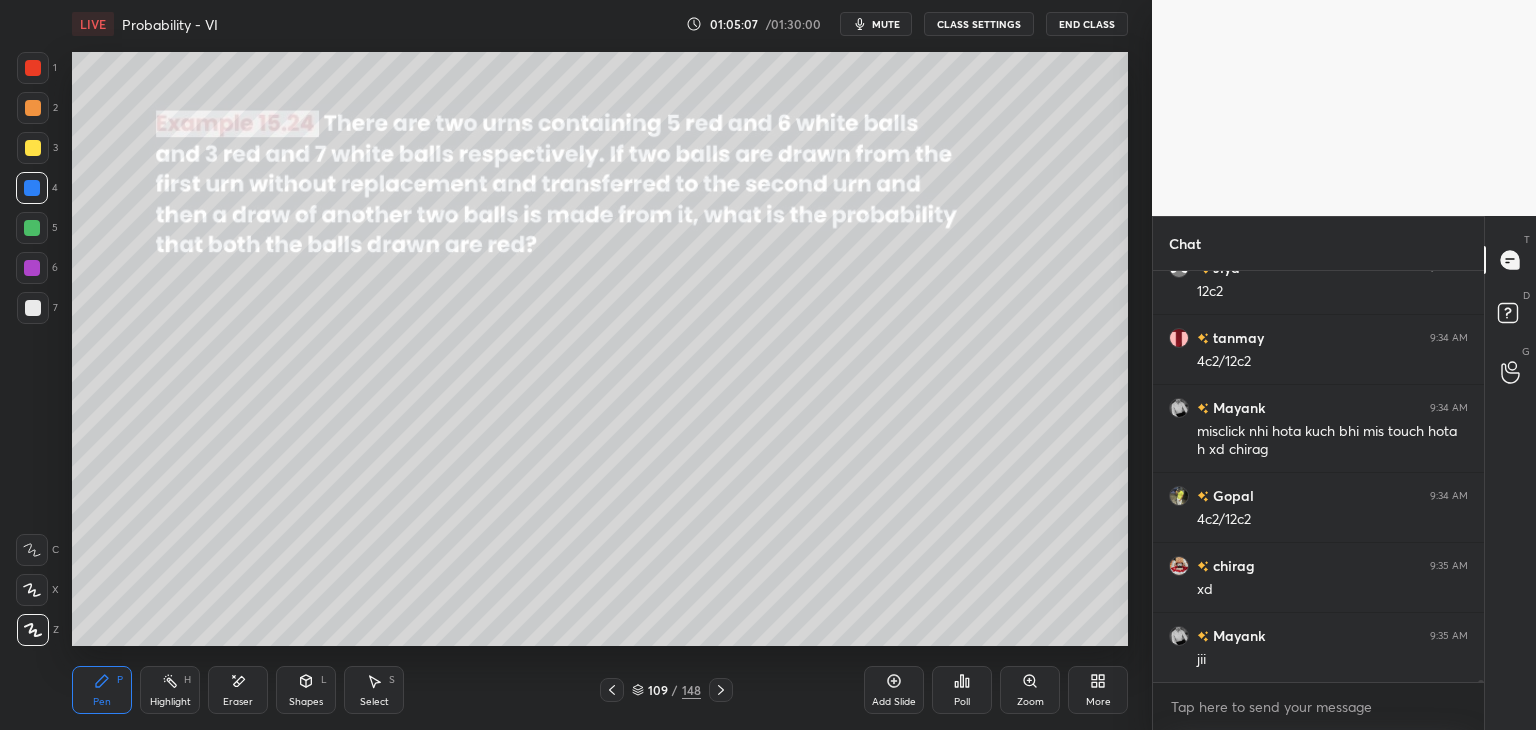 scroll, scrollTop: 87522, scrollLeft: 0, axis: vertical 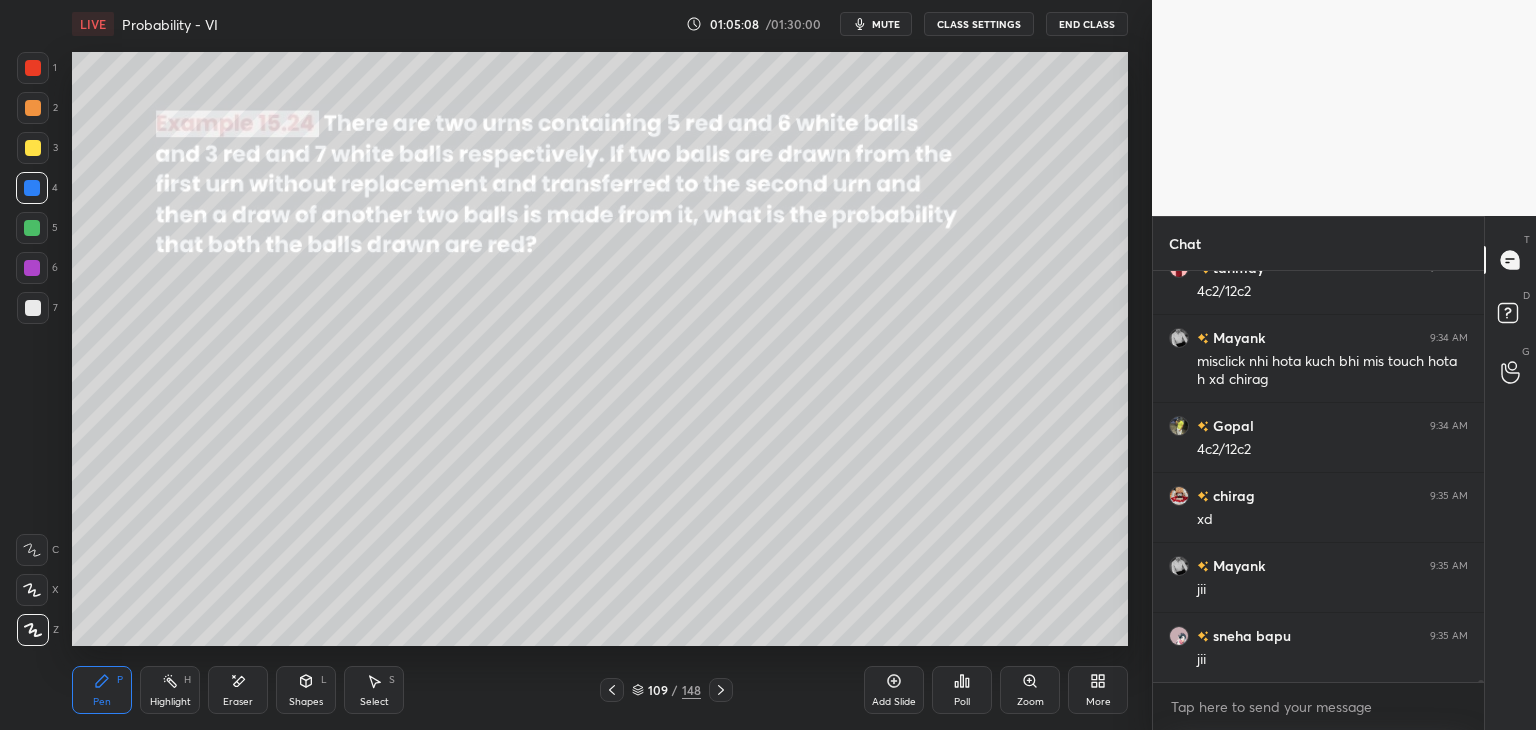 click on "Add Slide" at bounding box center (894, 702) 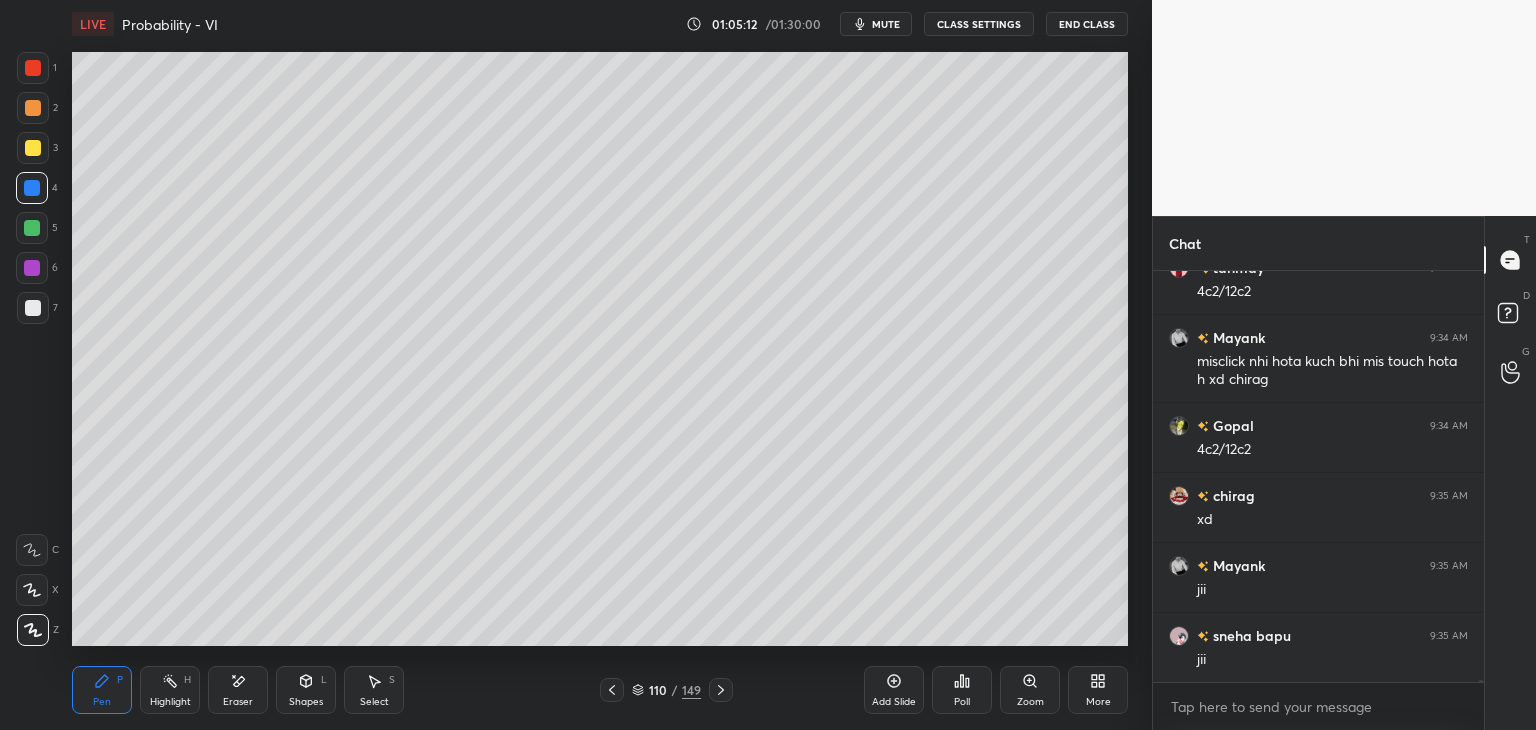 click 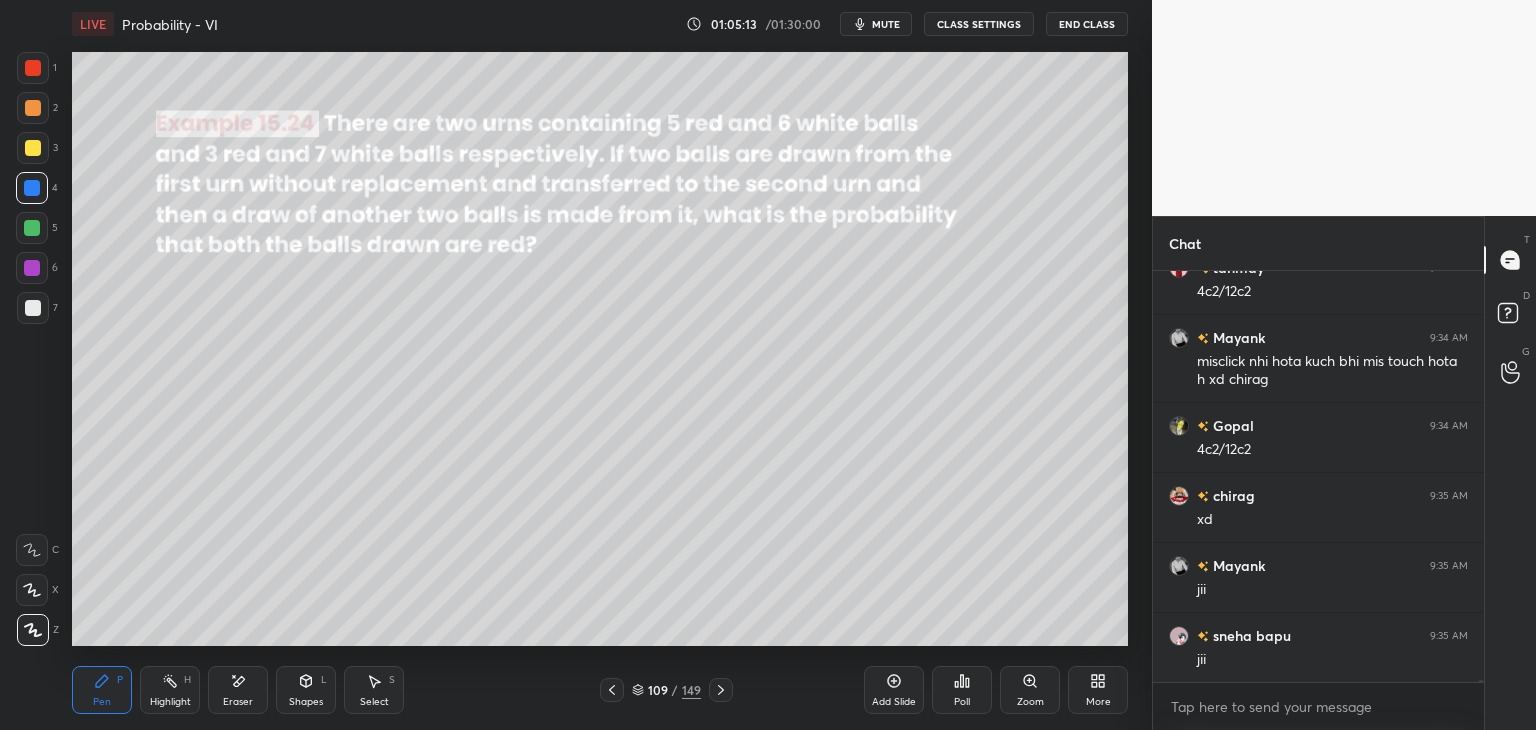 click 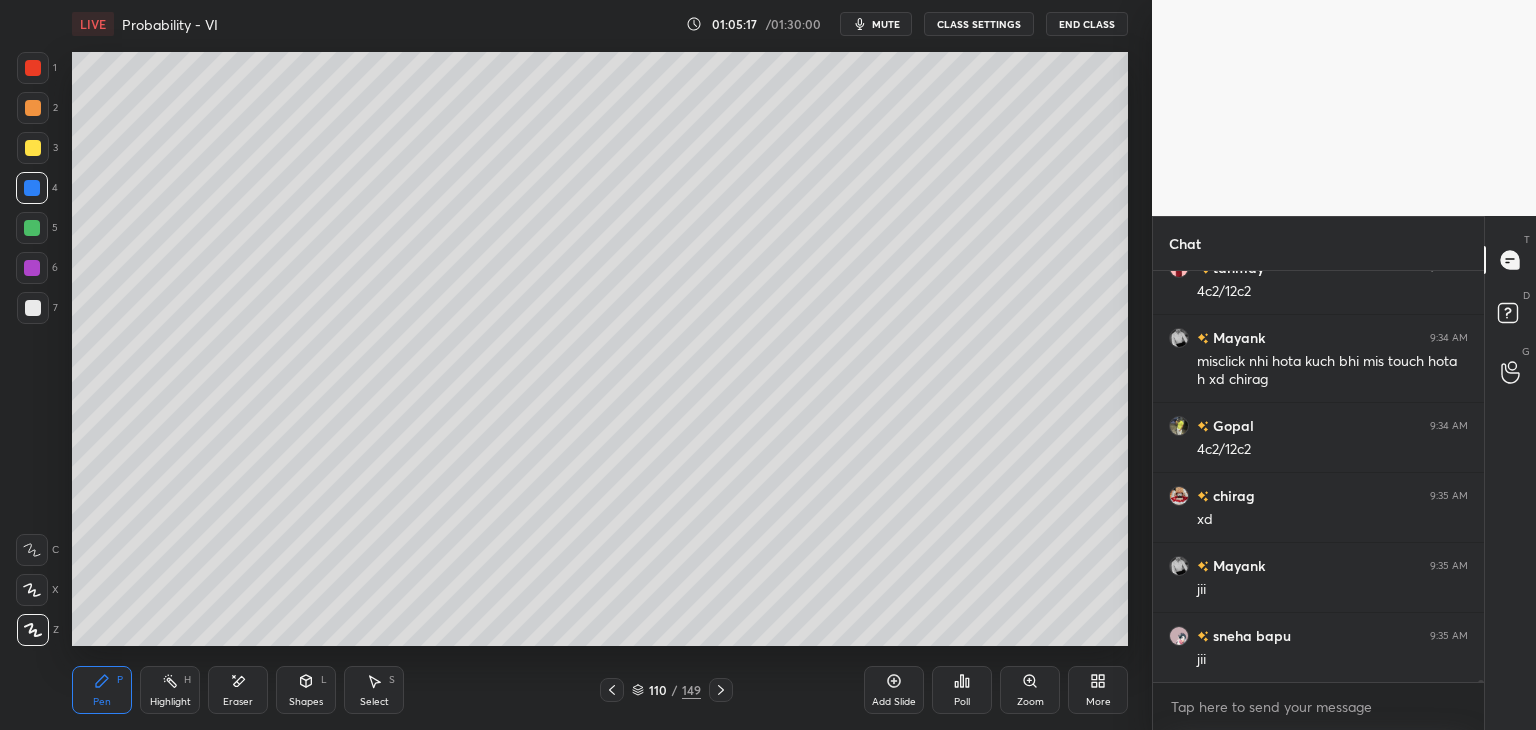 click 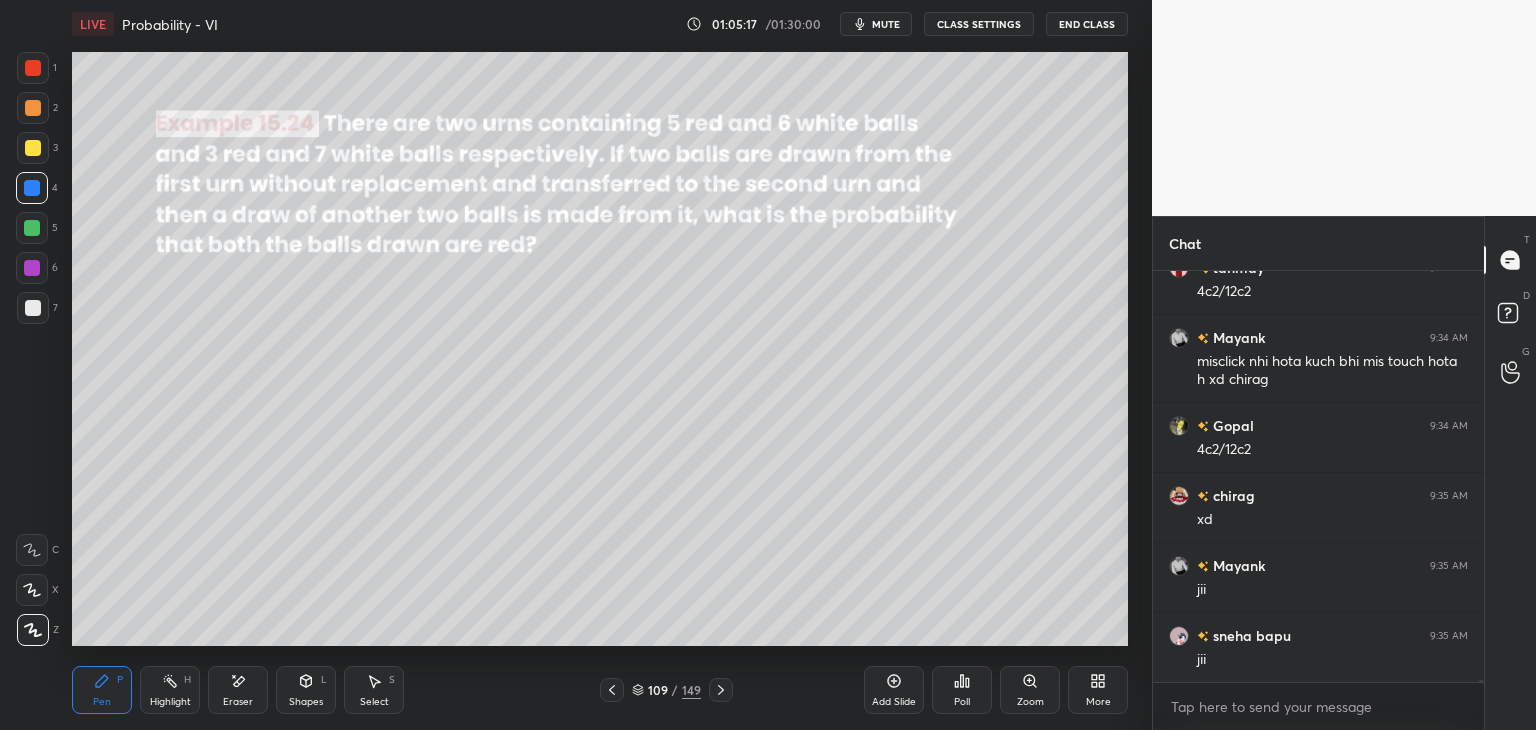 scroll, scrollTop: 87592, scrollLeft: 0, axis: vertical 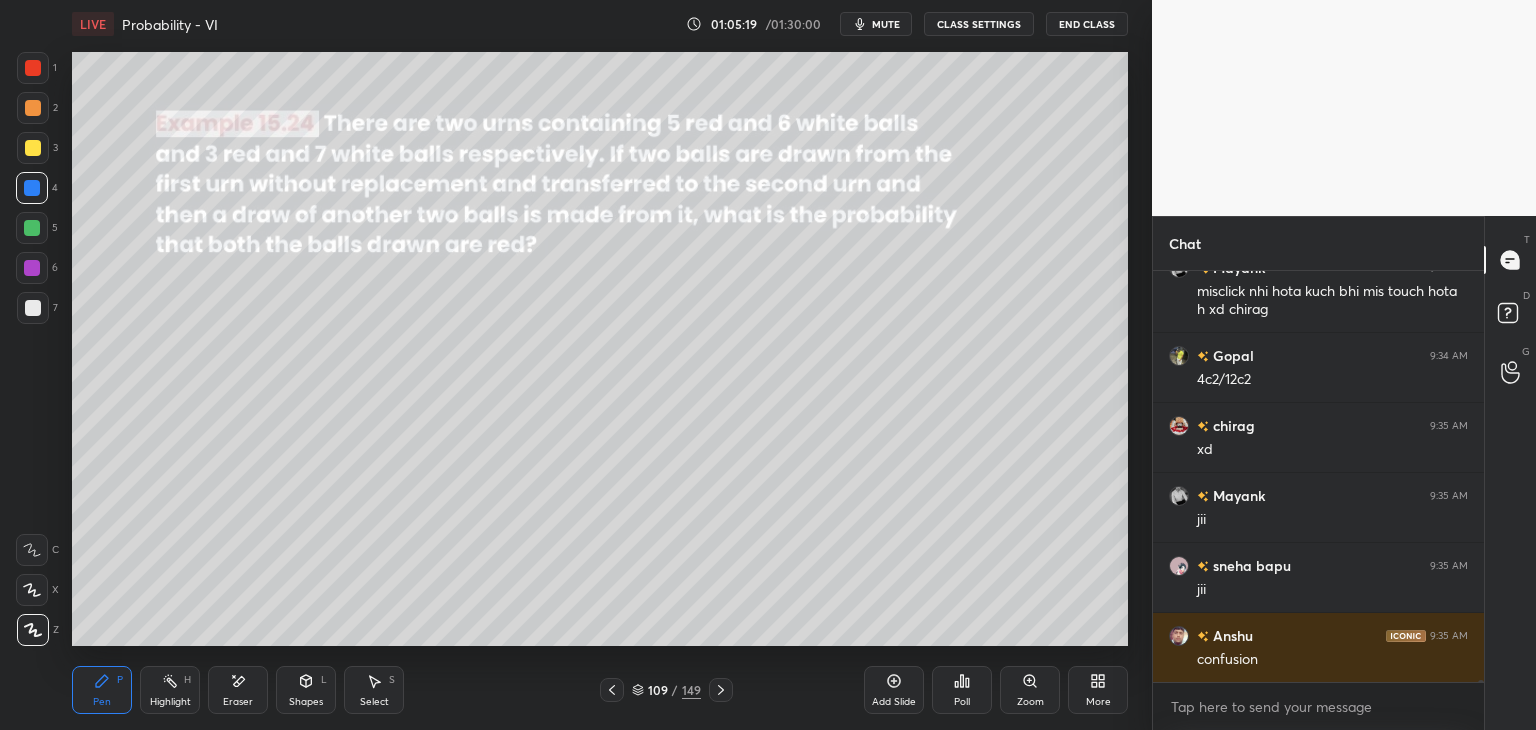 drag, startPoint x: 719, startPoint y: 691, endPoint x: 700, endPoint y: 663, distance: 33.83785 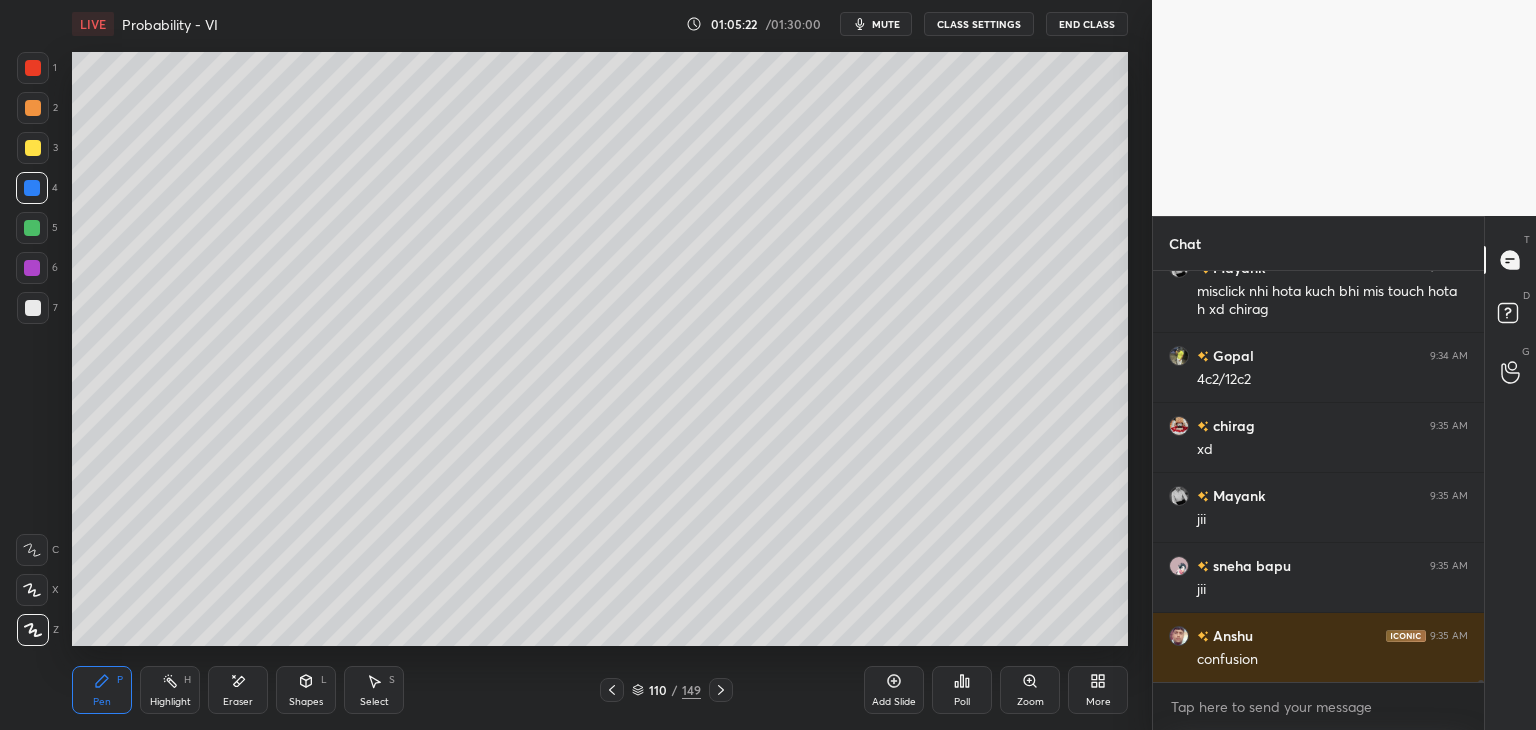 drag, startPoint x: 620, startPoint y: 691, endPoint x: 644, endPoint y: 693, distance: 24.083189 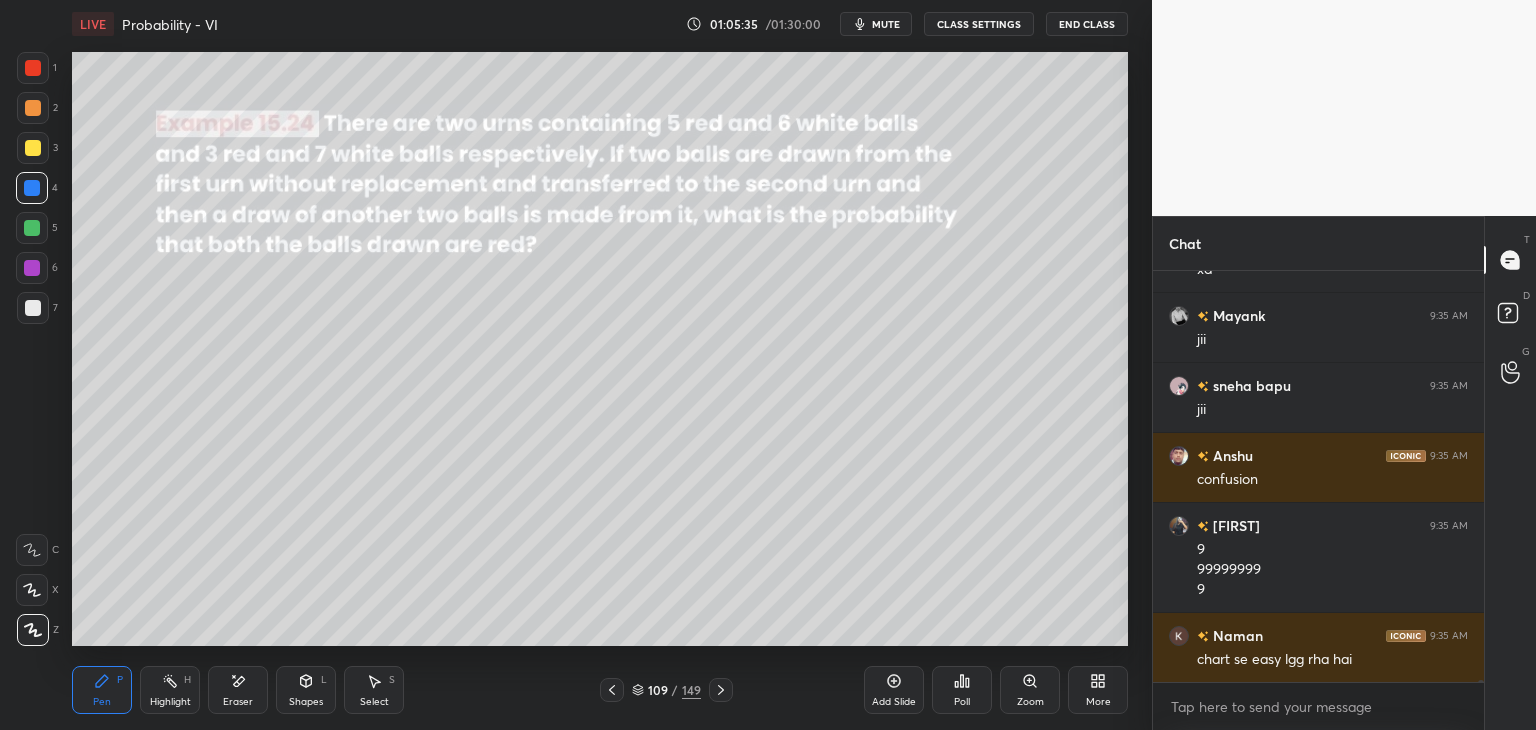 scroll, scrollTop: 87842, scrollLeft: 0, axis: vertical 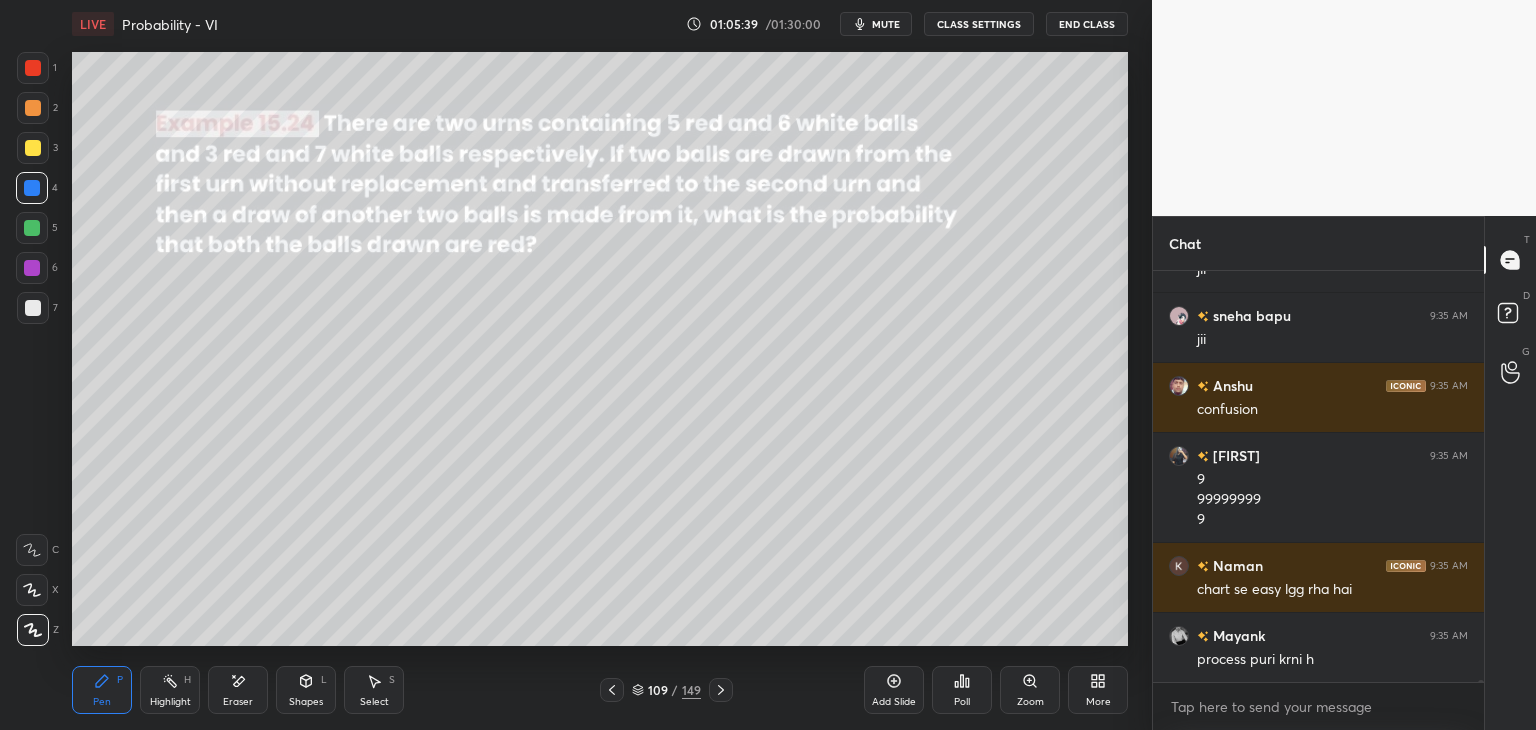 click 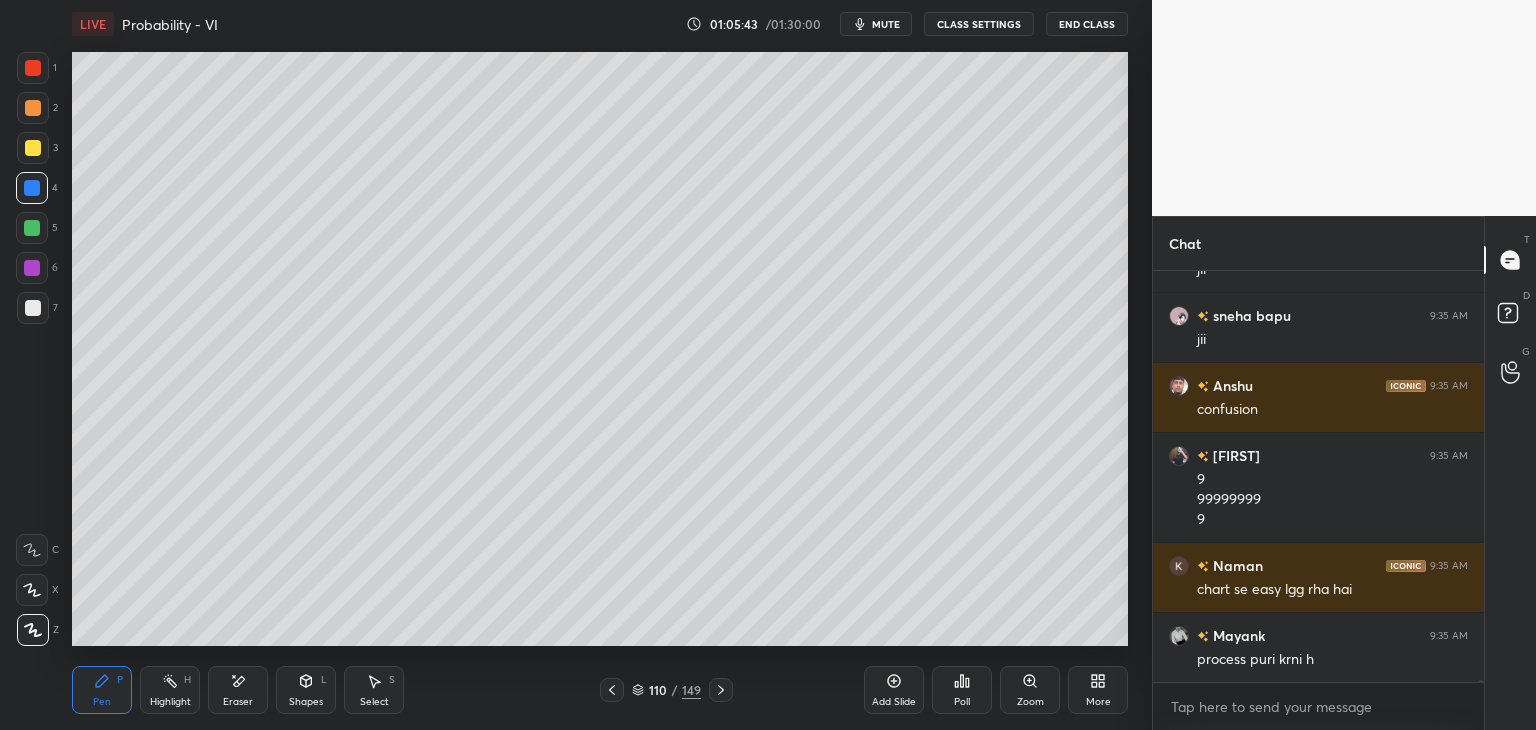 click 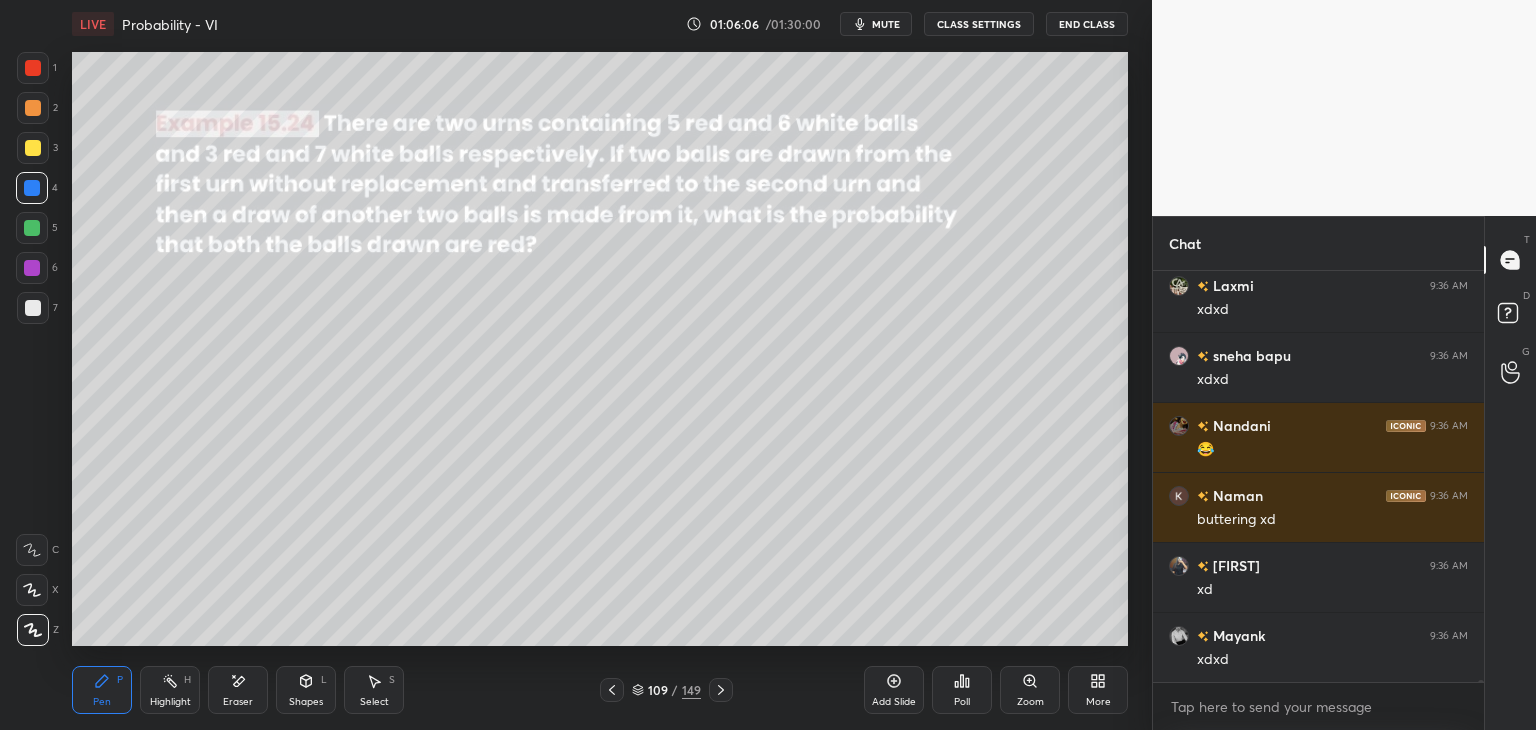 scroll, scrollTop: 88910, scrollLeft: 0, axis: vertical 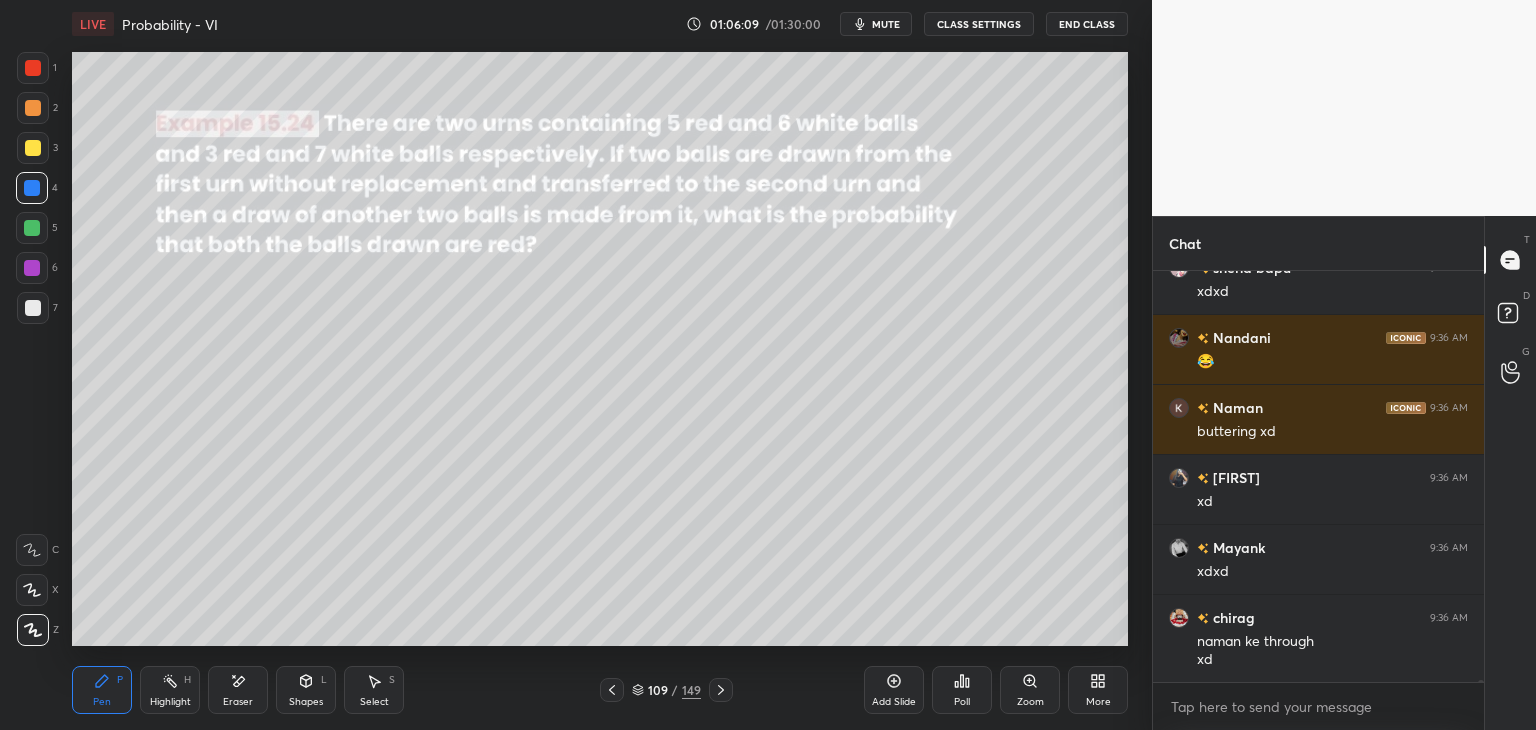click 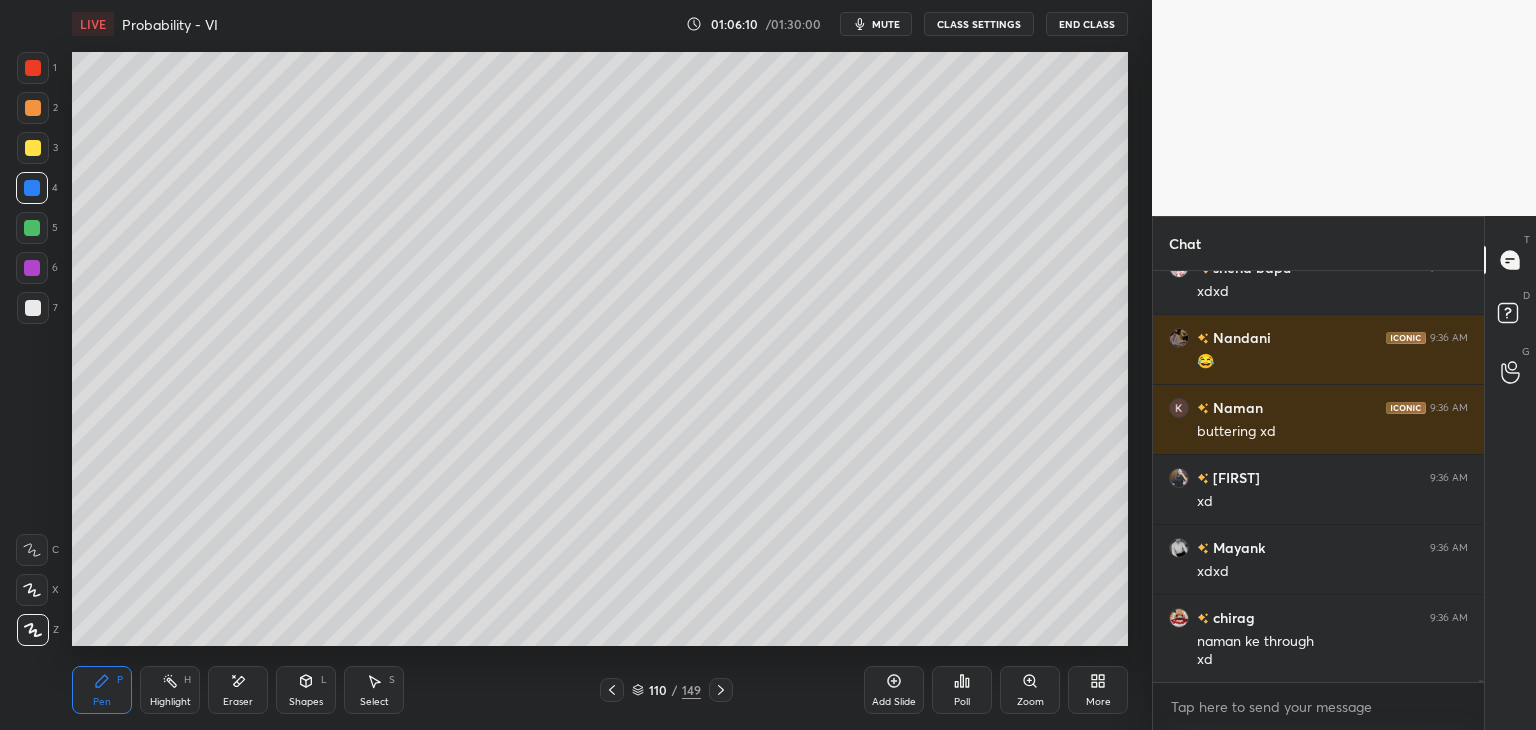 scroll, scrollTop: 88980, scrollLeft: 0, axis: vertical 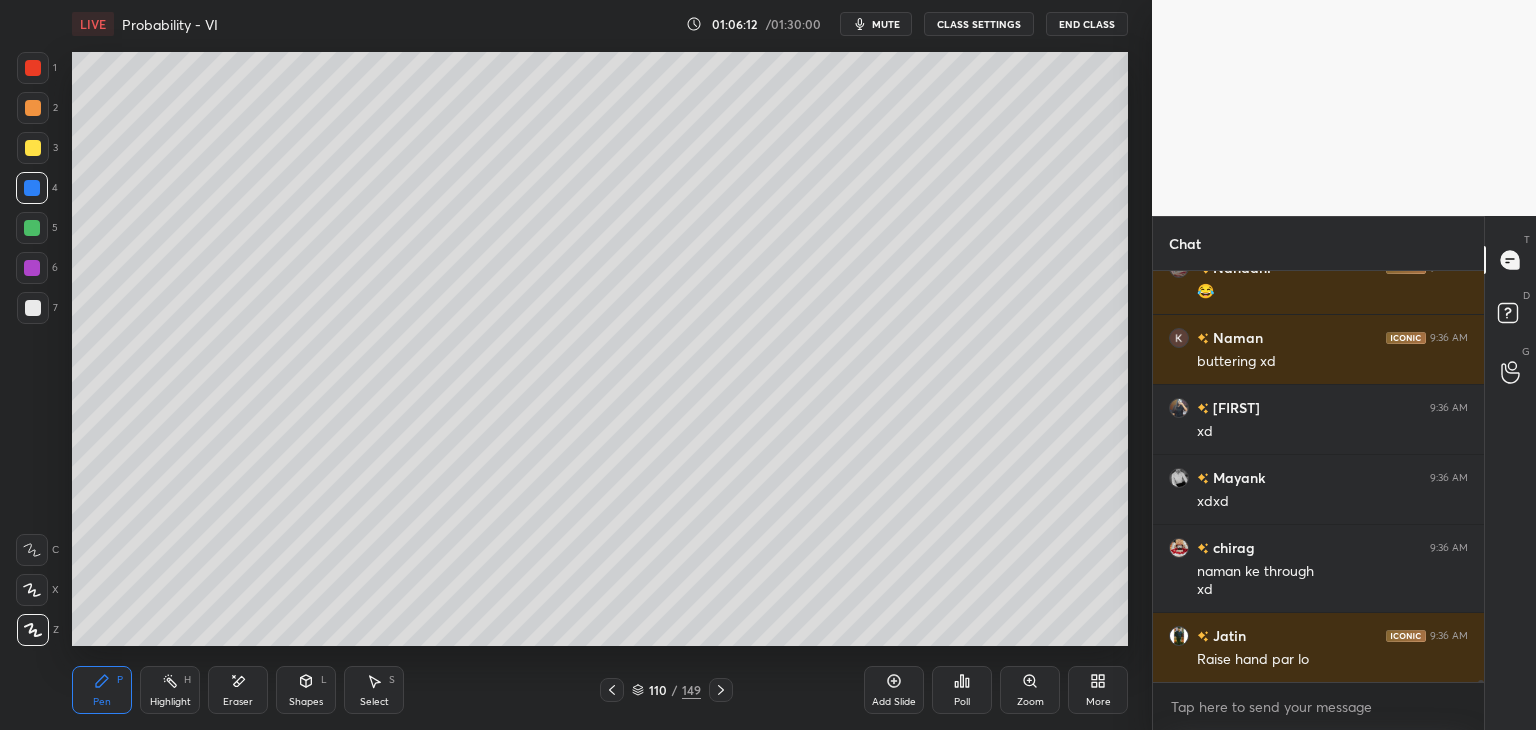 click 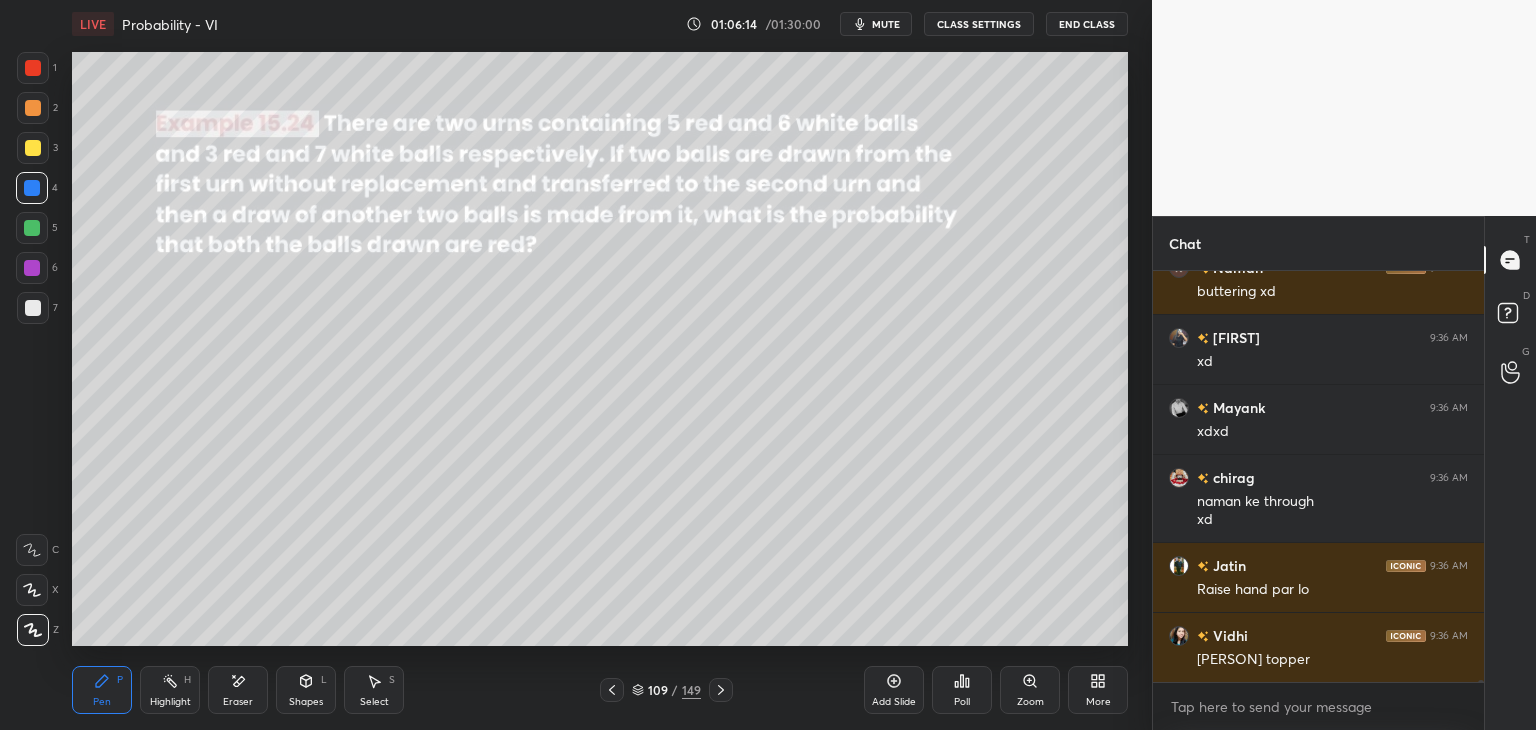click 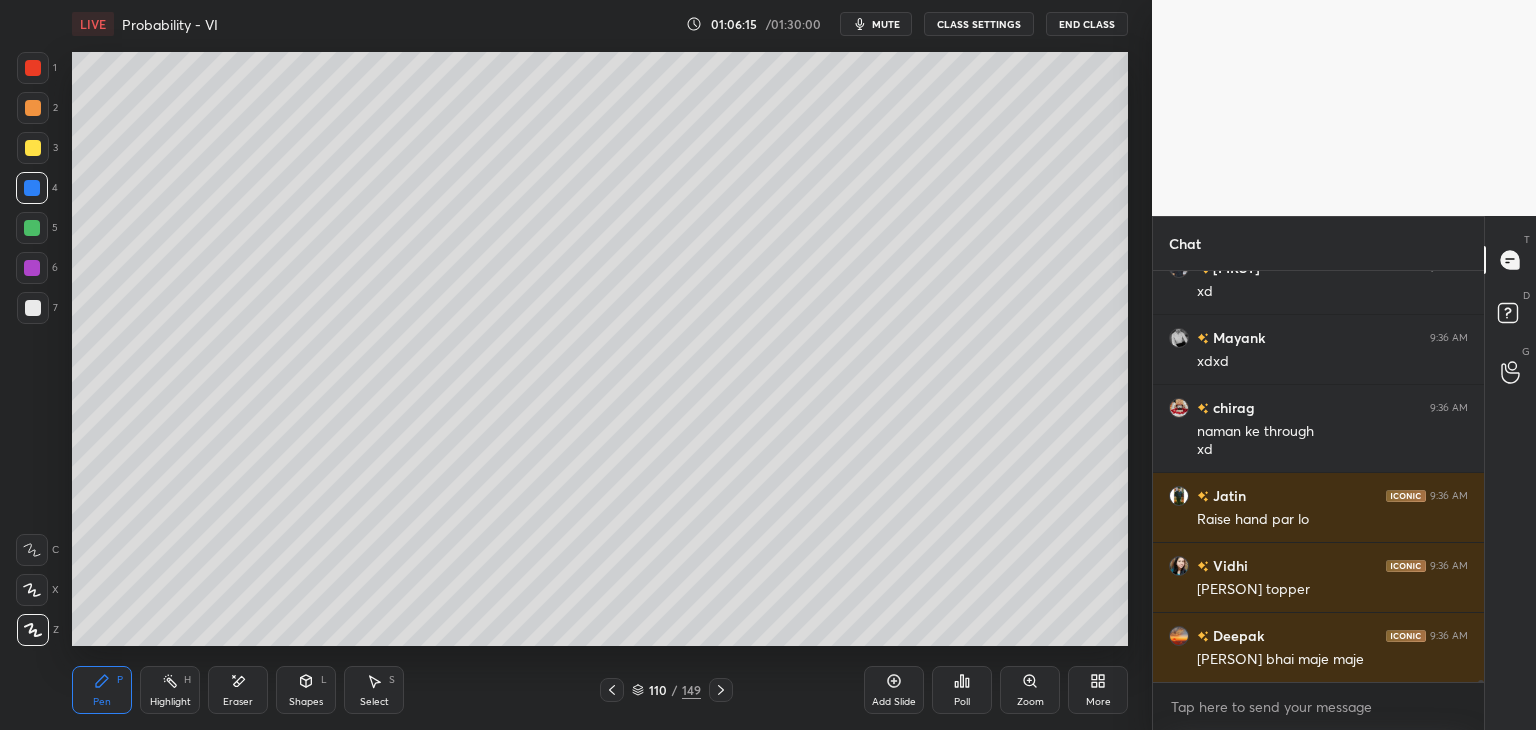 scroll, scrollTop: 89168, scrollLeft: 0, axis: vertical 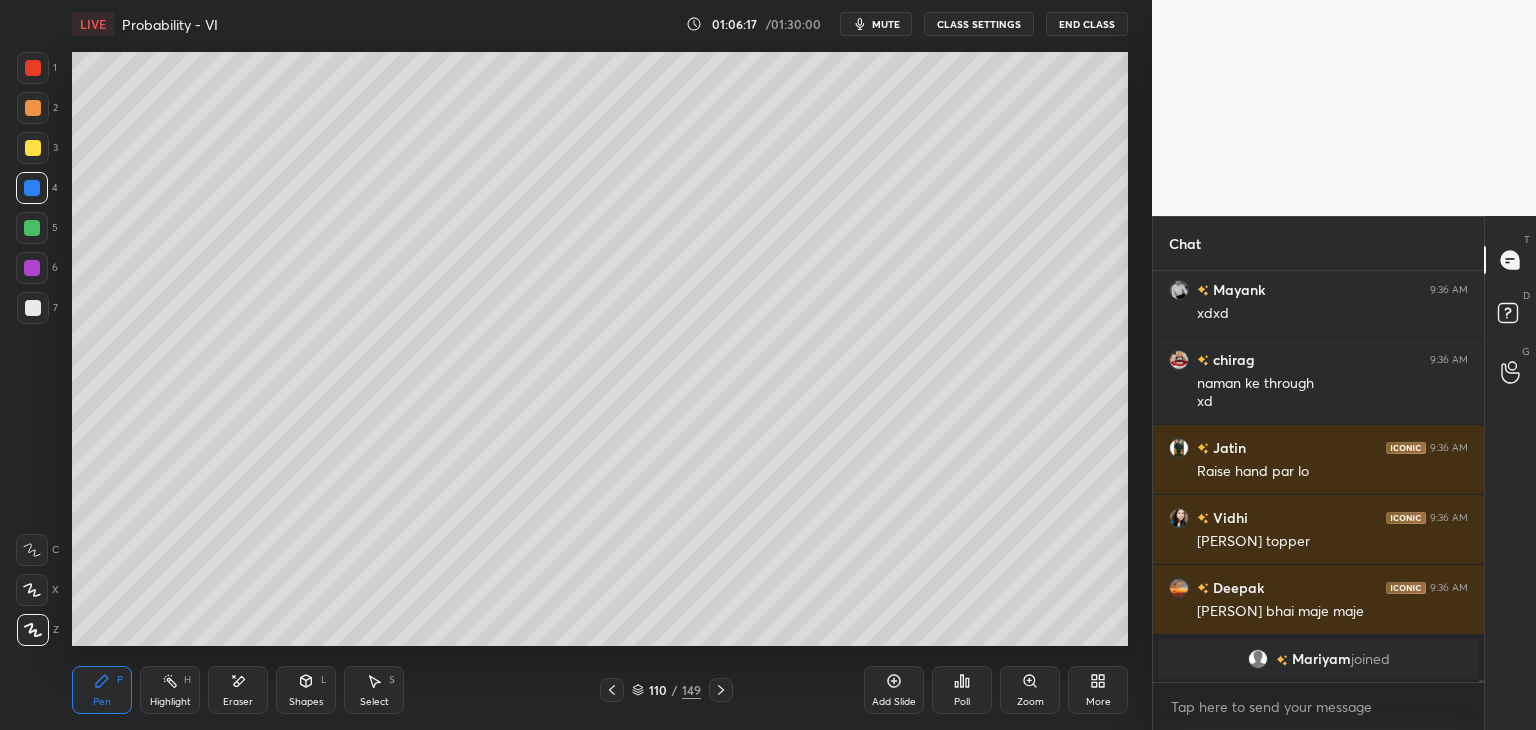 drag, startPoint x: 619, startPoint y: 701, endPoint x: 644, endPoint y: 696, distance: 25.495098 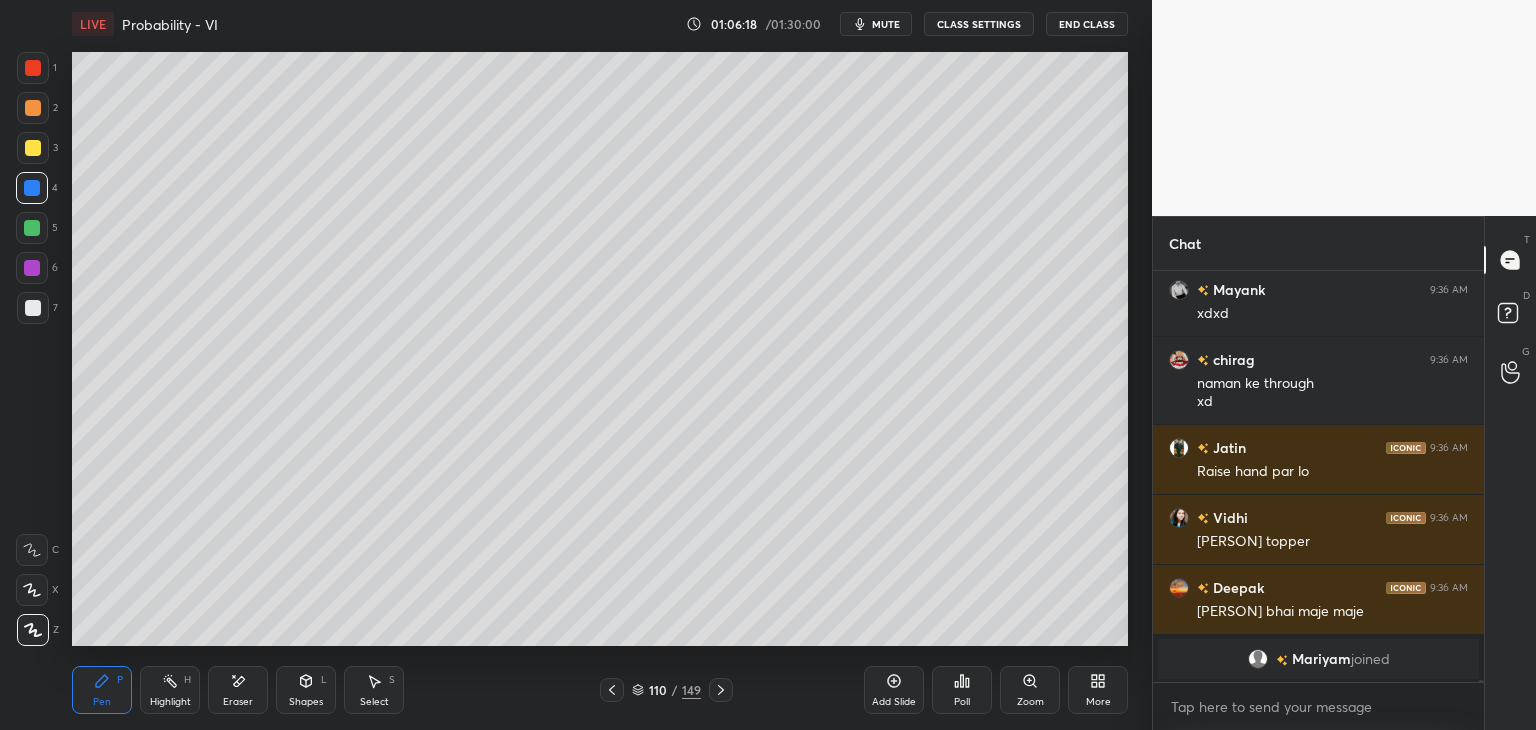 scroll, scrollTop: 87064, scrollLeft: 0, axis: vertical 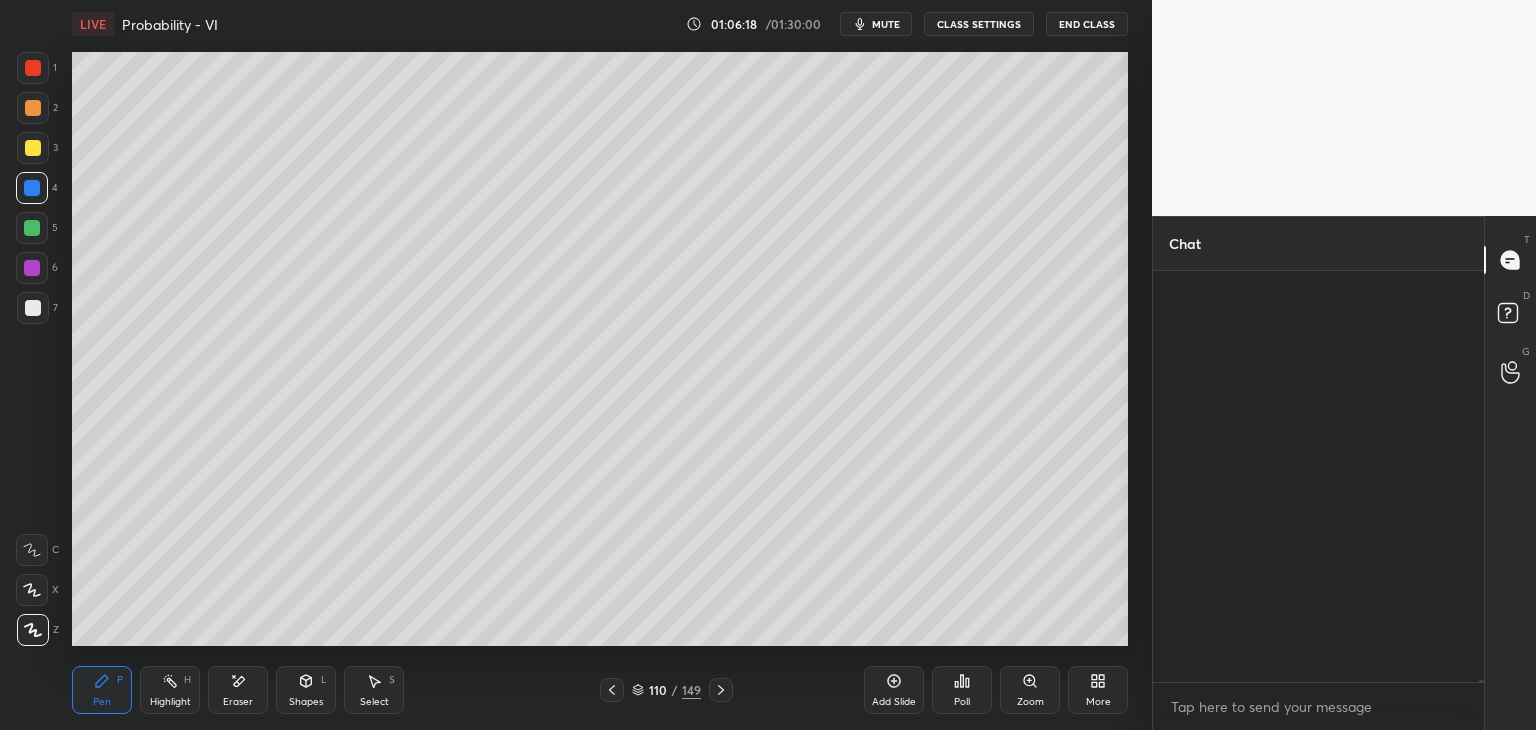 click on "Pen P Highlight H Eraser Shapes L Select S 110 / 149 Add Slide Poll Zoom More" at bounding box center (600, 690) 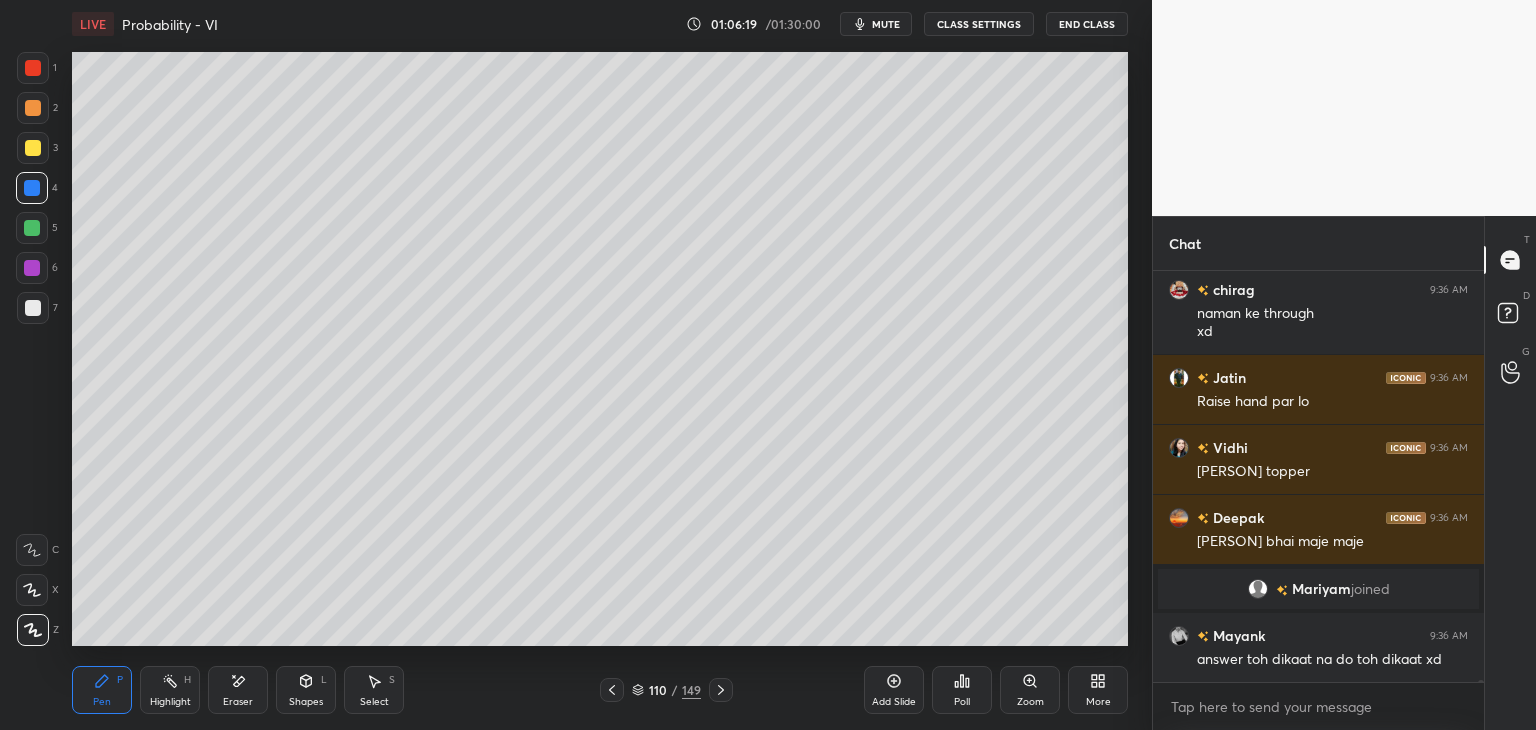 click at bounding box center (612, 690) 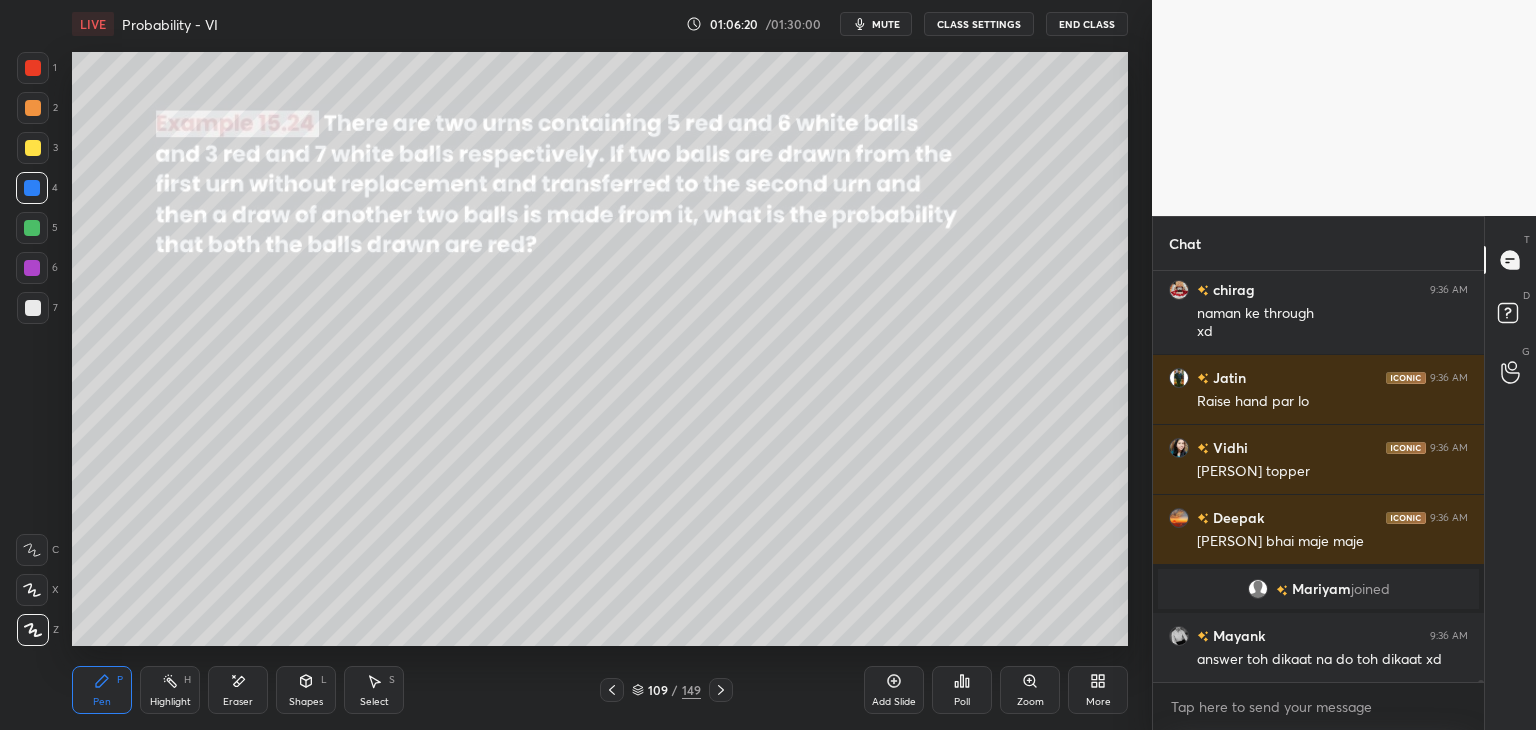 scroll, scrollTop: 87134, scrollLeft: 0, axis: vertical 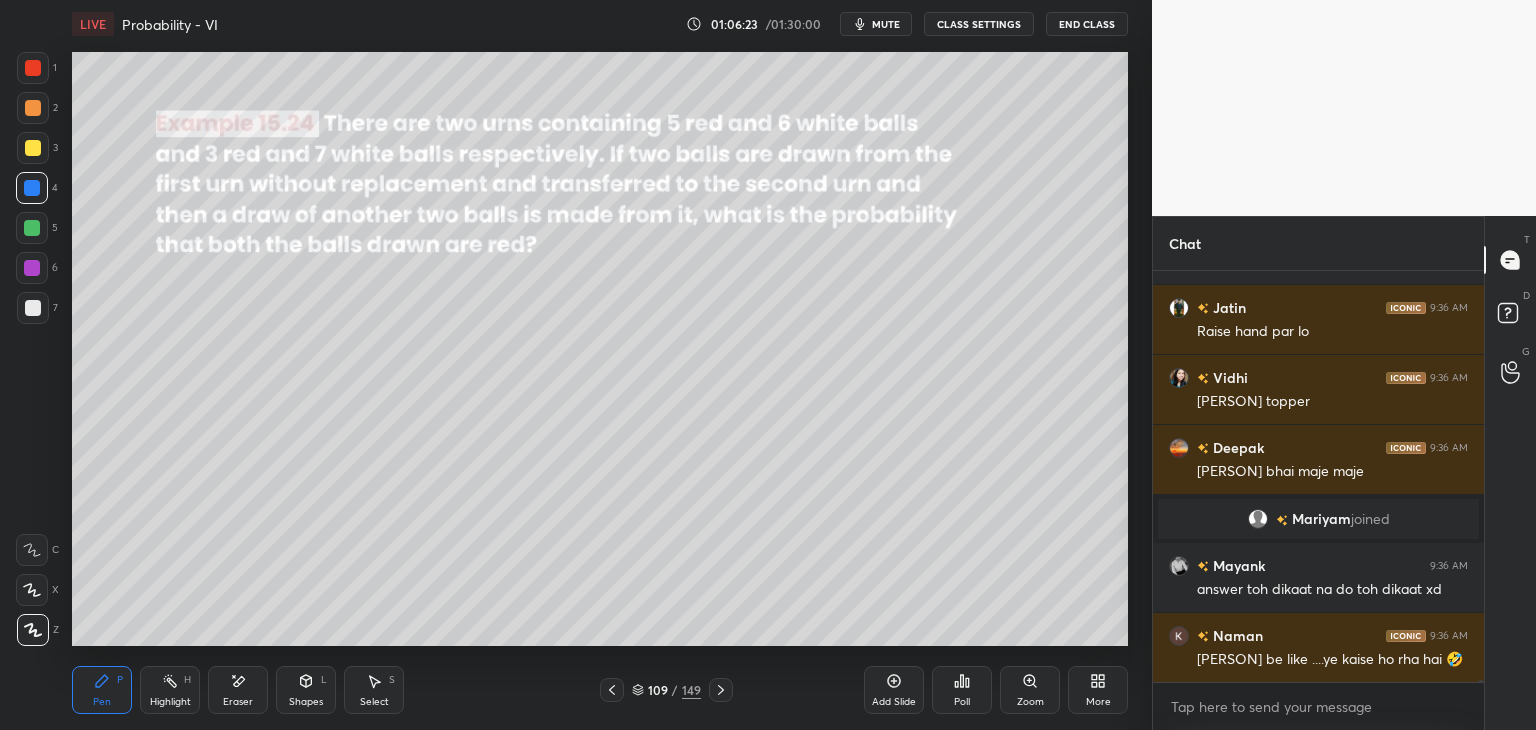 drag, startPoint x: 718, startPoint y: 690, endPoint x: 720, endPoint y: 651, distance: 39.051247 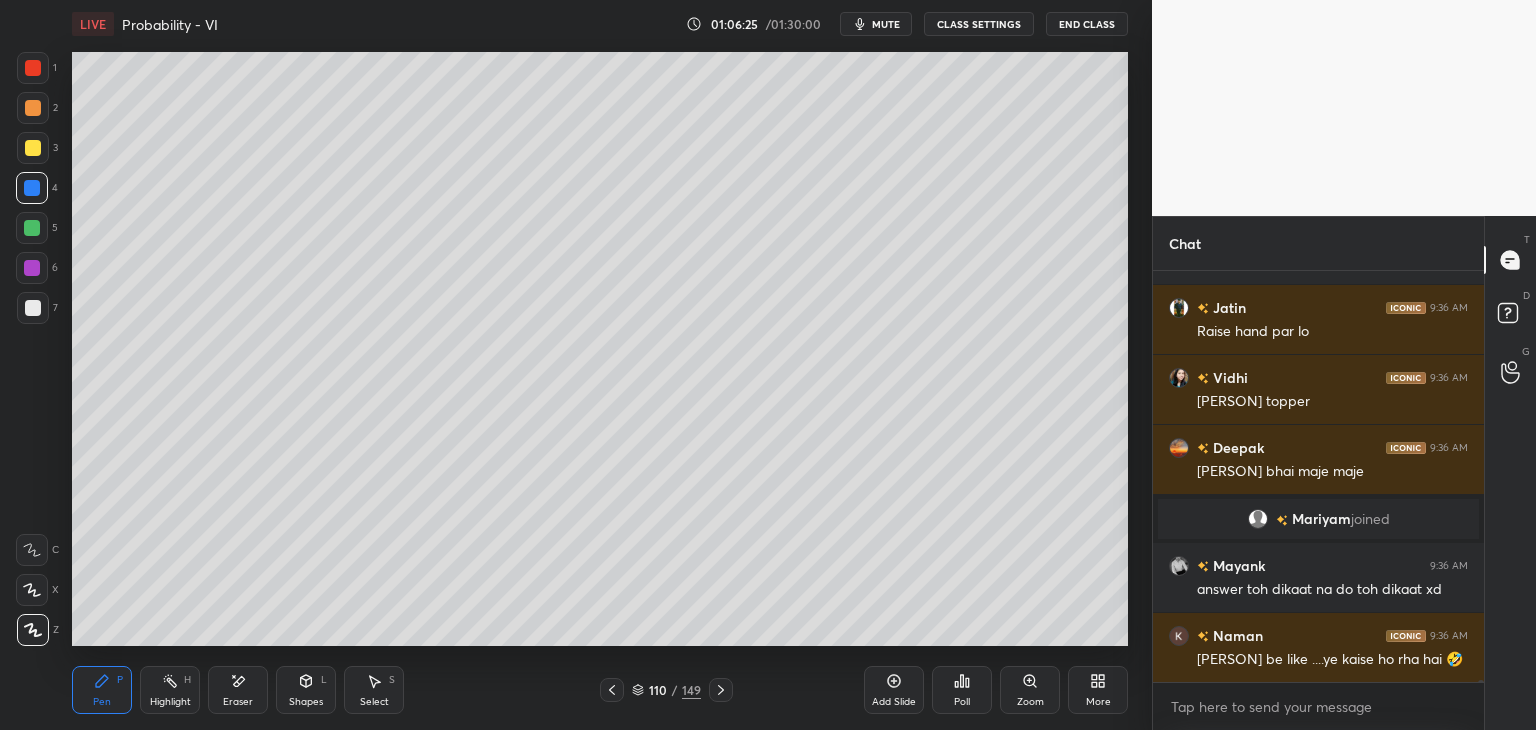 scroll, scrollTop: 87182, scrollLeft: 0, axis: vertical 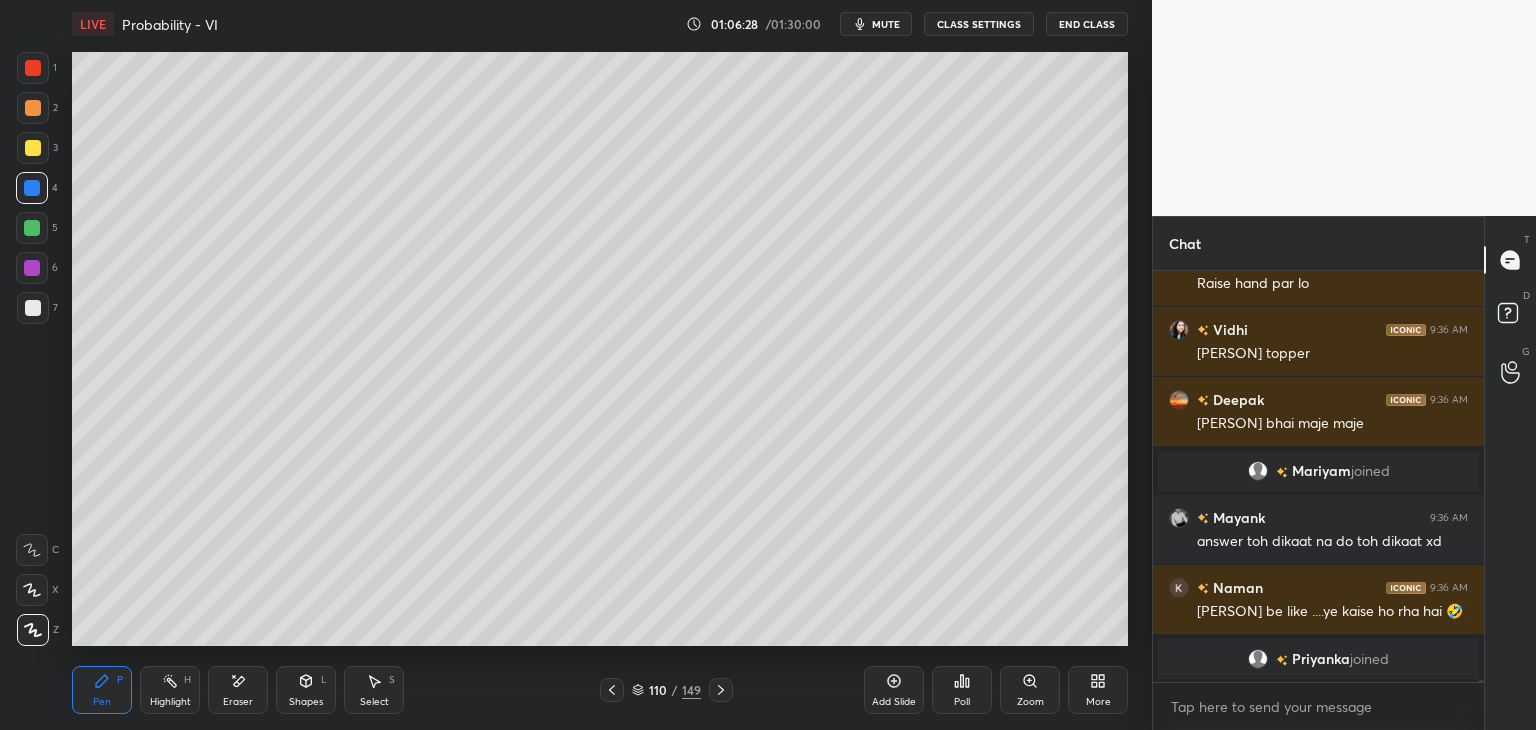 click on "Pen P Highlight H Eraser Shapes L Select S 110 / 149 Add Slide Poll Zoom More" at bounding box center [600, 690] 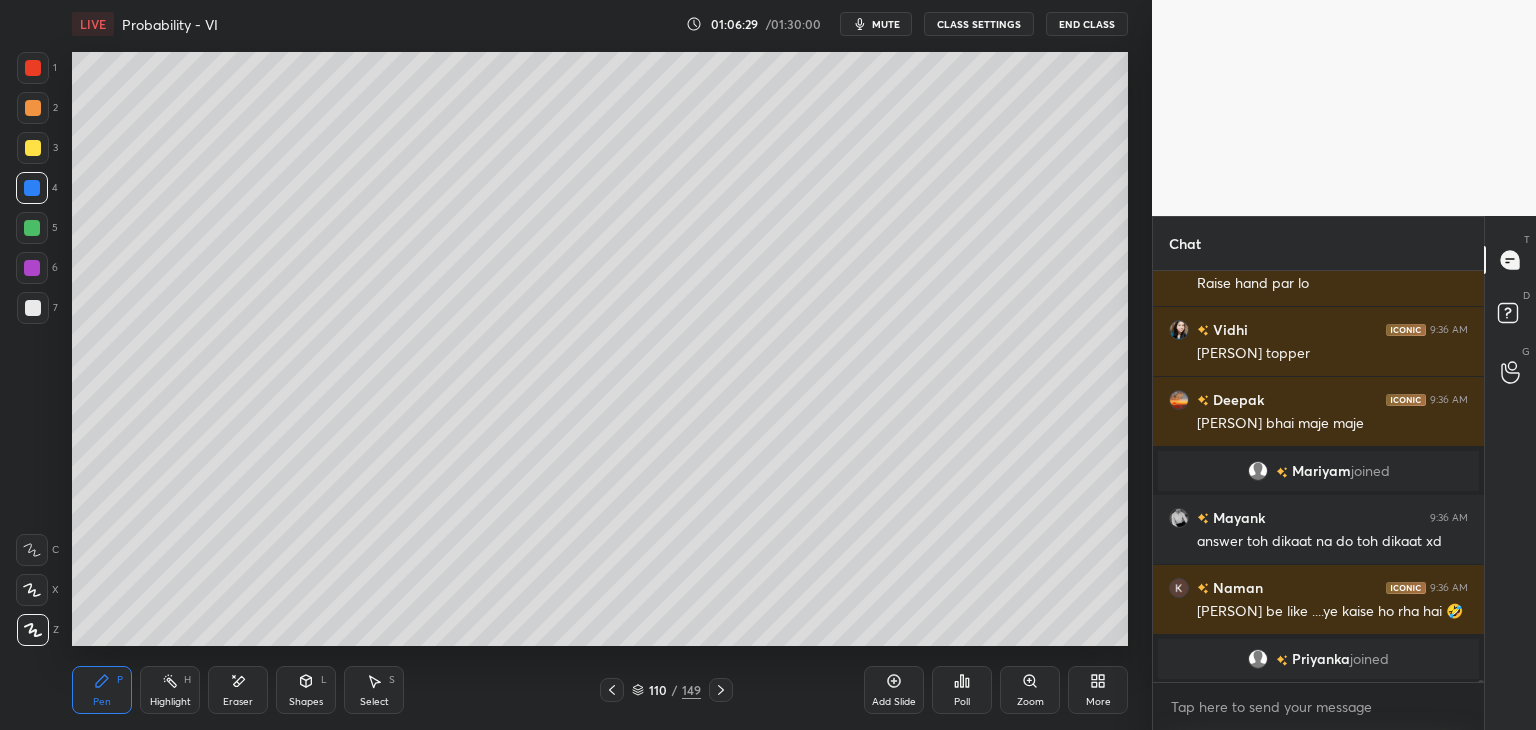 click 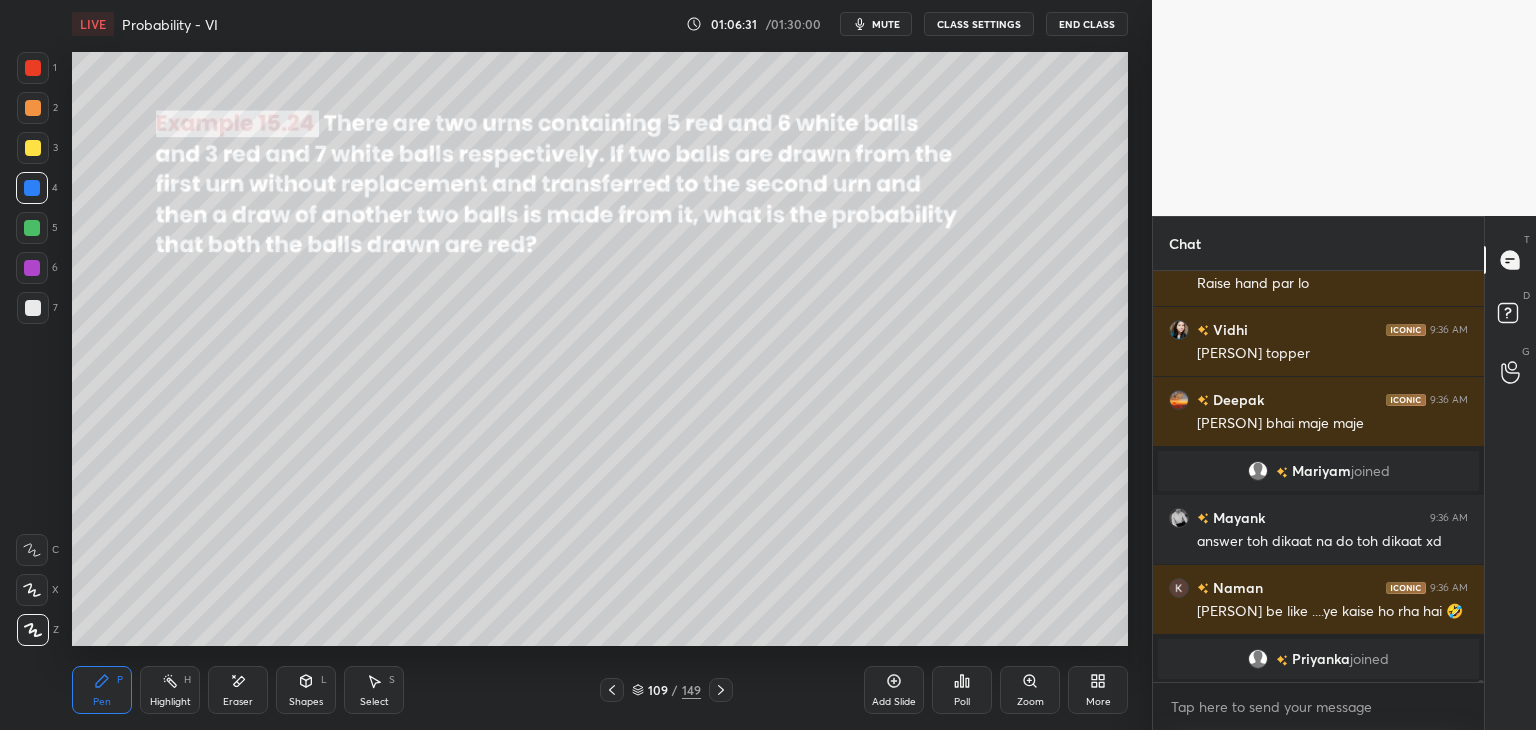 click 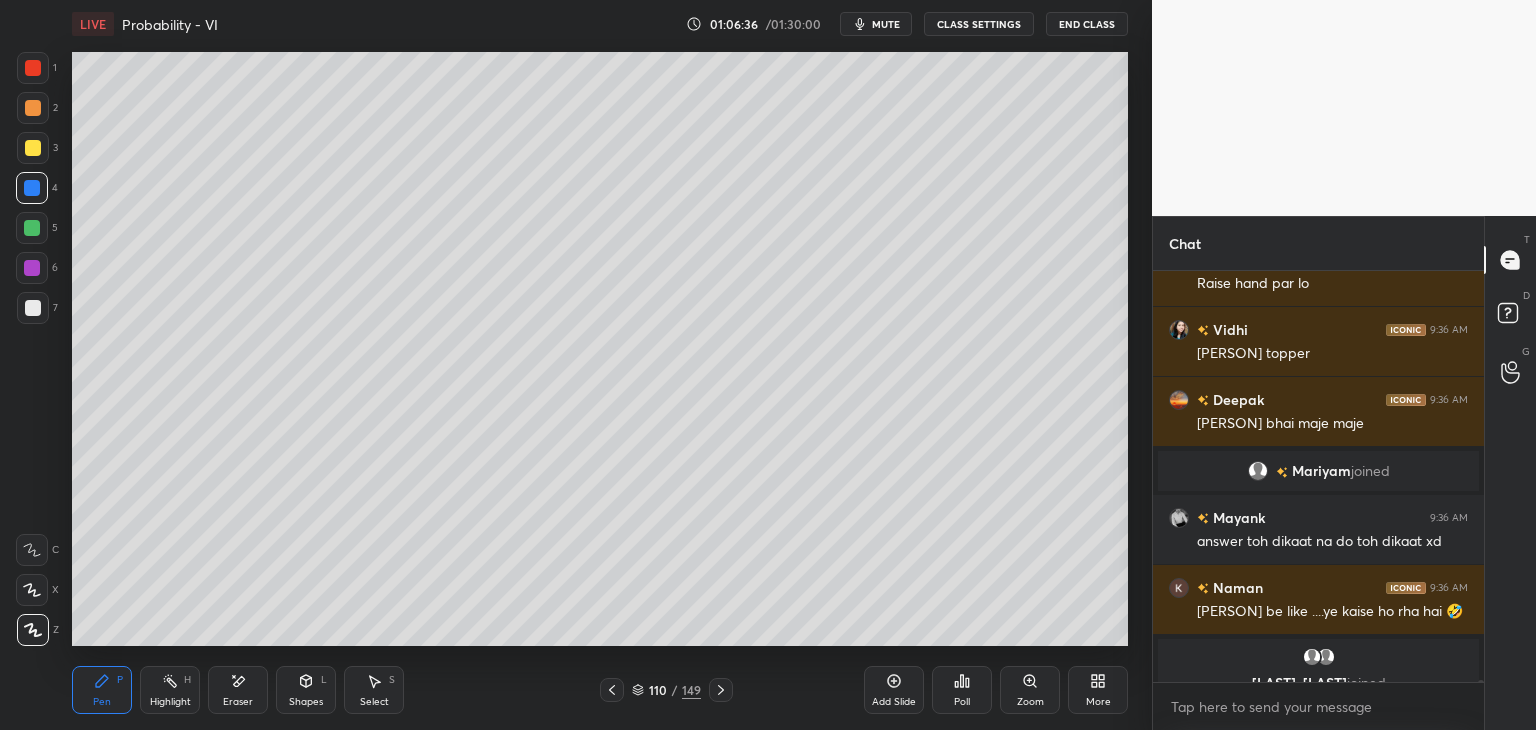 scroll, scrollTop: 87206, scrollLeft: 0, axis: vertical 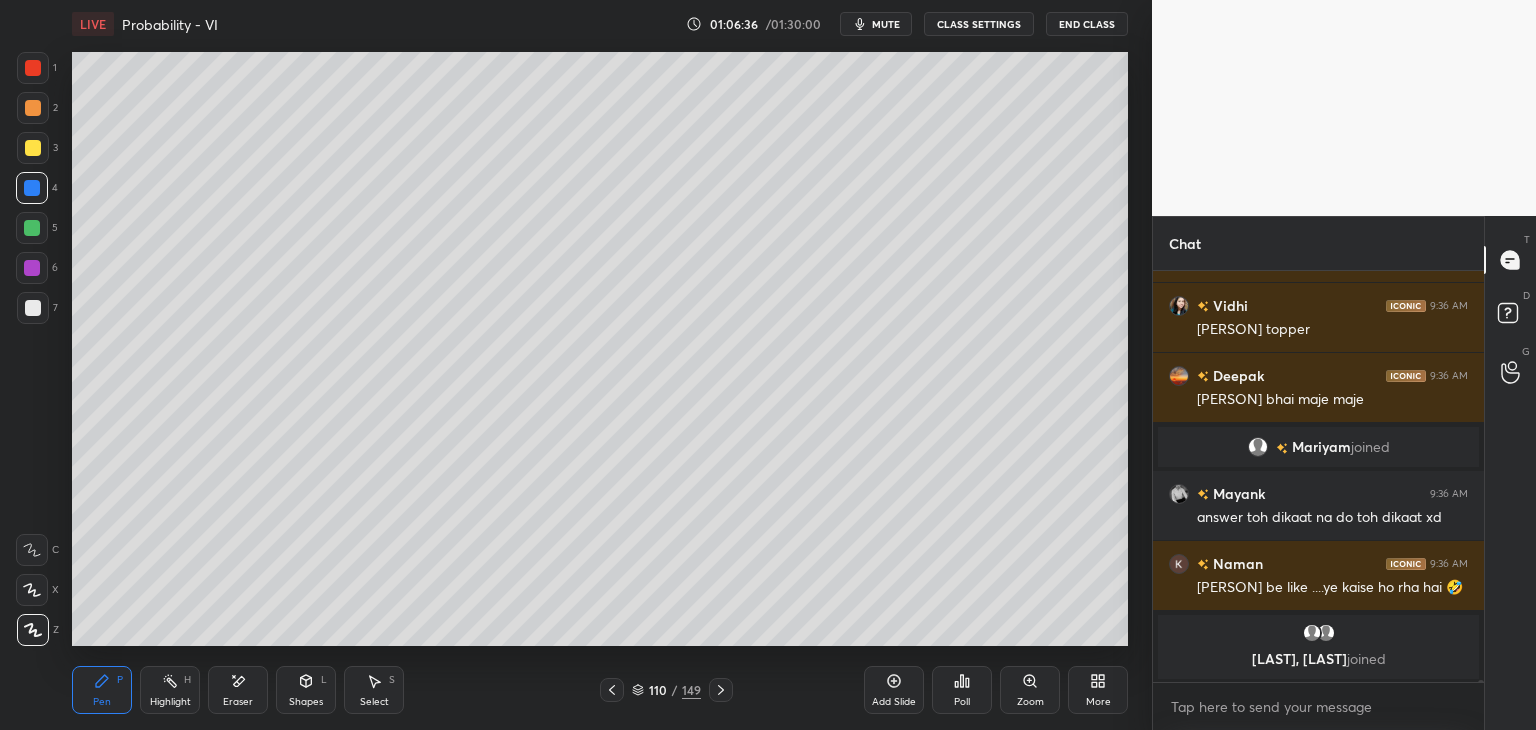 click 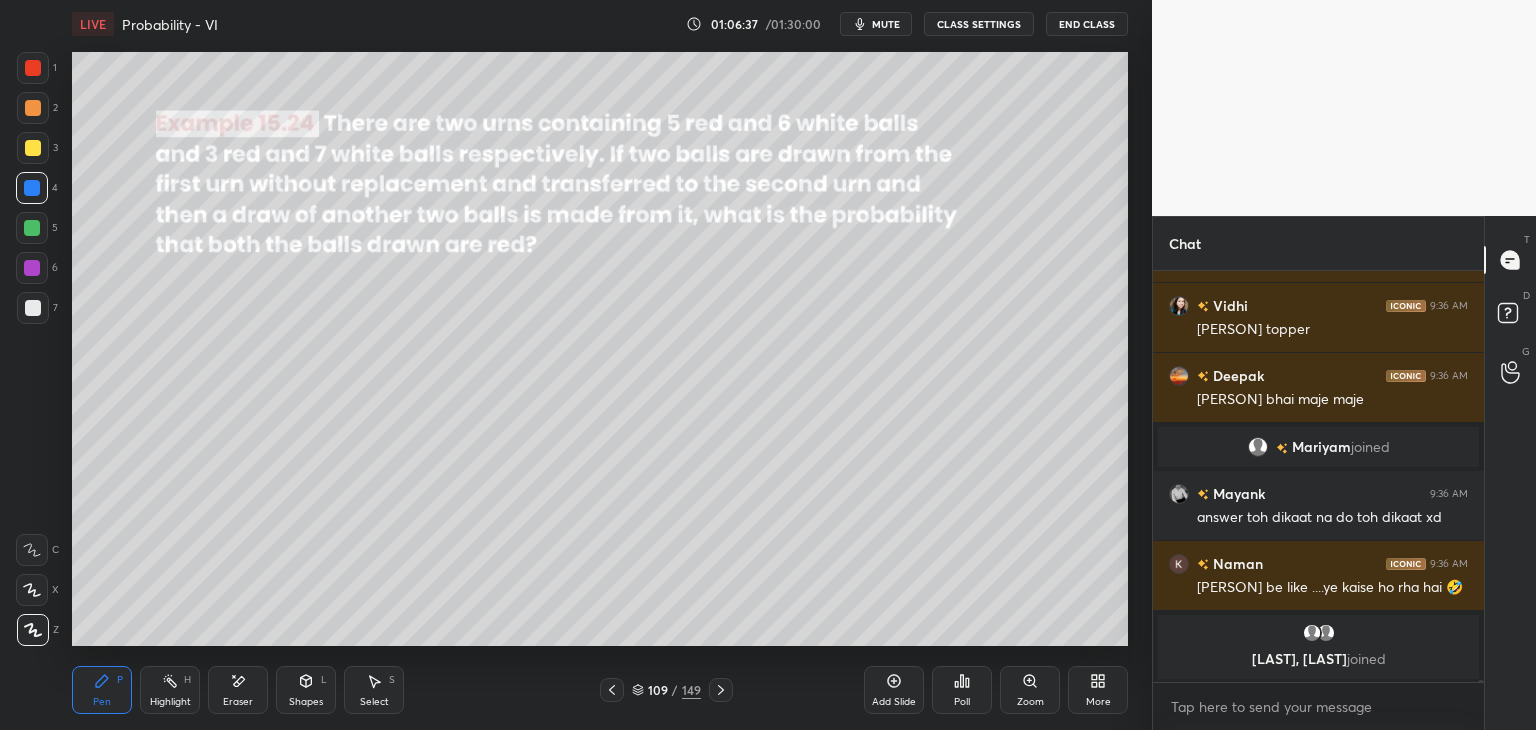 click 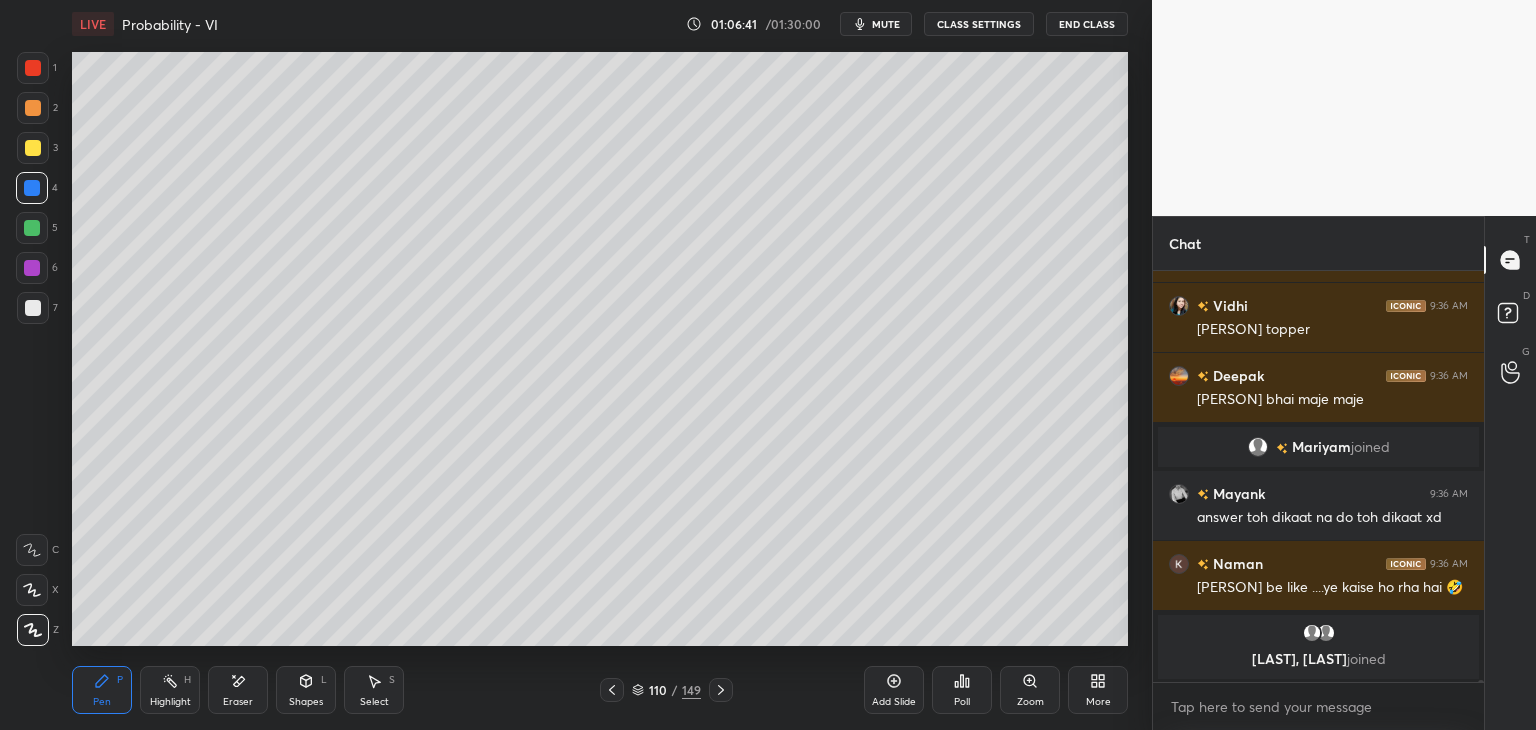 drag, startPoint x: 615, startPoint y: 689, endPoint x: 632, endPoint y: 682, distance: 18.384777 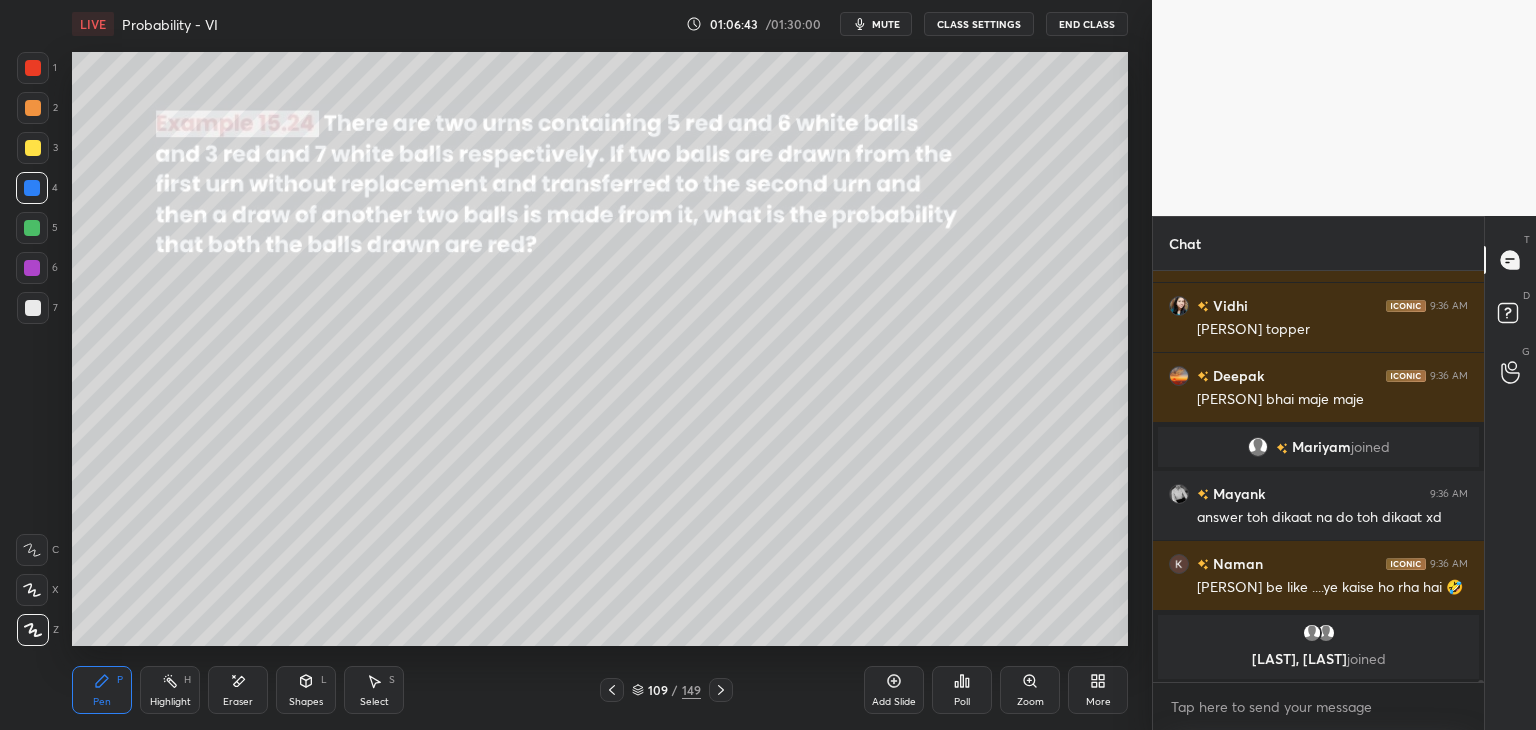 click 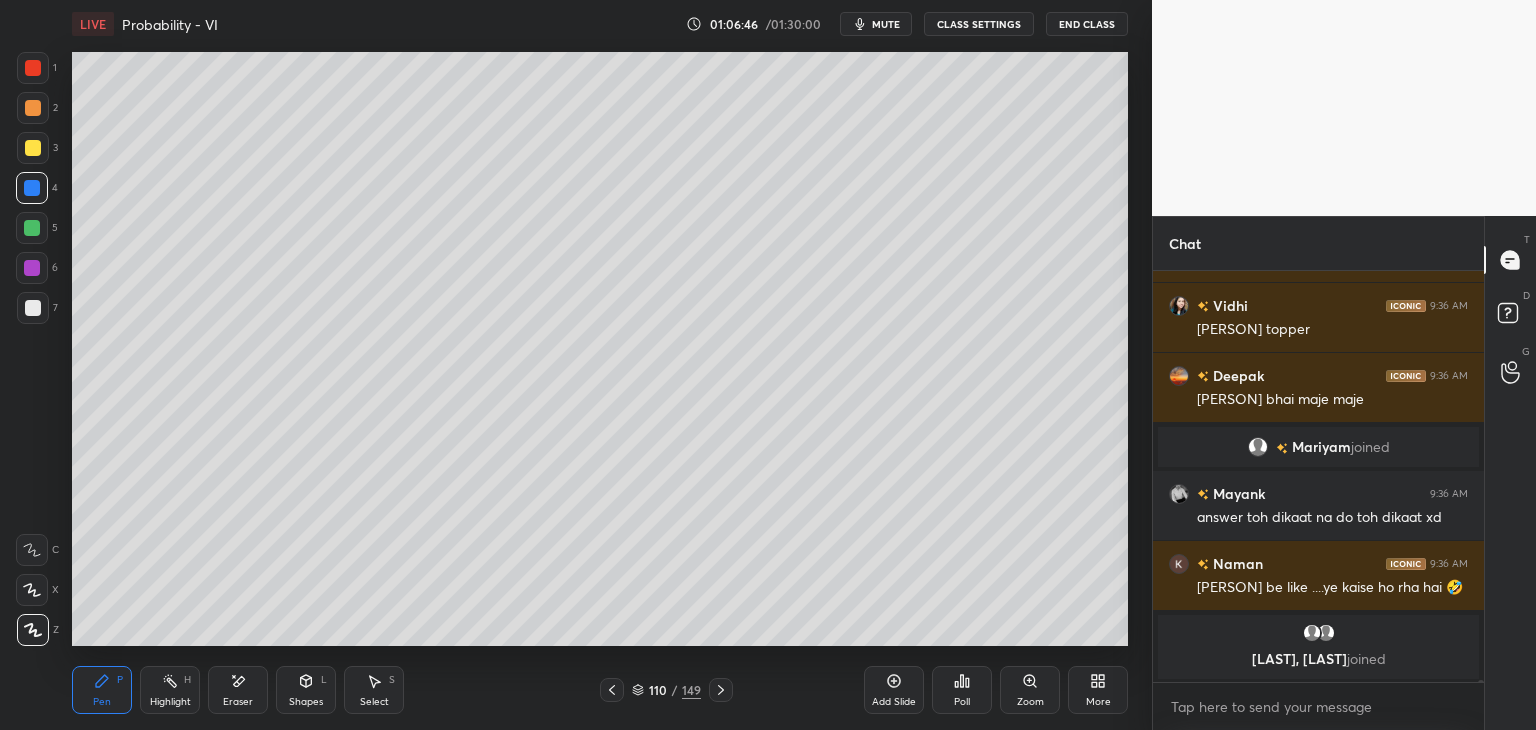 drag, startPoint x: 612, startPoint y: 688, endPoint x: 652, endPoint y: 689, distance: 40.012497 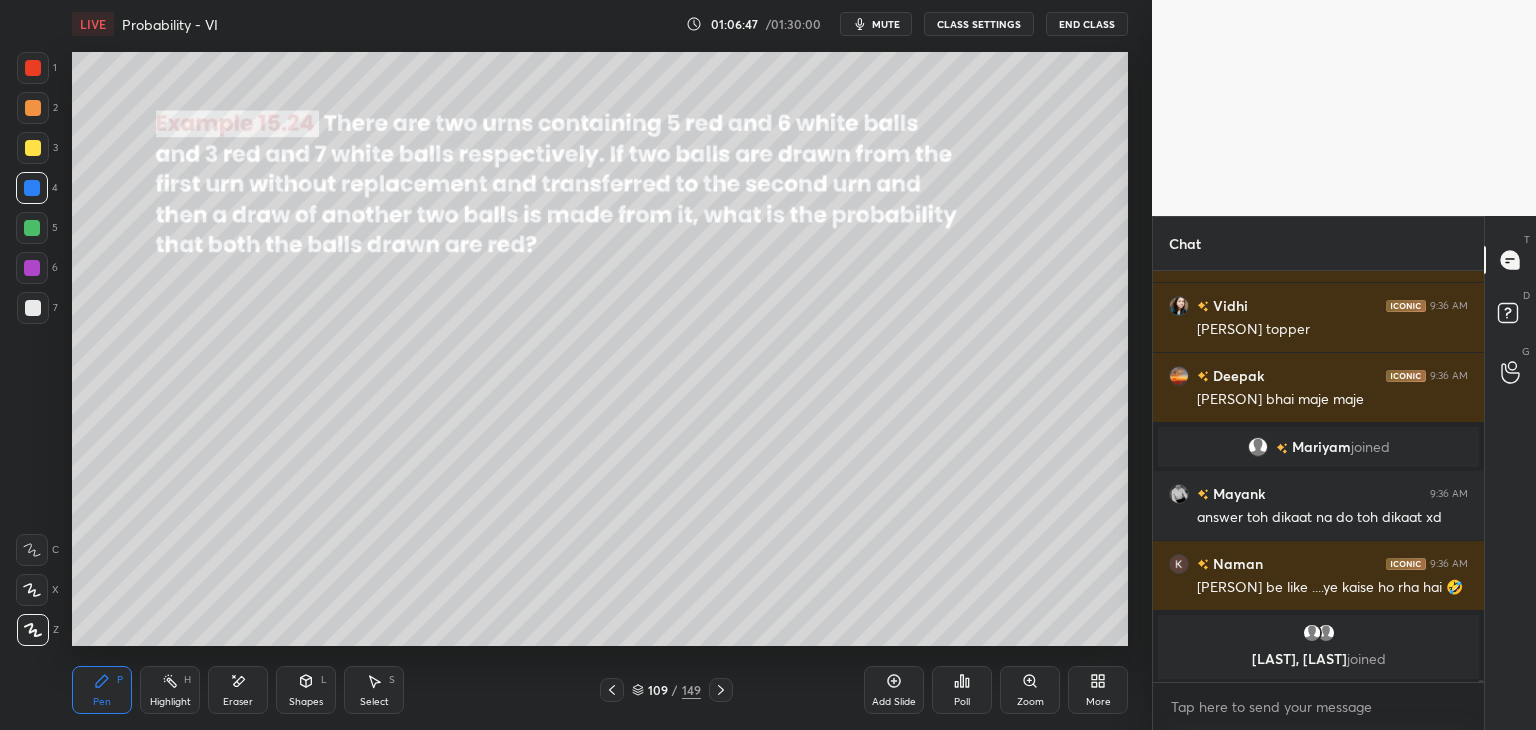 click 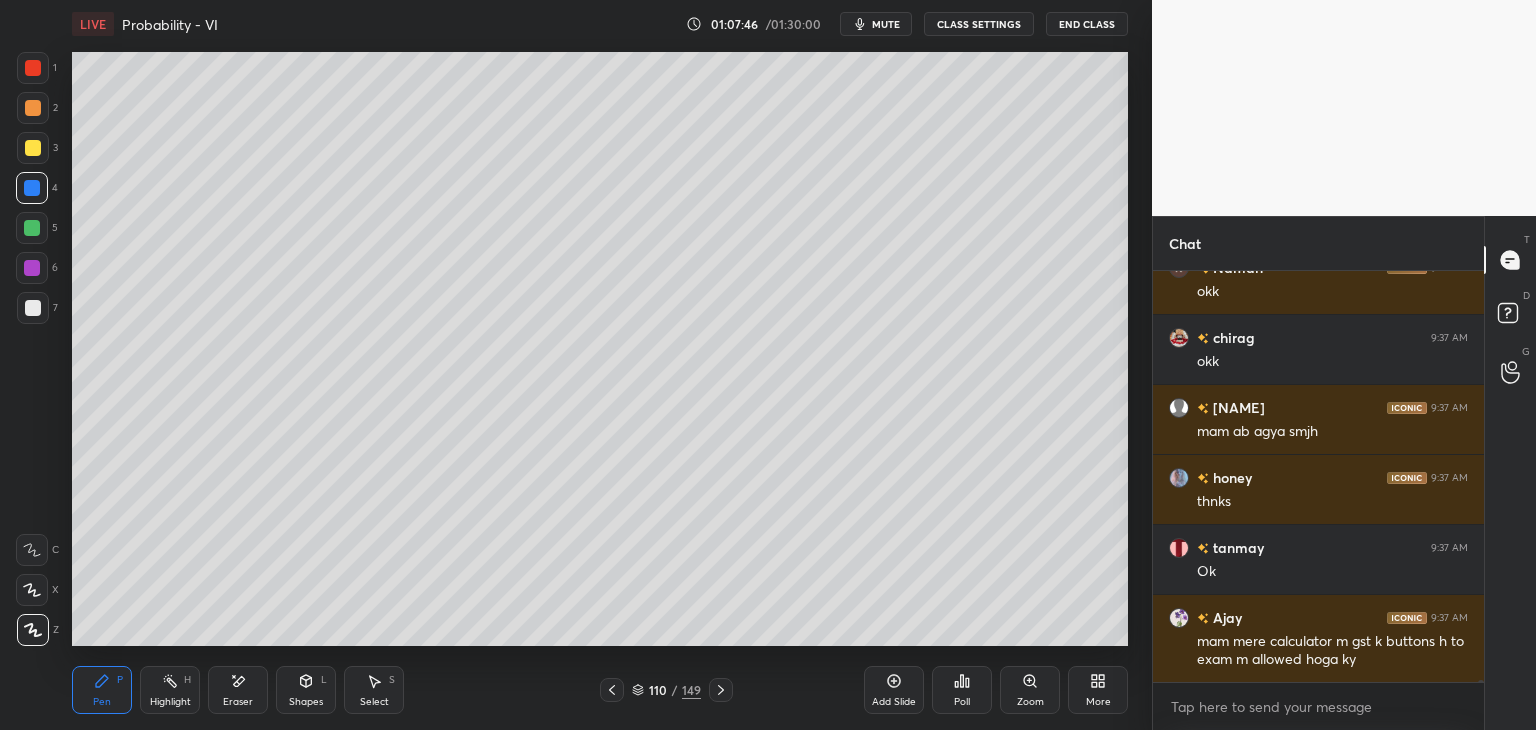 scroll, scrollTop: 87844, scrollLeft: 0, axis: vertical 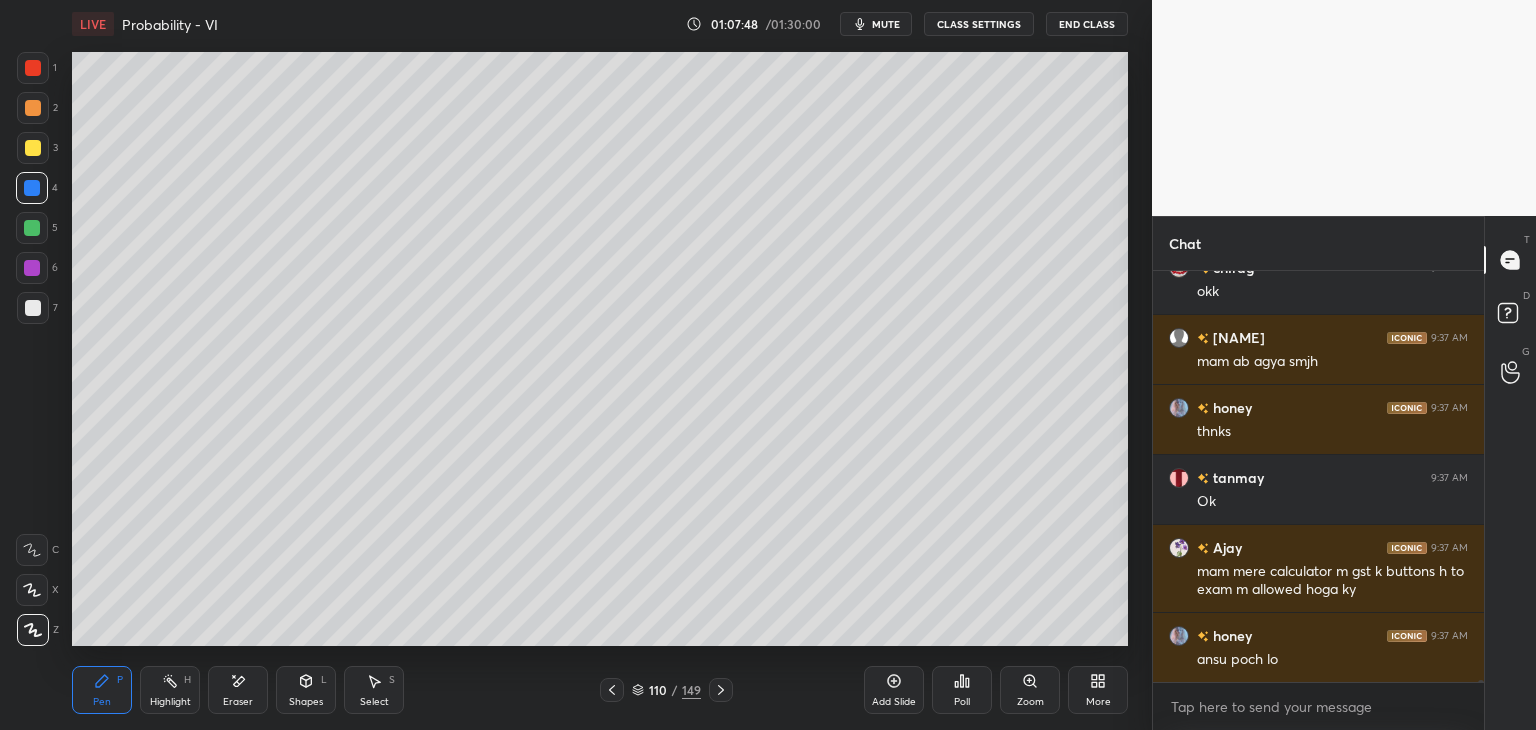 click at bounding box center (612, 690) 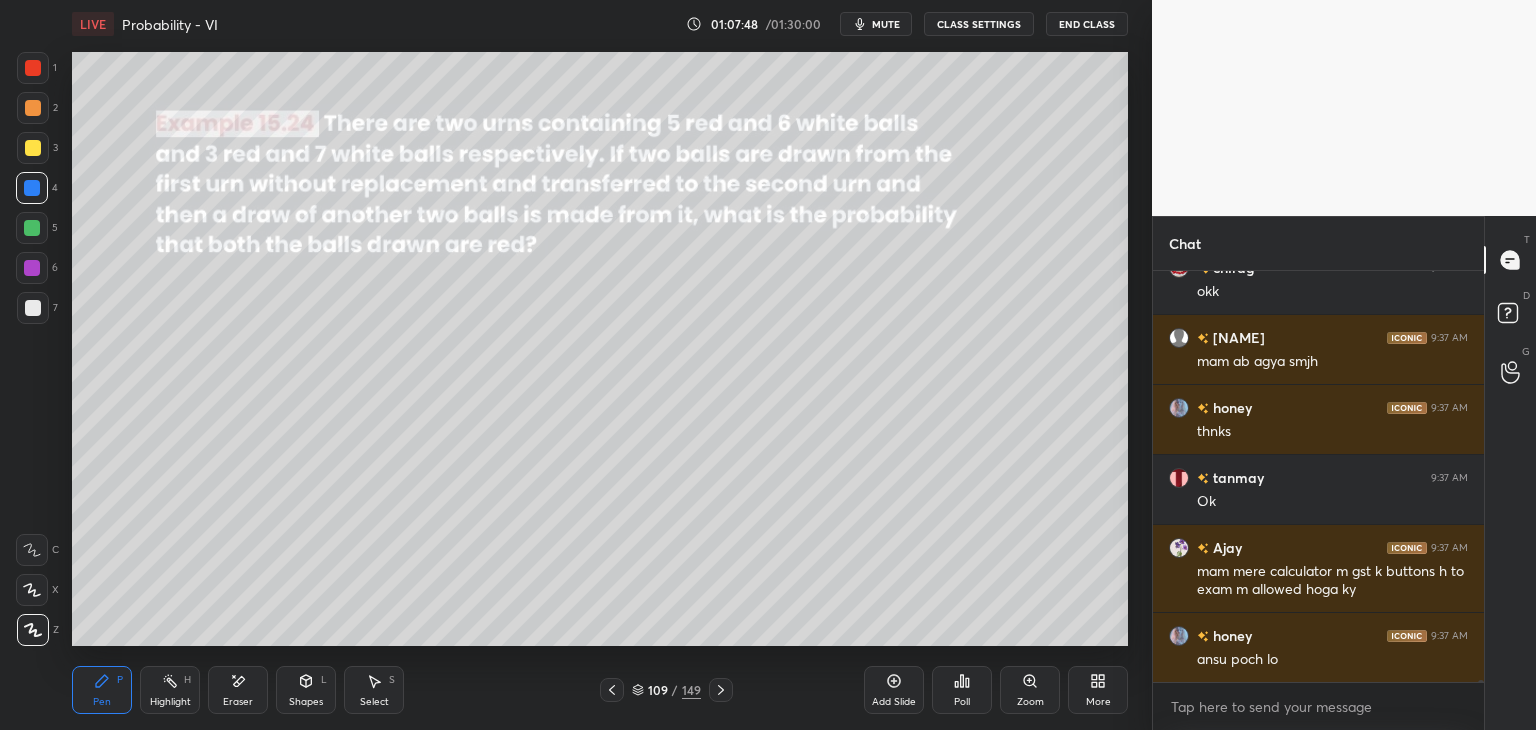 click at bounding box center [612, 690] 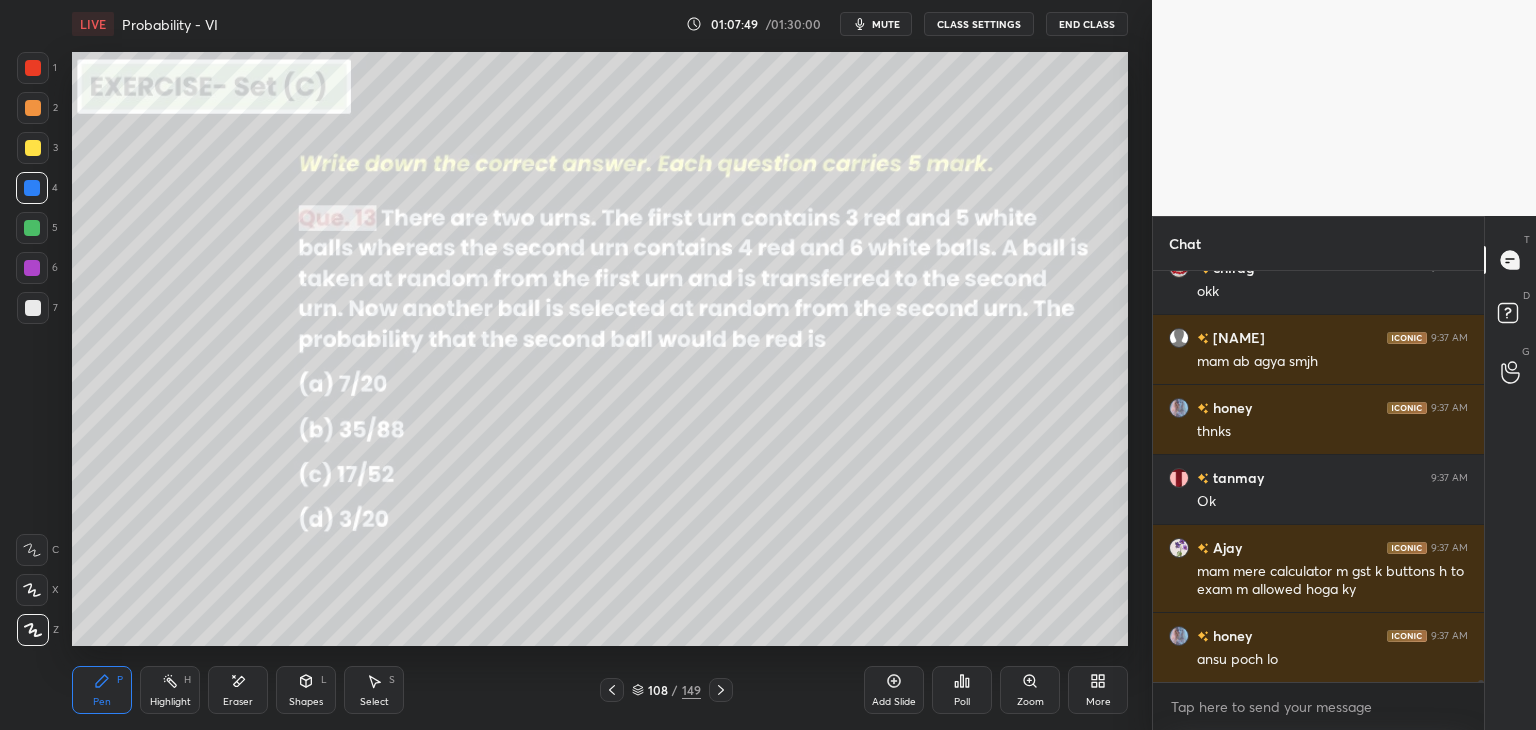click on "108 / 149" at bounding box center [666, 690] 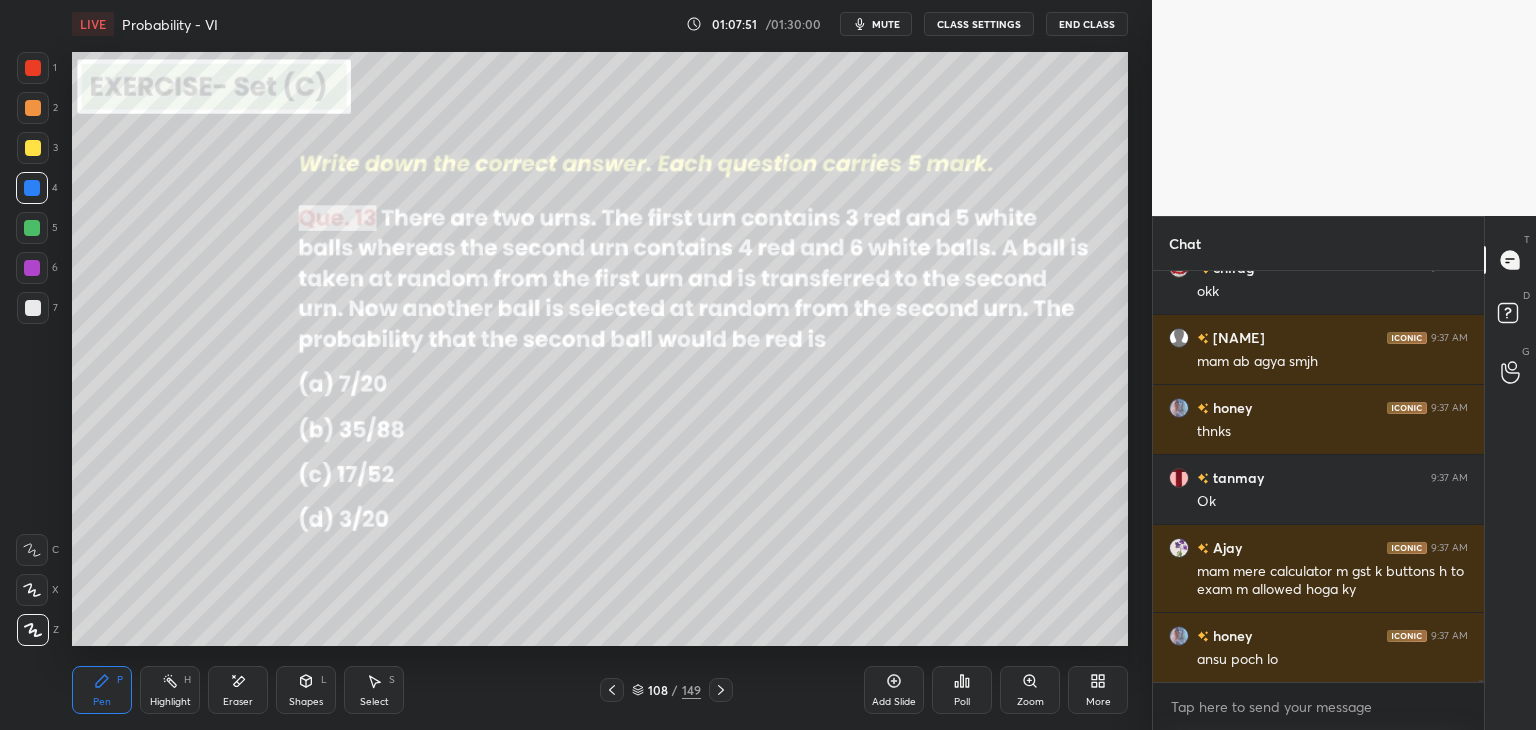 click 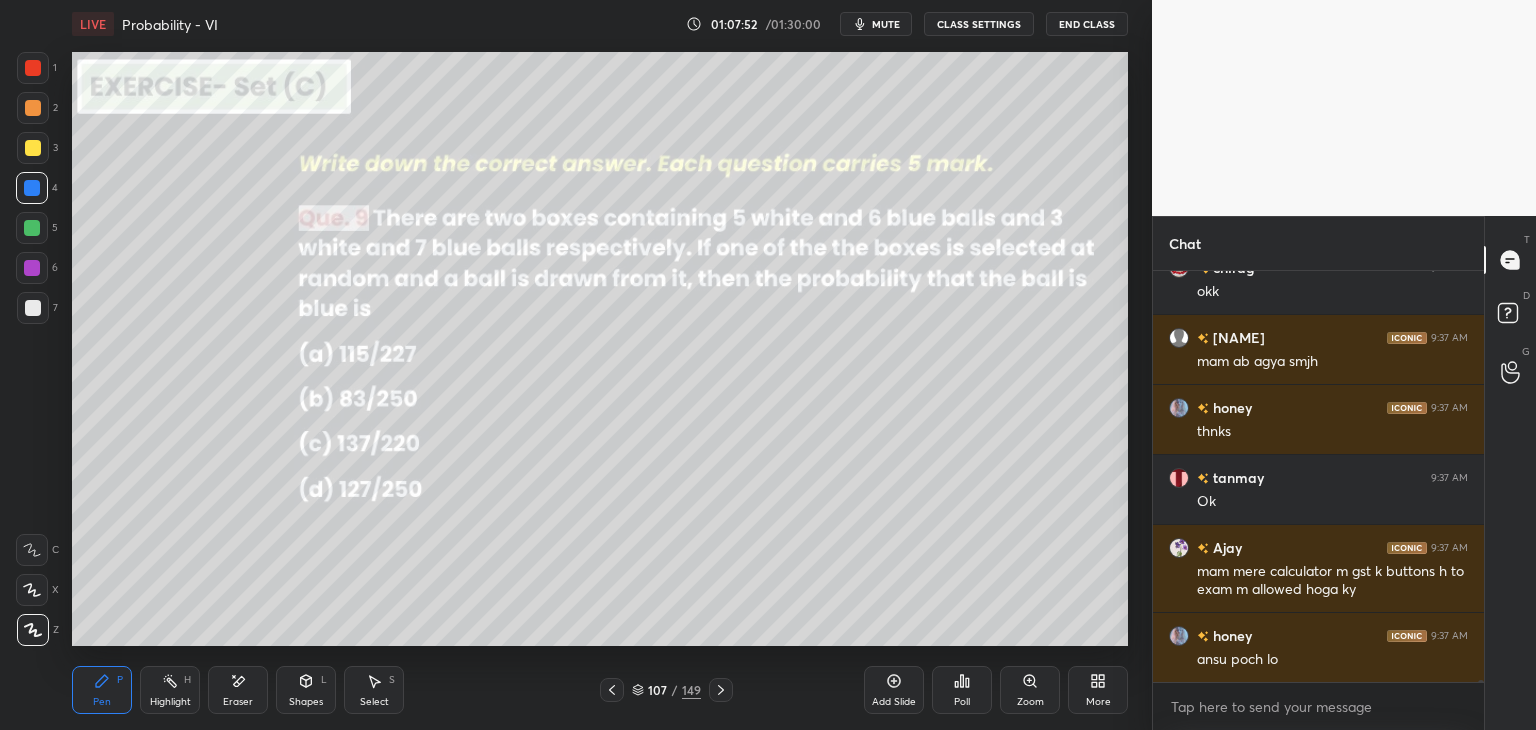click at bounding box center [612, 690] 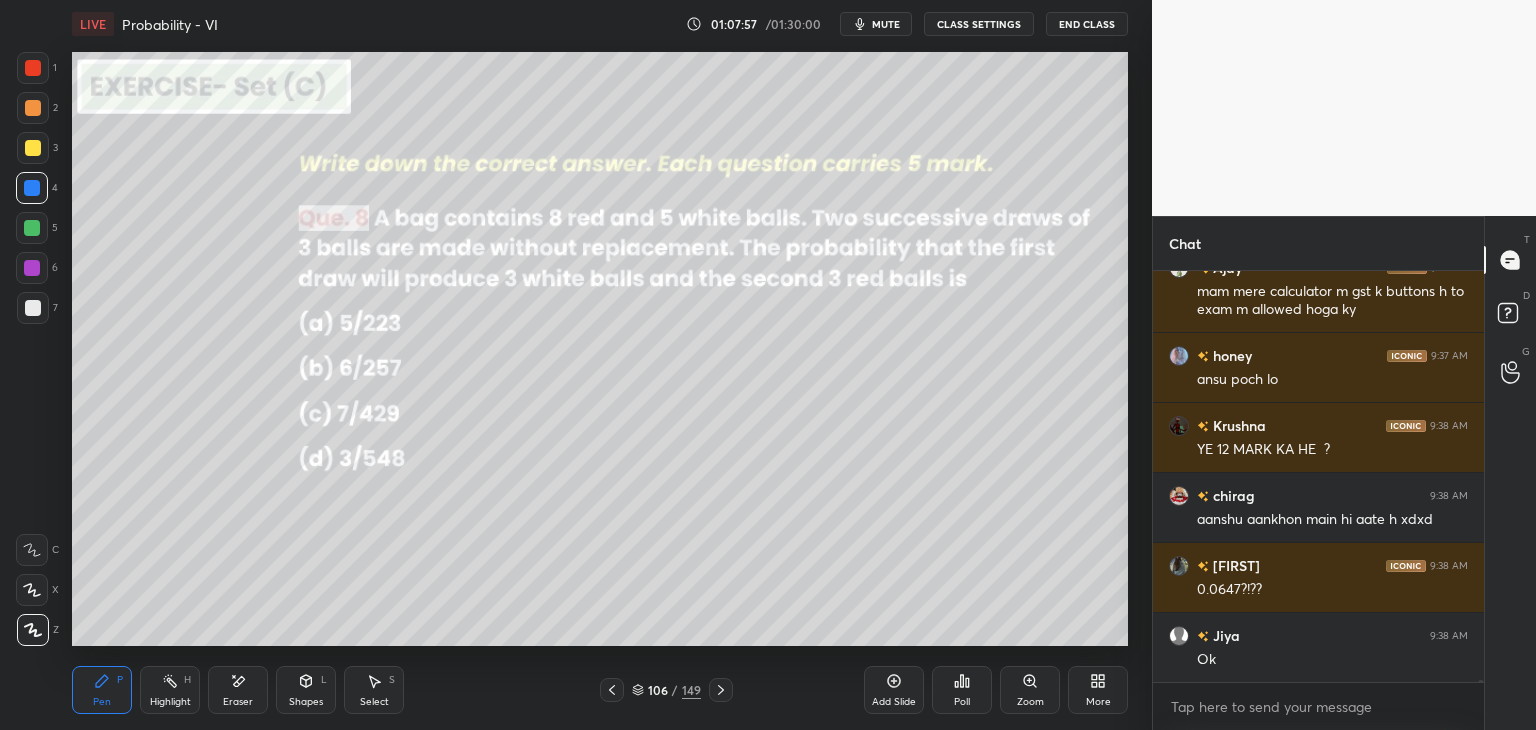 scroll, scrollTop: 88194, scrollLeft: 0, axis: vertical 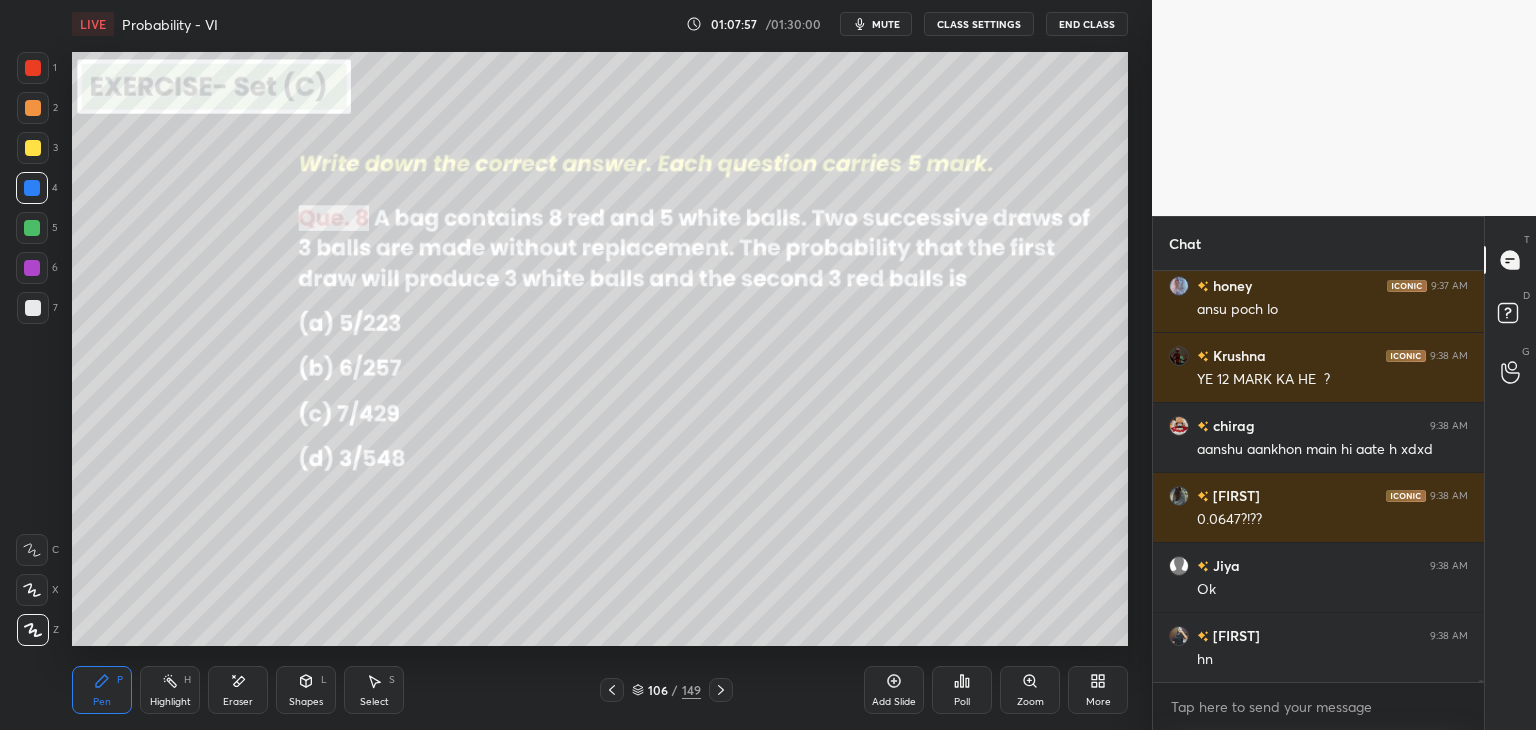click 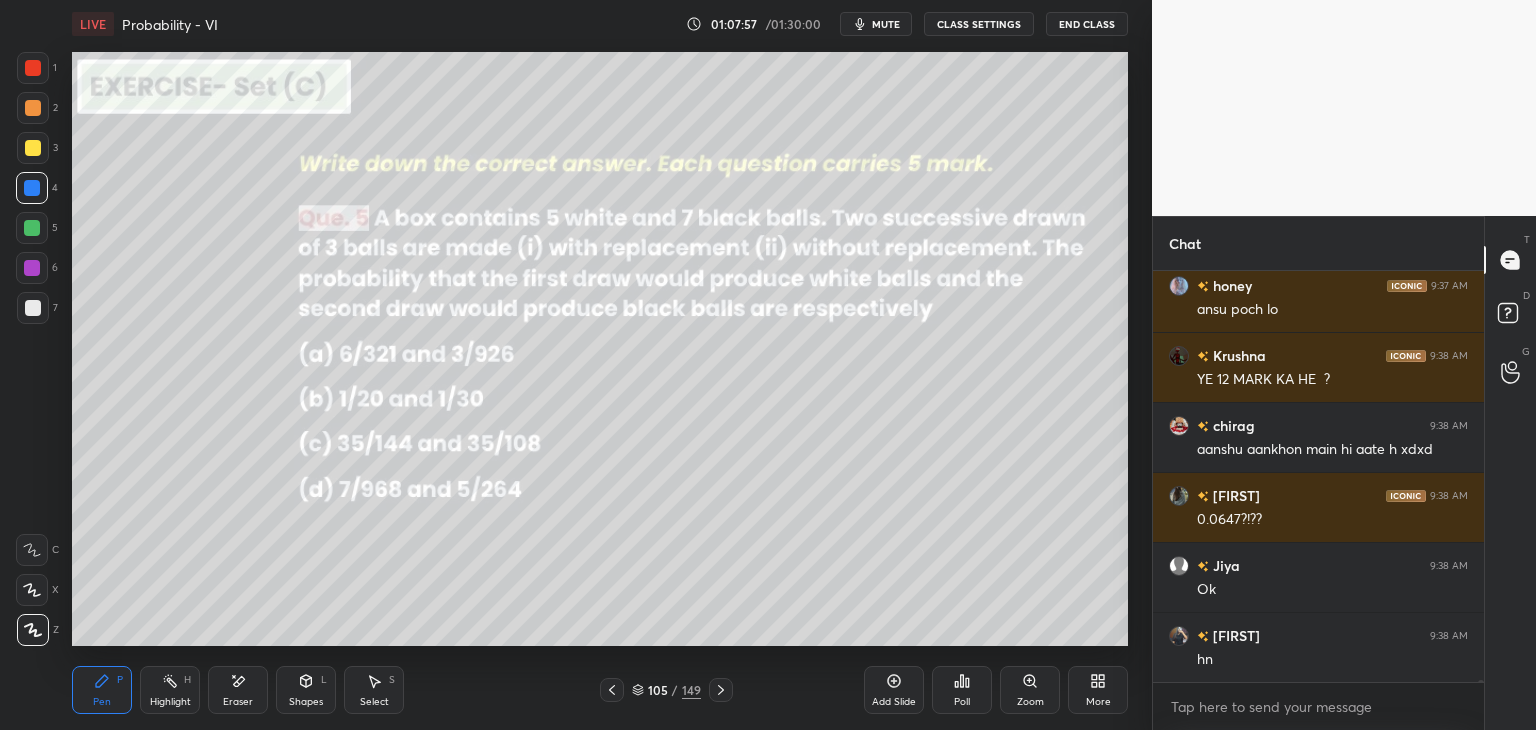 click 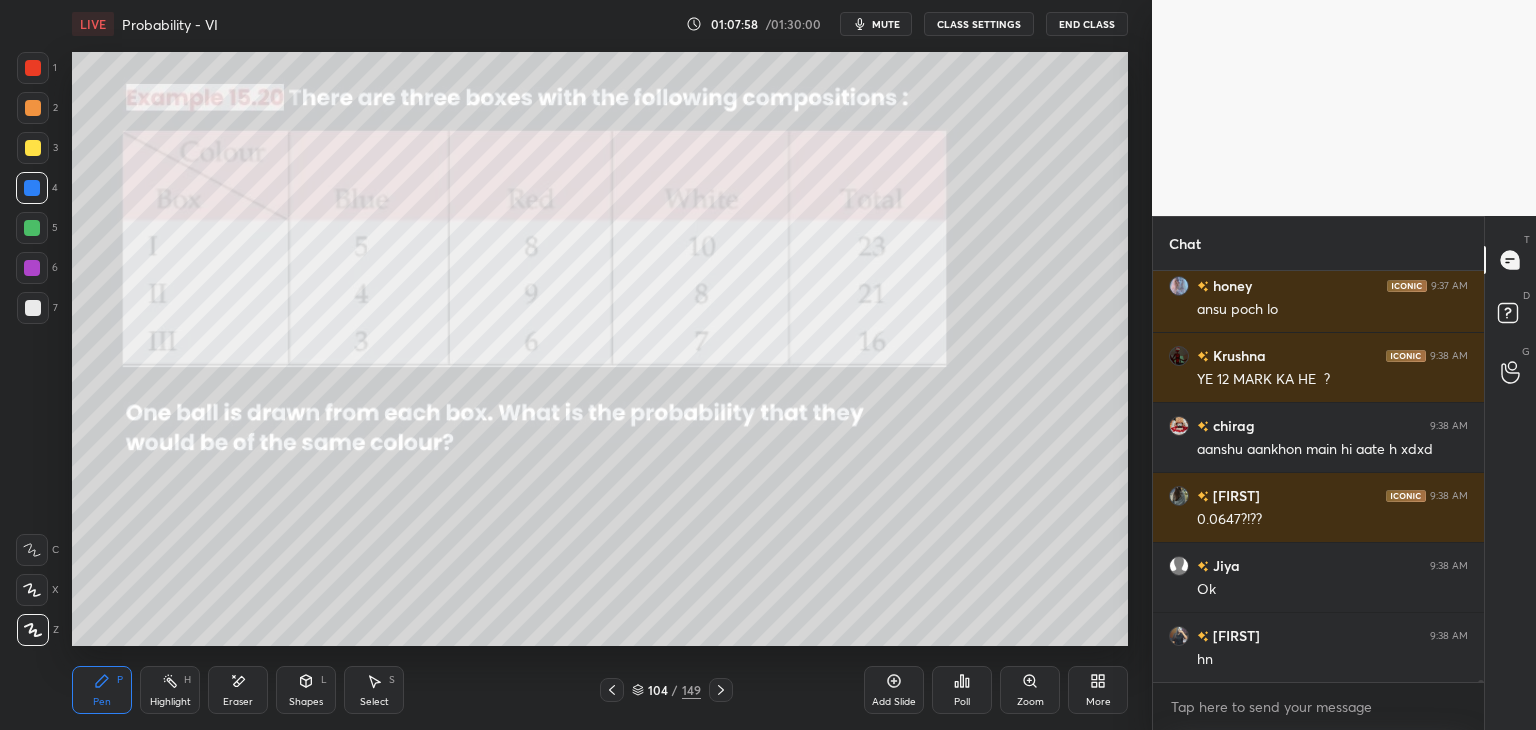 click 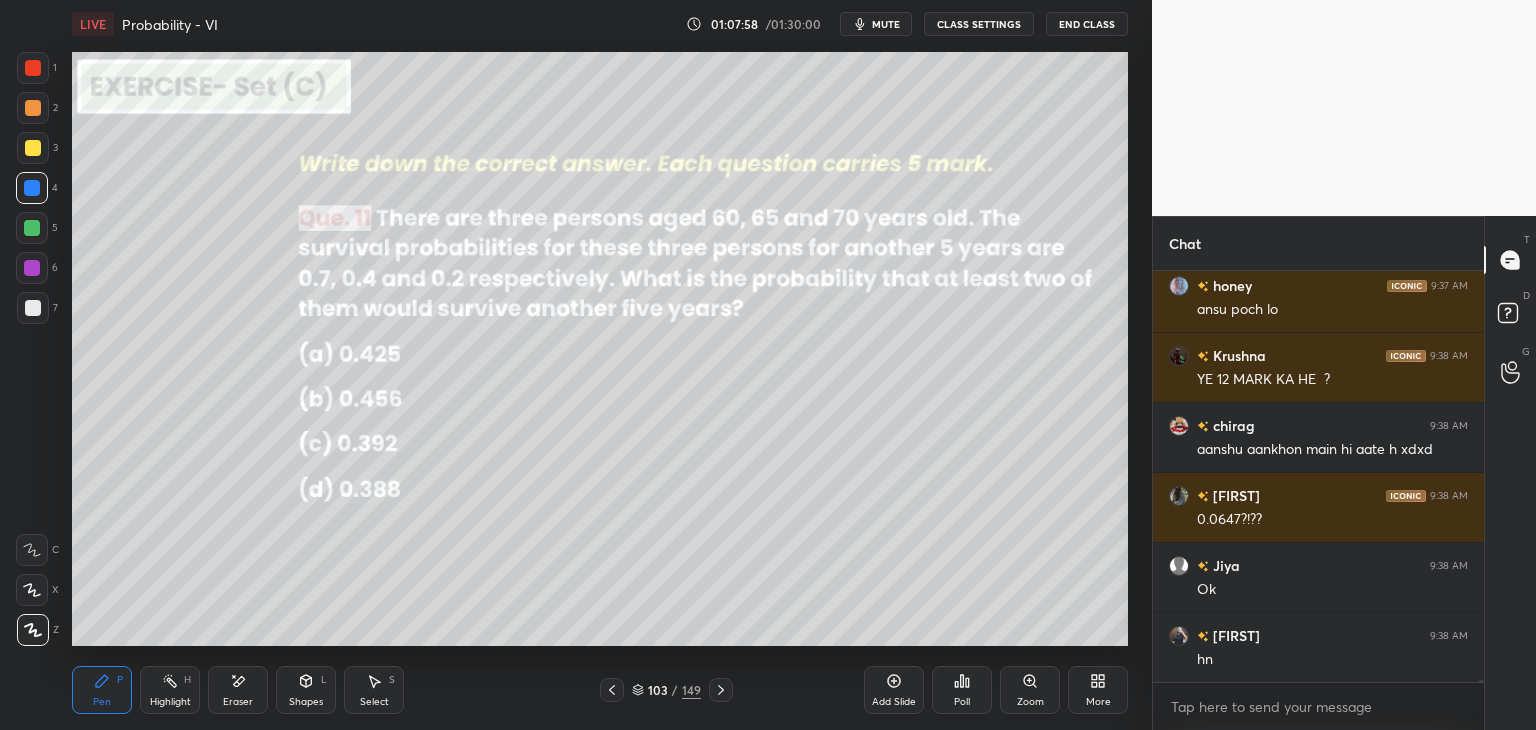 scroll, scrollTop: 88264, scrollLeft: 0, axis: vertical 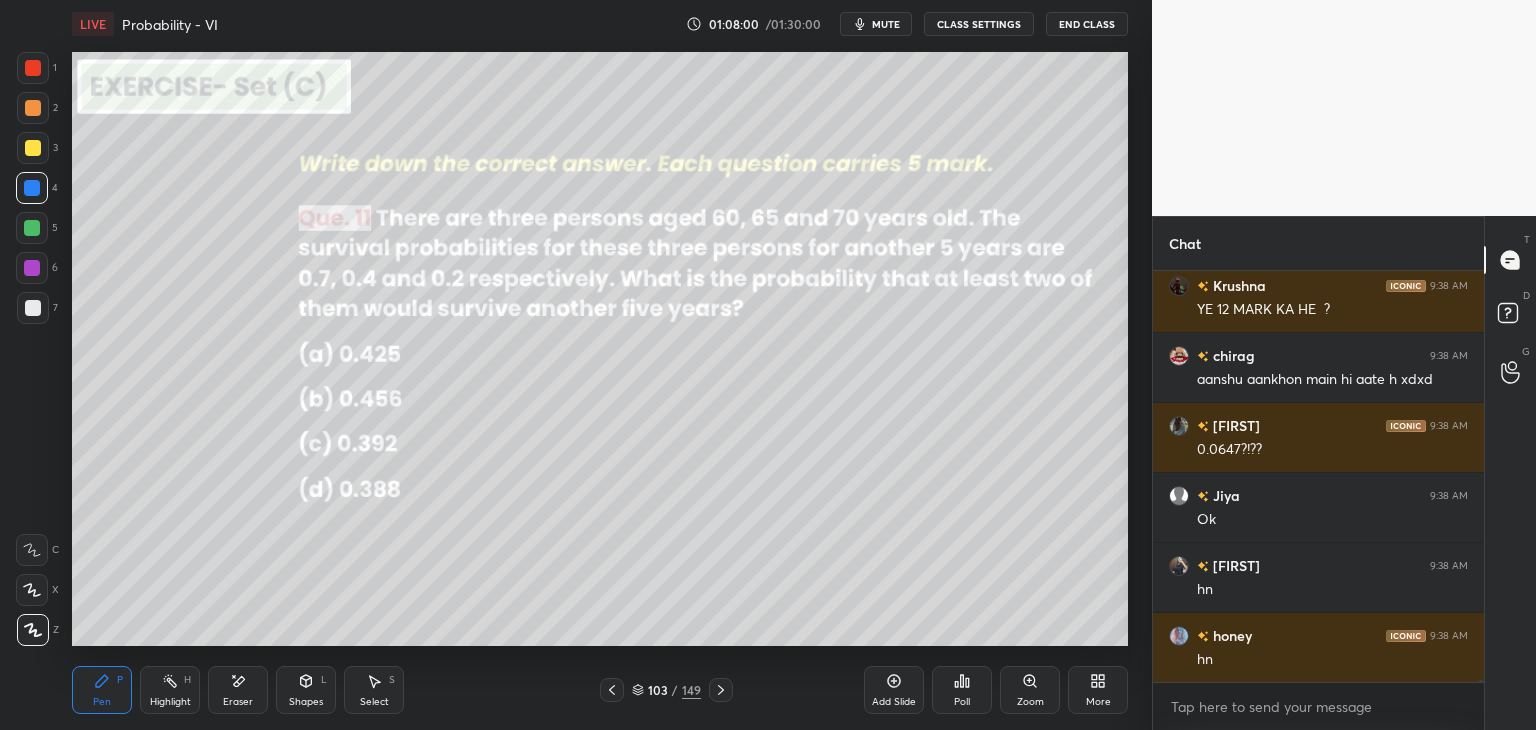 click 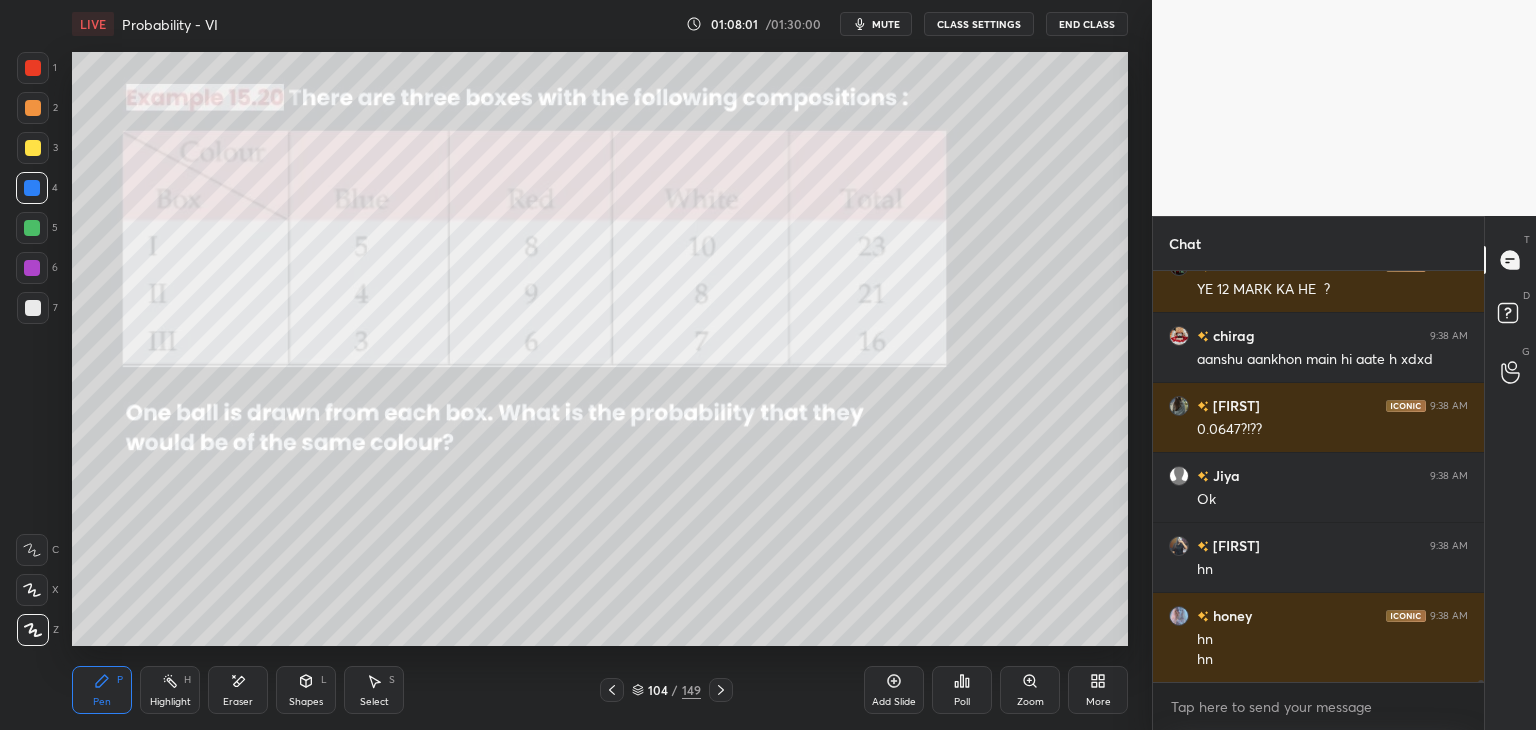 scroll, scrollTop: 88374, scrollLeft: 0, axis: vertical 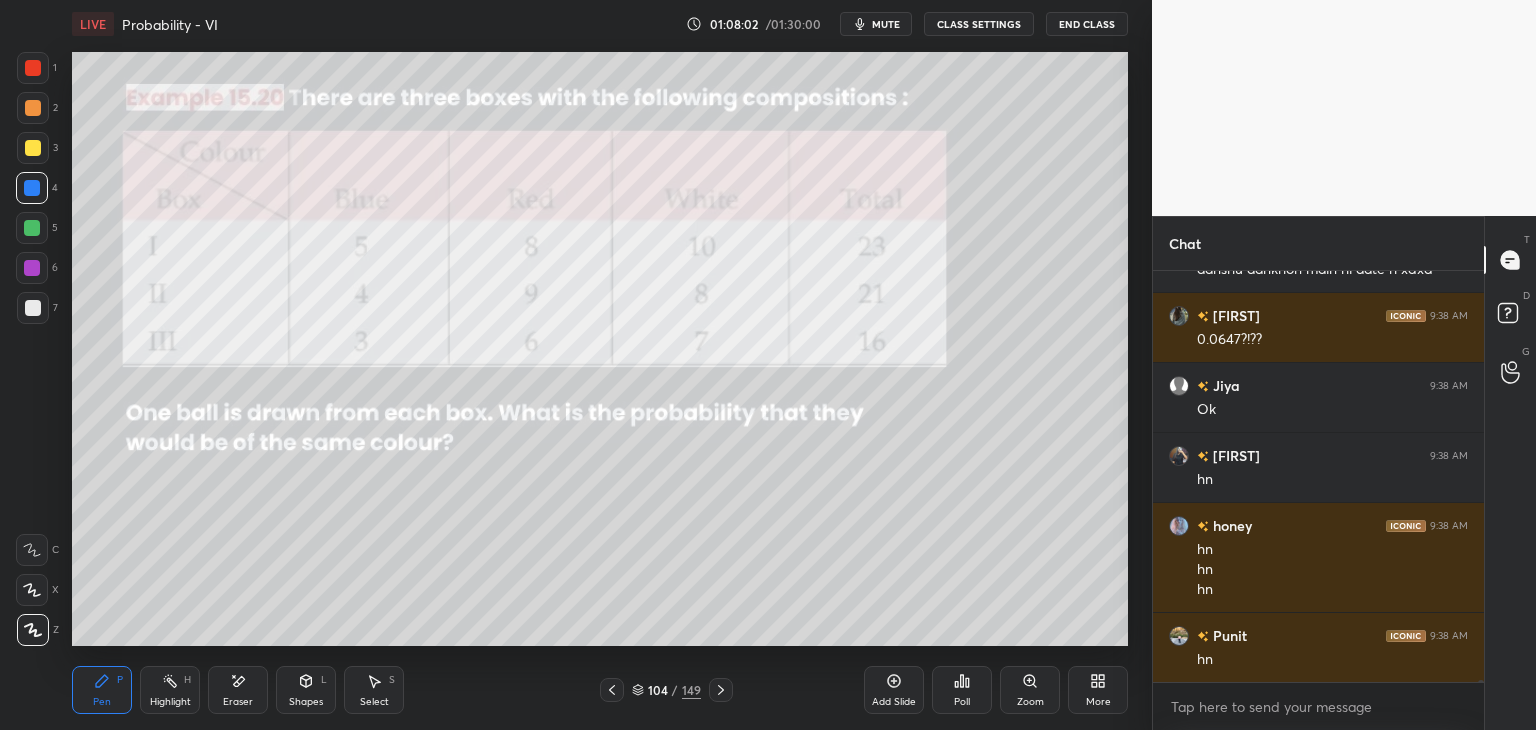 click on "/" at bounding box center (675, 690) 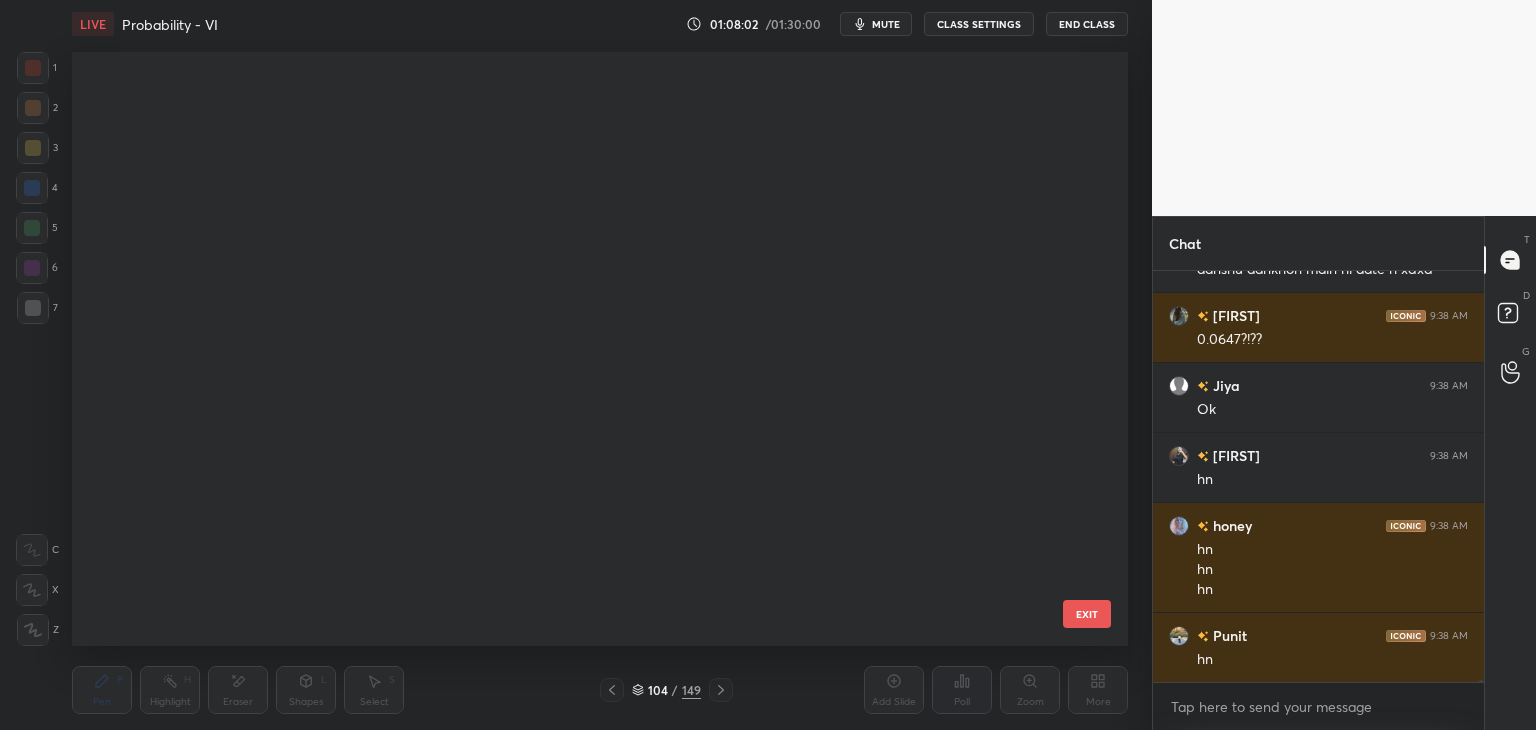 scroll, scrollTop: 5811, scrollLeft: 0, axis: vertical 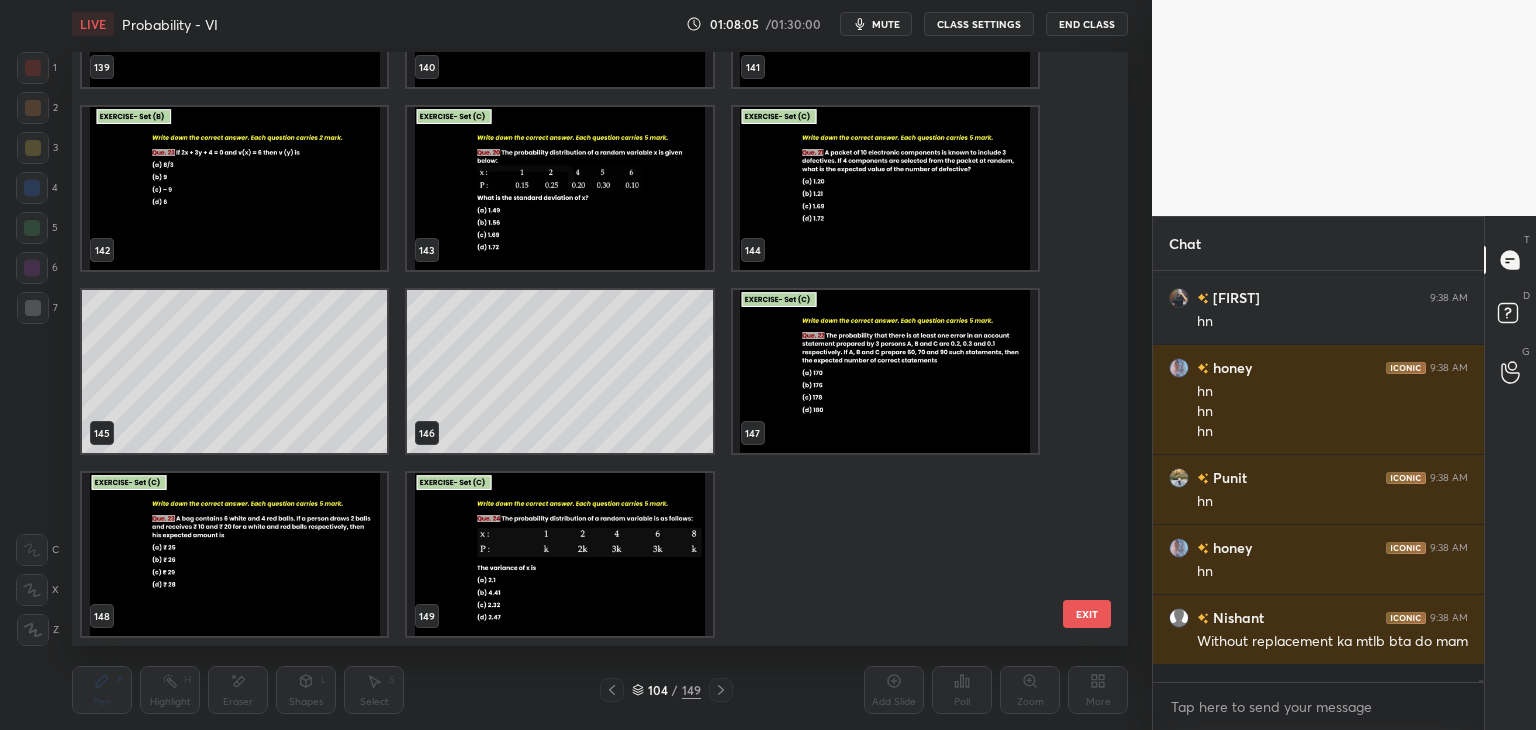 click at bounding box center (559, 554) 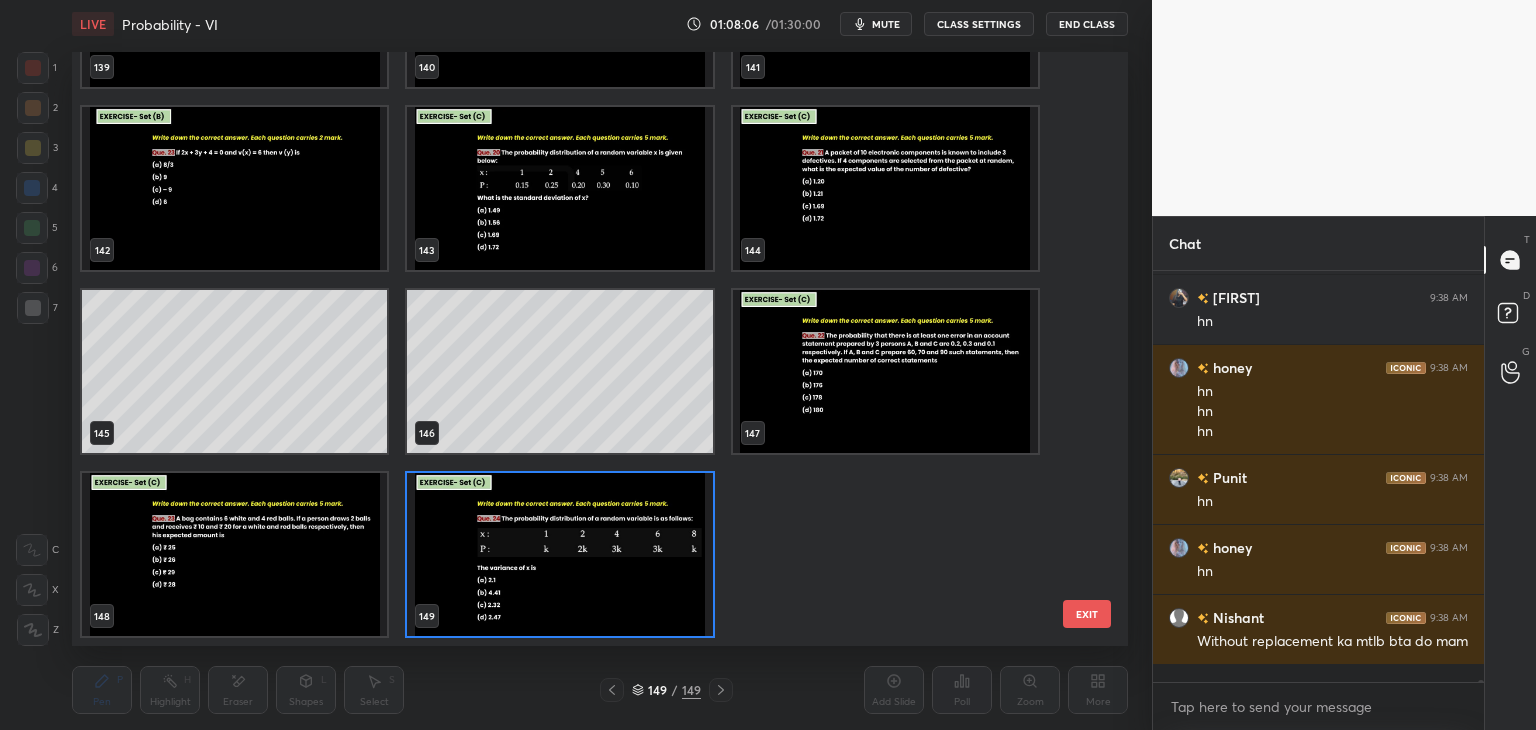 click at bounding box center (559, 554) 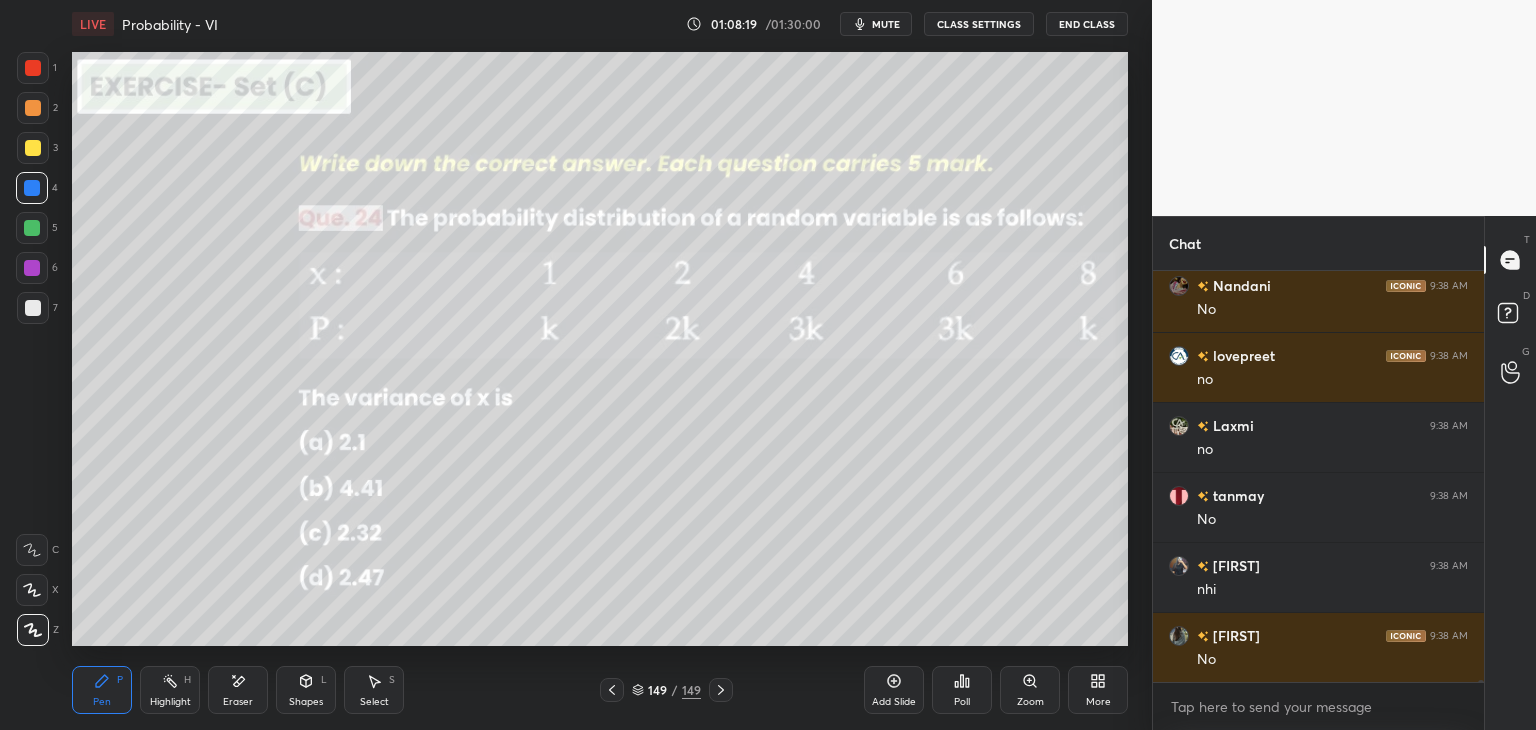 scroll, scrollTop: 89512, scrollLeft: 0, axis: vertical 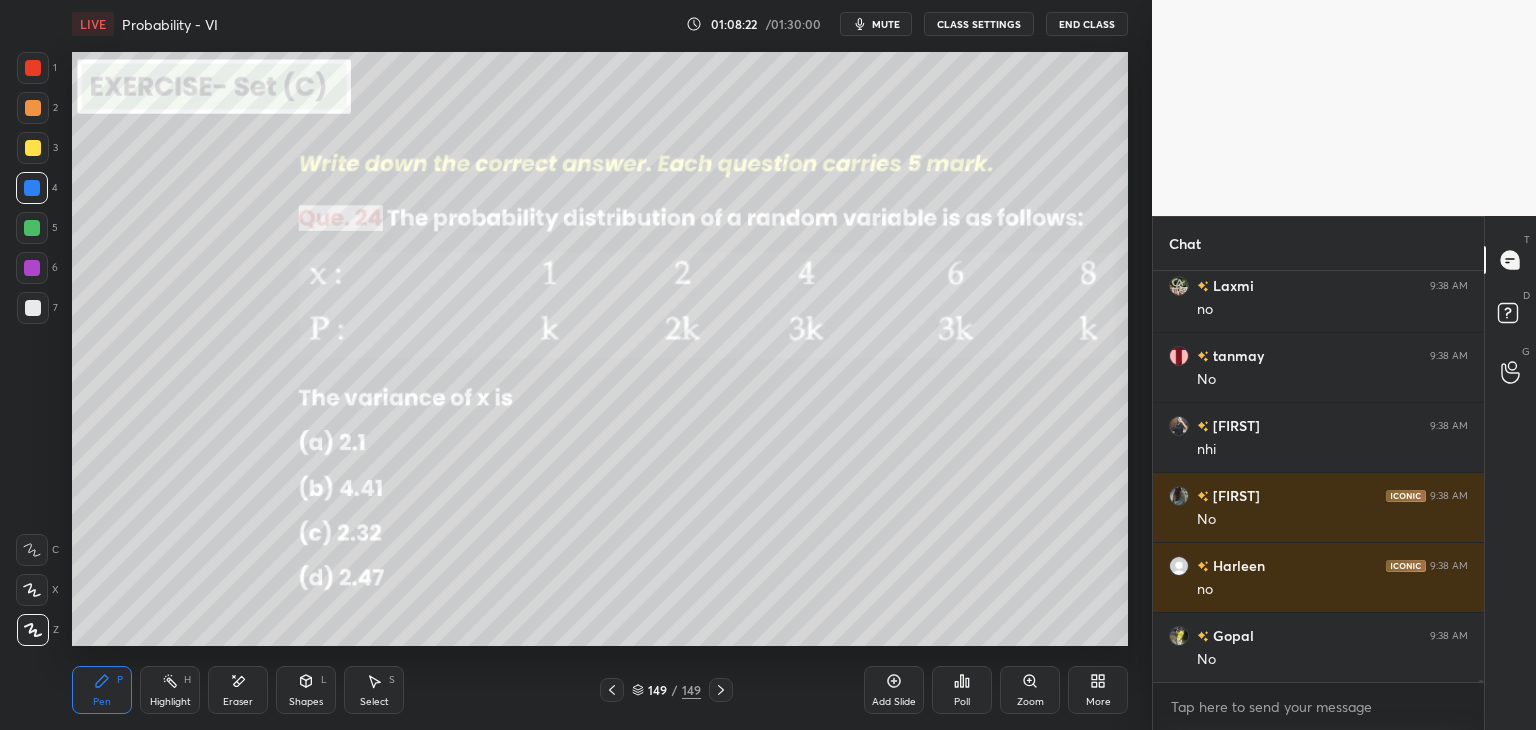 click 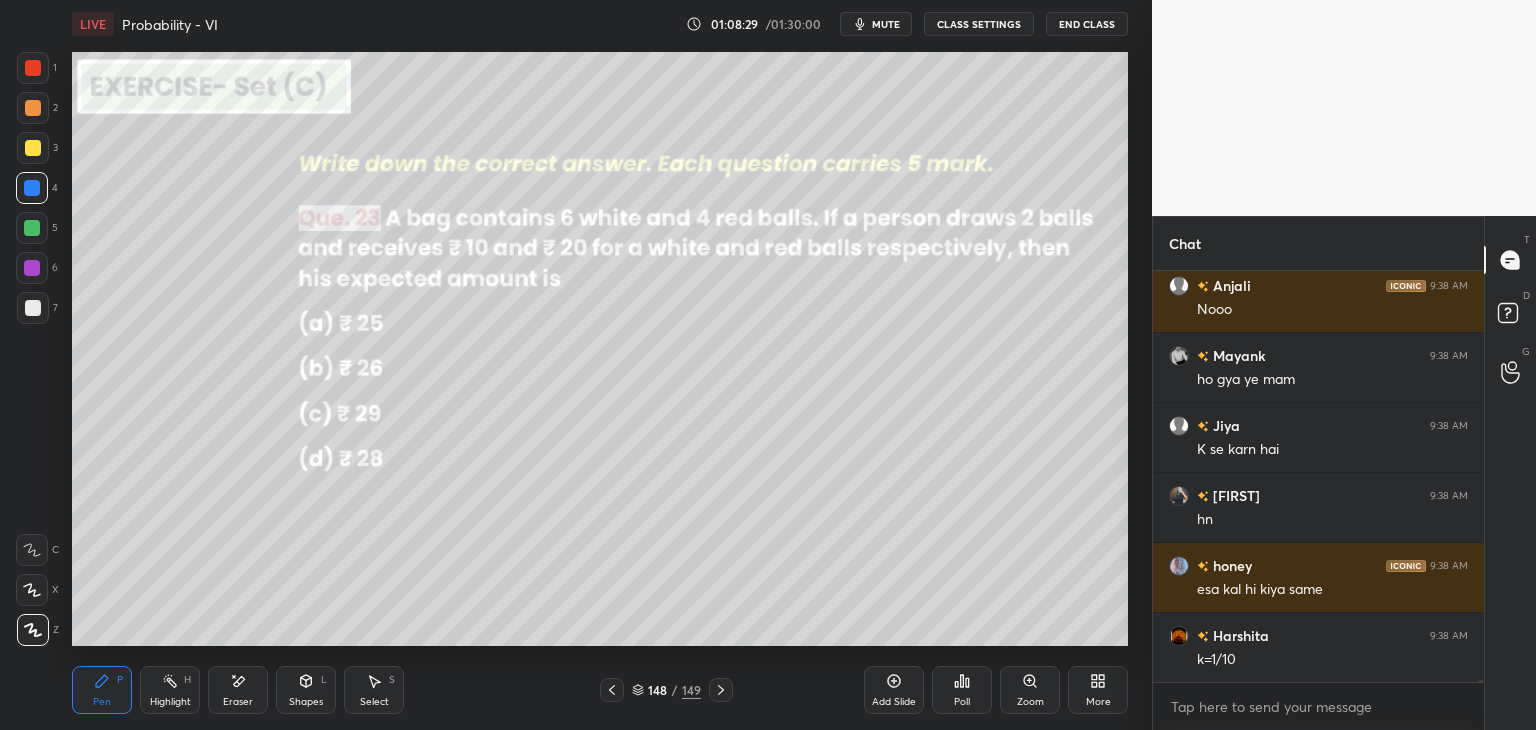 scroll, scrollTop: 89980, scrollLeft: 0, axis: vertical 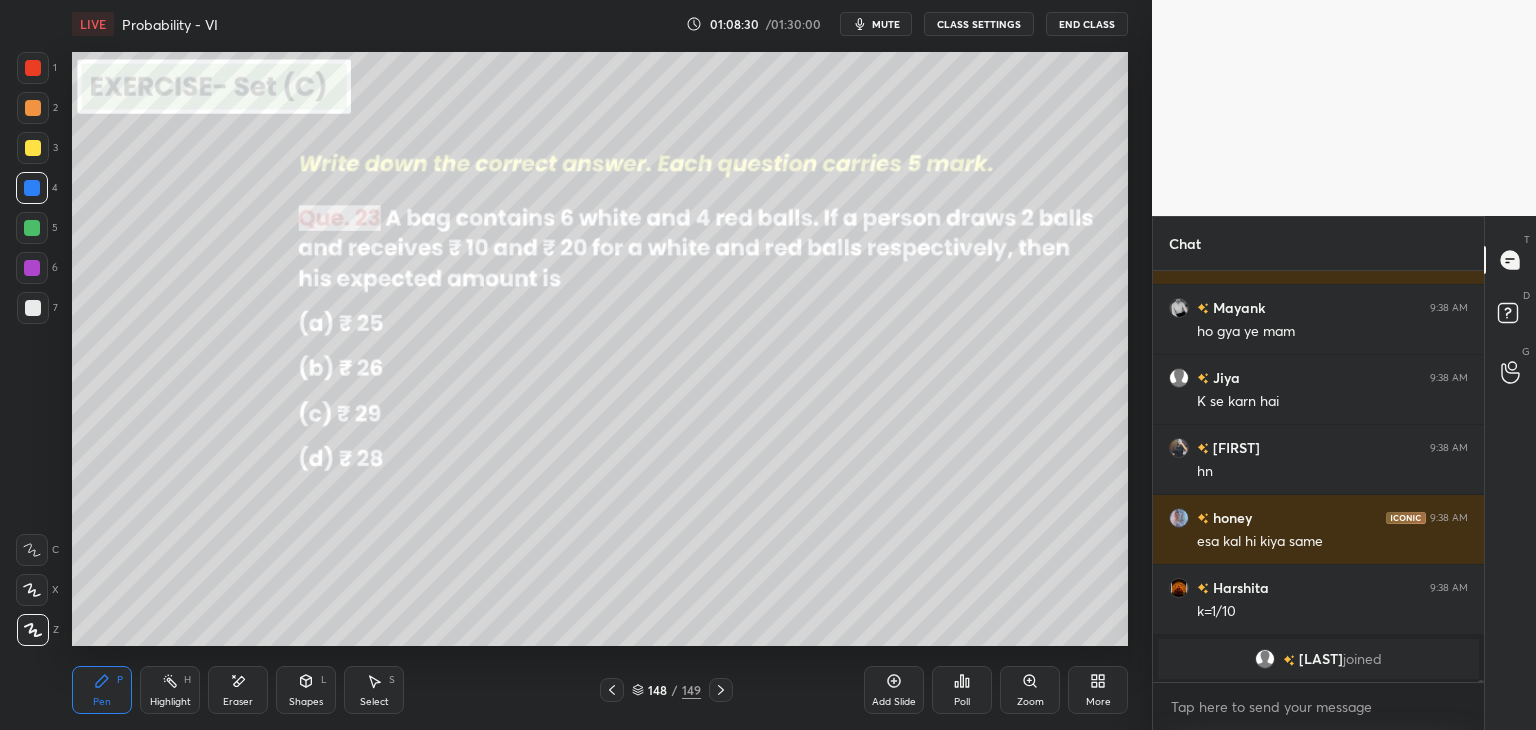 click 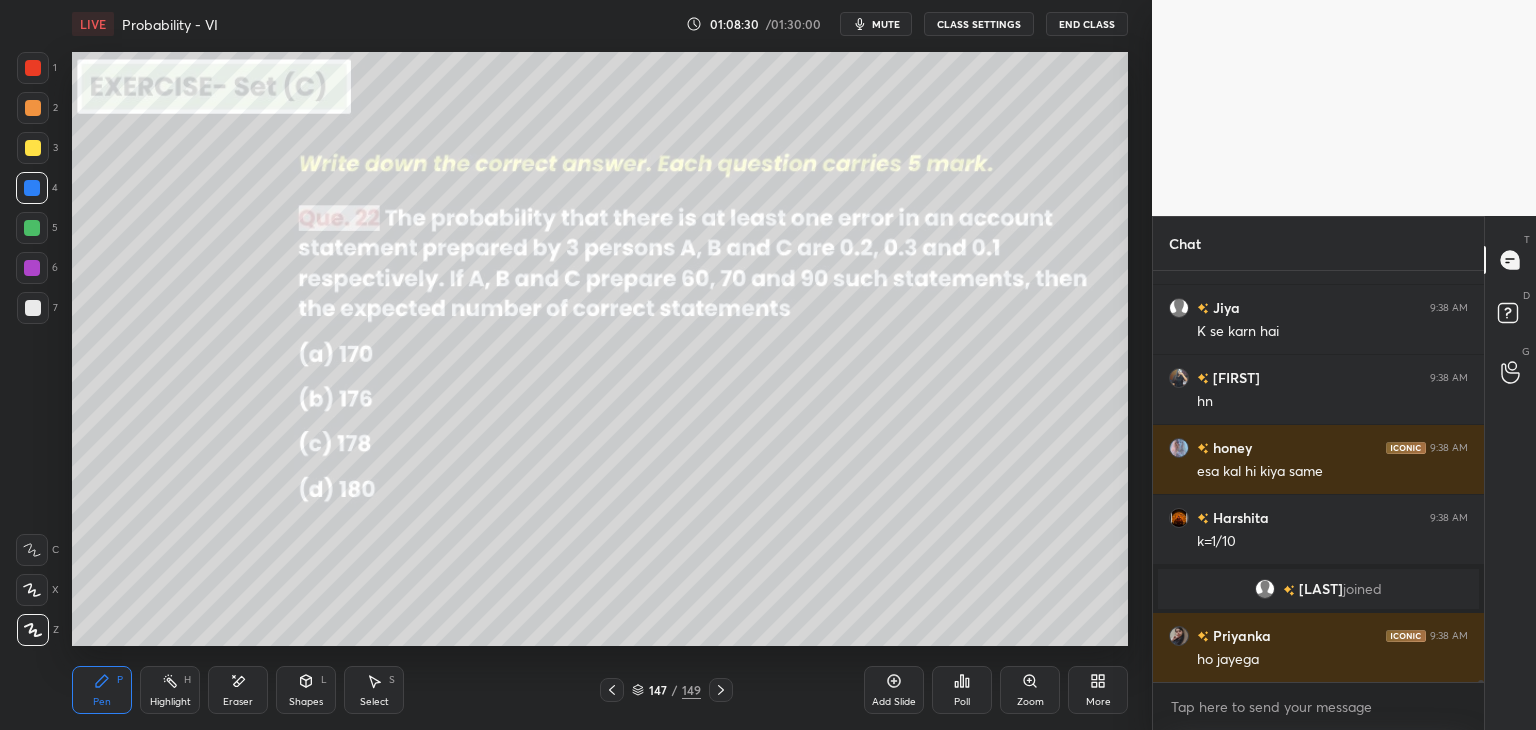 scroll, scrollTop: 89216, scrollLeft: 0, axis: vertical 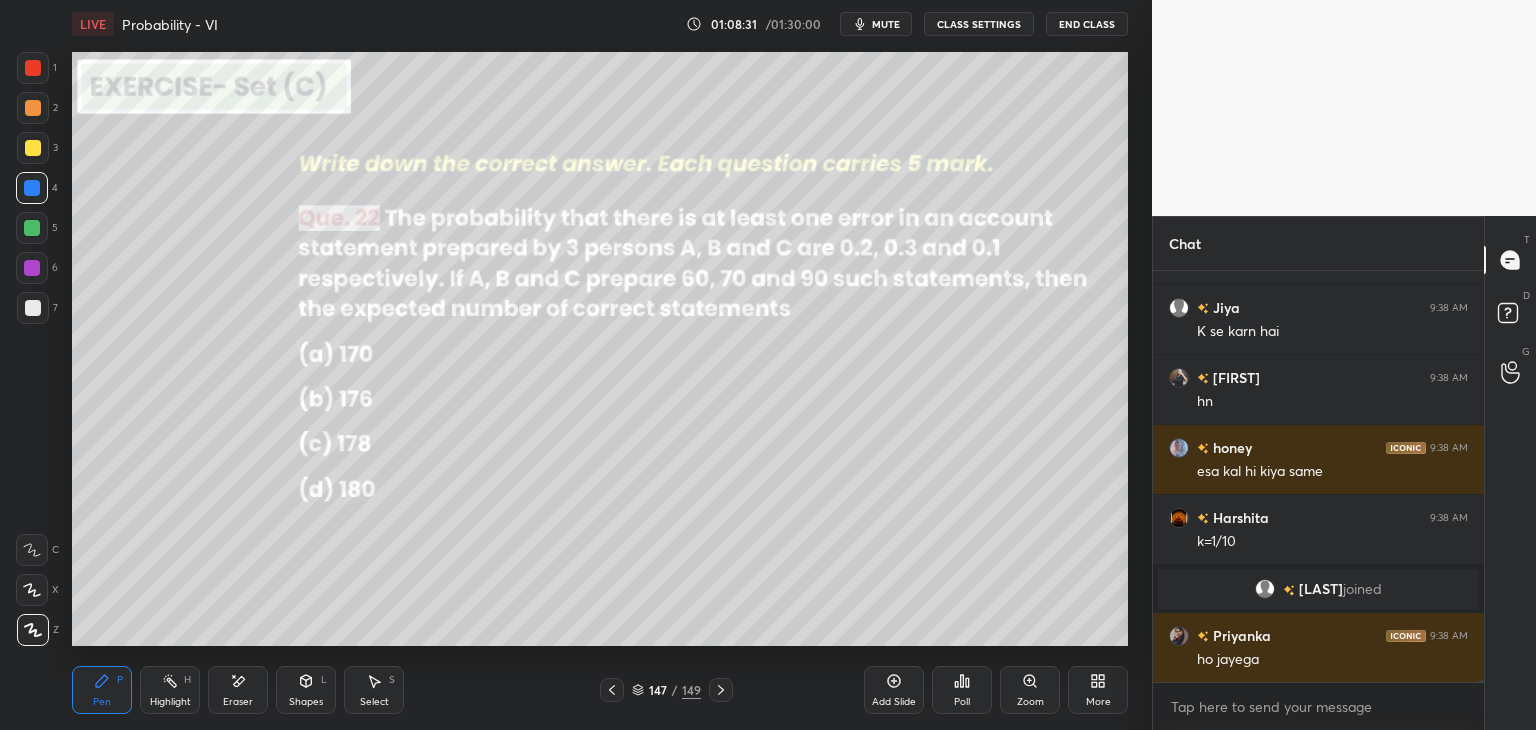 click 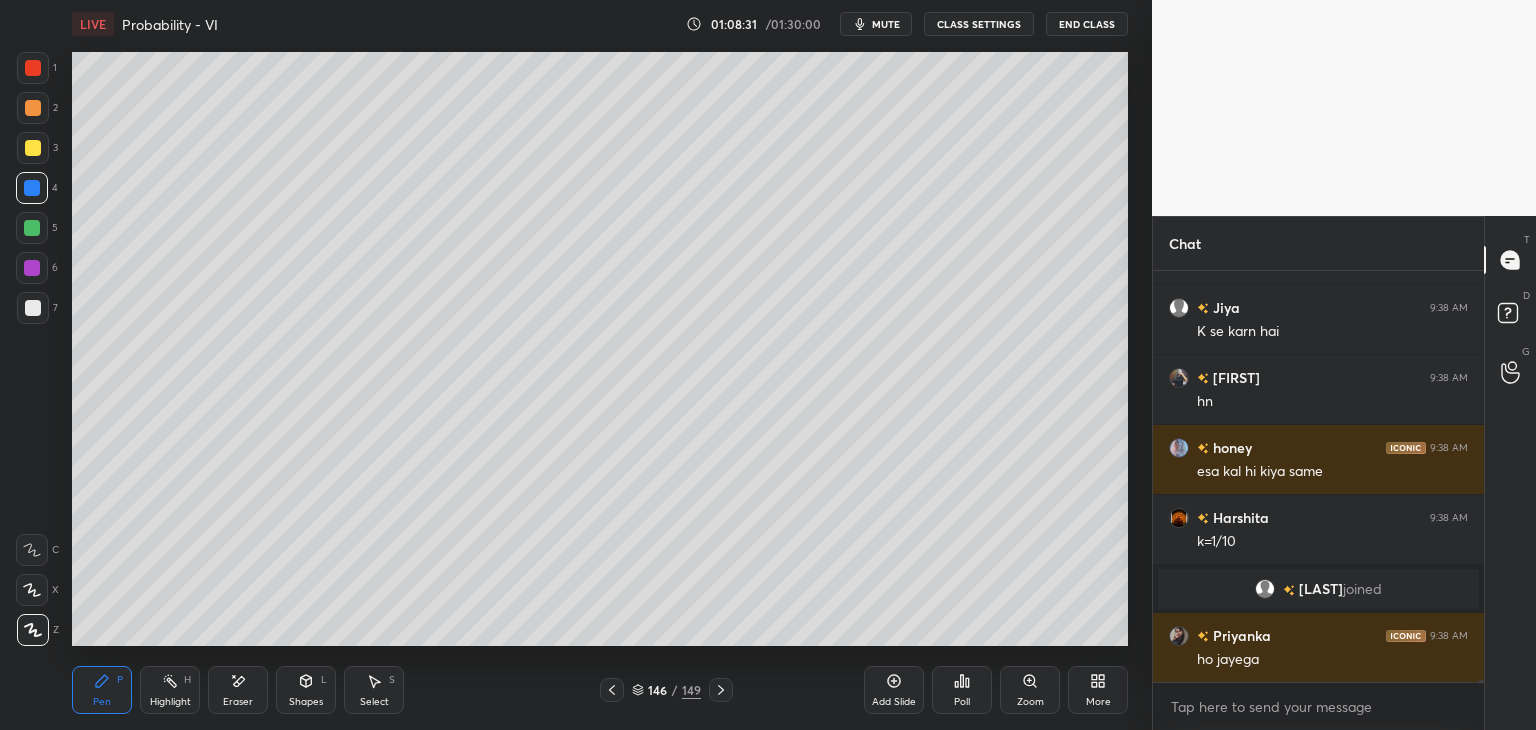 click 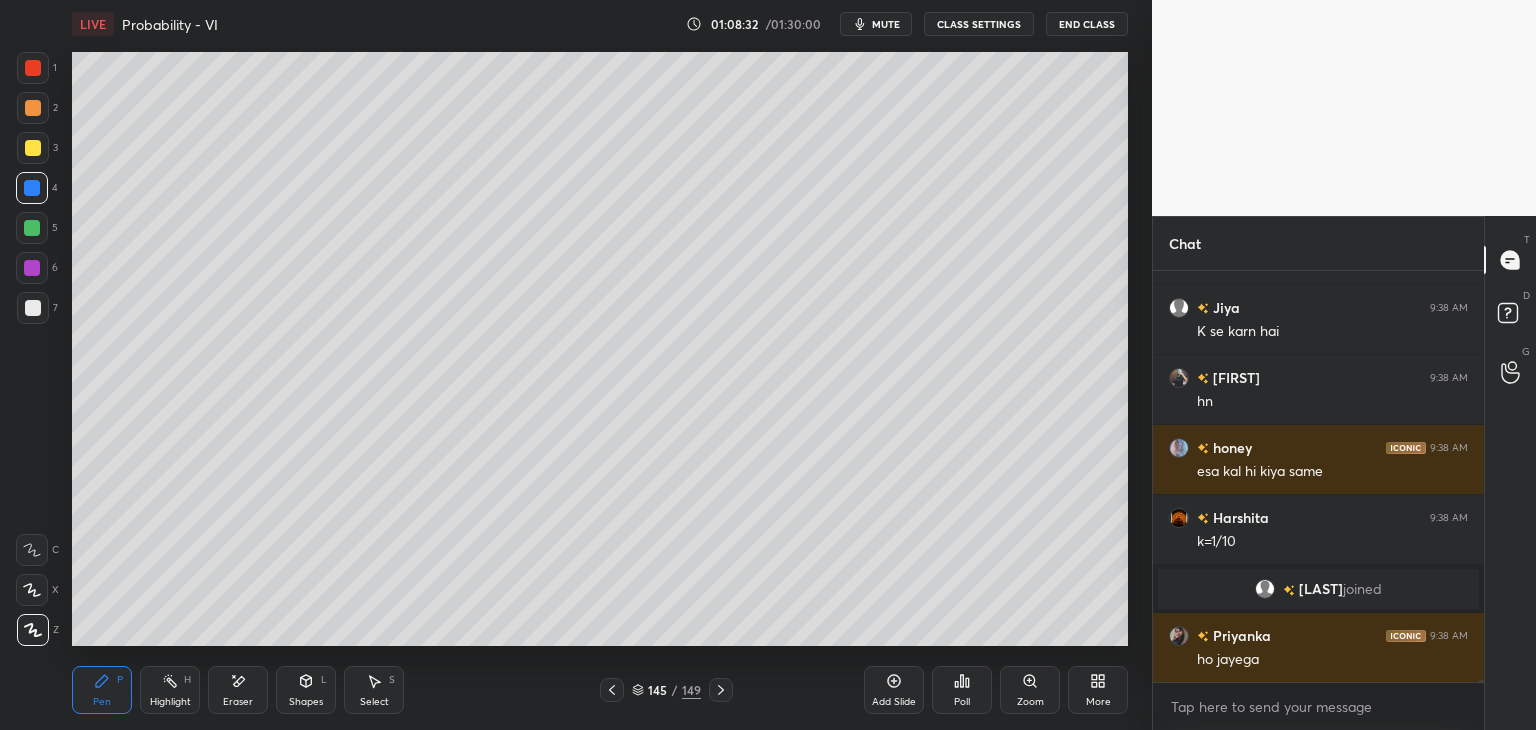 click 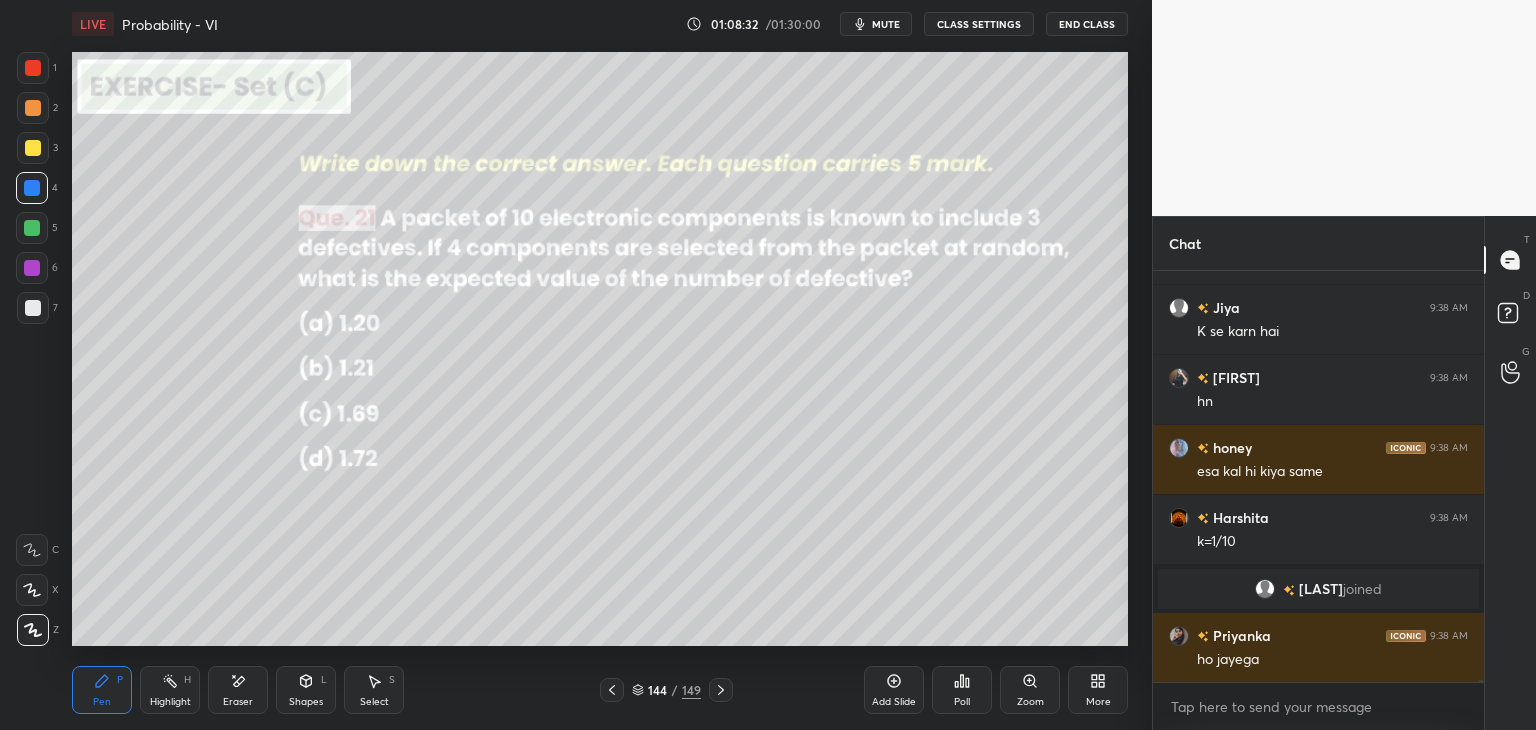 click 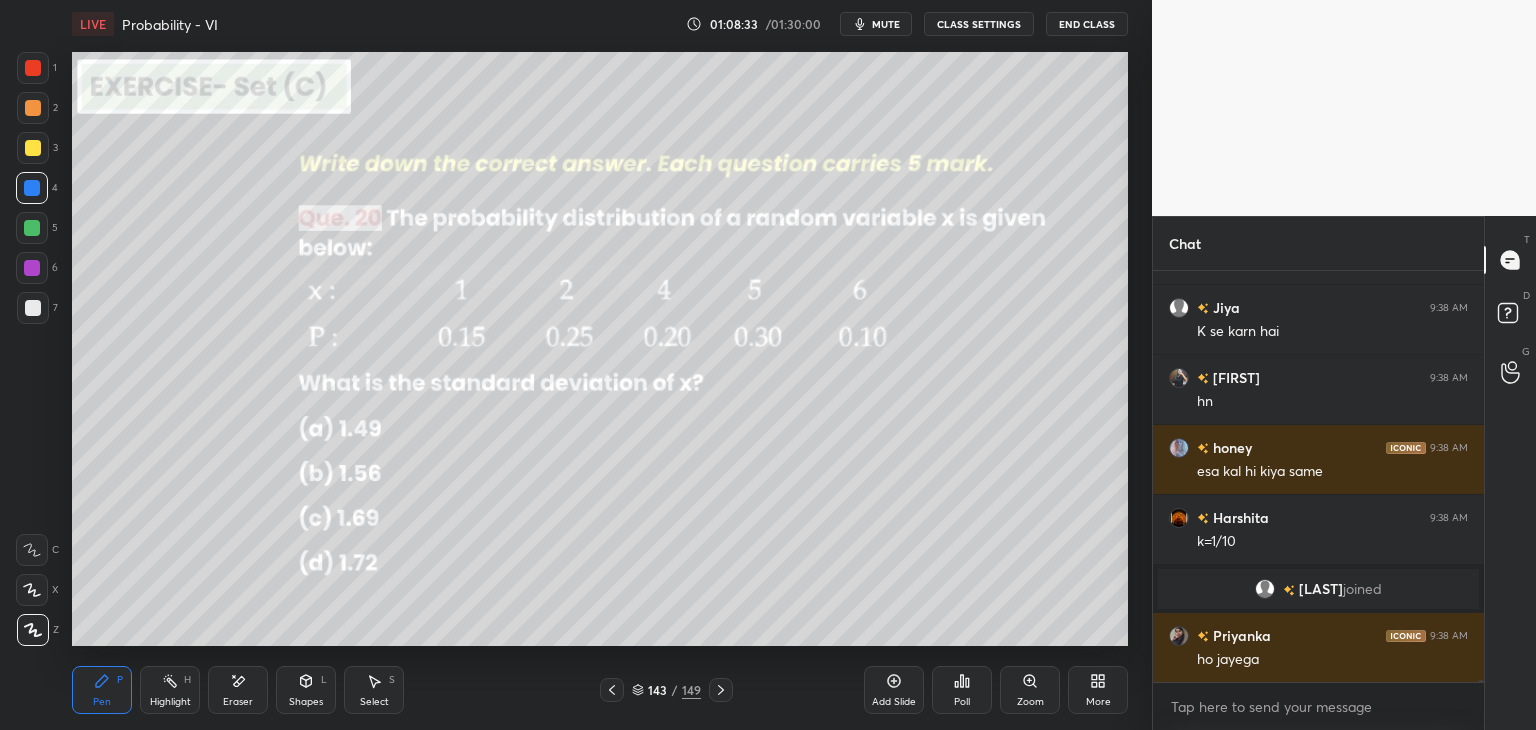 scroll, scrollTop: 89286, scrollLeft: 0, axis: vertical 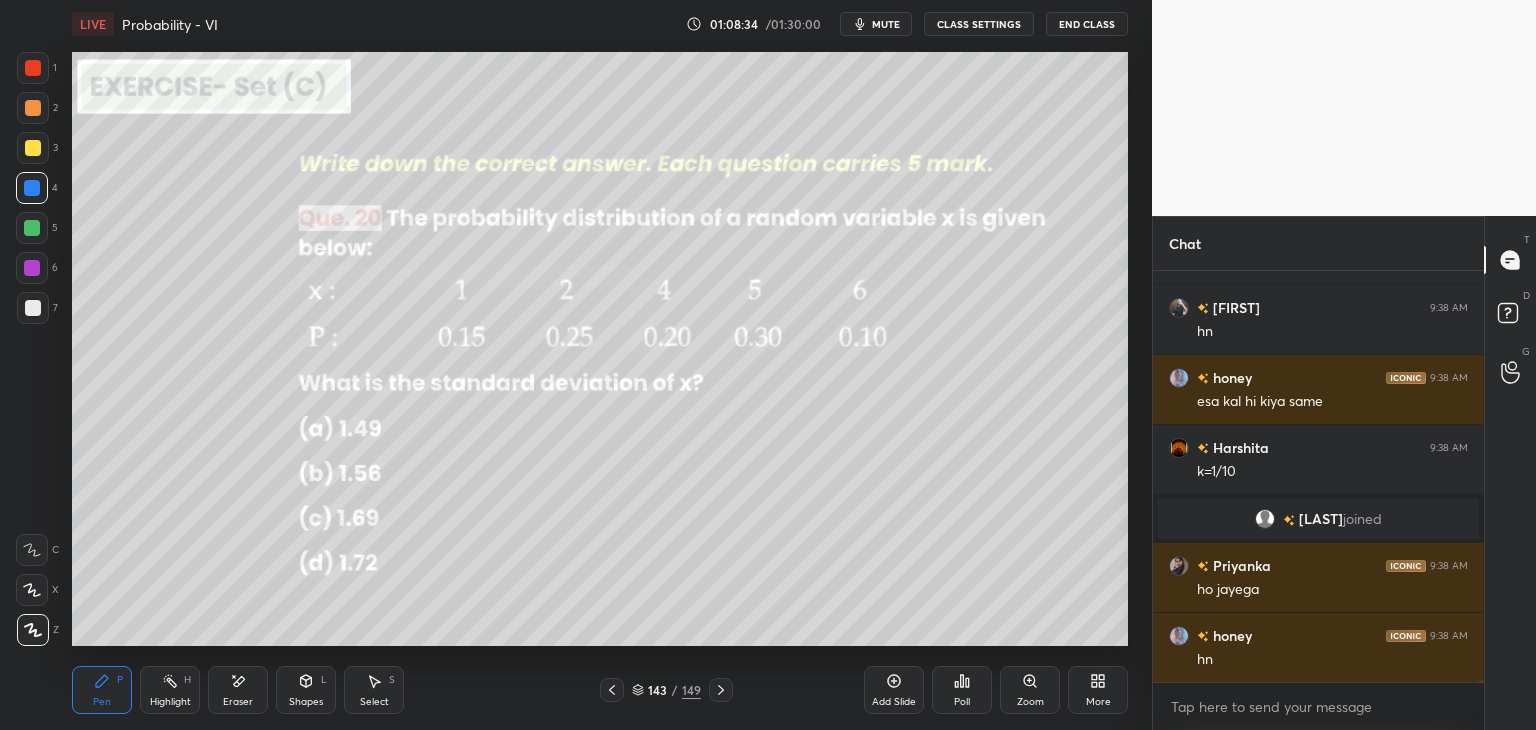 click 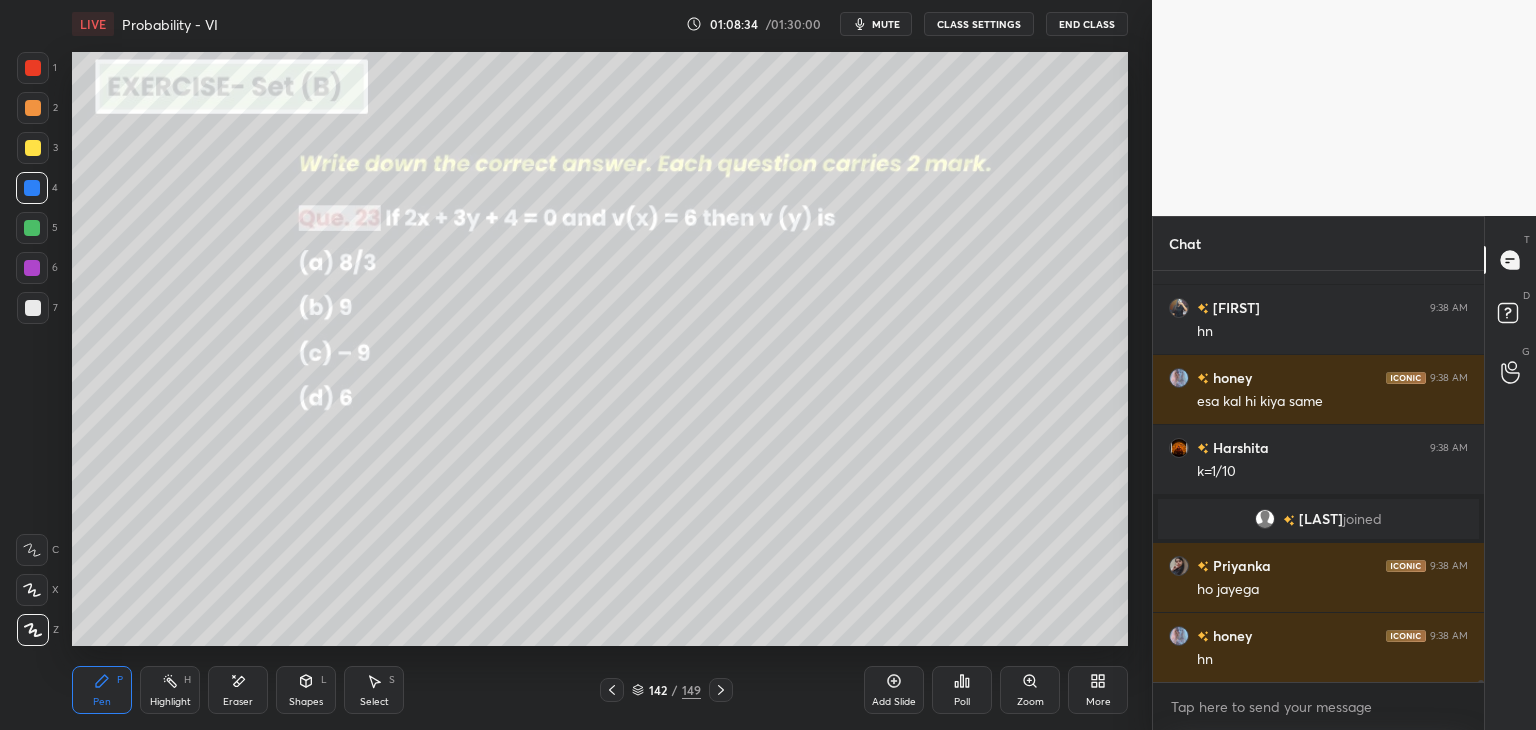 click 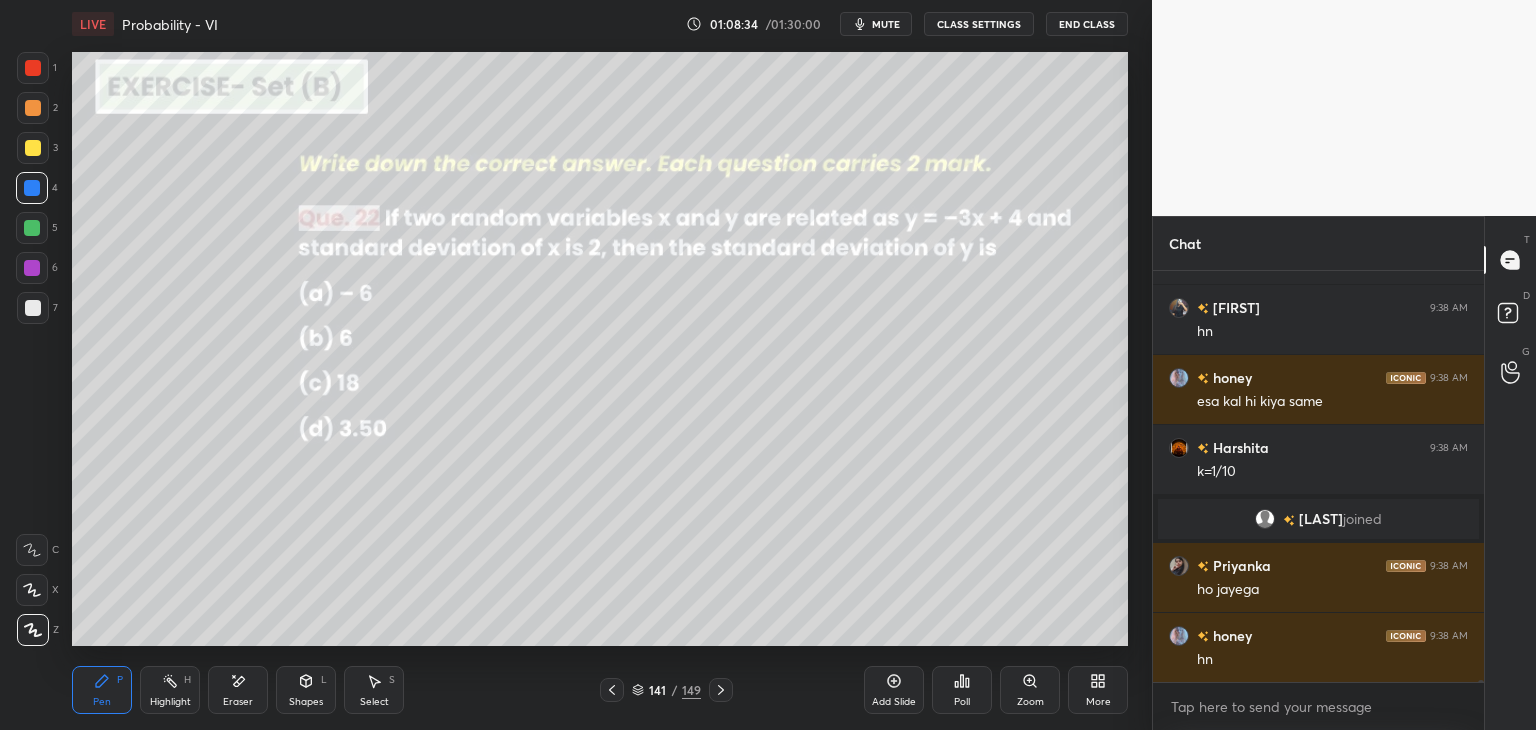 click 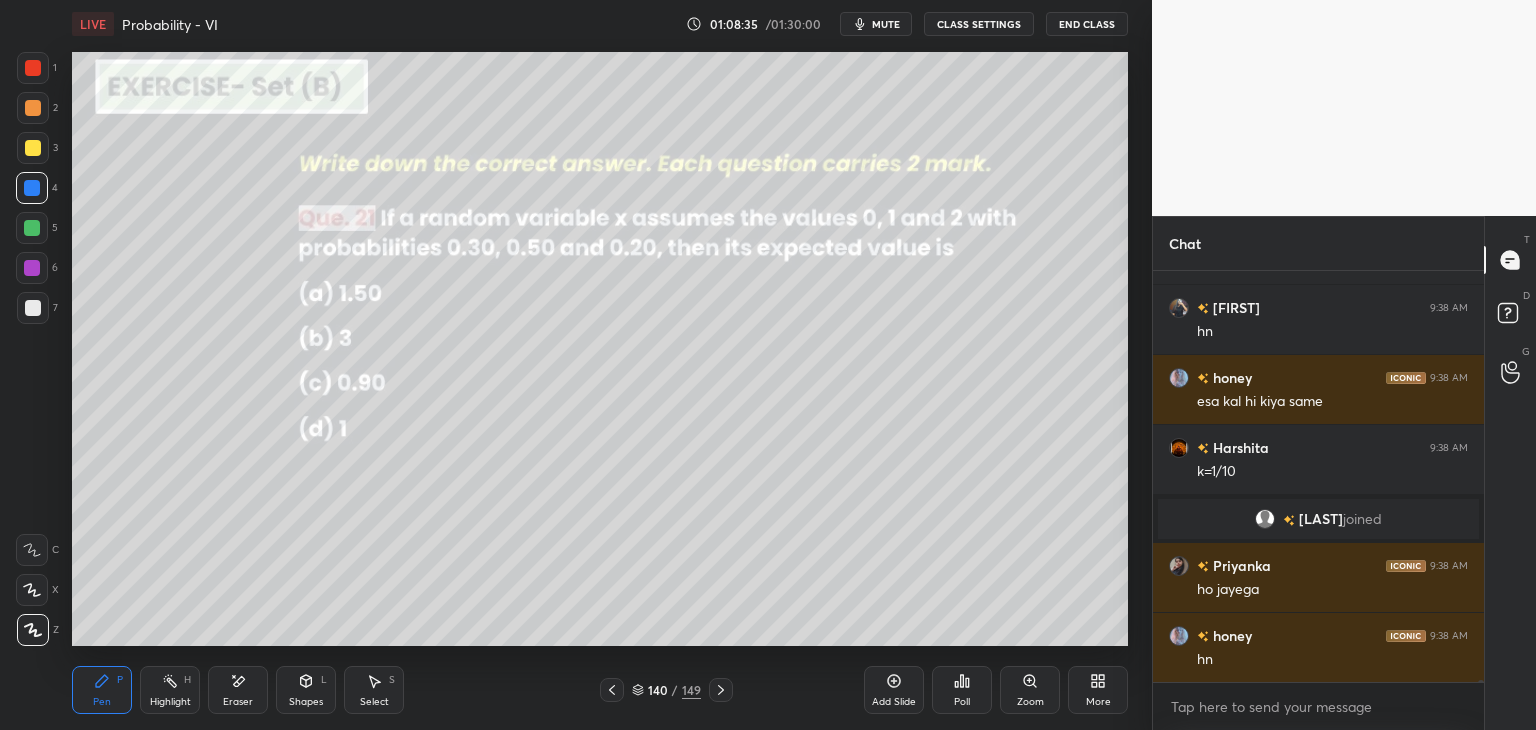 click 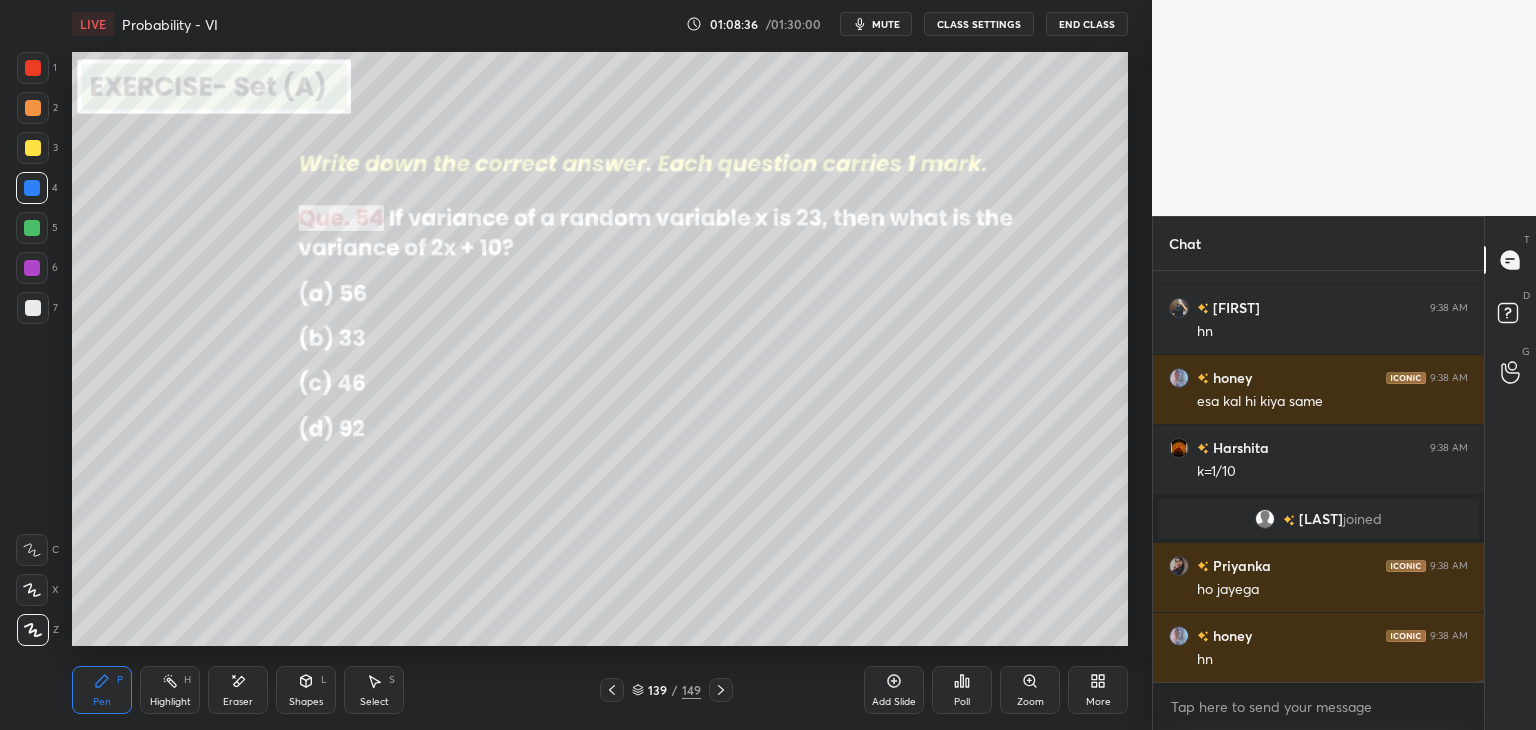 click 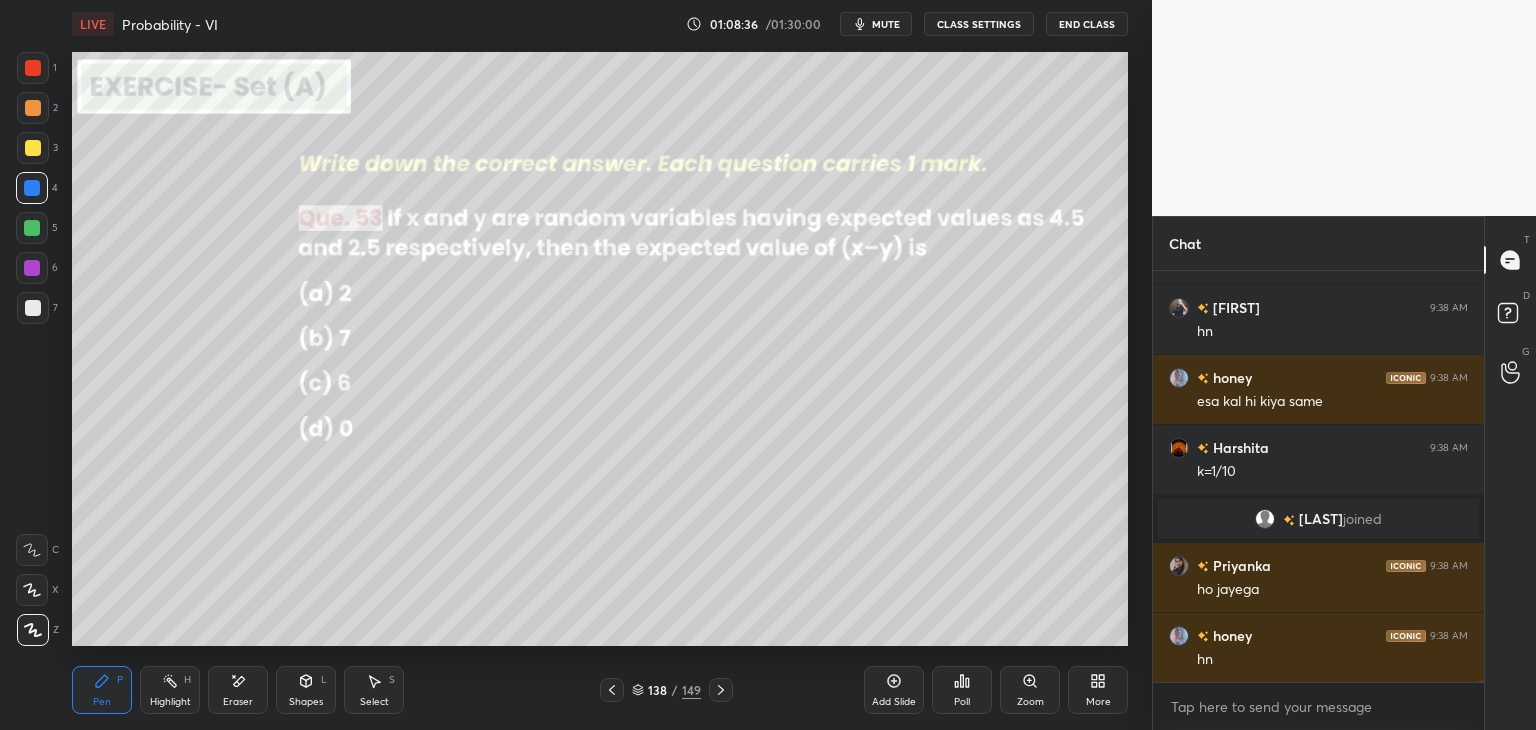 scroll, scrollTop: 89356, scrollLeft: 0, axis: vertical 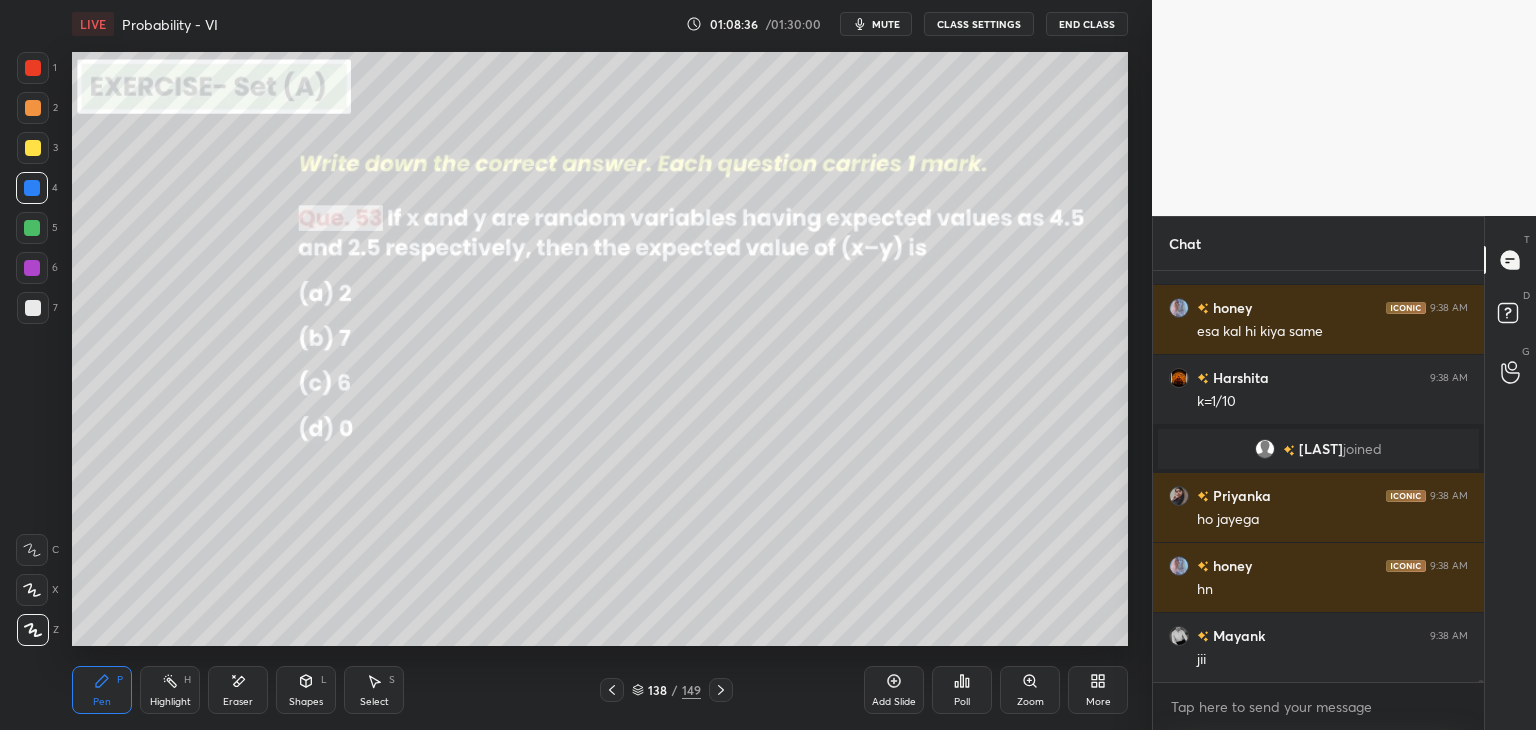 click 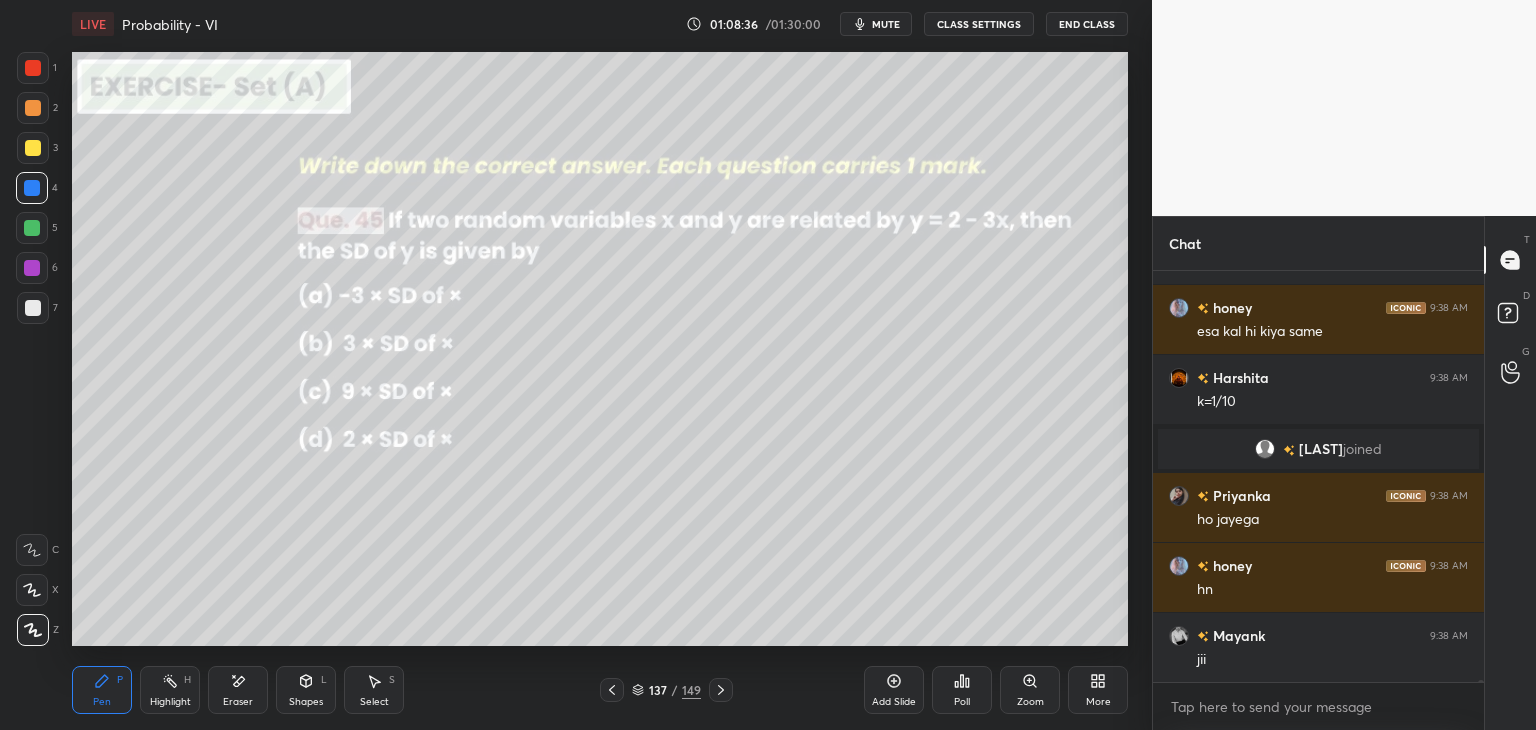 click 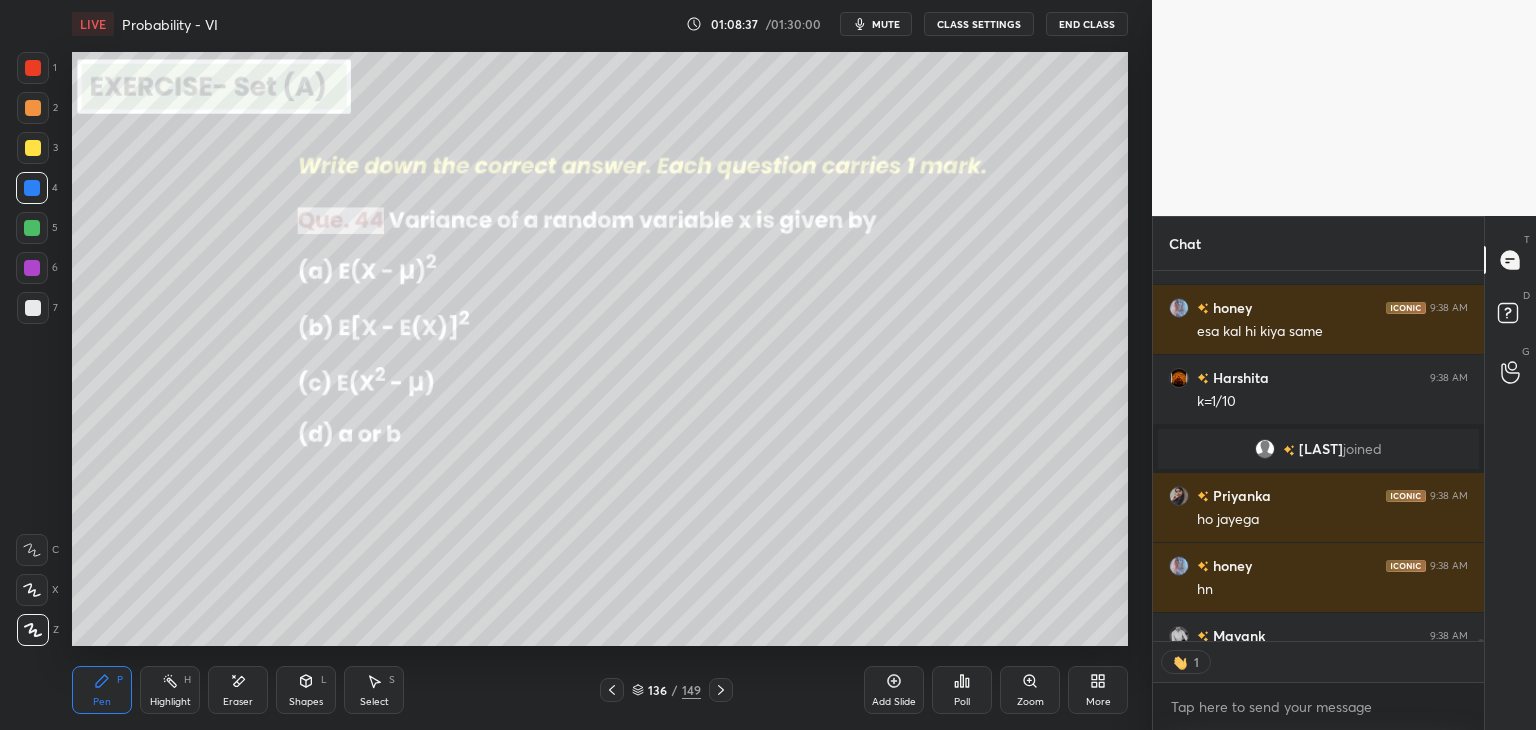 click 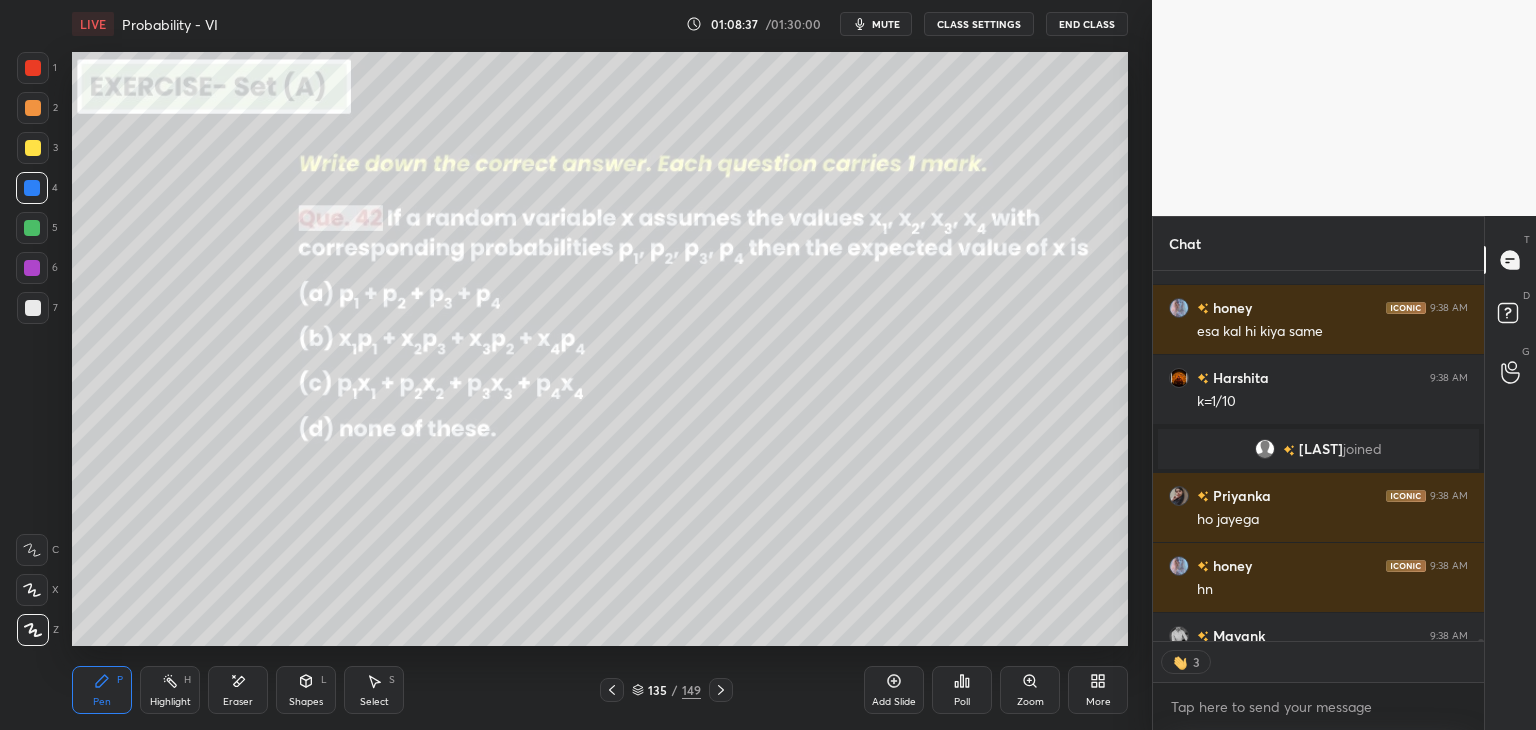 click 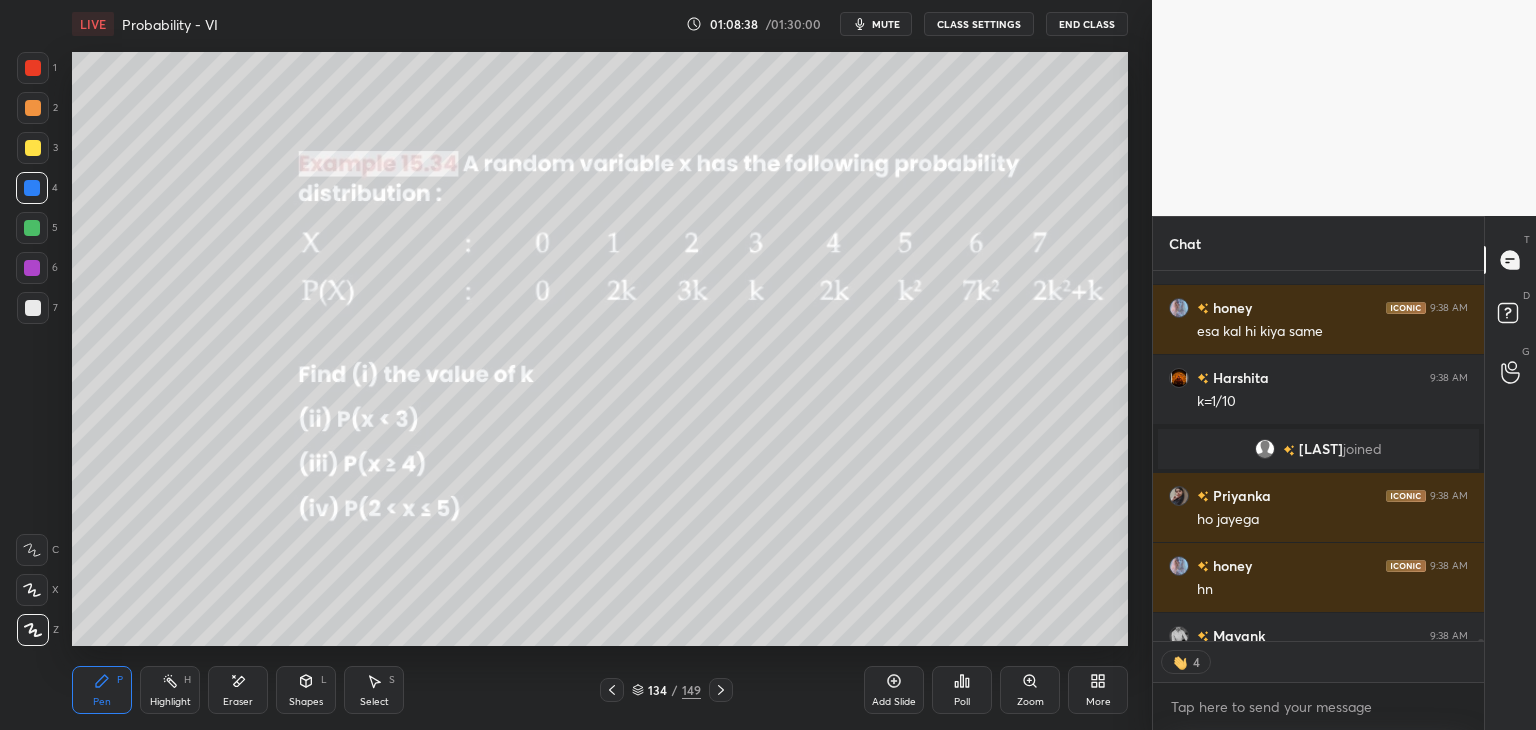 click 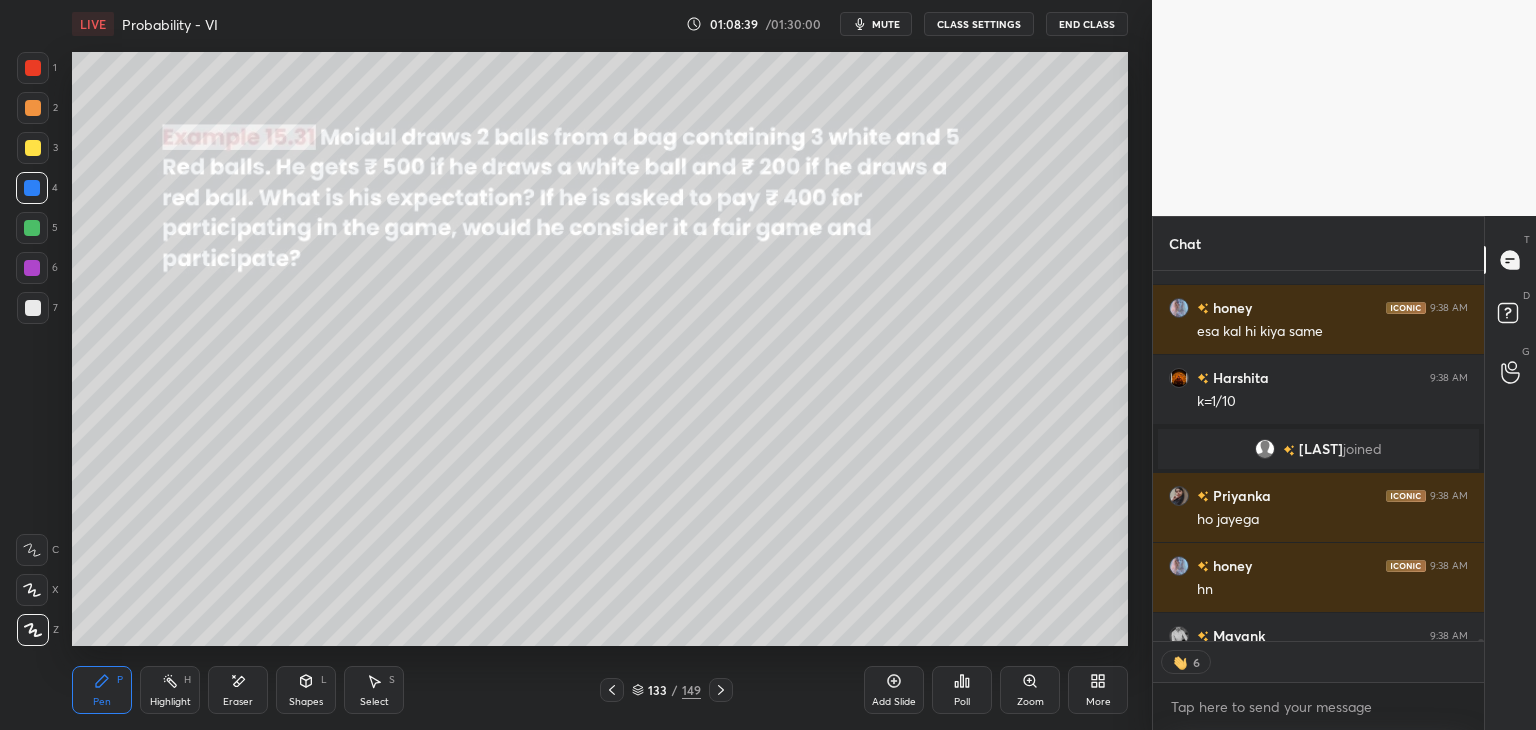 click 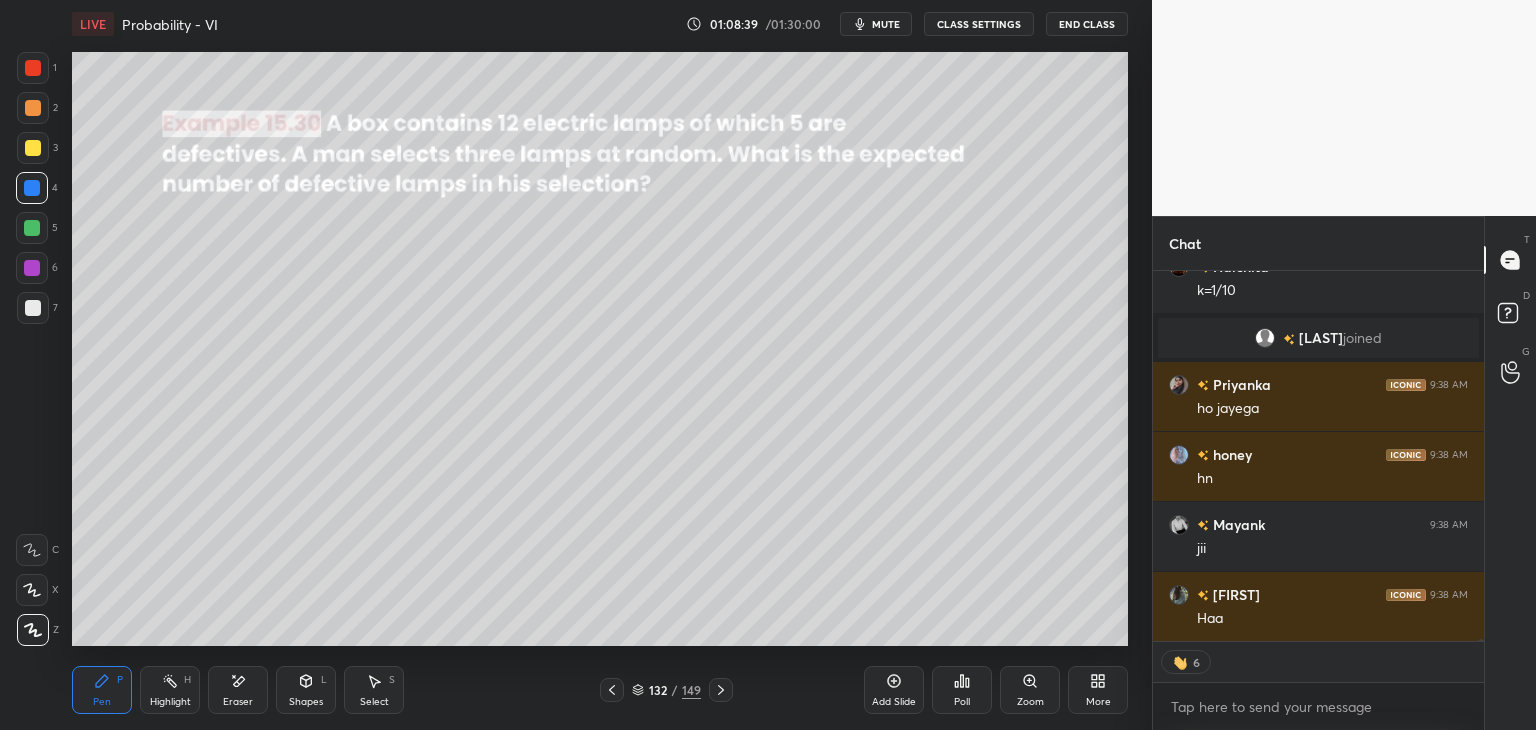 click 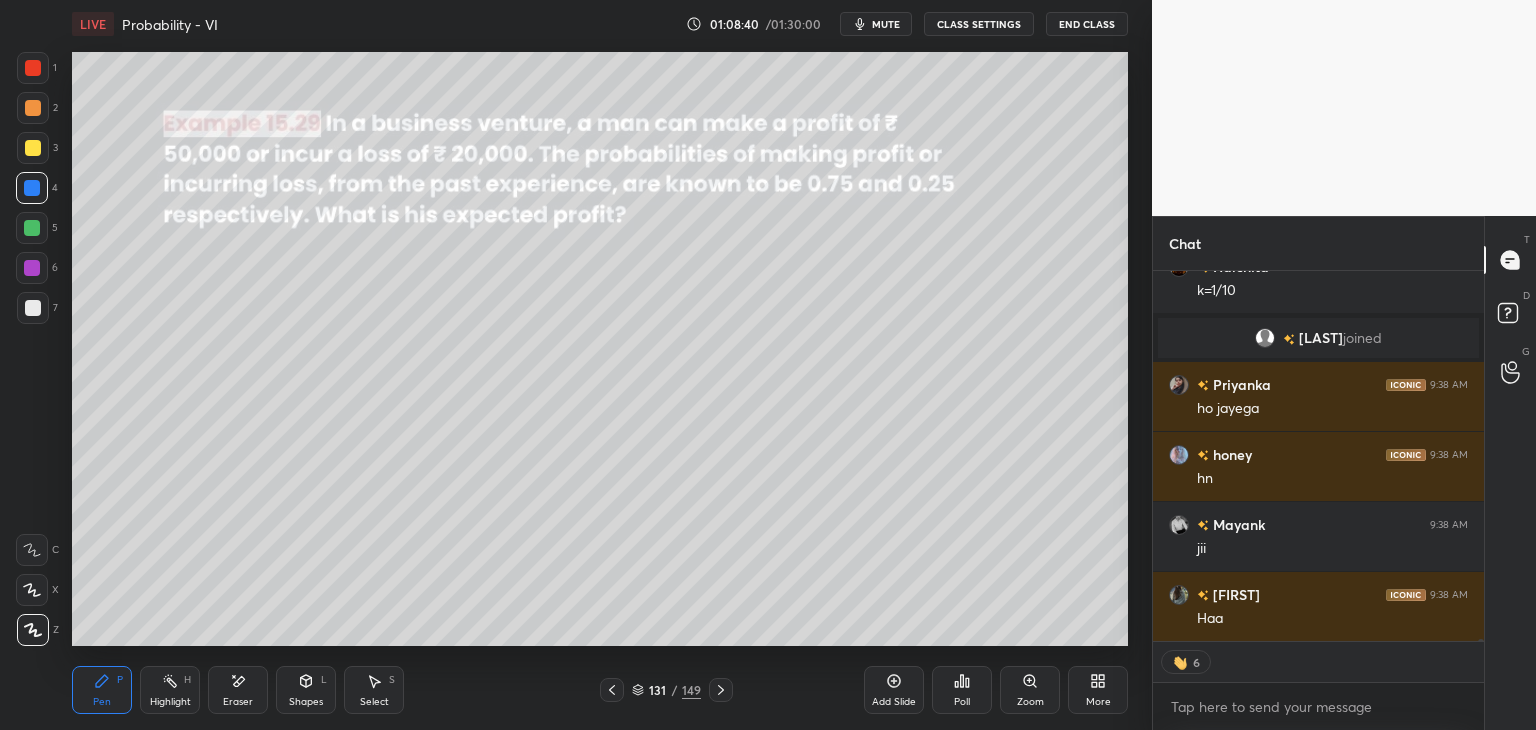 click 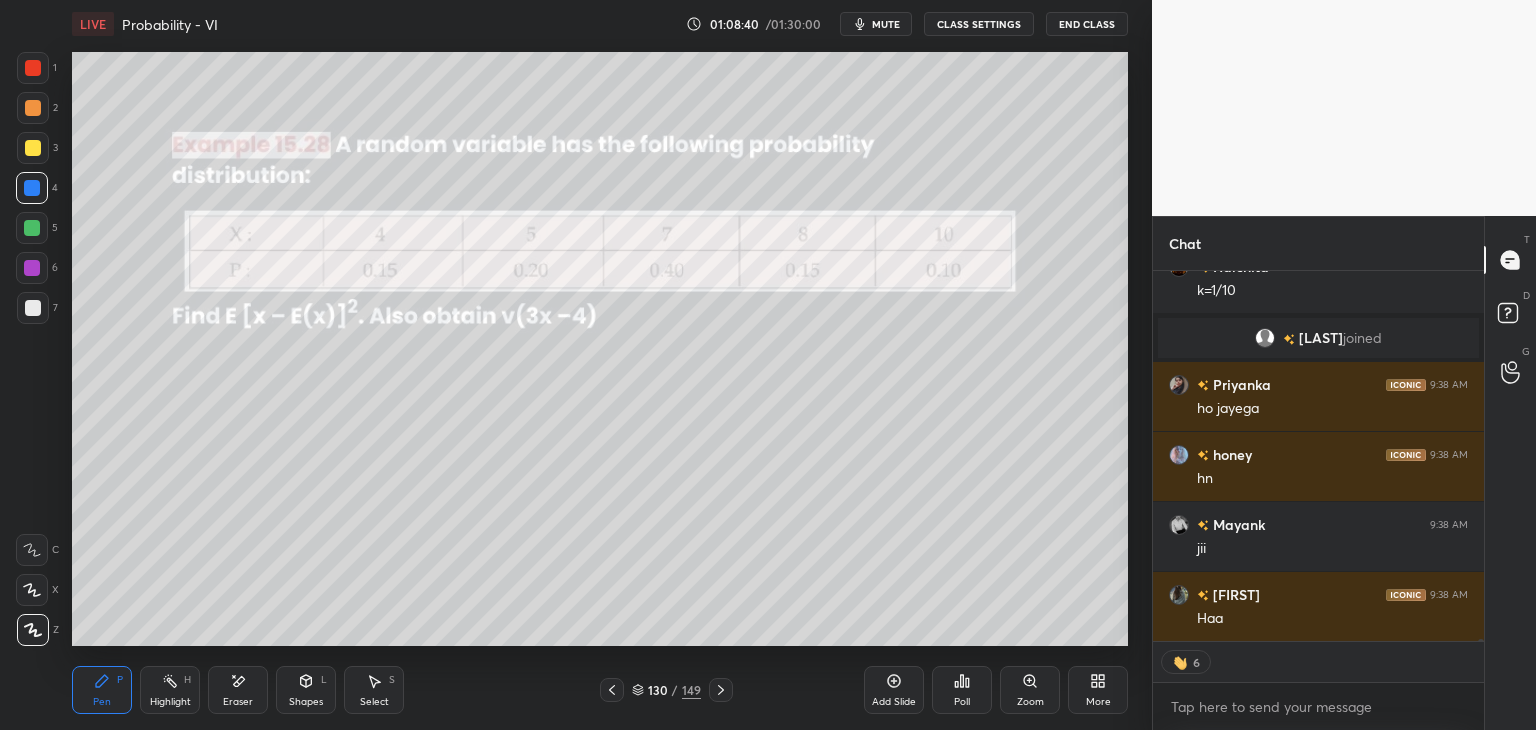 click 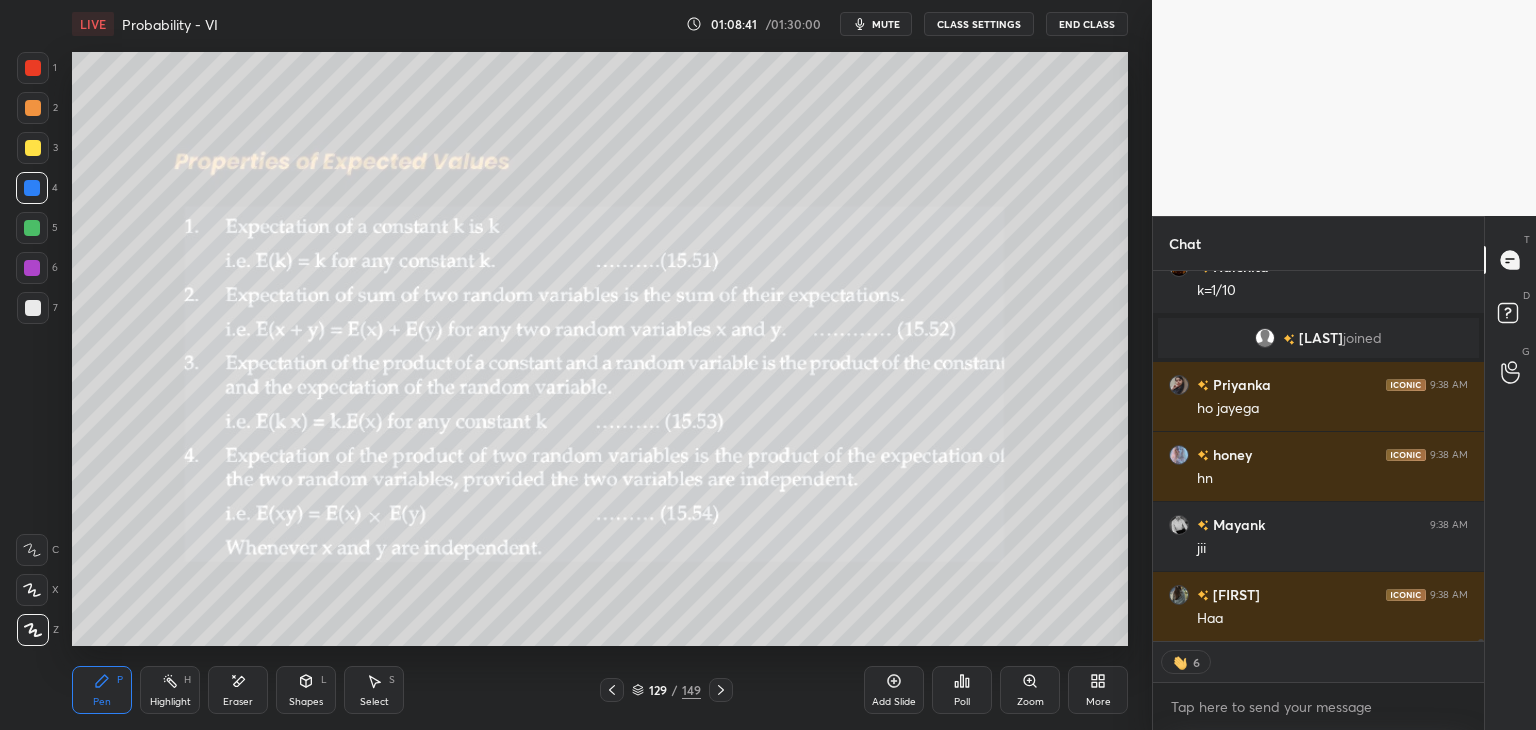 click 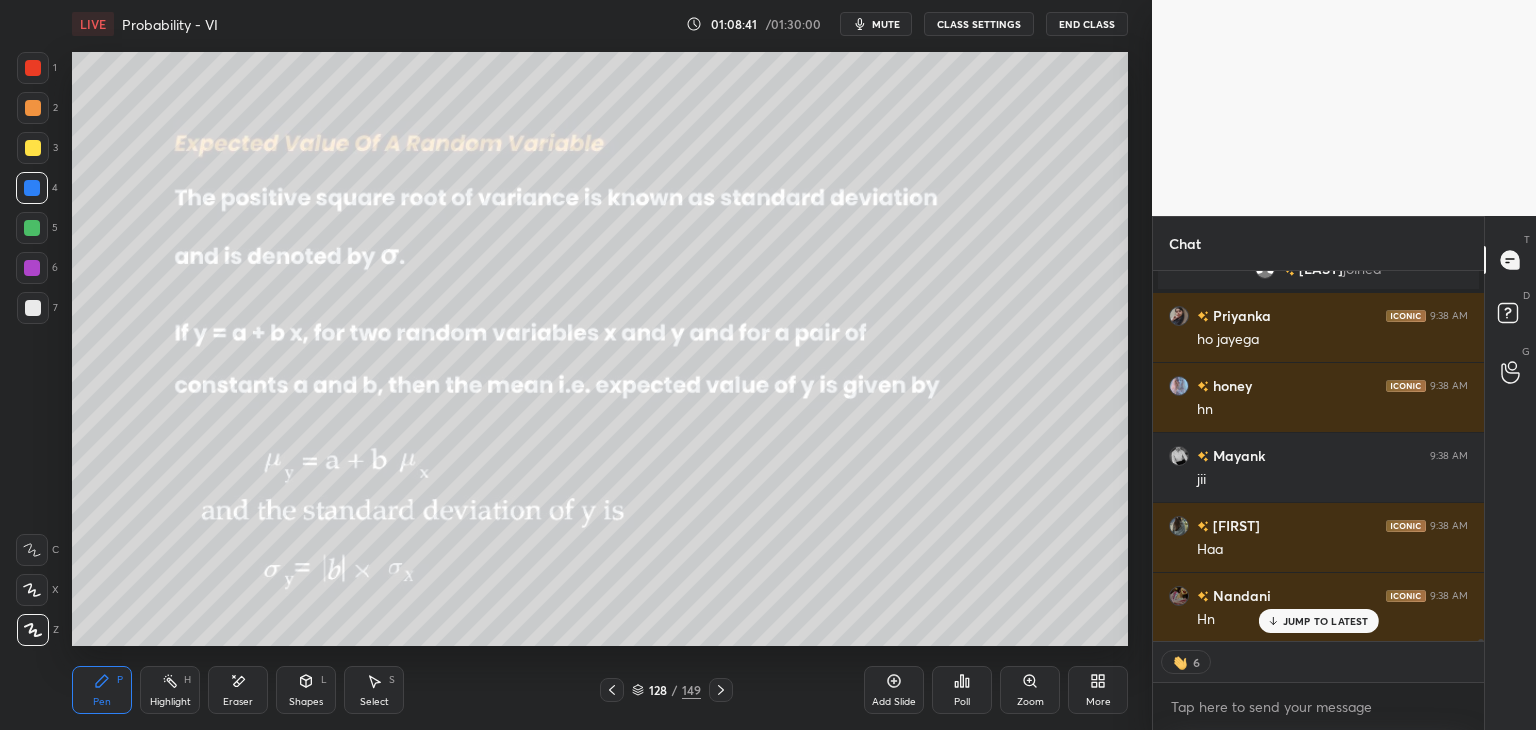 click 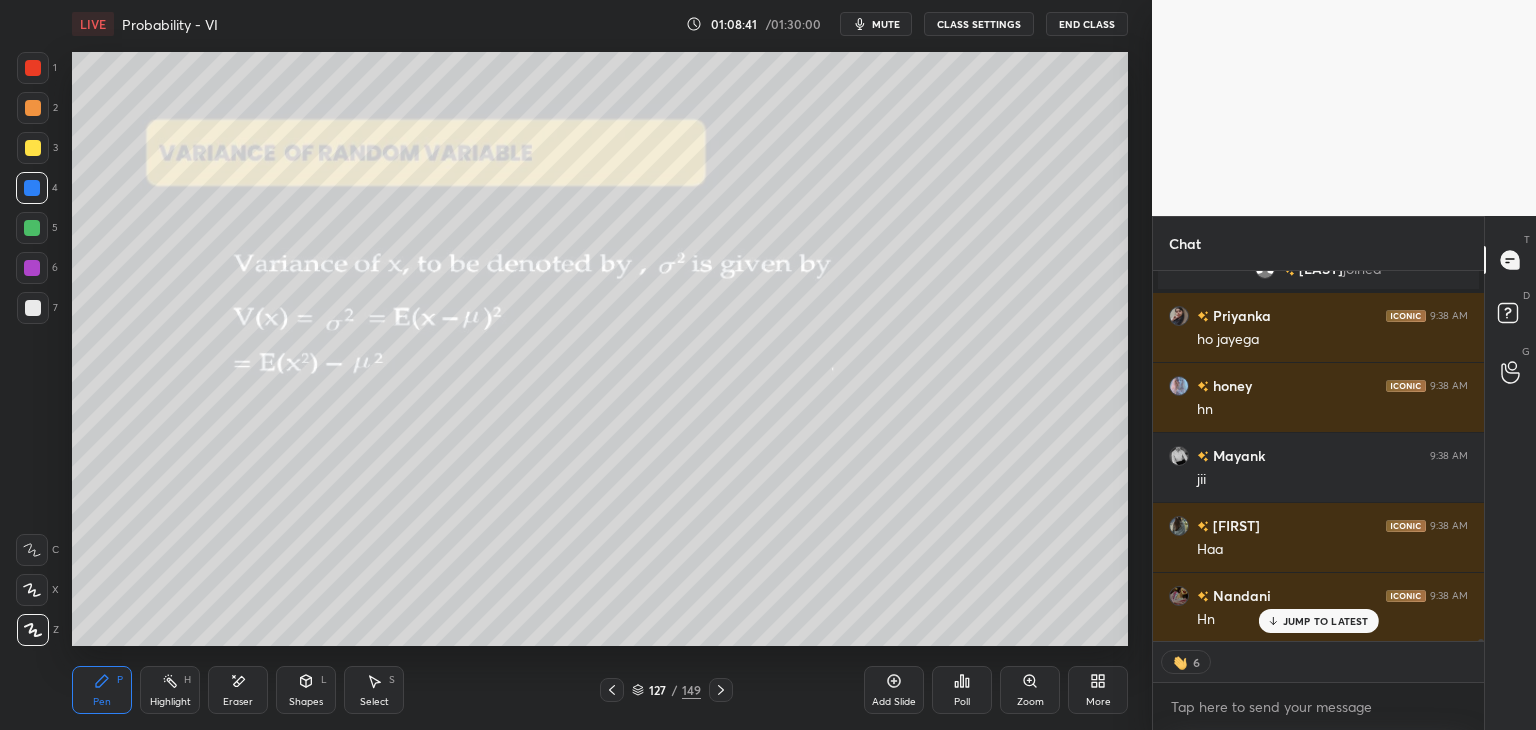 click 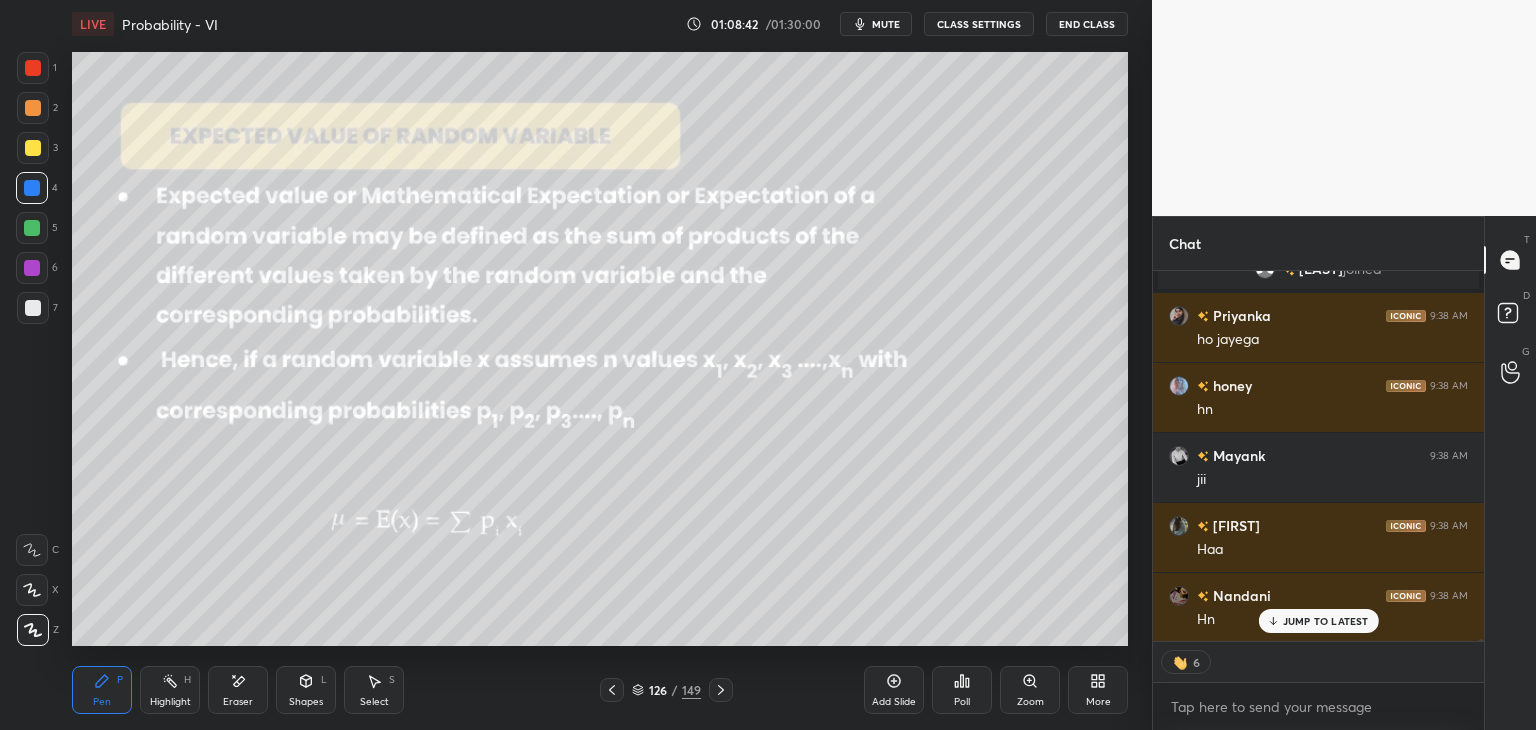 click 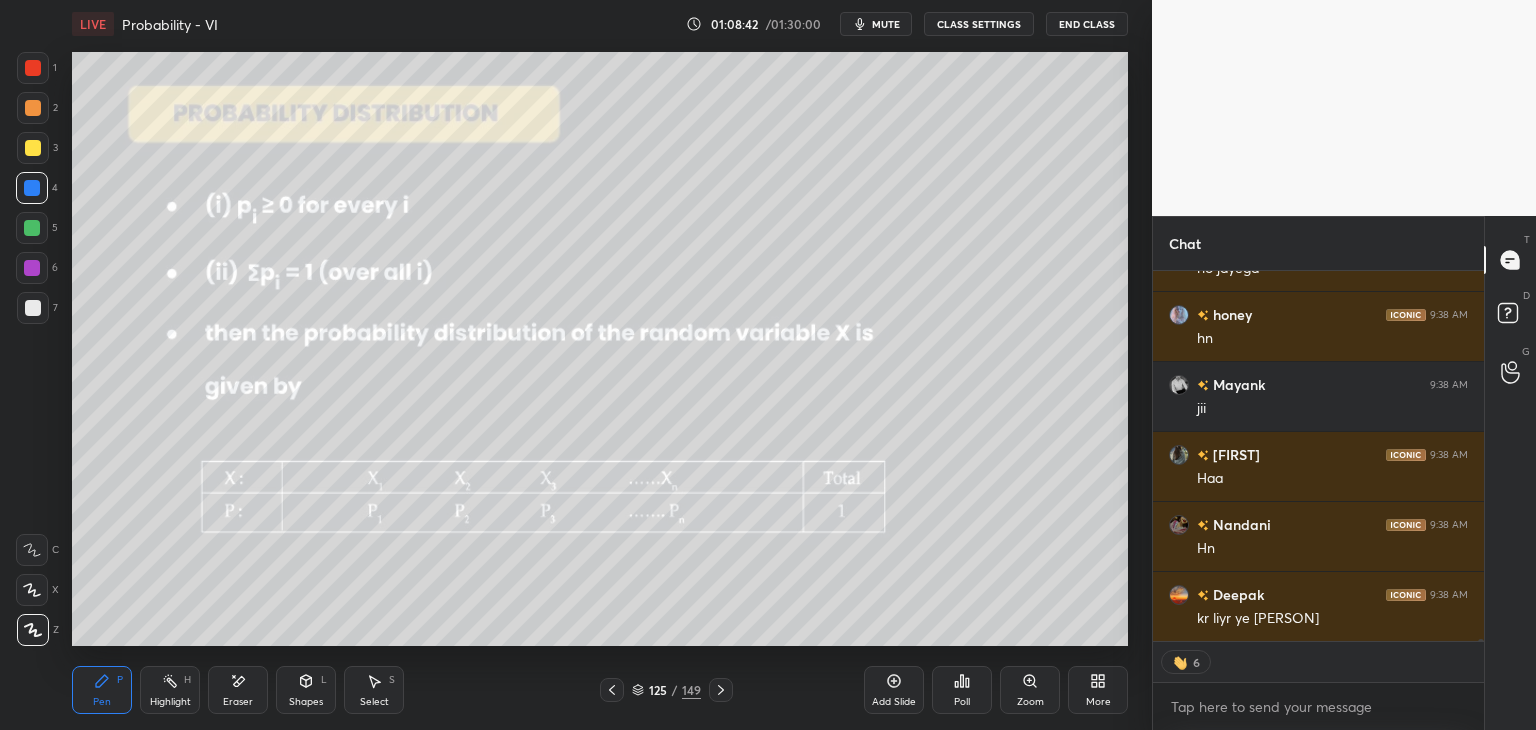 click 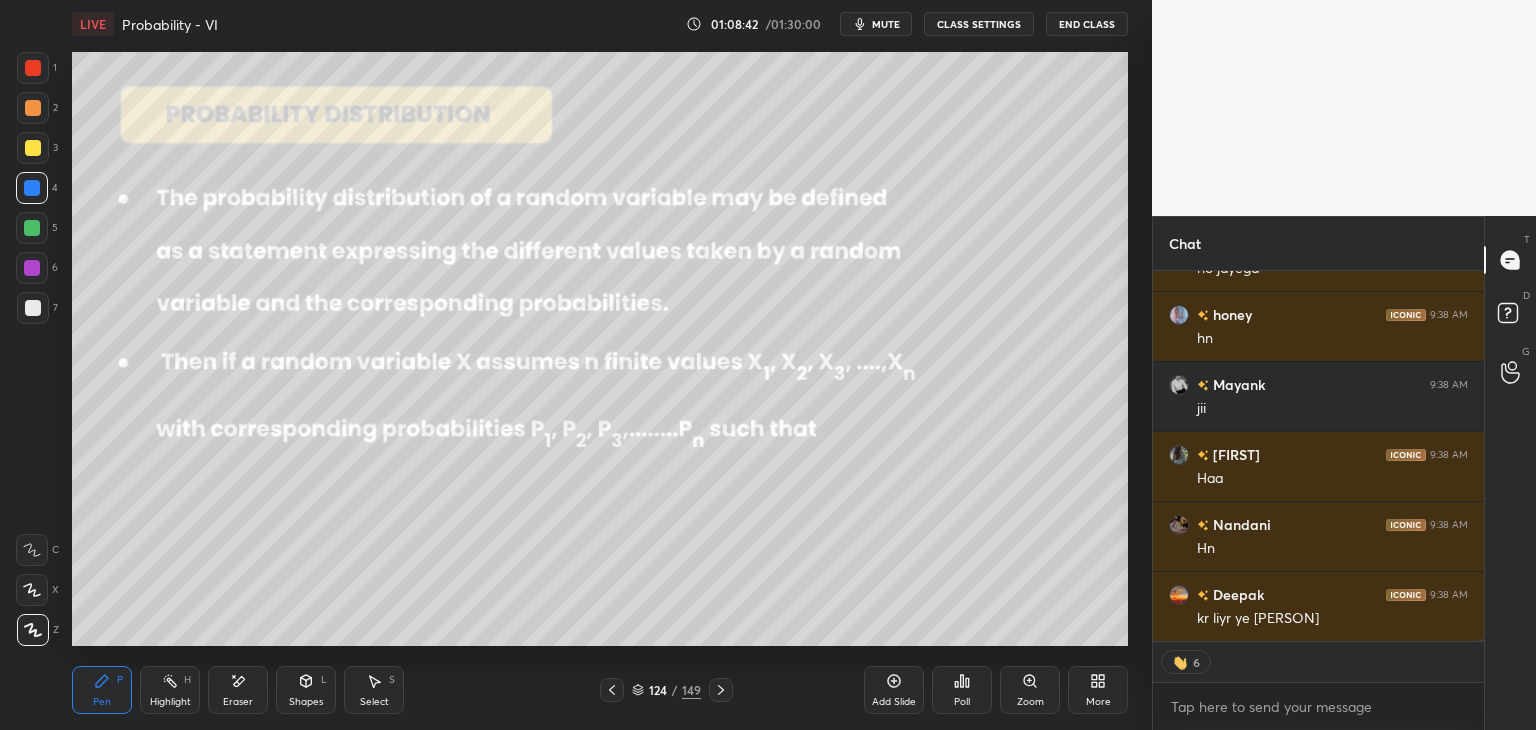 click 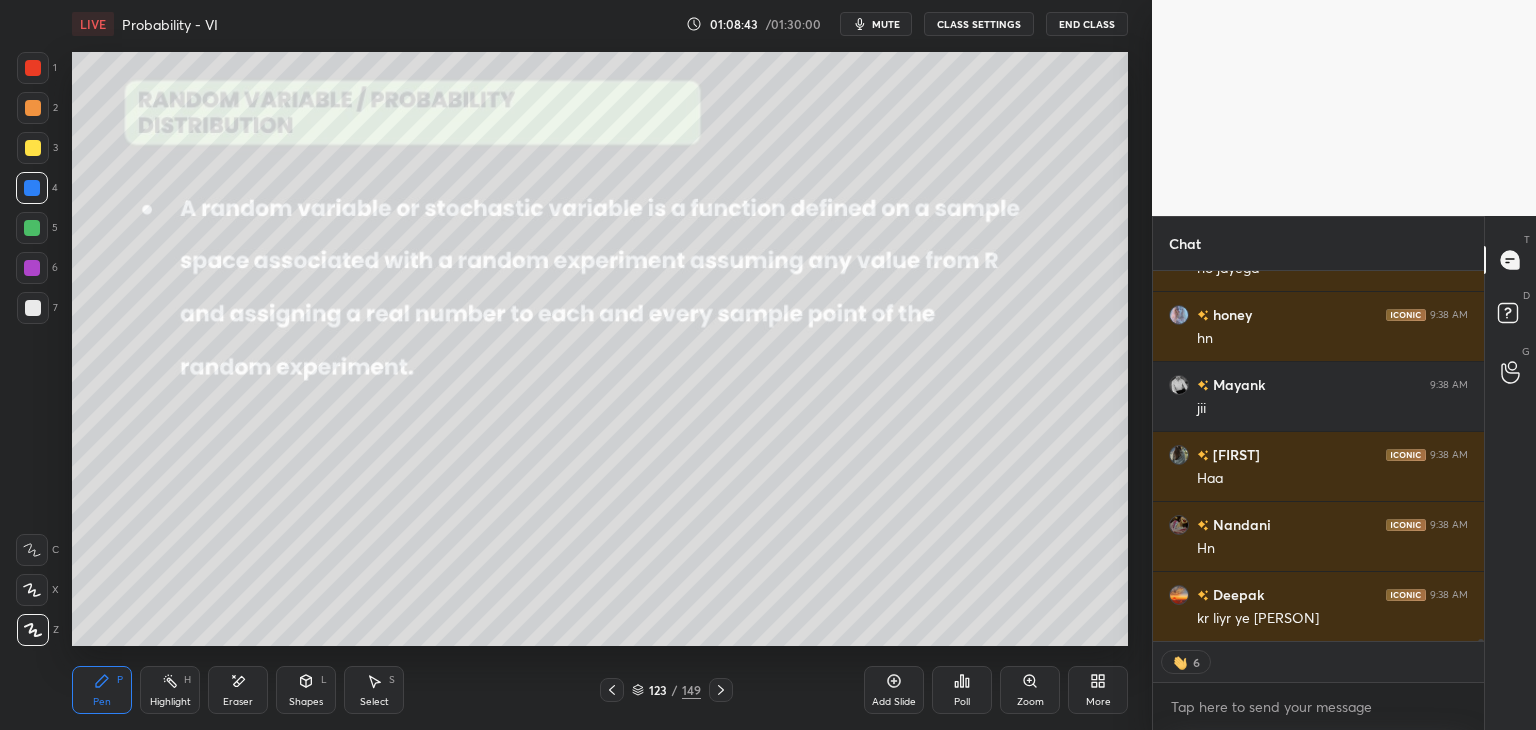 click 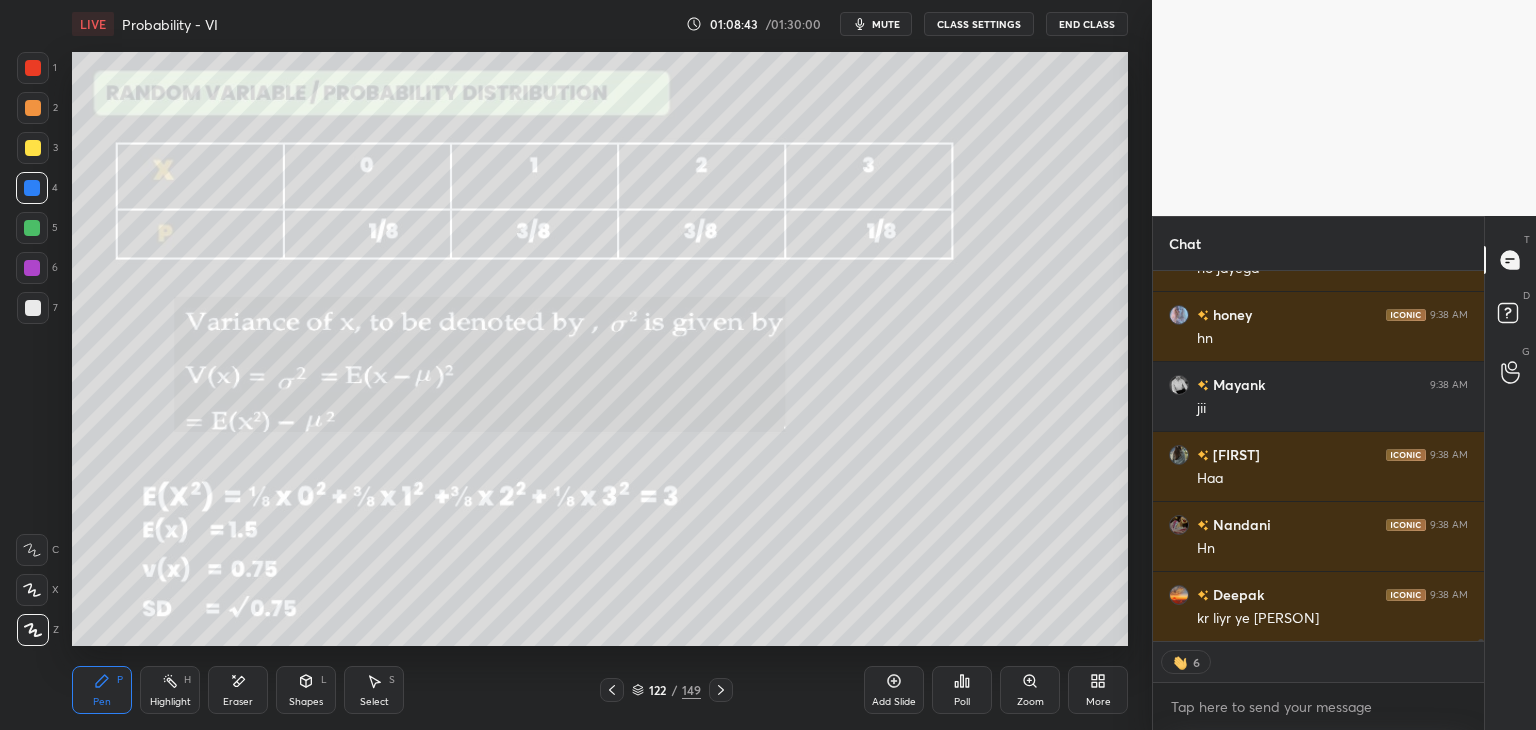 click 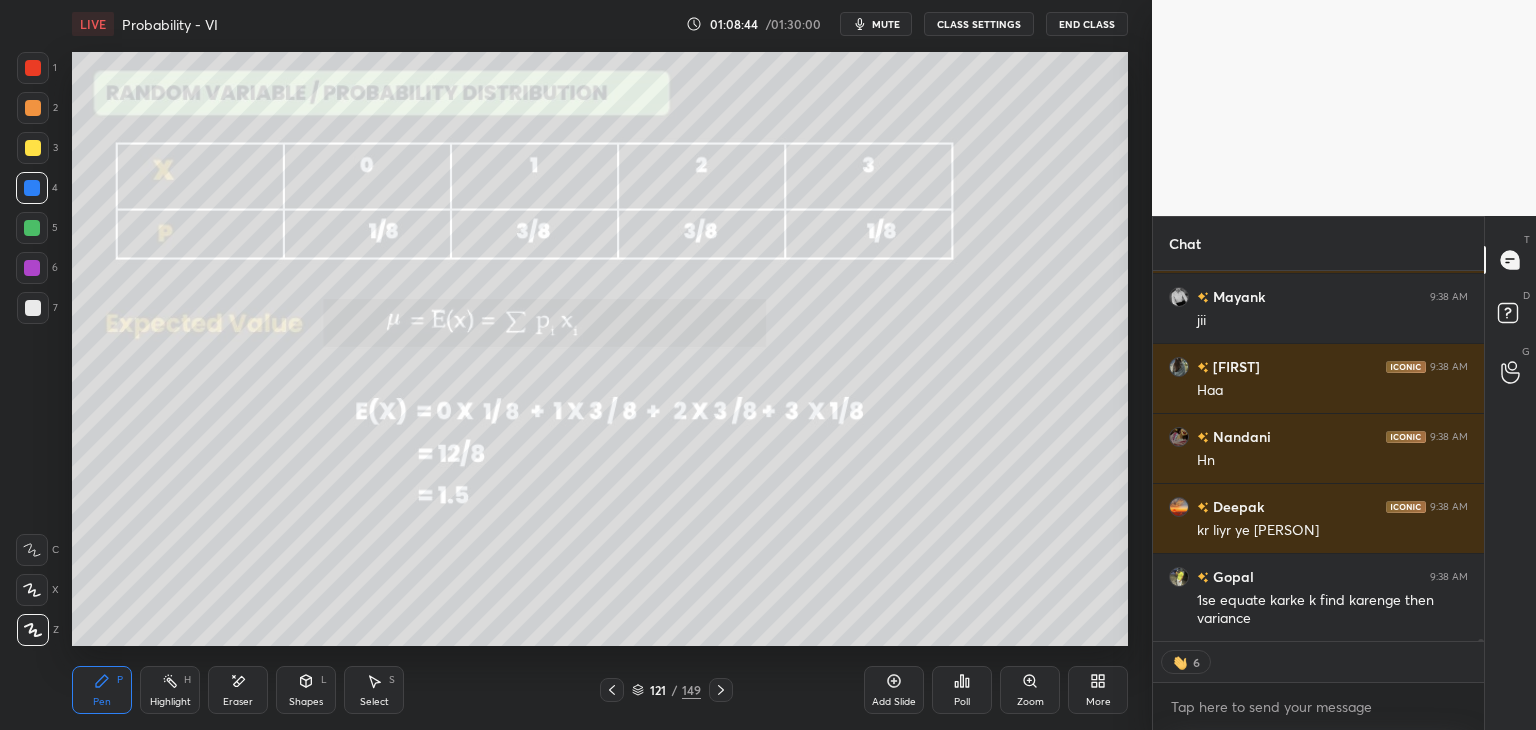 click 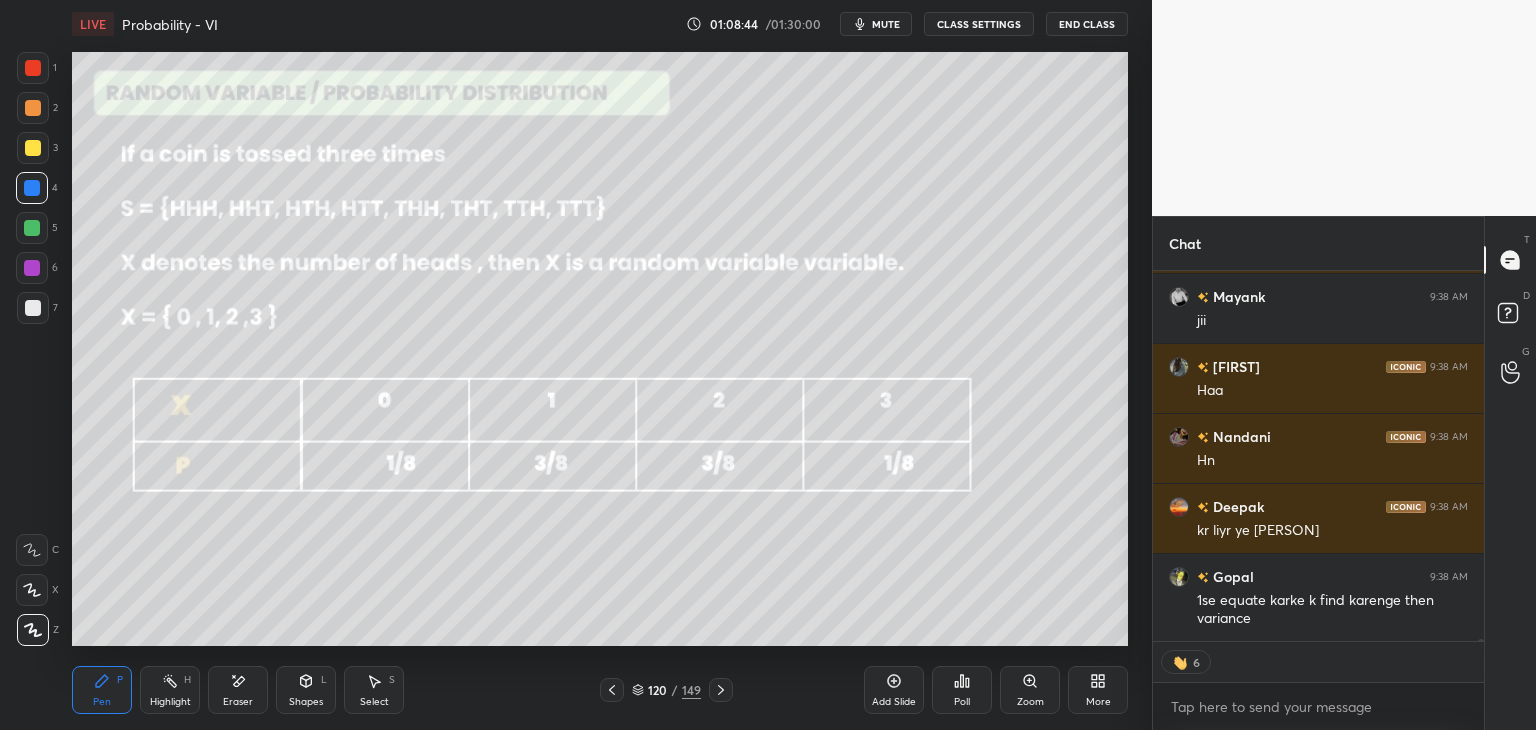 click 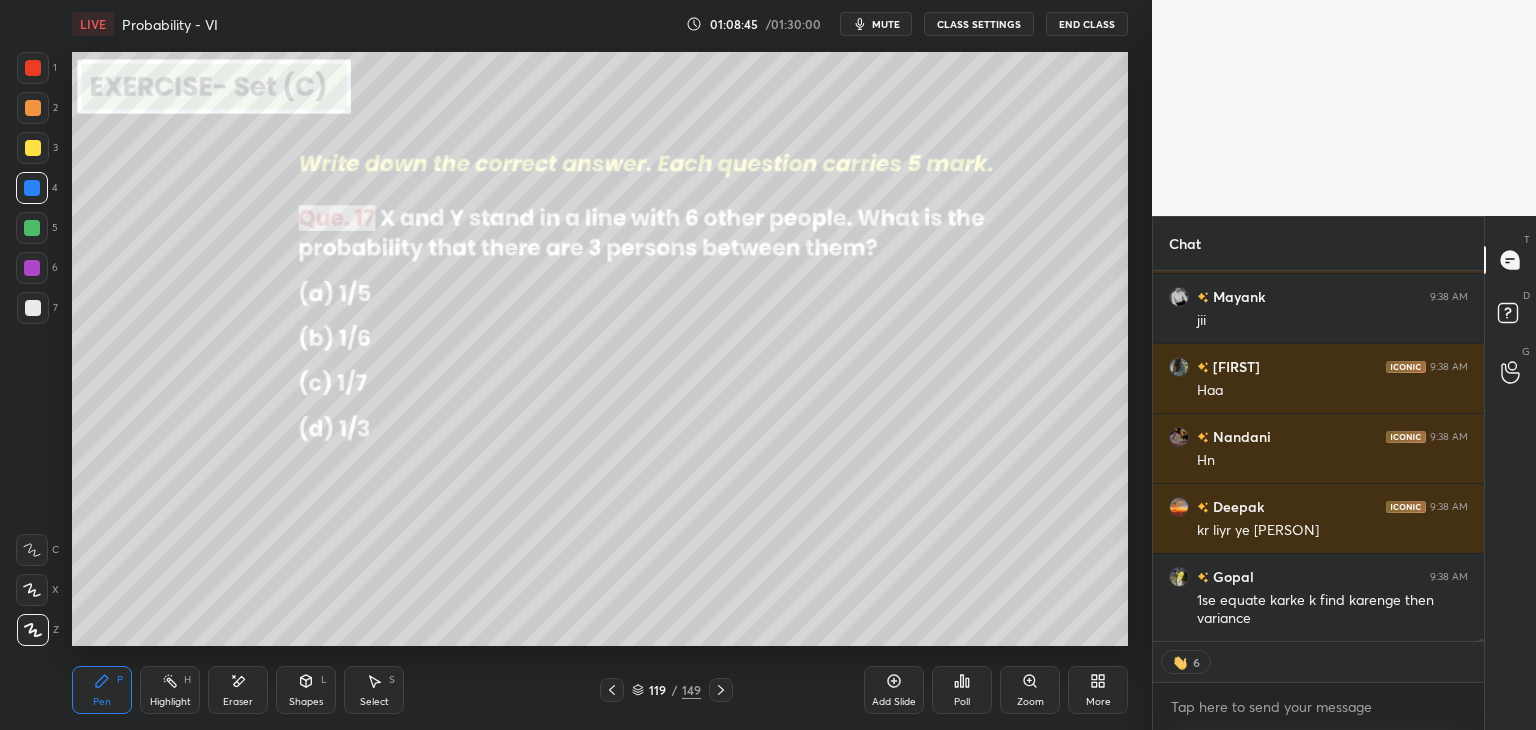 click 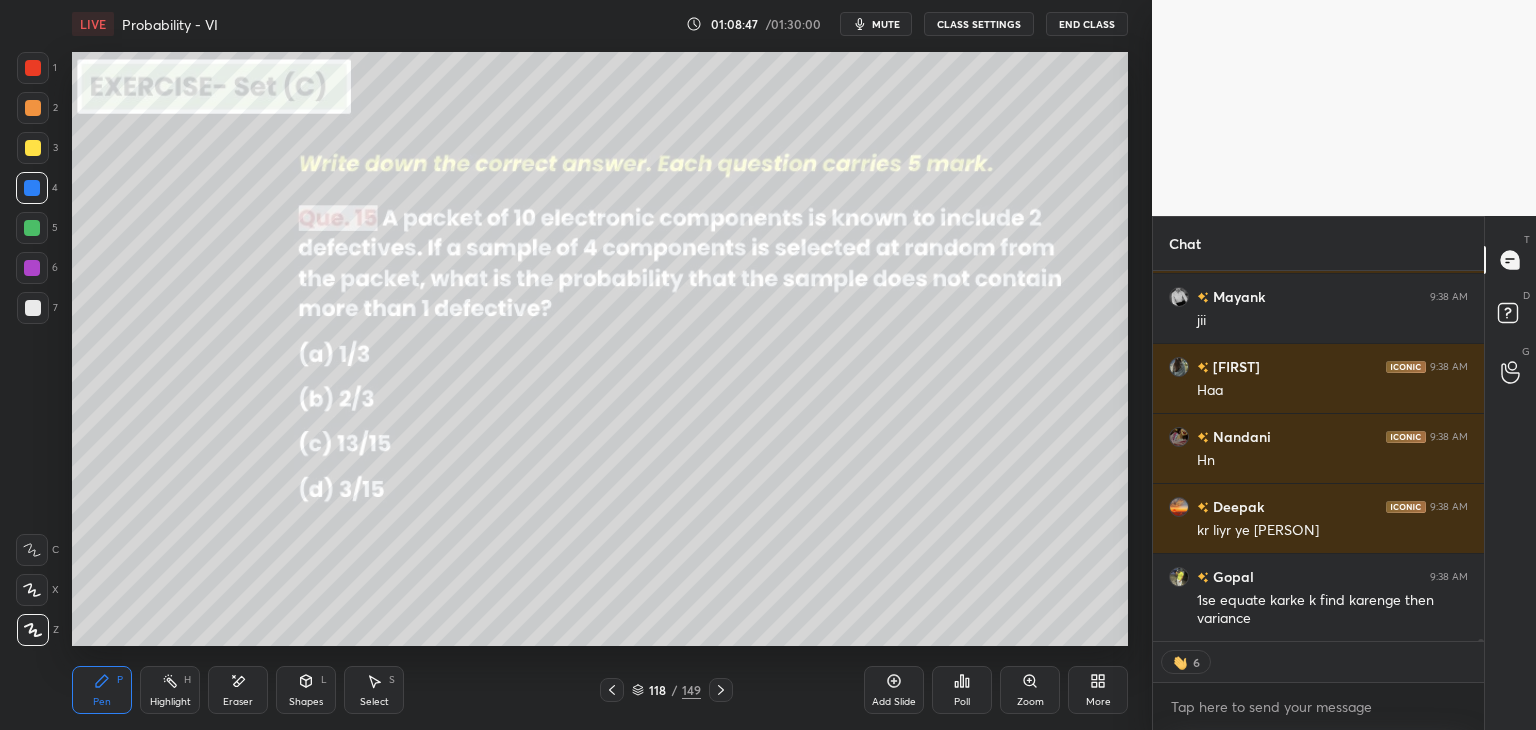 click 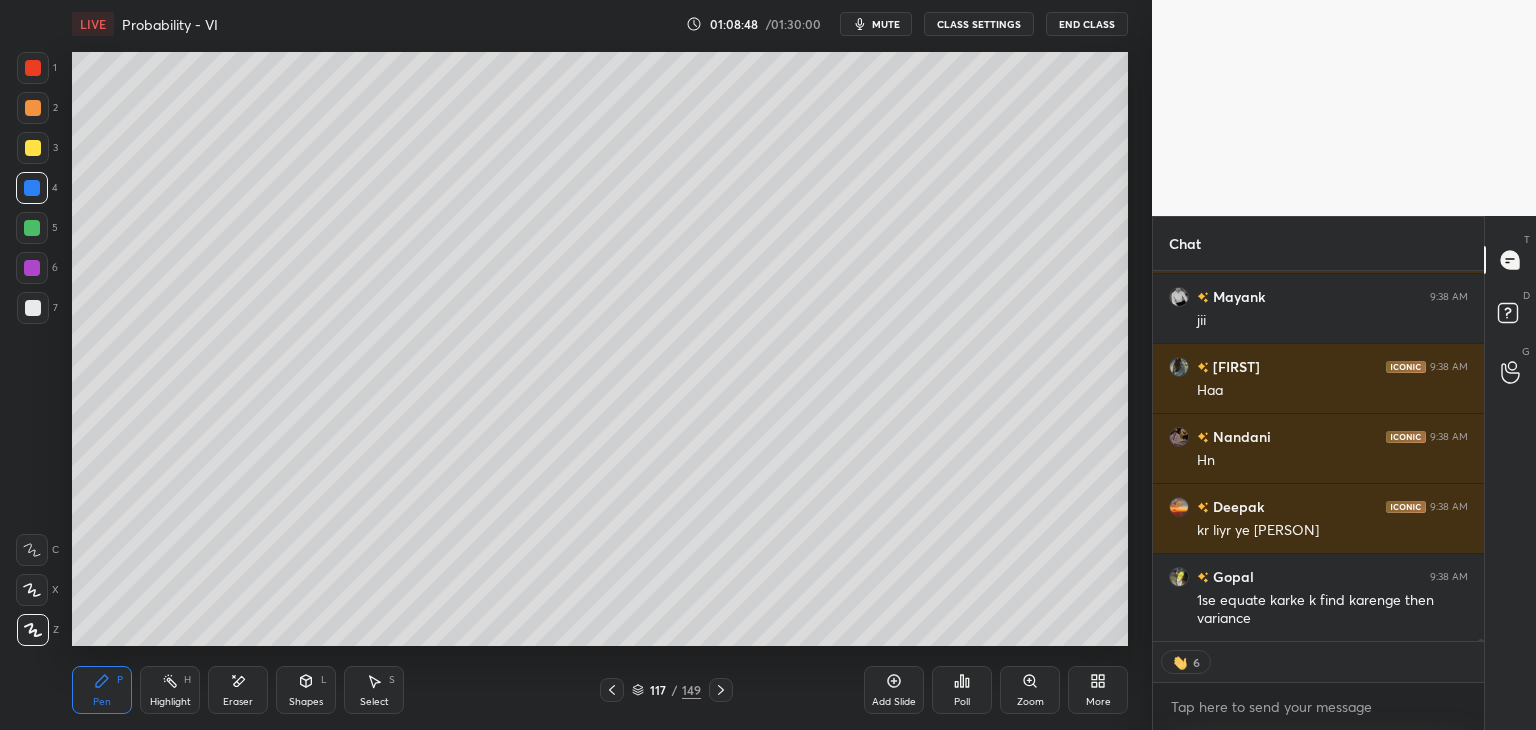 click 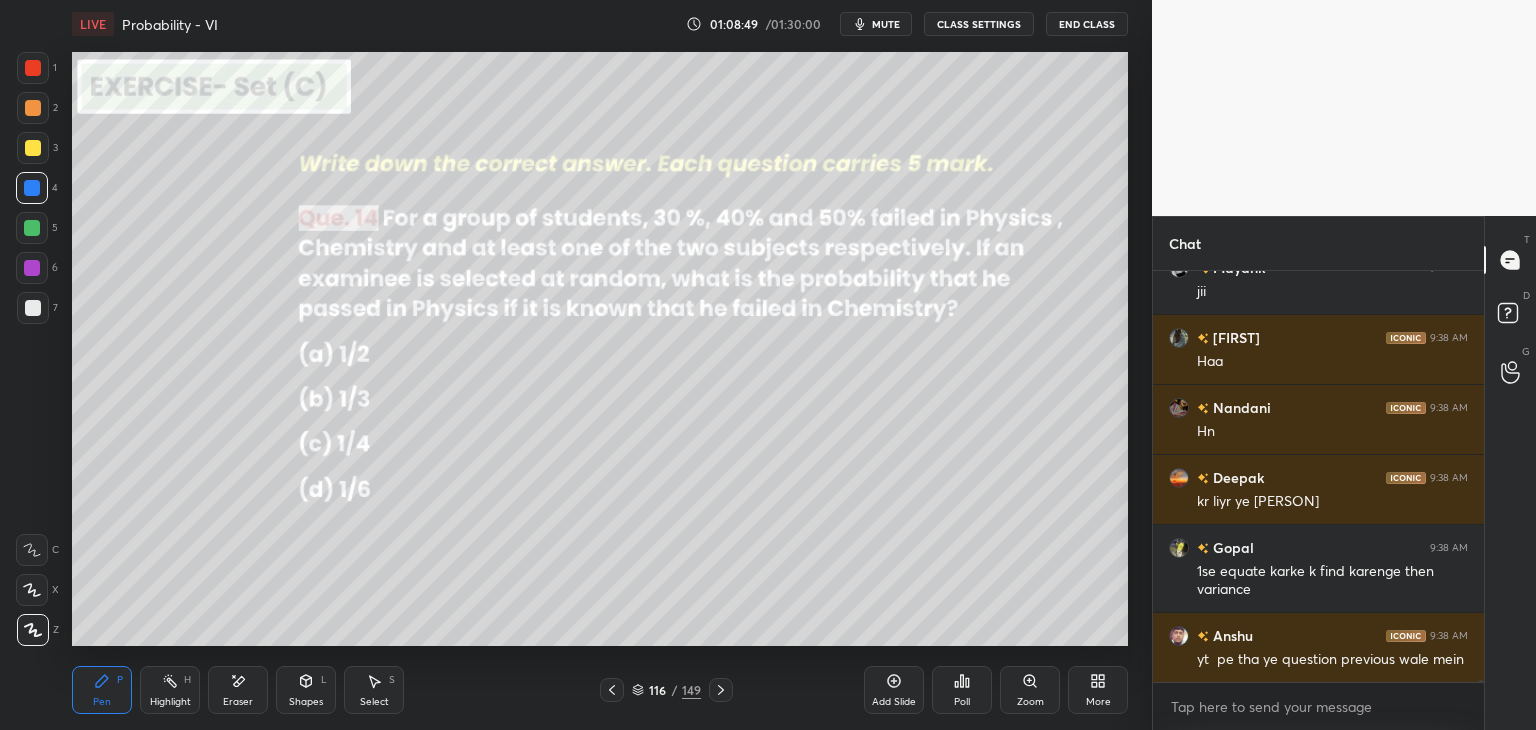 click 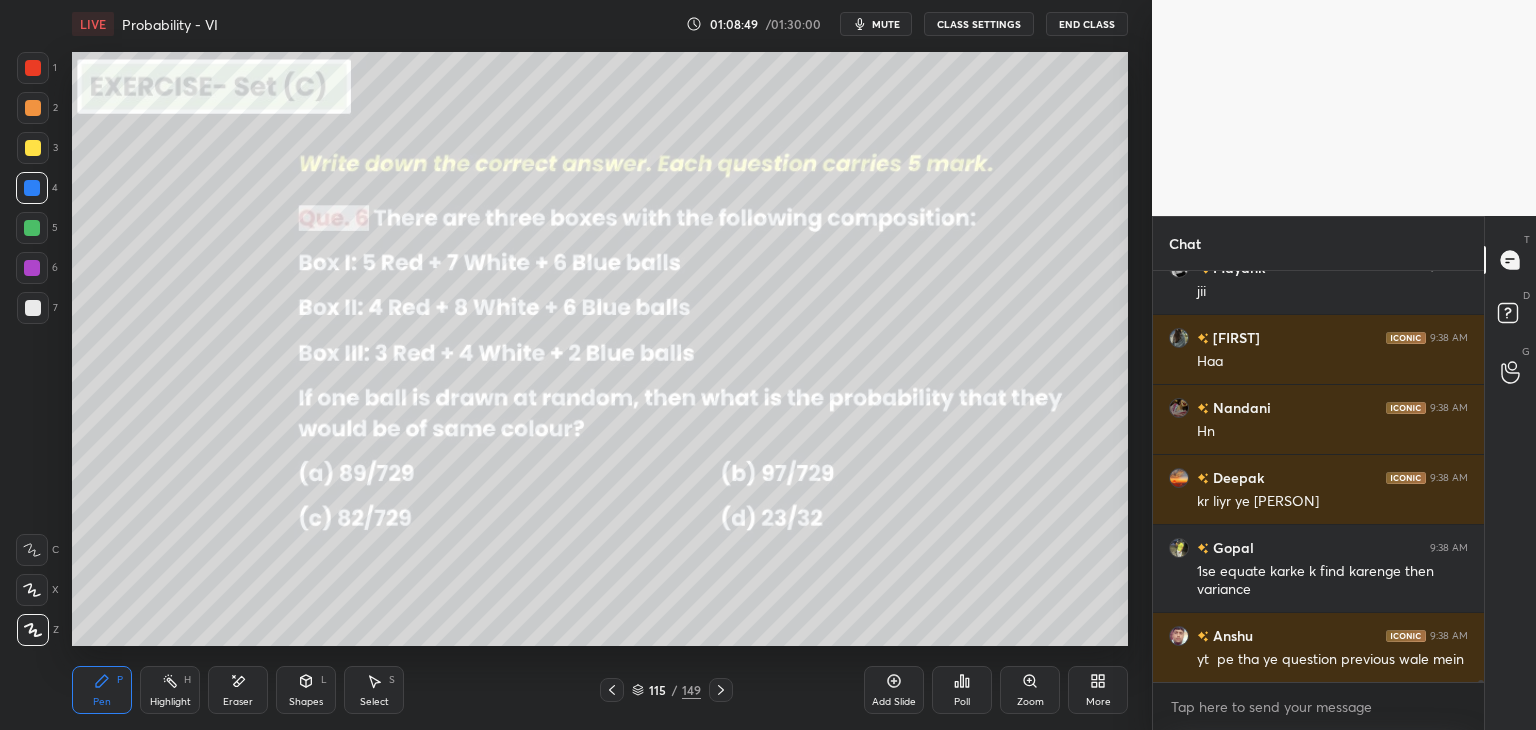click 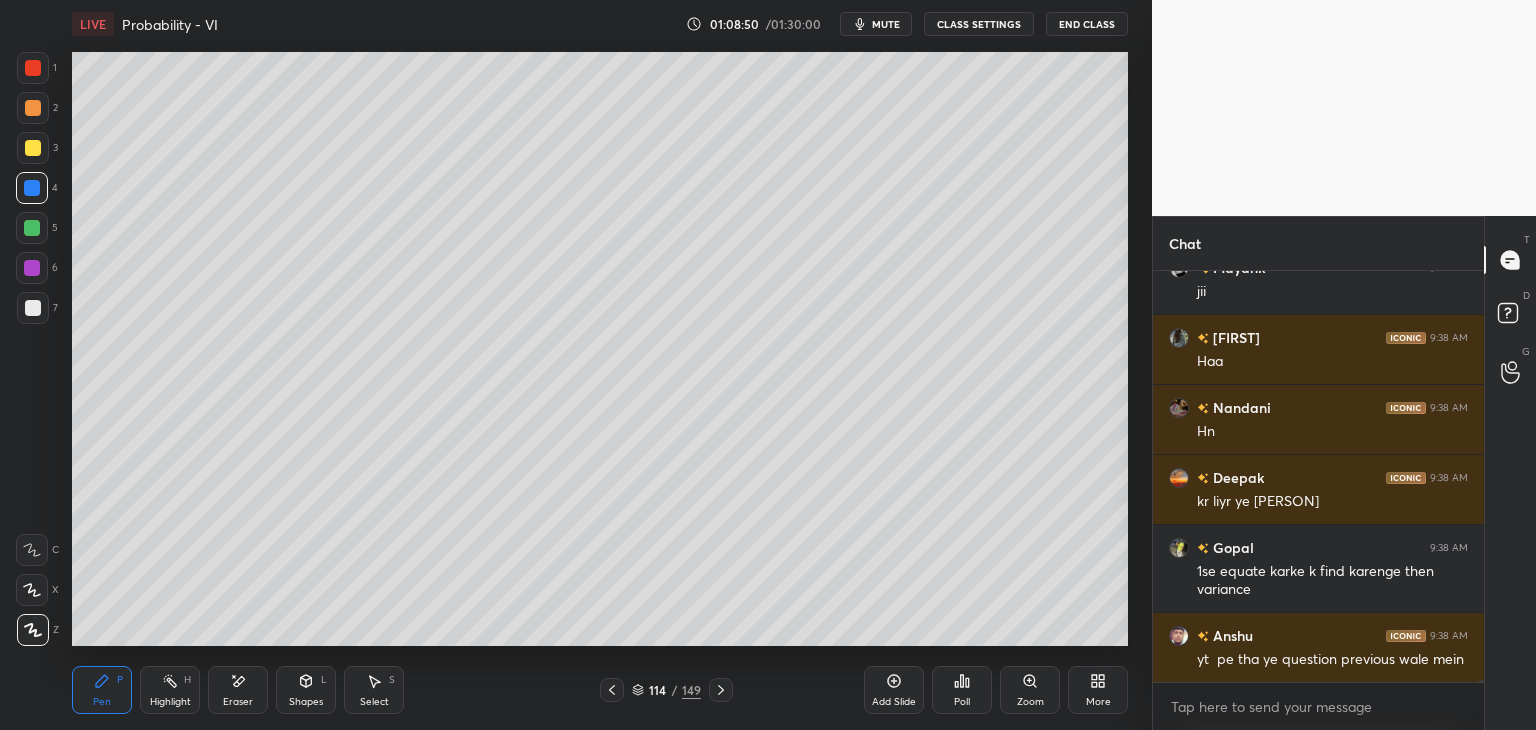 click 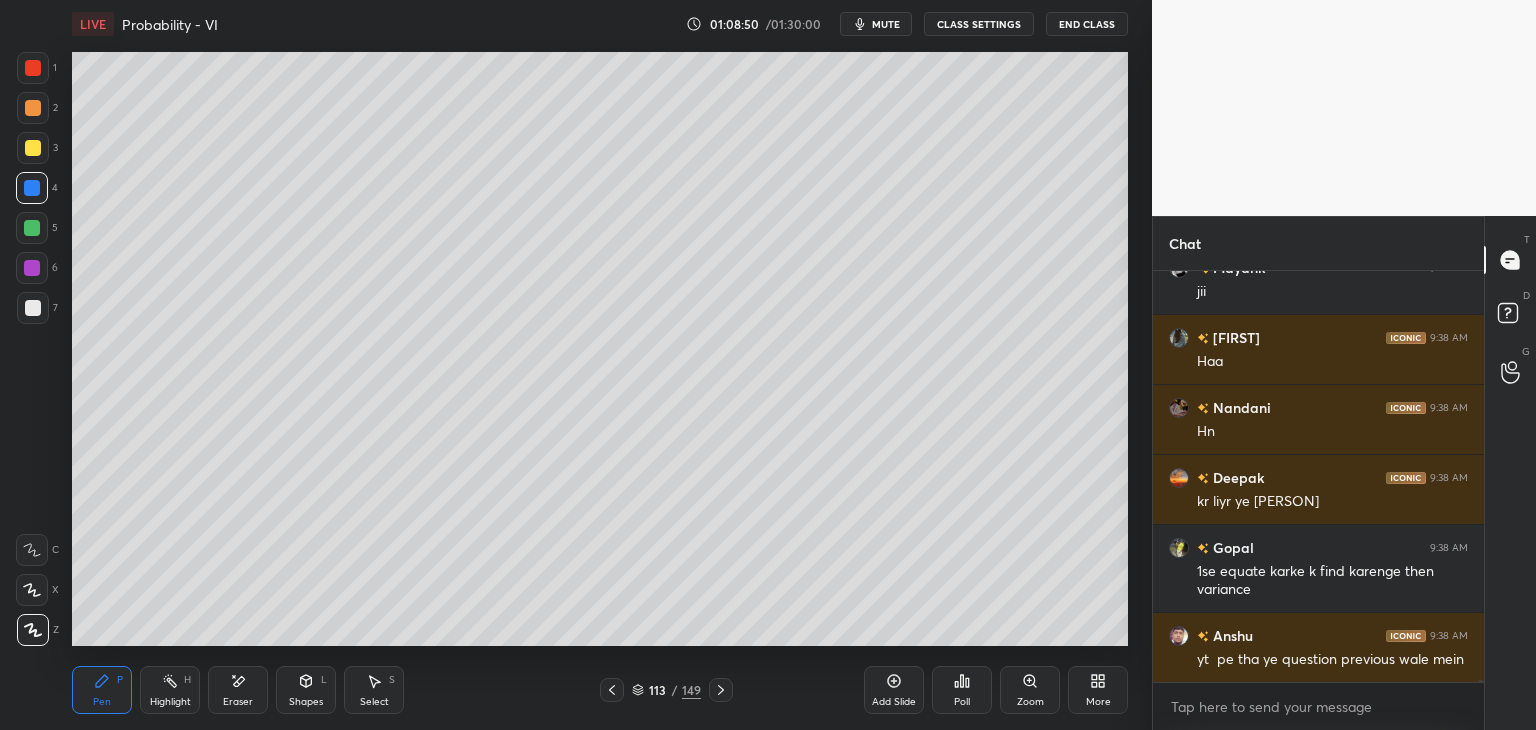 click 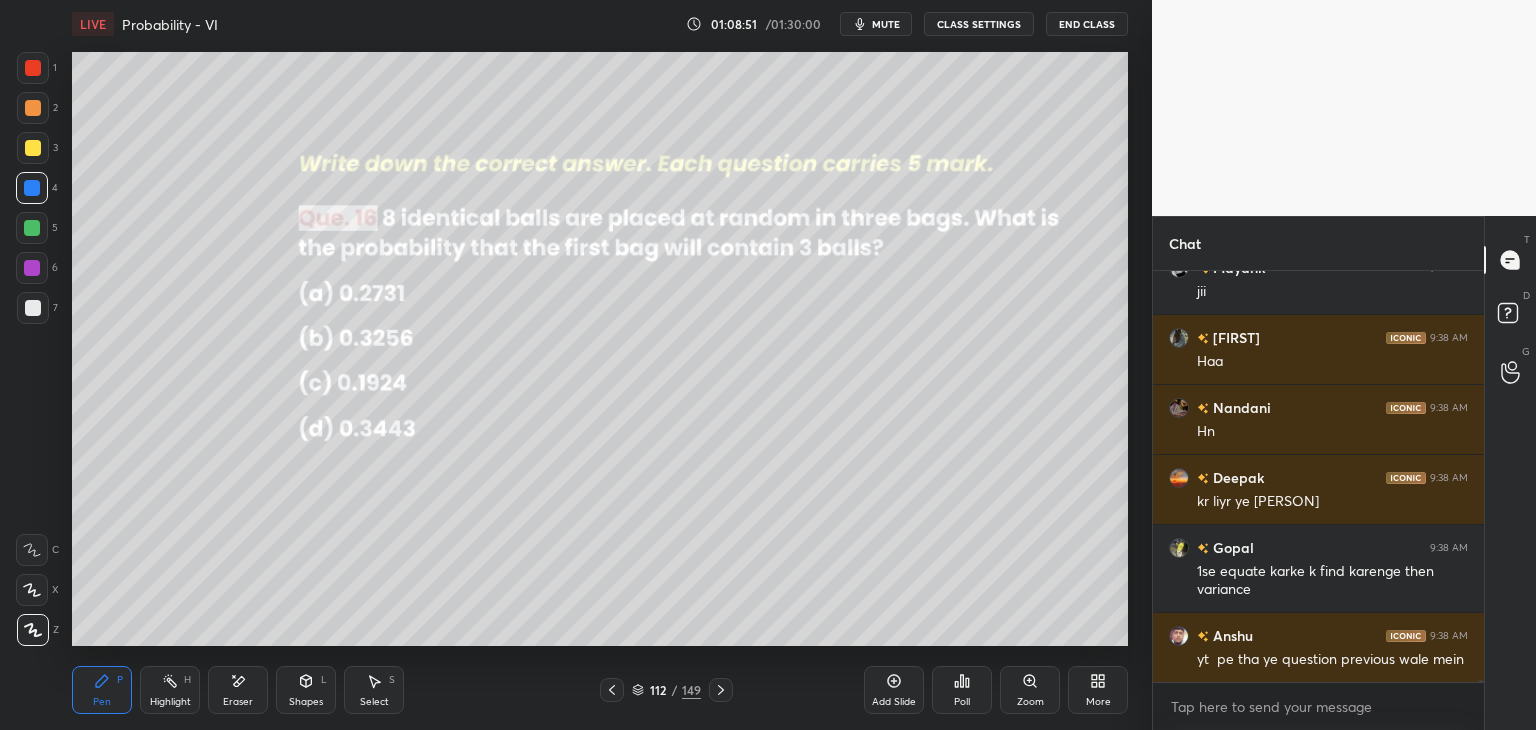 click 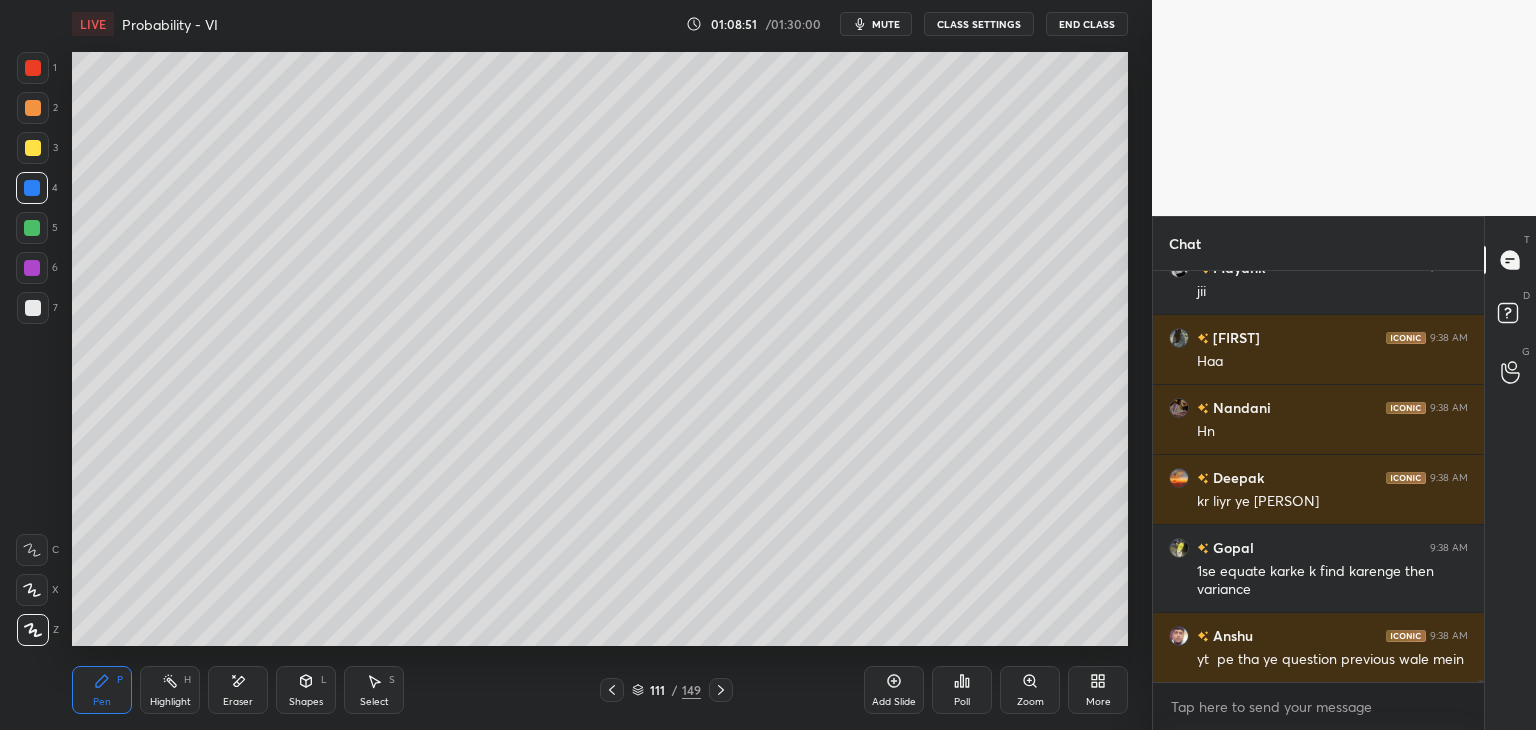 click 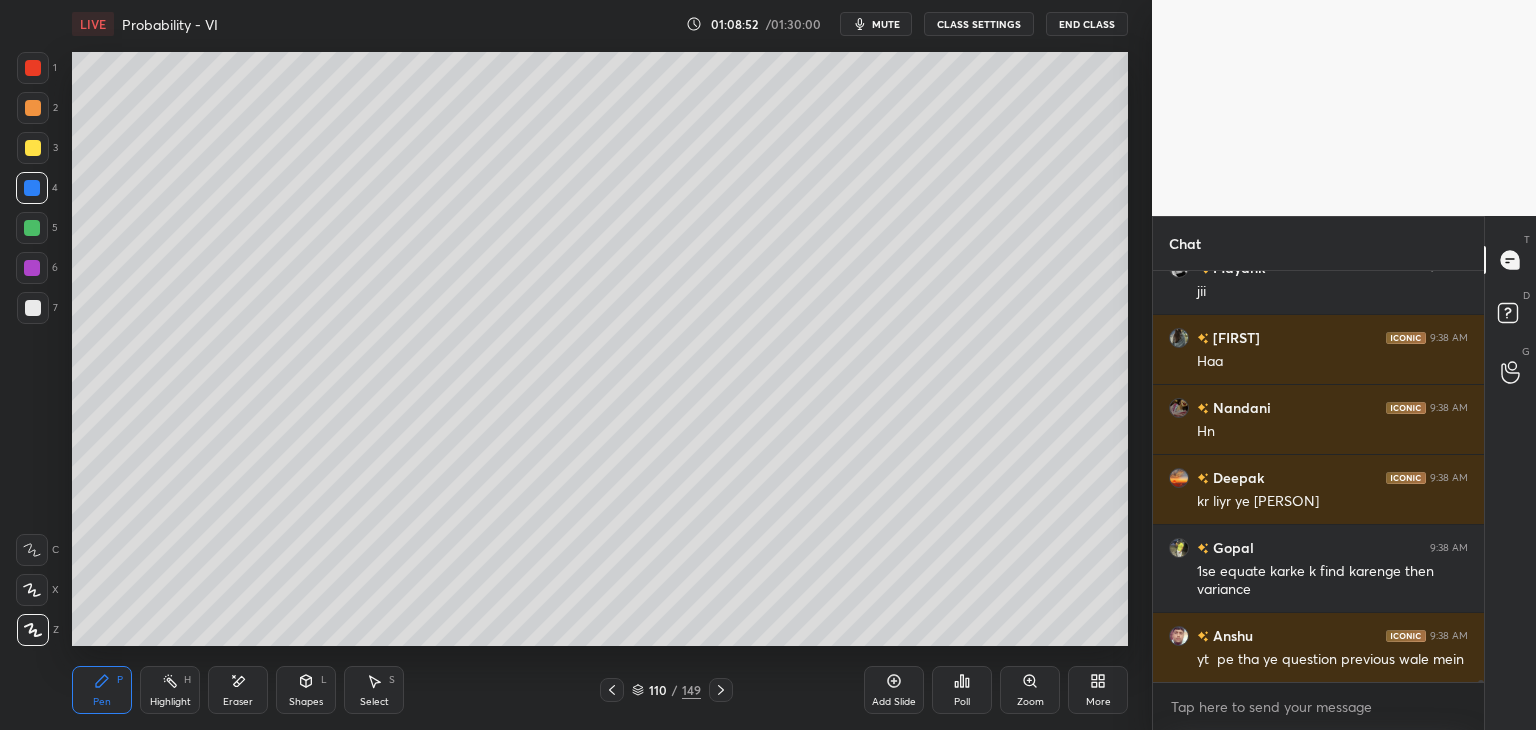 click 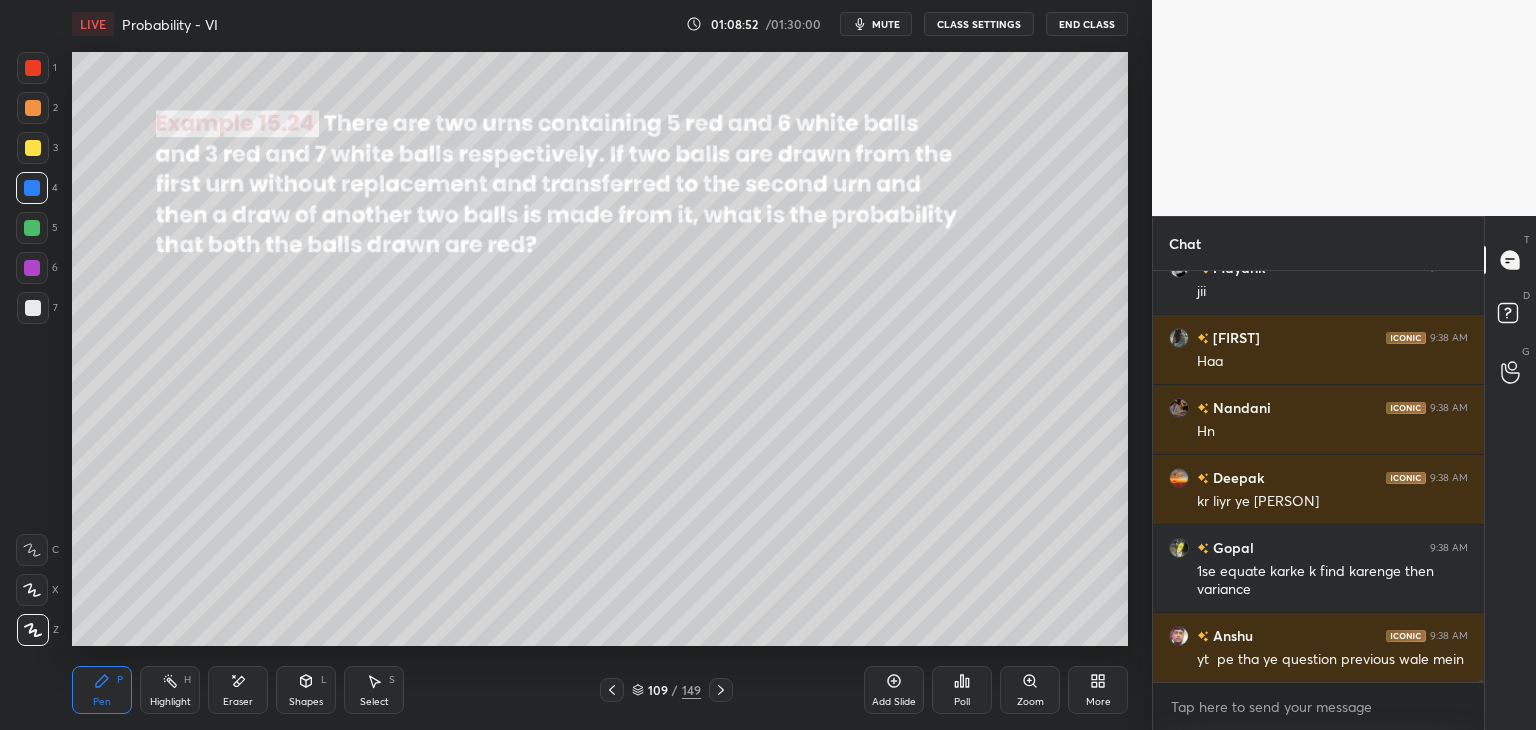 click 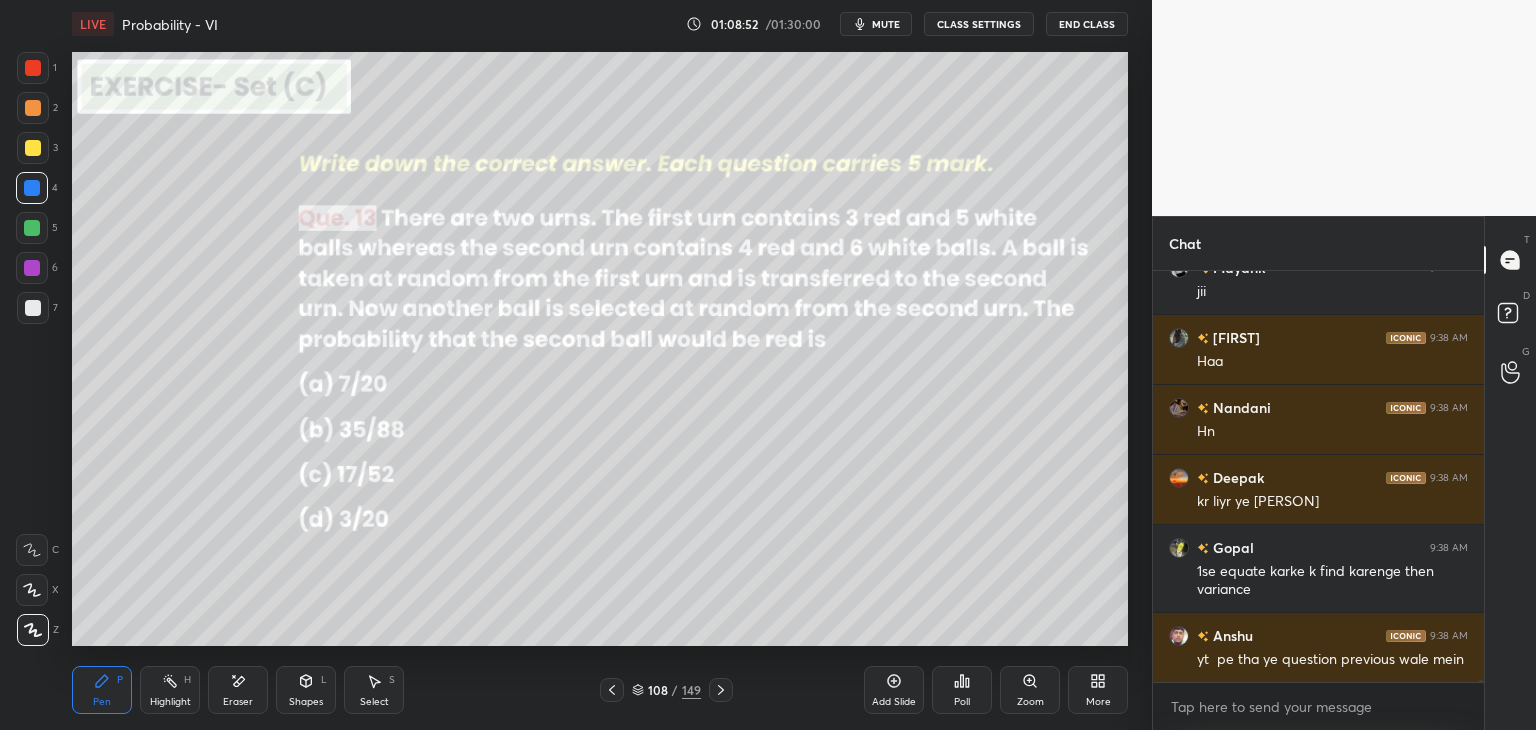 click 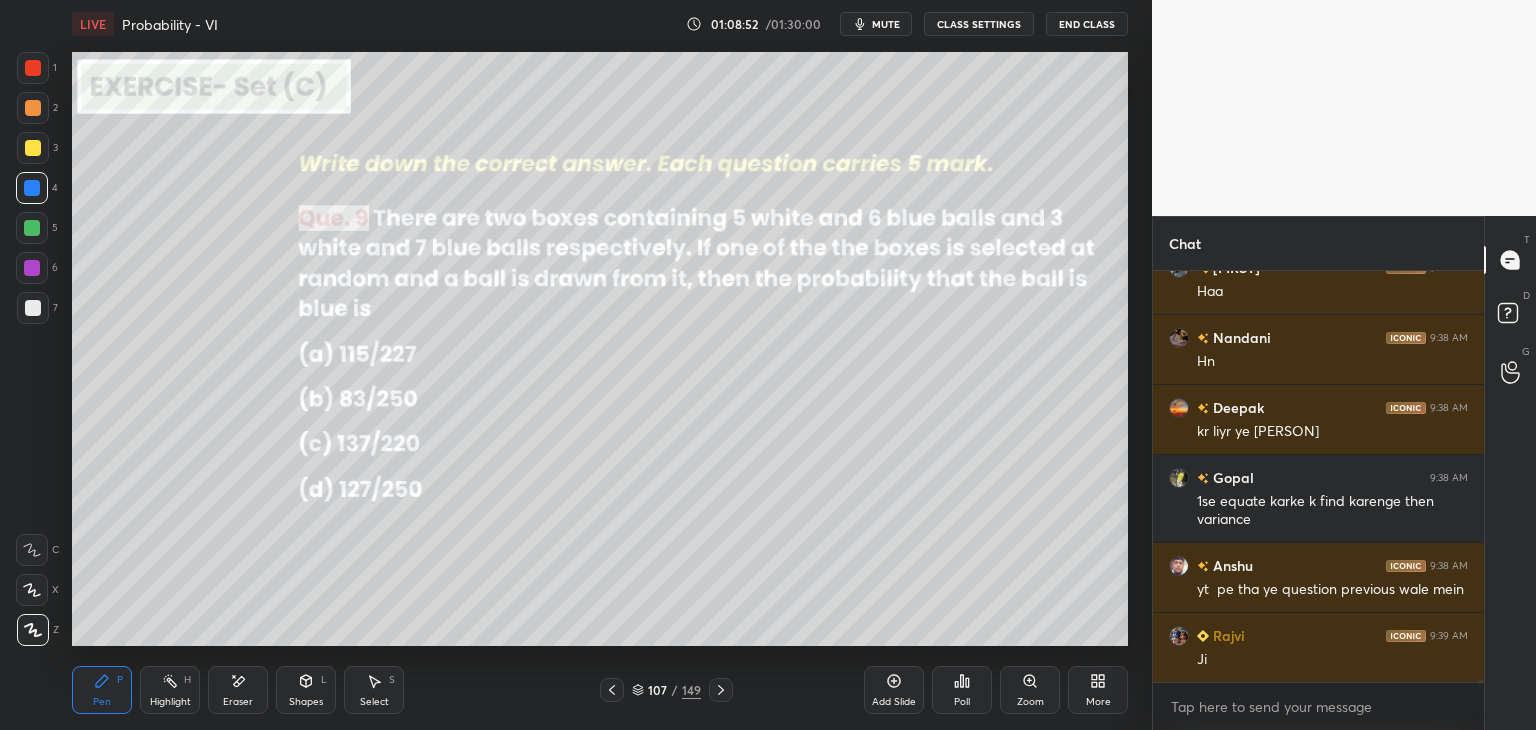 click 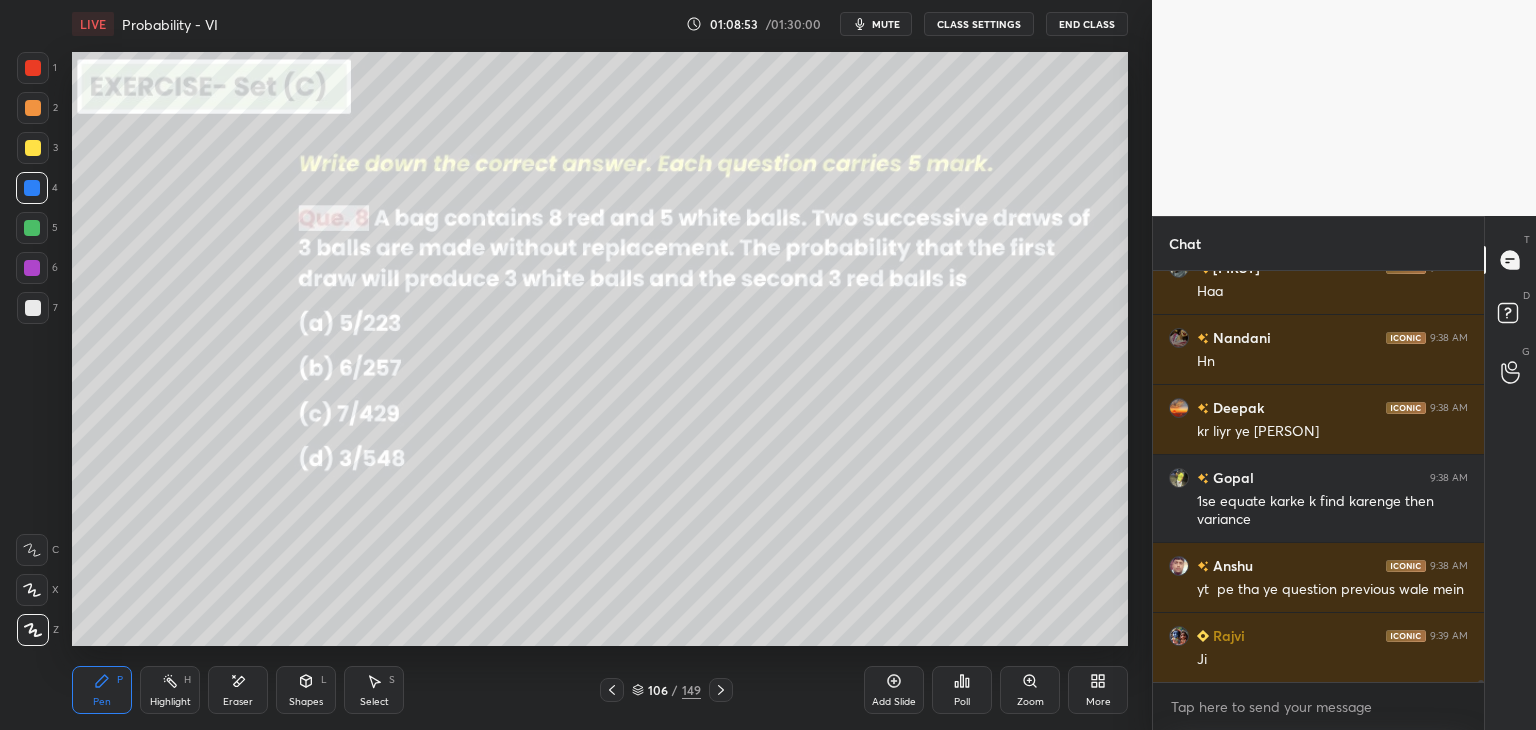 click 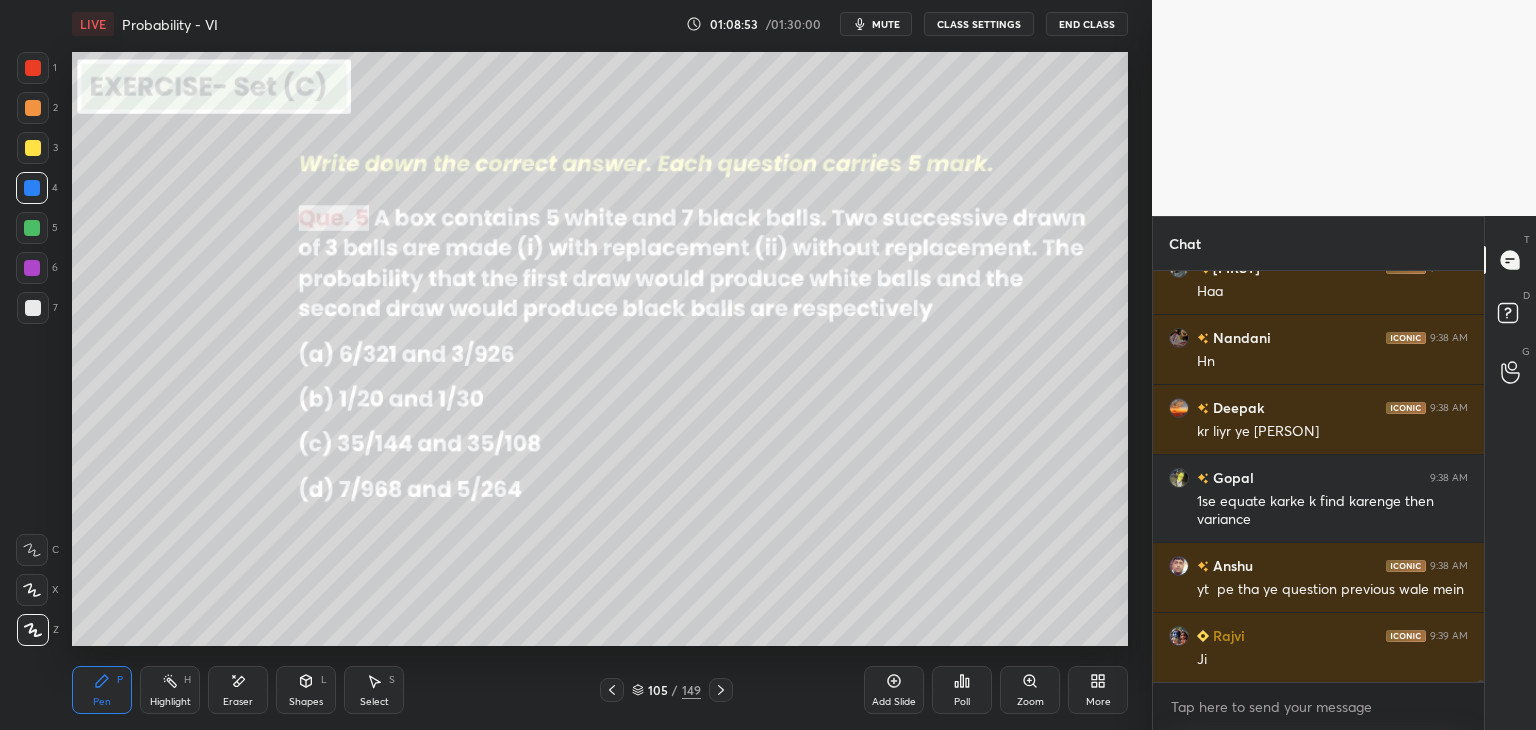 click 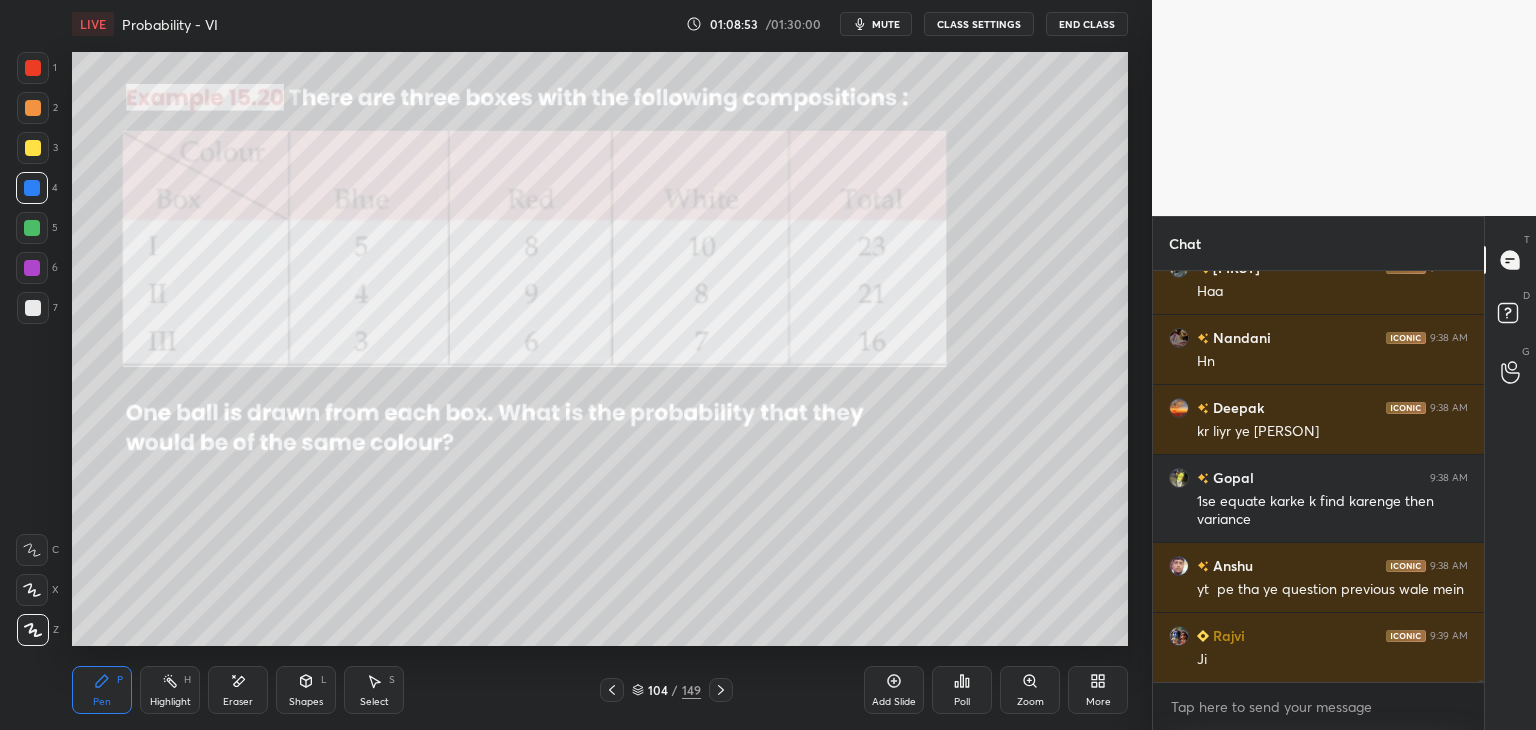 click 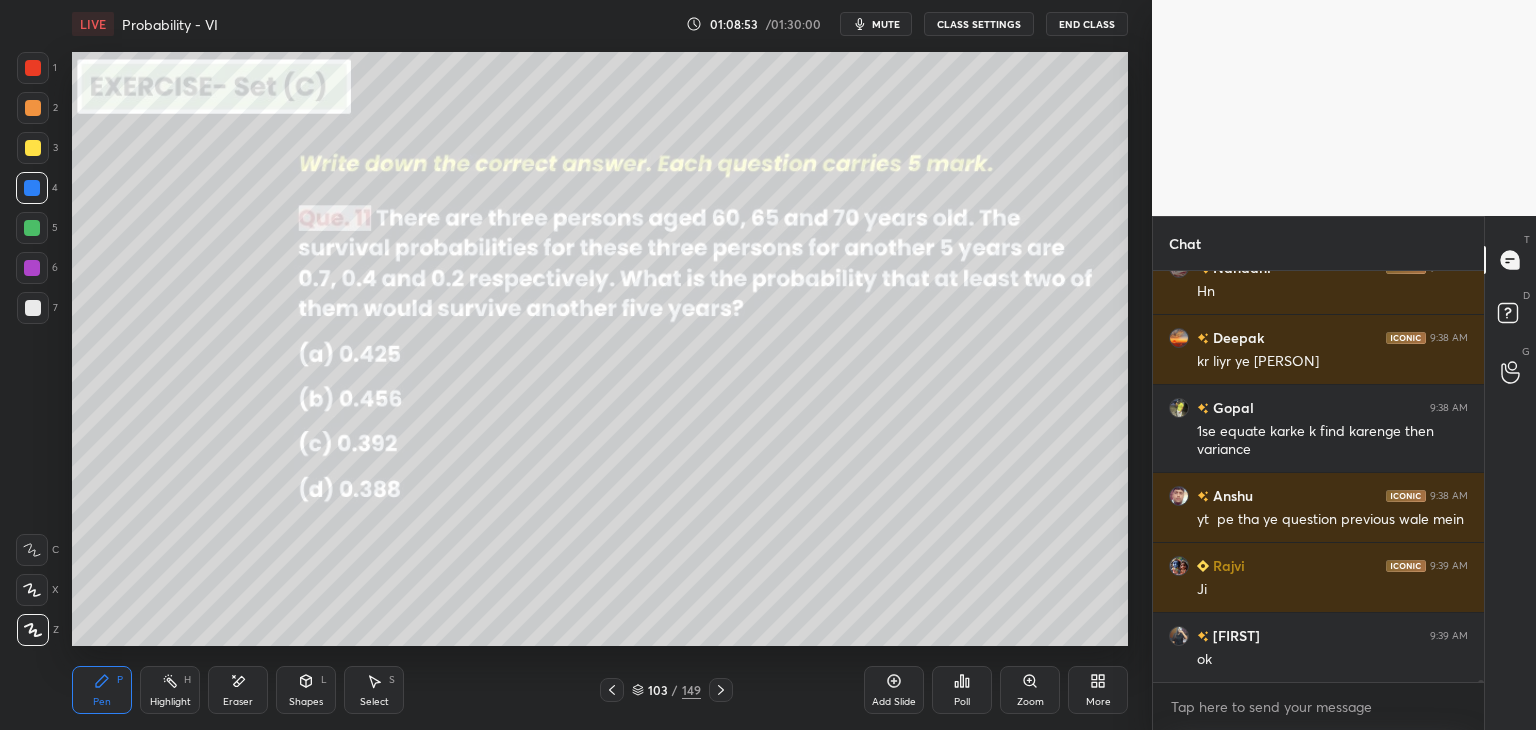 click 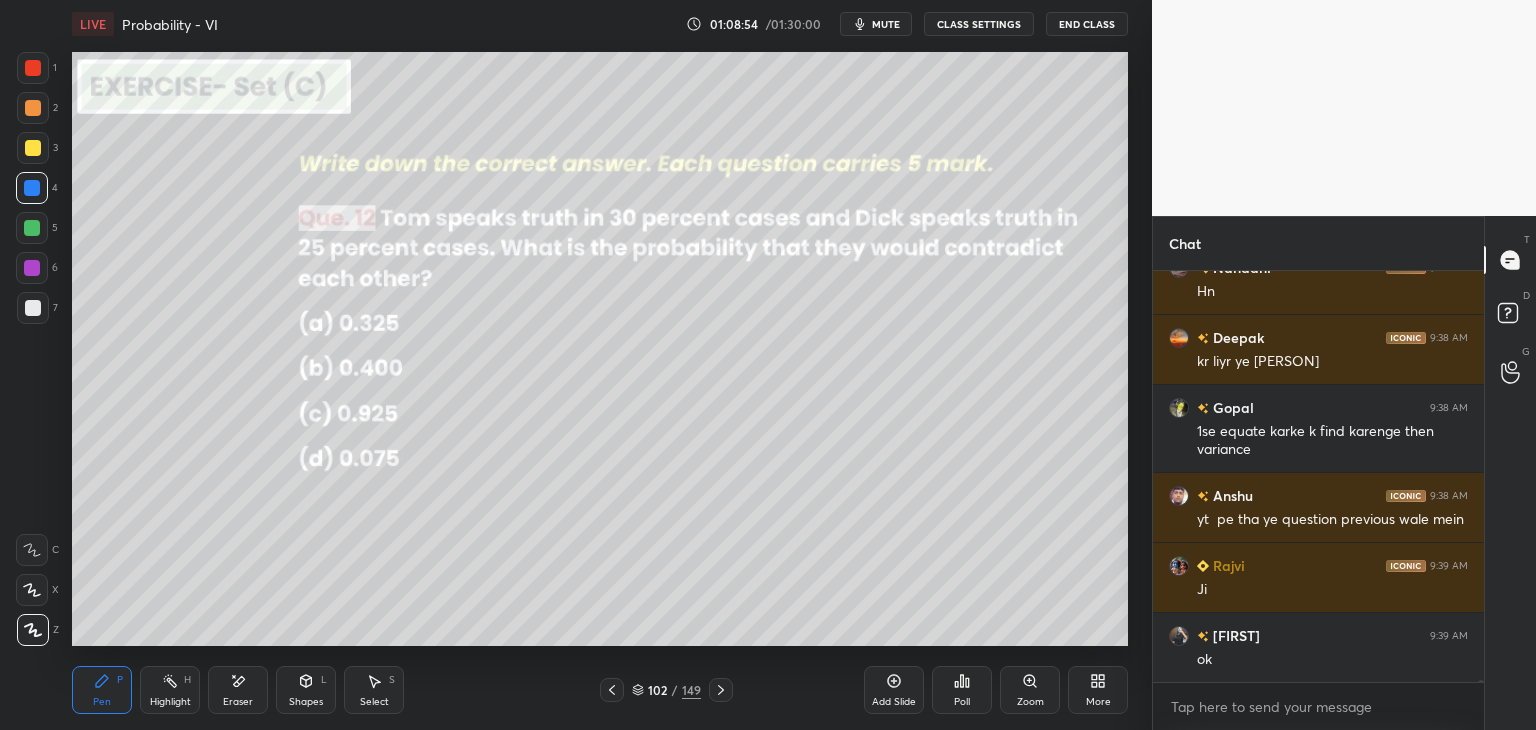 click 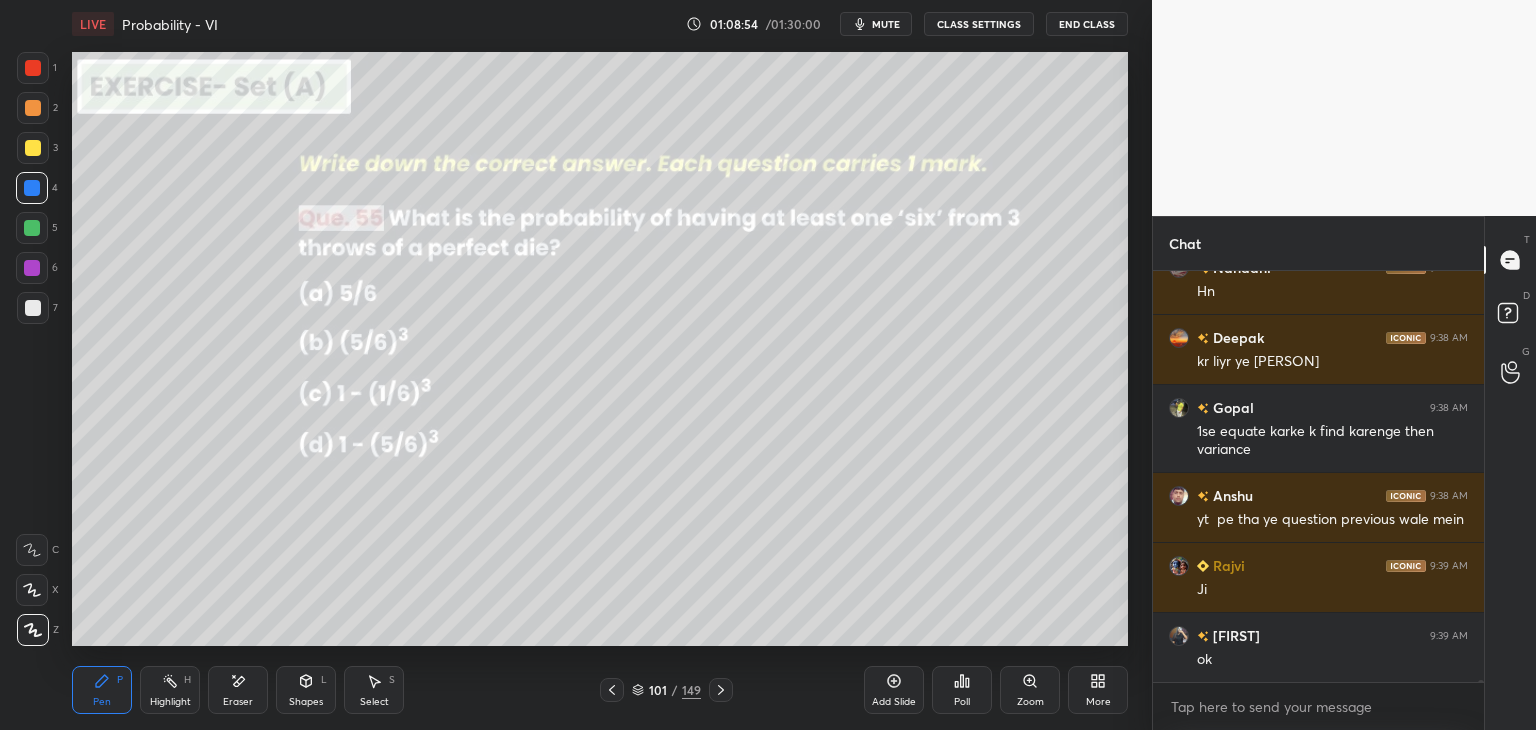 click 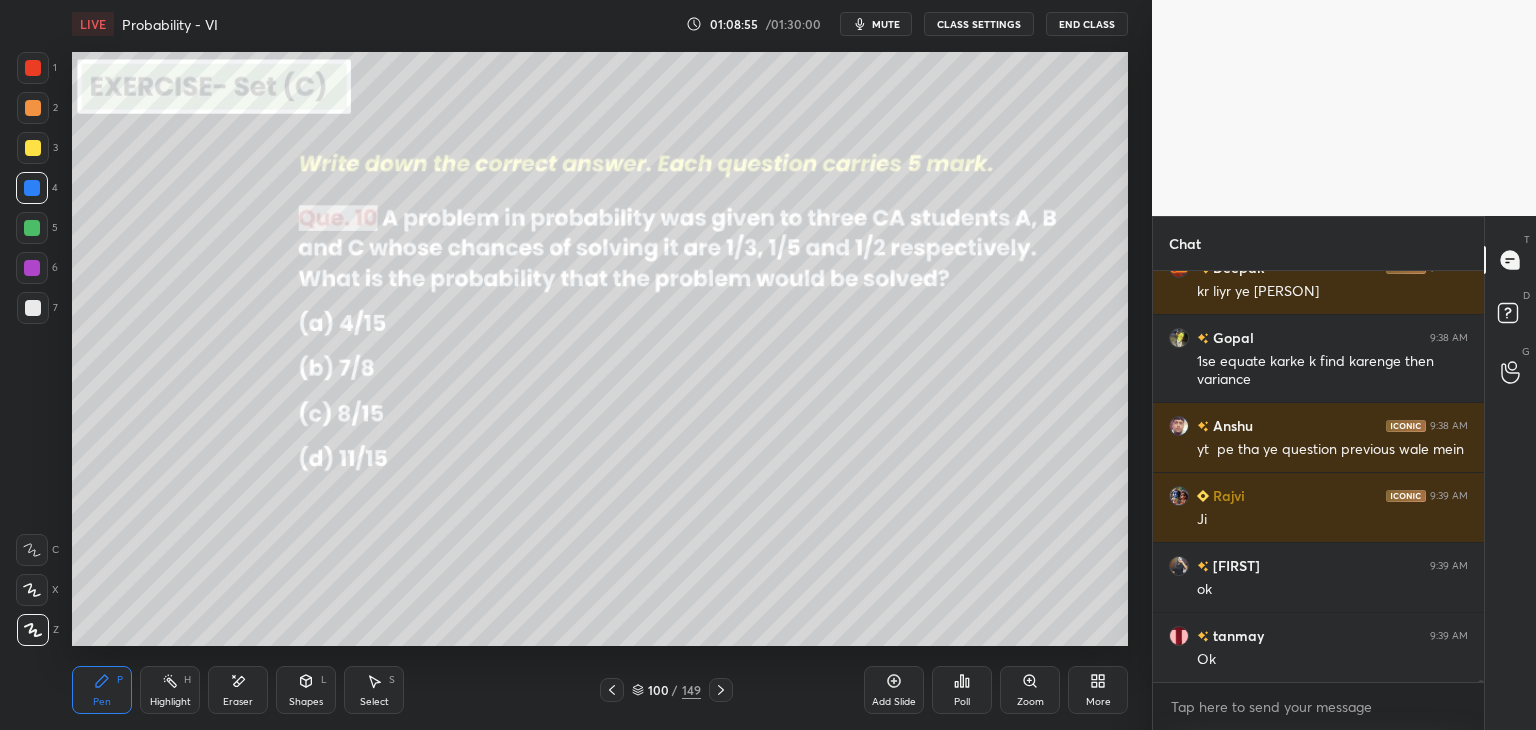 click 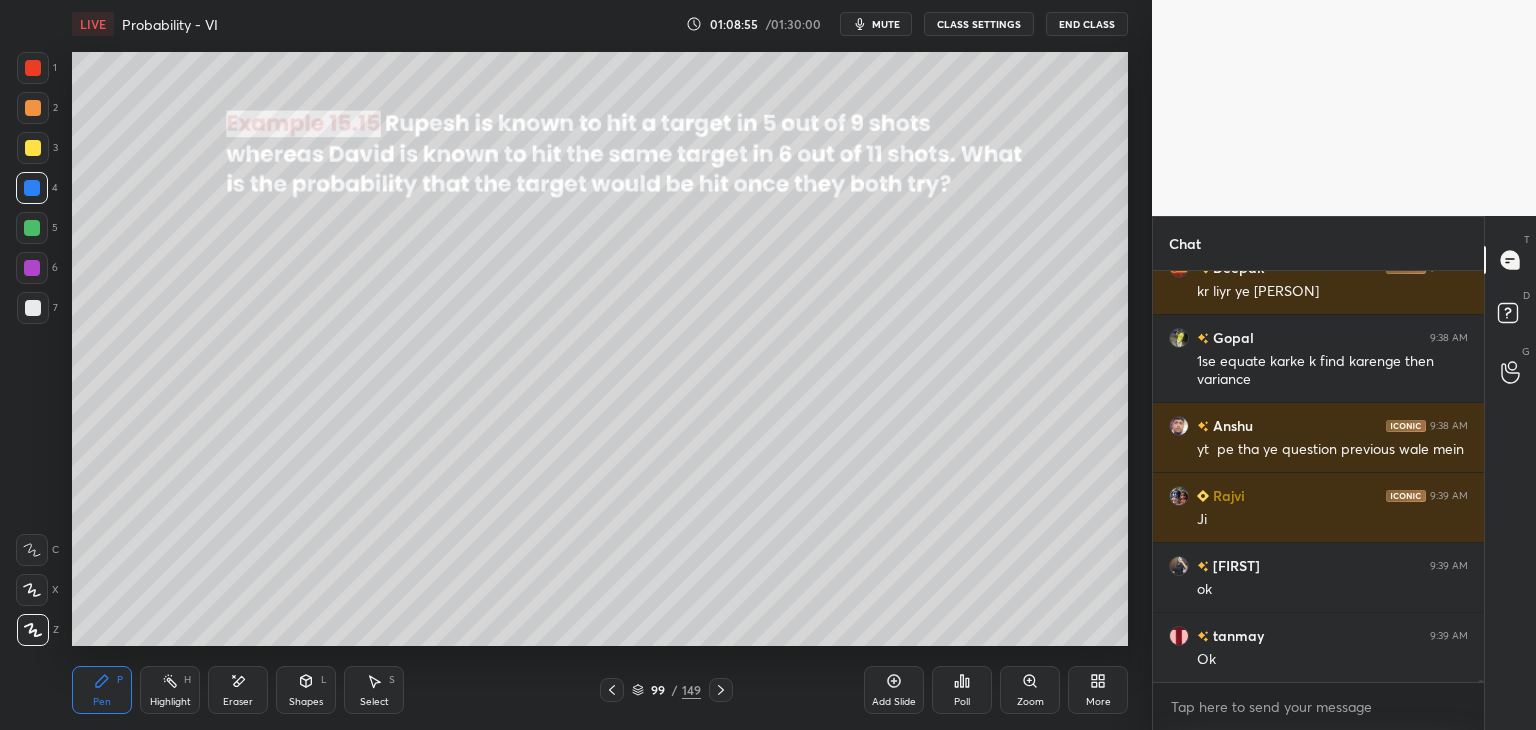 click 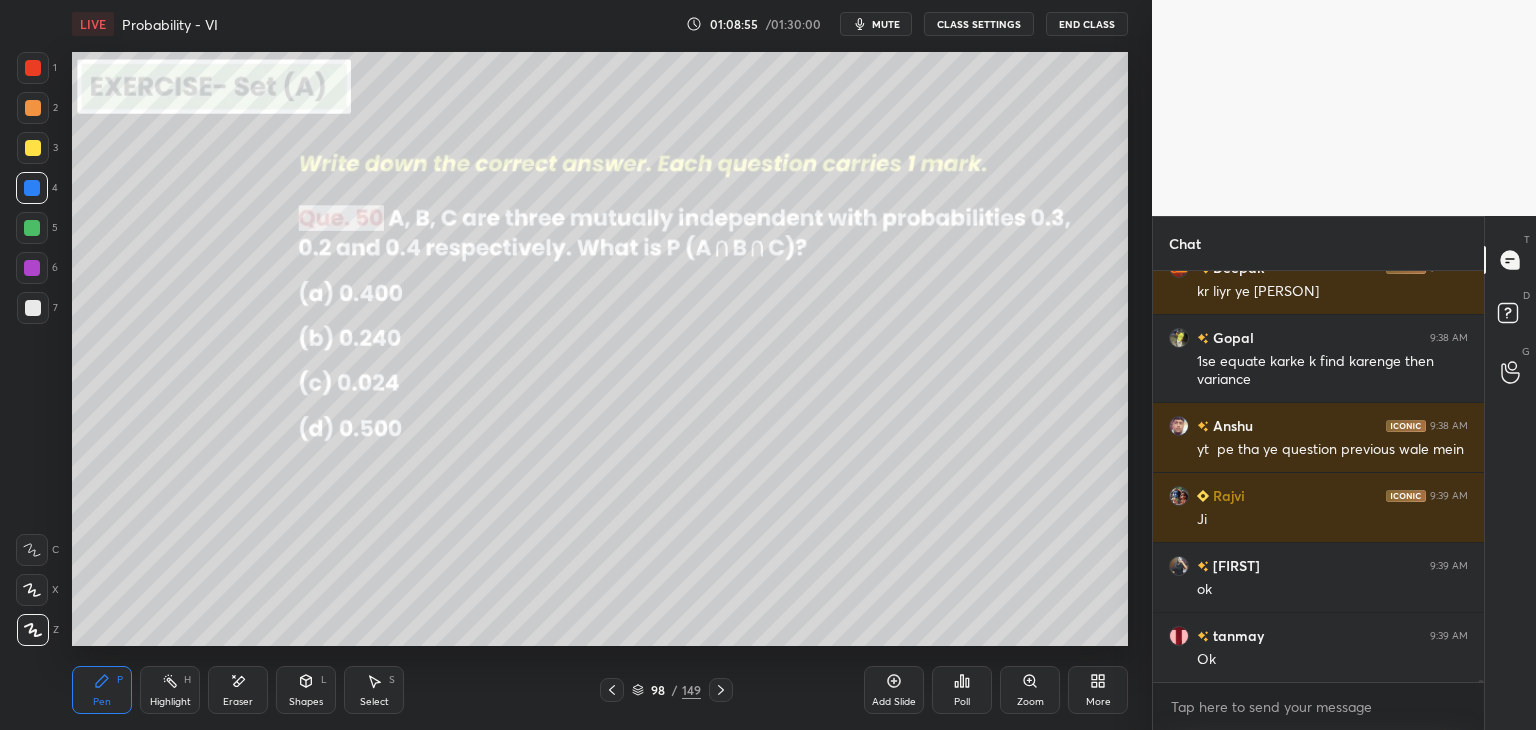 click 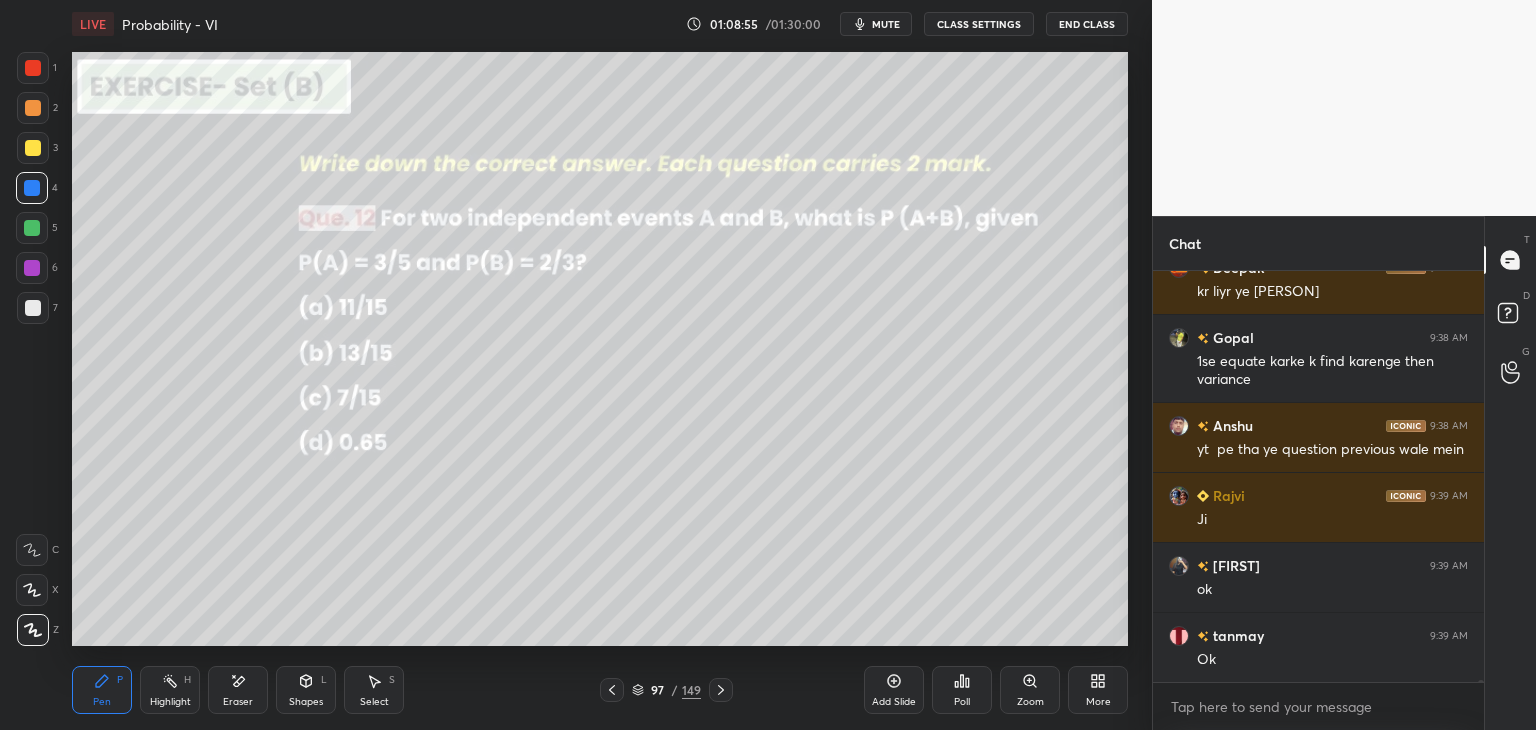 click 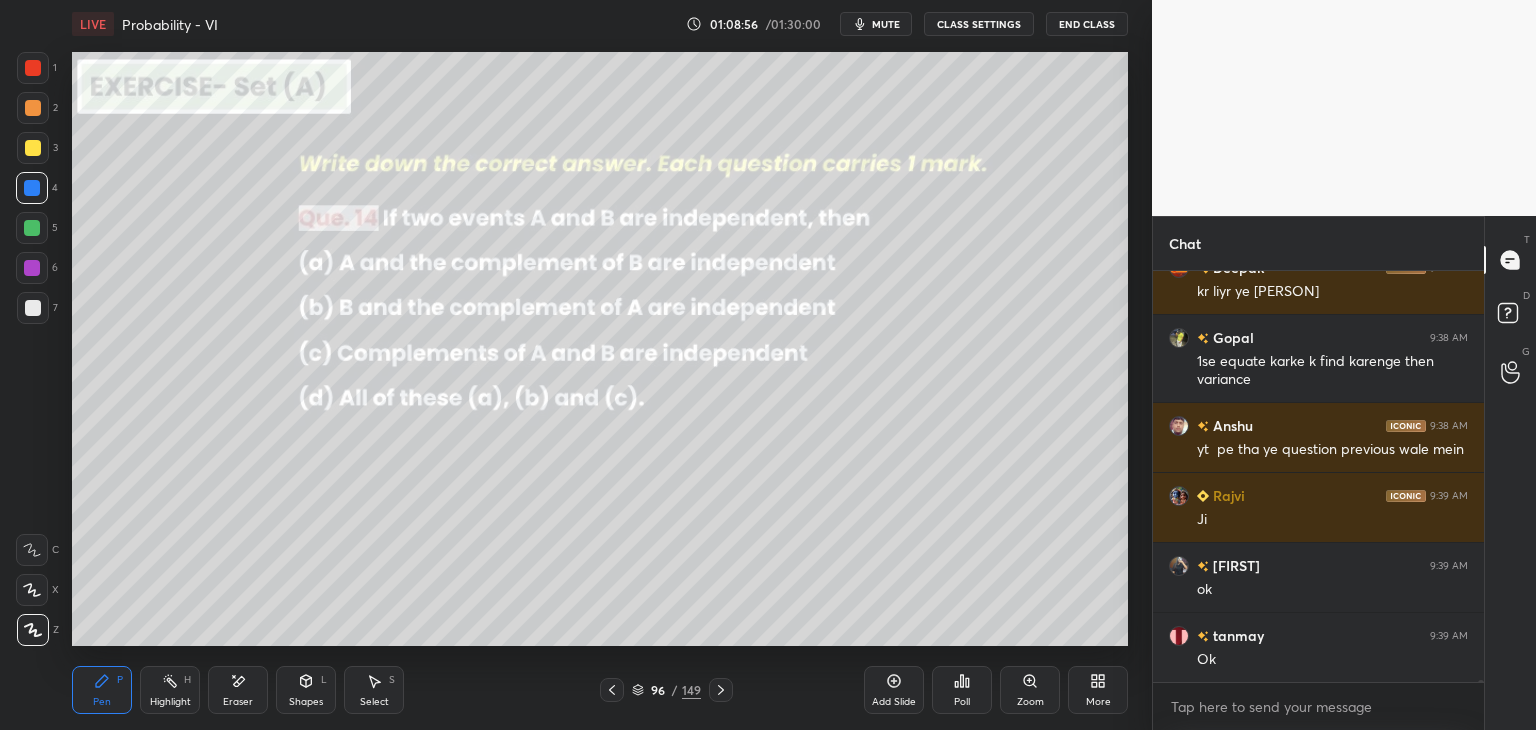click 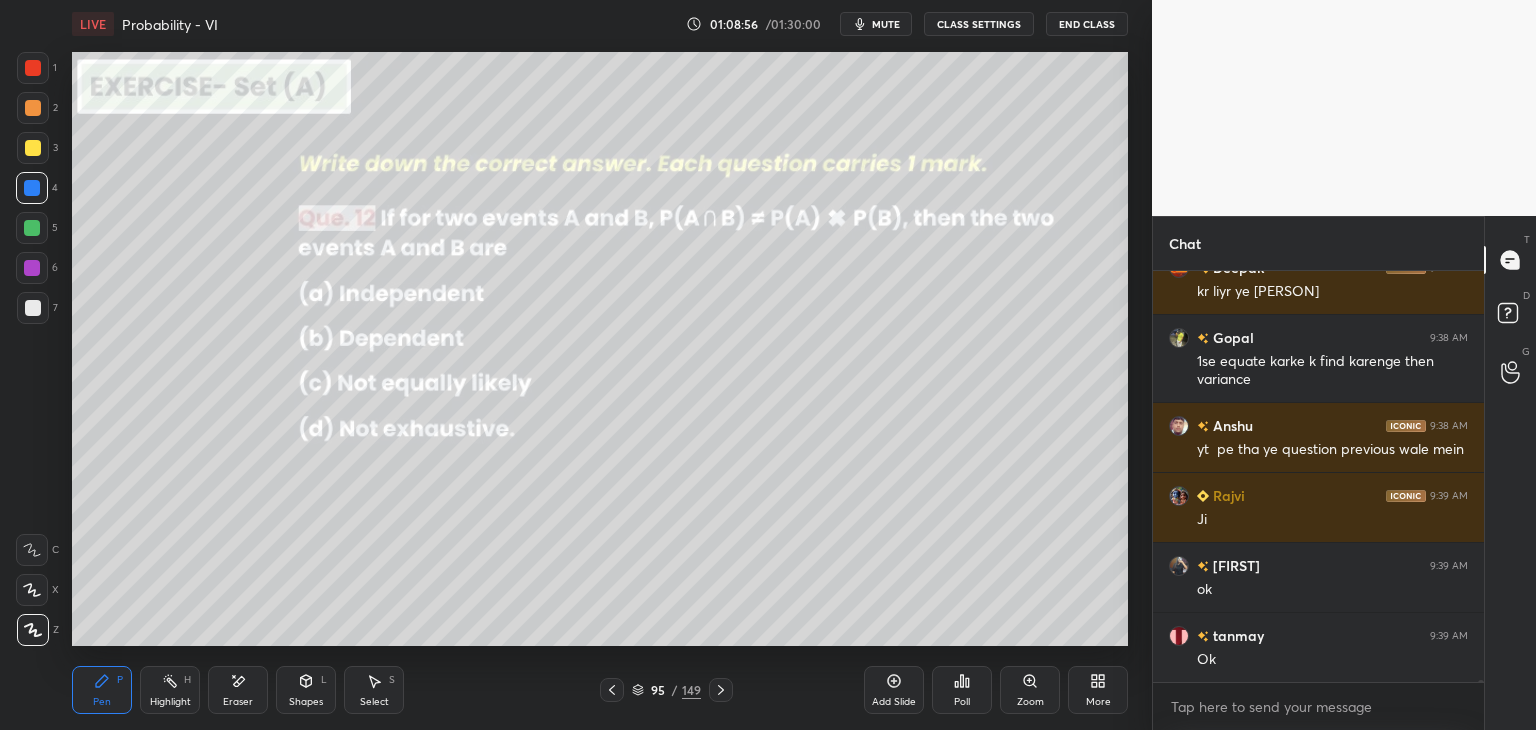 click 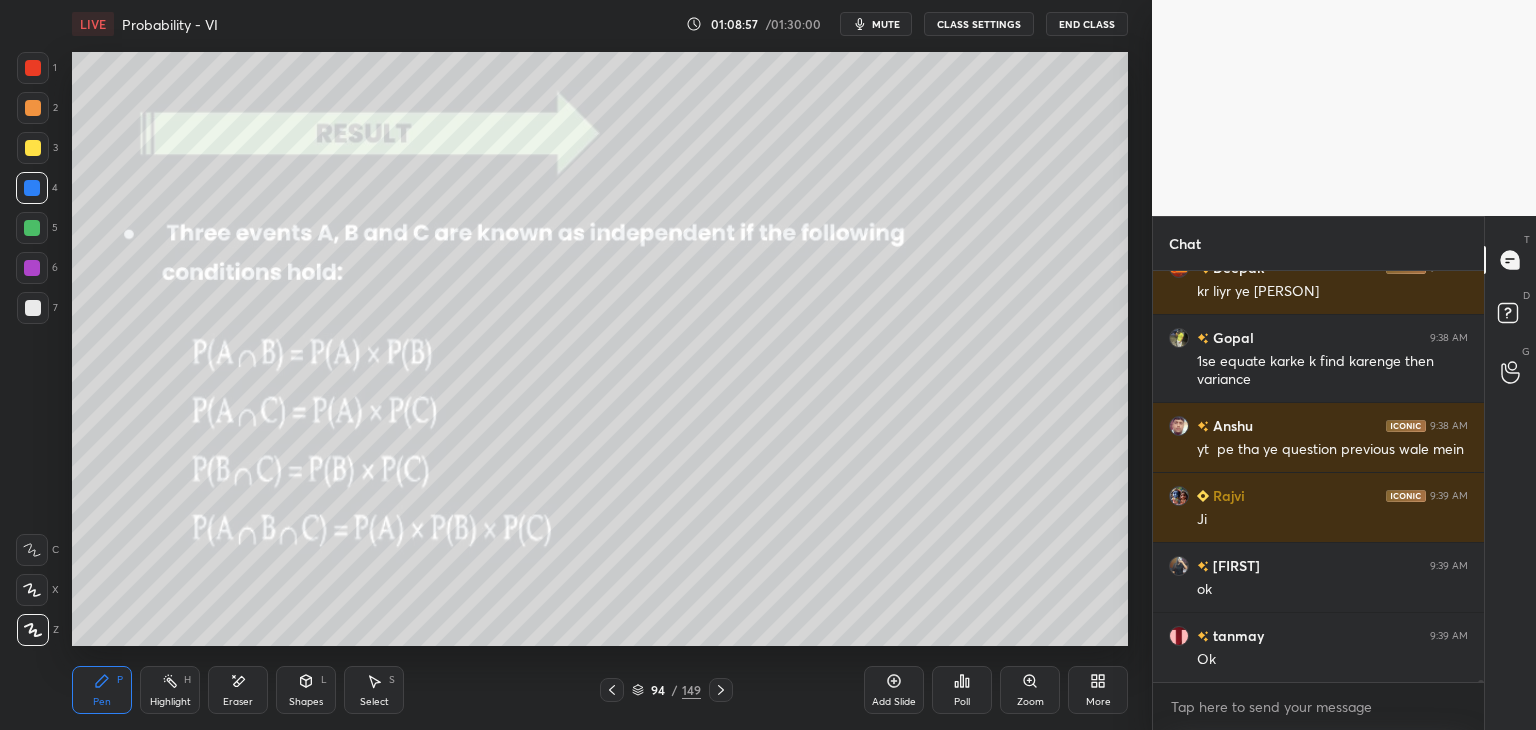 click 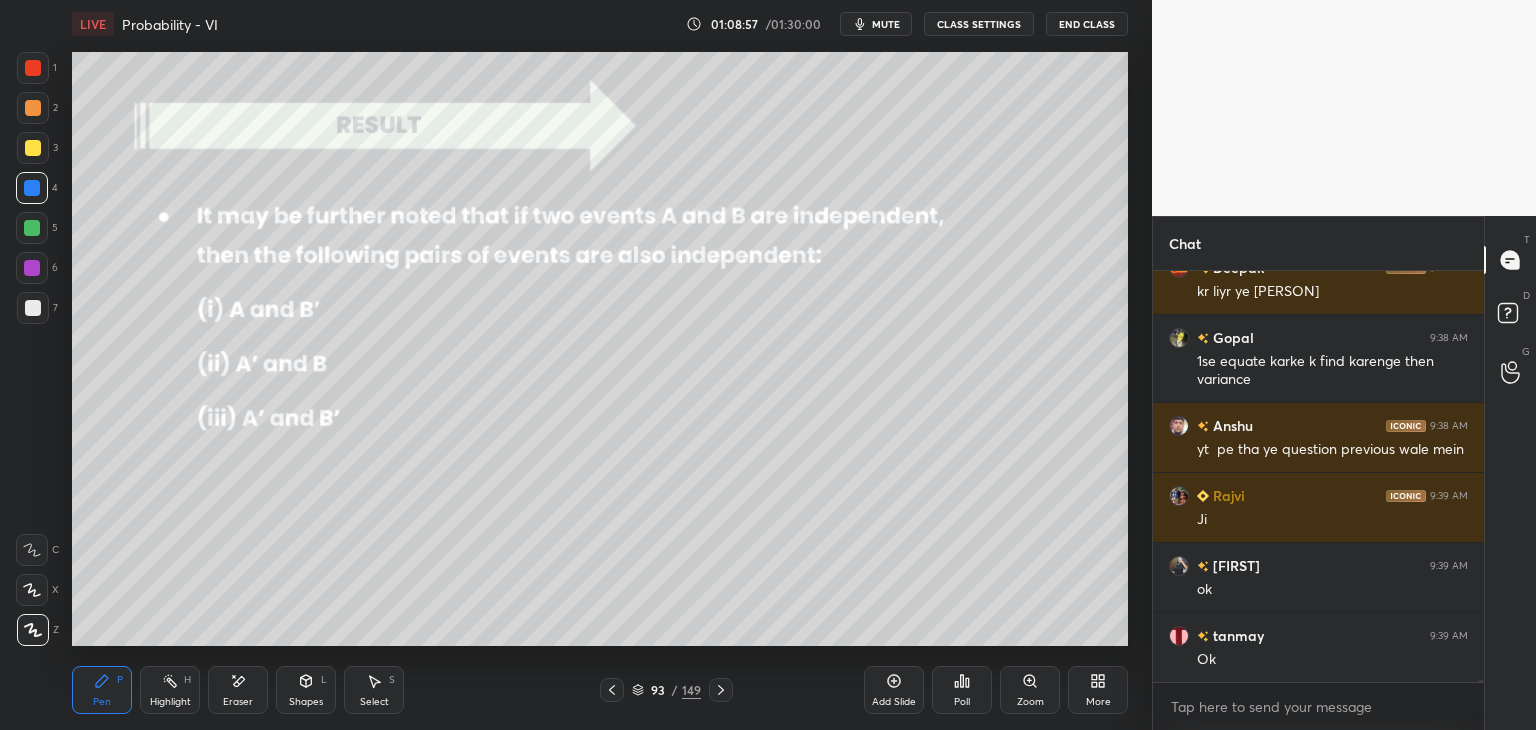 click 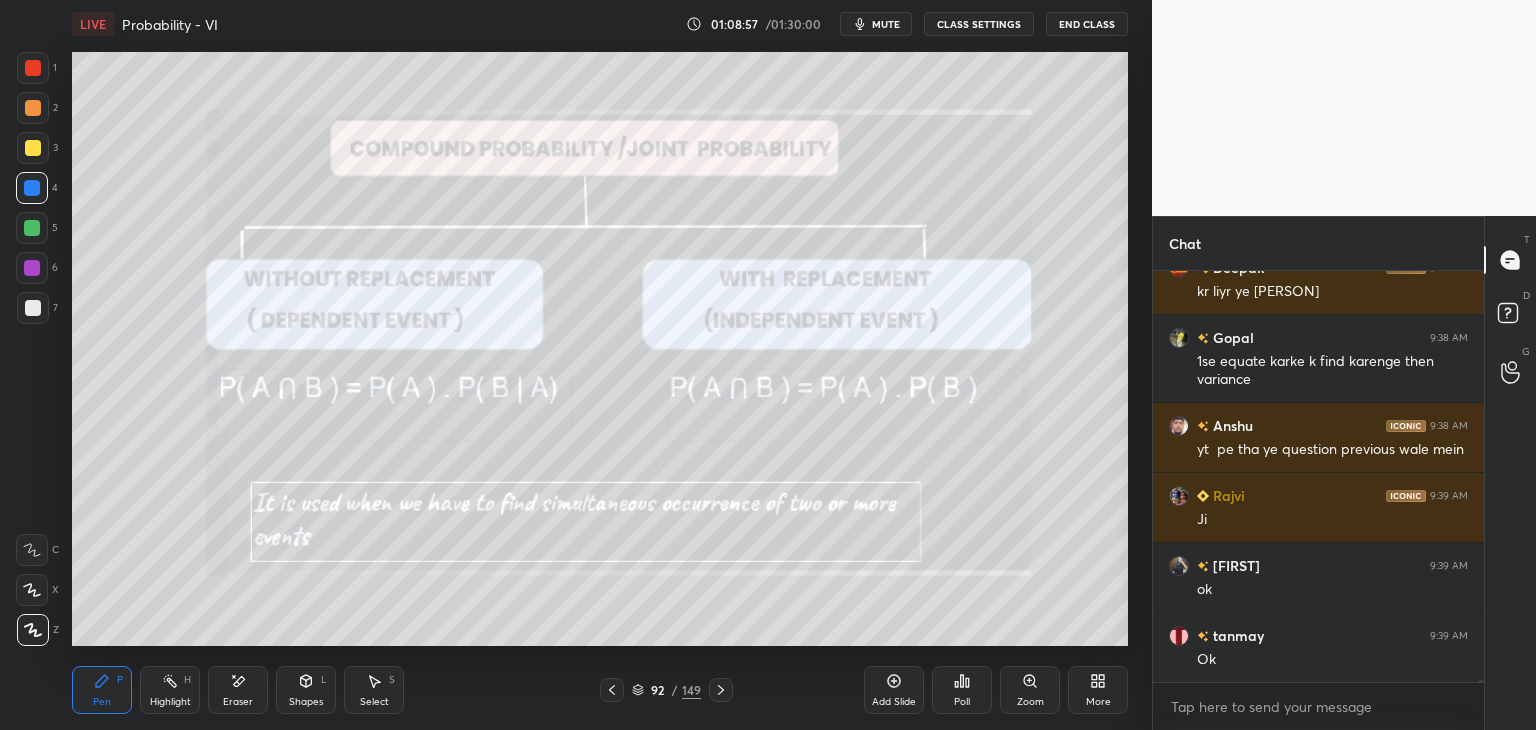 click 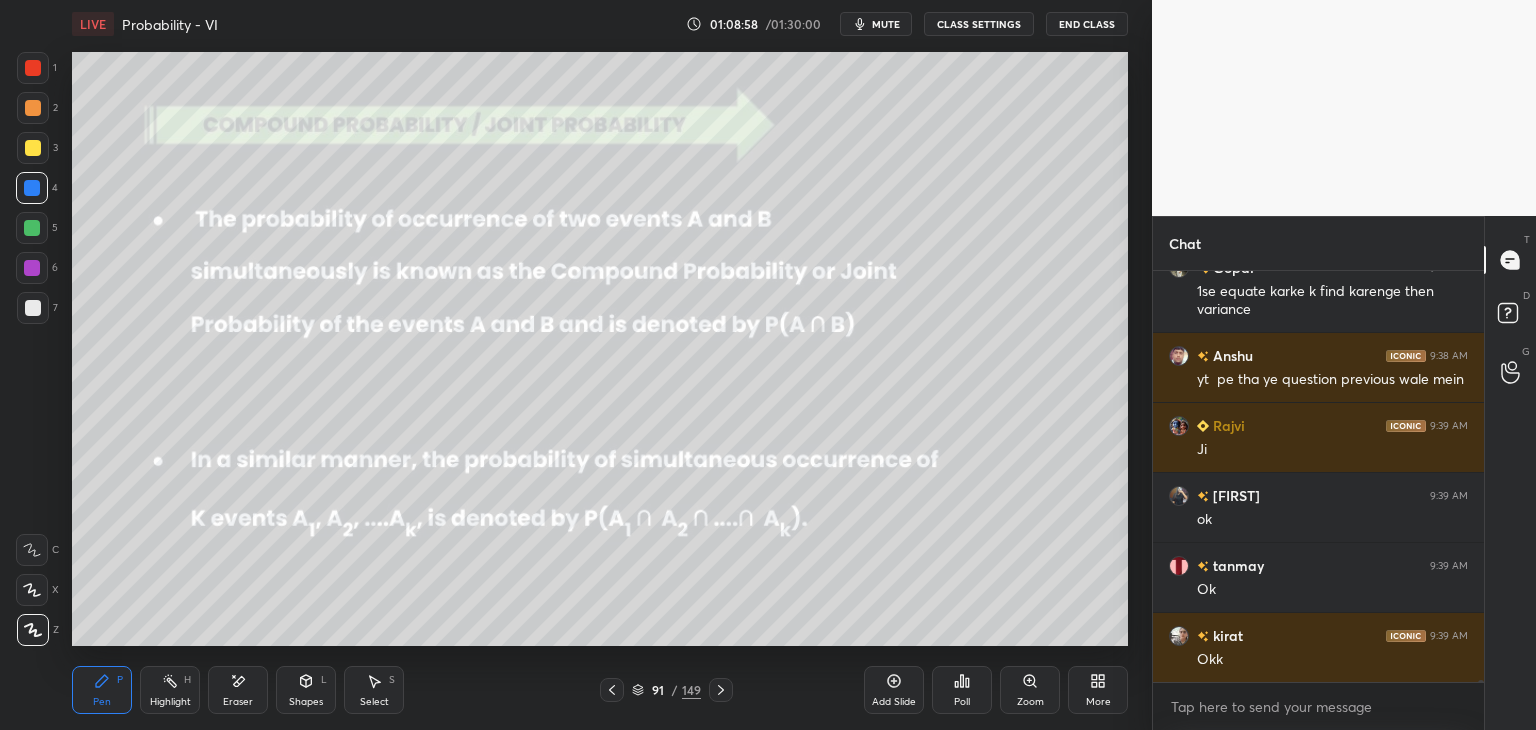 click 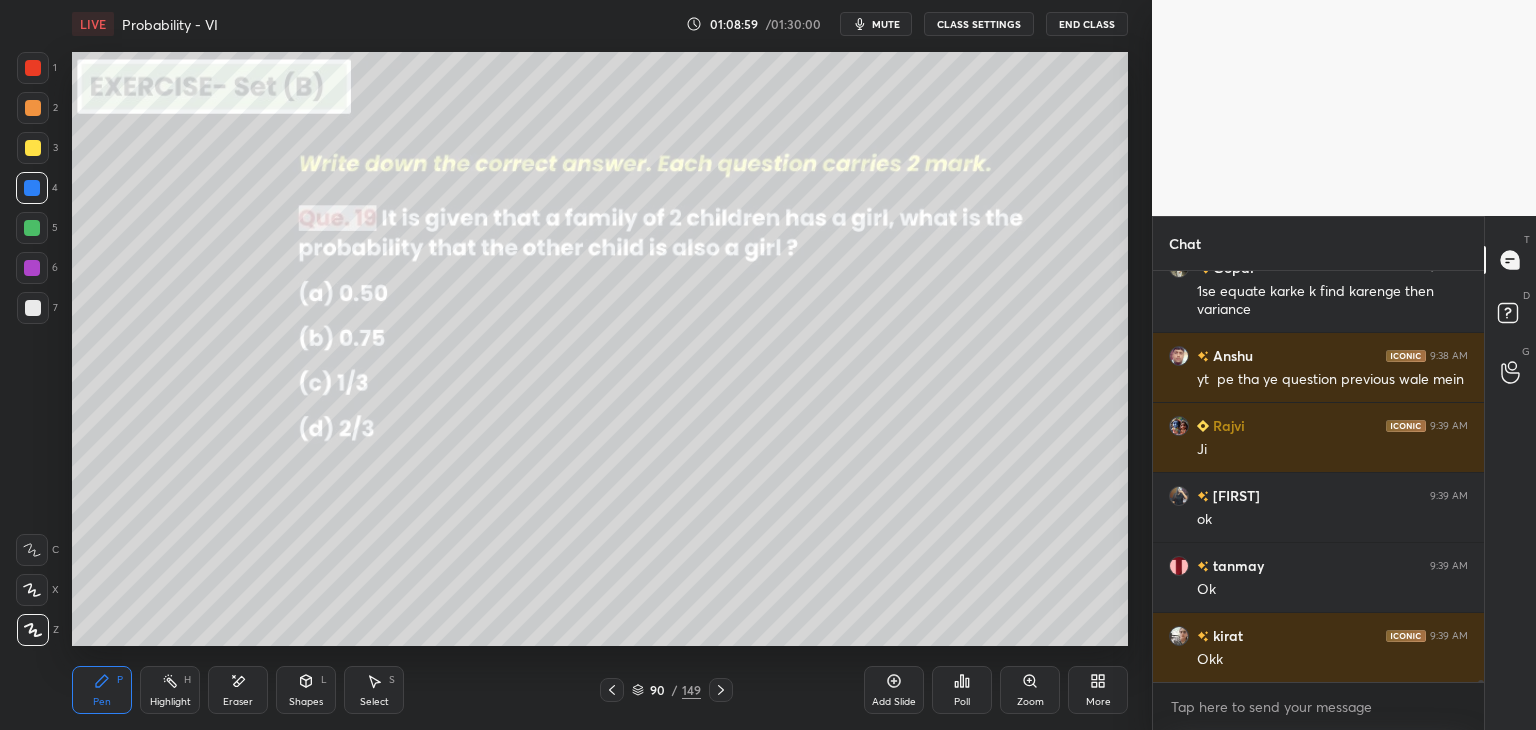 click 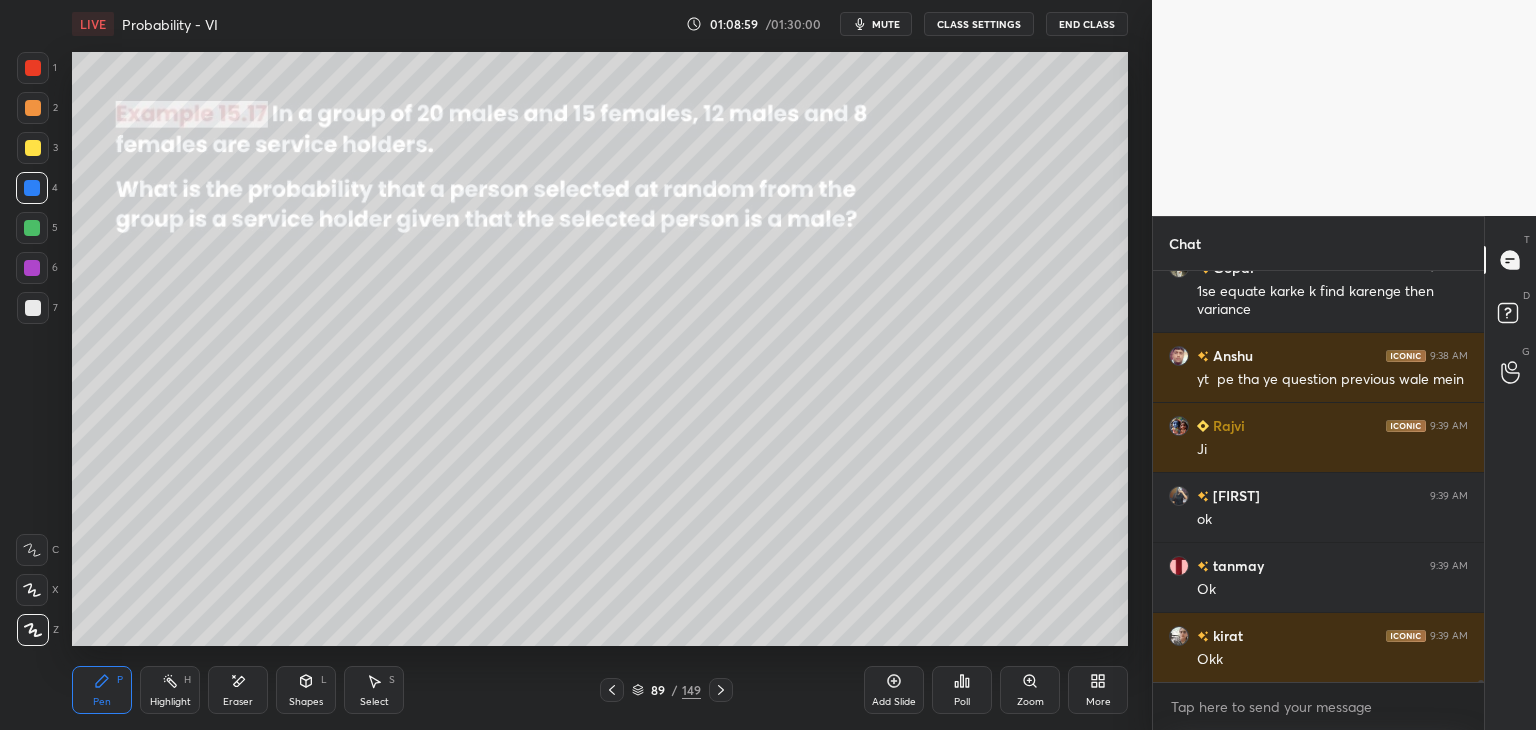 click 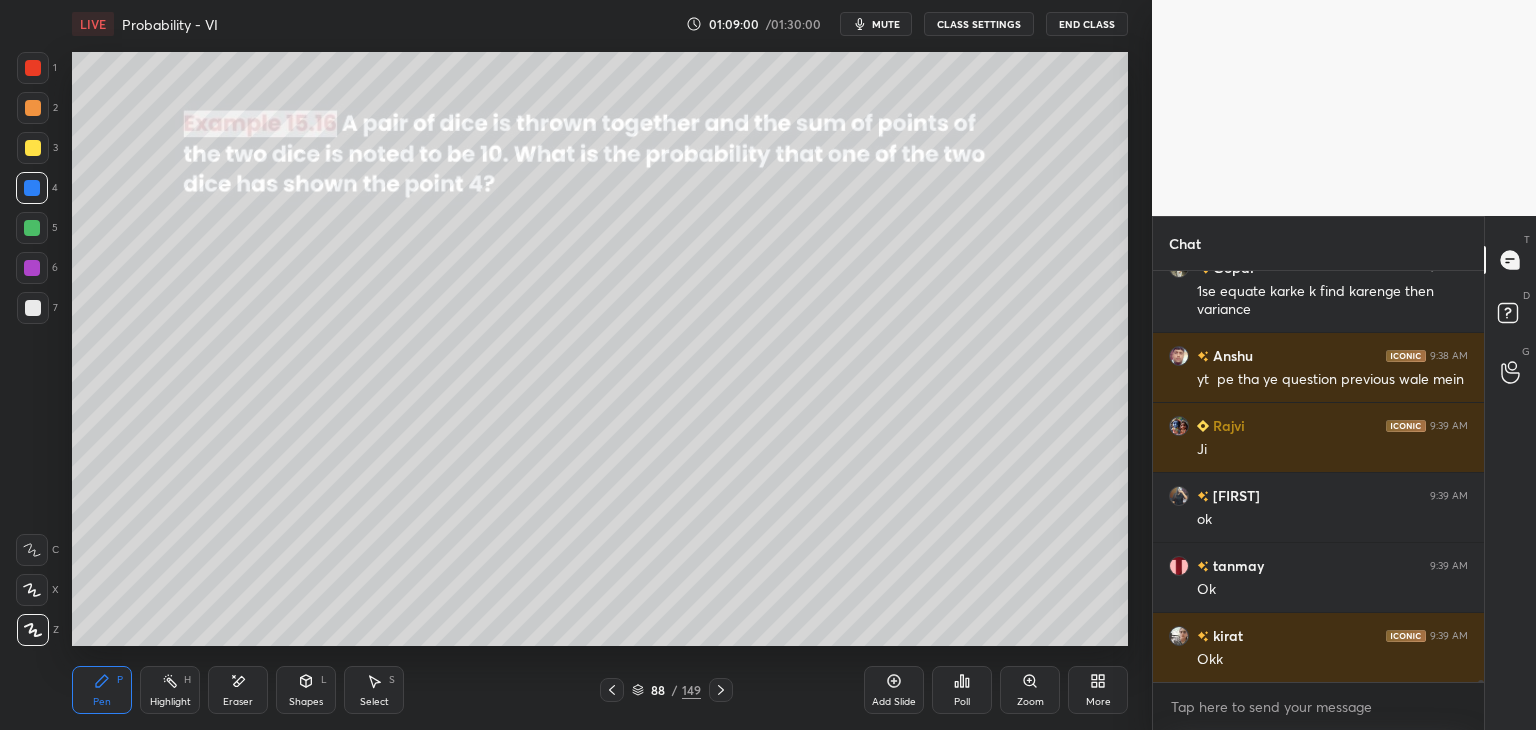 click 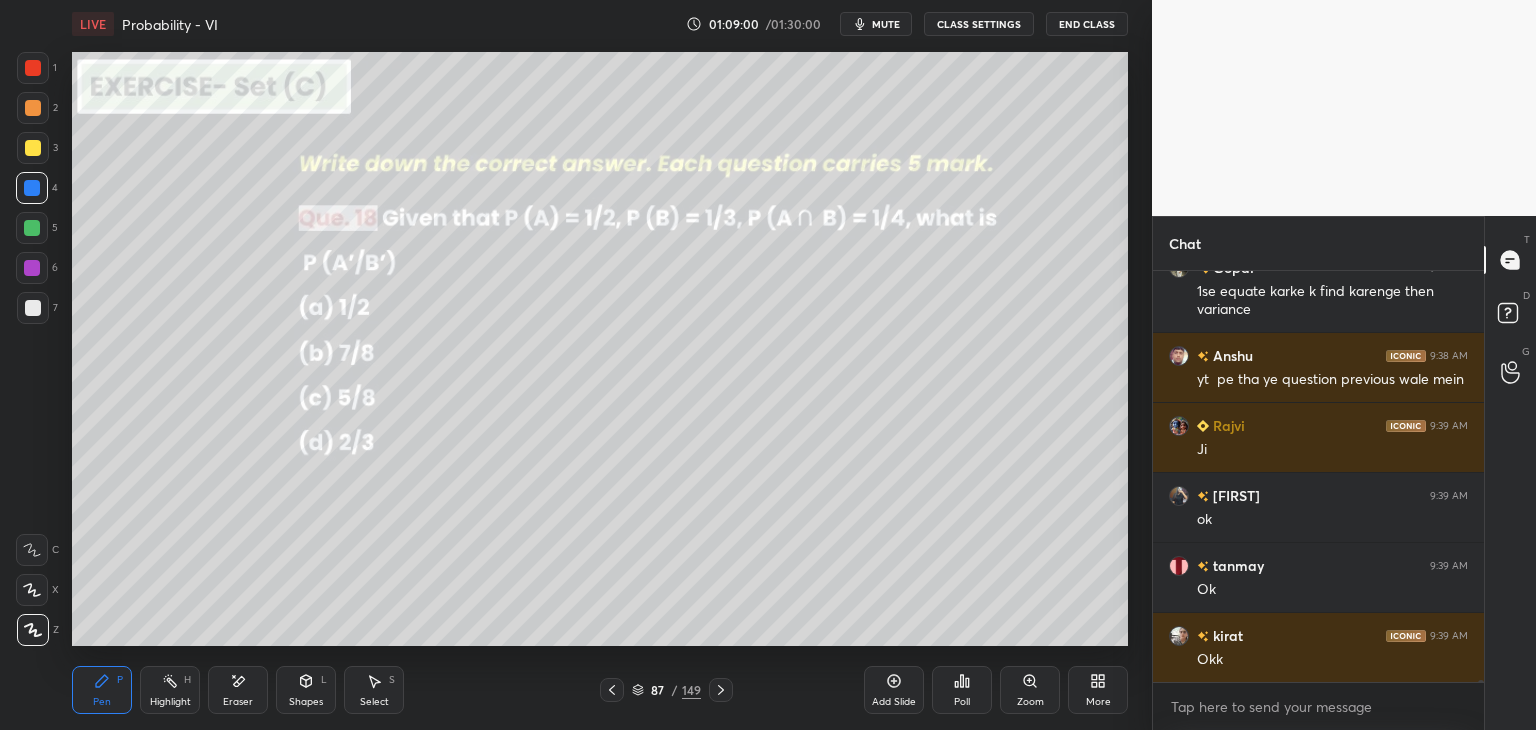 click 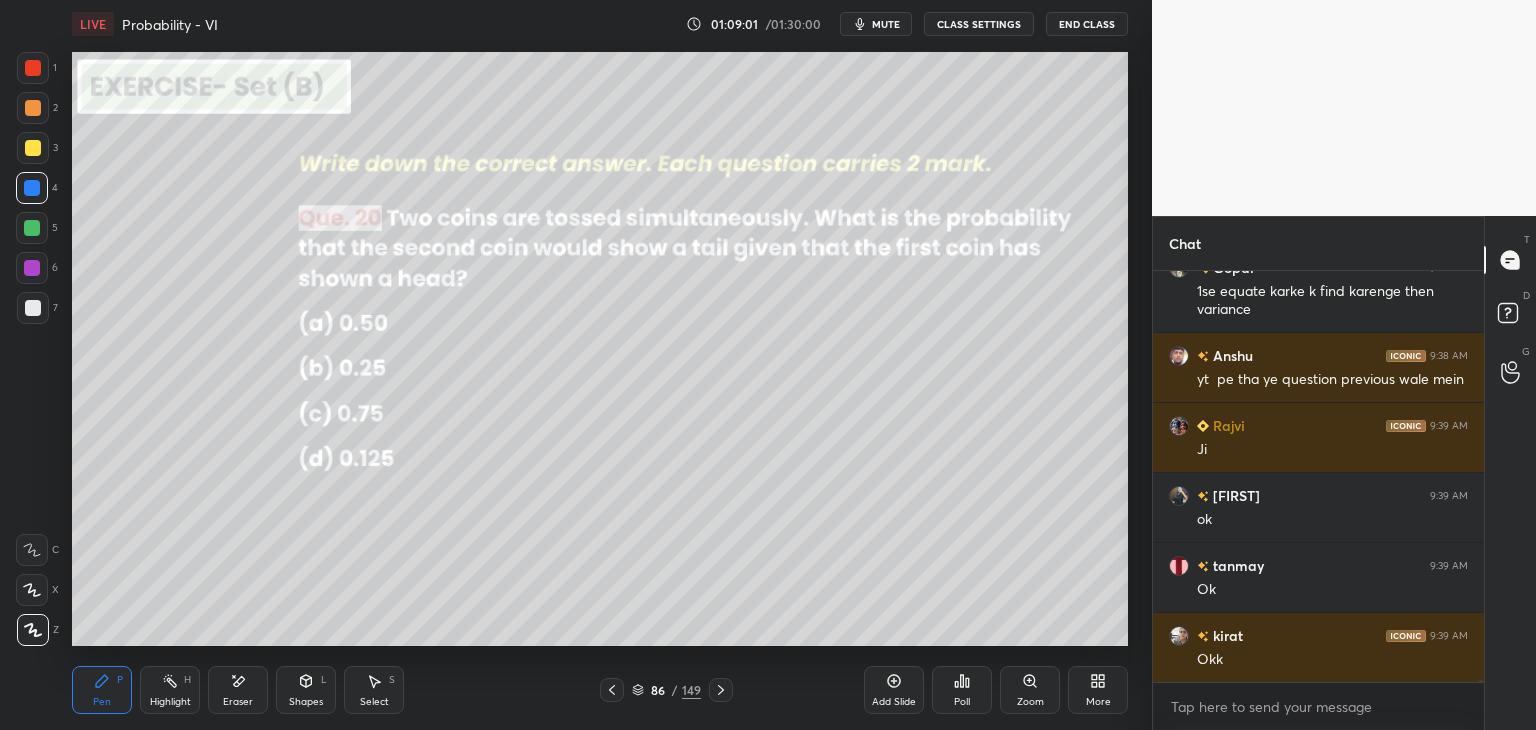 click 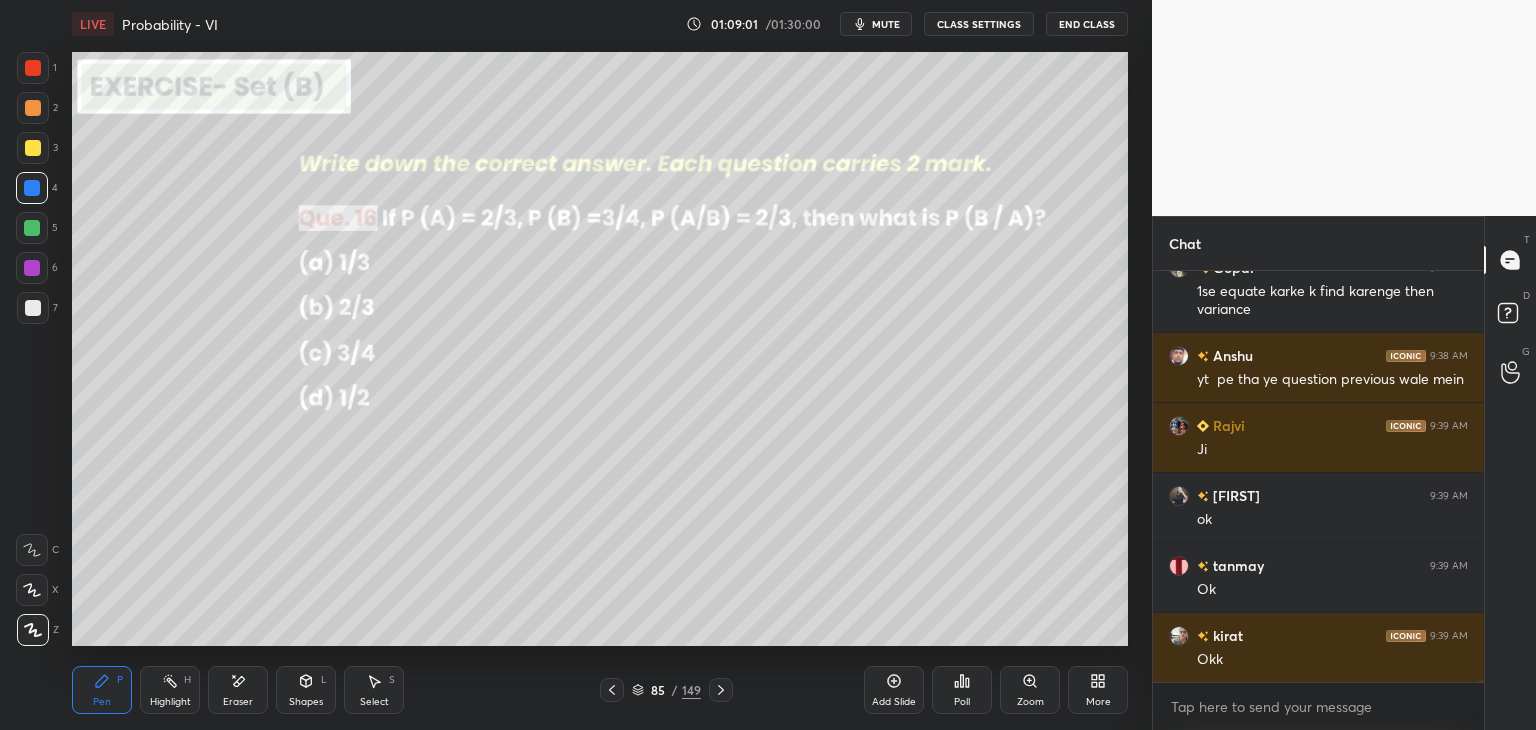 click 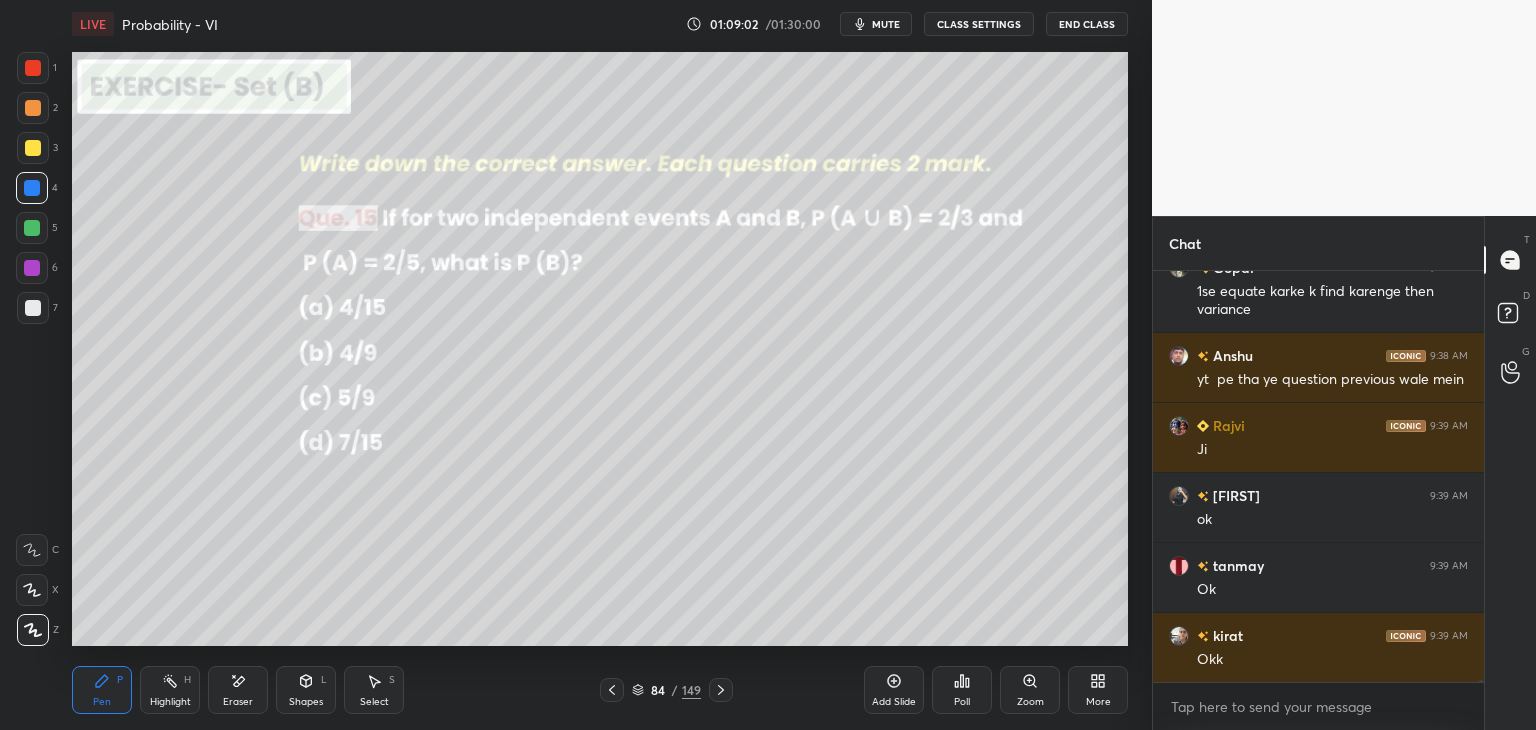 click 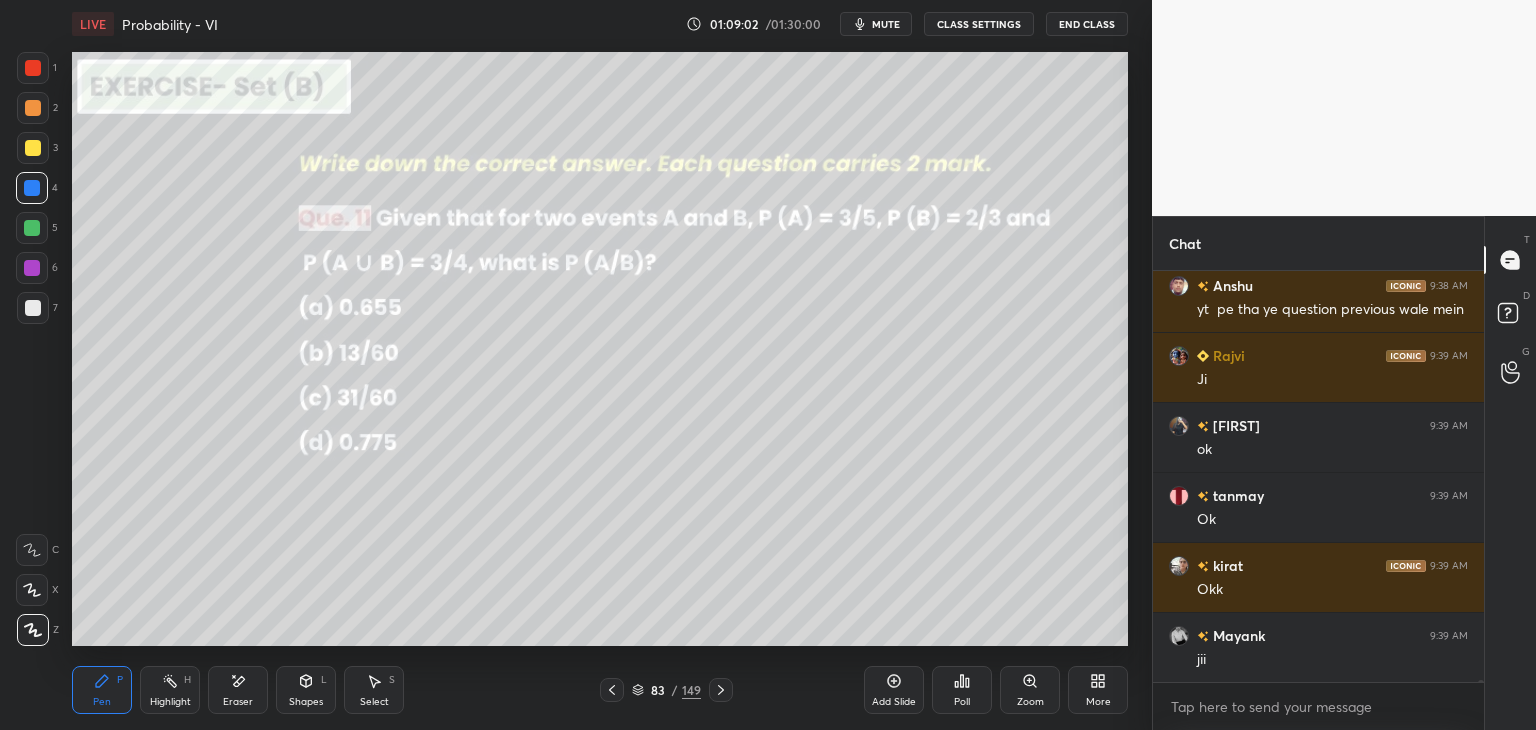 click 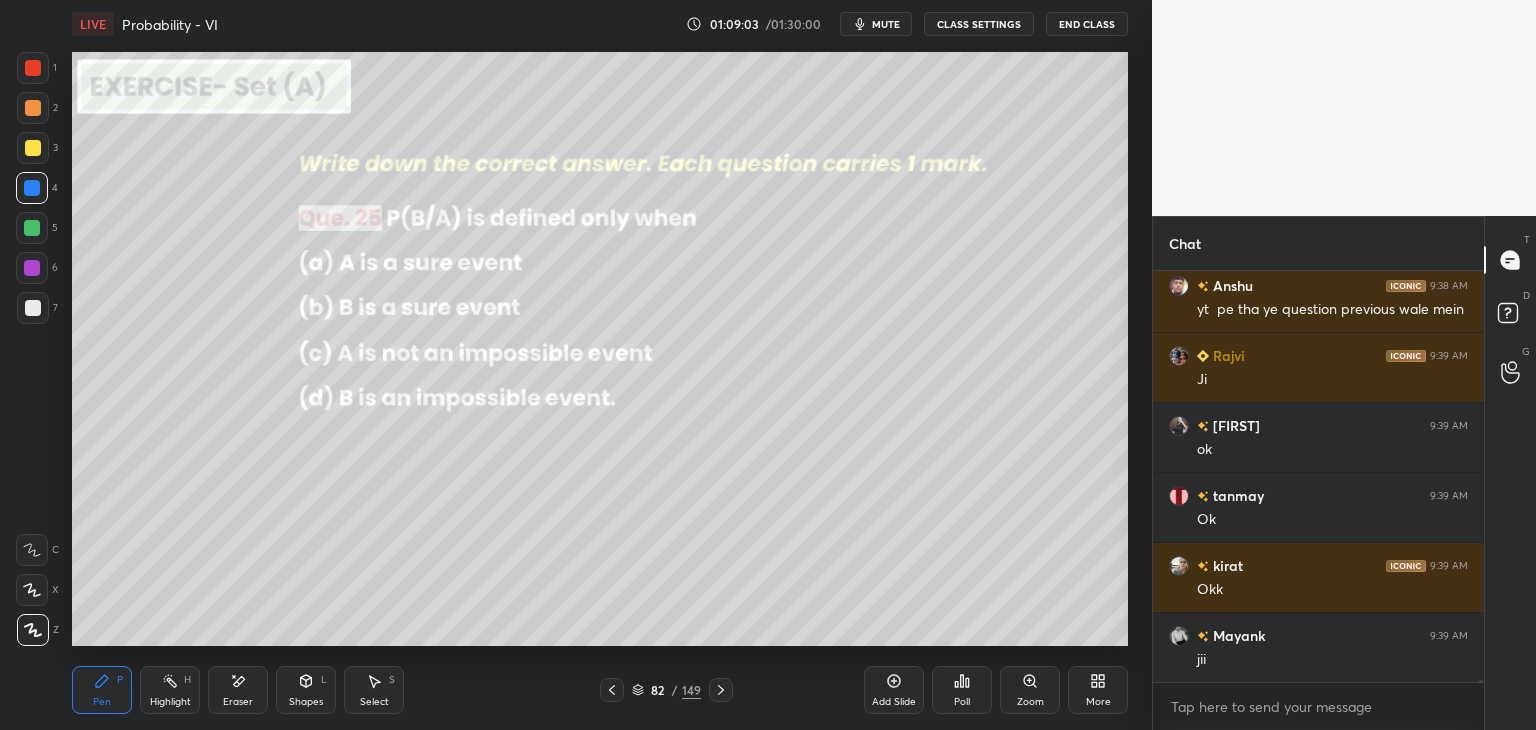 click at bounding box center [612, 690] 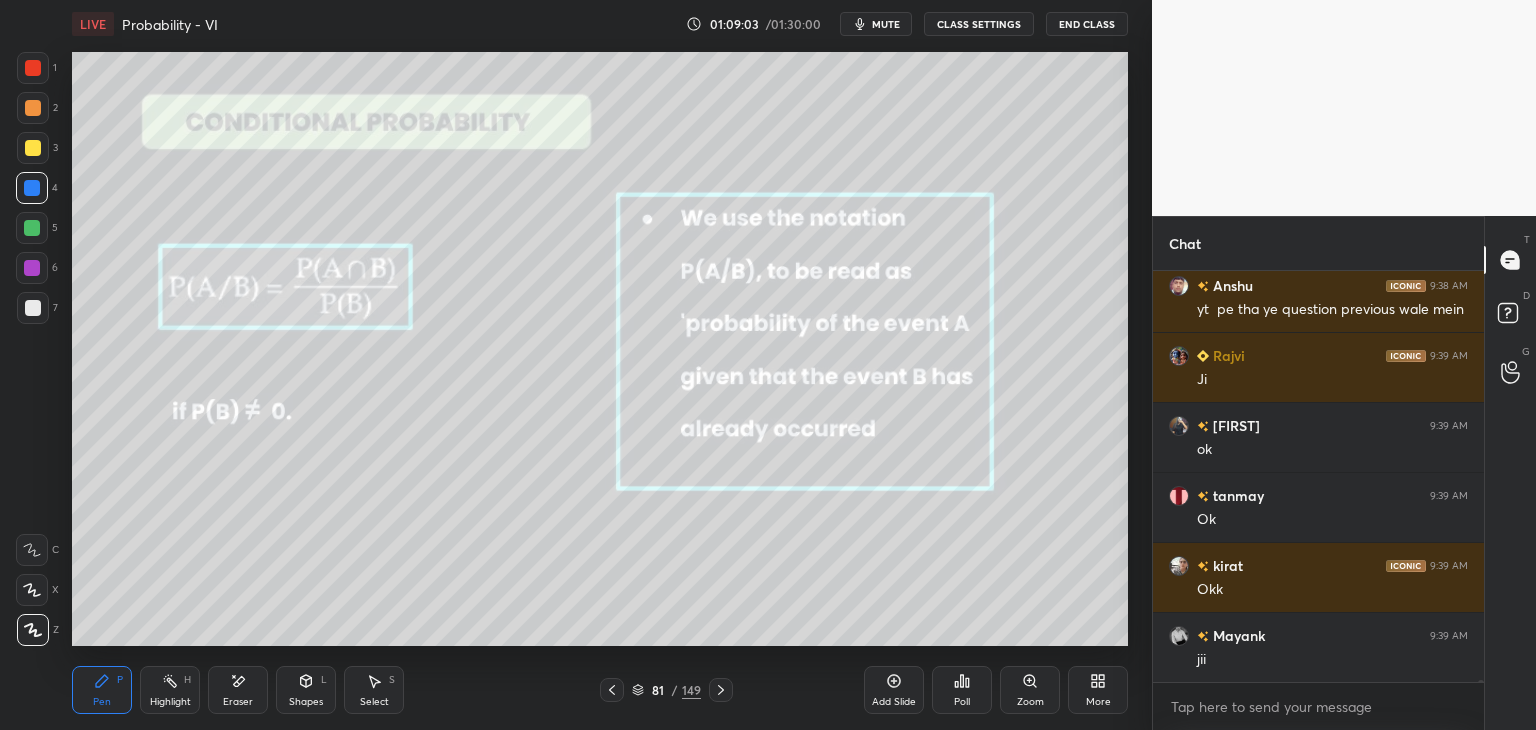 click at bounding box center [612, 690] 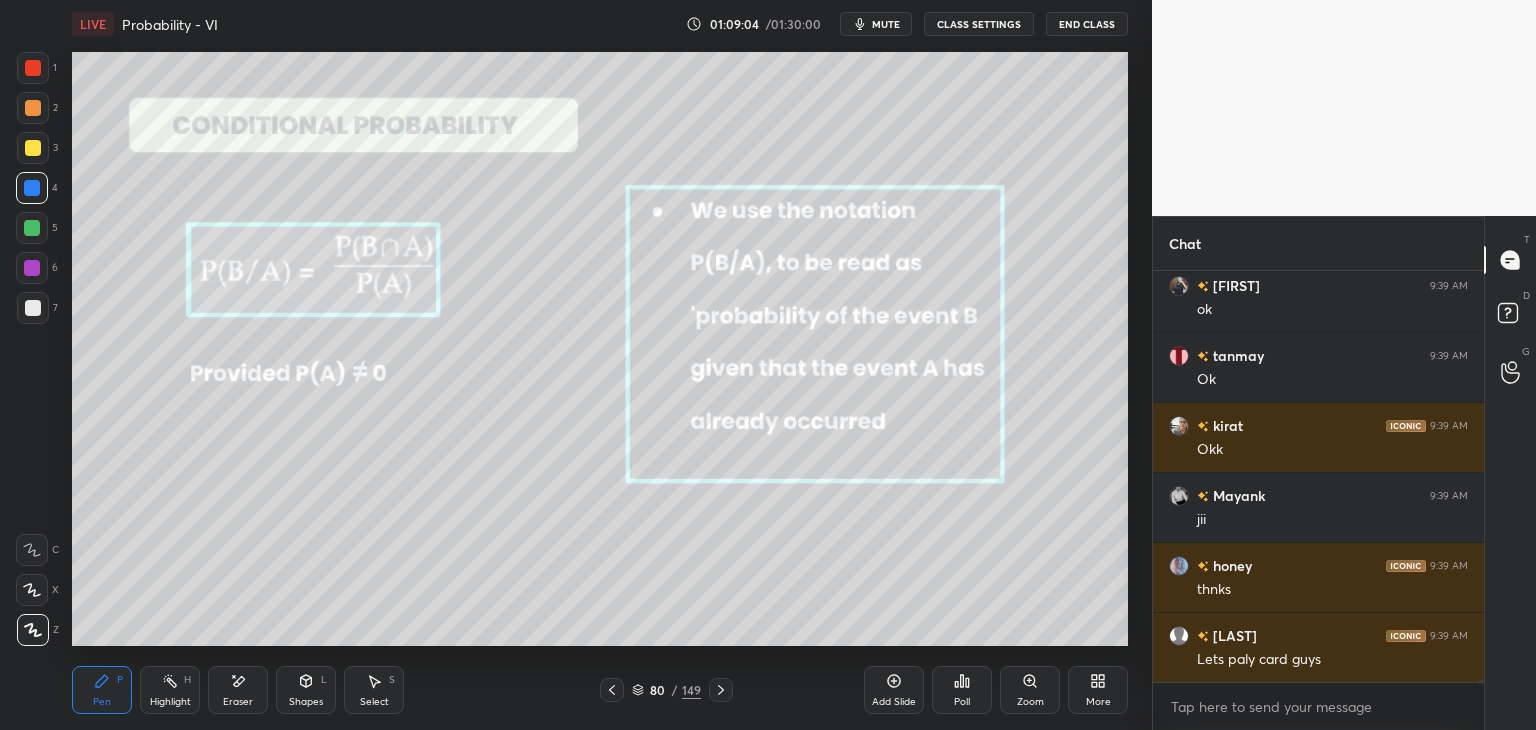 click 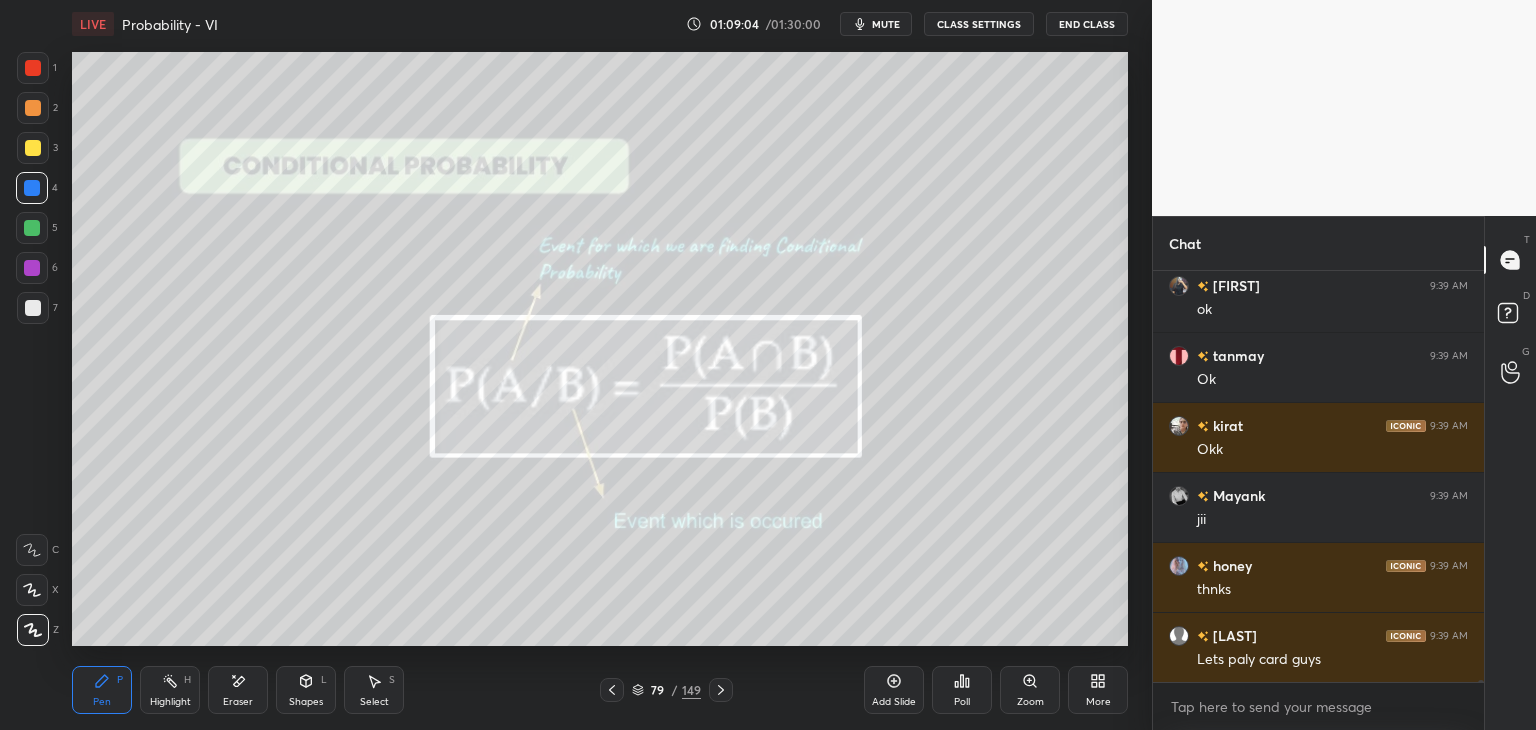 click 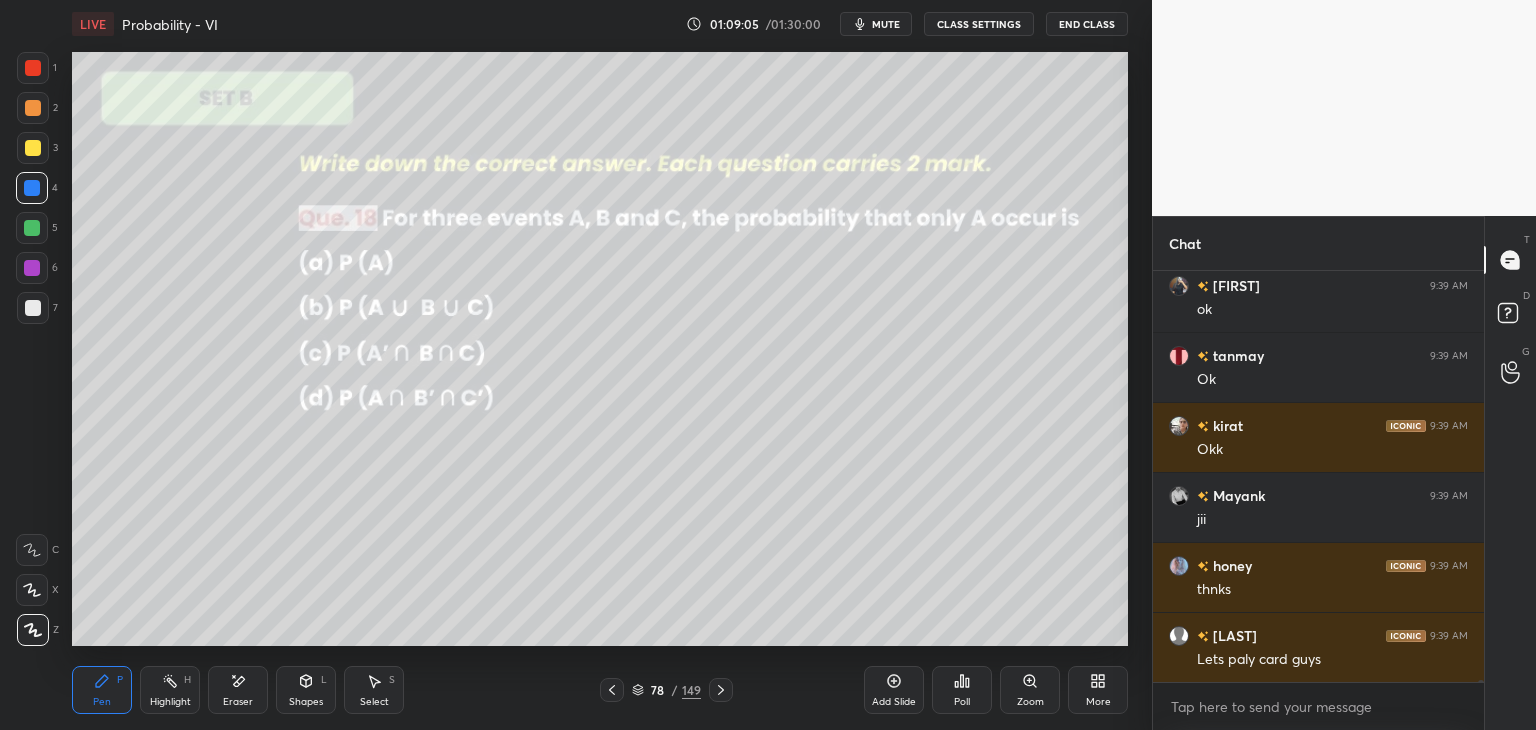 click 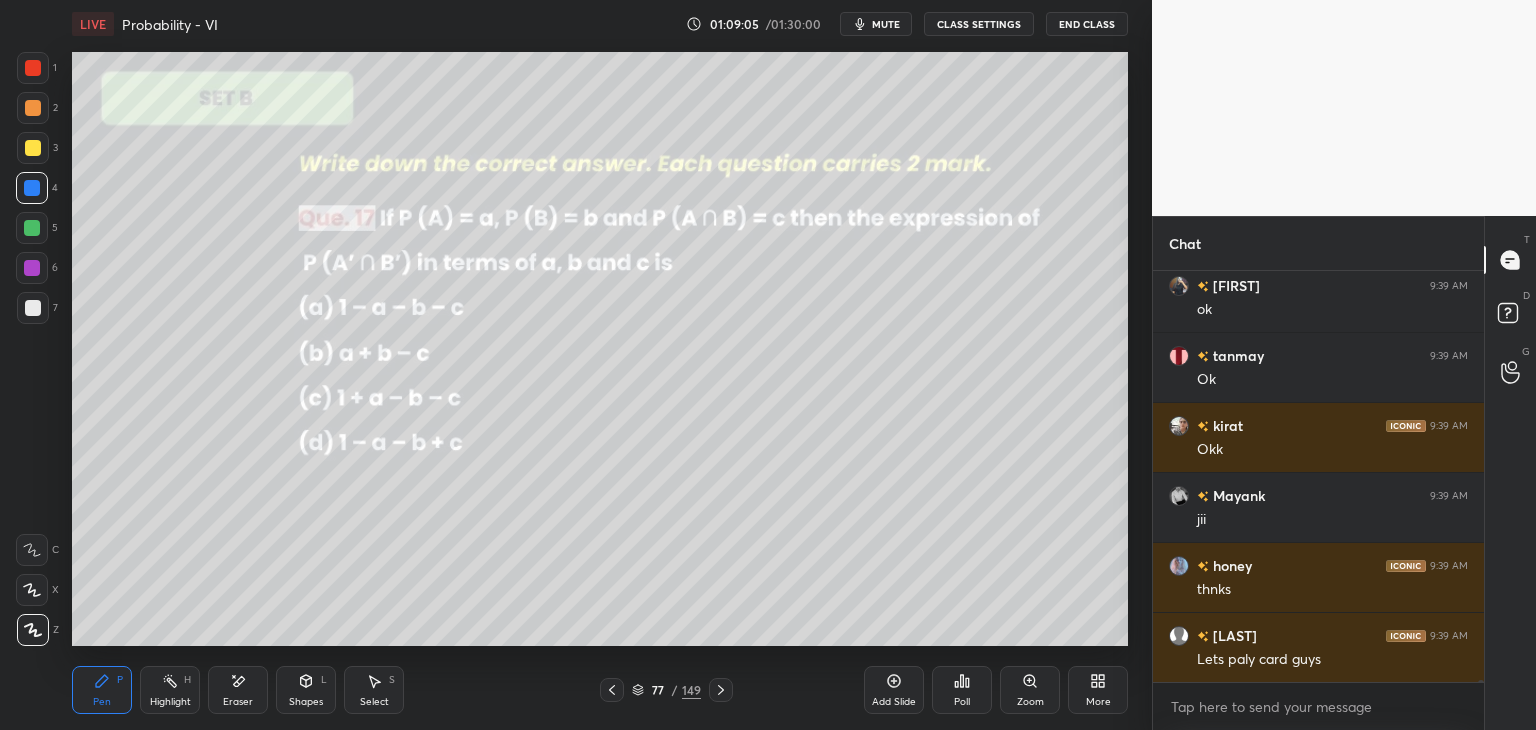 click 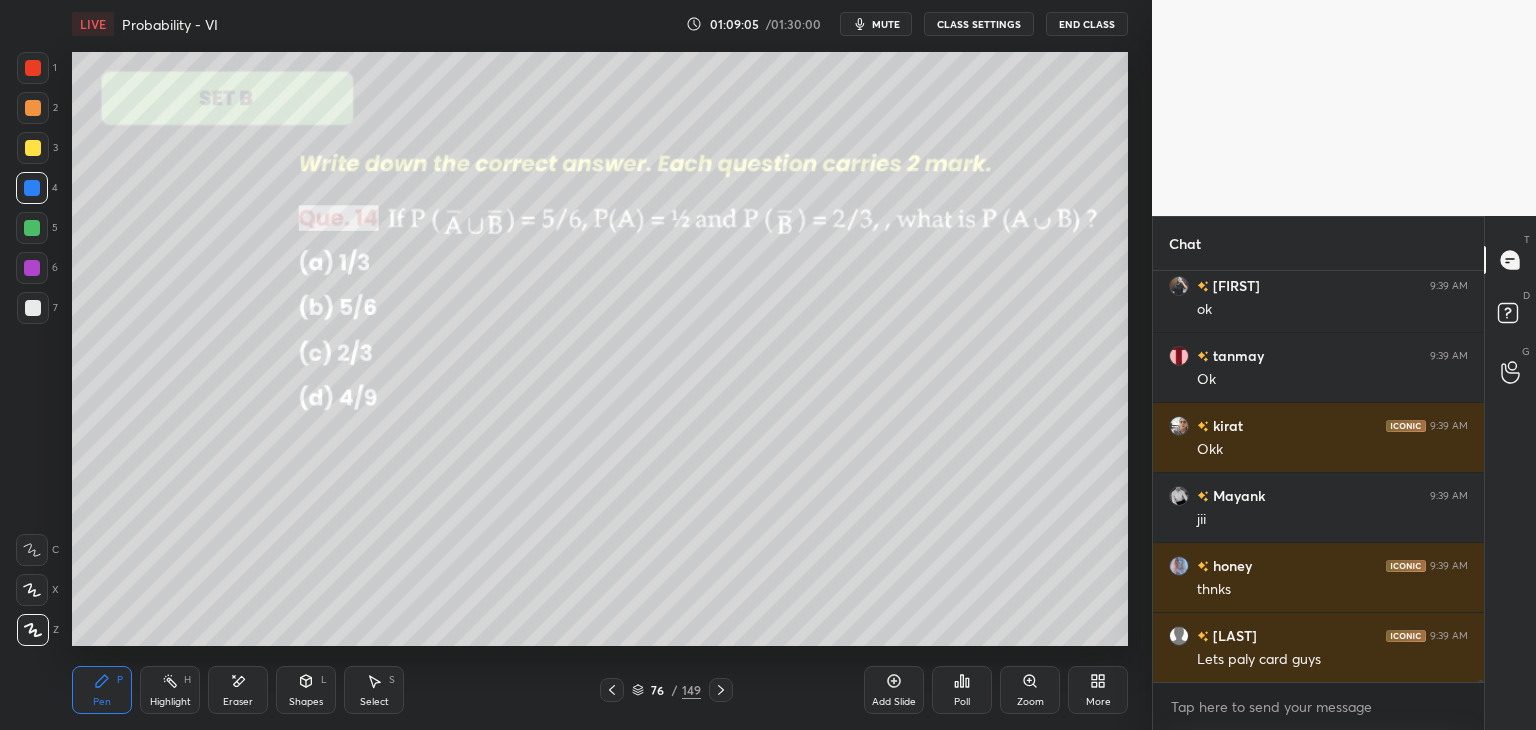 click 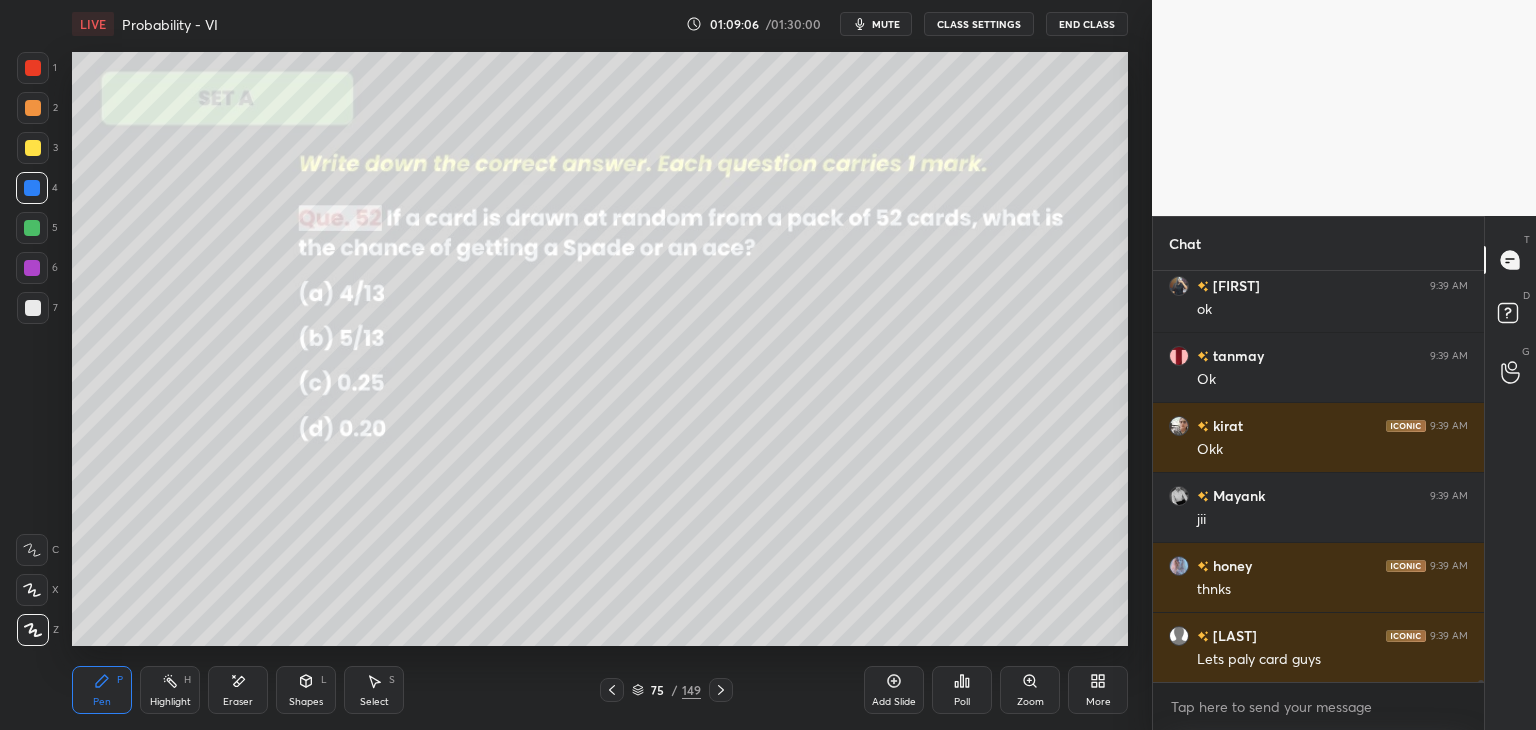click 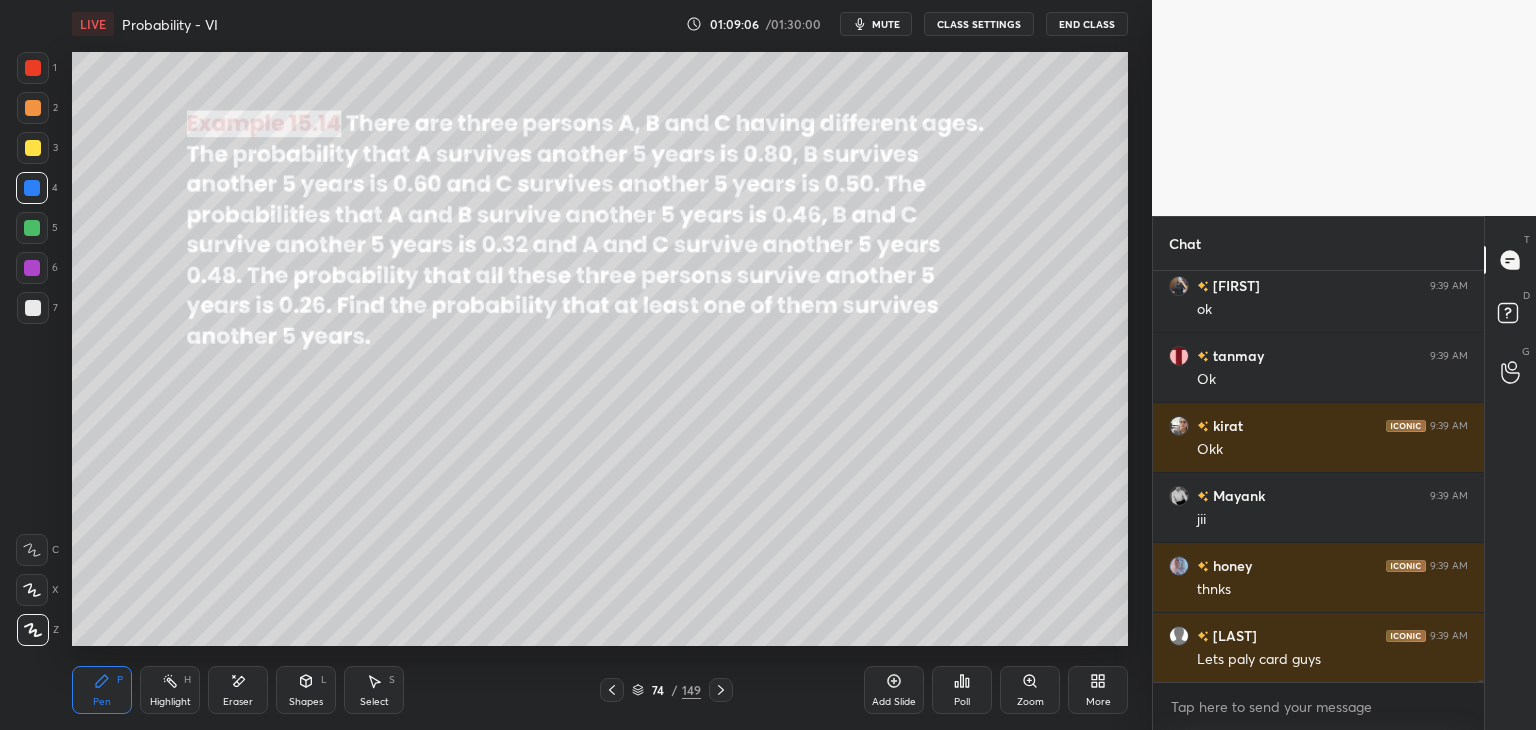 click 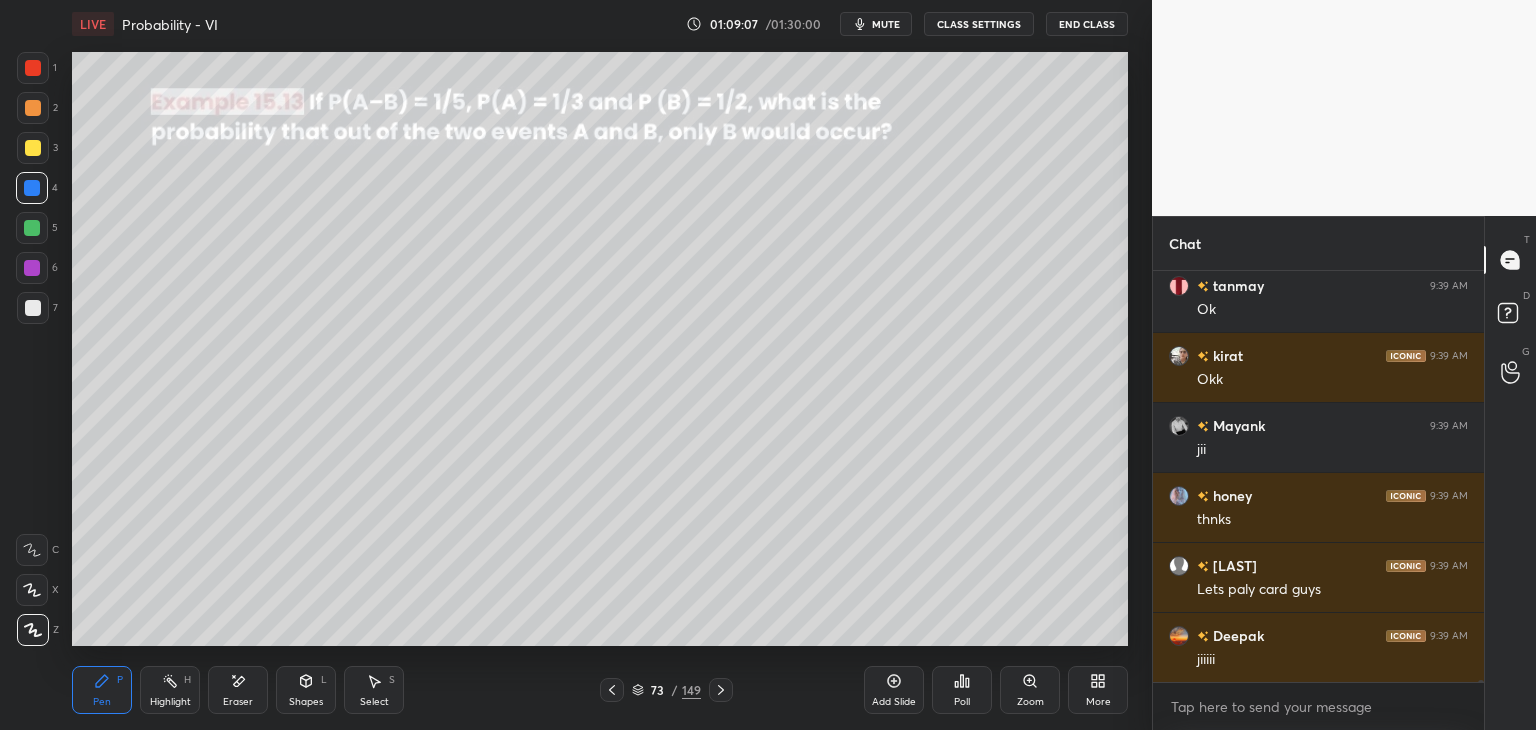 click 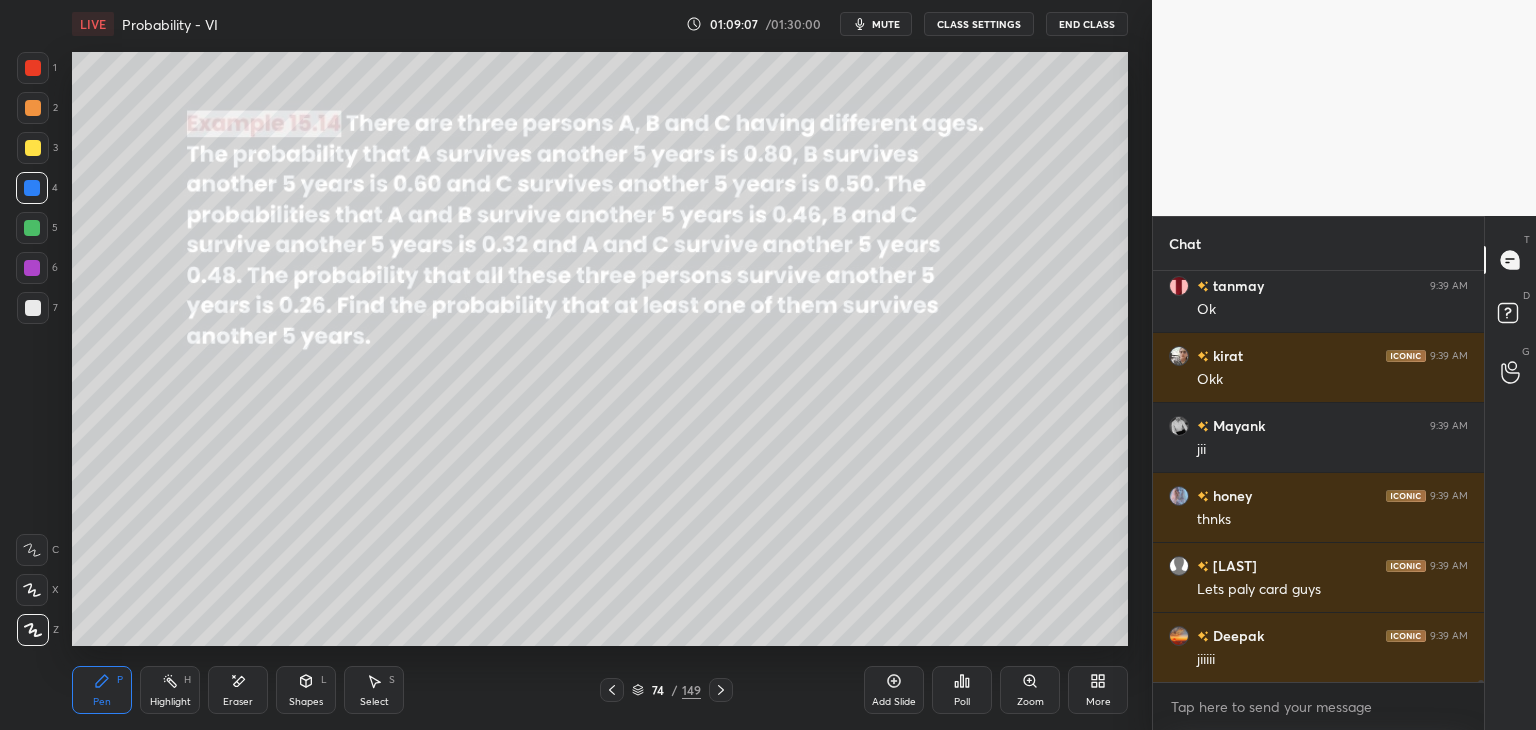 click 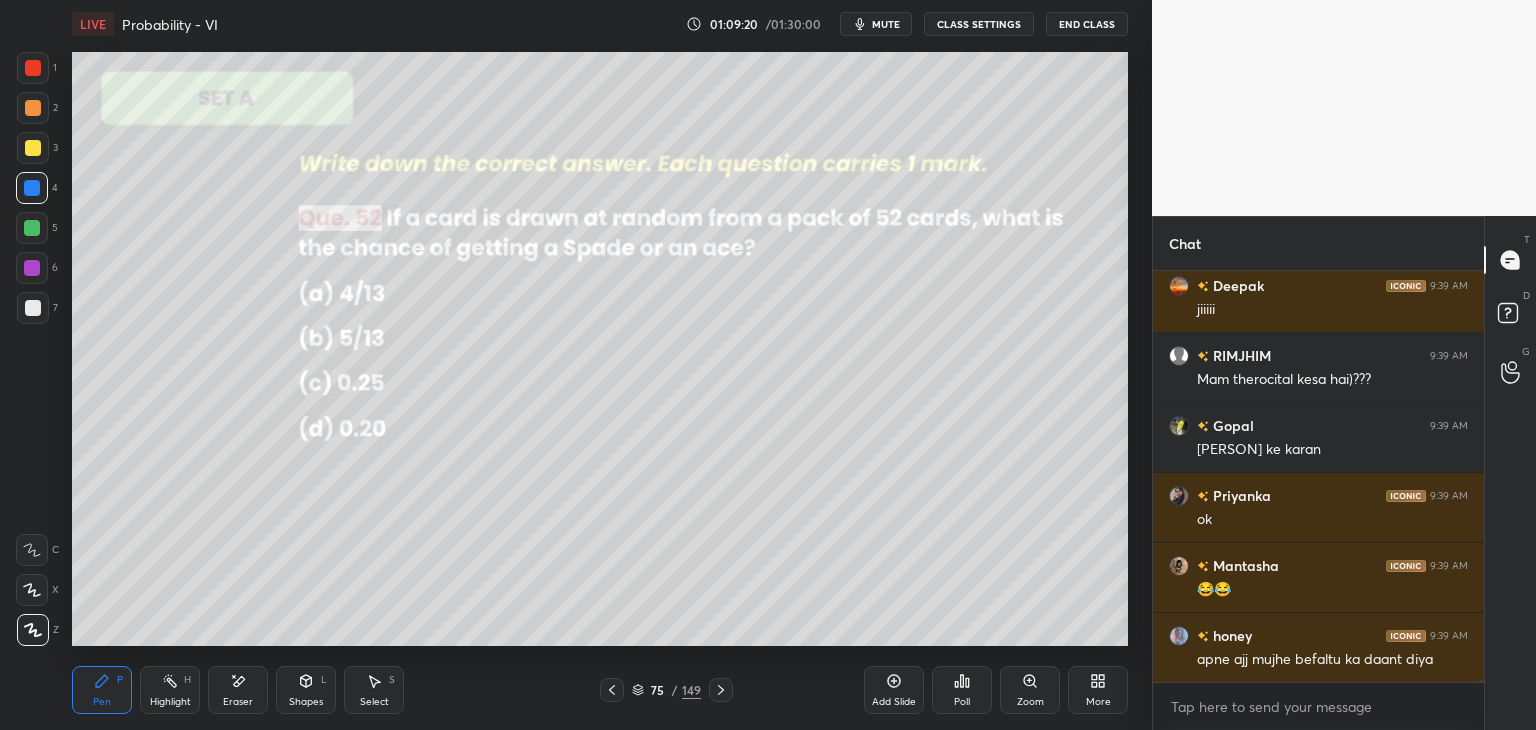 click on "Poll" at bounding box center [962, 702] 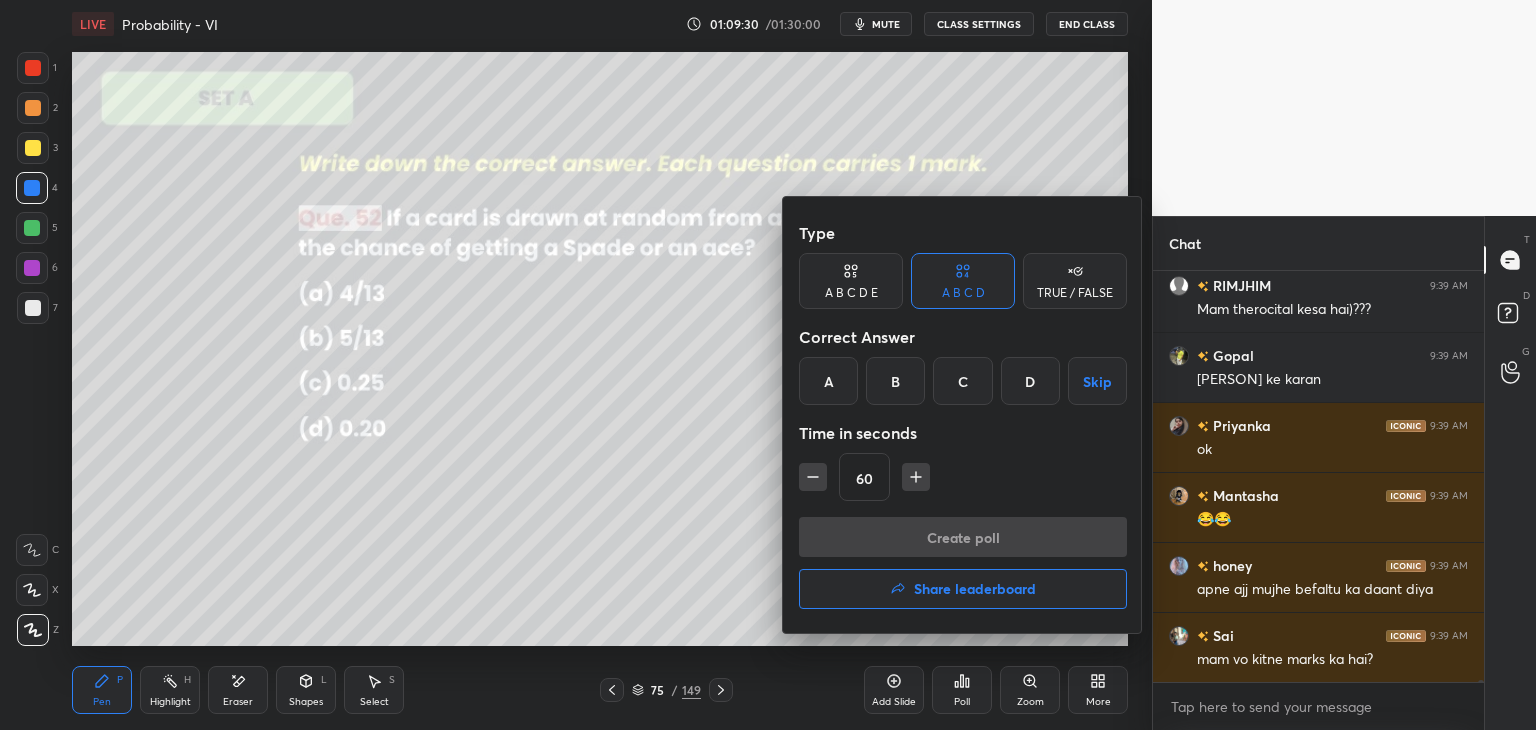 scroll, scrollTop: 90774, scrollLeft: 0, axis: vertical 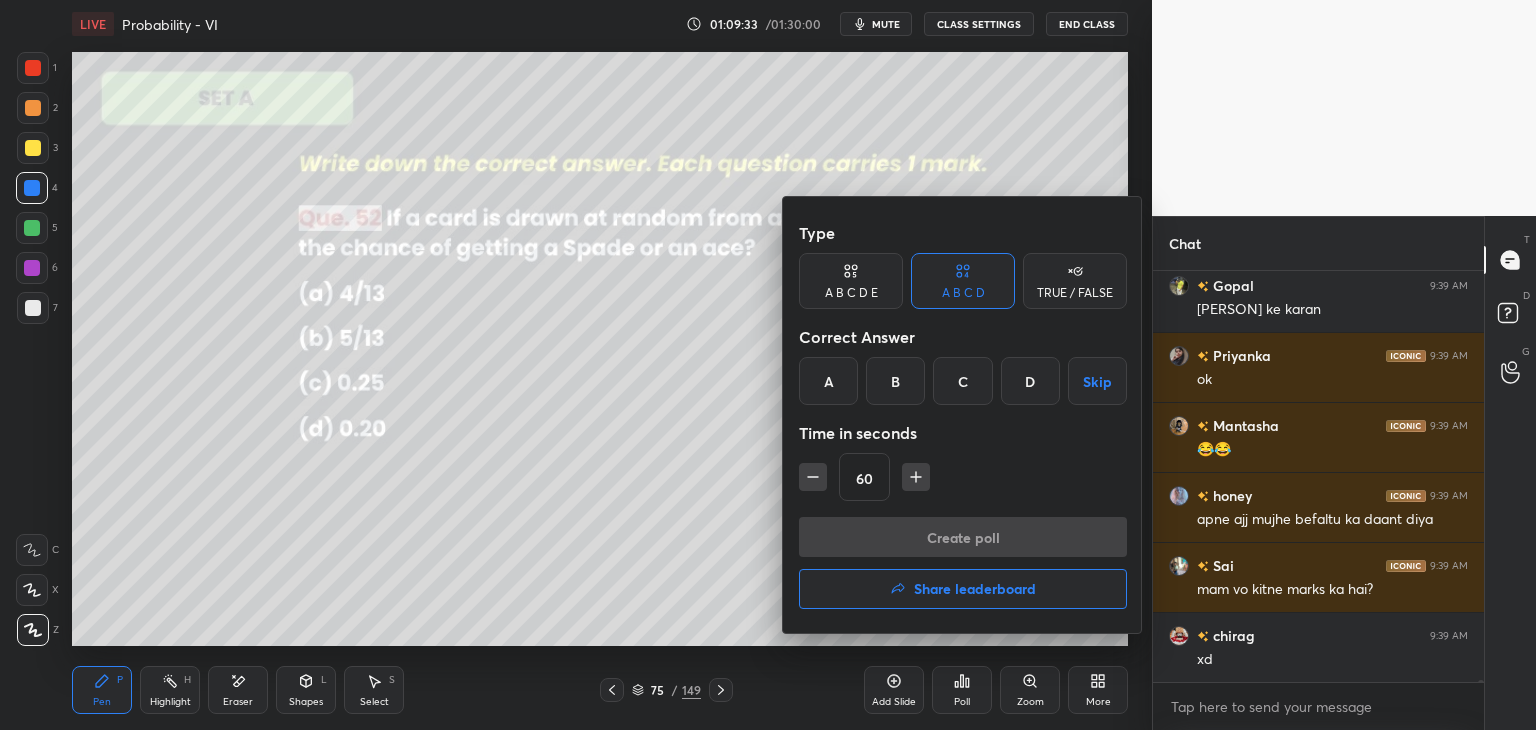 click on "A" at bounding box center (828, 381) 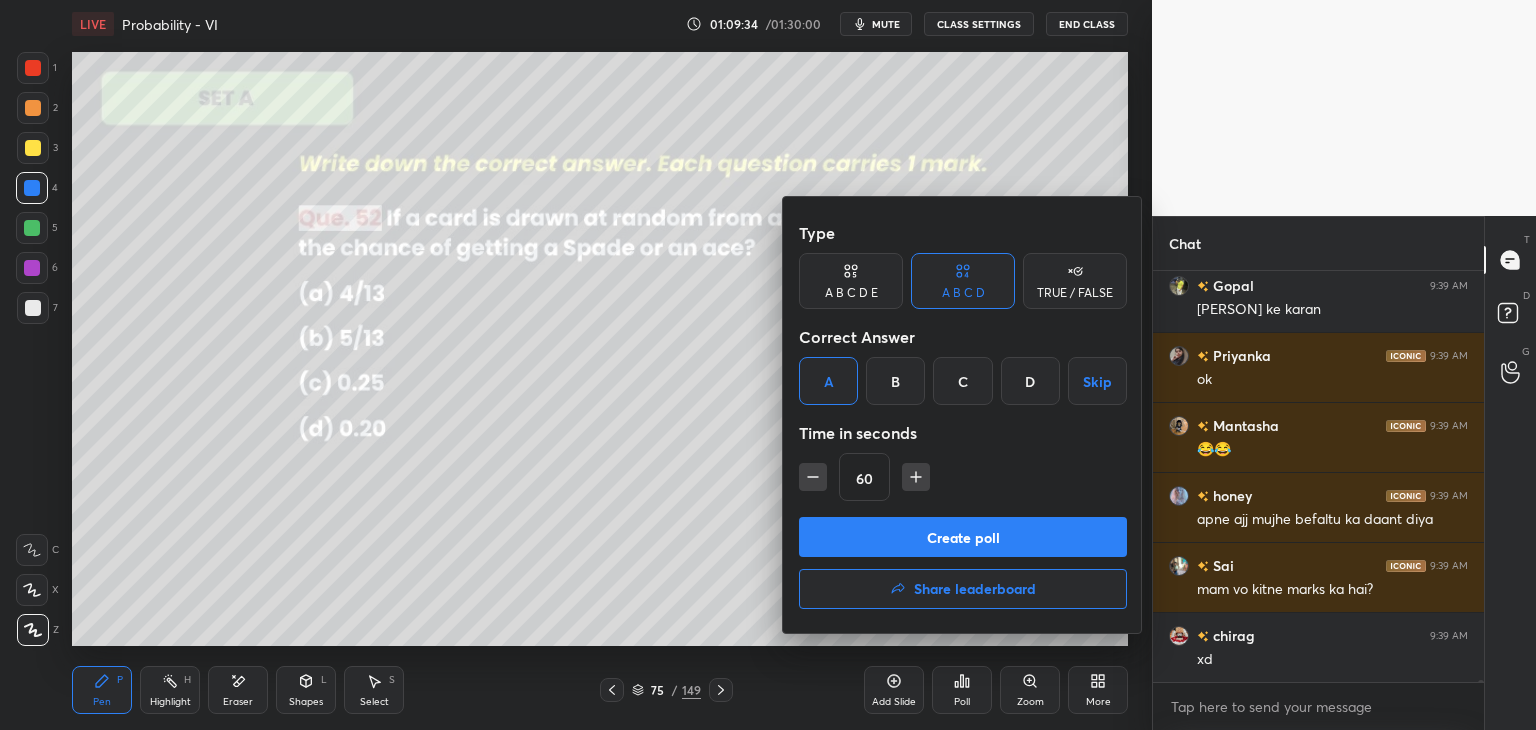 click on "Create poll" at bounding box center [963, 537] 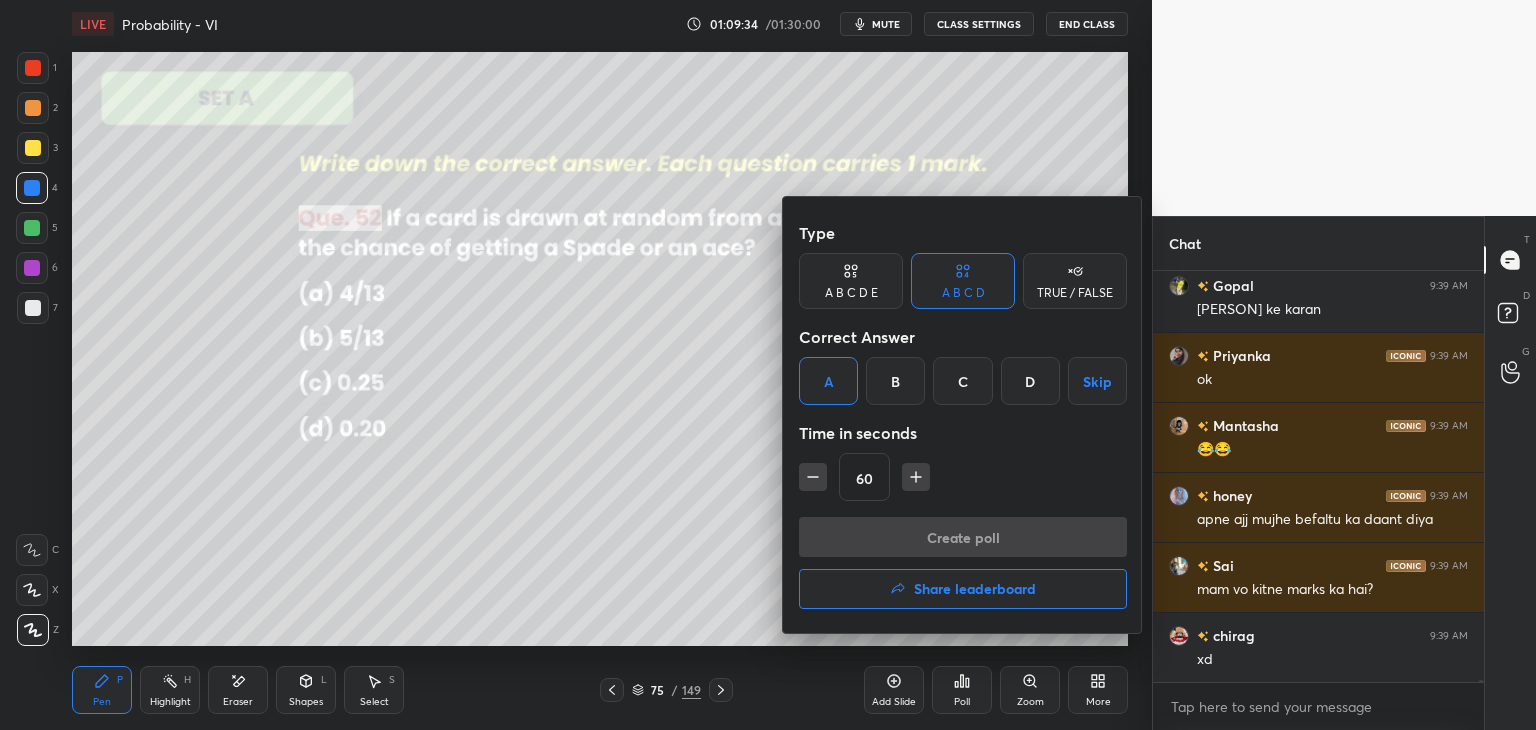 scroll, scrollTop: 372, scrollLeft: 325, axis: both 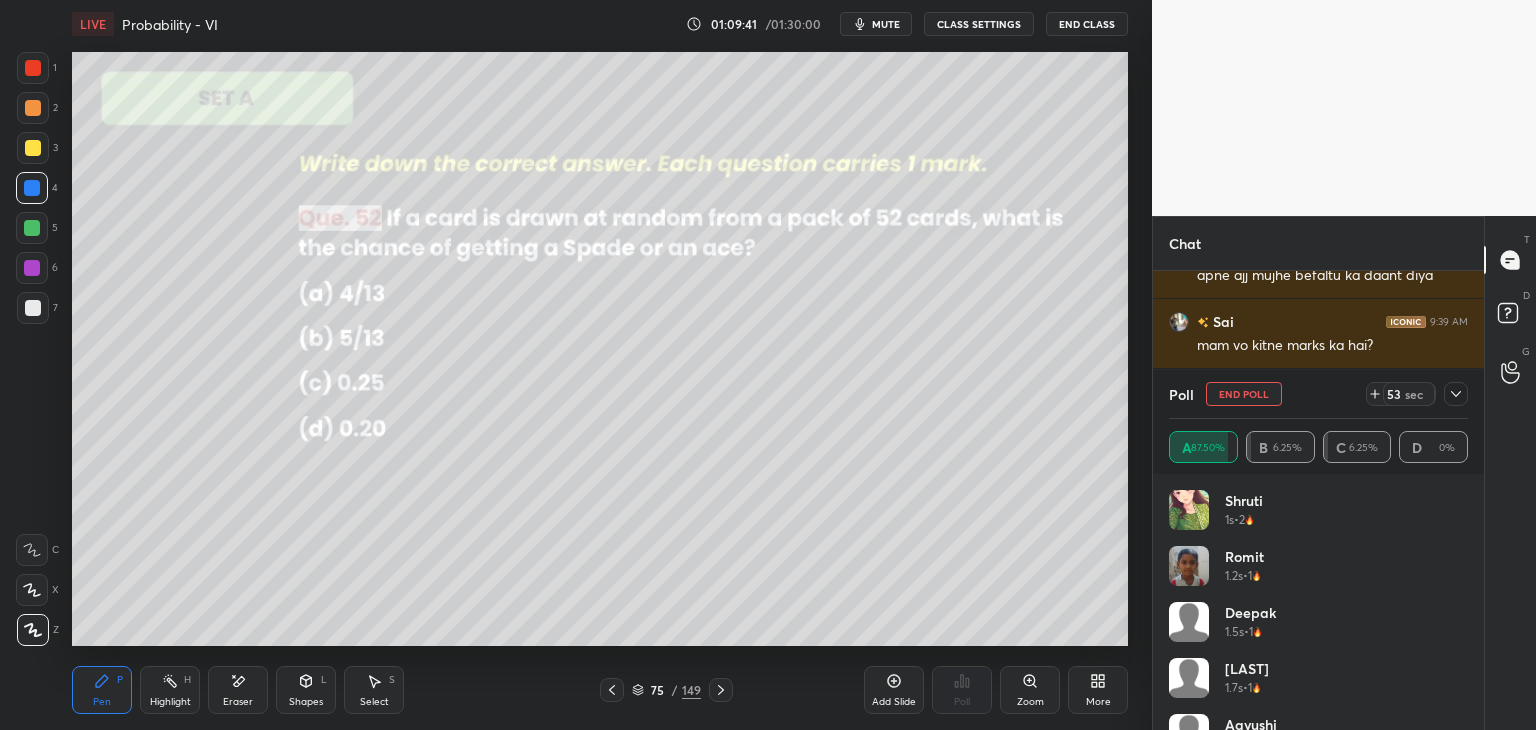 click 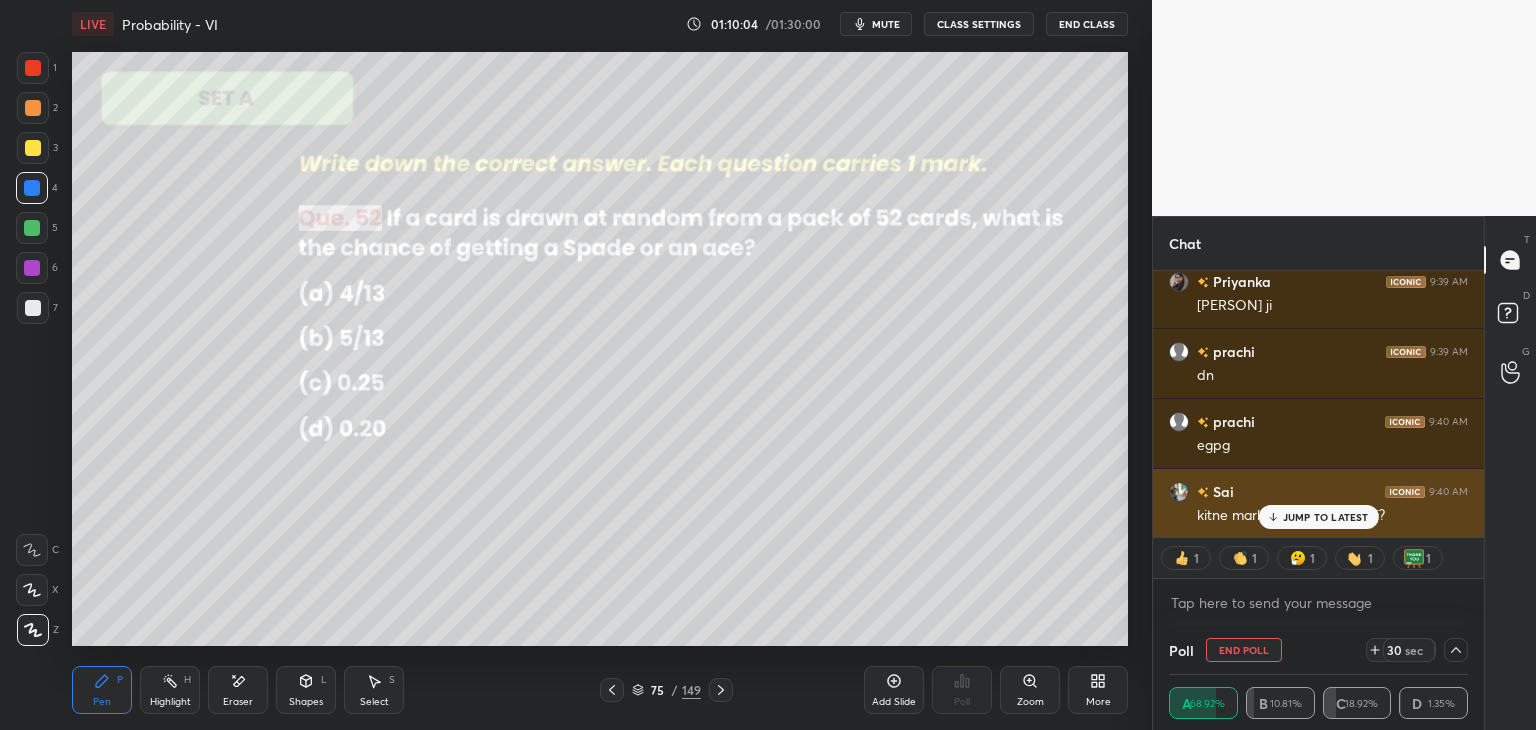click on "JUMP TO LATEST" at bounding box center (1326, 517) 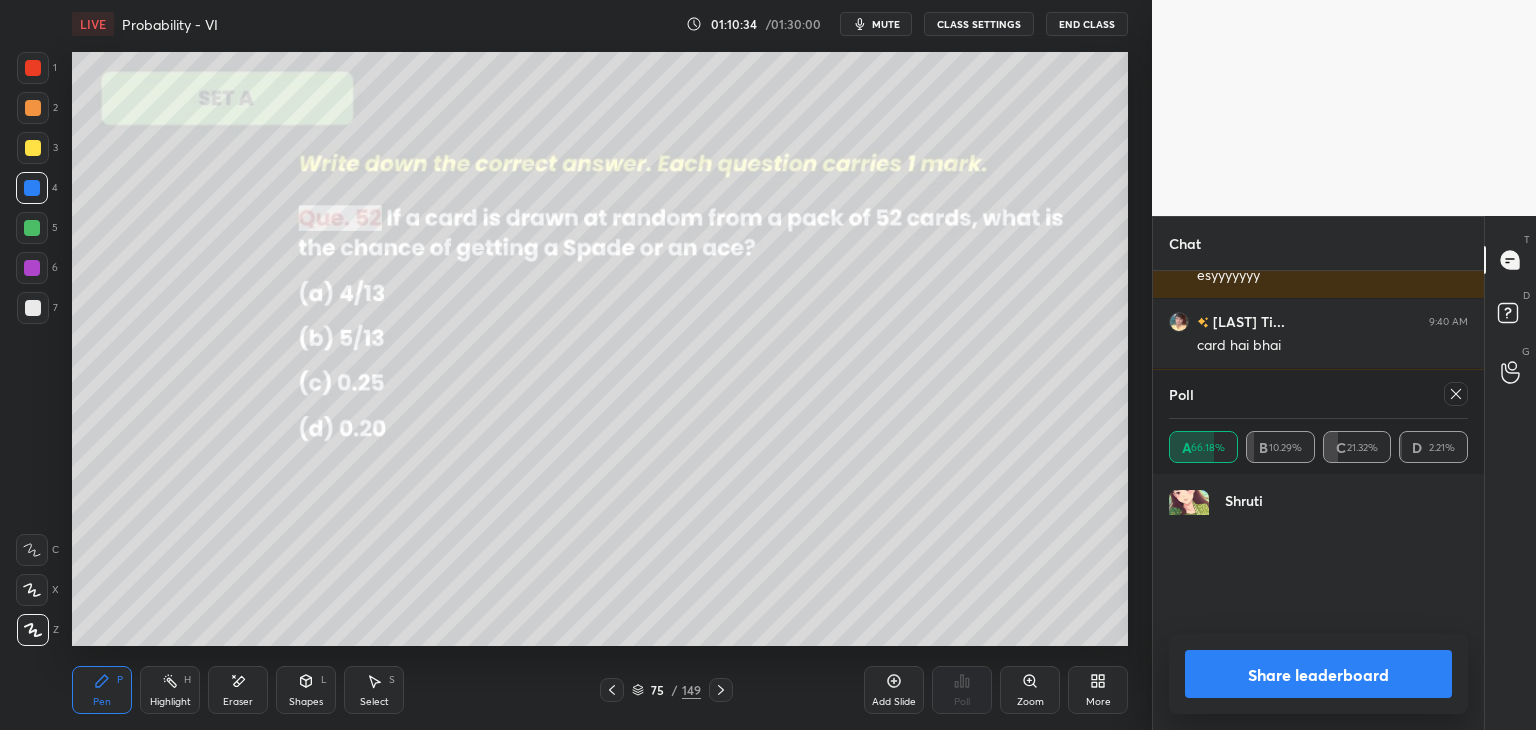 scroll, scrollTop: 6, scrollLeft: 6, axis: both 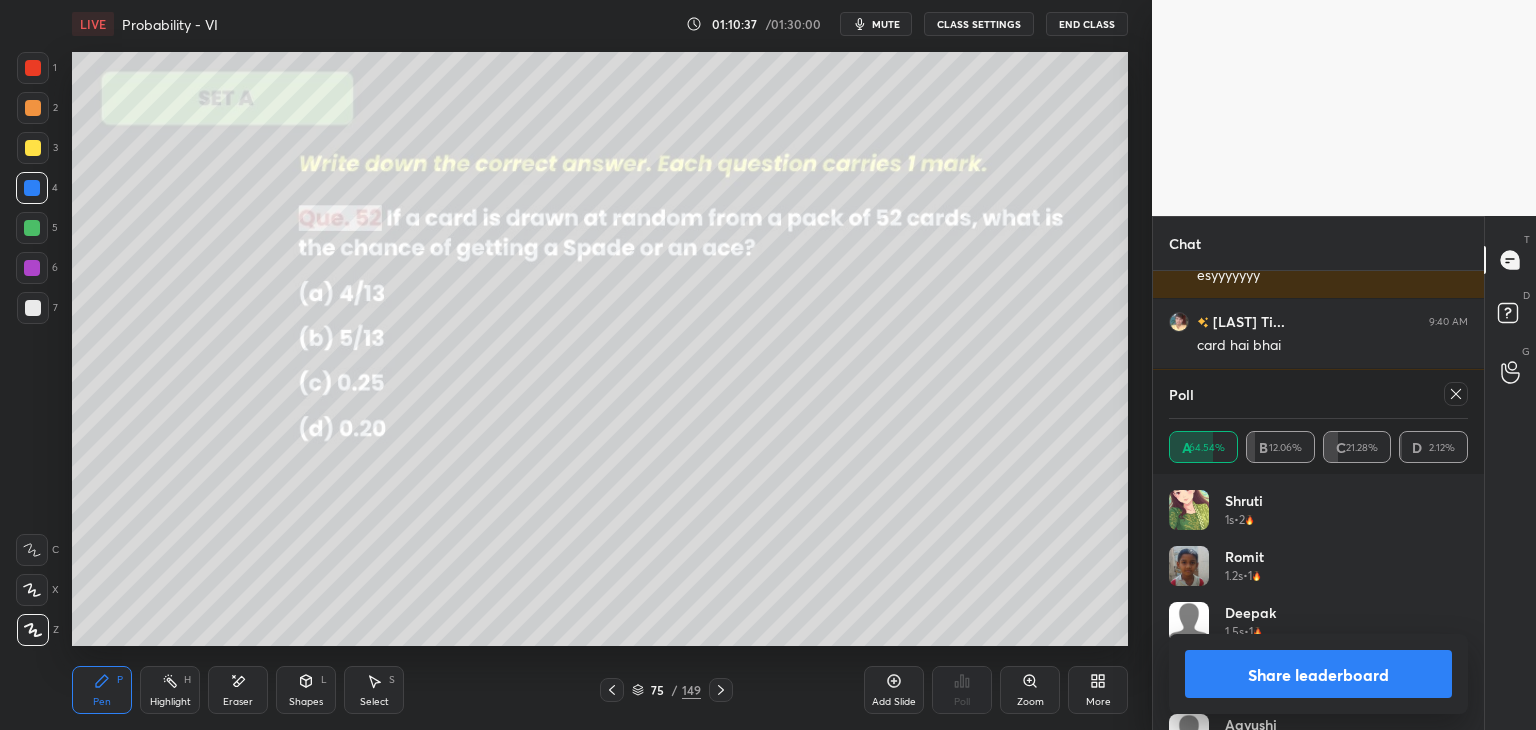 click 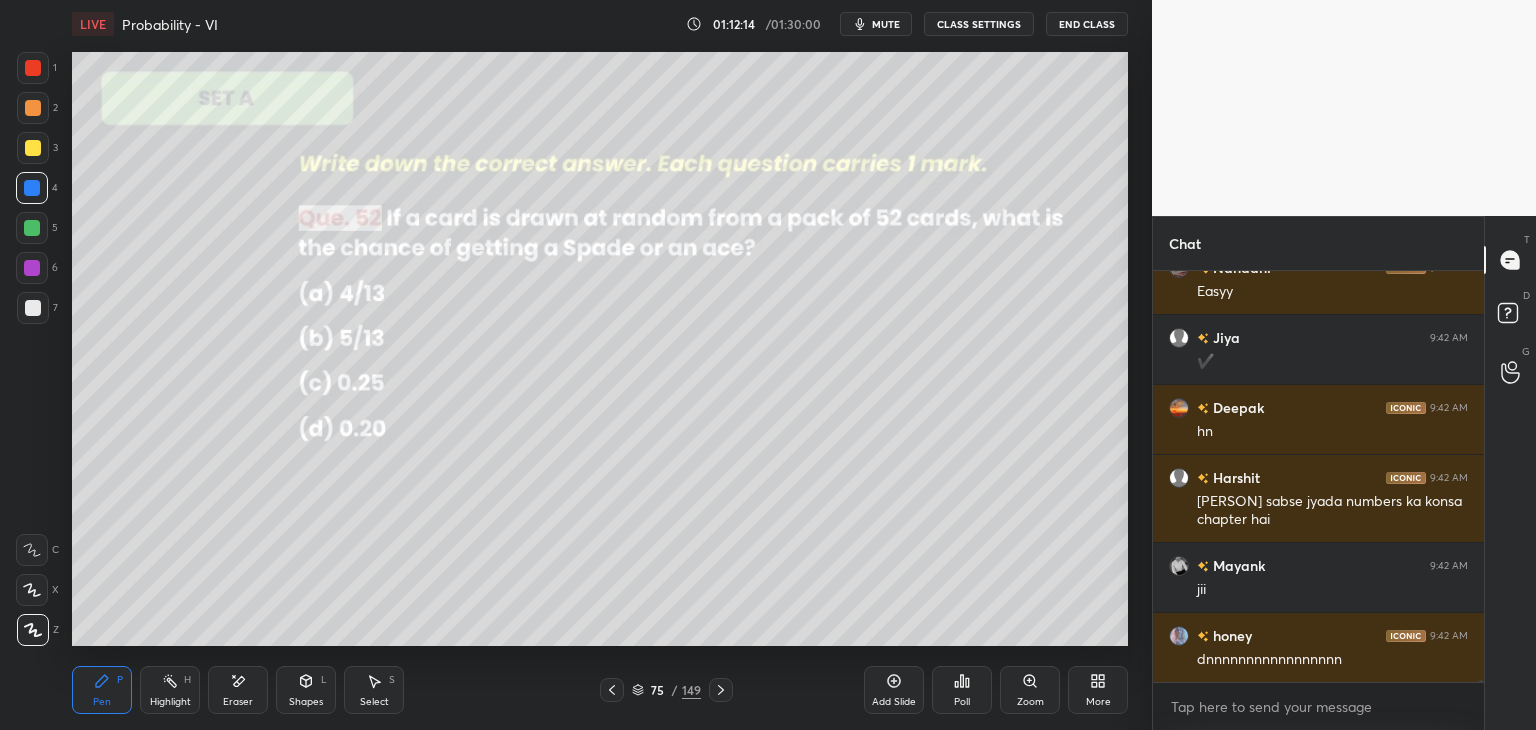 scroll, scrollTop: 93322, scrollLeft: 0, axis: vertical 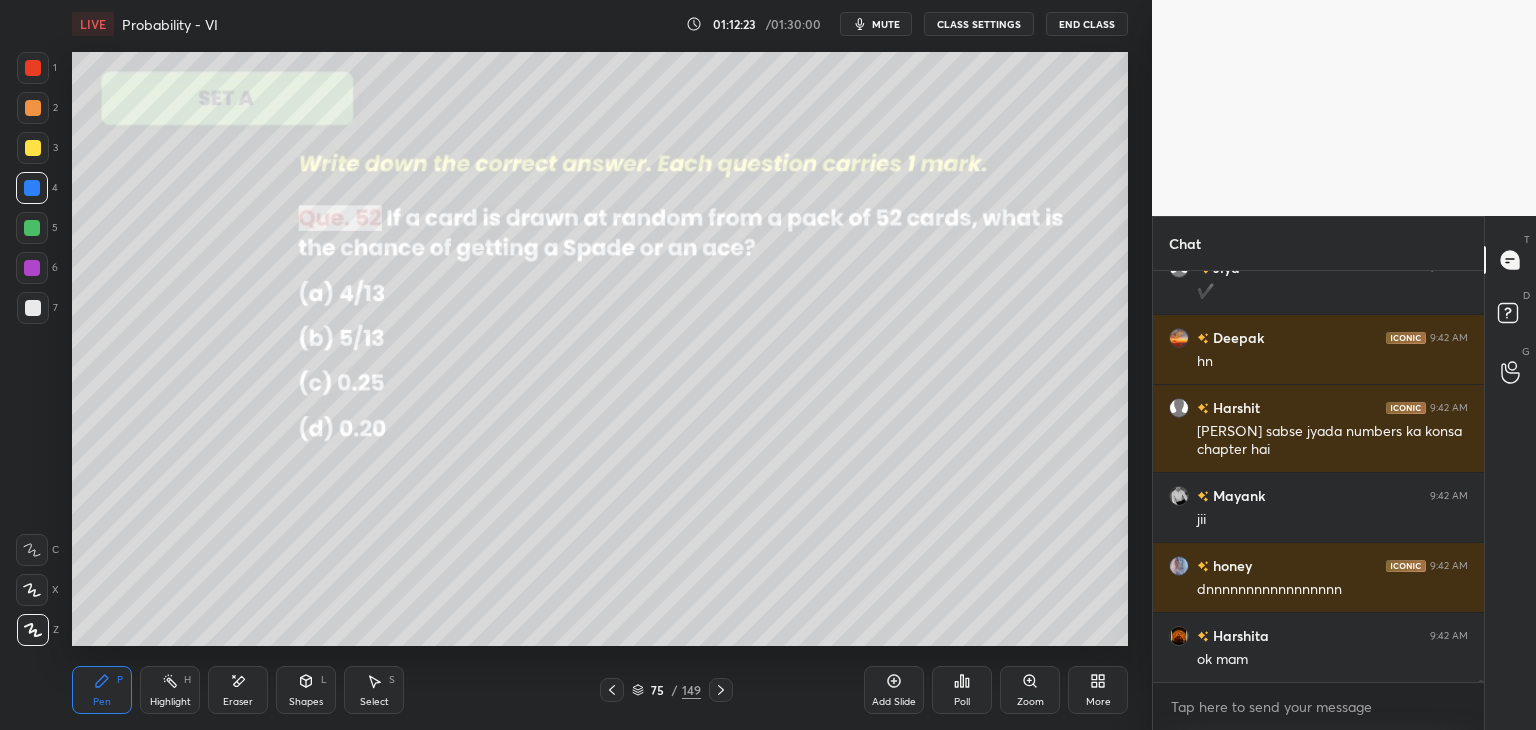 click 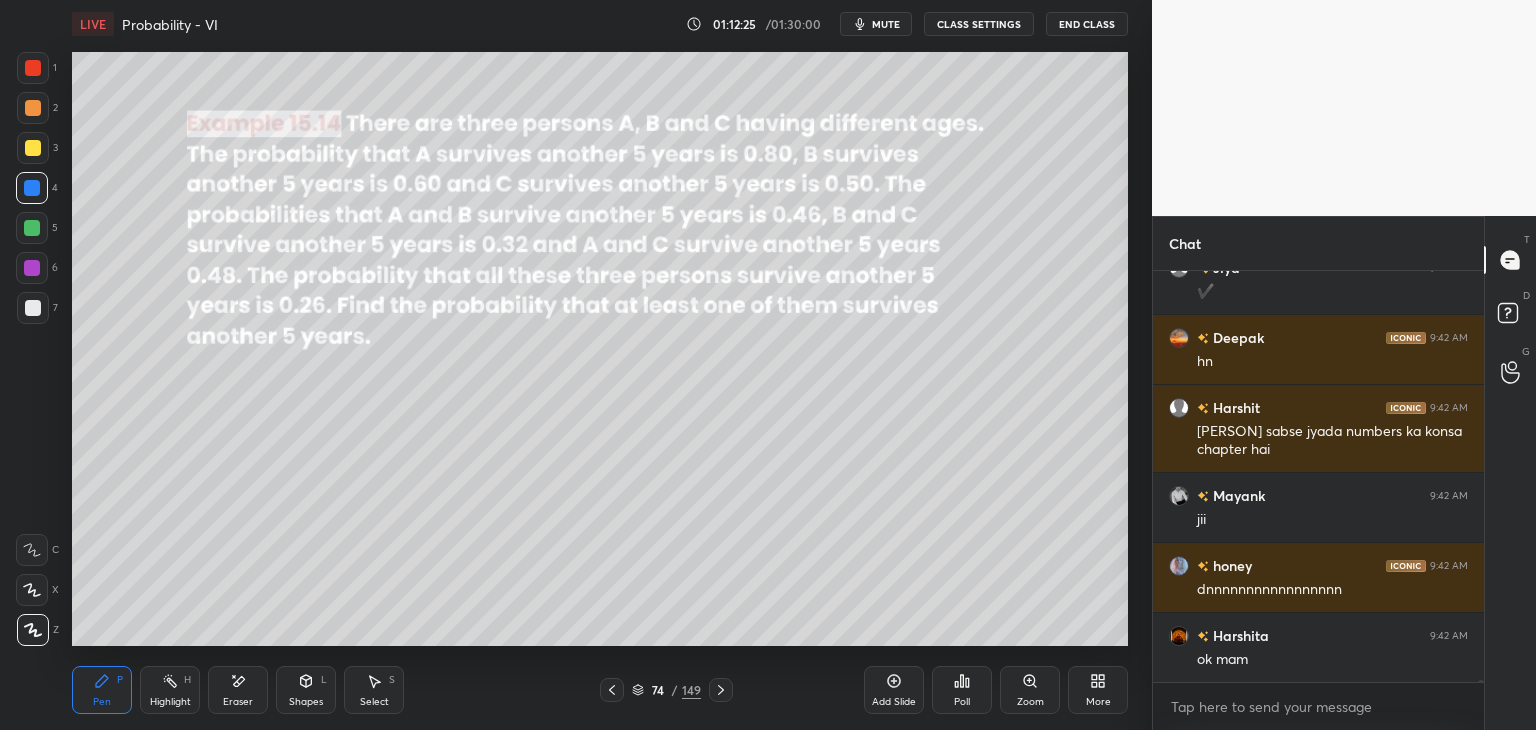 click 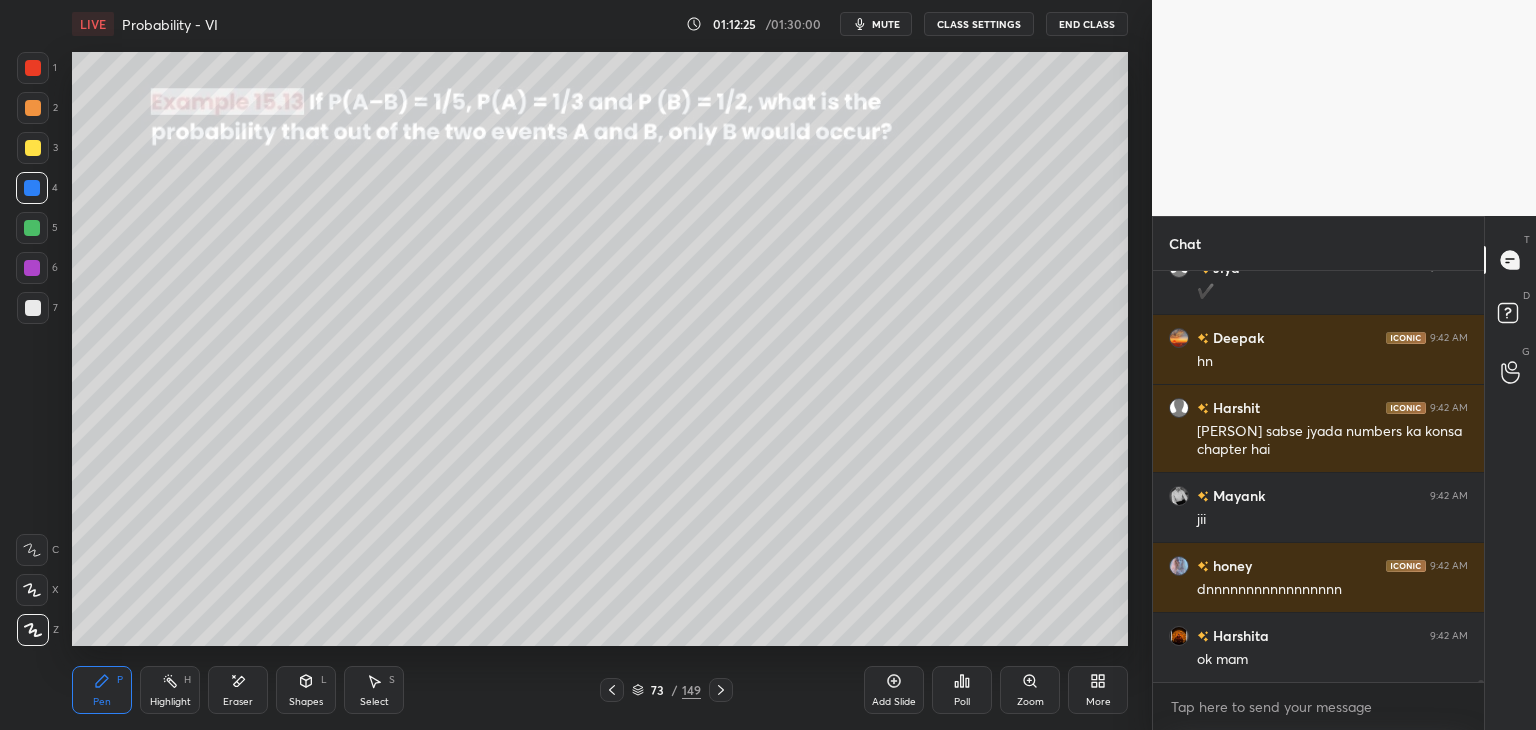 click at bounding box center (612, 690) 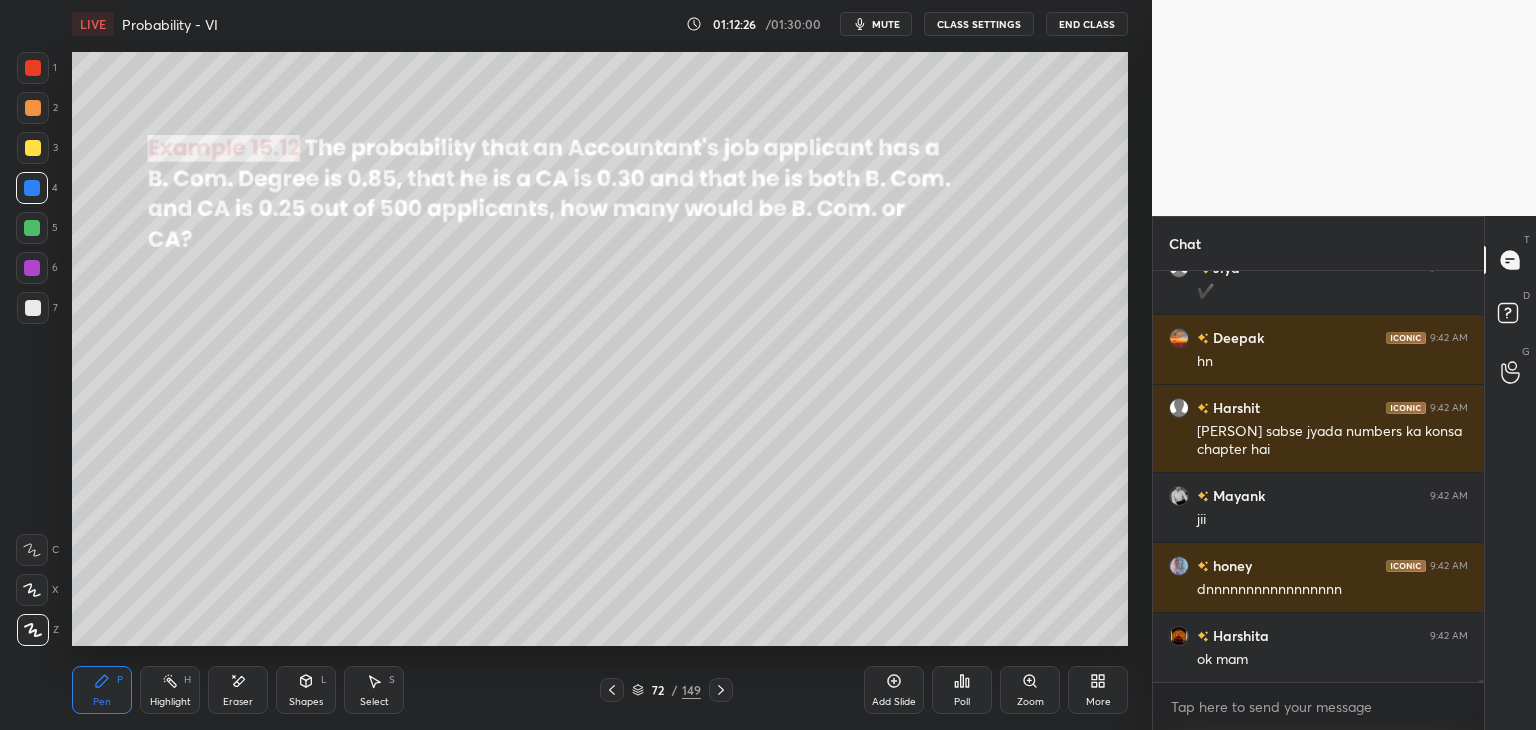 click at bounding box center [612, 690] 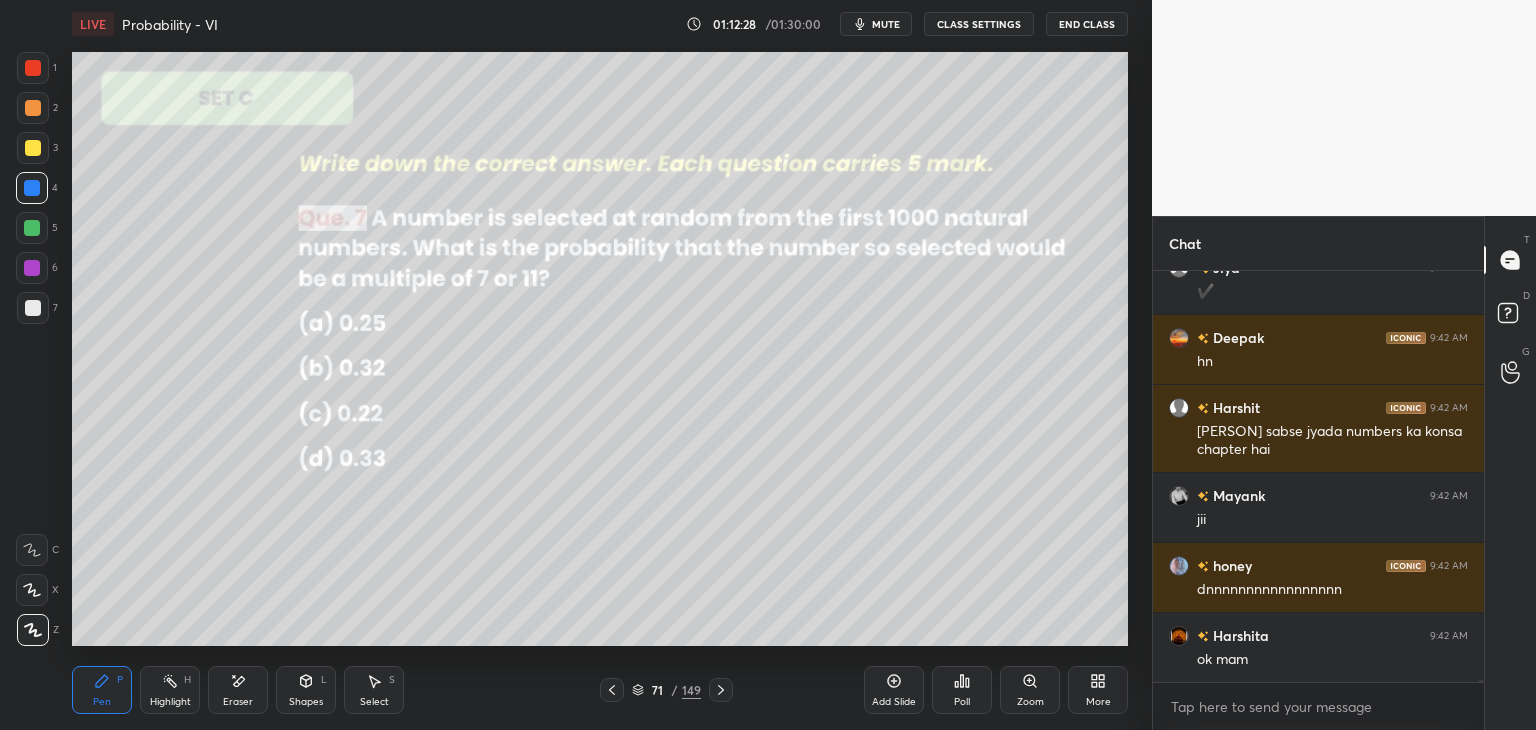 click 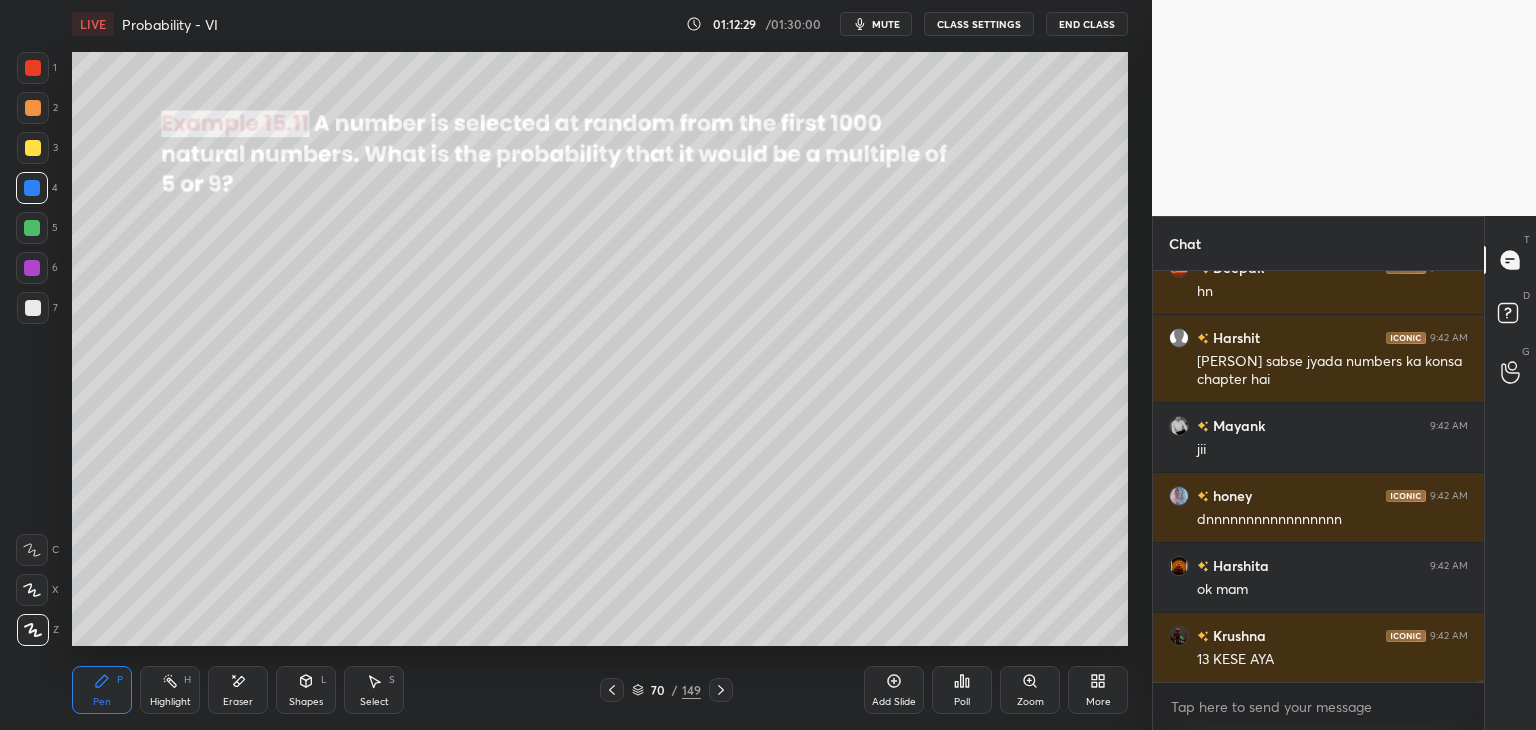 click 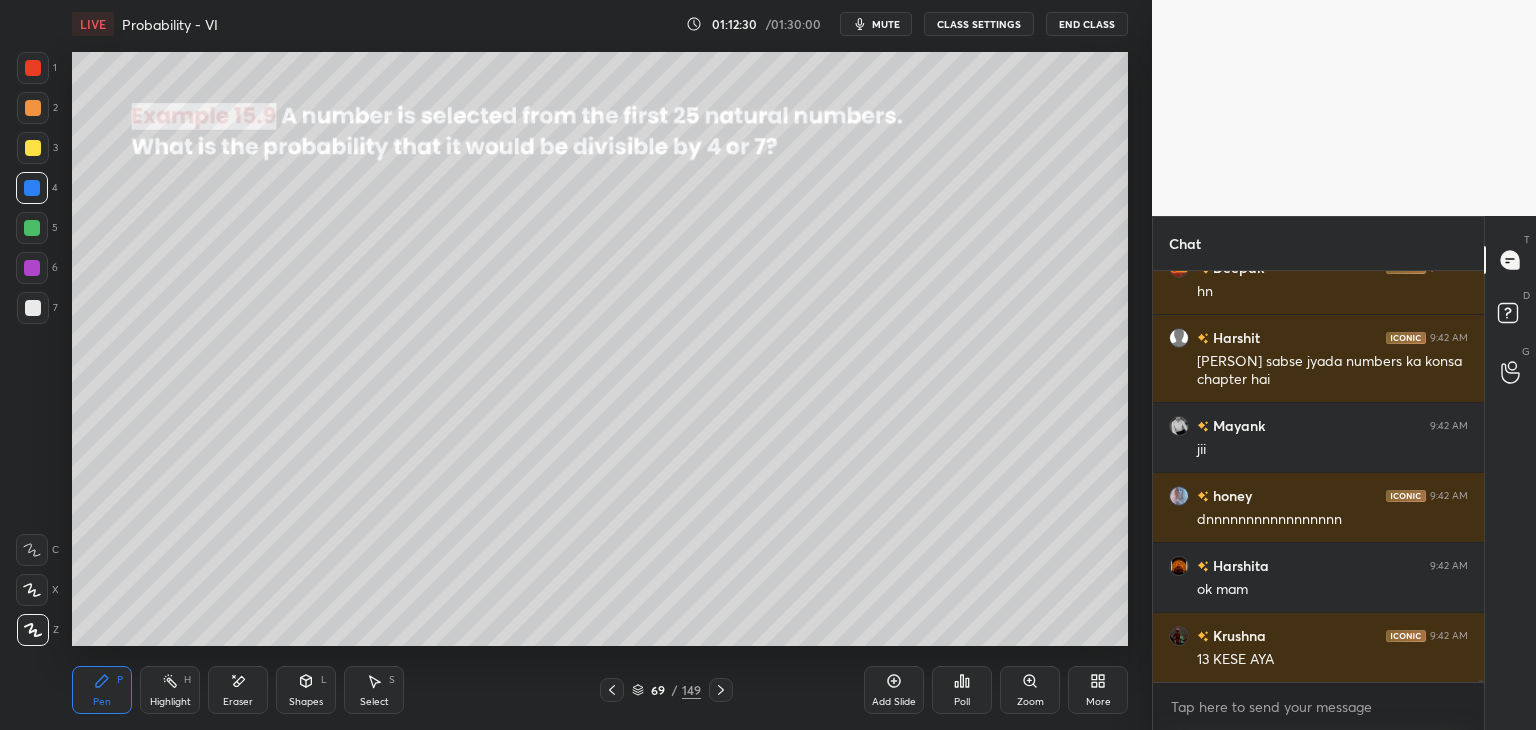 click 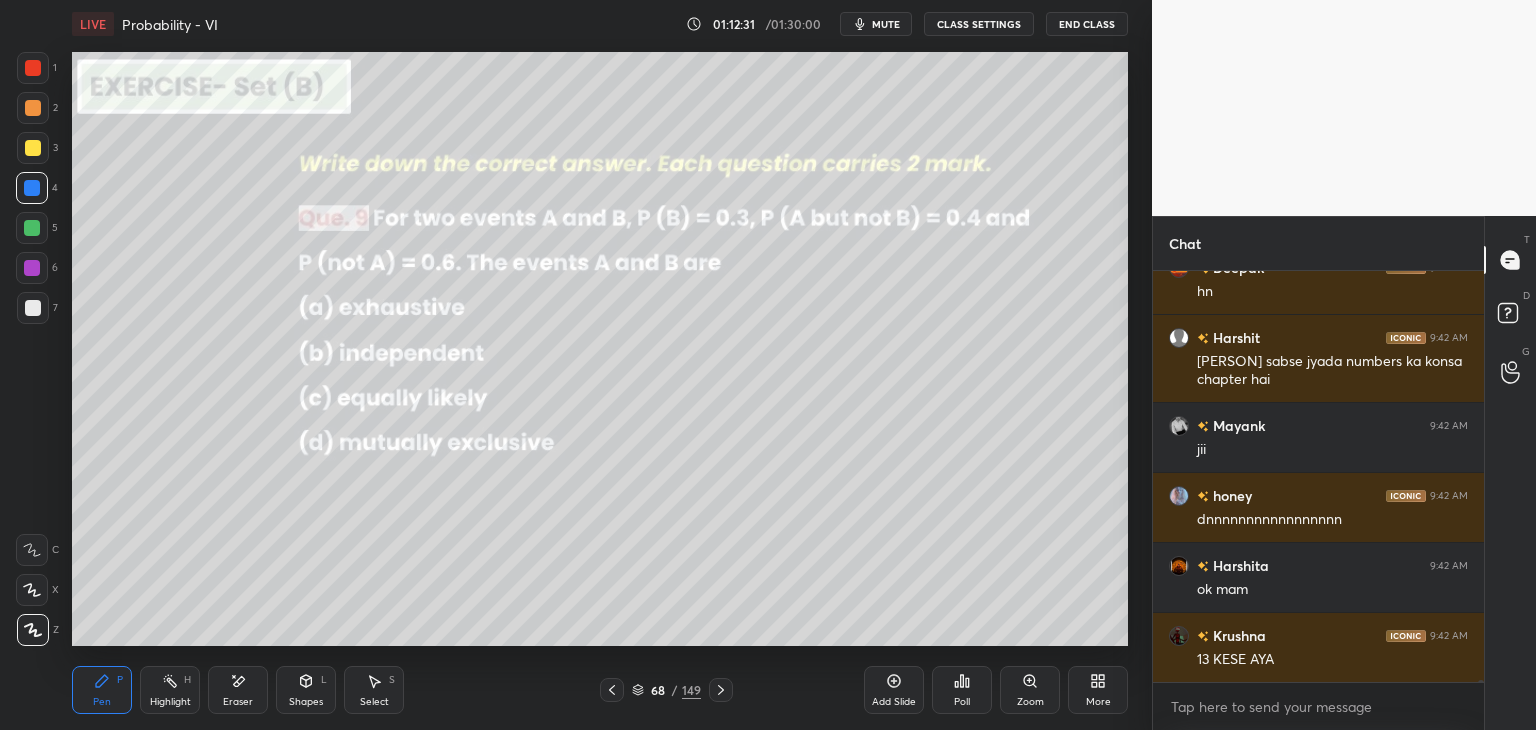 click at bounding box center [612, 690] 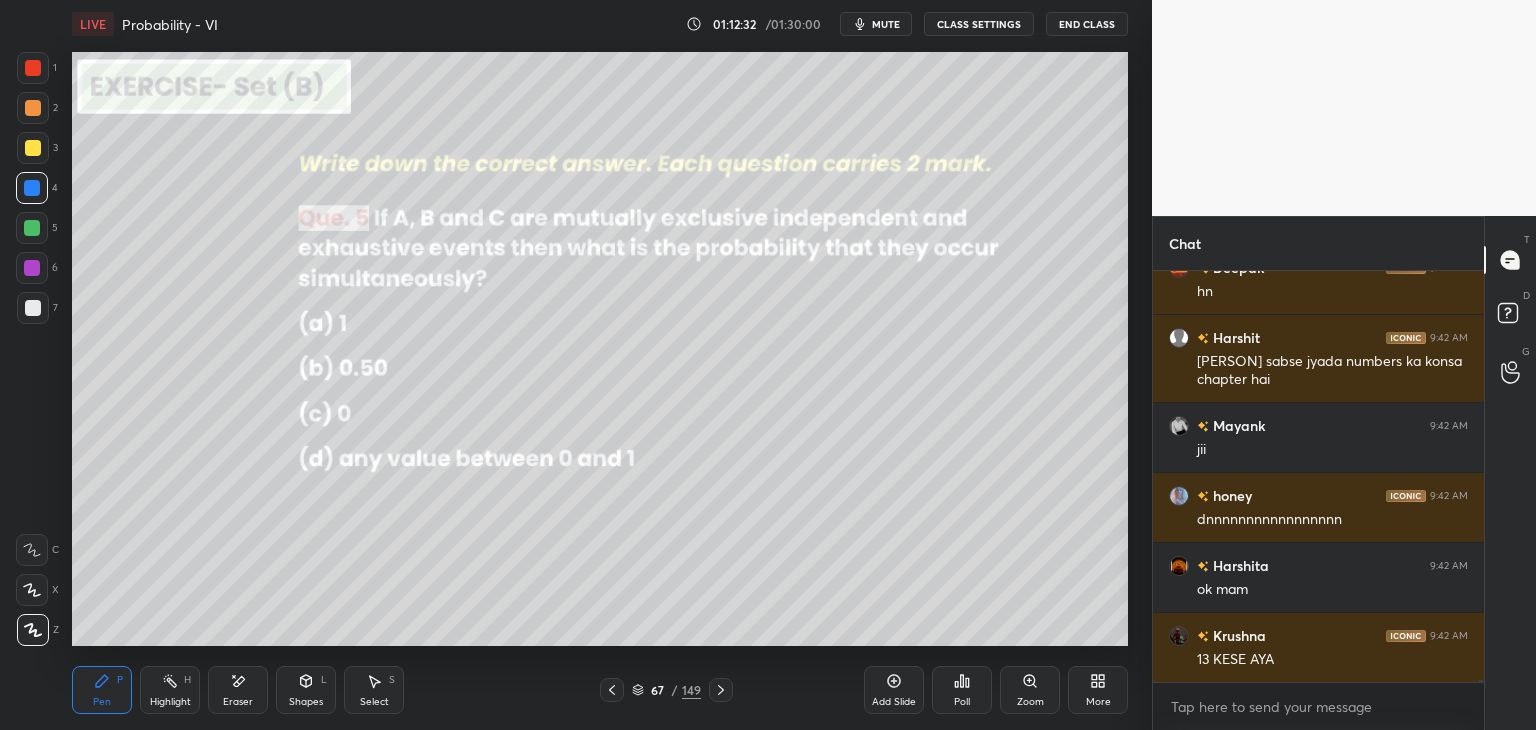 scroll, scrollTop: 93462, scrollLeft: 0, axis: vertical 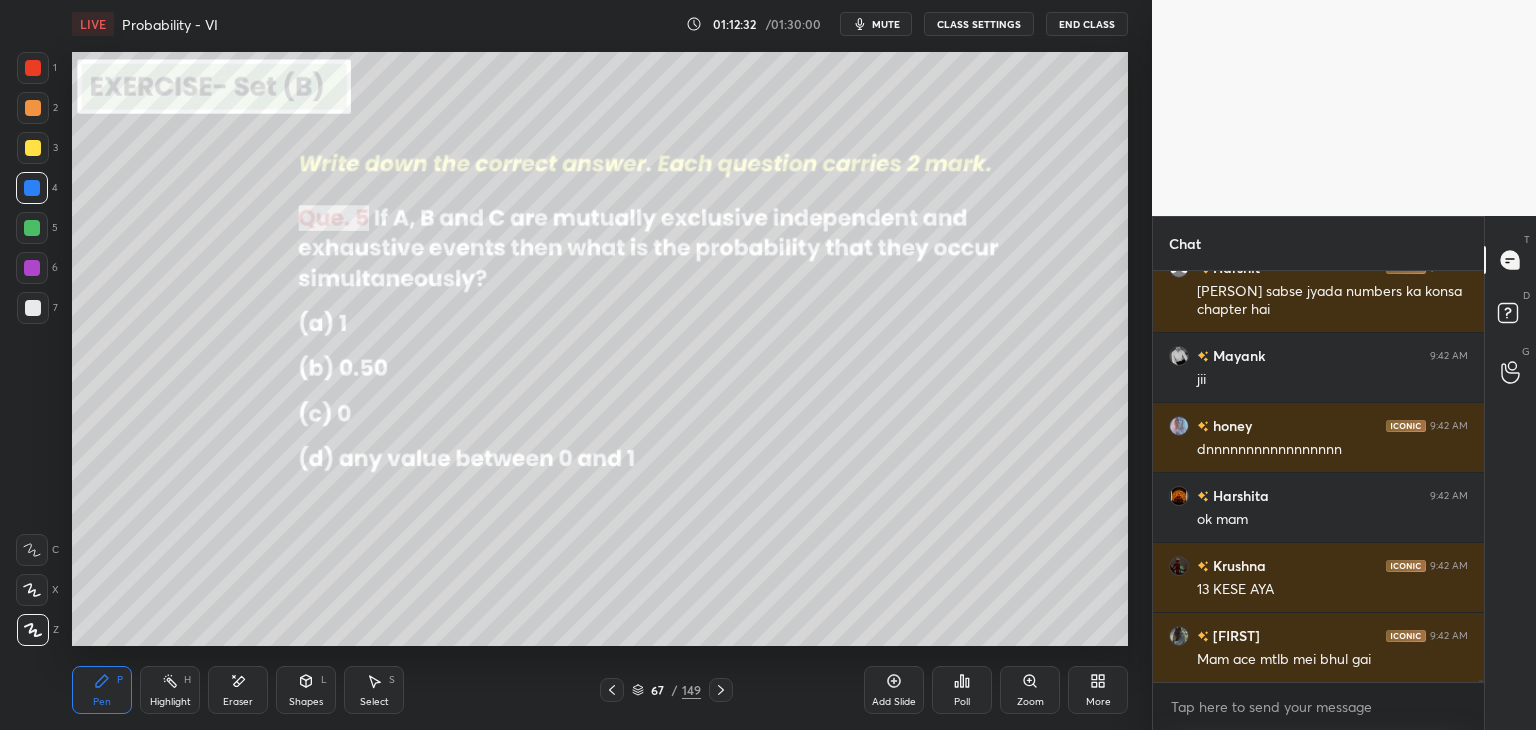 click on "Pen P Highlight H Eraser Shapes L Select S 67 / 149 Add Slide Poll Zoom More" at bounding box center [600, 690] 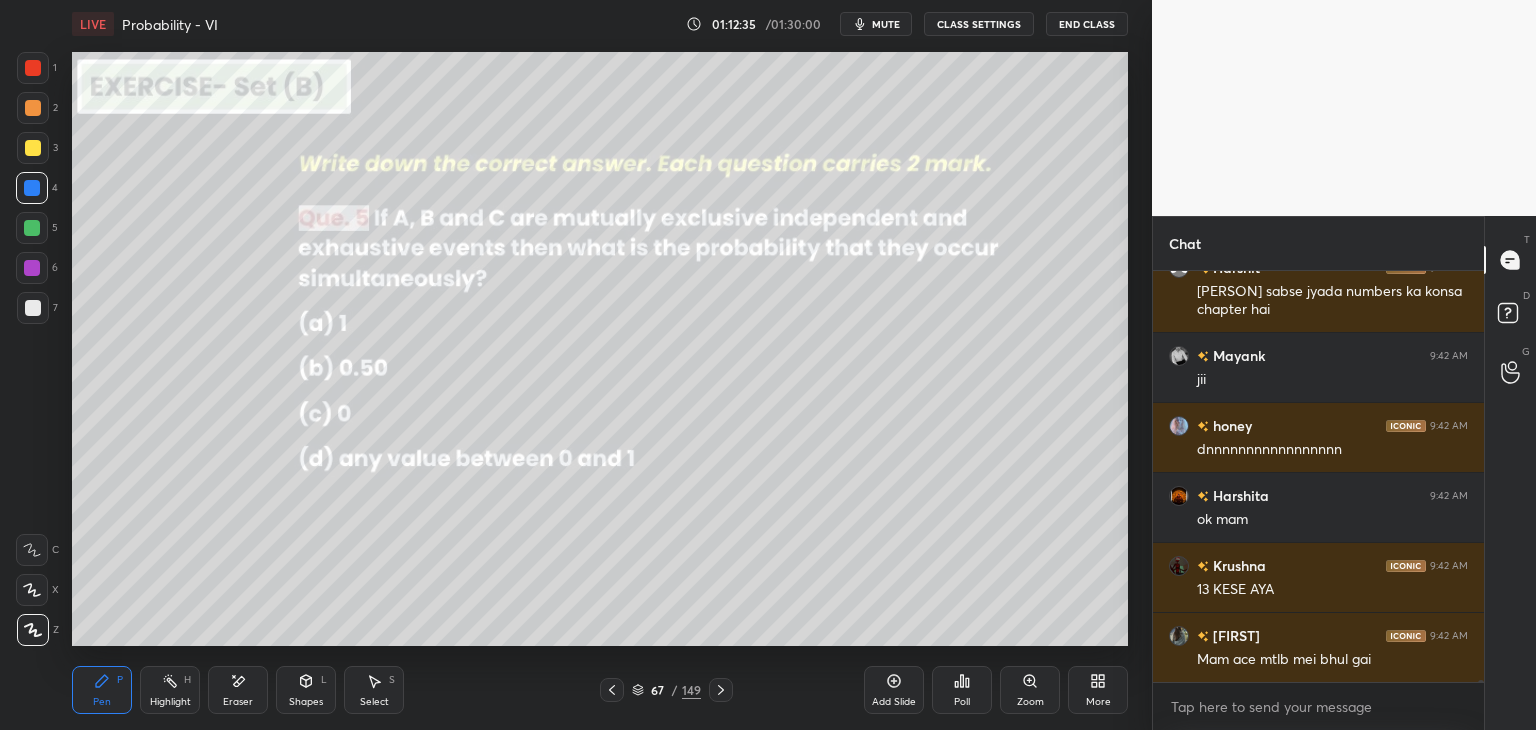 click 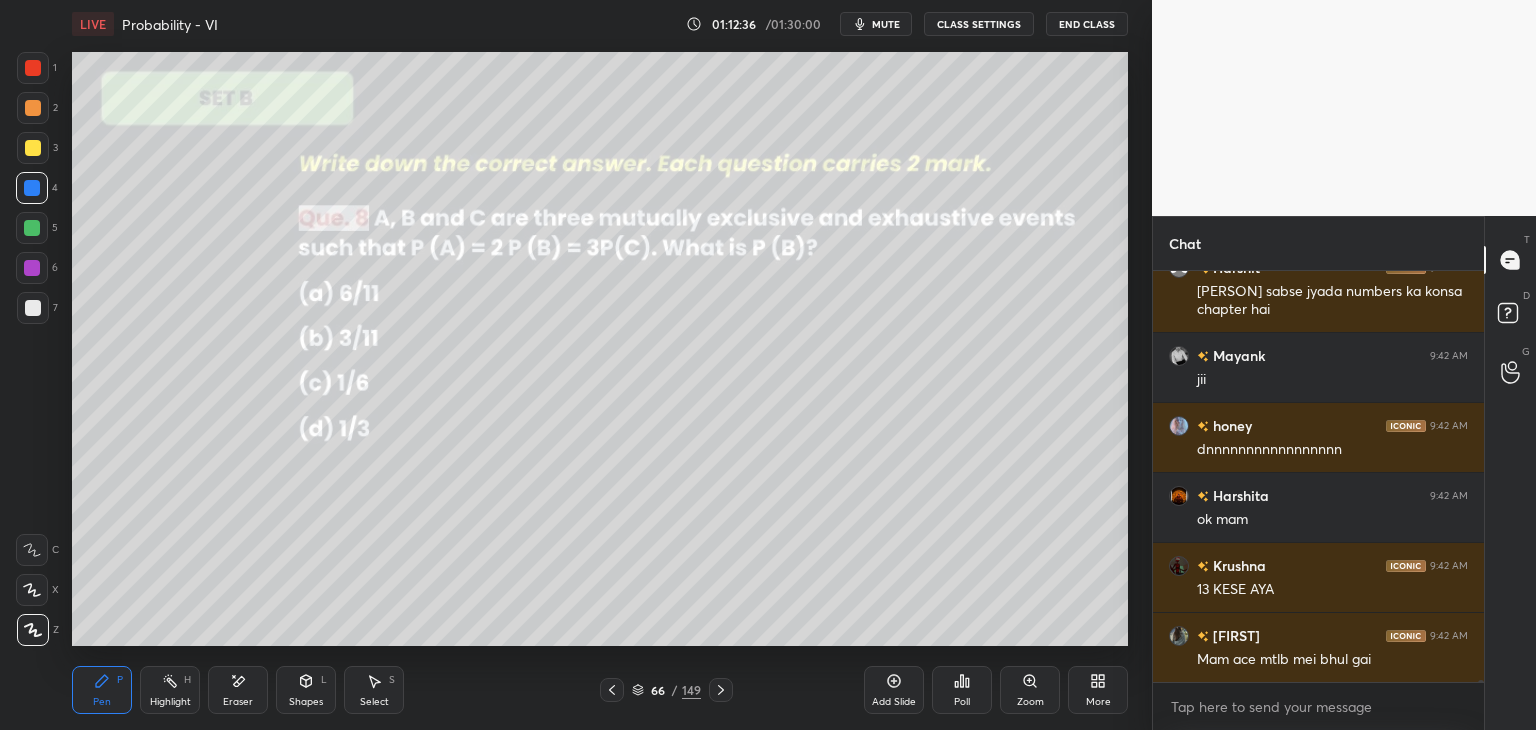 click 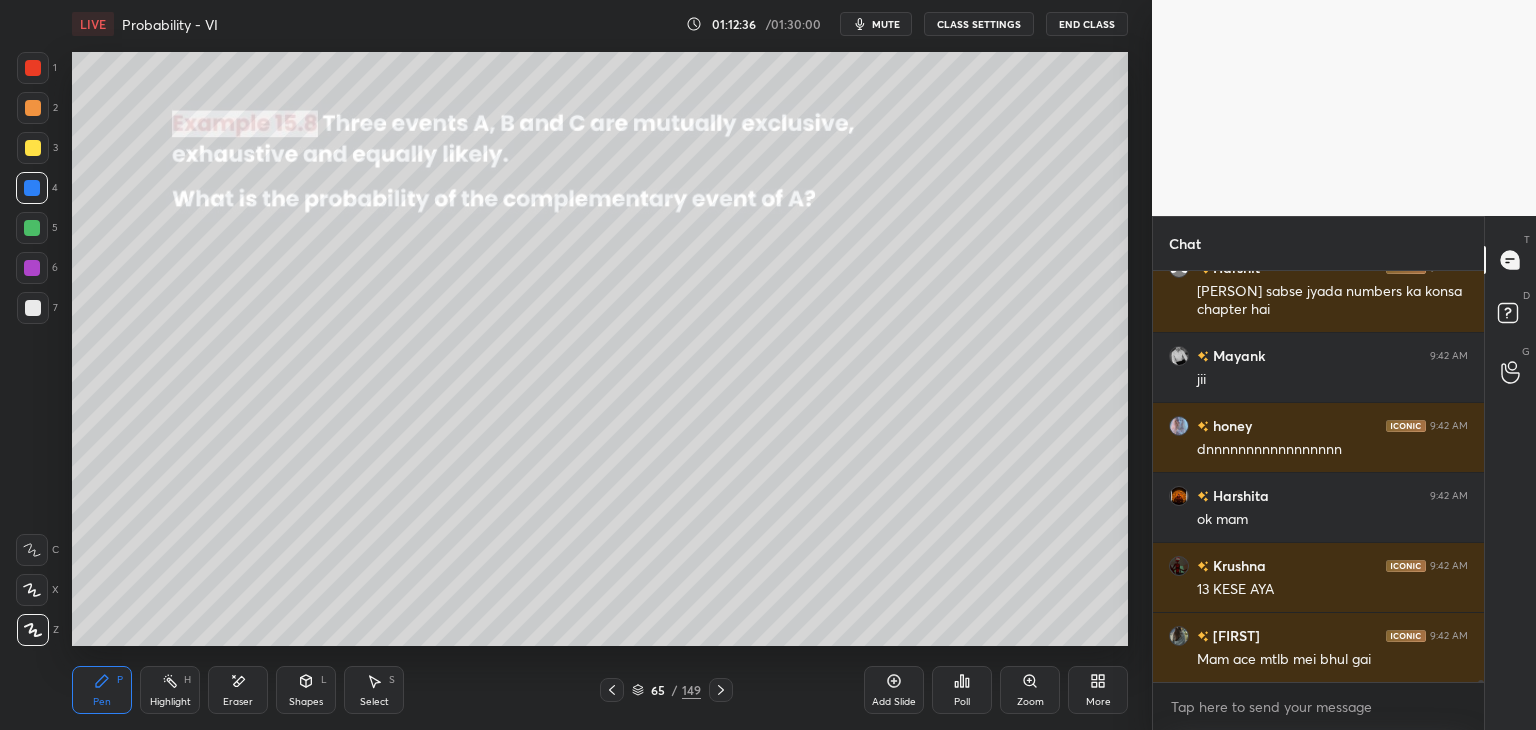 click 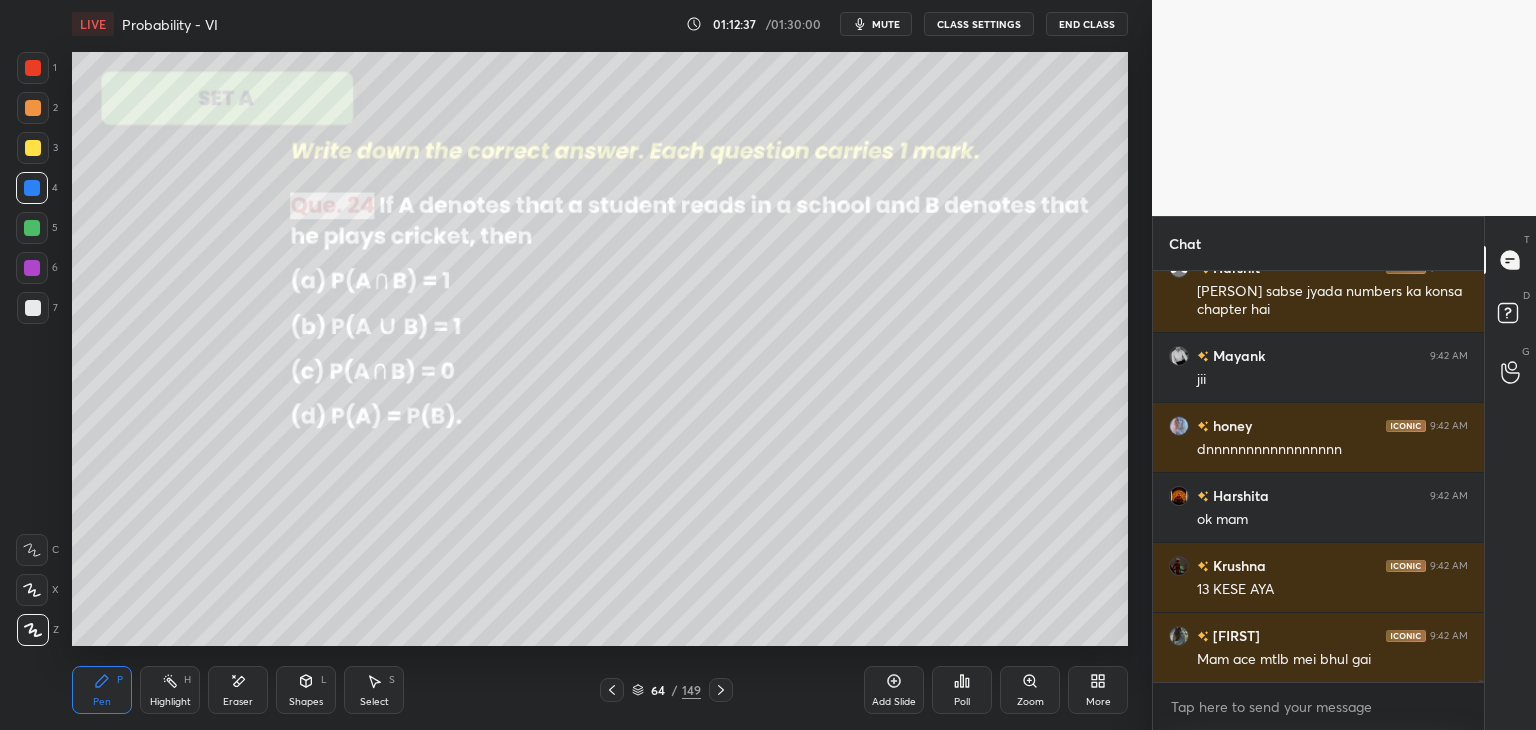 click 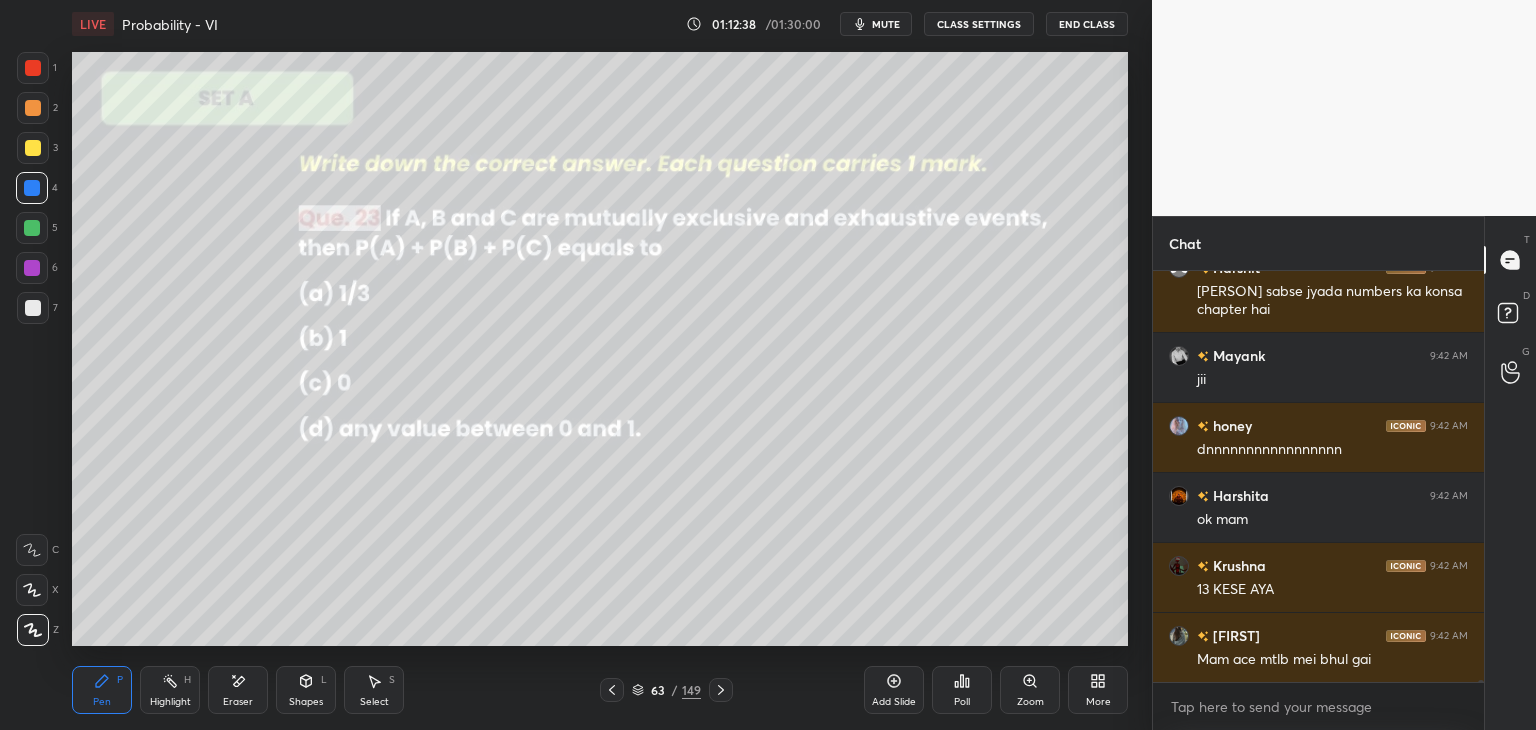 click 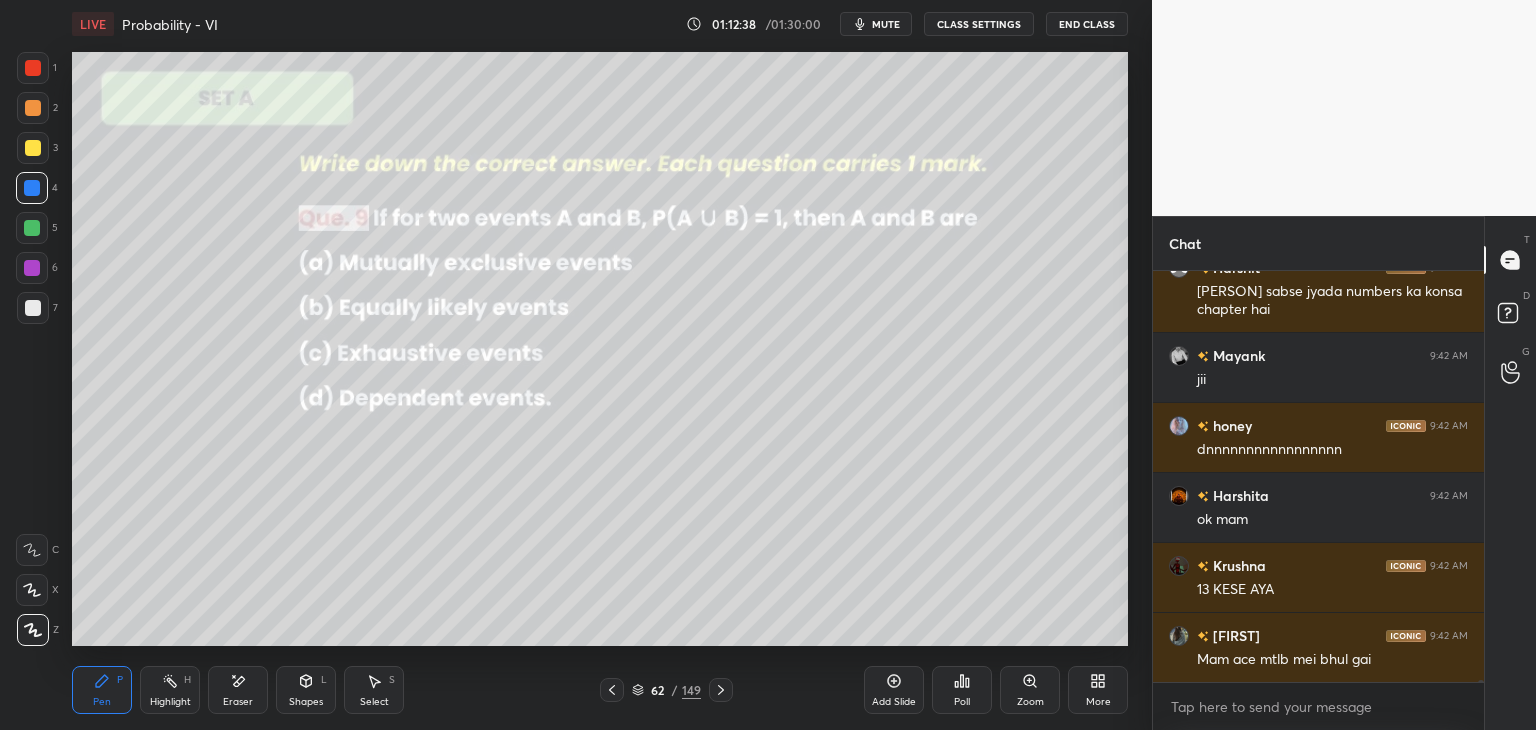 click at bounding box center (612, 690) 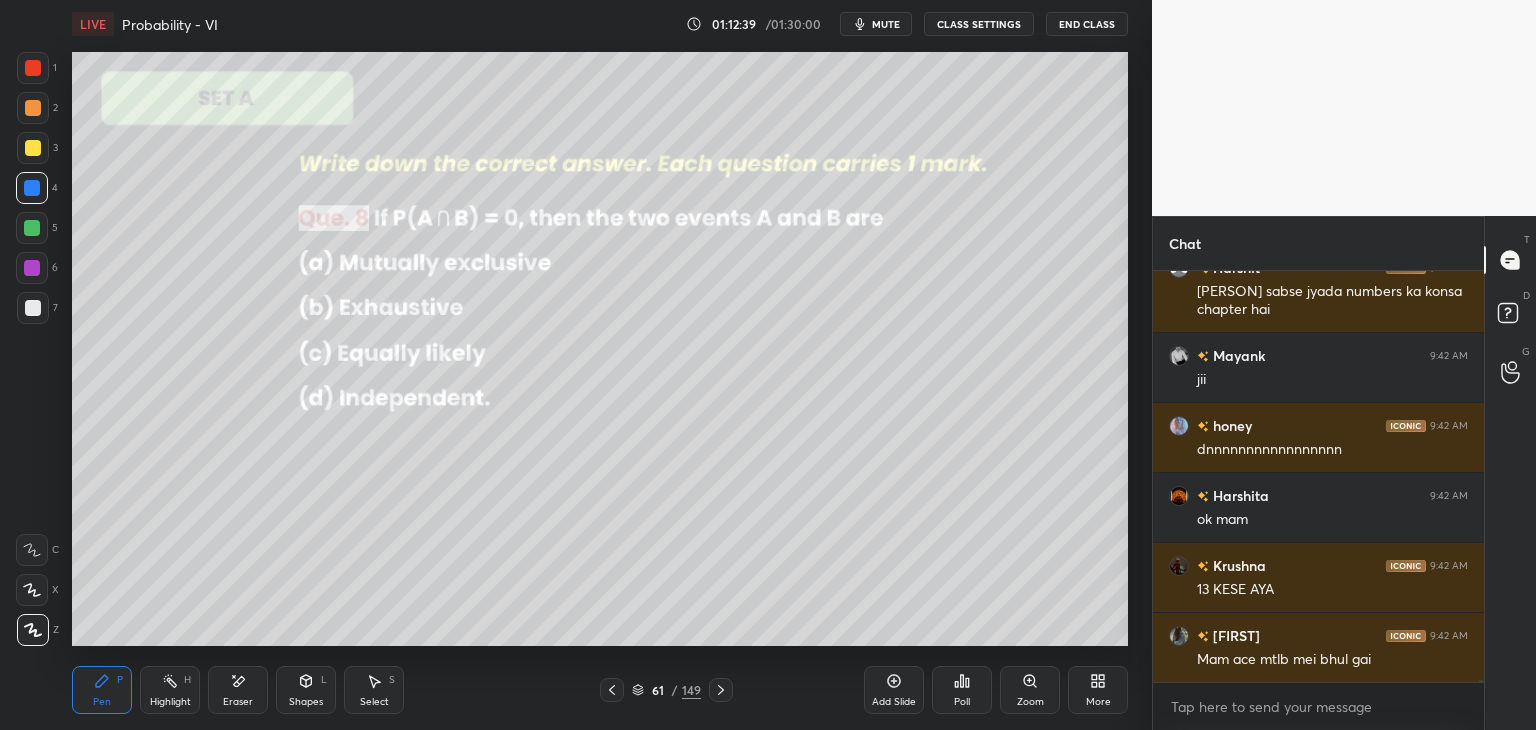 click at bounding box center (612, 690) 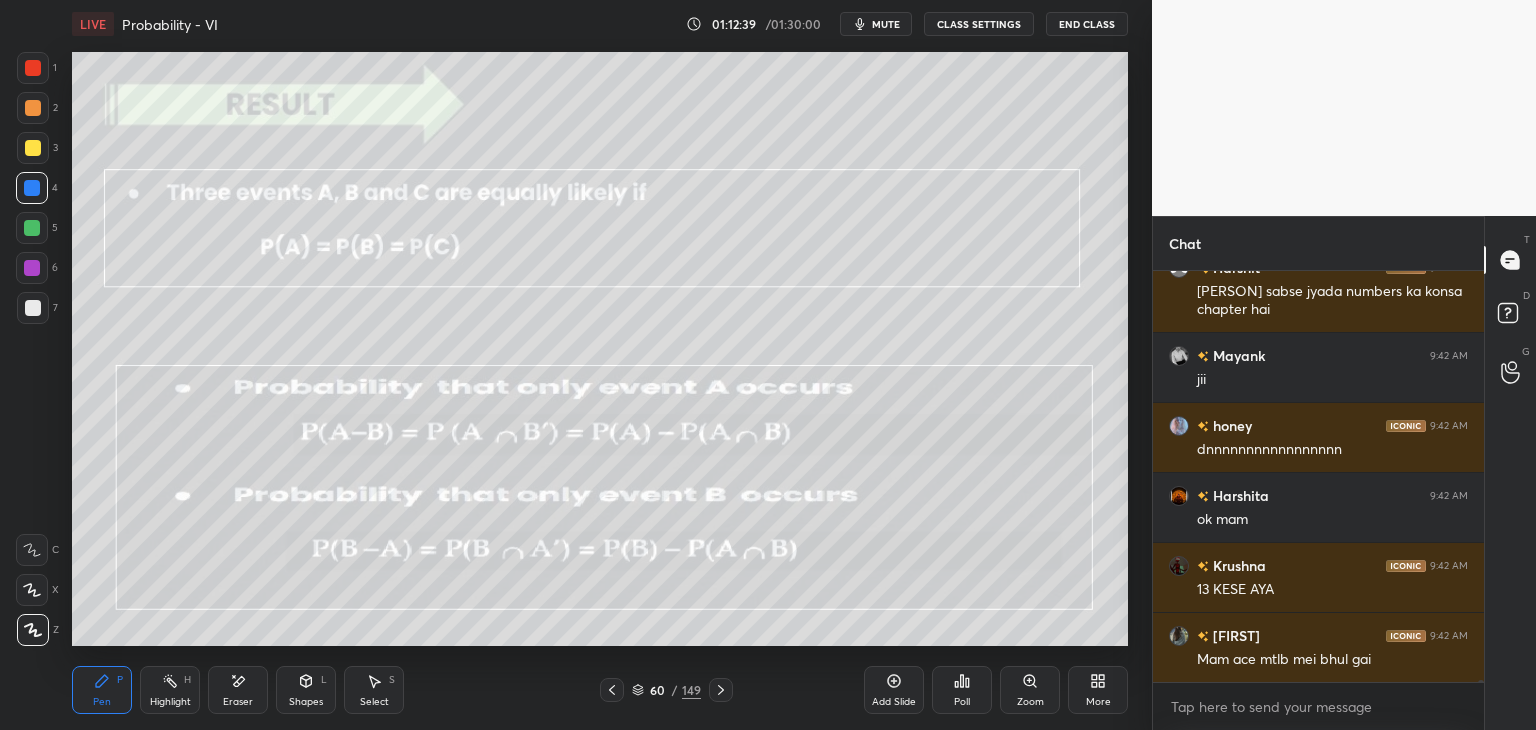 scroll, scrollTop: 93532, scrollLeft: 0, axis: vertical 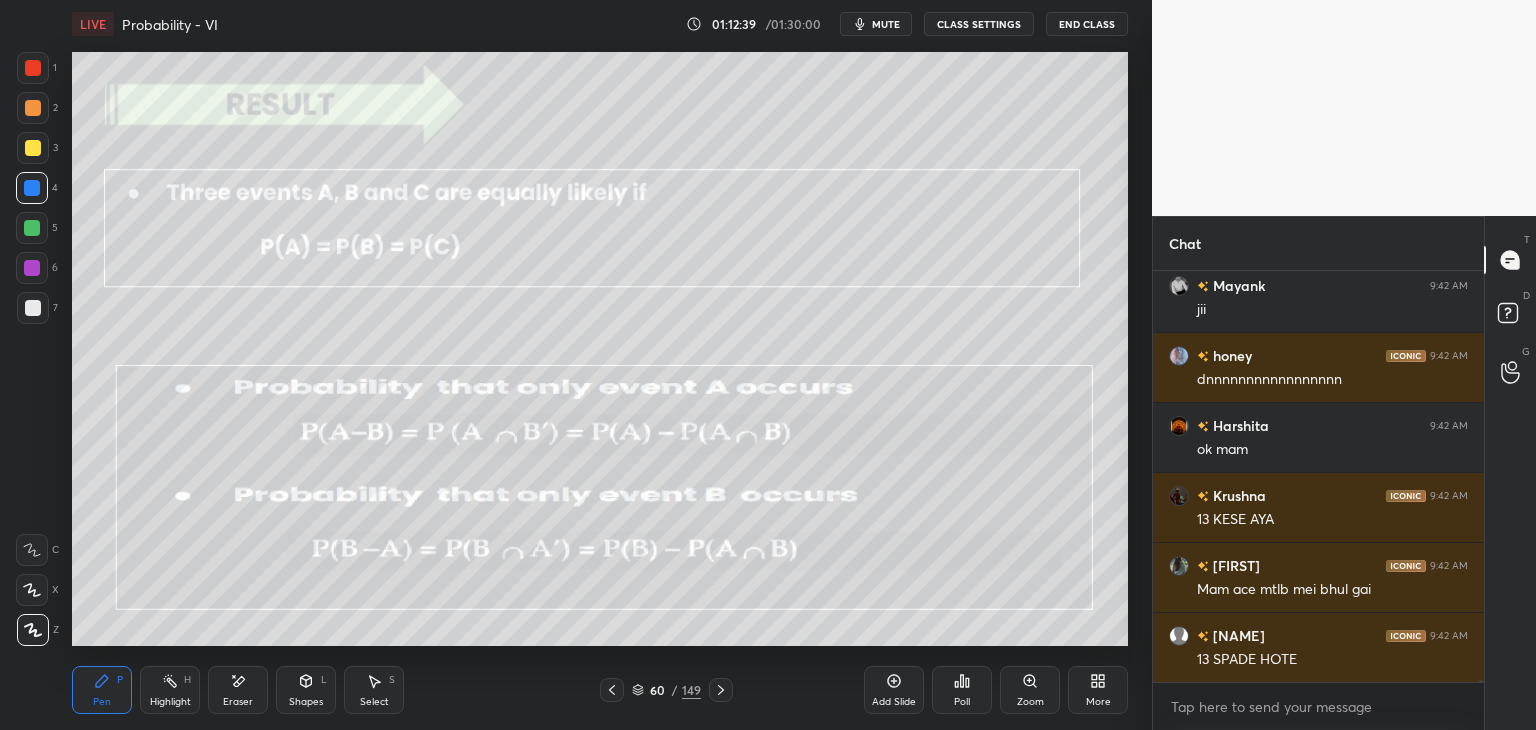 click 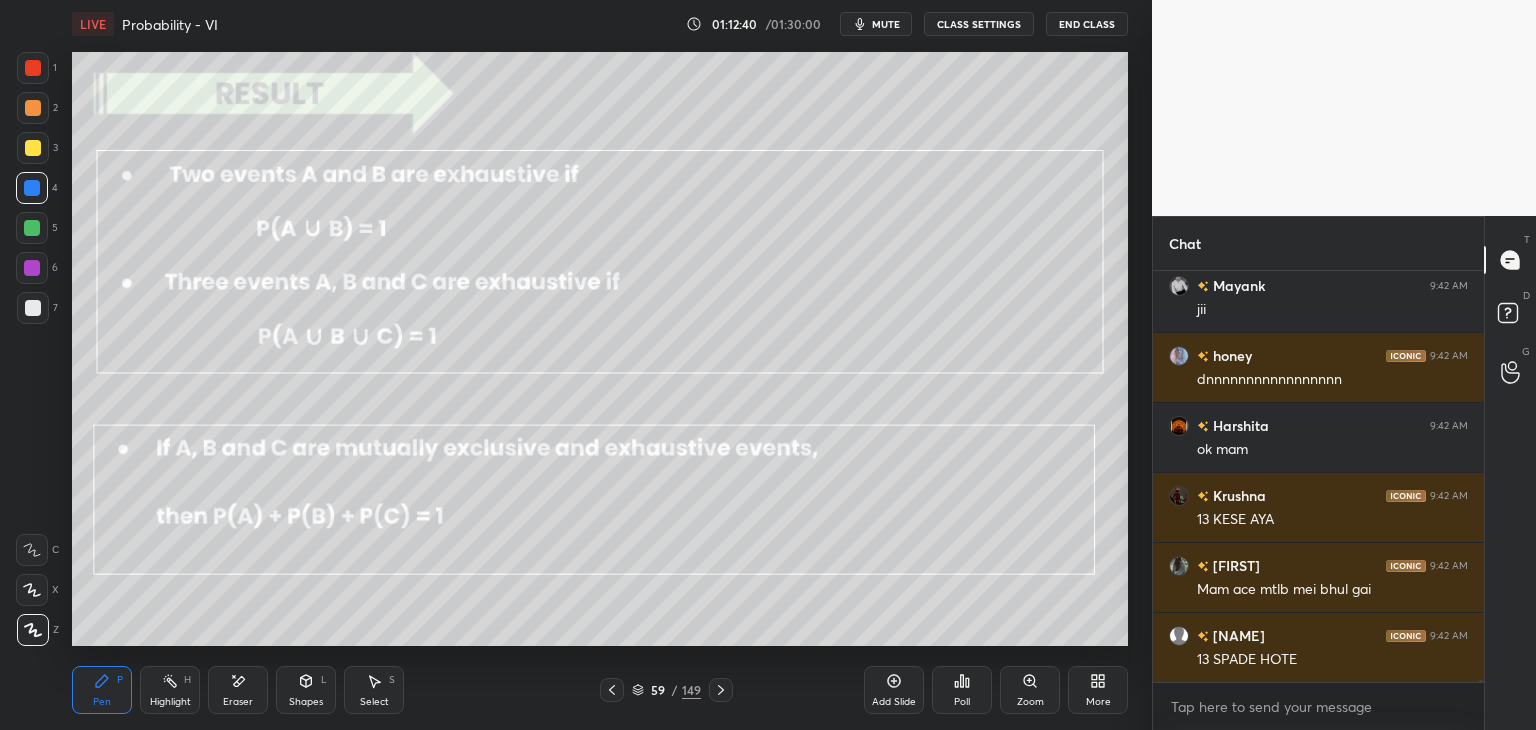 scroll, scrollTop: 93672, scrollLeft: 0, axis: vertical 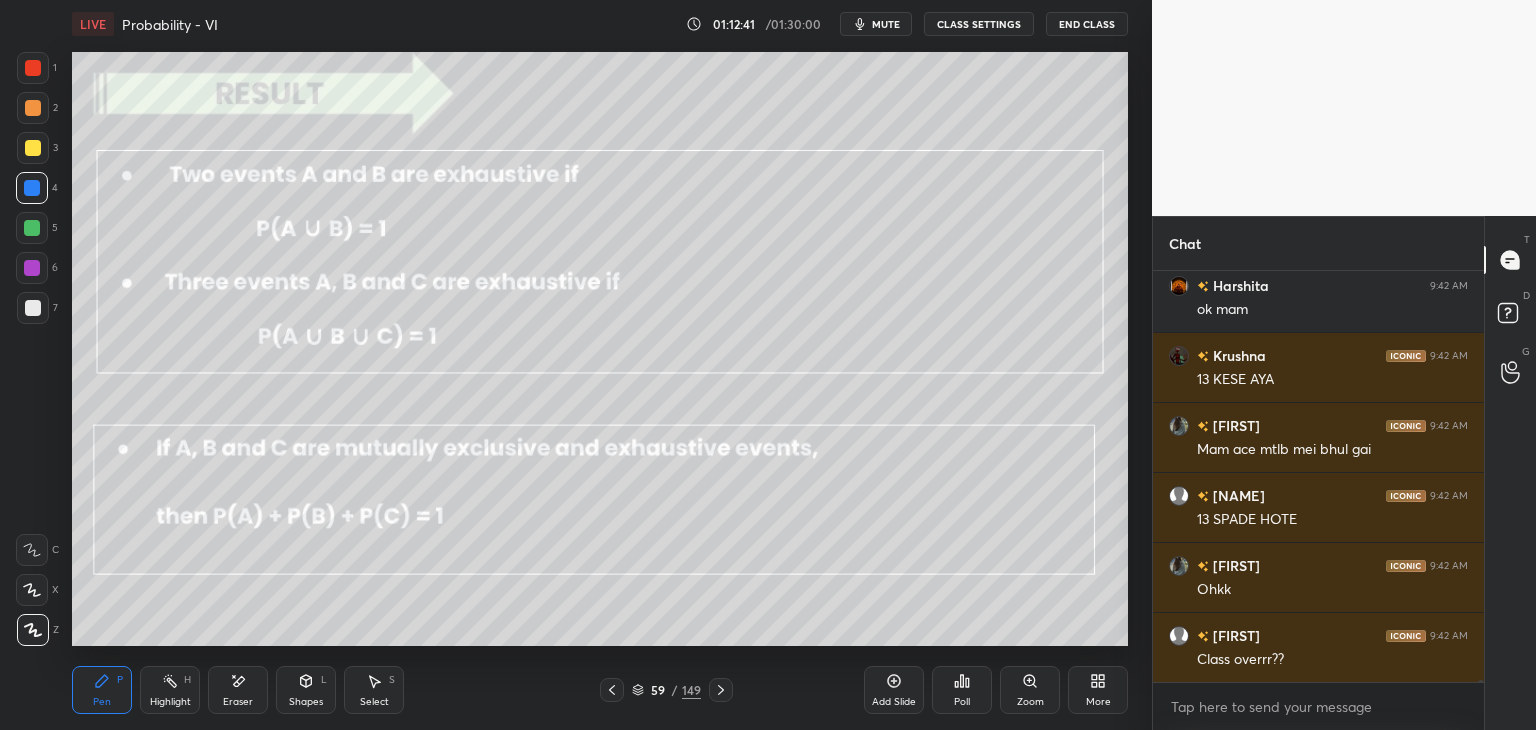 drag, startPoint x: 711, startPoint y: 692, endPoint x: 720, endPoint y: 686, distance: 10.816654 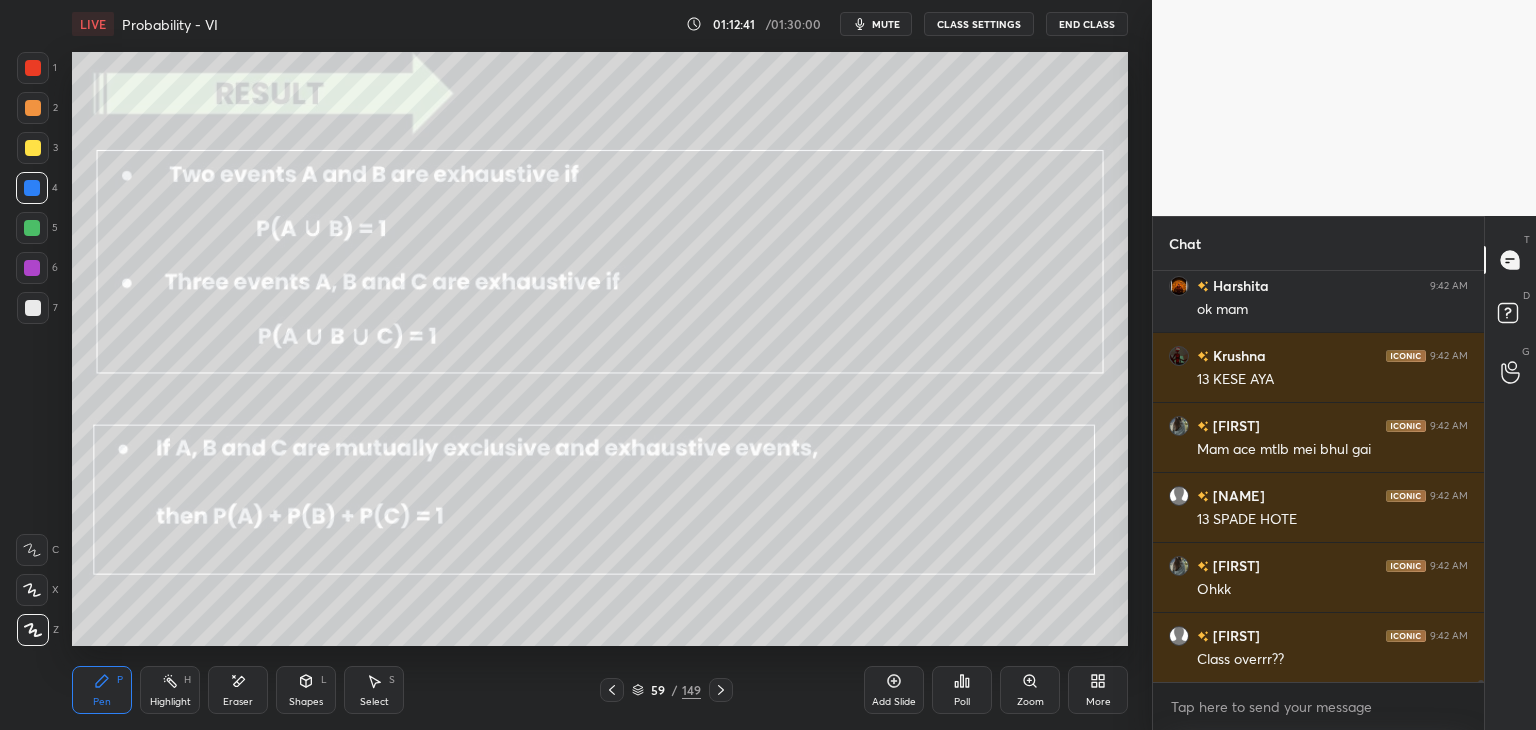 click at bounding box center (721, 690) 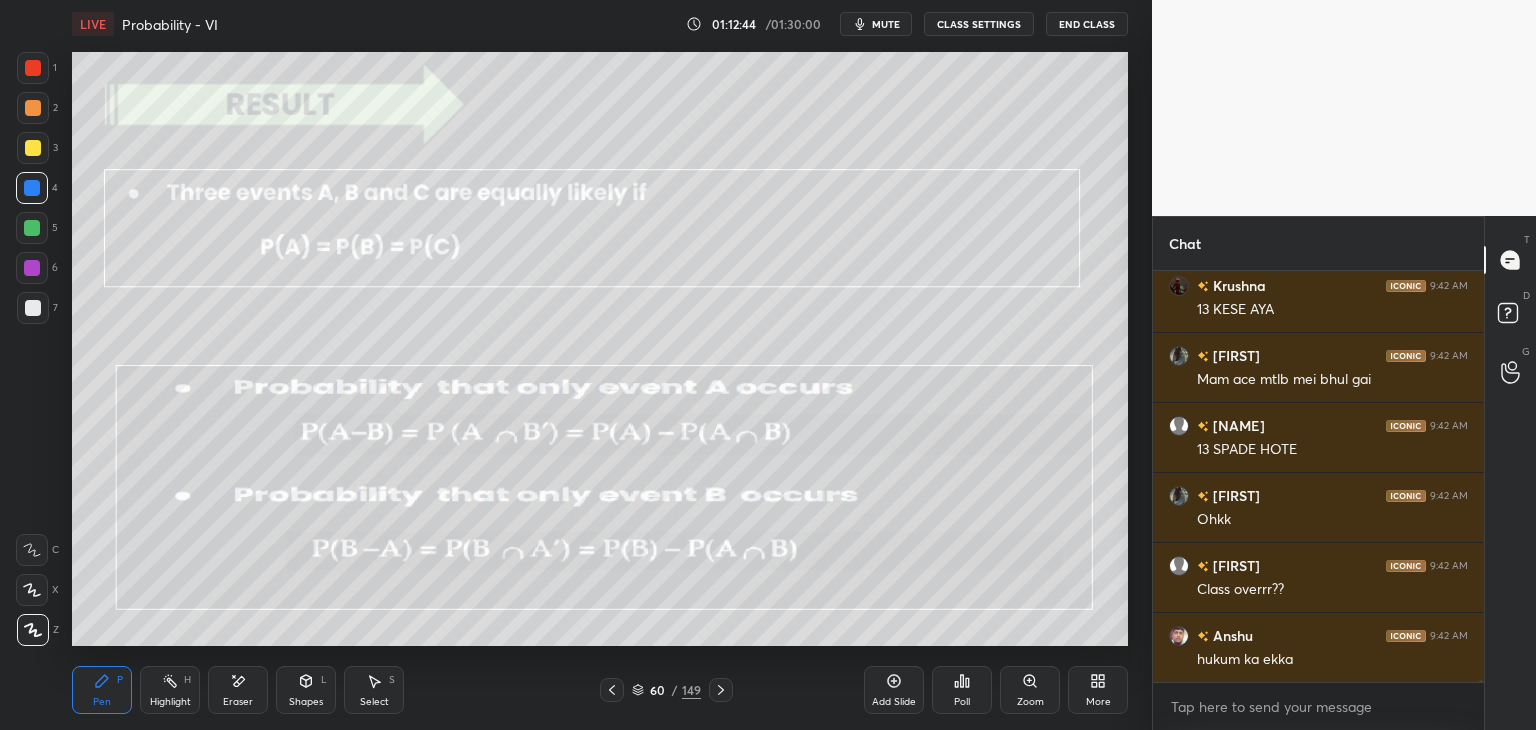 click on "mute" at bounding box center (876, 24) 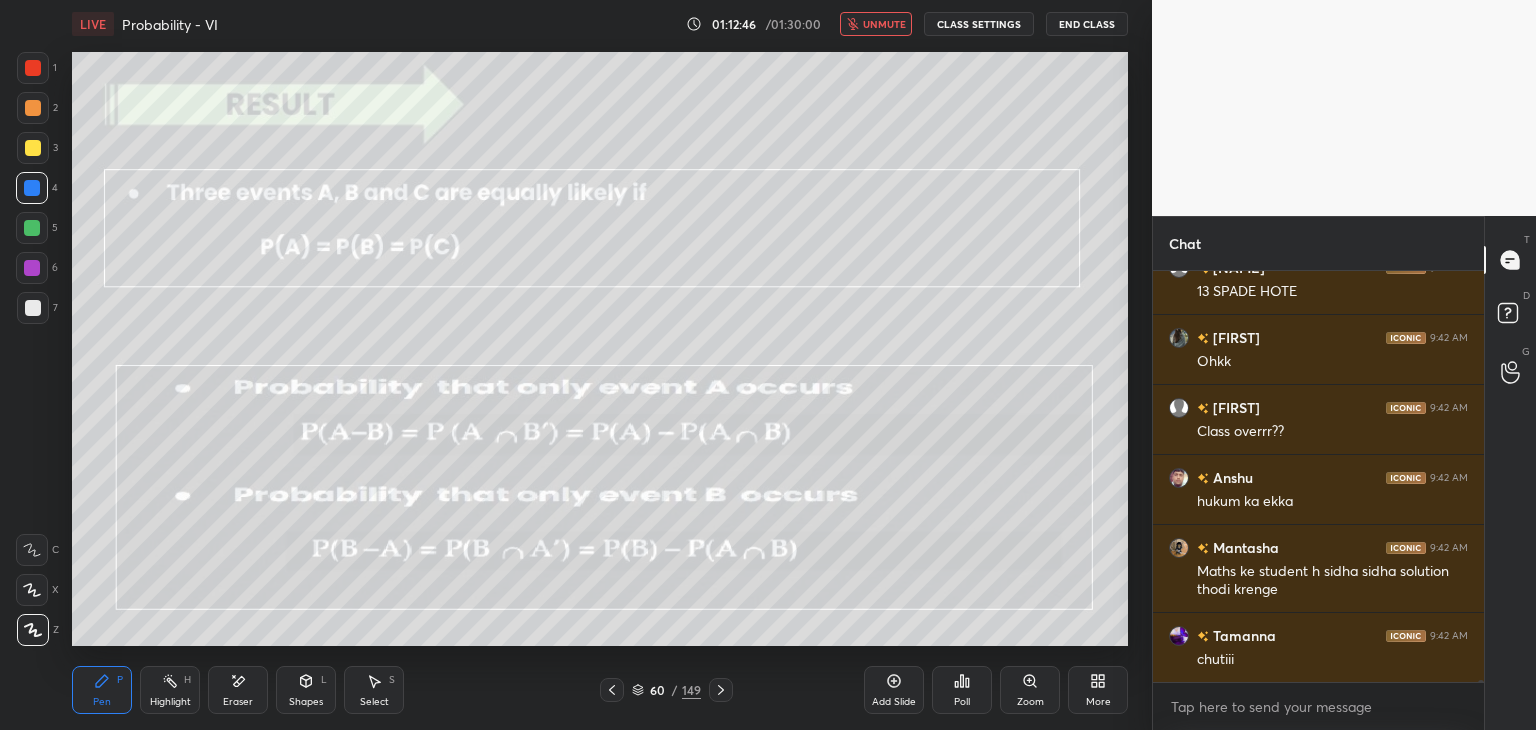 scroll, scrollTop: 94040, scrollLeft: 0, axis: vertical 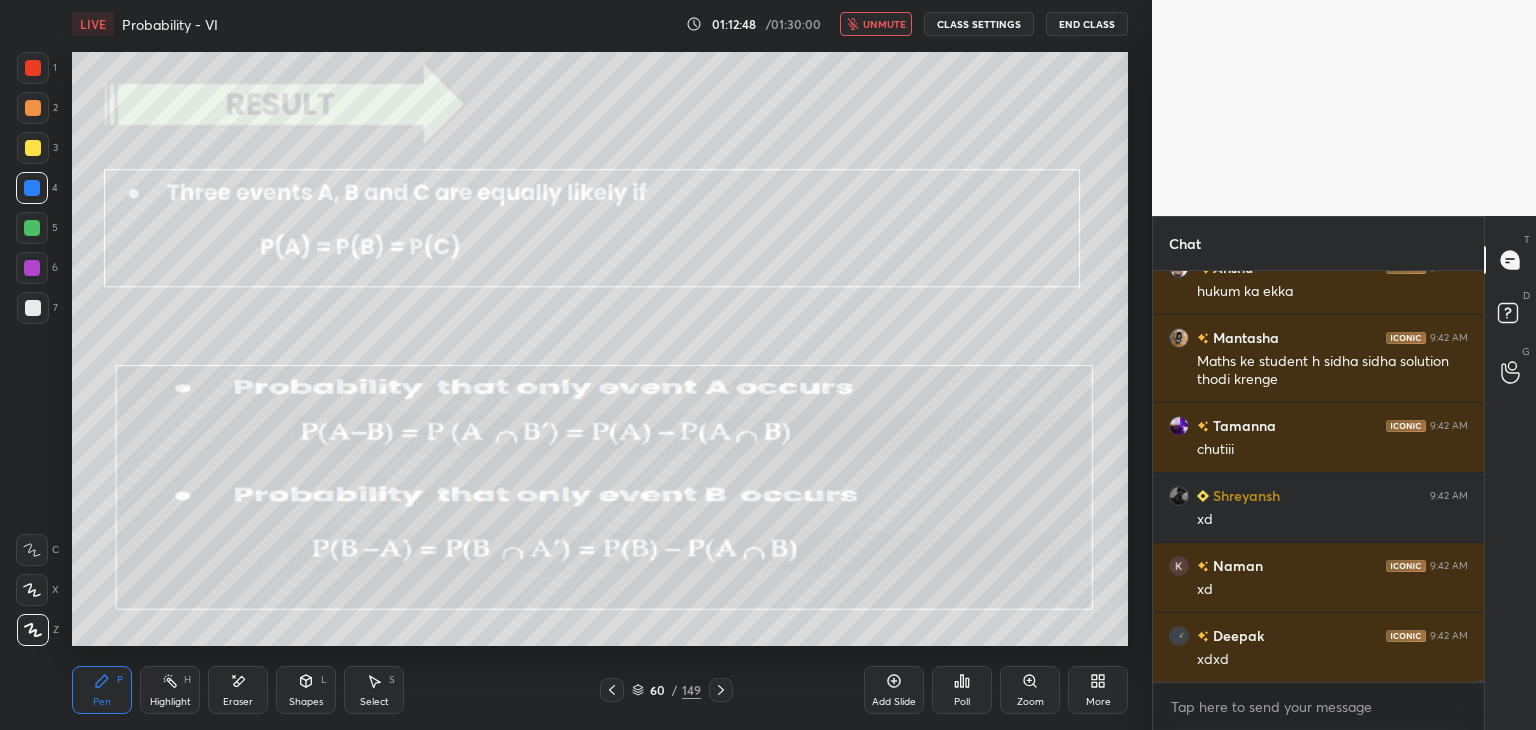 drag, startPoint x: 888, startPoint y: 25, endPoint x: 890, endPoint y: 49, distance: 24.083189 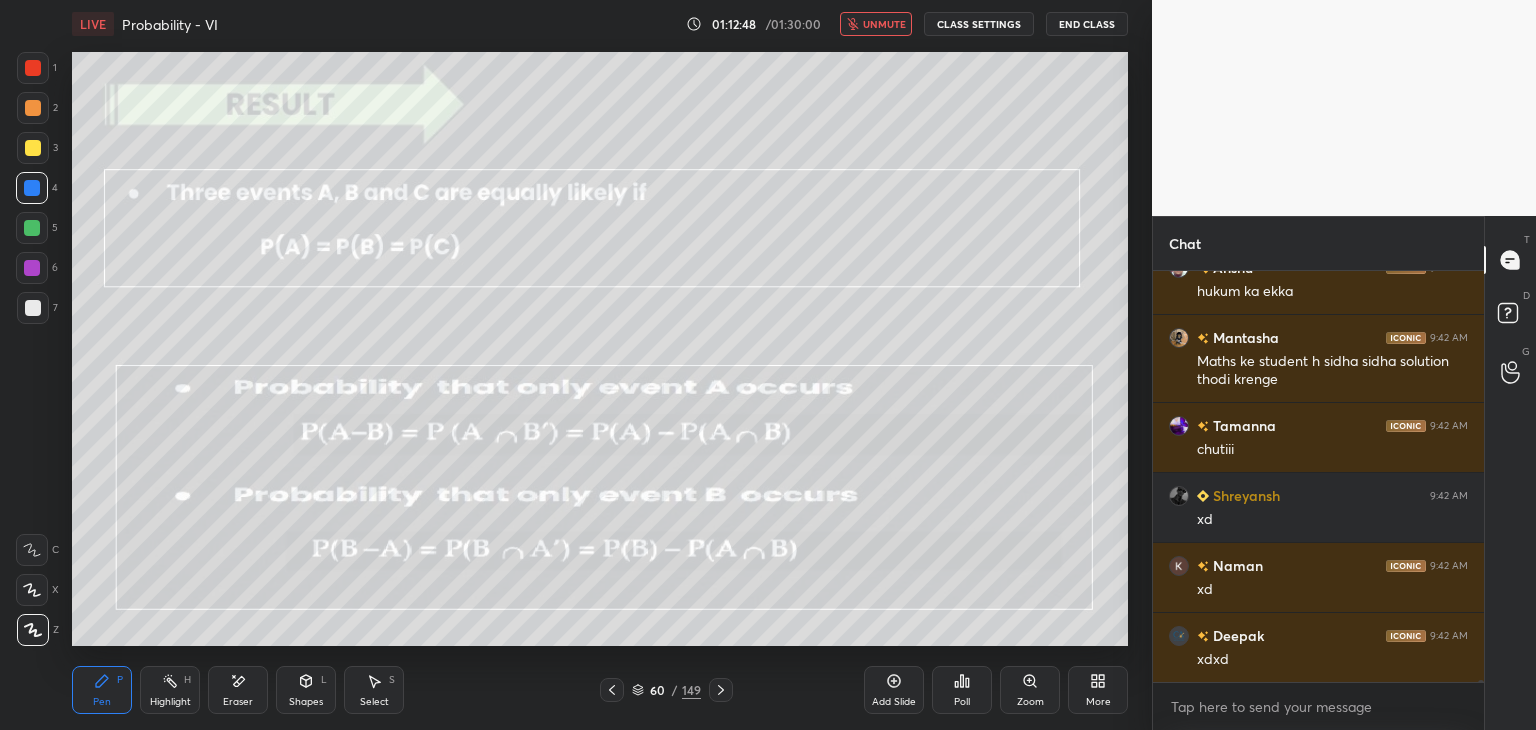 click on "unmute" at bounding box center (884, 24) 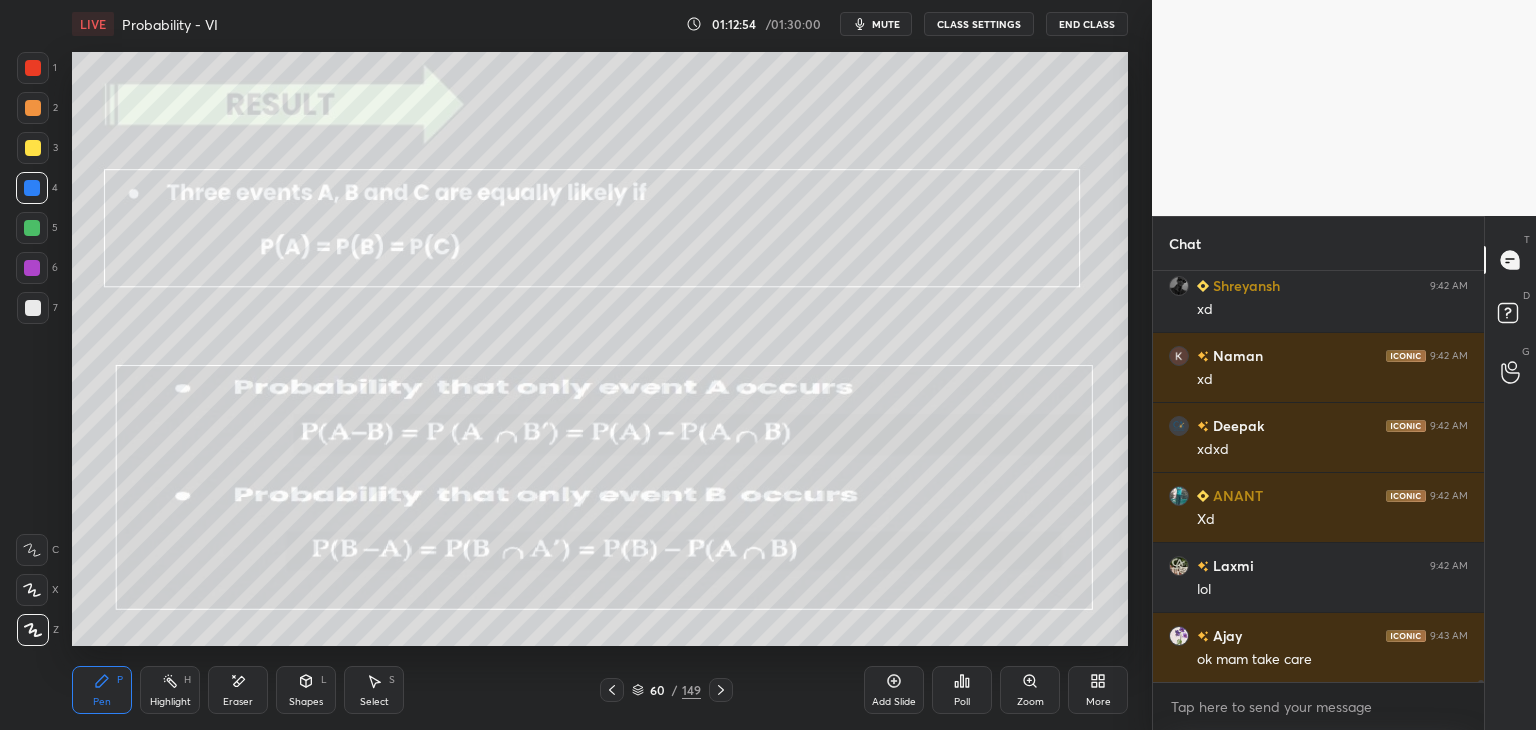 scroll, scrollTop: 94390, scrollLeft: 0, axis: vertical 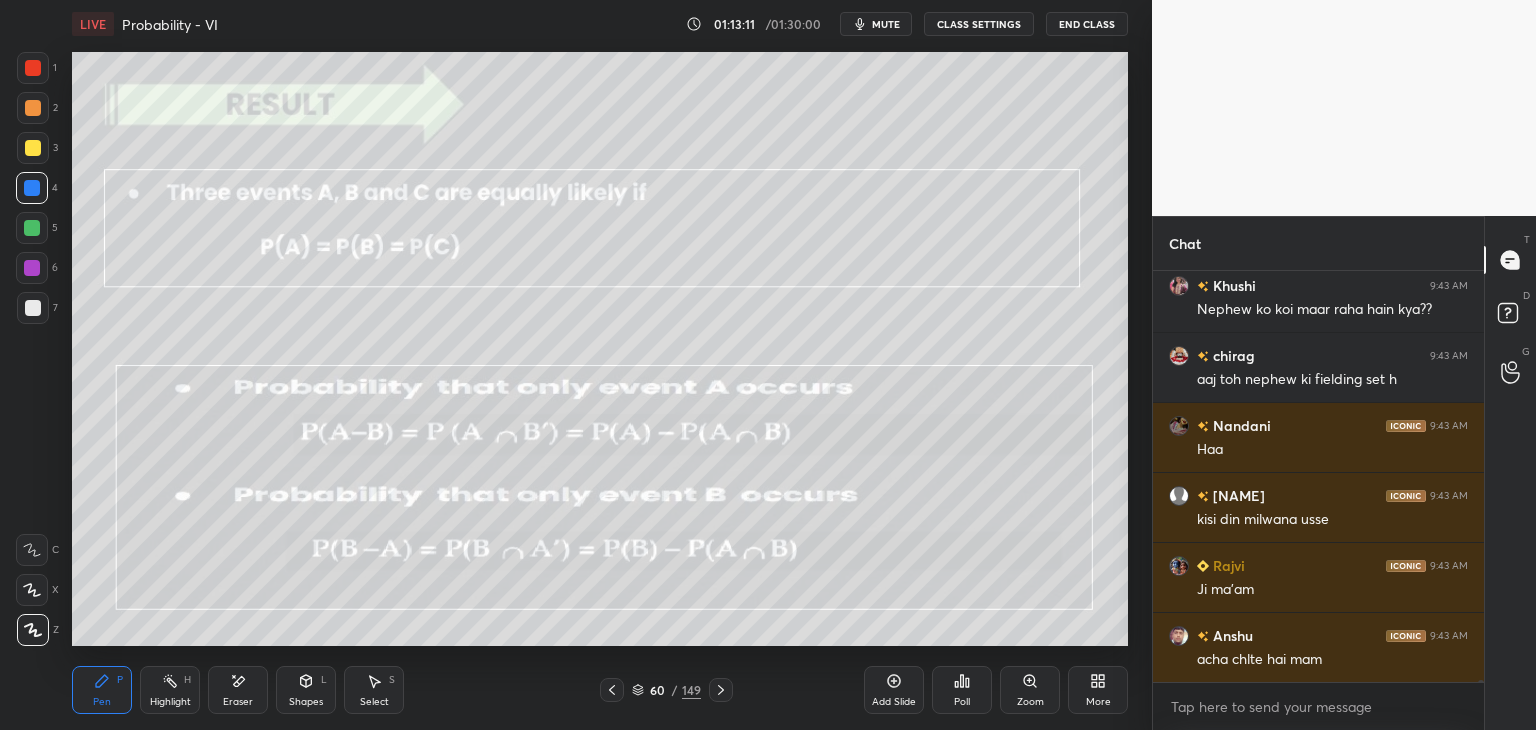 click on "Eraser" at bounding box center [238, 702] 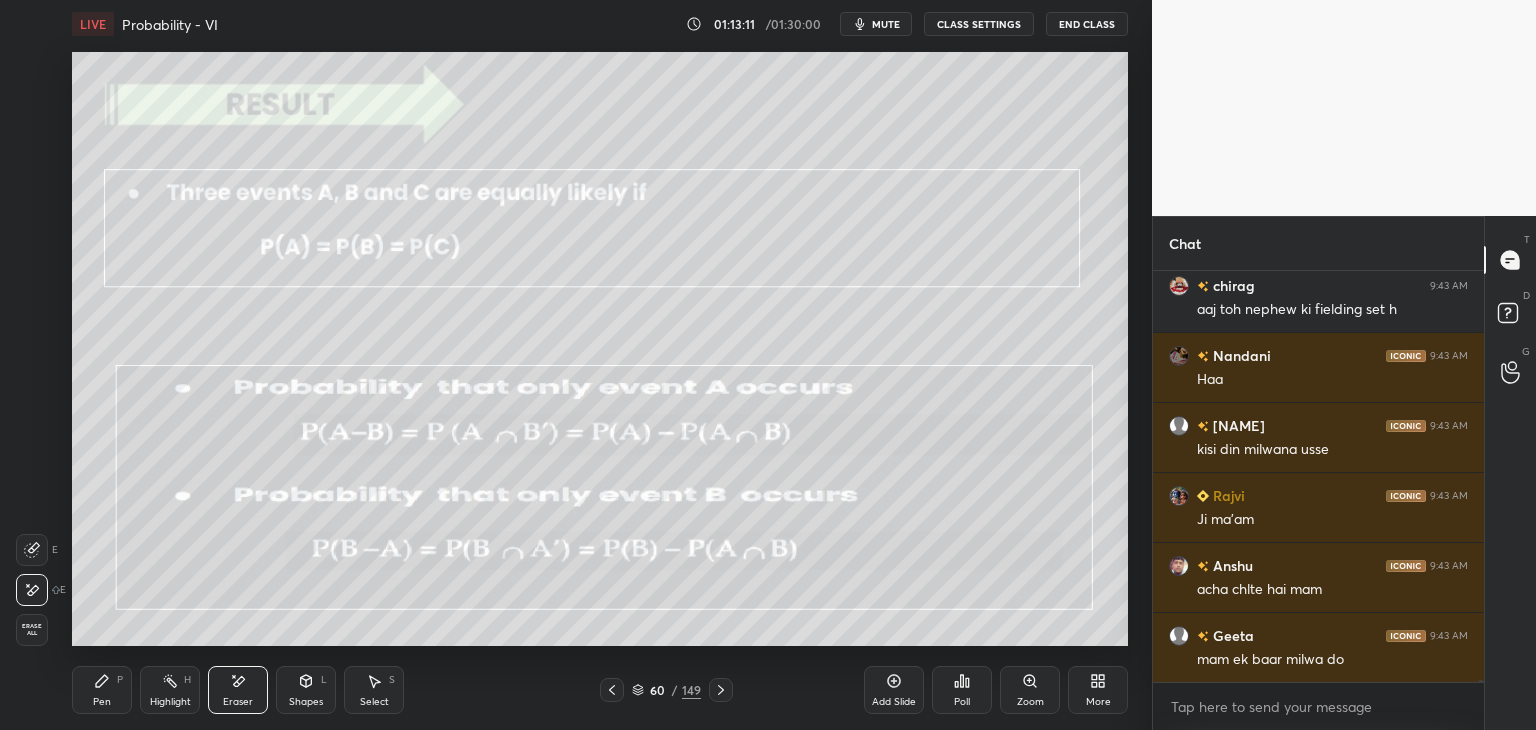 scroll, scrollTop: 95090, scrollLeft: 0, axis: vertical 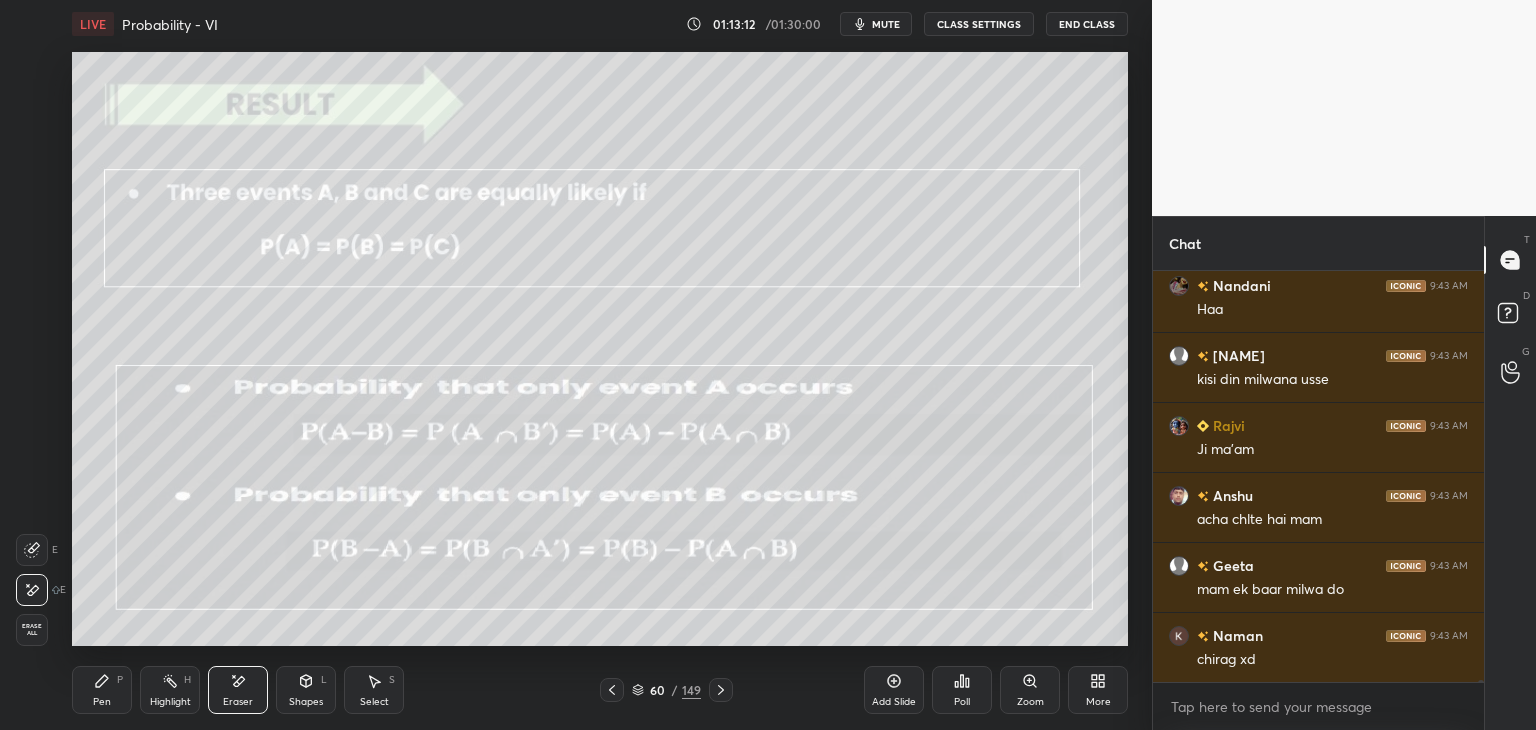 click on "Erase all" at bounding box center (32, 630) 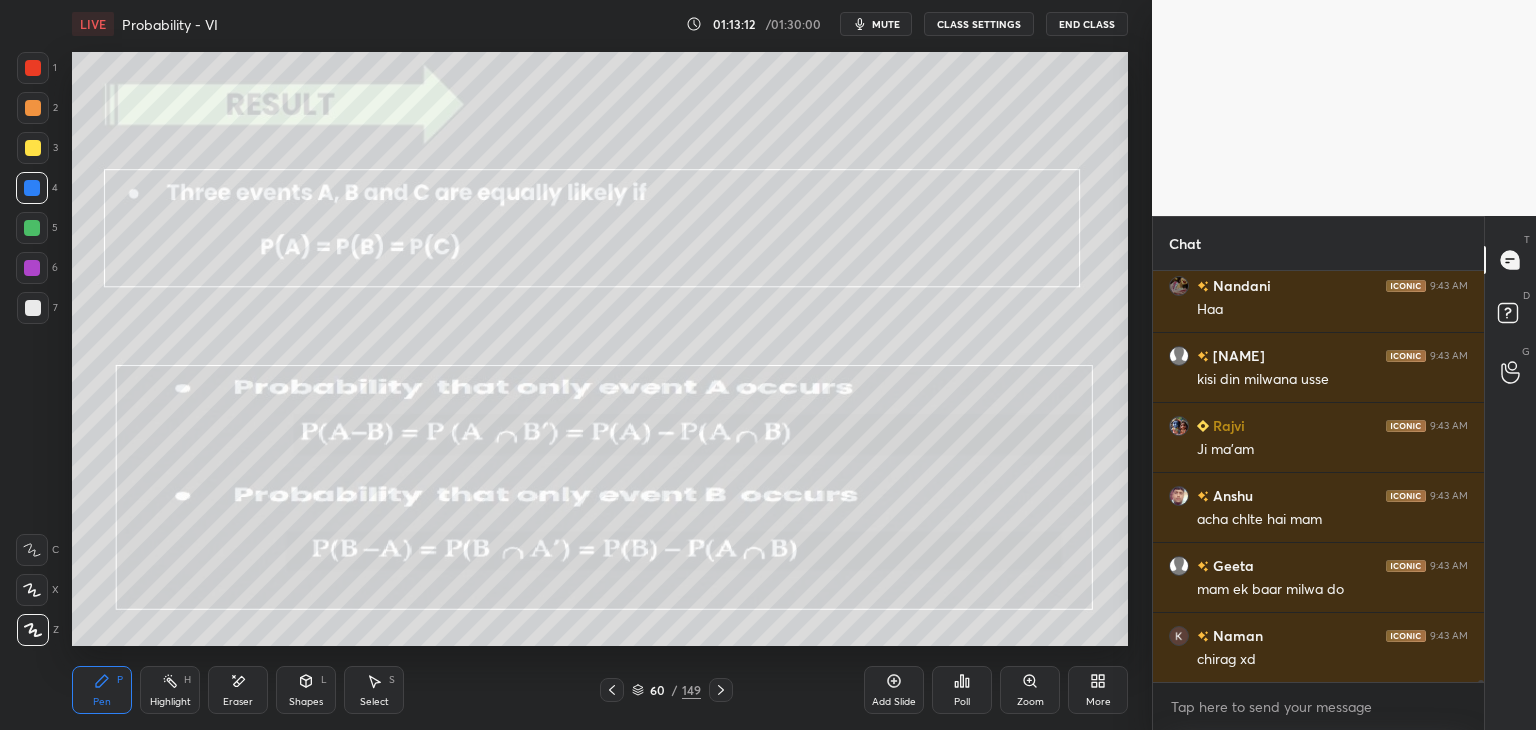 scroll, scrollTop: 95160, scrollLeft: 0, axis: vertical 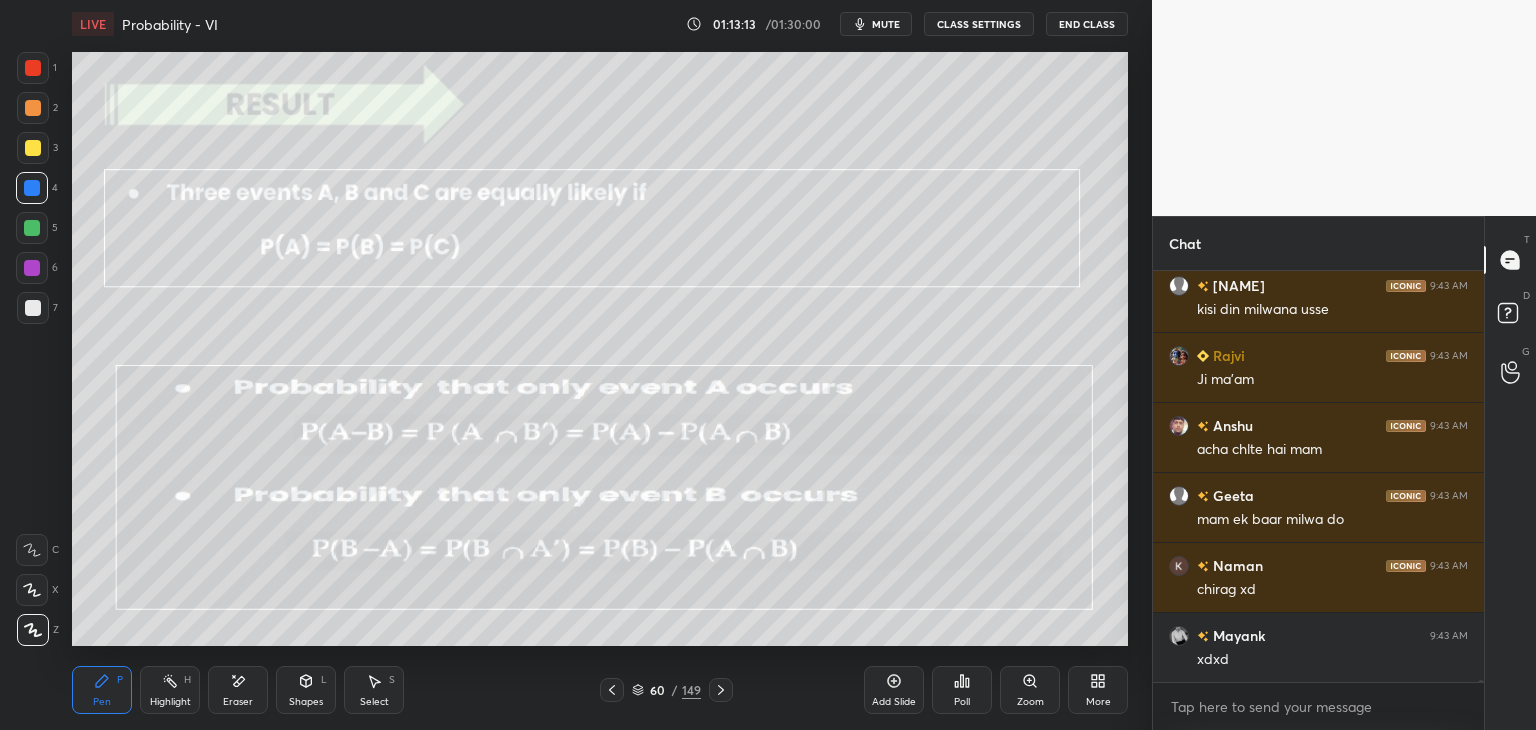 click 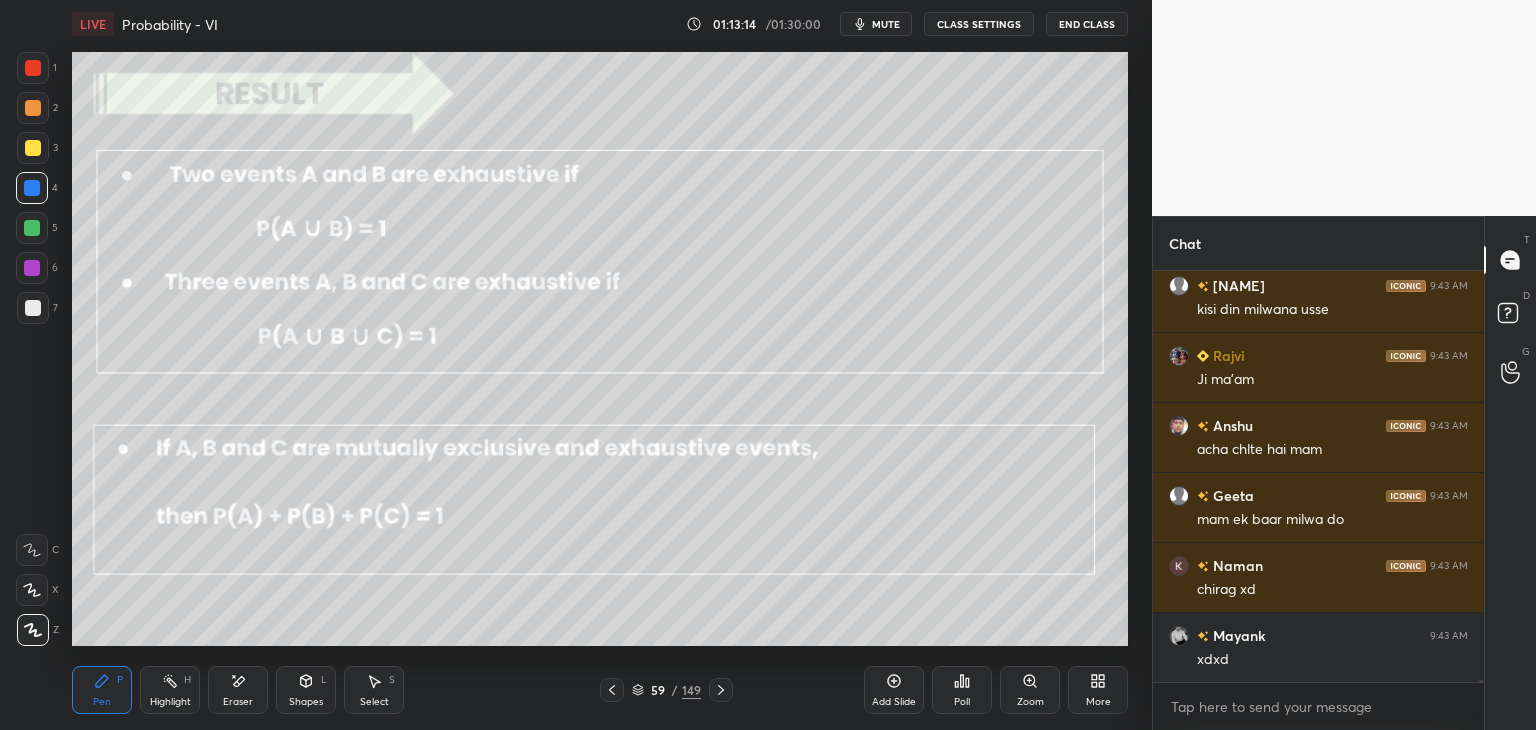 scroll, scrollTop: 95230, scrollLeft: 0, axis: vertical 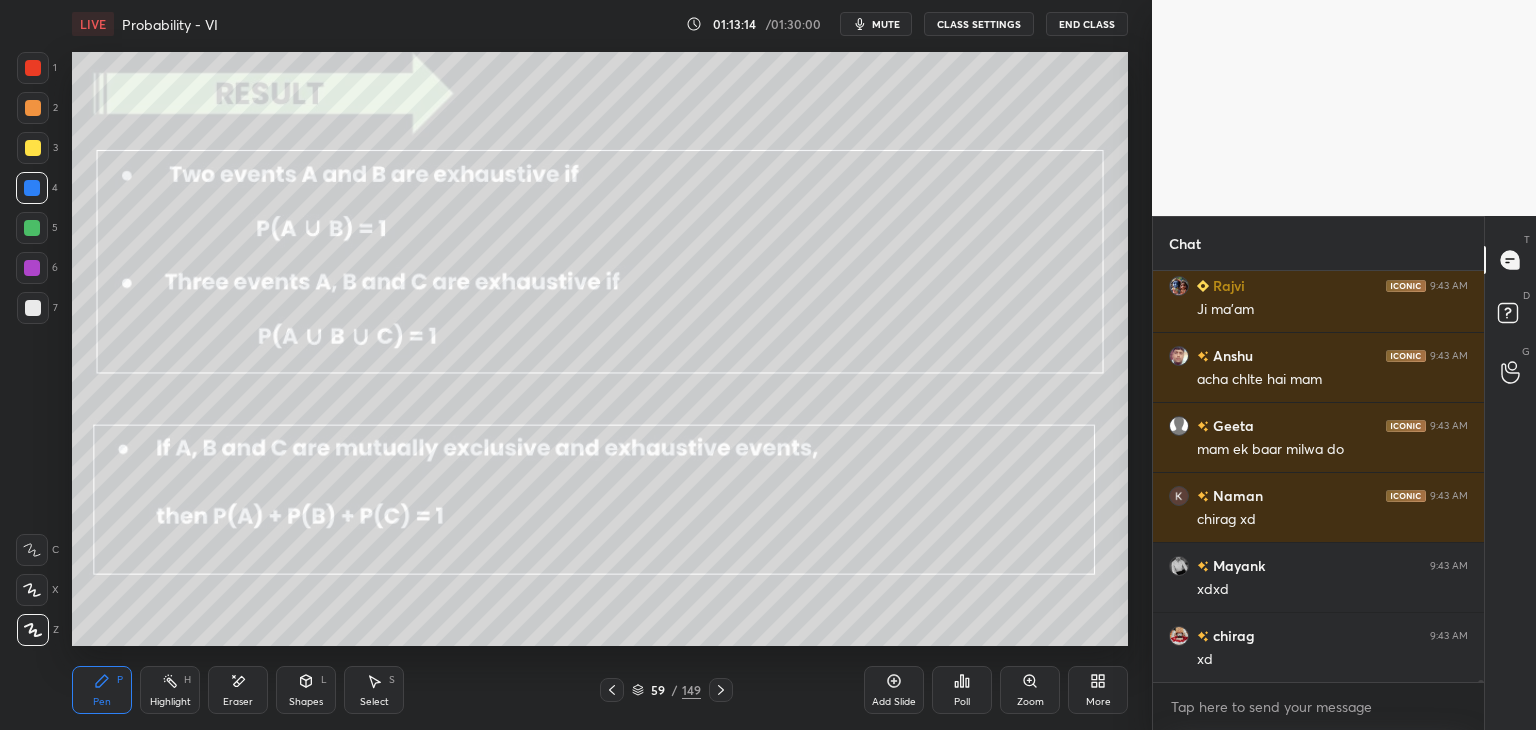 click 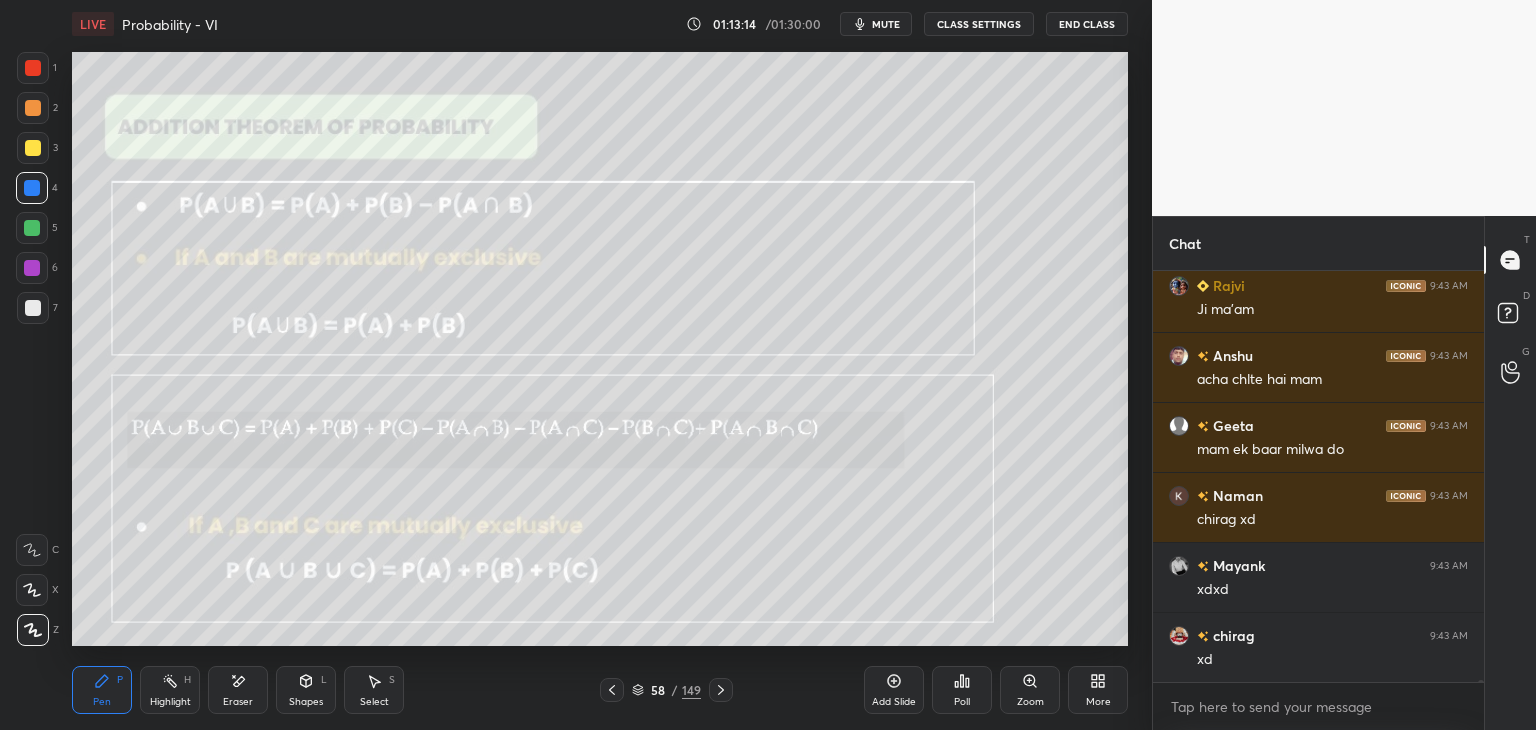 click at bounding box center [612, 690] 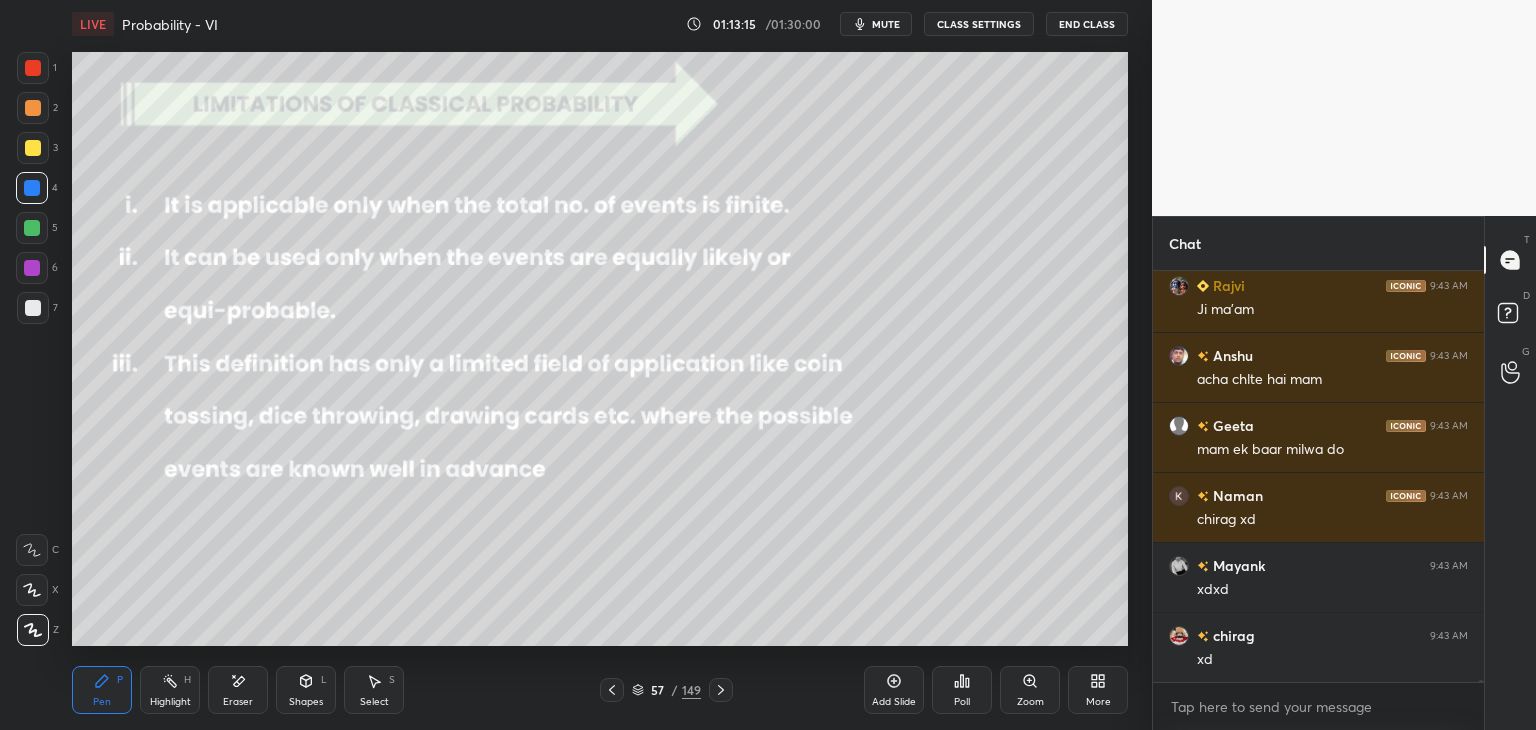 click at bounding box center [612, 690] 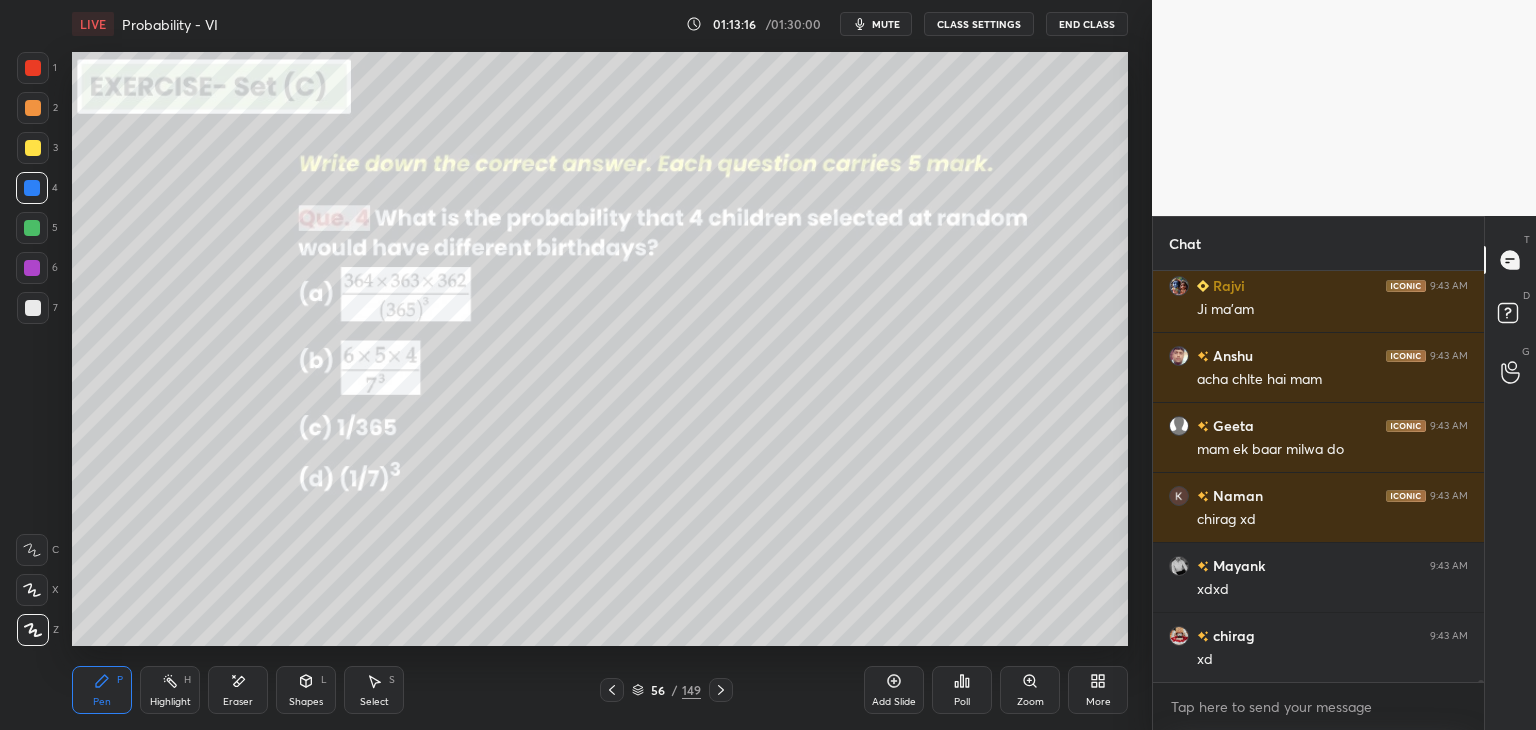 click at bounding box center [612, 690] 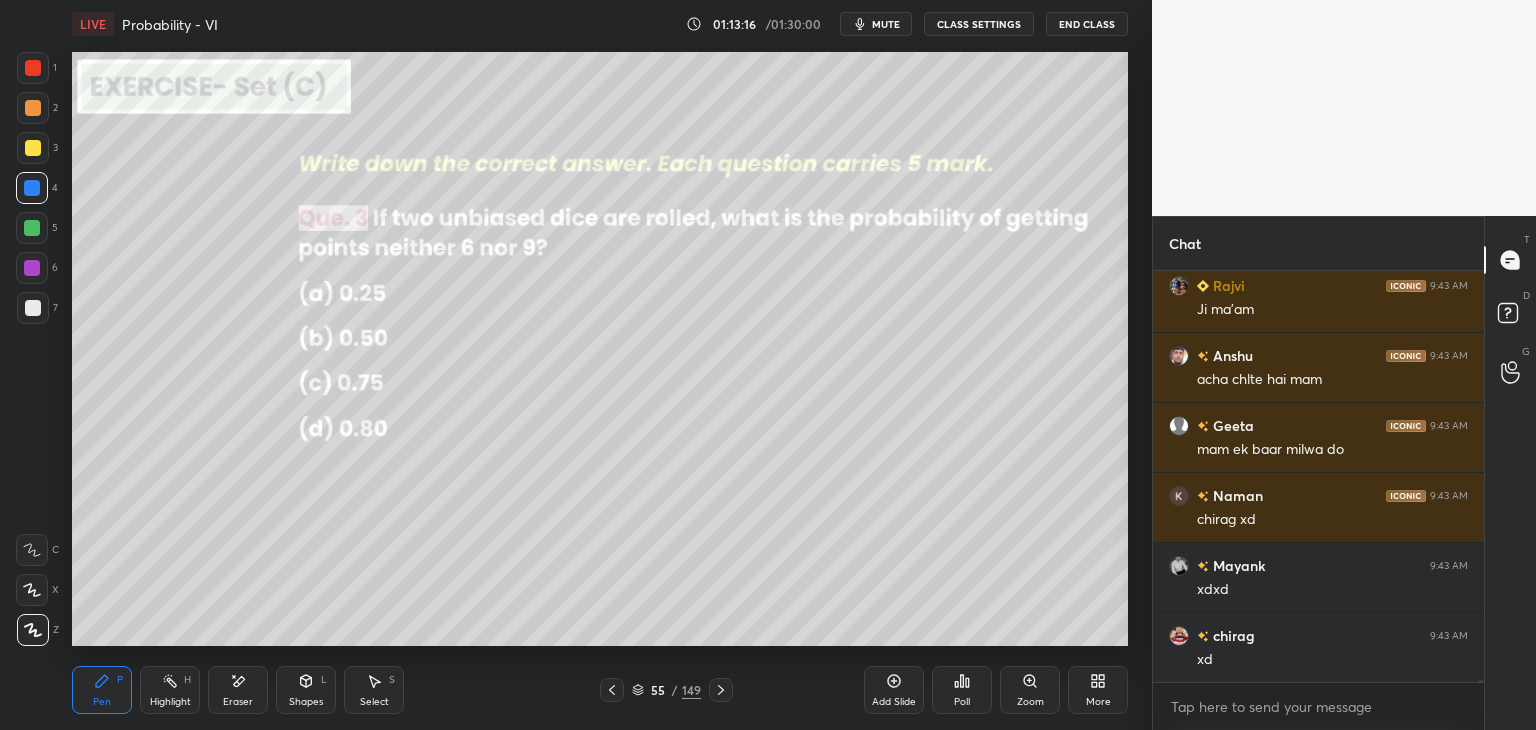 click at bounding box center (612, 690) 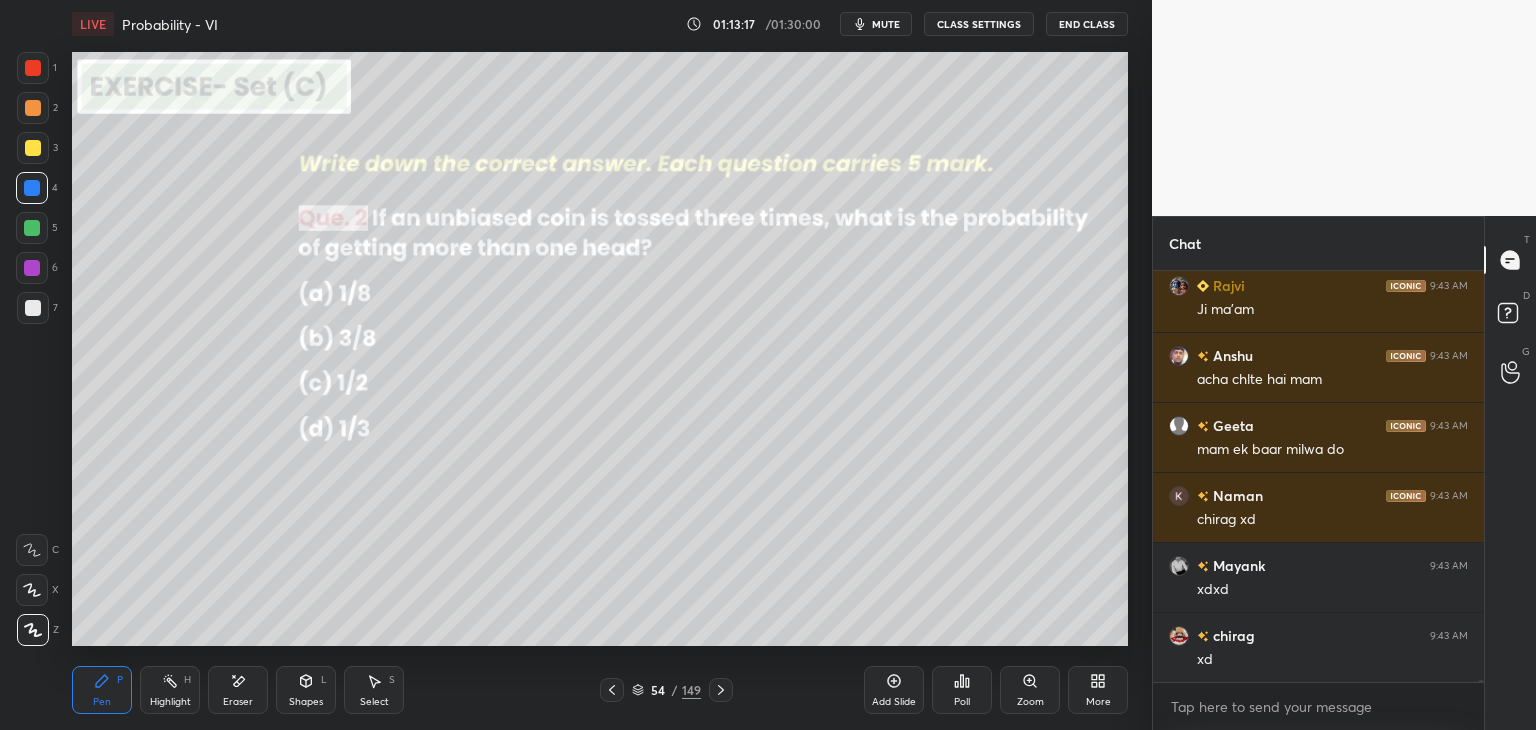 click at bounding box center (612, 690) 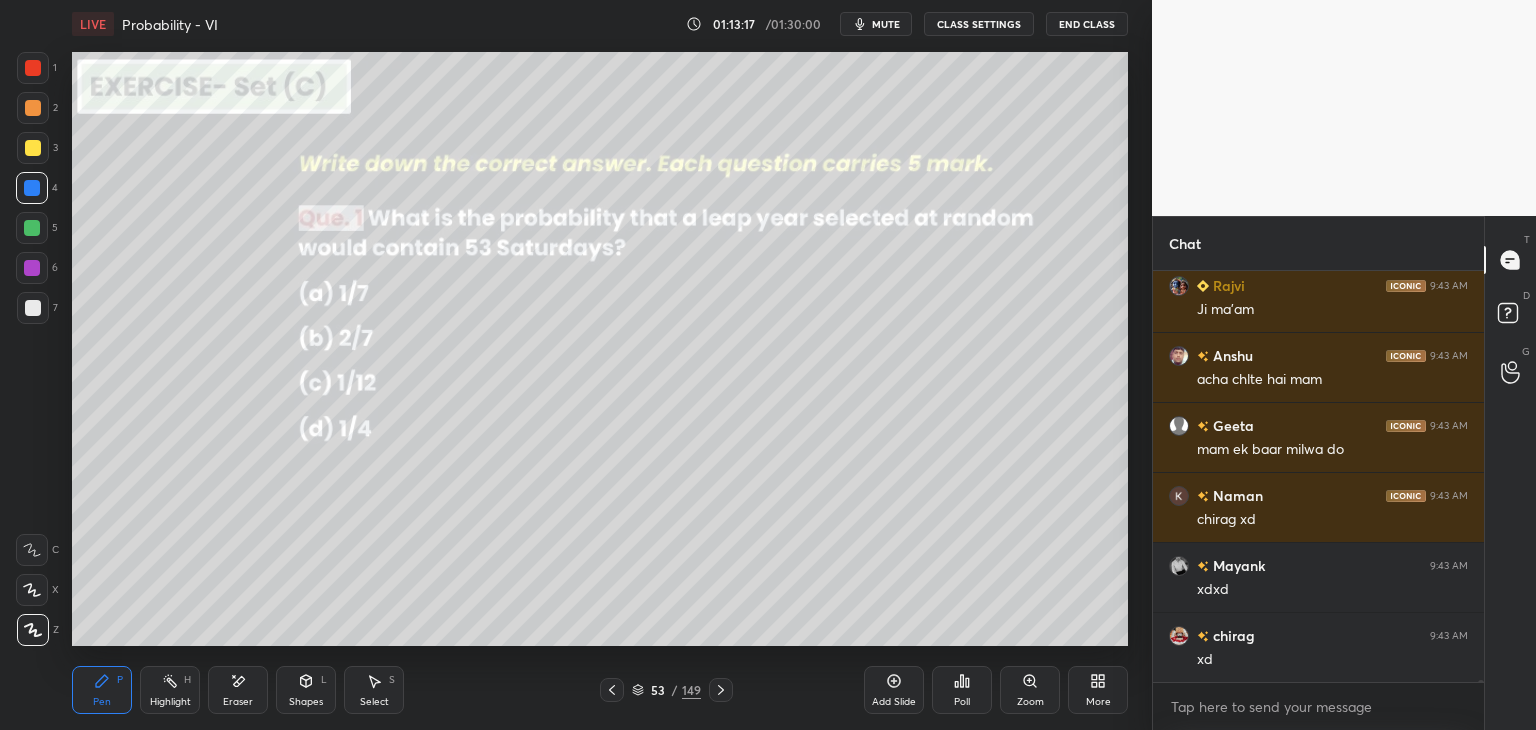 click 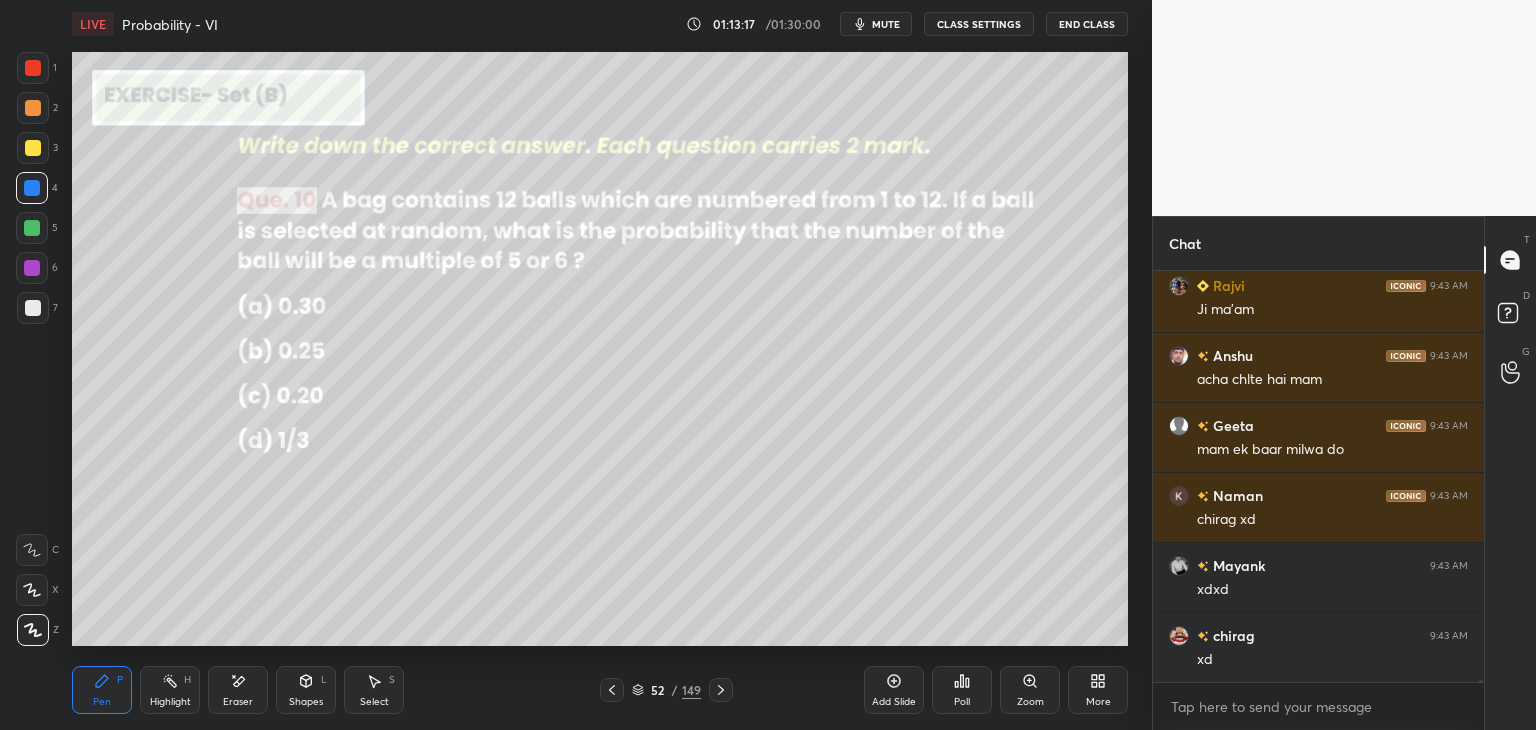 click 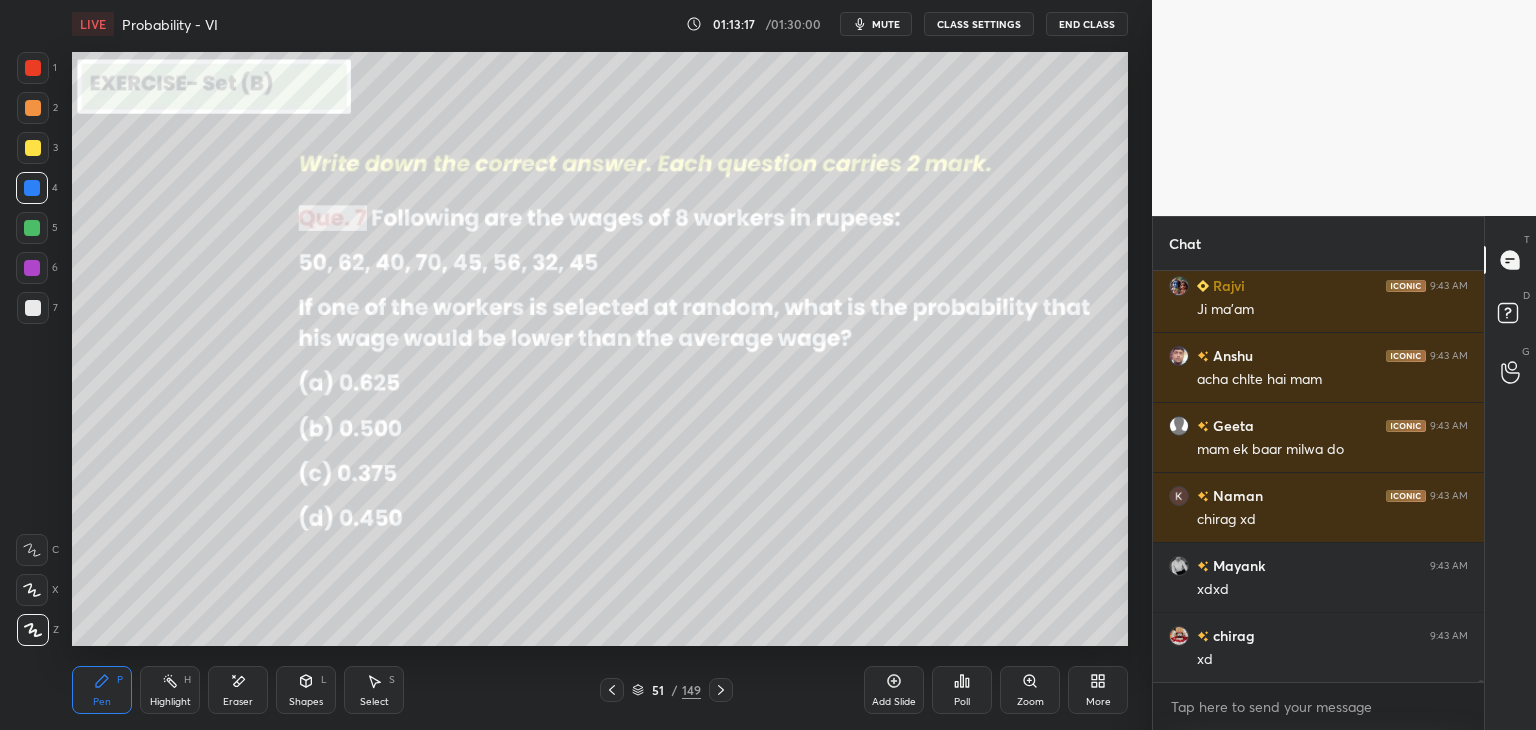 click 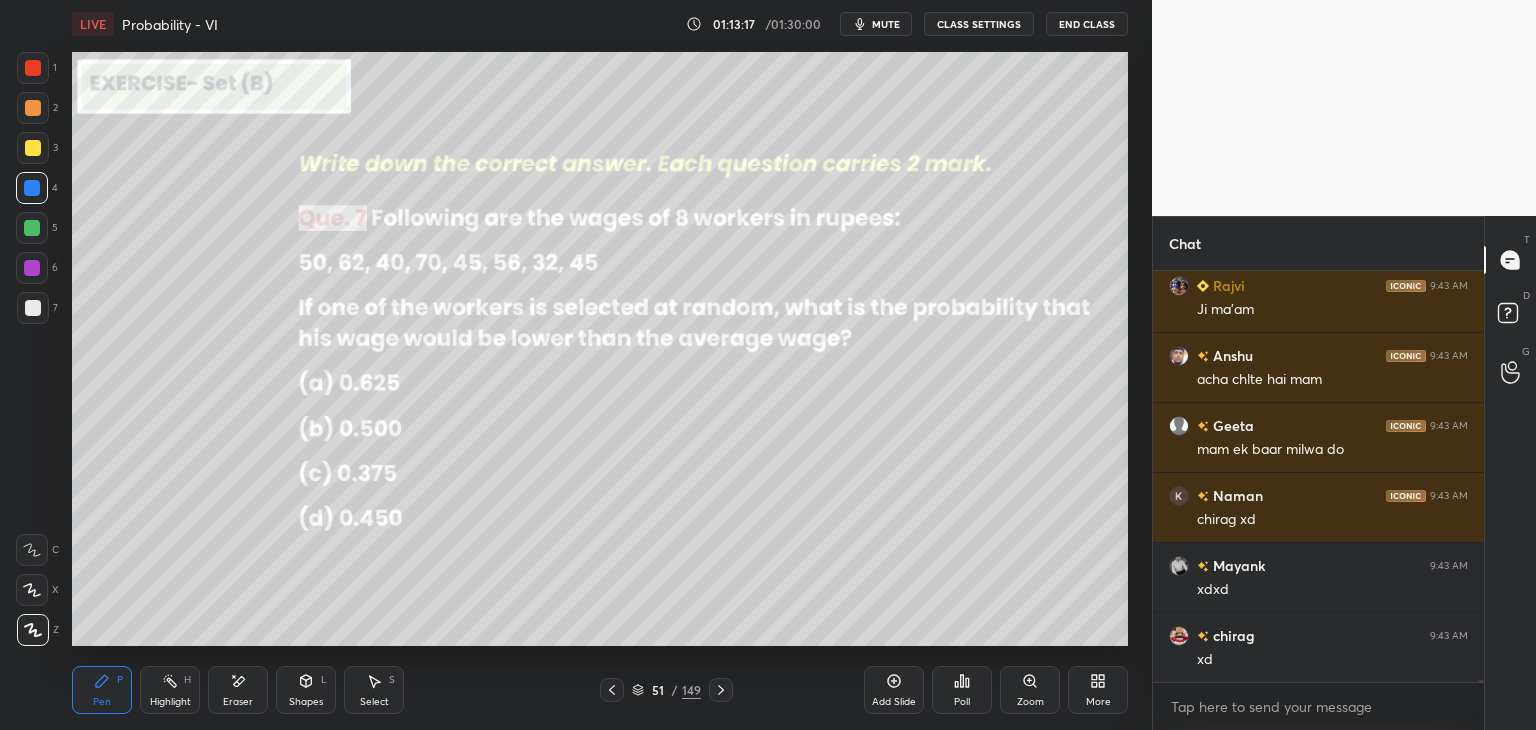 click 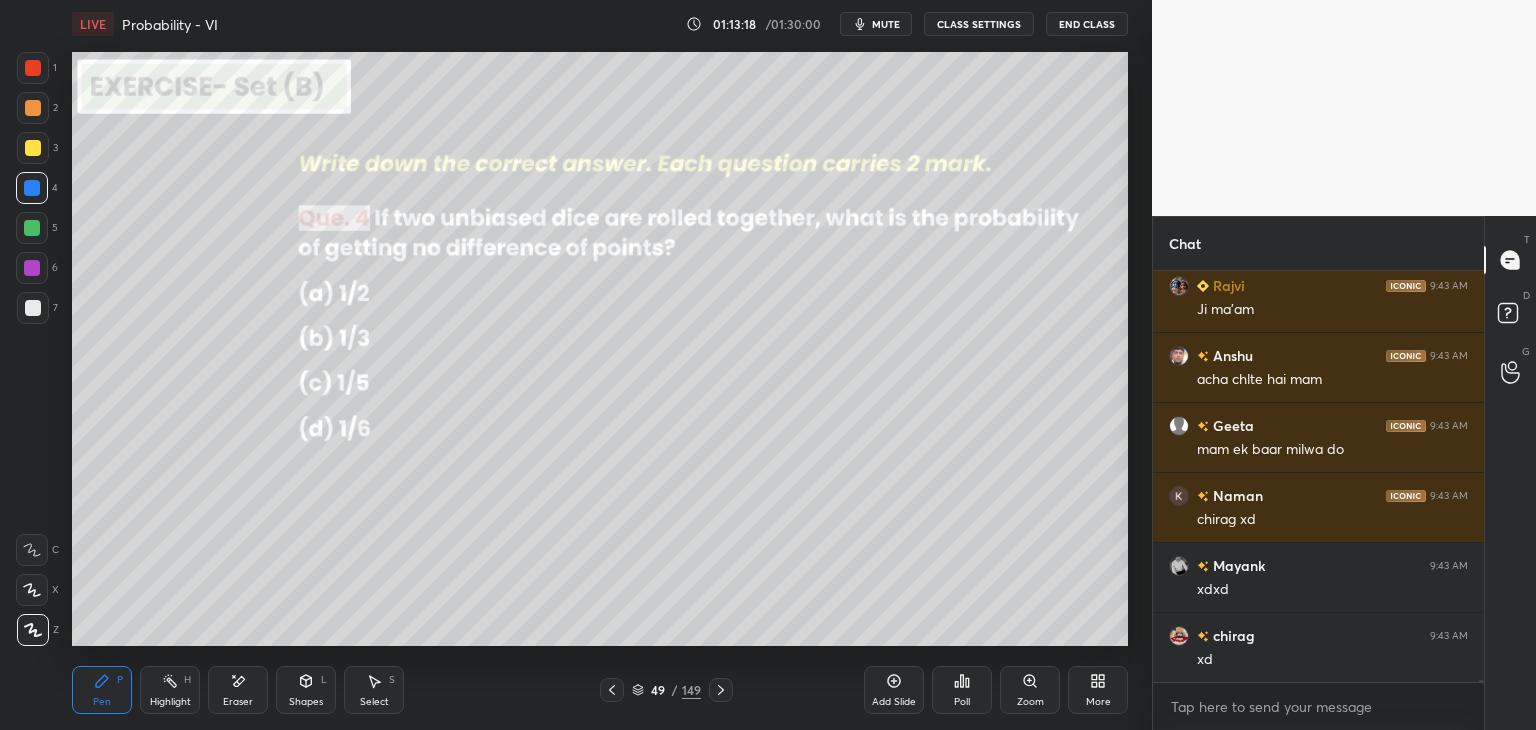click 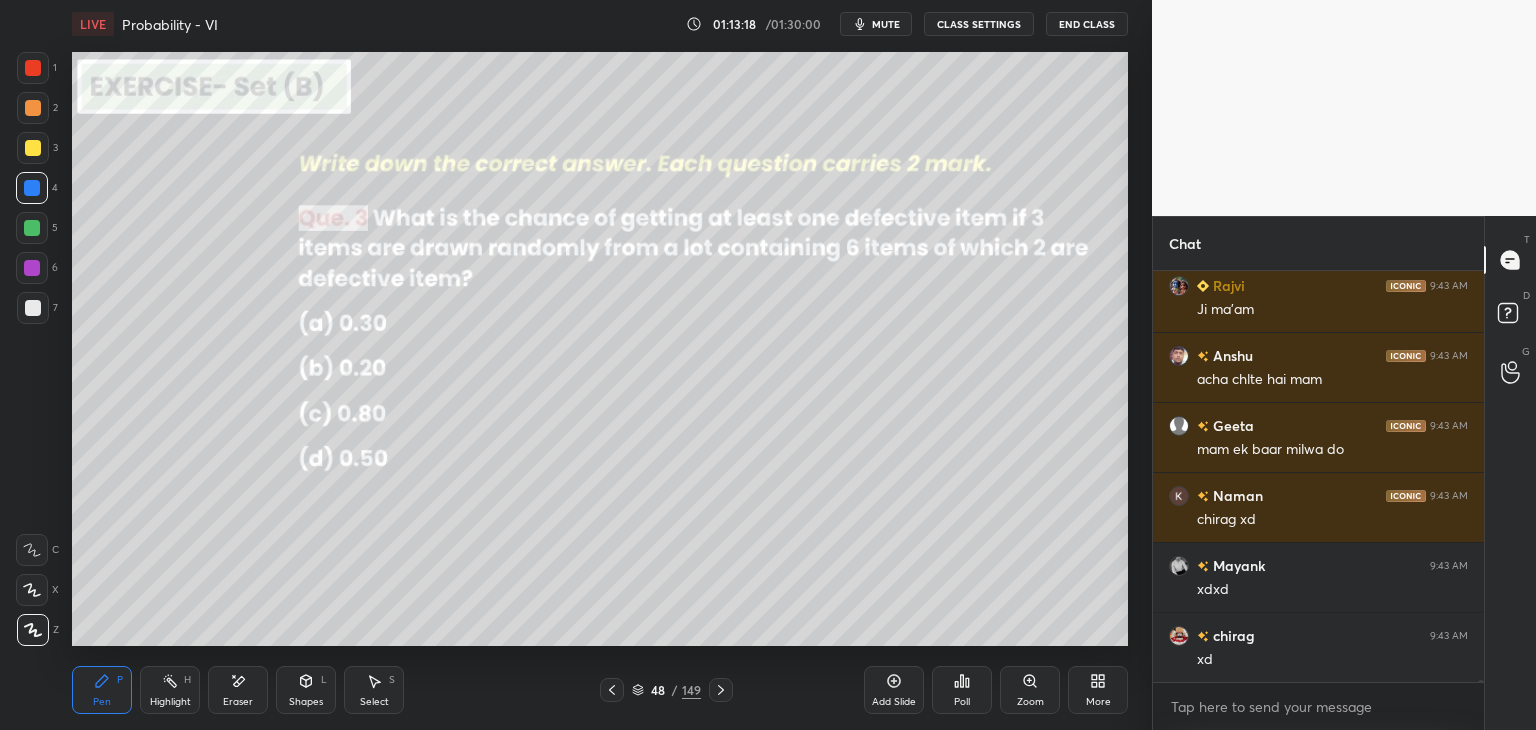 click at bounding box center [612, 690] 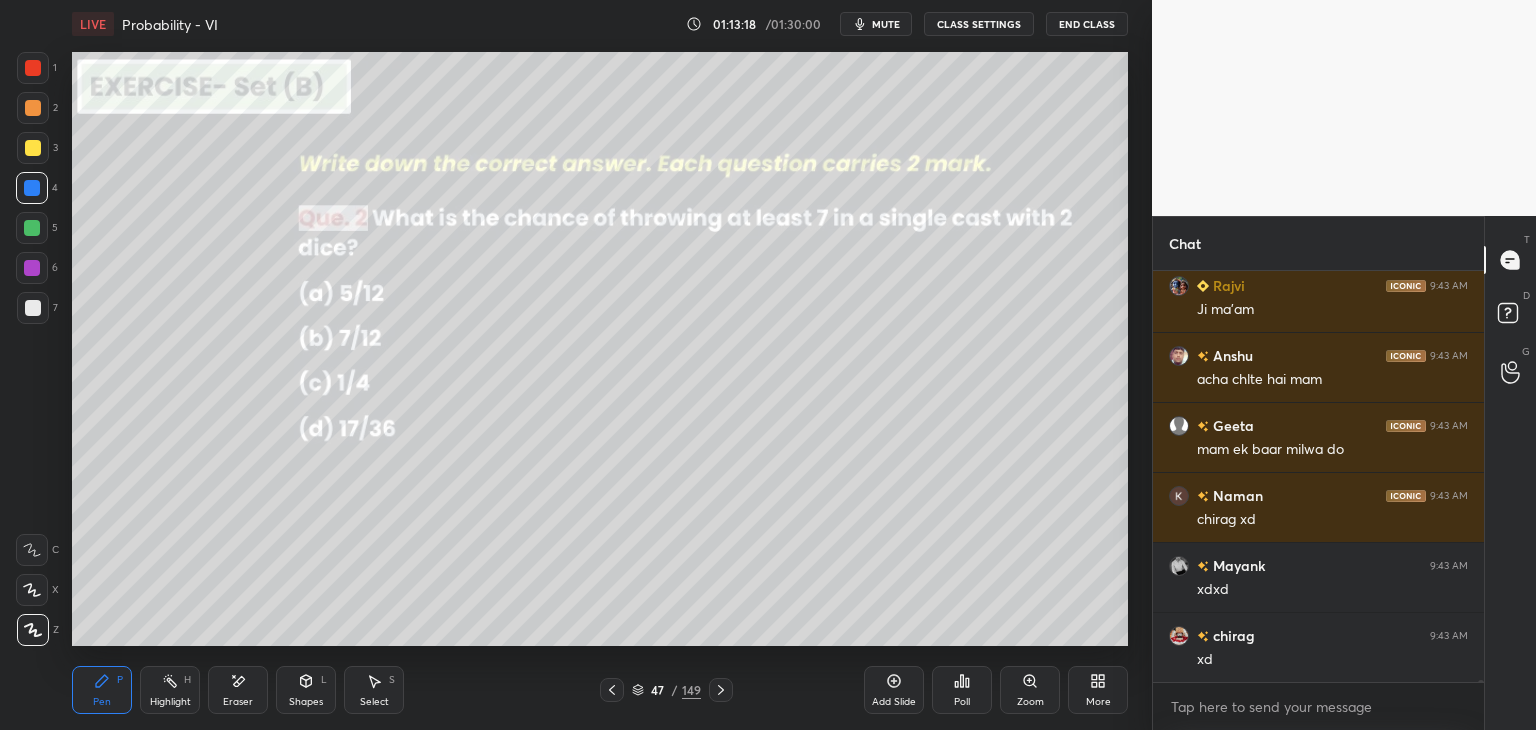 click at bounding box center [612, 690] 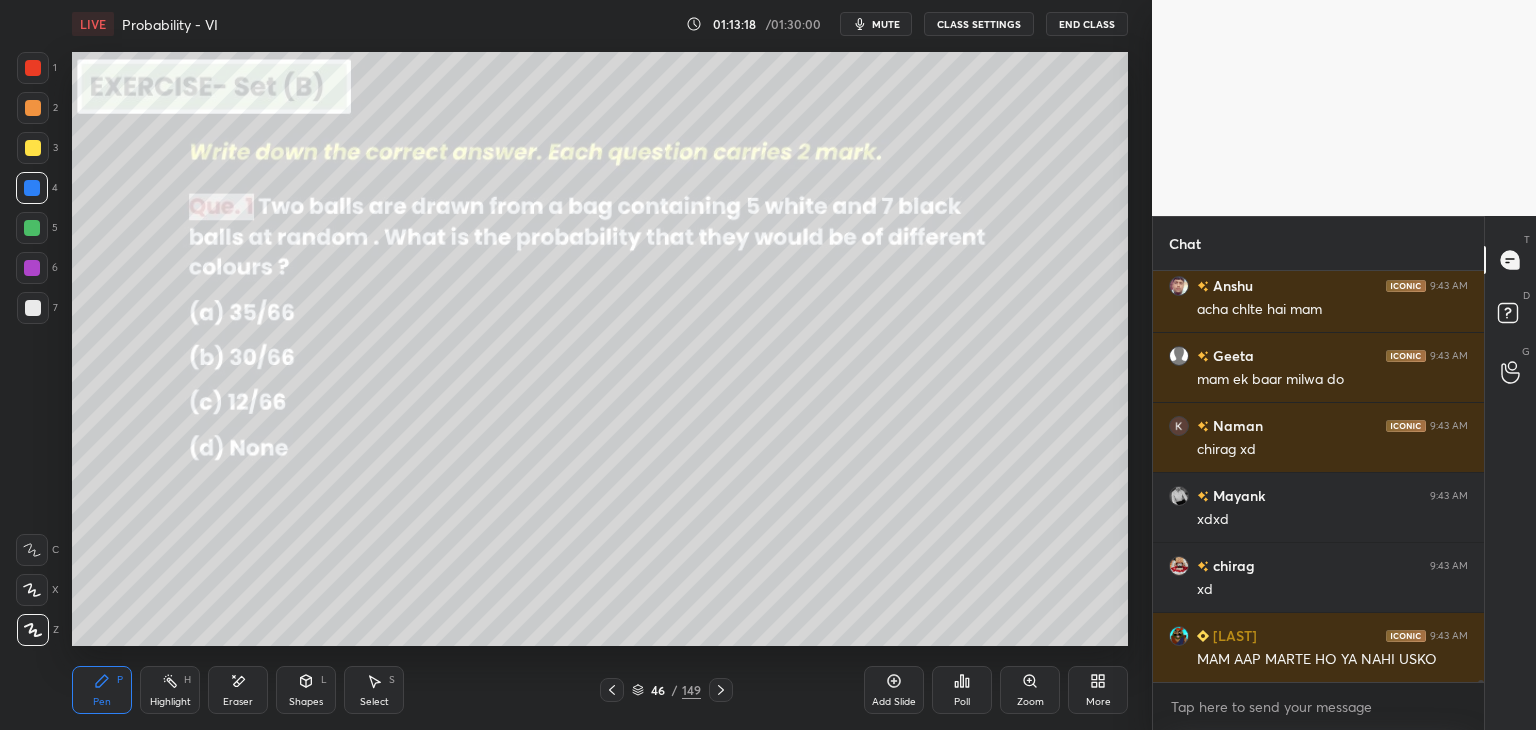 click at bounding box center [612, 690] 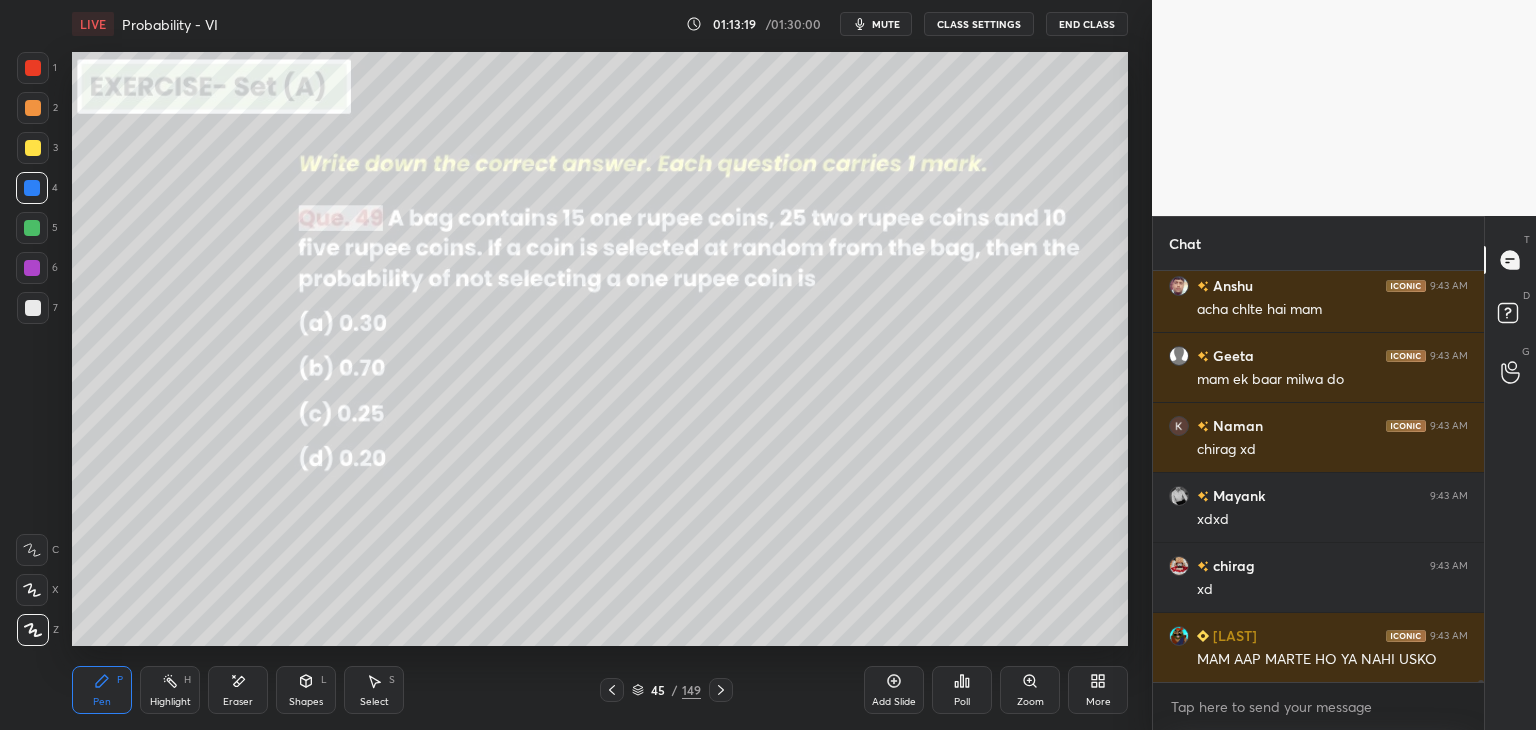 click at bounding box center [612, 690] 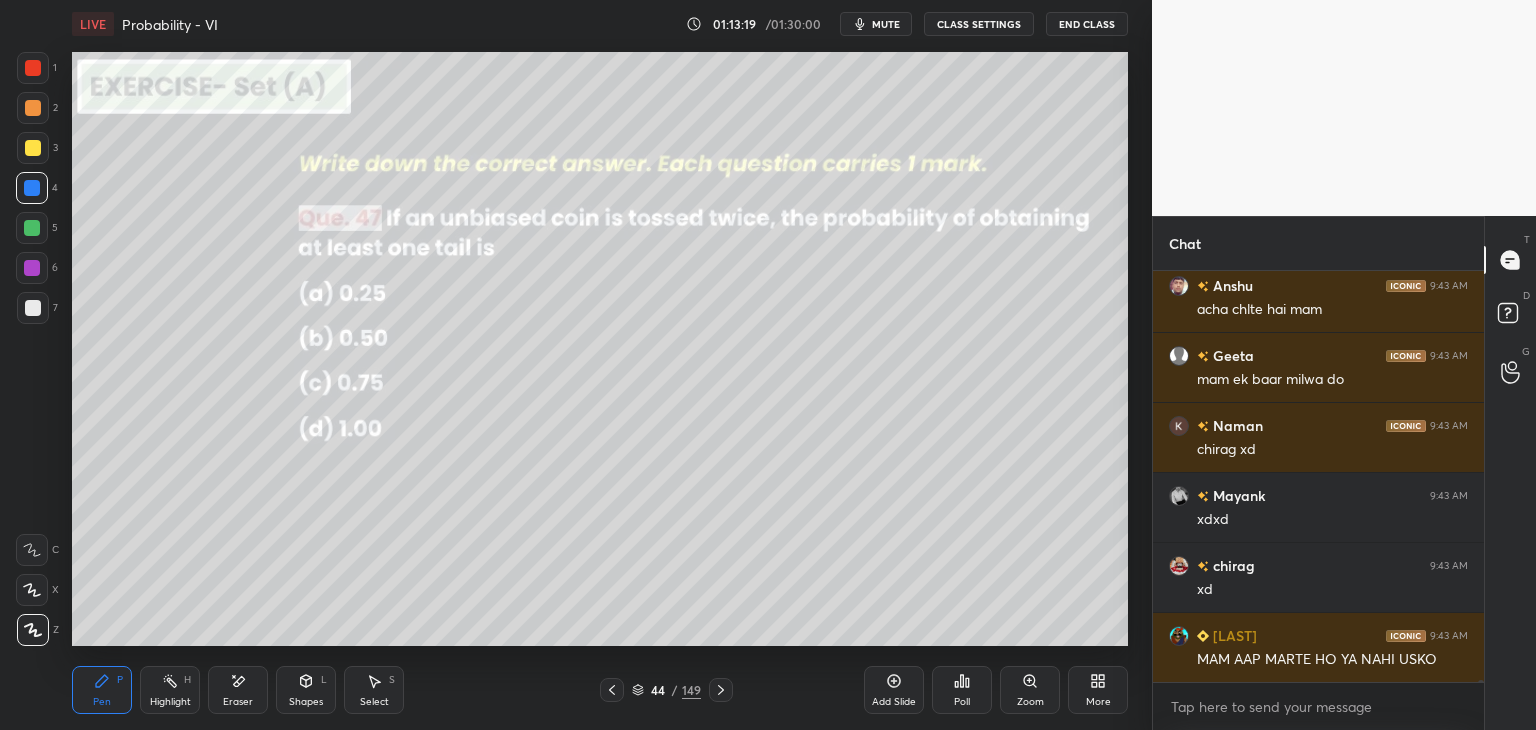 click at bounding box center [612, 690] 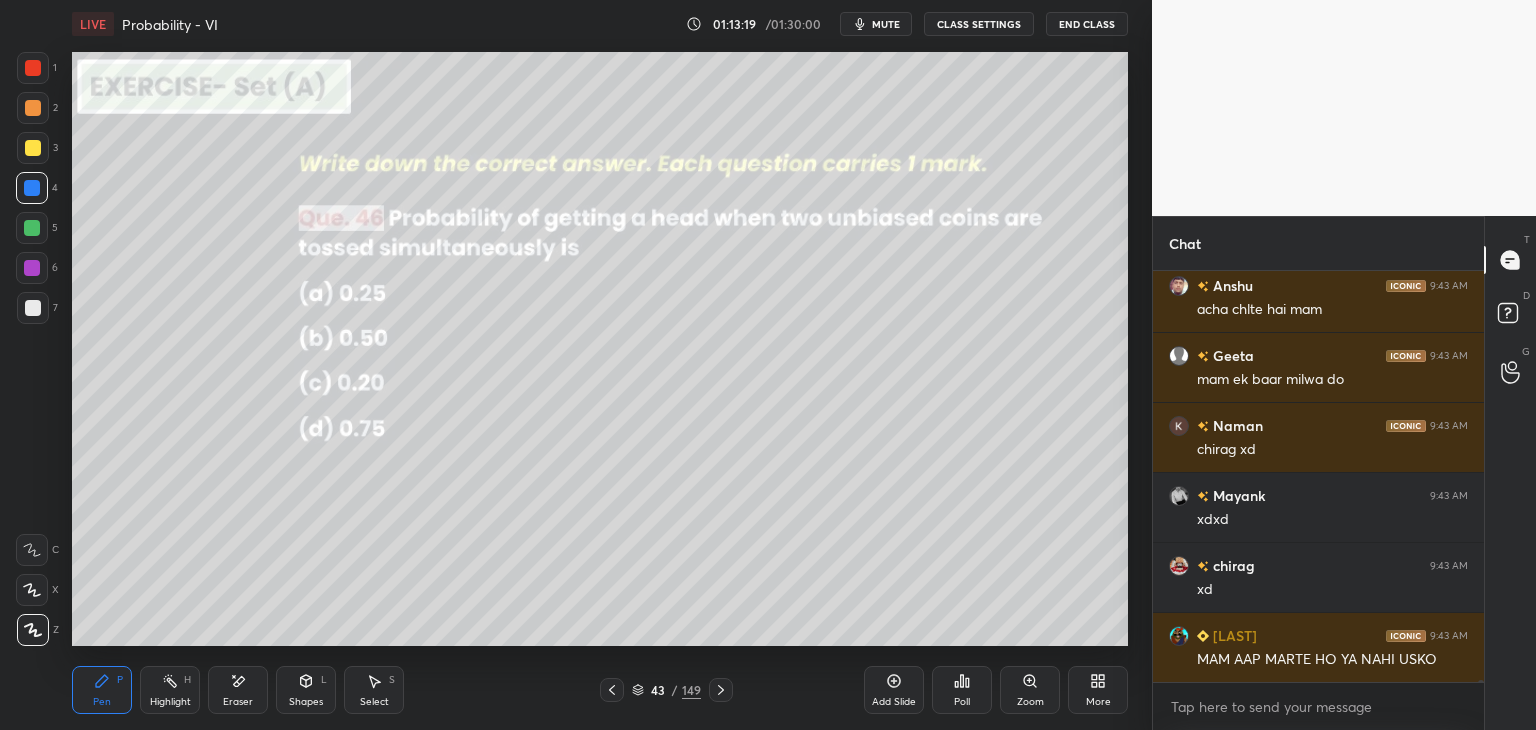 click at bounding box center (612, 690) 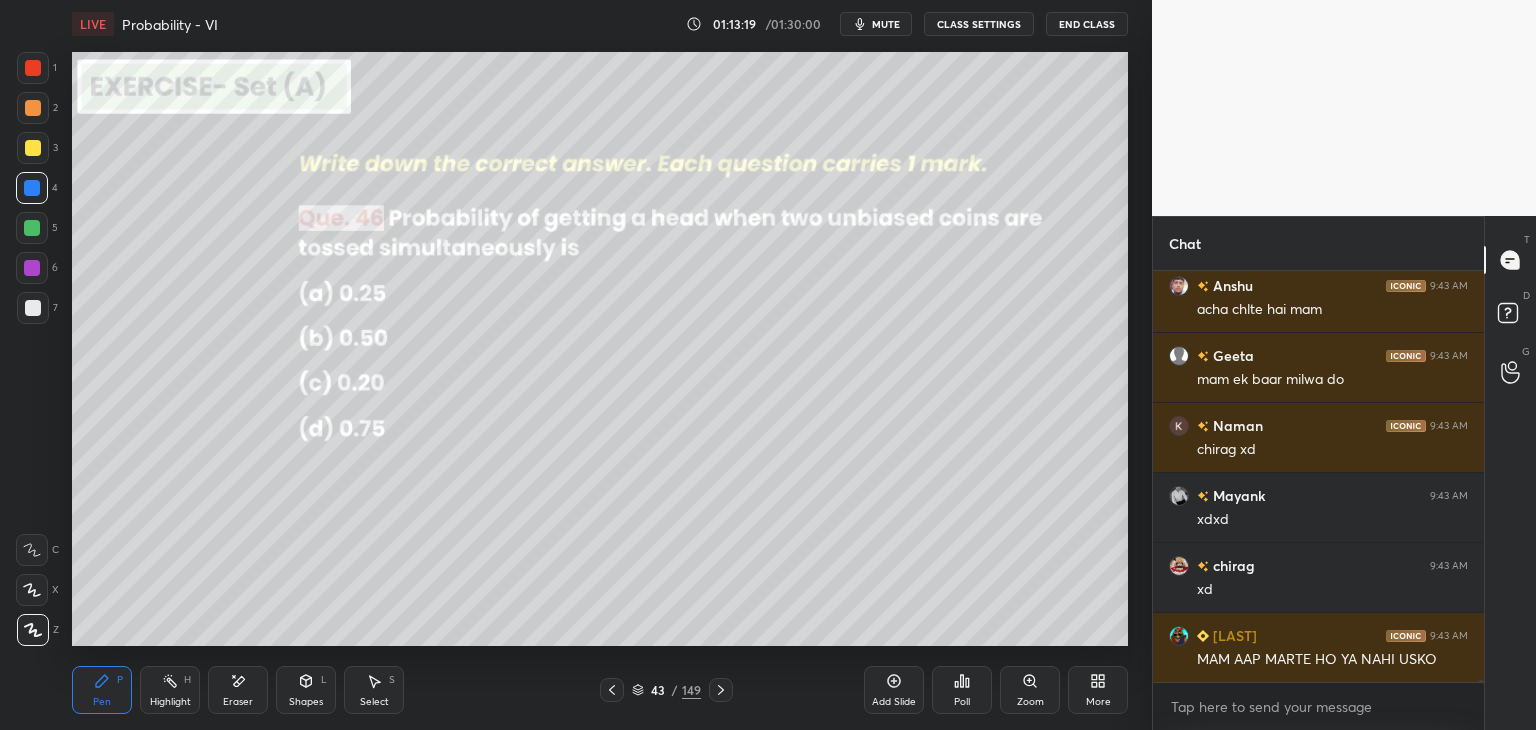 scroll, scrollTop: 95370, scrollLeft: 0, axis: vertical 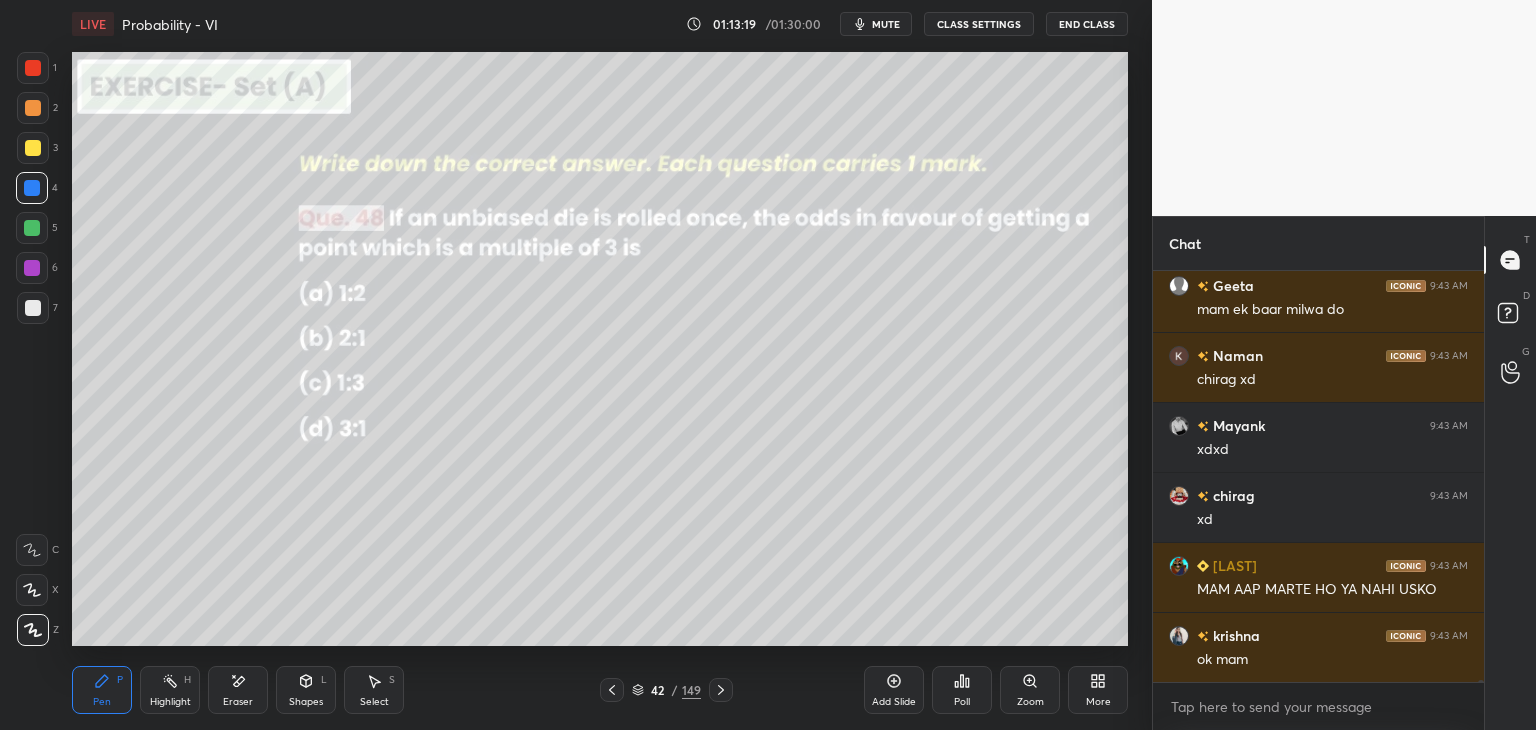 click at bounding box center [612, 690] 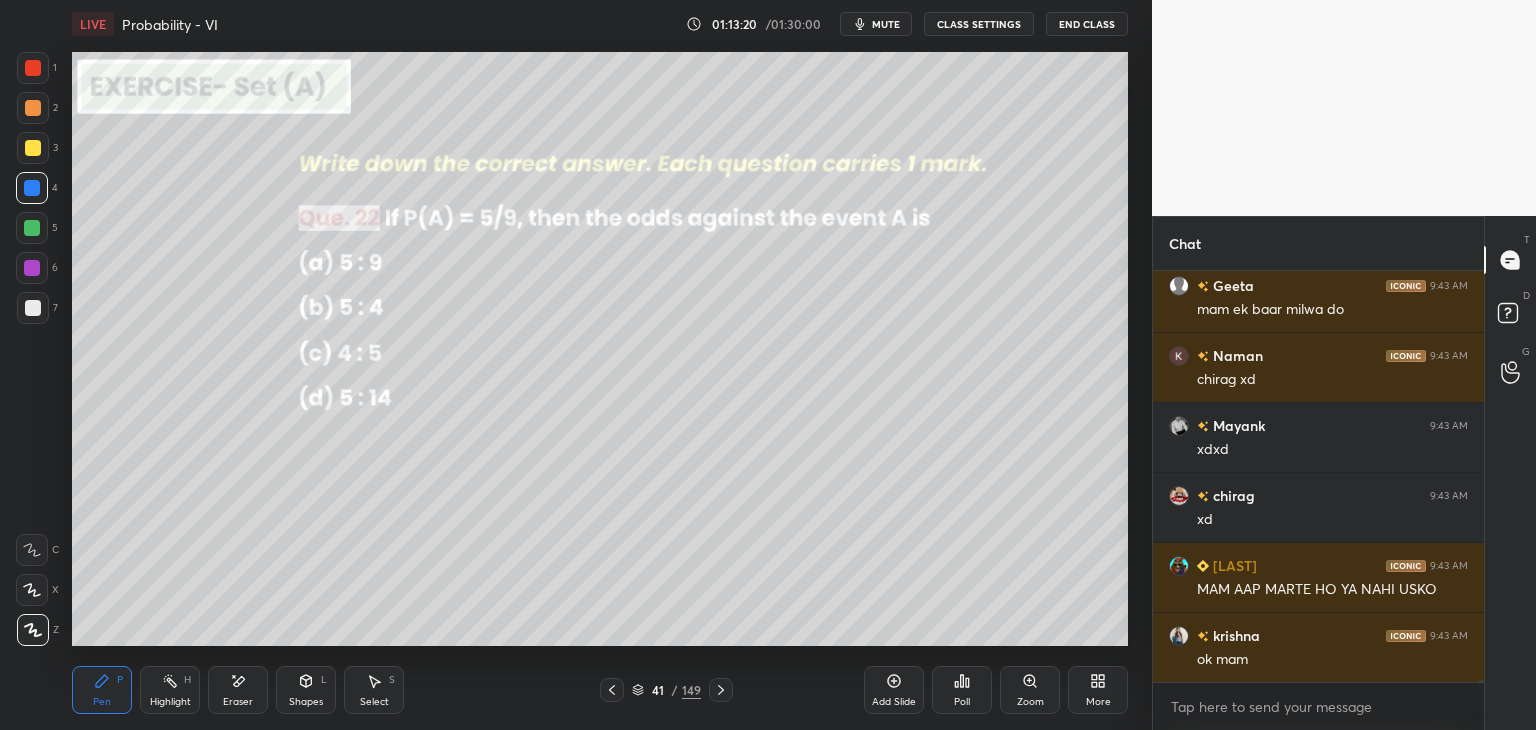 click at bounding box center (612, 690) 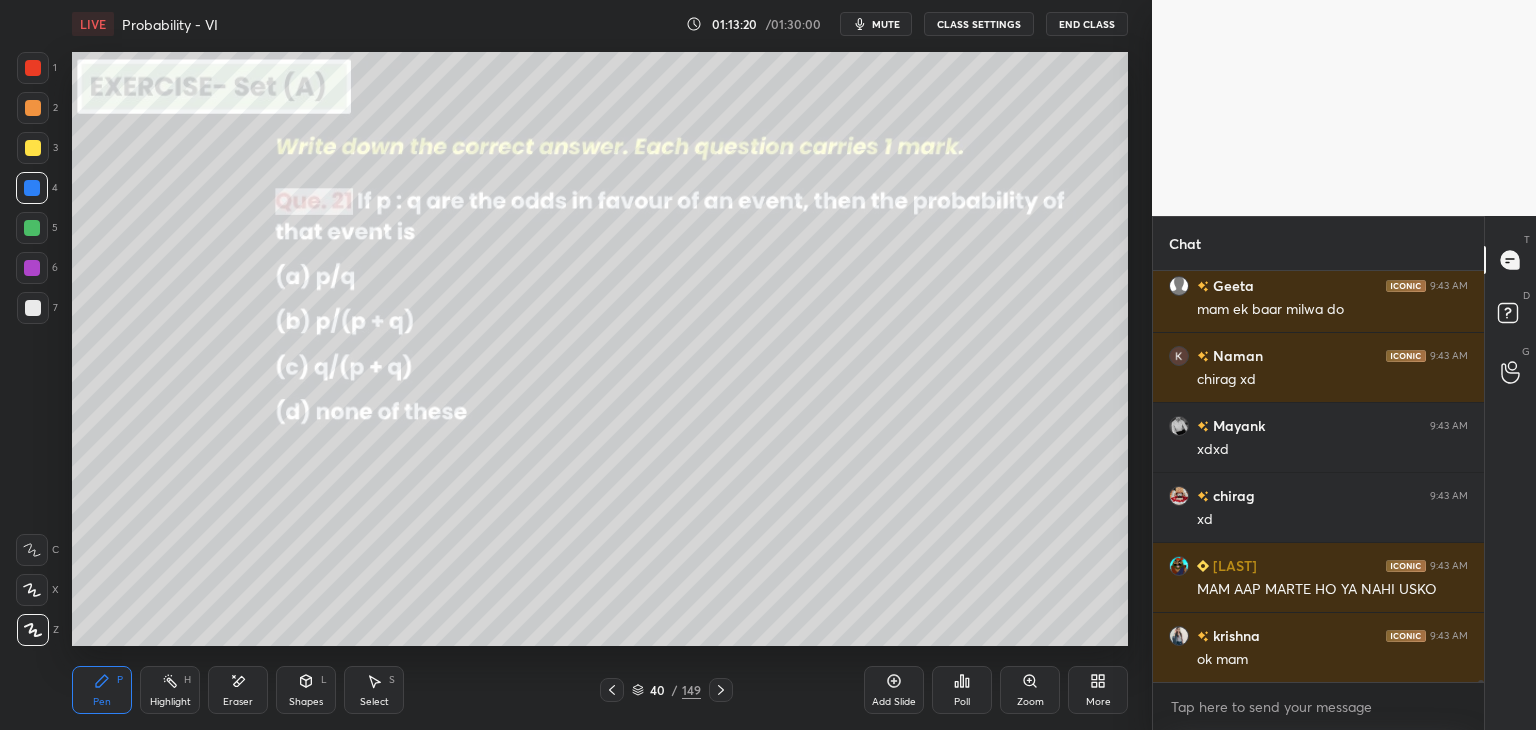 click on "40 / 149" at bounding box center (666, 690) 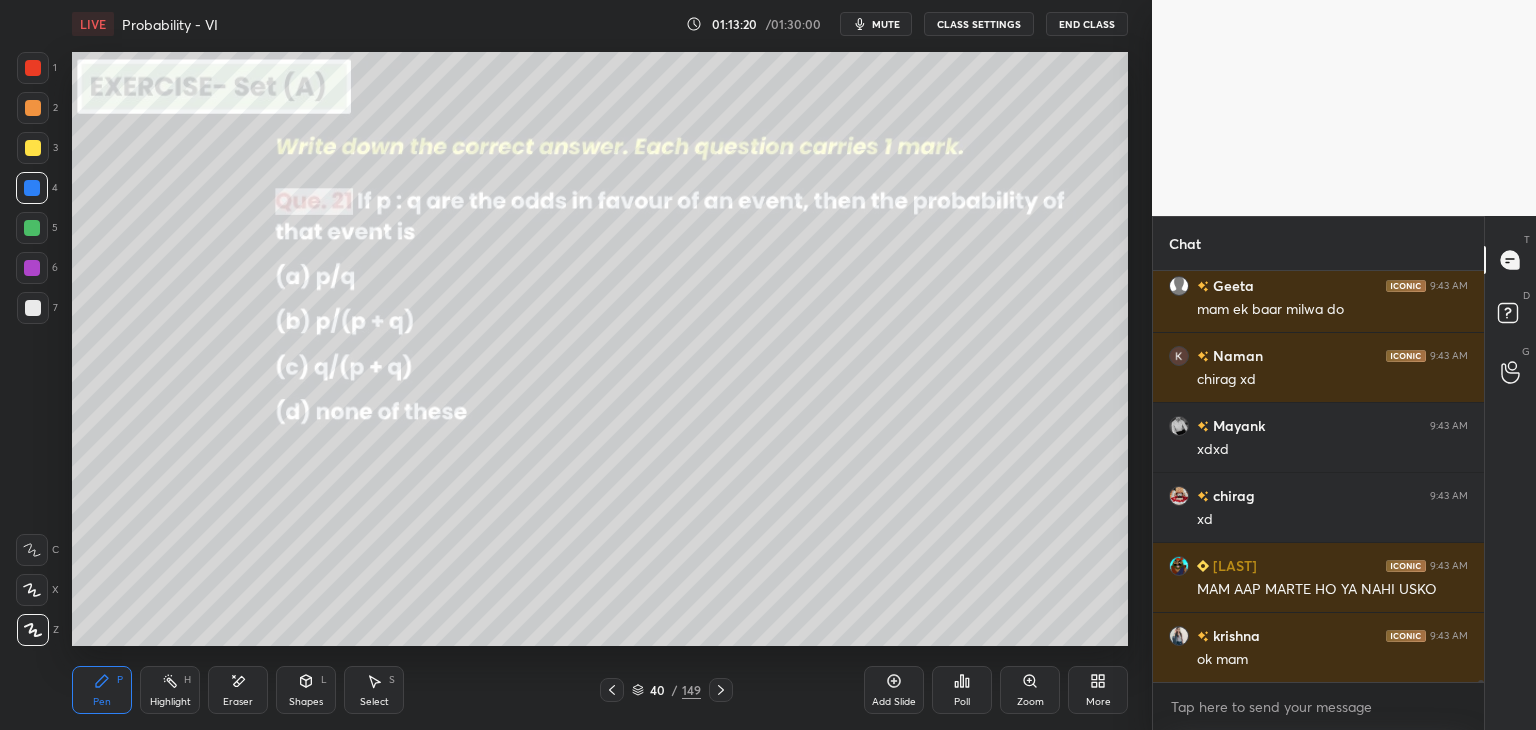 click at bounding box center (612, 690) 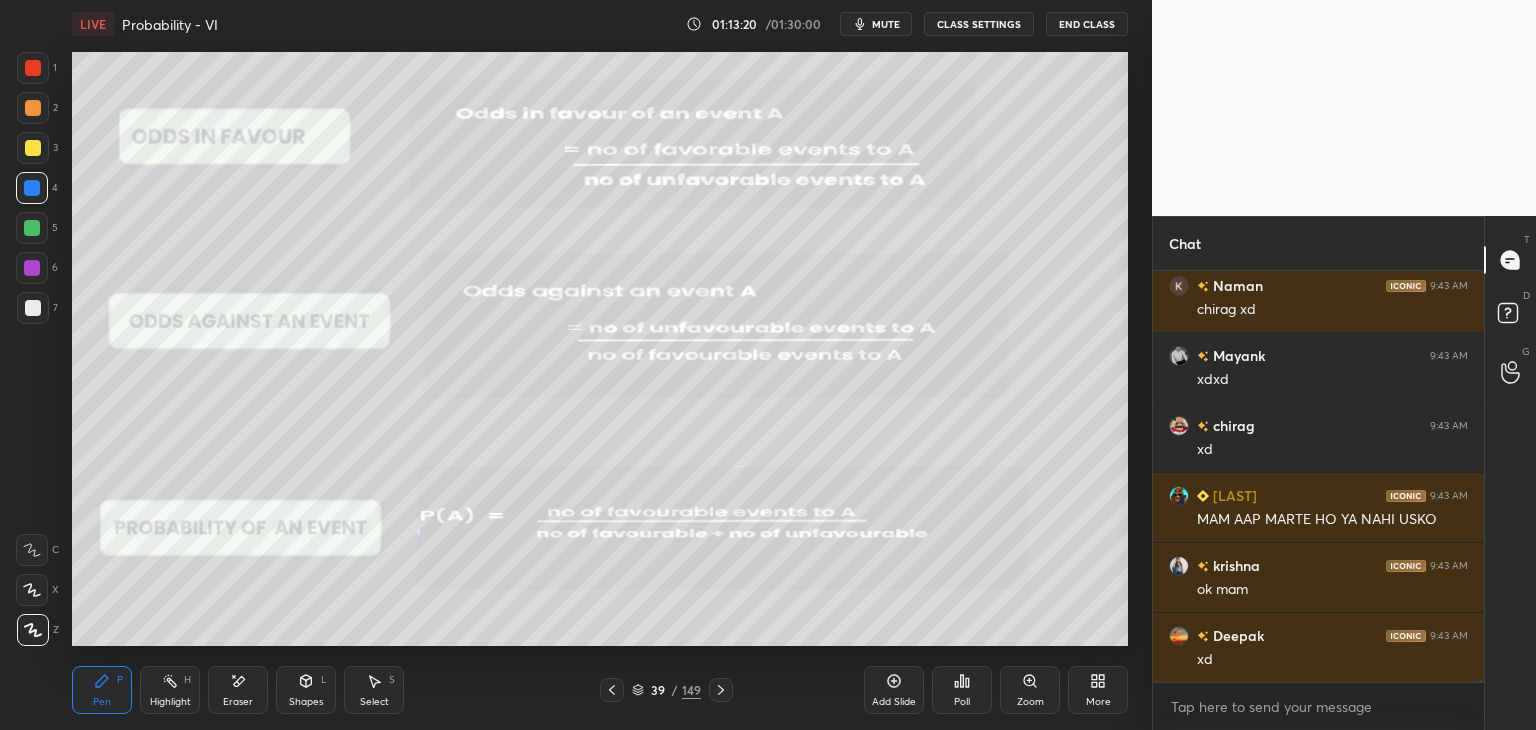 click at bounding box center (612, 690) 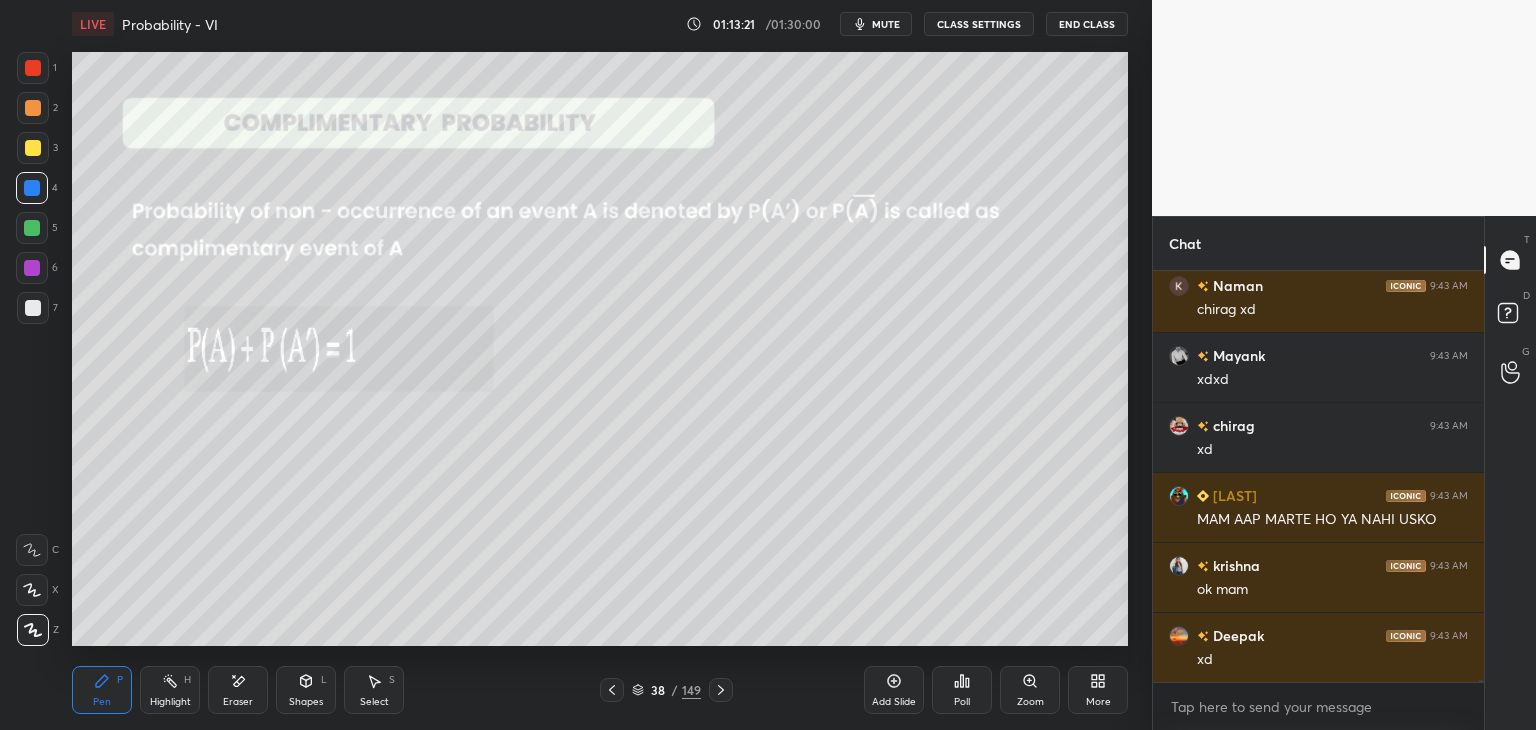 click at bounding box center (612, 690) 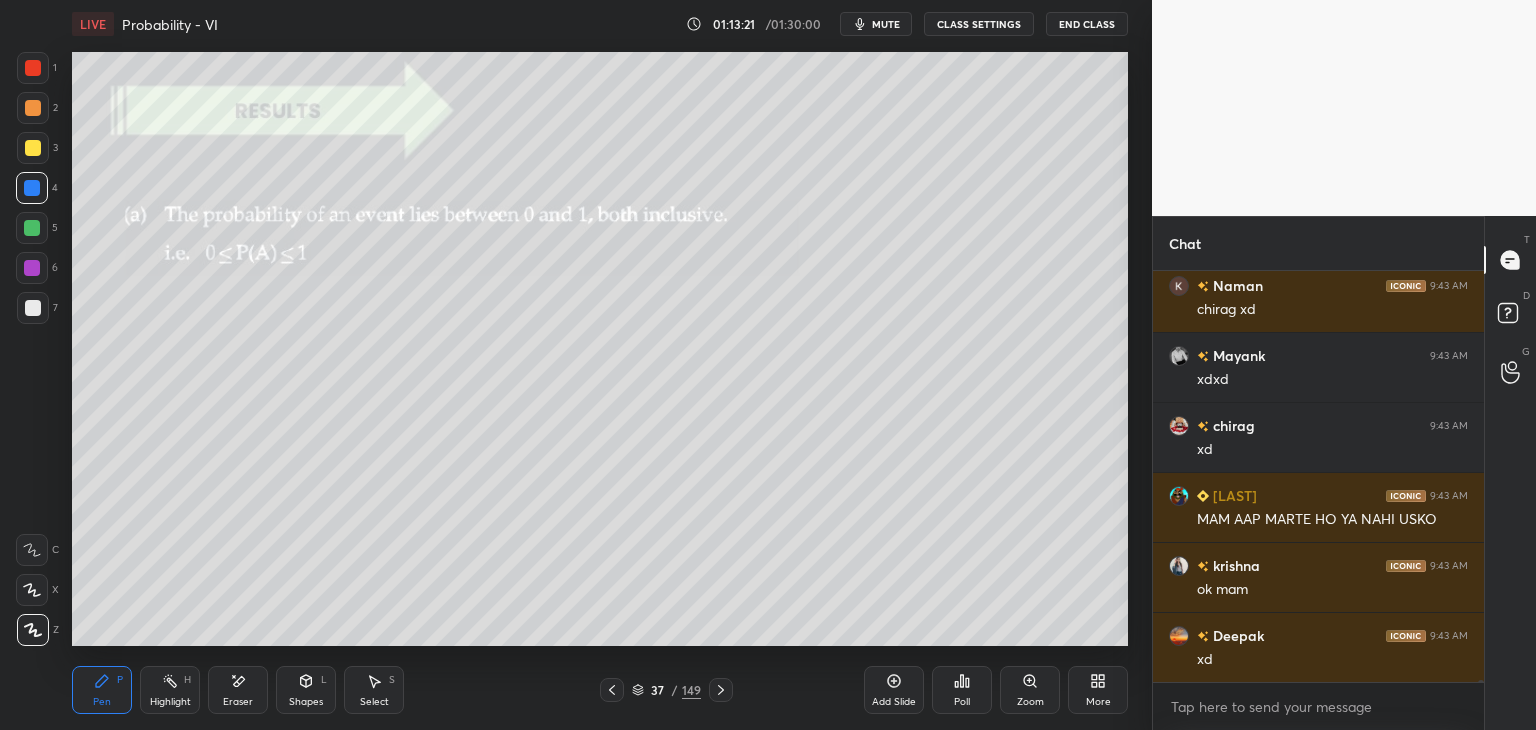 click at bounding box center [612, 690] 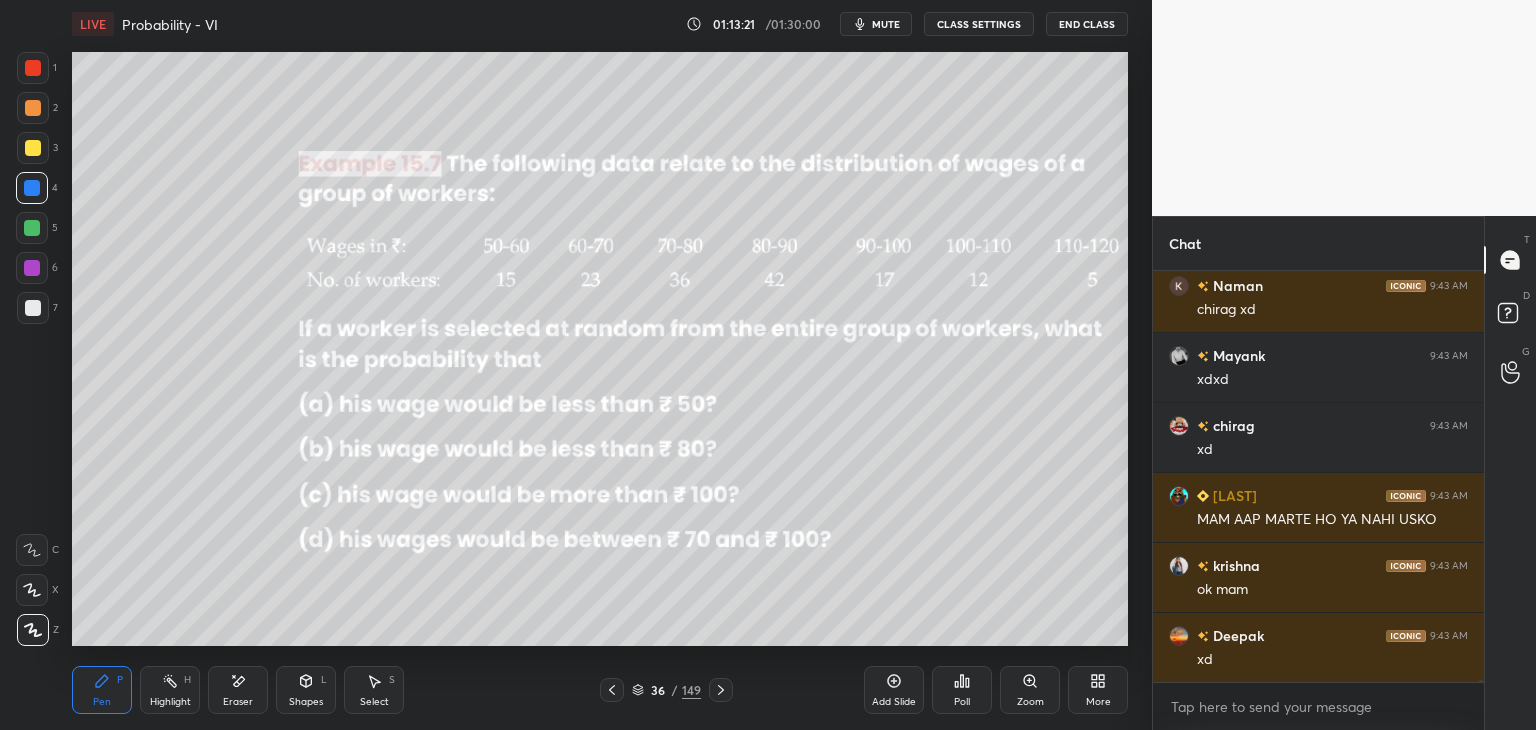 click at bounding box center [612, 690] 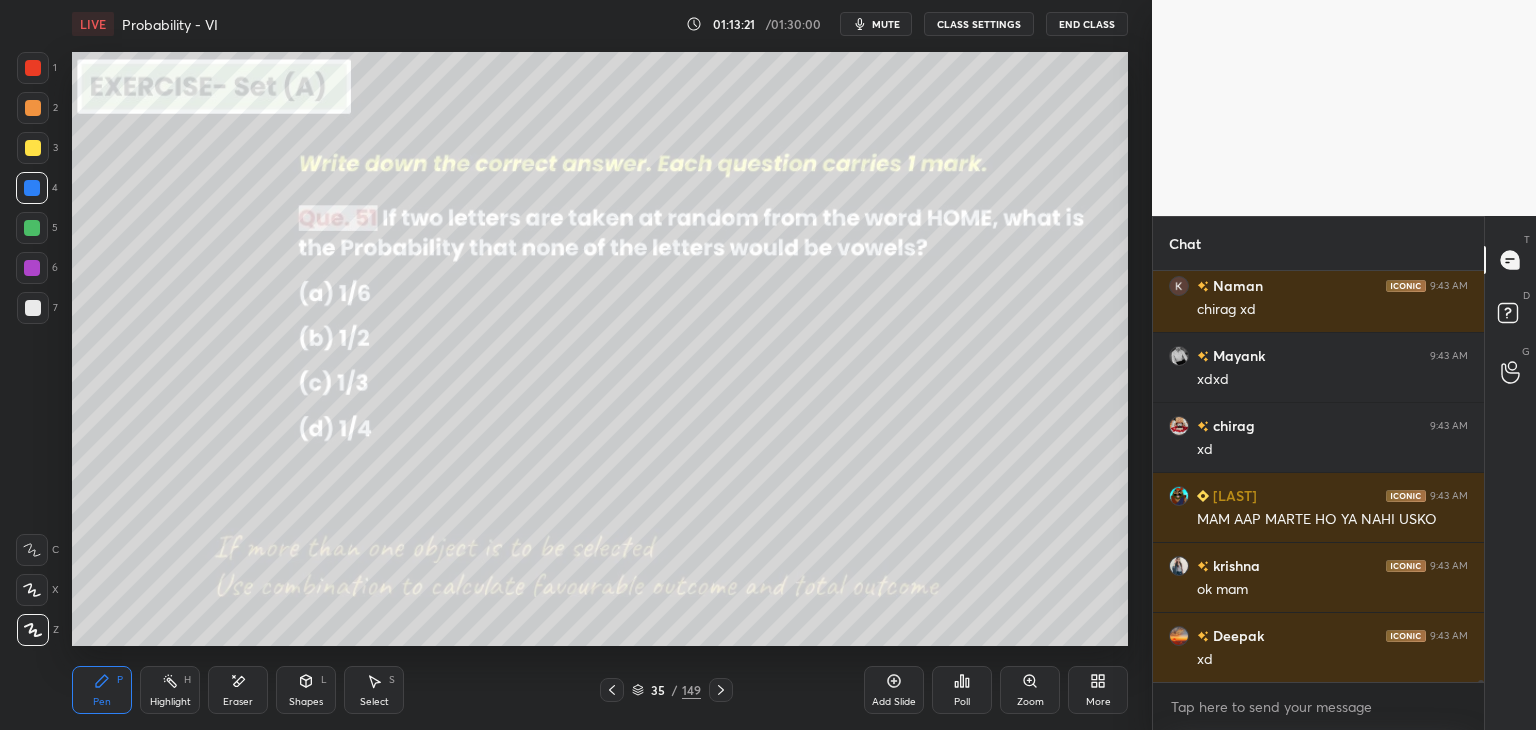 click at bounding box center (612, 690) 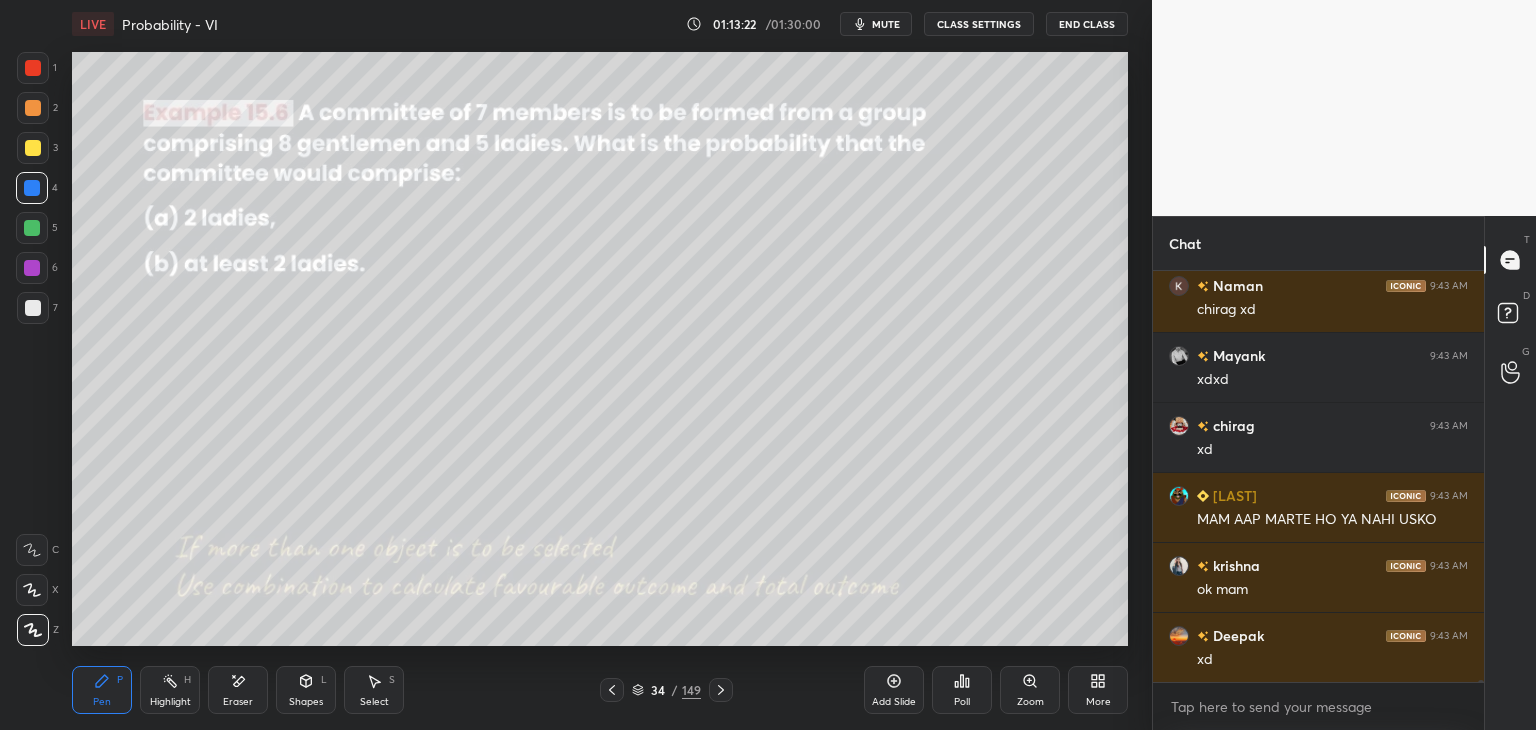 click 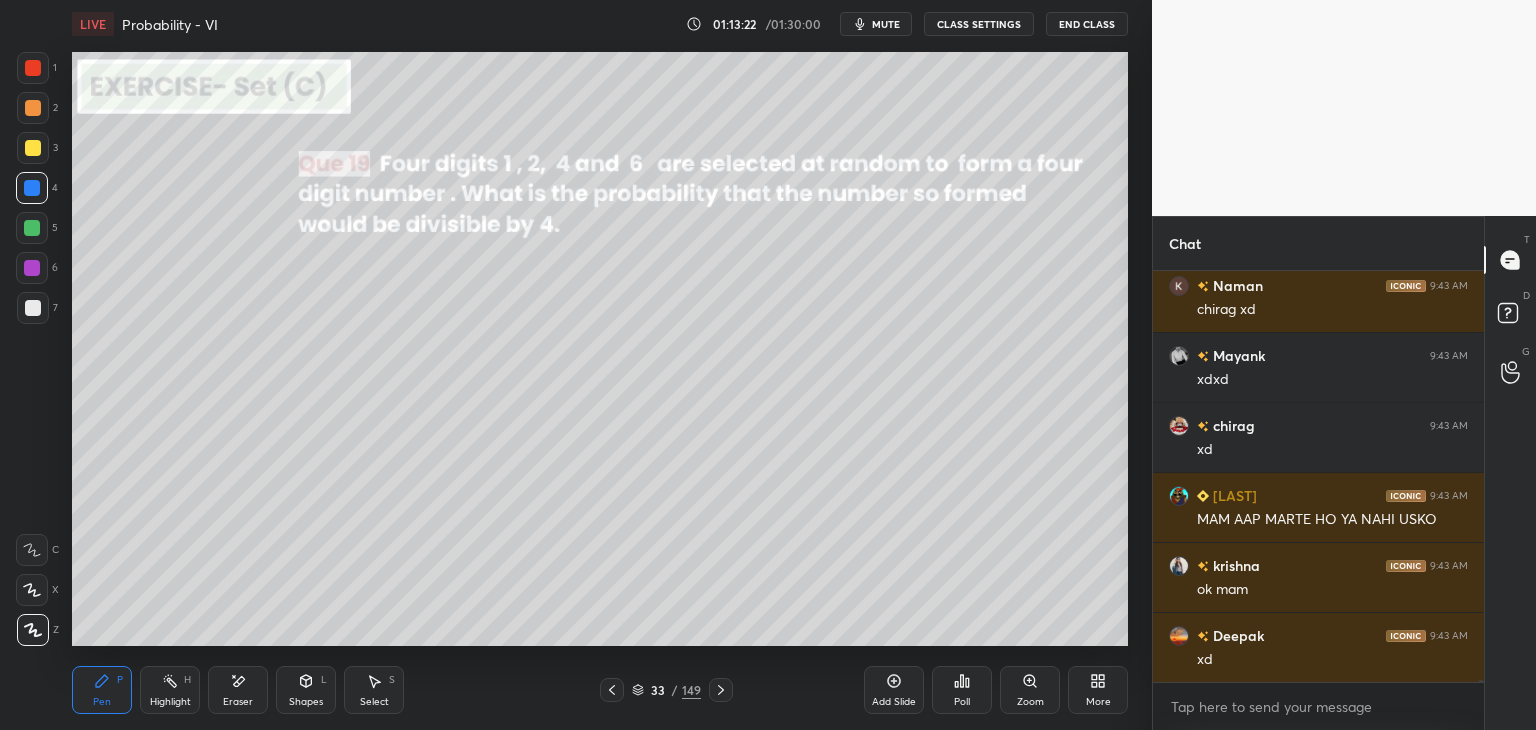 click 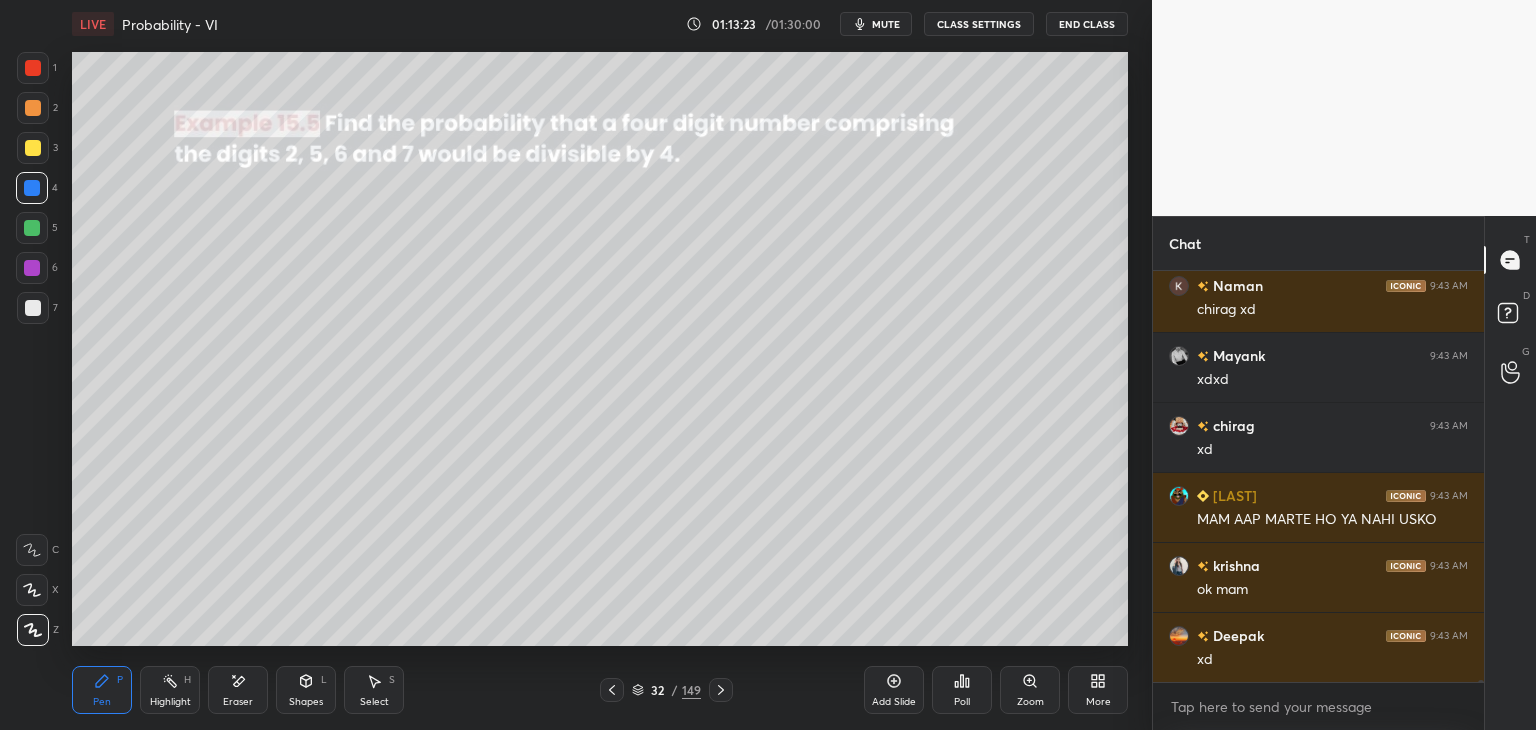 click 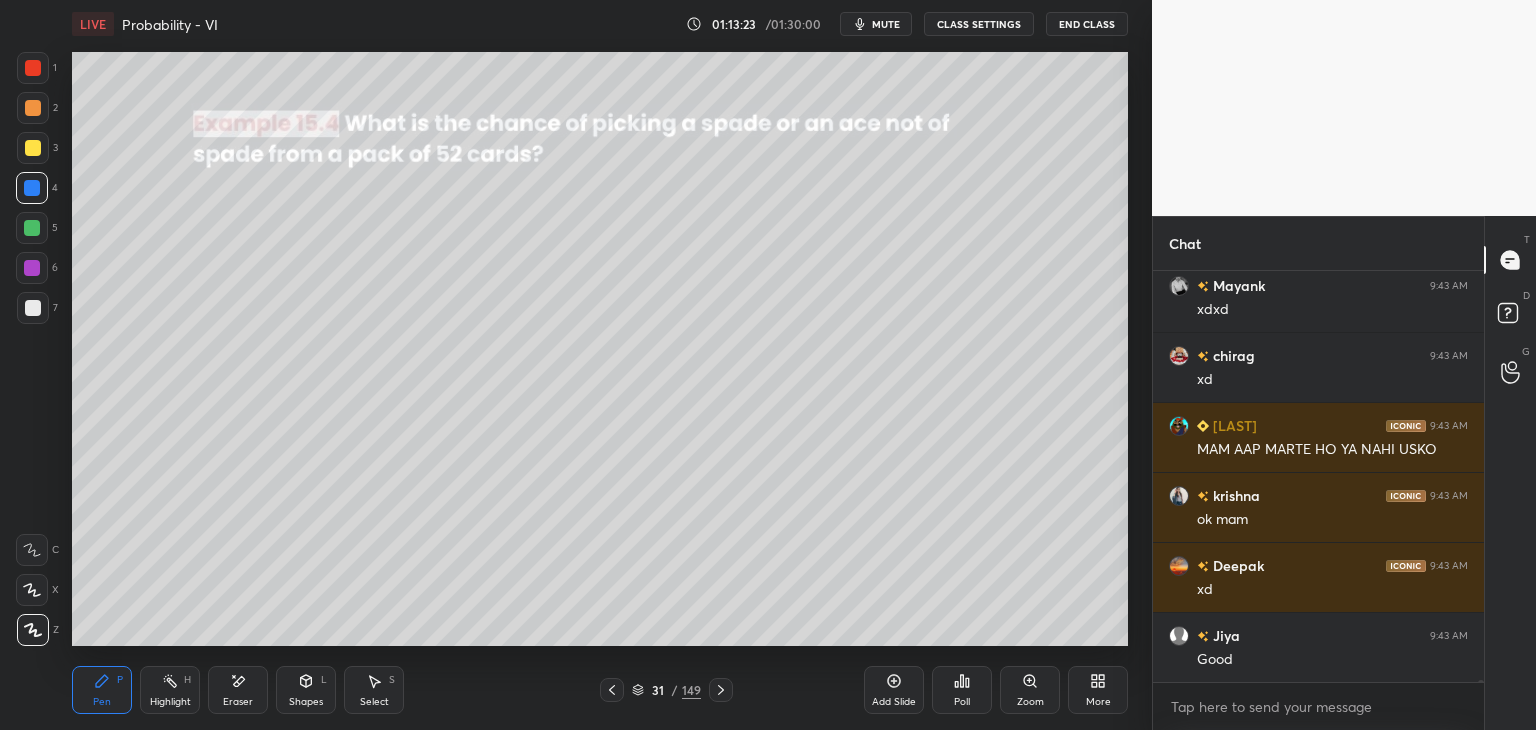 click 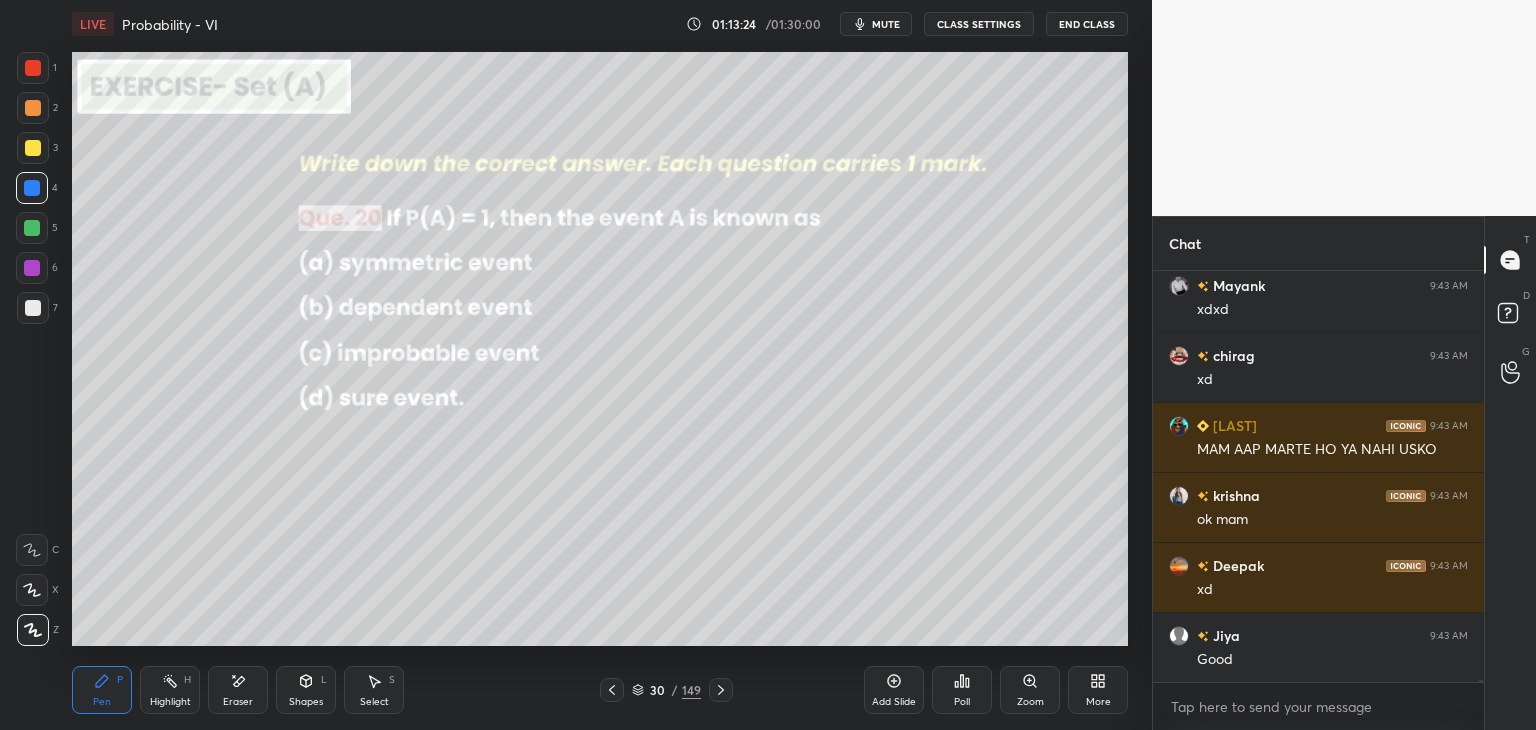 click 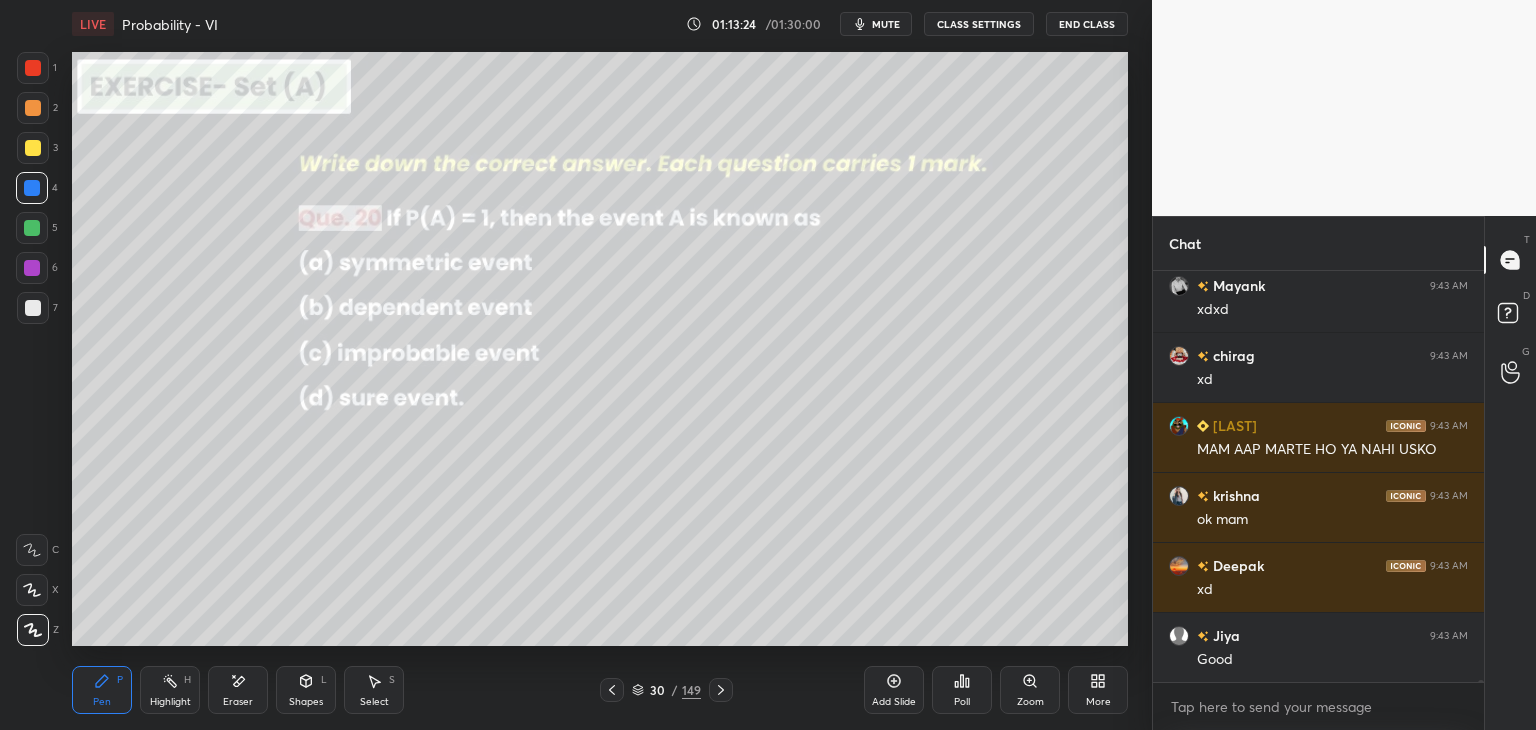 scroll, scrollTop: 95598, scrollLeft: 0, axis: vertical 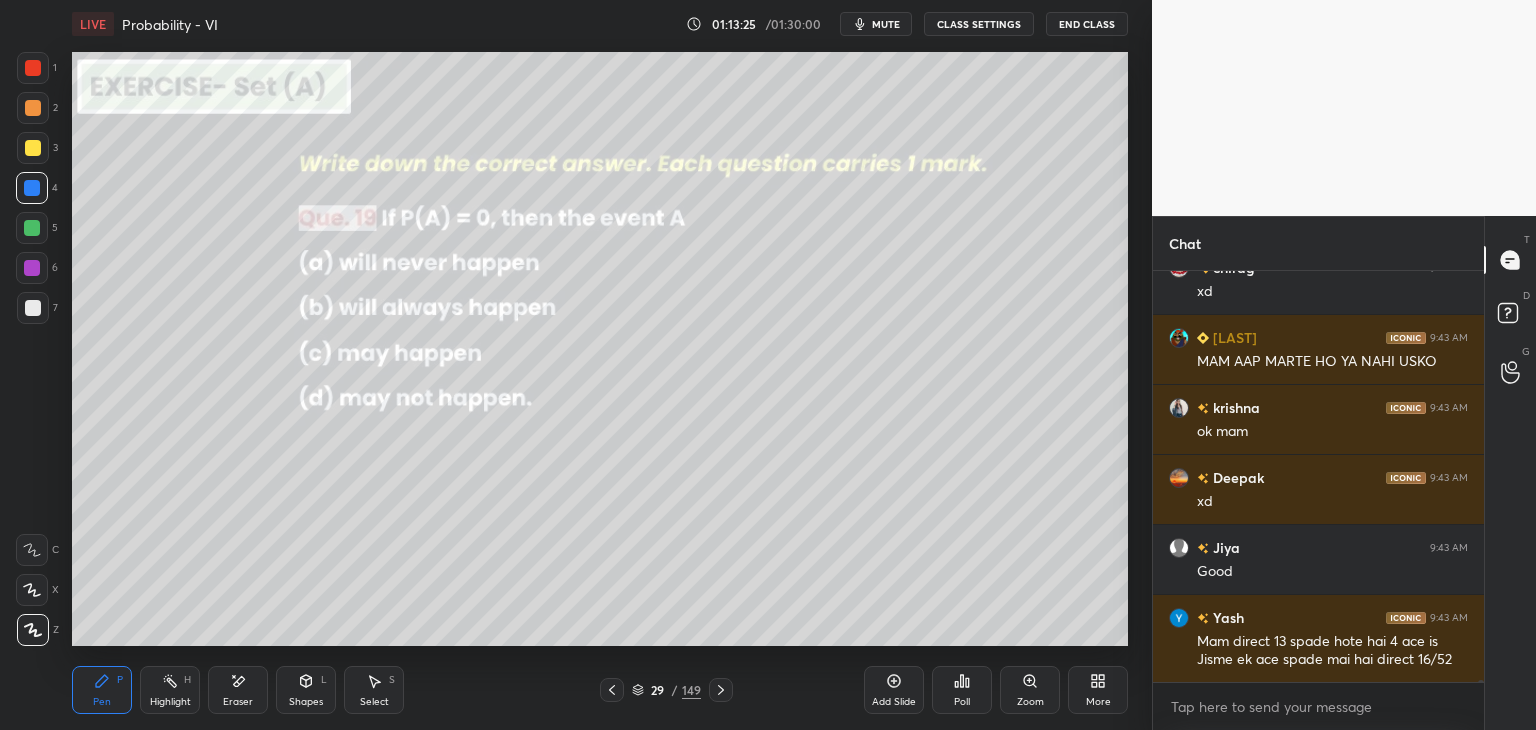 click 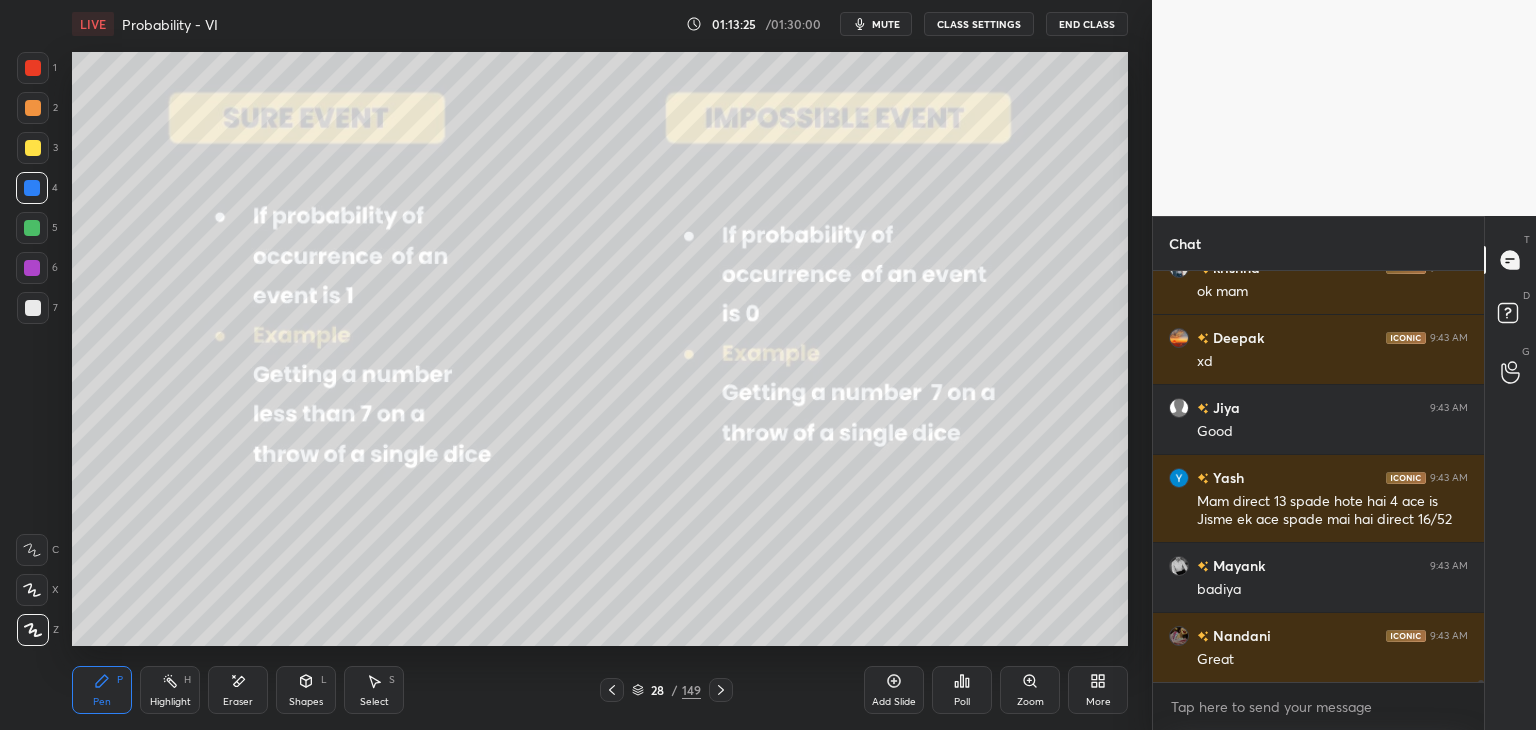 scroll, scrollTop: 95808, scrollLeft: 0, axis: vertical 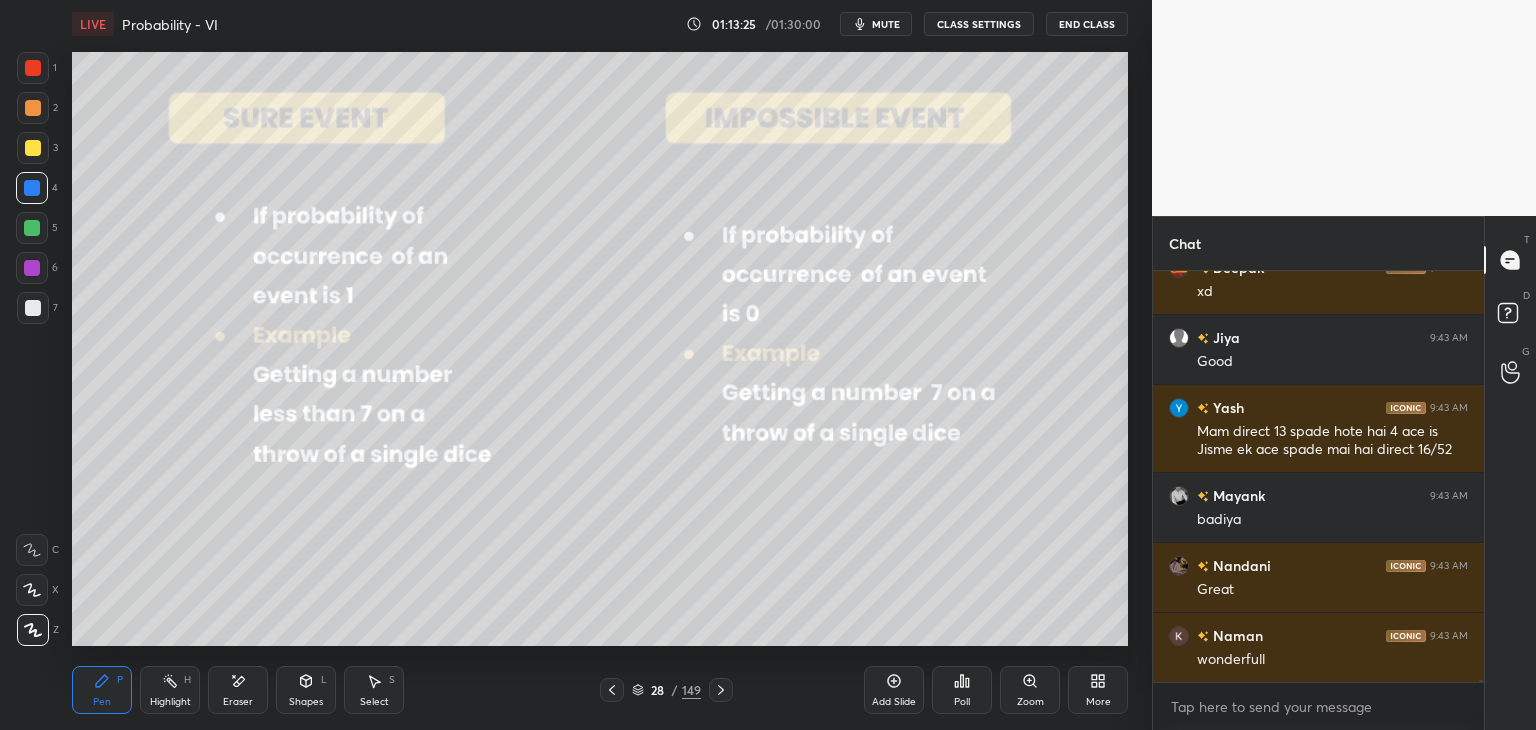 click 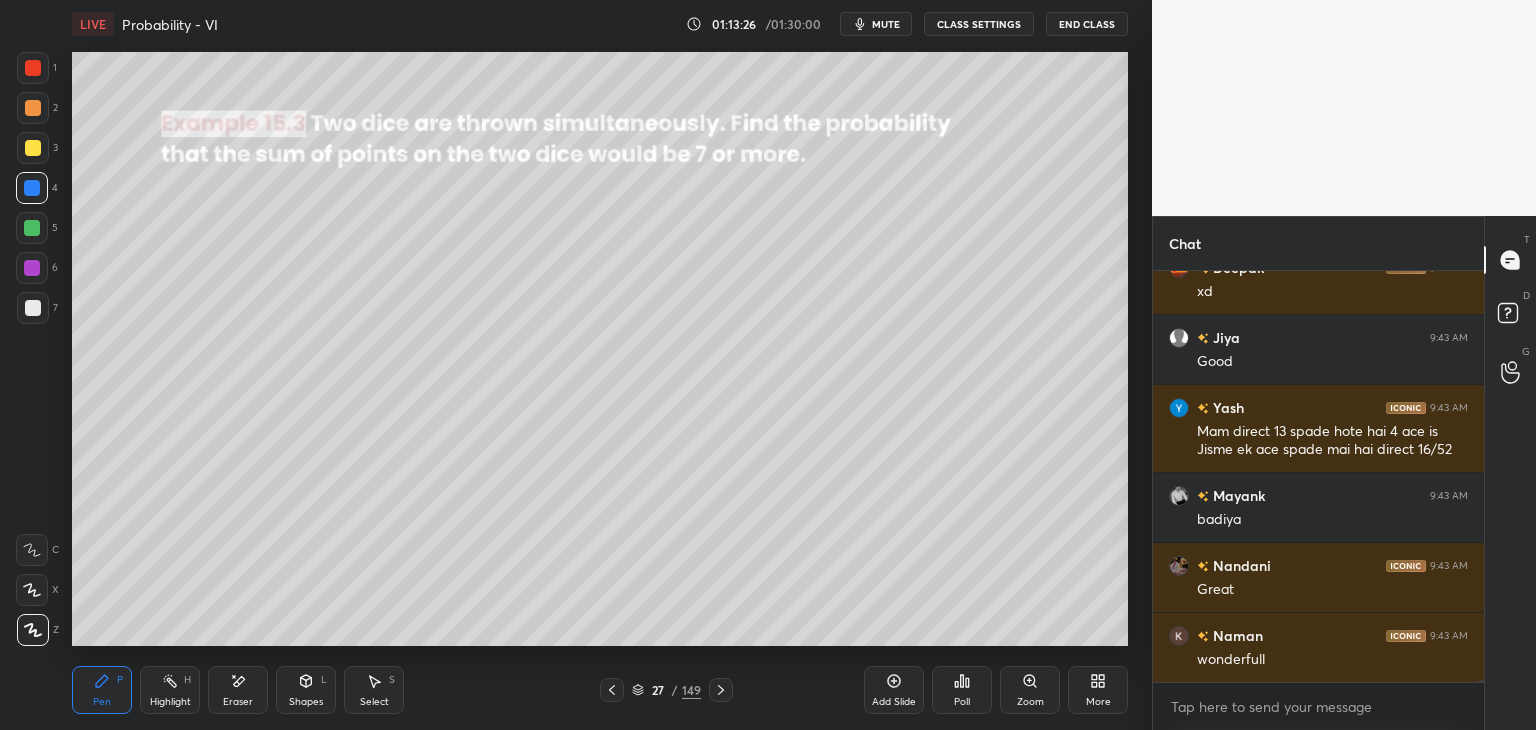click 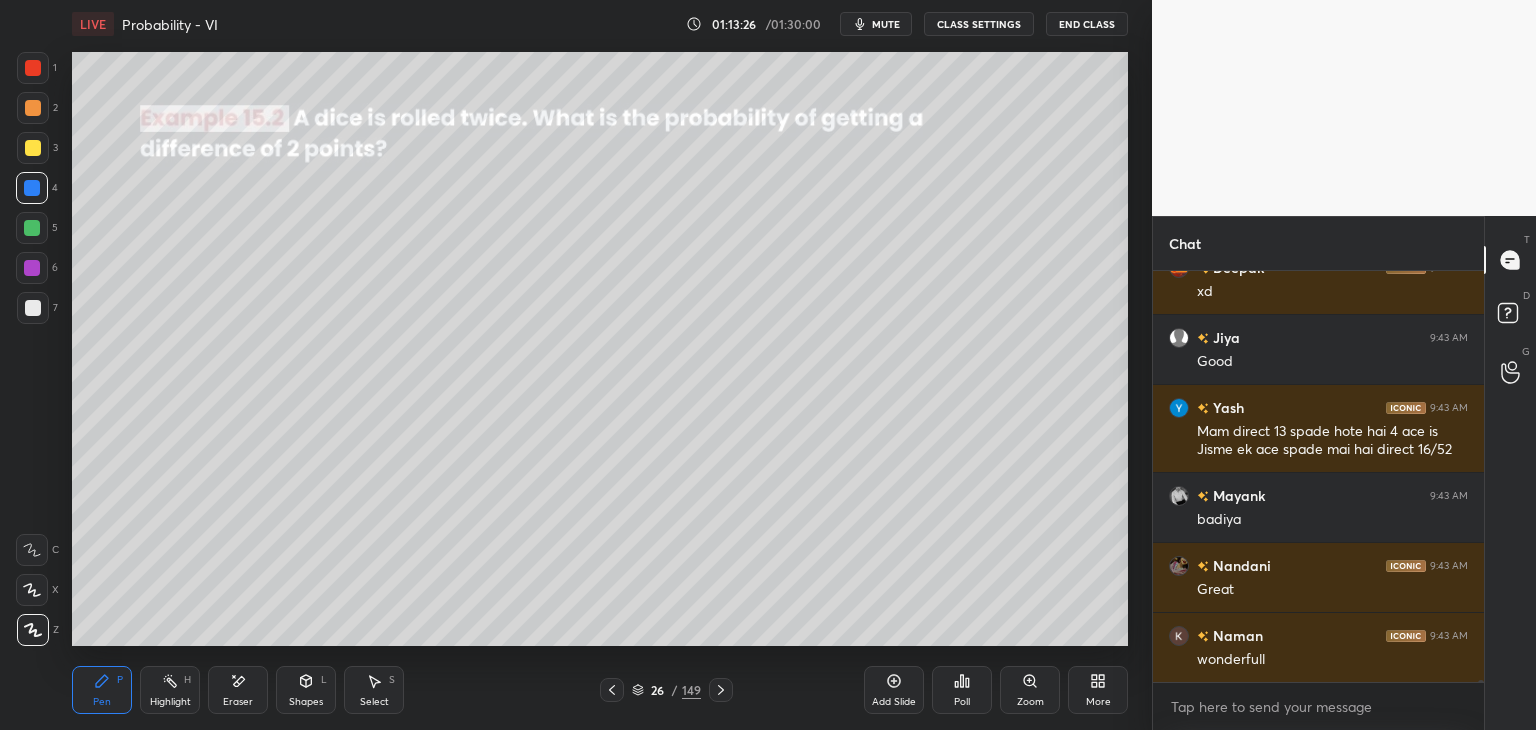 click 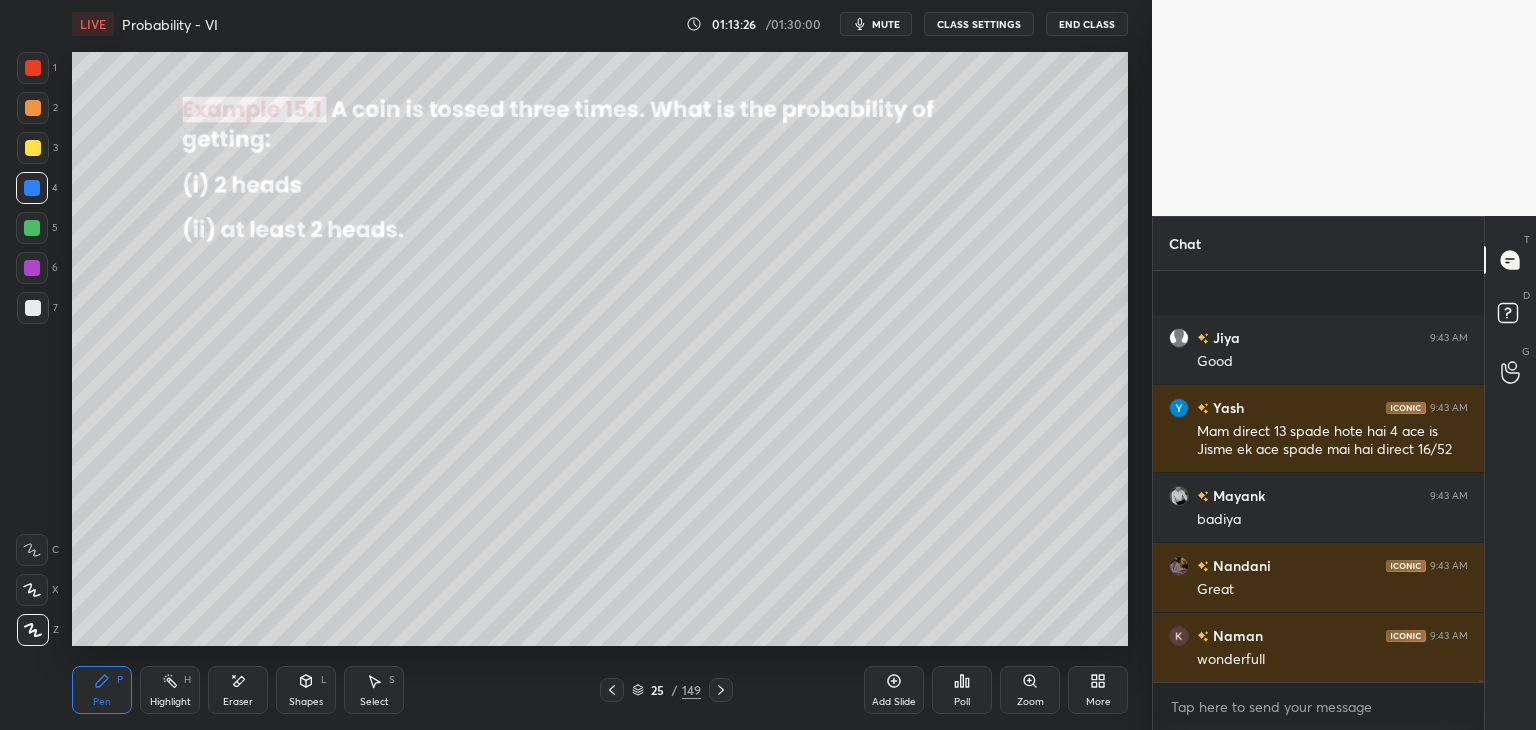 scroll, scrollTop: 95948, scrollLeft: 0, axis: vertical 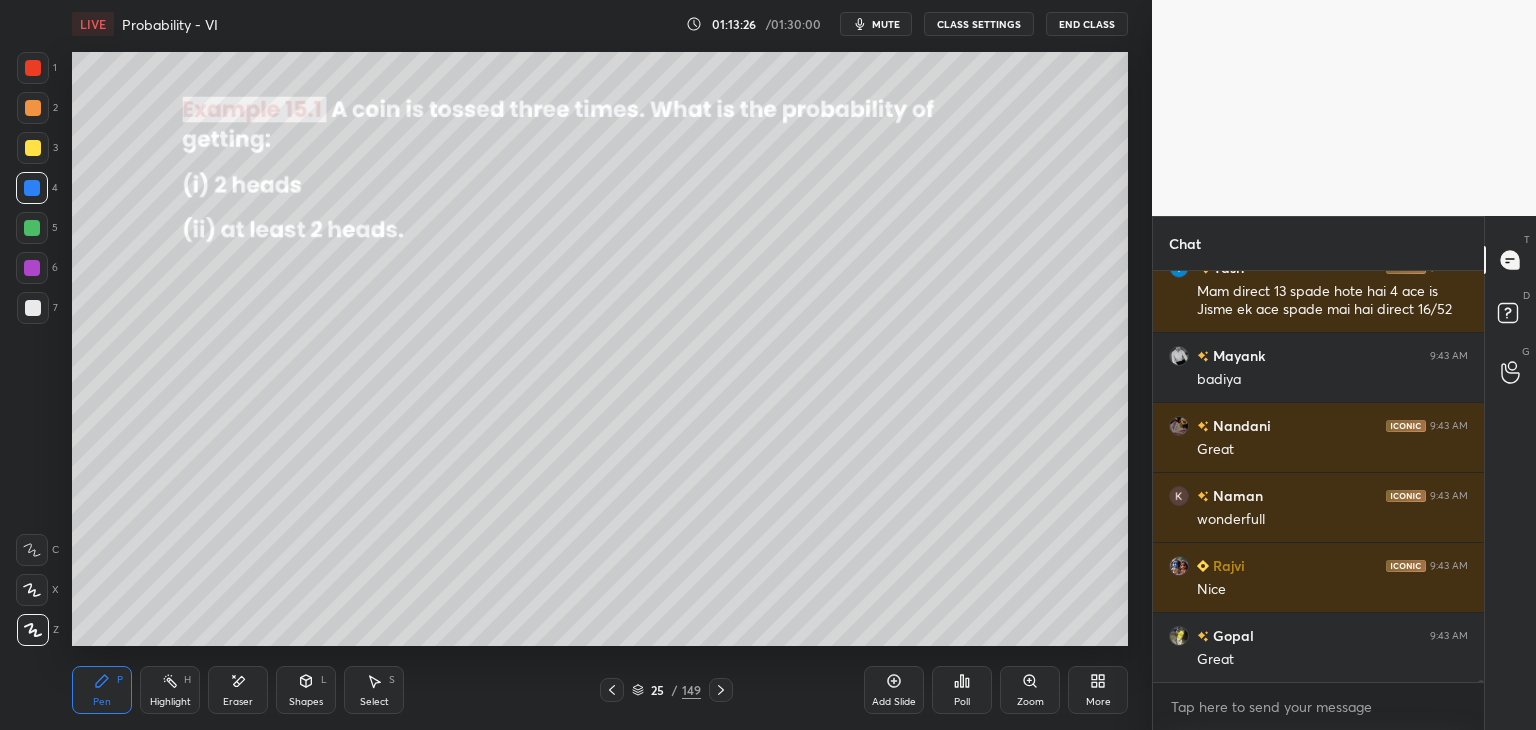 click 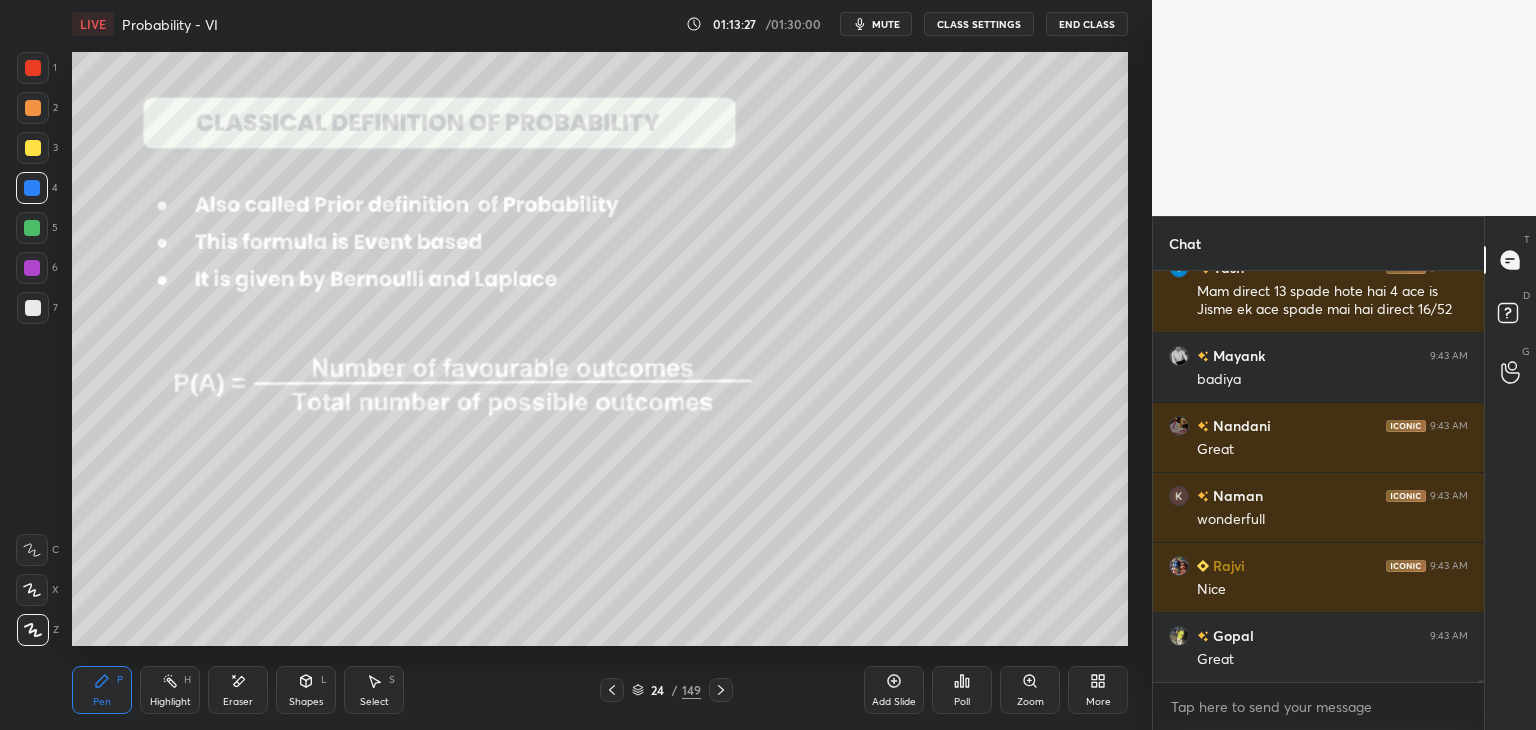 click 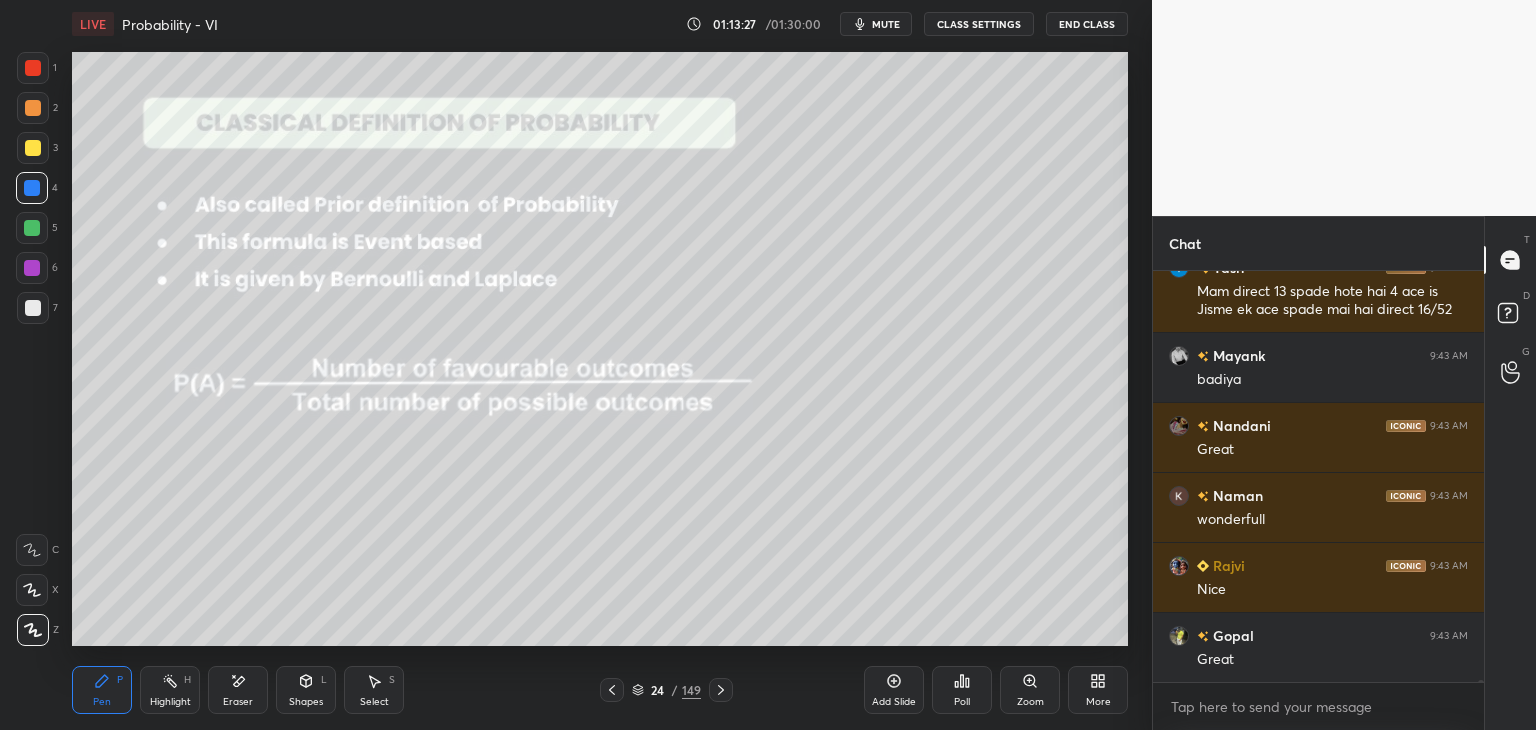 scroll, scrollTop: 365, scrollLeft: 325, axis: both 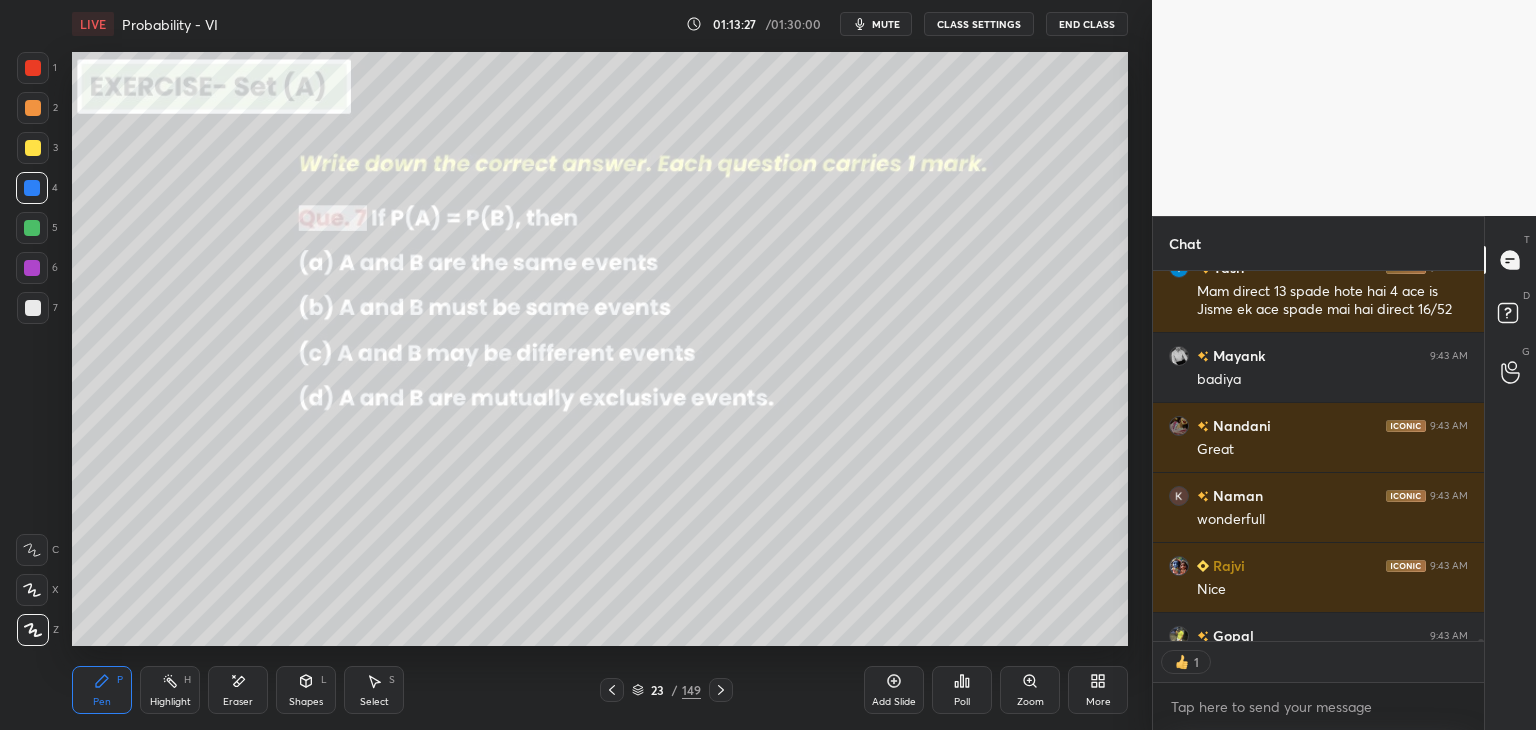click 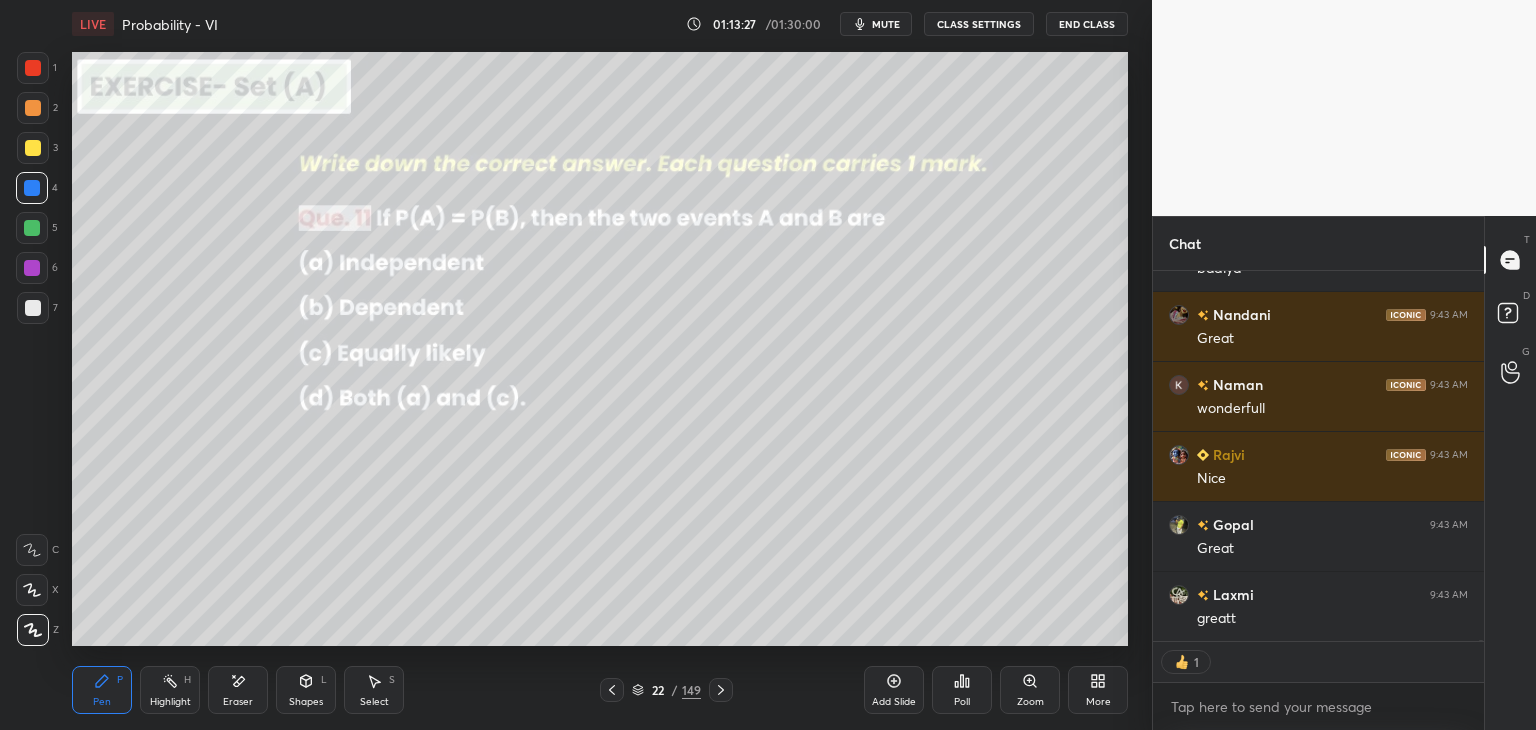 click 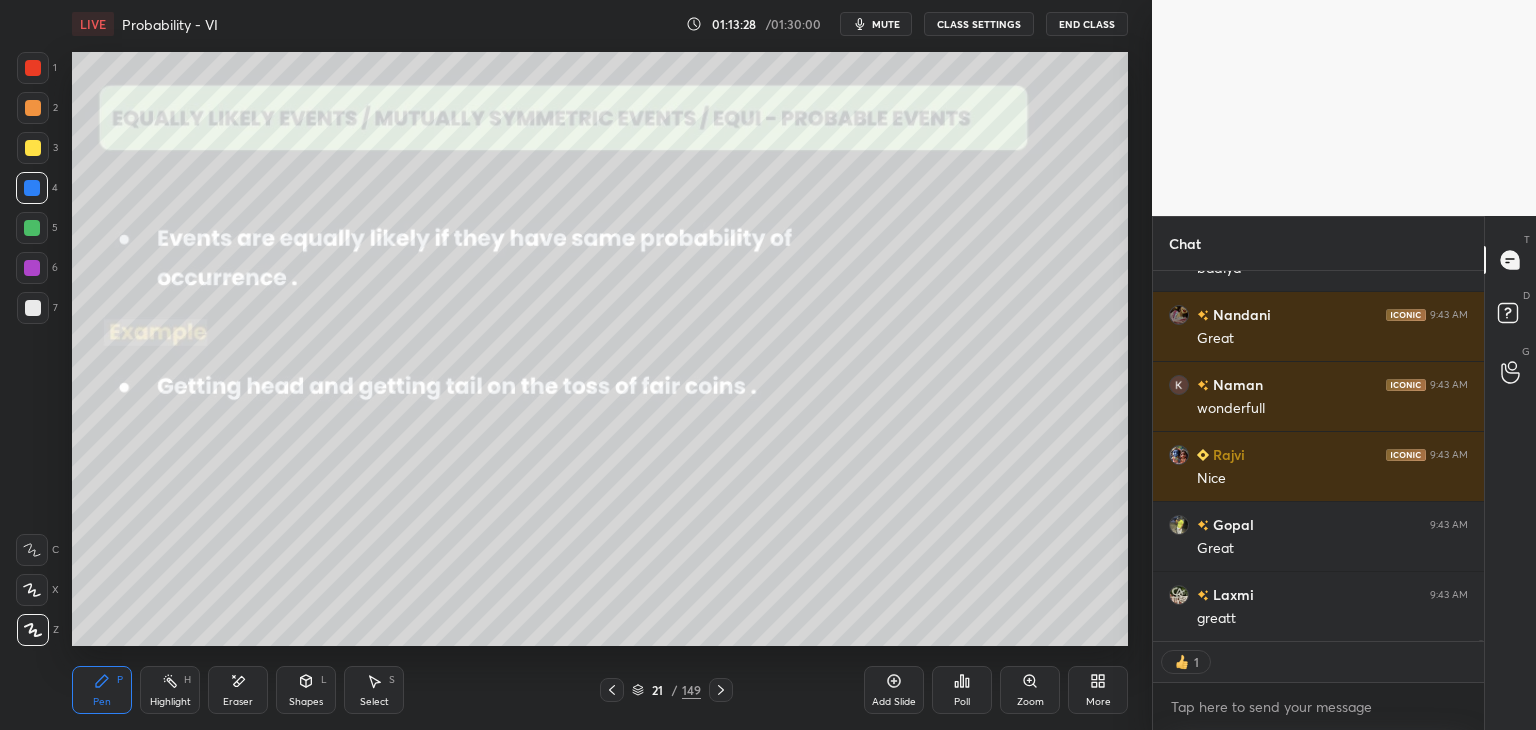 click 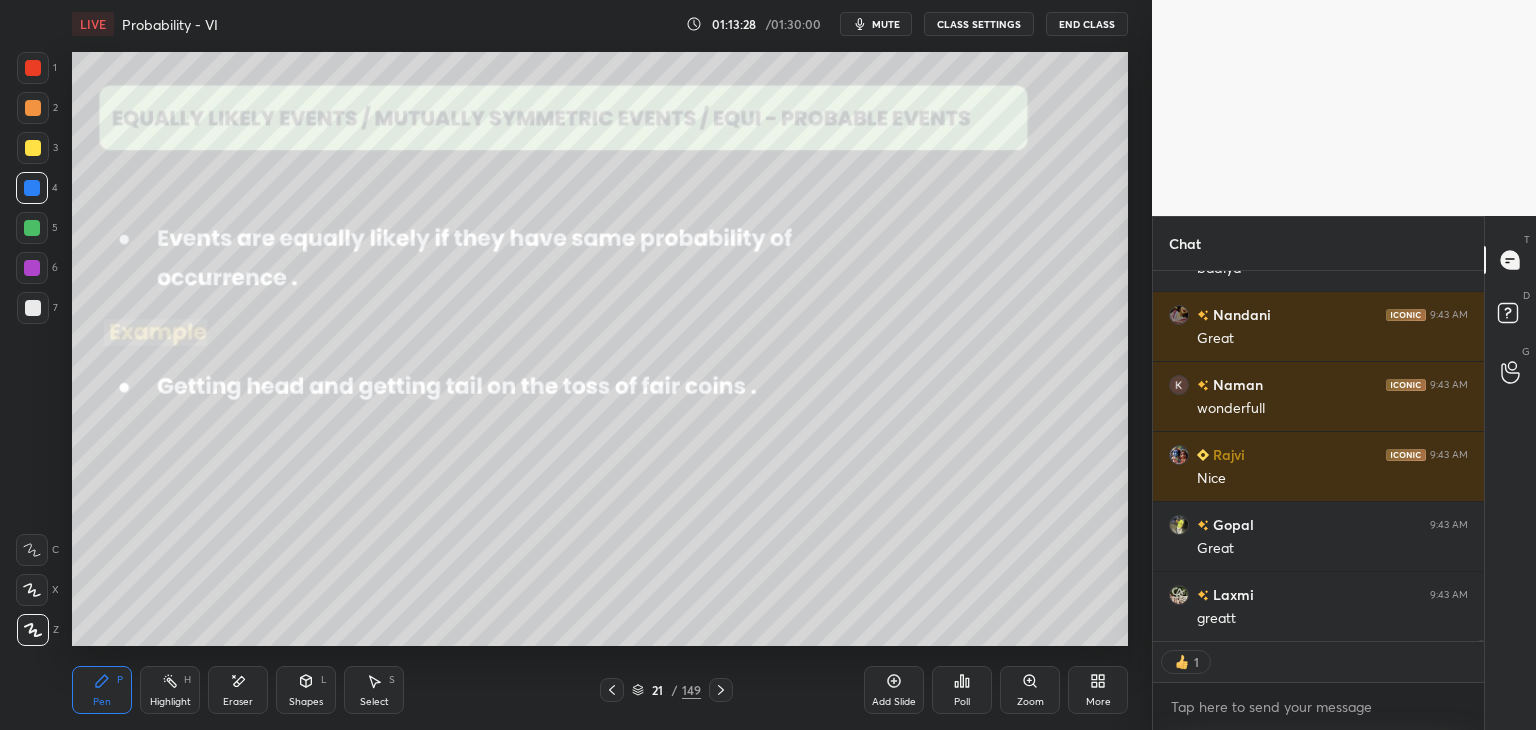 scroll, scrollTop: 96287, scrollLeft: 0, axis: vertical 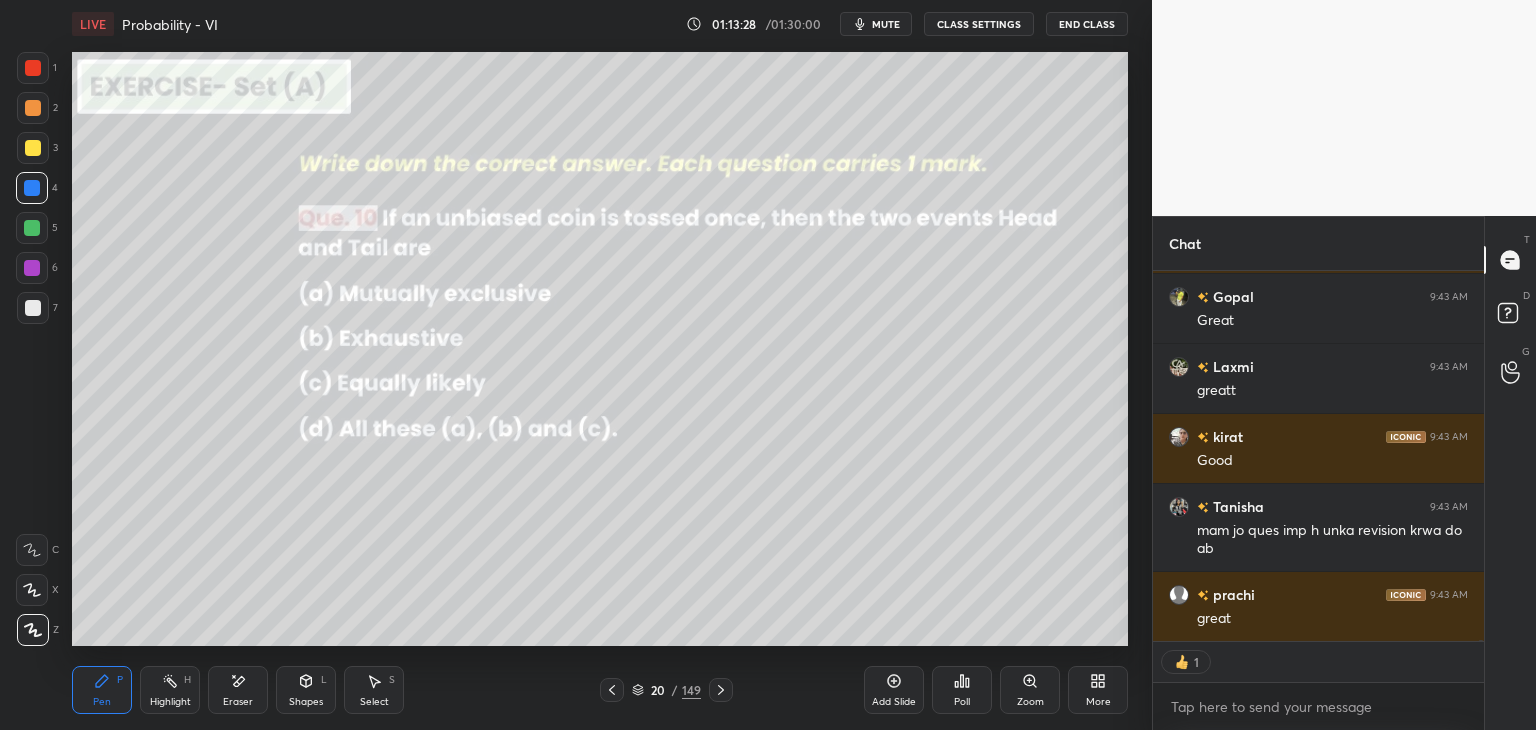 click at bounding box center [612, 690] 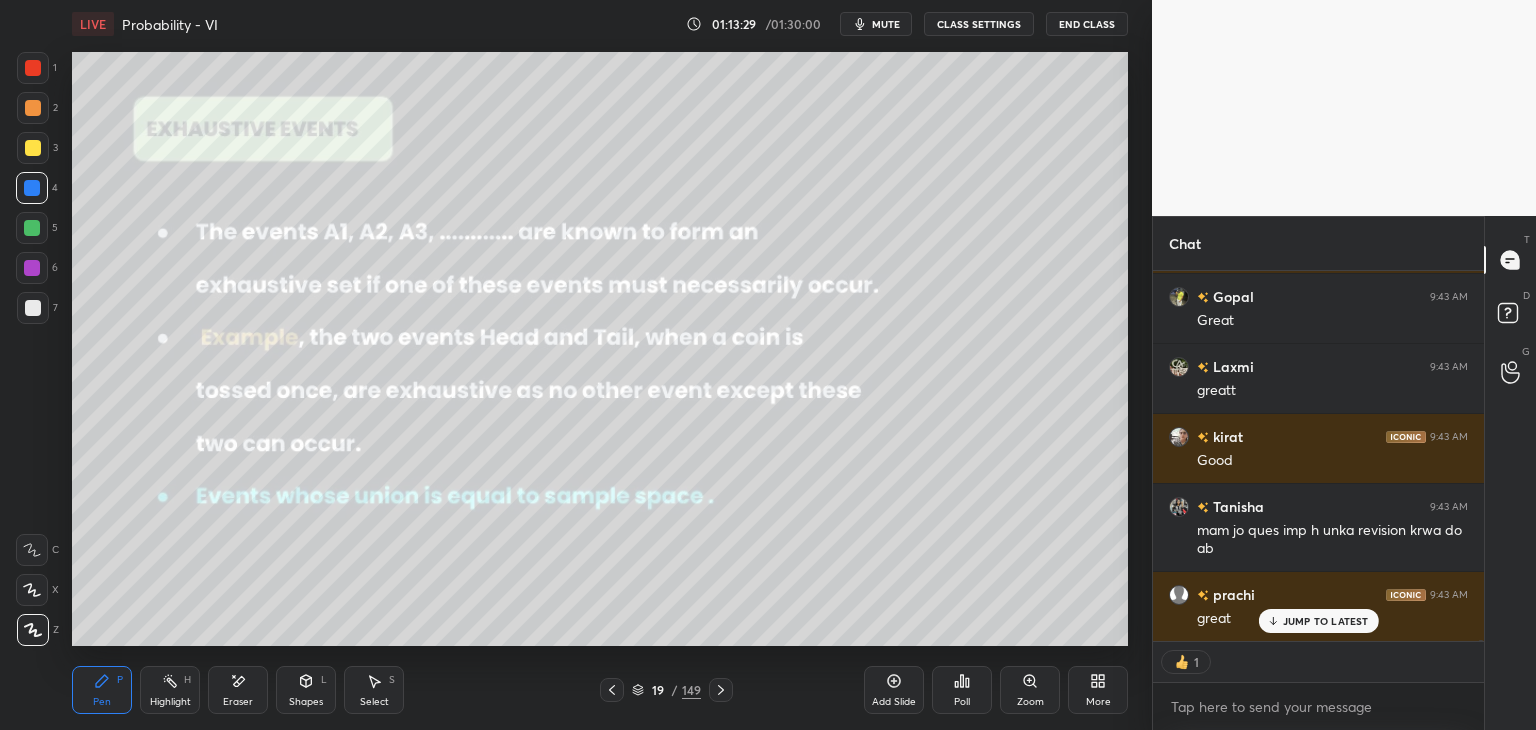scroll, scrollTop: 96356, scrollLeft: 0, axis: vertical 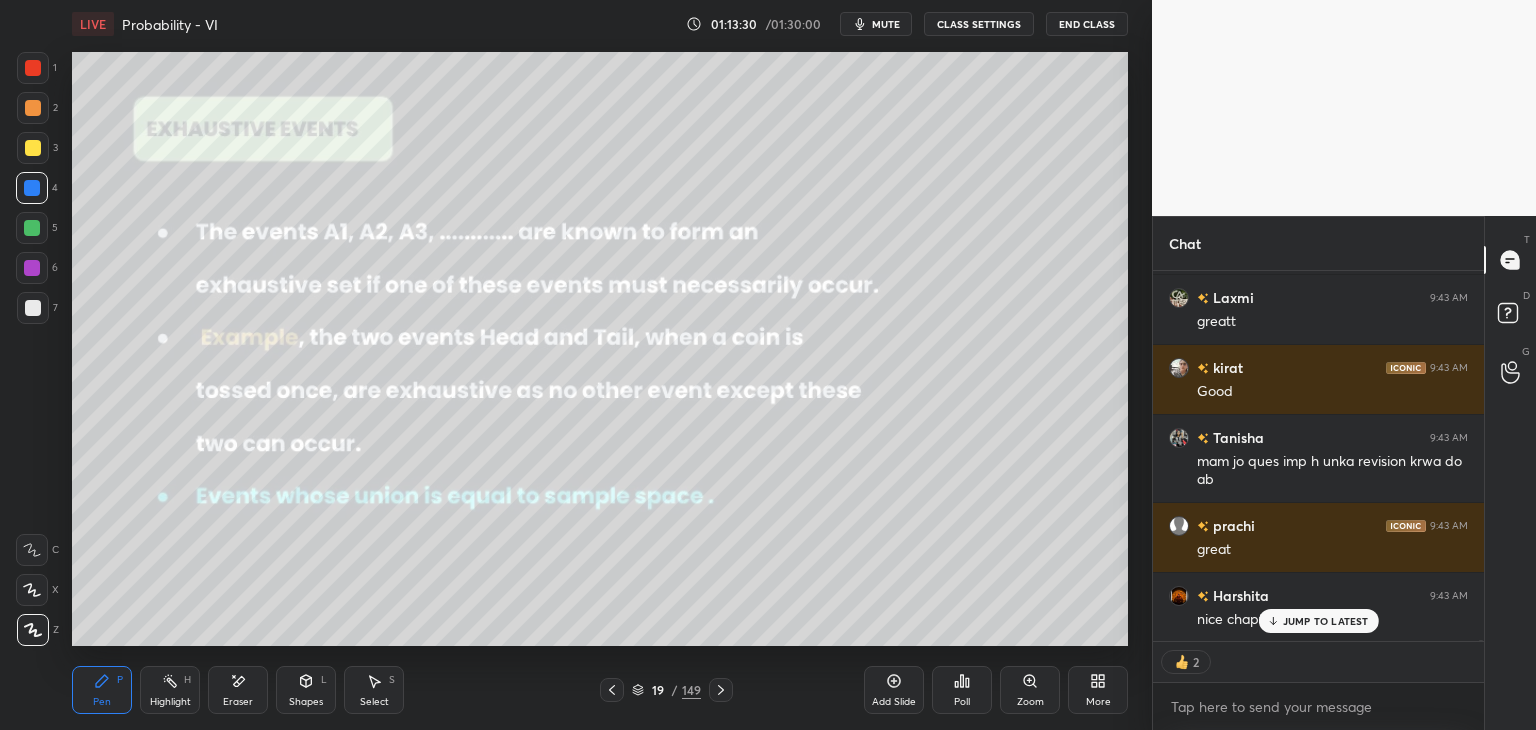 click 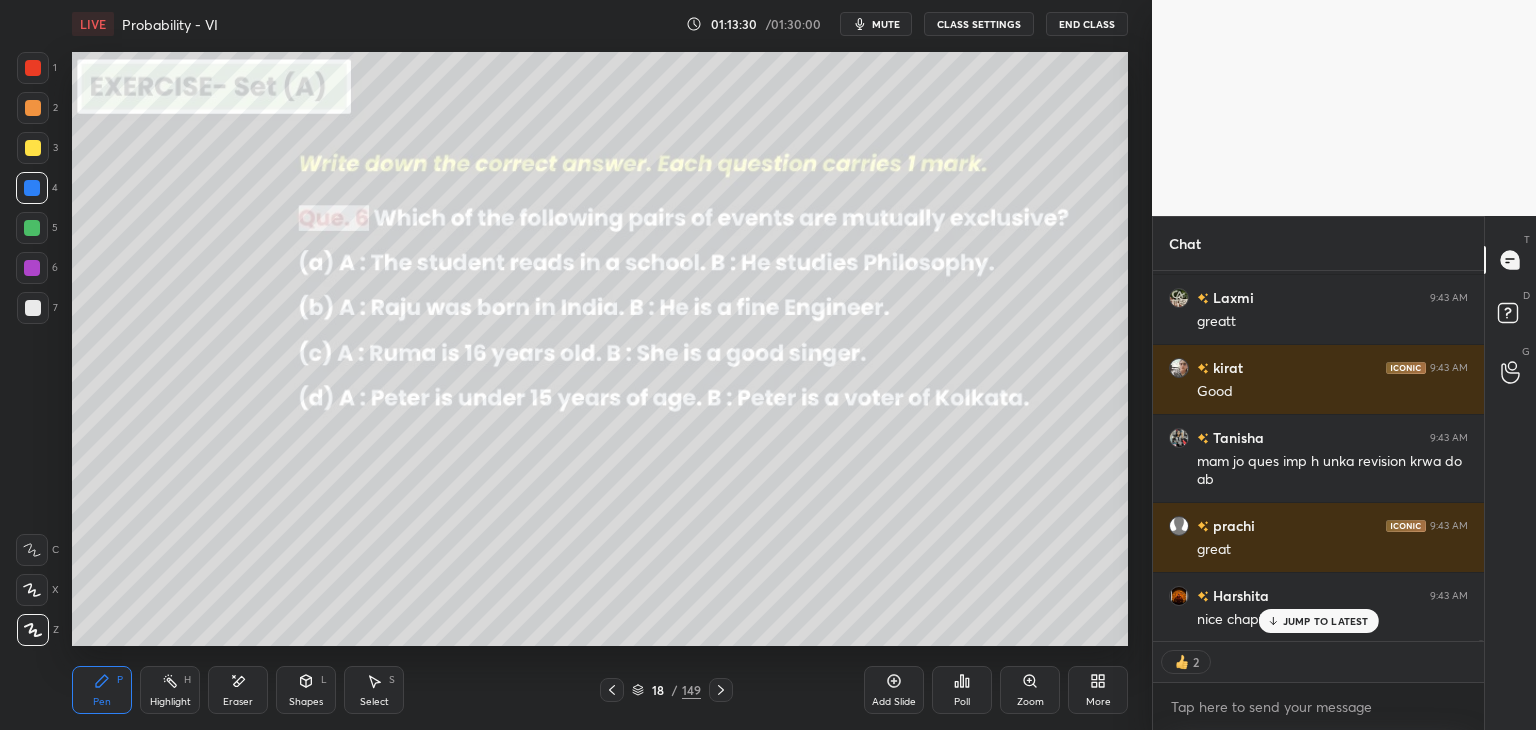 scroll, scrollTop: 96496, scrollLeft: 0, axis: vertical 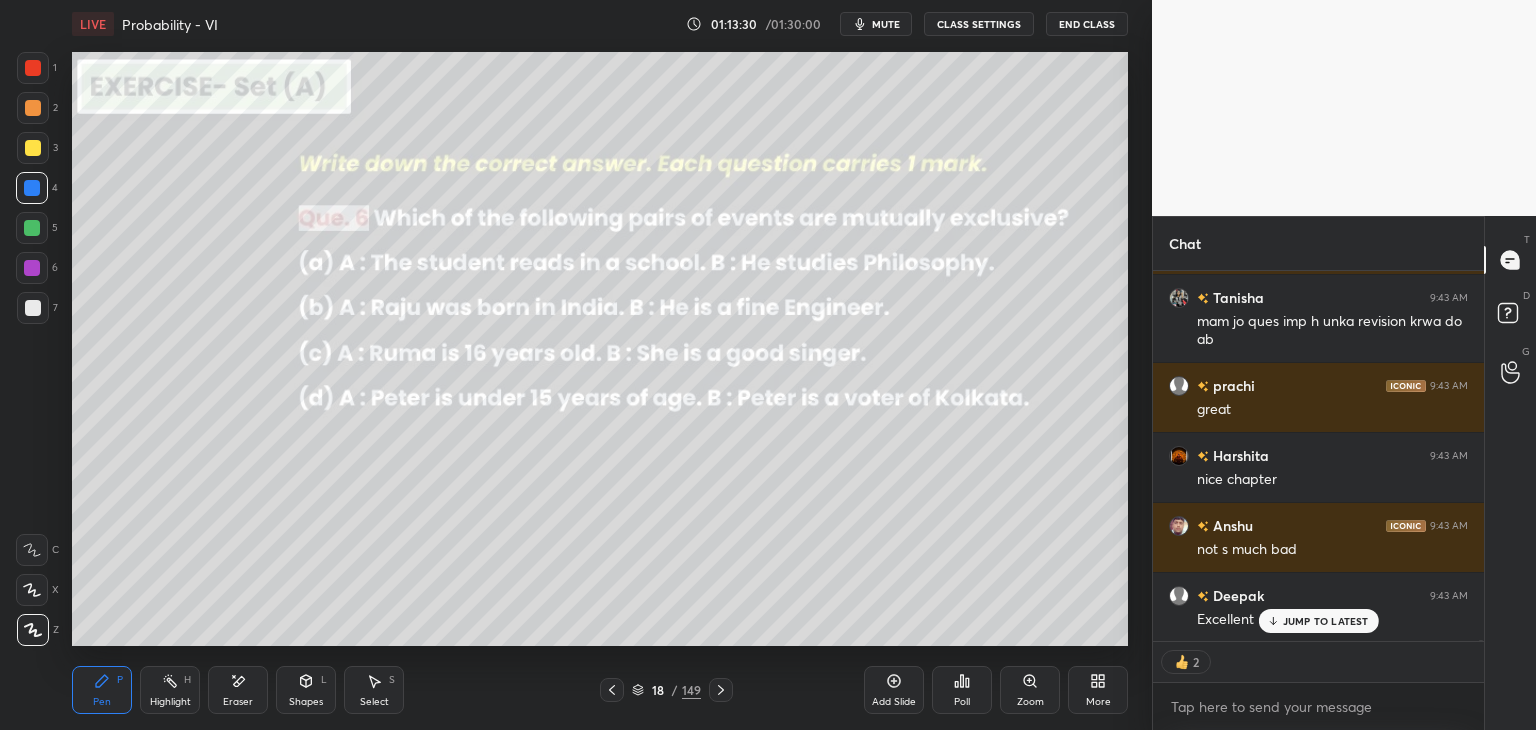 click 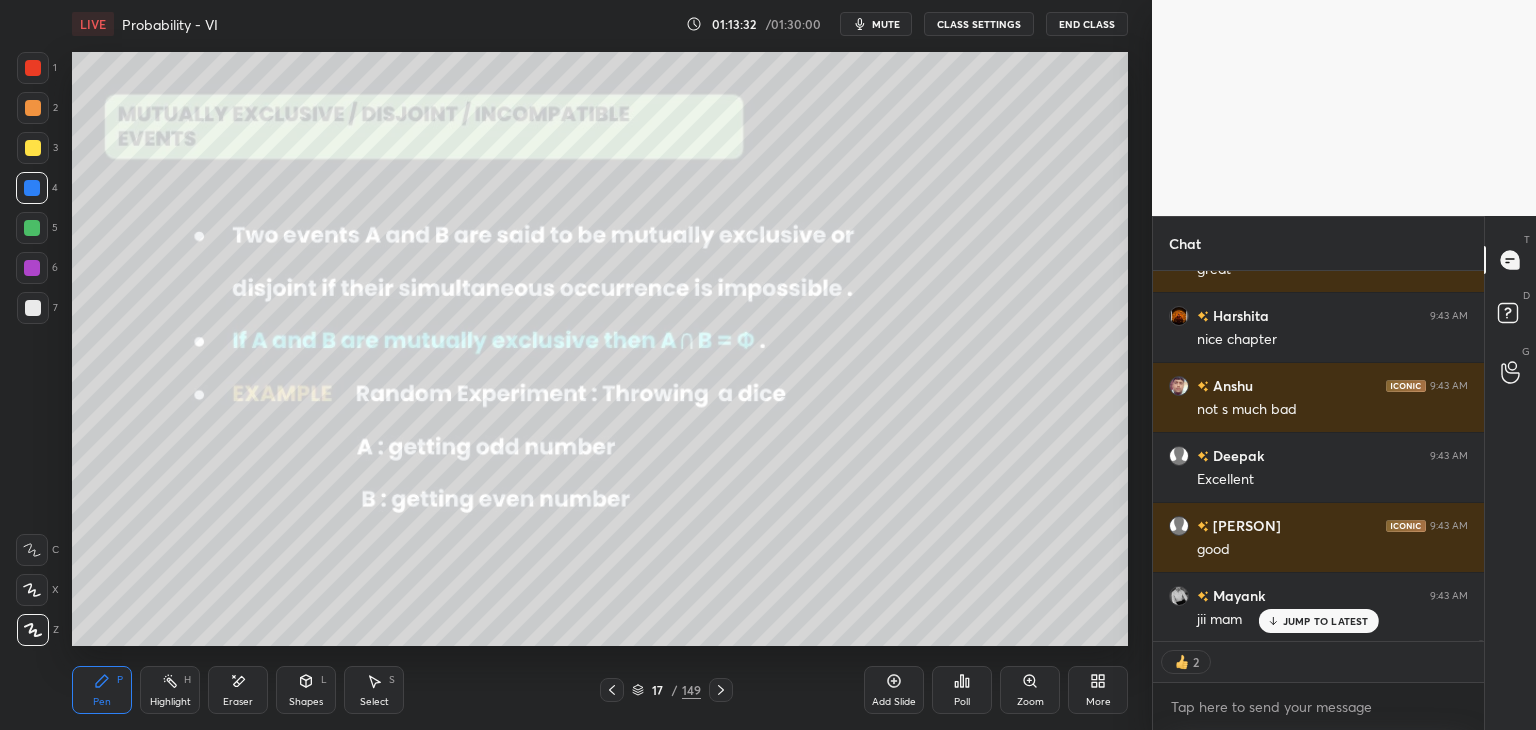 click at bounding box center [612, 690] 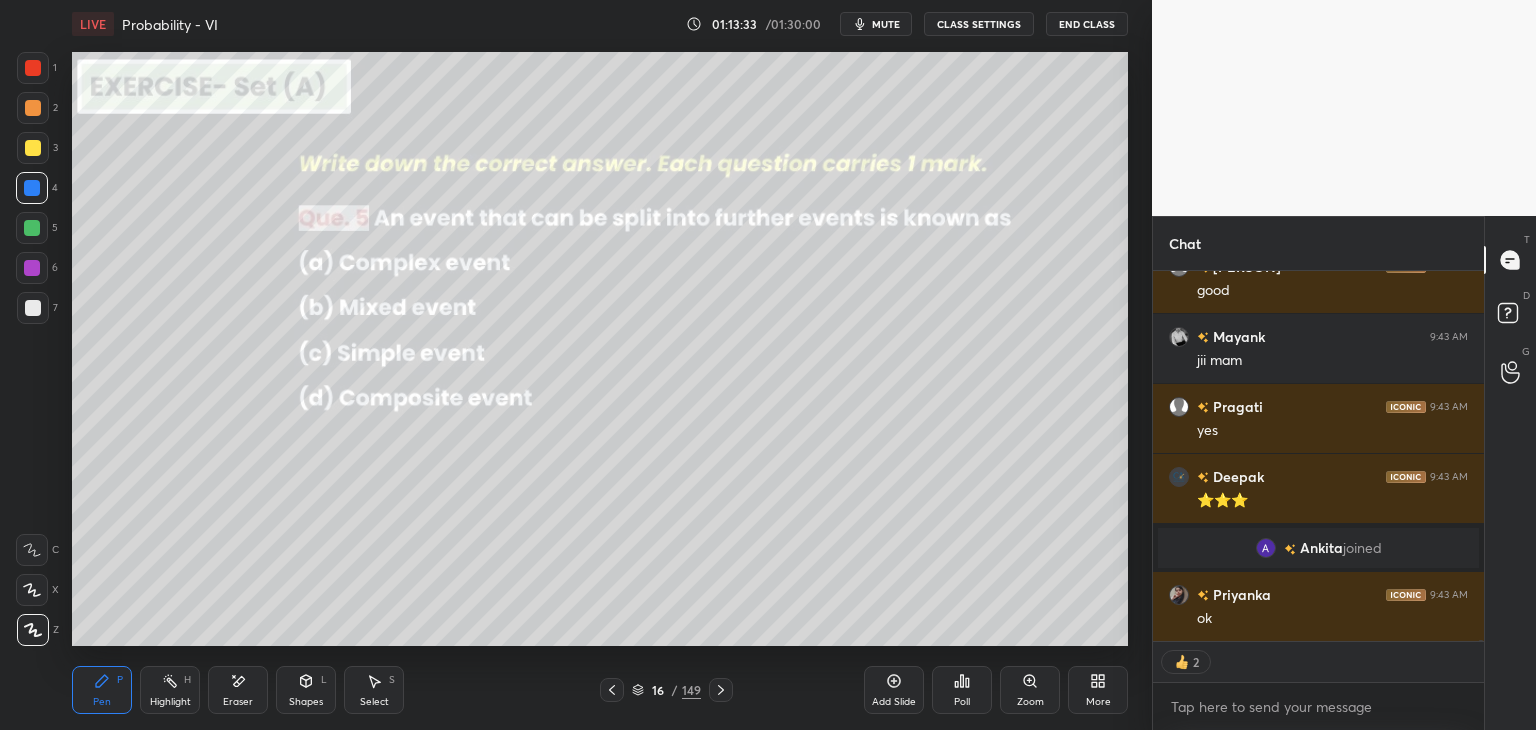 click at bounding box center (612, 690) 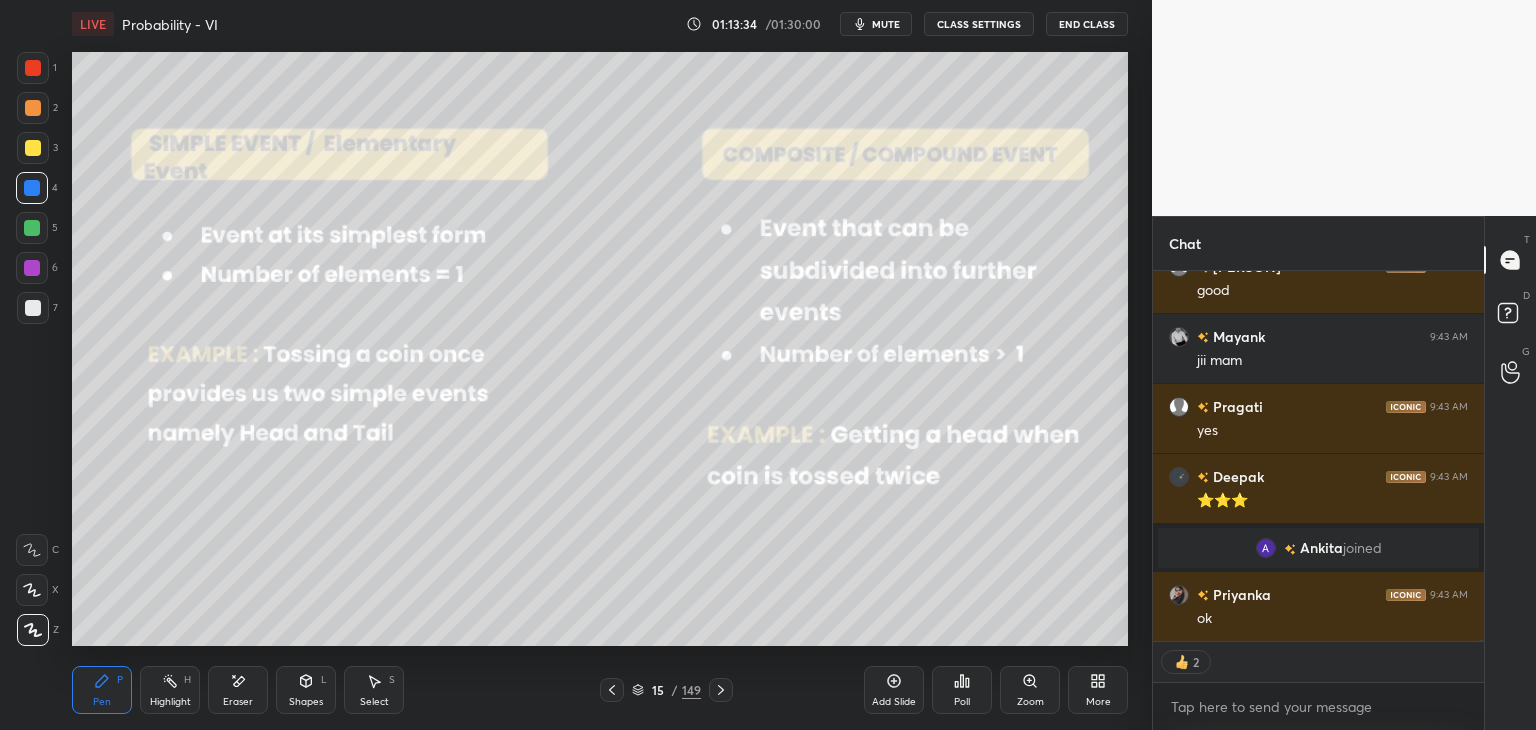 click 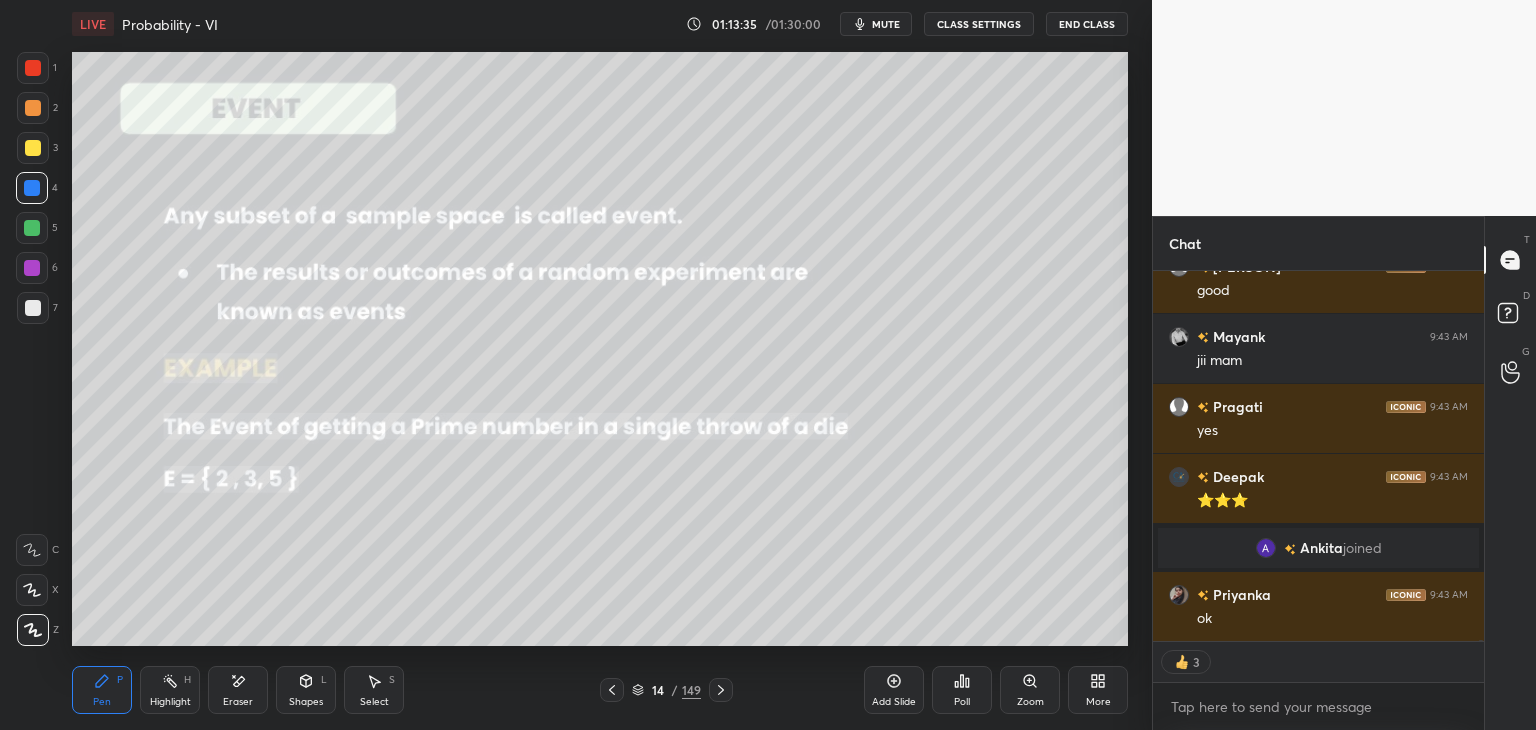 click 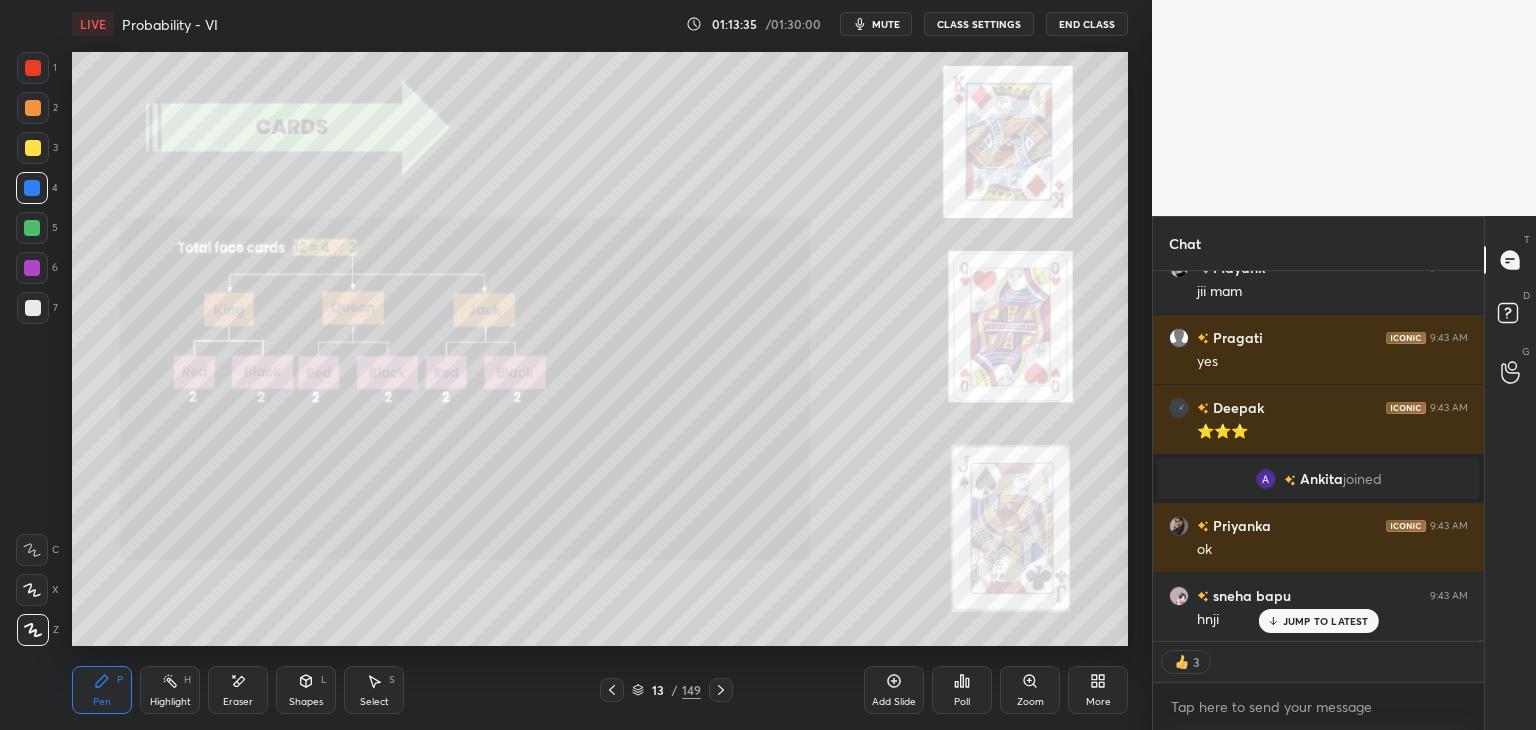 click 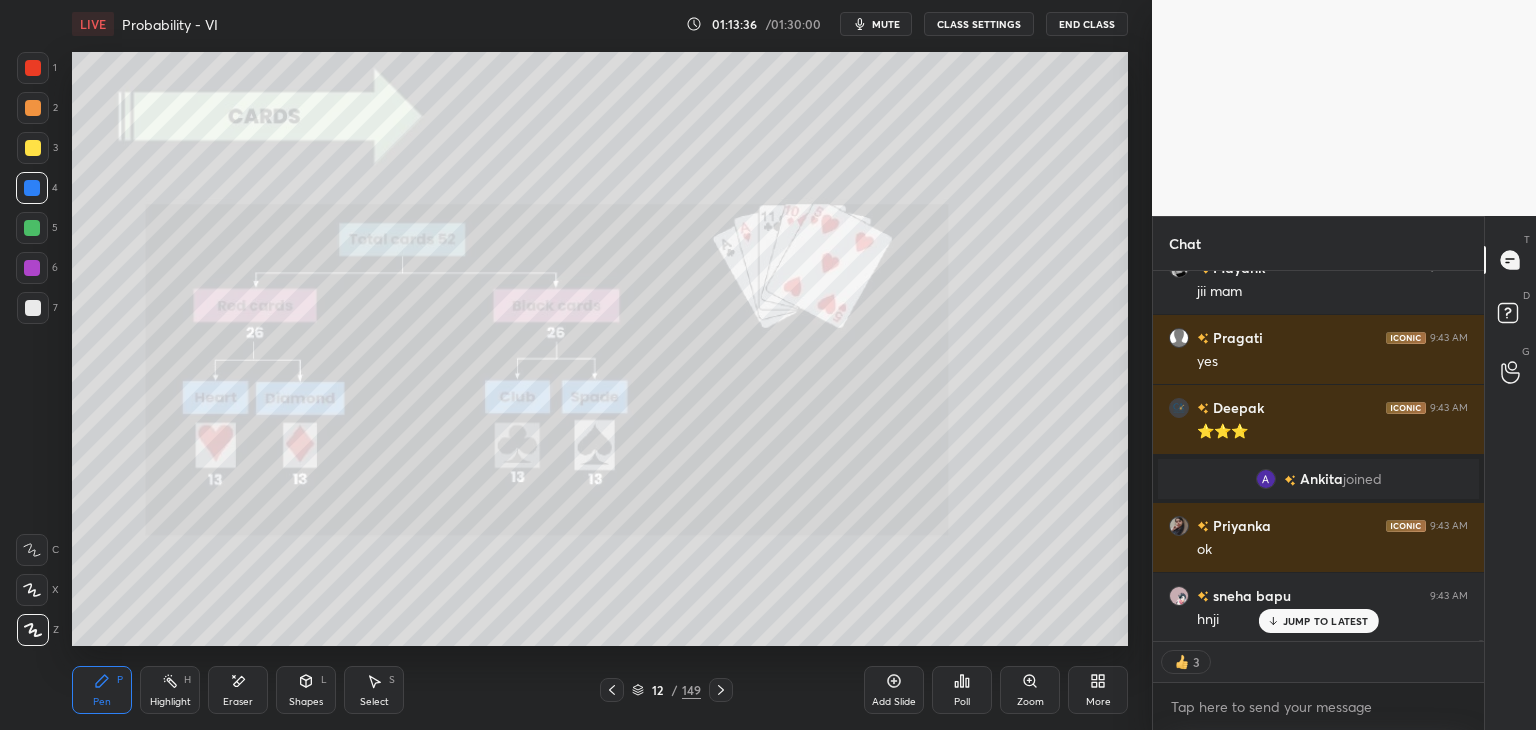 click at bounding box center [612, 690] 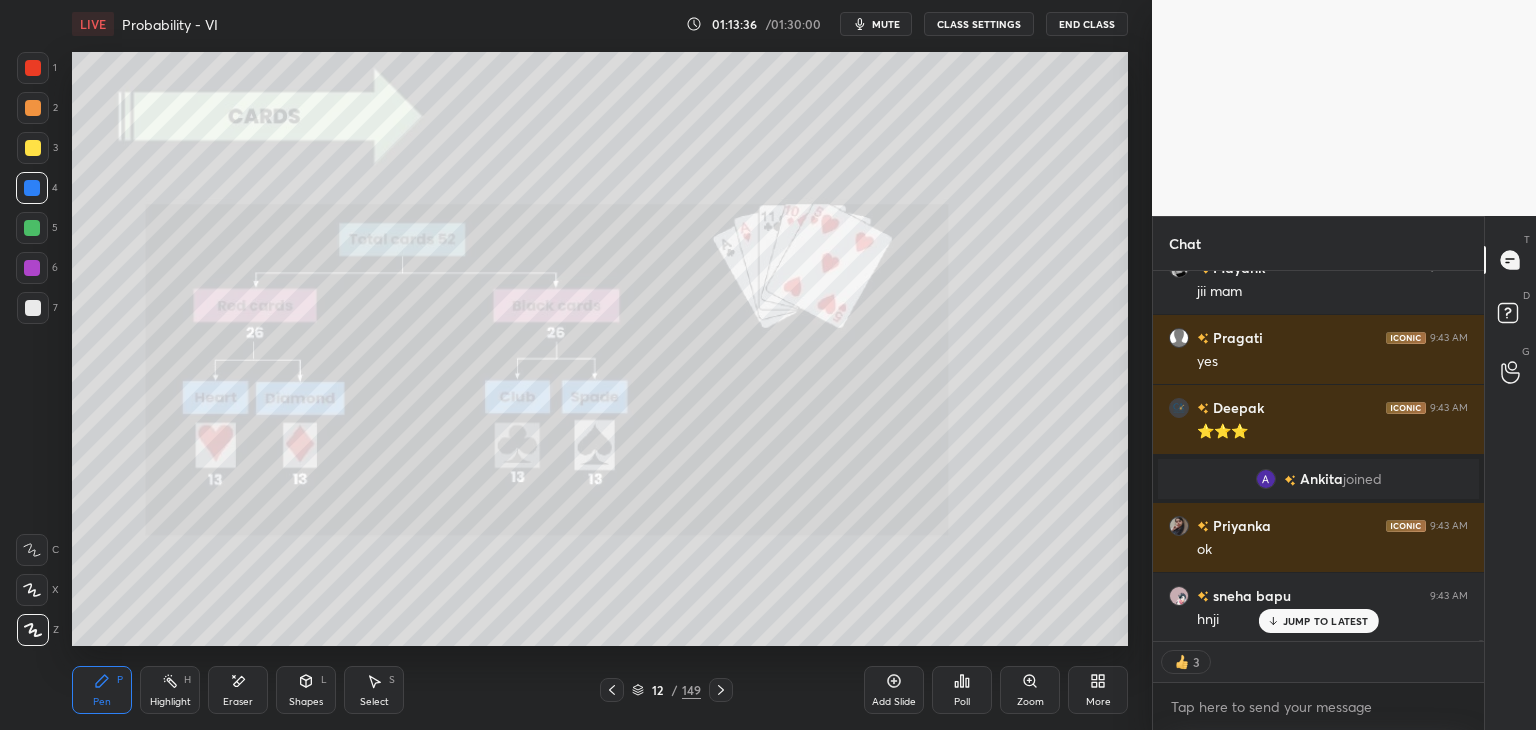 click at bounding box center (612, 690) 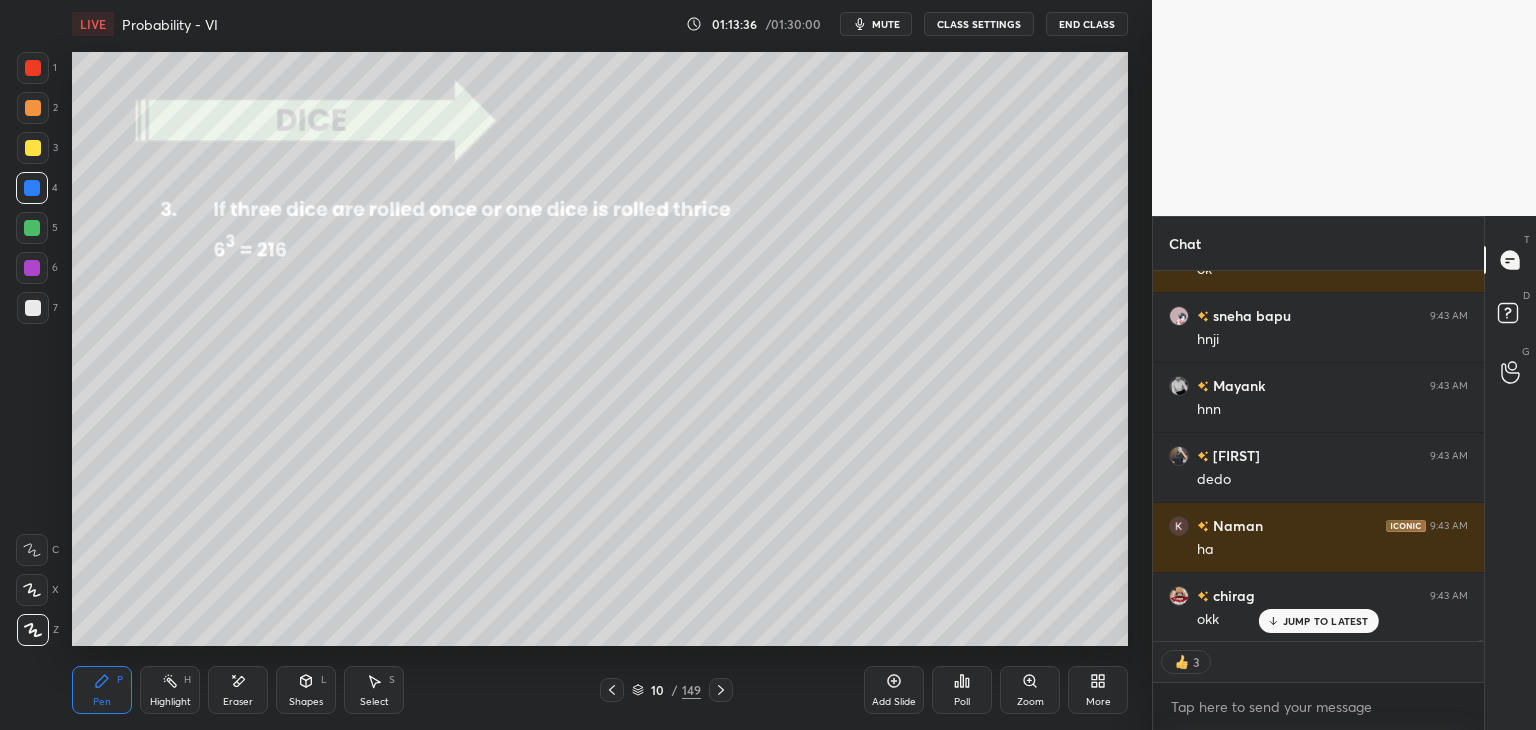 click at bounding box center [612, 690] 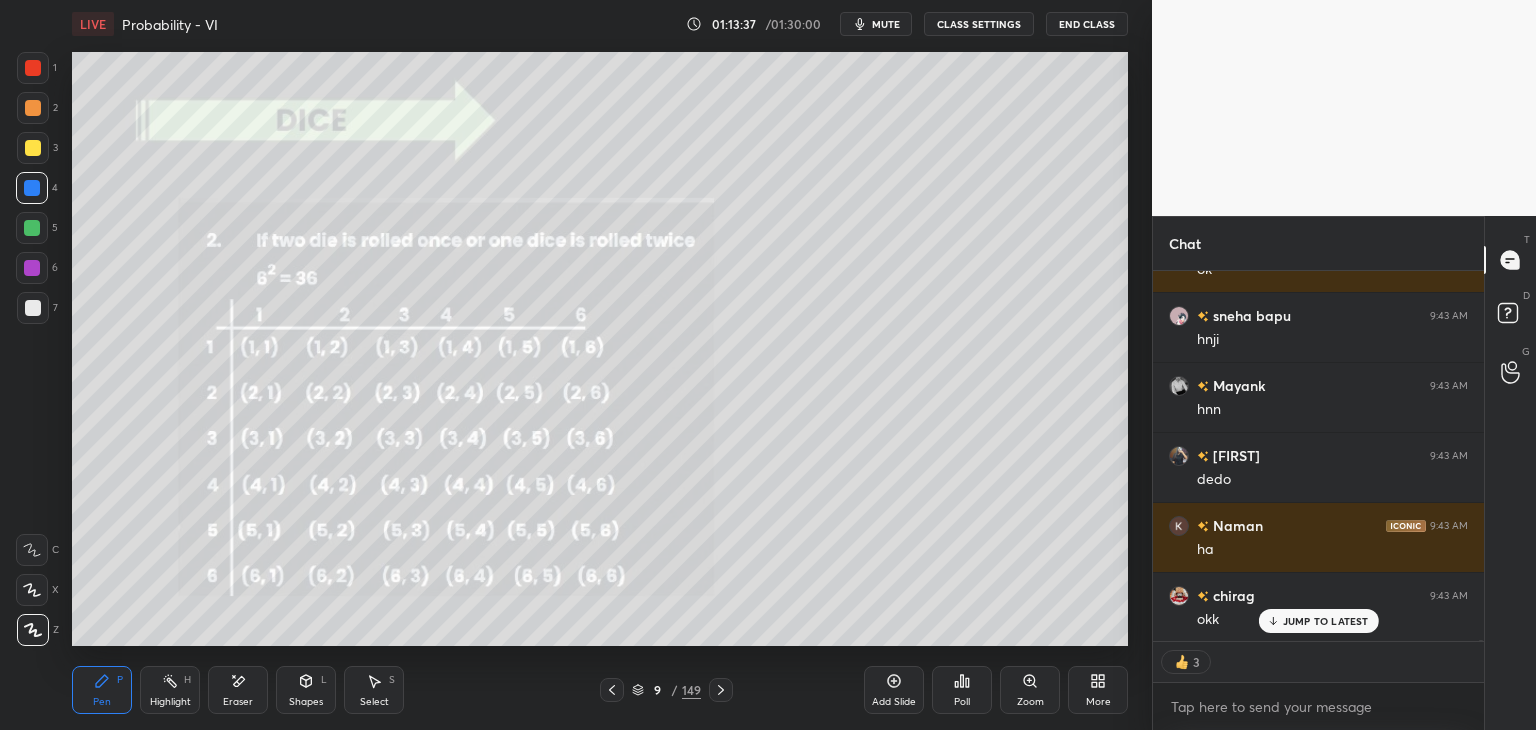 click 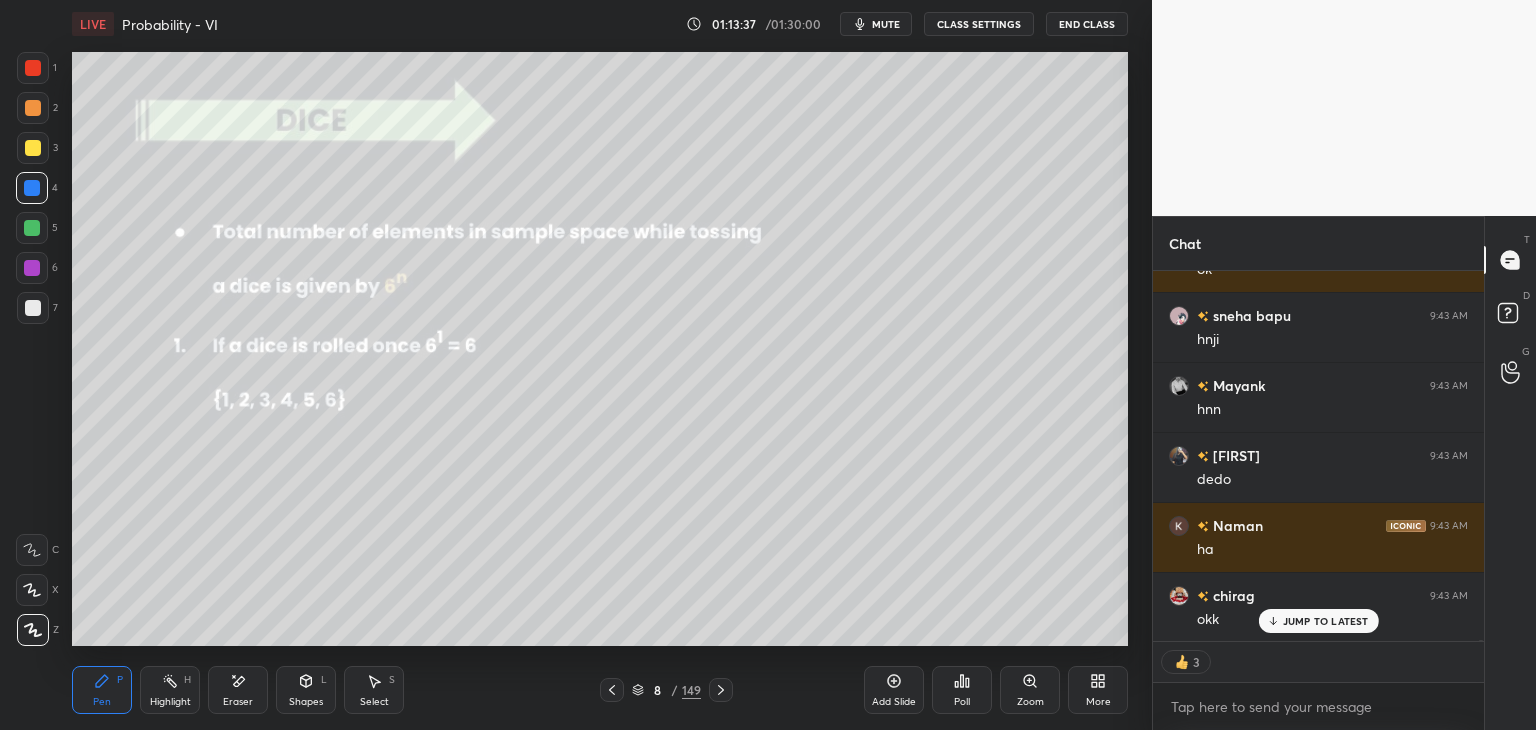 click 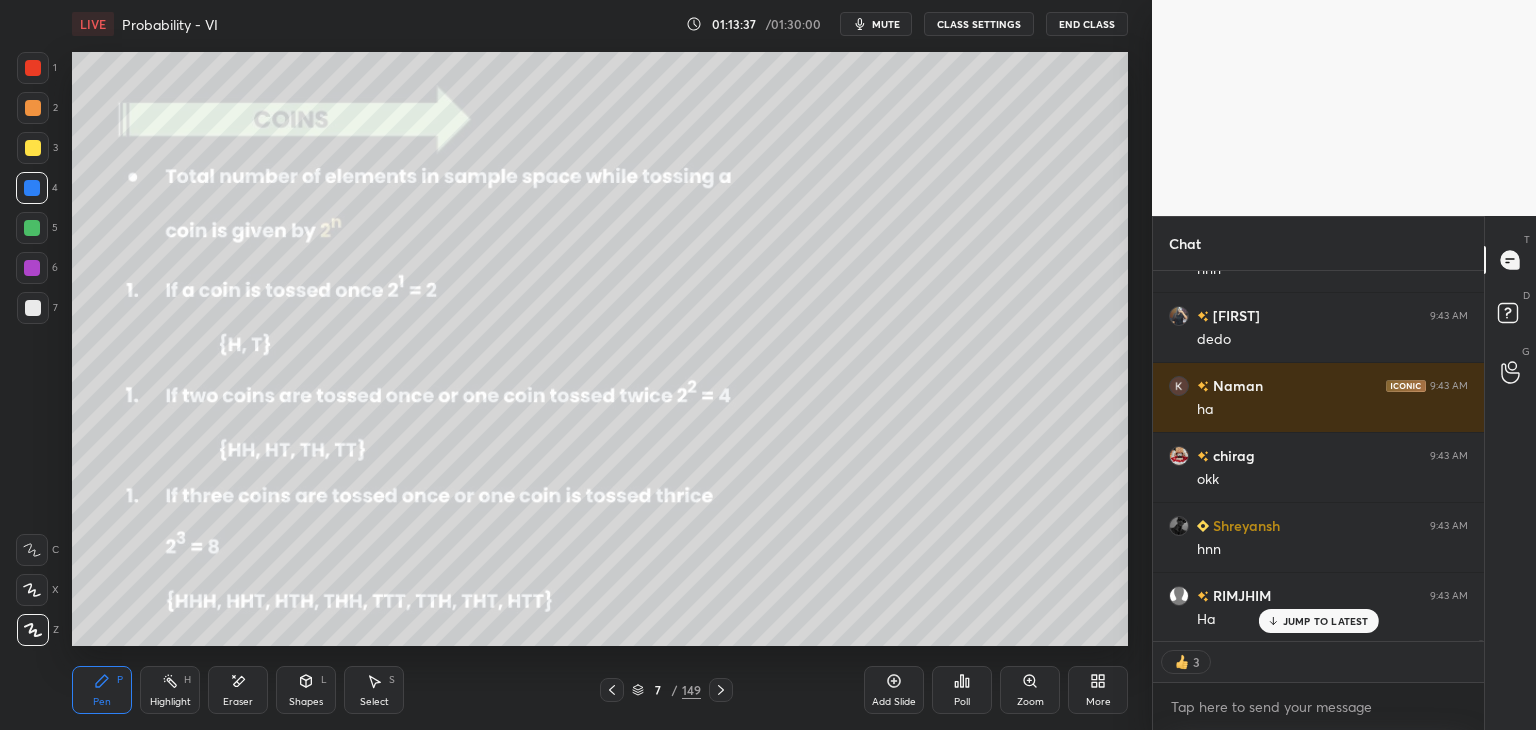 click 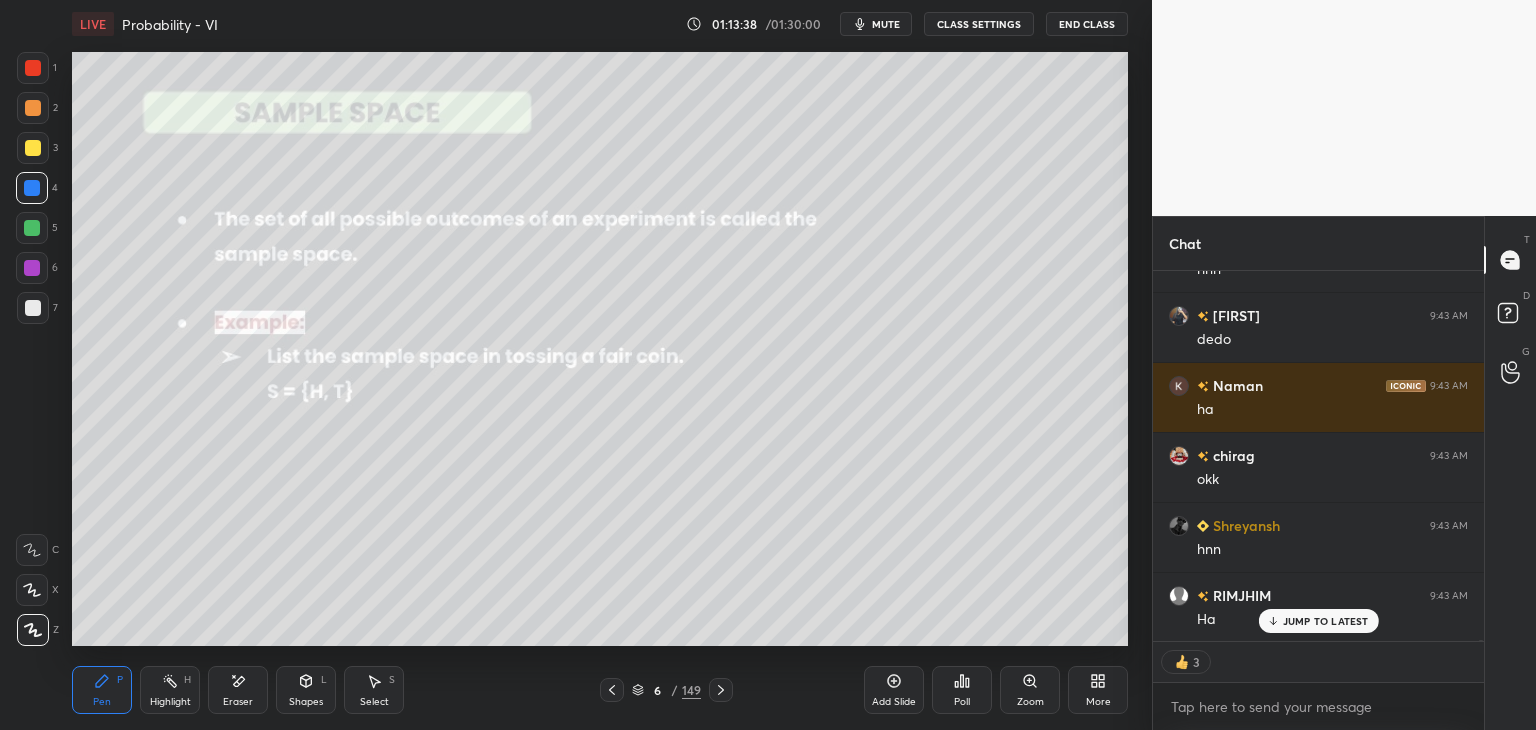 click 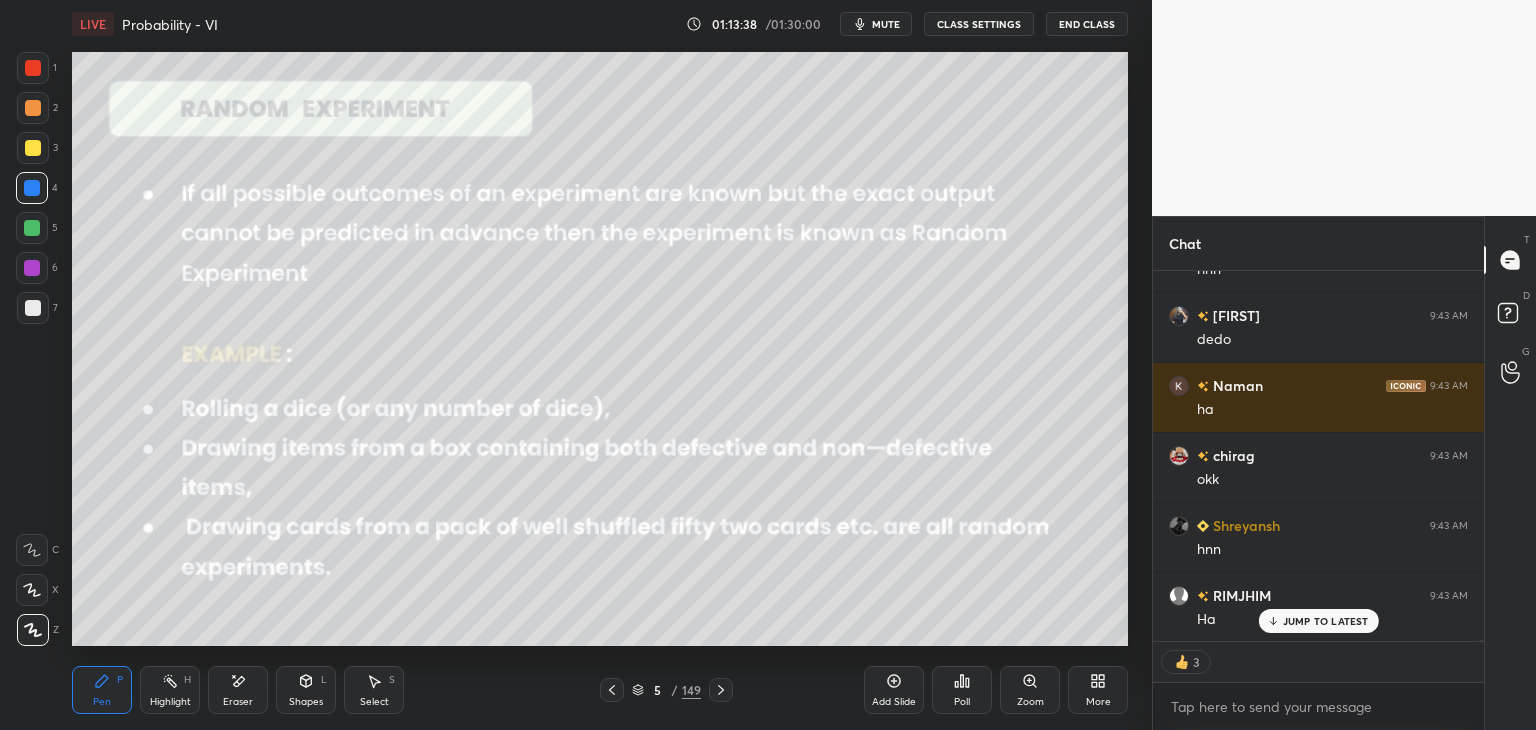 click 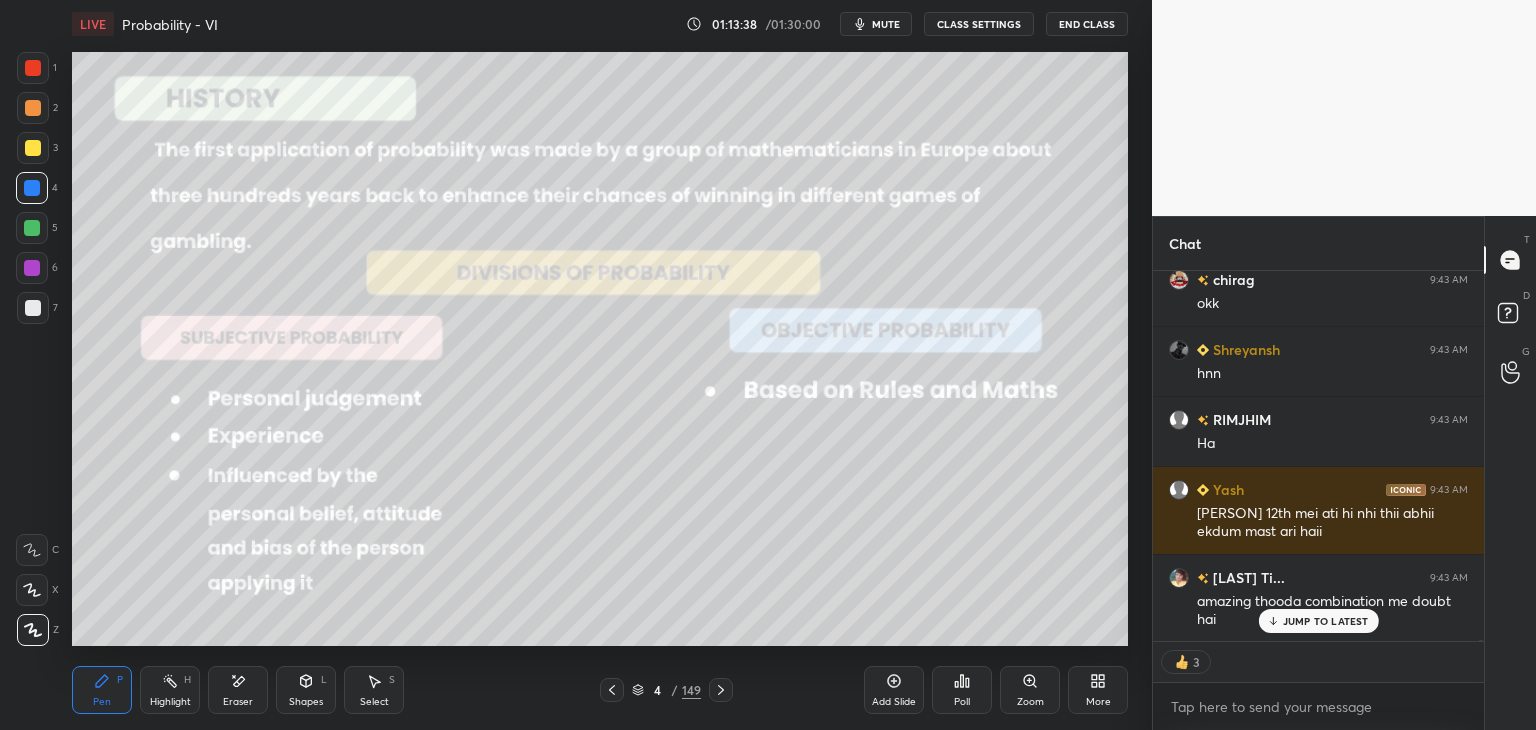click 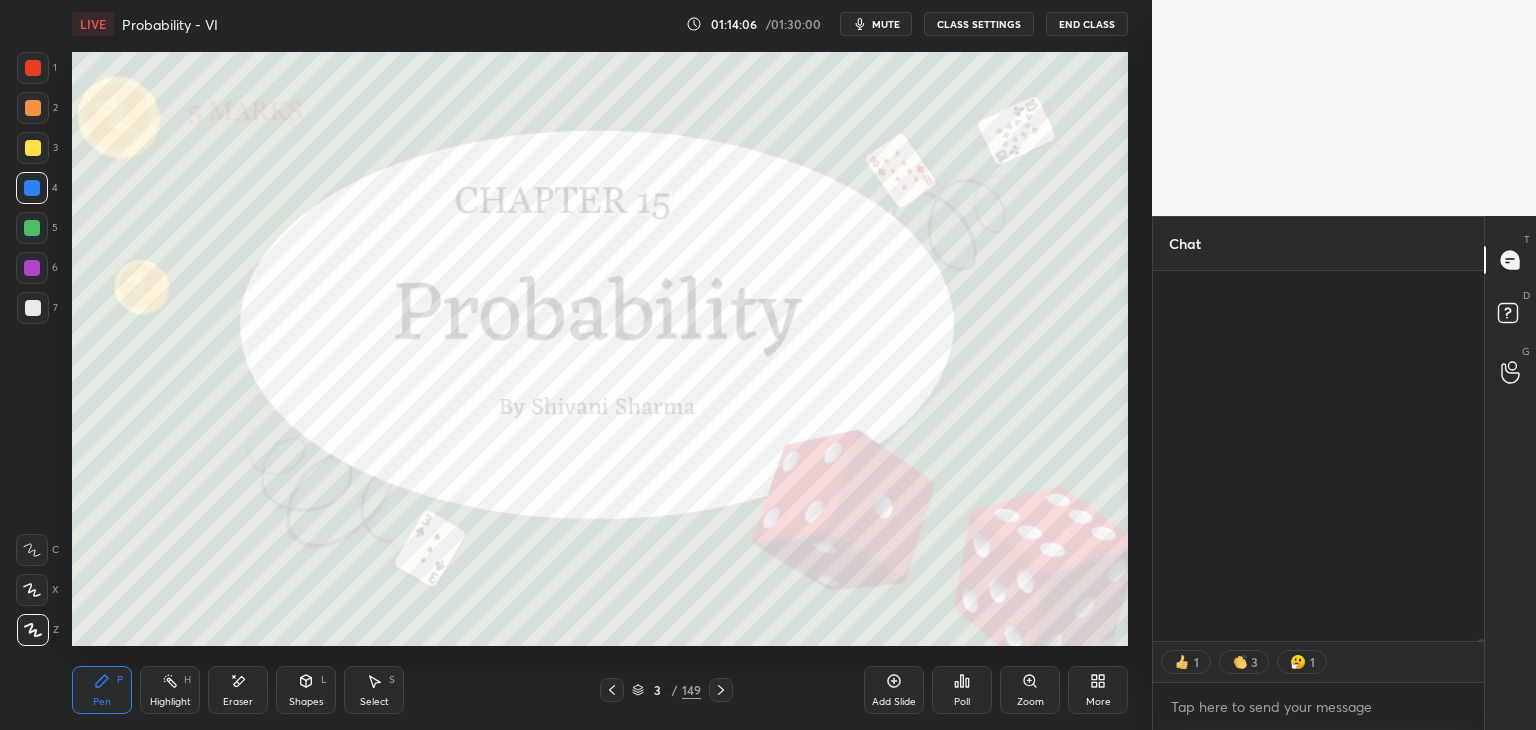 scroll, scrollTop: 98640, scrollLeft: 0, axis: vertical 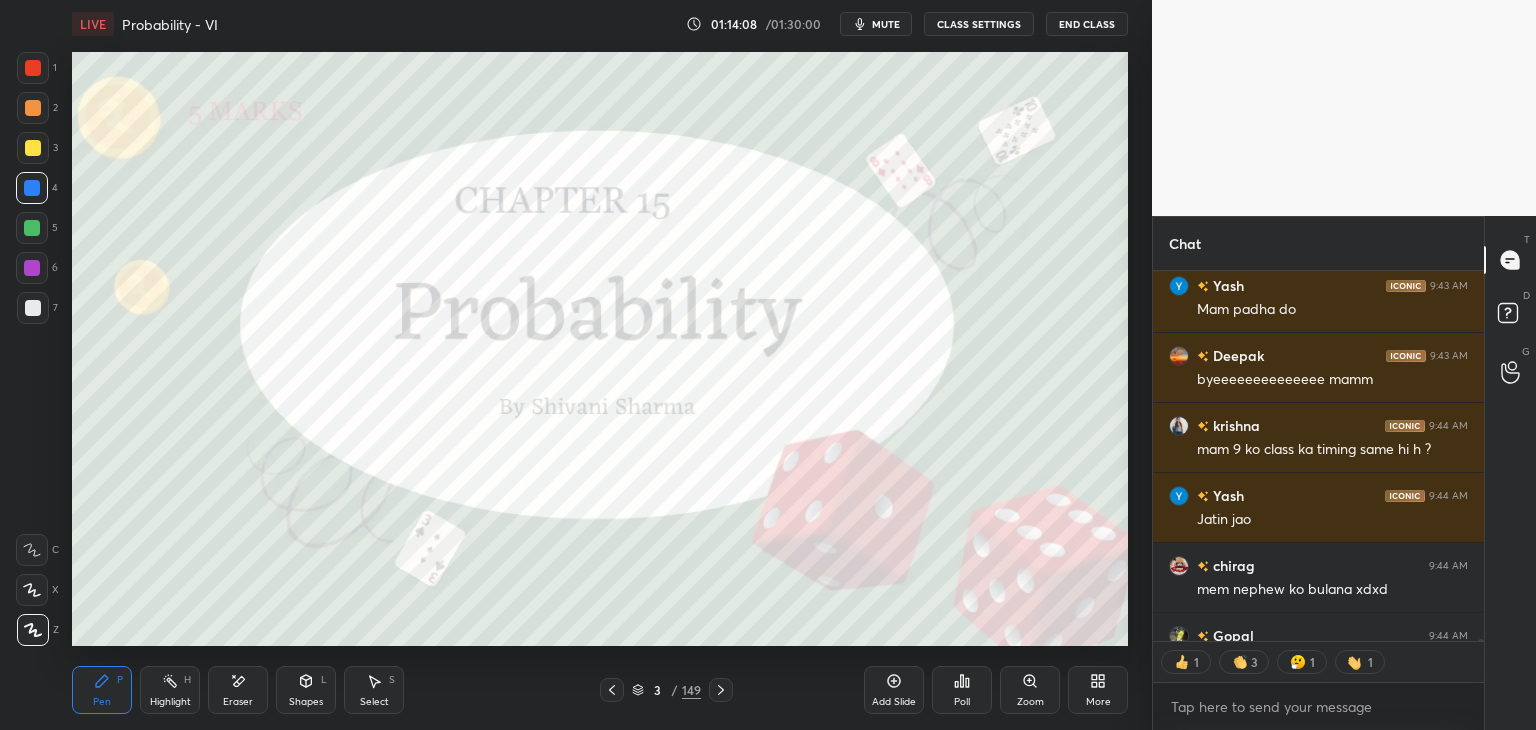 click 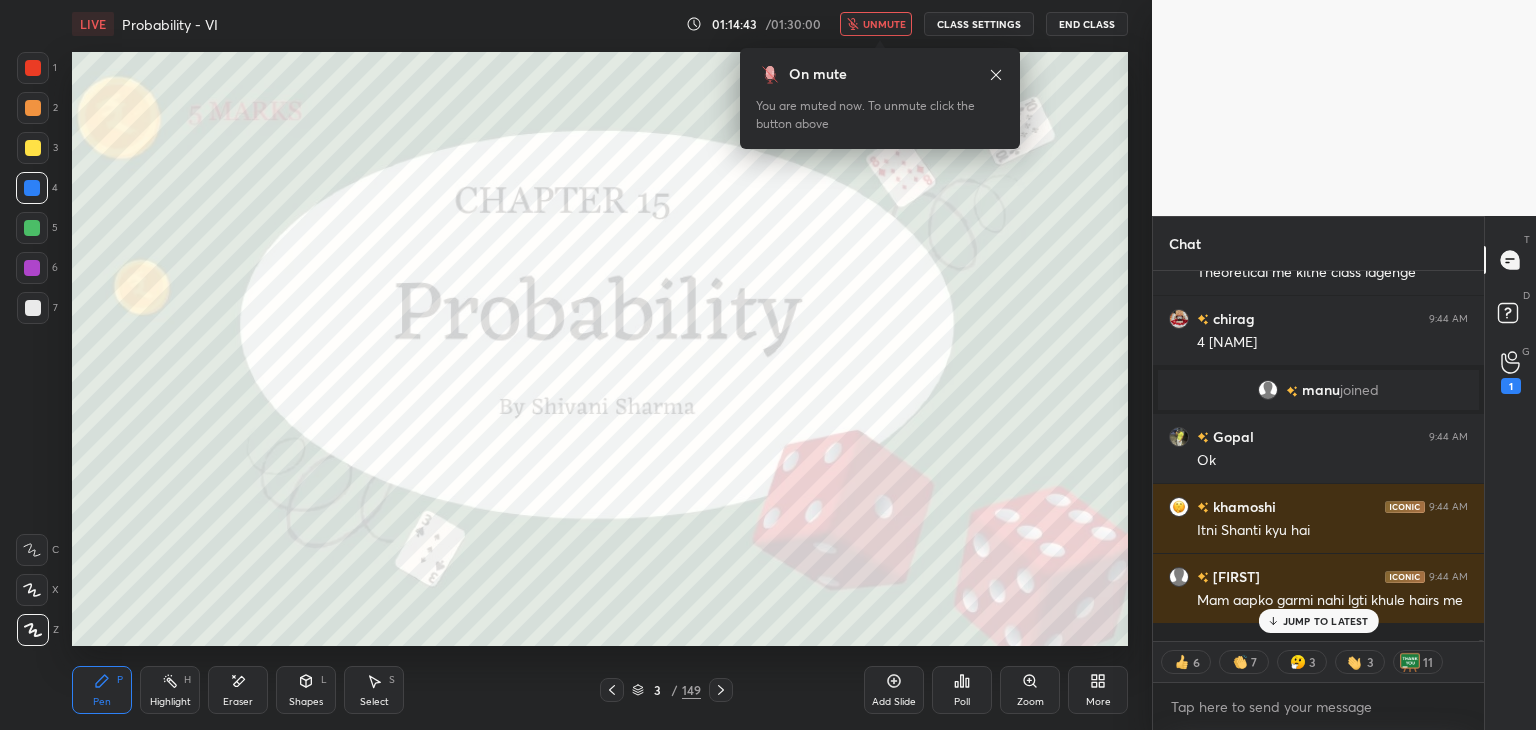 scroll, scrollTop: 96884, scrollLeft: 0, axis: vertical 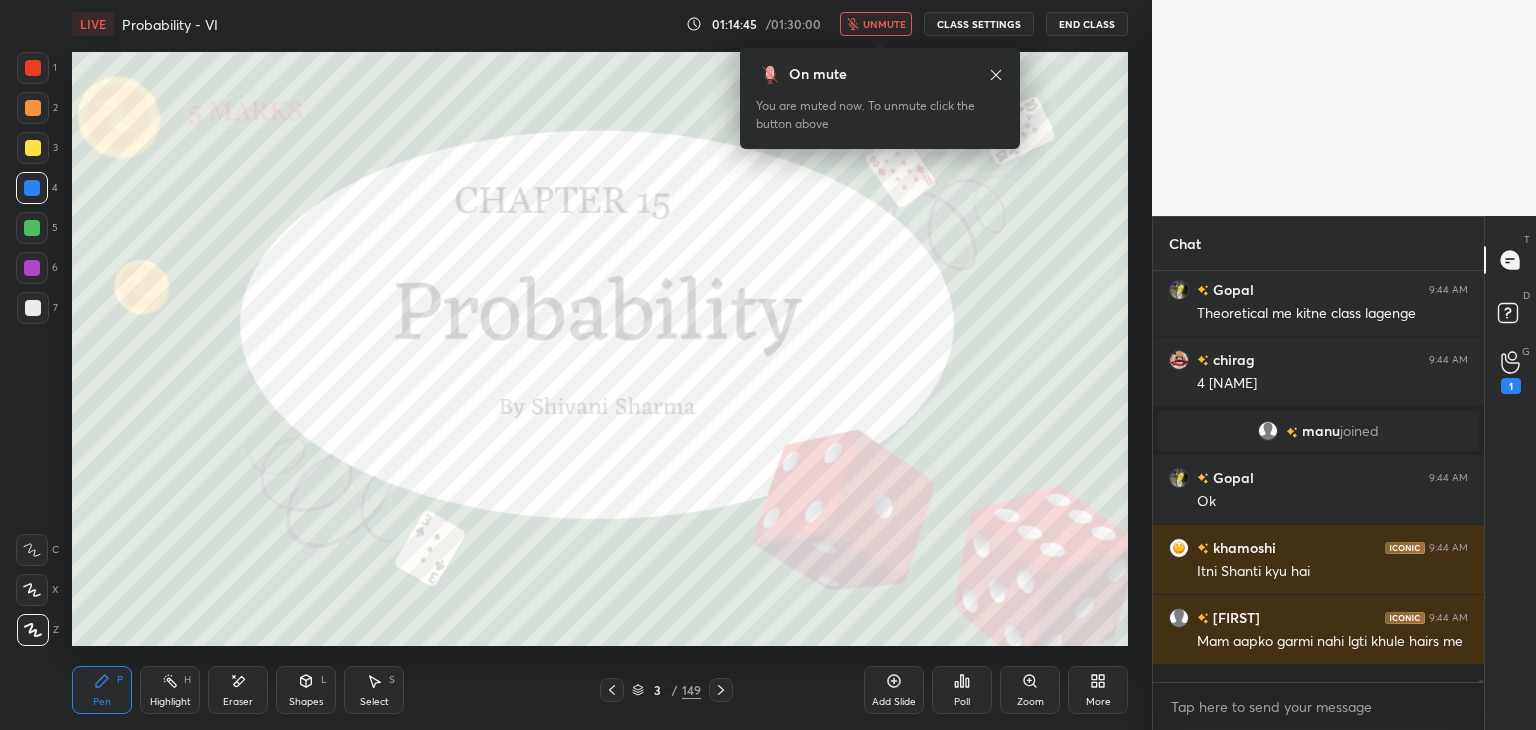 click 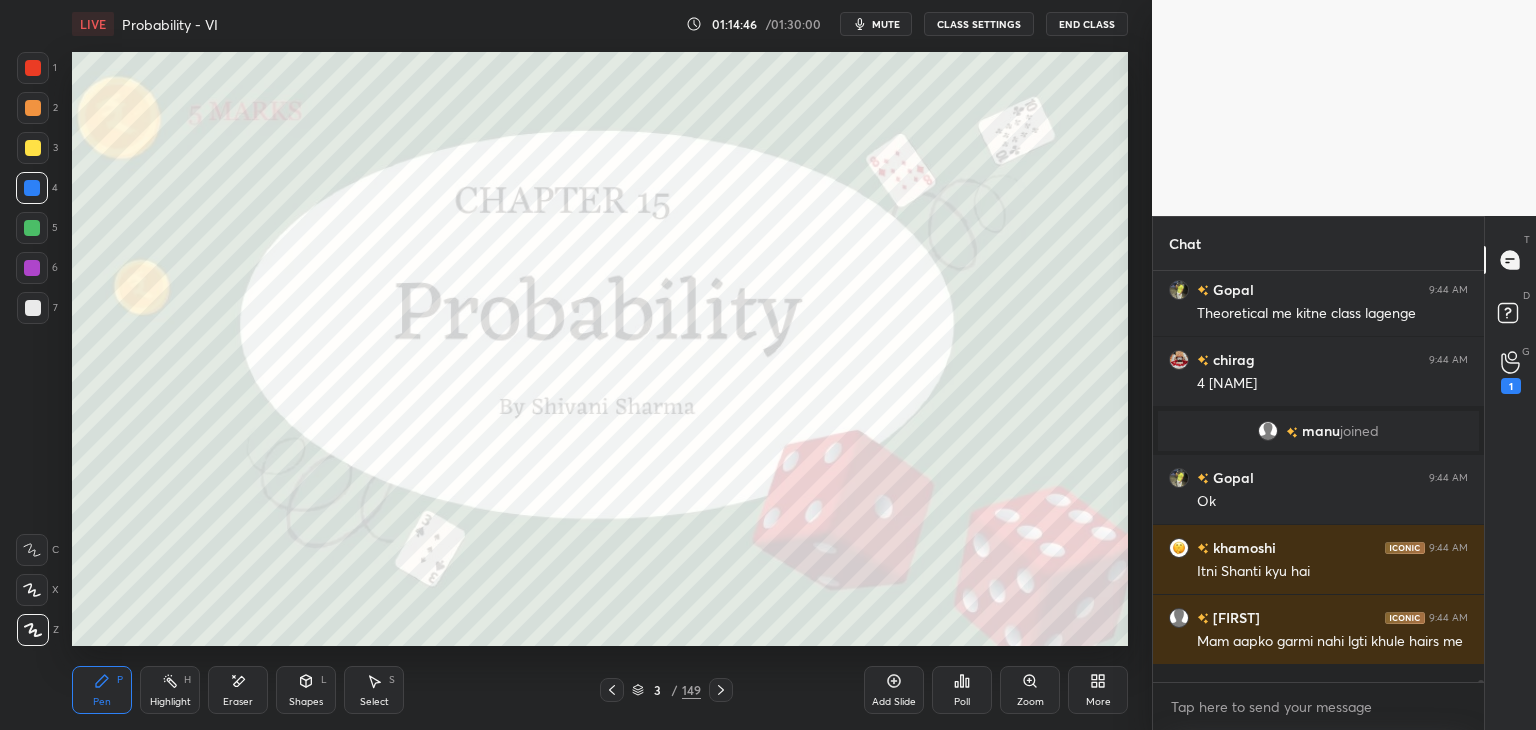 scroll, scrollTop: 96914, scrollLeft: 0, axis: vertical 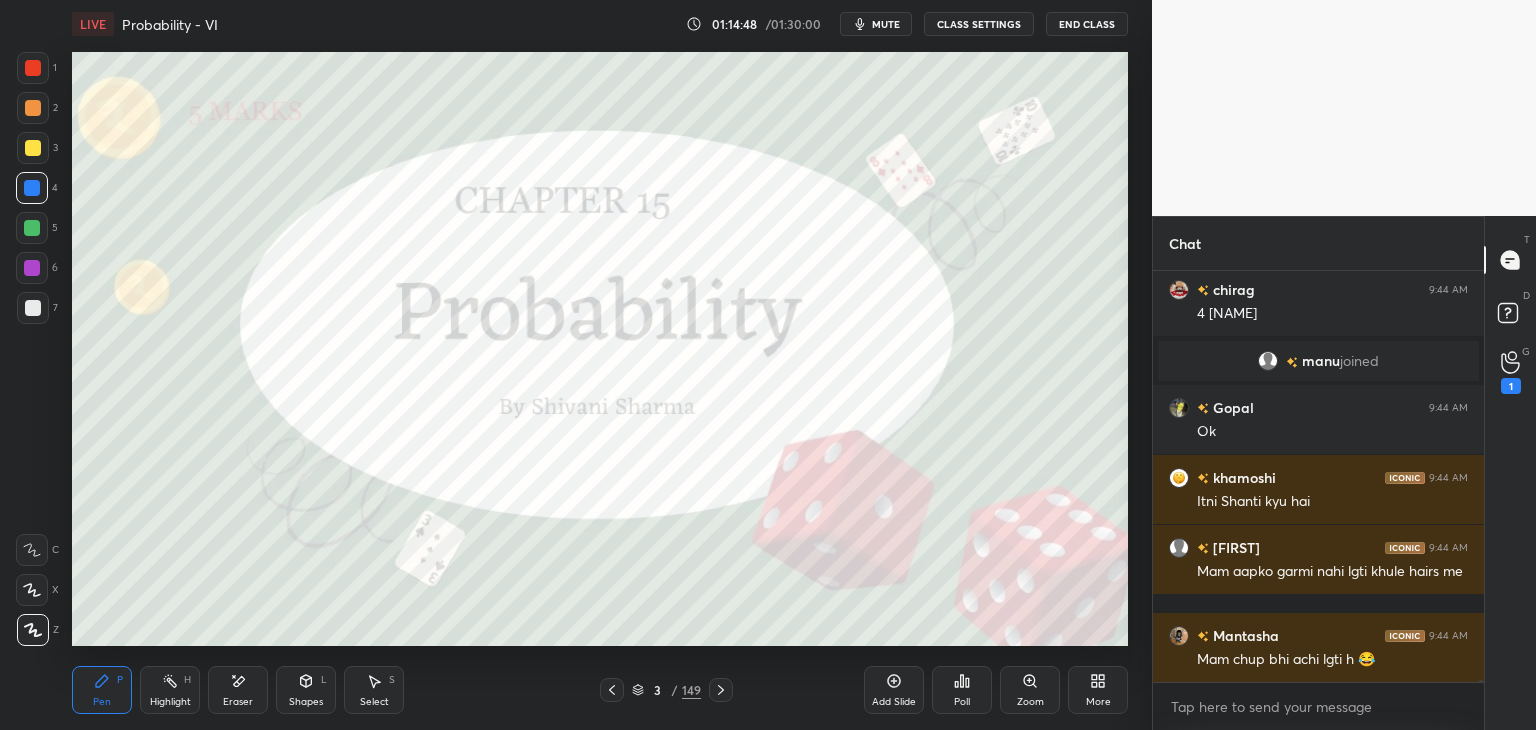 click on "More" at bounding box center (1098, 702) 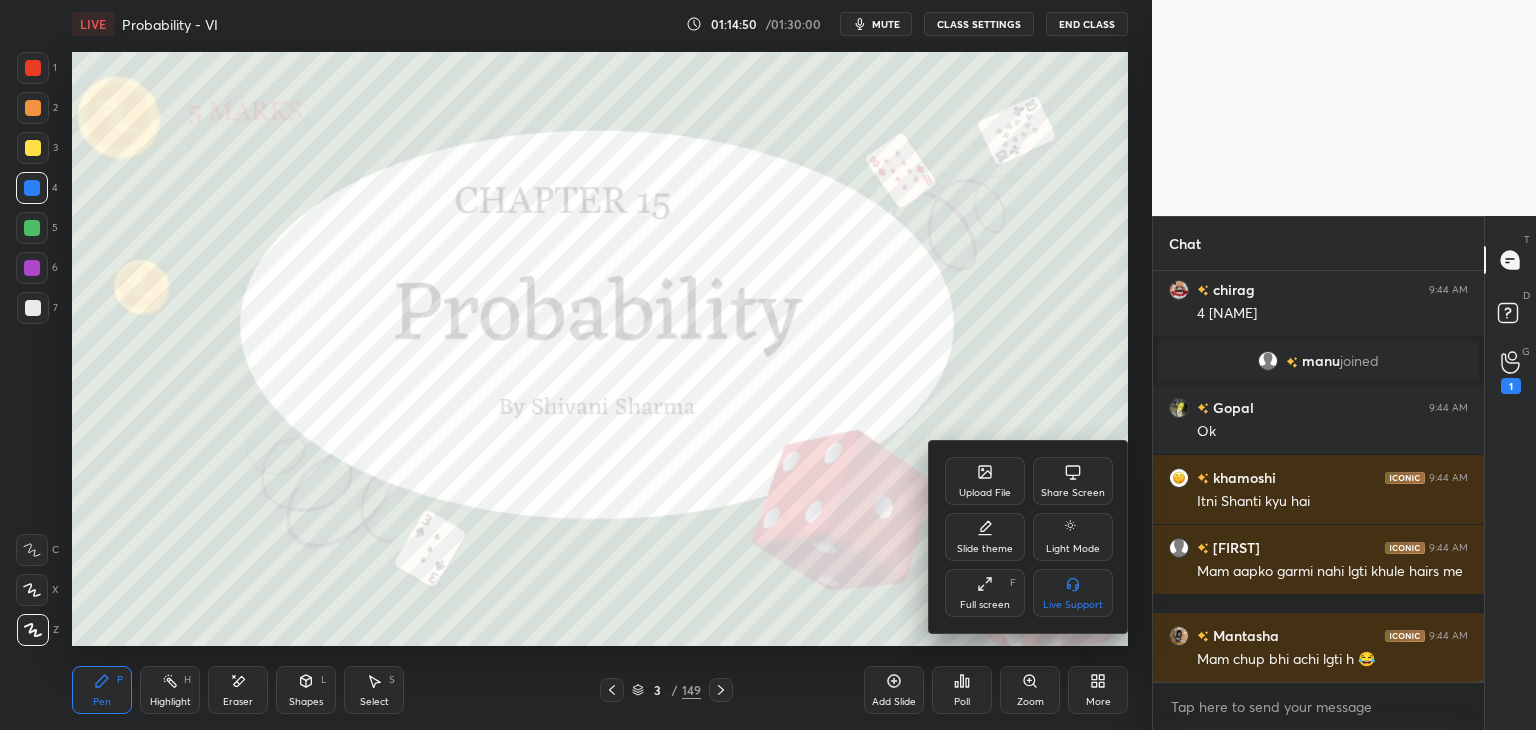 scroll, scrollTop: 96984, scrollLeft: 0, axis: vertical 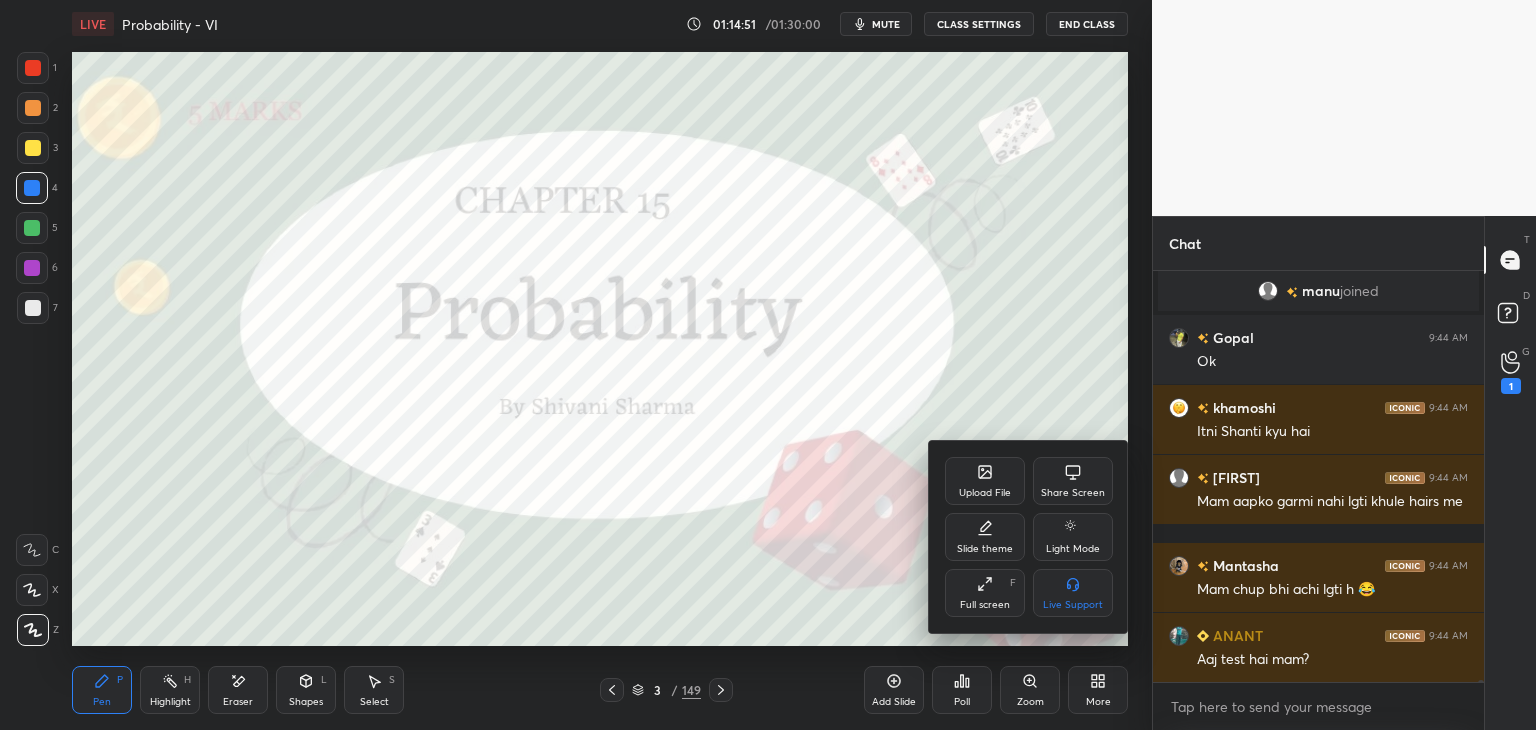 click on "Upload File" at bounding box center (985, 481) 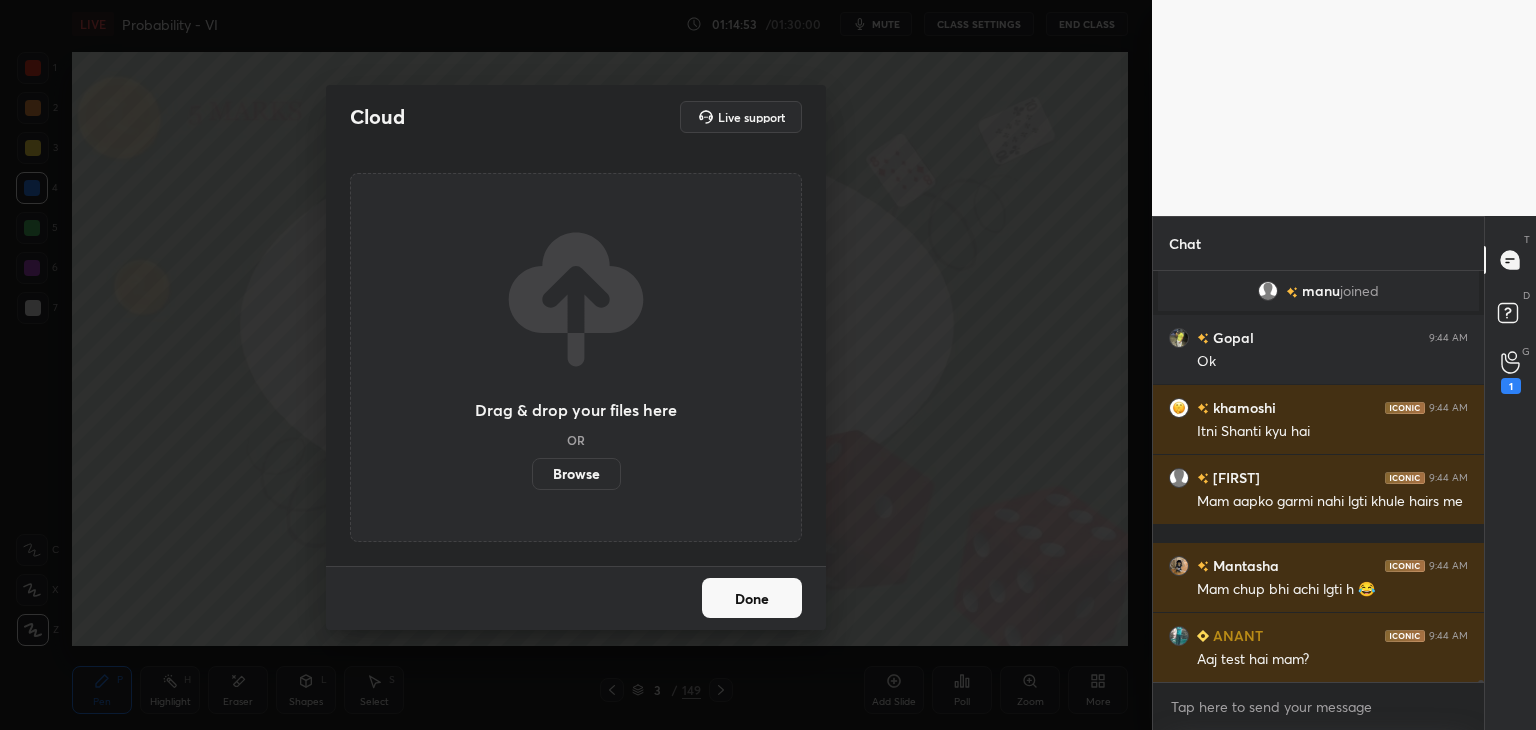 click on "Browse" at bounding box center [576, 474] 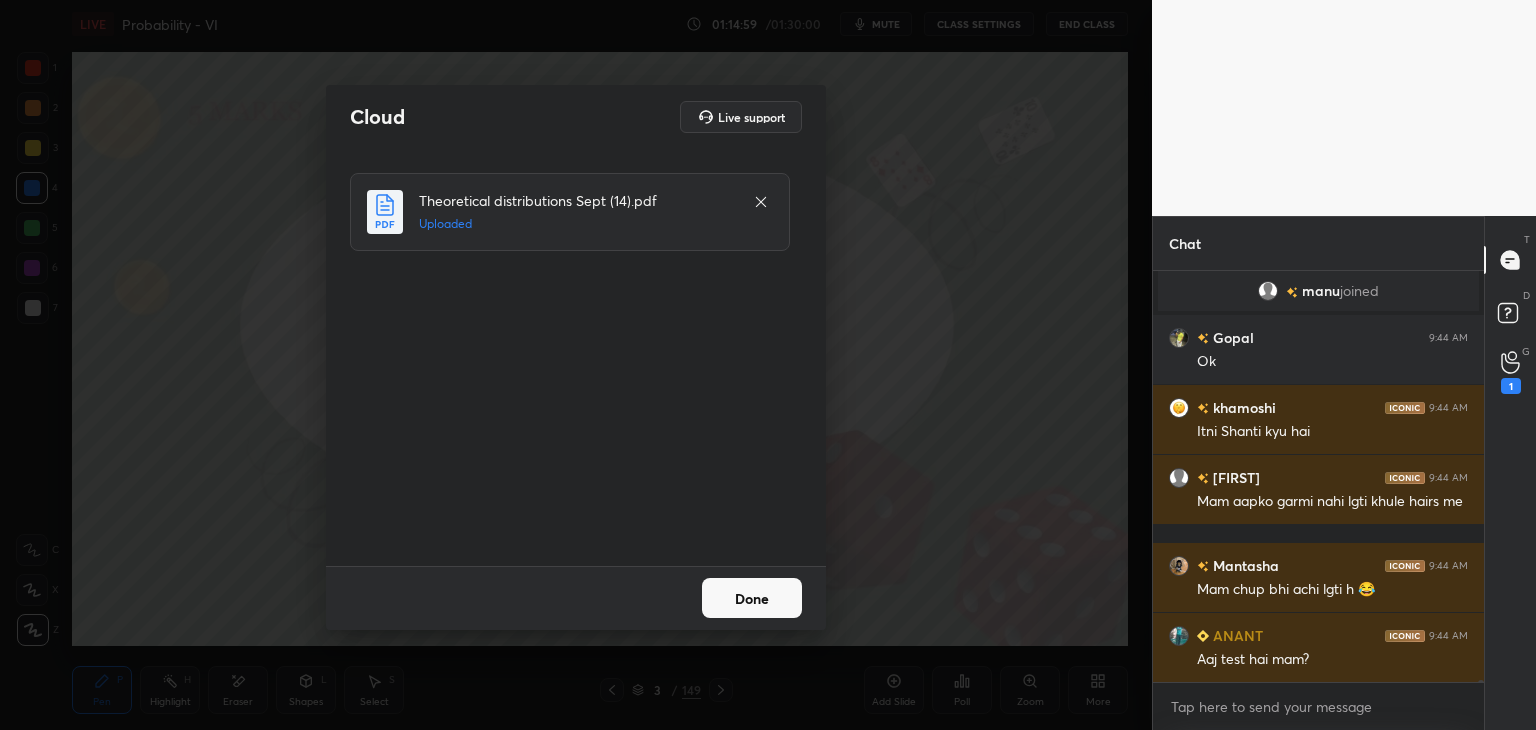 click on "Done" at bounding box center (752, 598) 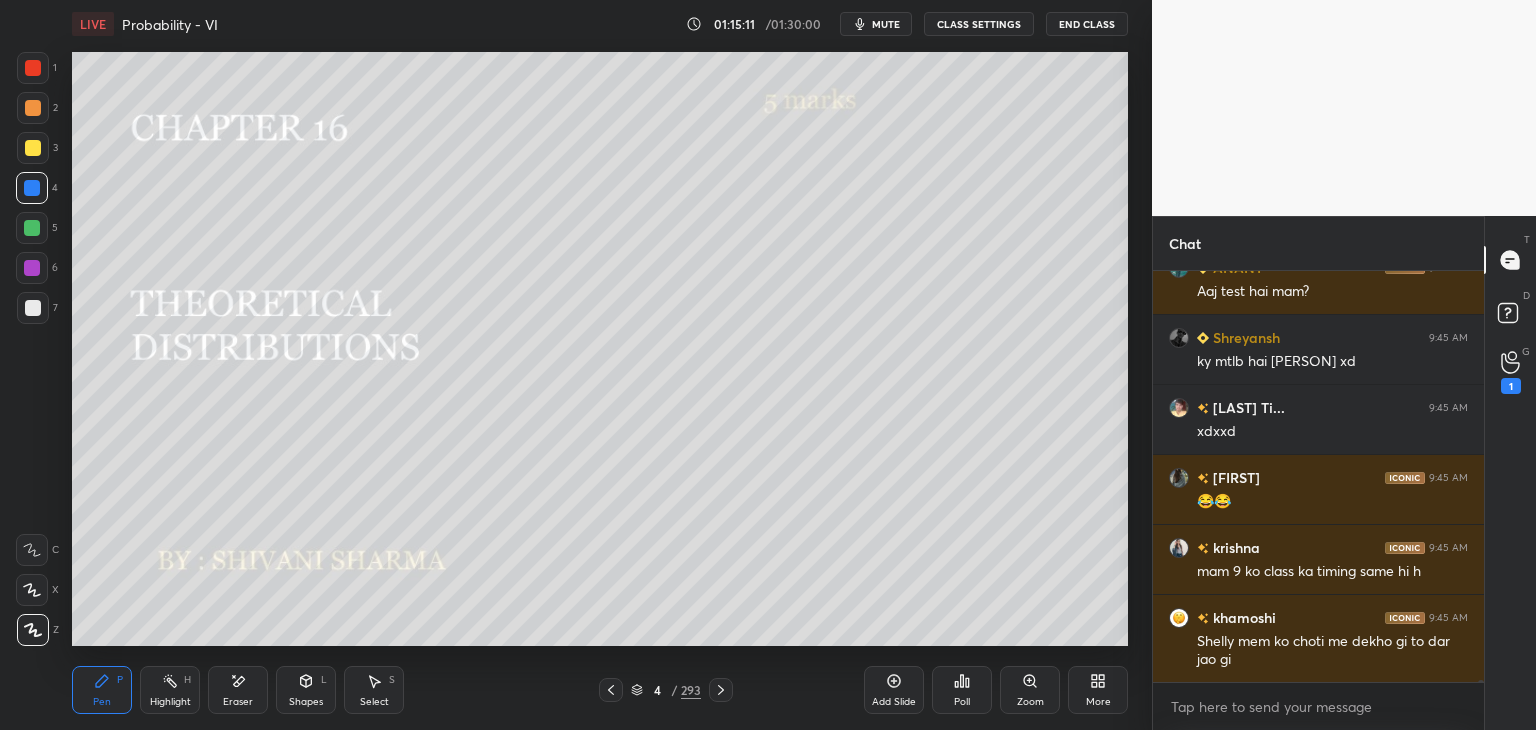 scroll, scrollTop: 97422, scrollLeft: 0, axis: vertical 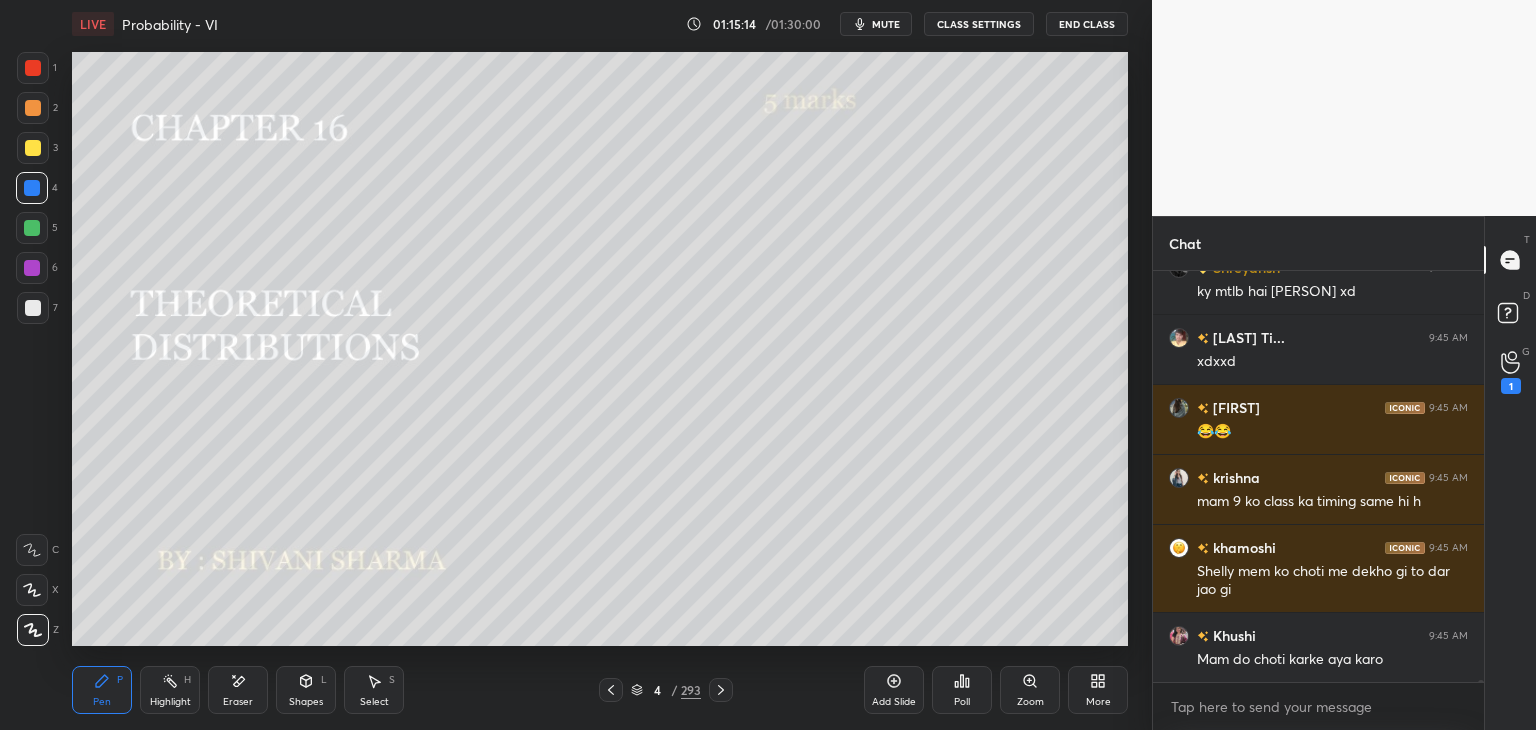 click 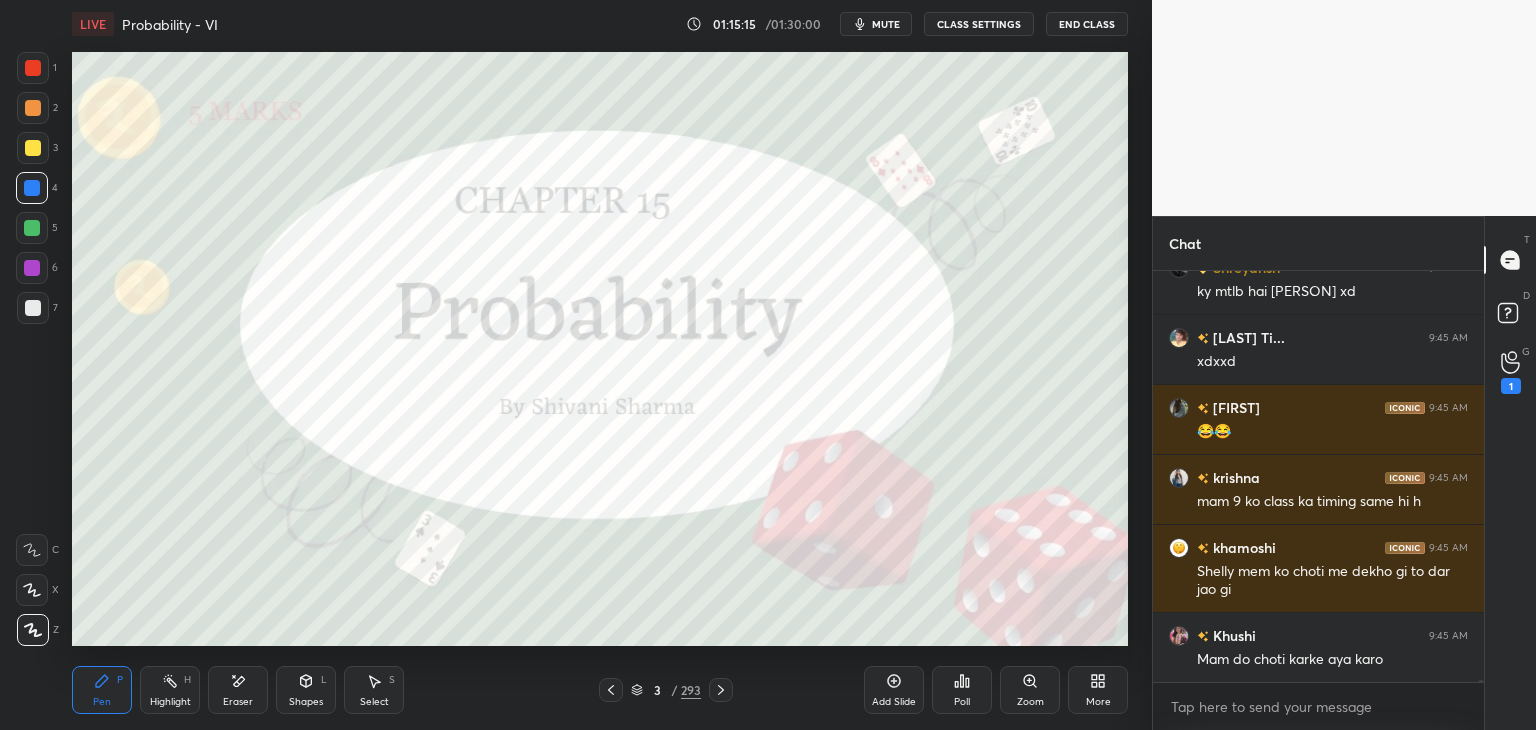 click 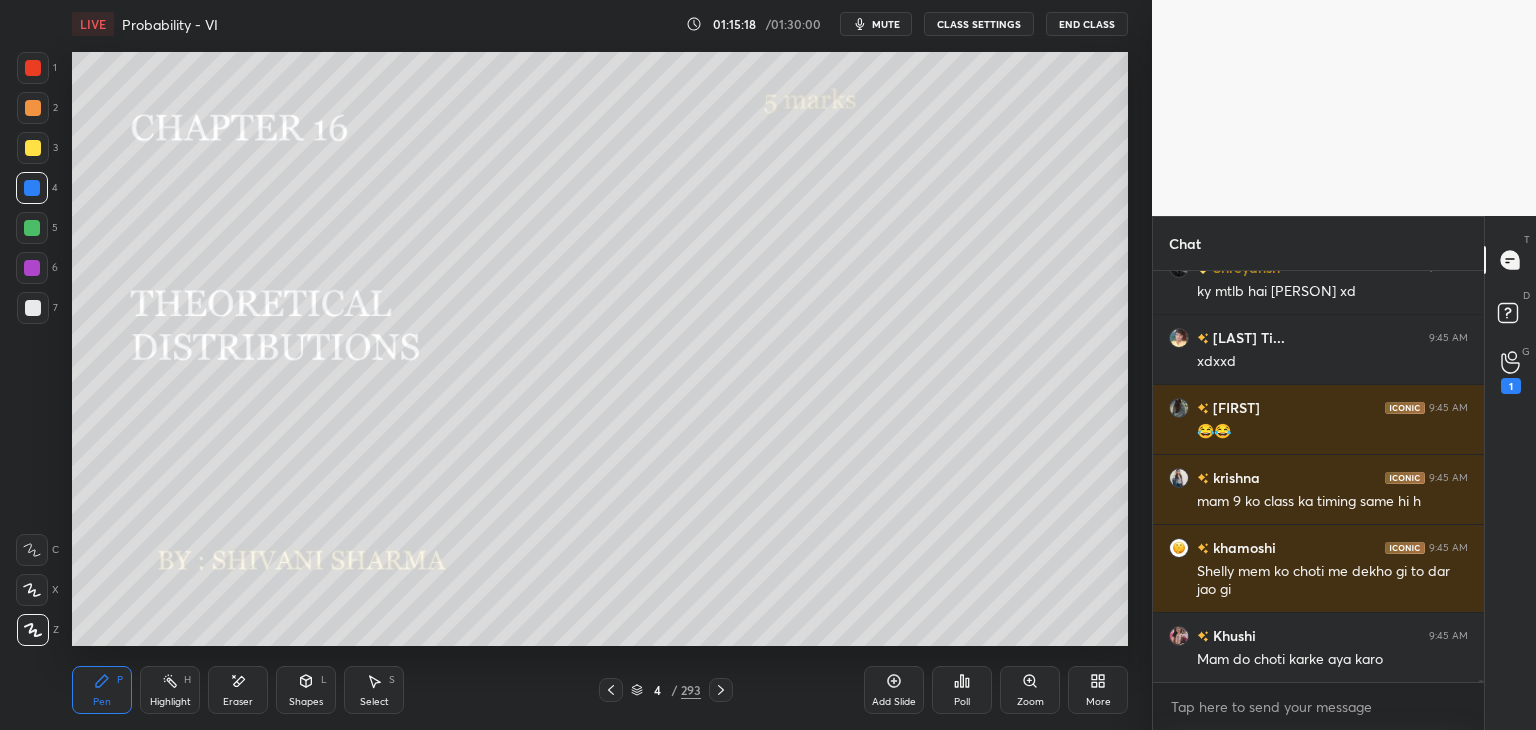 scroll, scrollTop: 97492, scrollLeft: 0, axis: vertical 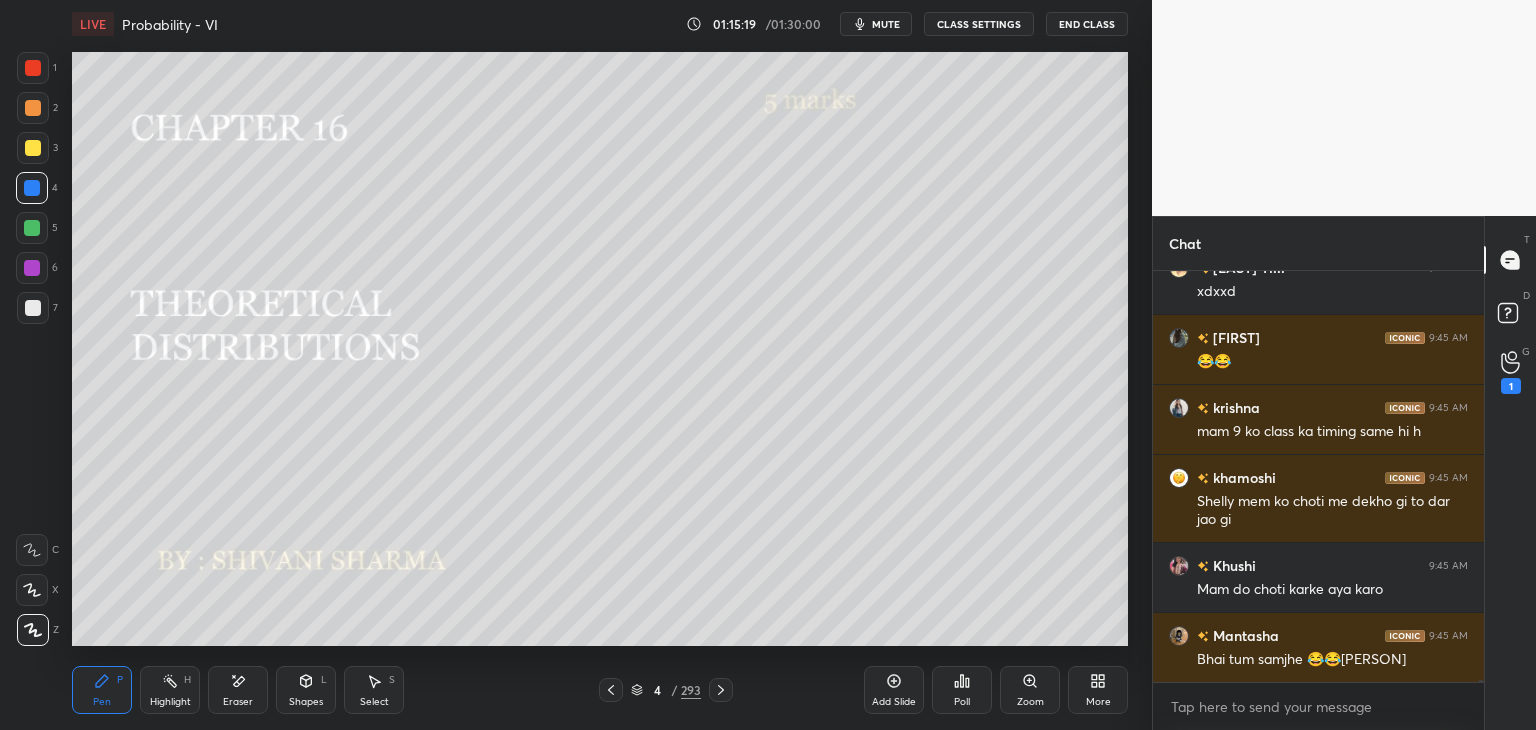 click 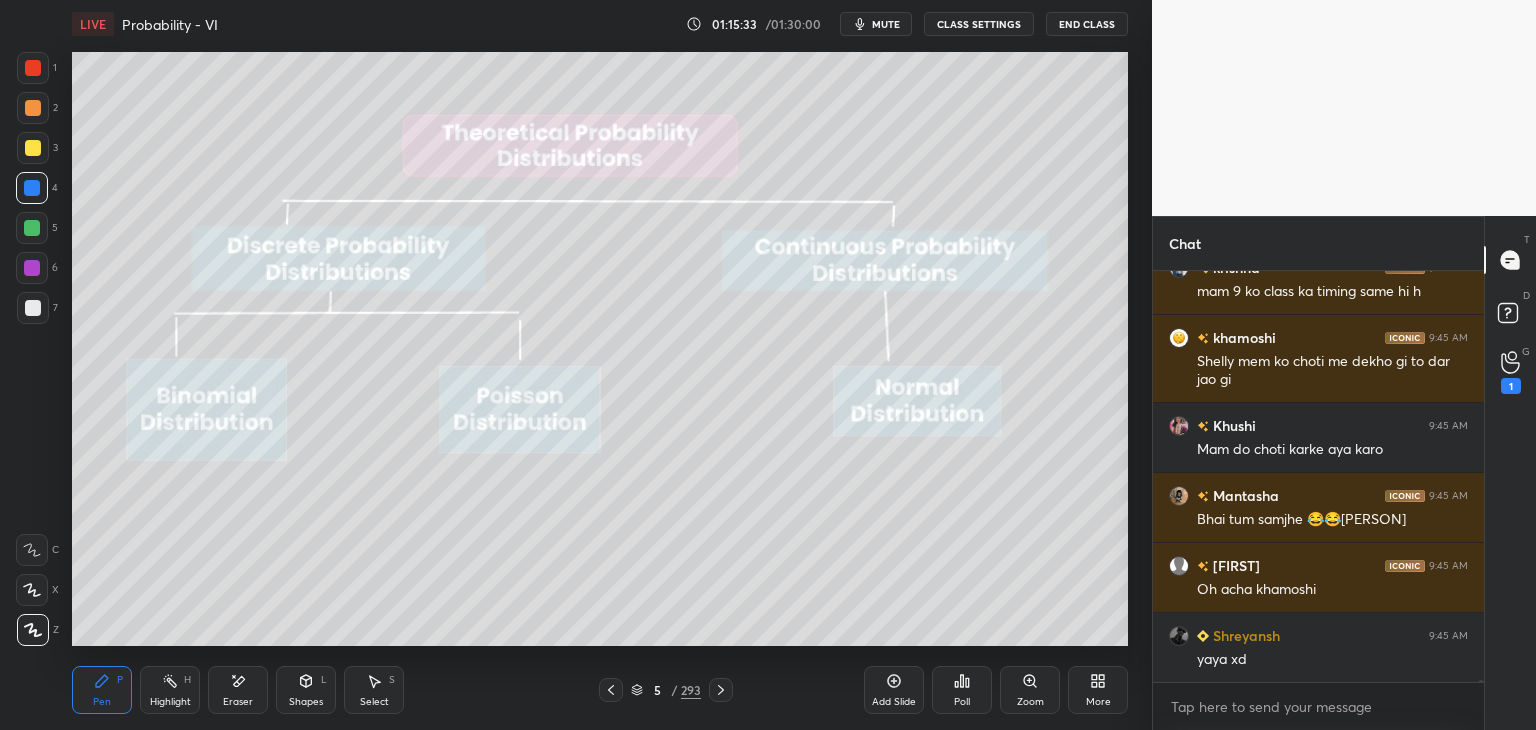 scroll, scrollTop: 97680, scrollLeft: 0, axis: vertical 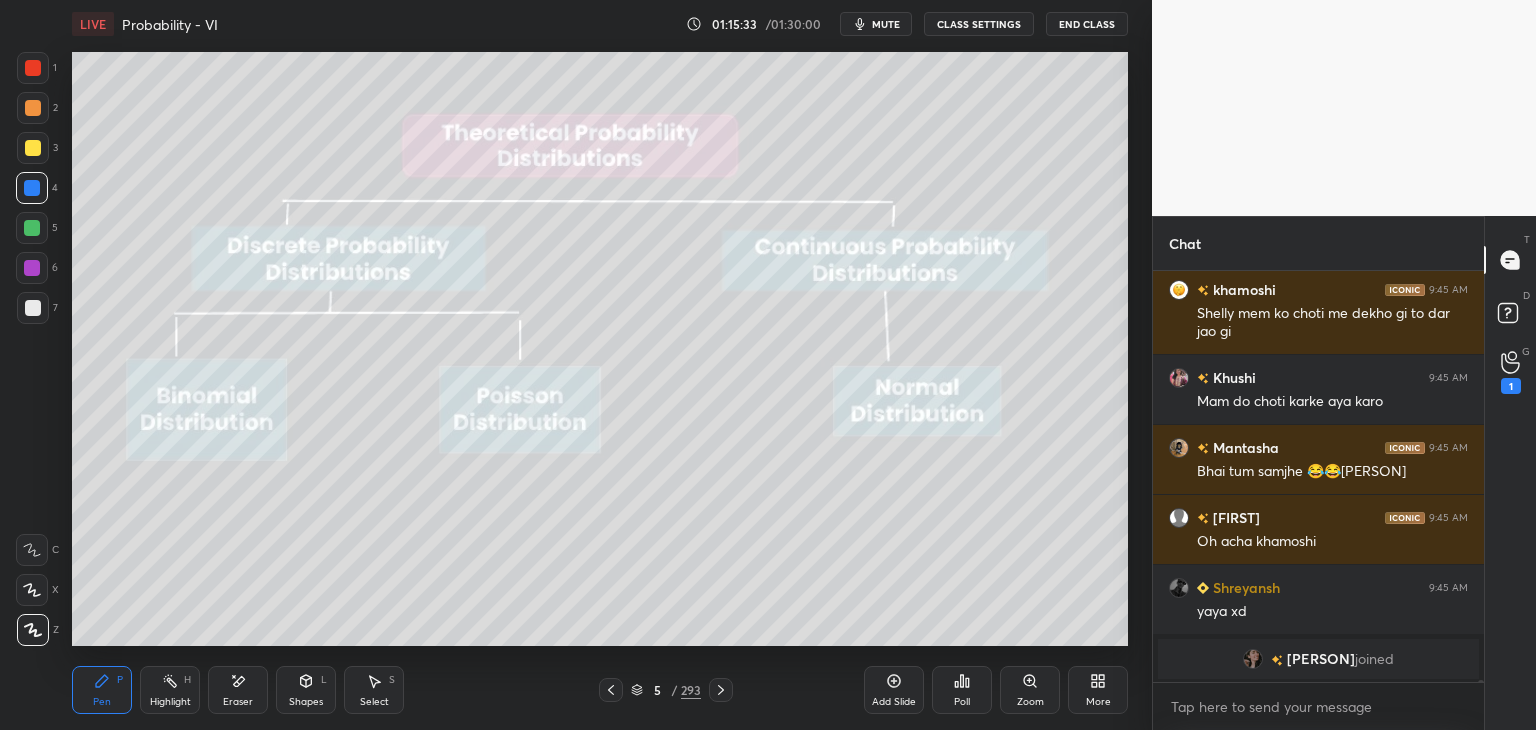 click 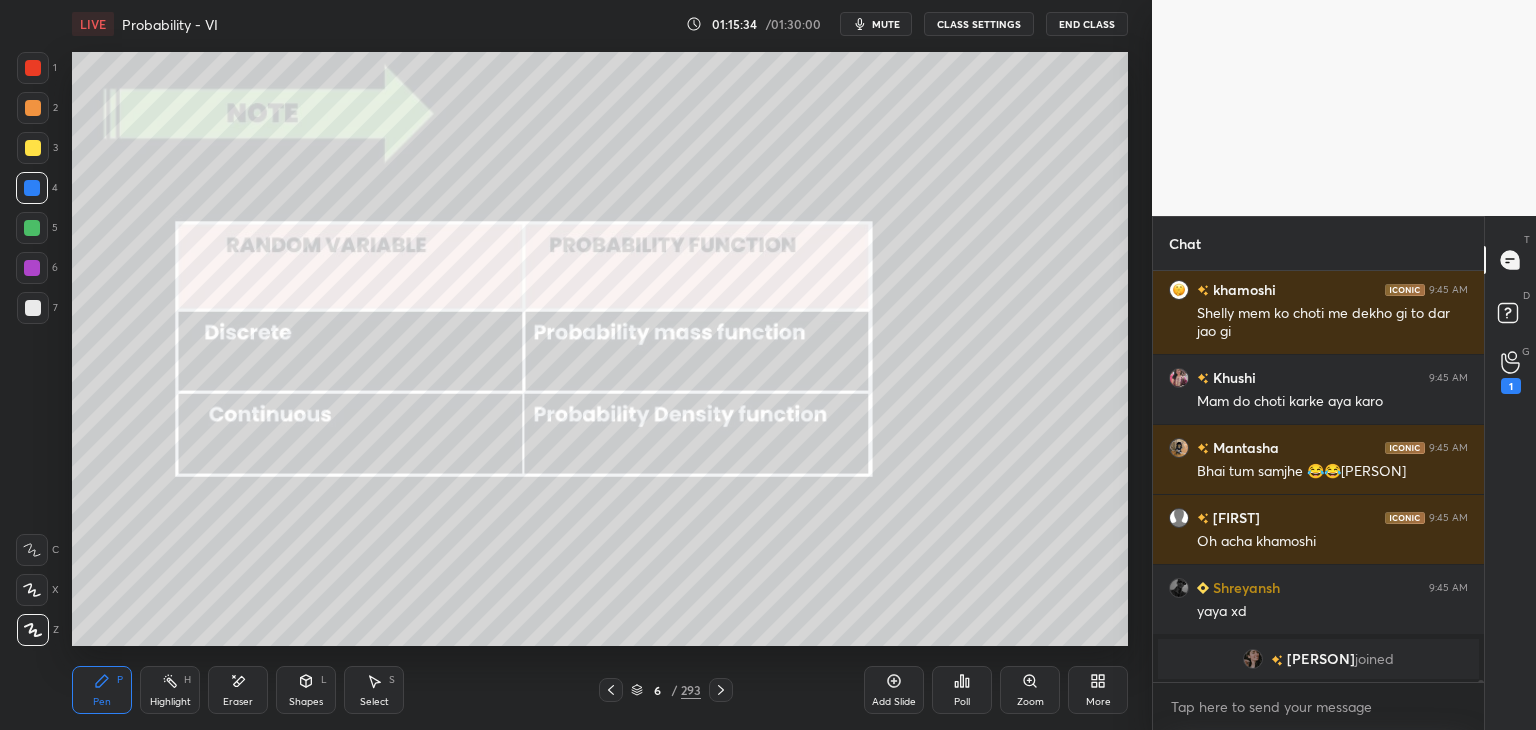 click 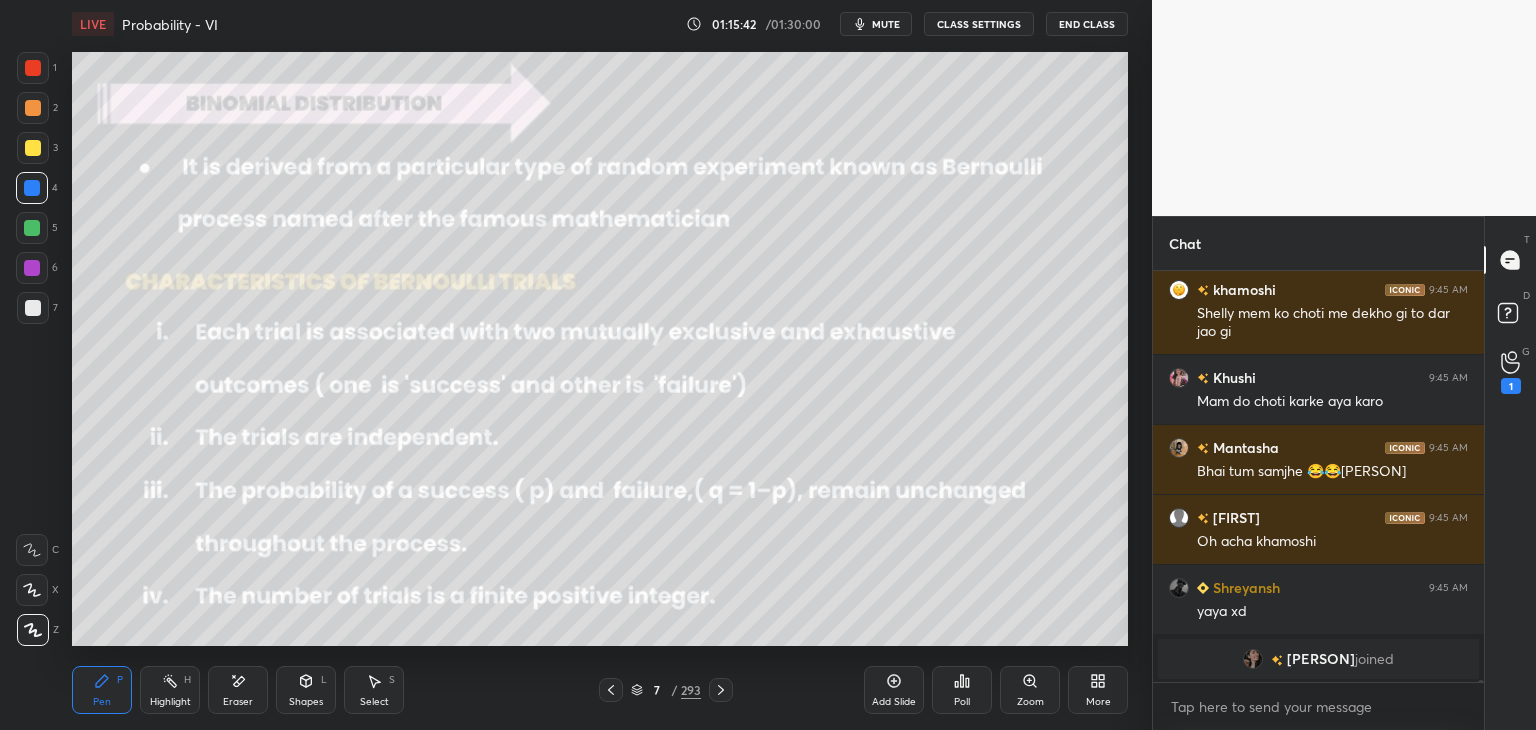 scroll, scrollTop: 97510, scrollLeft: 0, axis: vertical 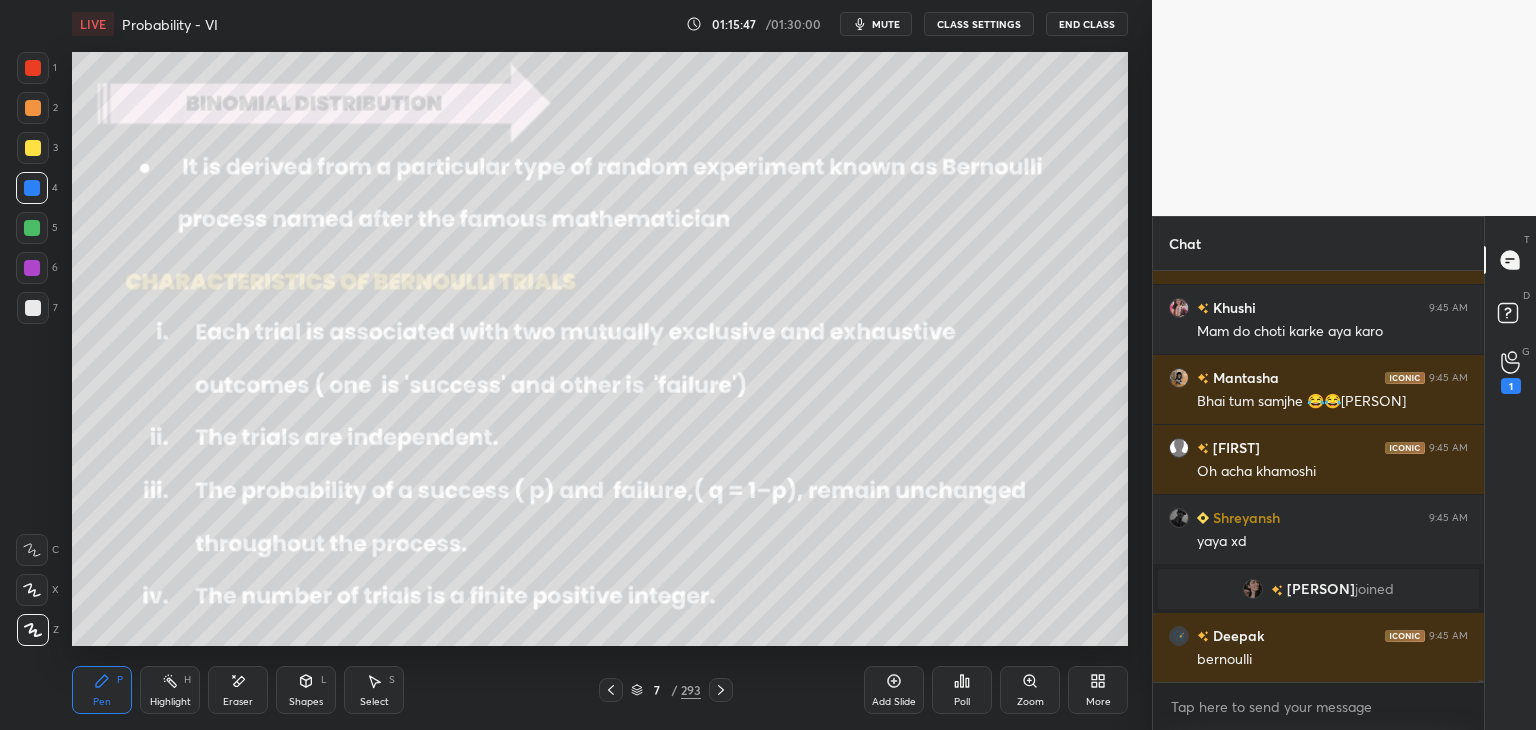 click 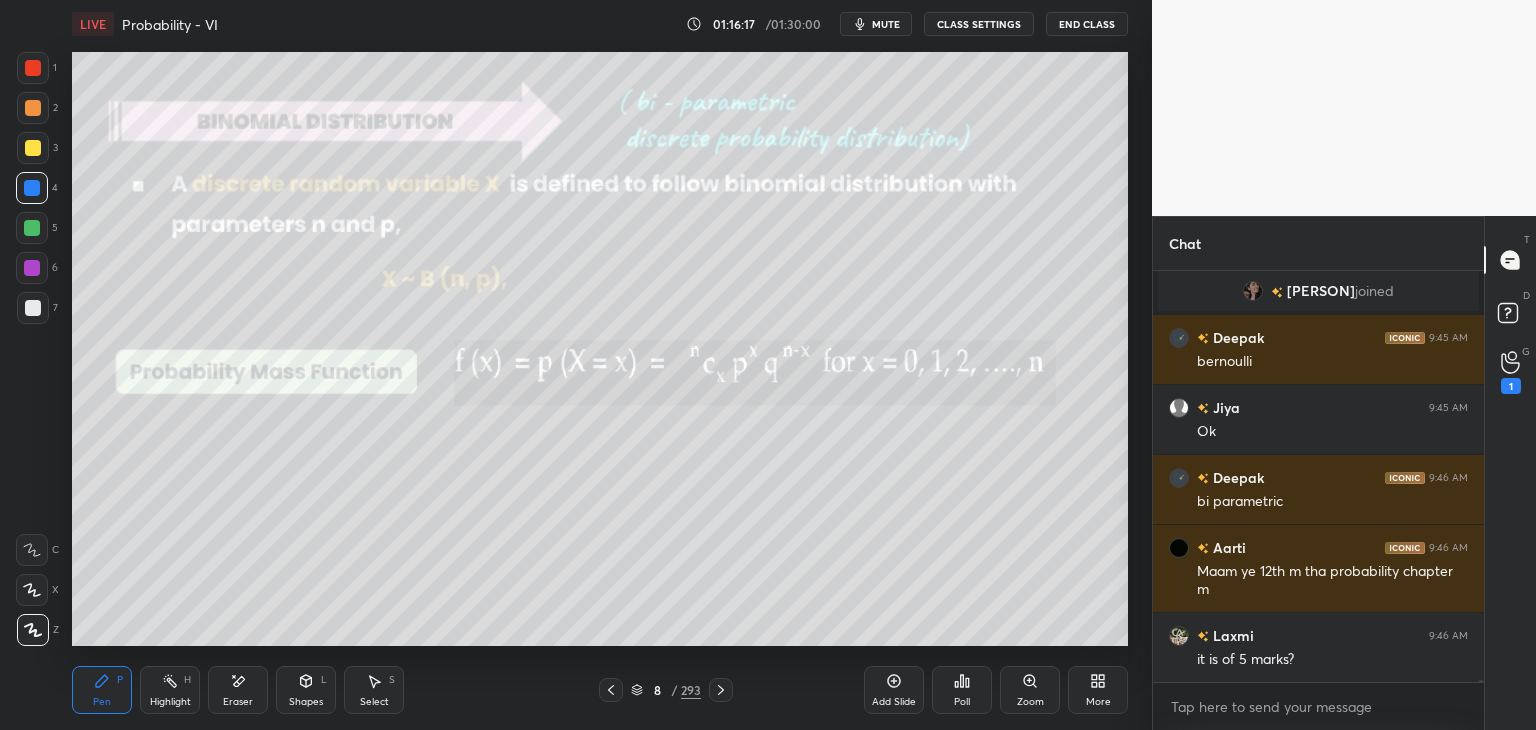 scroll, scrollTop: 97878, scrollLeft: 0, axis: vertical 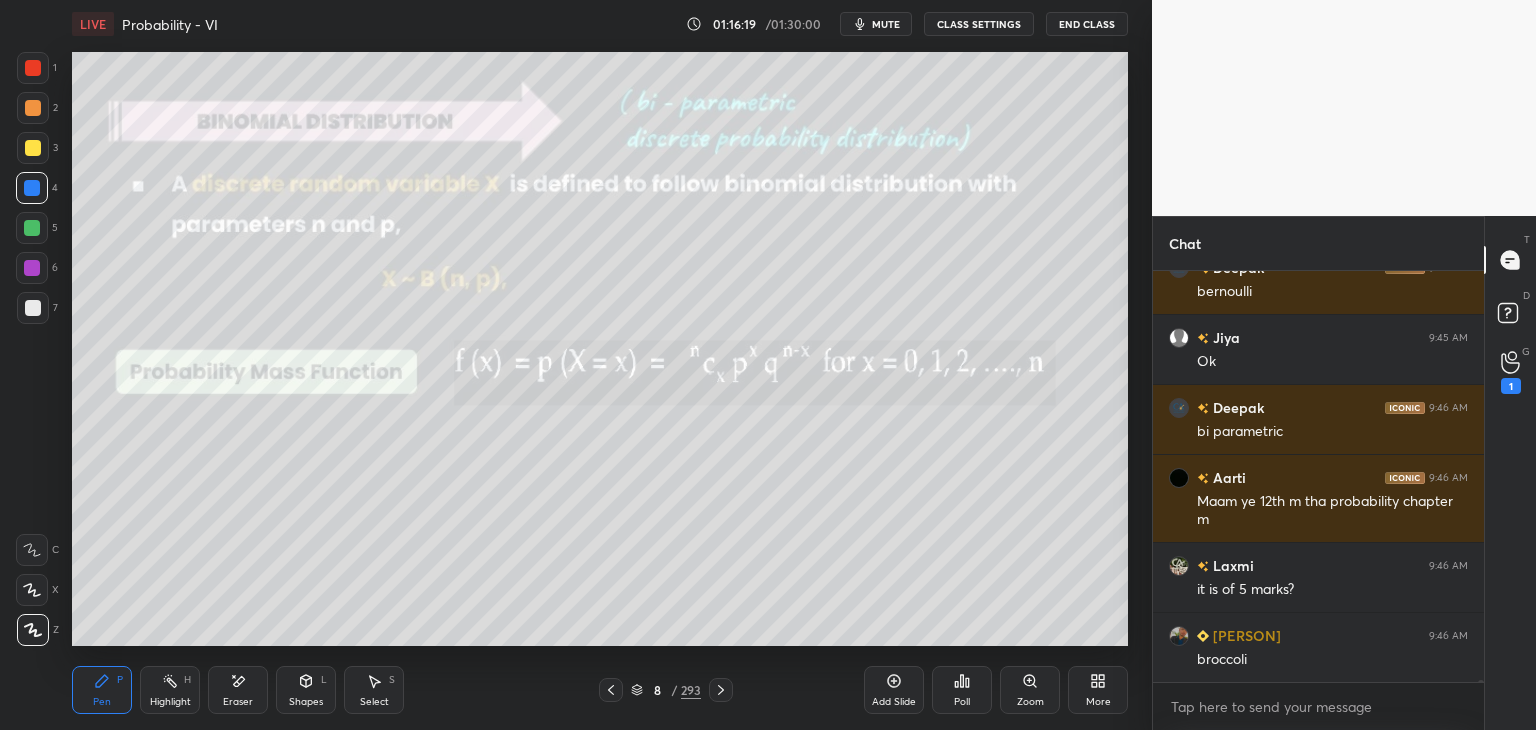 click 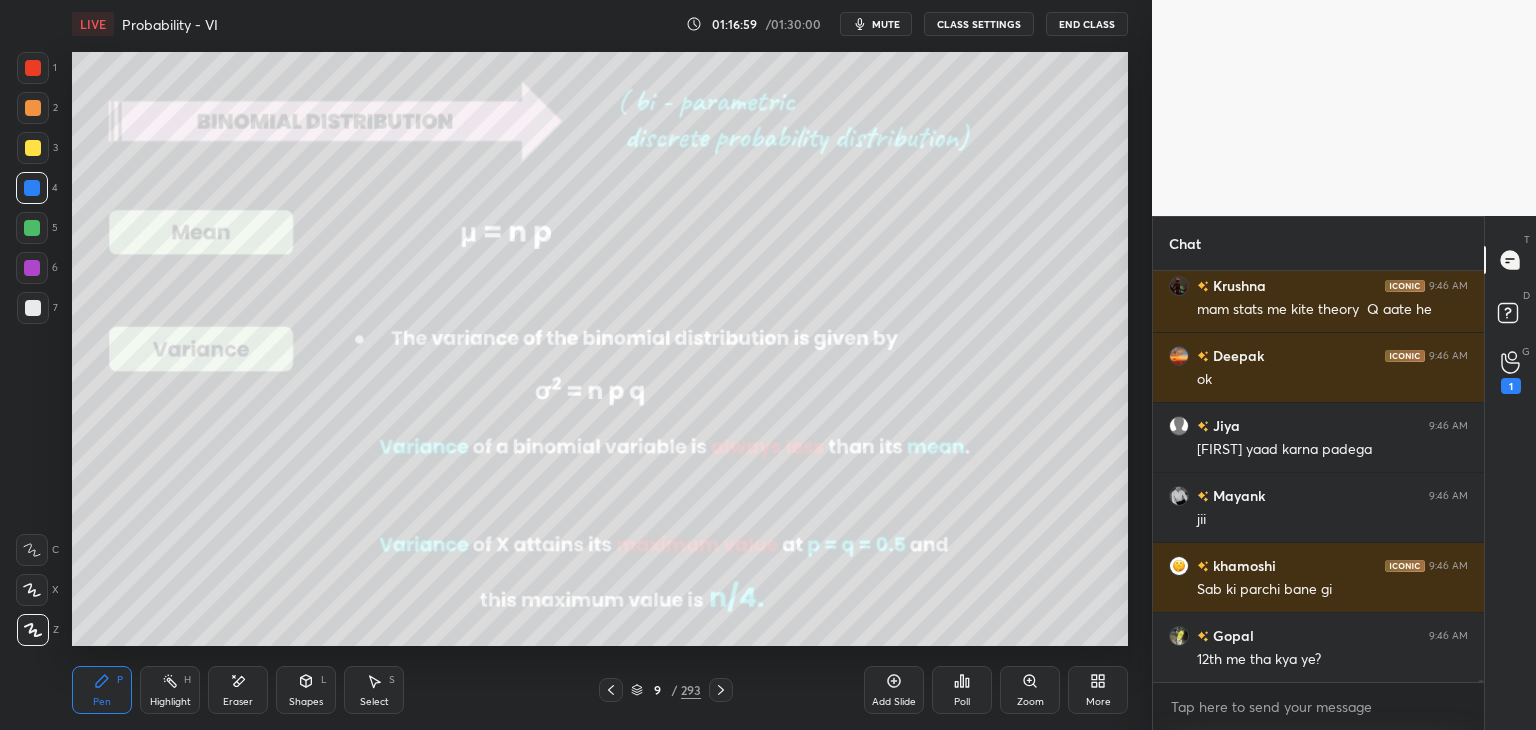 scroll, scrollTop: 98668, scrollLeft: 0, axis: vertical 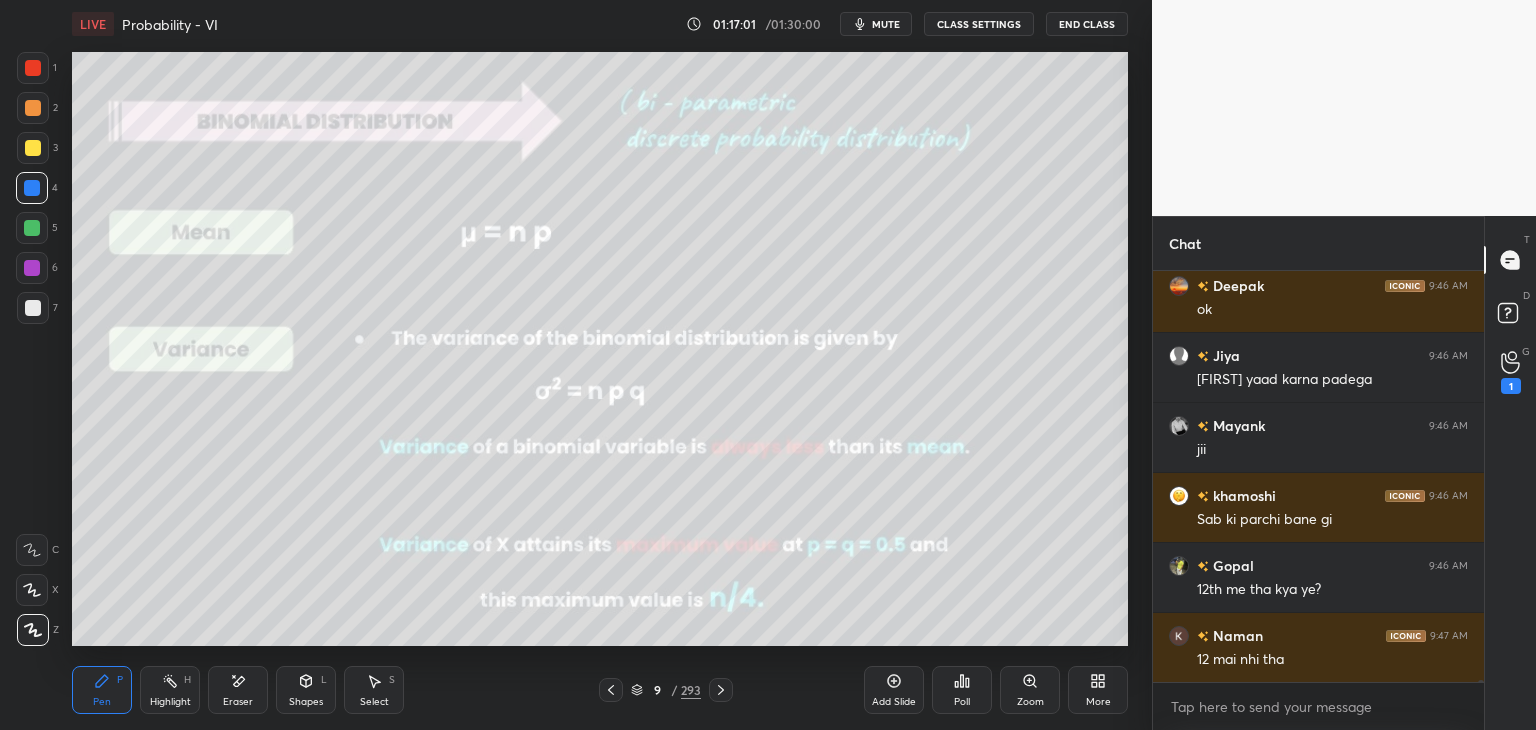 click 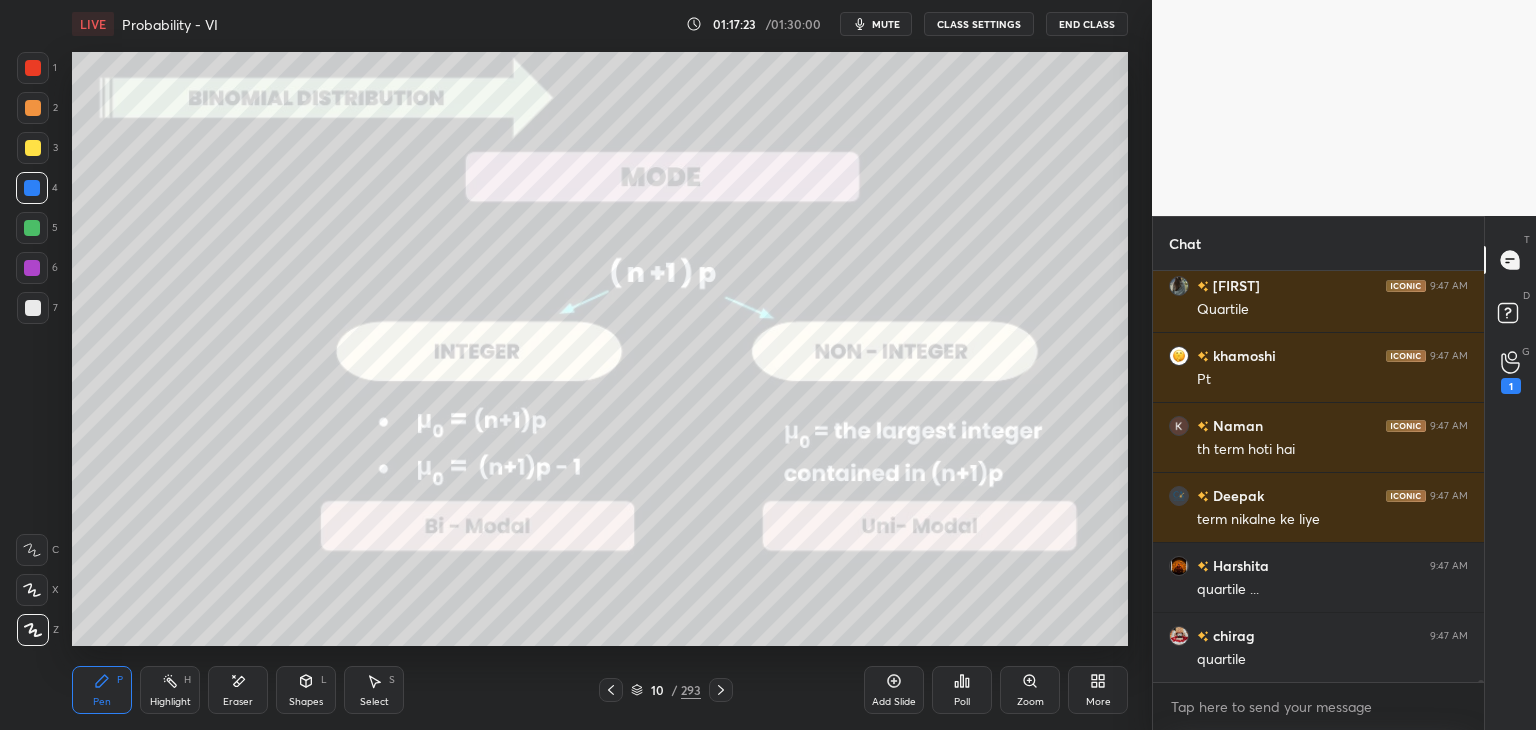 scroll, scrollTop: 100200, scrollLeft: 0, axis: vertical 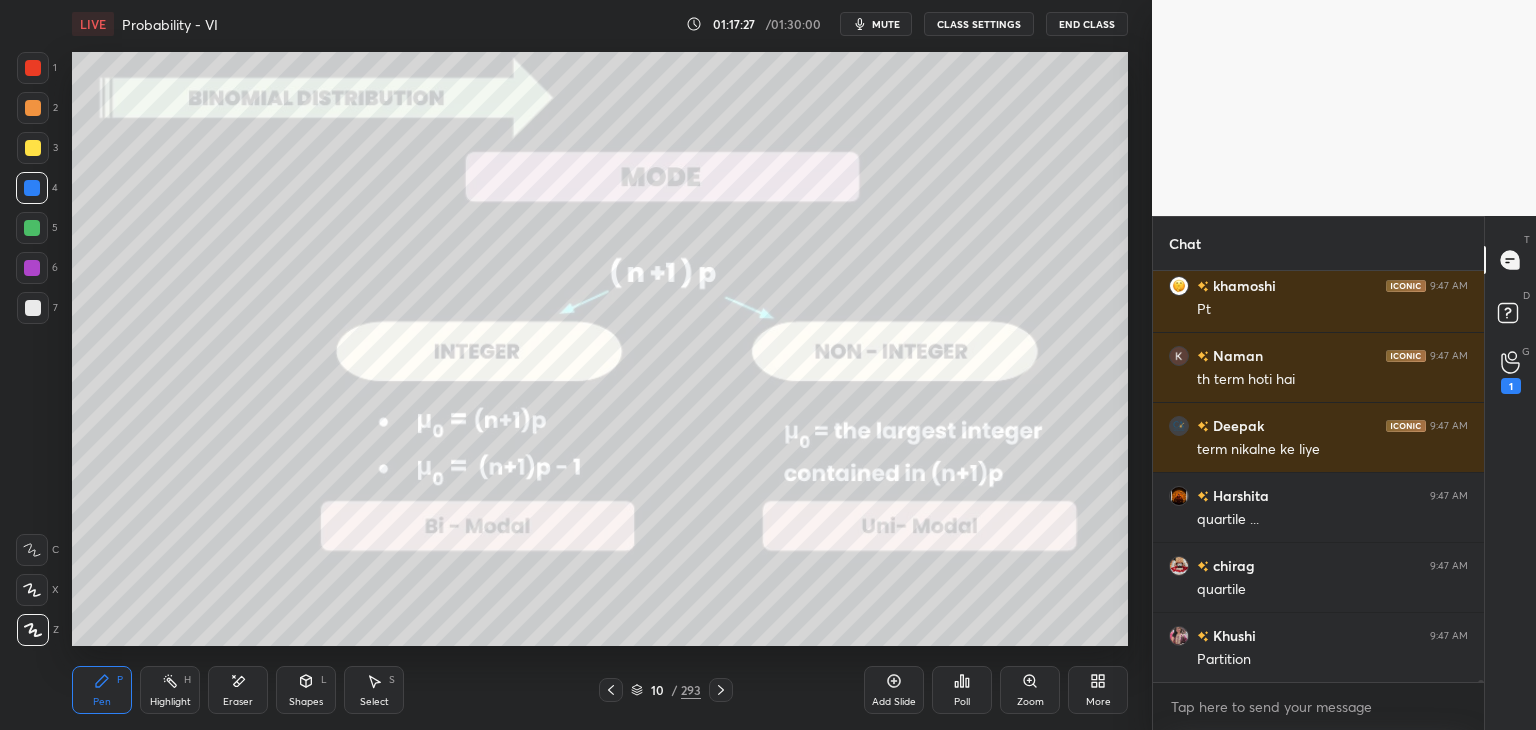 click 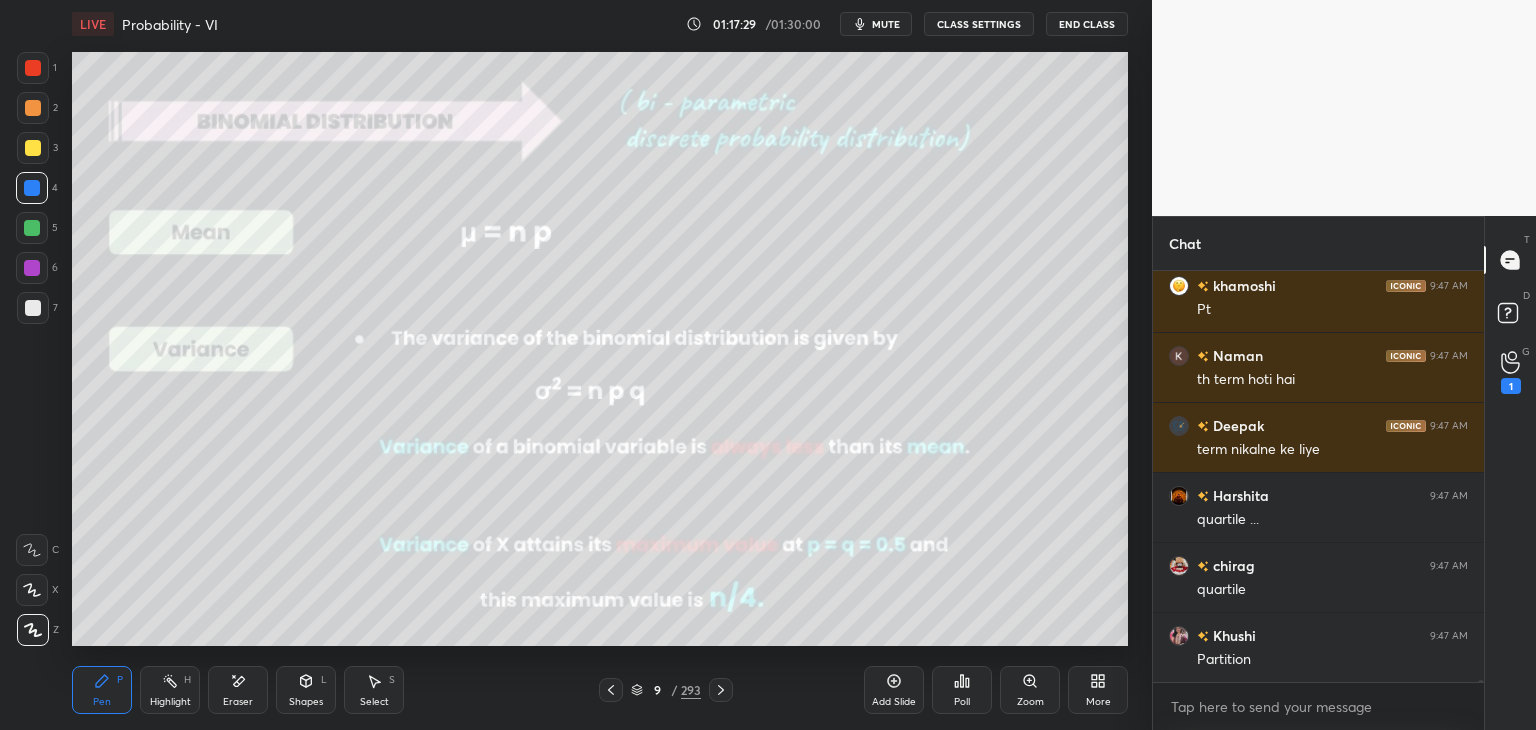 click on "9 / 293" at bounding box center [666, 690] 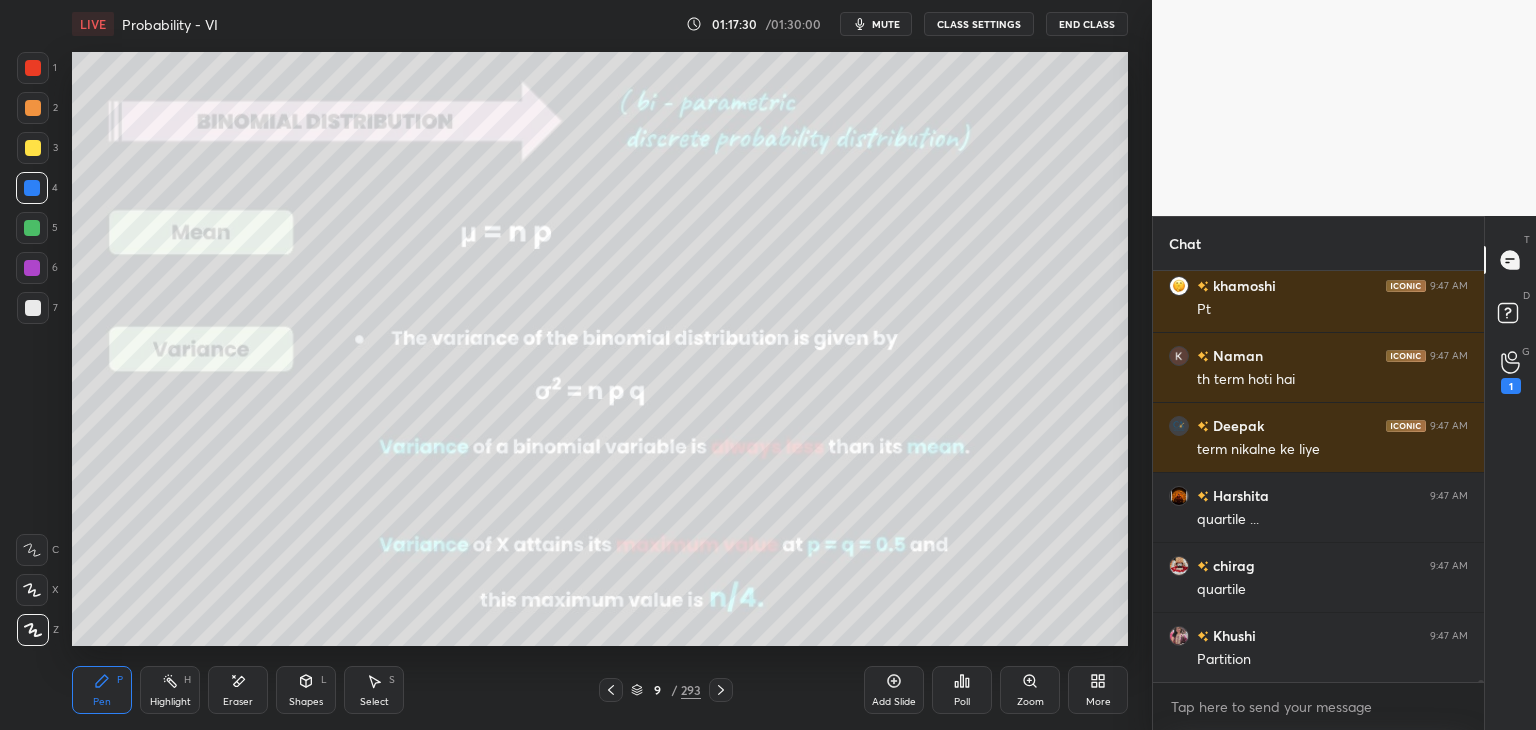 scroll, scrollTop: 100270, scrollLeft: 0, axis: vertical 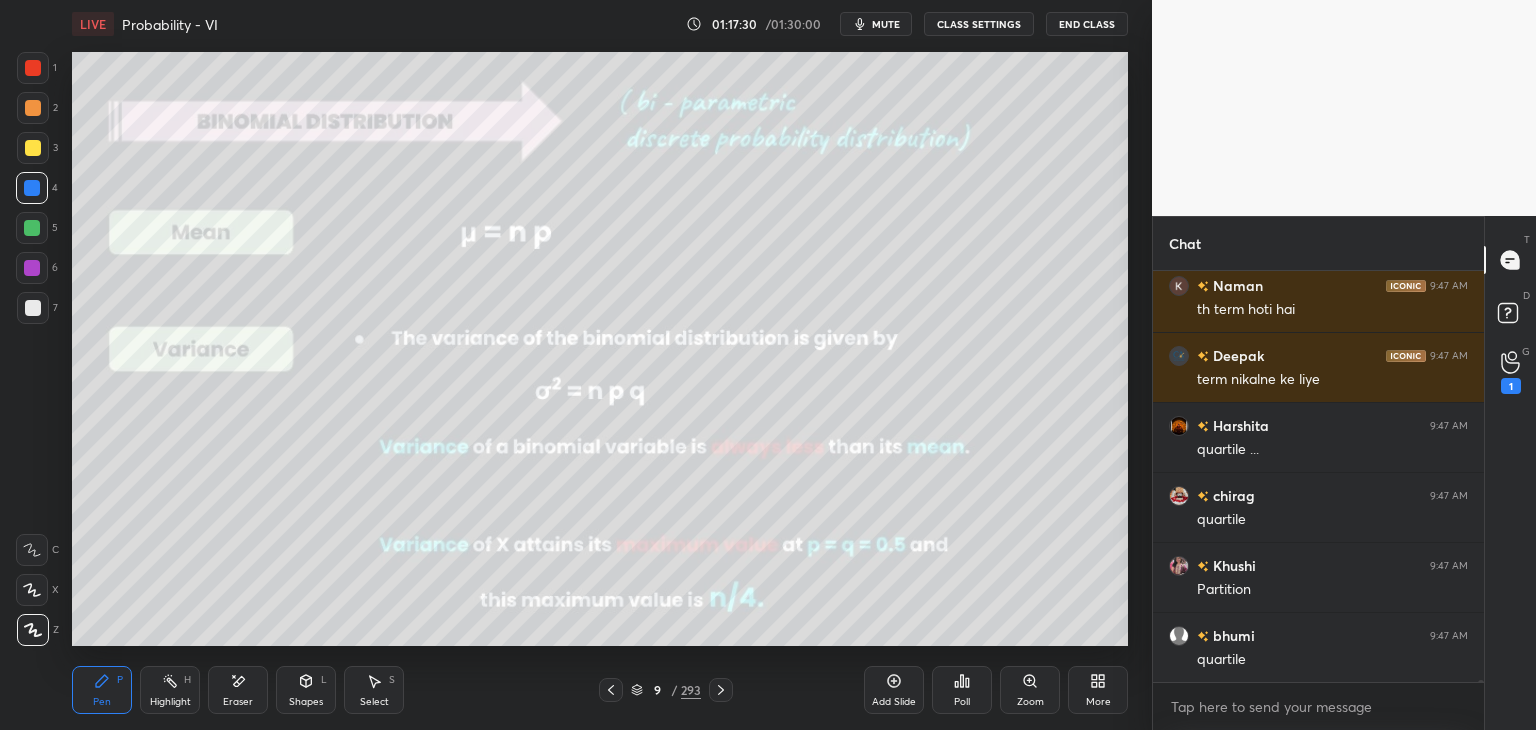 click 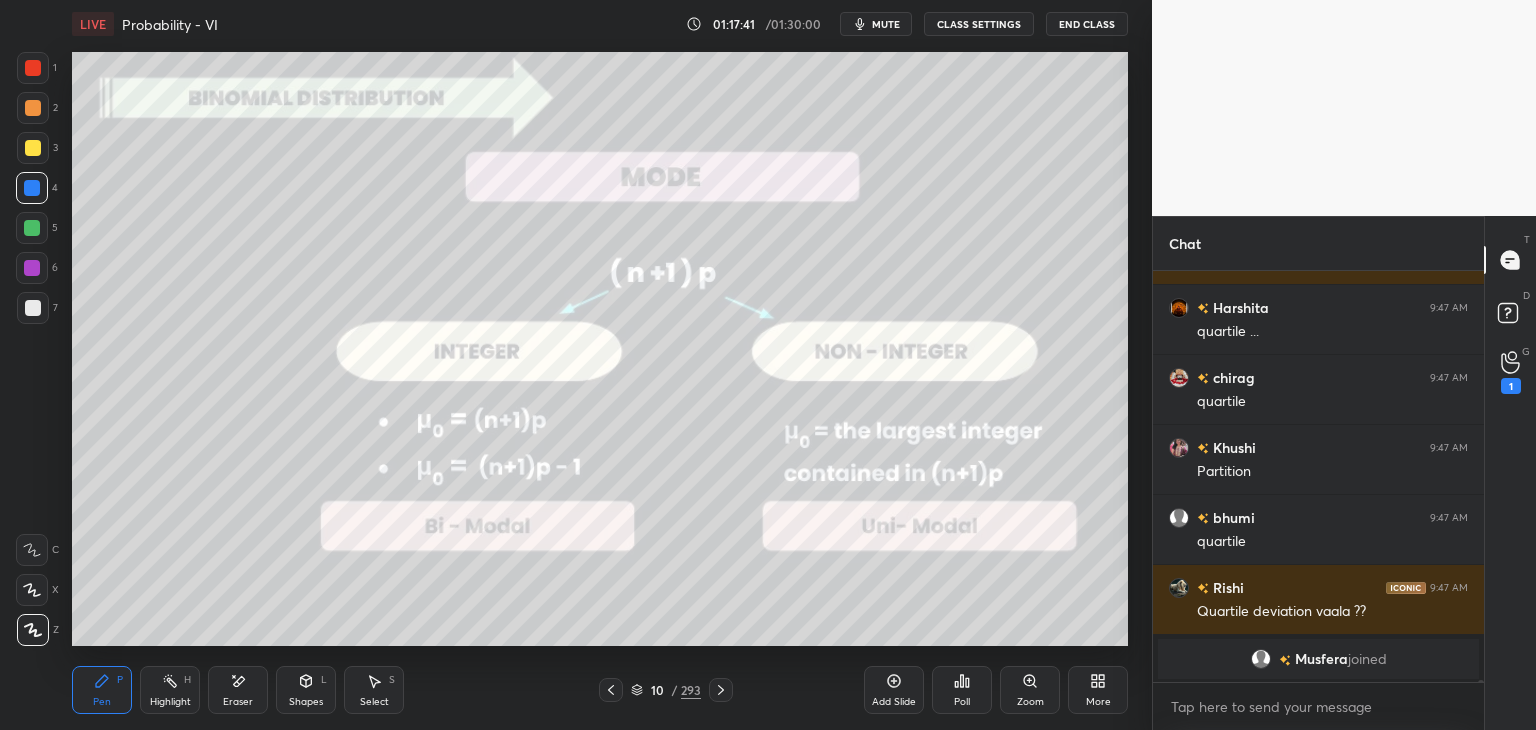 scroll, scrollTop: 99866, scrollLeft: 0, axis: vertical 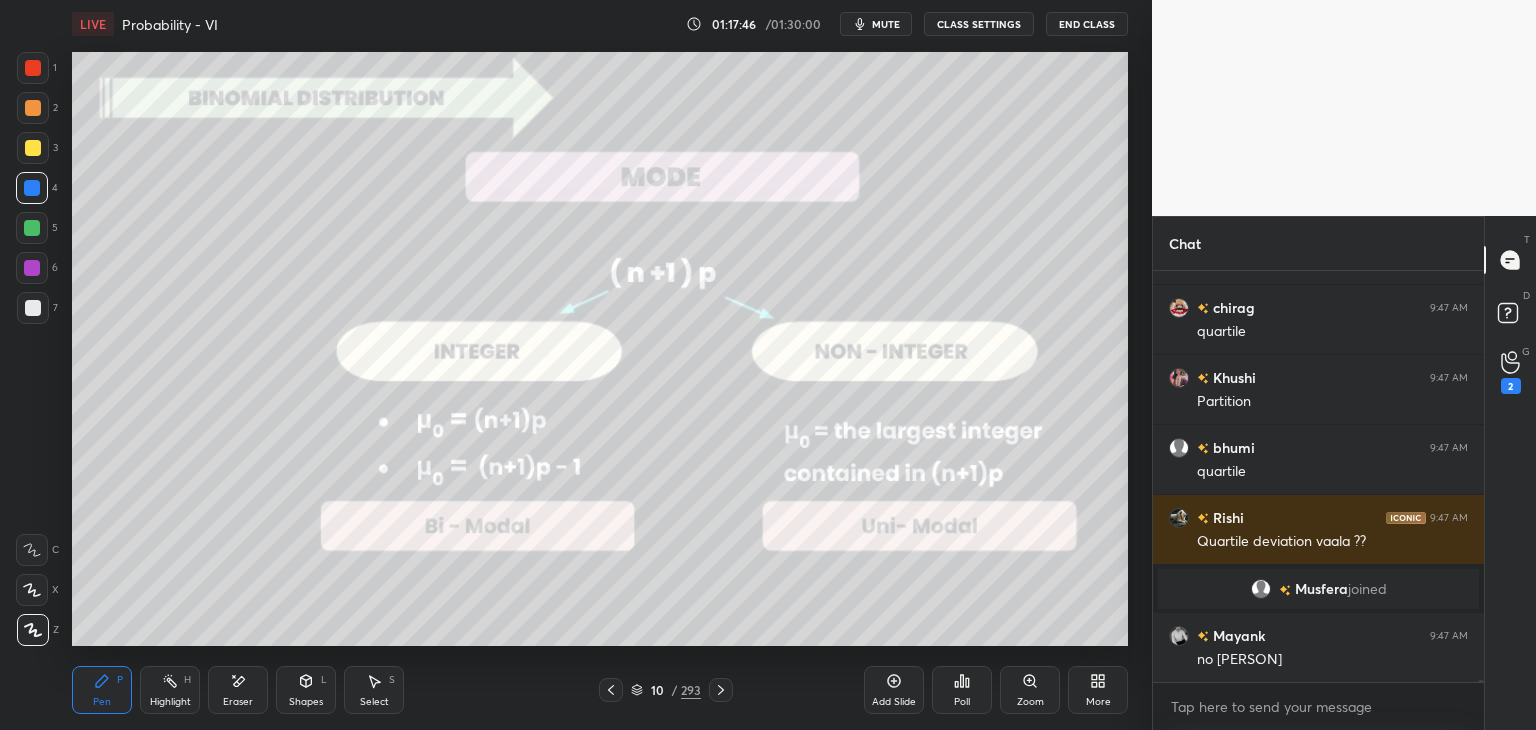 click 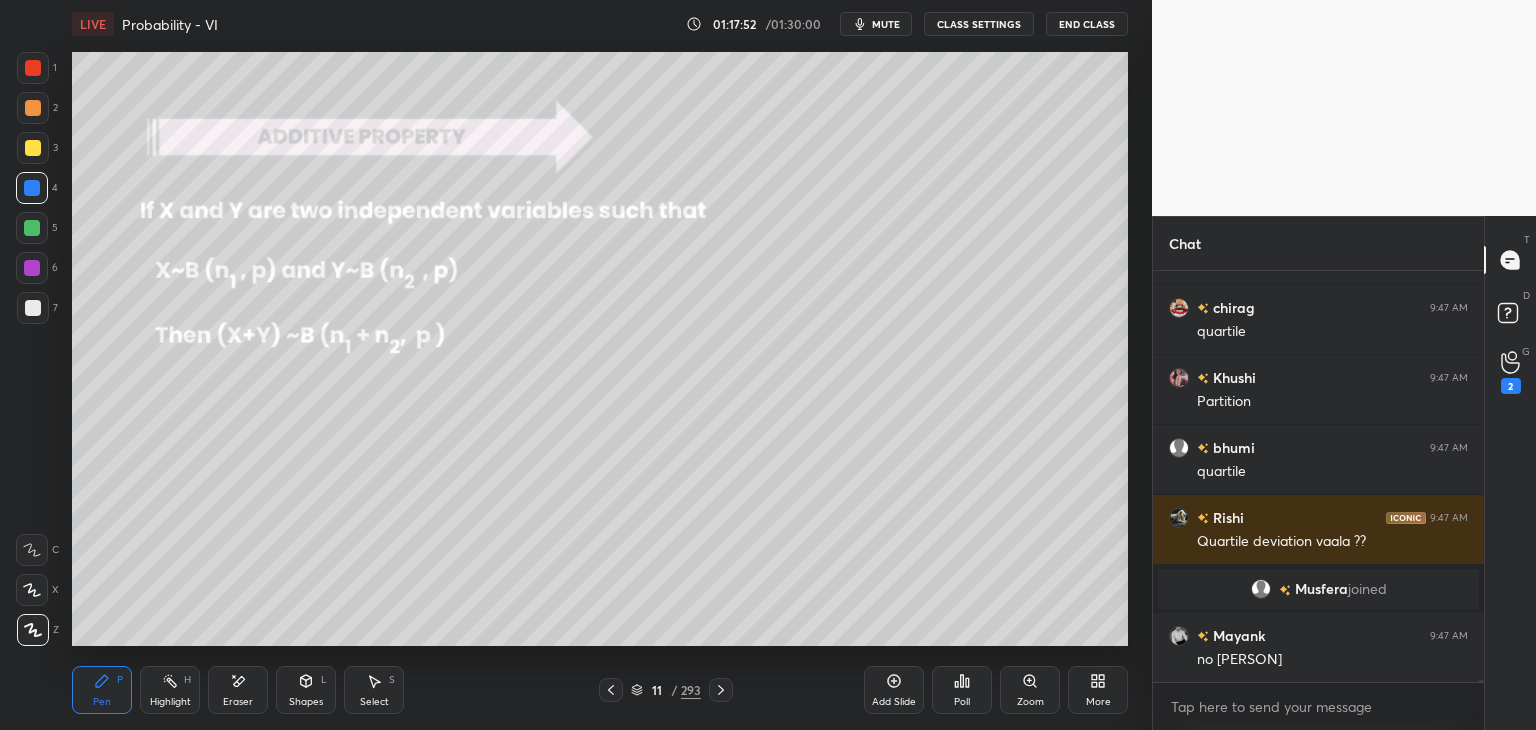 click 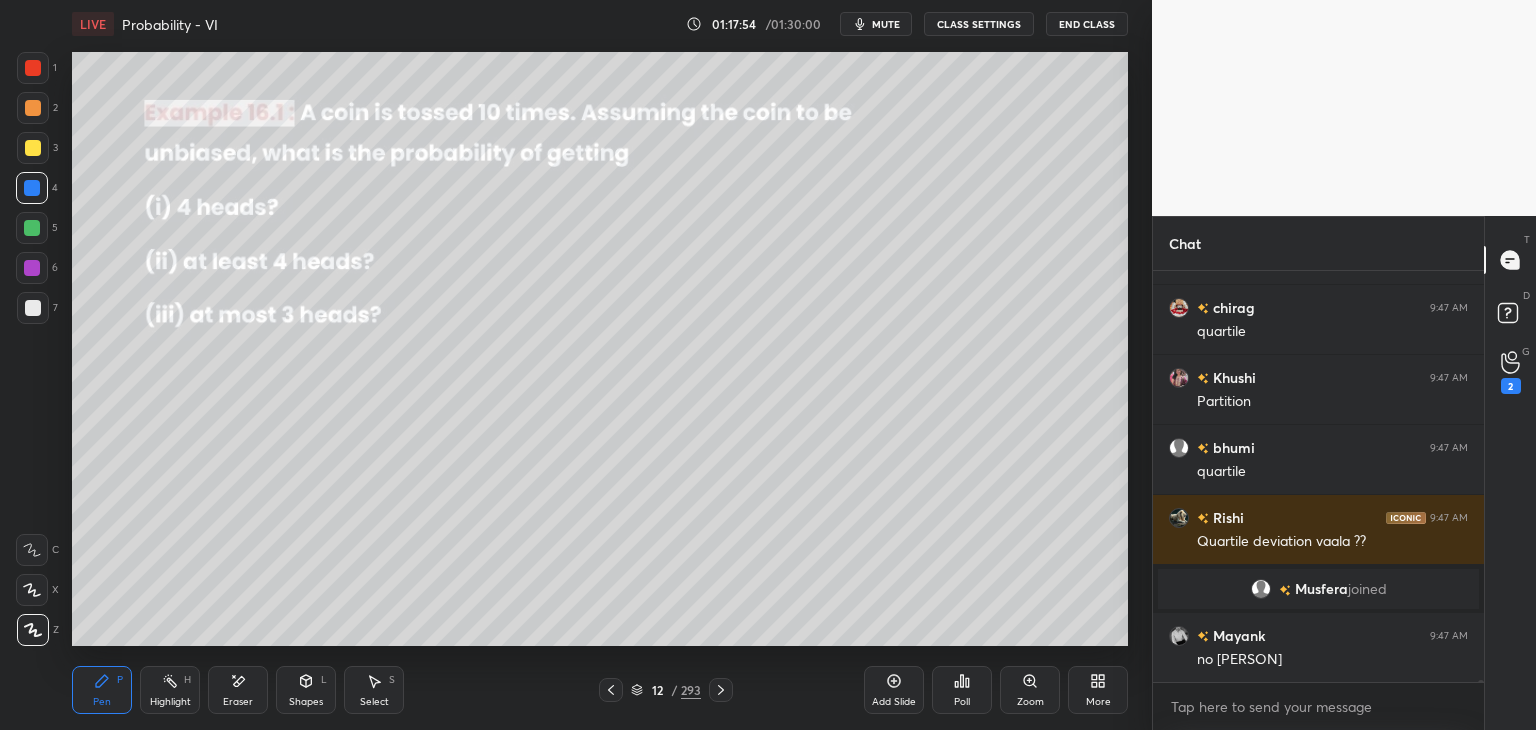 click on "Pen P Highlight H Eraser Shapes L Select S 12 / 293 Add Slide Poll Zoom More" at bounding box center (600, 690) 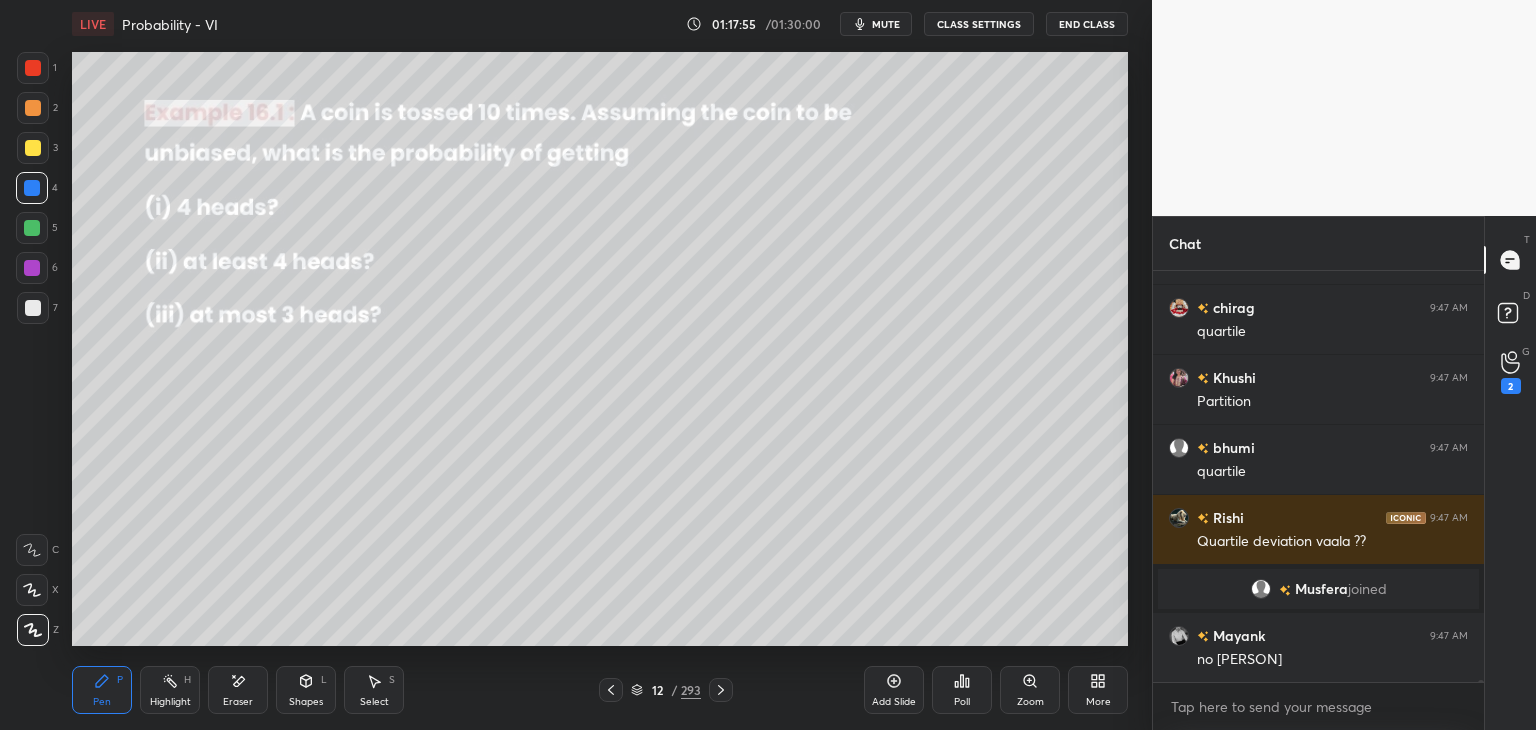 click 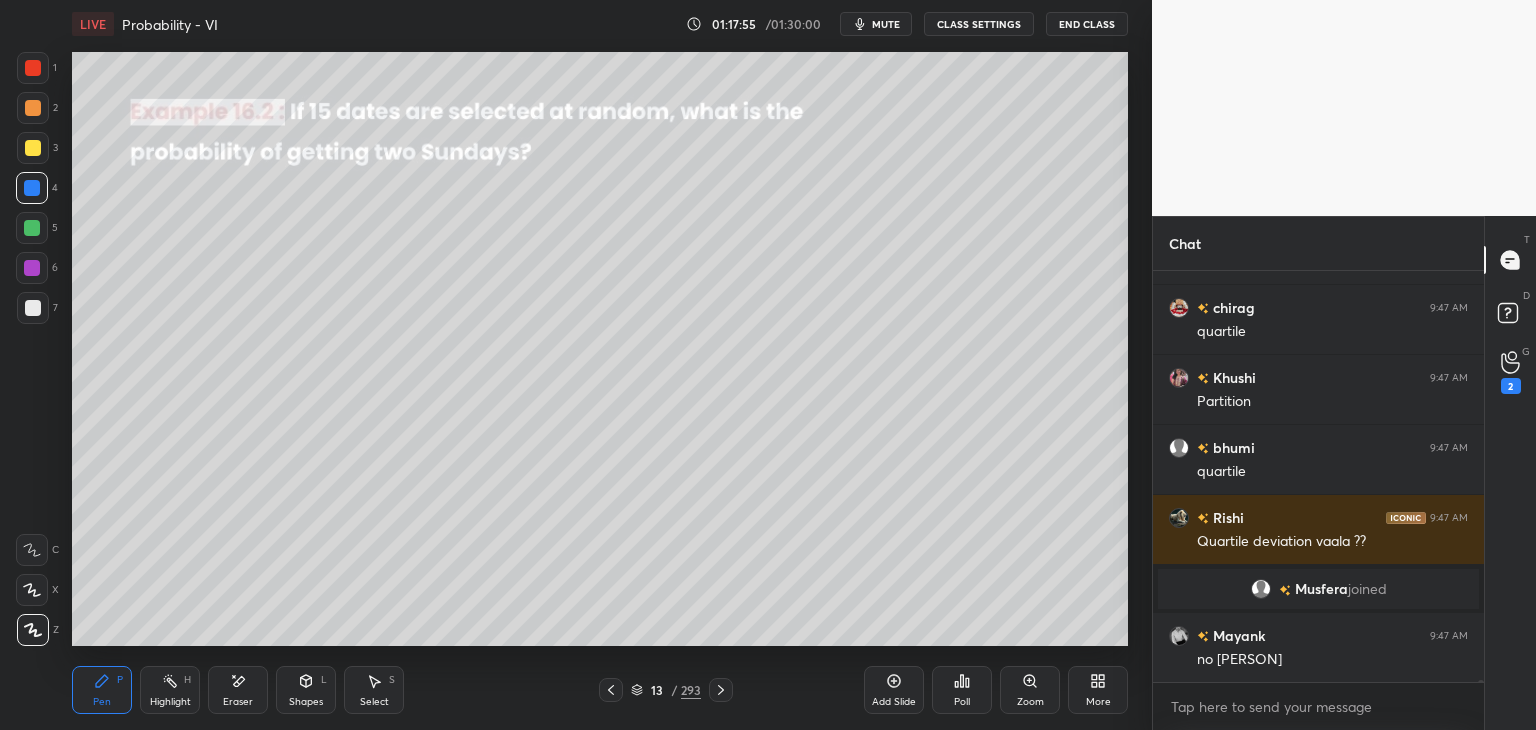 click at bounding box center [721, 690] 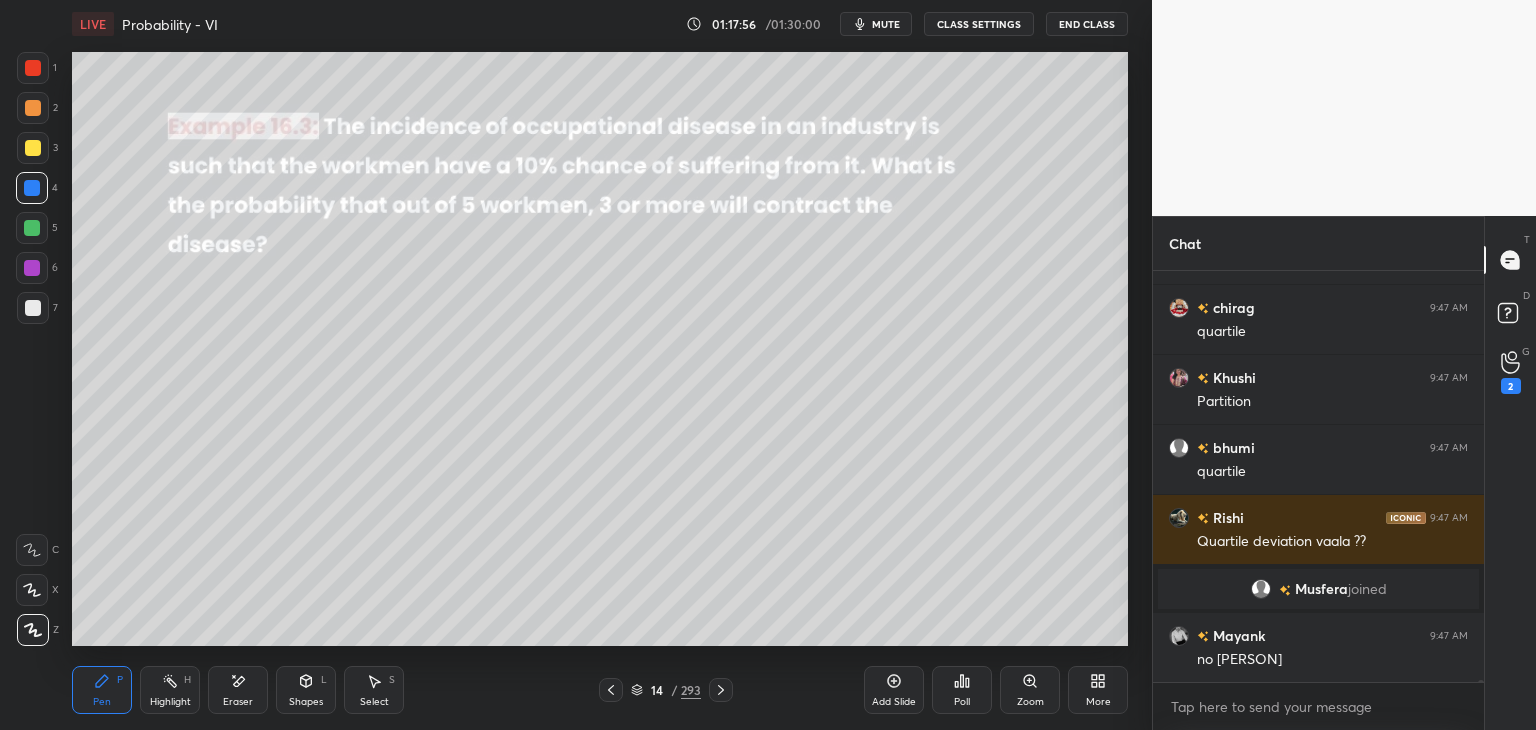 click 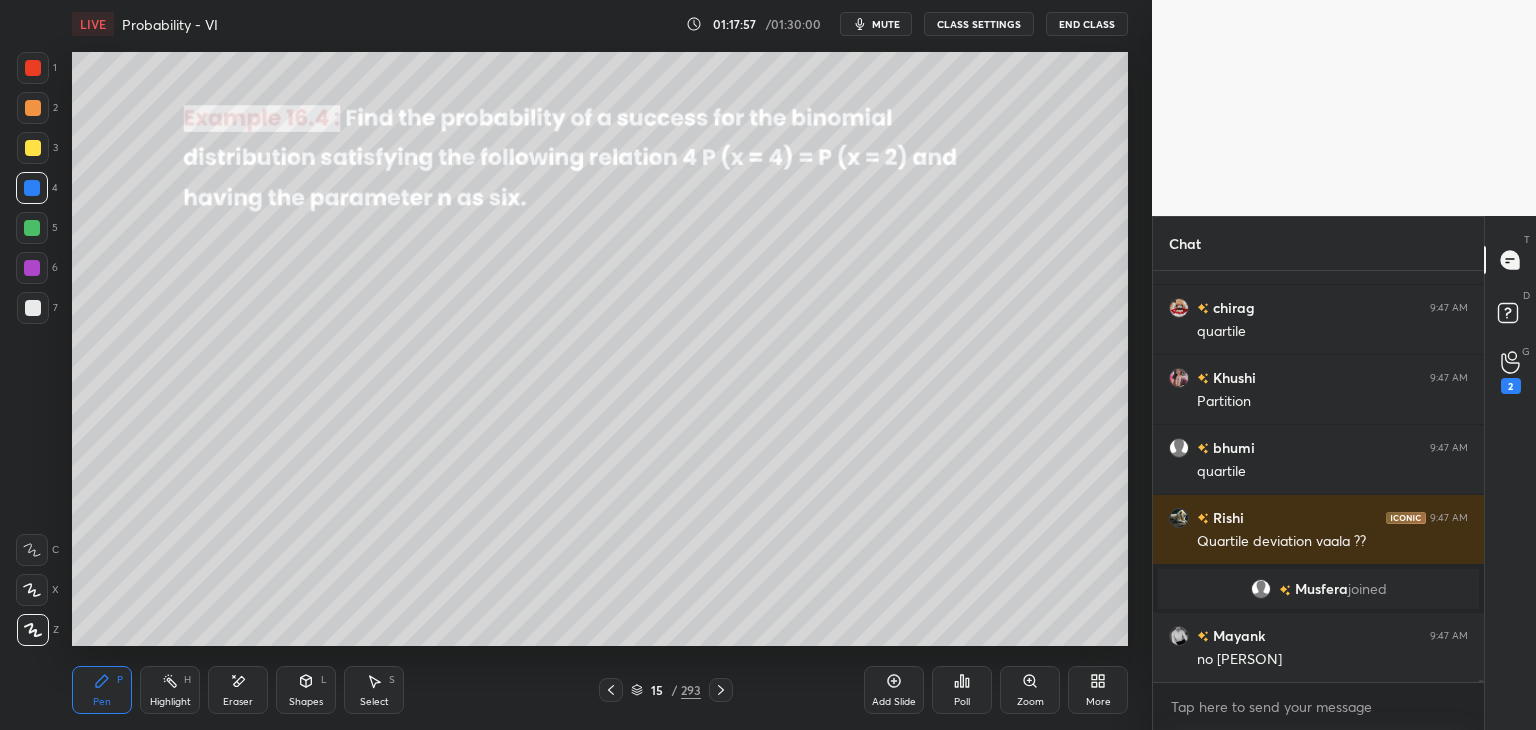 click 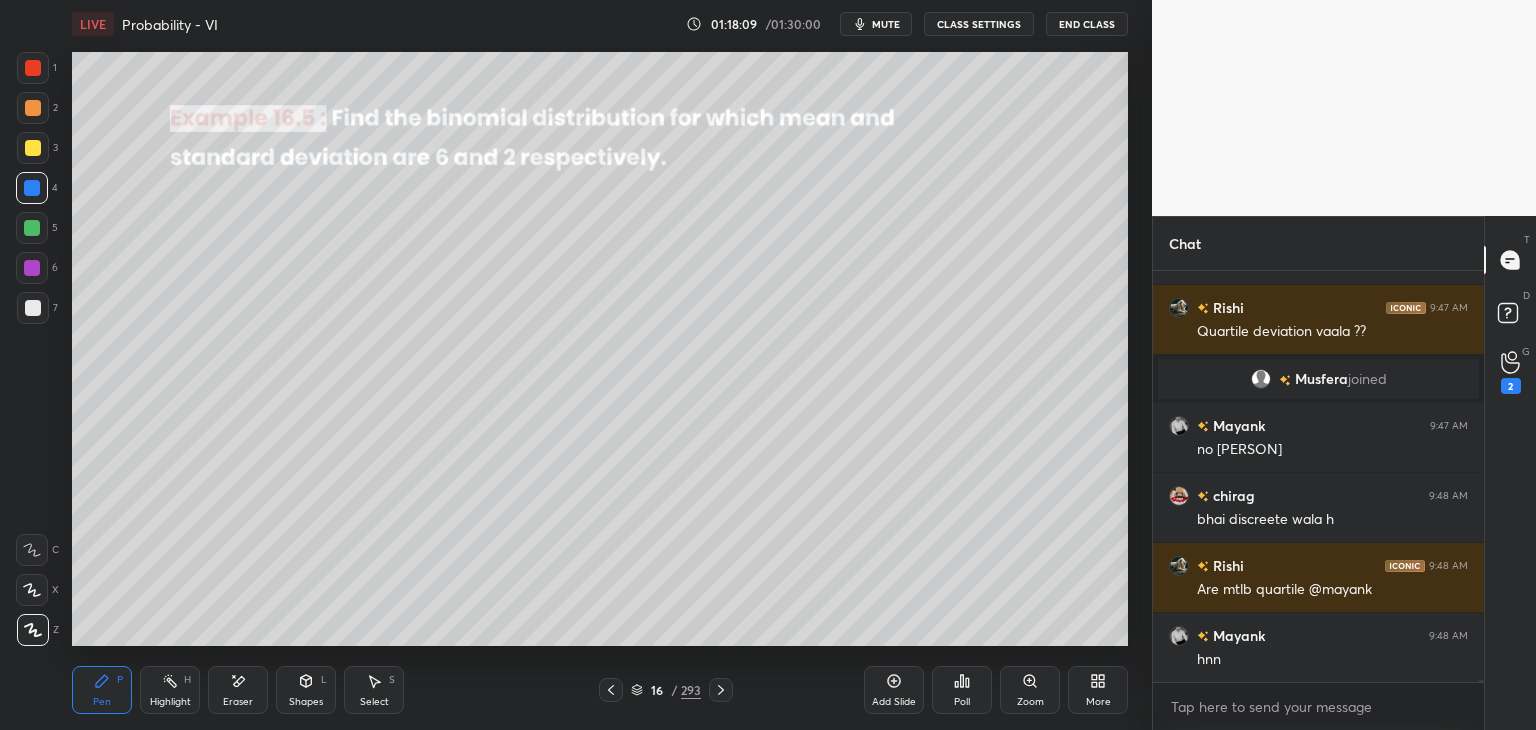 scroll, scrollTop: 100146, scrollLeft: 0, axis: vertical 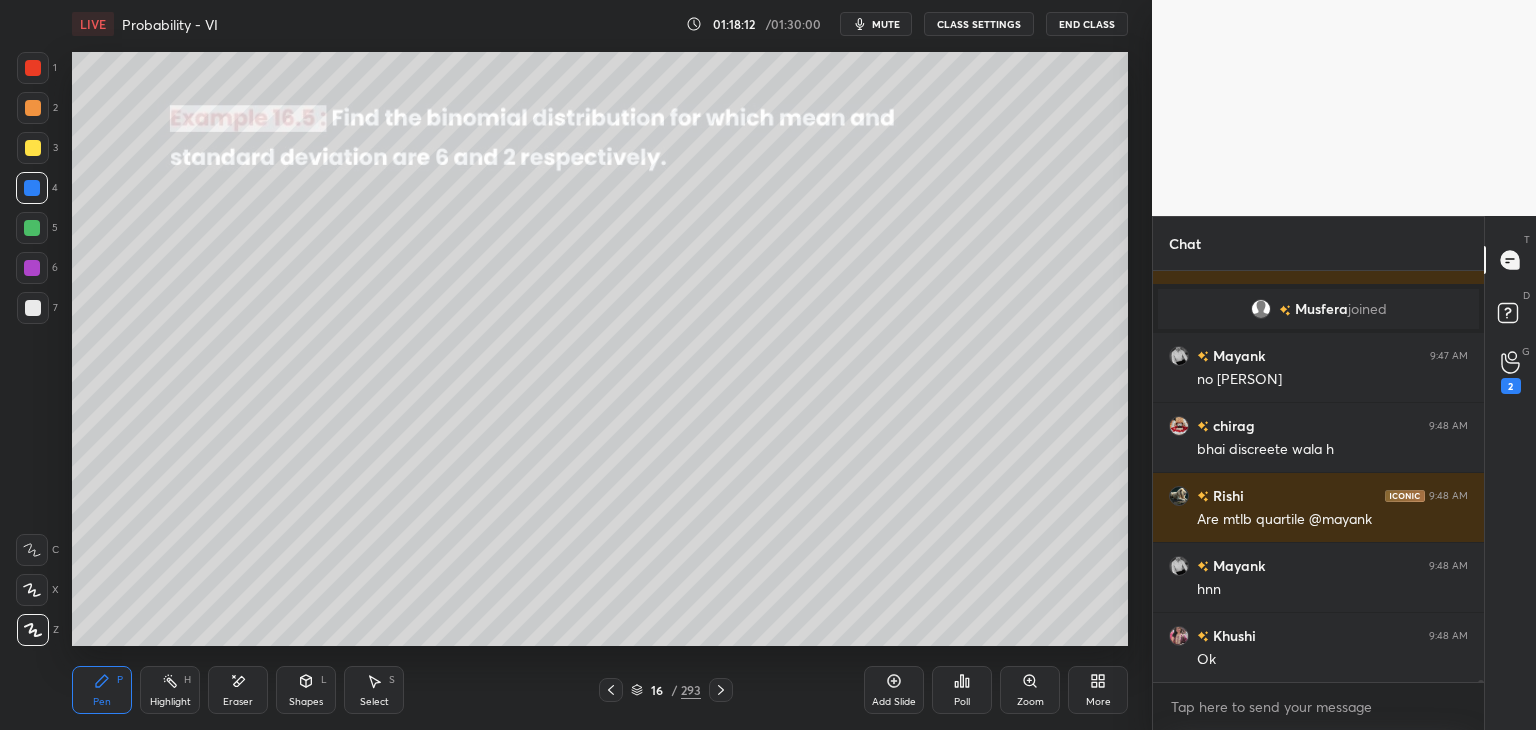 click 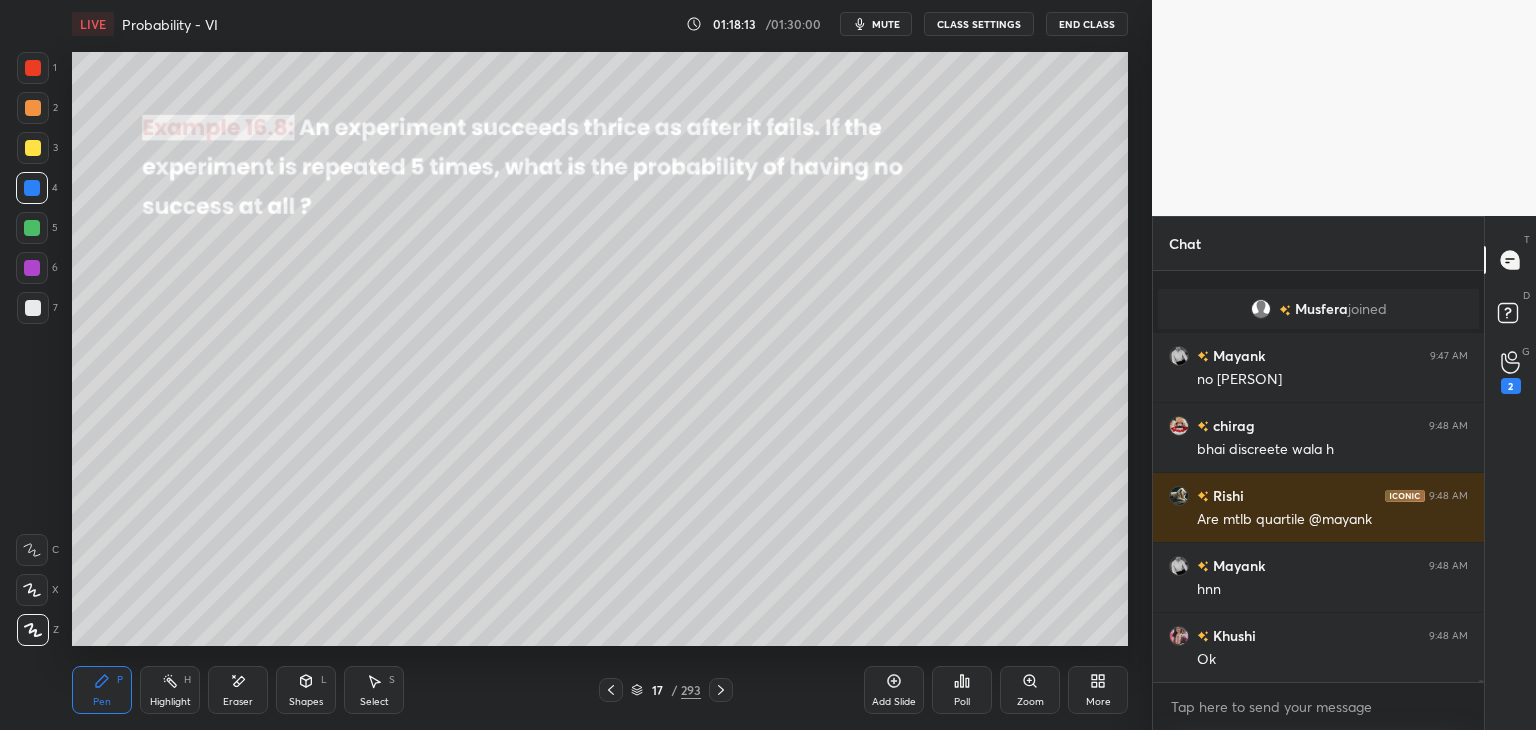 scroll, scrollTop: 100216, scrollLeft: 0, axis: vertical 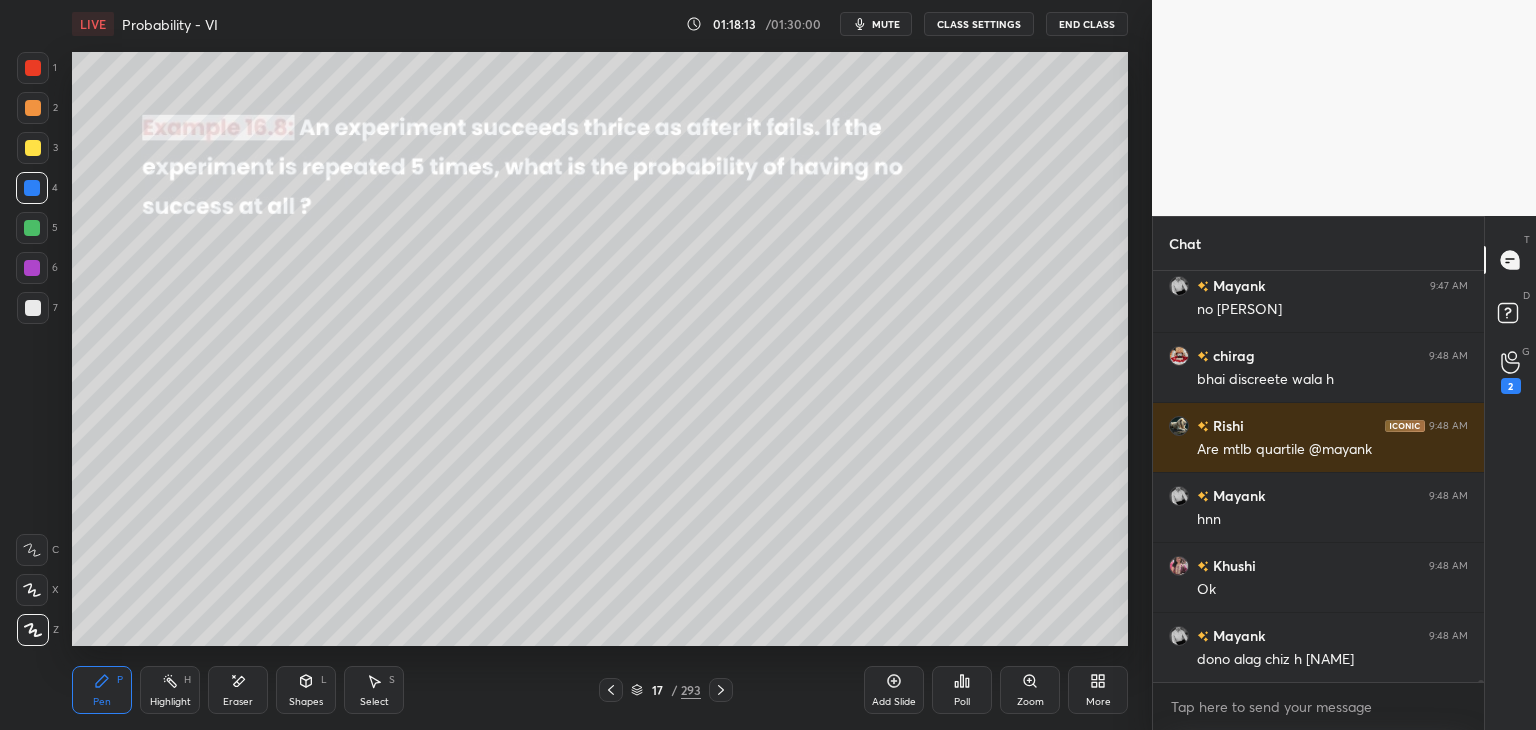 click 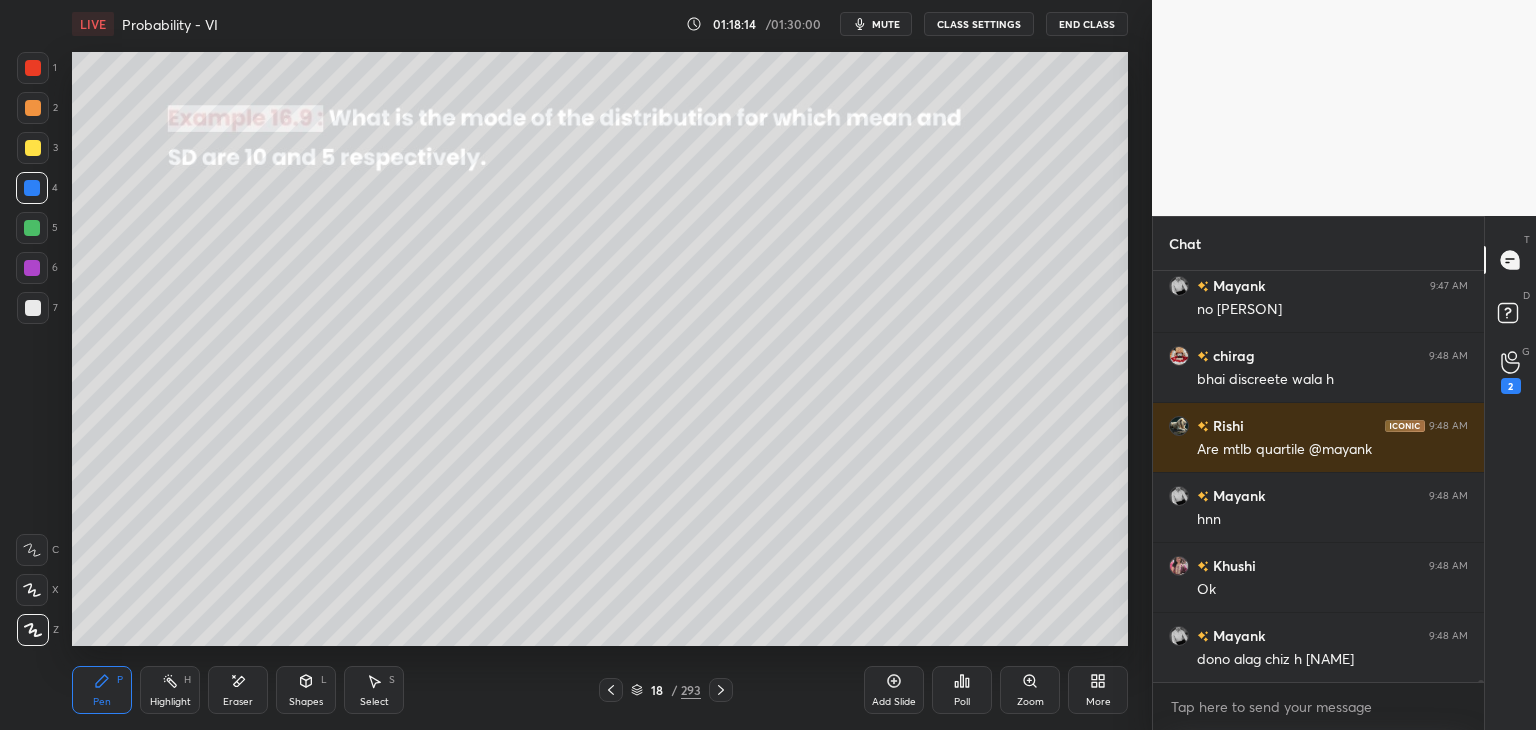 click 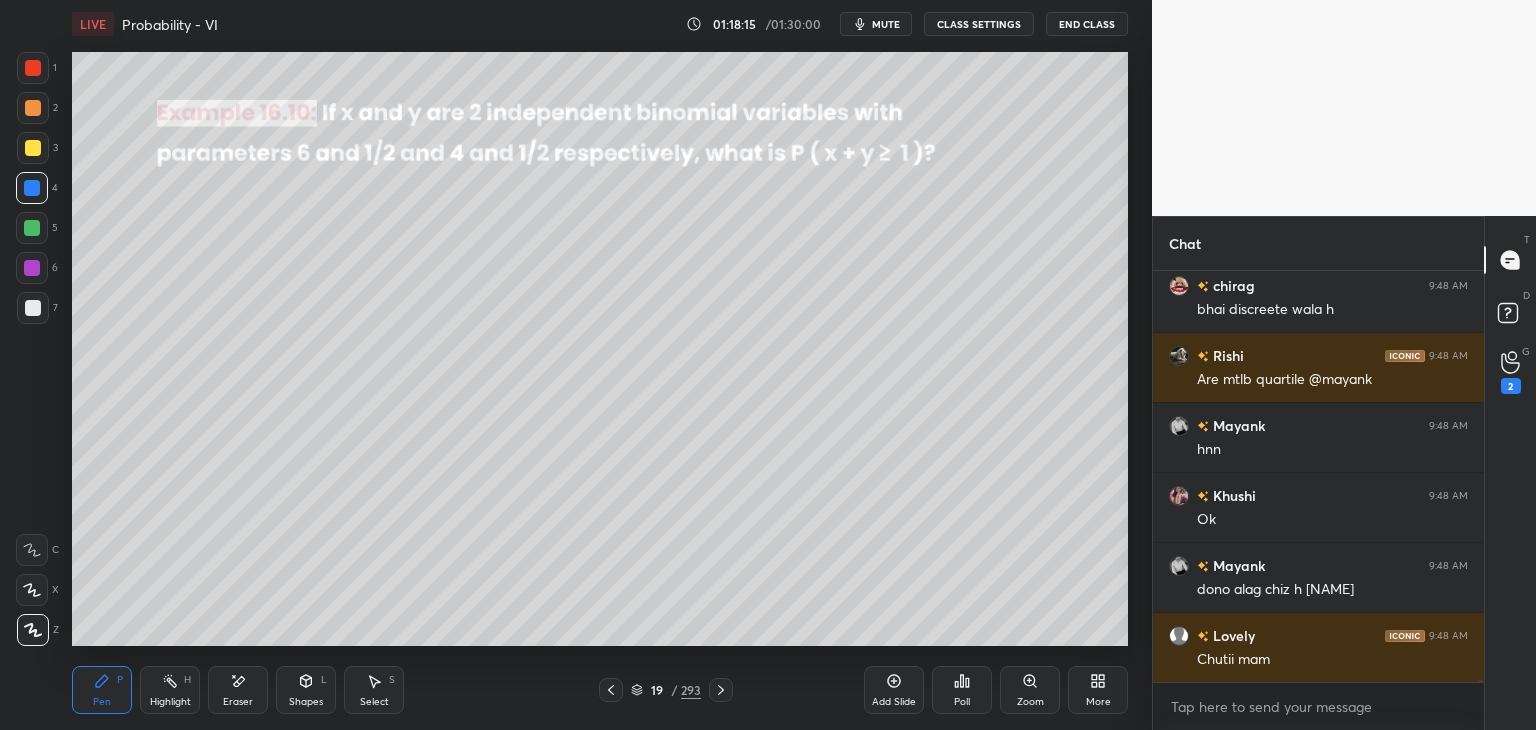 click 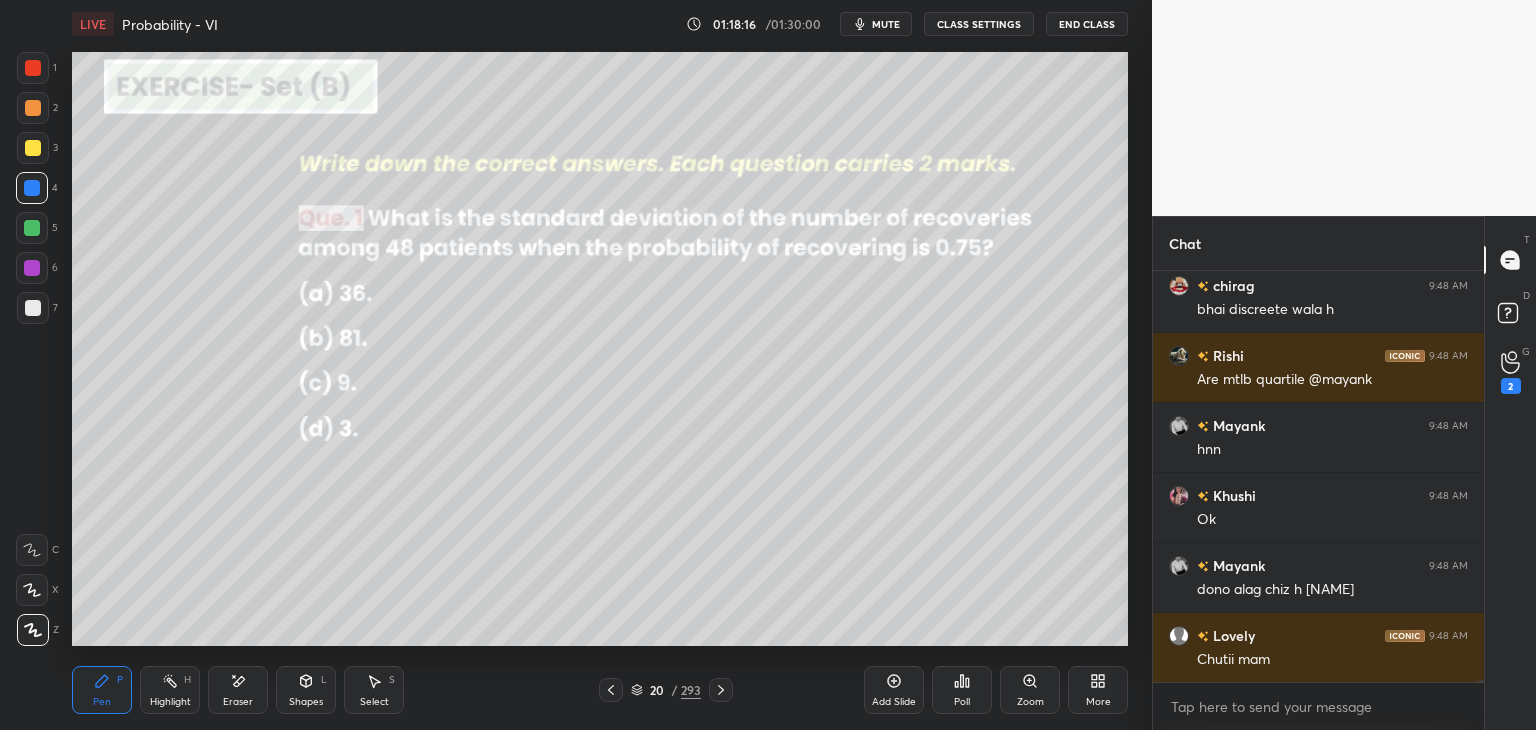 scroll, scrollTop: 100372, scrollLeft: 0, axis: vertical 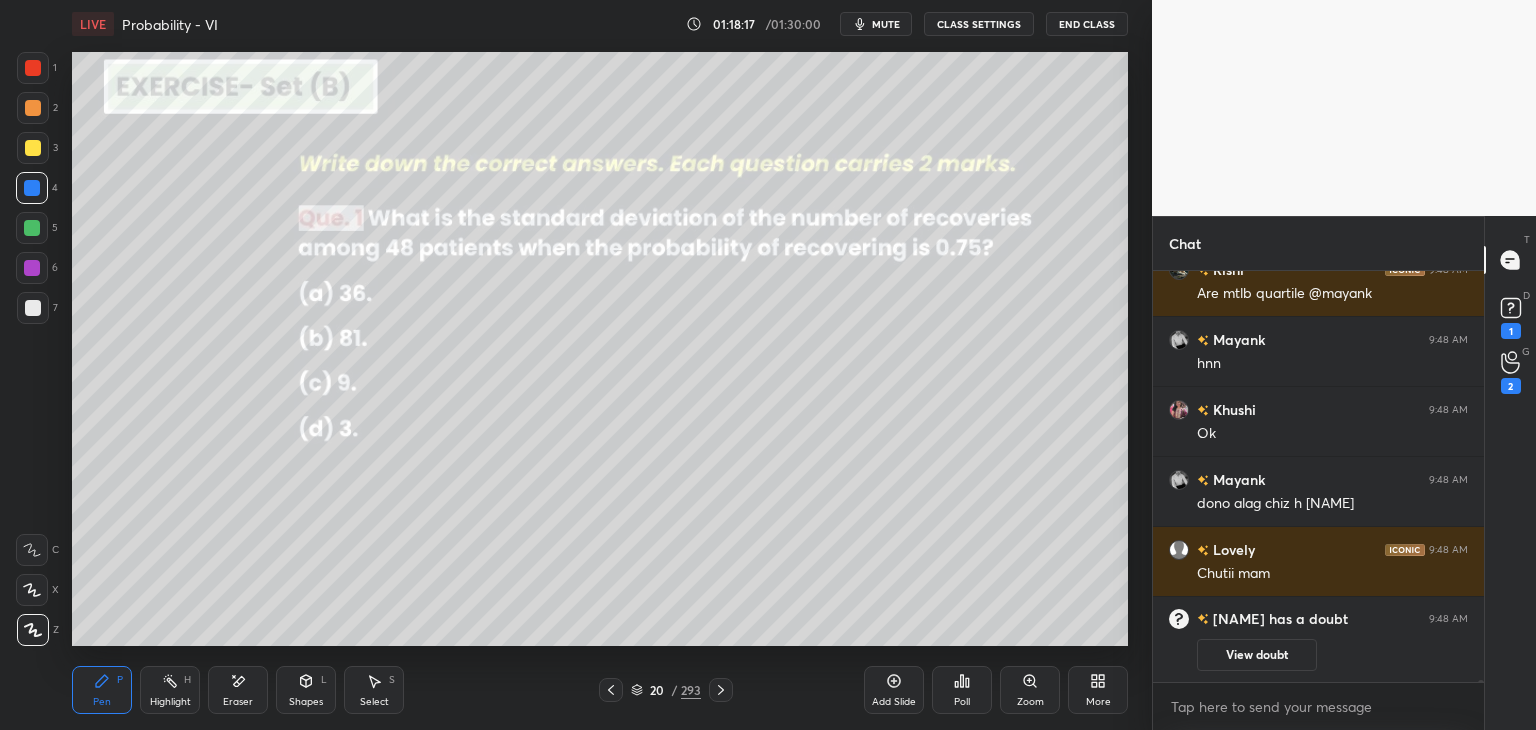 click 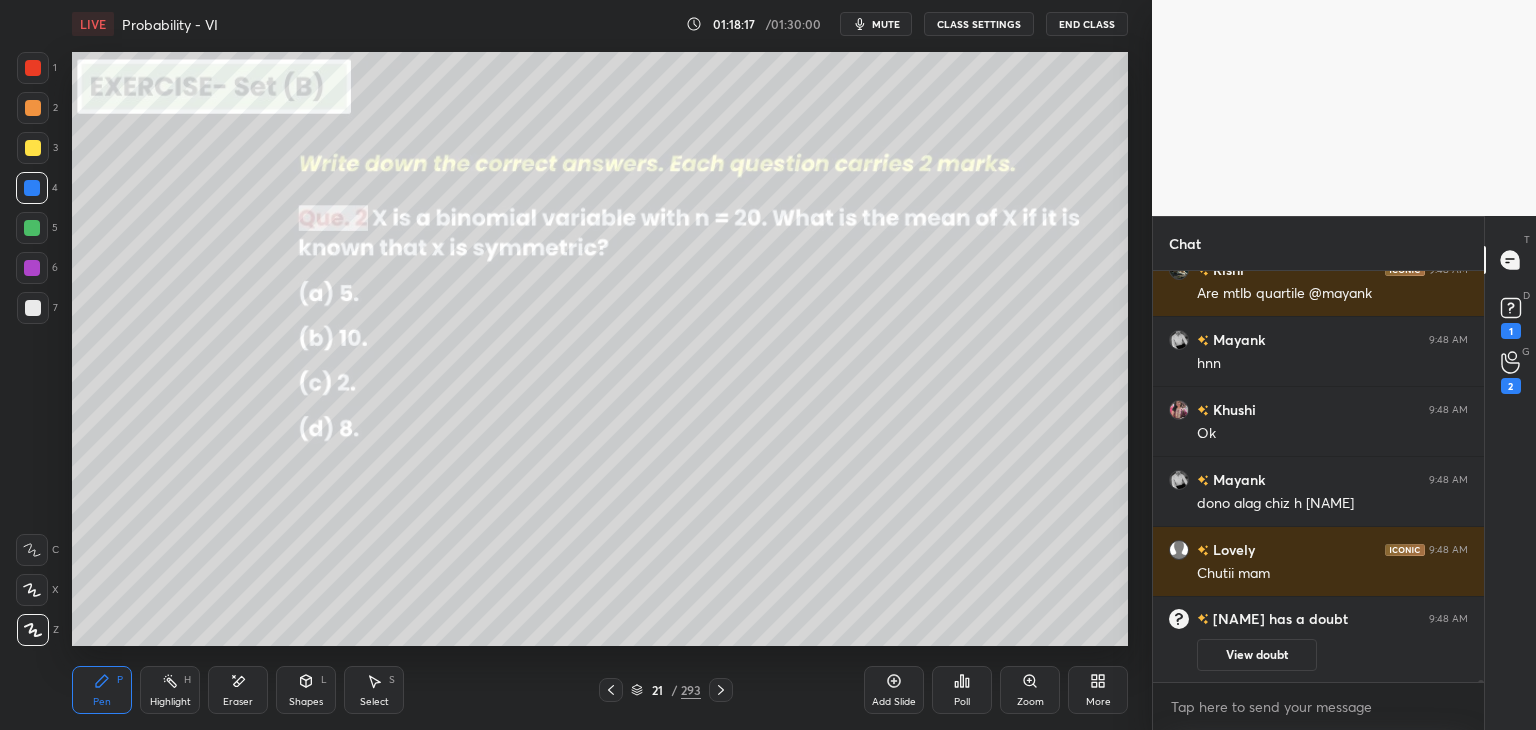 click 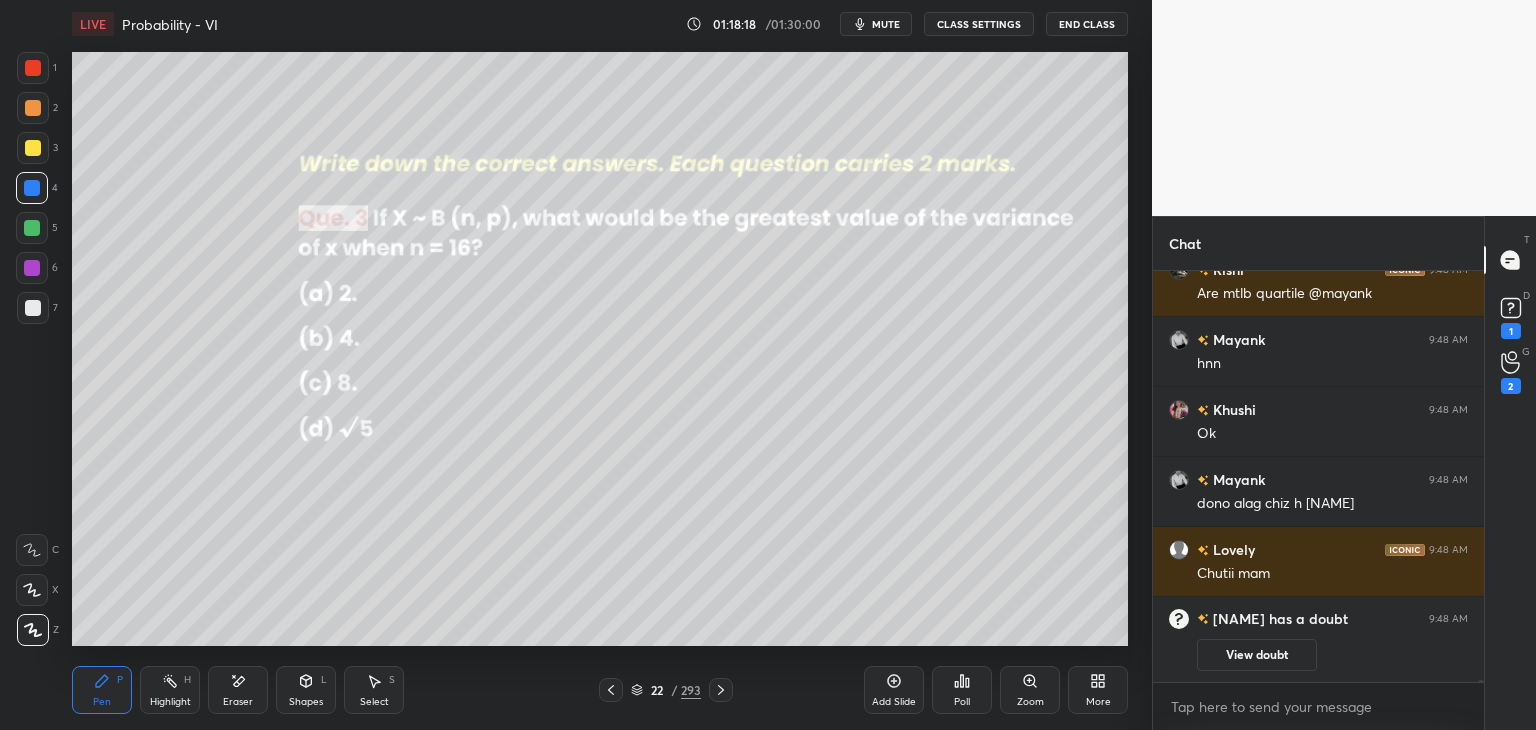 click 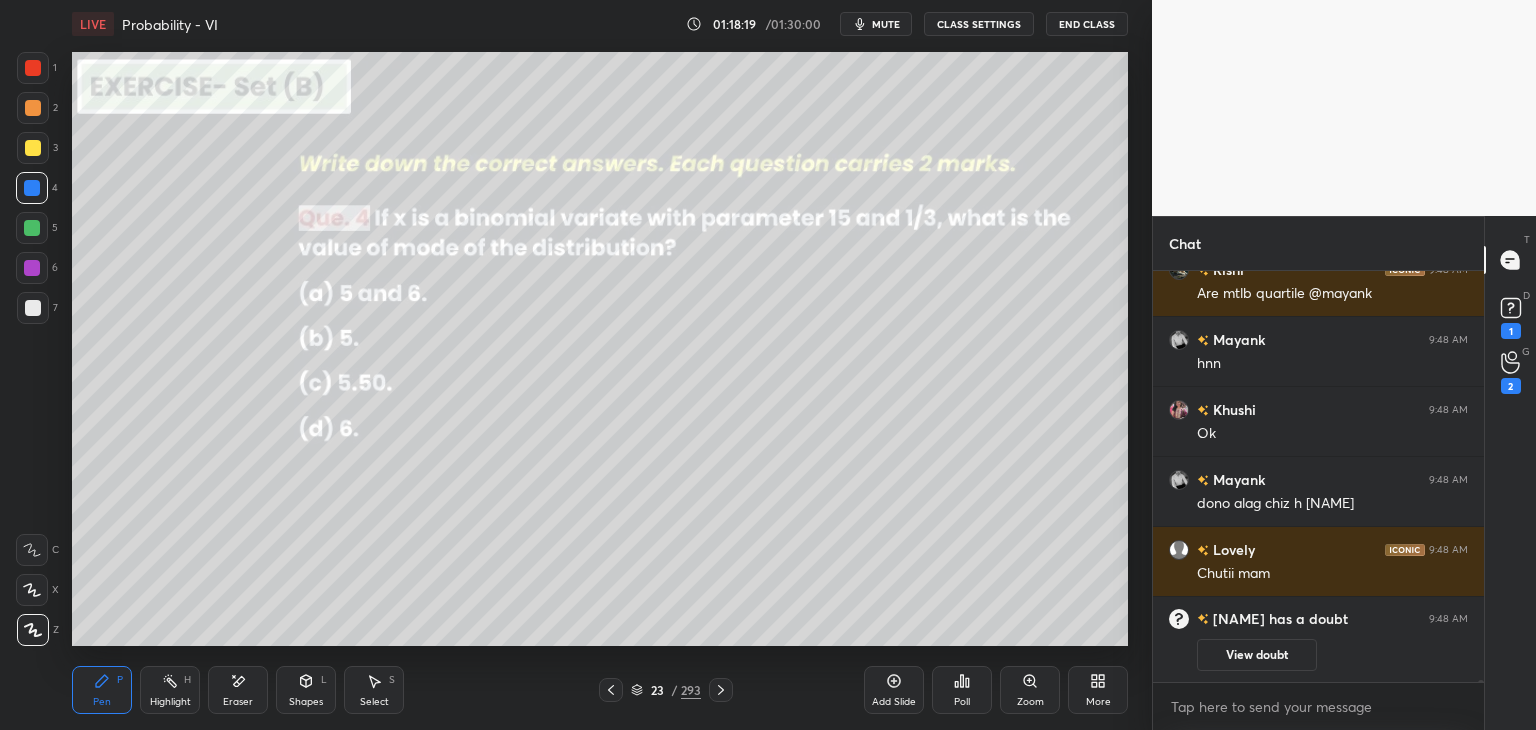 click 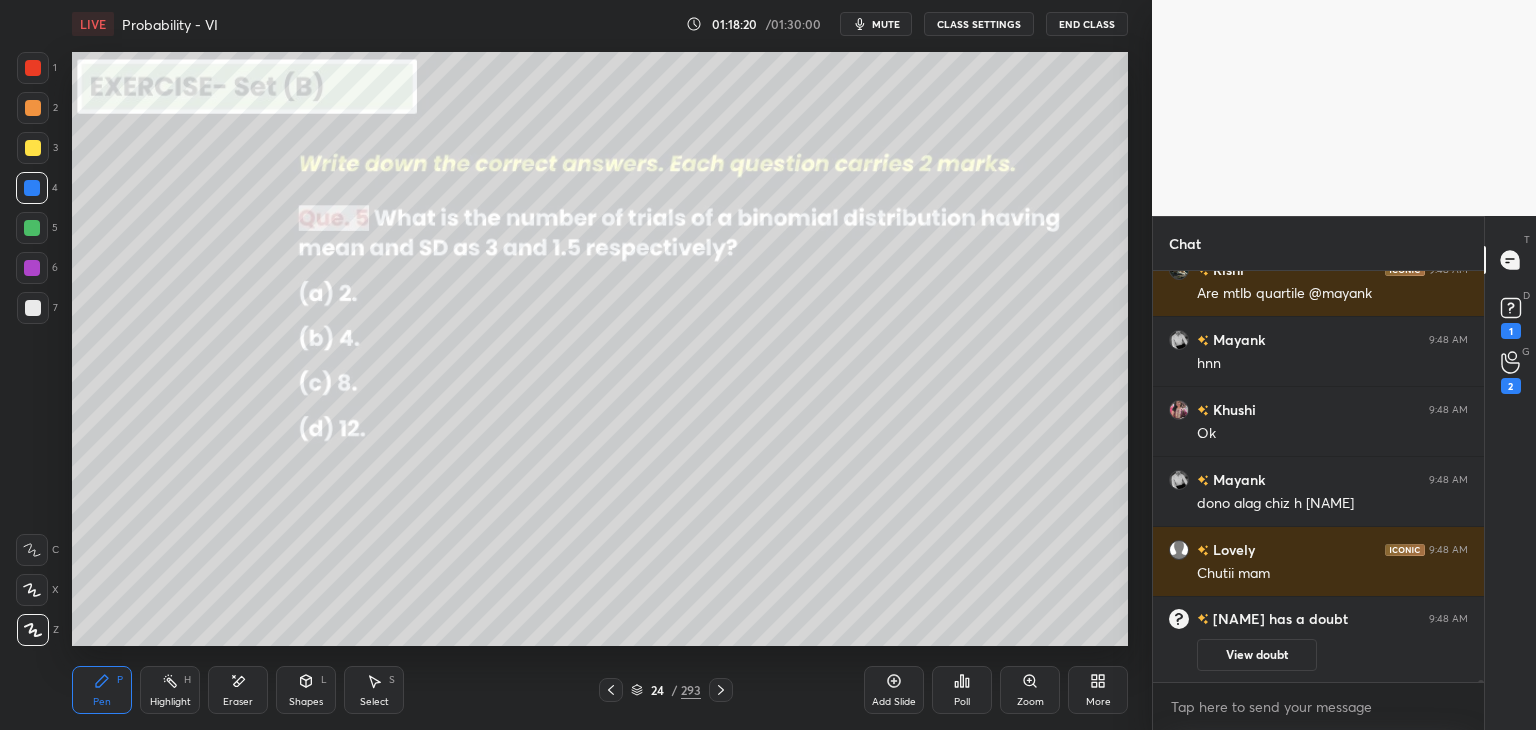 click 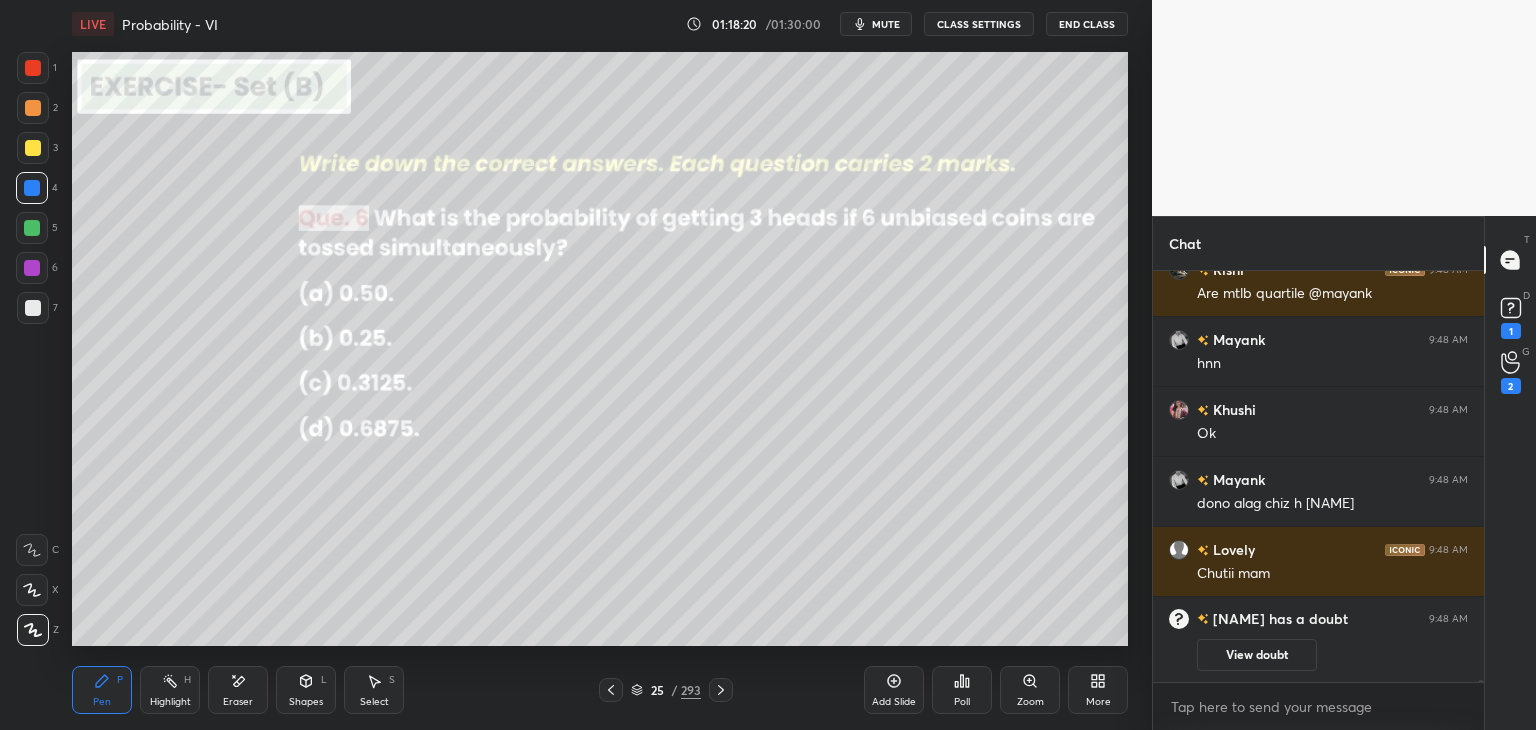 click 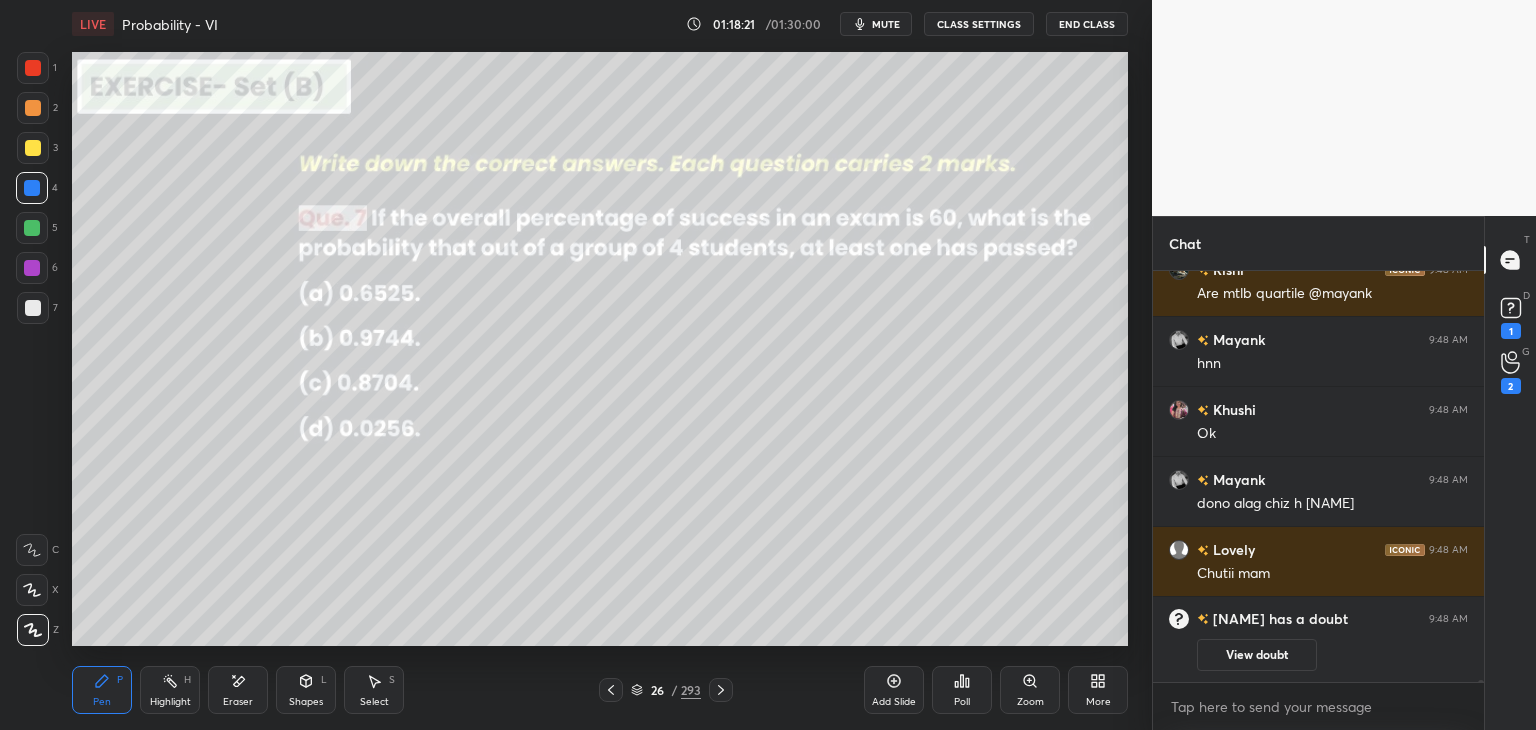click 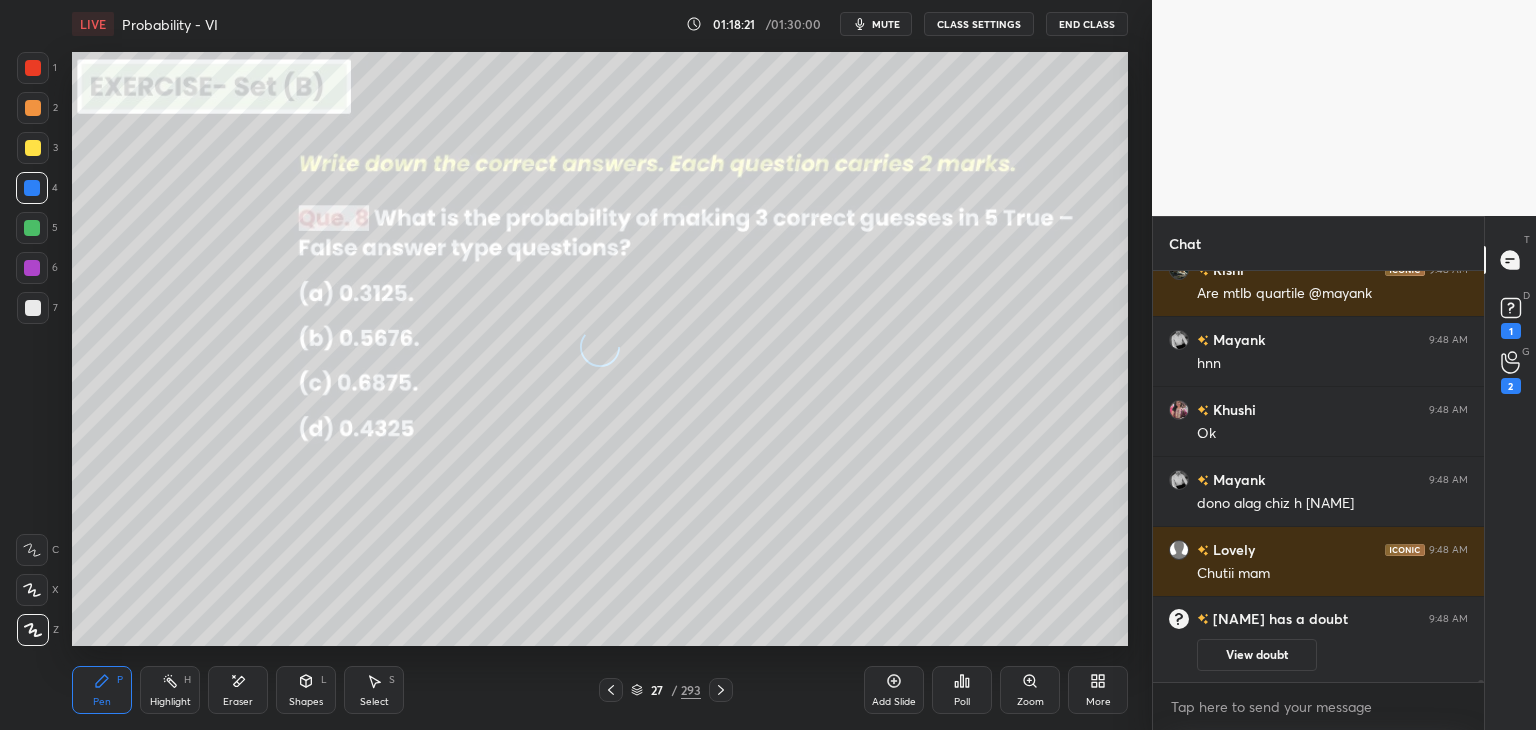 click 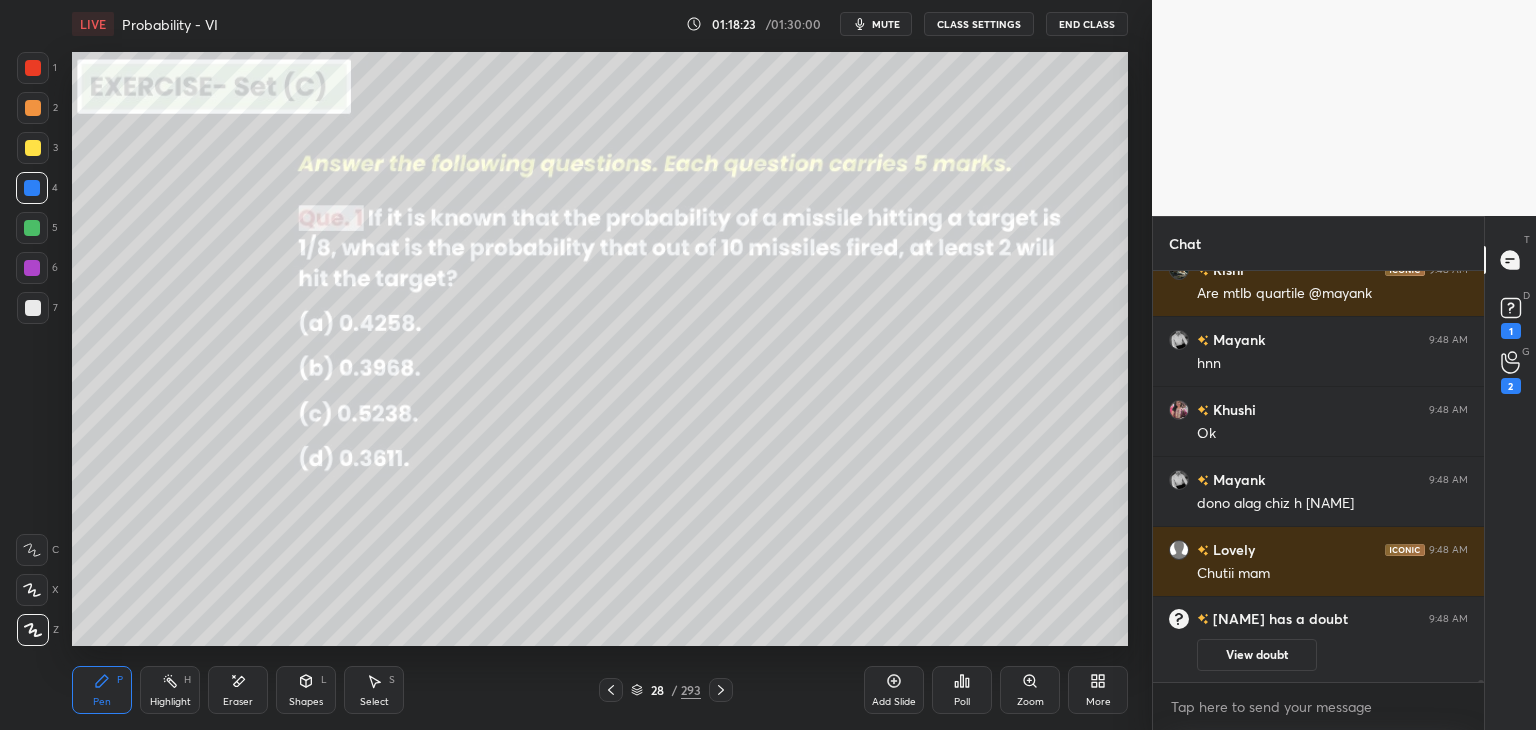 click at bounding box center (721, 690) 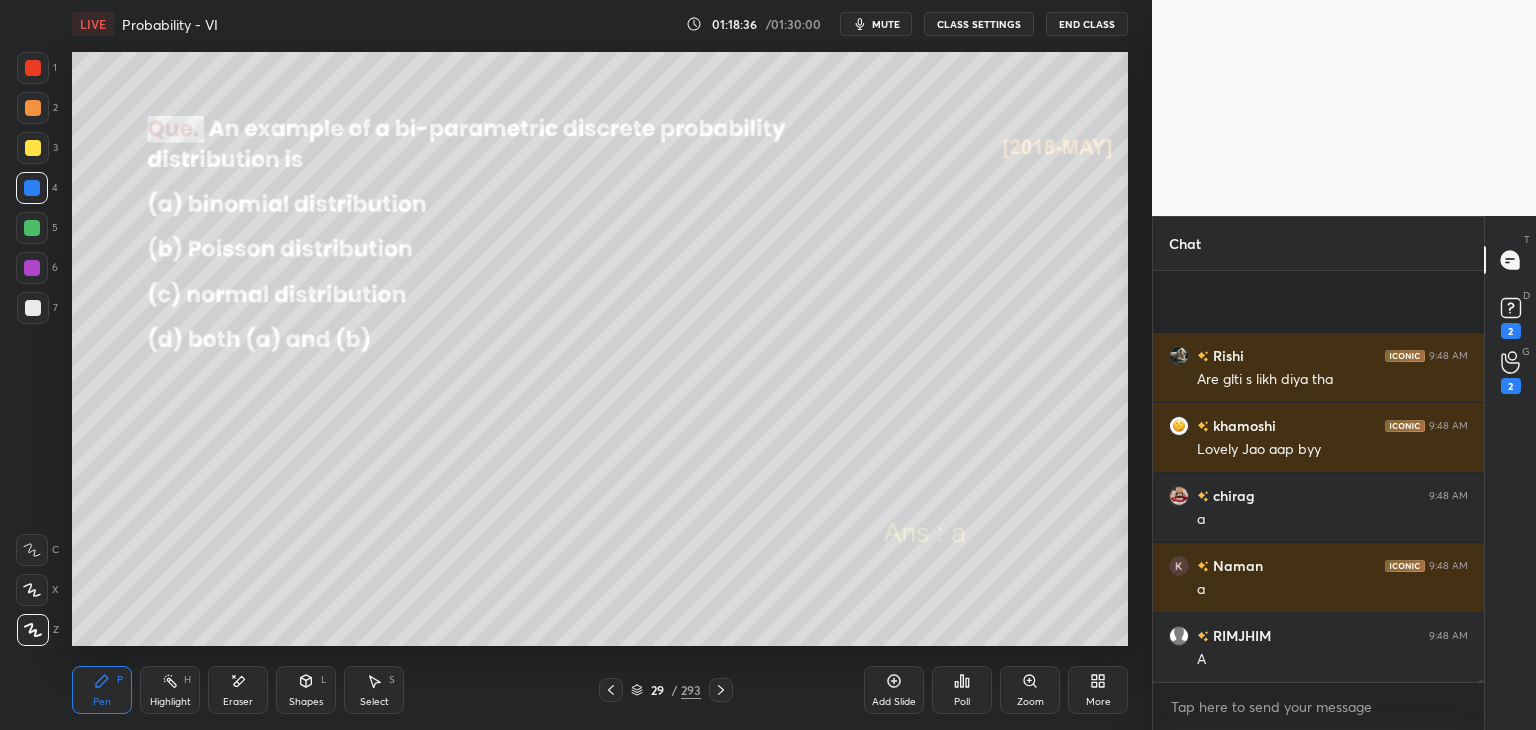 scroll, scrollTop: 100778, scrollLeft: 0, axis: vertical 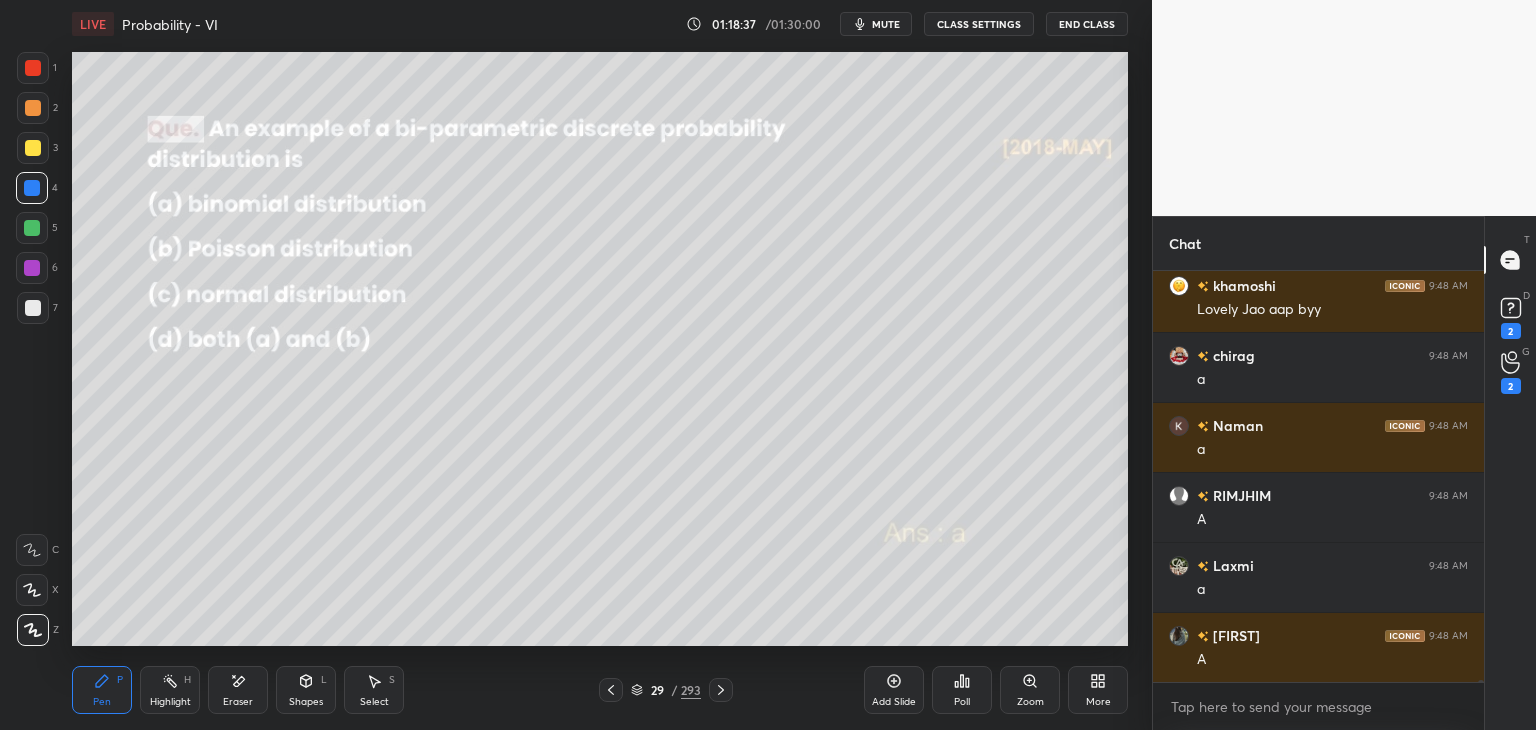 click 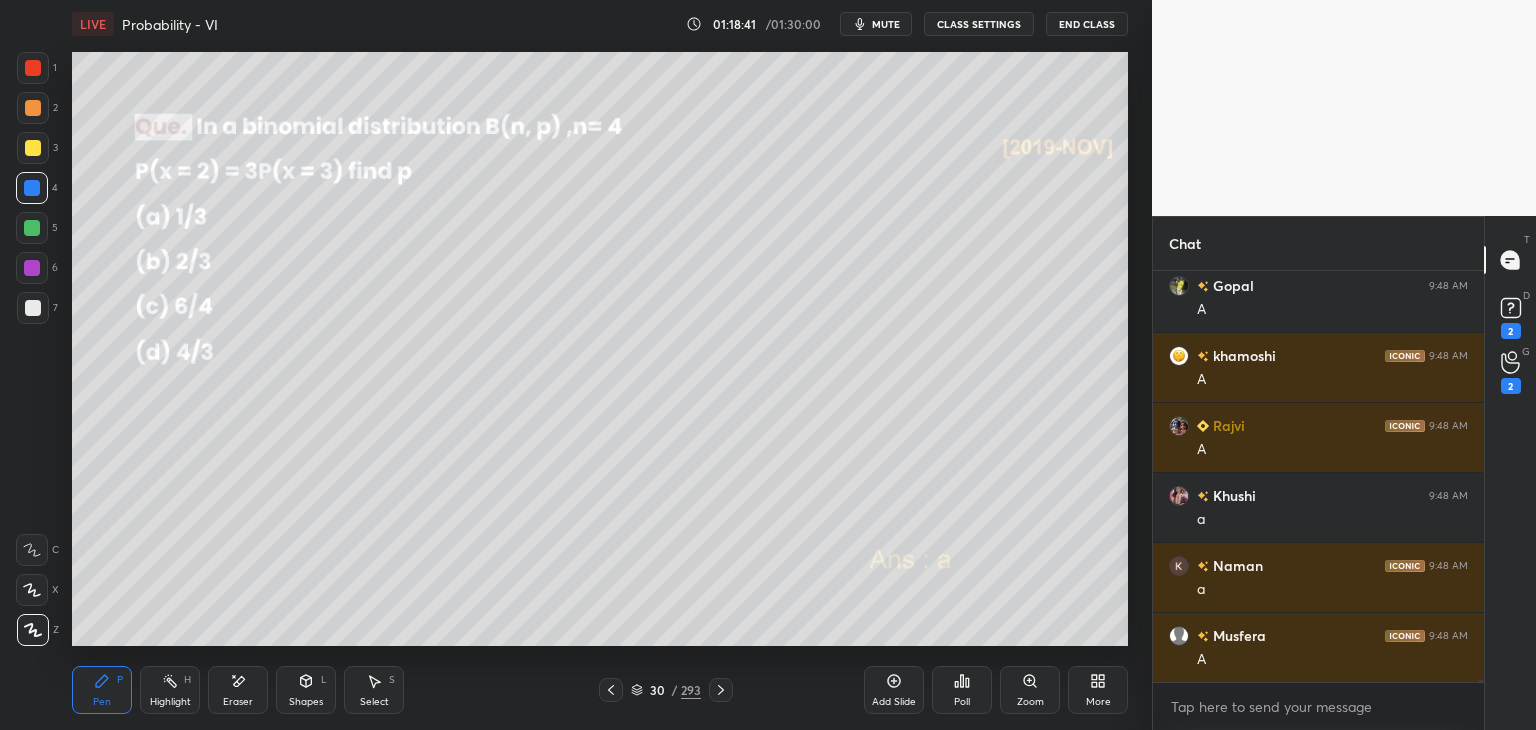 scroll, scrollTop: 101338, scrollLeft: 0, axis: vertical 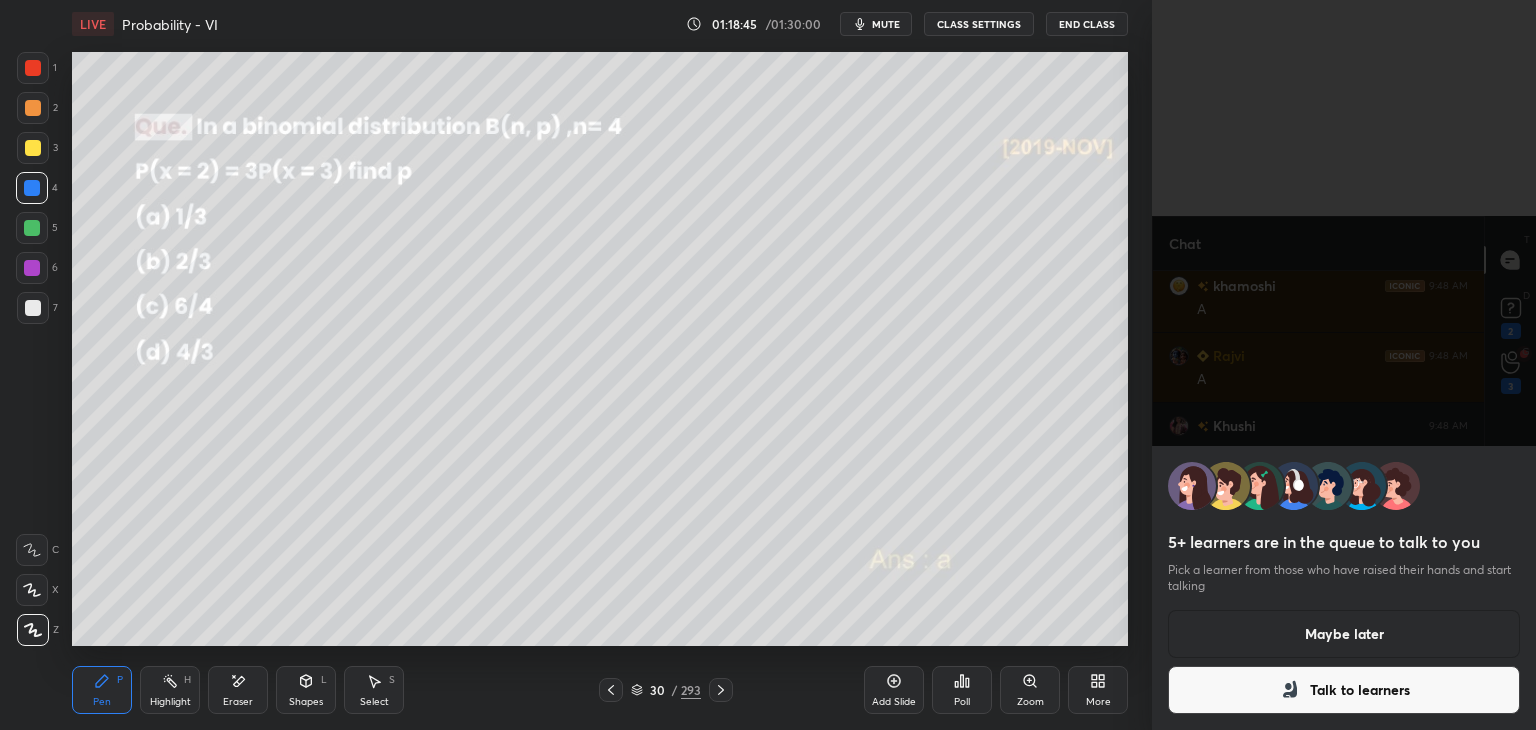 click on "Maybe later" at bounding box center (1344, 634) 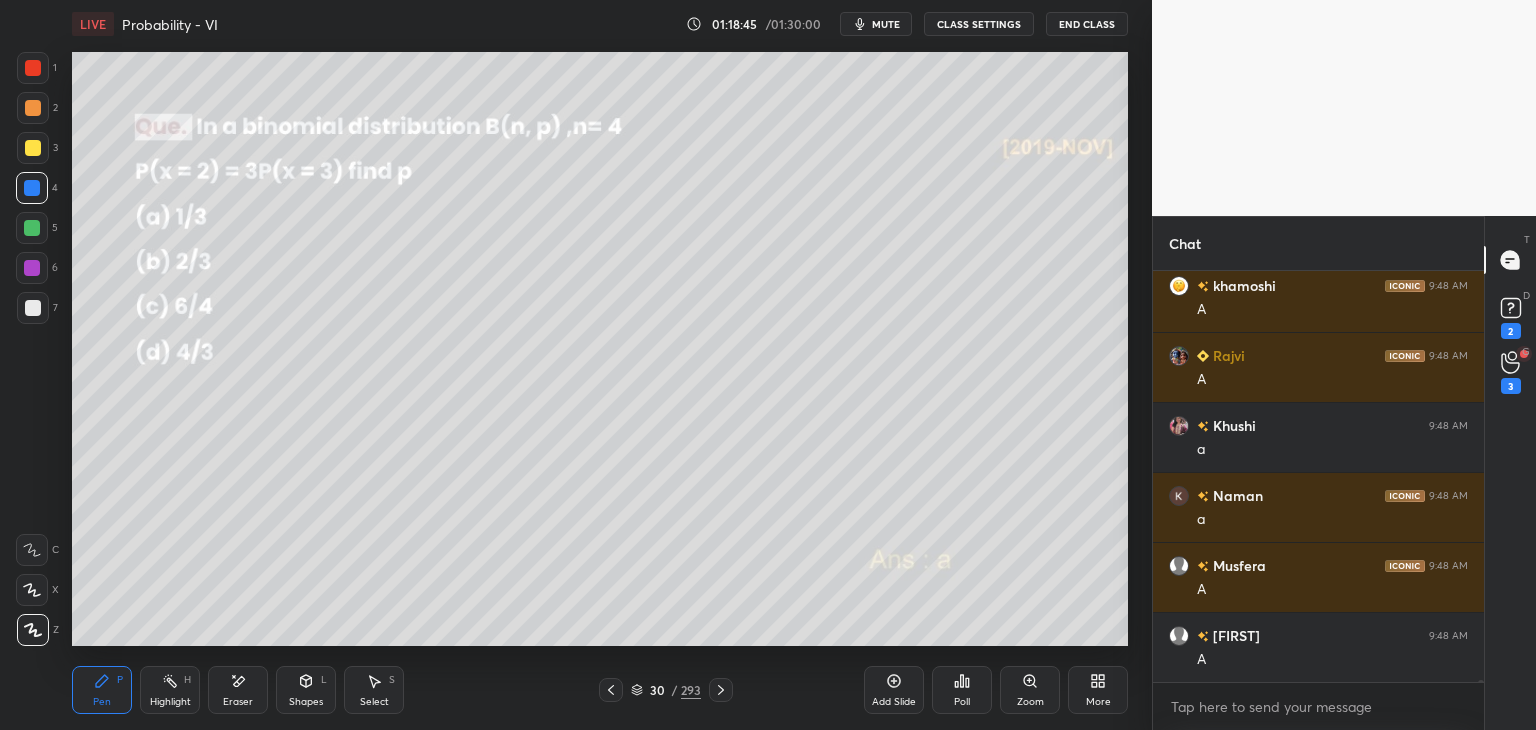 scroll, scrollTop: 101408, scrollLeft: 0, axis: vertical 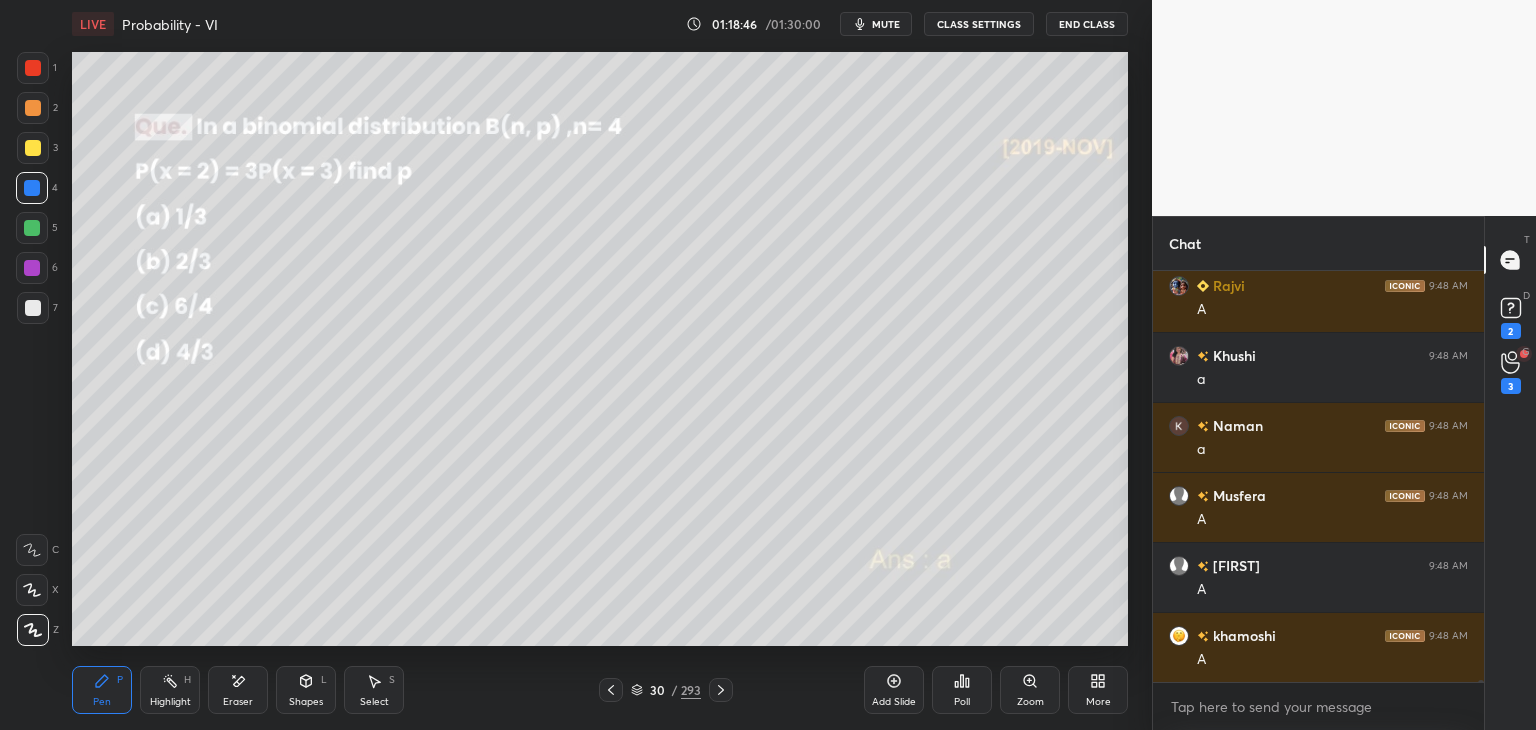 click 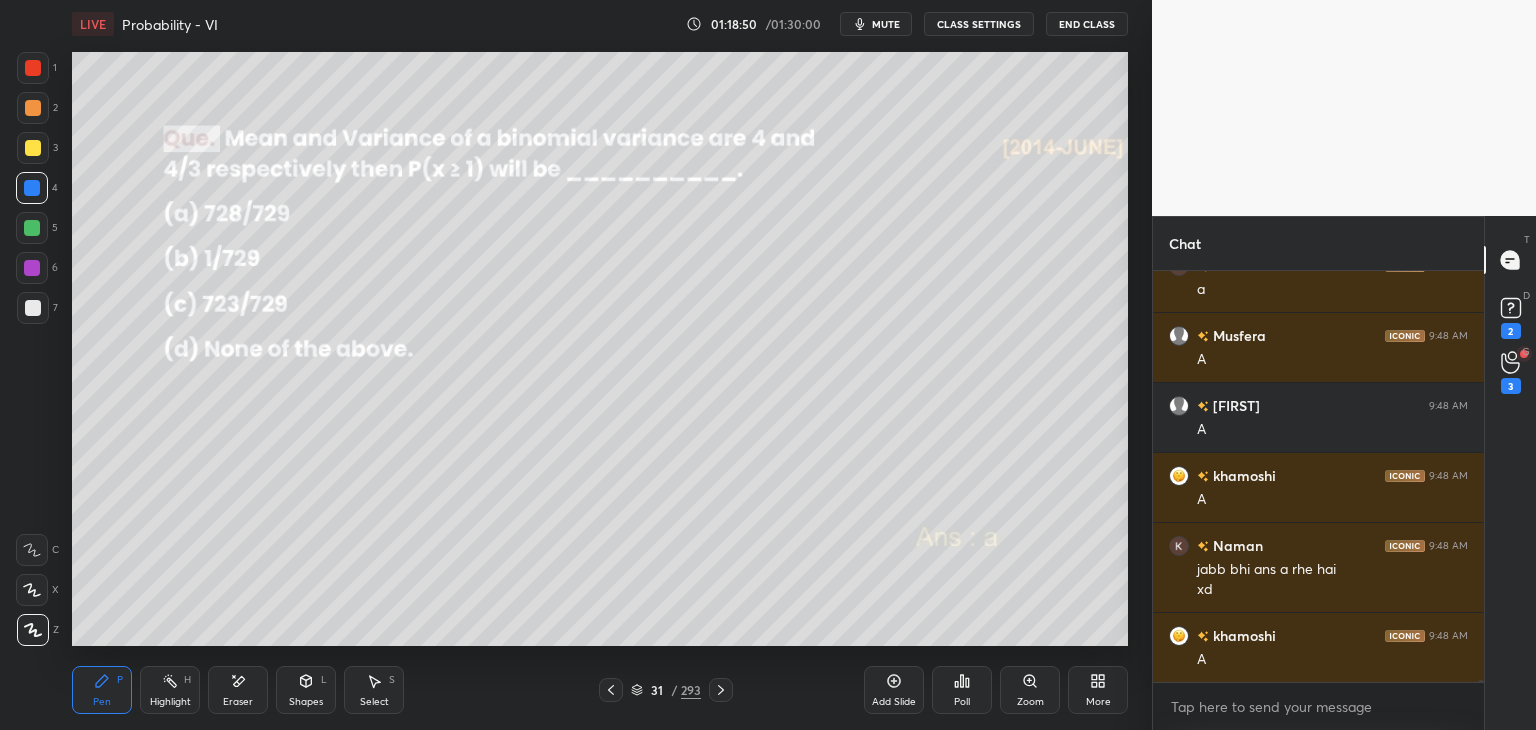scroll, scrollTop: 101638, scrollLeft: 0, axis: vertical 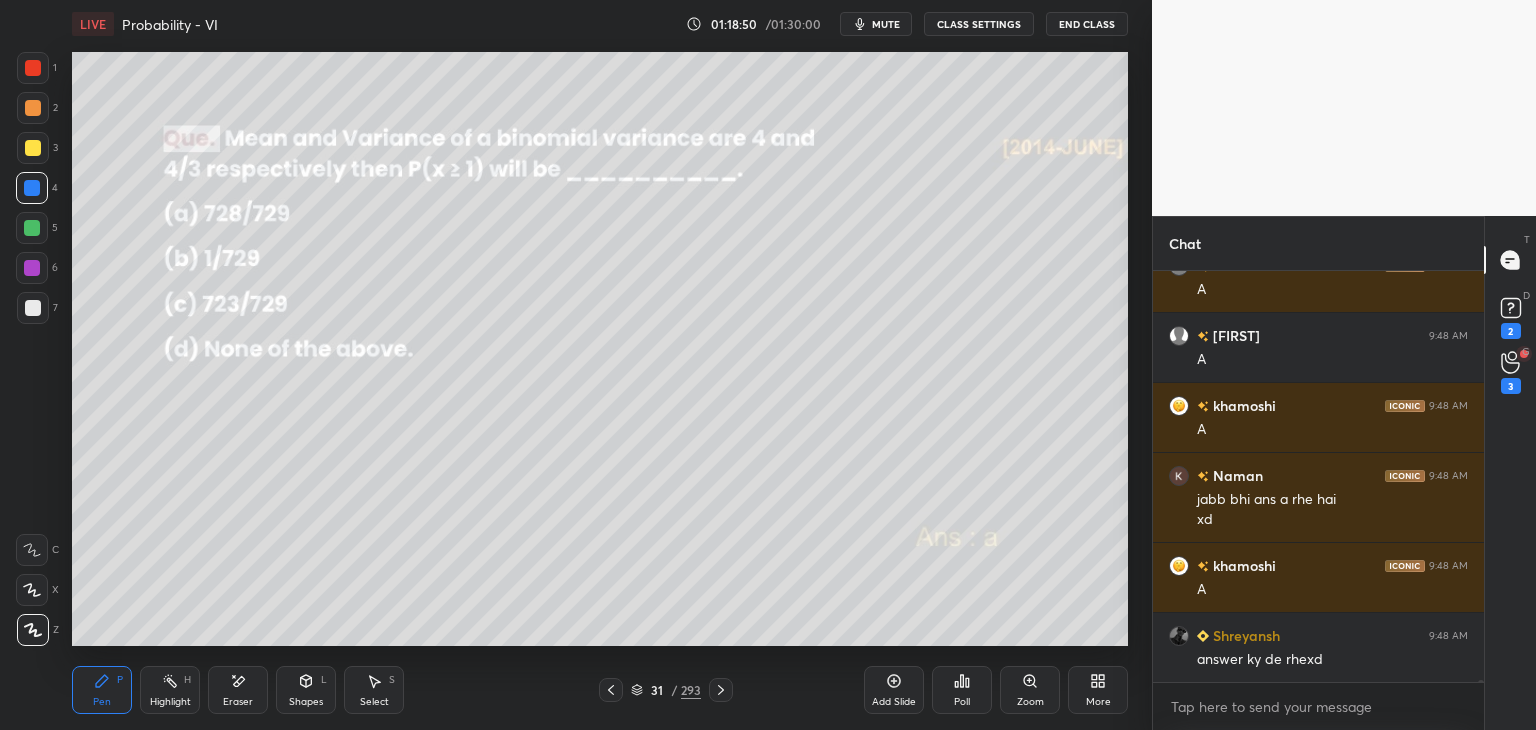 click 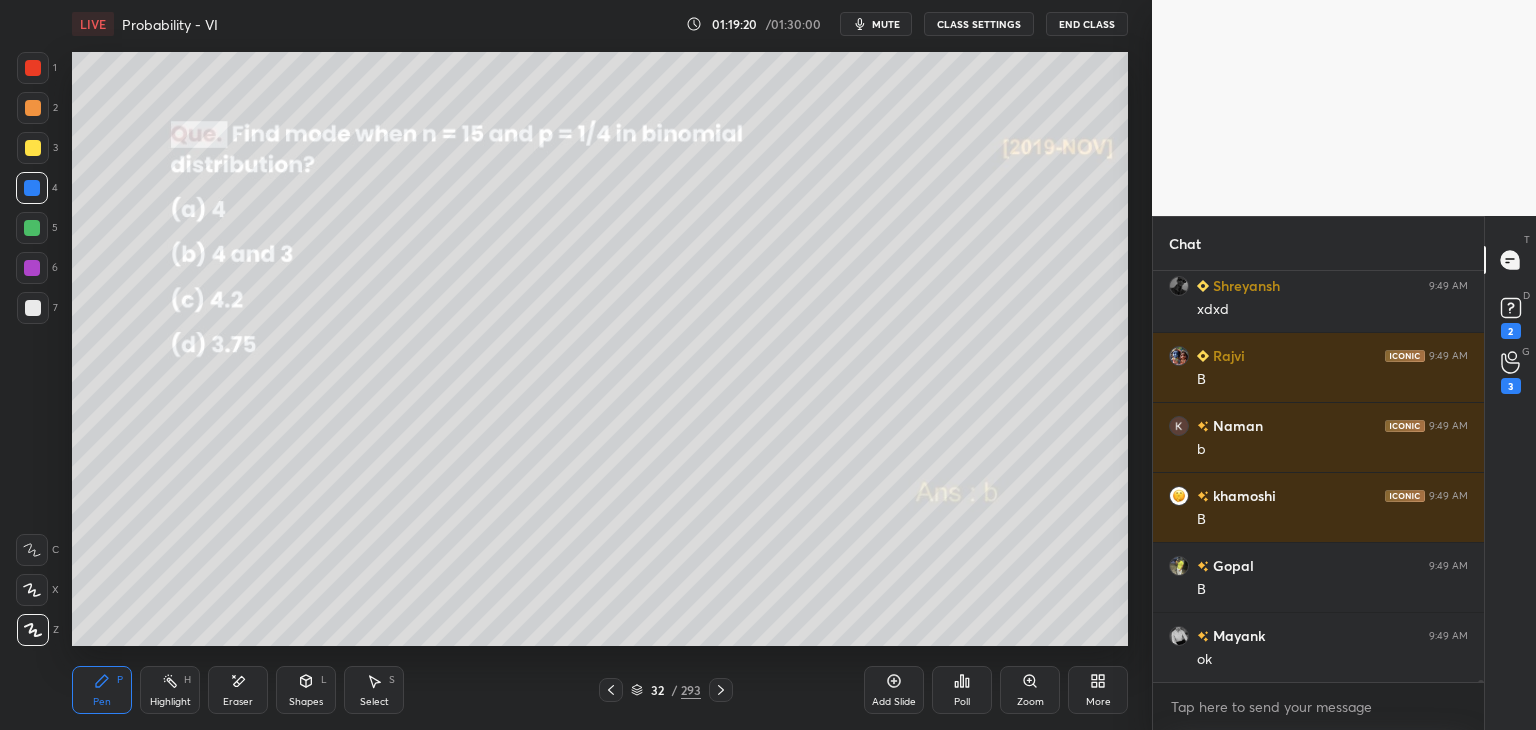 scroll, scrollTop: 102688, scrollLeft: 0, axis: vertical 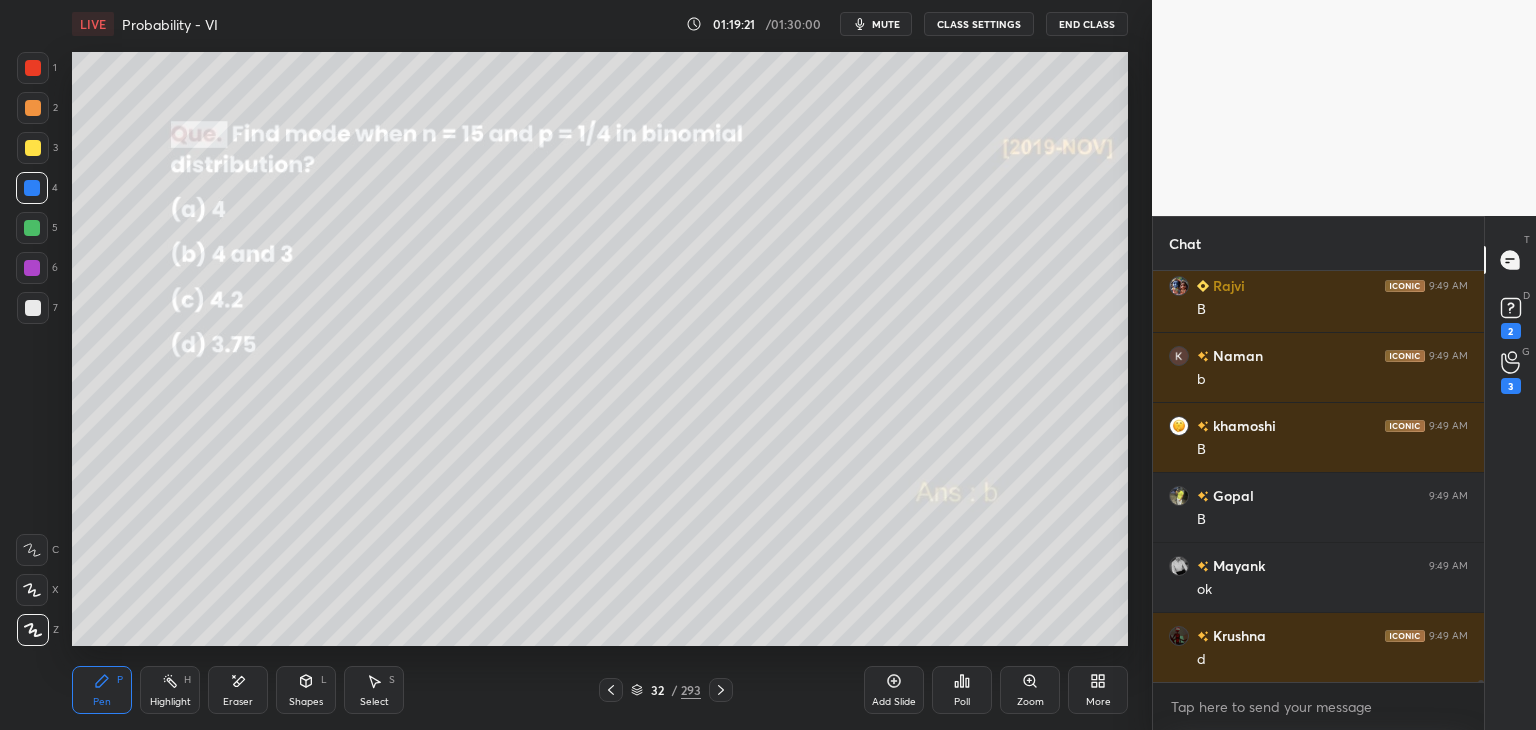 click 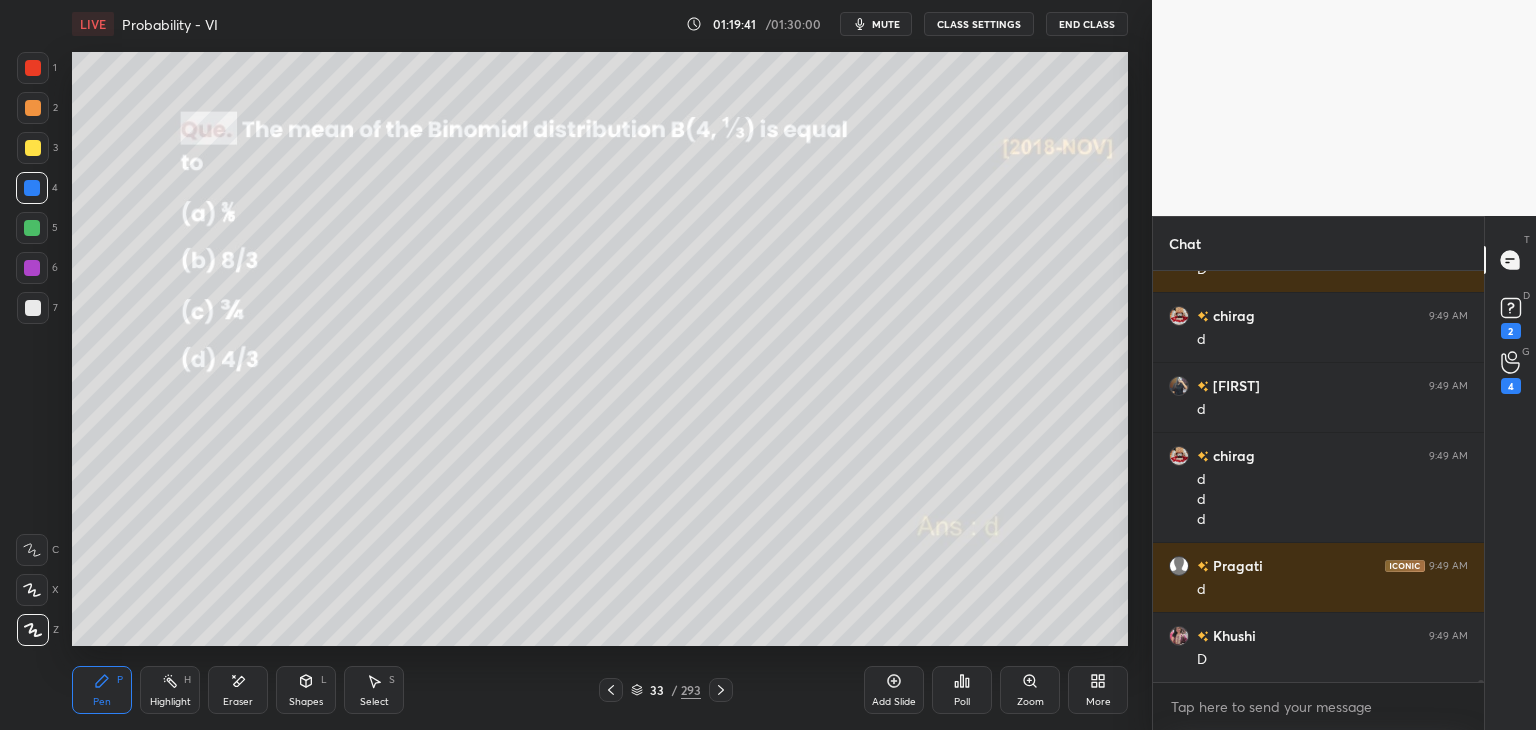 scroll, scrollTop: 103918, scrollLeft: 0, axis: vertical 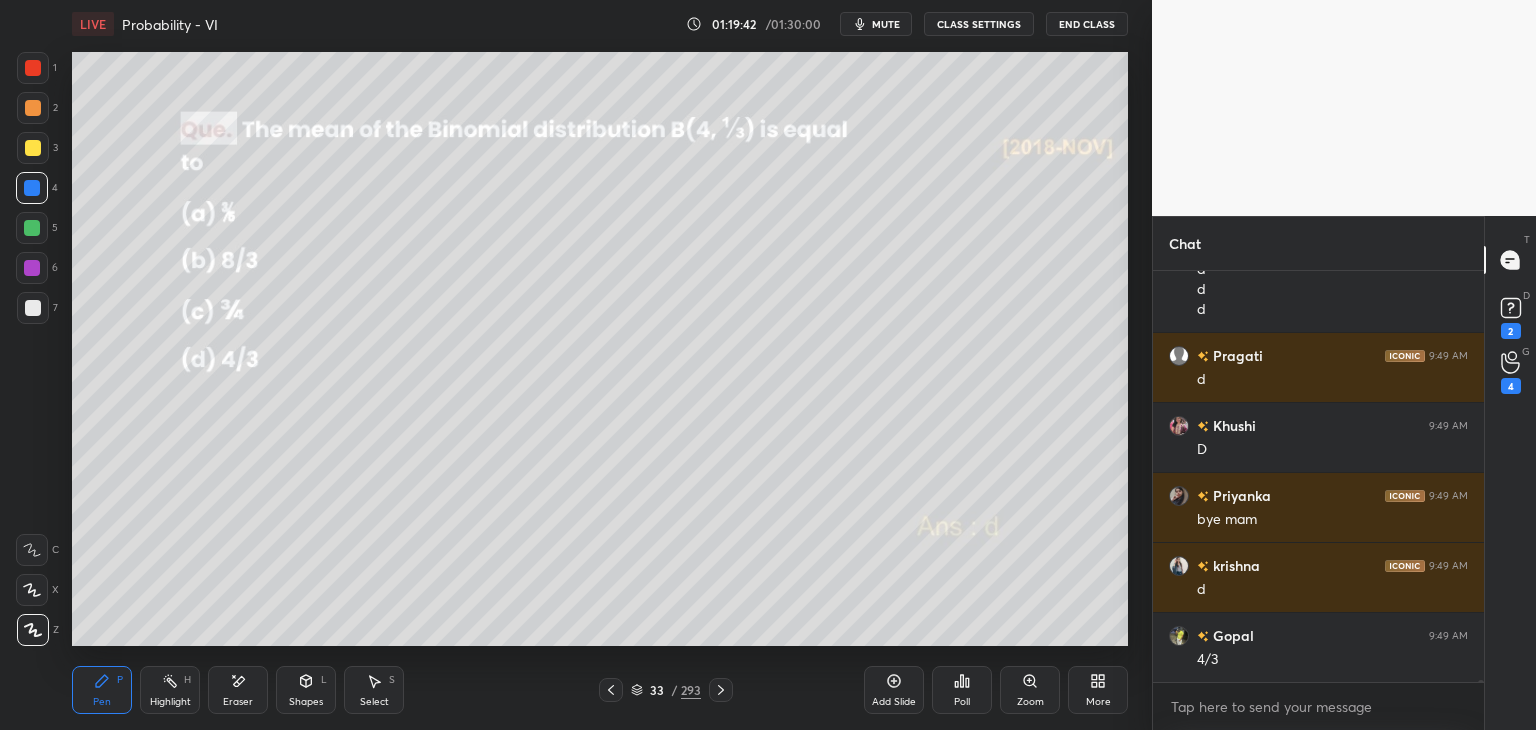 click 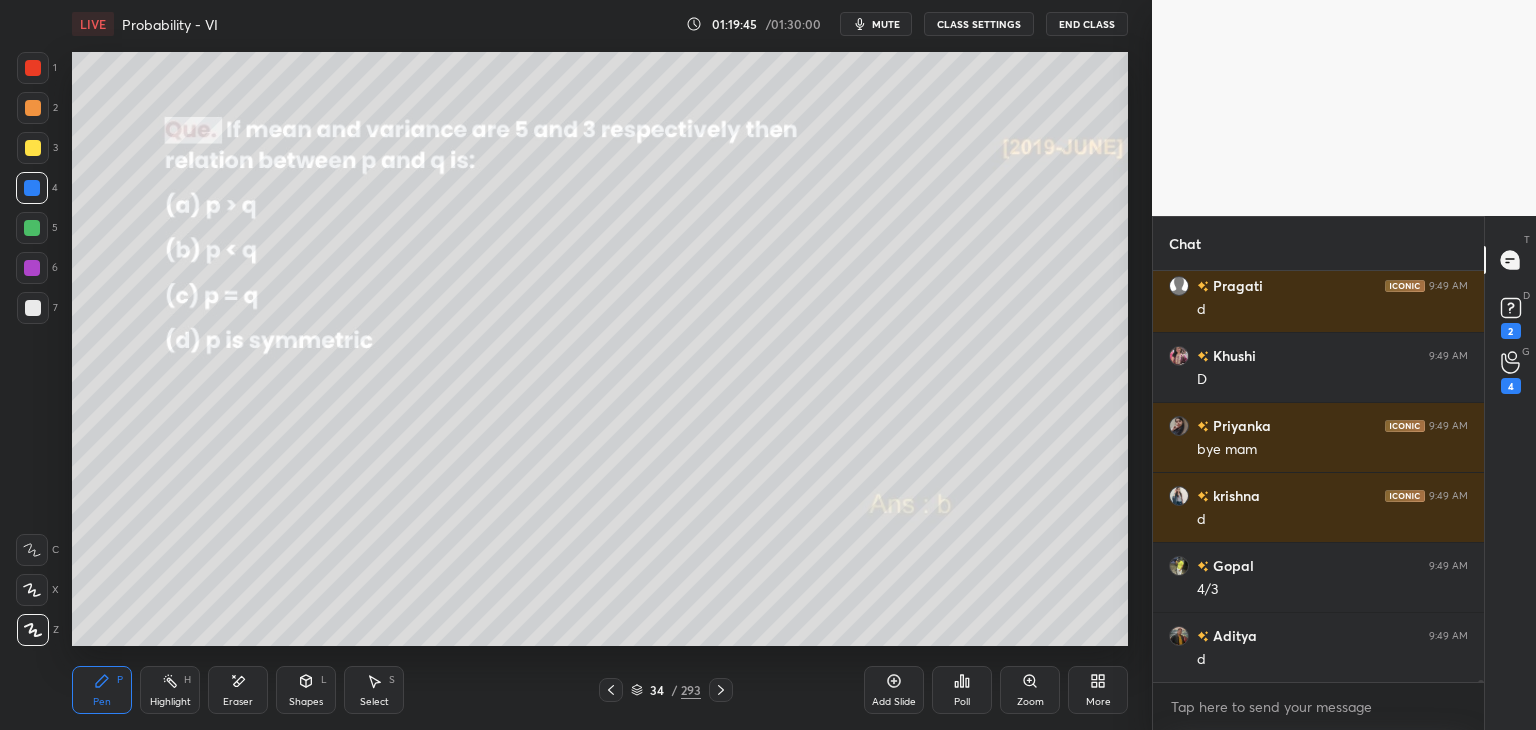 scroll, scrollTop: 104058, scrollLeft: 0, axis: vertical 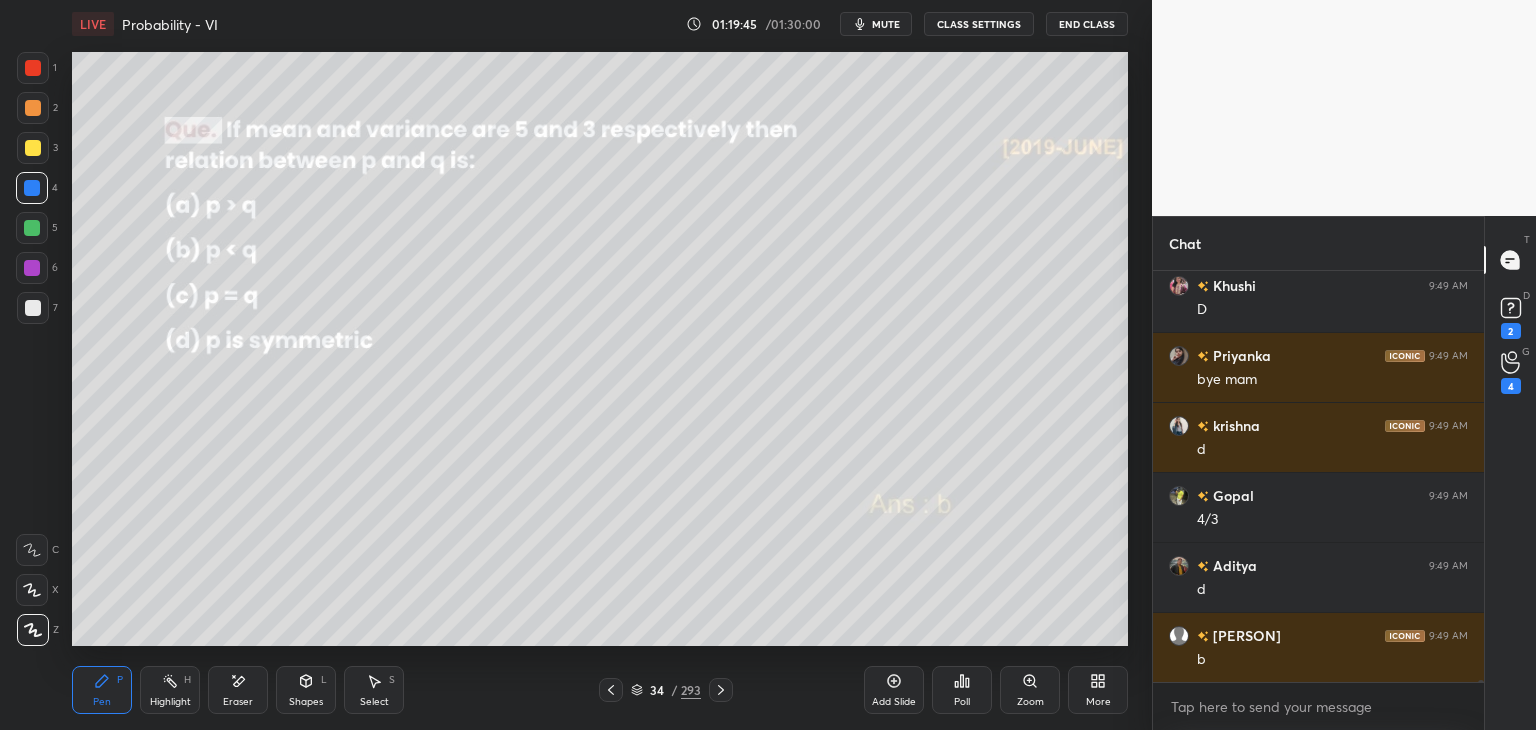 click 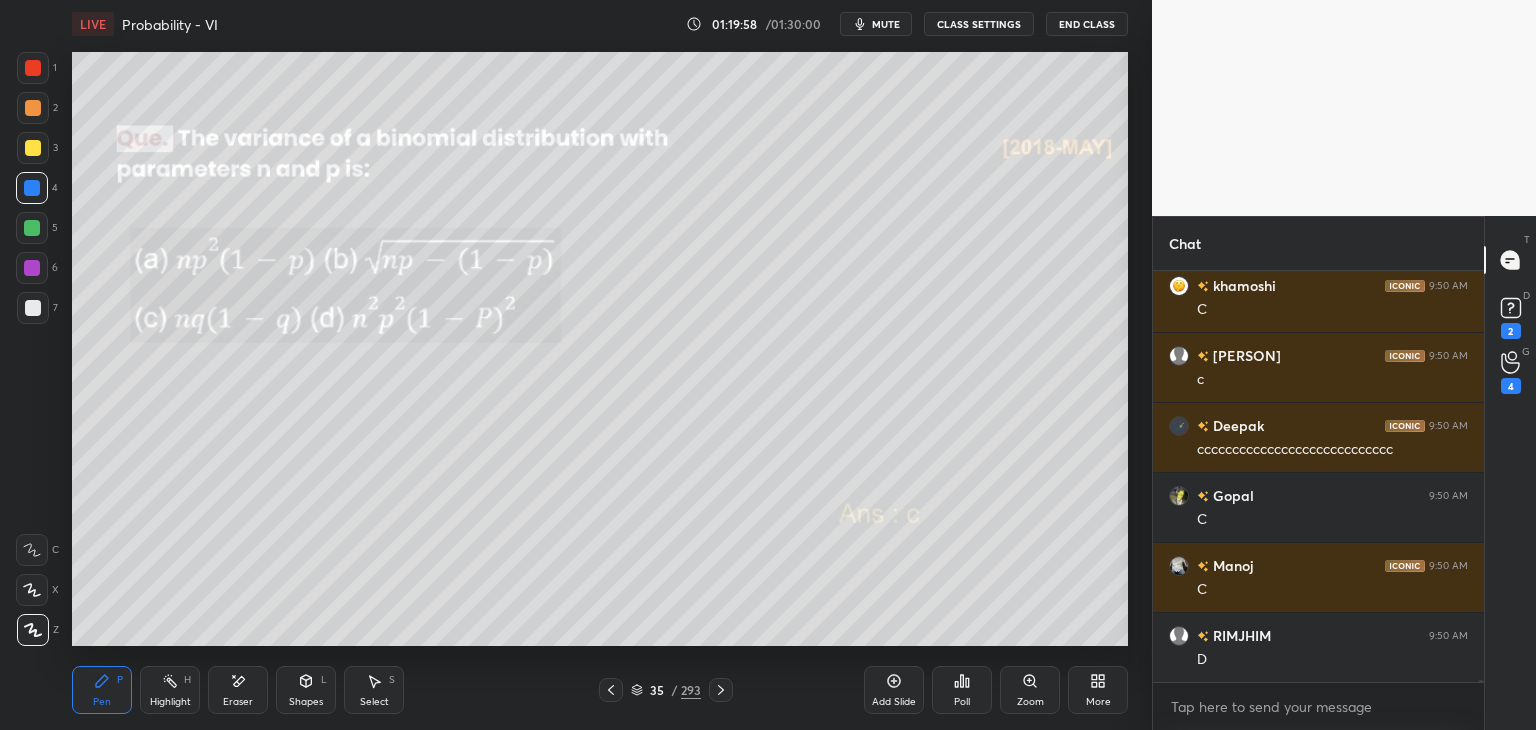 scroll, scrollTop: 104618, scrollLeft: 0, axis: vertical 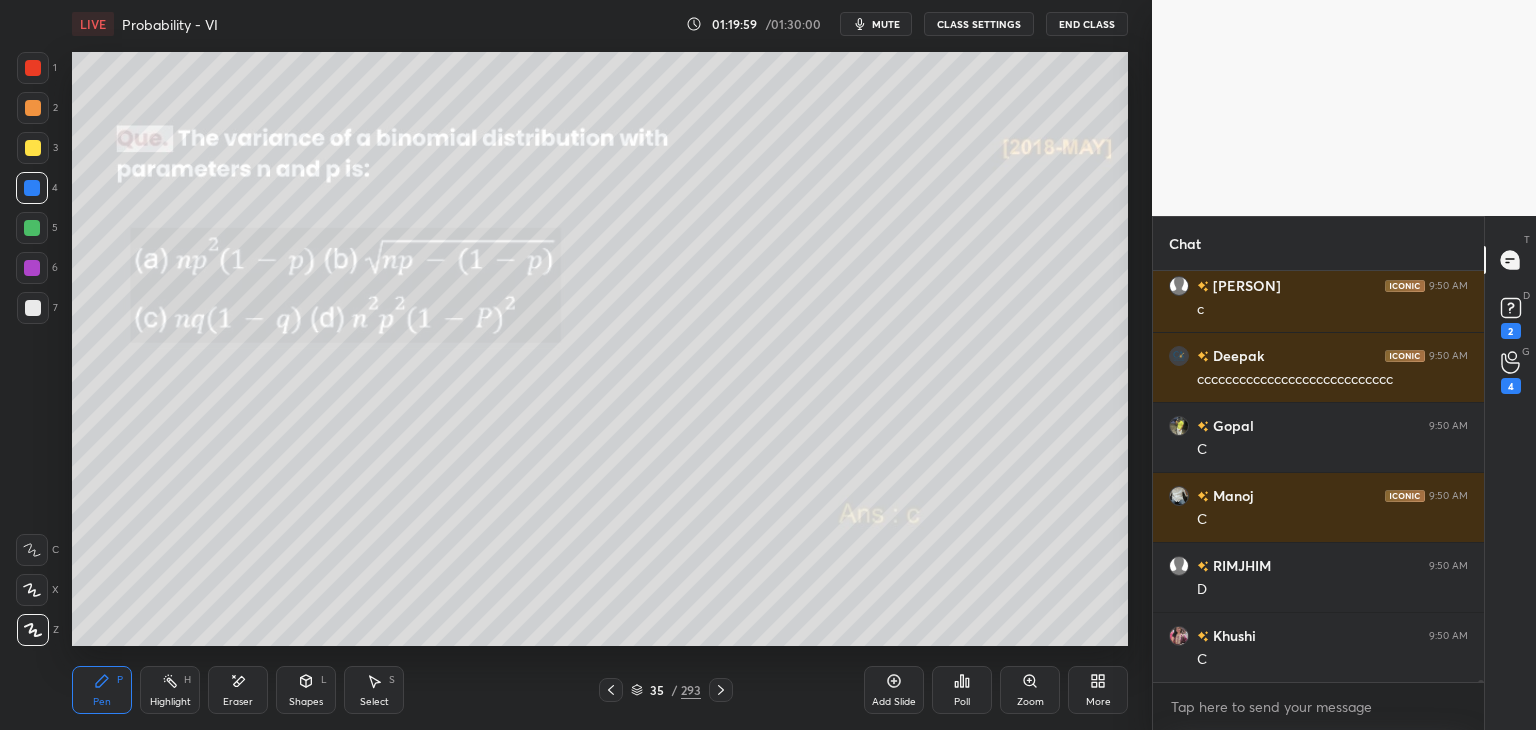 click 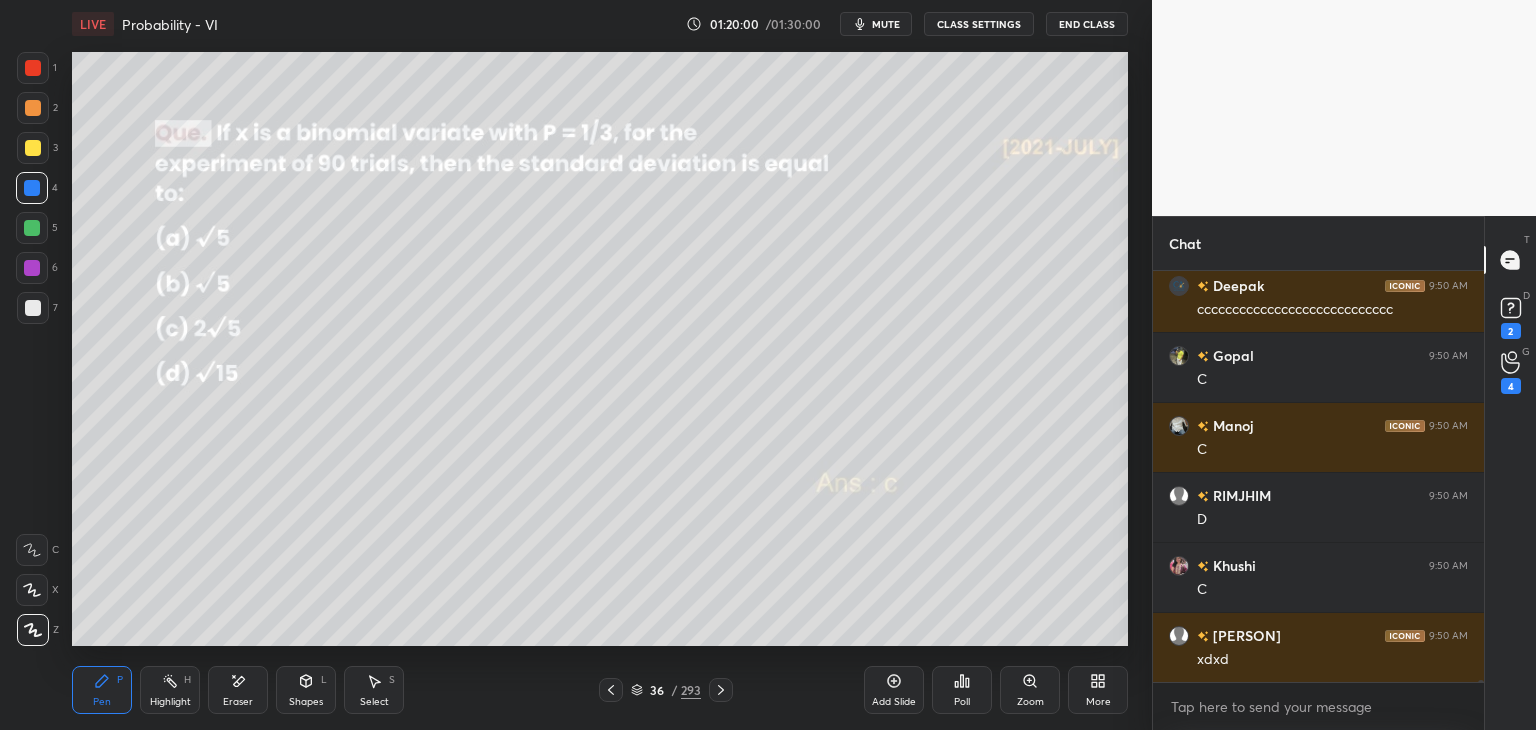 click 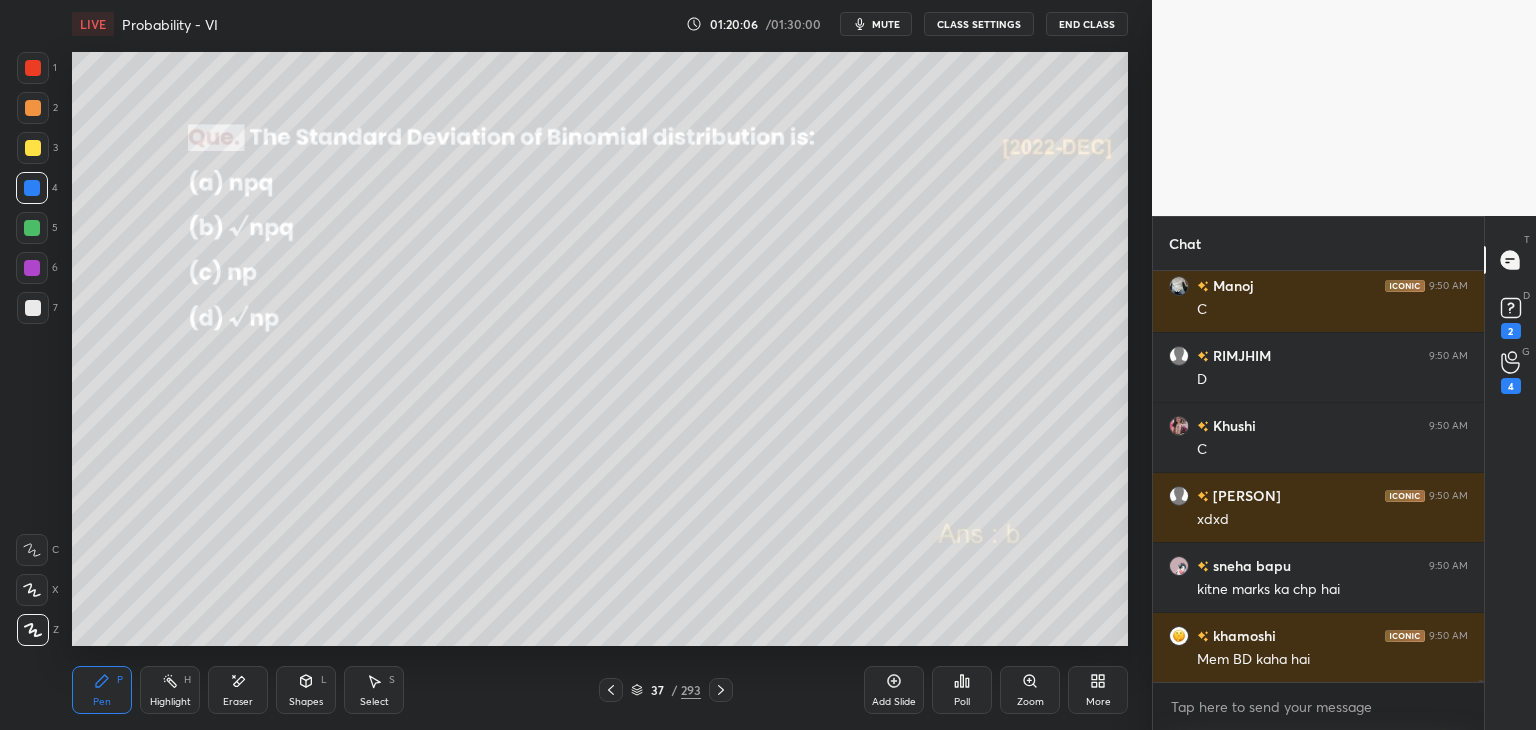 scroll, scrollTop: 104898, scrollLeft: 0, axis: vertical 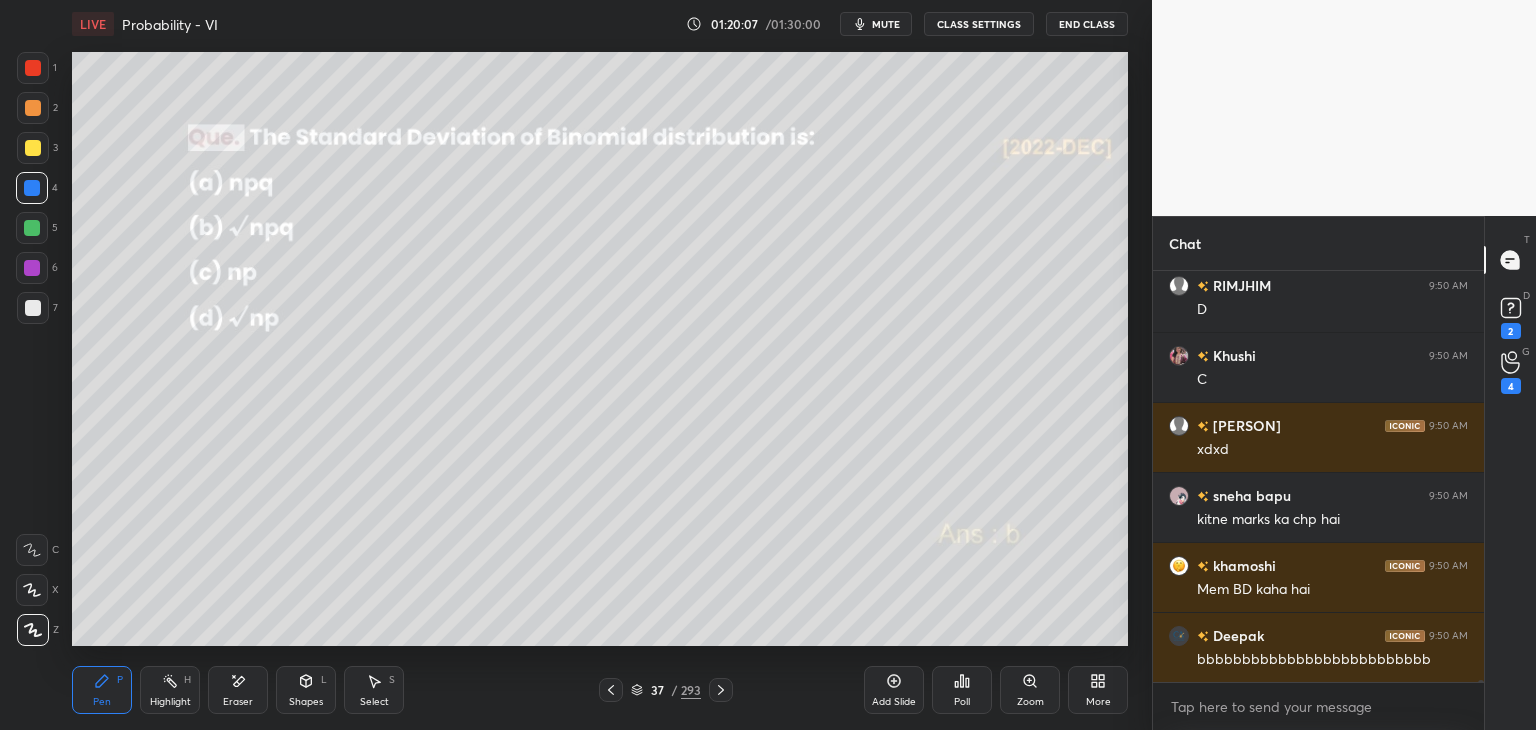 click 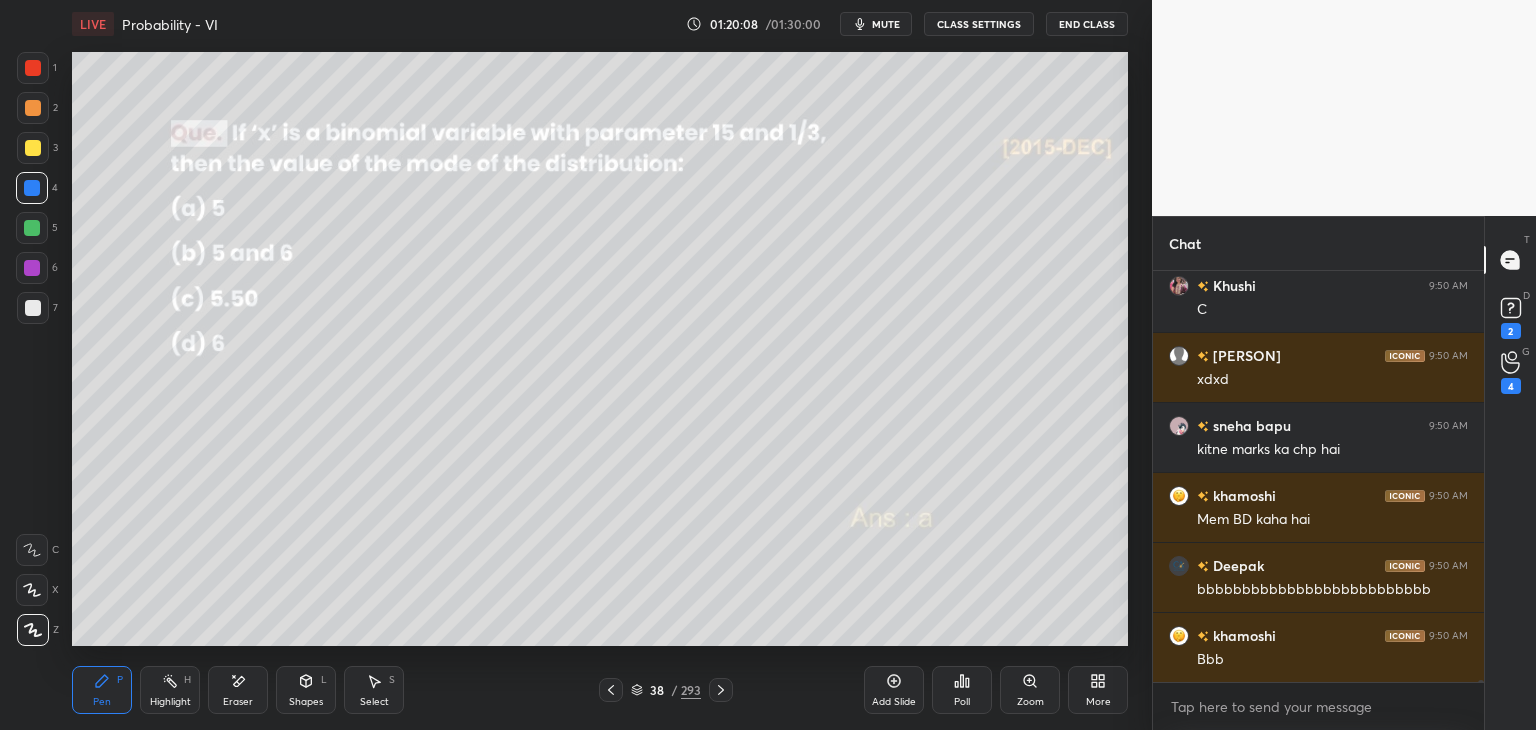 click 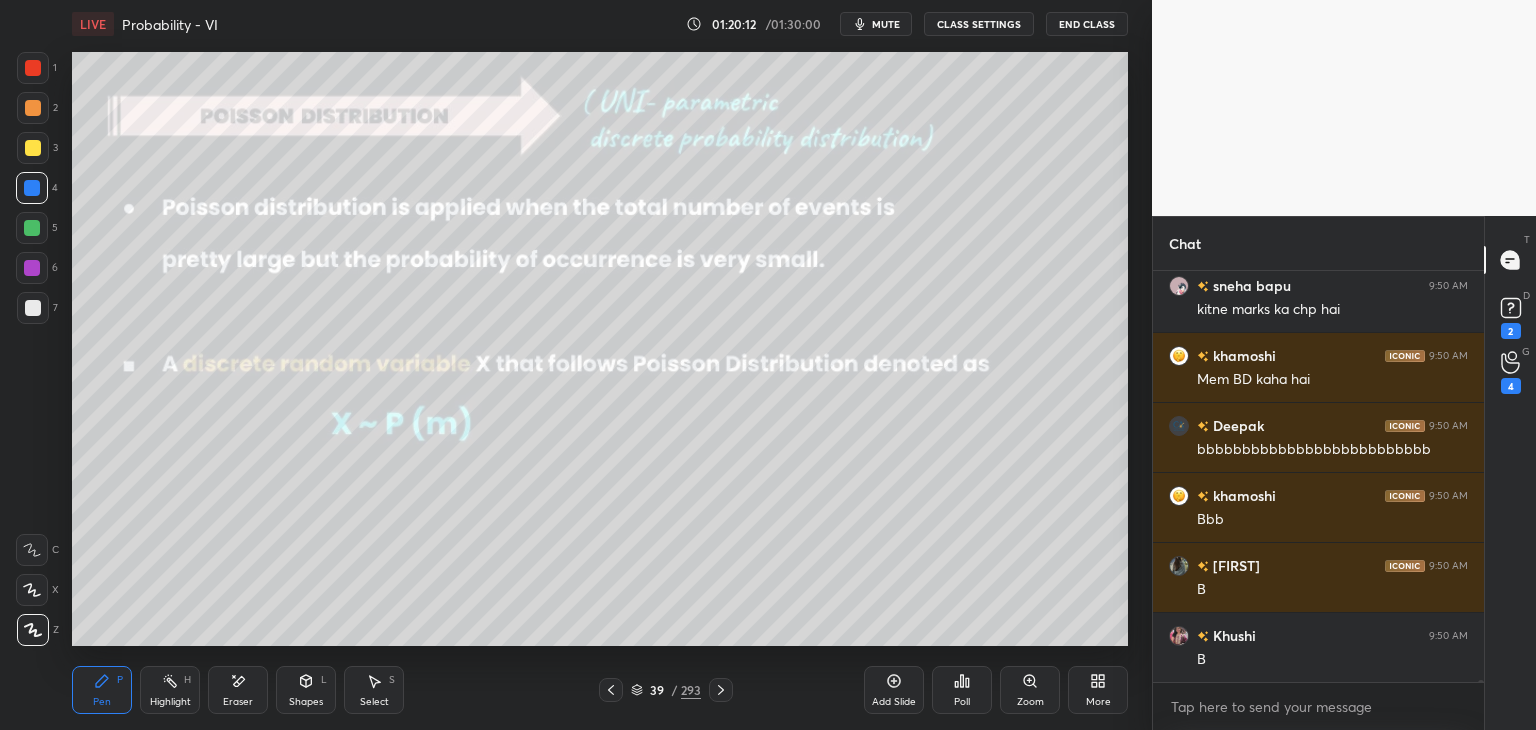 scroll, scrollTop: 105178, scrollLeft: 0, axis: vertical 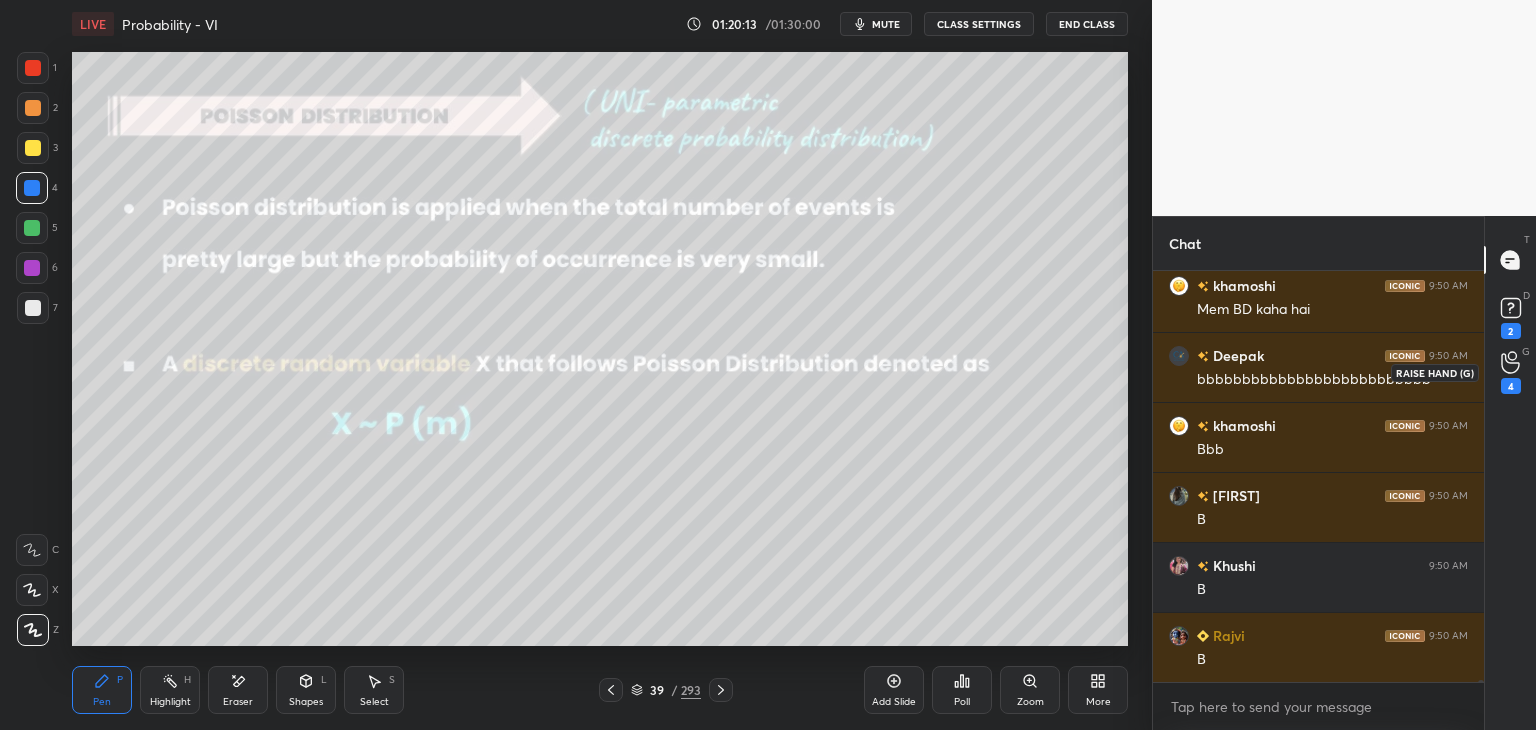 click on "4" at bounding box center (1511, 386) 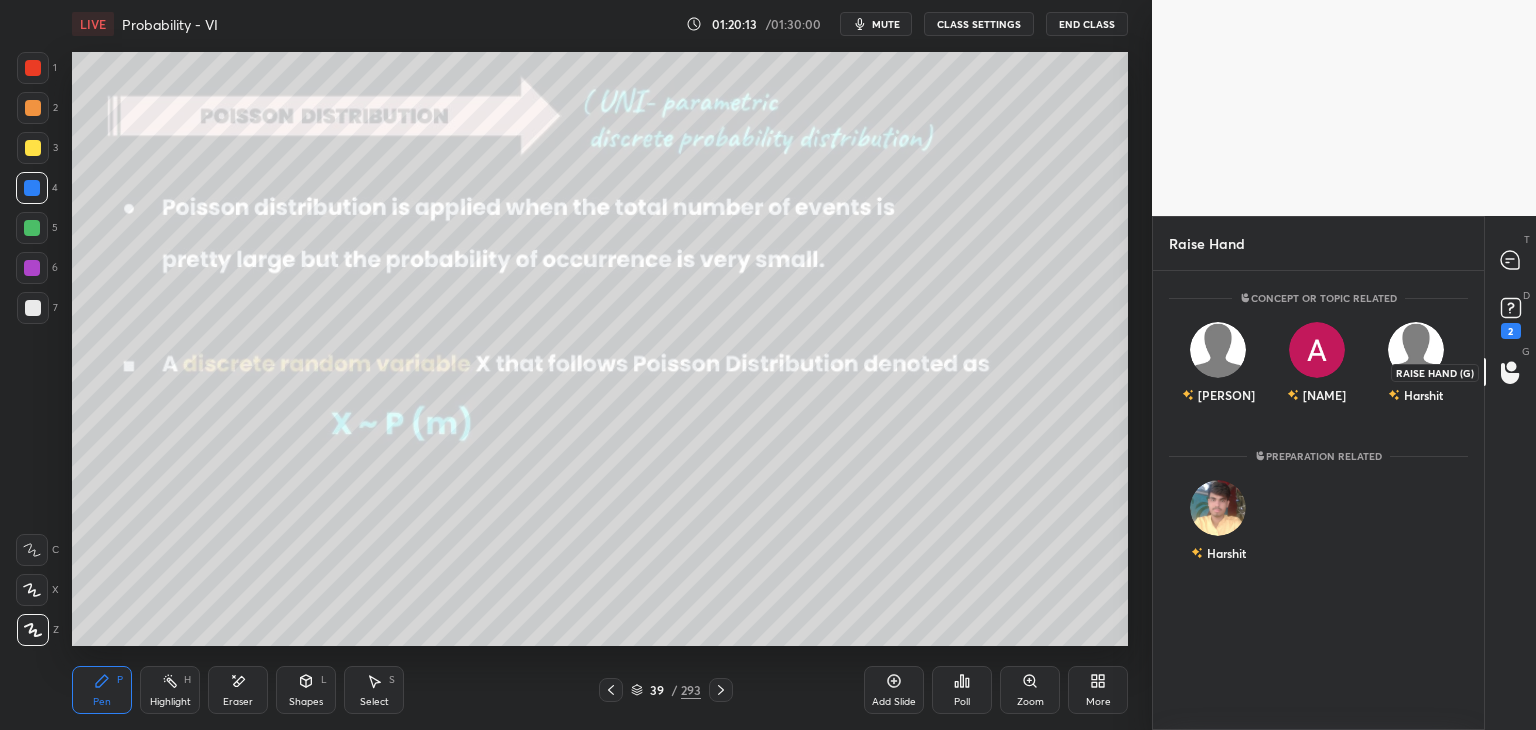 scroll, scrollTop: 453, scrollLeft: 325, axis: both 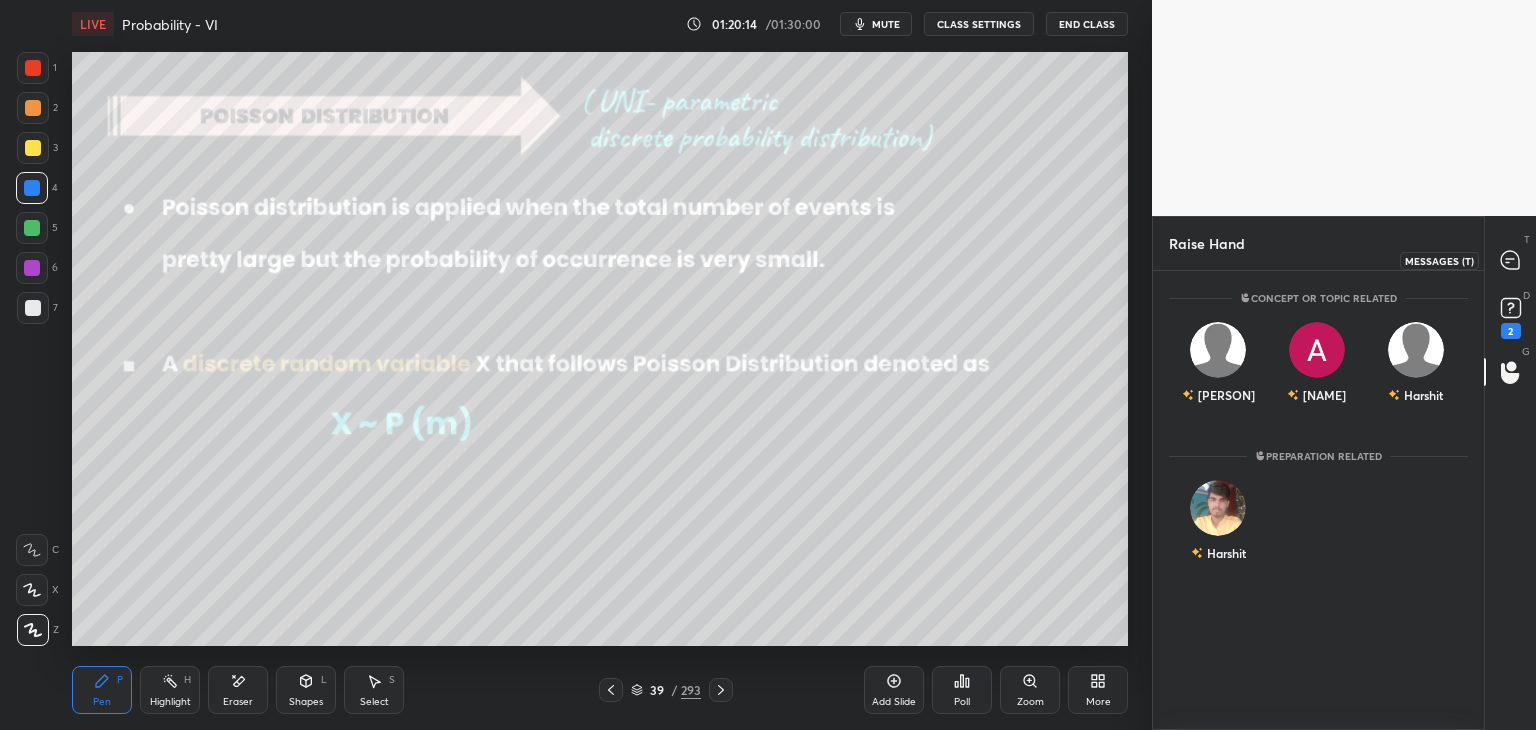 click 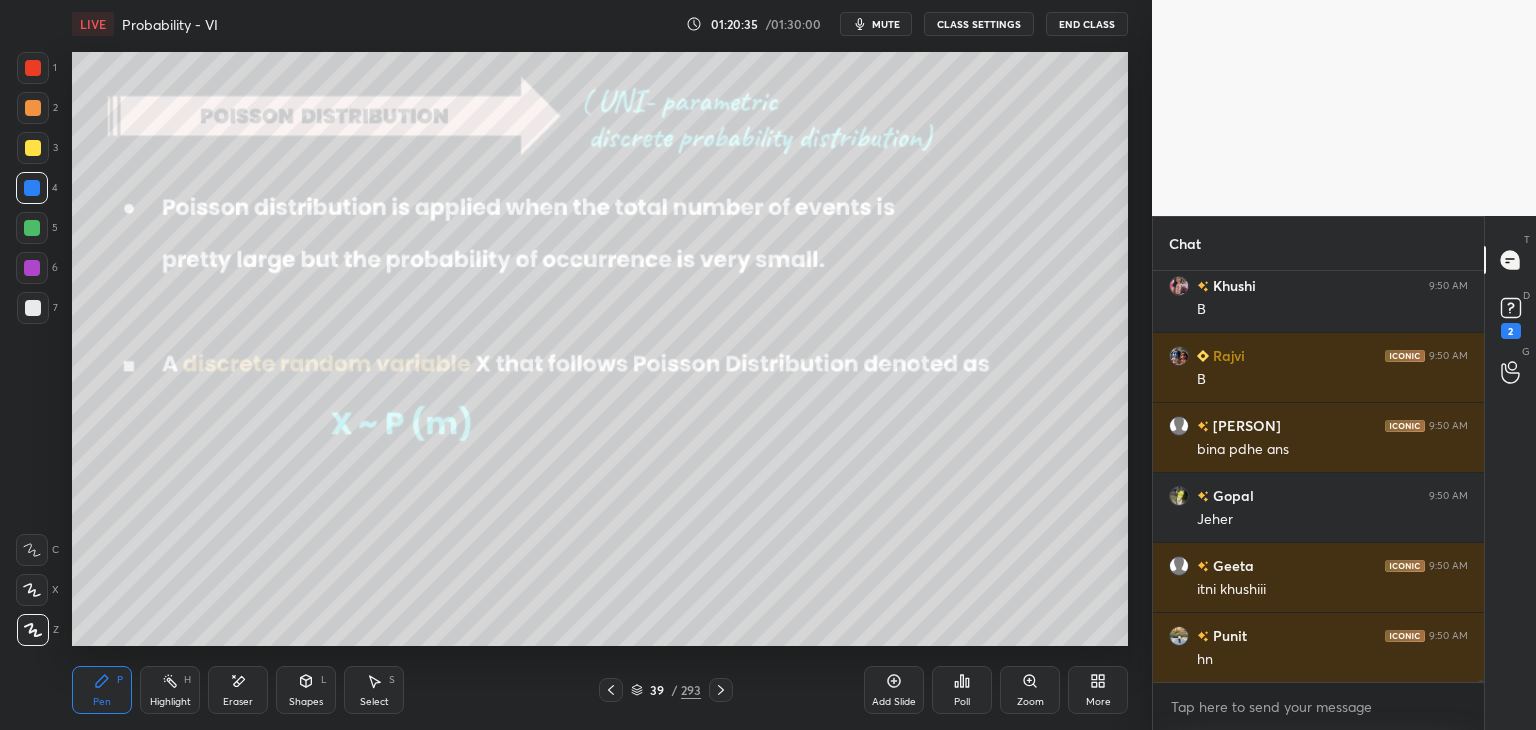 scroll, scrollTop: 105908, scrollLeft: 0, axis: vertical 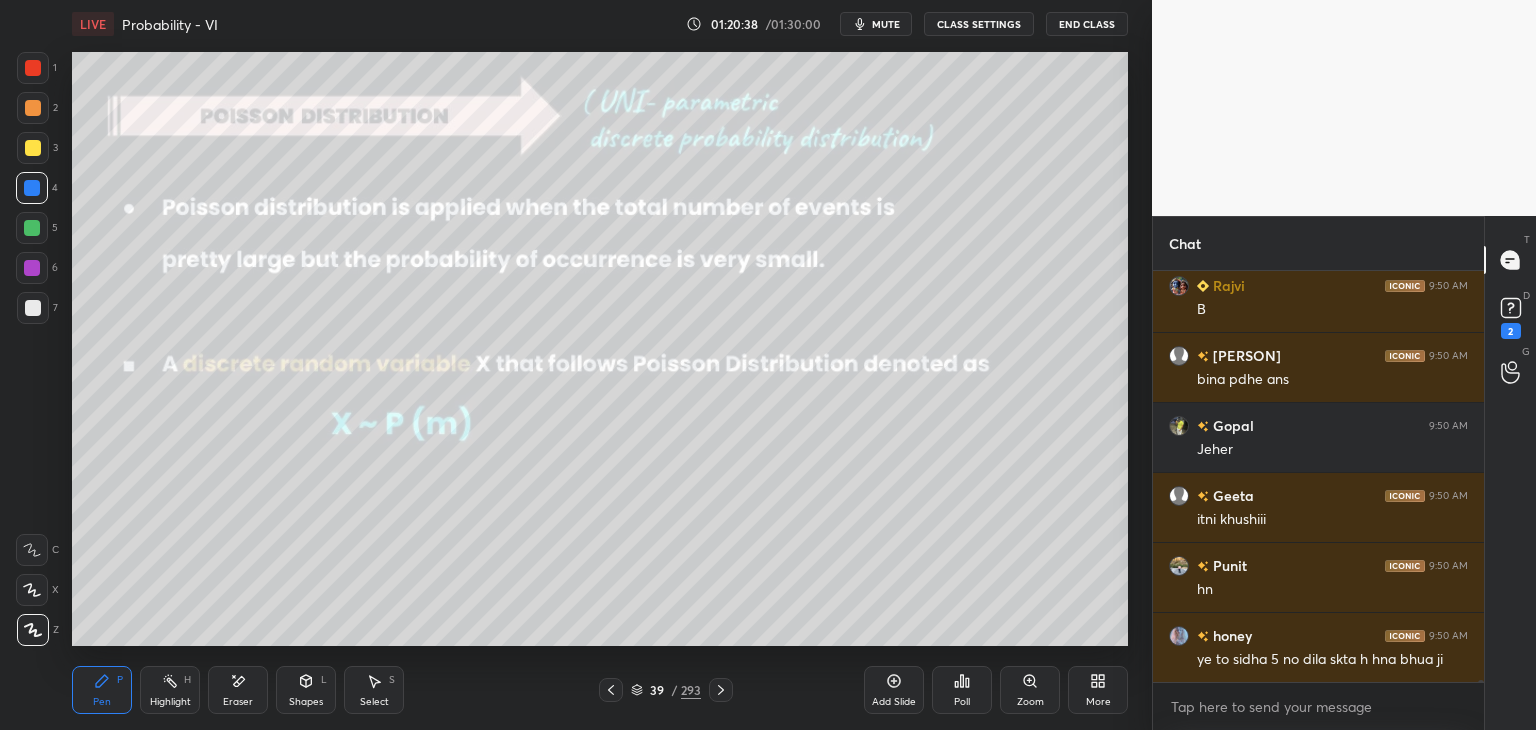 click 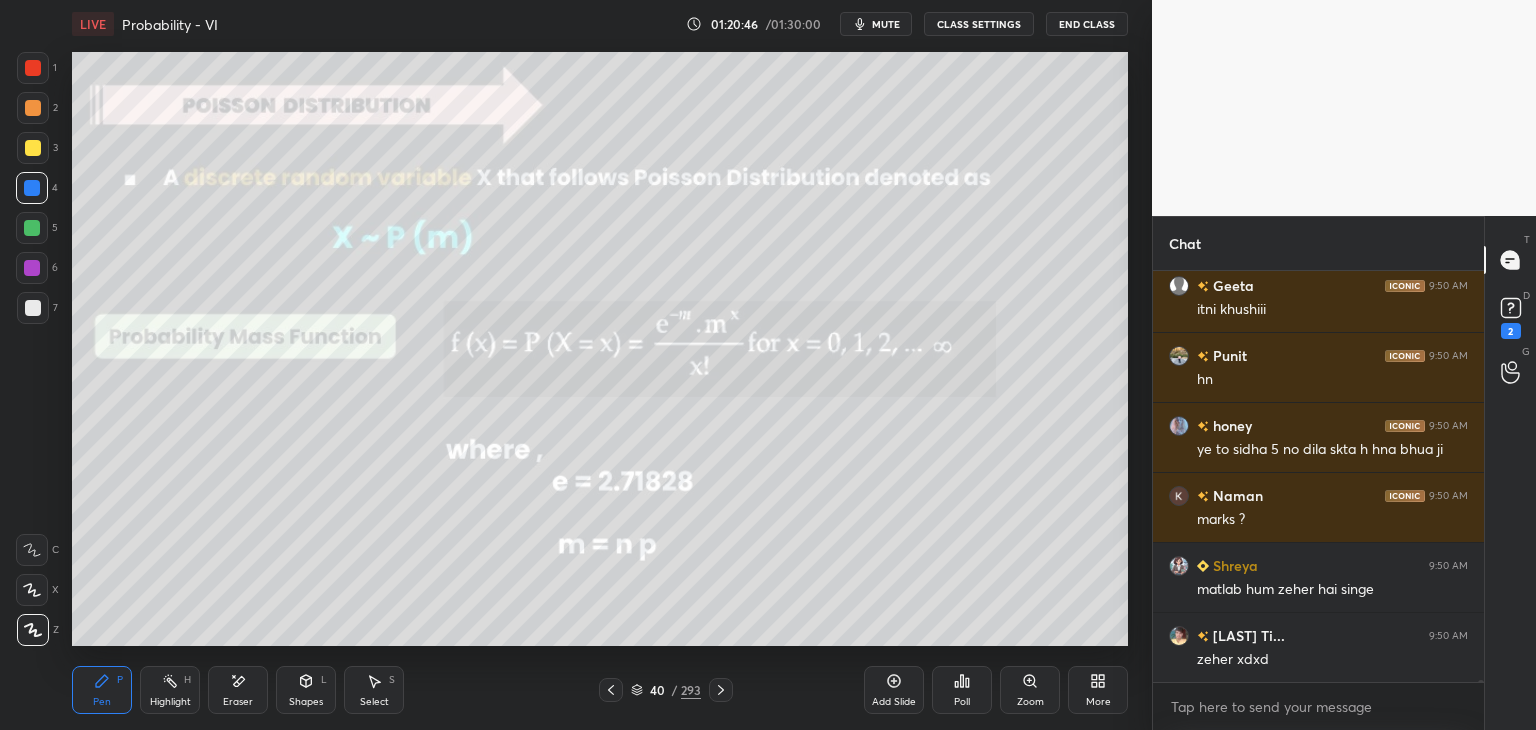 scroll, scrollTop: 106188, scrollLeft: 0, axis: vertical 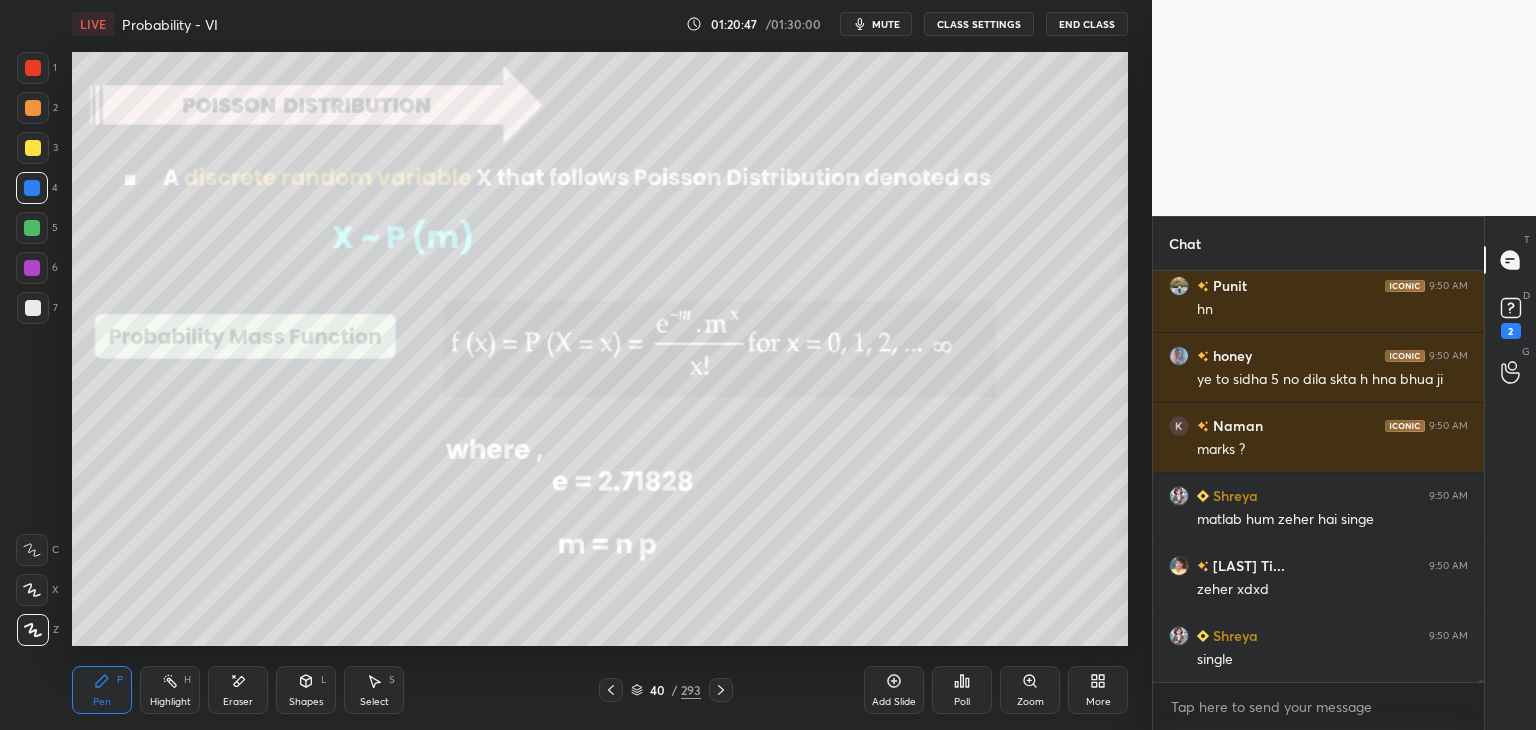 click 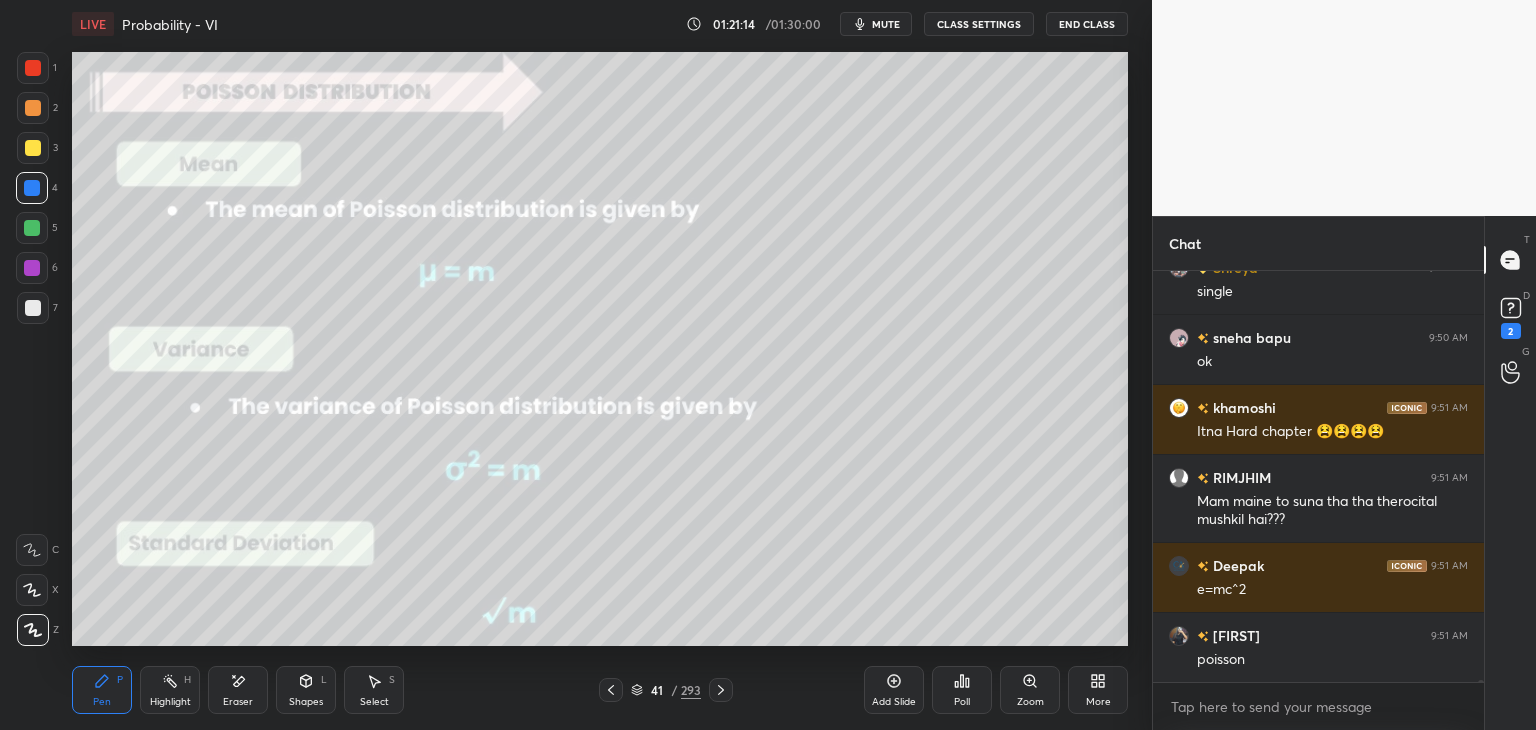 scroll, scrollTop: 106626, scrollLeft: 0, axis: vertical 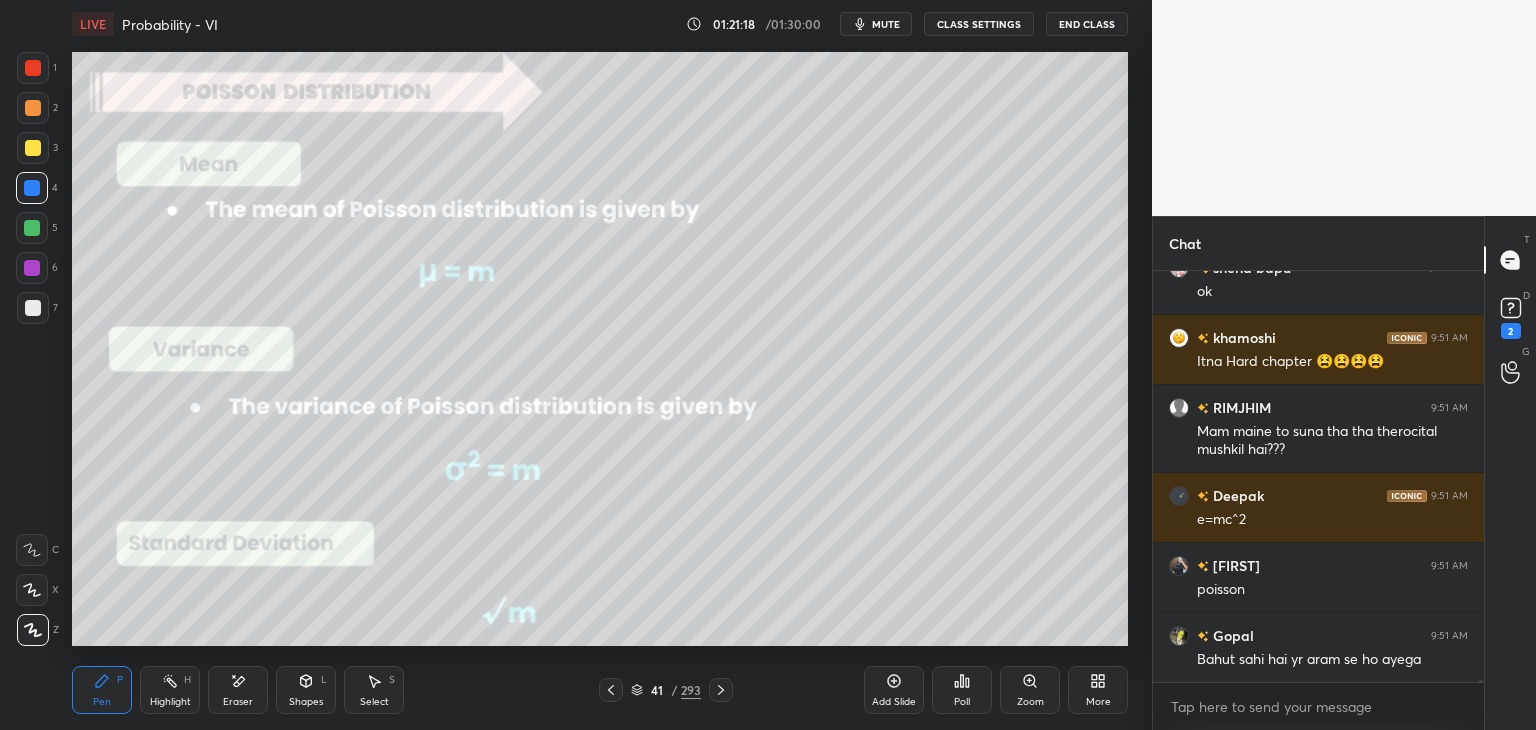 click 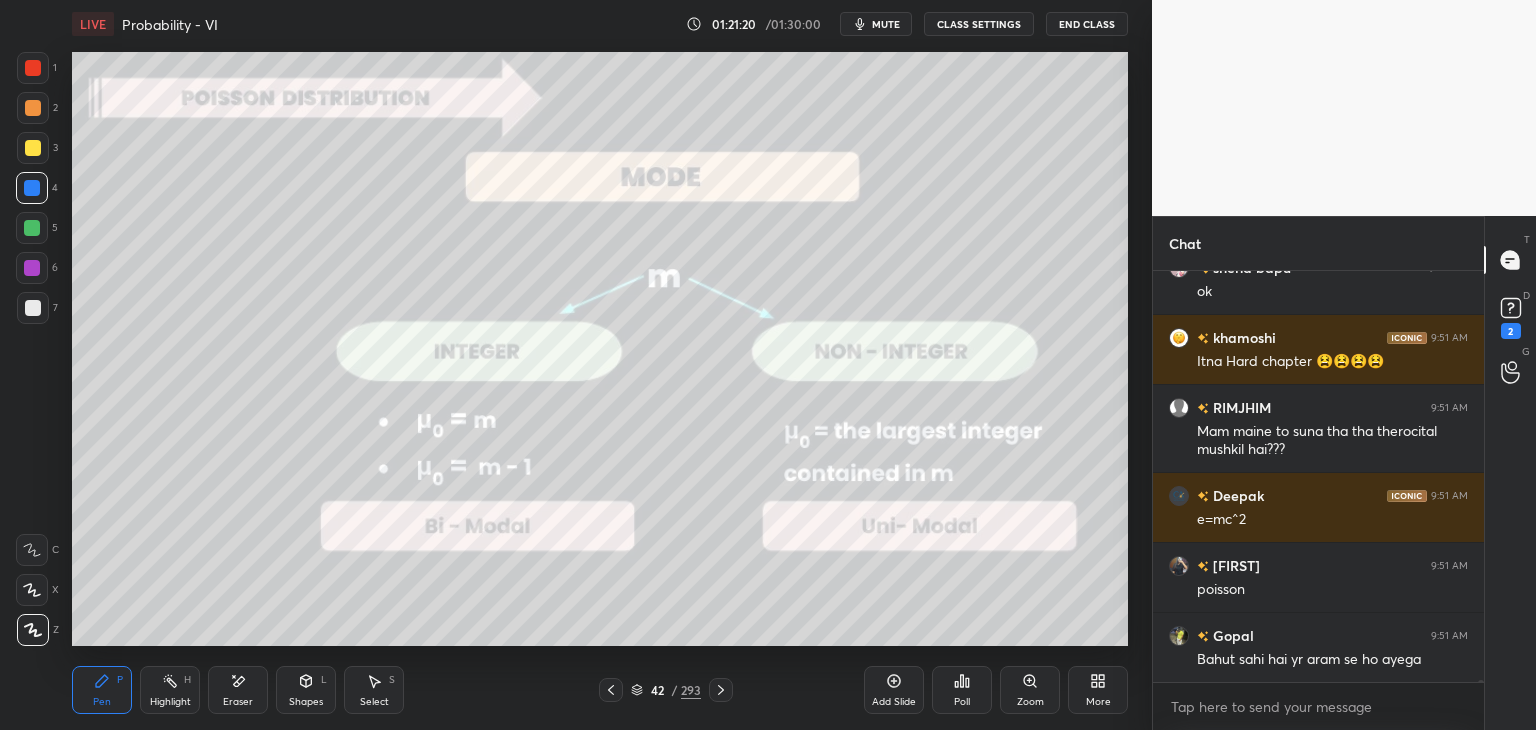 scroll, scrollTop: 106696, scrollLeft: 0, axis: vertical 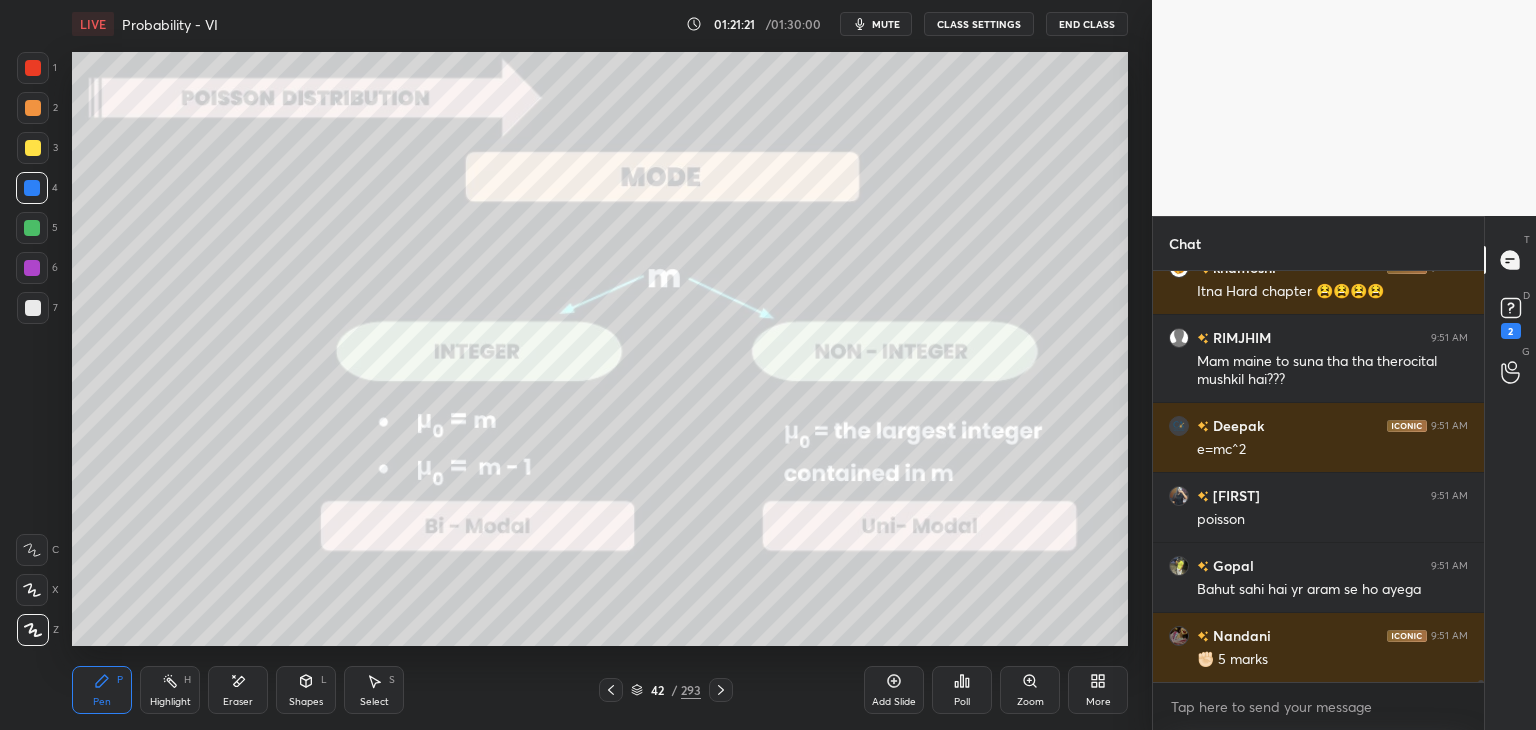 click 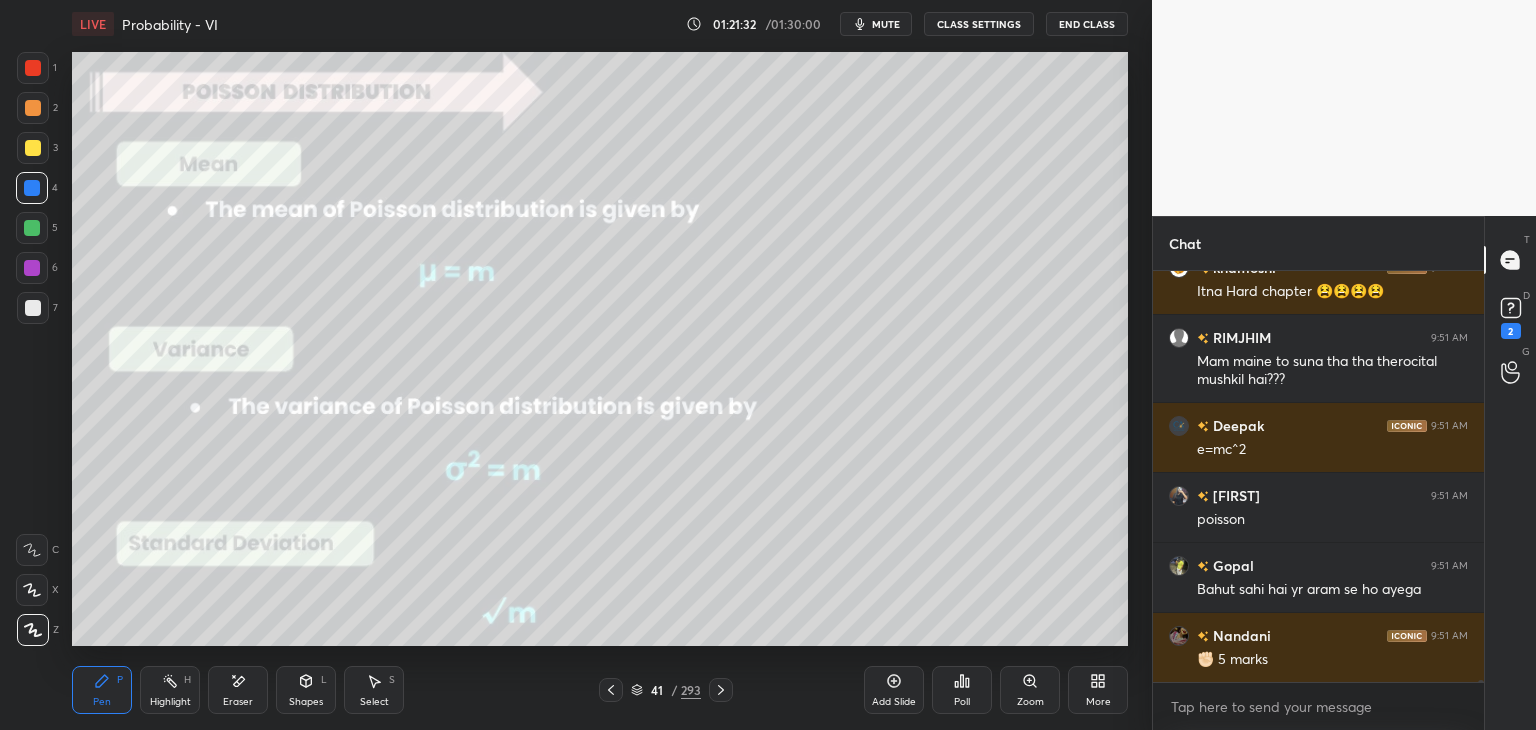 scroll, scrollTop: 365, scrollLeft: 325, axis: both 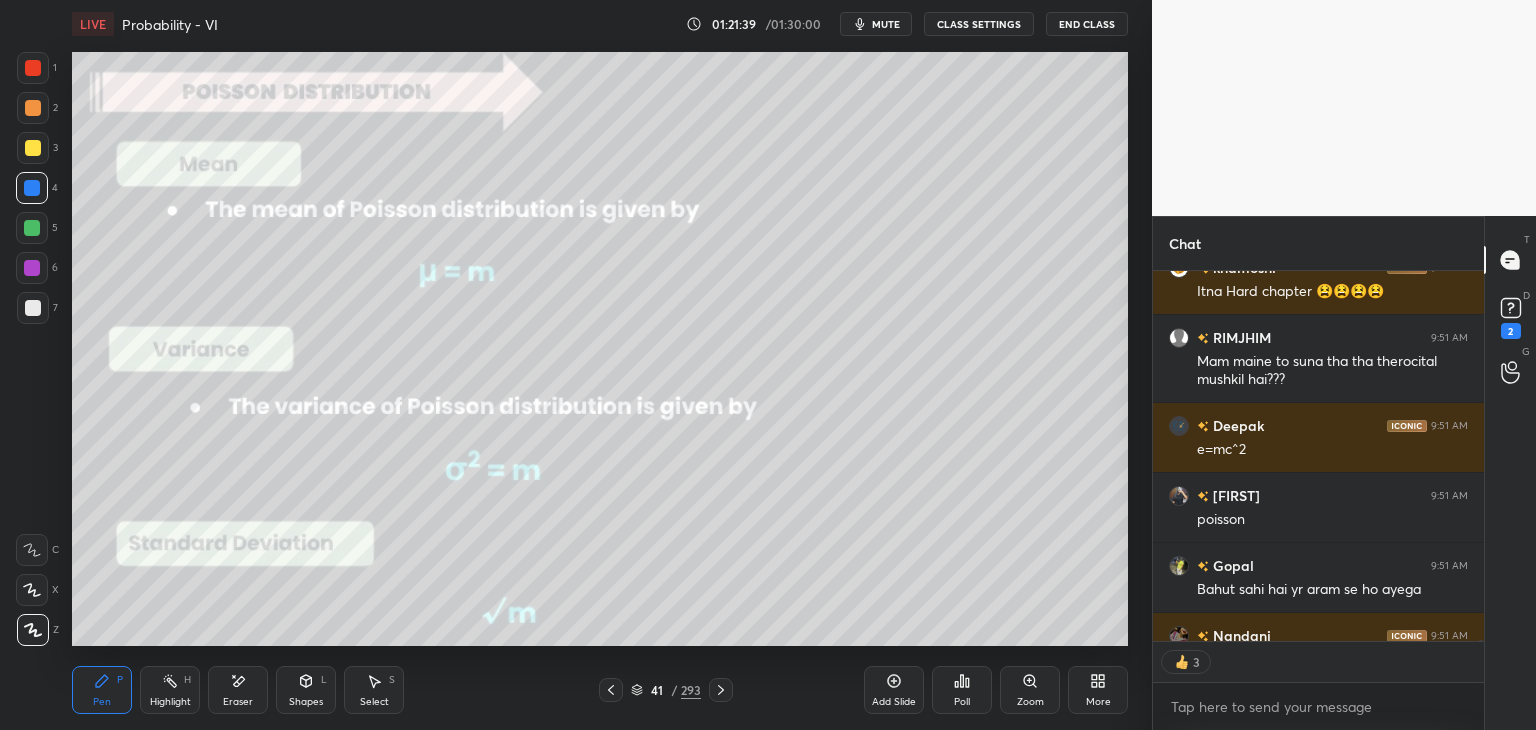 click 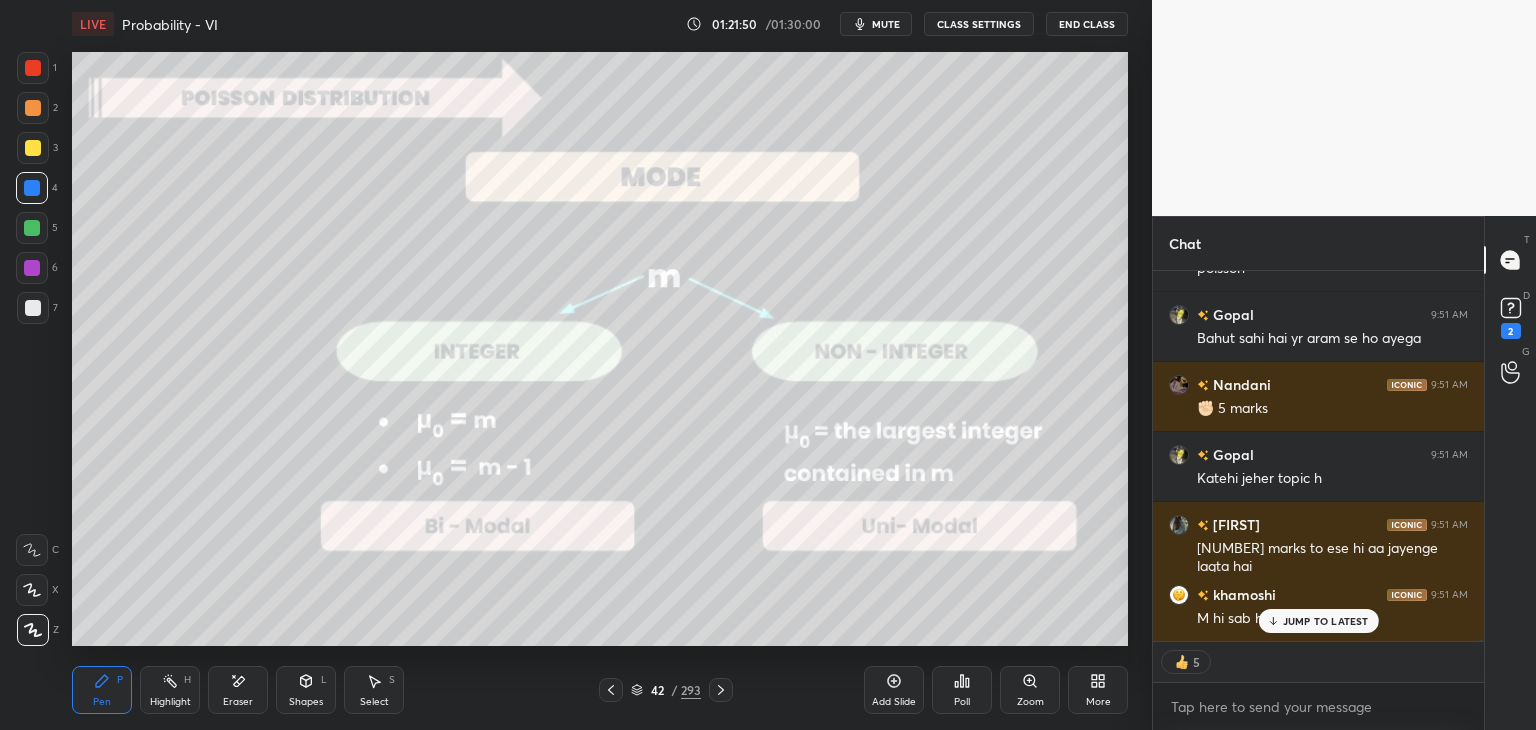 scroll, scrollTop: 107016, scrollLeft: 0, axis: vertical 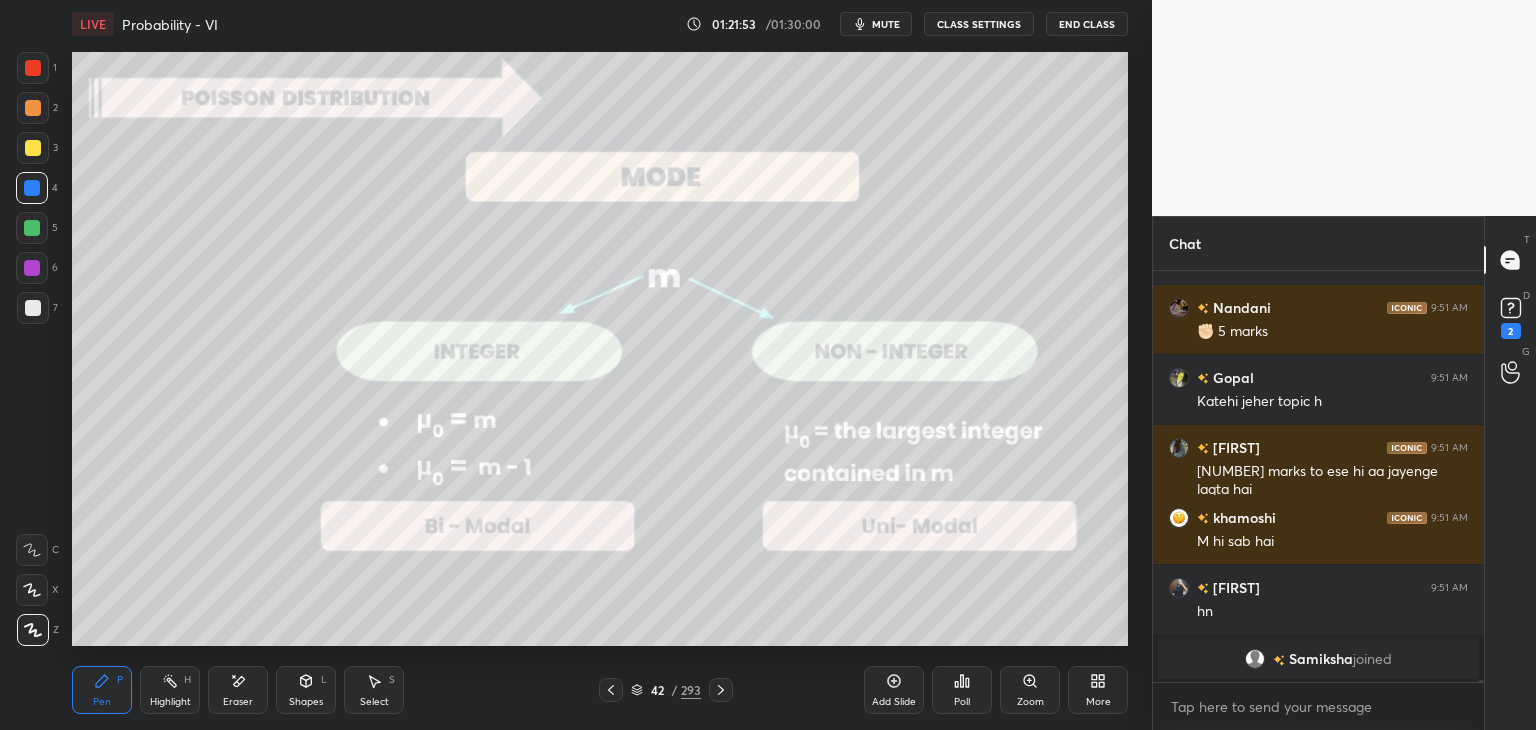 click 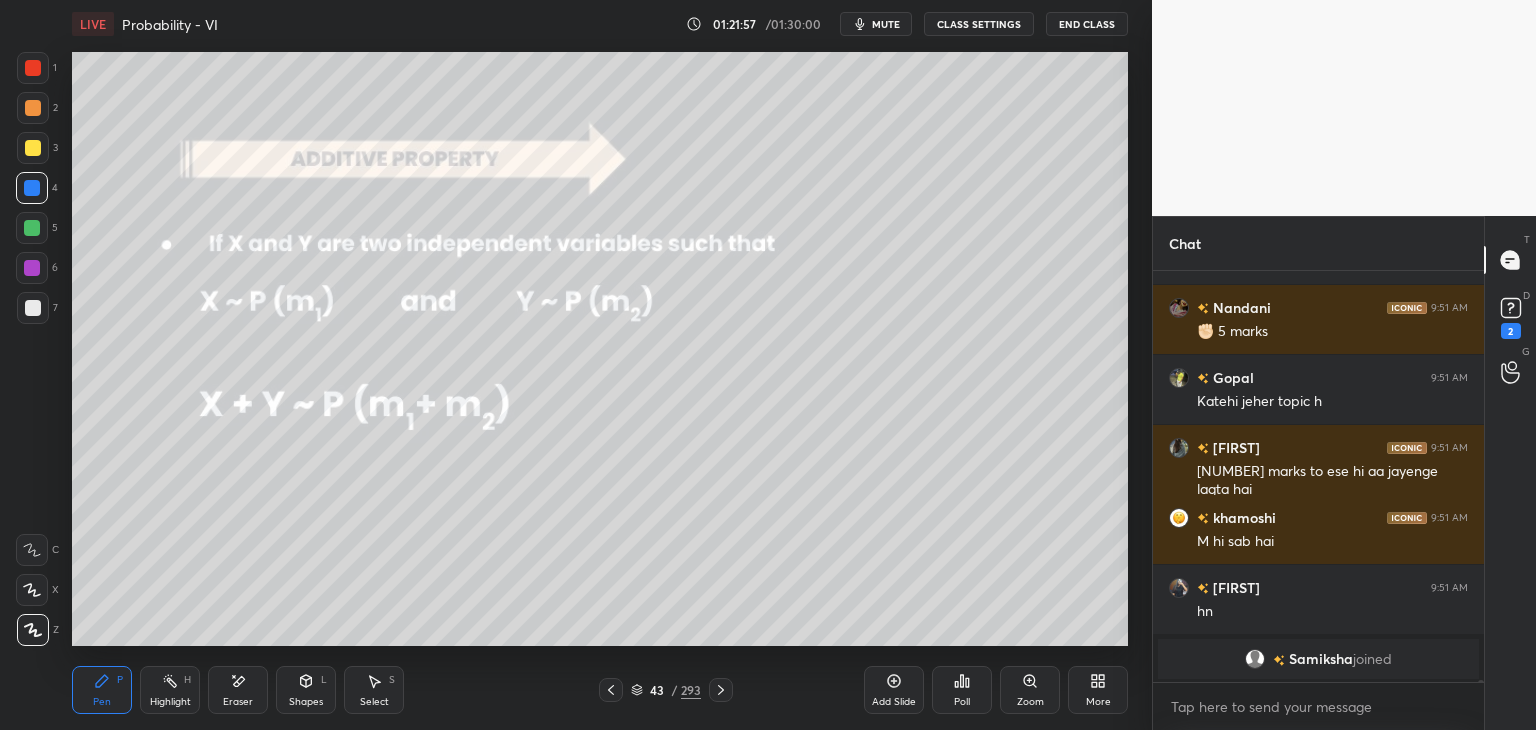 click 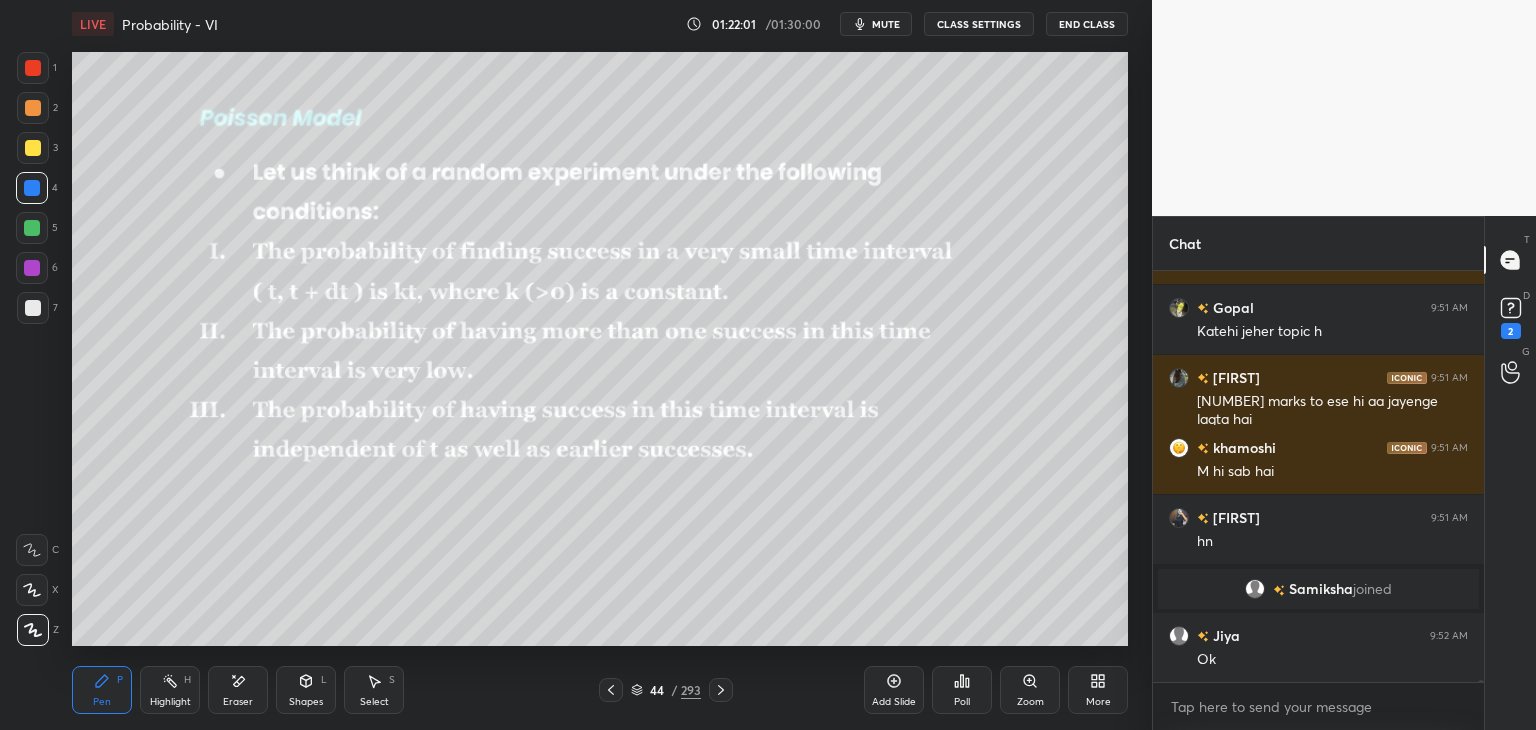 scroll, scrollTop: 104914, scrollLeft: 0, axis: vertical 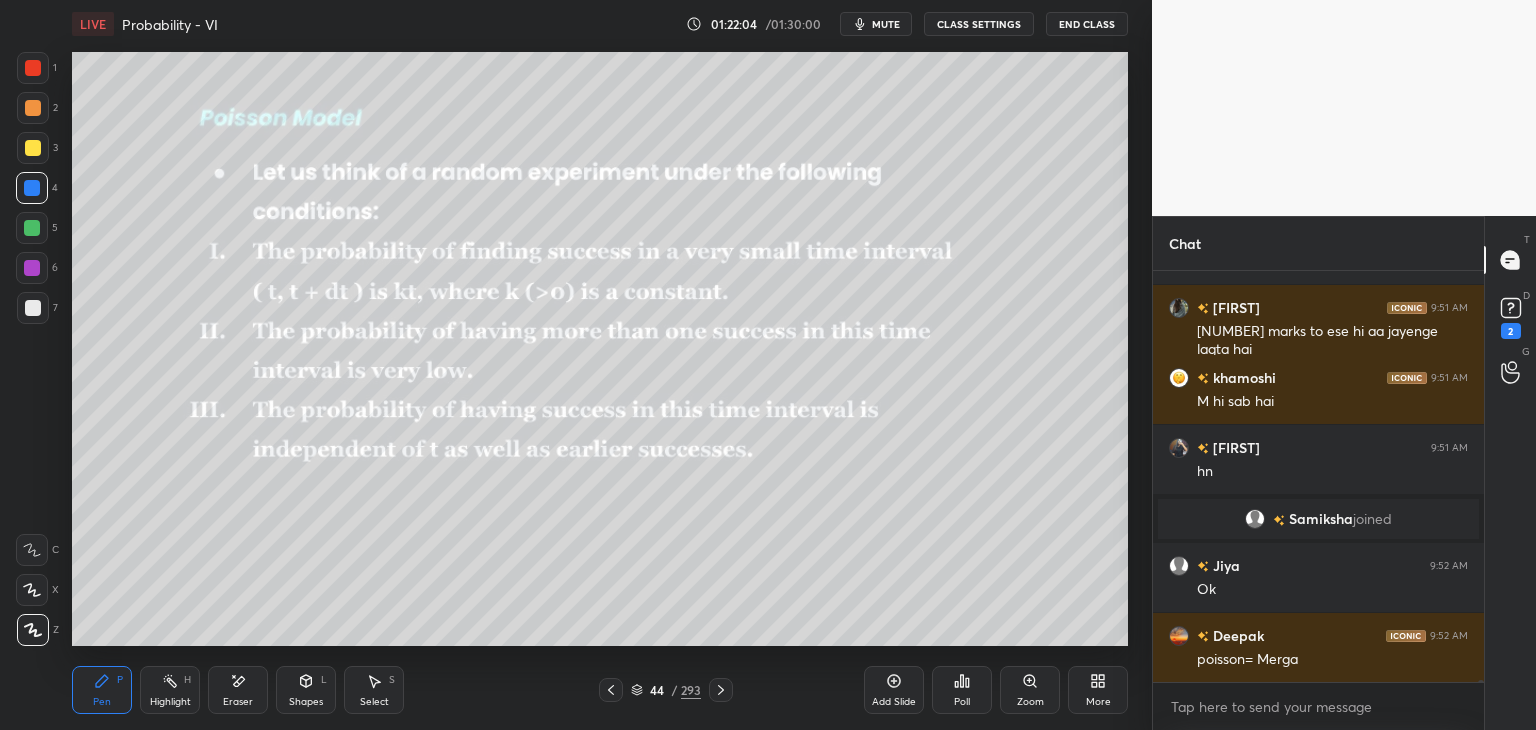 click 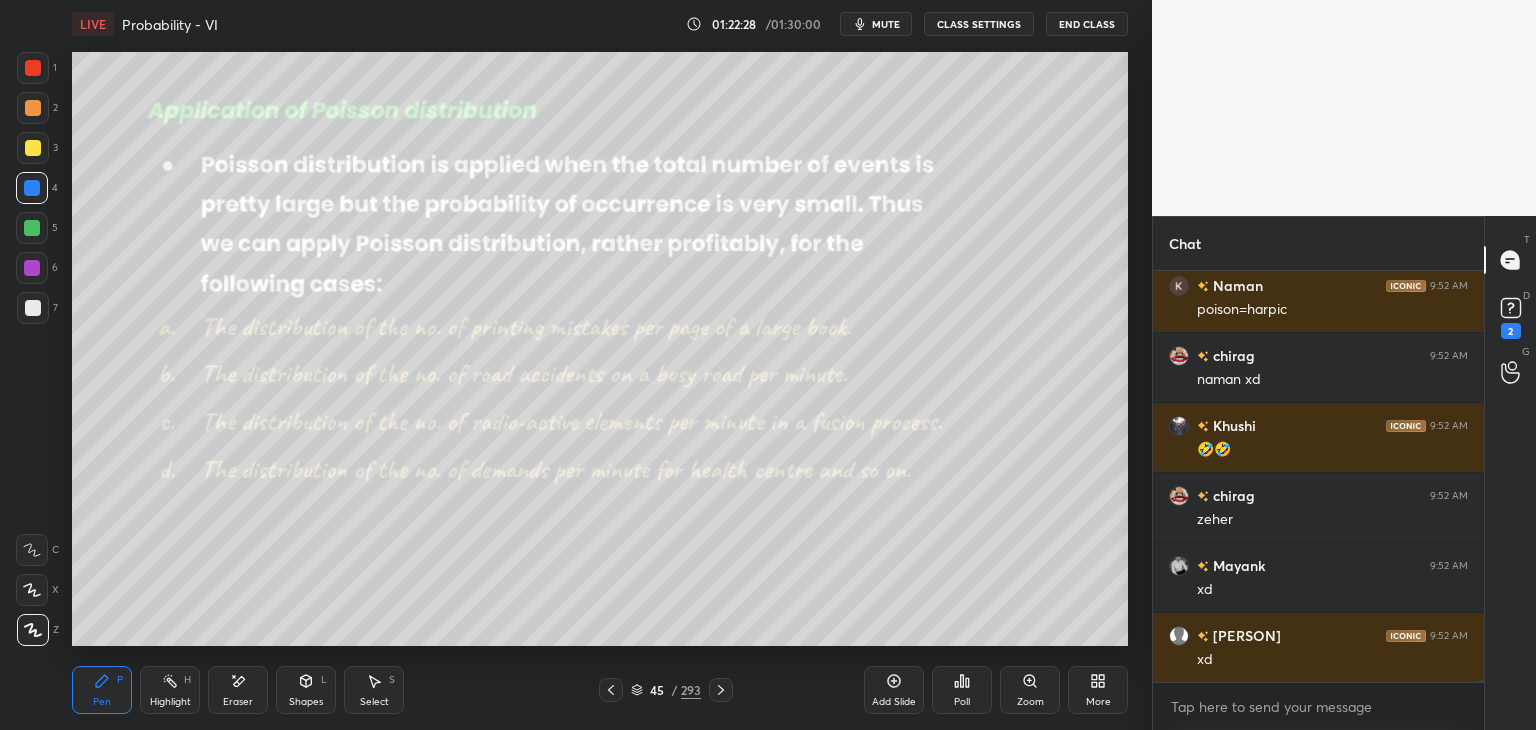 scroll, scrollTop: 105404, scrollLeft: 0, axis: vertical 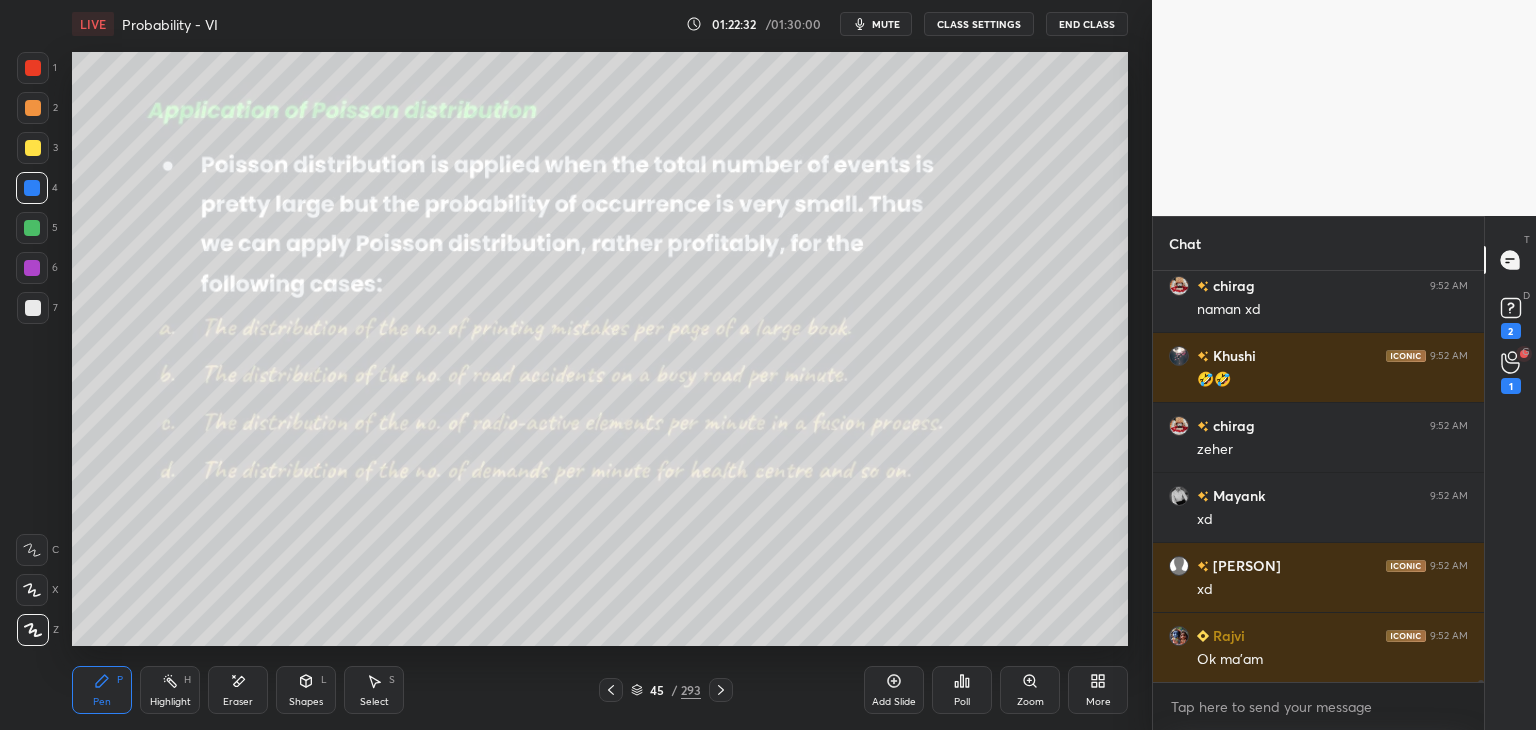 click 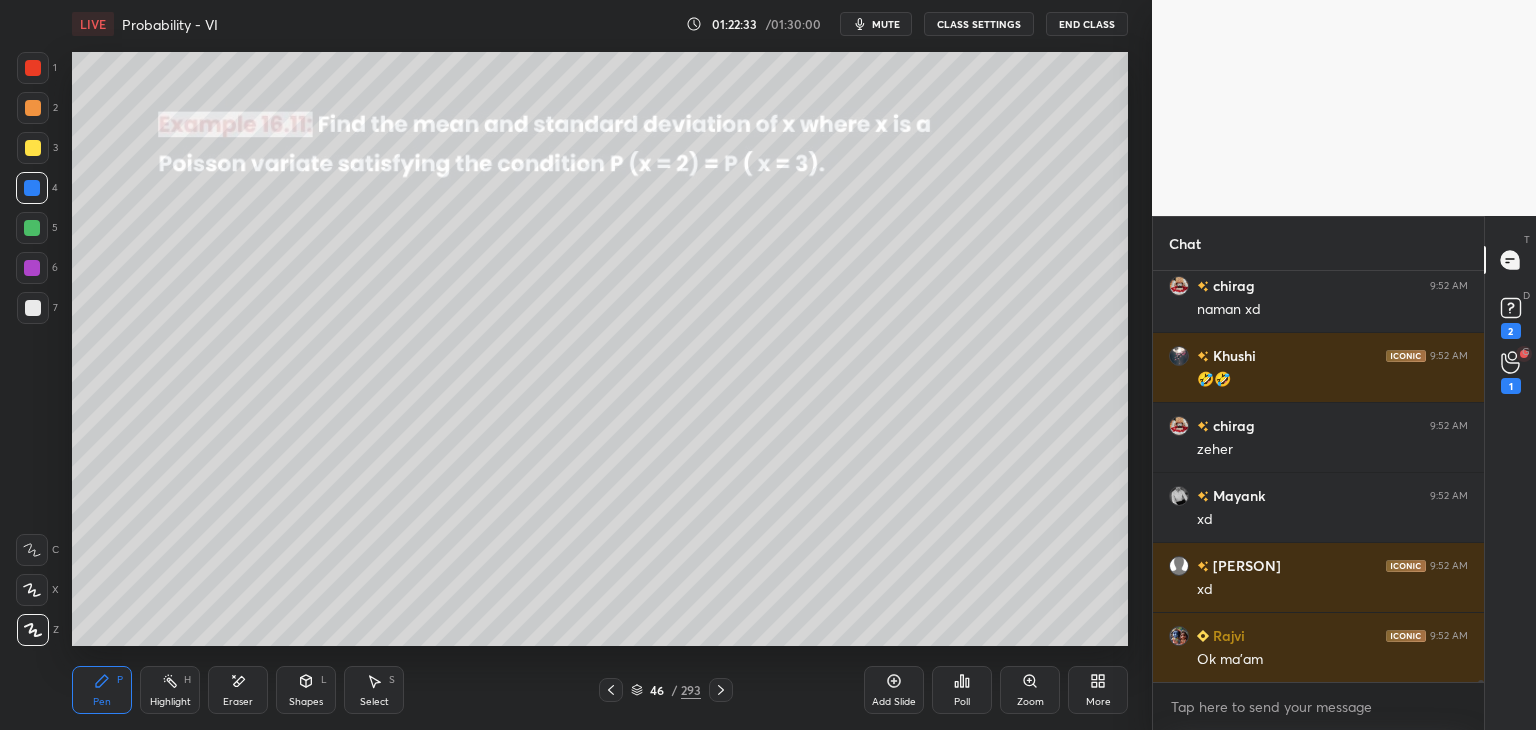 click 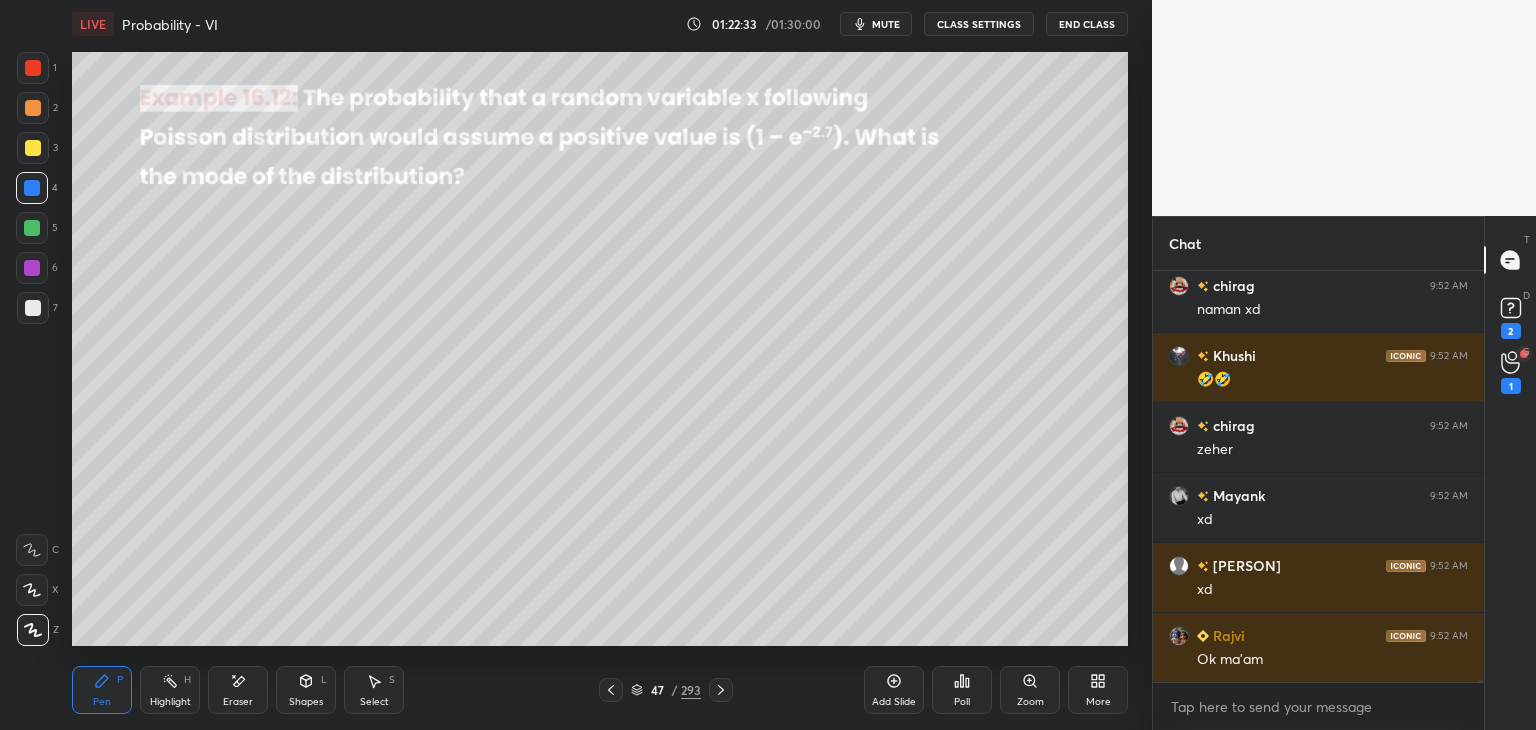 scroll, scrollTop: 105492, scrollLeft: 0, axis: vertical 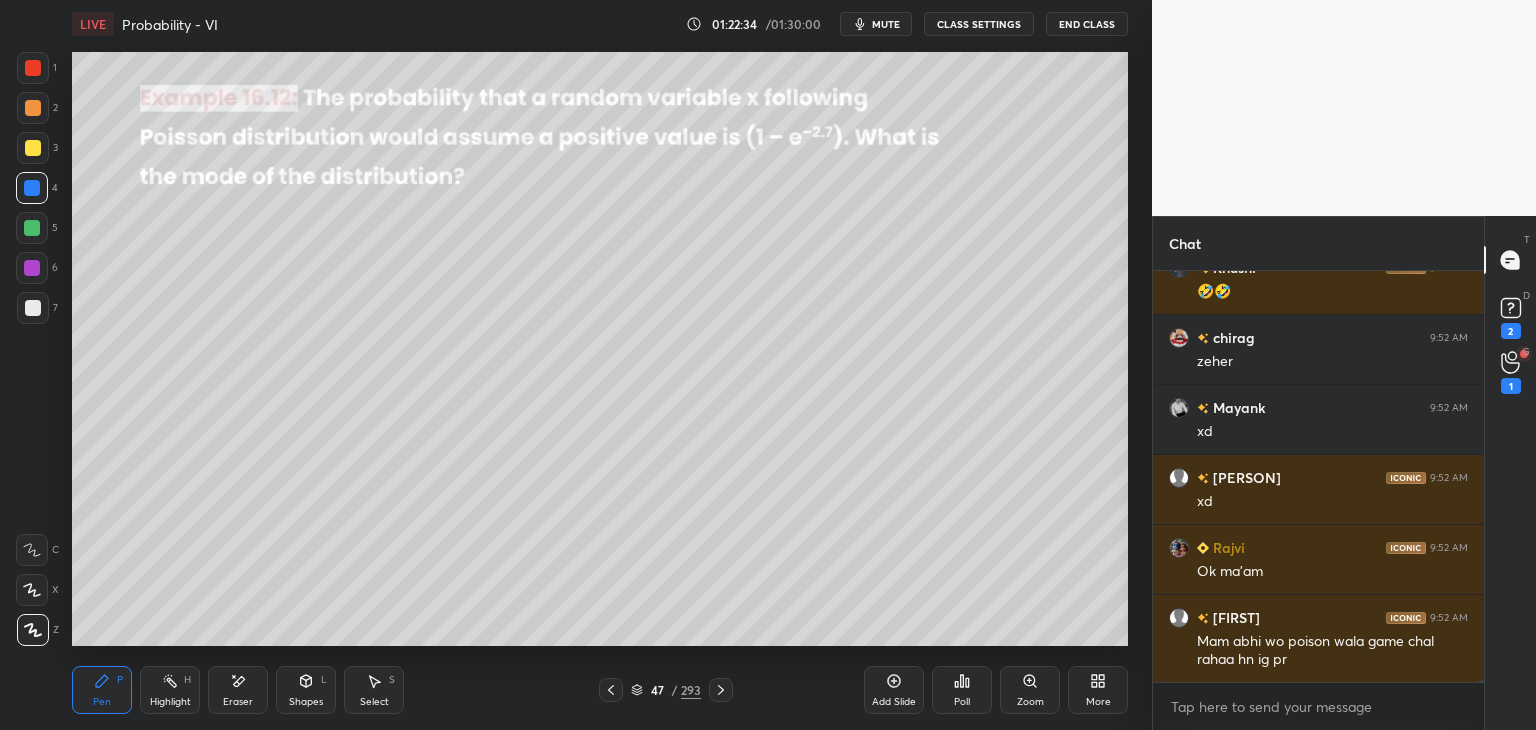 click 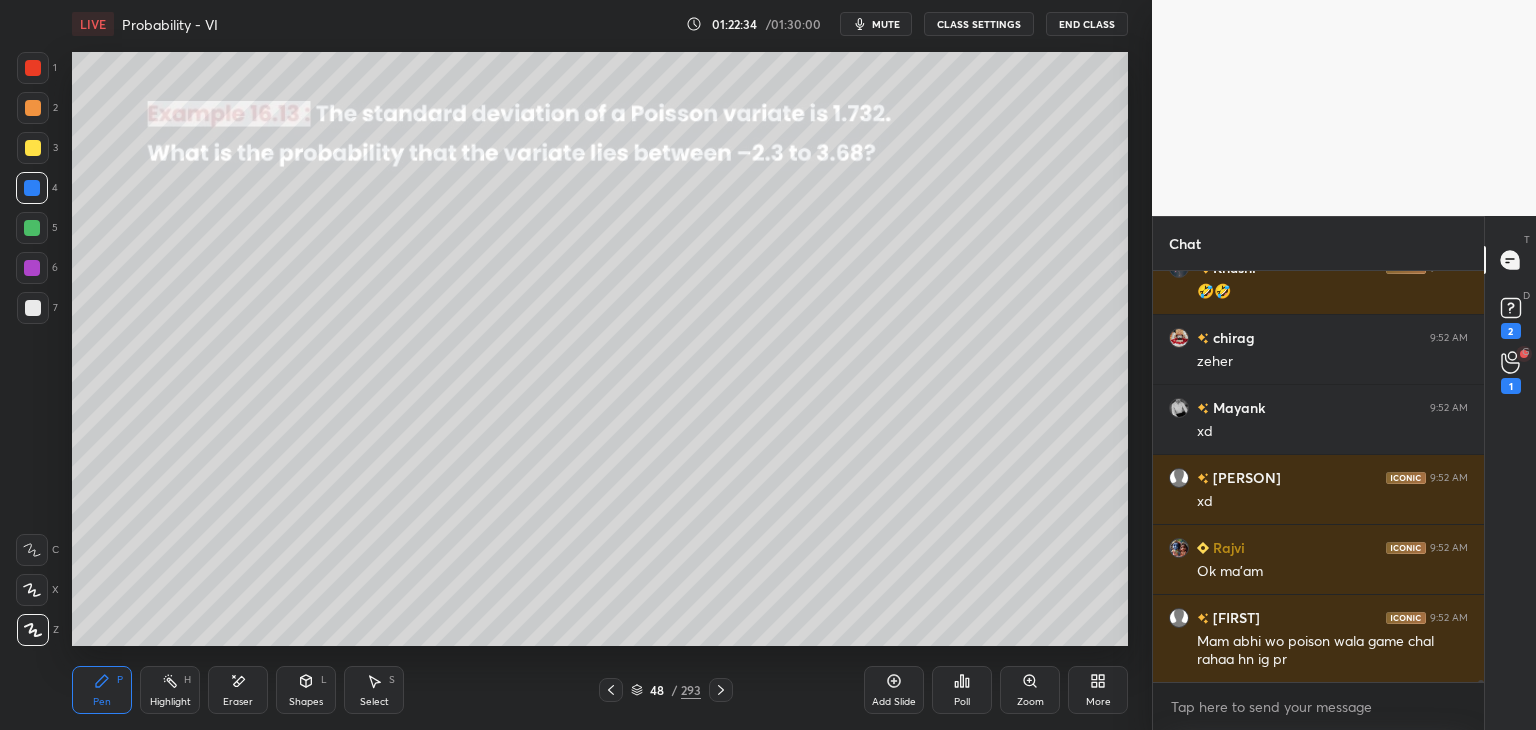 scroll, scrollTop: 105562, scrollLeft: 0, axis: vertical 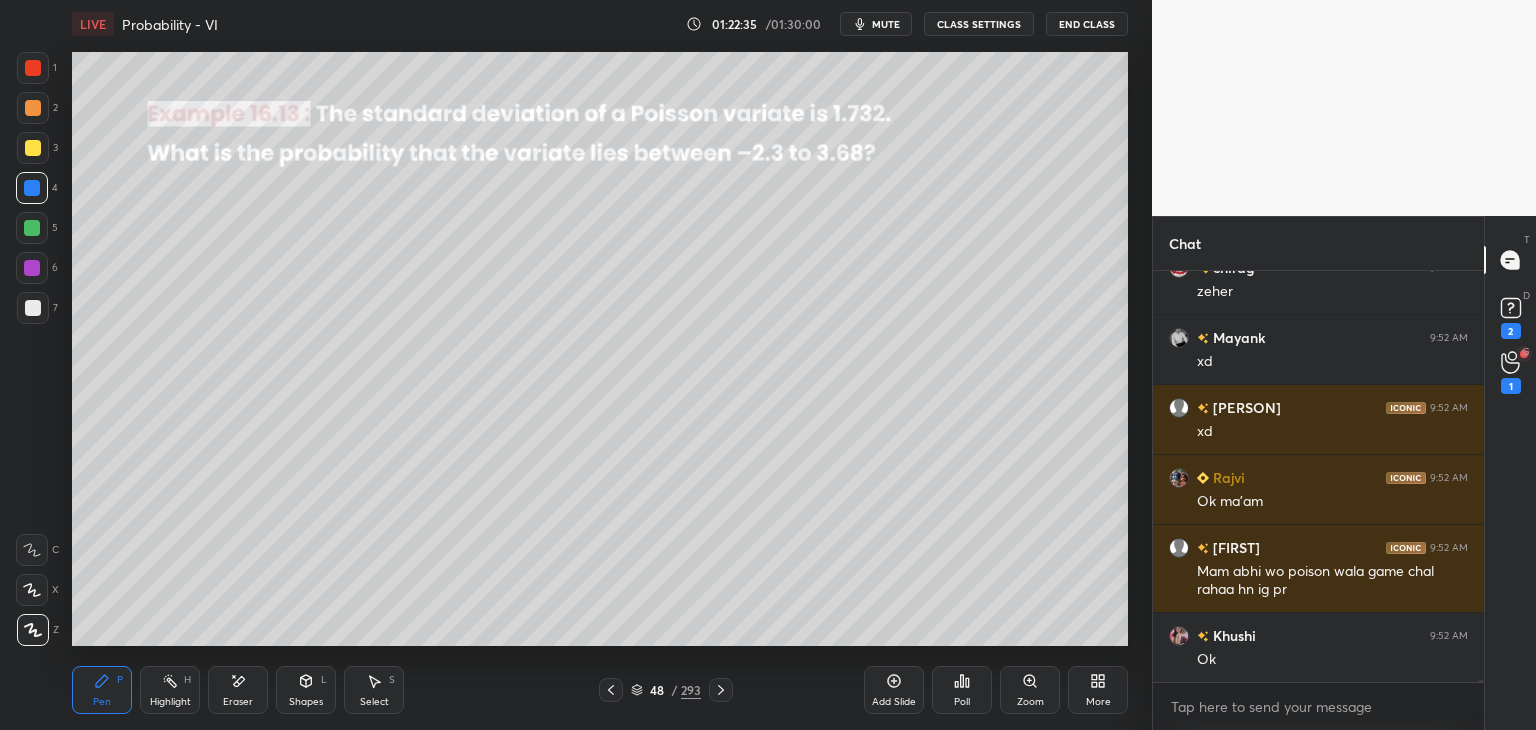 click 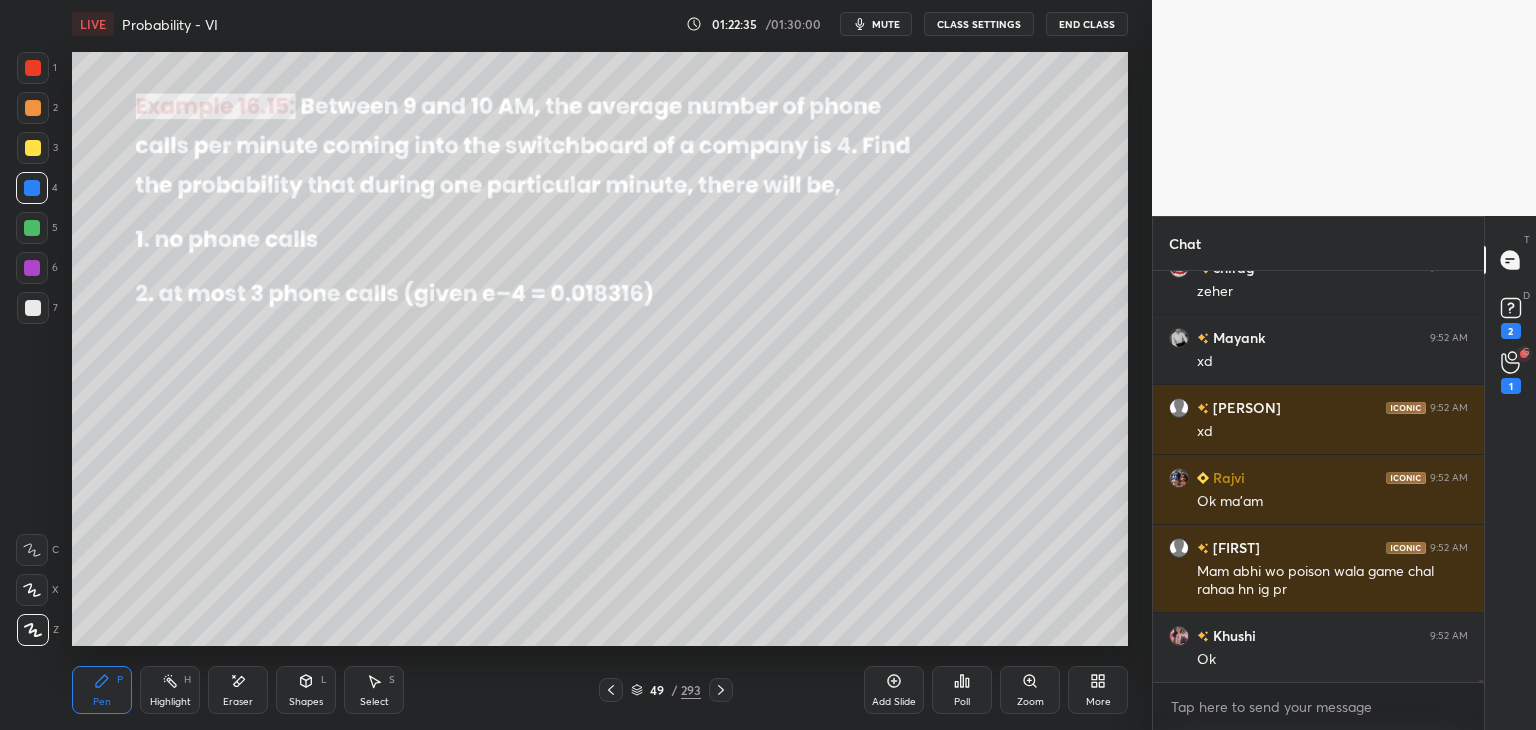 click 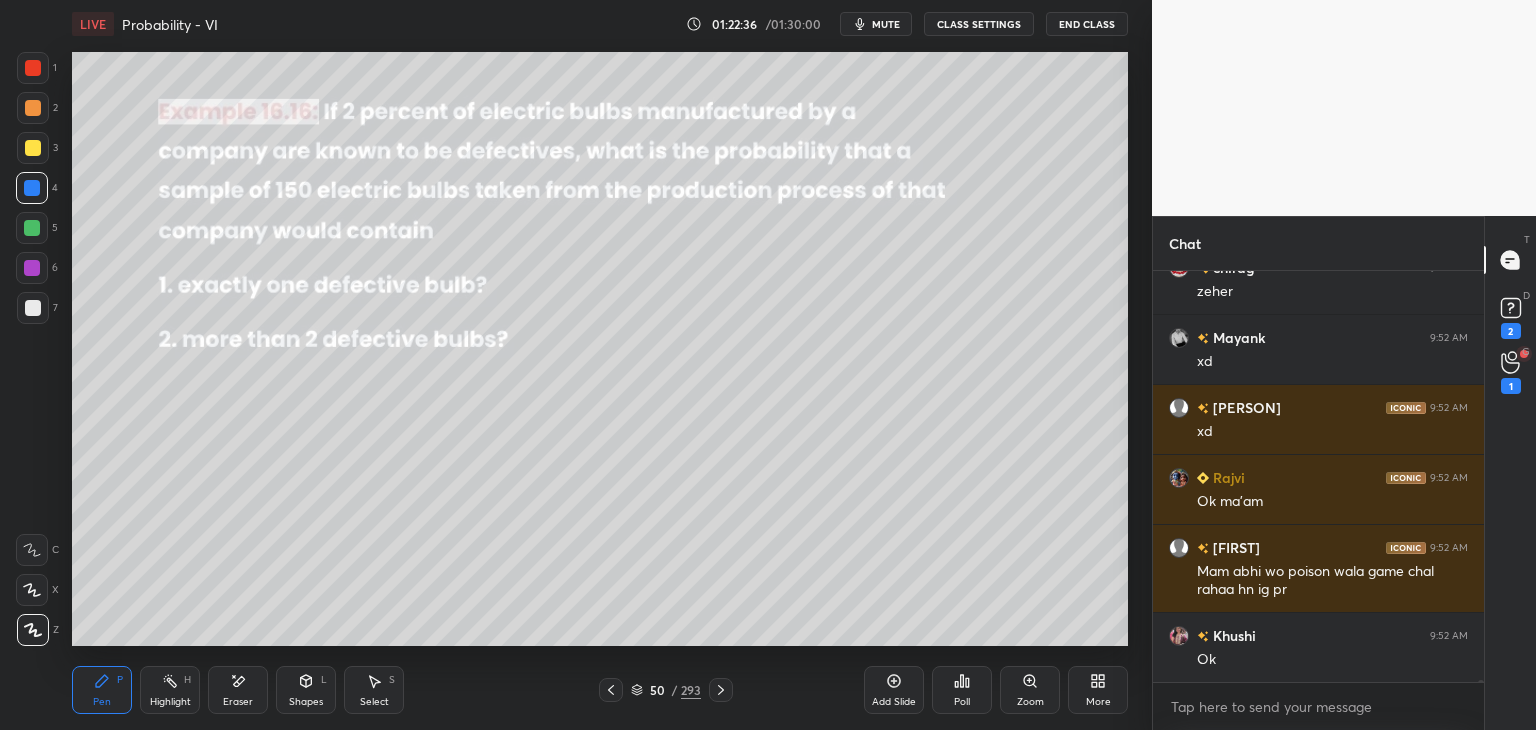 click 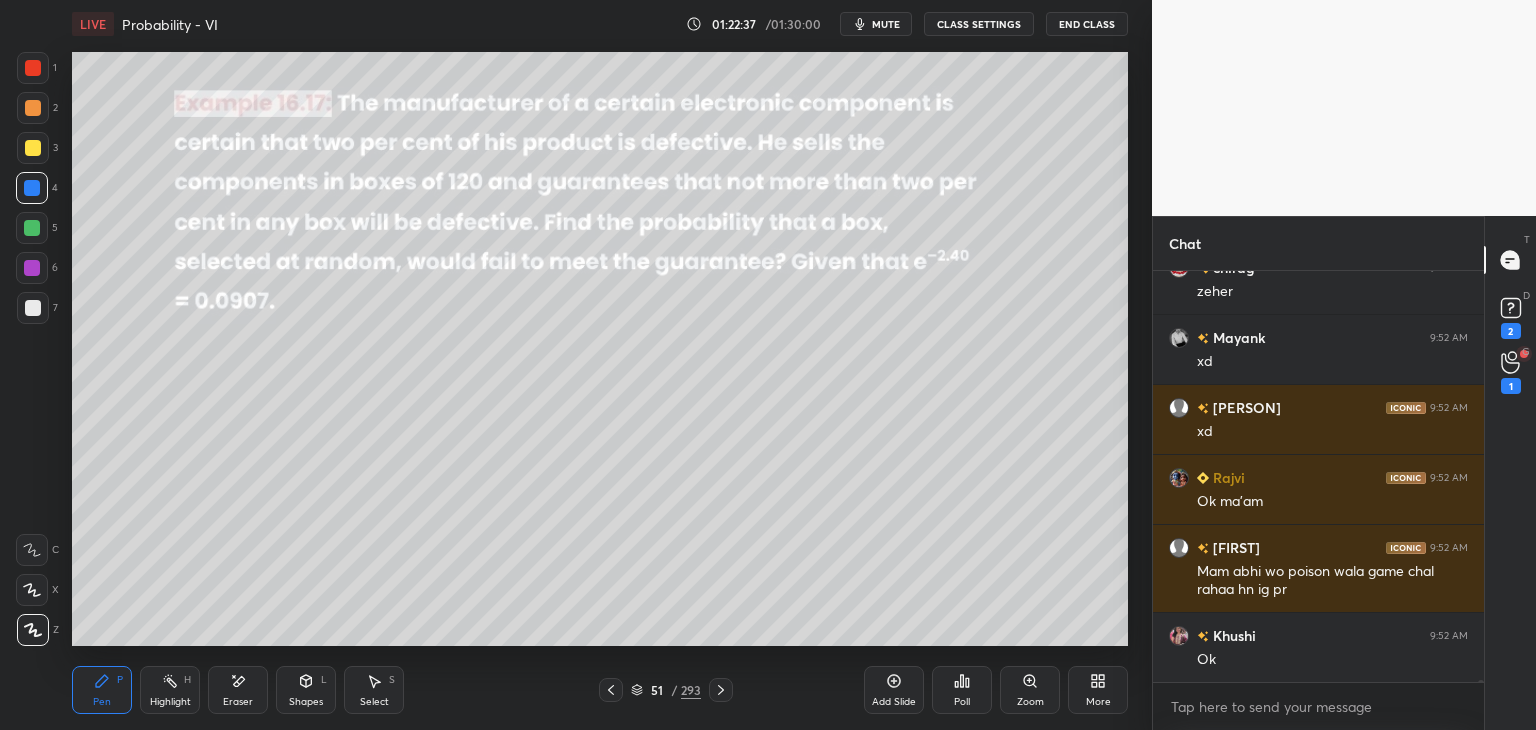 click 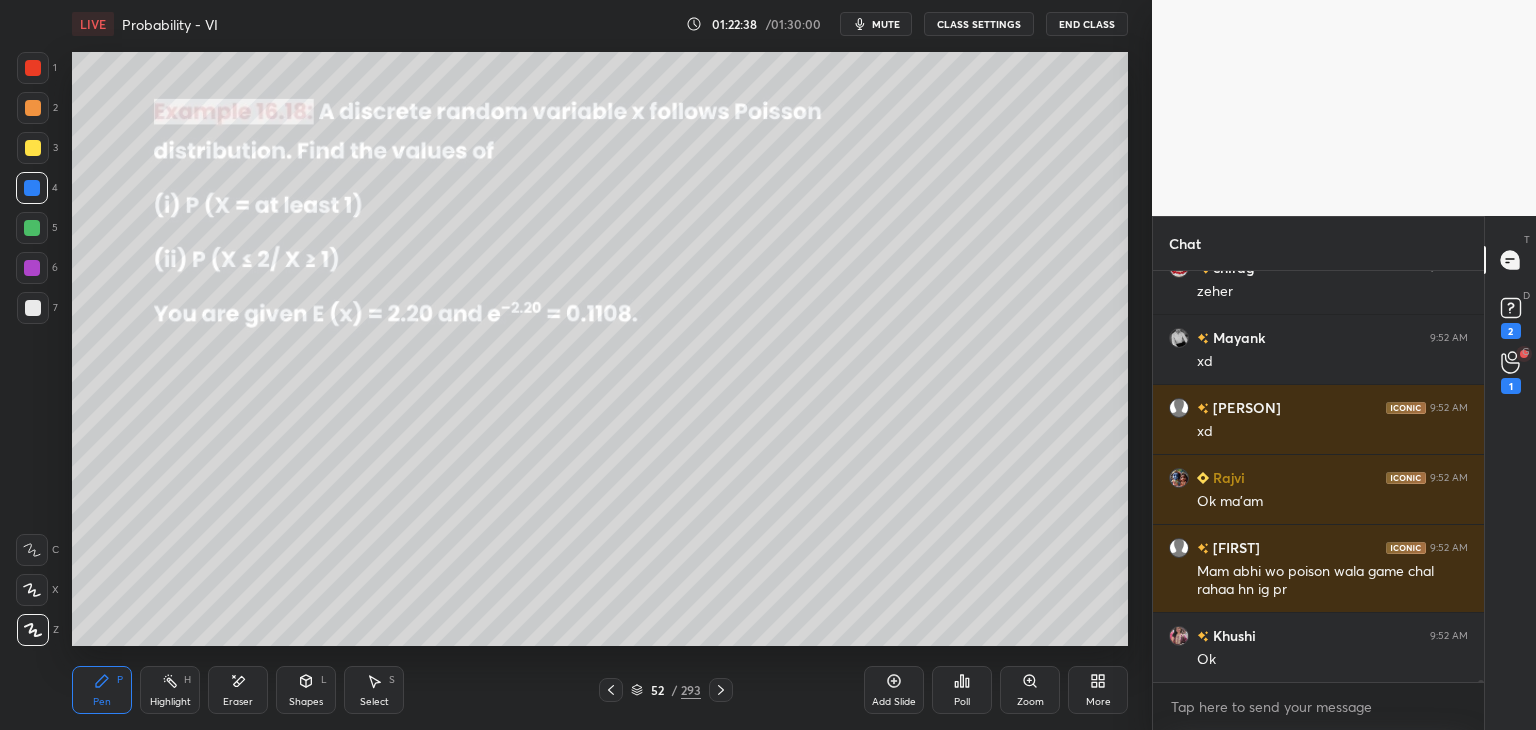 click 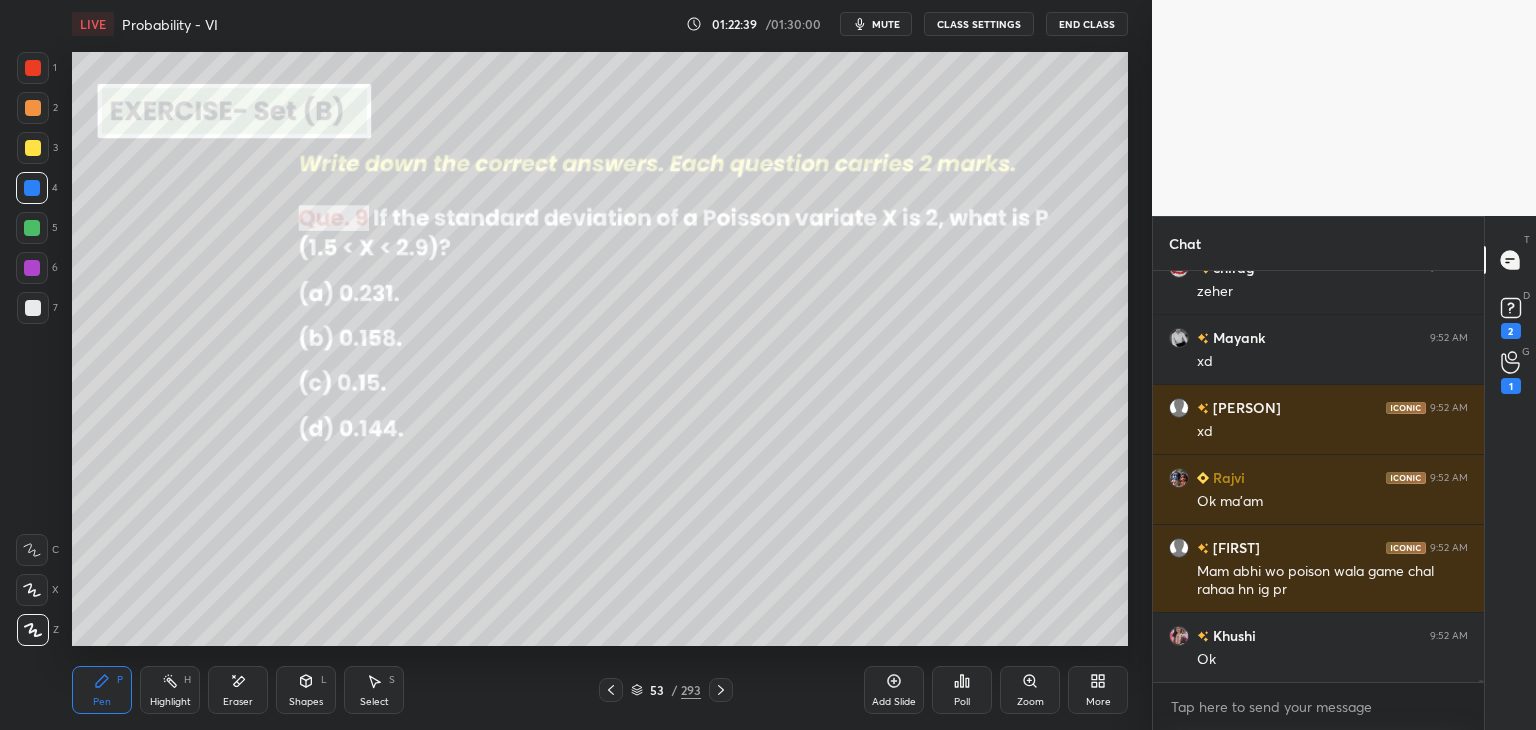 click 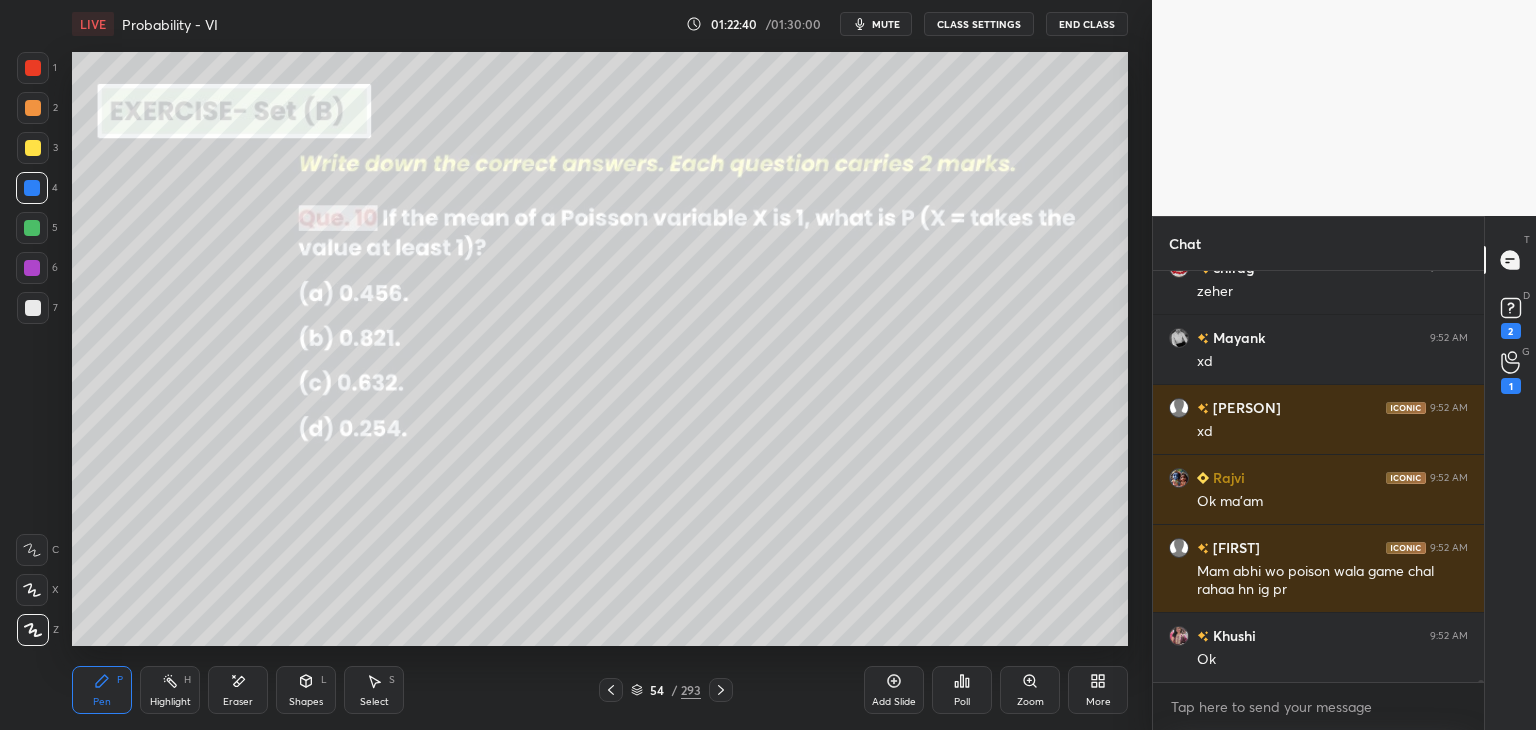 click 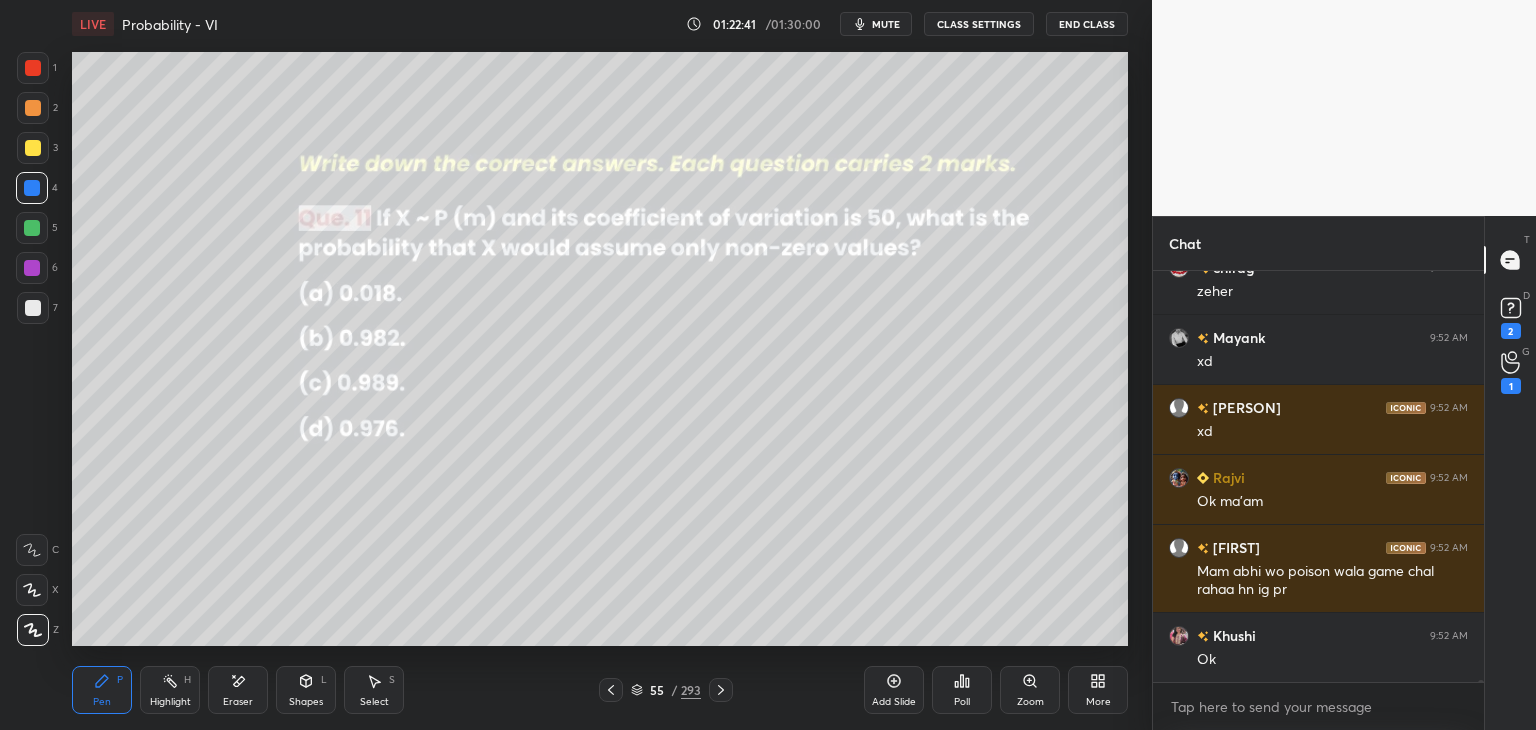 click 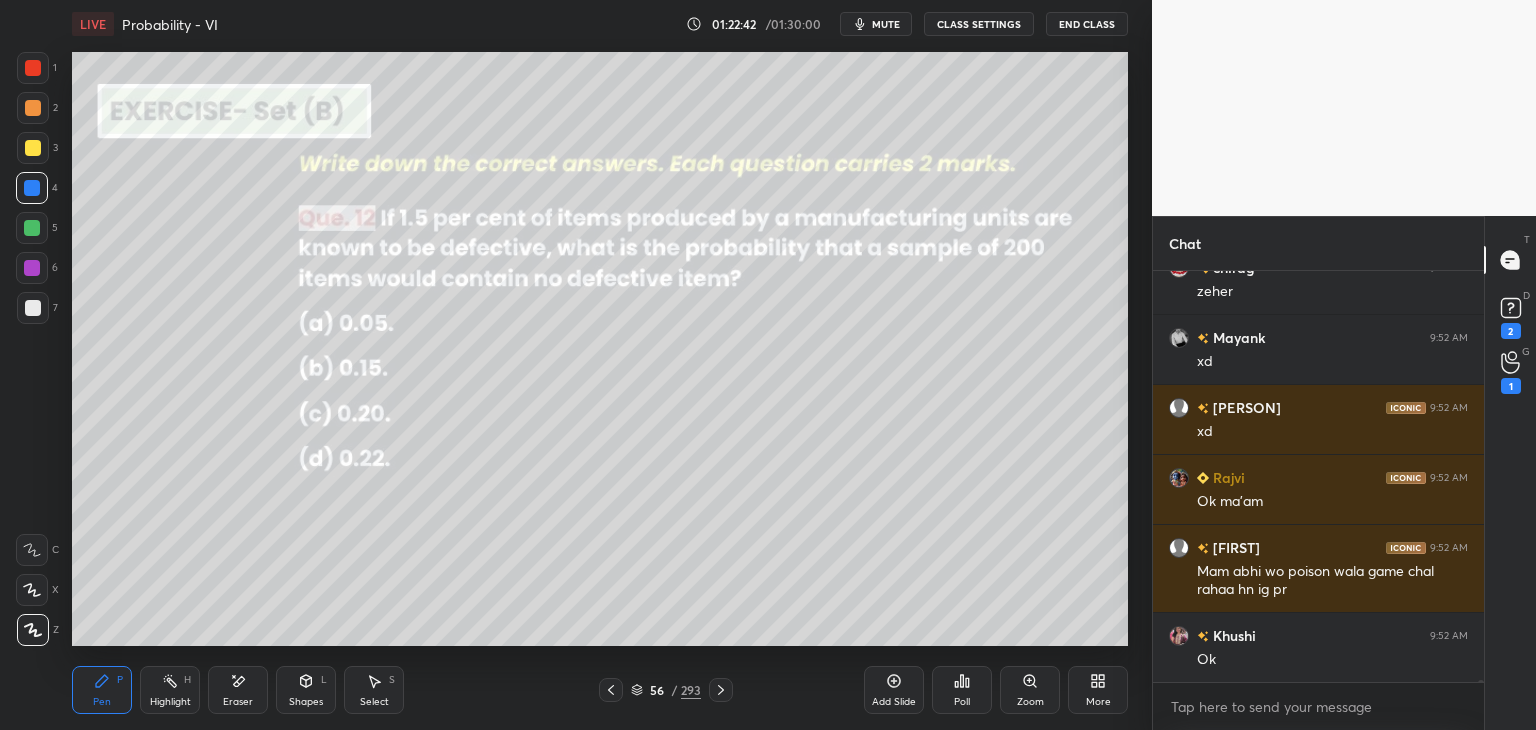 click 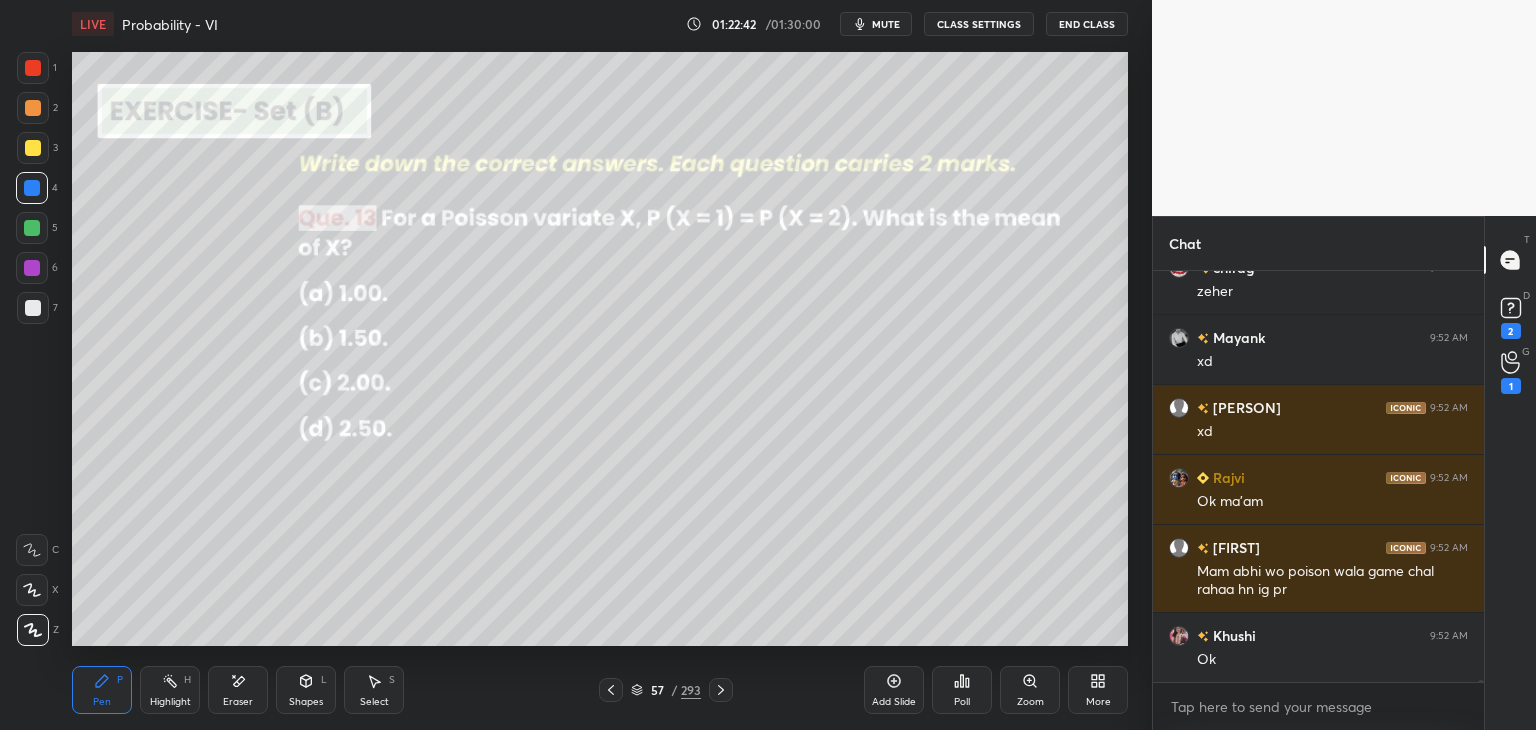 click 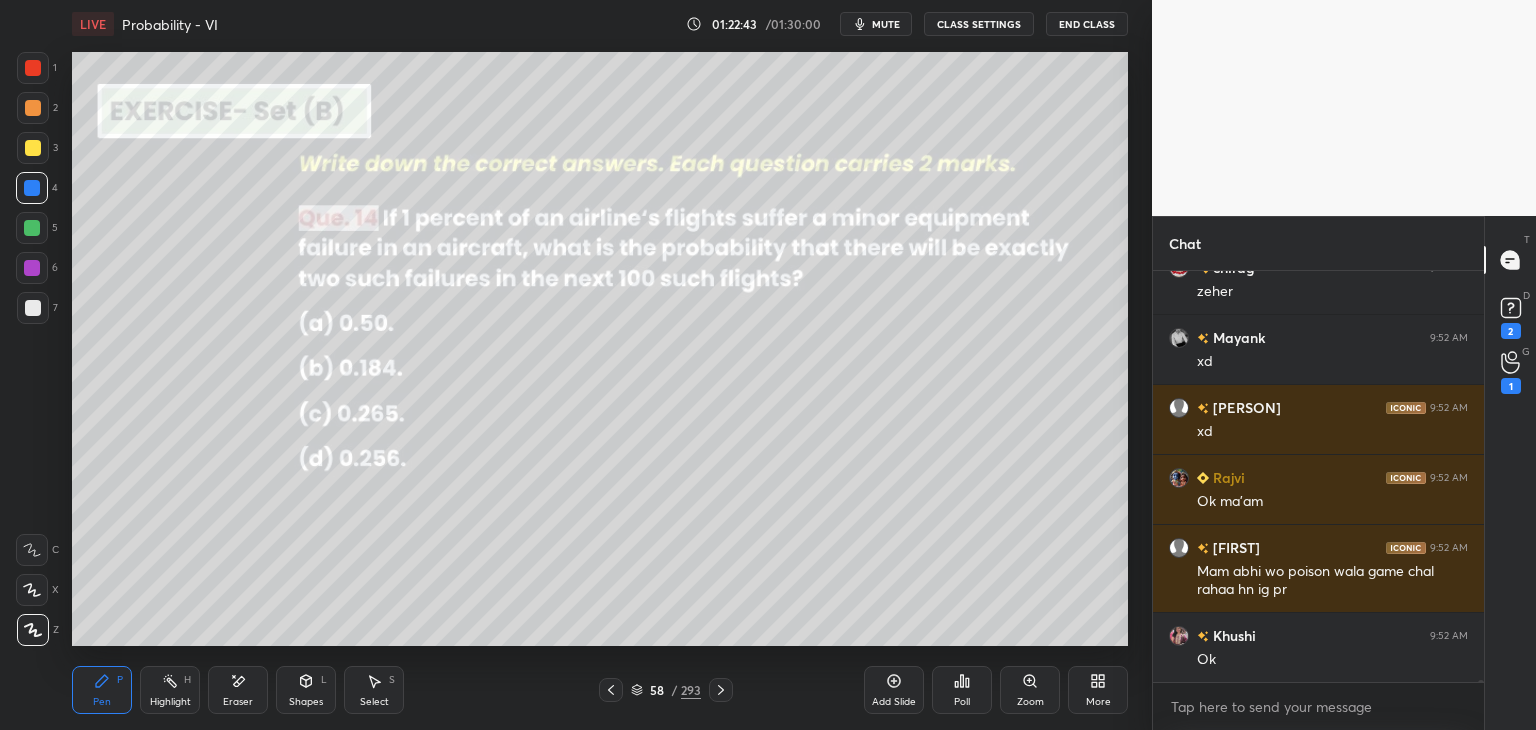 click 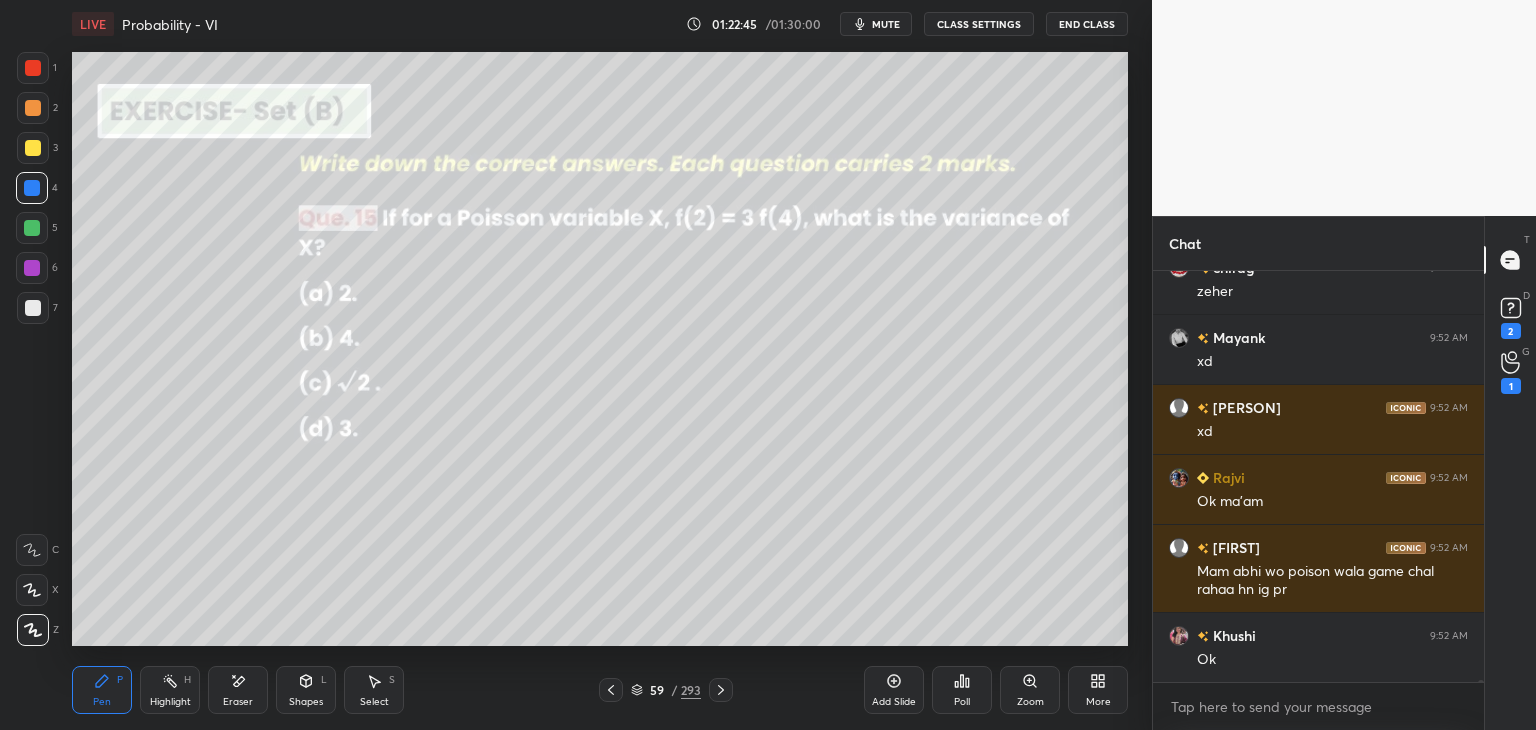 click 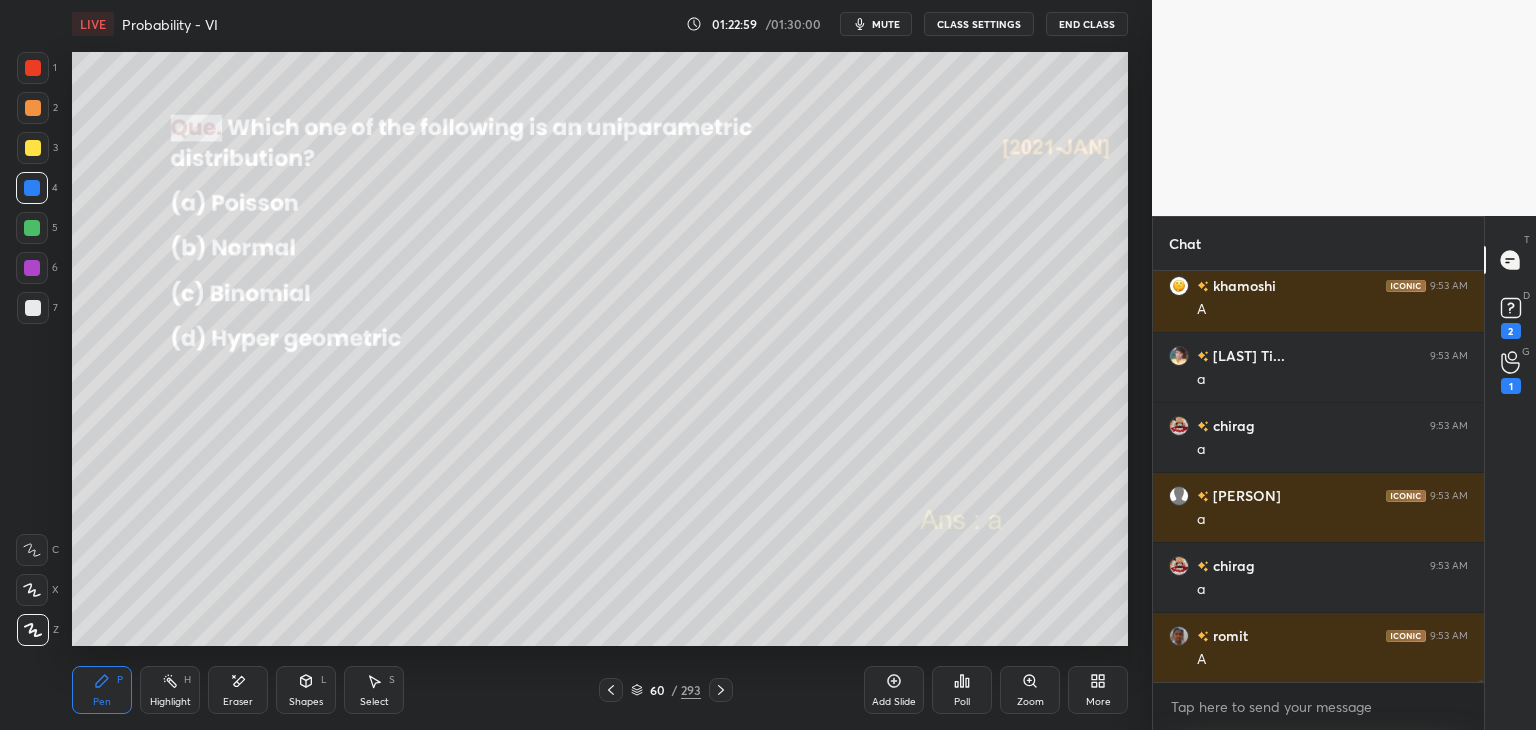 scroll, scrollTop: 106332, scrollLeft: 0, axis: vertical 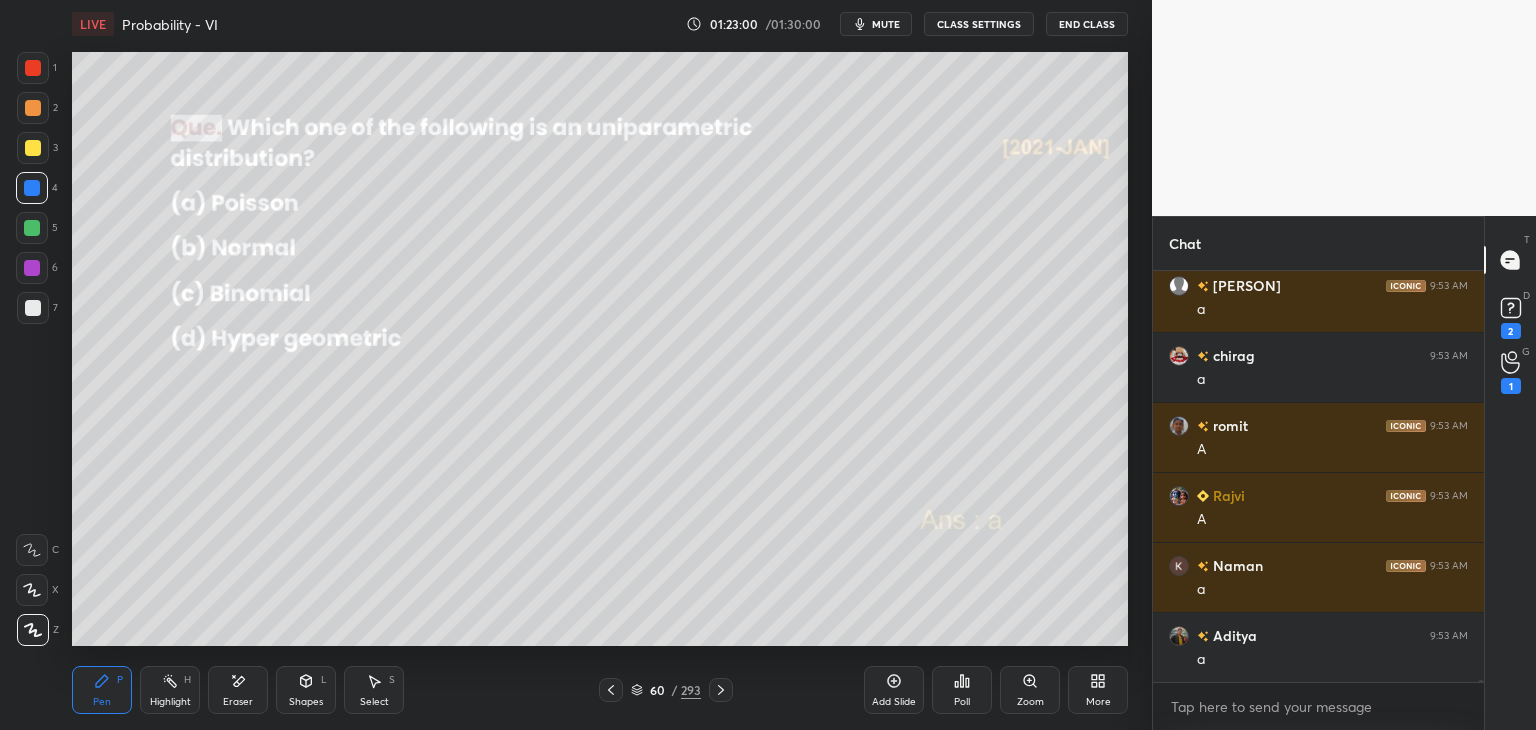 click 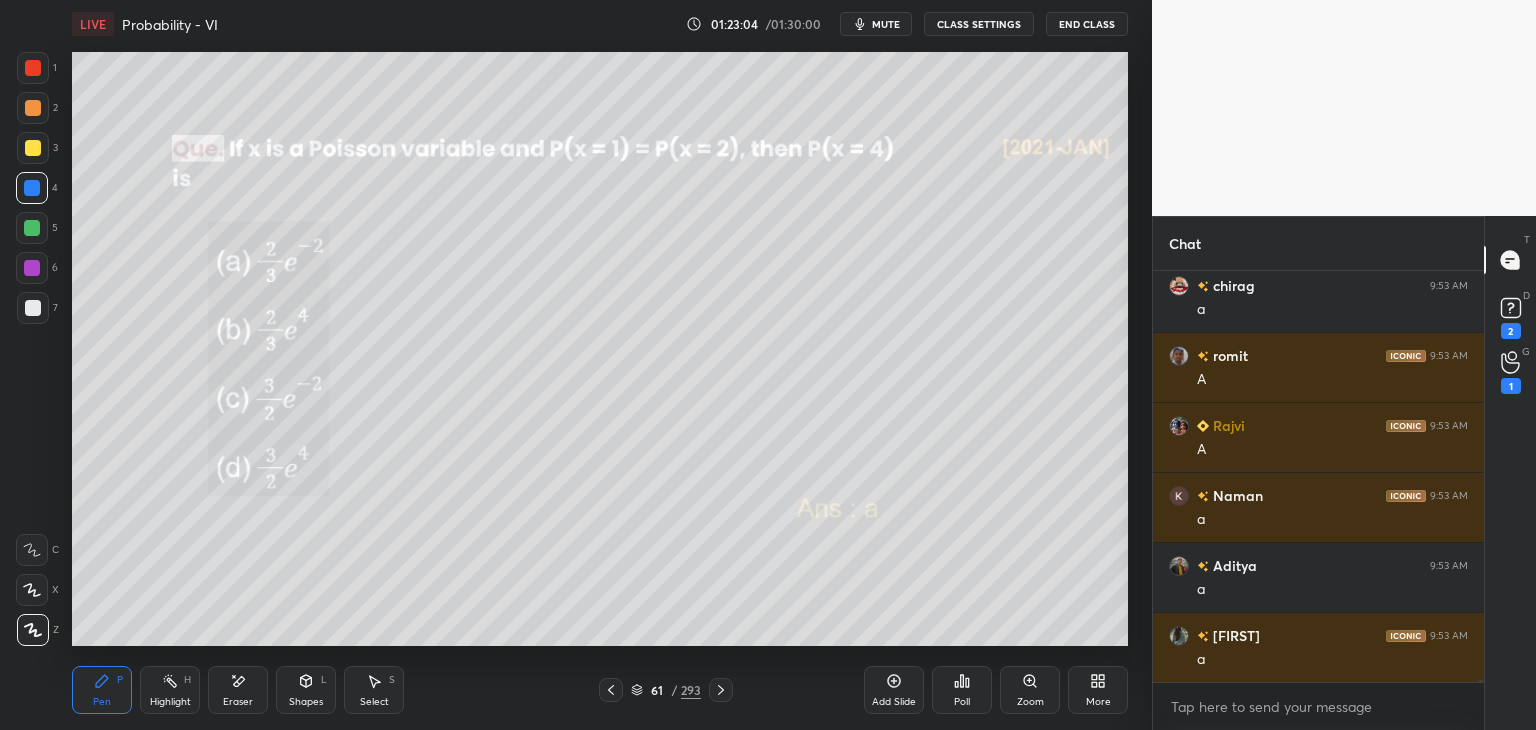 scroll, scrollTop: 106612, scrollLeft: 0, axis: vertical 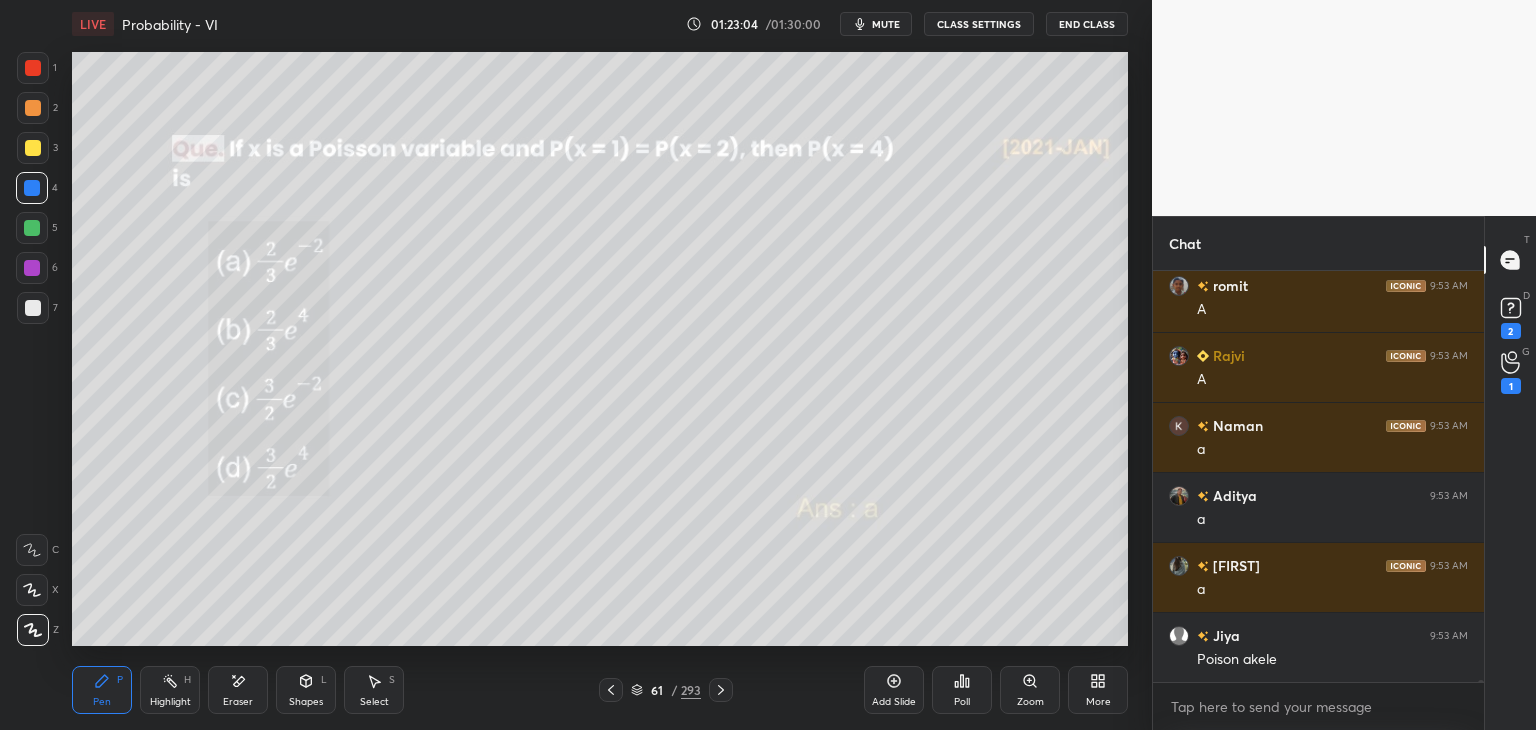 click 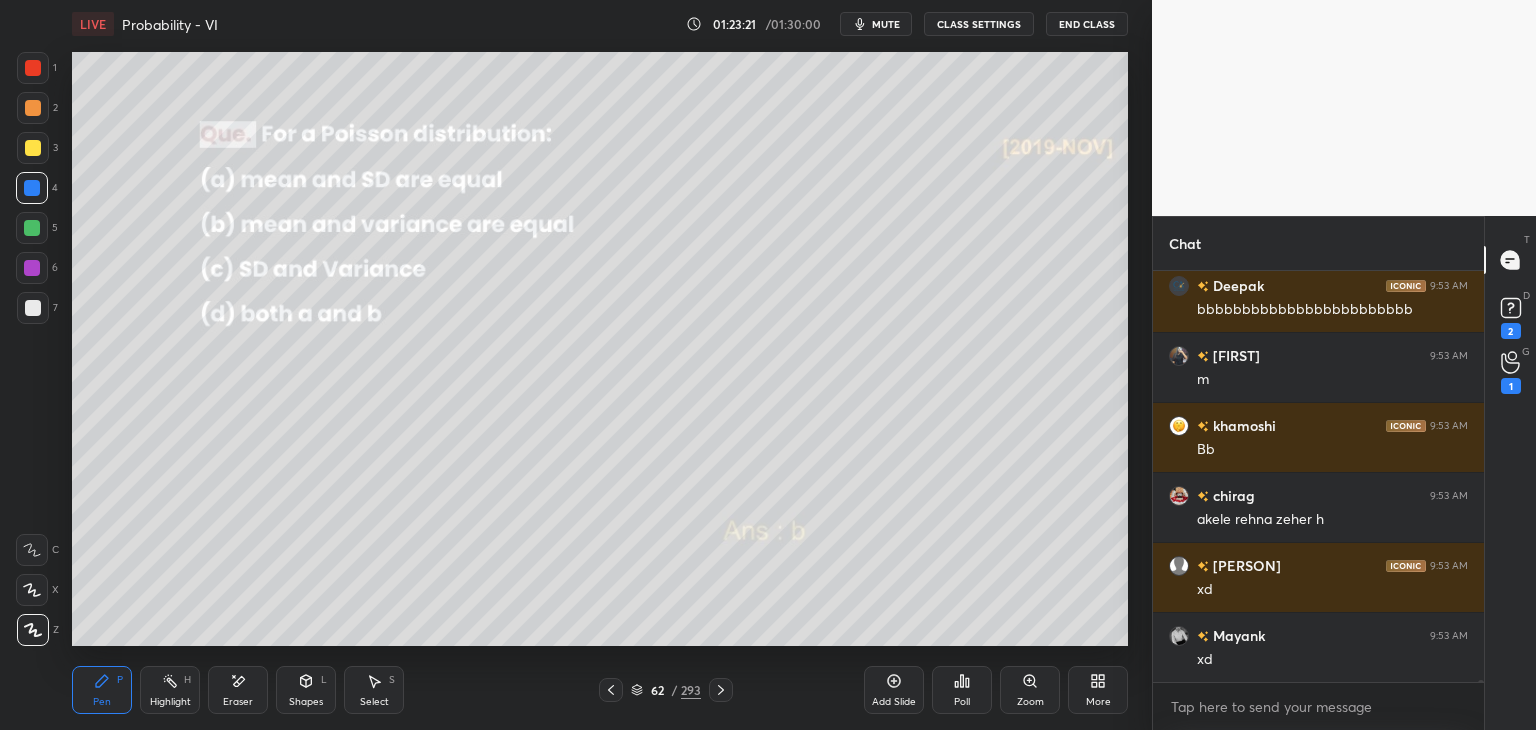 scroll, scrollTop: 107750, scrollLeft: 0, axis: vertical 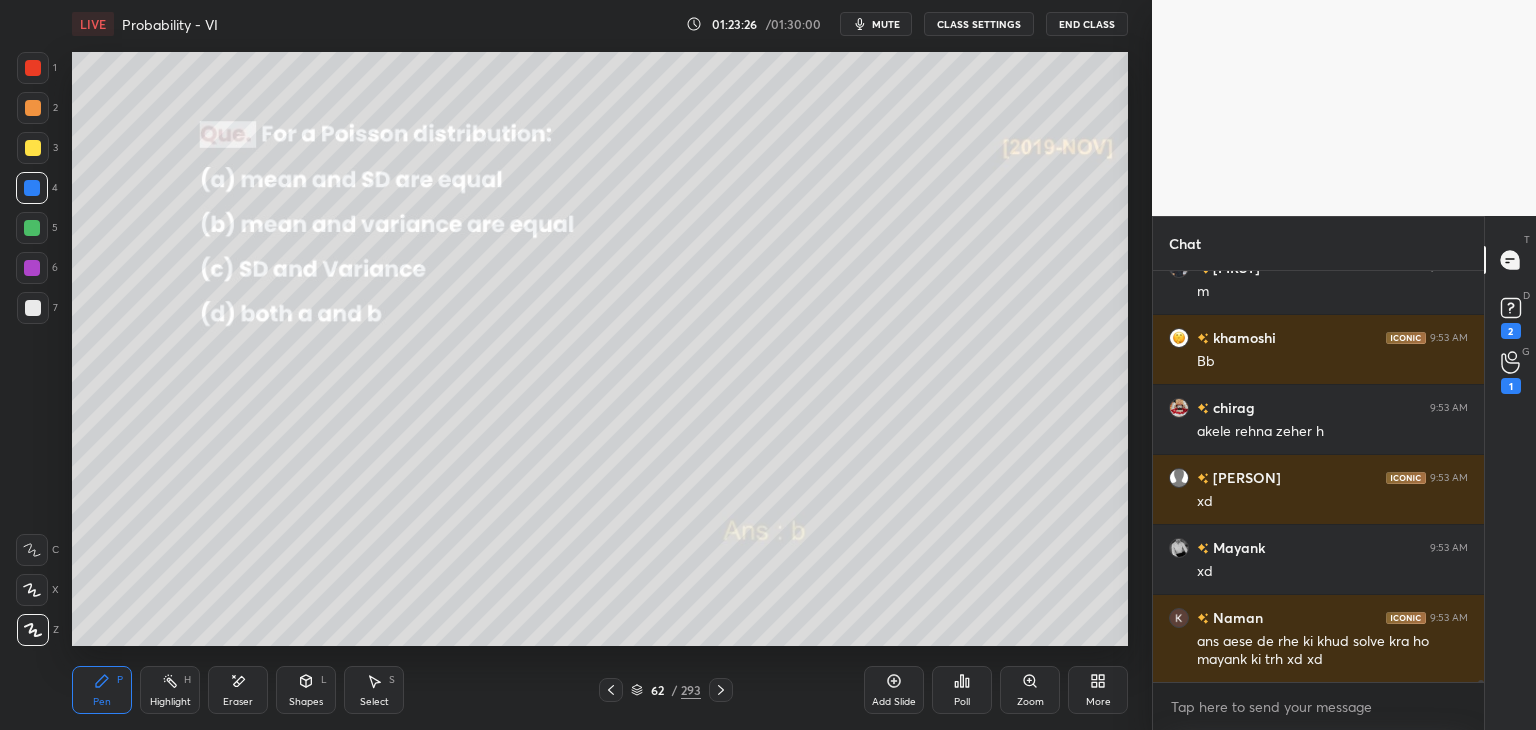 click 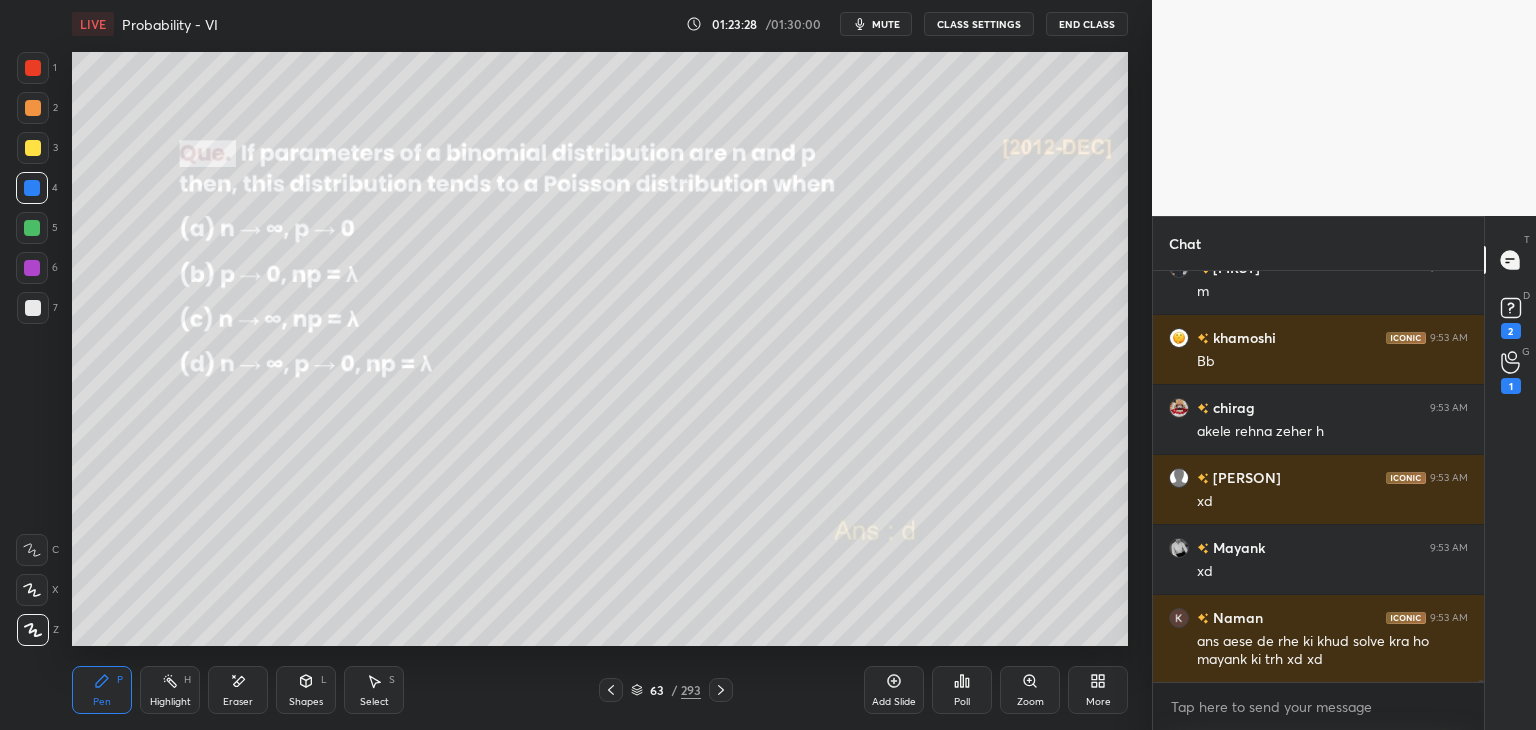 scroll, scrollTop: 107820, scrollLeft: 0, axis: vertical 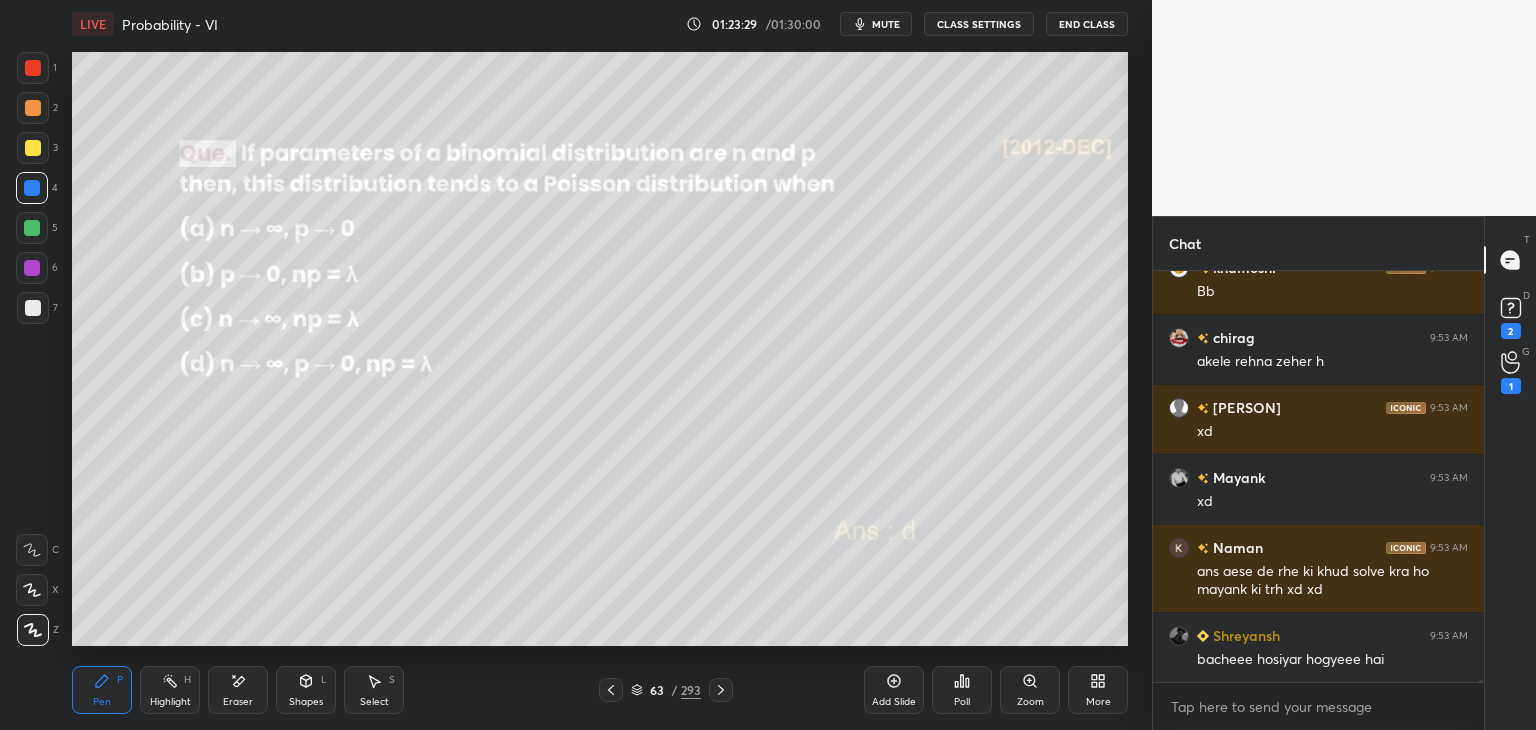 click 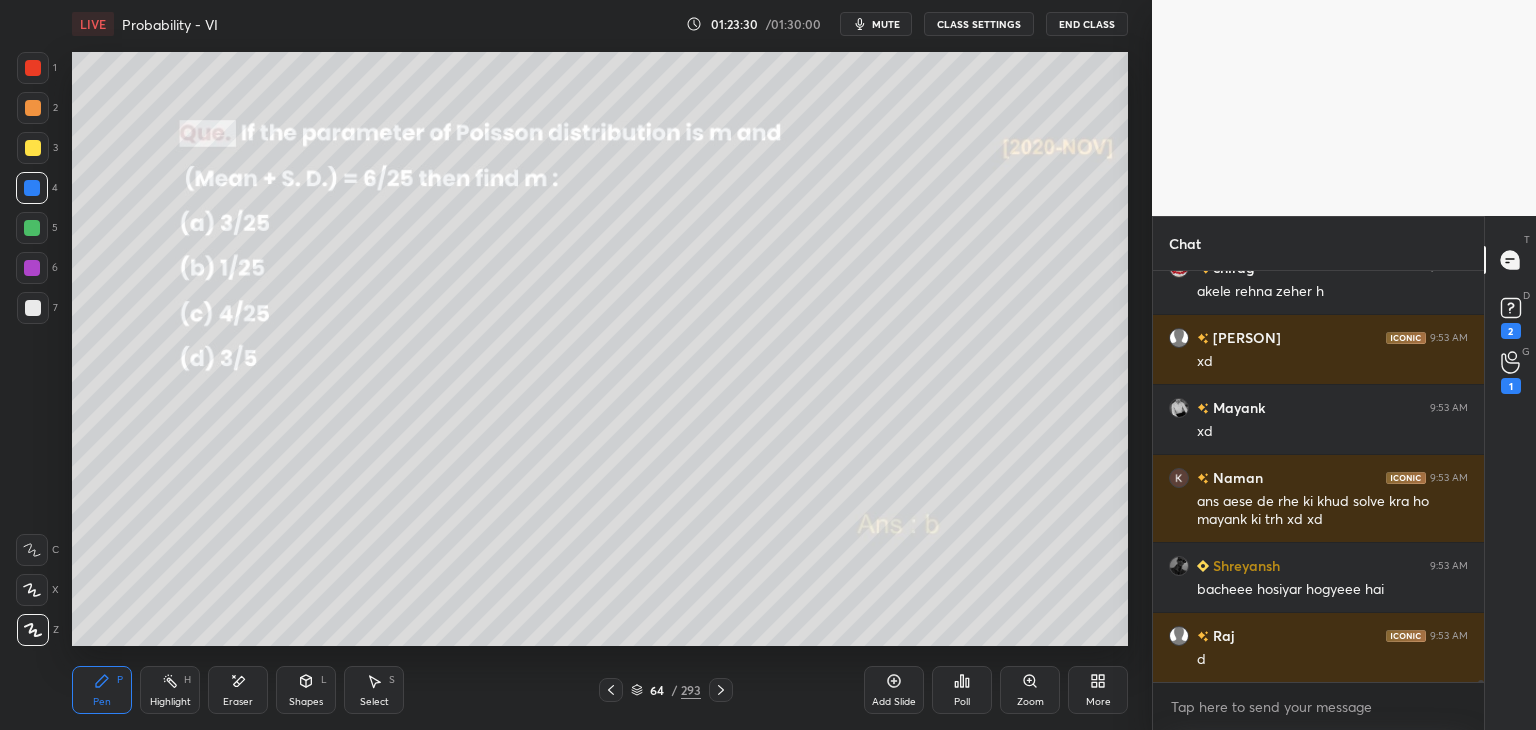 scroll, scrollTop: 107960, scrollLeft: 0, axis: vertical 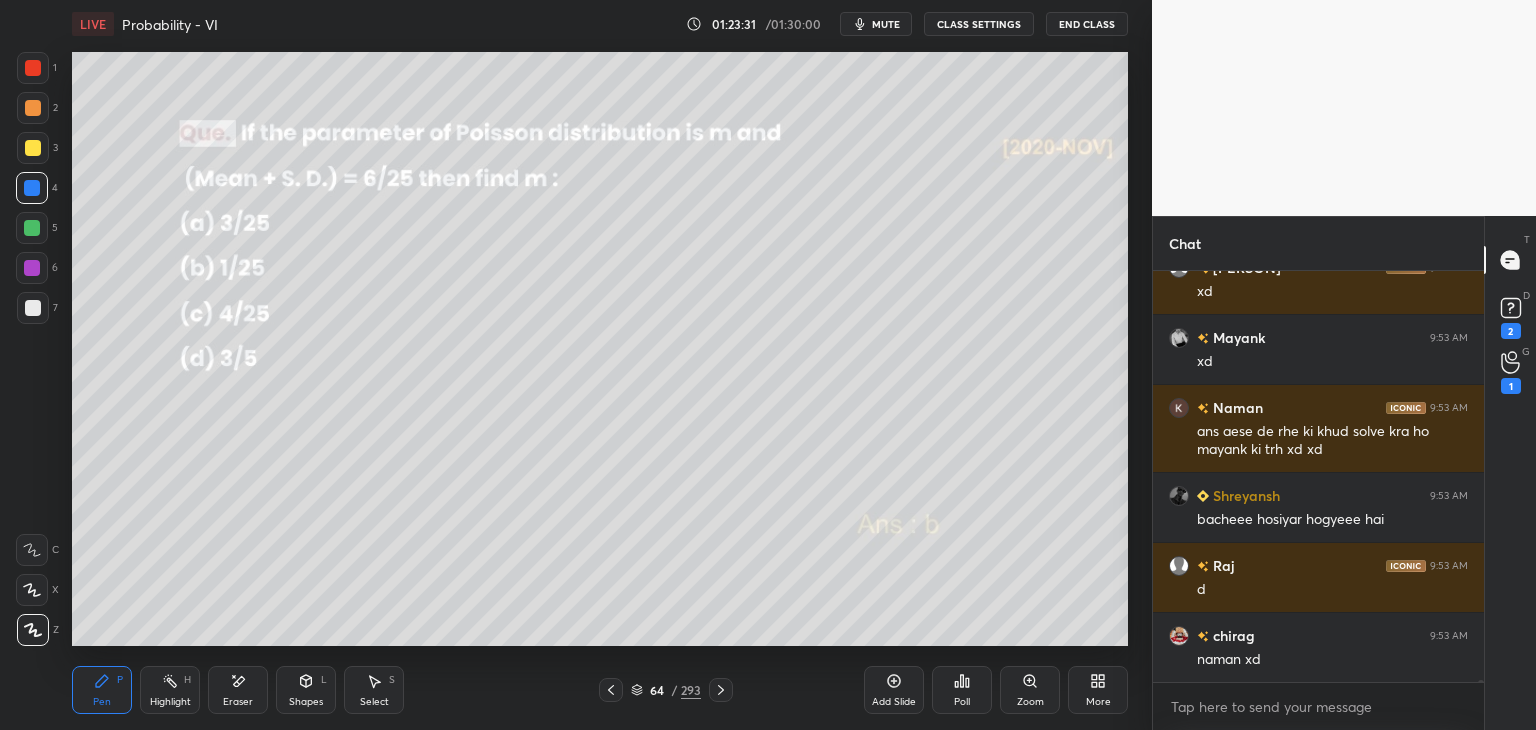click 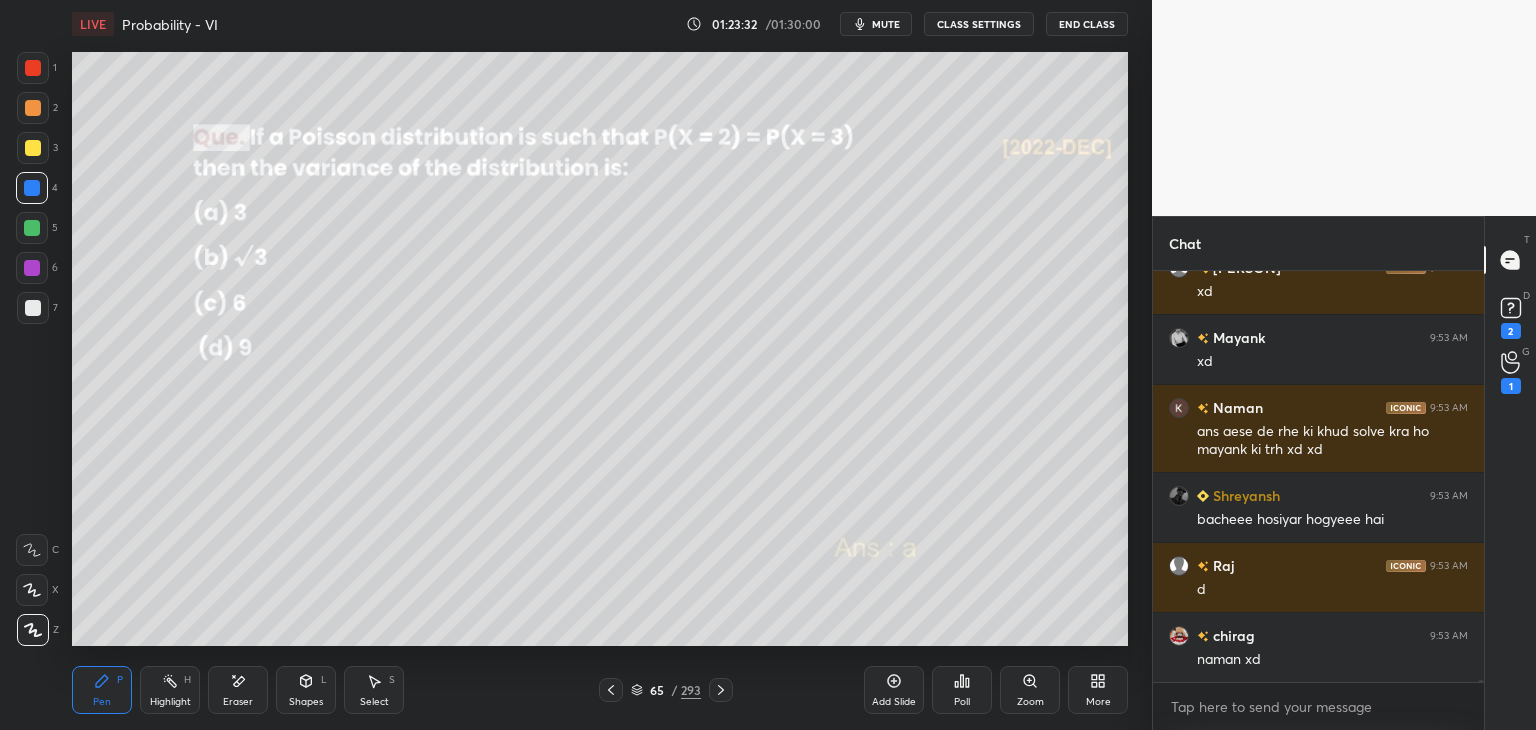 click 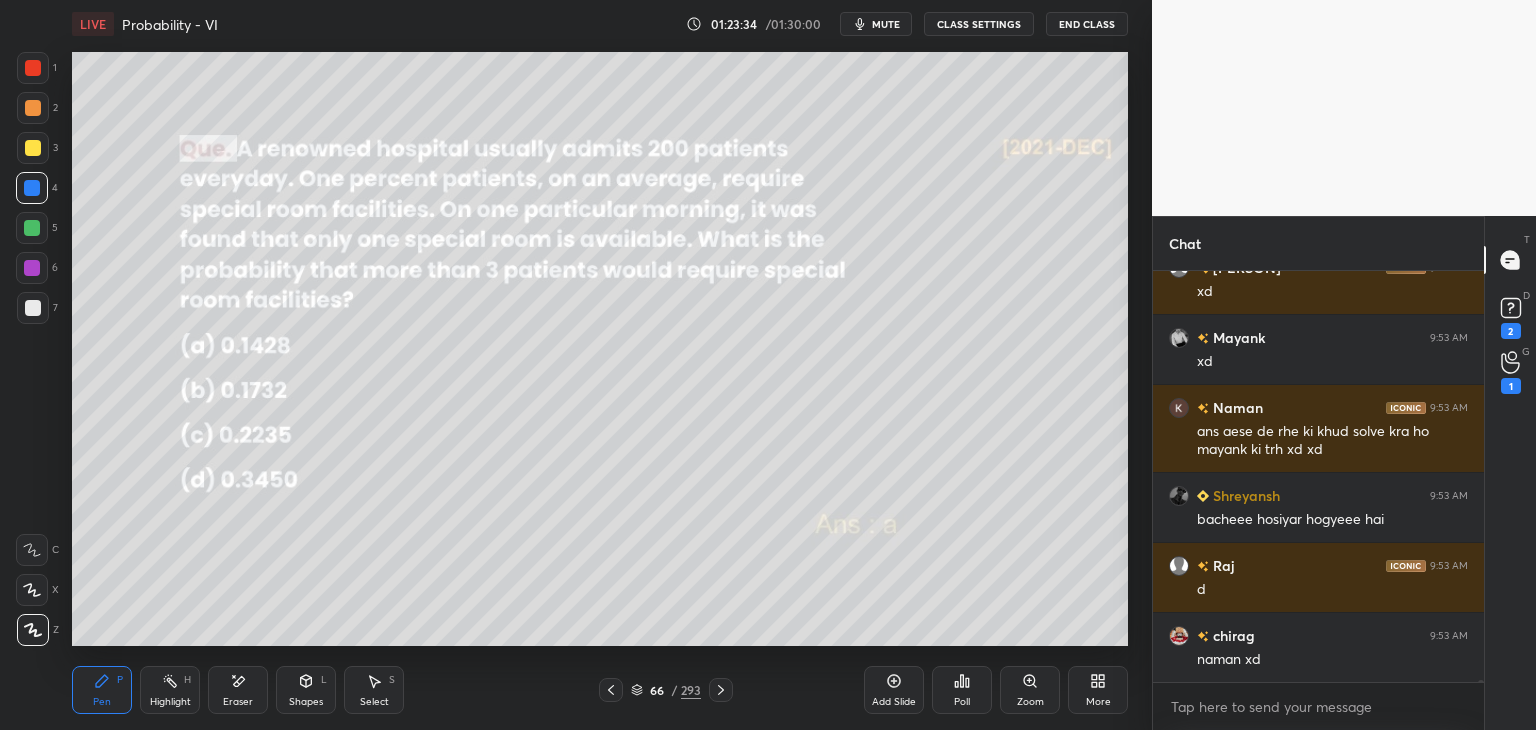 scroll, scrollTop: 108030, scrollLeft: 0, axis: vertical 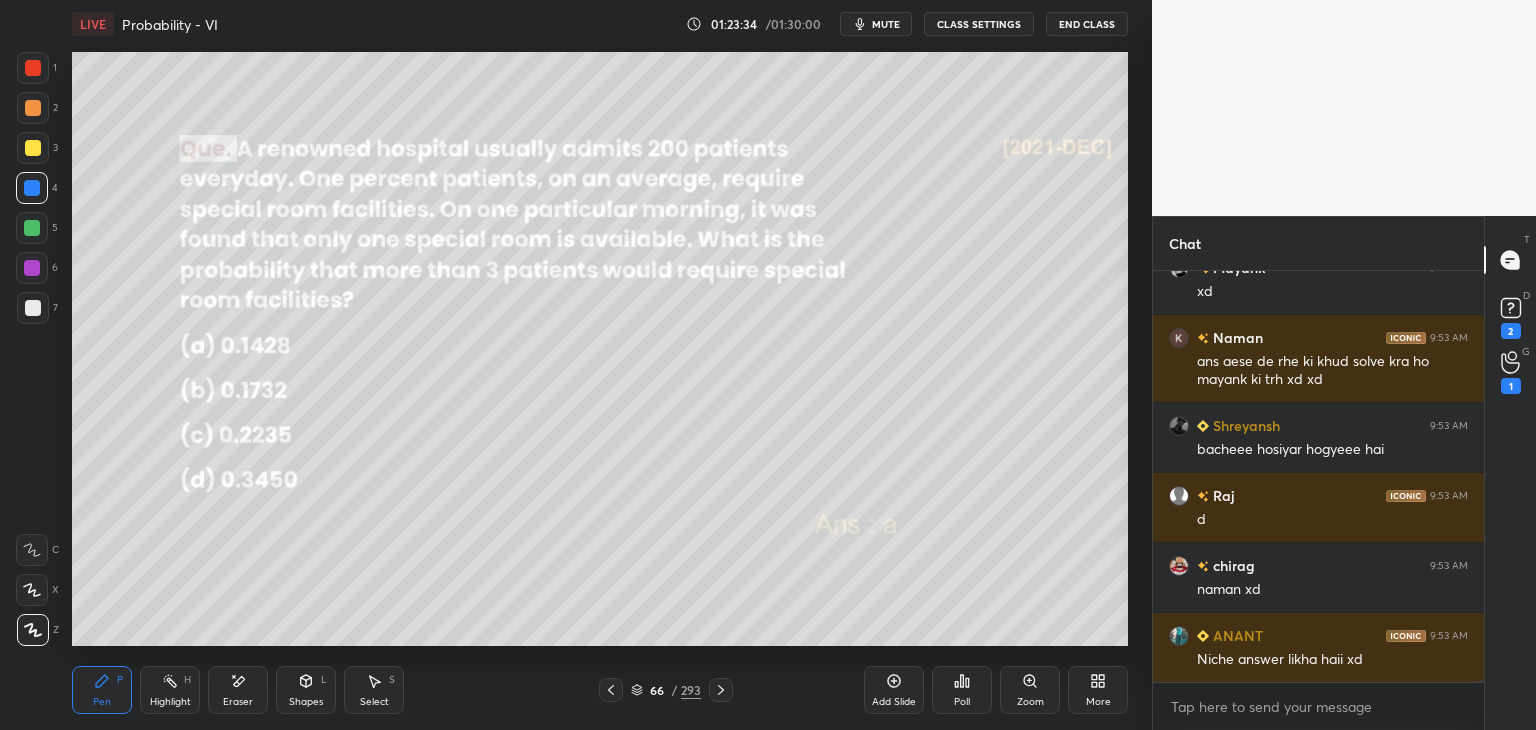 click 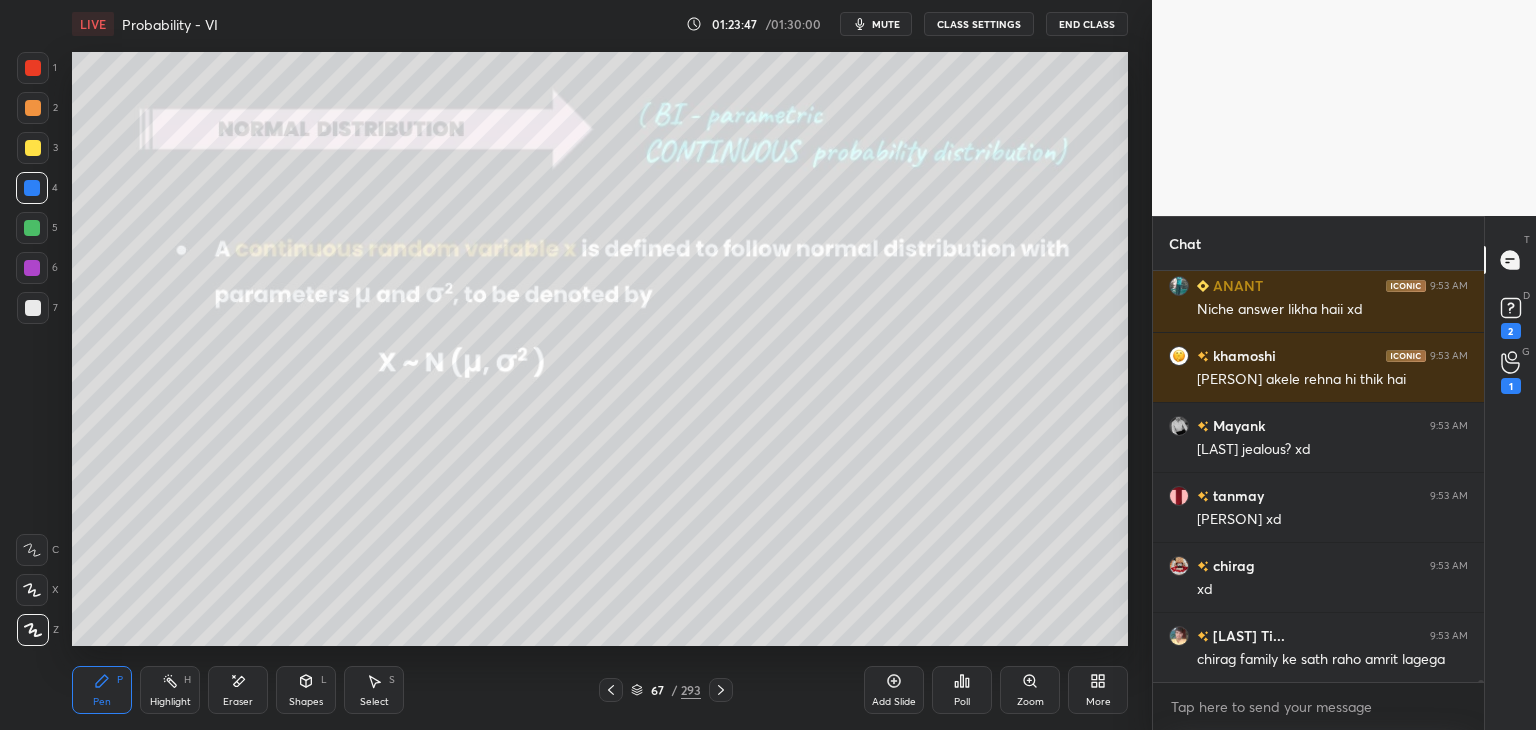 scroll, scrollTop: 108450, scrollLeft: 0, axis: vertical 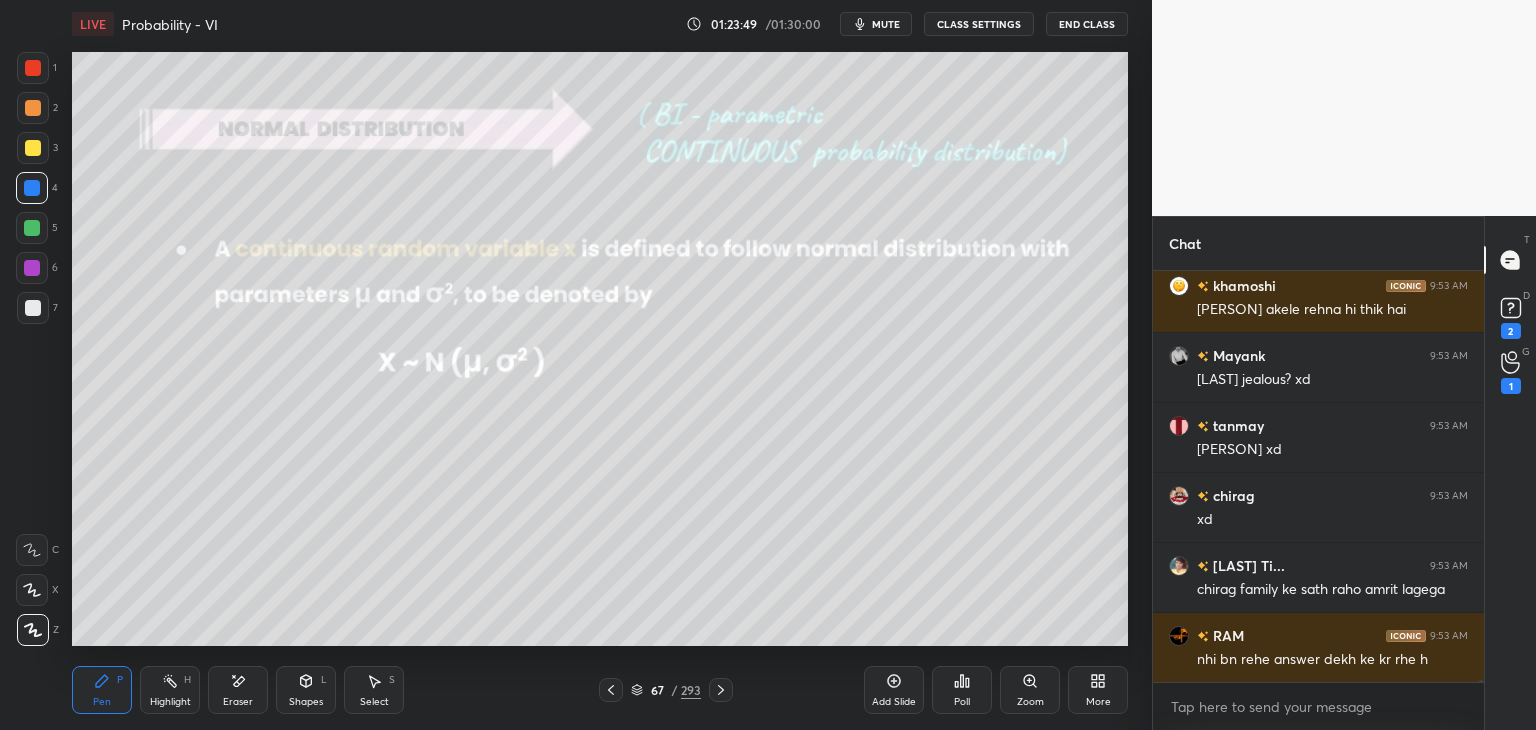 click on "Pen P Highlight H Eraser Shapes L Select S 67 / 293 Add Slide Poll Zoom More" at bounding box center (600, 690) 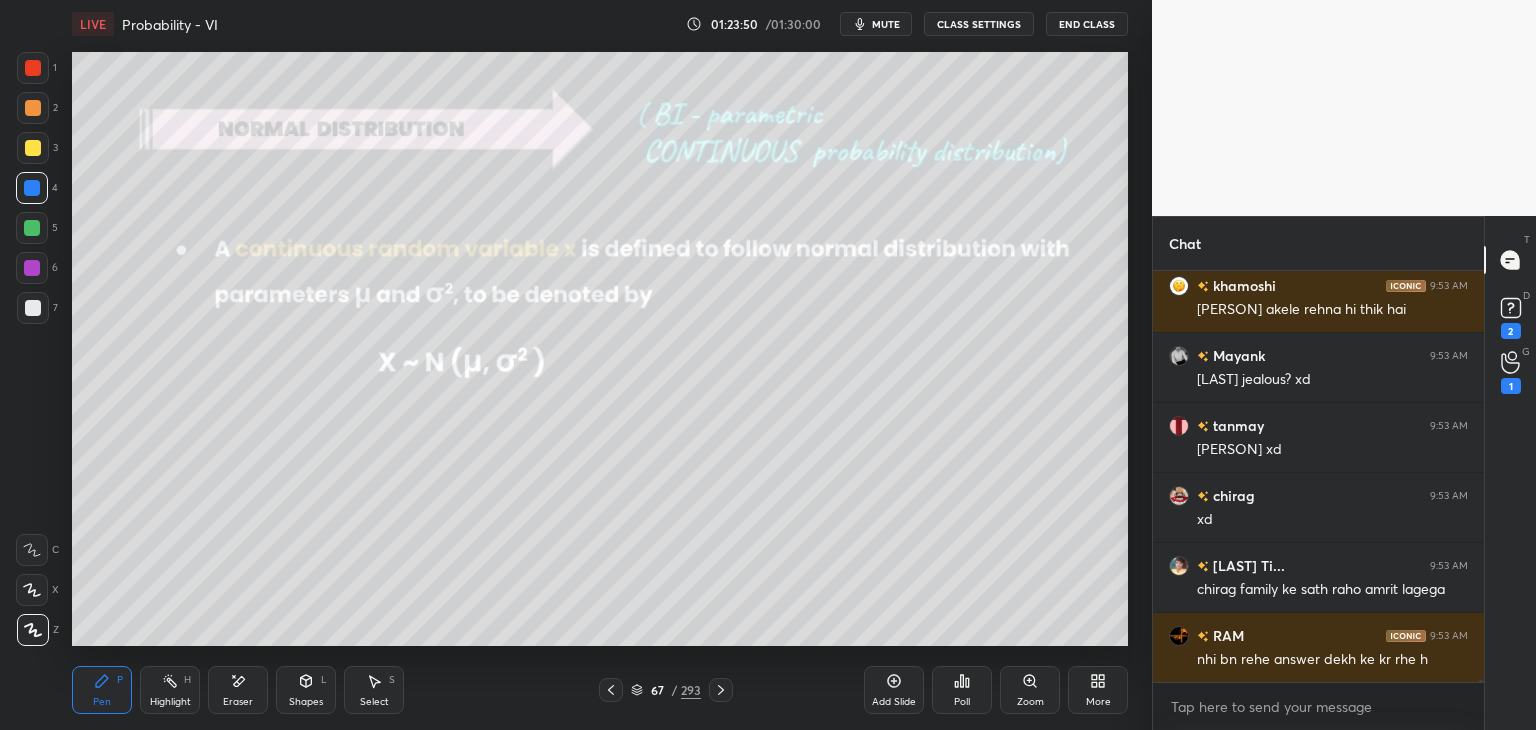 click 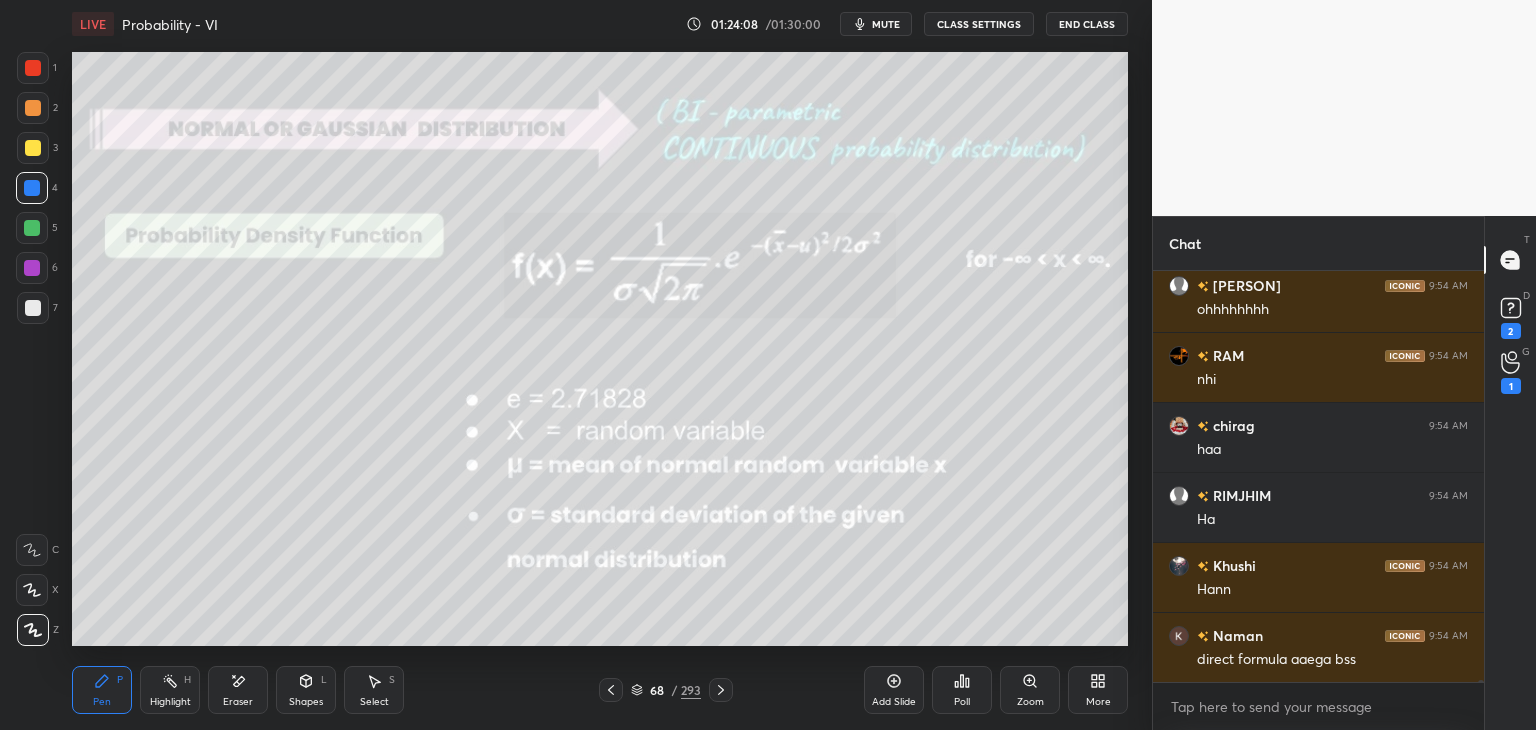 scroll, scrollTop: 109500, scrollLeft: 0, axis: vertical 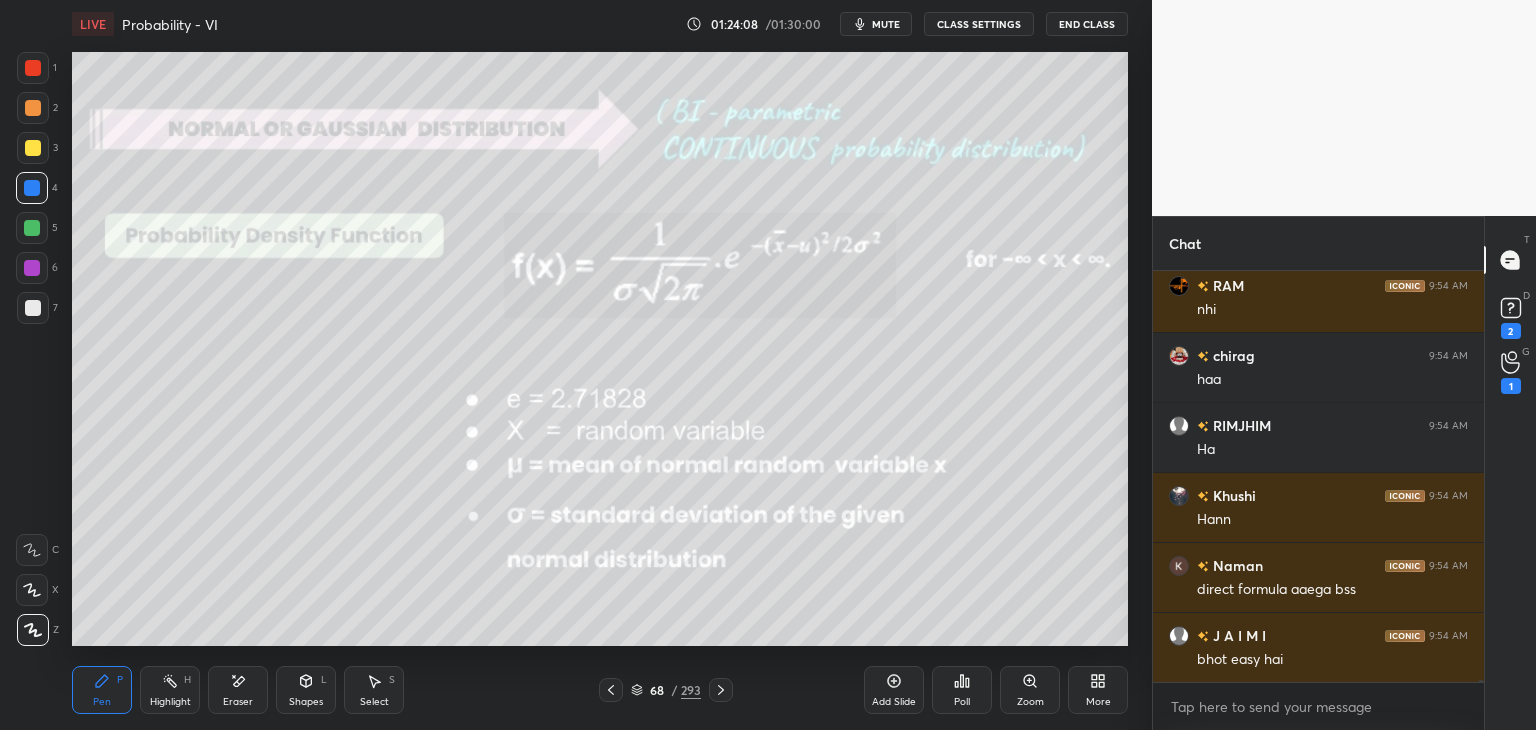 click 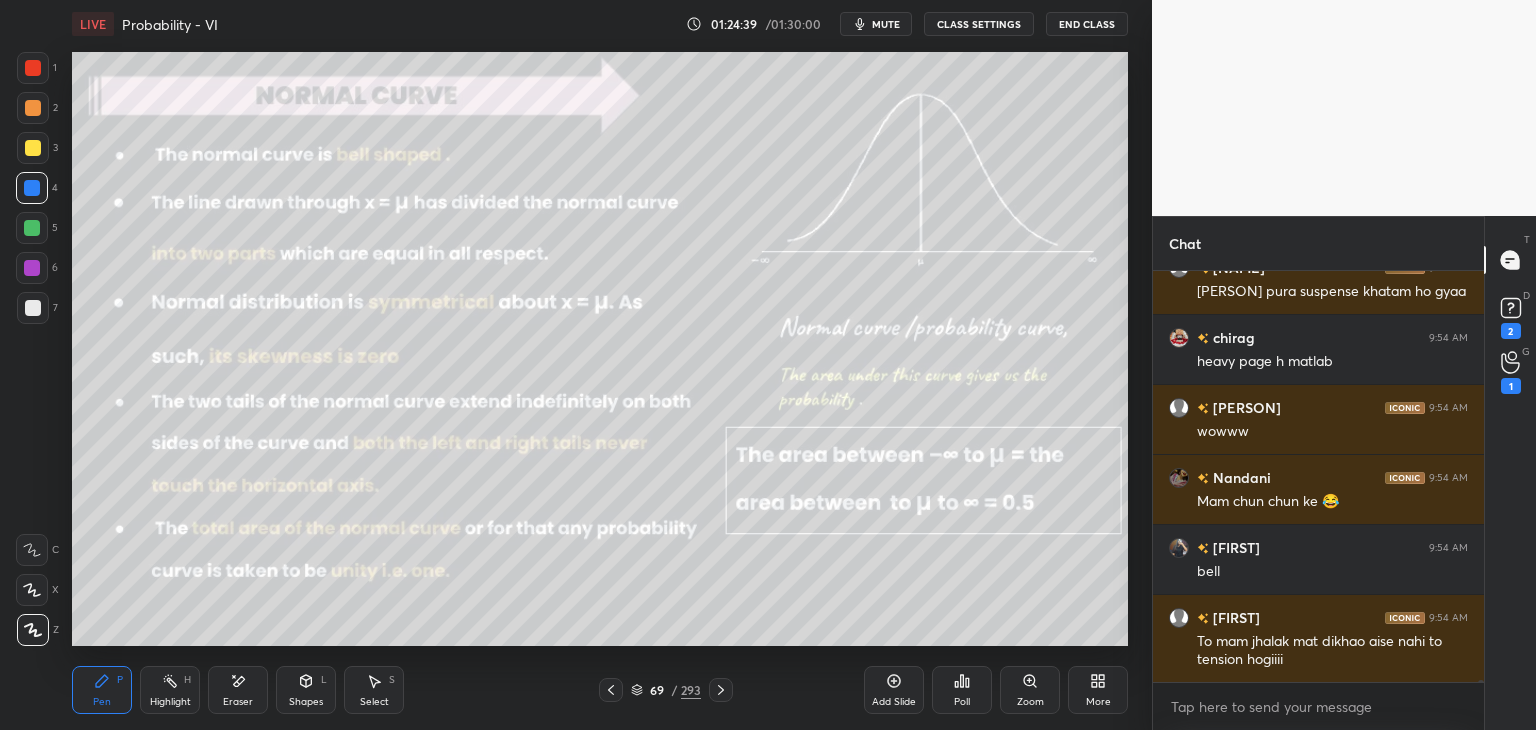 scroll, scrollTop: 110686, scrollLeft: 0, axis: vertical 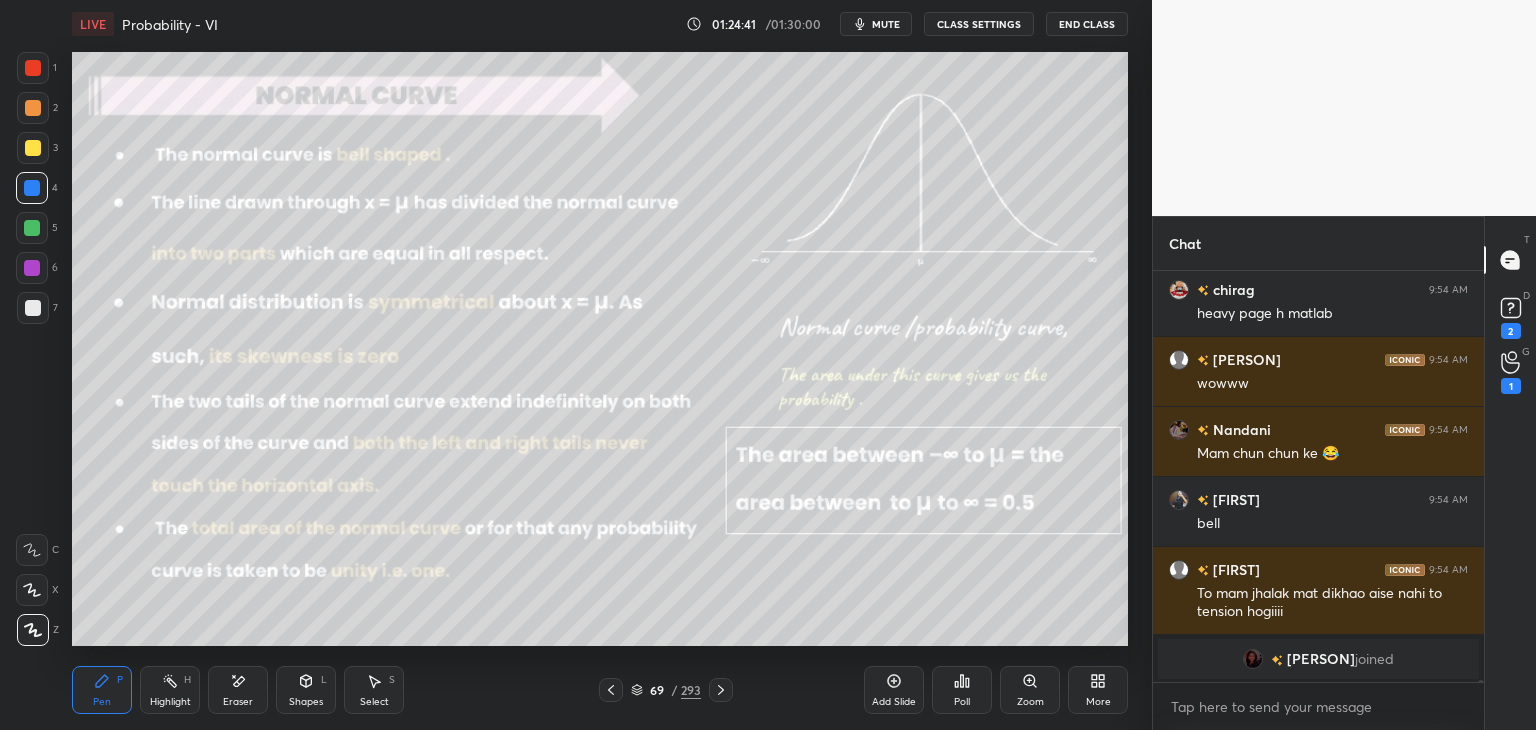 click at bounding box center (721, 690) 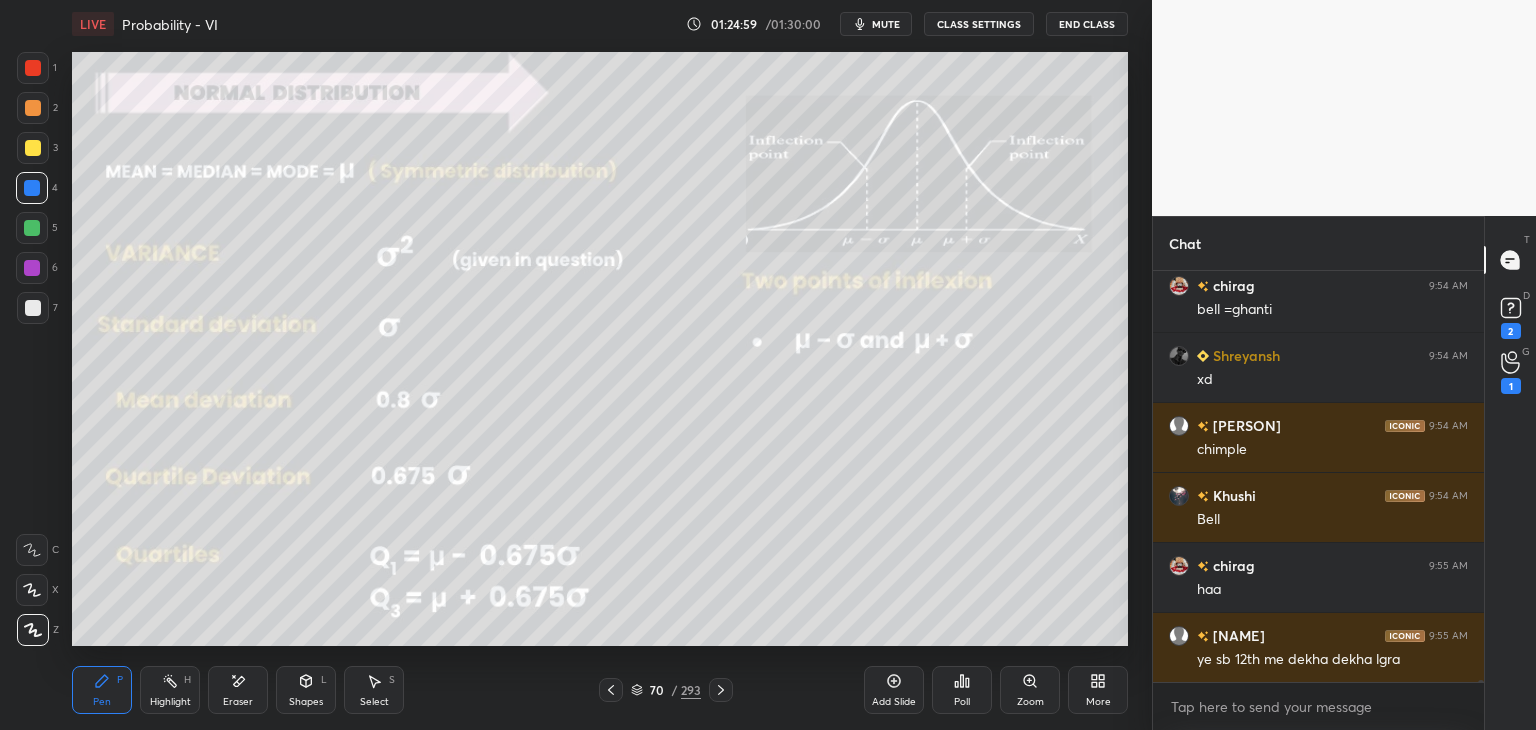 scroll, scrollTop: 109662, scrollLeft: 0, axis: vertical 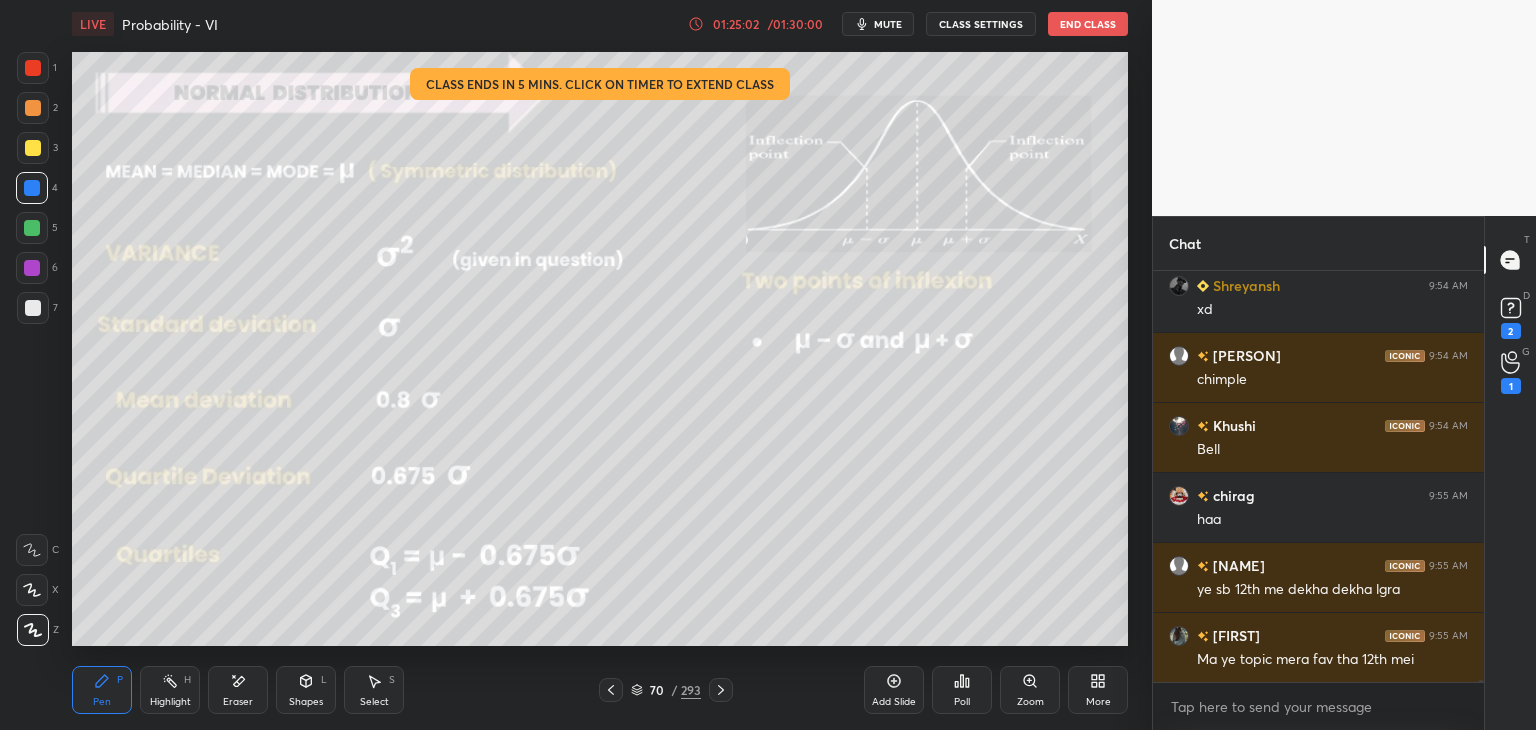 click on "01:25:02" at bounding box center (736, 24) 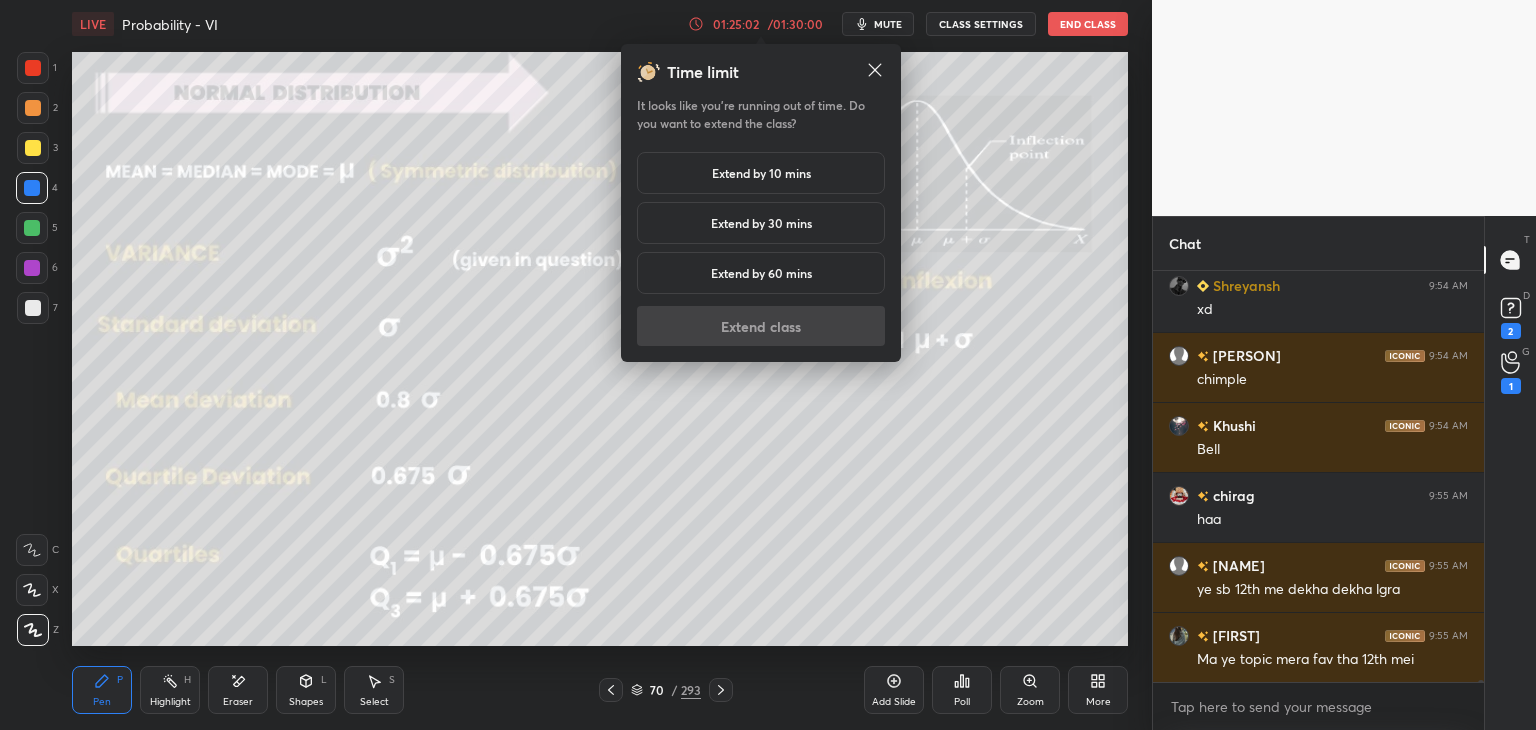click on "Extend by 10 mins" at bounding box center [761, 173] 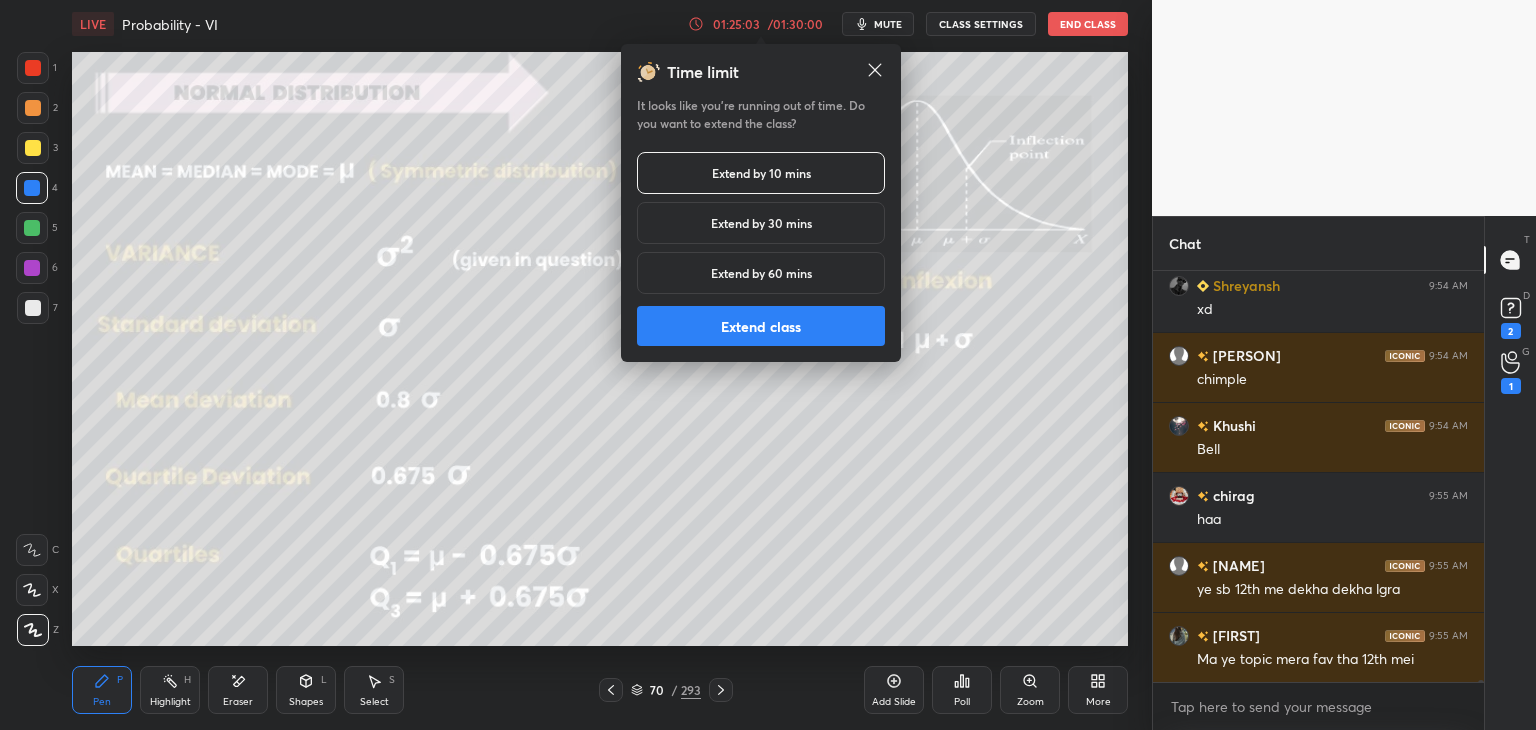 click on "Extend class" at bounding box center (761, 326) 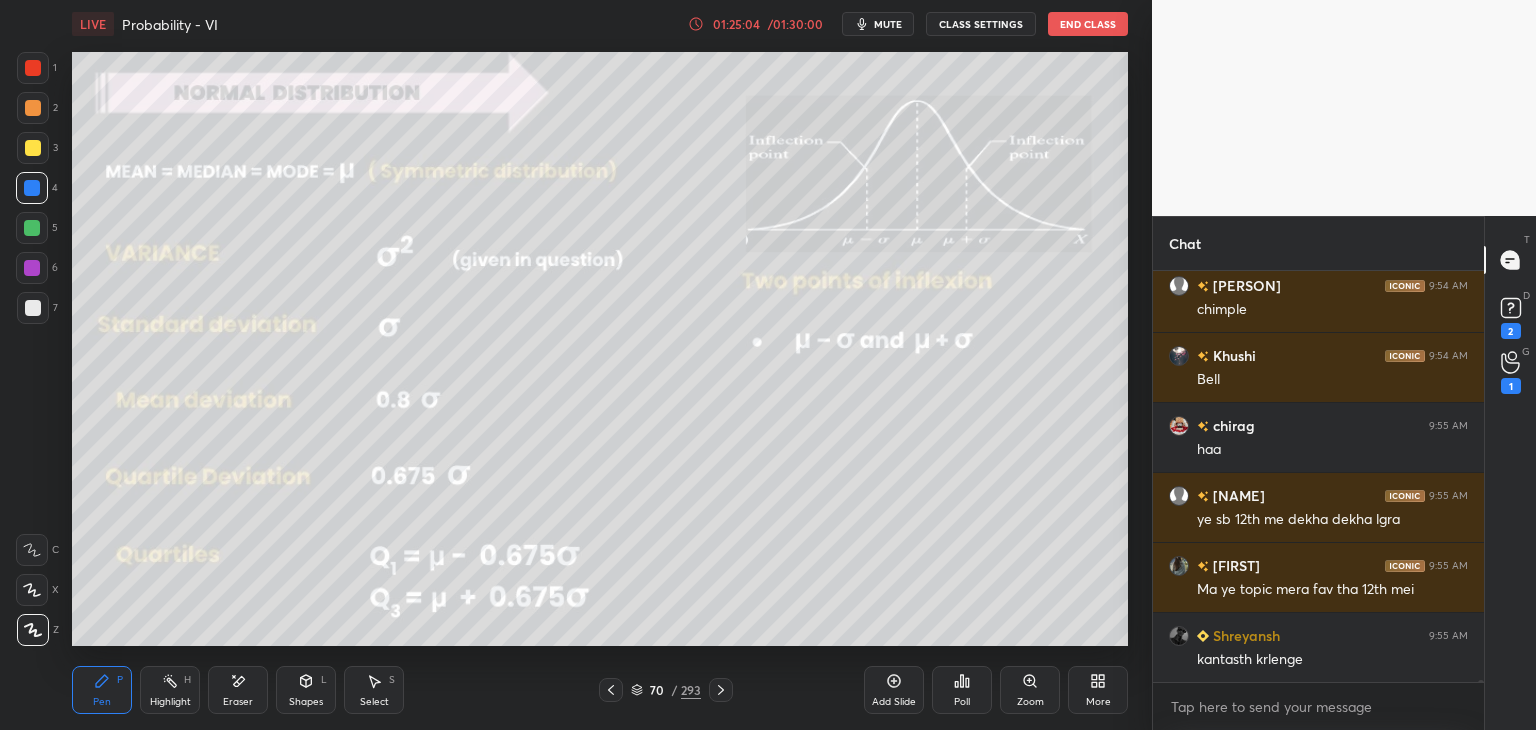 scroll, scrollTop: 109802, scrollLeft: 0, axis: vertical 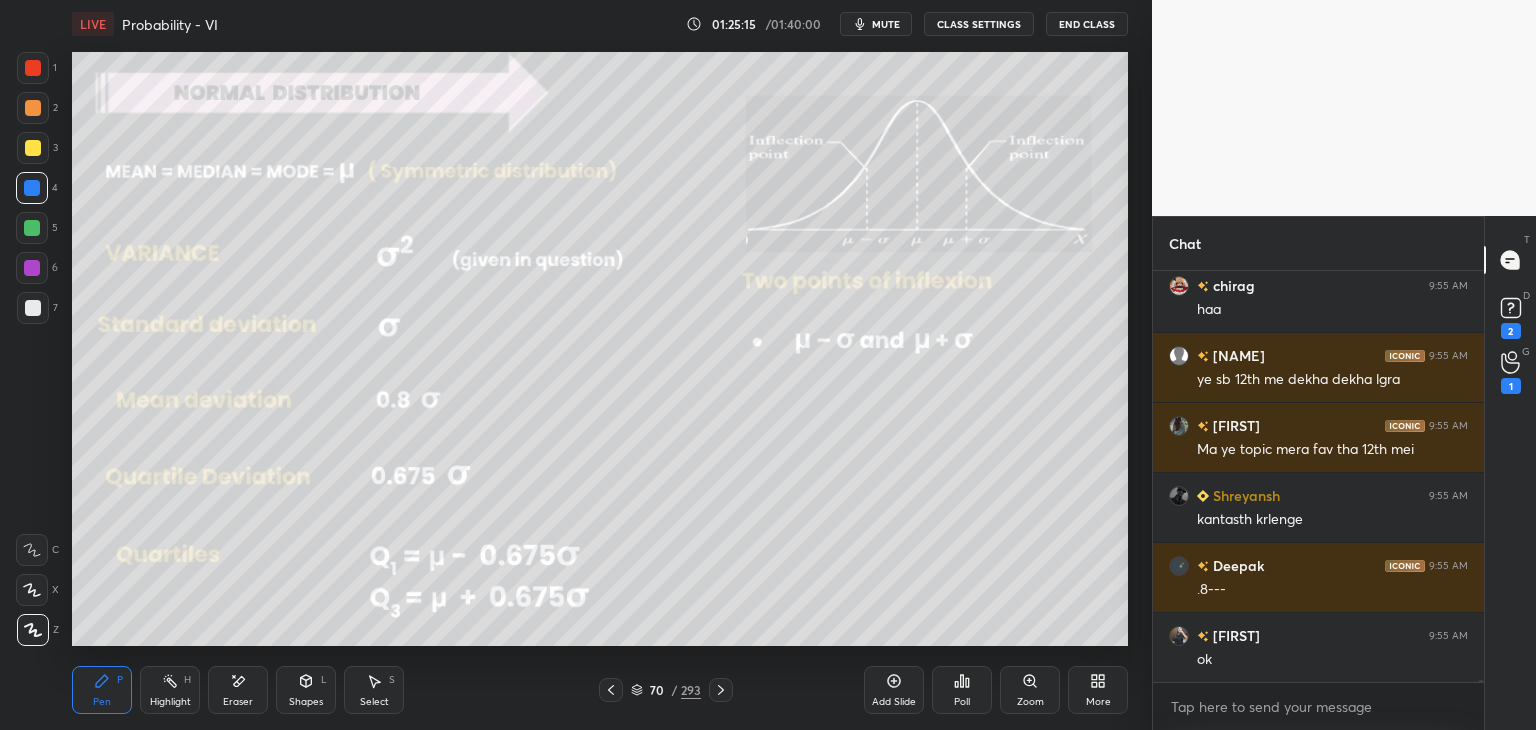 drag, startPoint x: 212, startPoint y: 699, endPoint x: 193, endPoint y: 675, distance: 30.610456 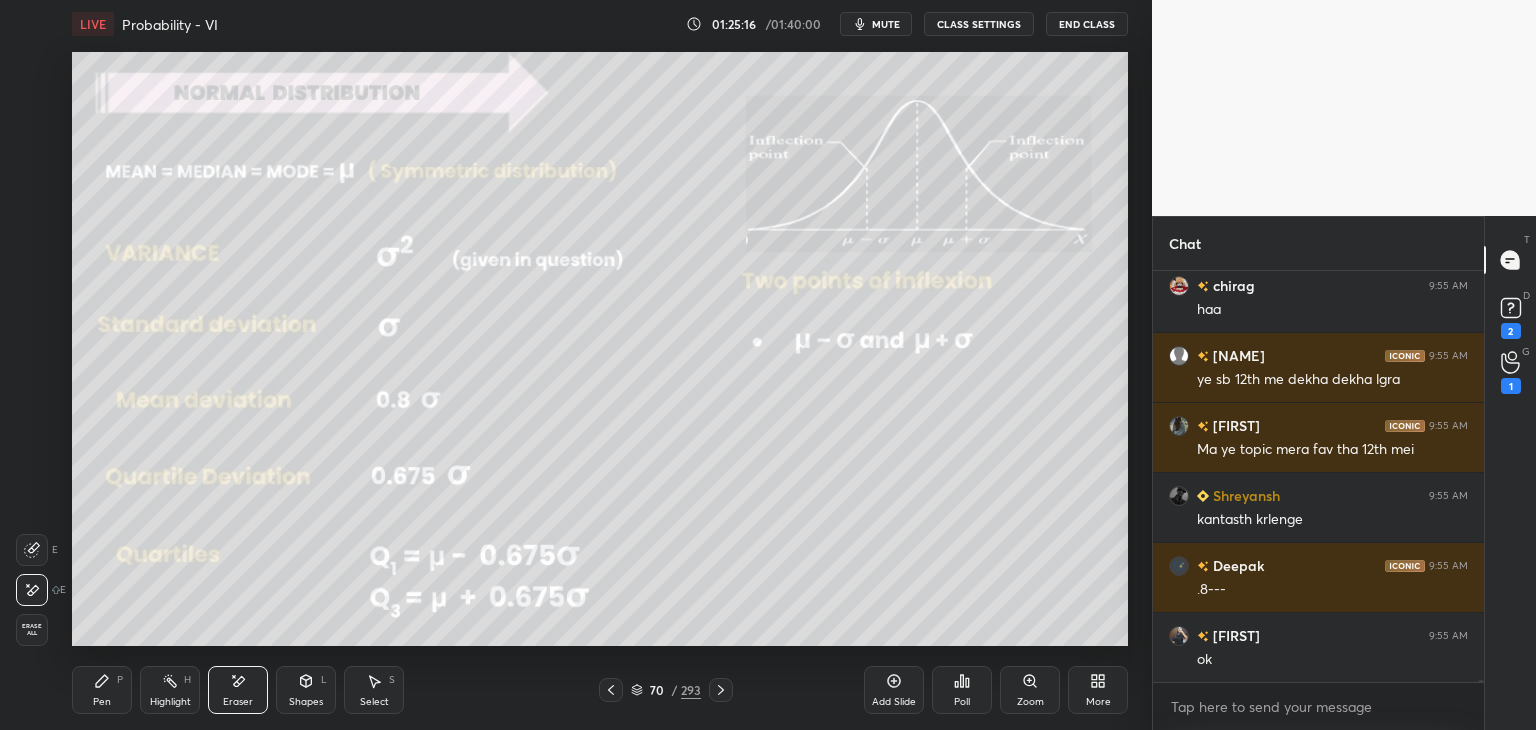 drag, startPoint x: 11, startPoint y: 629, endPoint x: 40, endPoint y: 623, distance: 29.614185 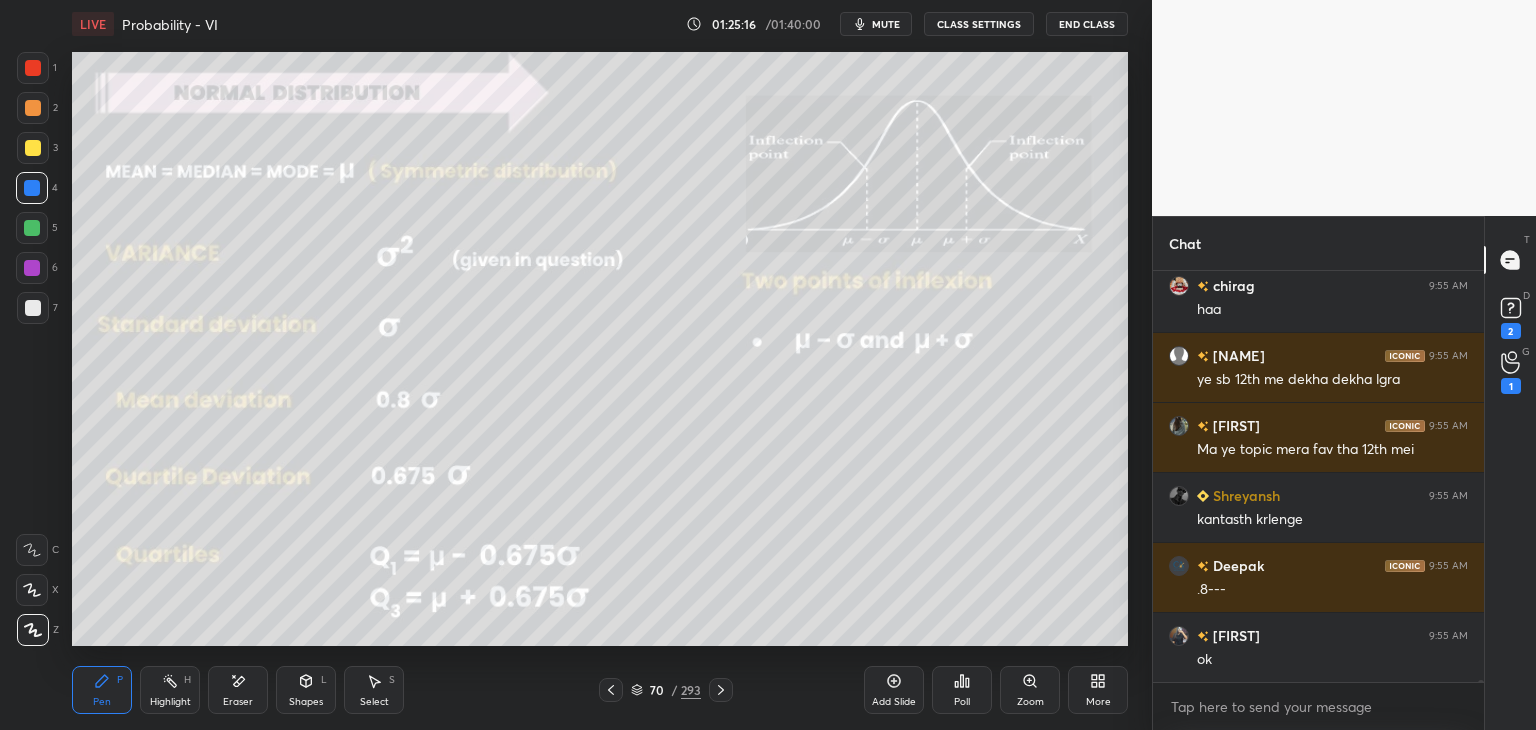 scroll, scrollTop: 109942, scrollLeft: 0, axis: vertical 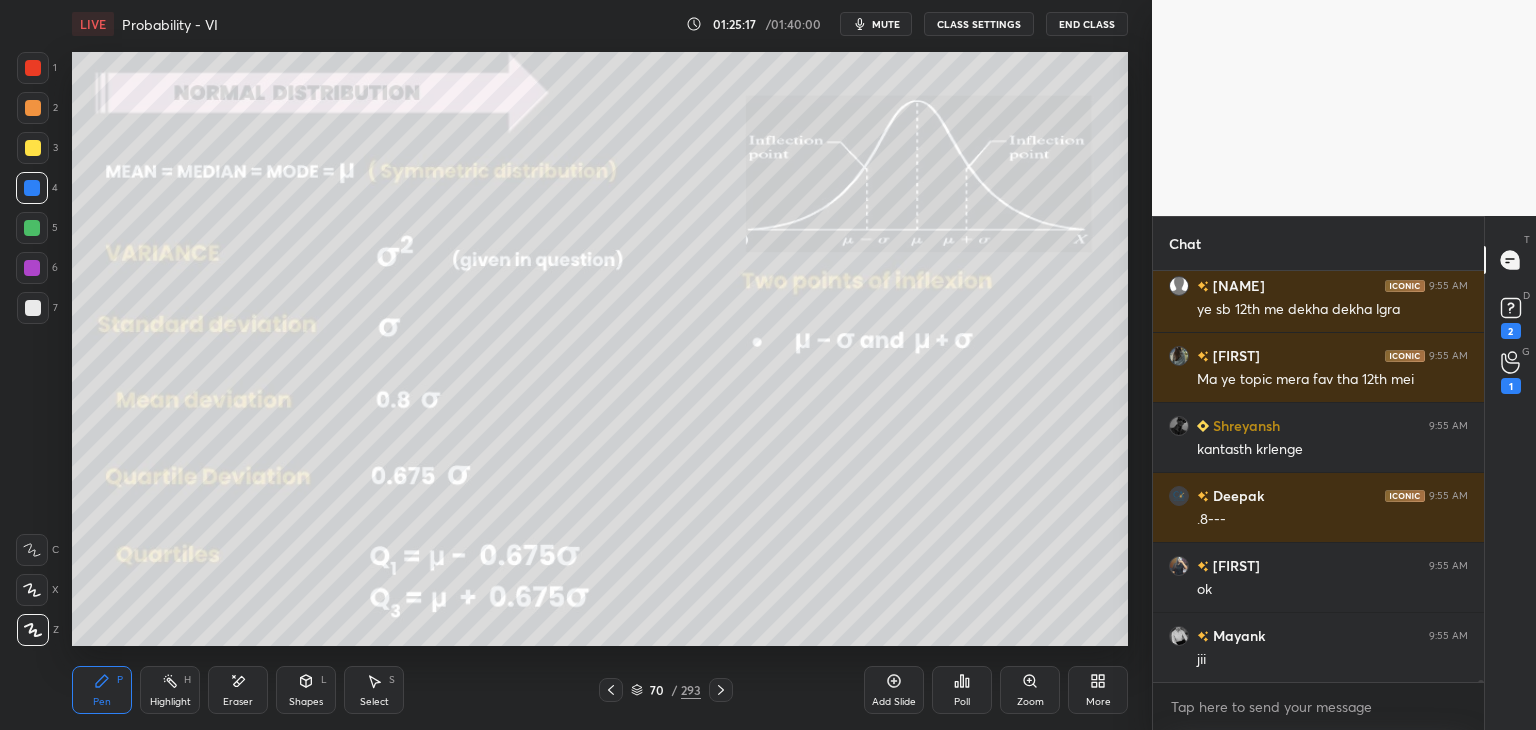 click at bounding box center (721, 690) 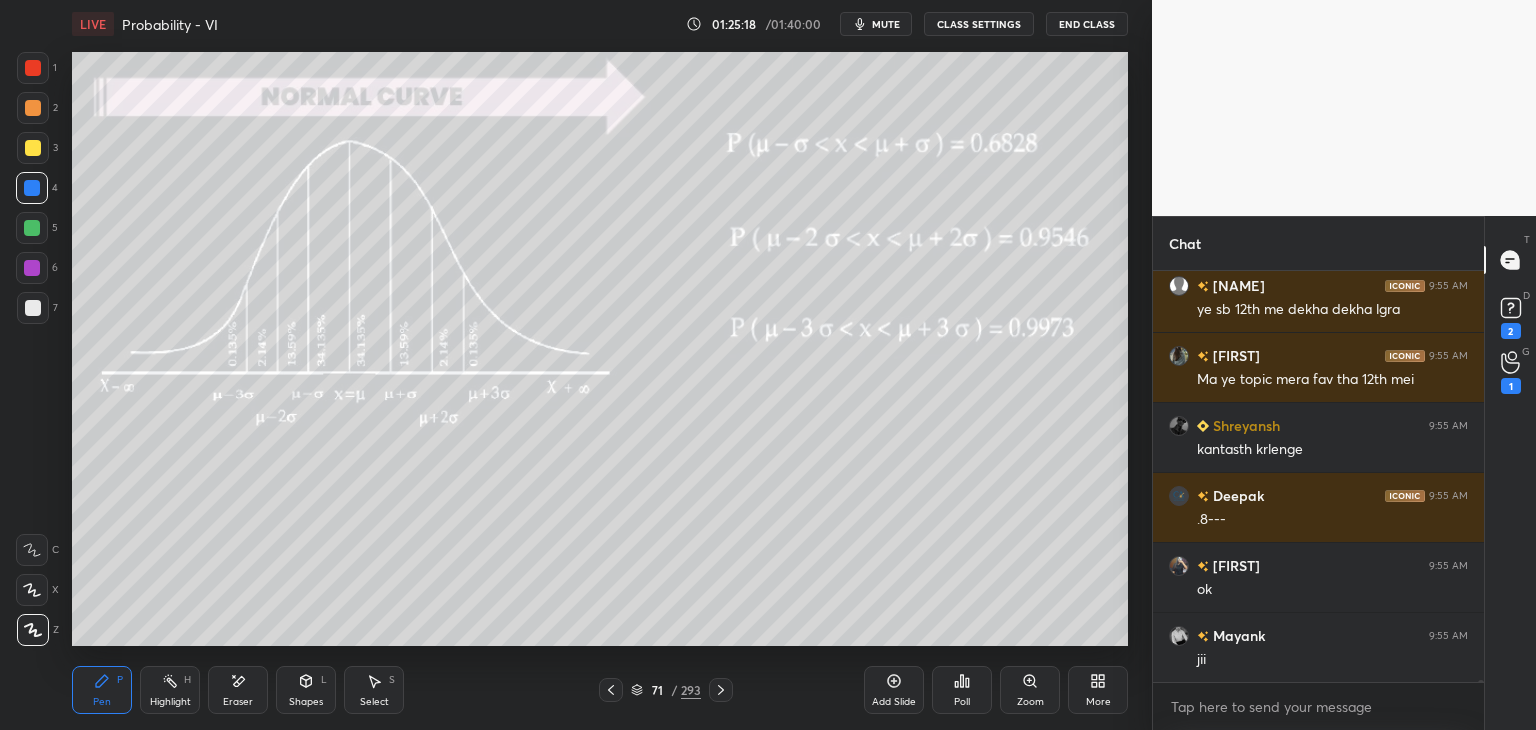 click 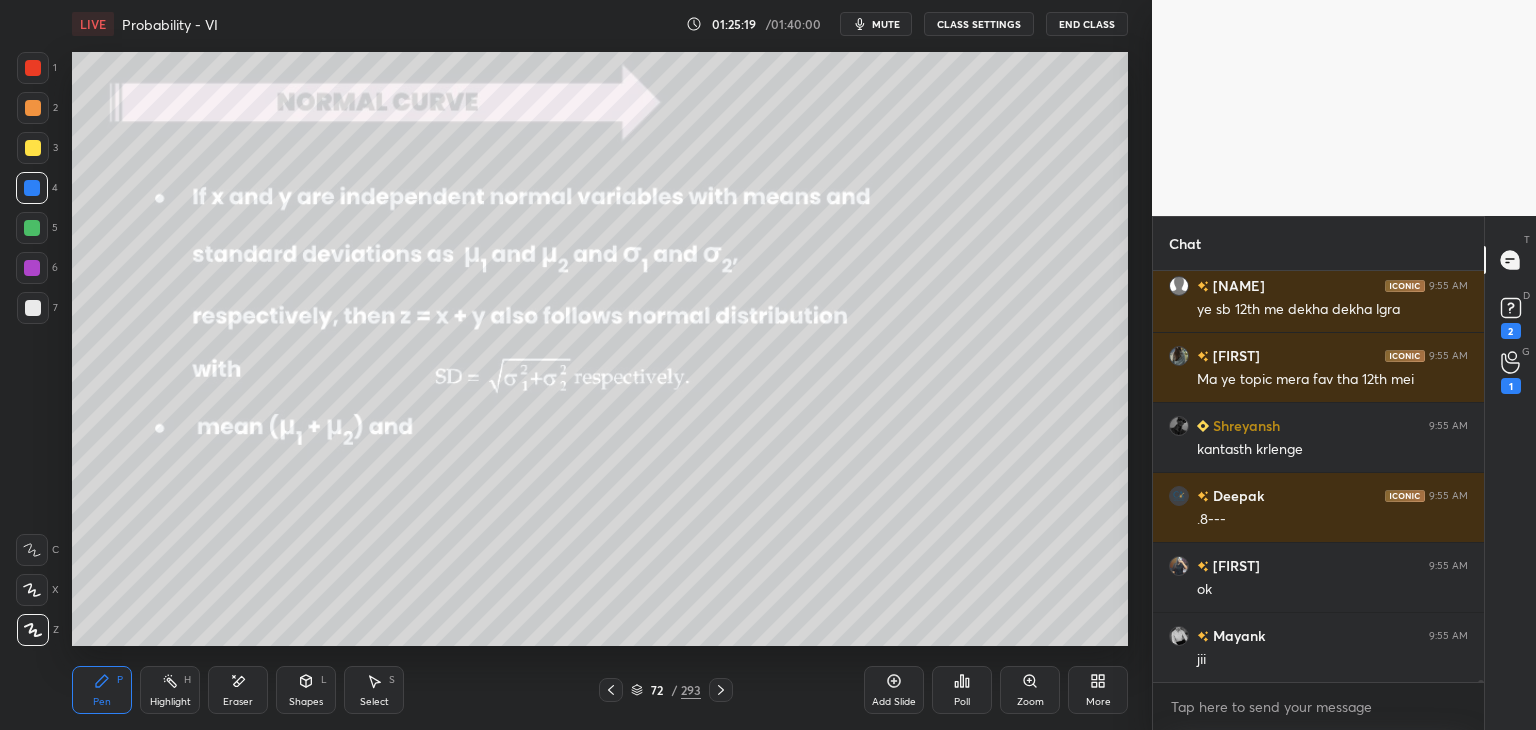 click 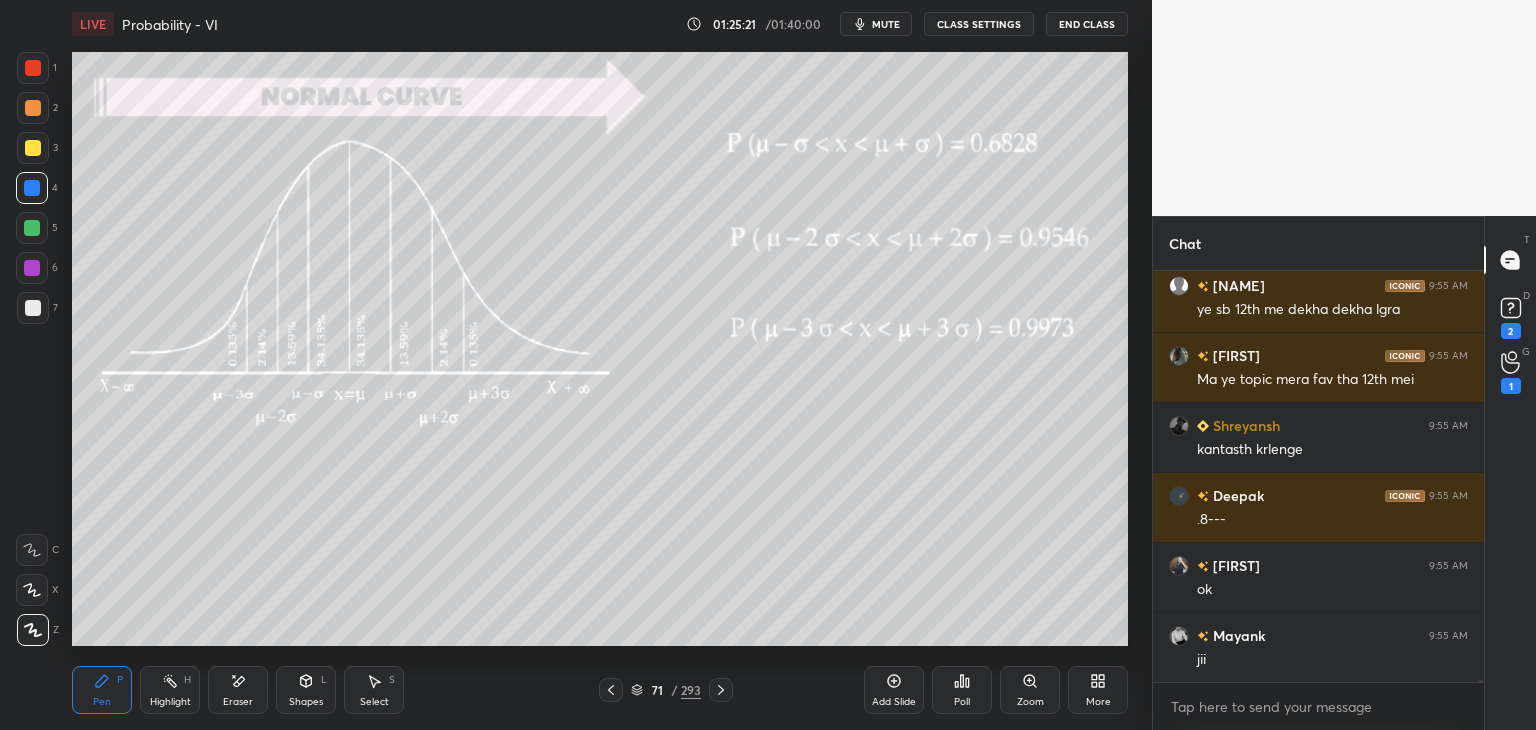 scroll, scrollTop: 110012, scrollLeft: 0, axis: vertical 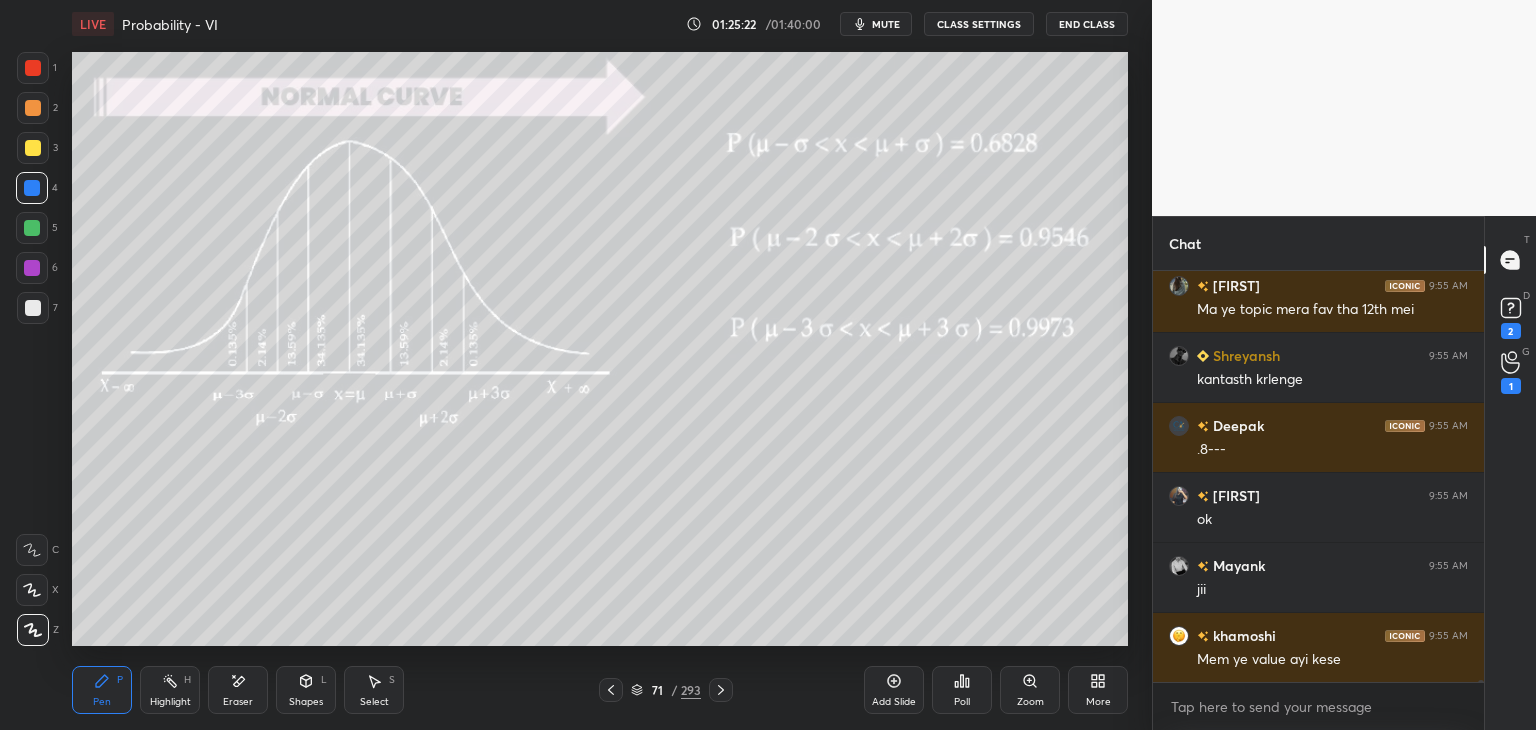 click 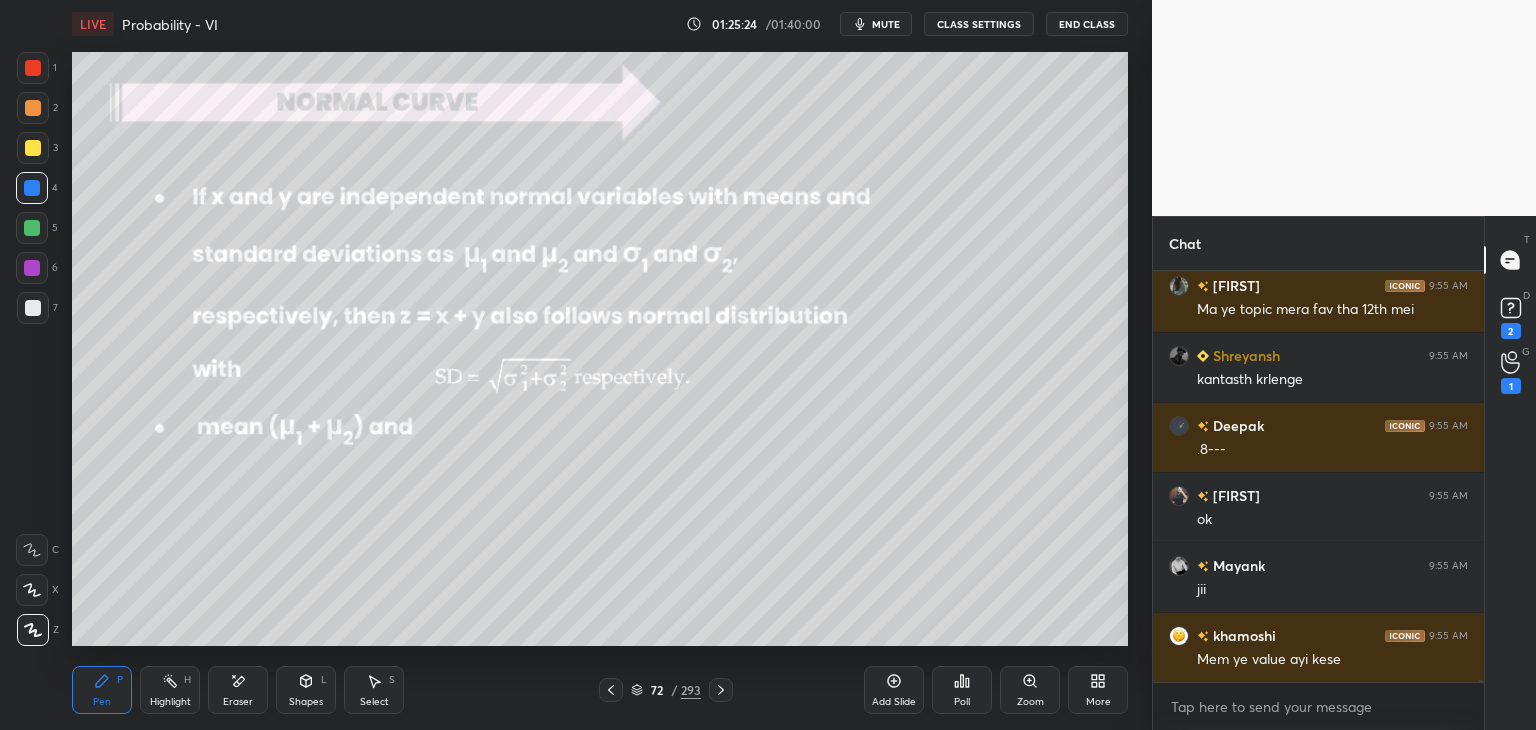 click 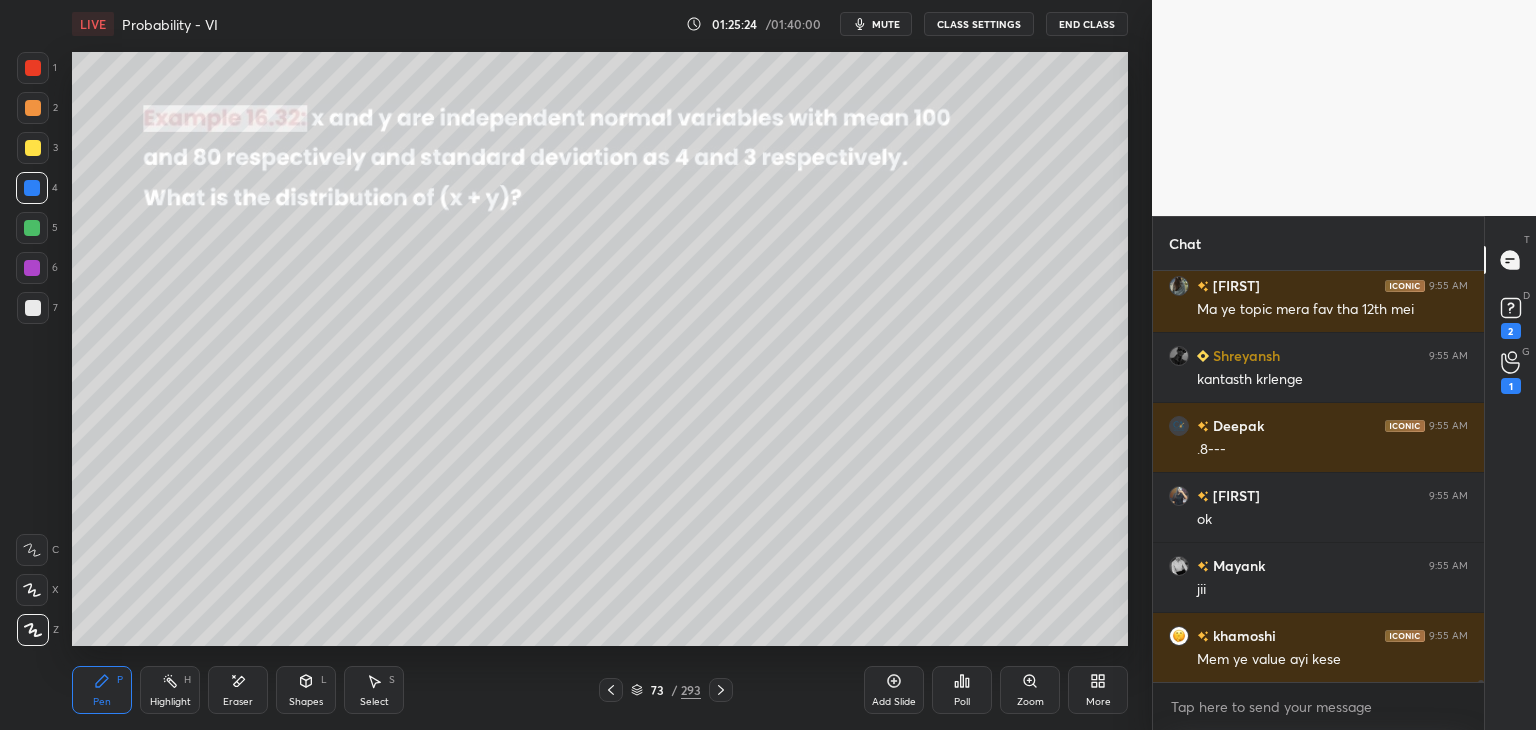scroll, scrollTop: 110082, scrollLeft: 0, axis: vertical 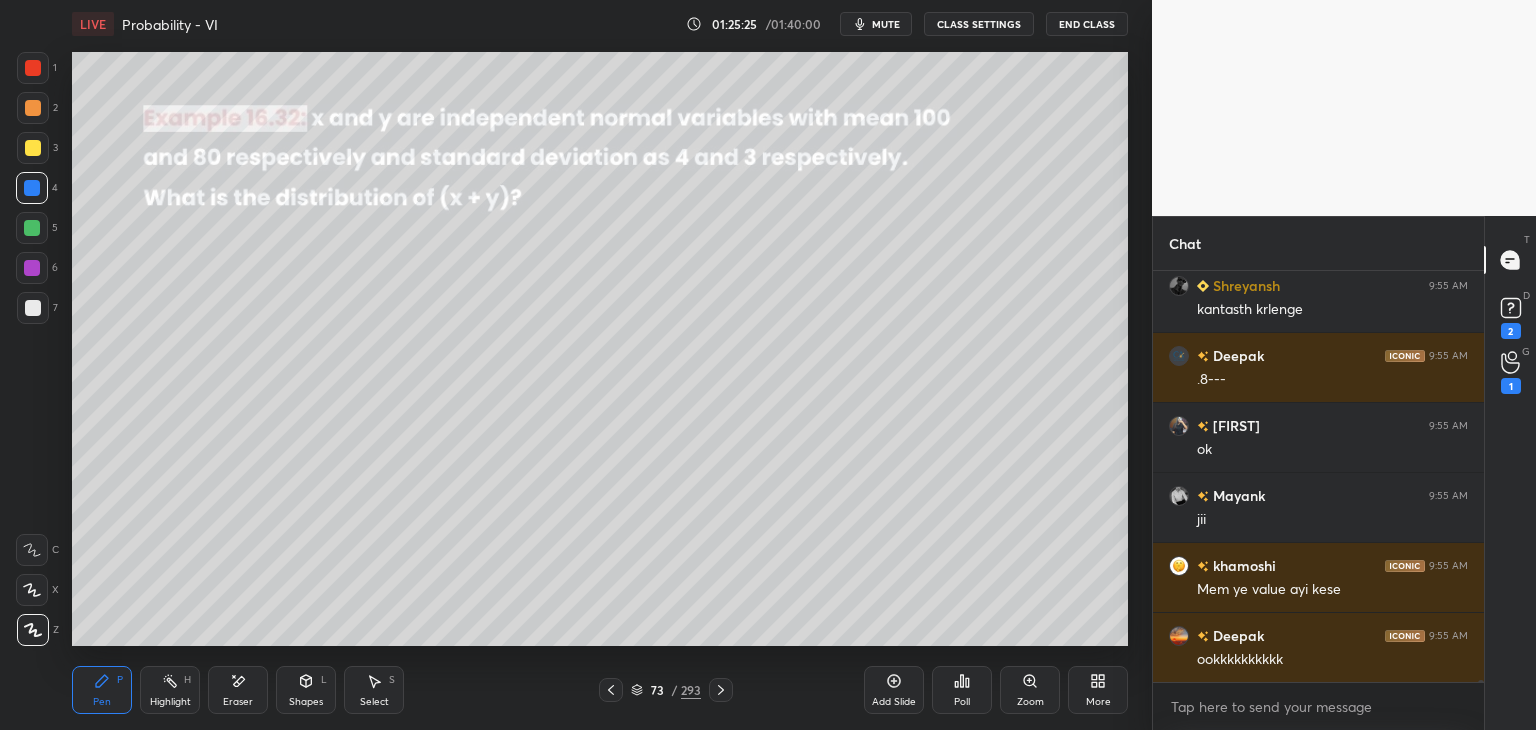 click 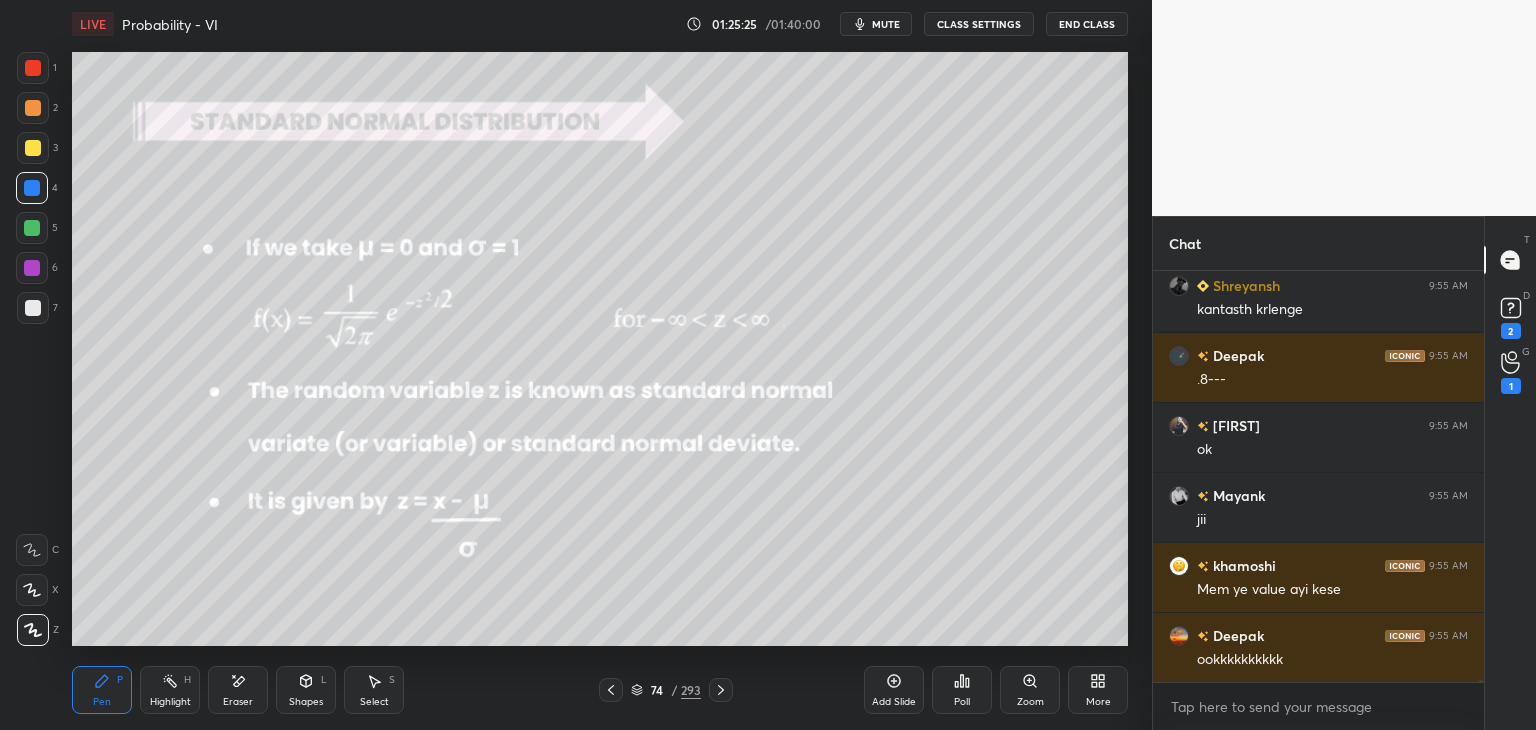 click 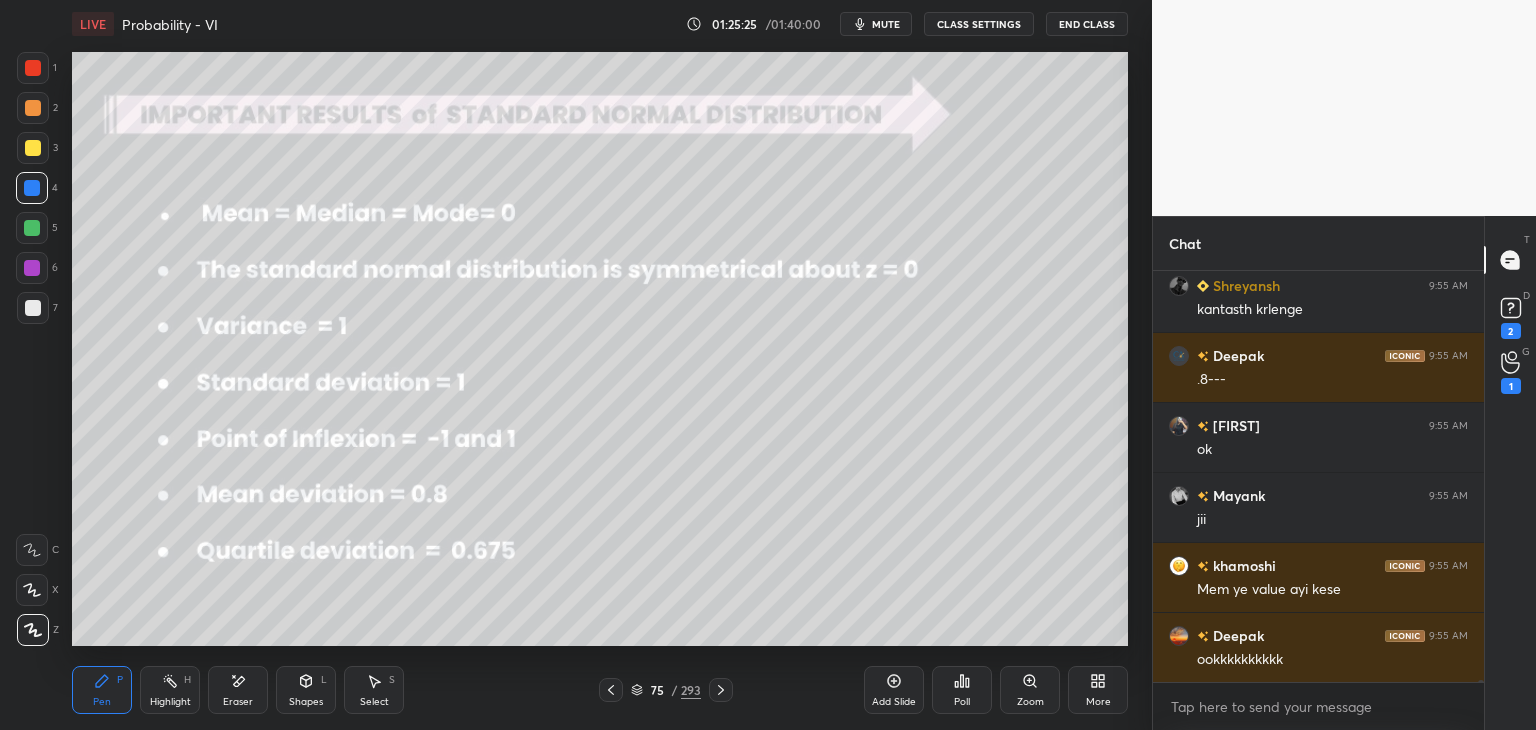 click at bounding box center (721, 690) 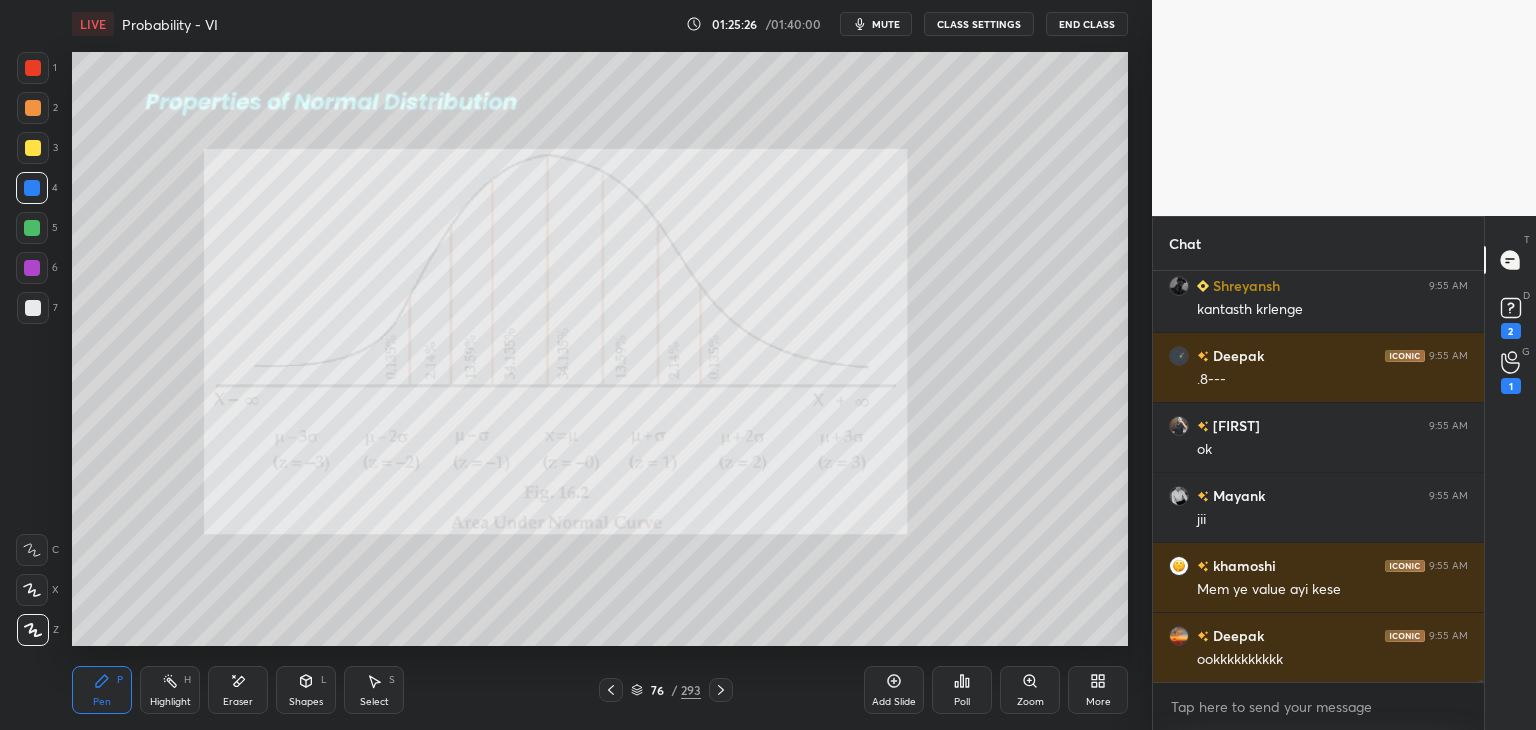 click at bounding box center [721, 690] 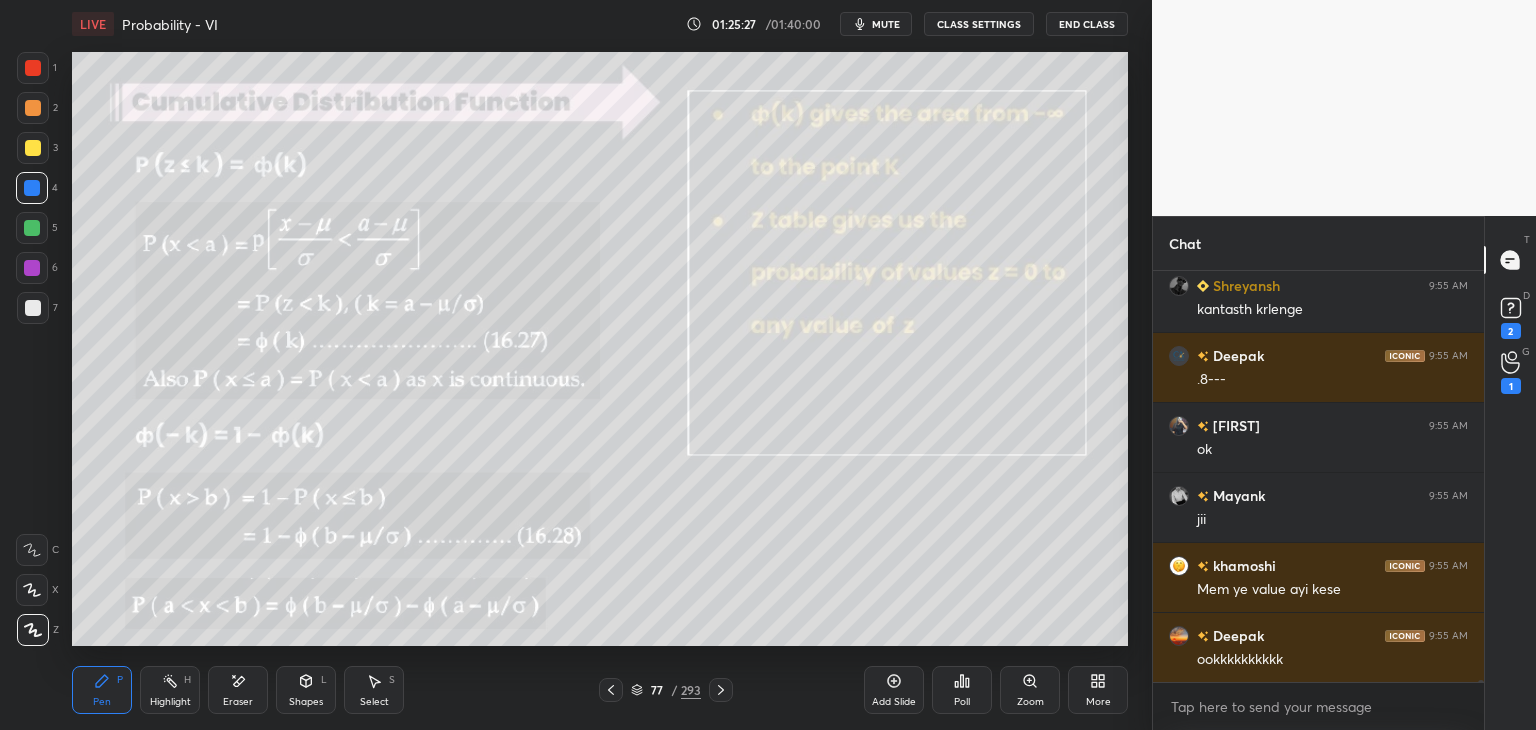 click 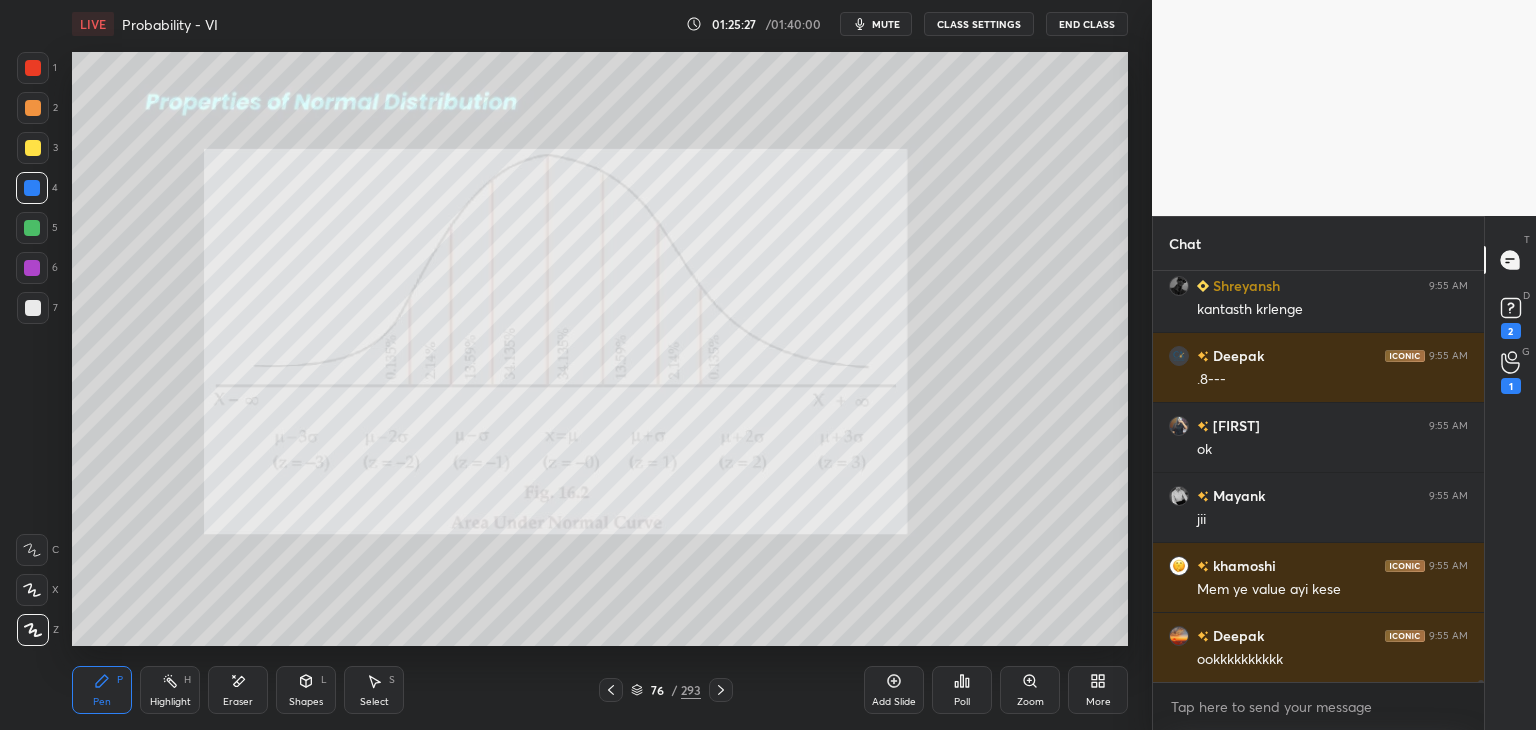 click 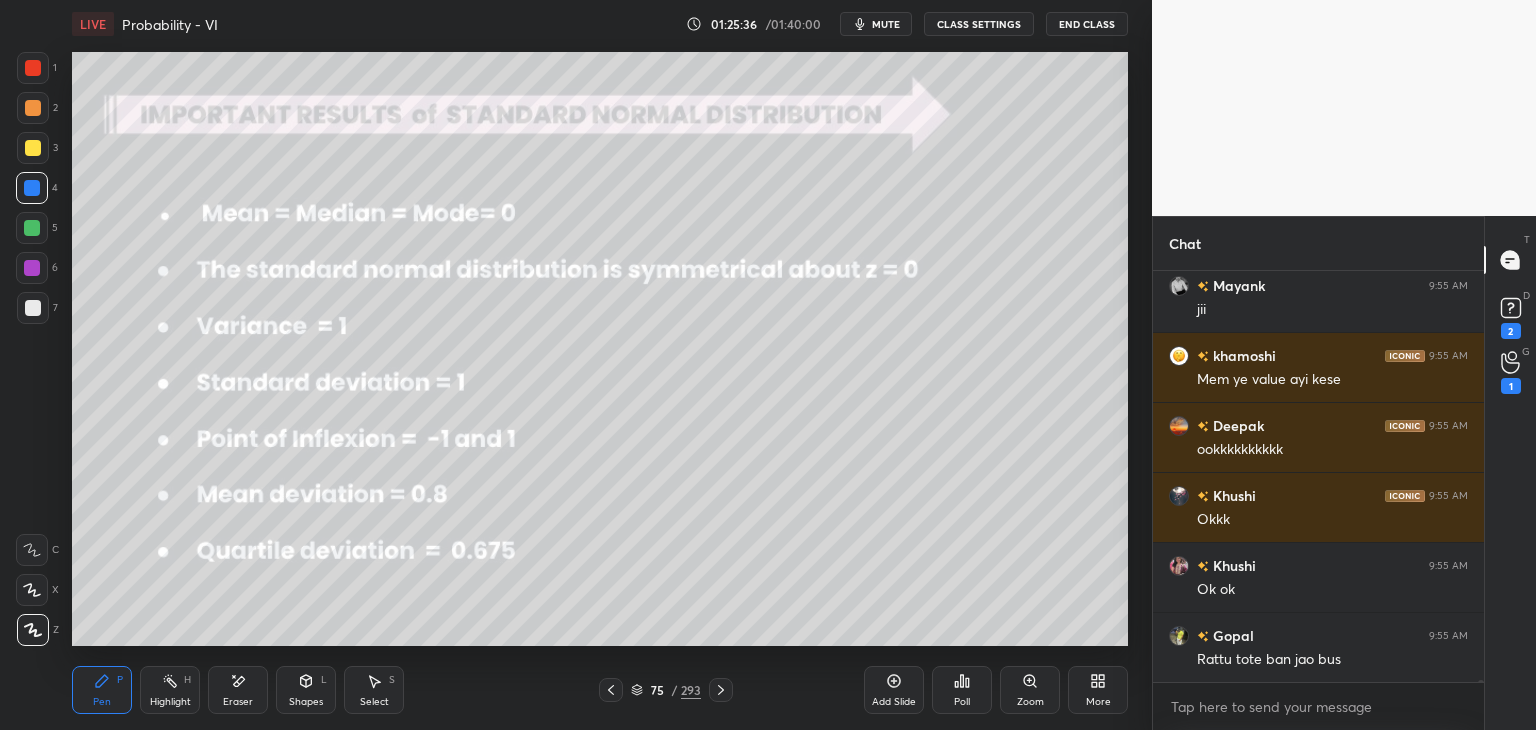 scroll, scrollTop: 110362, scrollLeft: 0, axis: vertical 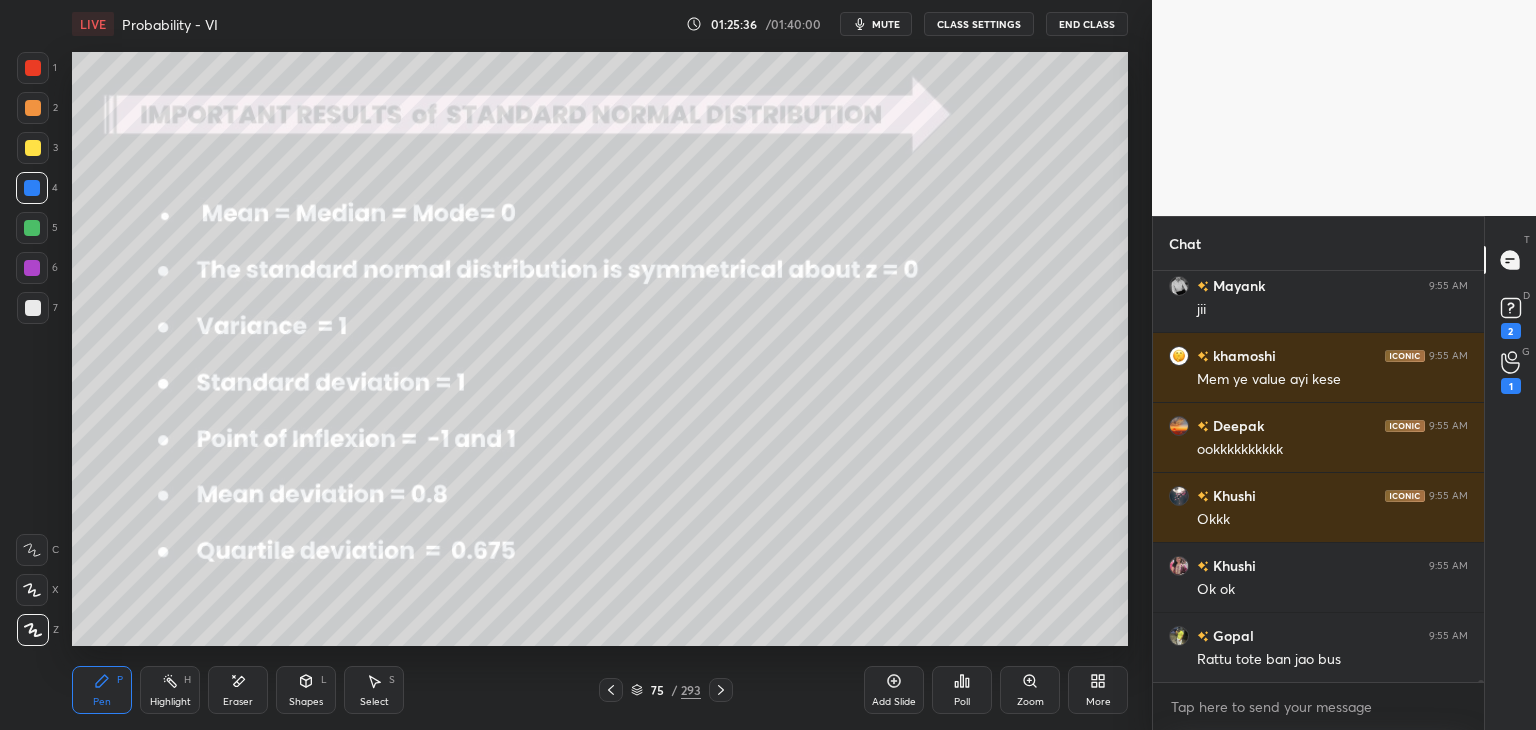 click on "Eraser" at bounding box center (238, 690) 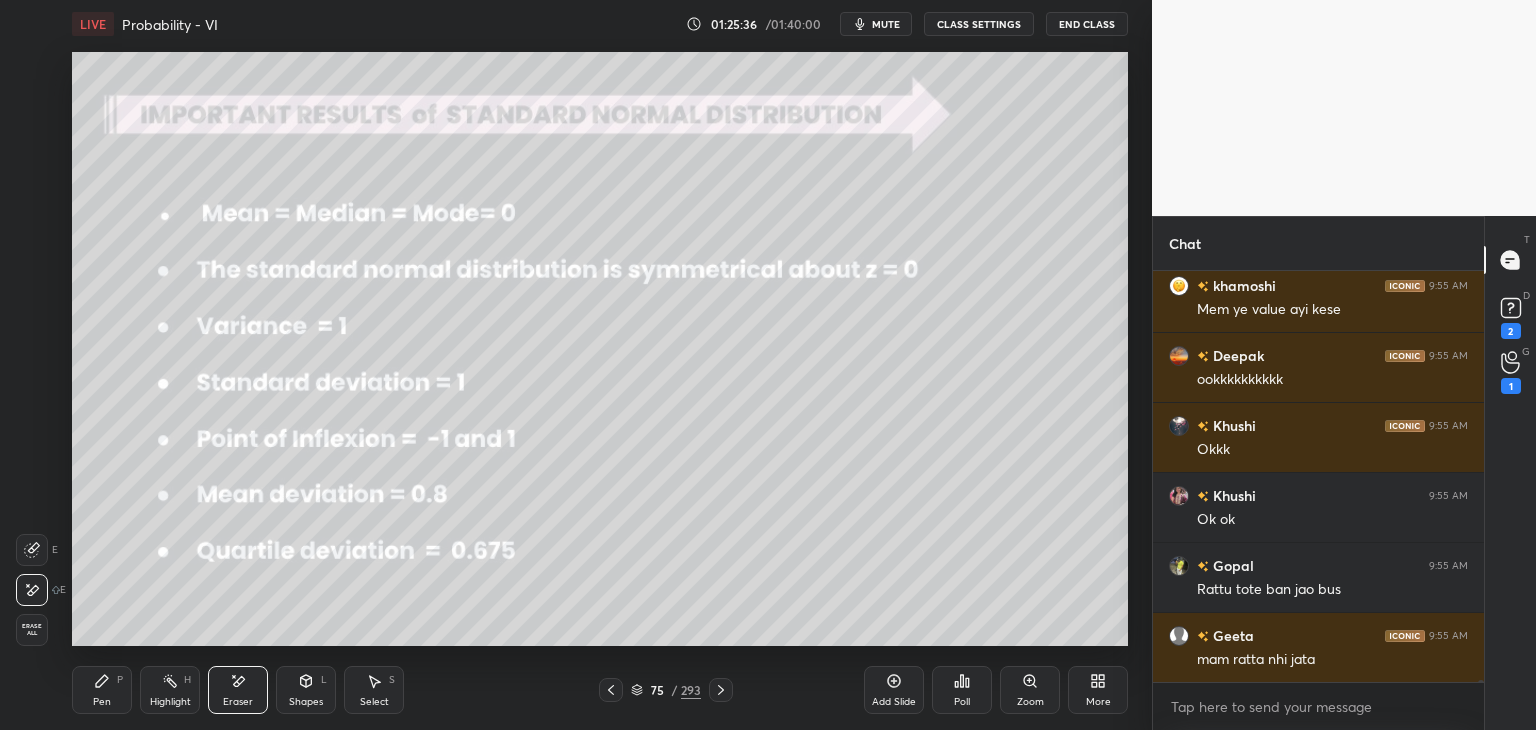 click on "Erase all" at bounding box center (32, 630) 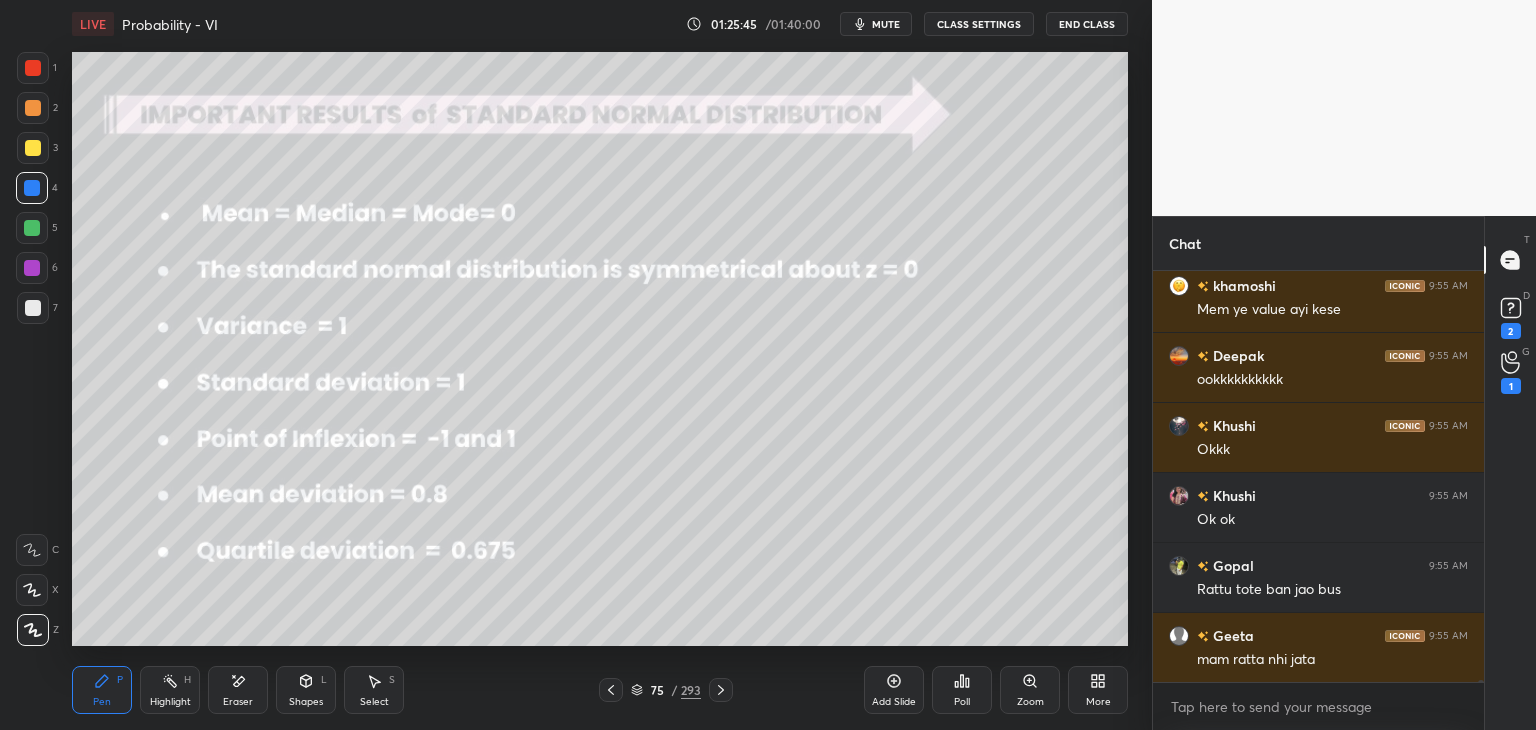 scroll, scrollTop: 110432, scrollLeft: 0, axis: vertical 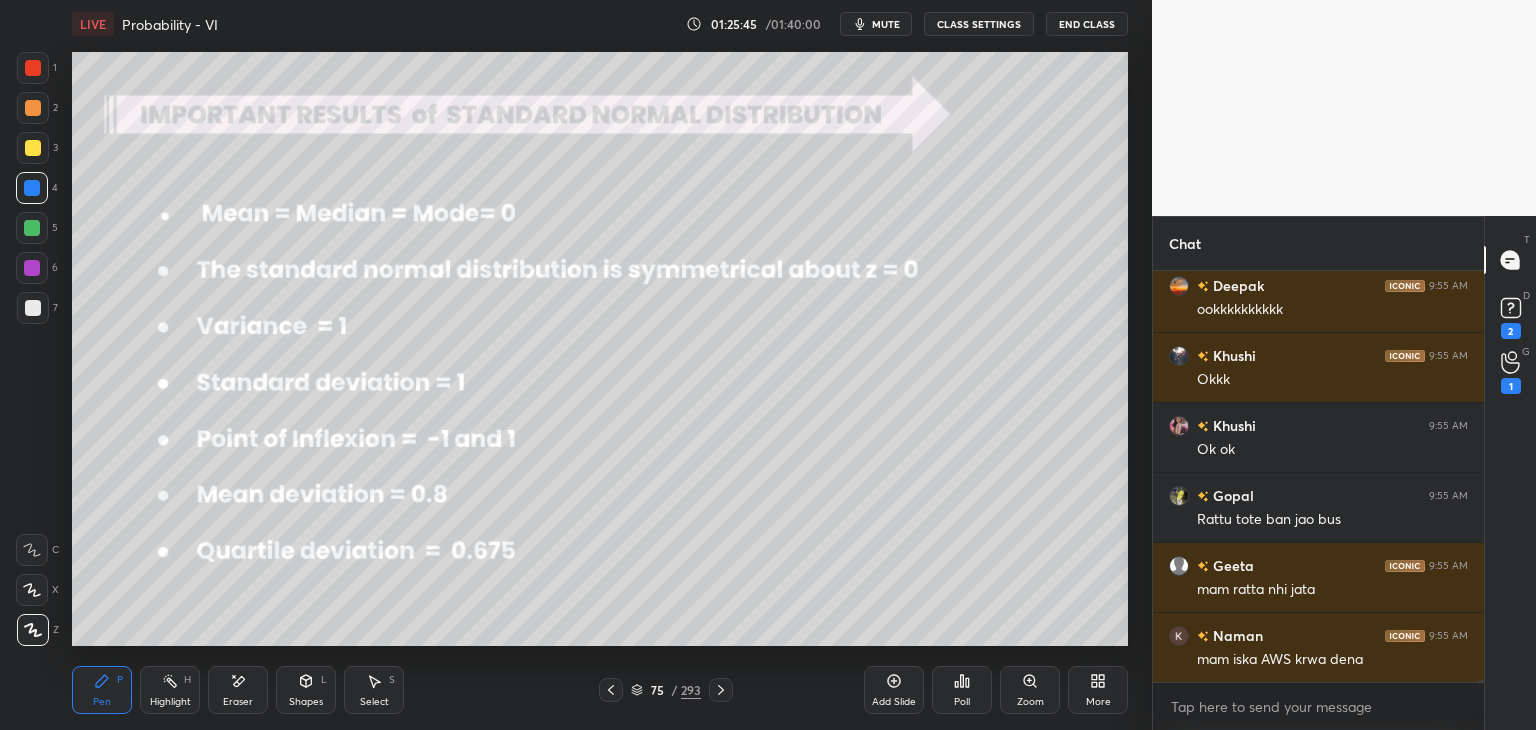 click at bounding box center [721, 690] 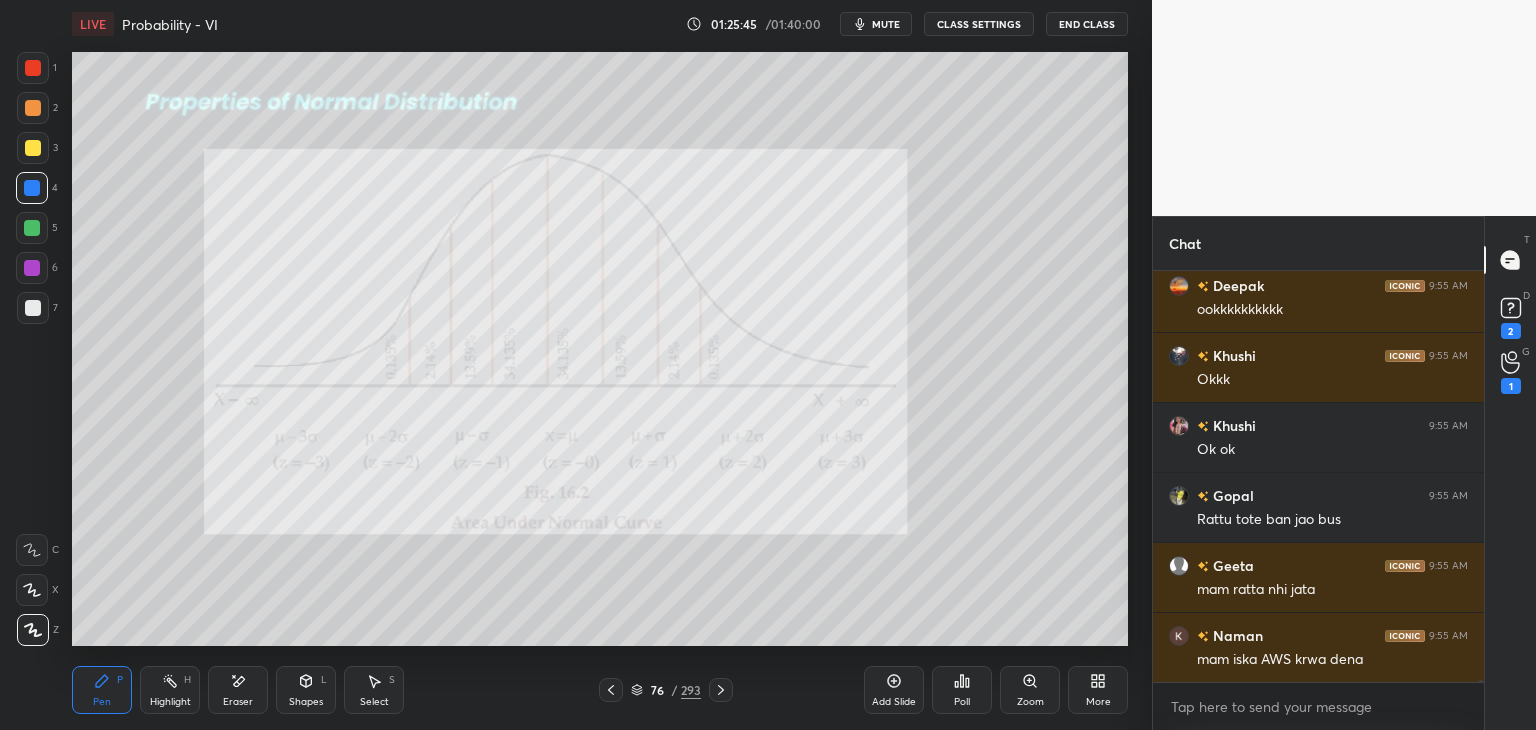 click 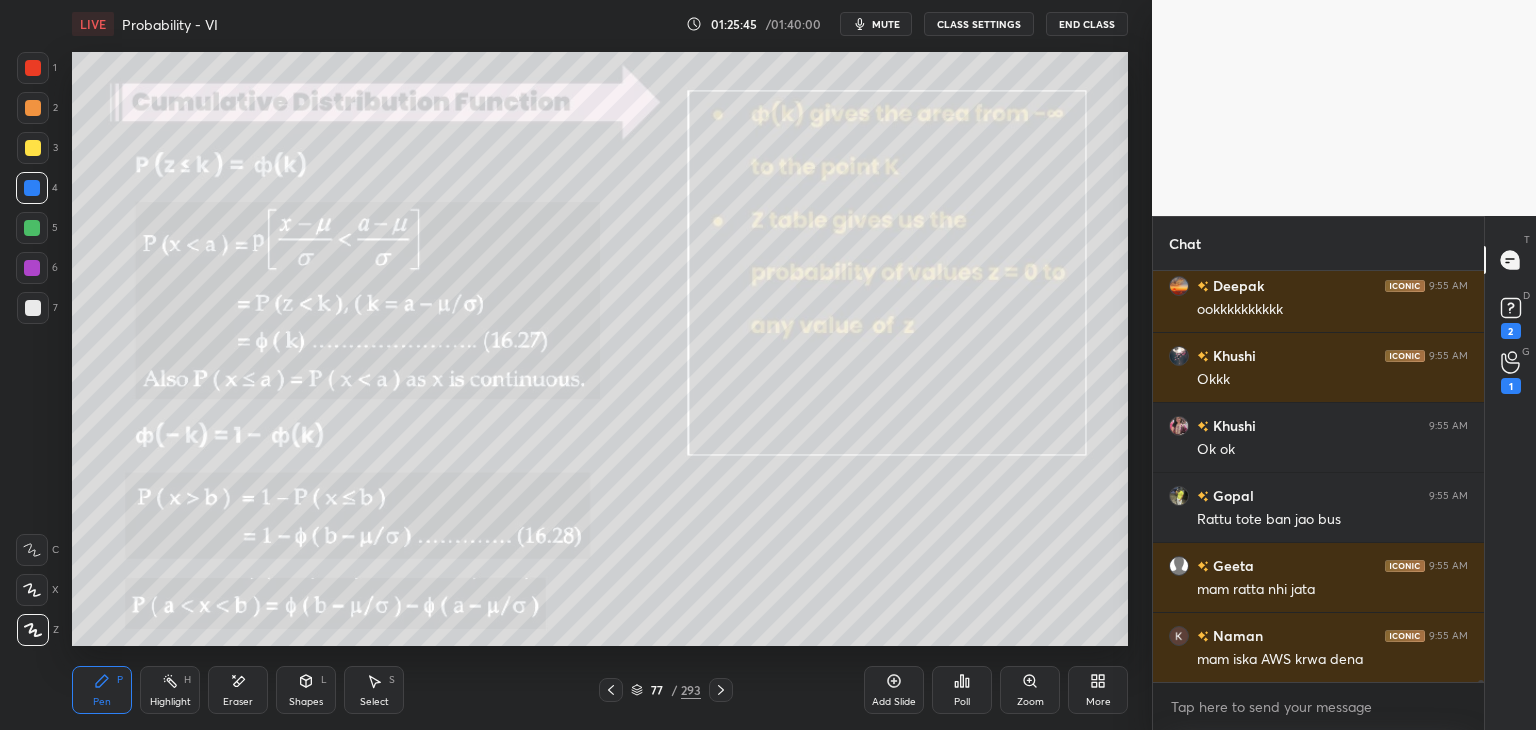 click 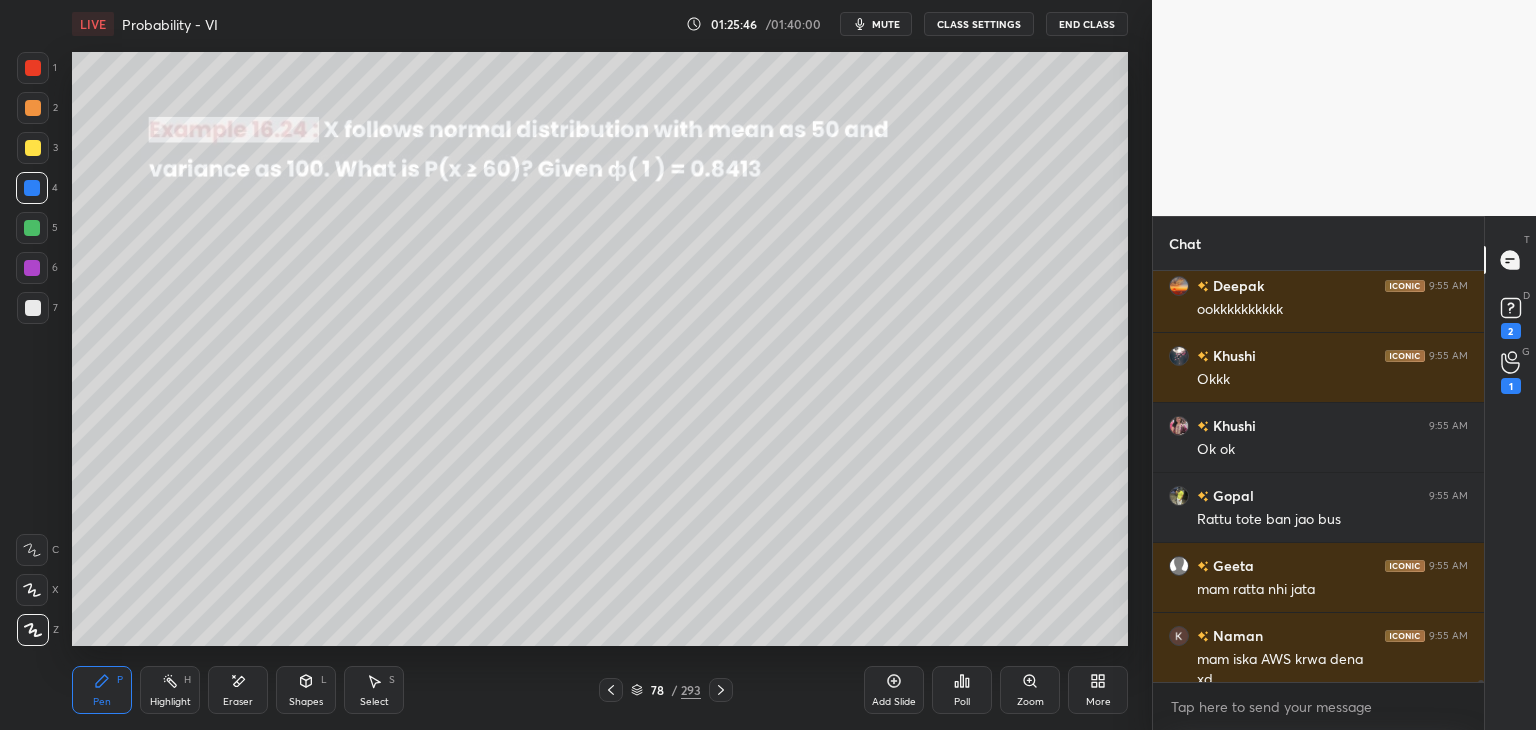 scroll, scrollTop: 110452, scrollLeft: 0, axis: vertical 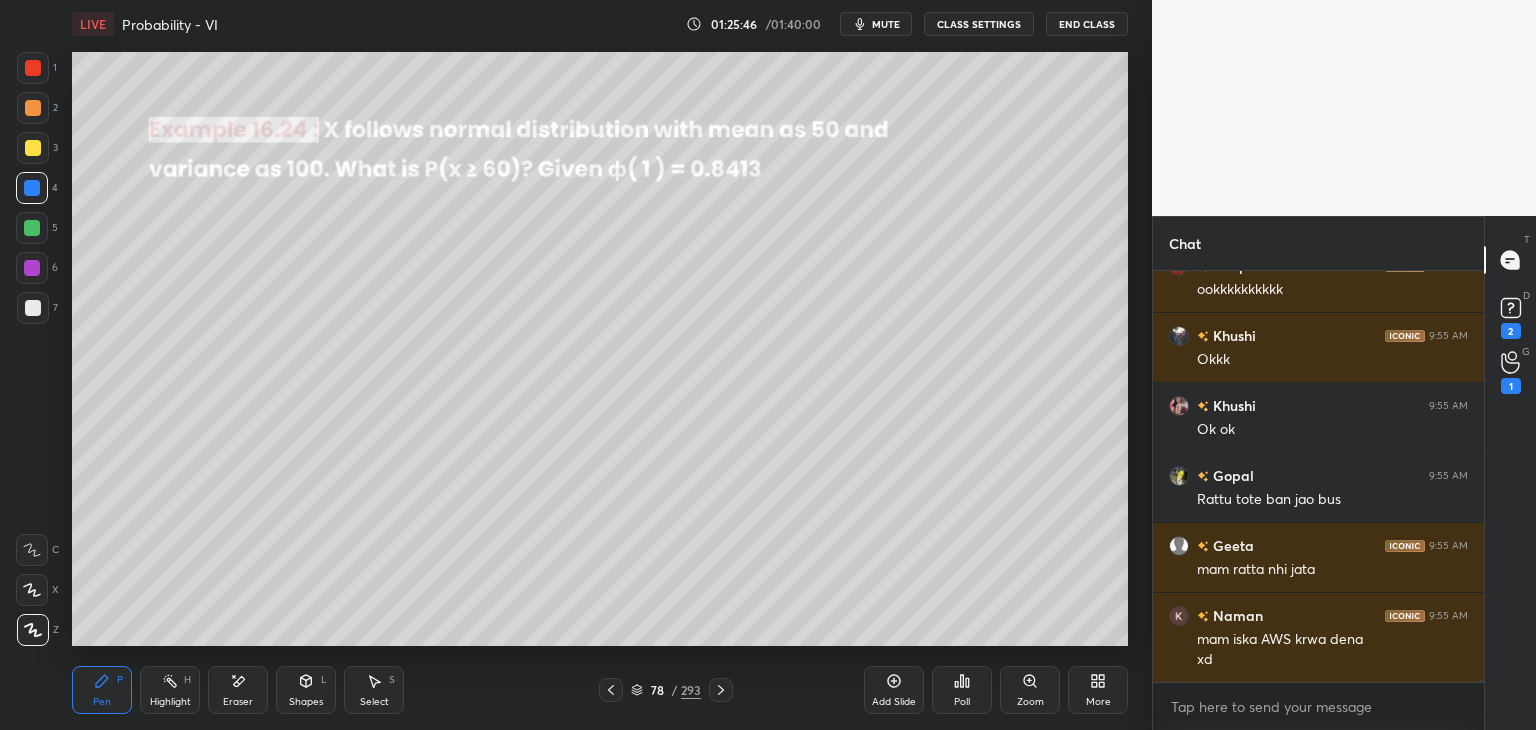 click 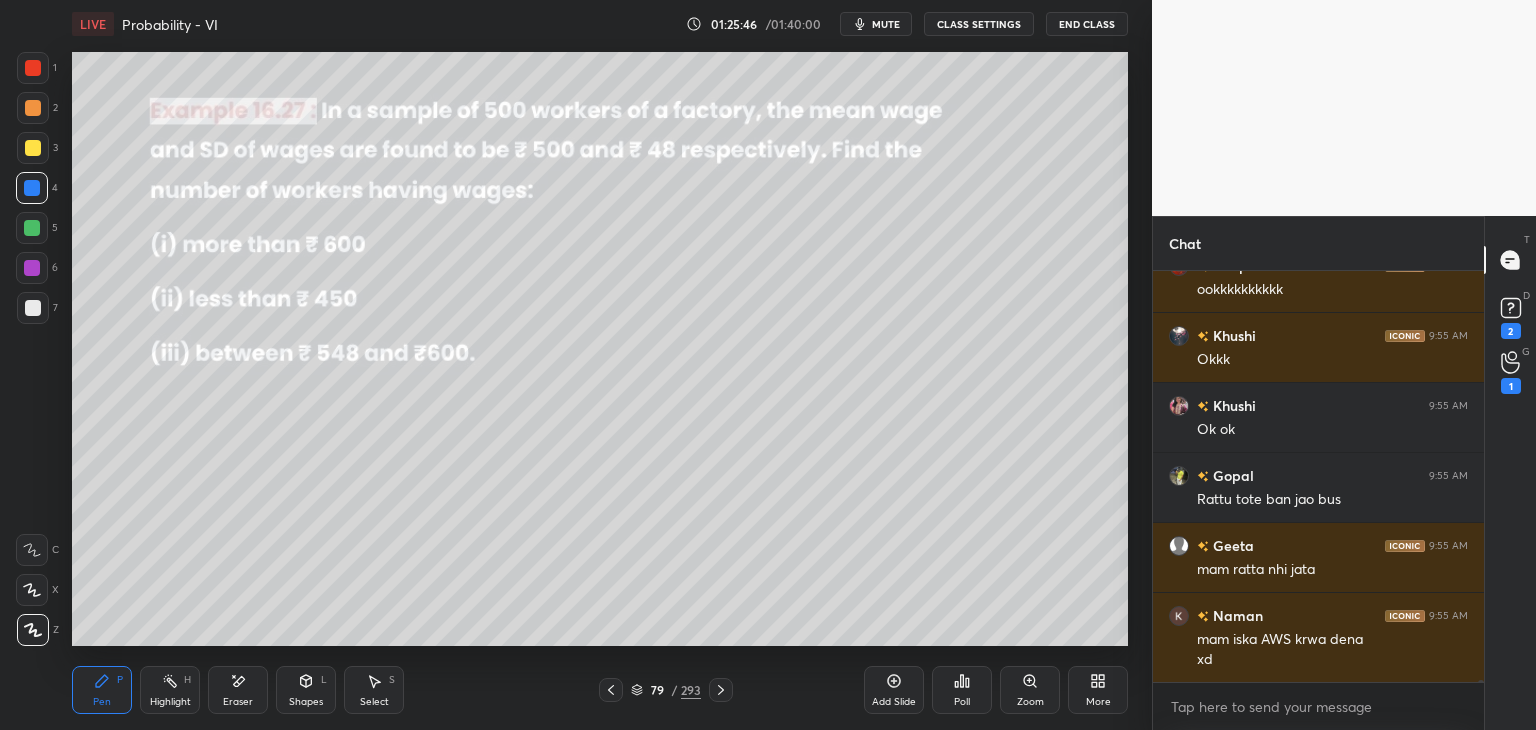 click 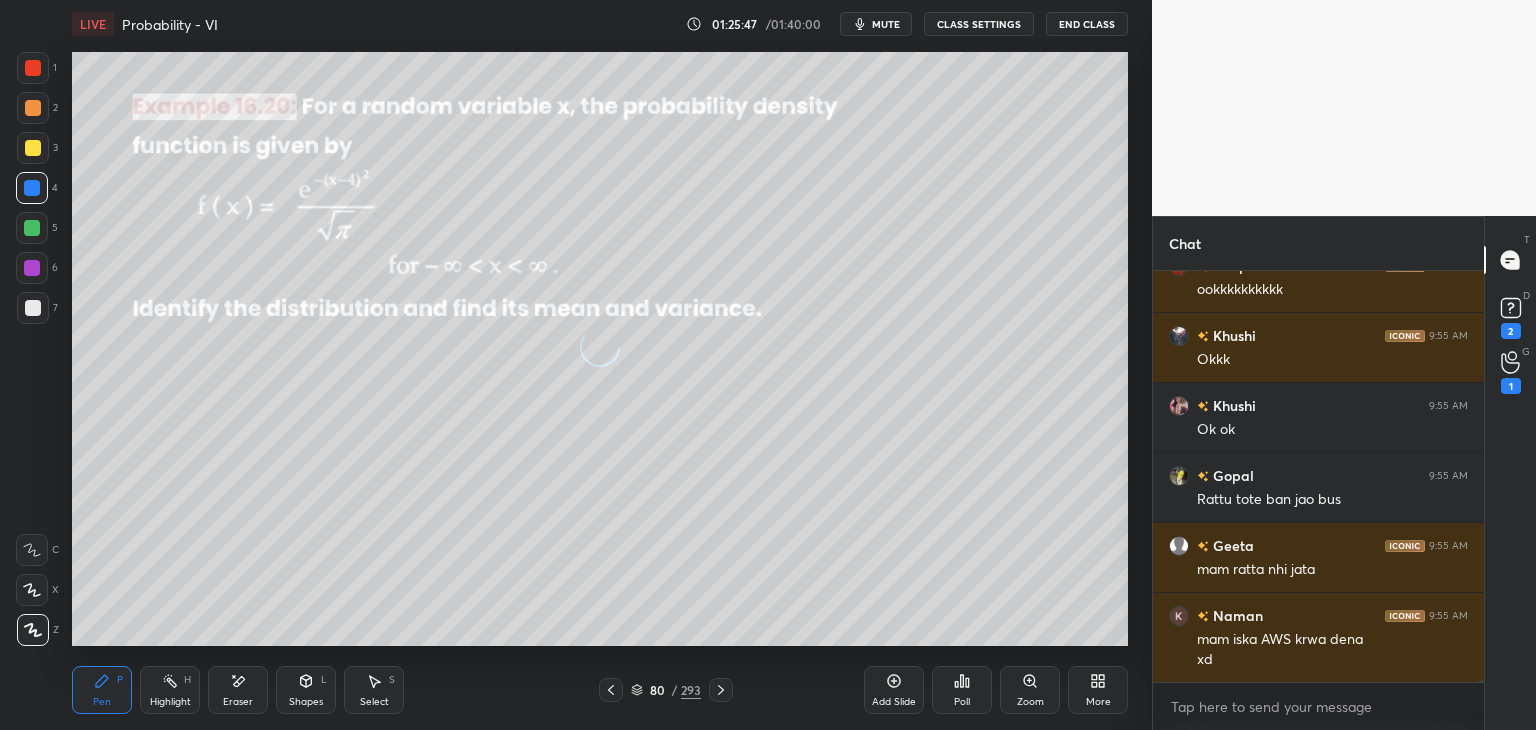 click 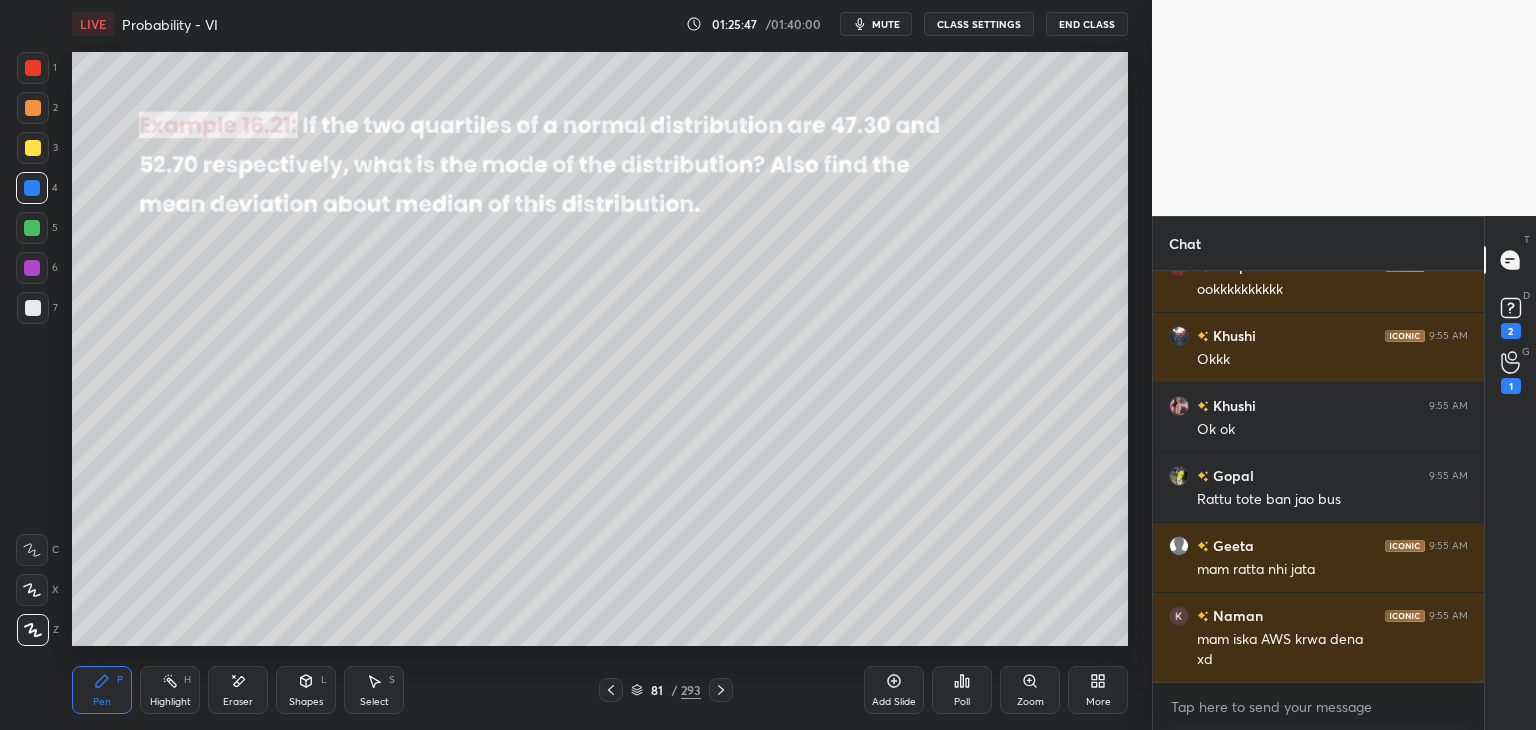 click 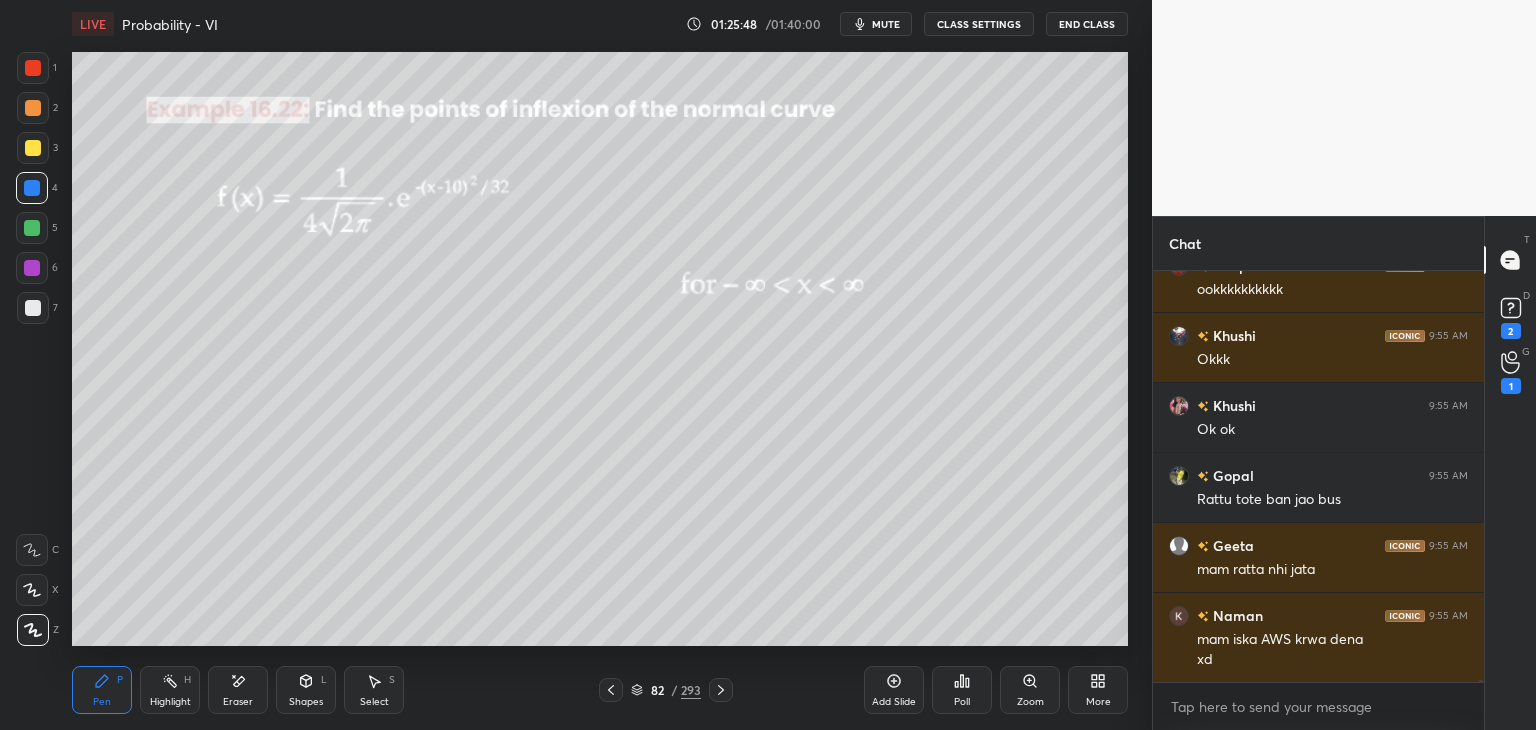 click 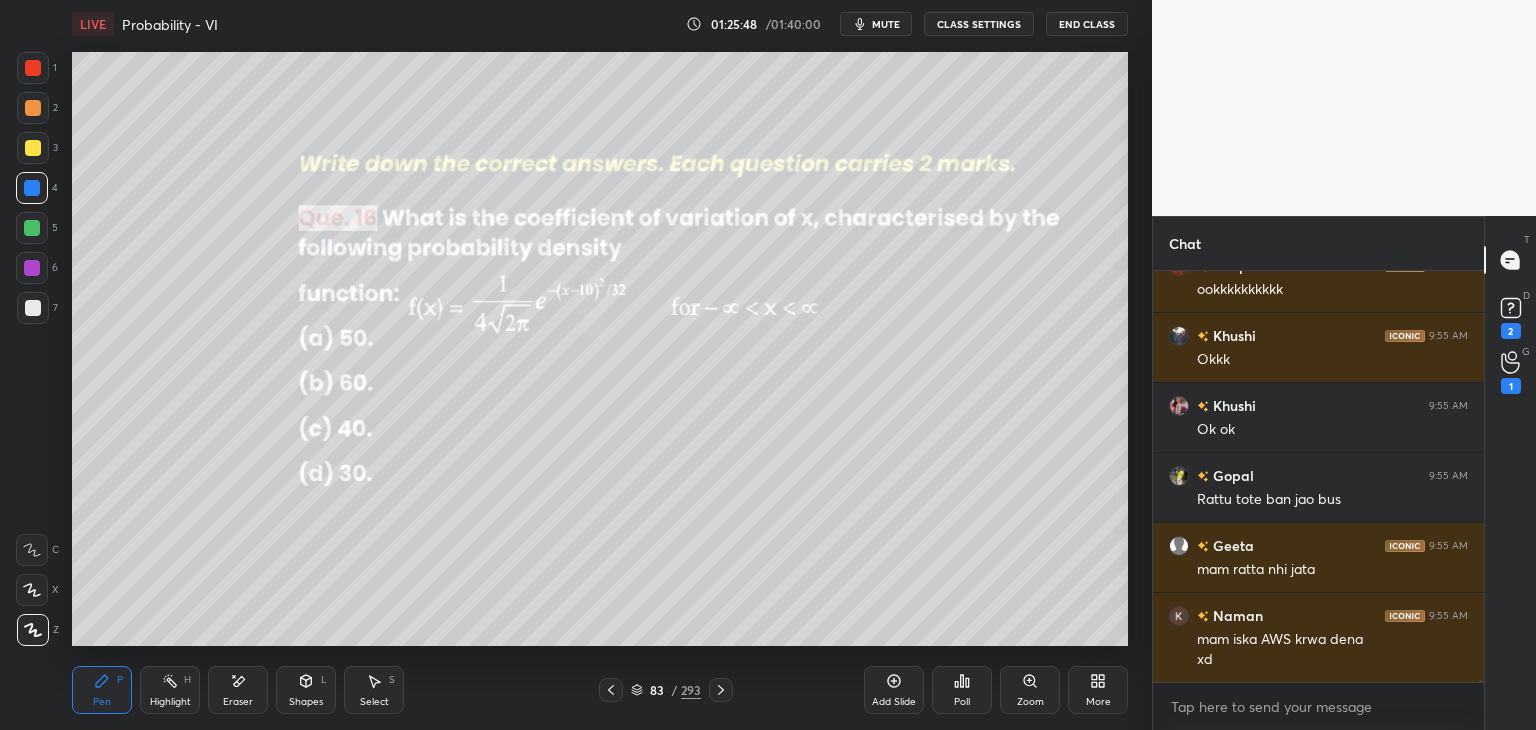 click 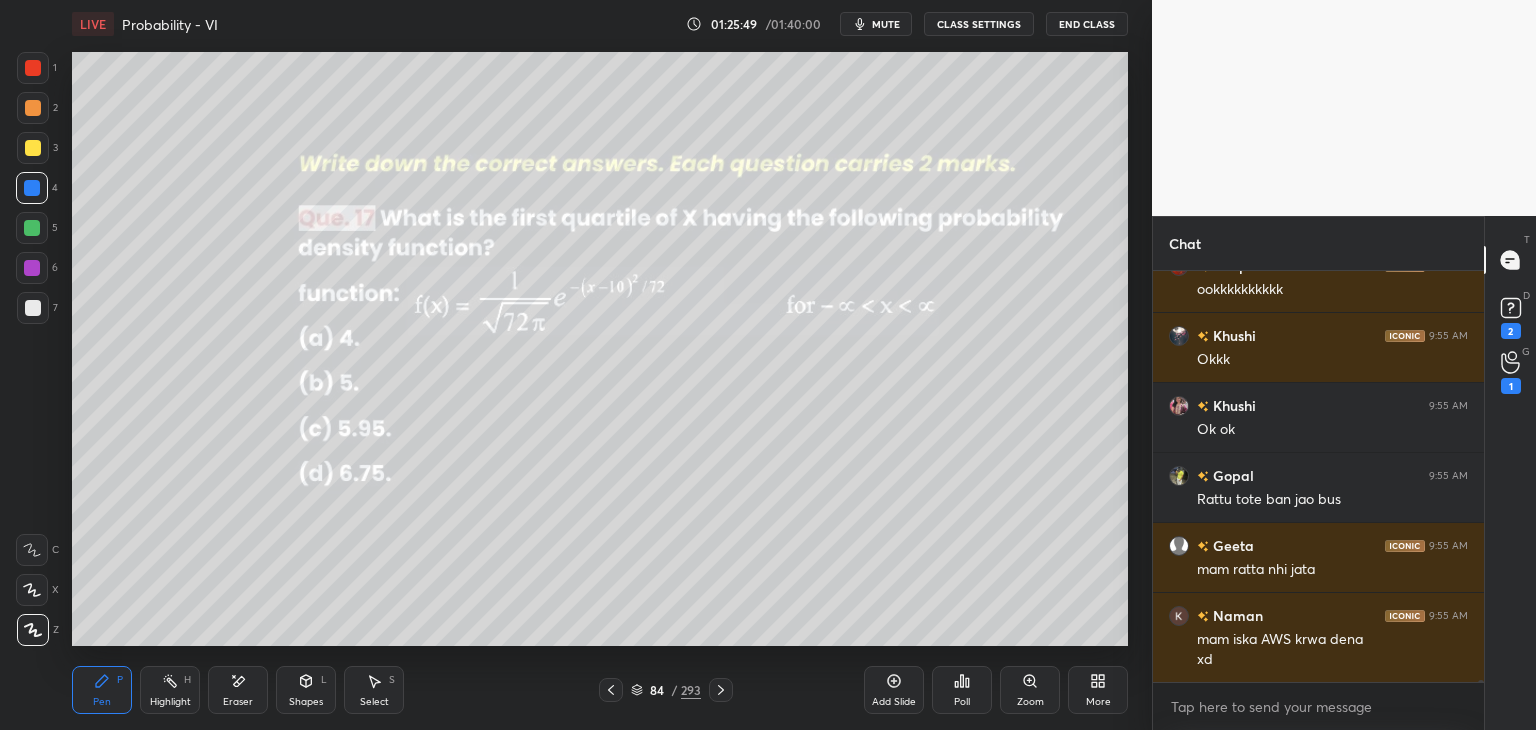click 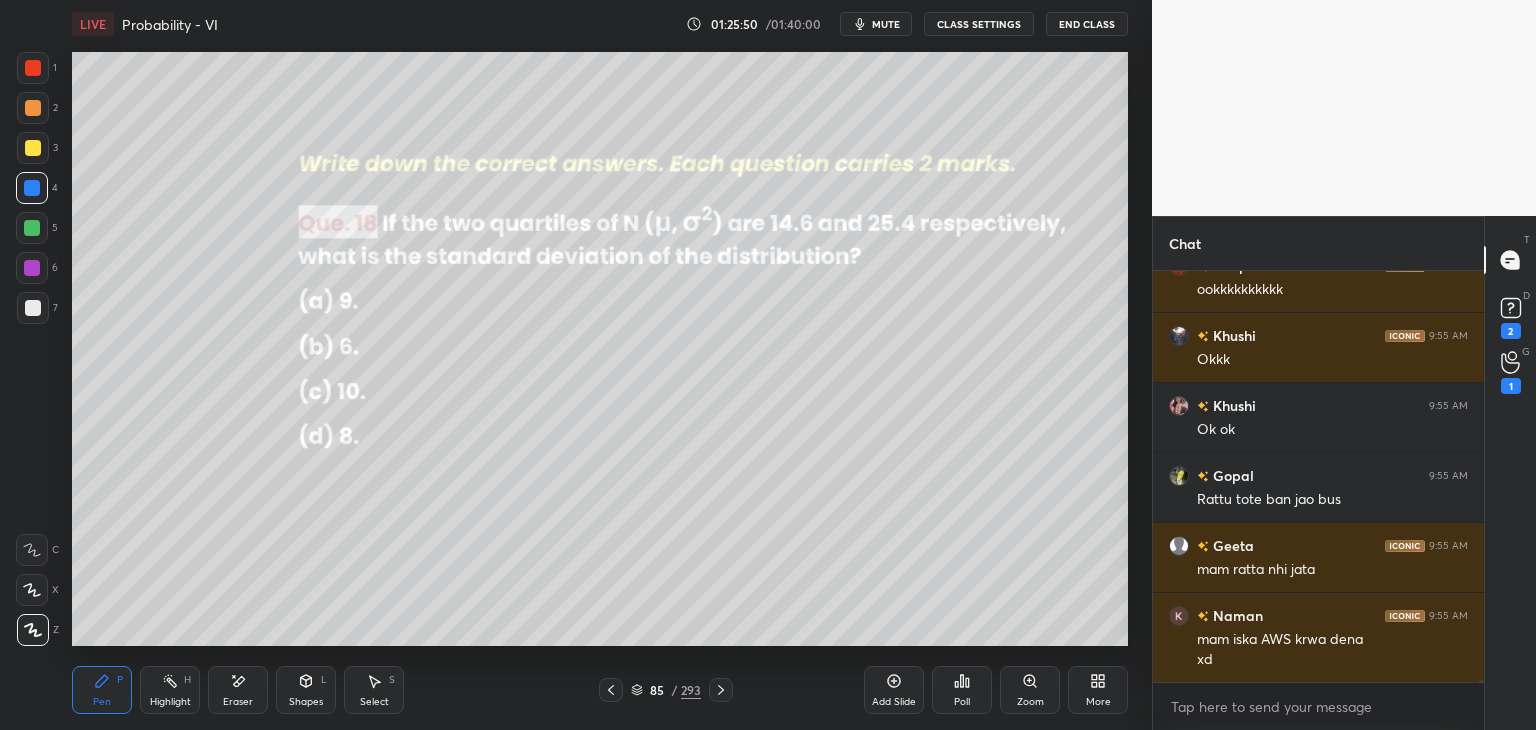 scroll, scrollTop: 110522, scrollLeft: 0, axis: vertical 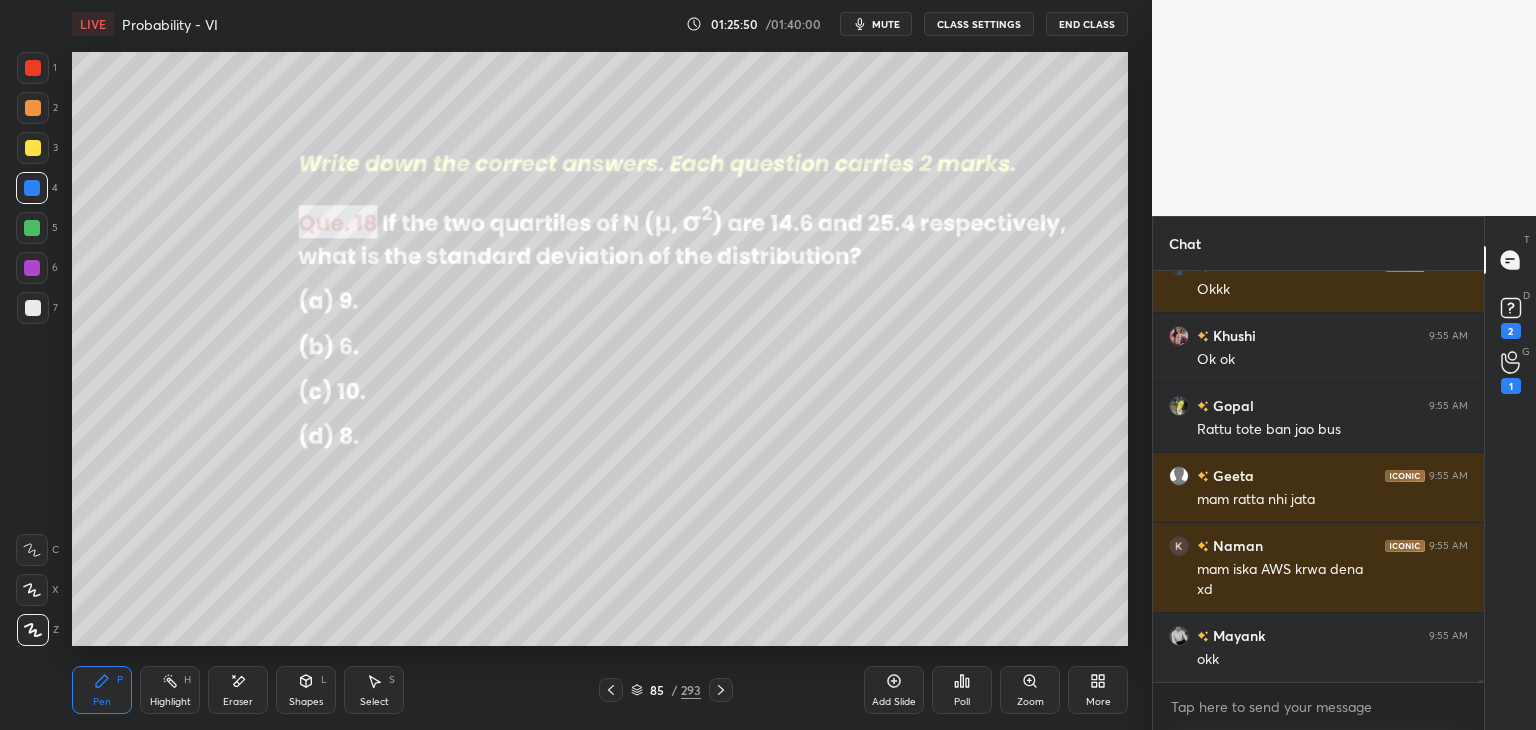 click 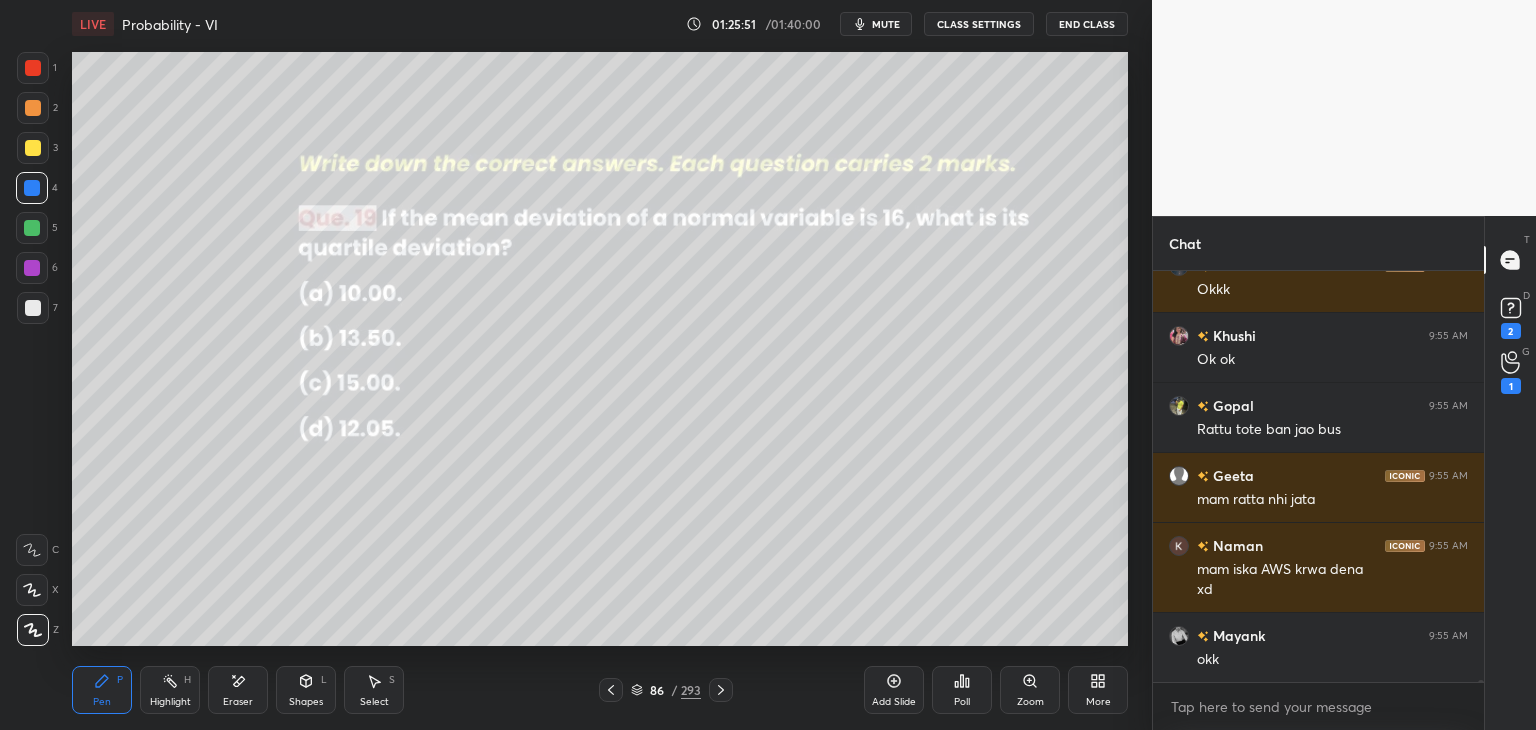 scroll, scrollTop: 110592, scrollLeft: 0, axis: vertical 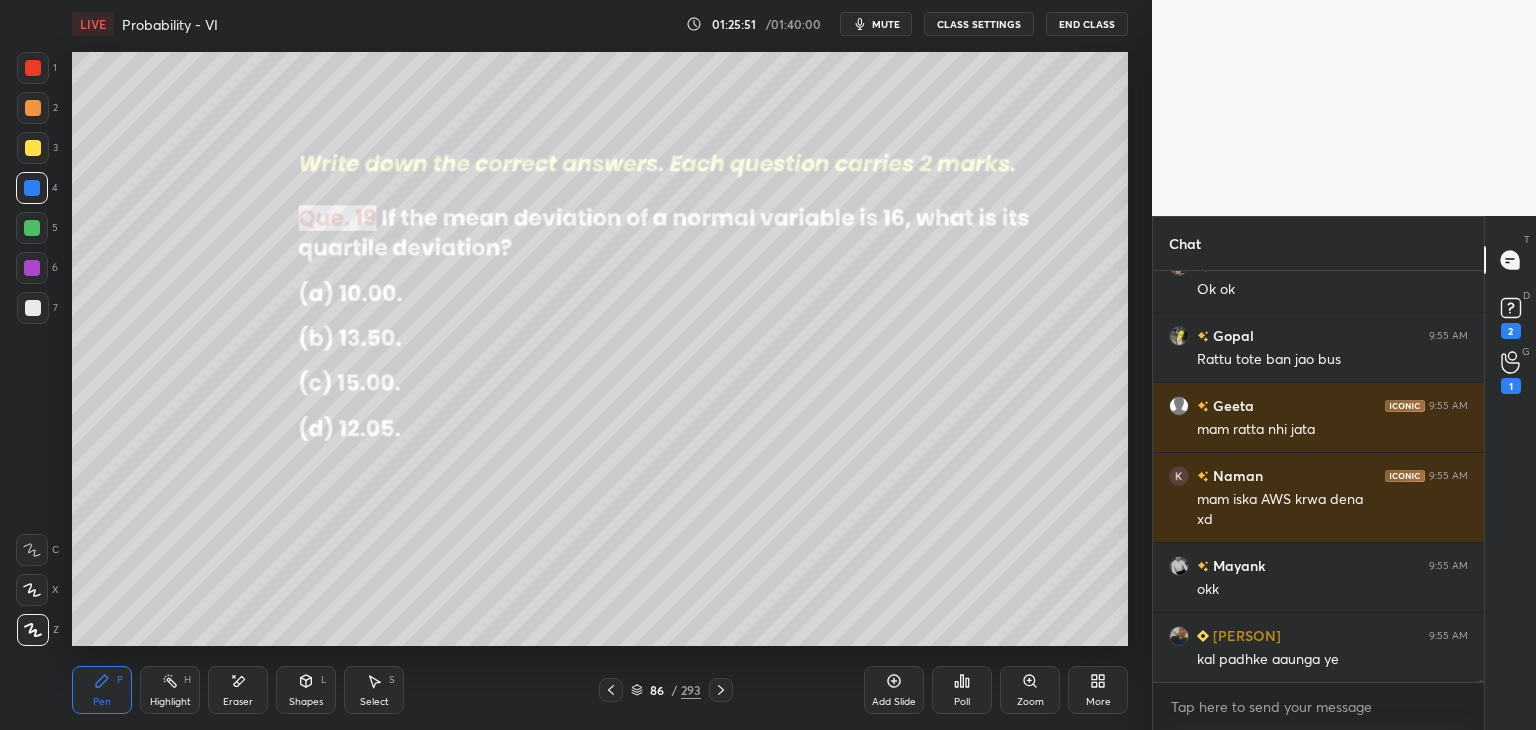 click 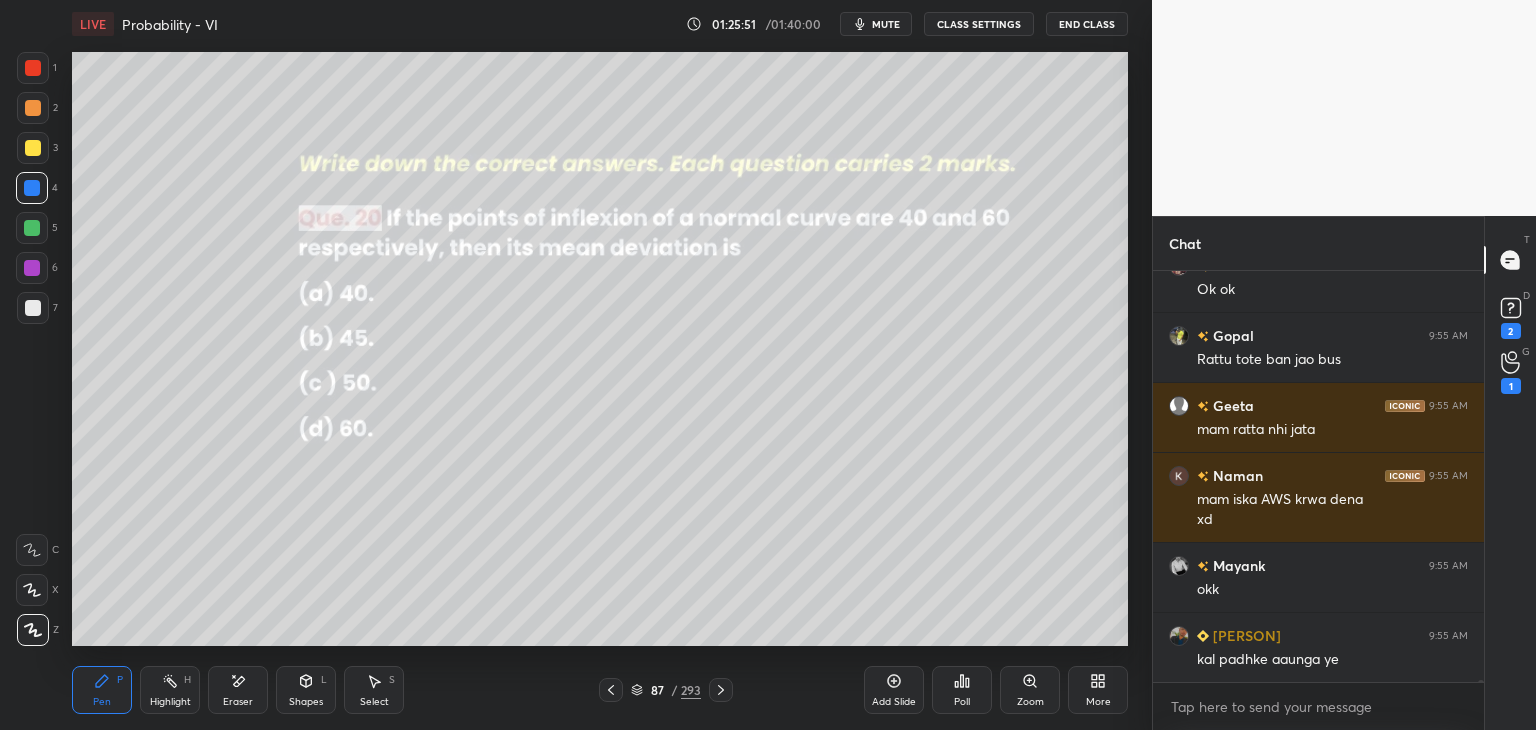 click 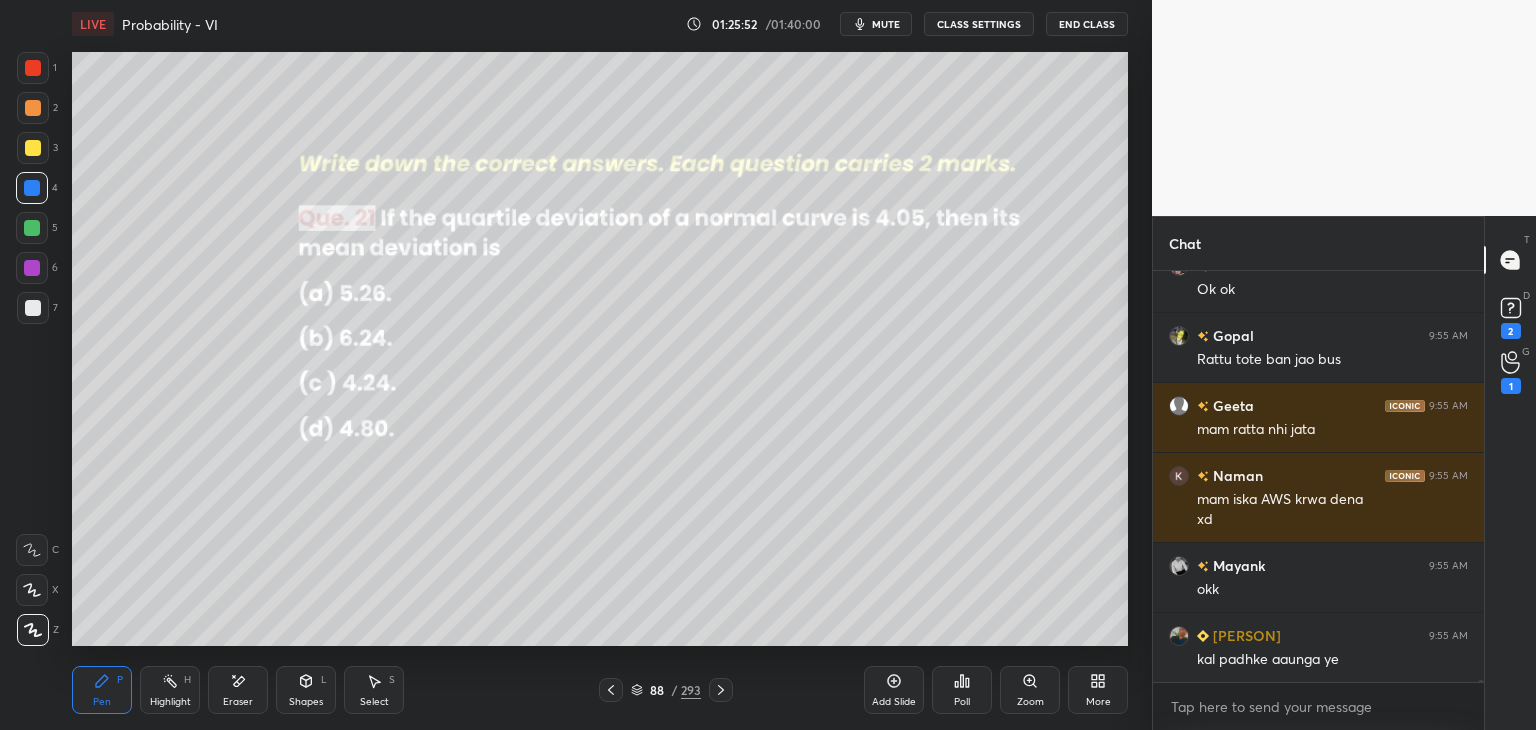 scroll, scrollTop: 110732, scrollLeft: 0, axis: vertical 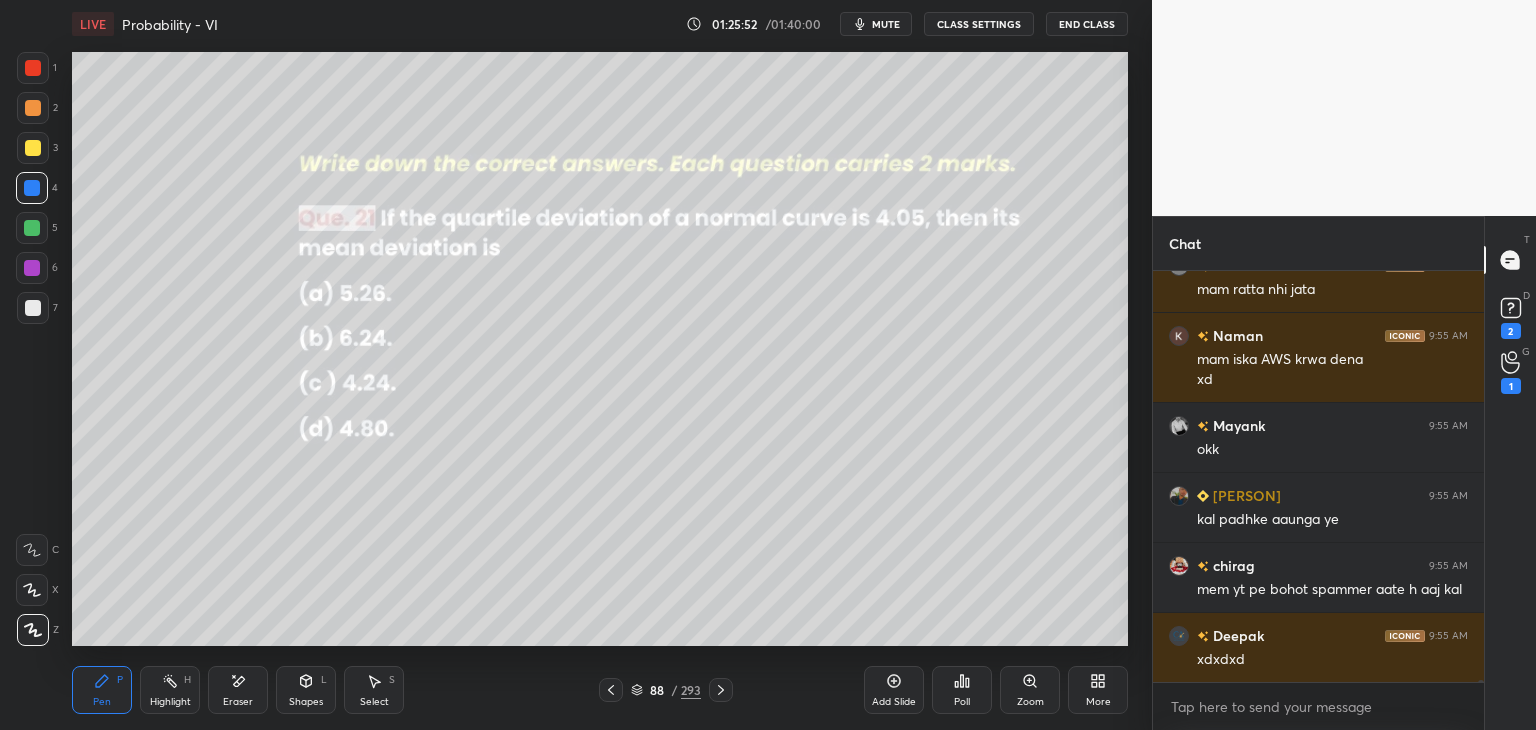 click 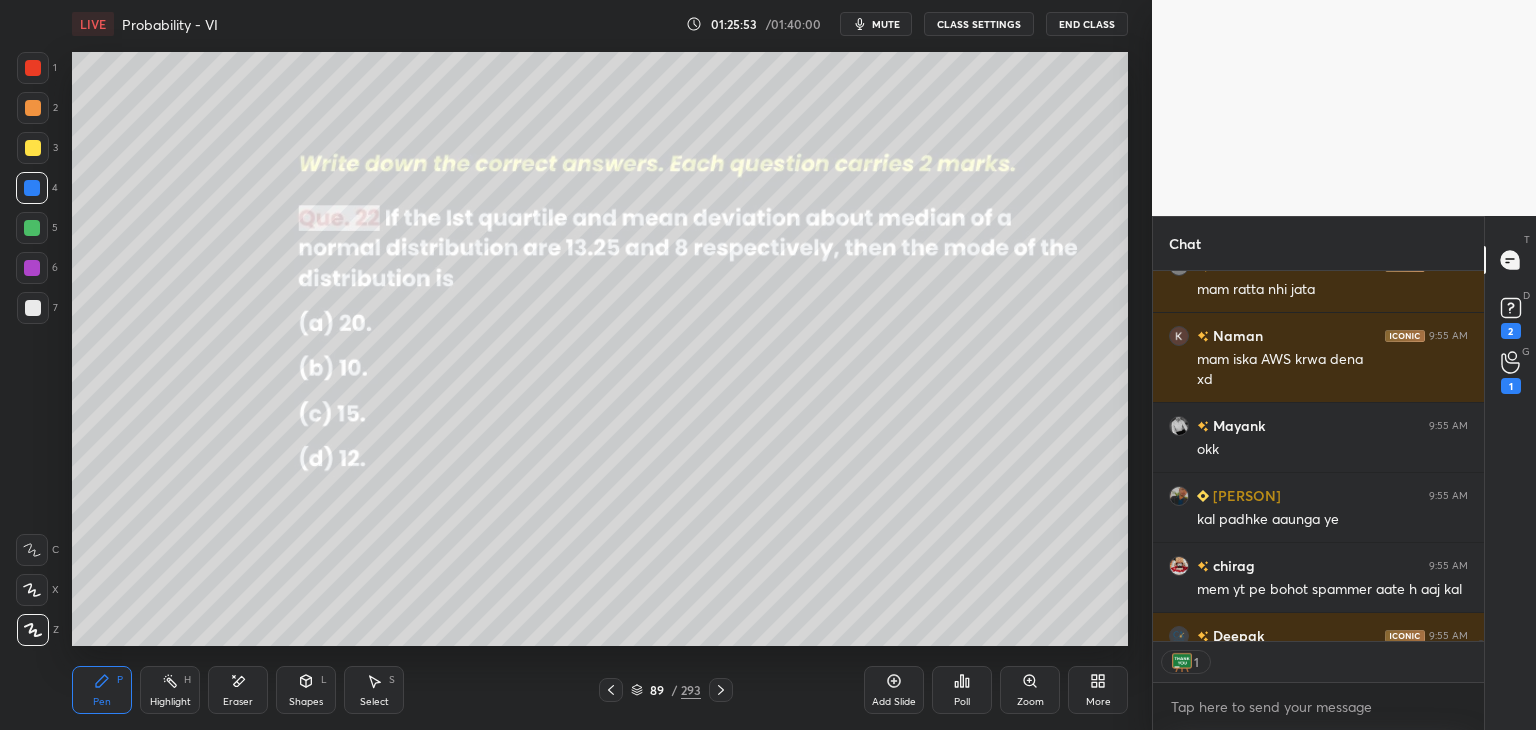 click 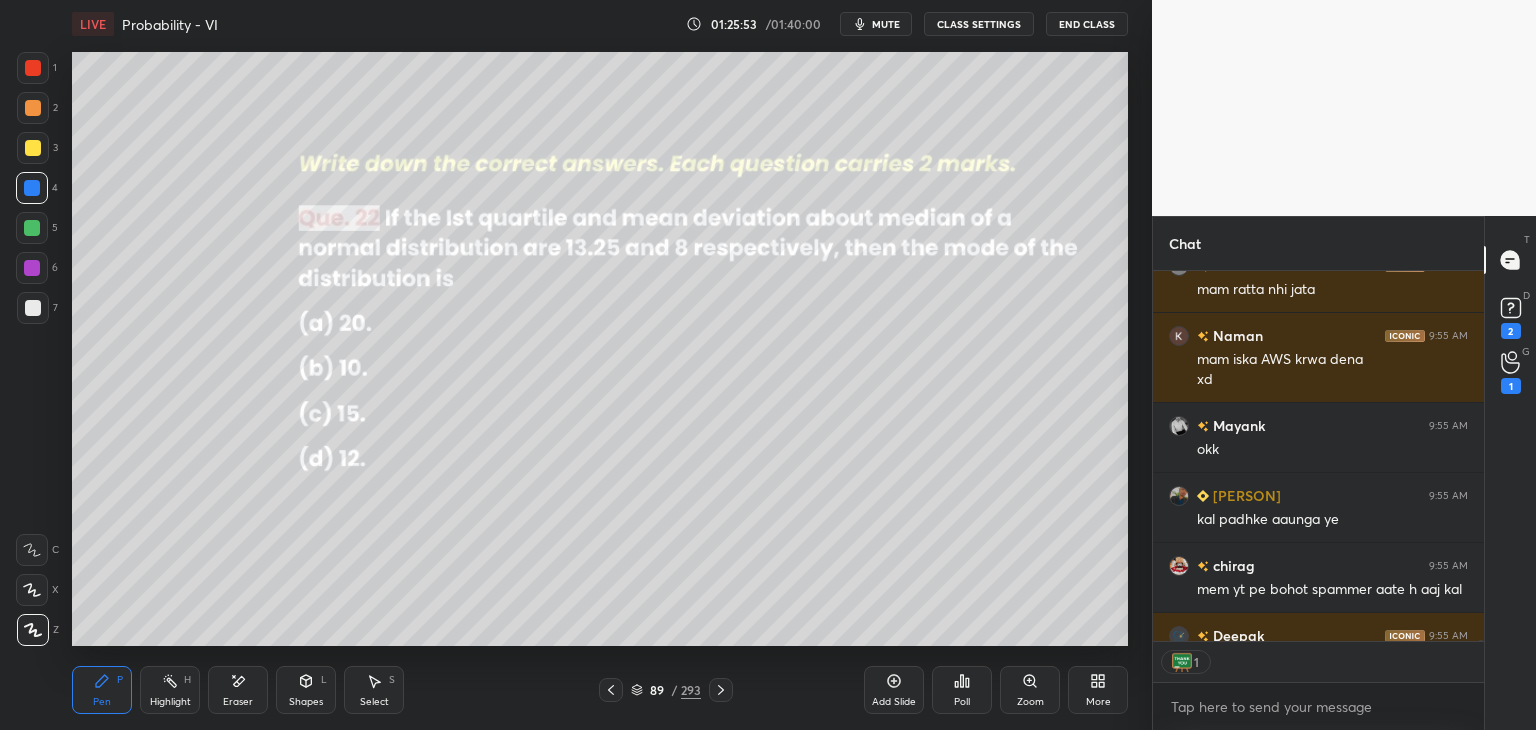 scroll, scrollTop: 7, scrollLeft: 6, axis: both 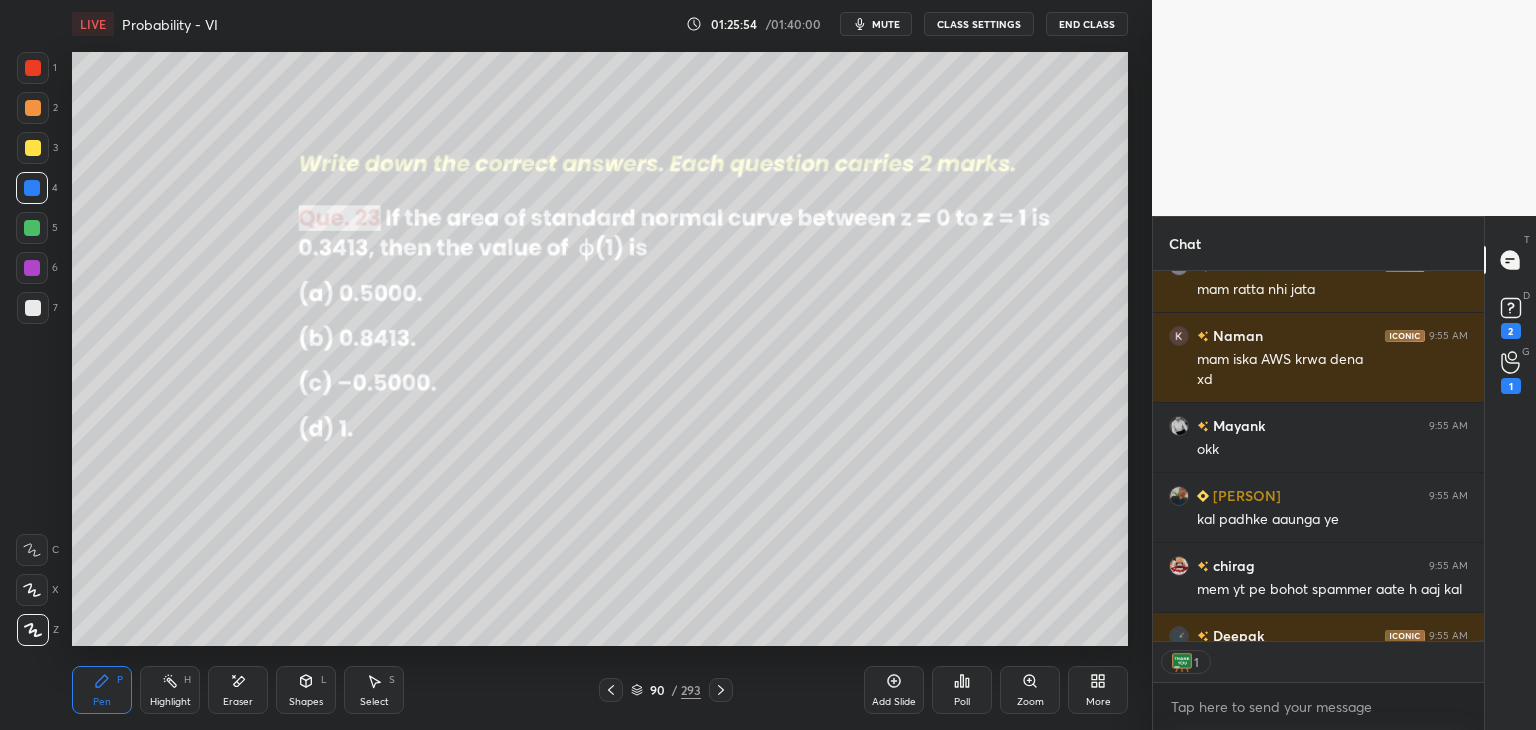 click 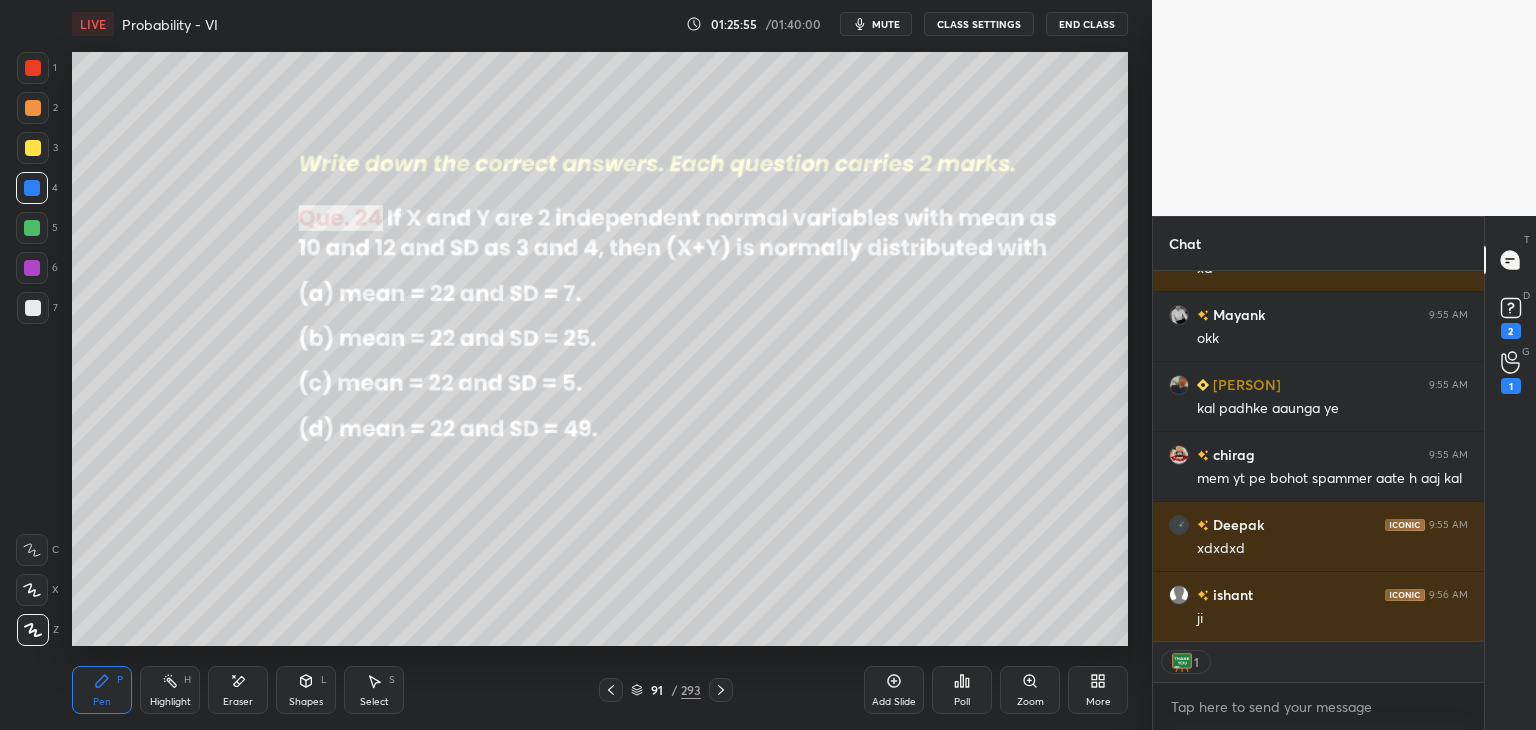 scroll, scrollTop: 110912, scrollLeft: 0, axis: vertical 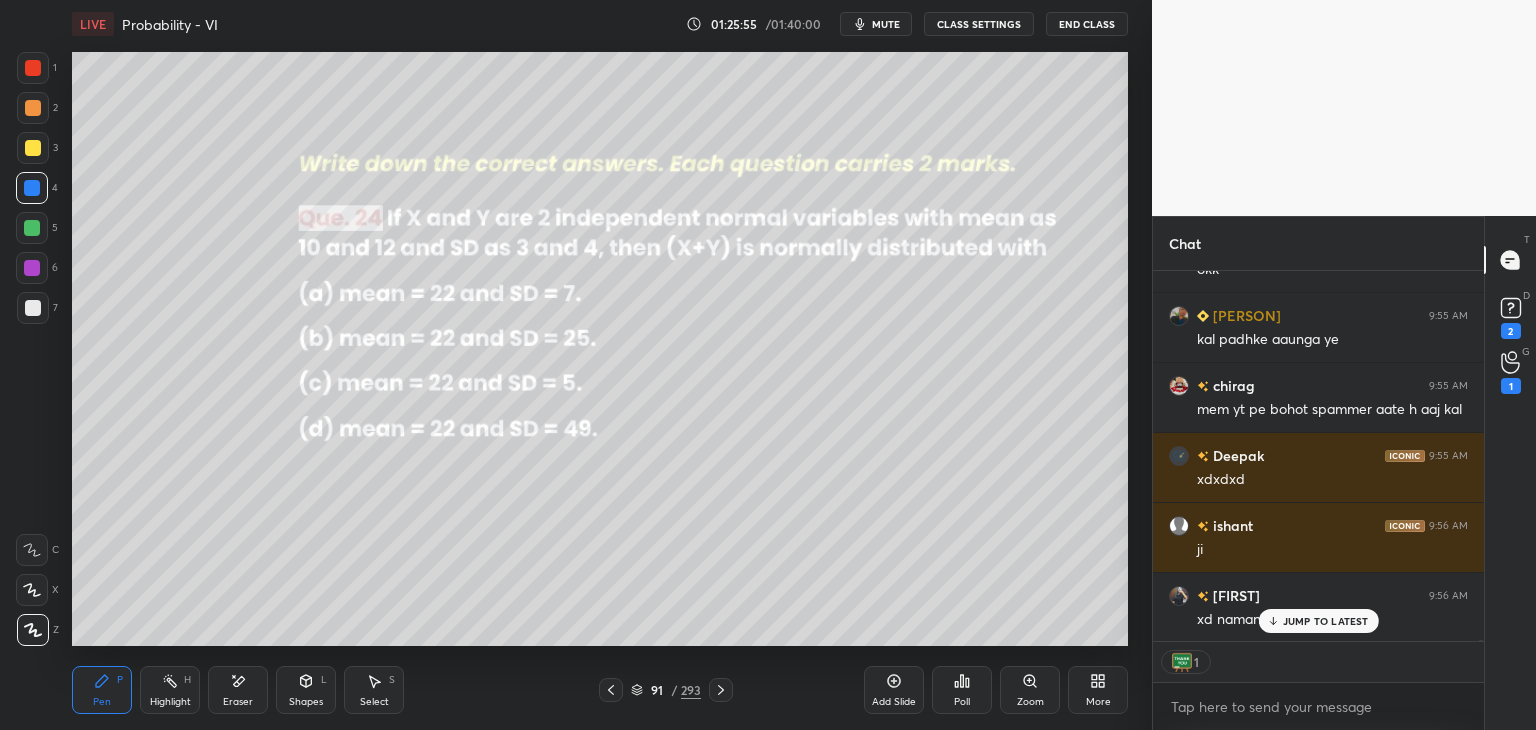 click 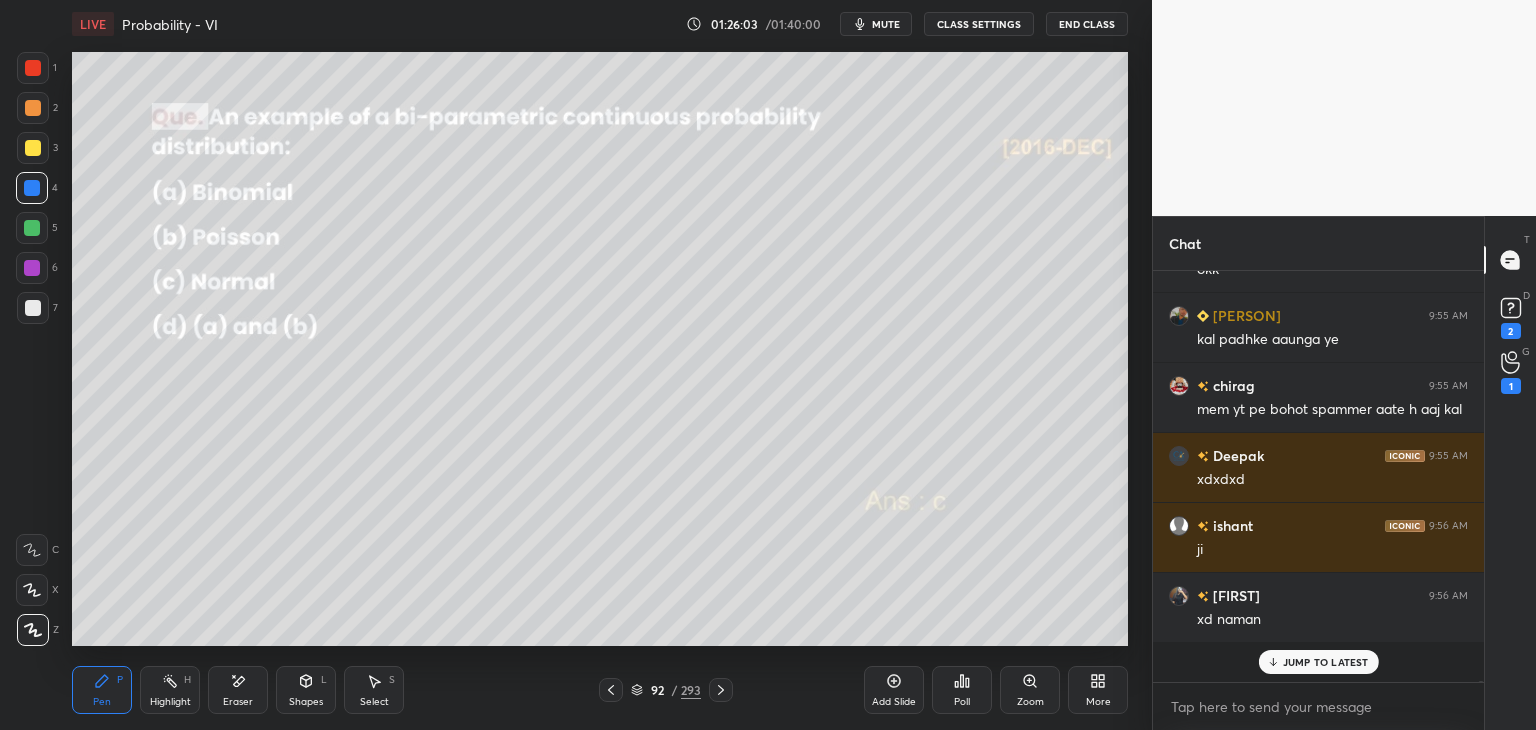 scroll, scrollTop: 6, scrollLeft: 6, axis: both 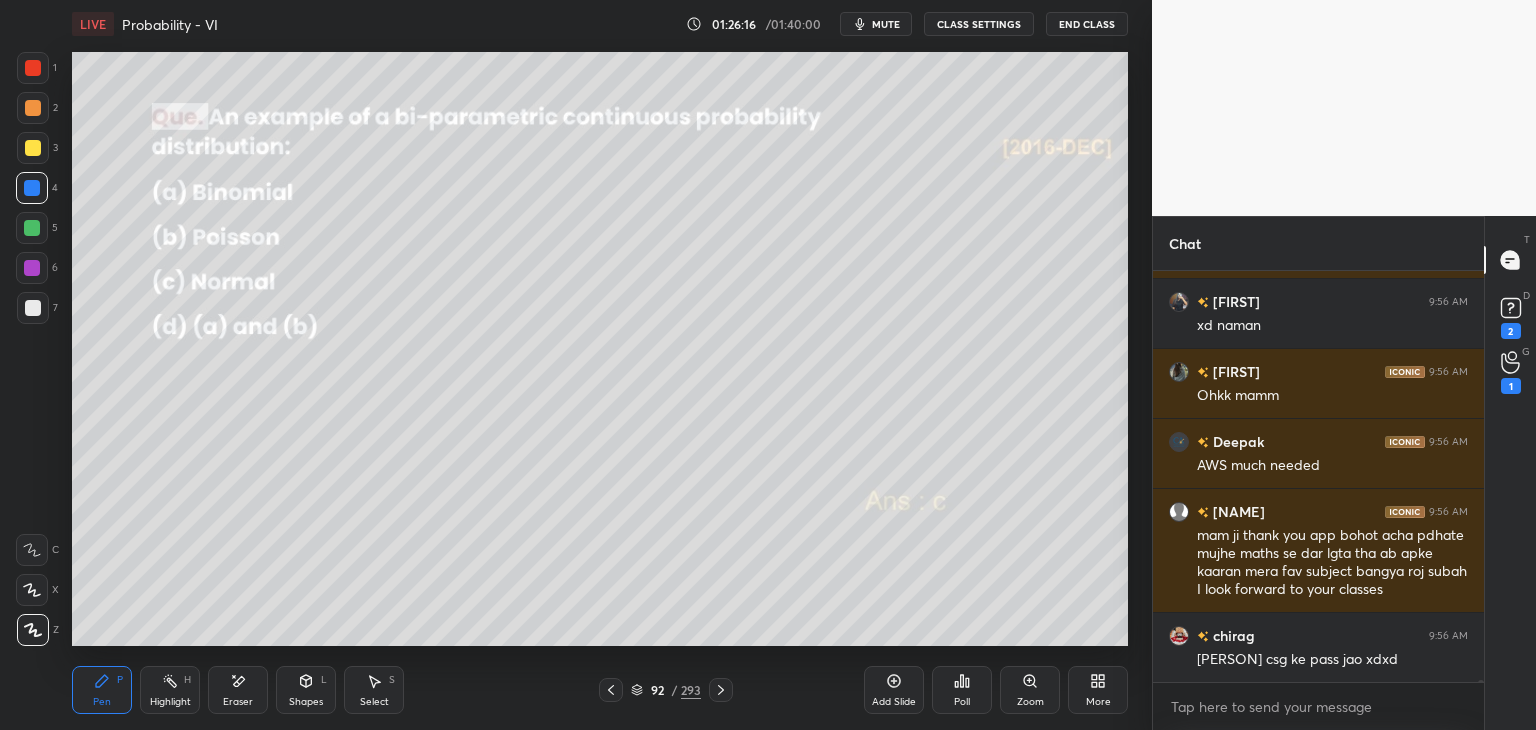 click 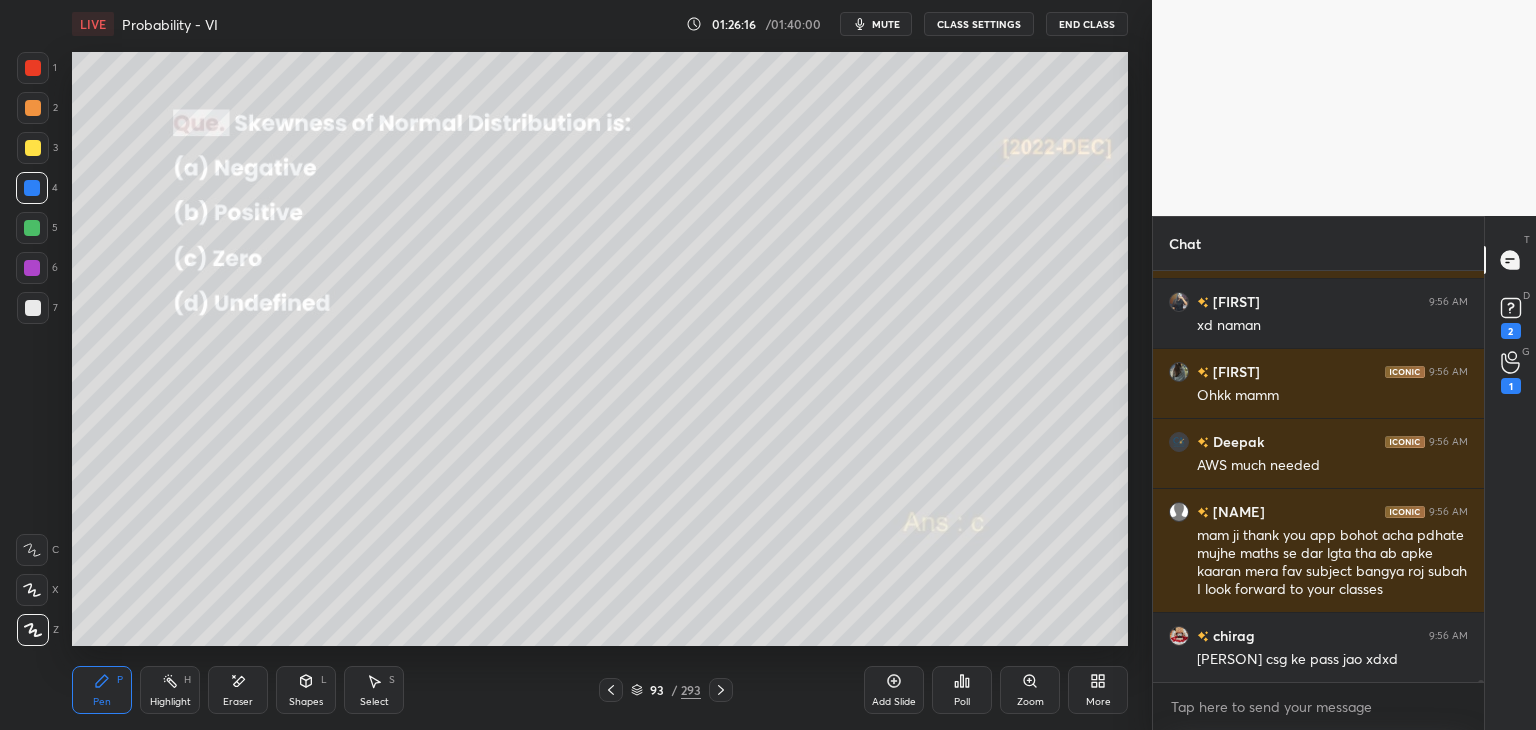 click 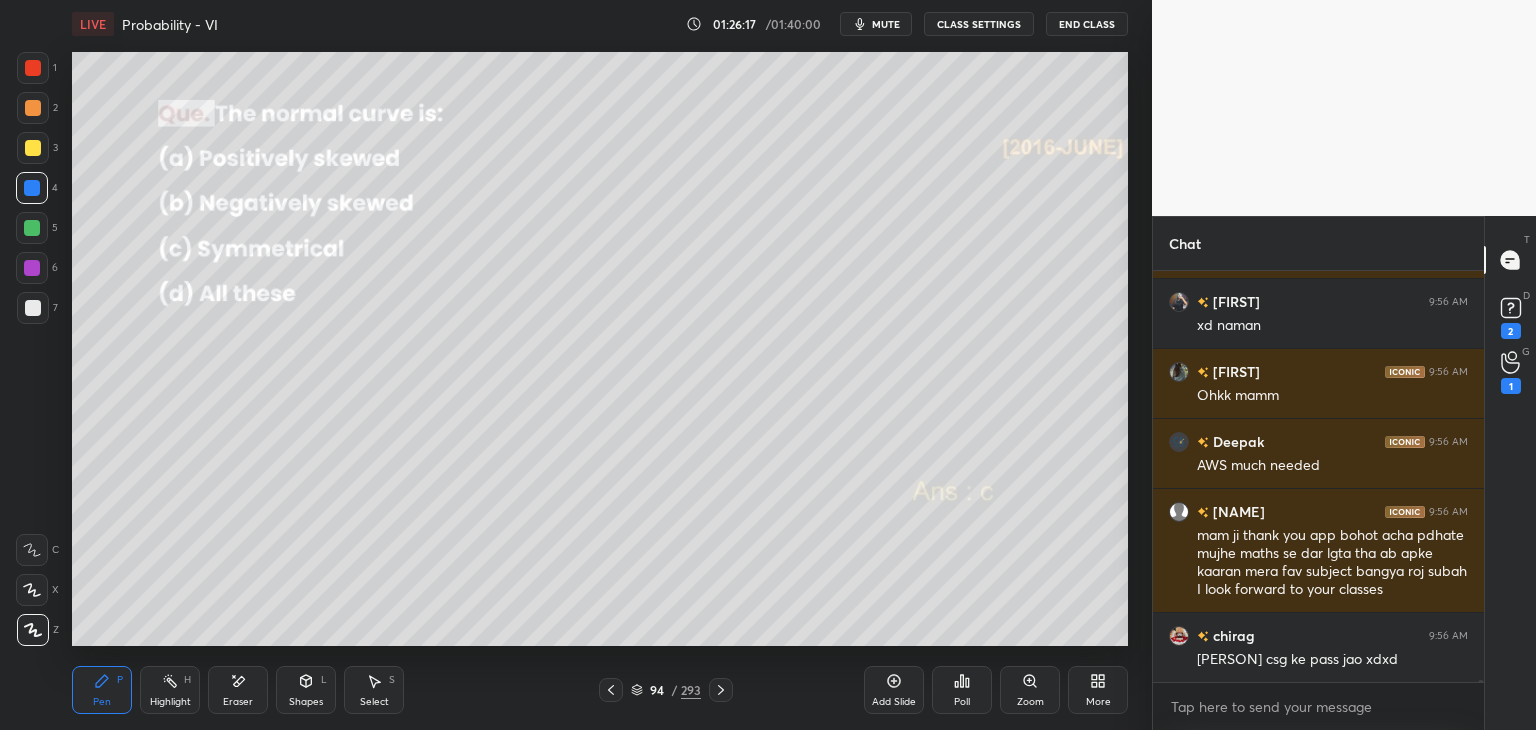 click 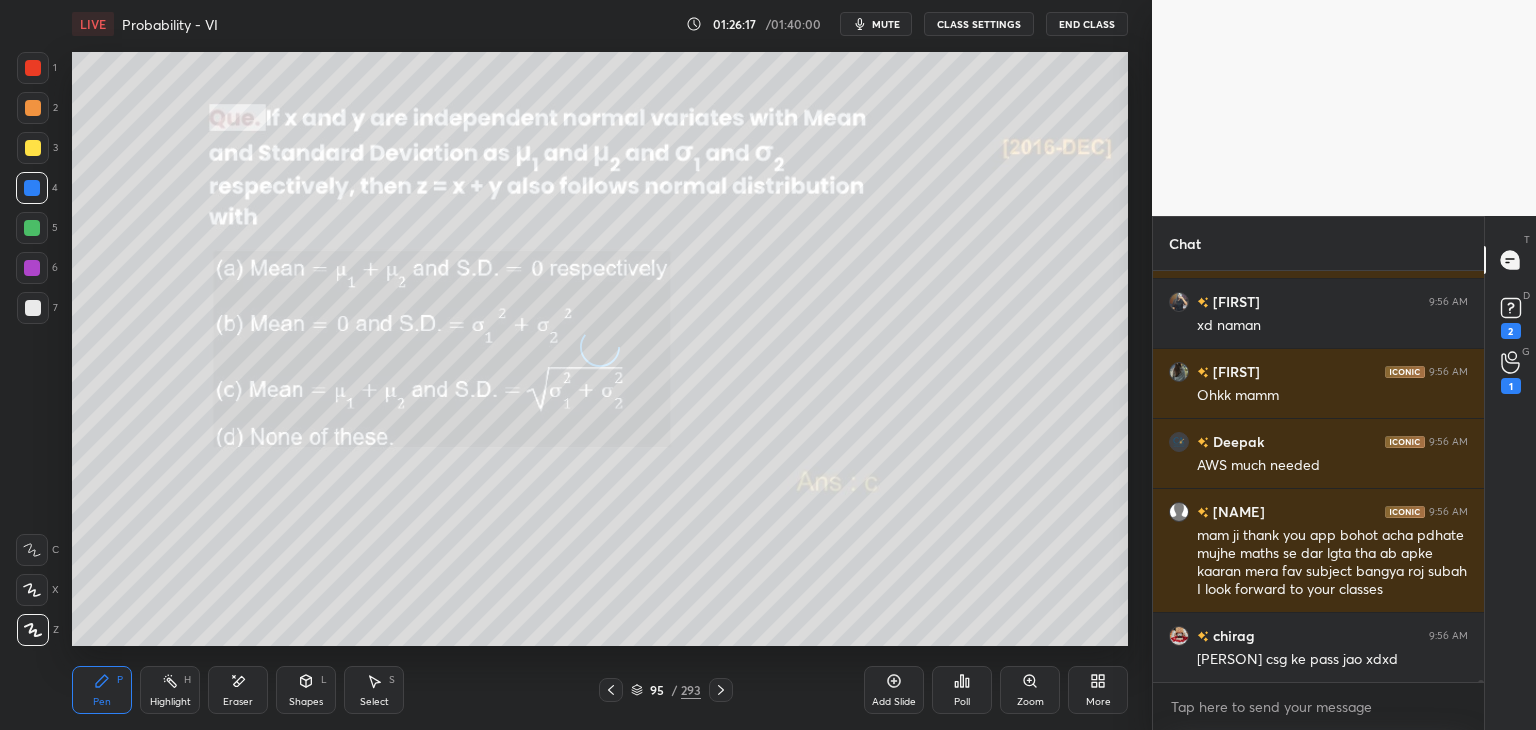 click 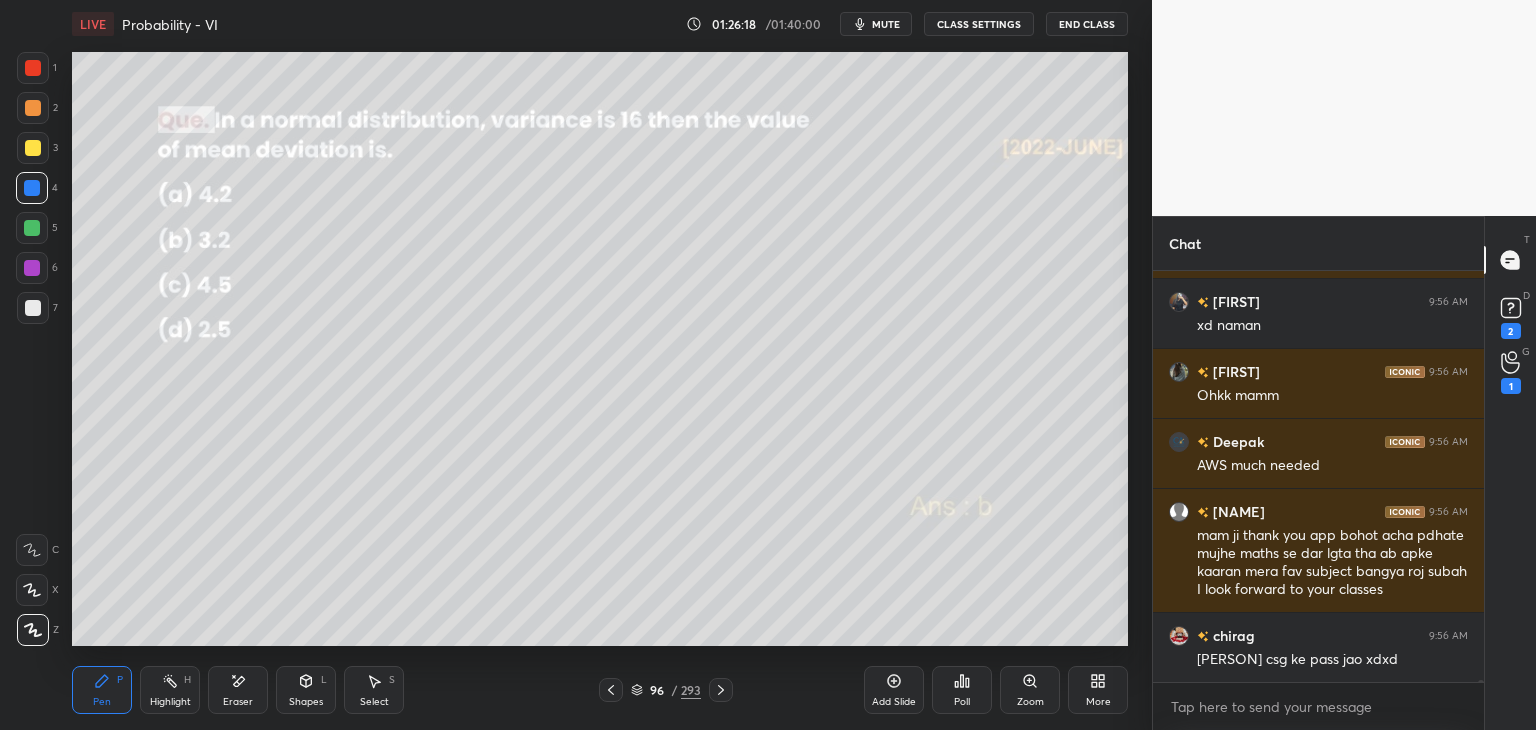 click 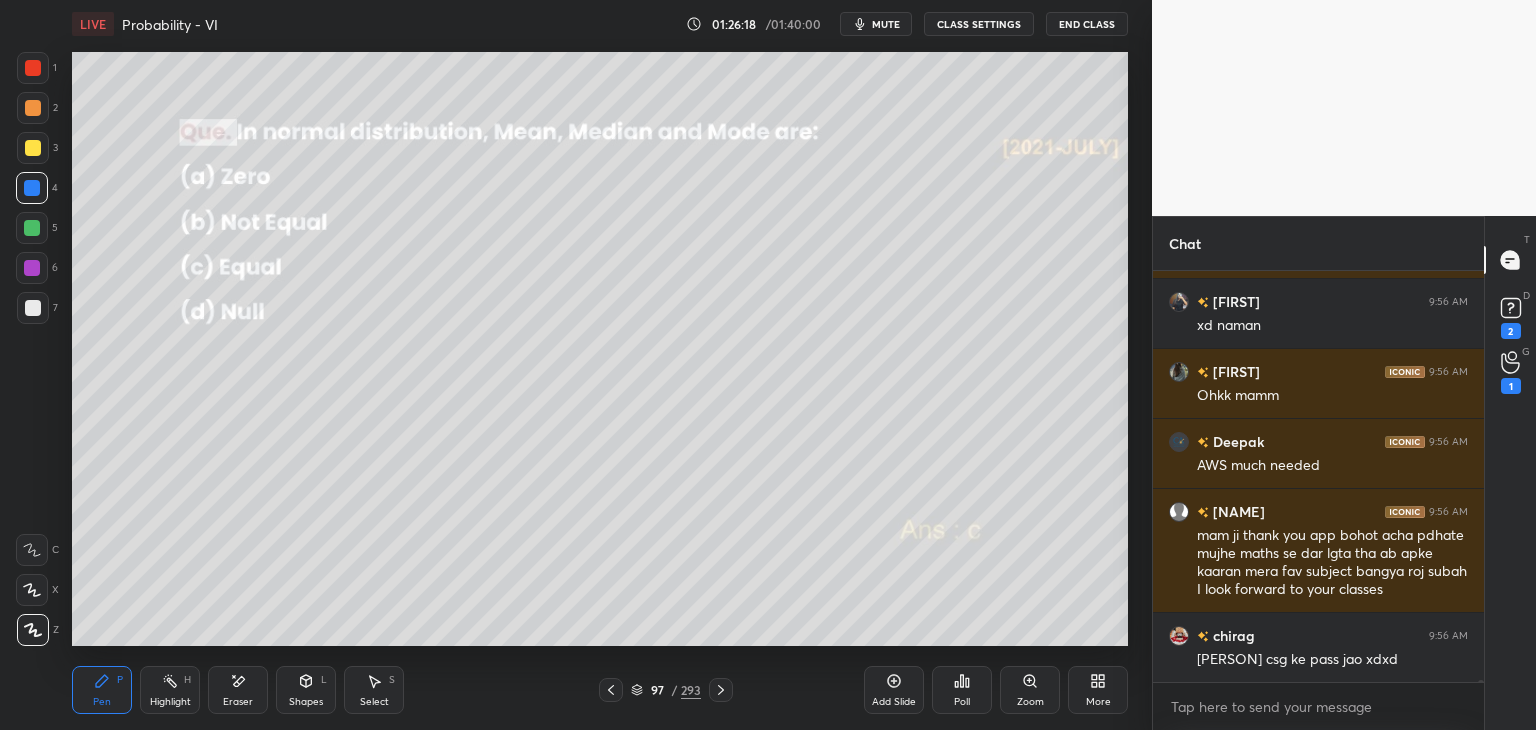 scroll, scrollTop: 111294, scrollLeft: 0, axis: vertical 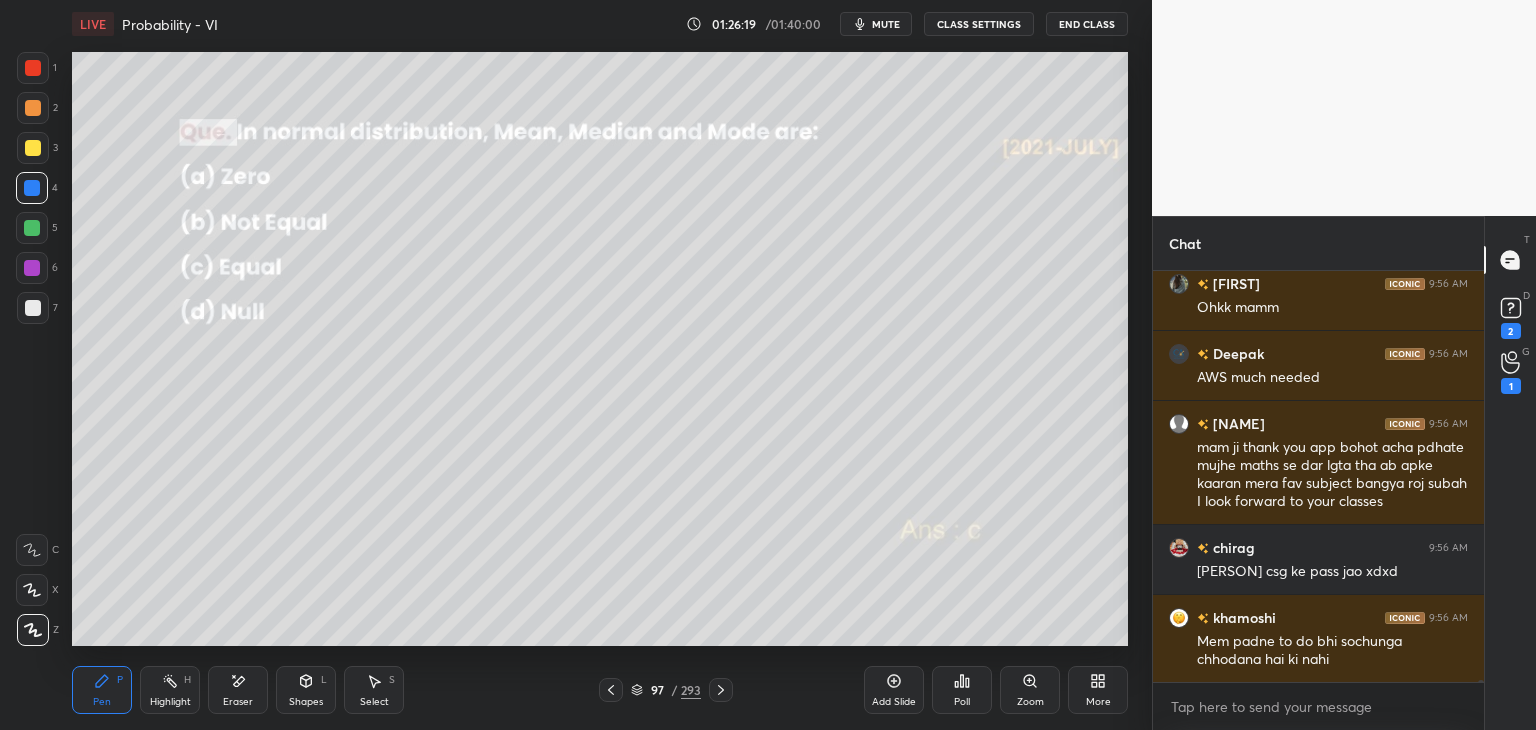 click 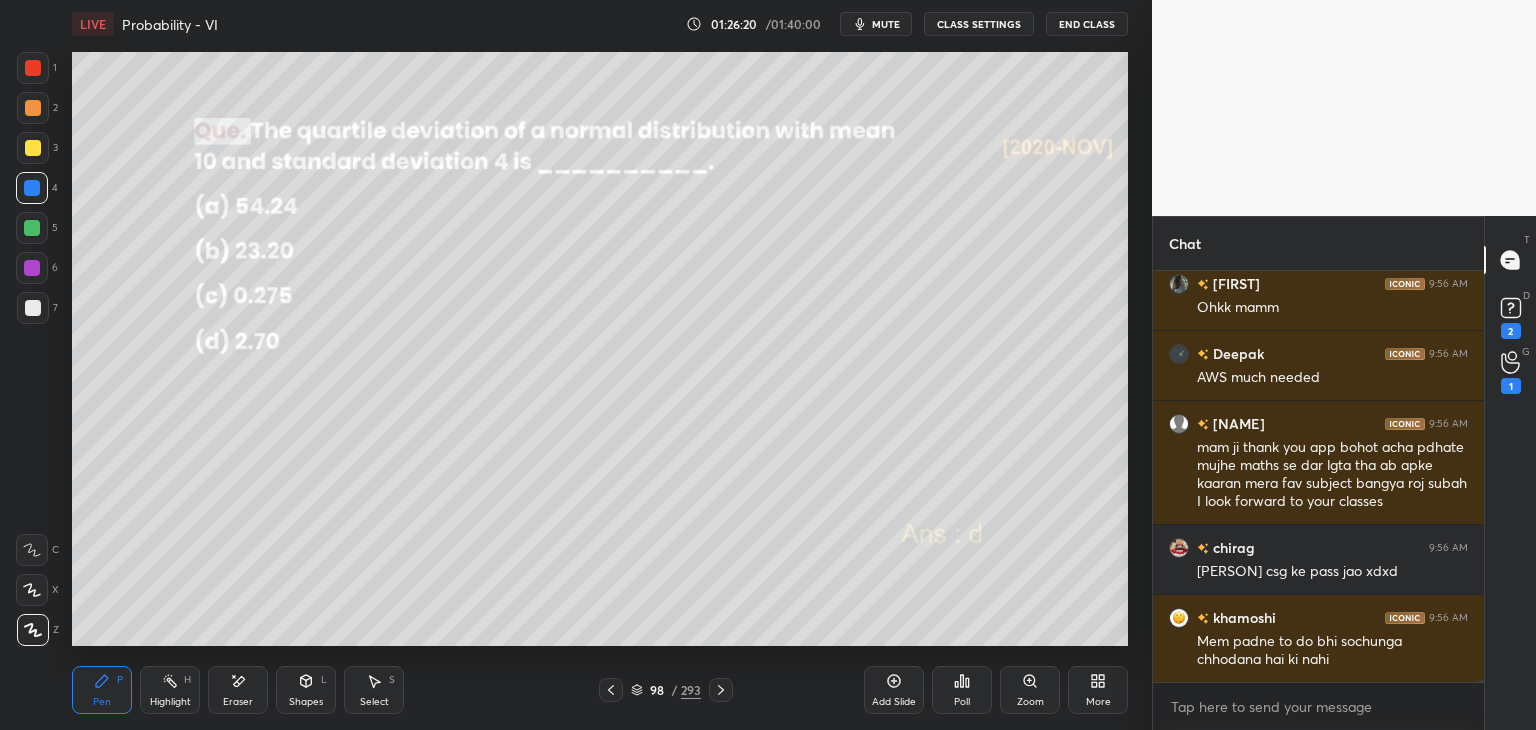 click 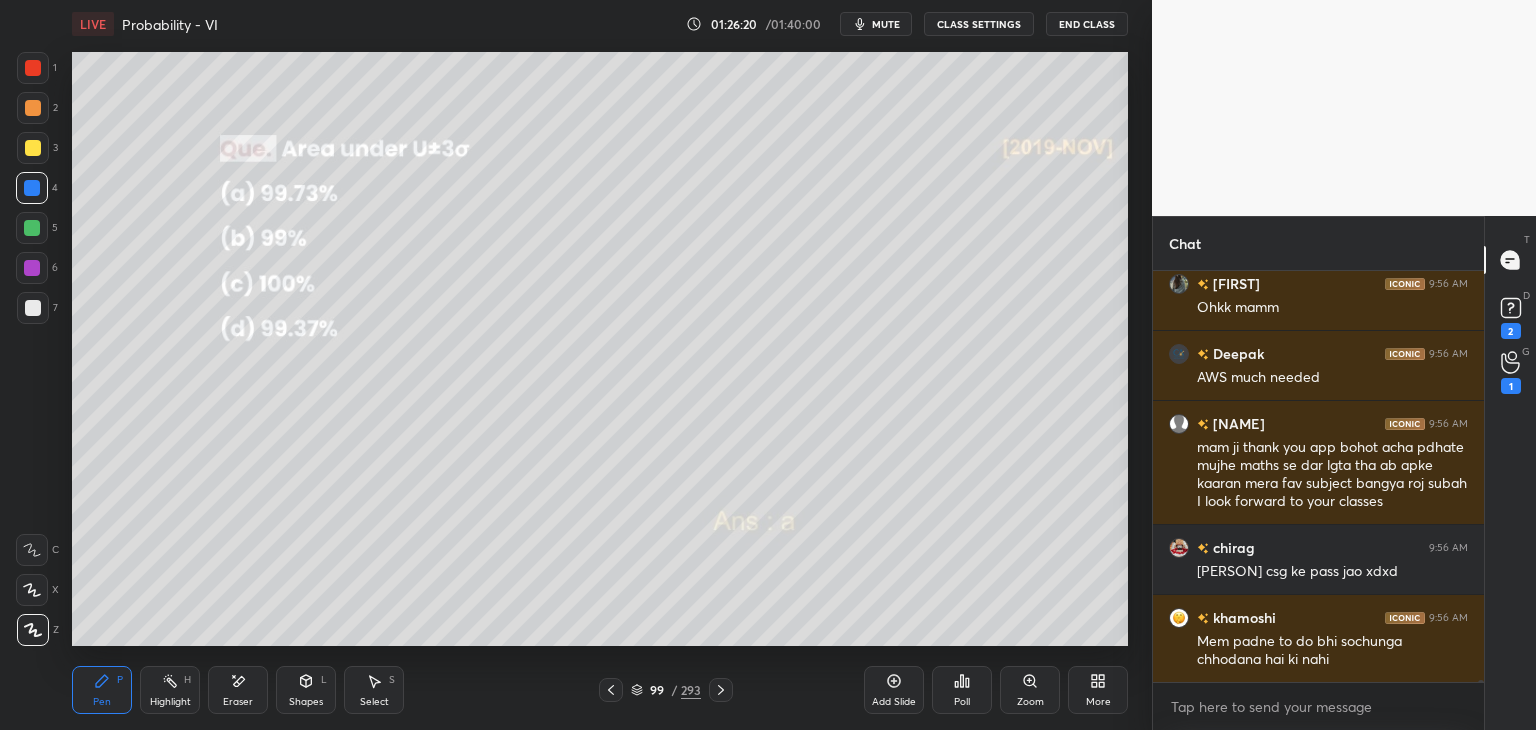 click 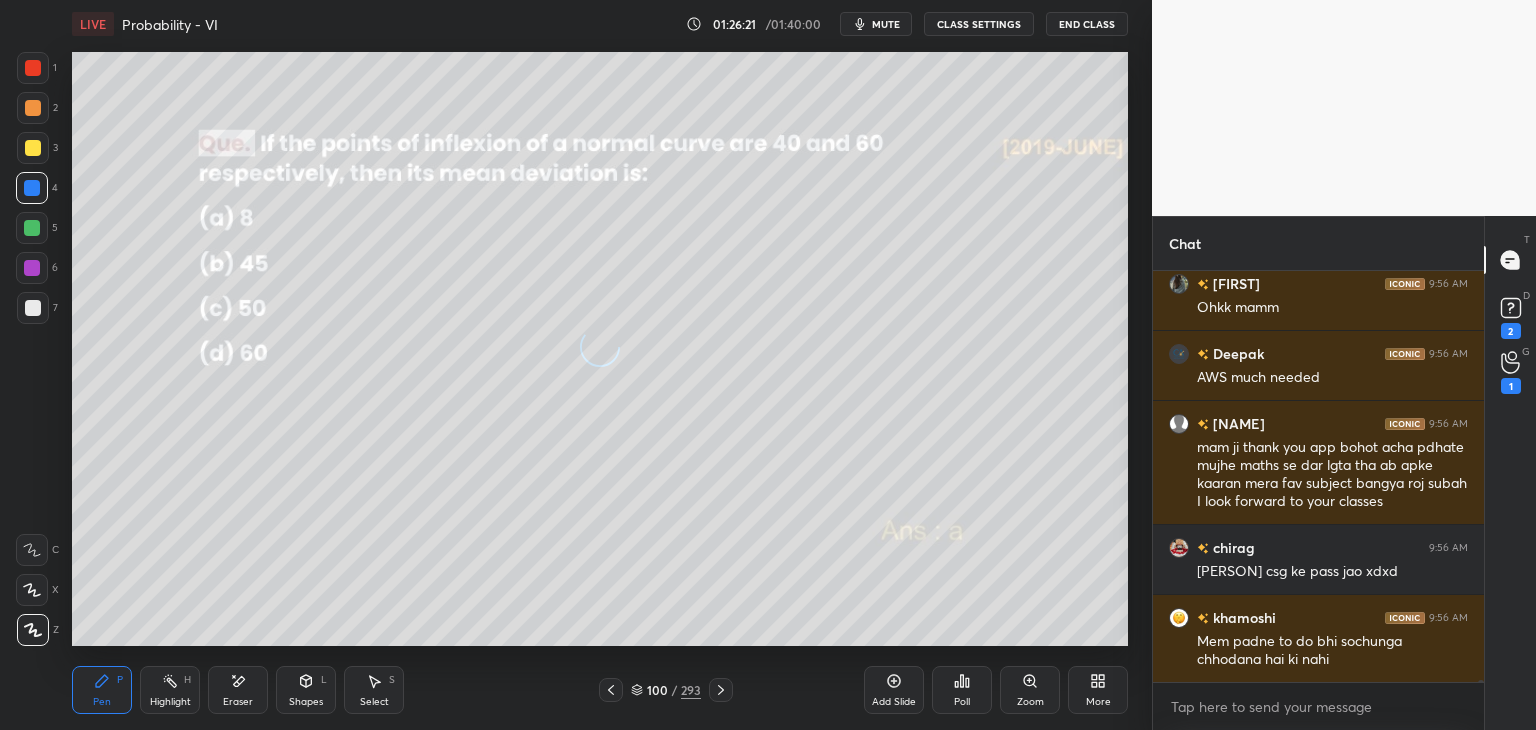 scroll, scrollTop: 111364, scrollLeft: 0, axis: vertical 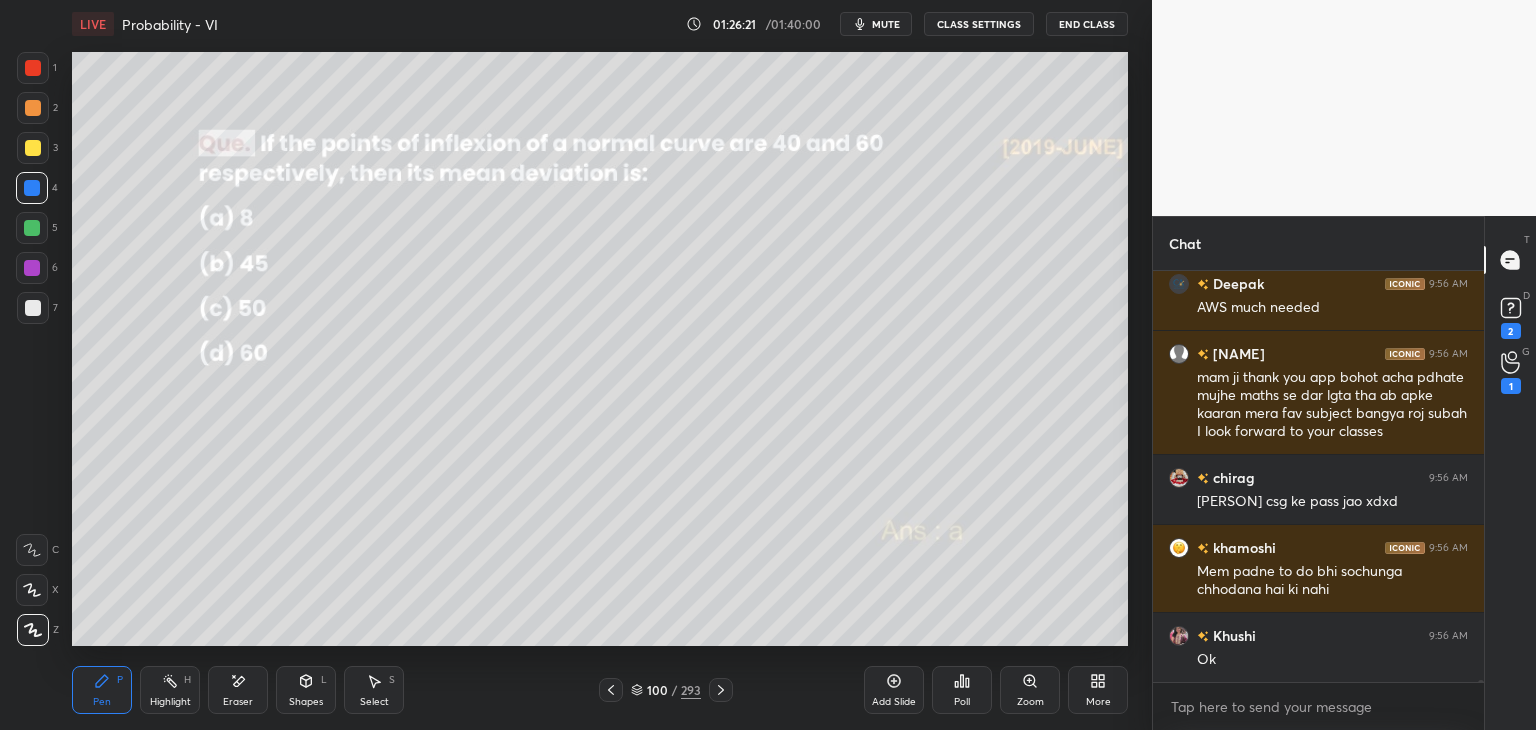 click 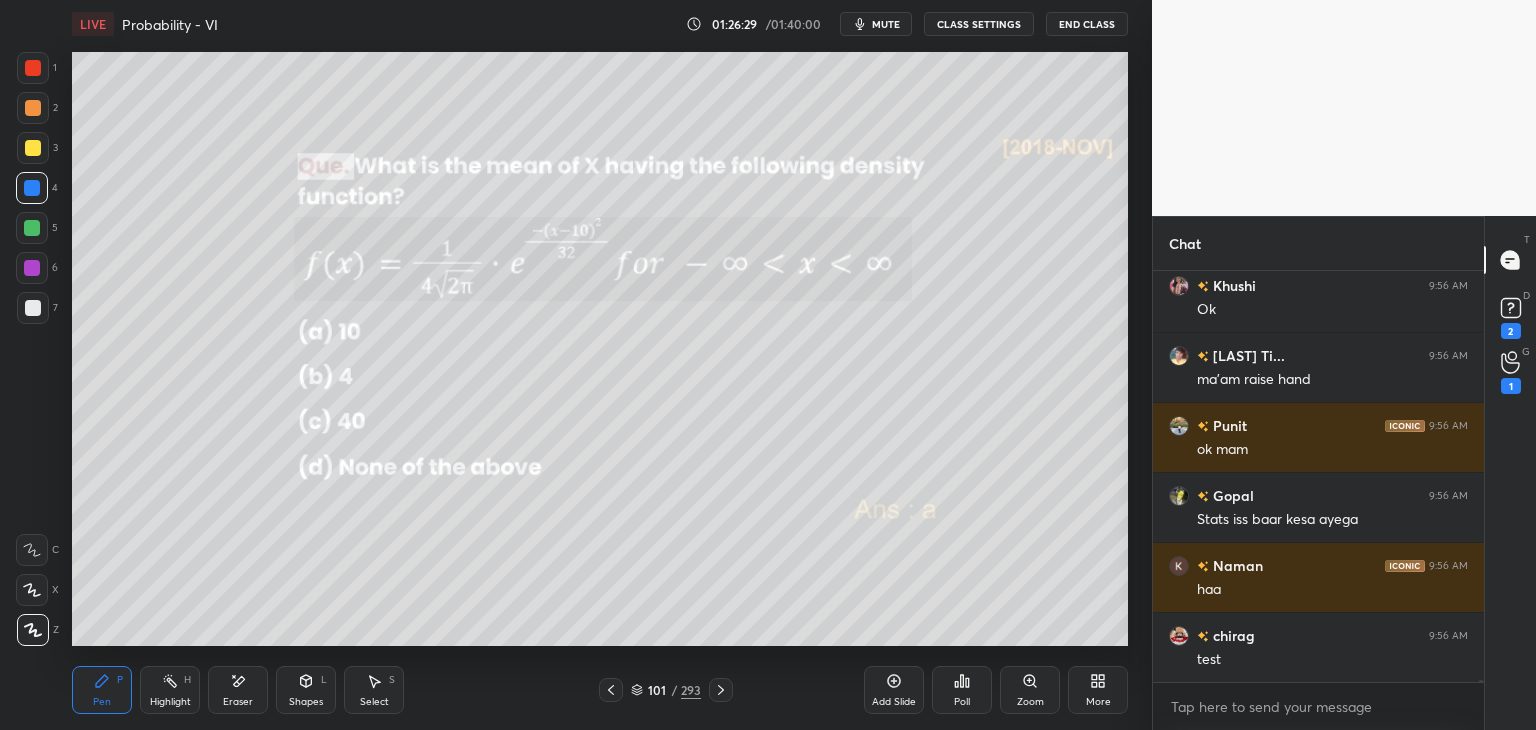 scroll, scrollTop: 111924, scrollLeft: 0, axis: vertical 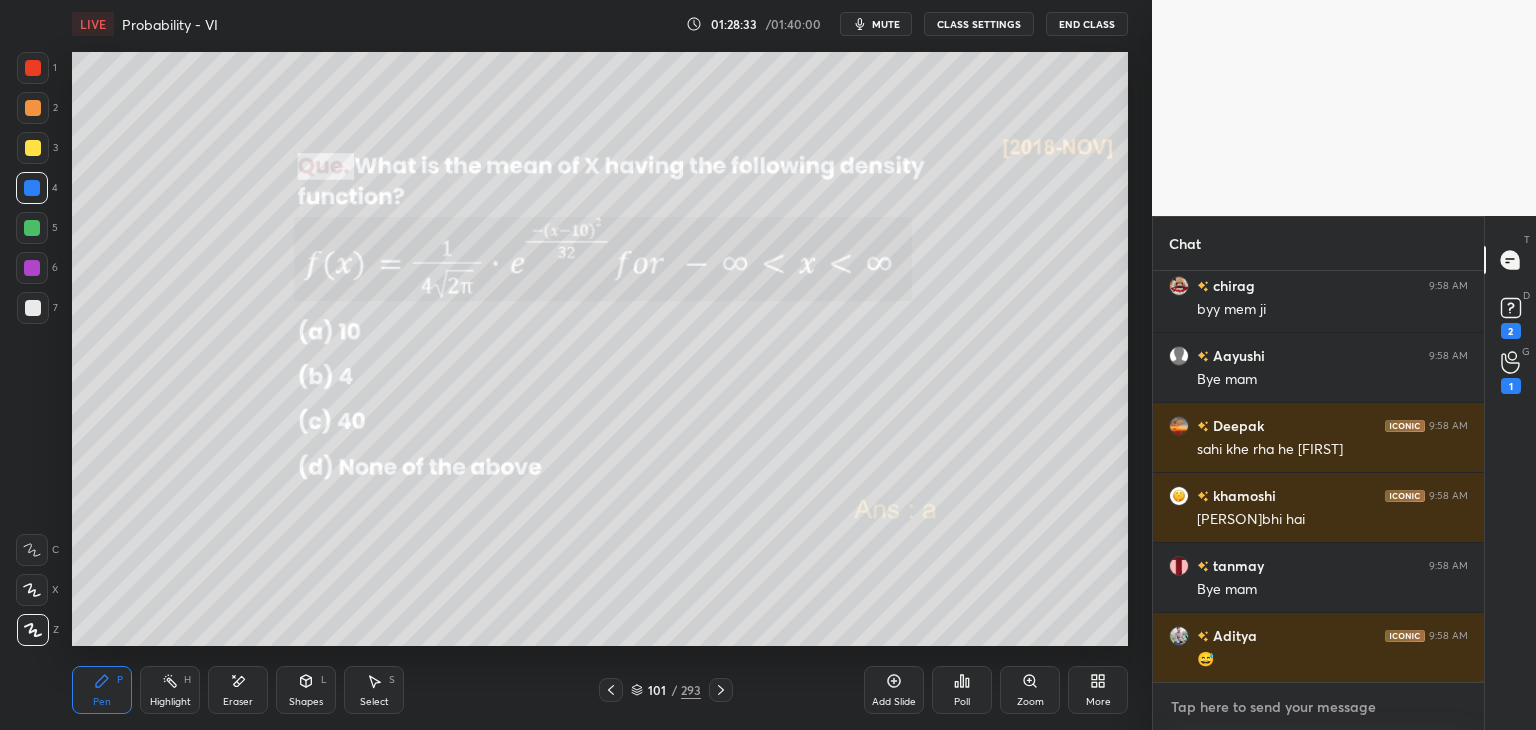 type on "x" 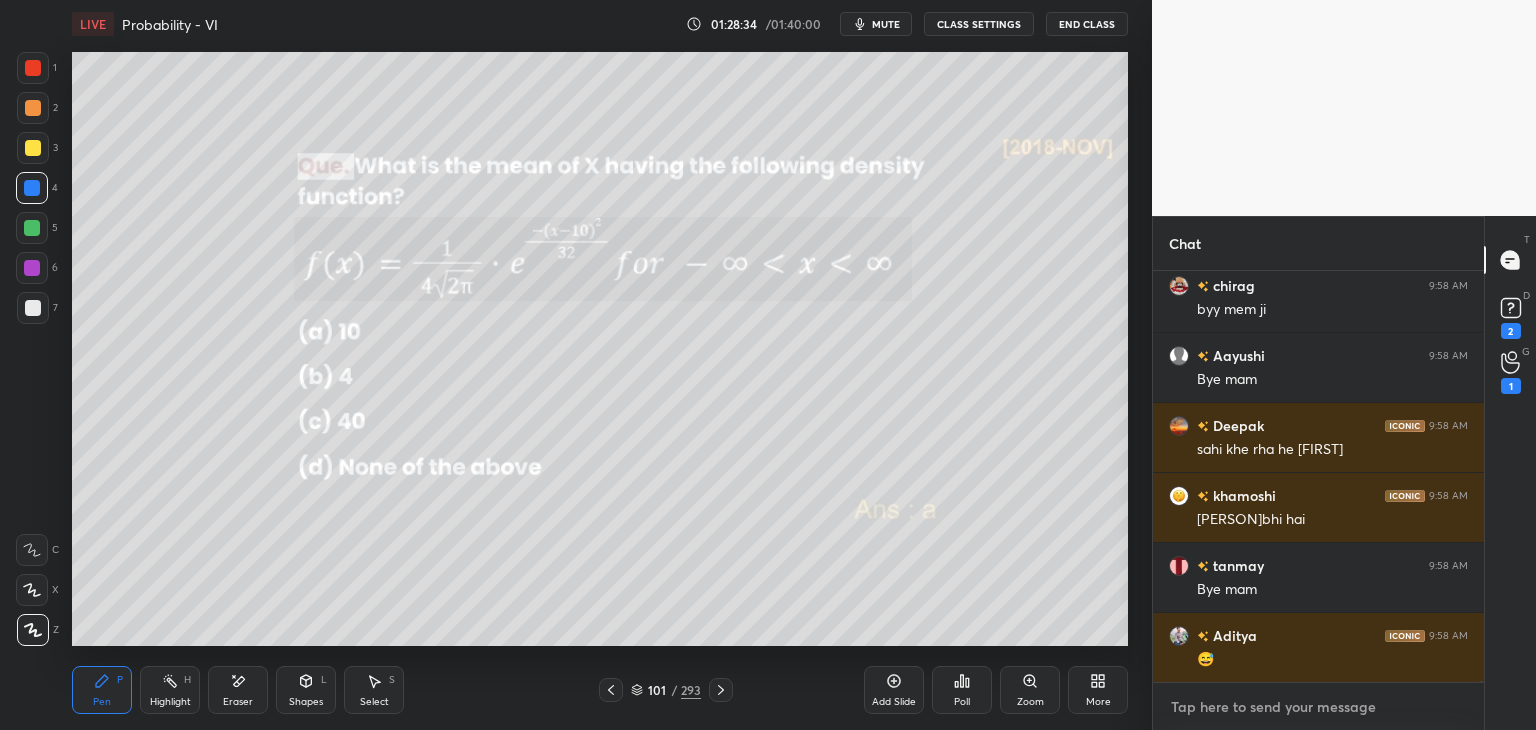 paste on "Tele - https://t.me/+H59wbJm-haU2OTA1" 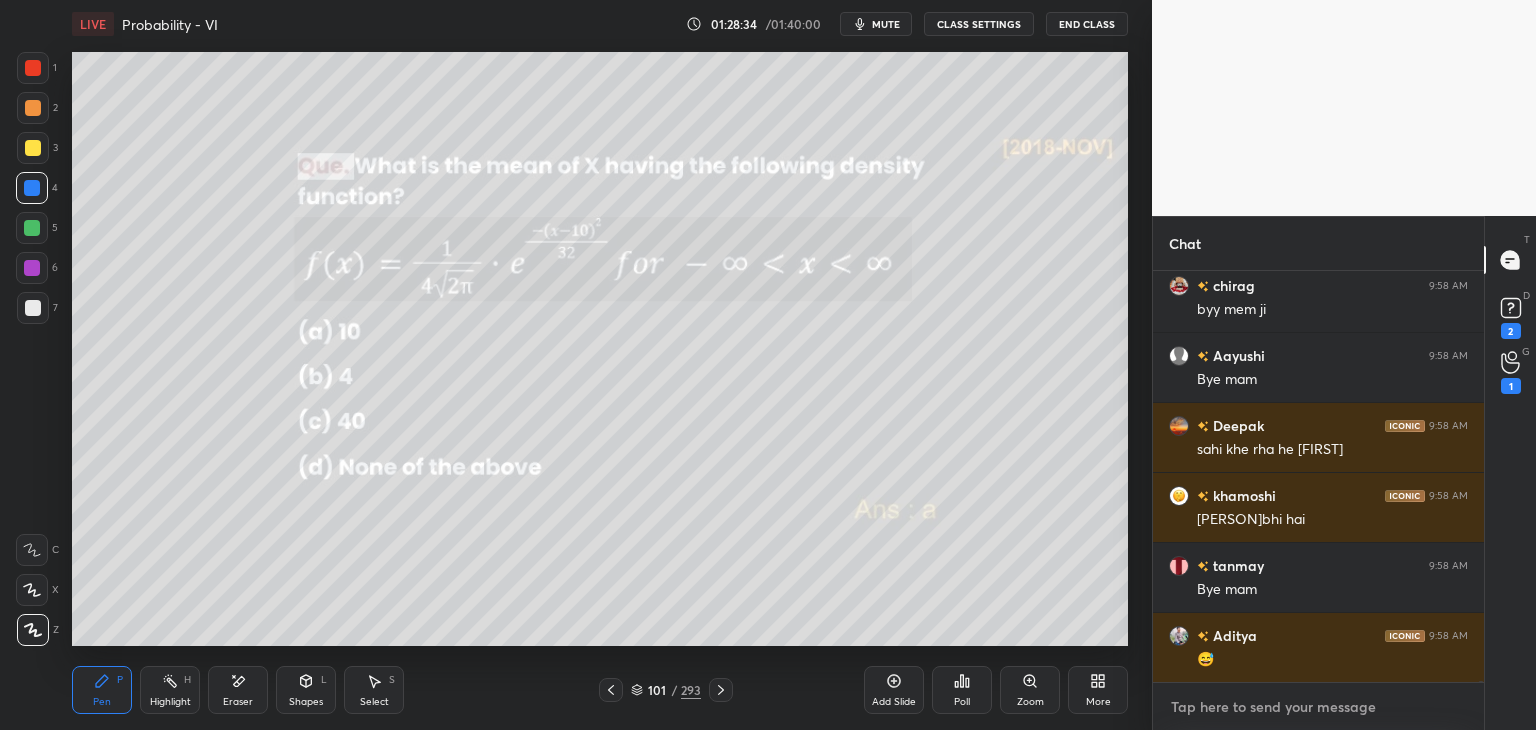 type on "Tele - https://t.me/+H59wbJm-haU2OTA1" 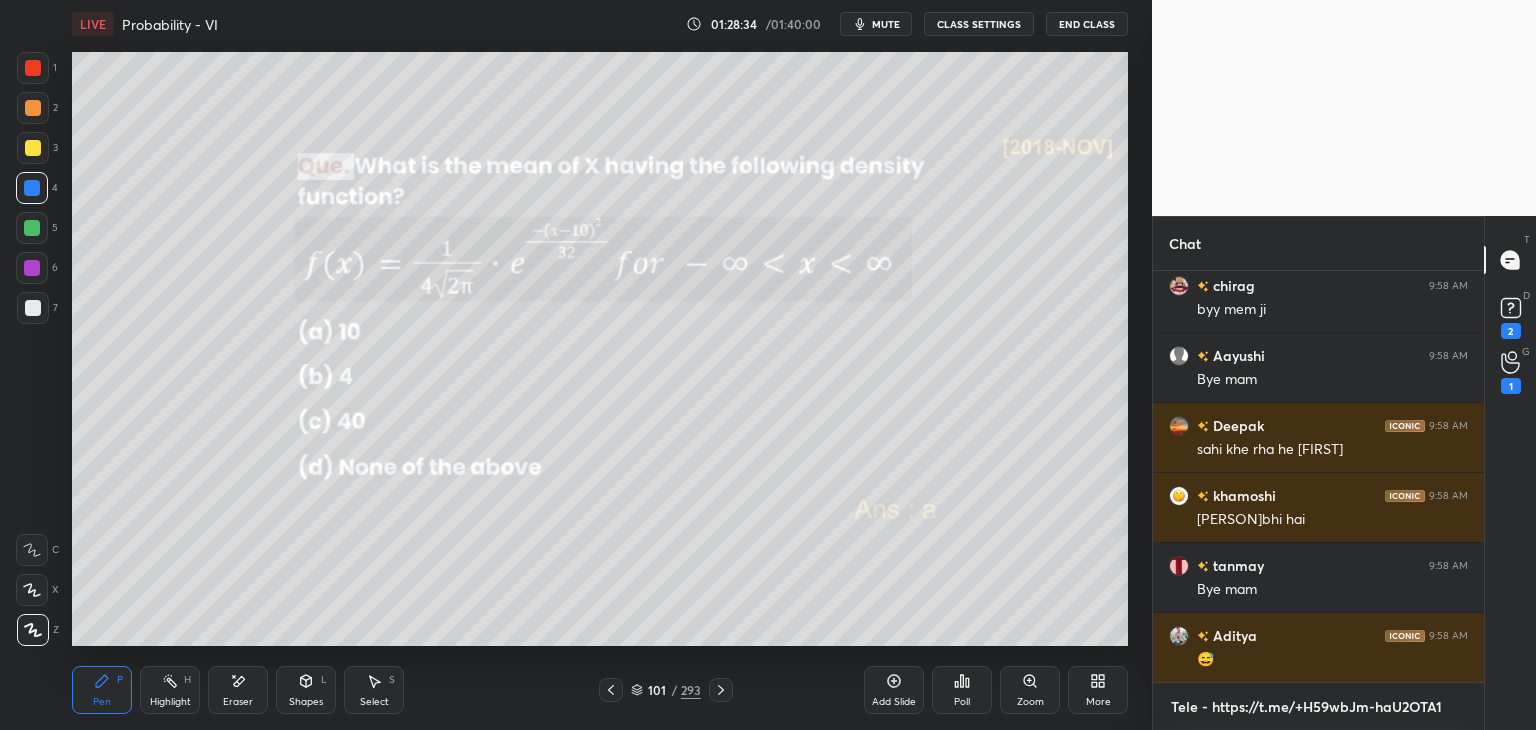 scroll, scrollTop: 4, scrollLeft: 0, axis: vertical 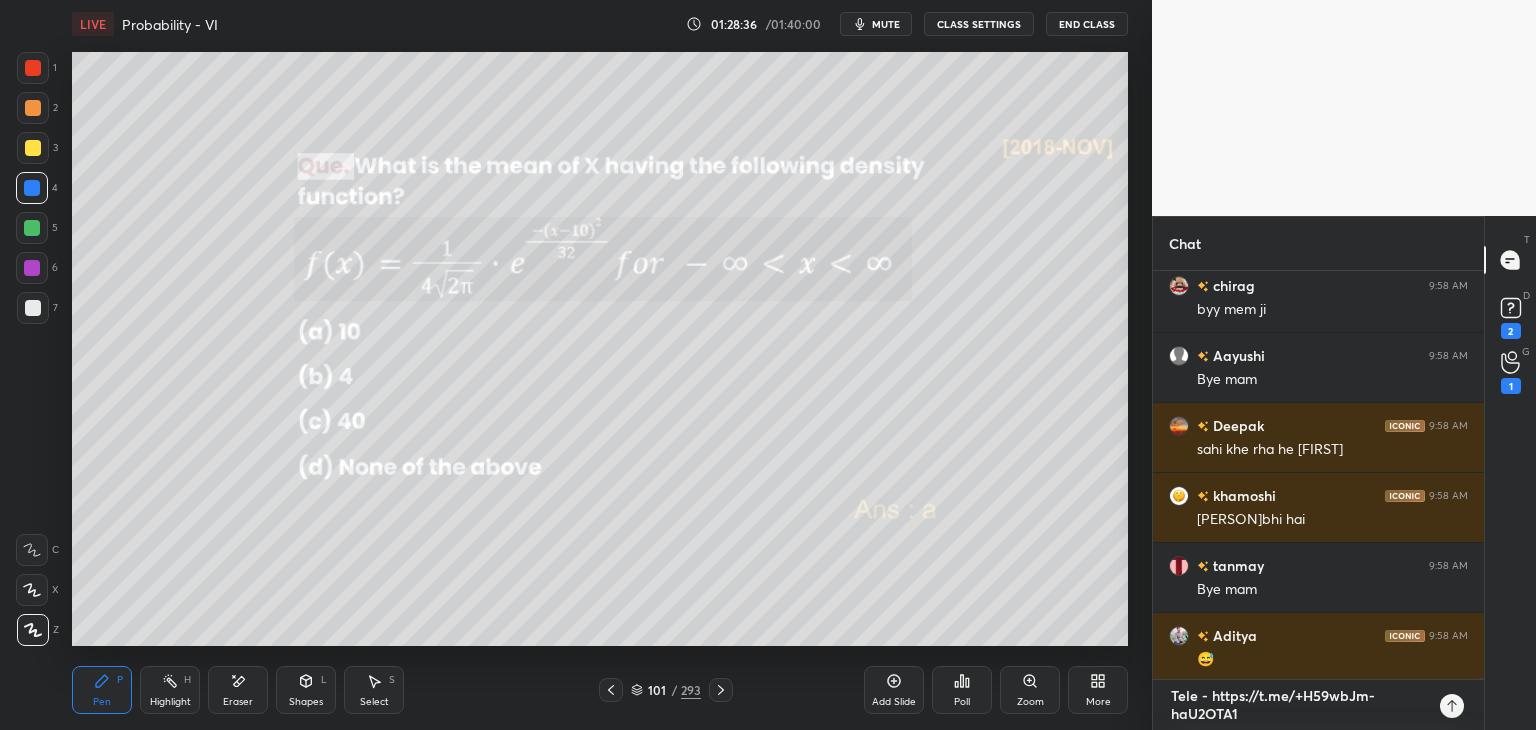 type on "Tele - https://t.me/+H59wbJm-haU2OTA1" 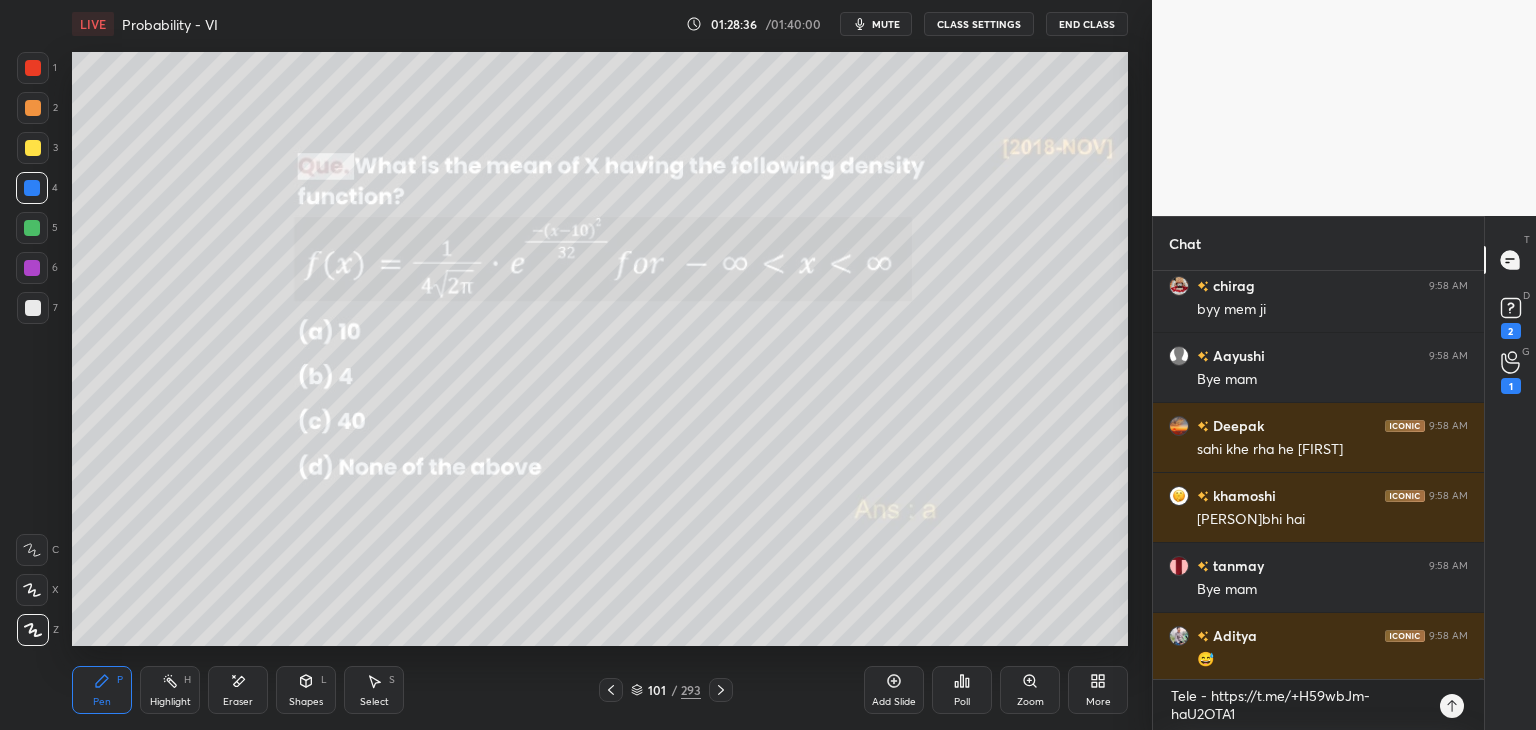 type on "x" 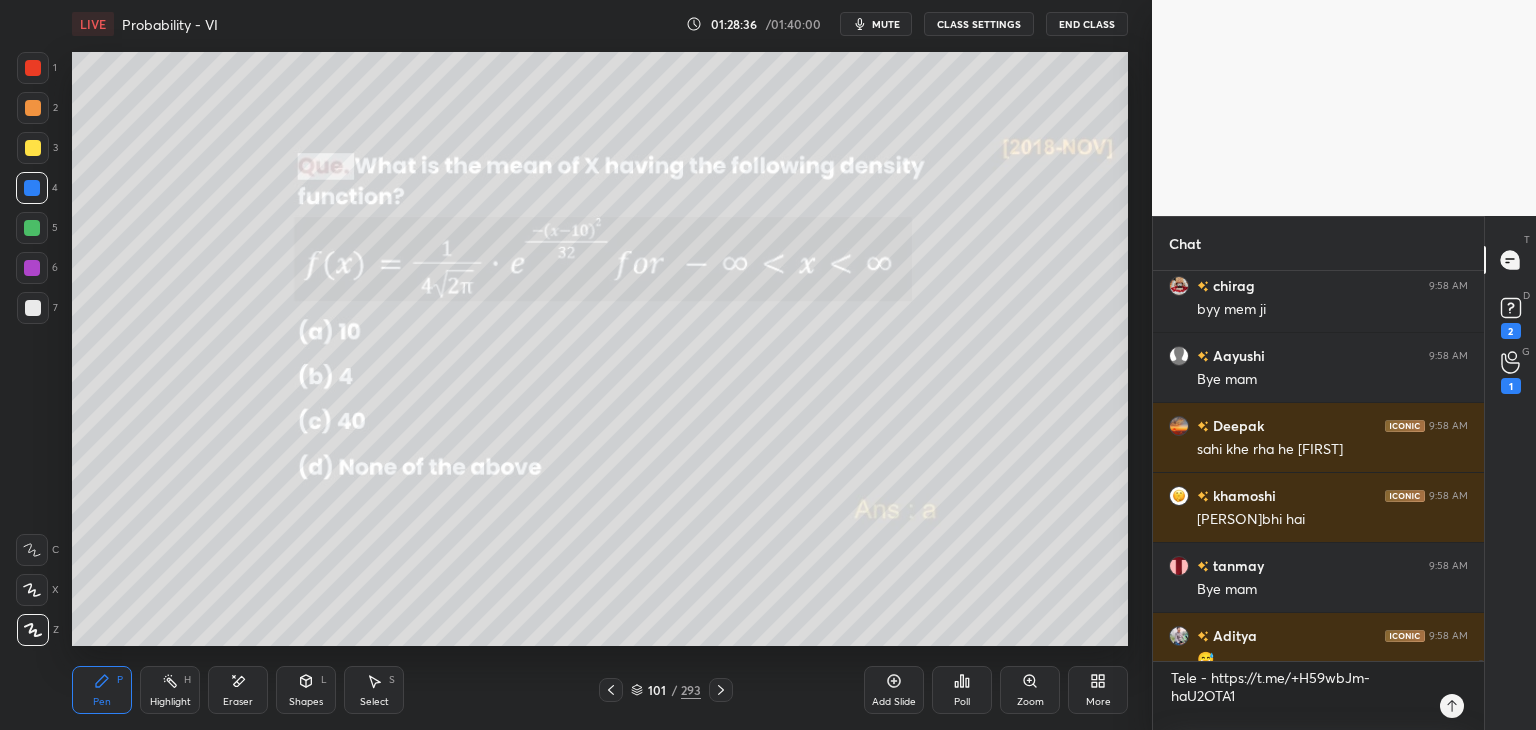 scroll, scrollTop: 385, scrollLeft: 325, axis: both 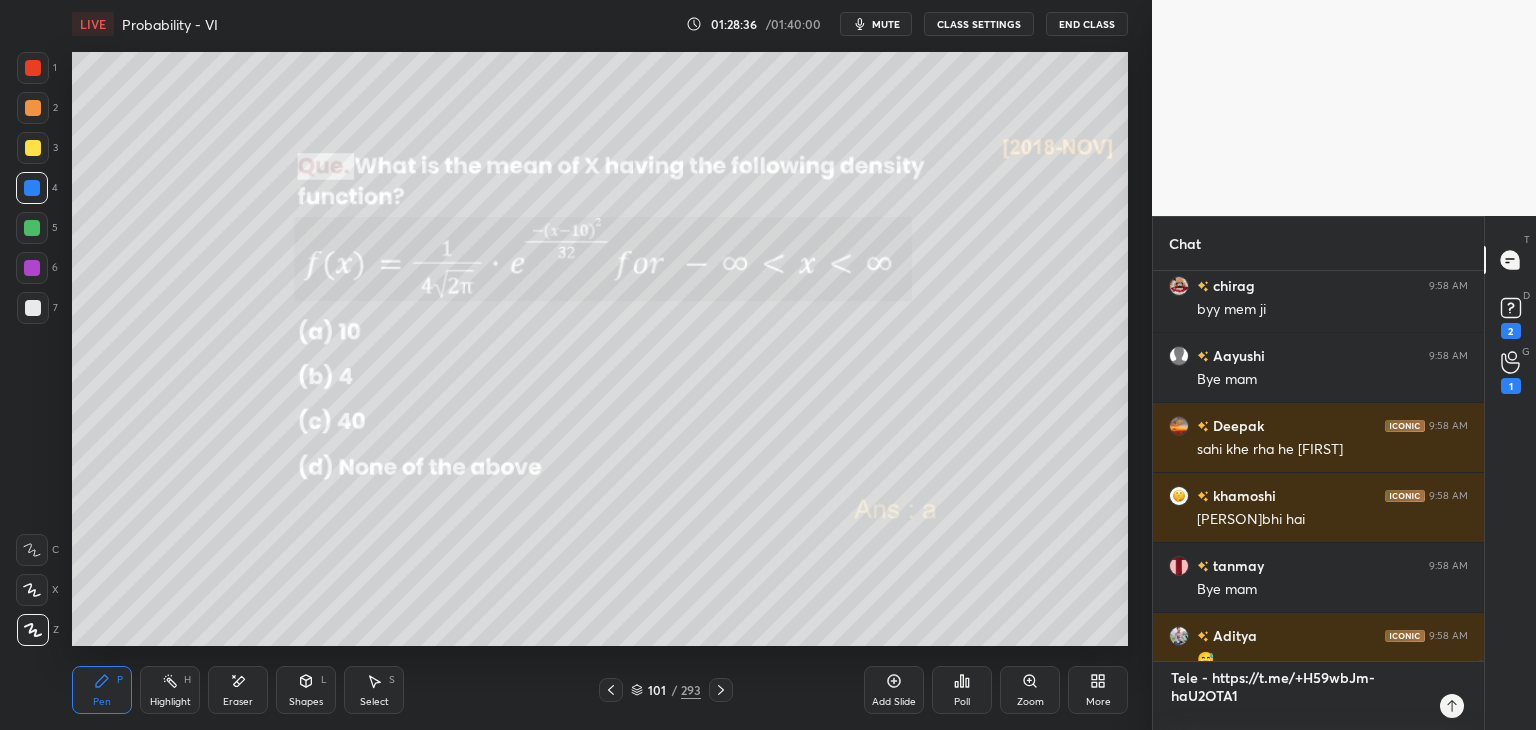 type 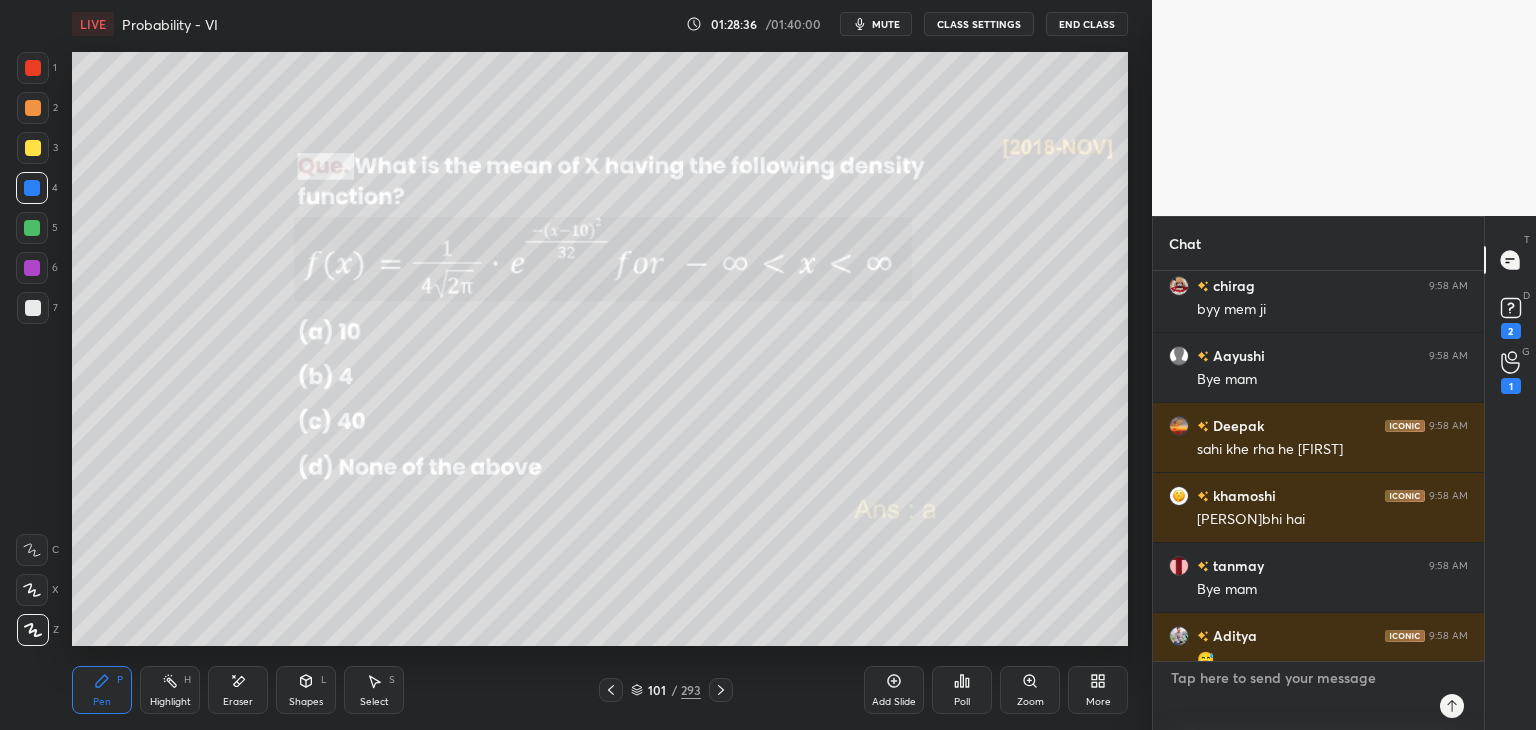 scroll, scrollTop: 6, scrollLeft: 6, axis: both 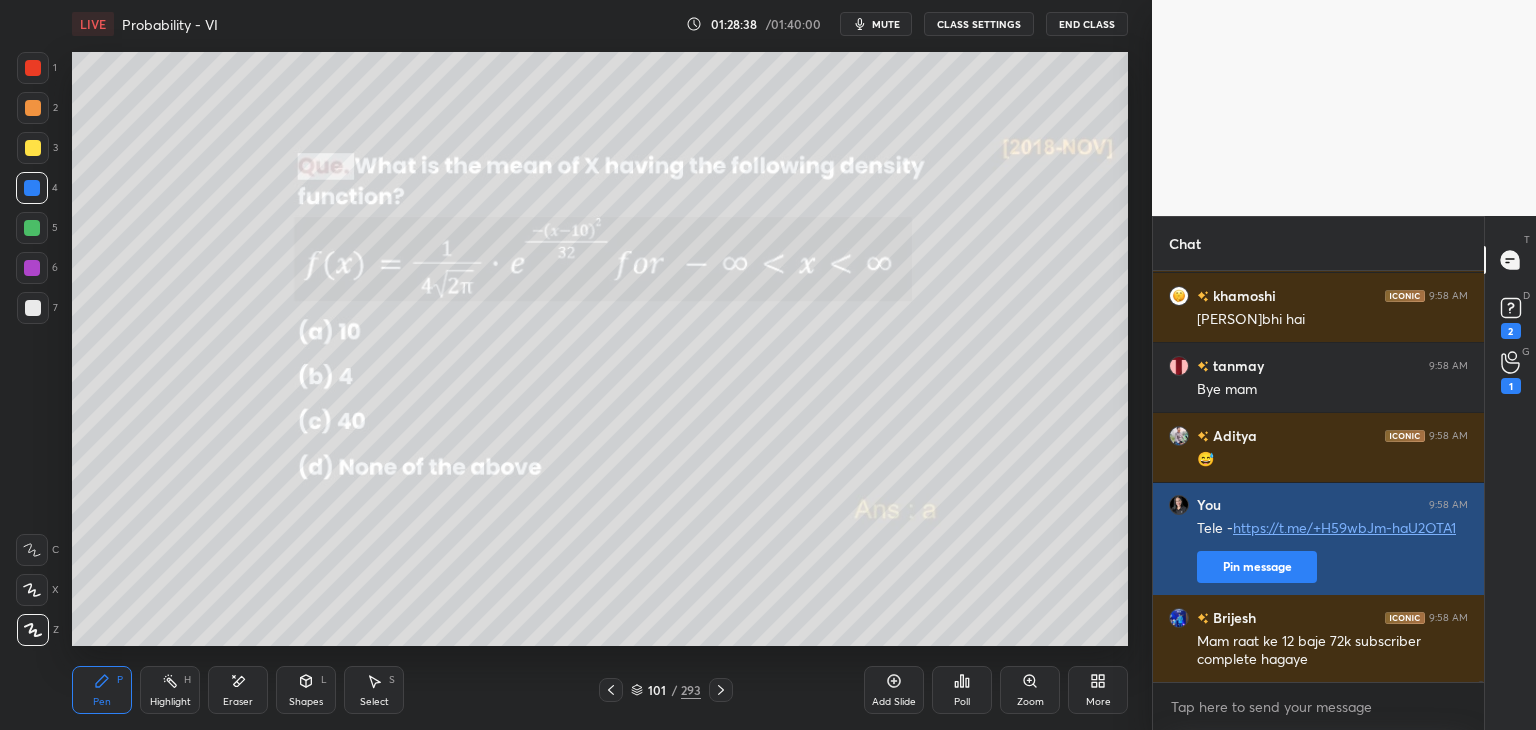 click on "Mam raat ke 12 baje 72k subscriber complete hagaye" at bounding box center (1332, 651) 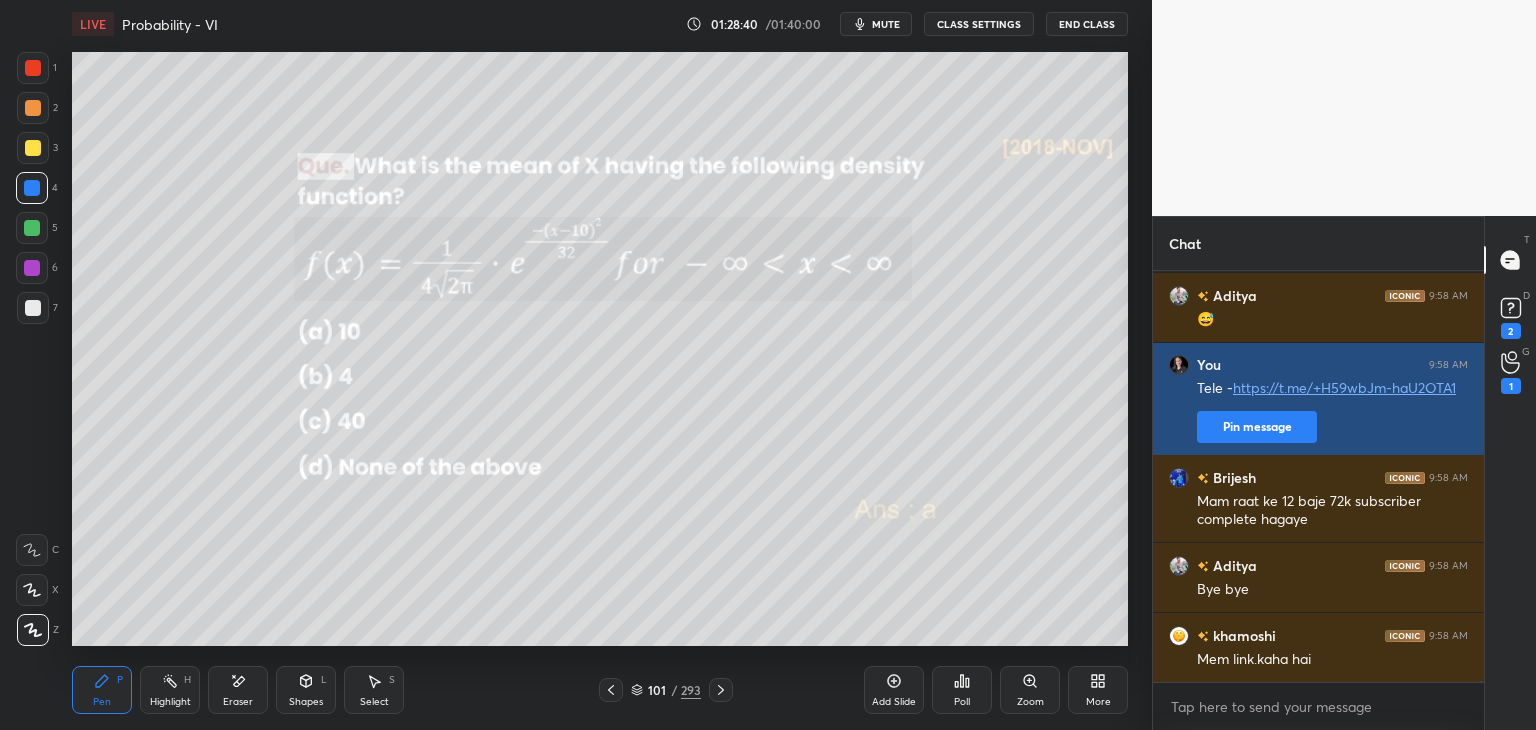 scroll, scrollTop: 117918, scrollLeft: 0, axis: vertical 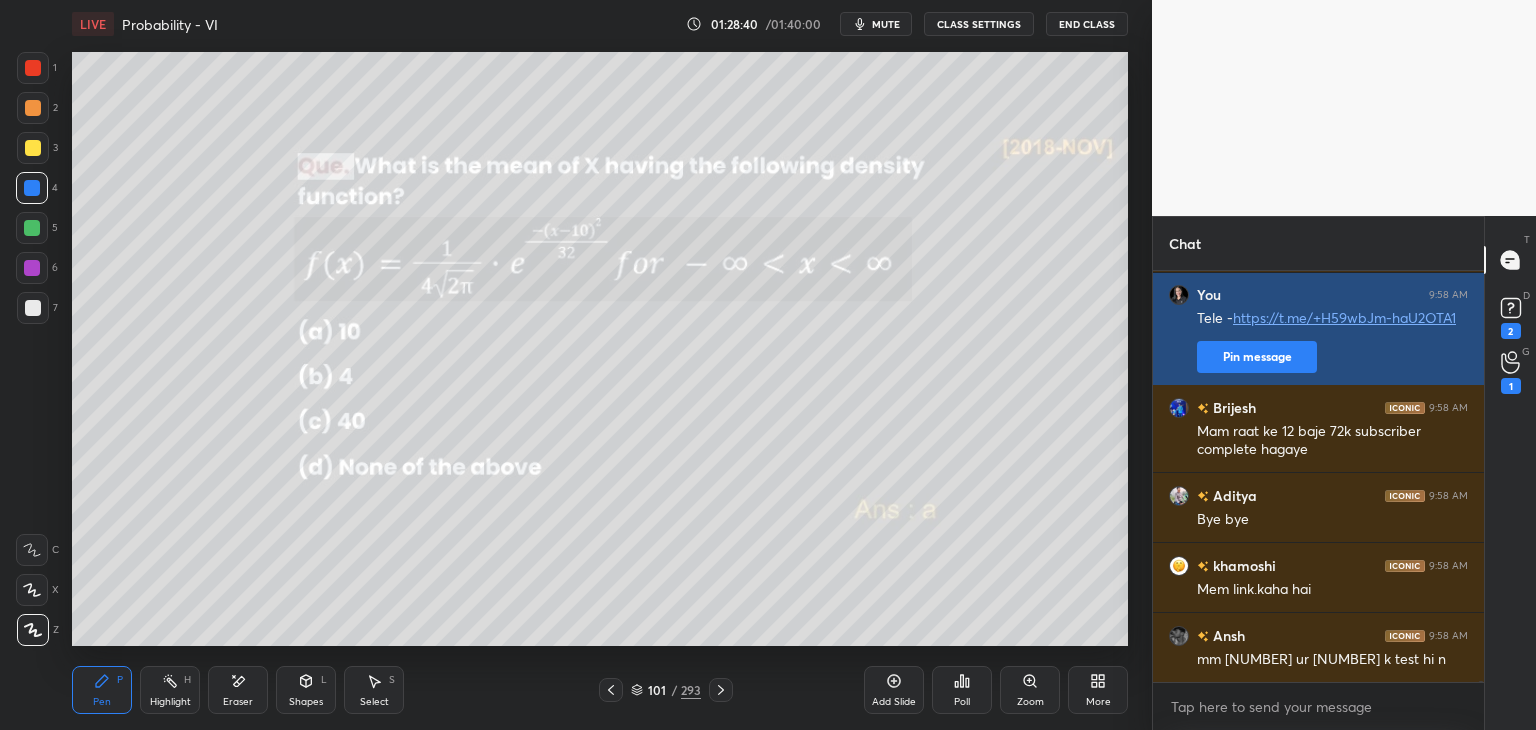 click on "Mam raat ke 12 baje 72k subscriber complete hagaye" at bounding box center [1332, 441] 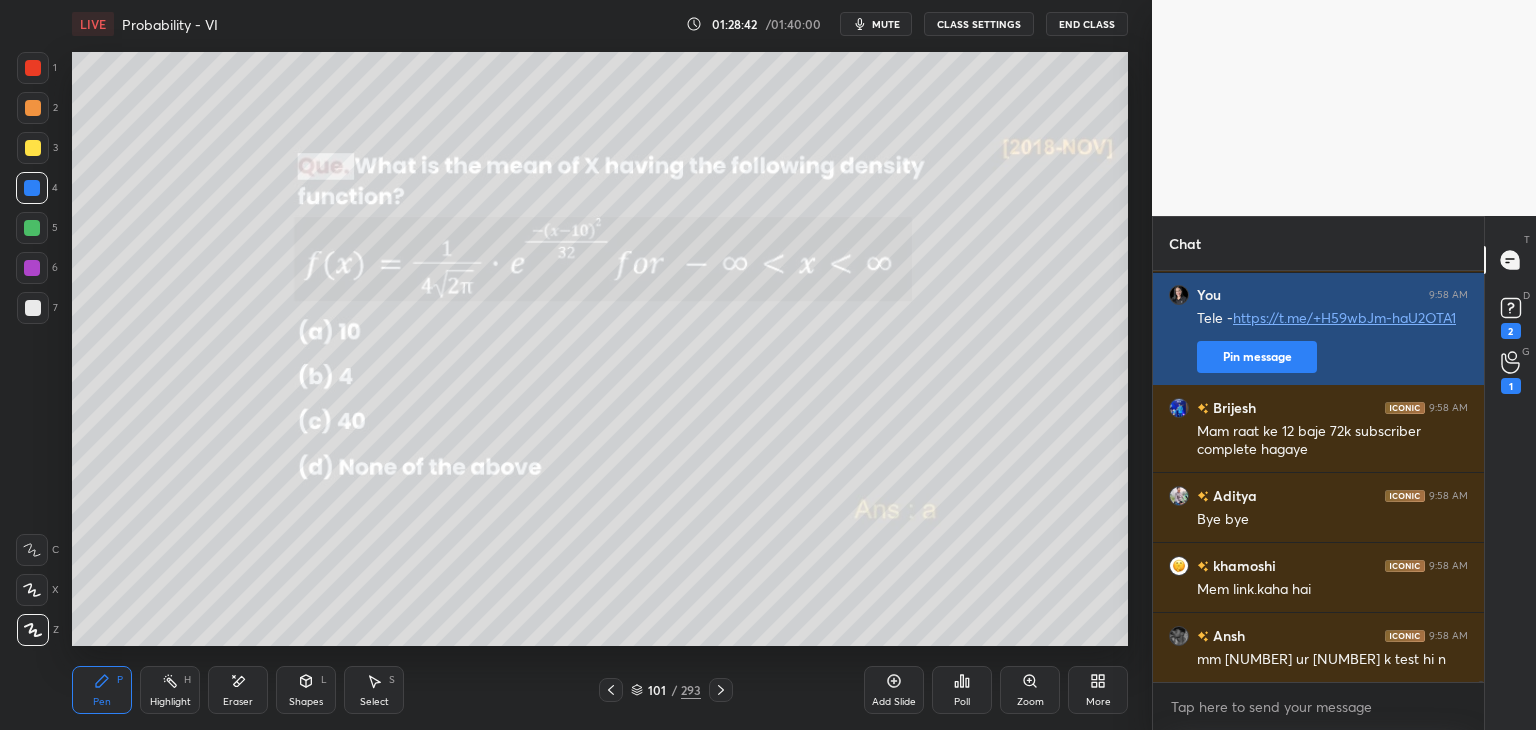 click on "Pin message" at bounding box center [1257, 357] 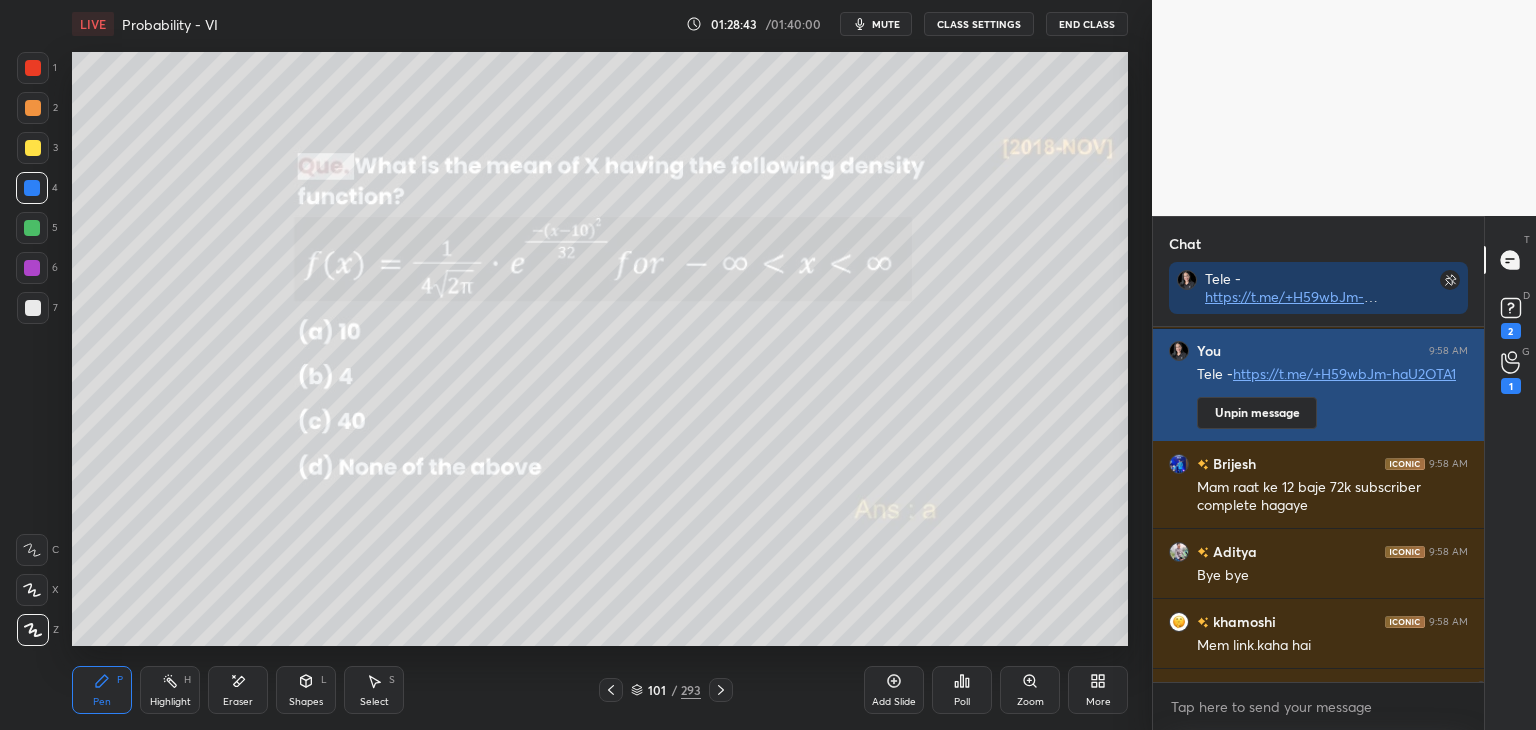 scroll, scrollTop: 349, scrollLeft: 325, axis: both 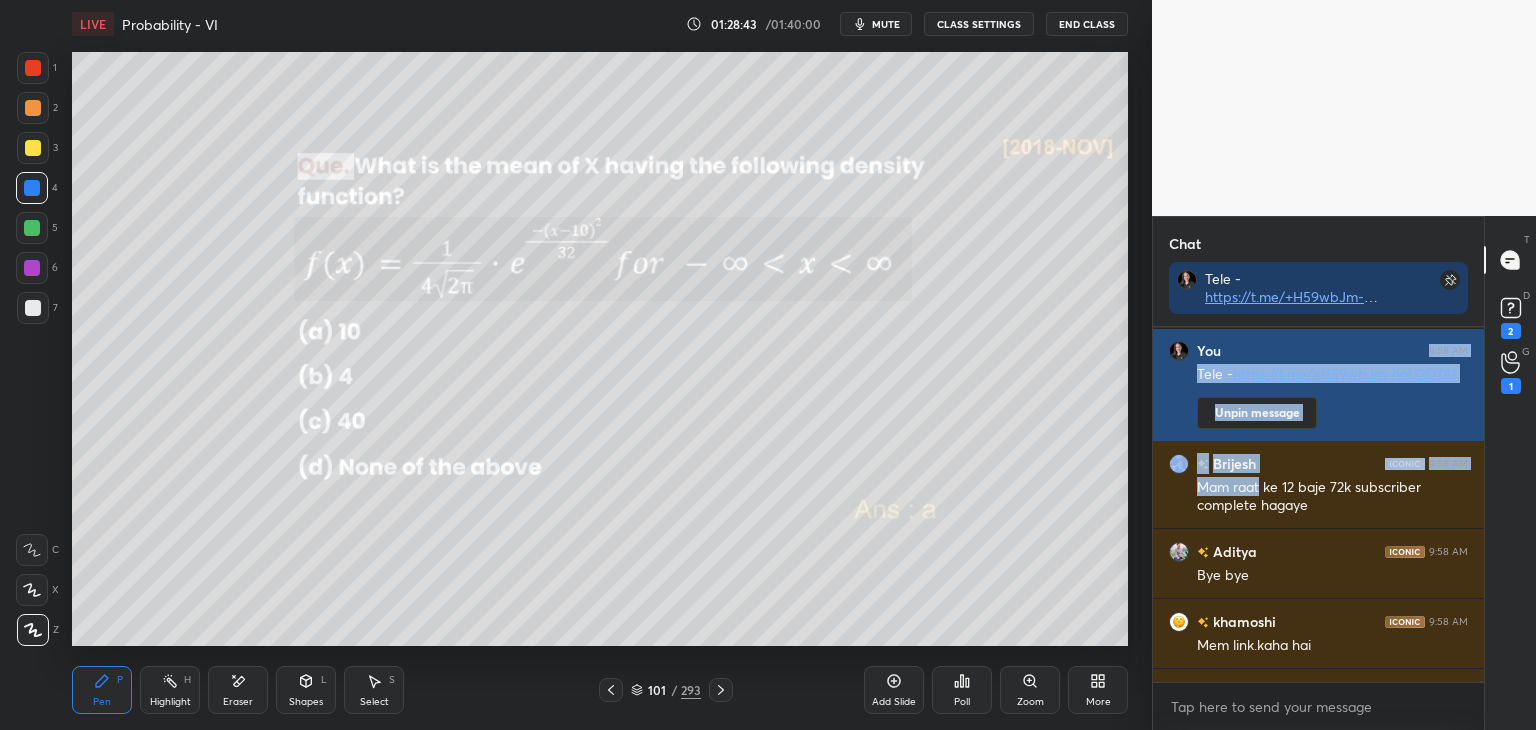 click on "[NAME] 9:58 AM Bye mam [NAME] 9:58 AM 😅 You 9:58 AM Tele -  https://t.me/+H59wbJm-haU2OTA1 Unpin message [NAME] 9:58 AM Mam raat ke 12 baje 72k subscriber complete hagaye [NAME] 9:58 AM Bye bye khamoshi 9:58 AM Mem link.kaha hai [NAME] 9:58 AM mm 4 ur 13 k test hi n" at bounding box center [1318, -58426] 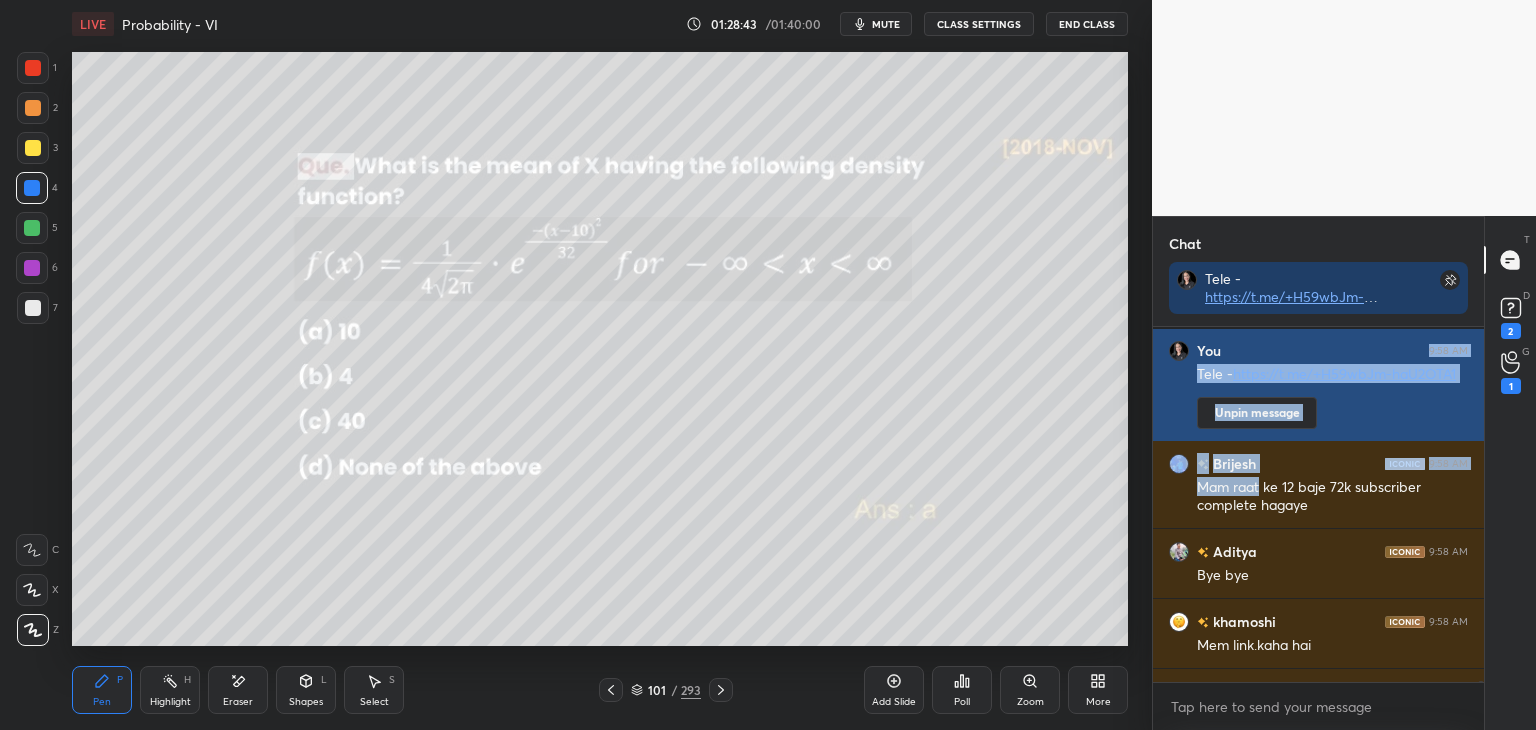 scroll, scrollTop: 118044, scrollLeft: 0, axis: vertical 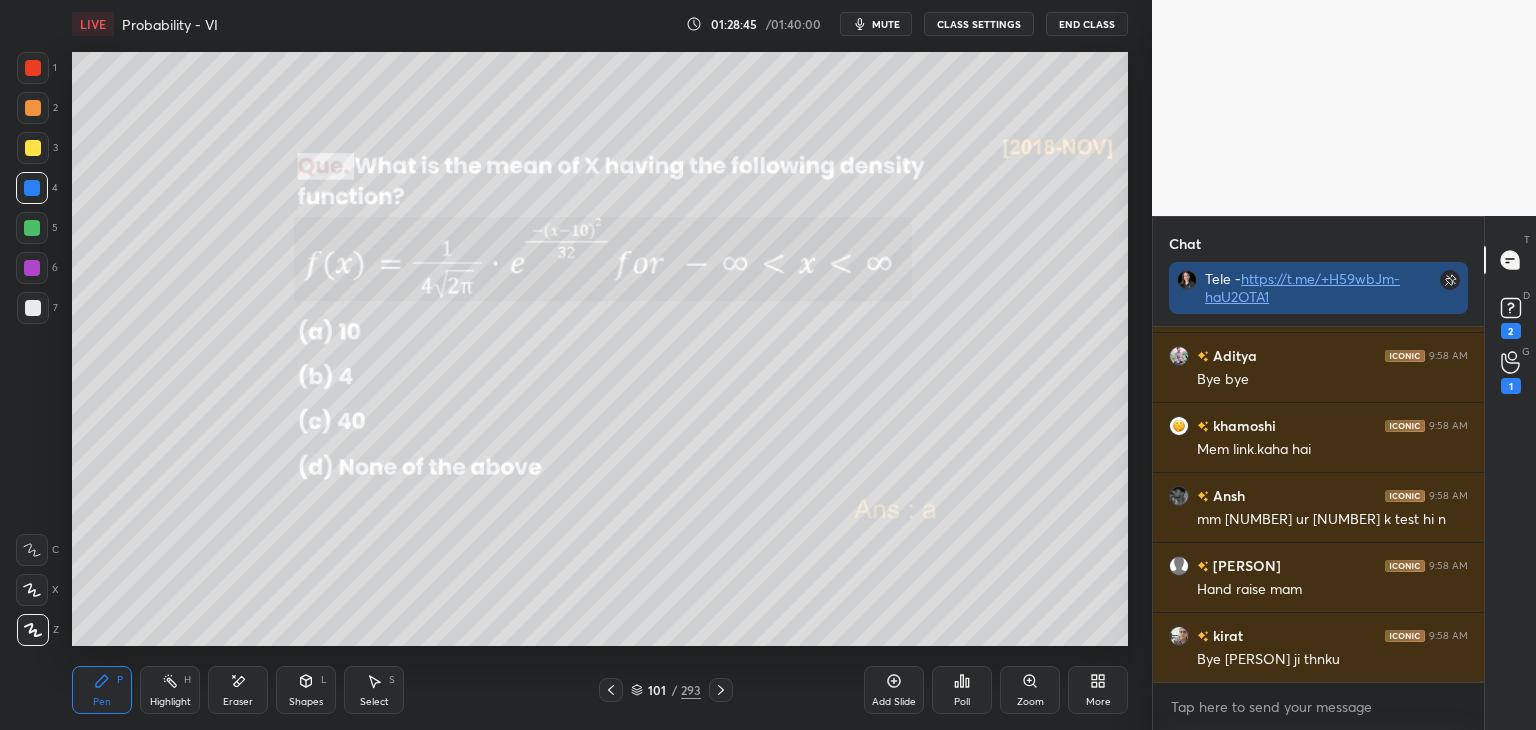 click on "https://t.me/+H59wbJm-haU2OTA1" at bounding box center (1302, 287) 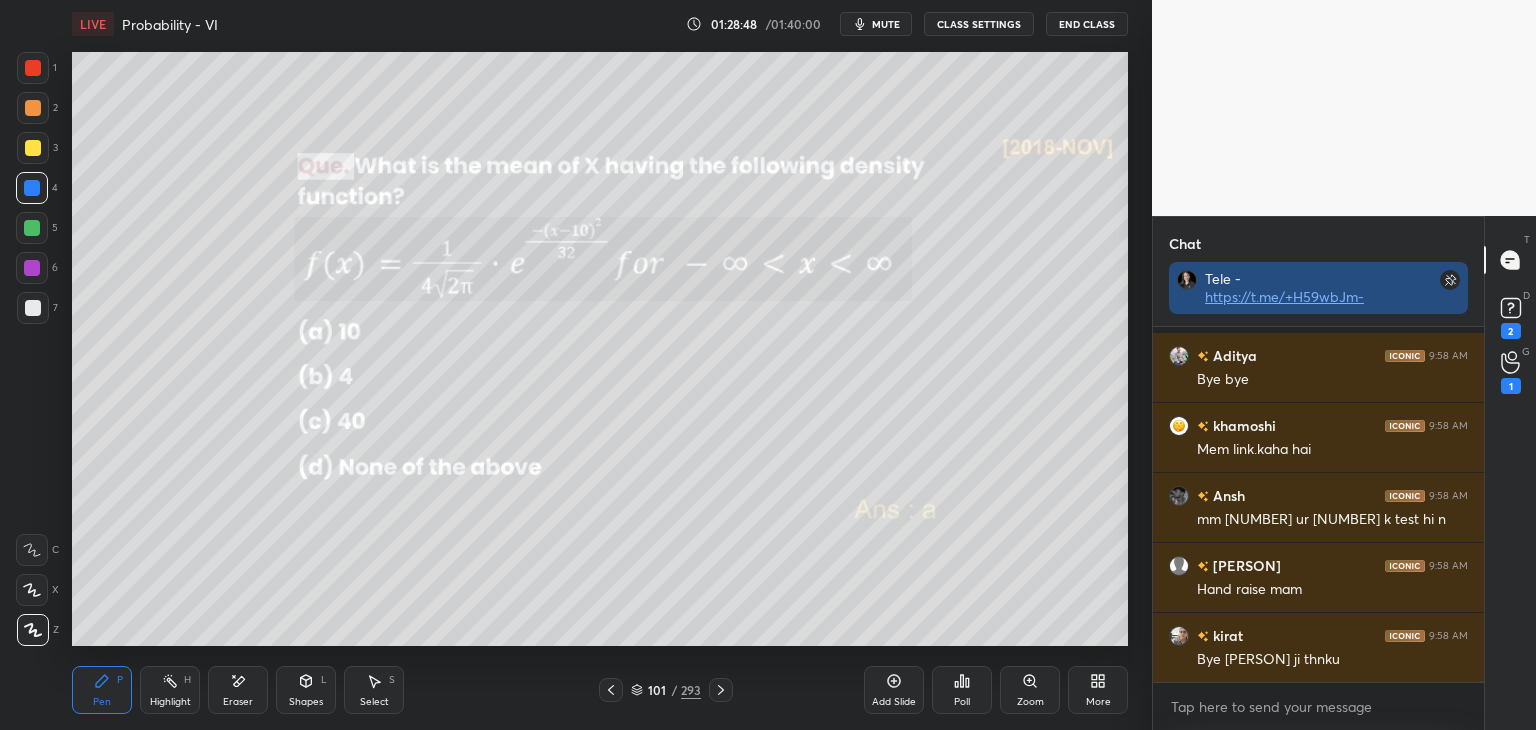 scroll, scrollTop: 118324, scrollLeft: 0, axis: vertical 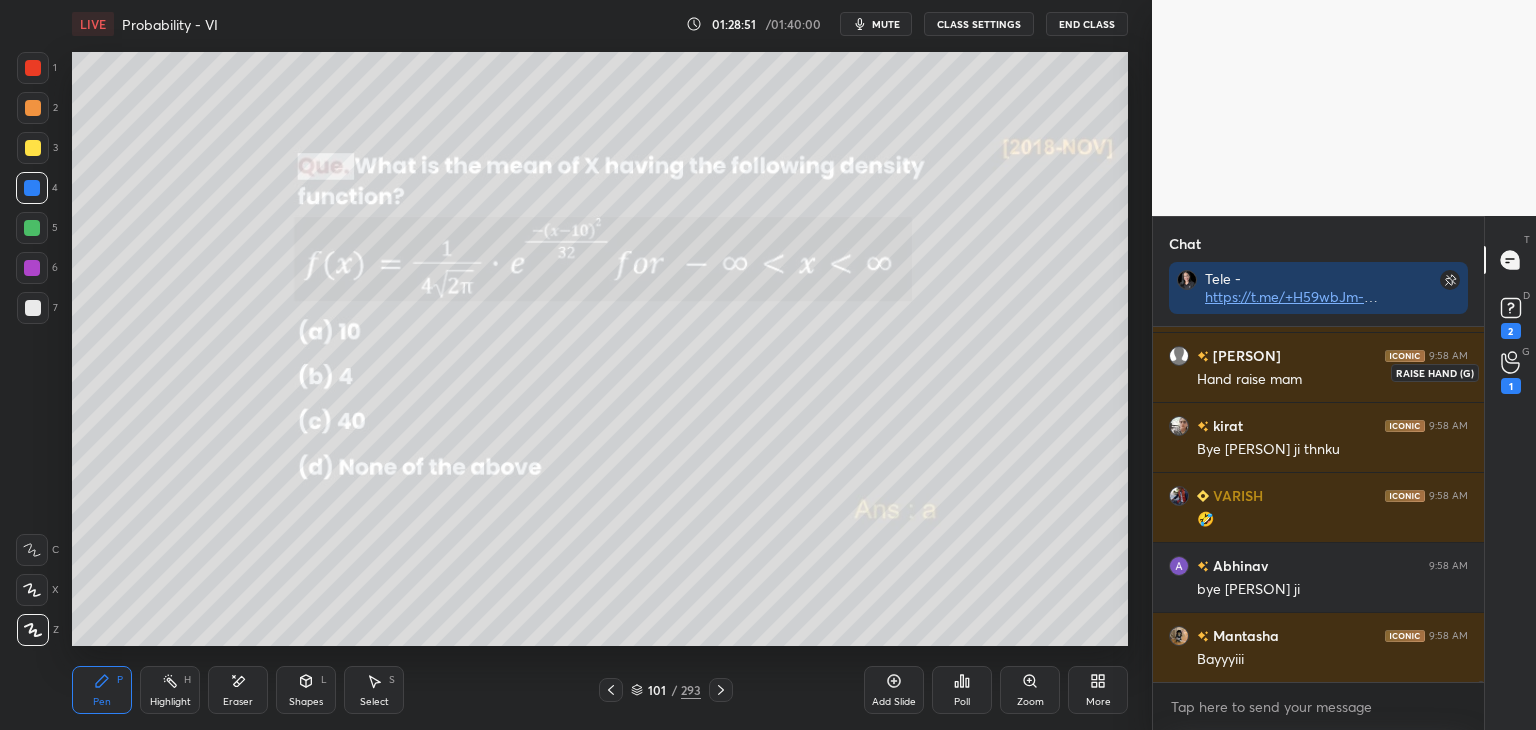 click on "1" at bounding box center (1511, 372) 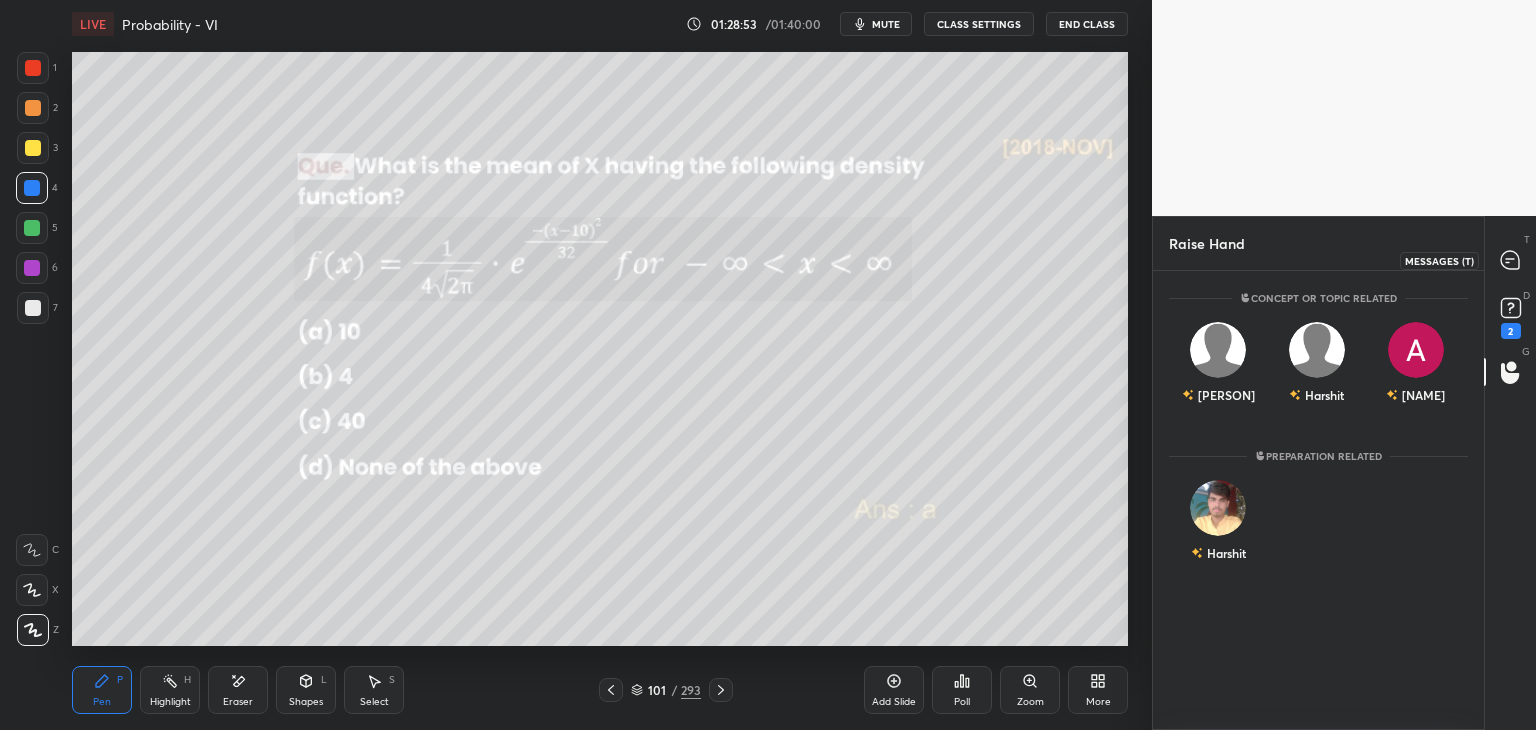 click 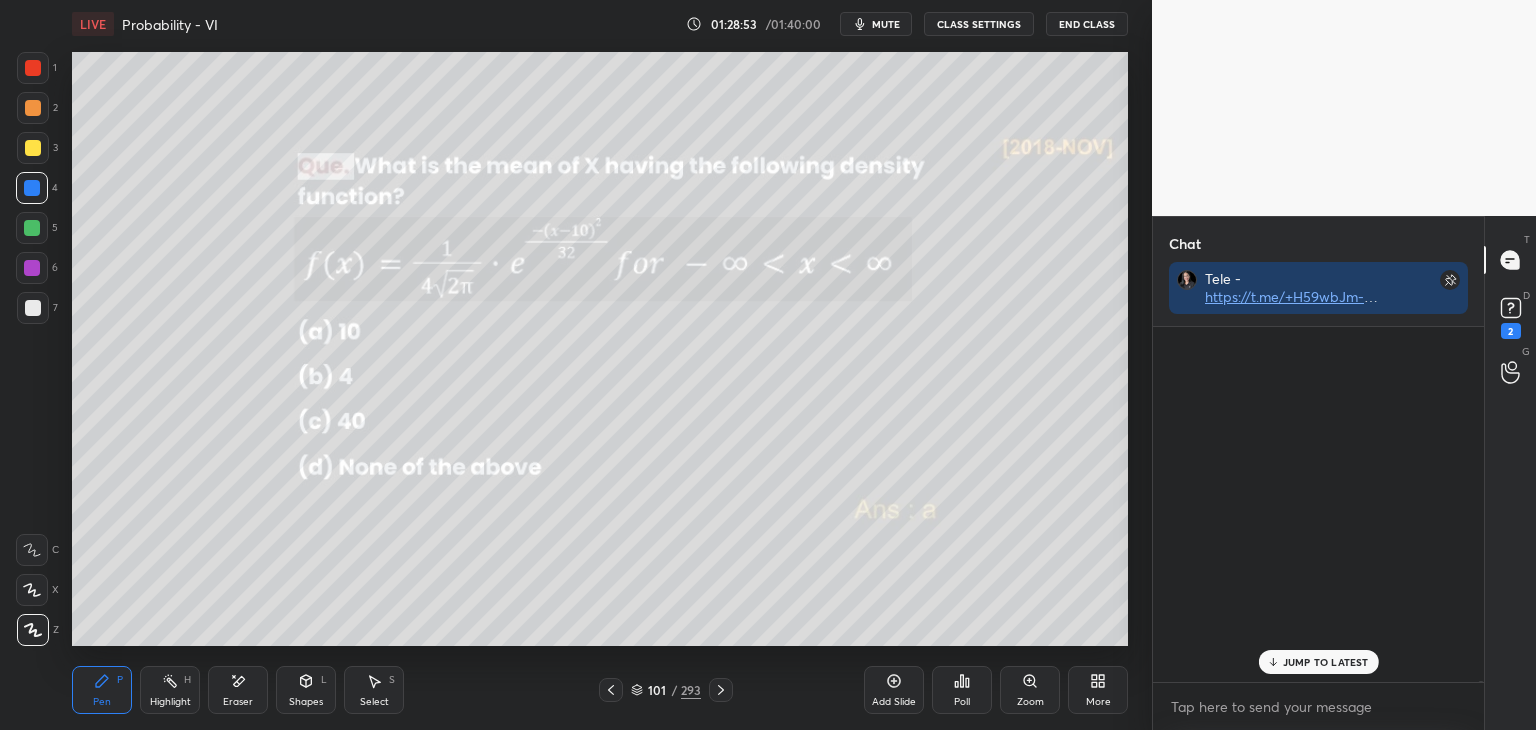 scroll, scrollTop: 118734, scrollLeft: 0, axis: vertical 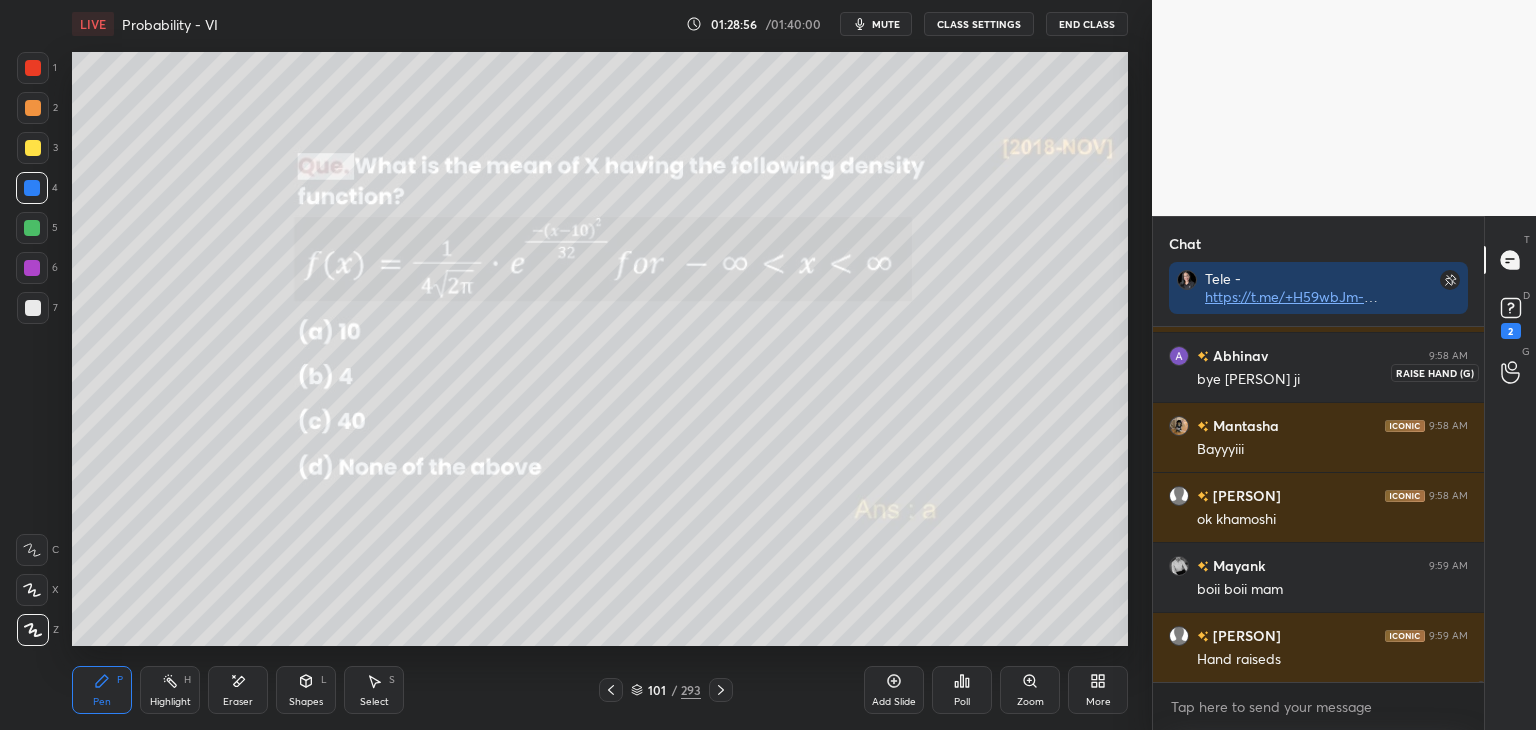 click at bounding box center [1511, 372] 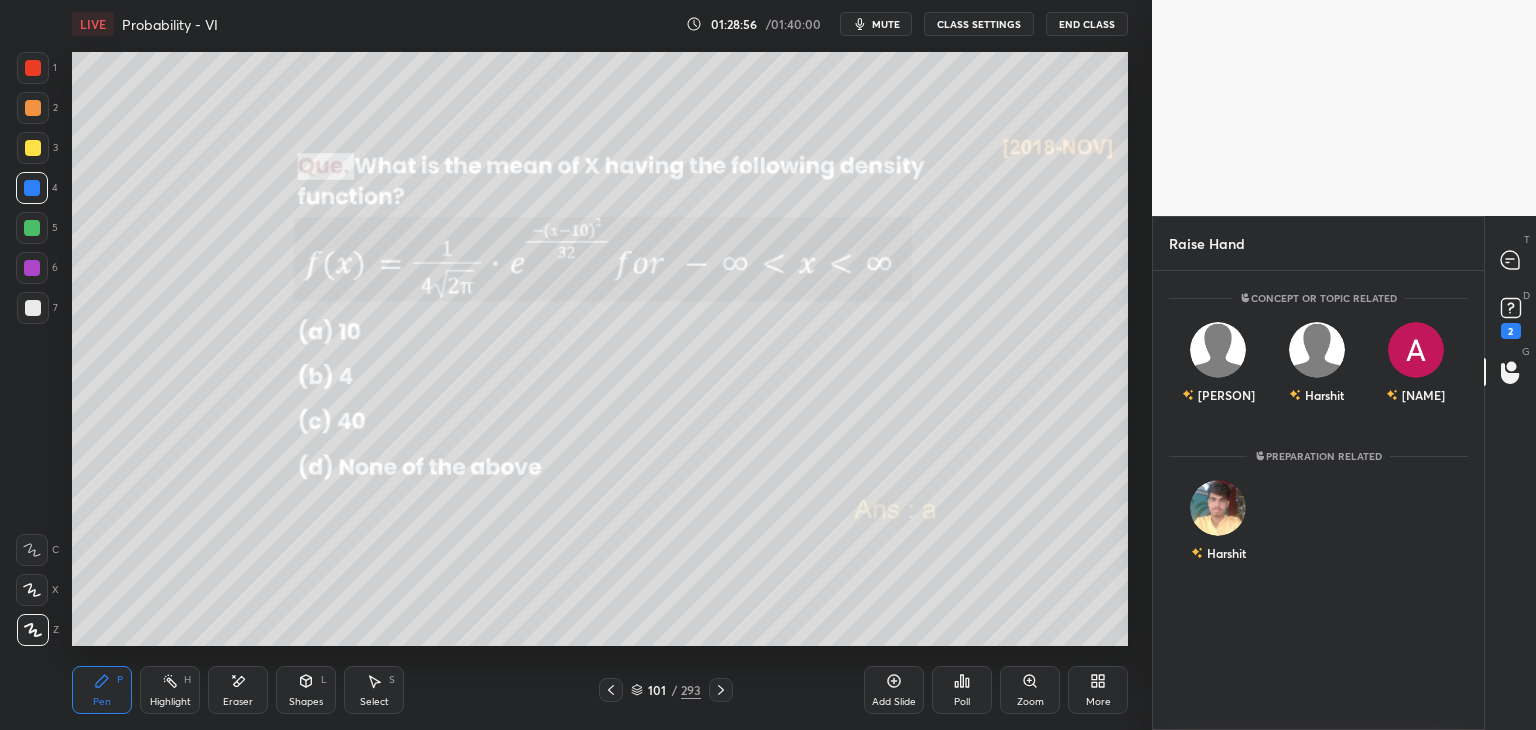 scroll, scrollTop: 453, scrollLeft: 325, axis: both 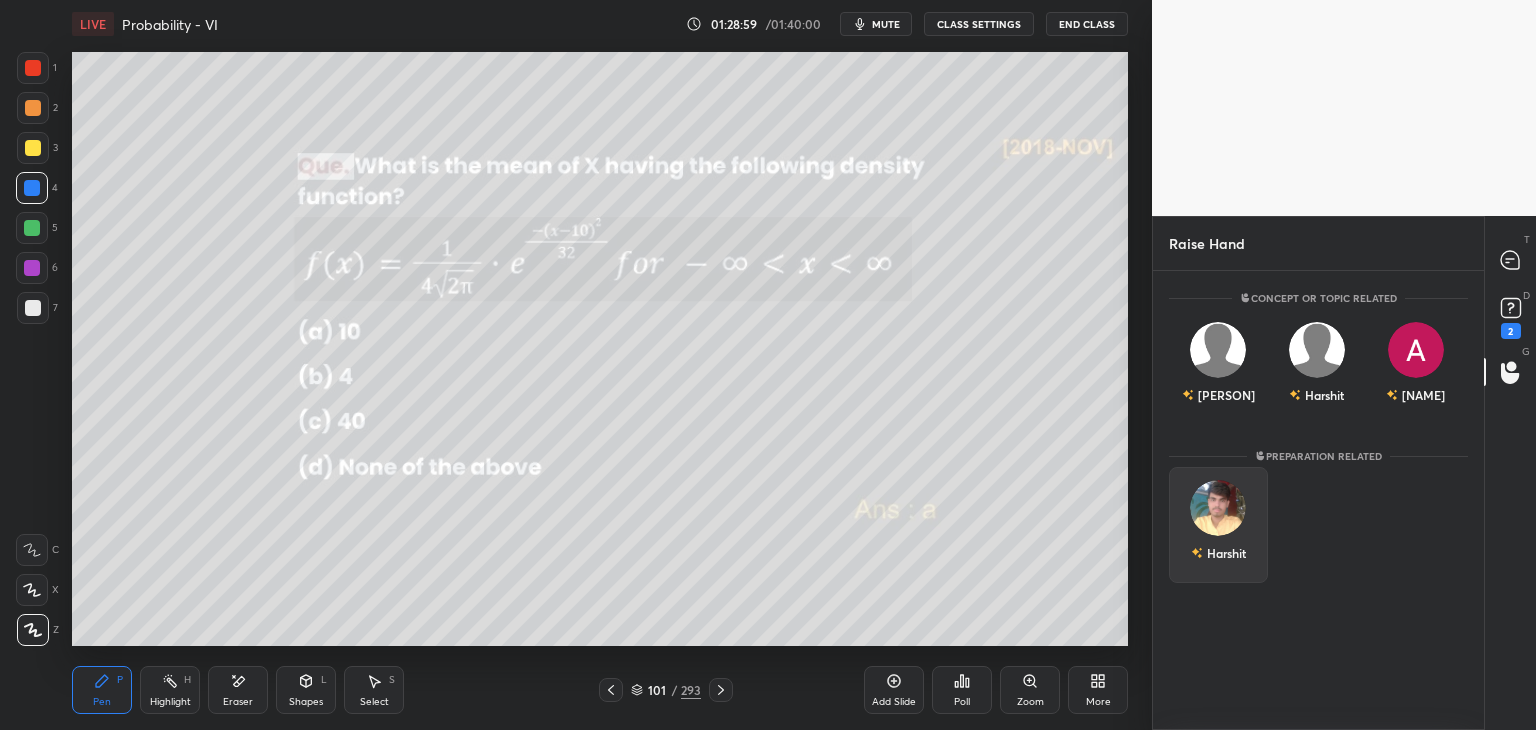 click on "Harshit" at bounding box center (1218, 525) 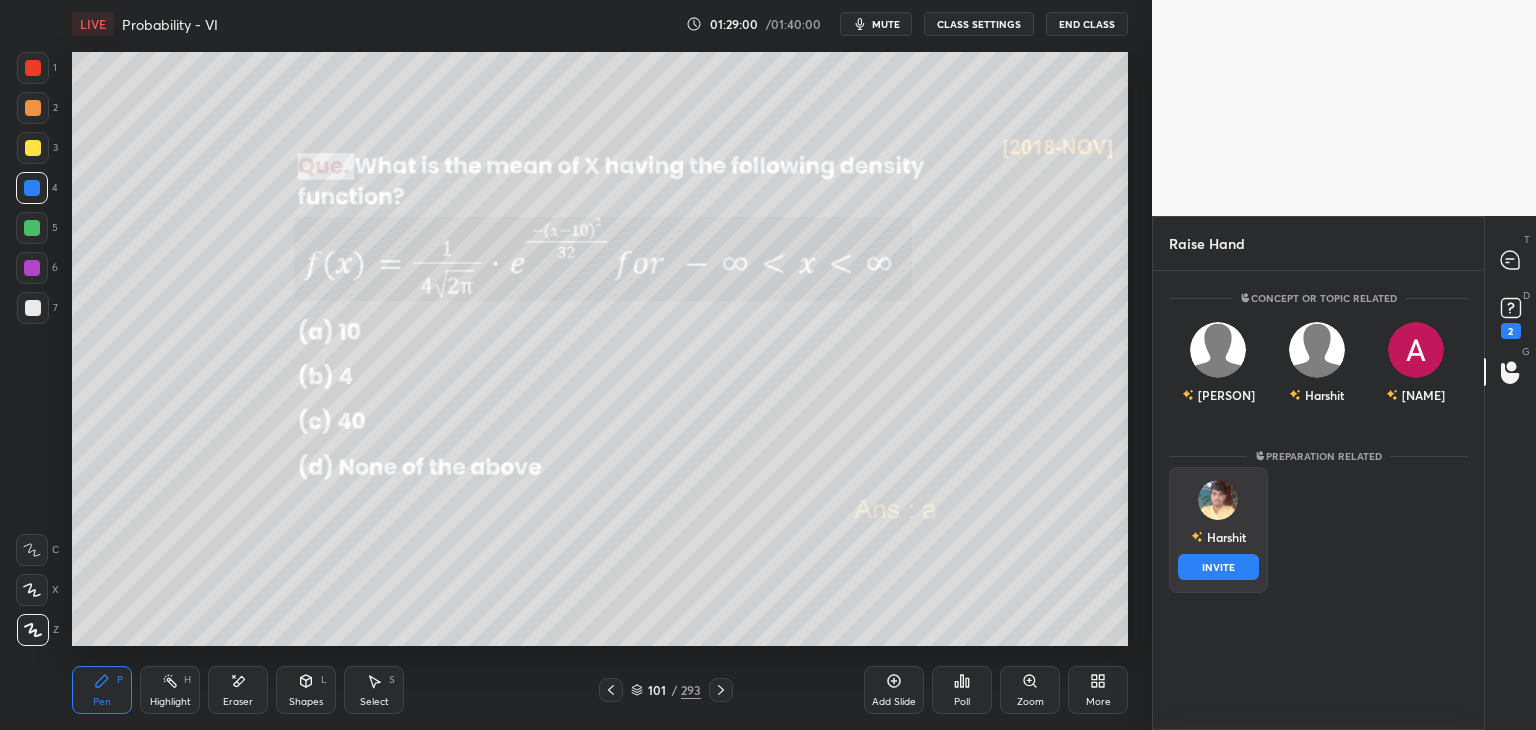 click on "INVITE" at bounding box center (1218, 567) 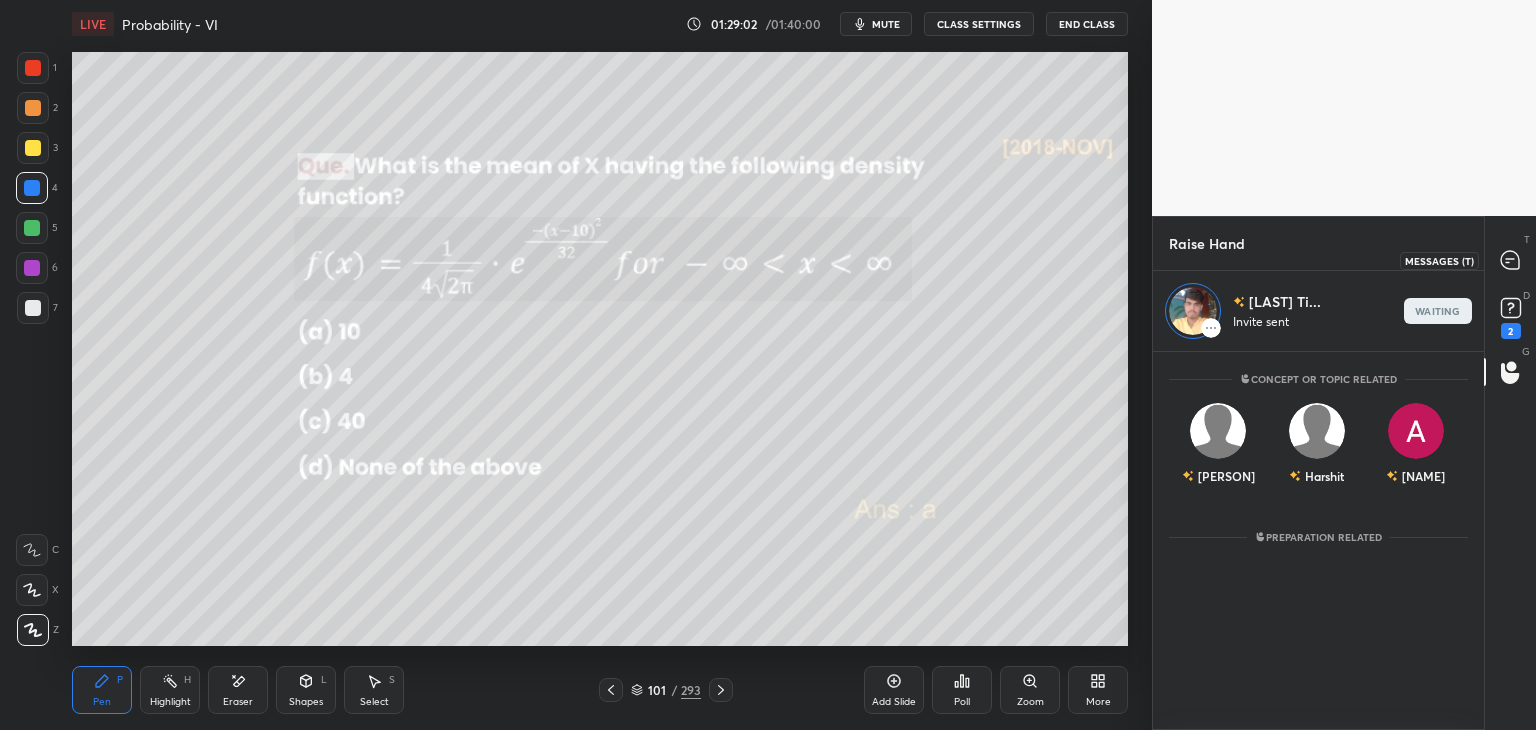 click 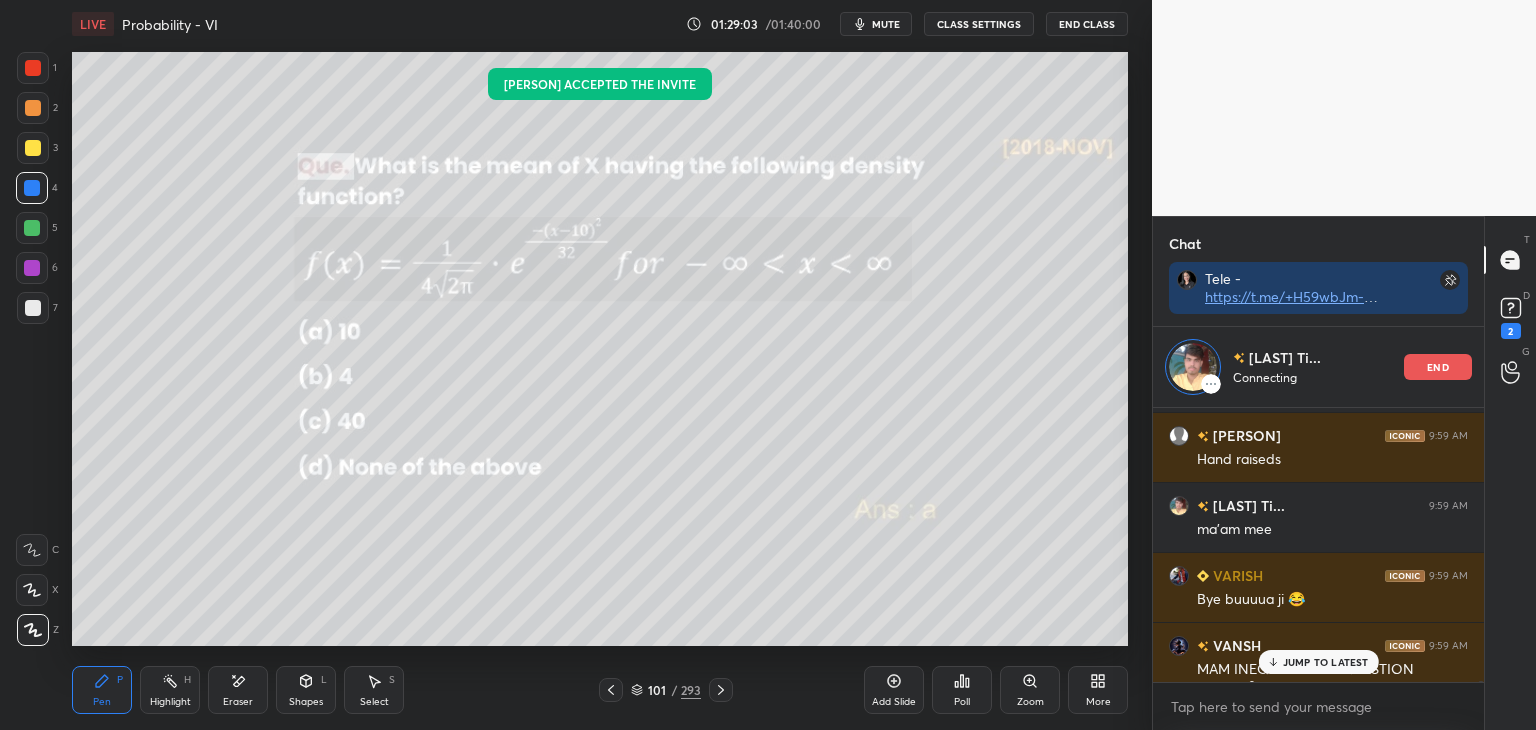 click on "JUMP TO LATEST" at bounding box center (1326, 662) 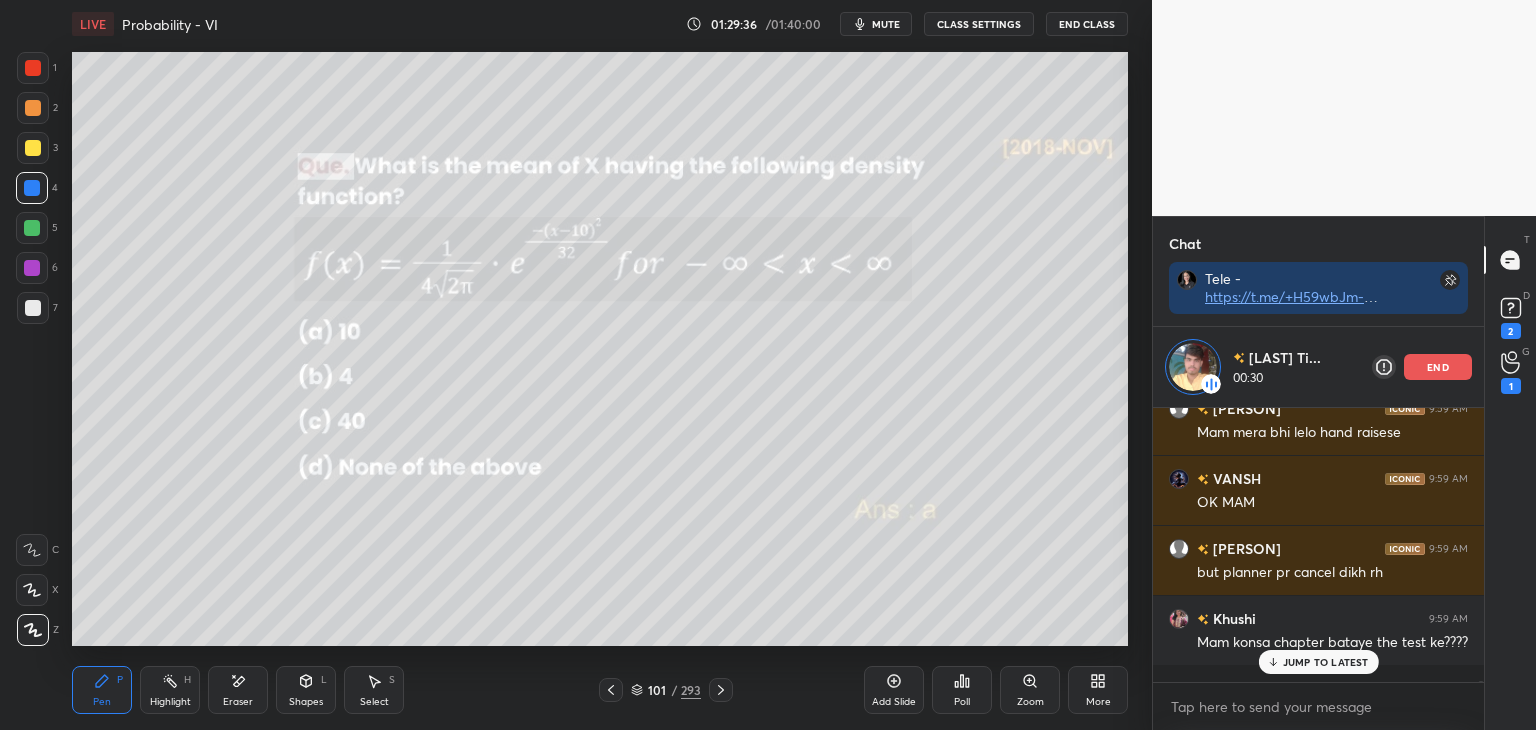 click on "end" at bounding box center (1438, 367) 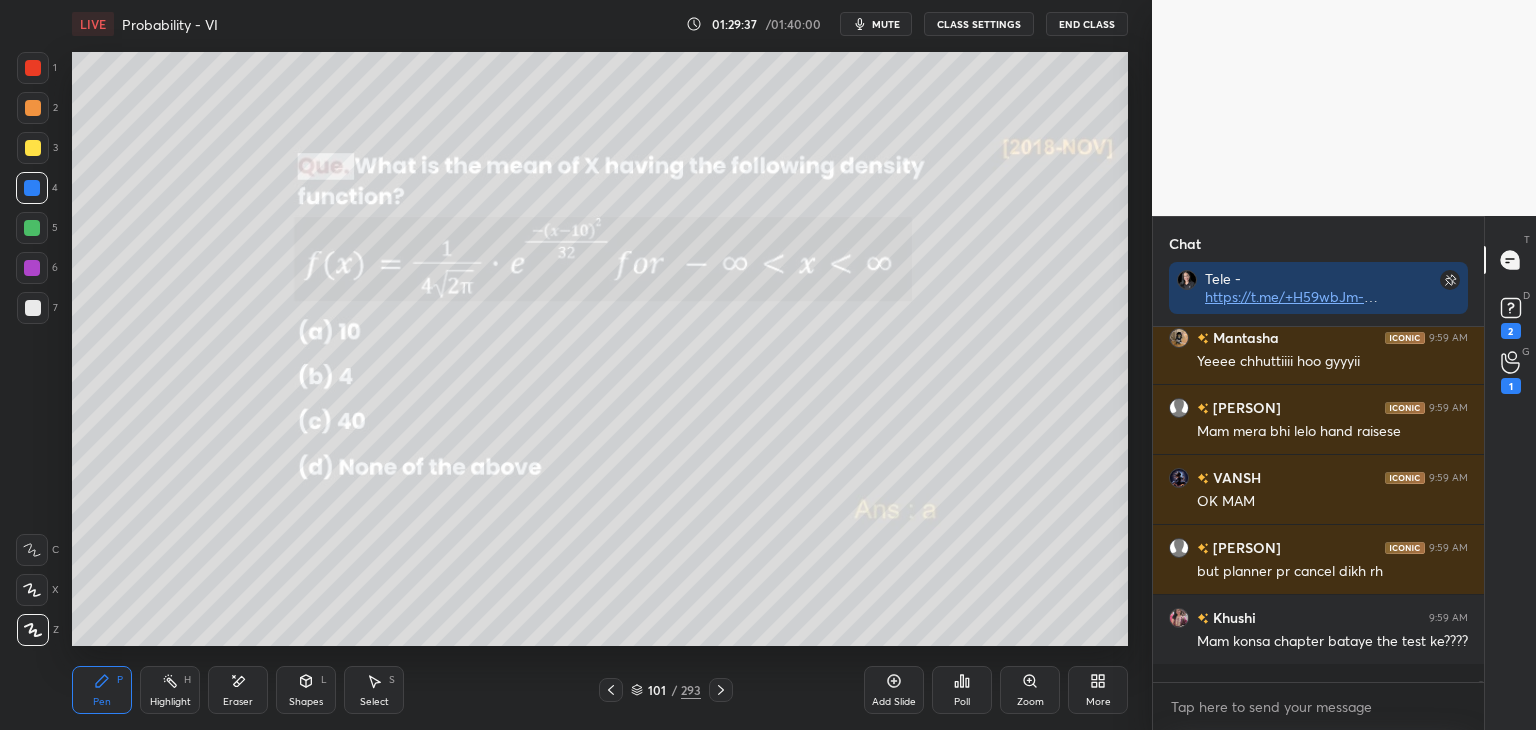 scroll, scrollTop: 6, scrollLeft: 6, axis: both 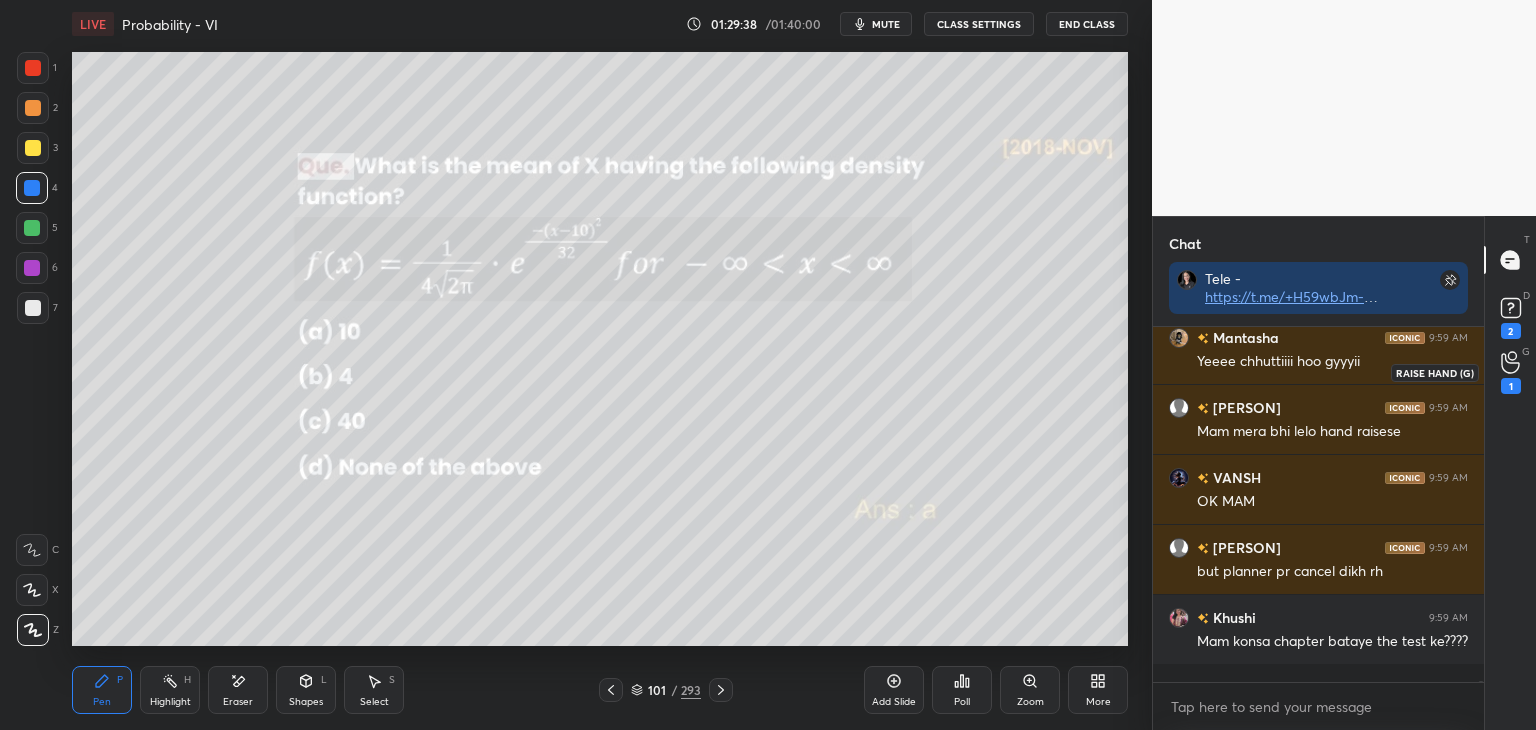 click 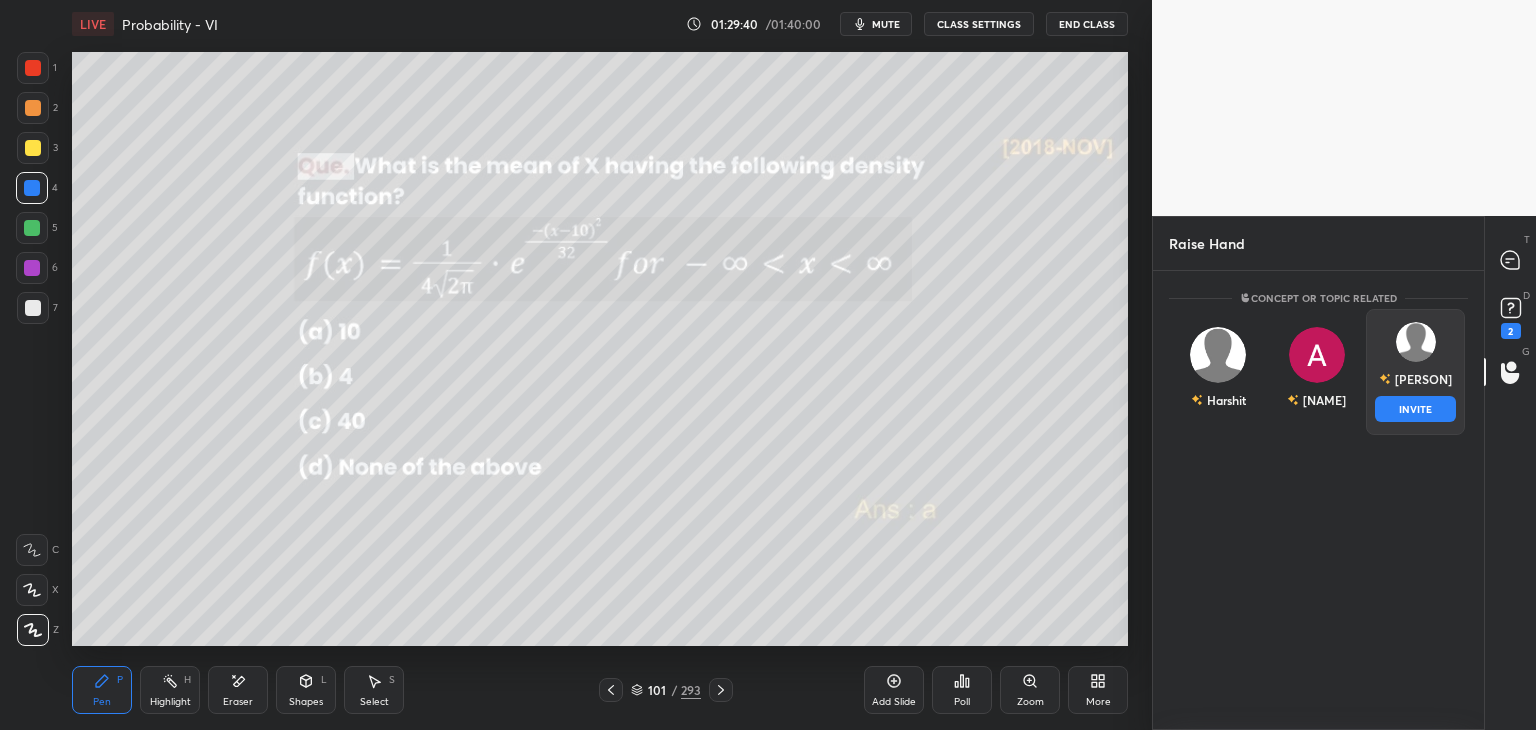 click on "[PERSON] INVITE" at bounding box center [1415, 372] 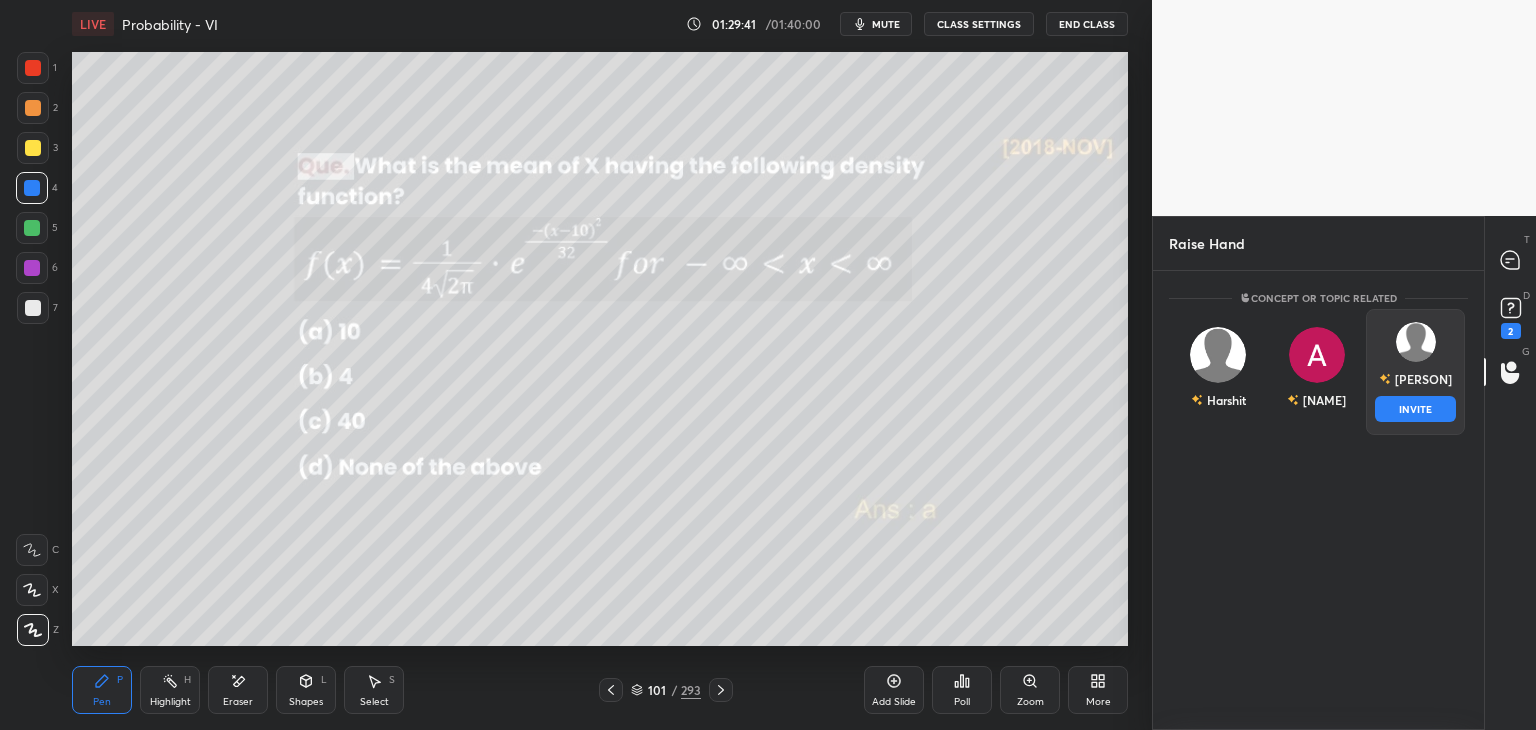click on "INVITE" at bounding box center (1415, 409) 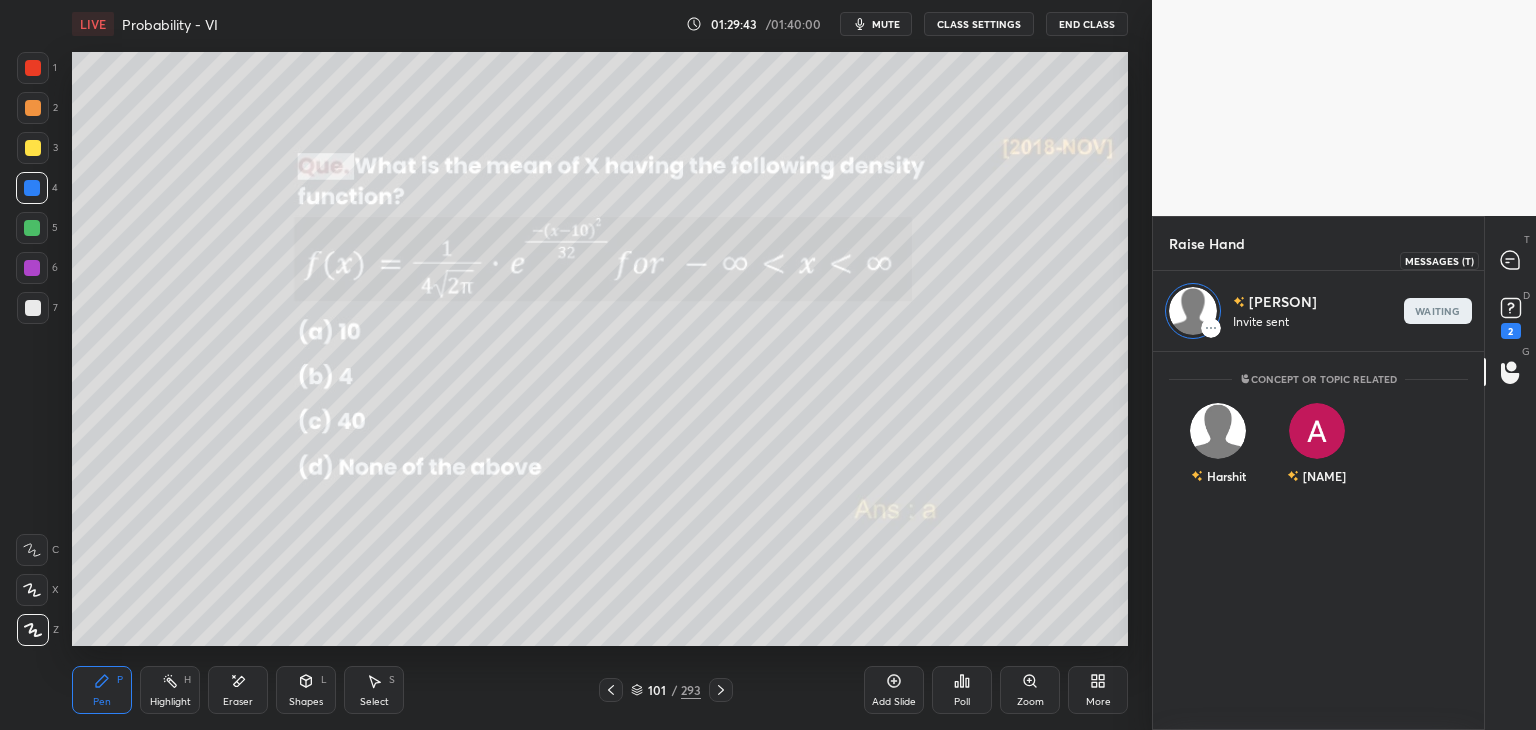 click 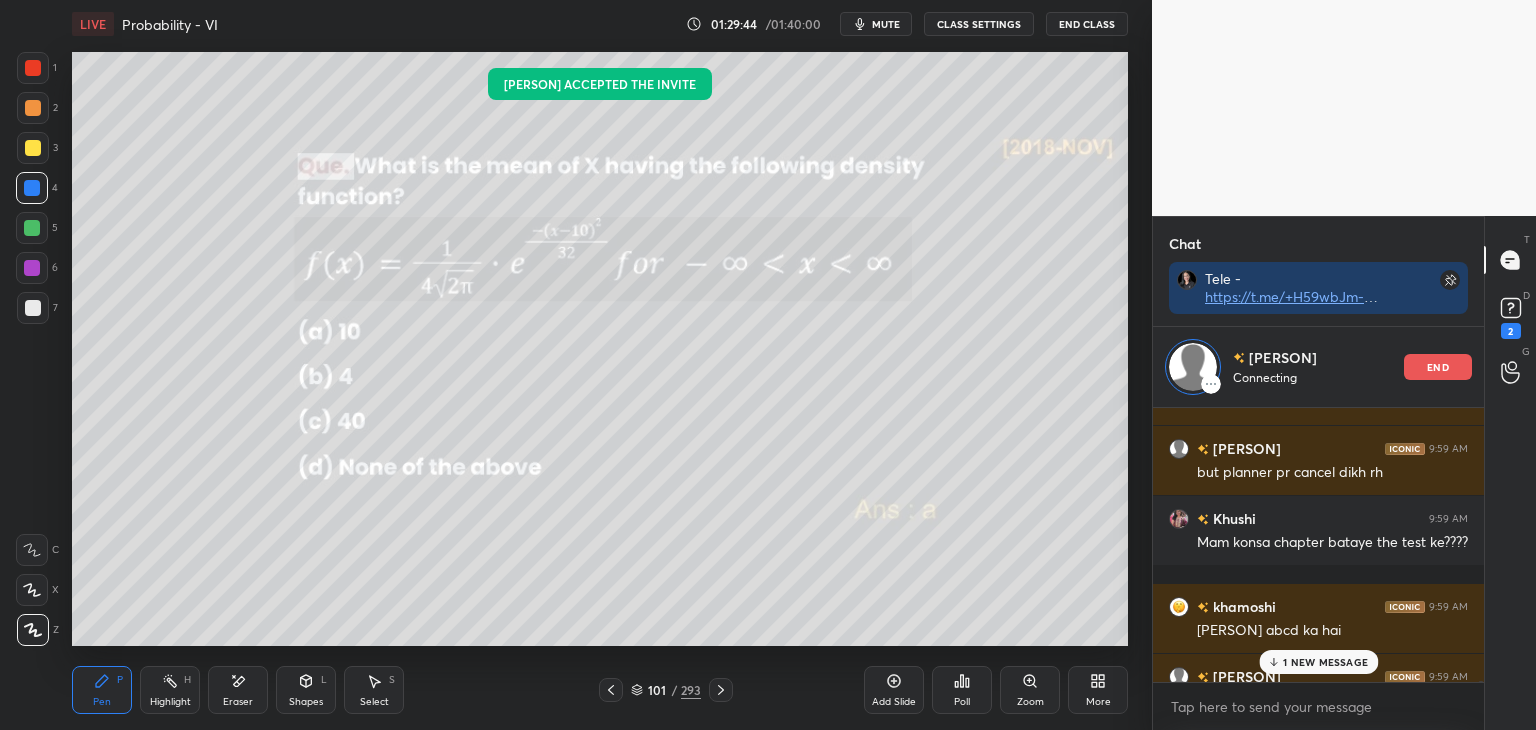 click on "1 NEW MESSAGE" at bounding box center [1325, 662] 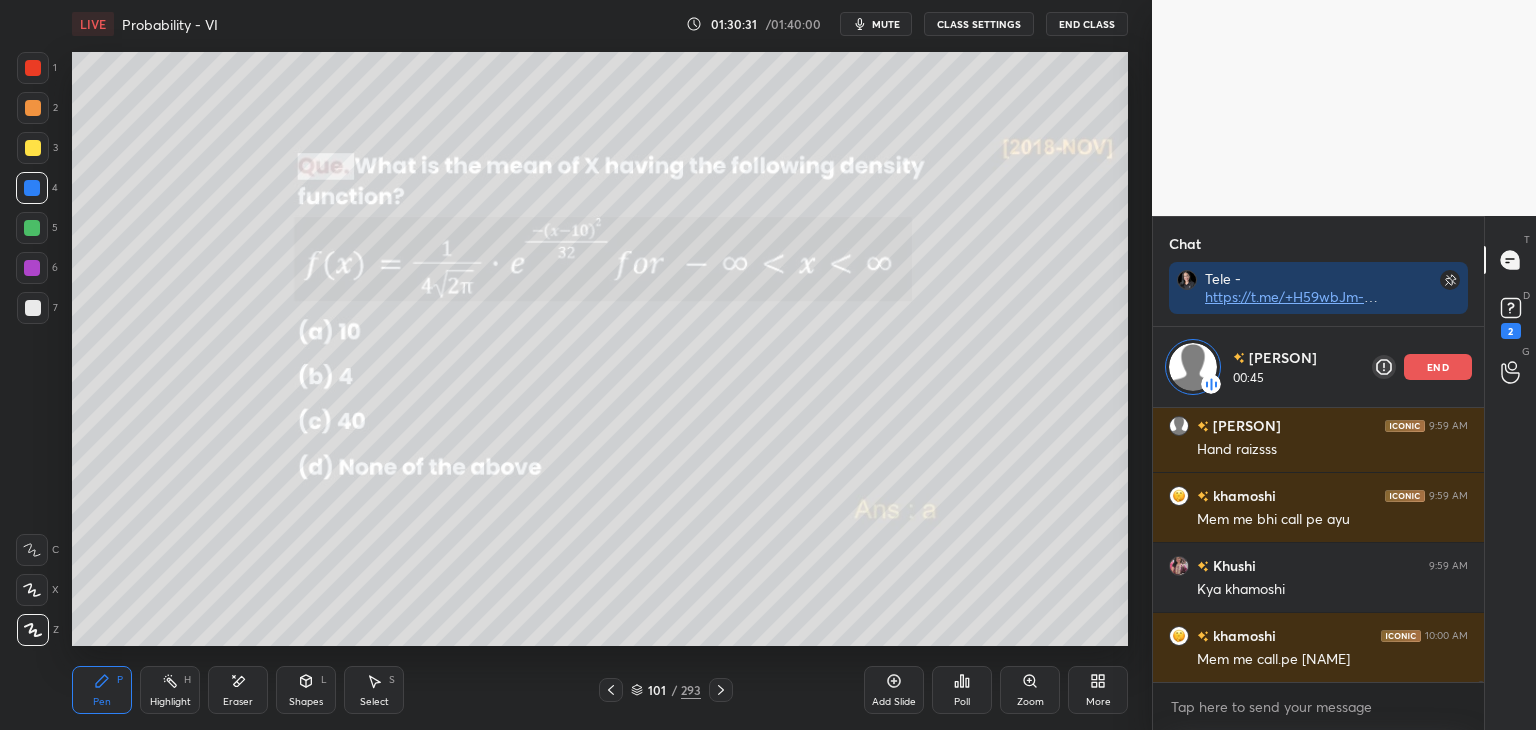 scroll, scrollTop: 120060, scrollLeft: 0, axis: vertical 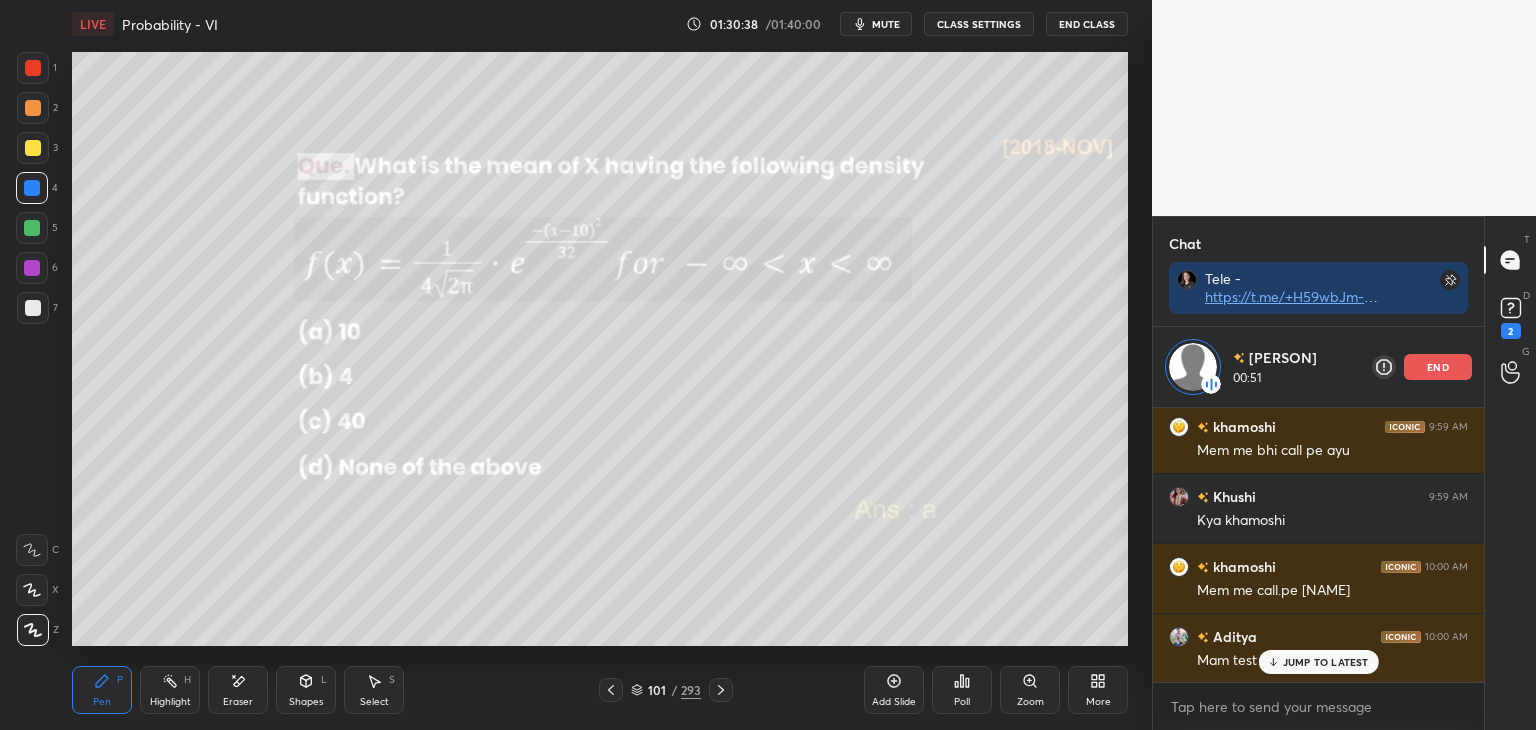 click on "end" at bounding box center (1438, 367) 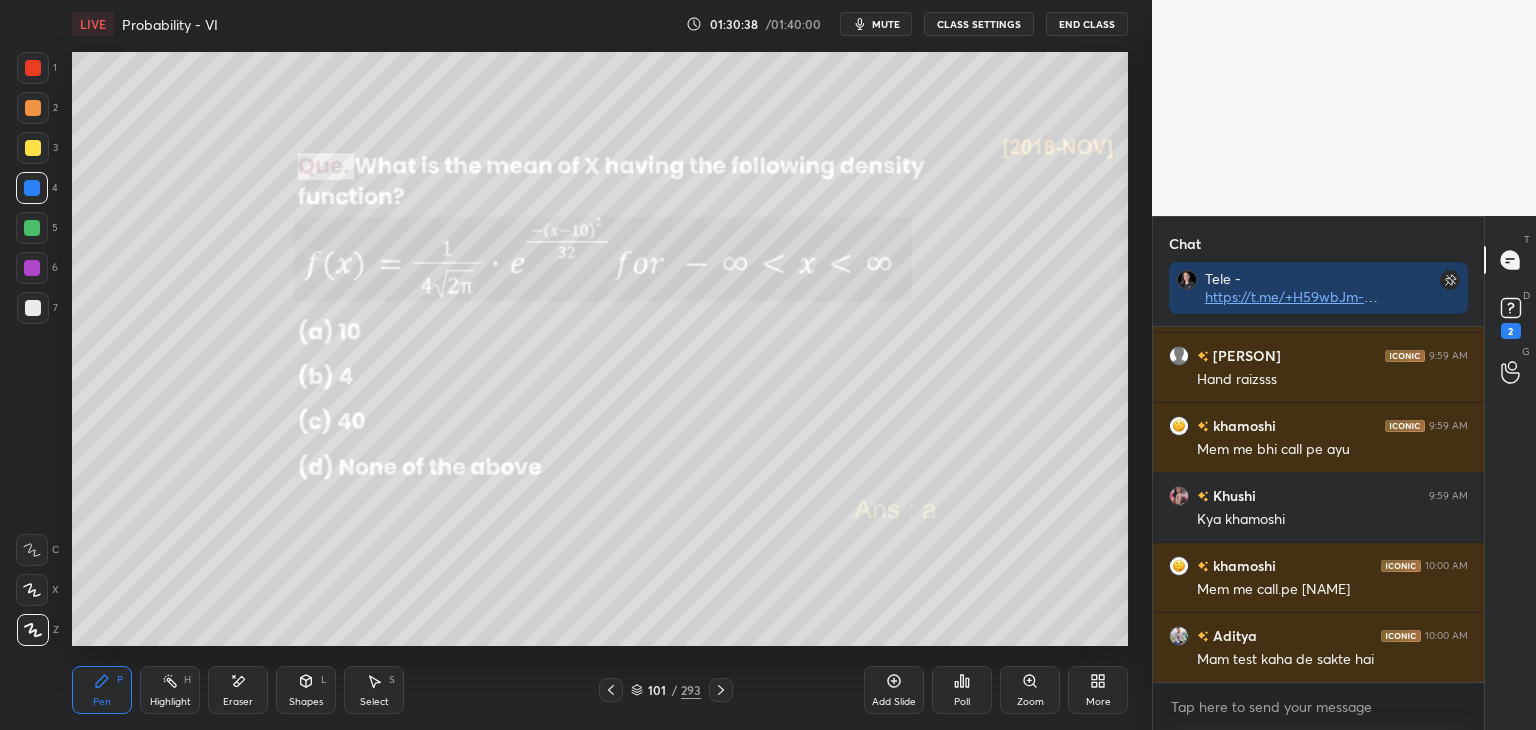scroll, scrollTop: 6, scrollLeft: 6, axis: both 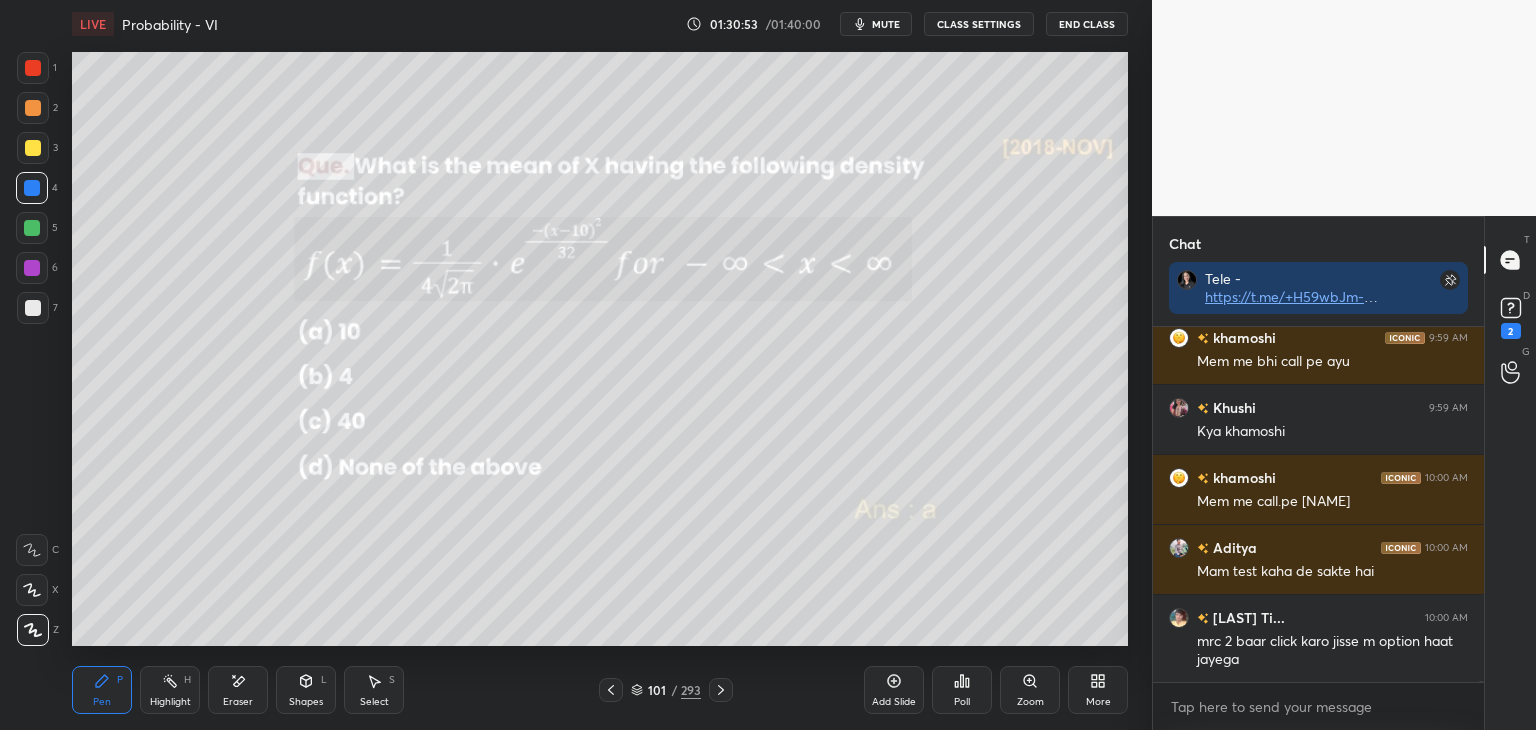 click on "/" at bounding box center [674, 690] 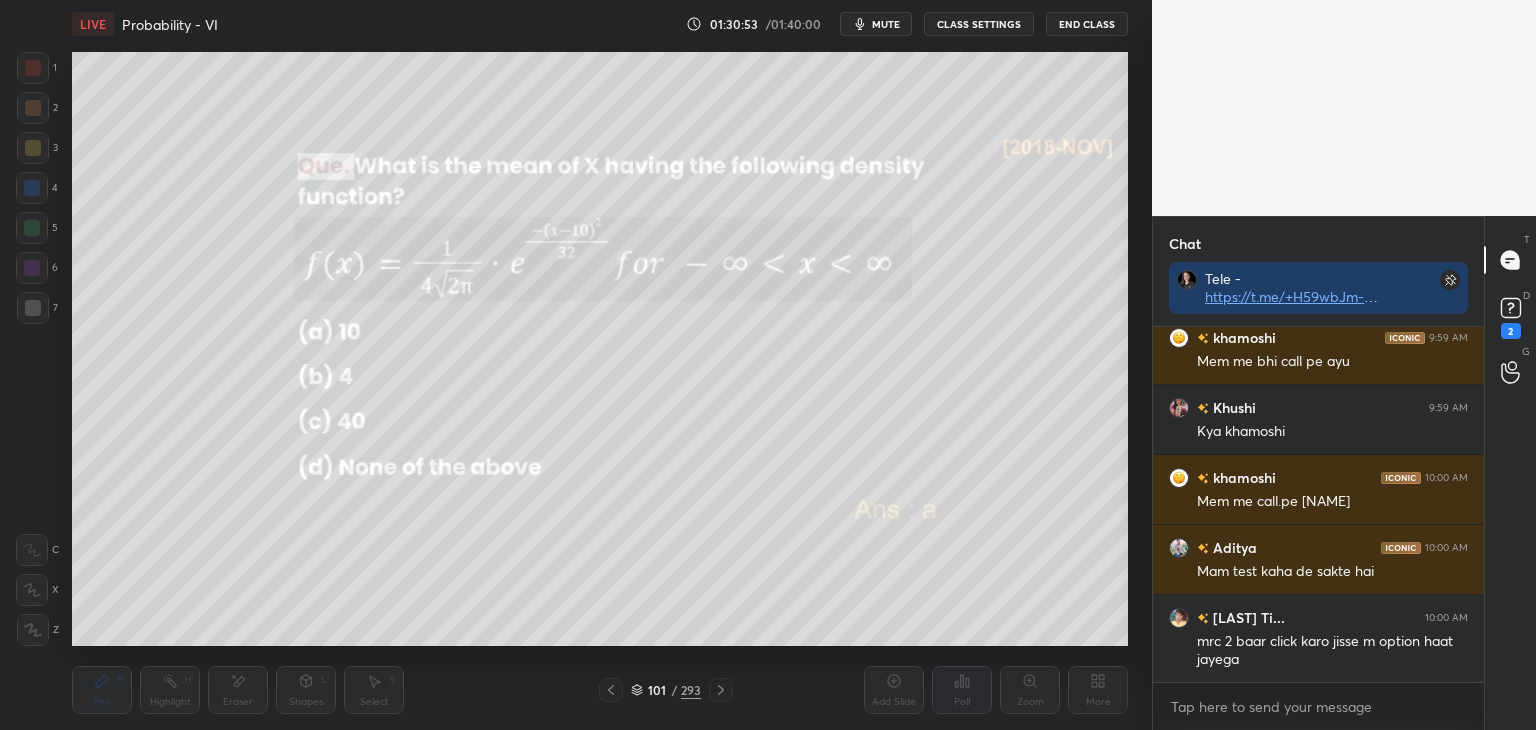 scroll, scrollTop: 120138, scrollLeft: 0, axis: vertical 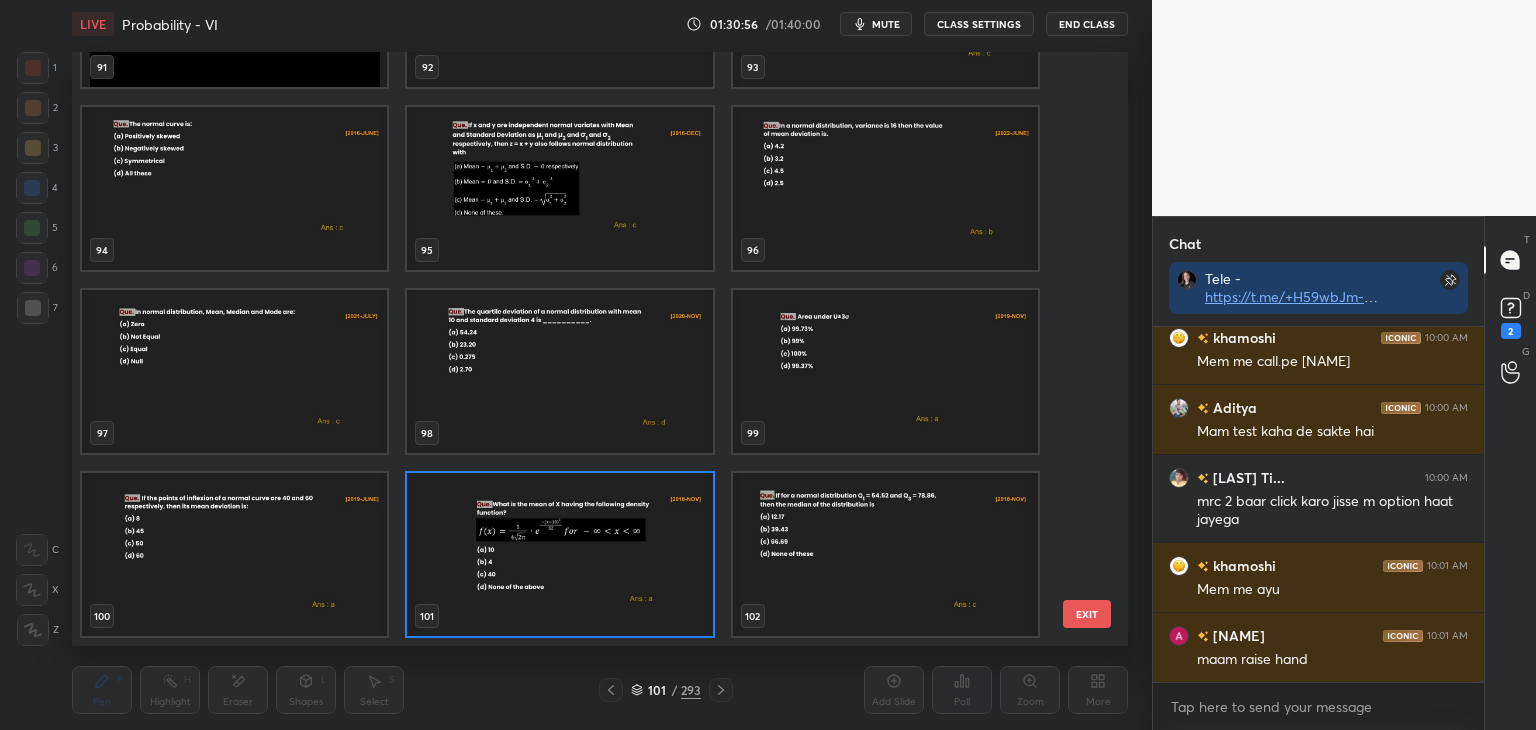 click on "91 92 93 94 95 96 97 98 99 100 101 102 103 104 105" at bounding box center [582, 349] 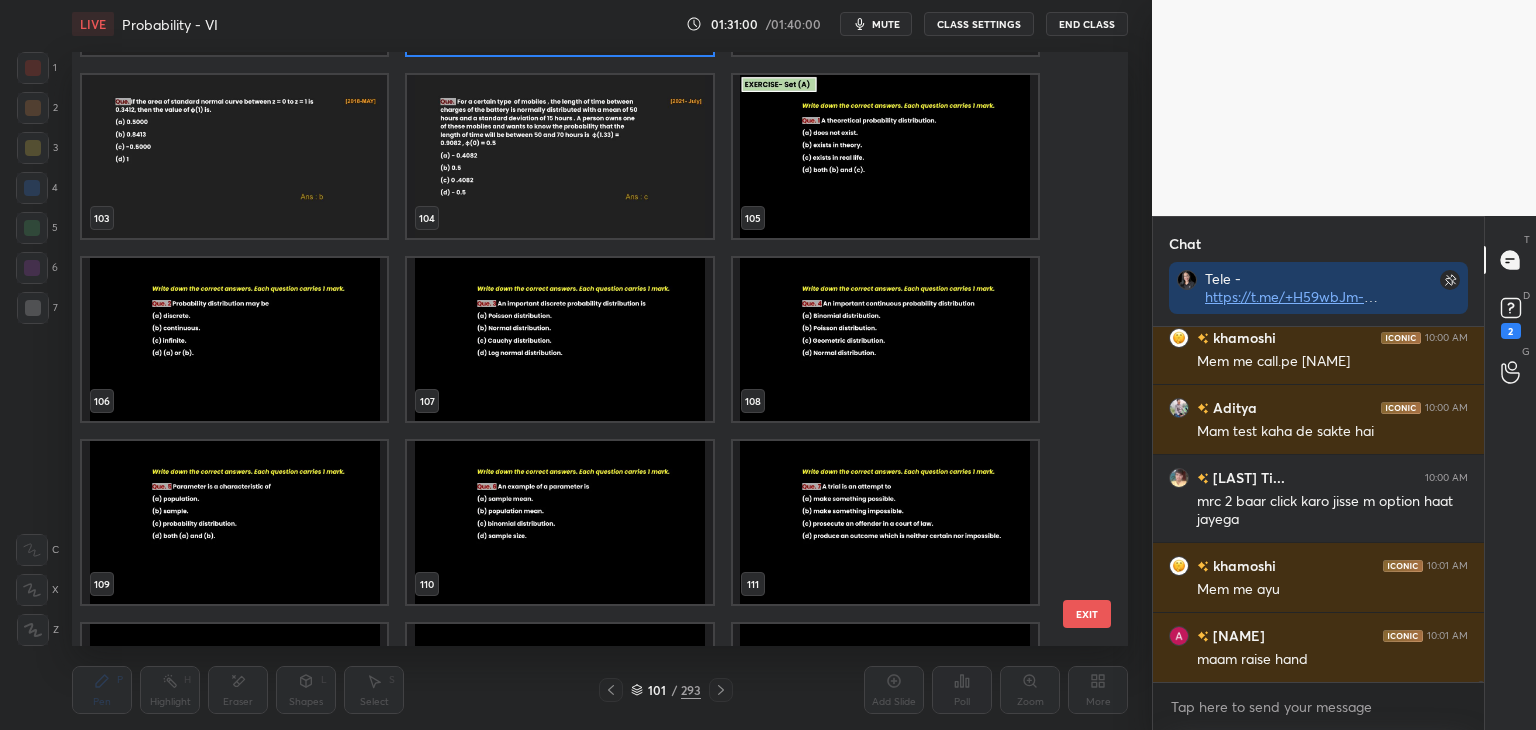 scroll, scrollTop: 7039, scrollLeft: 0, axis: vertical 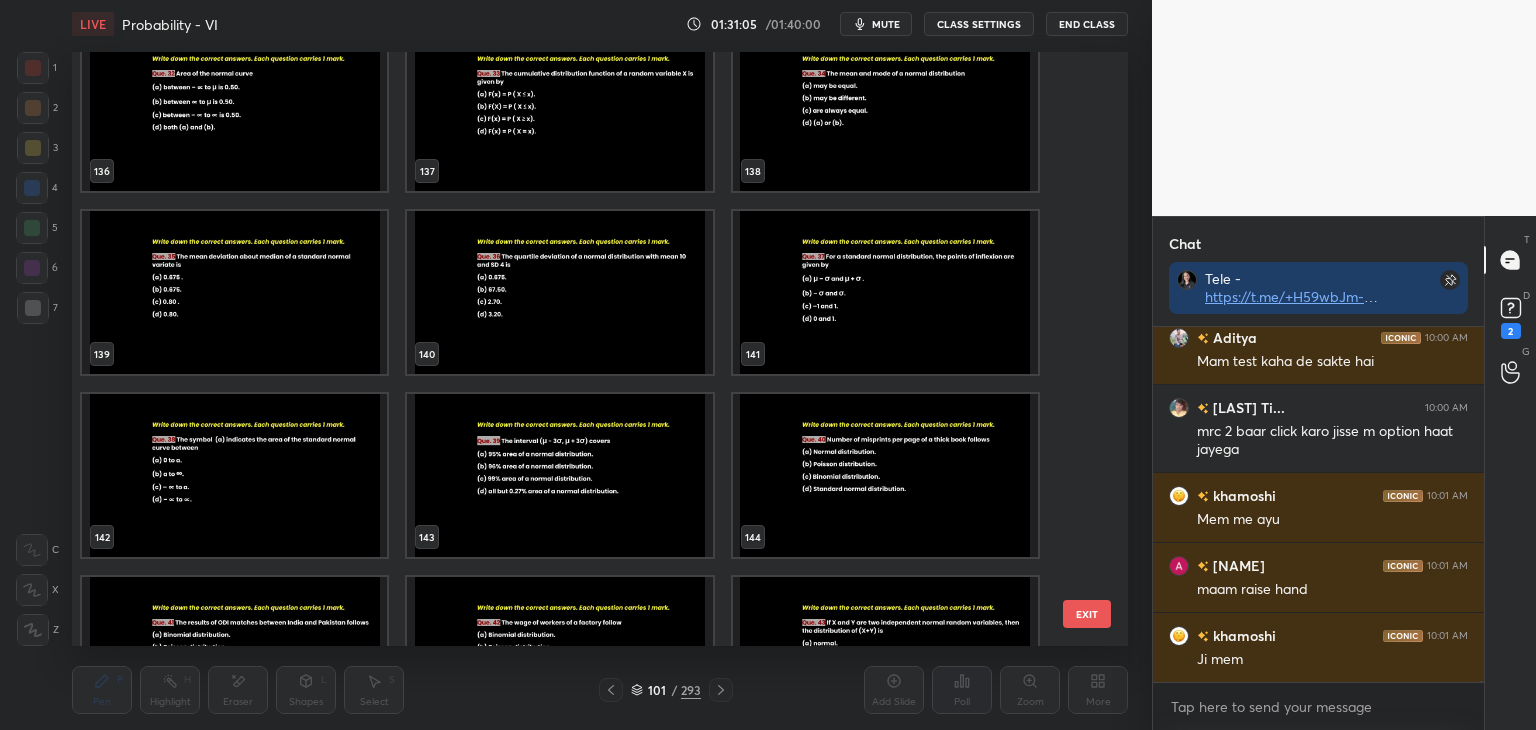 click on "EXIT" at bounding box center [1087, 614] 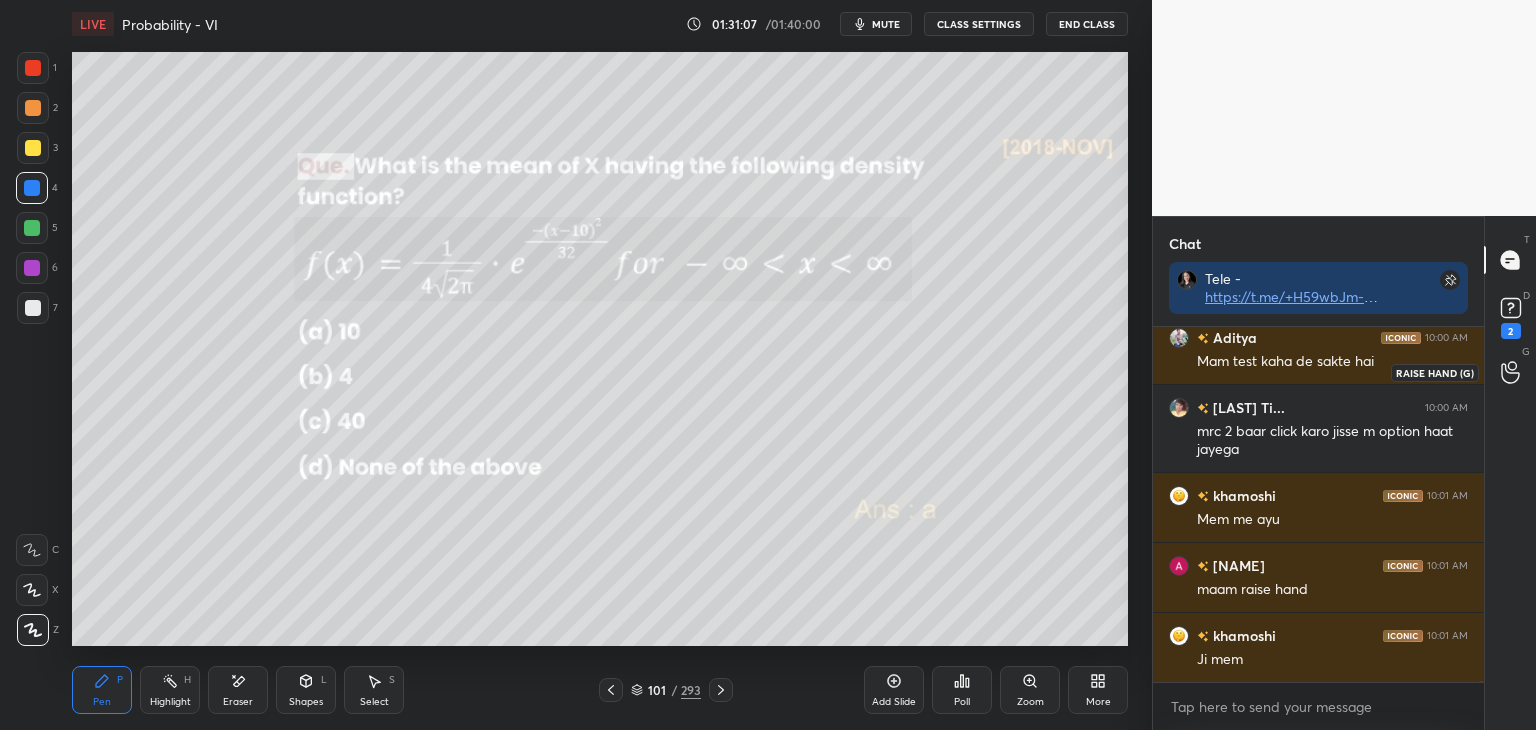 click 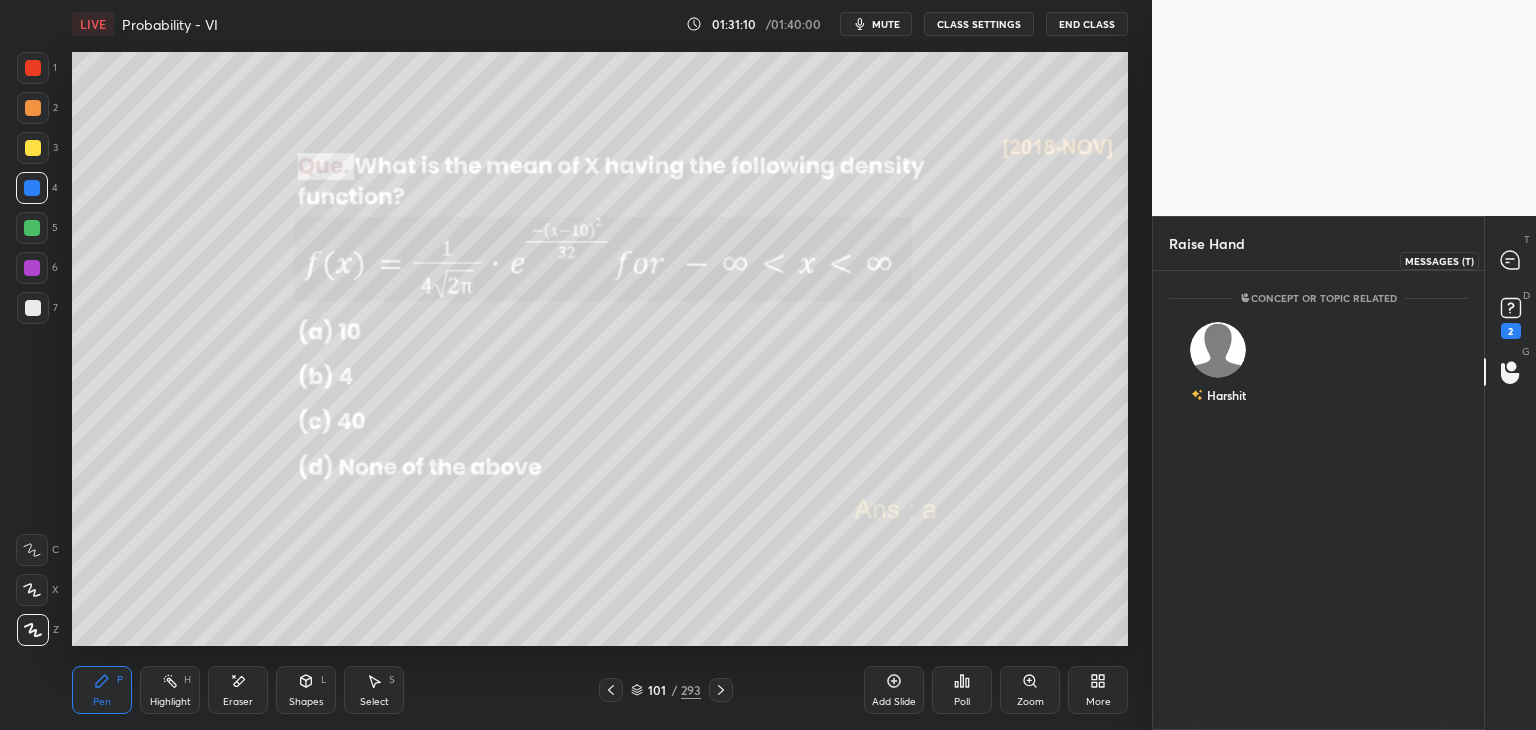 click at bounding box center (1511, 260) 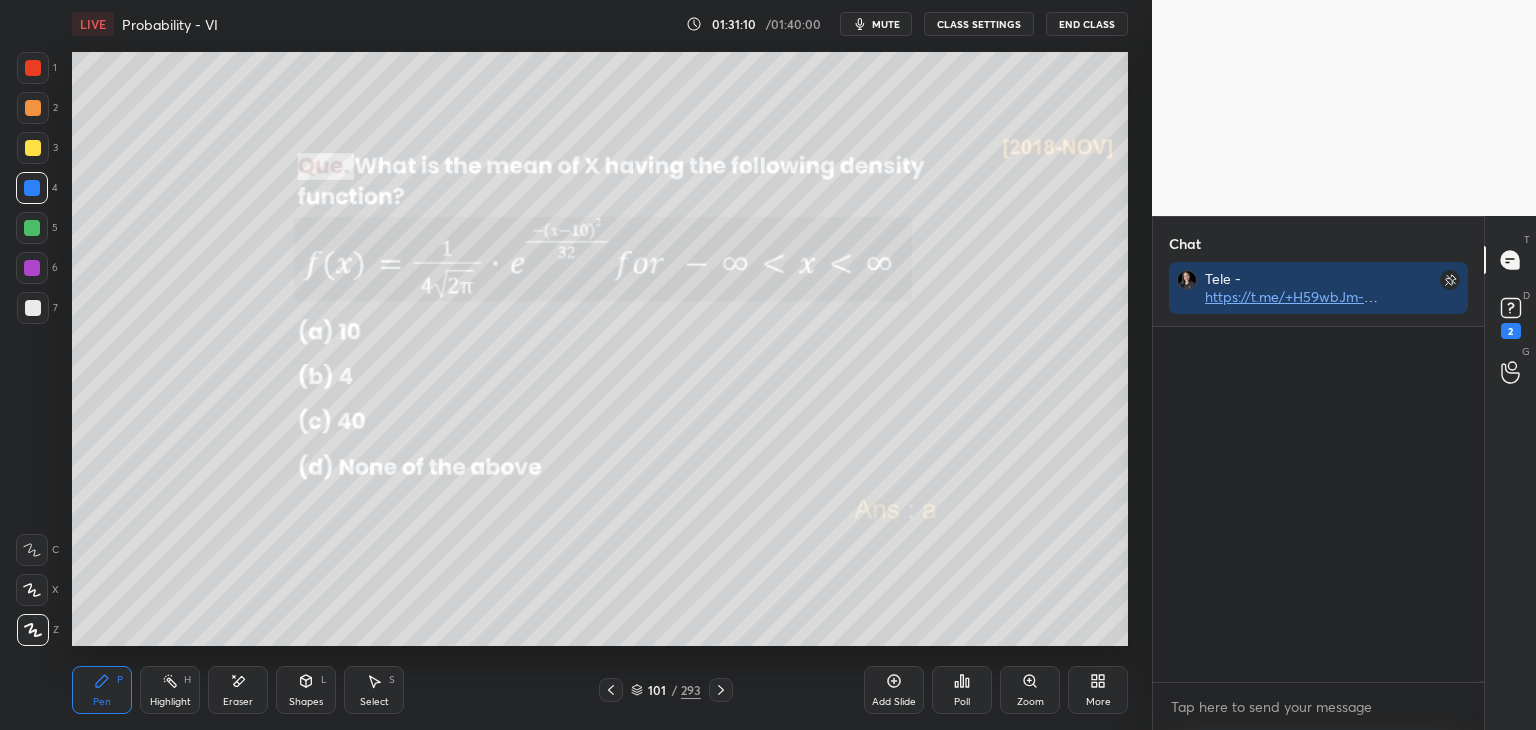 scroll, scrollTop: 120278, scrollLeft: 0, axis: vertical 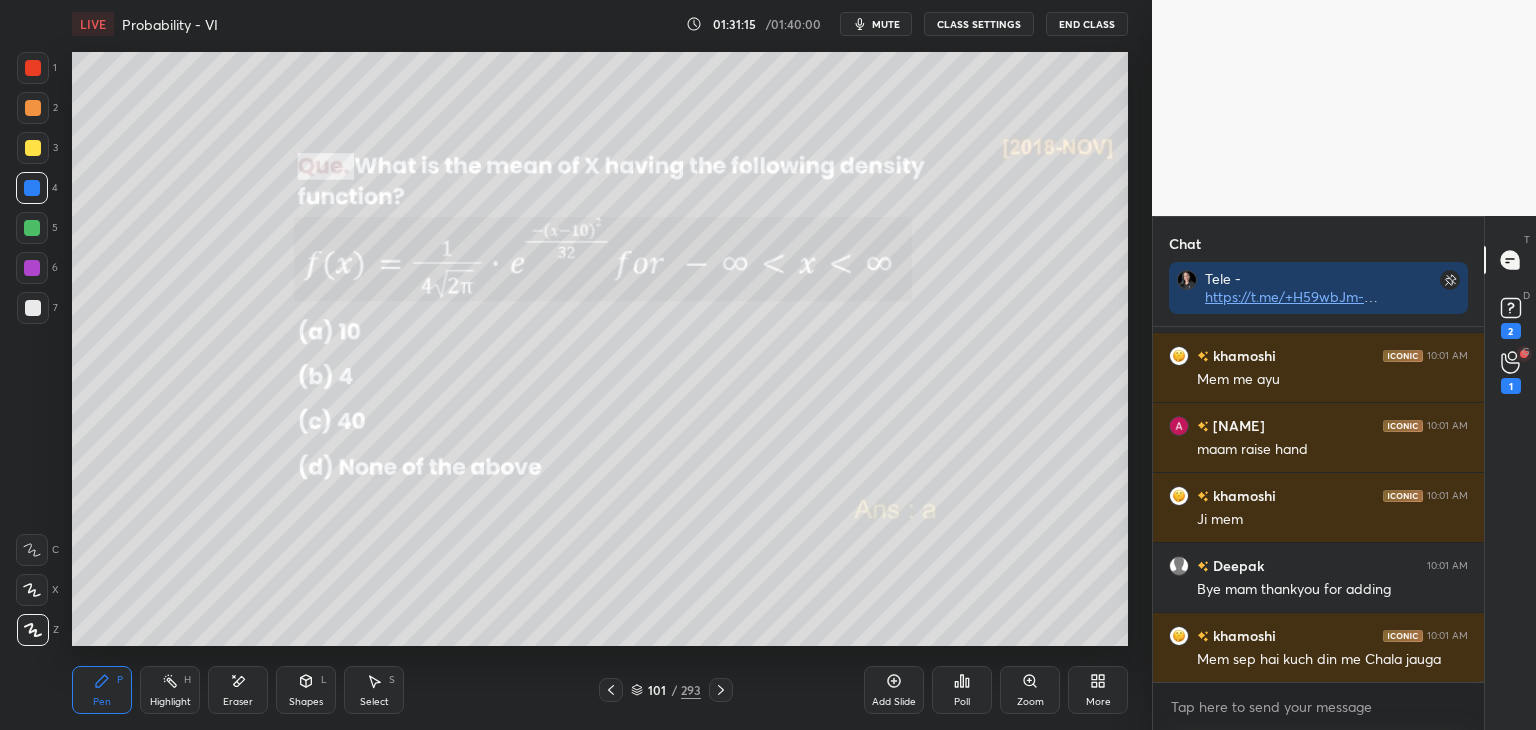click on "End Class" at bounding box center [1087, 24] 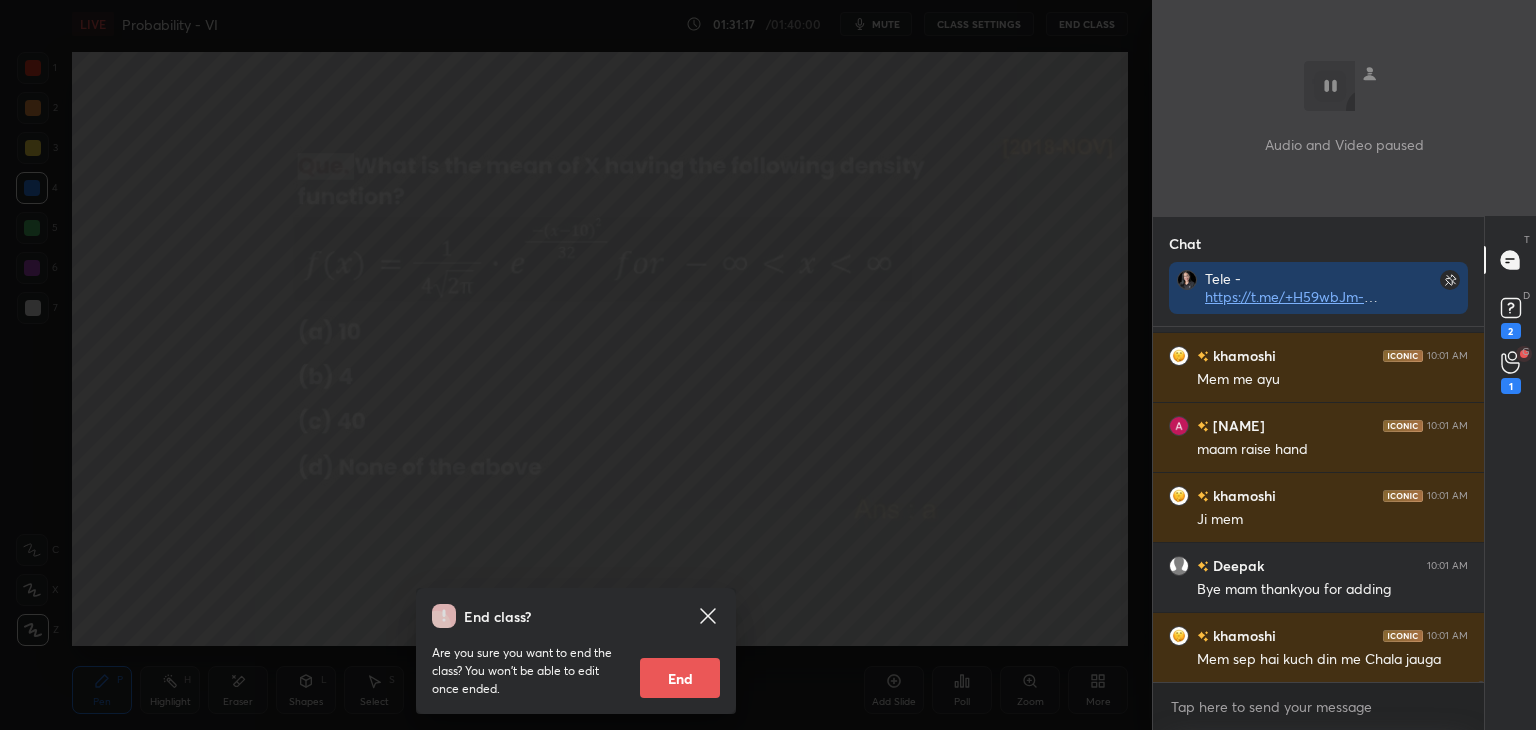 click on "End" at bounding box center [680, 678] 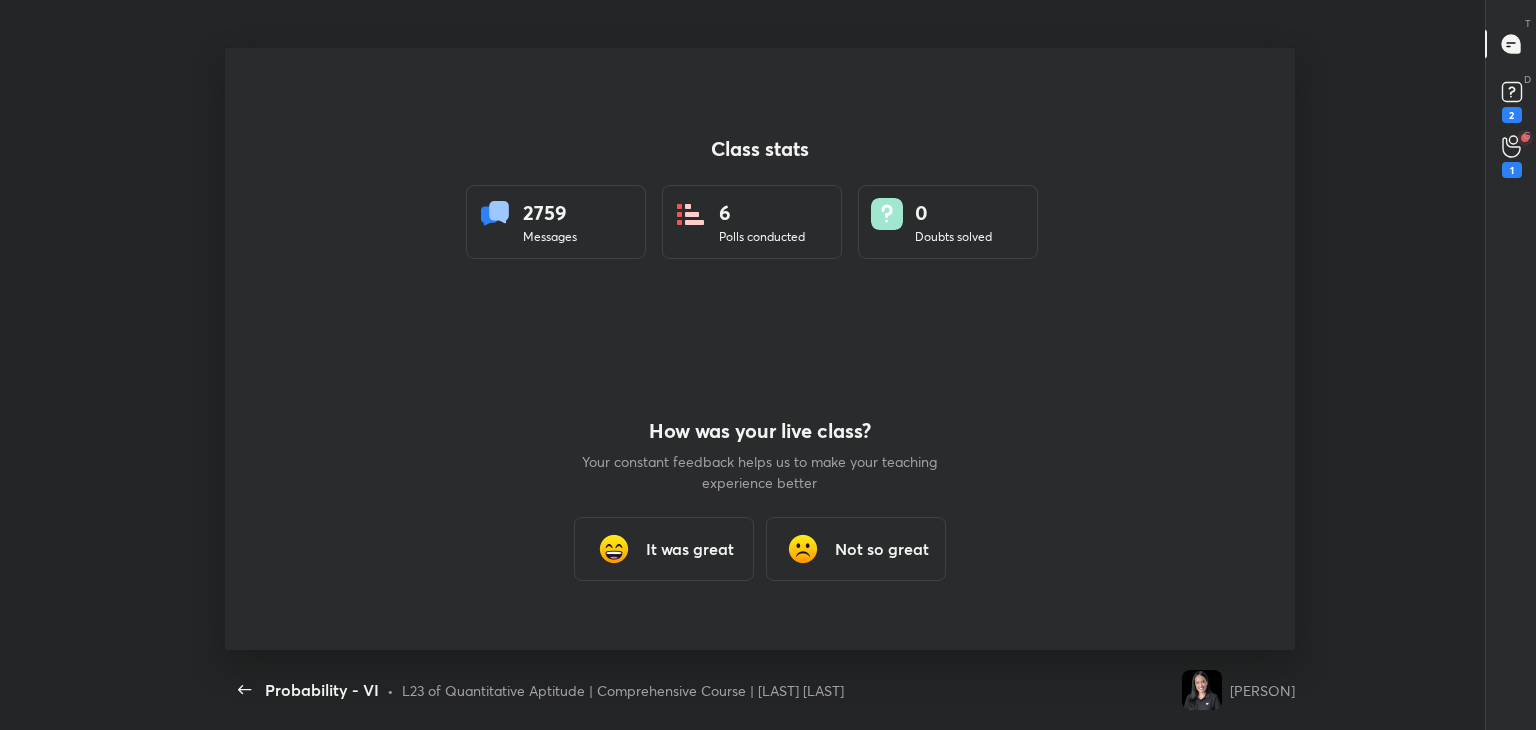 scroll, scrollTop: 99397, scrollLeft: 98607, axis: both 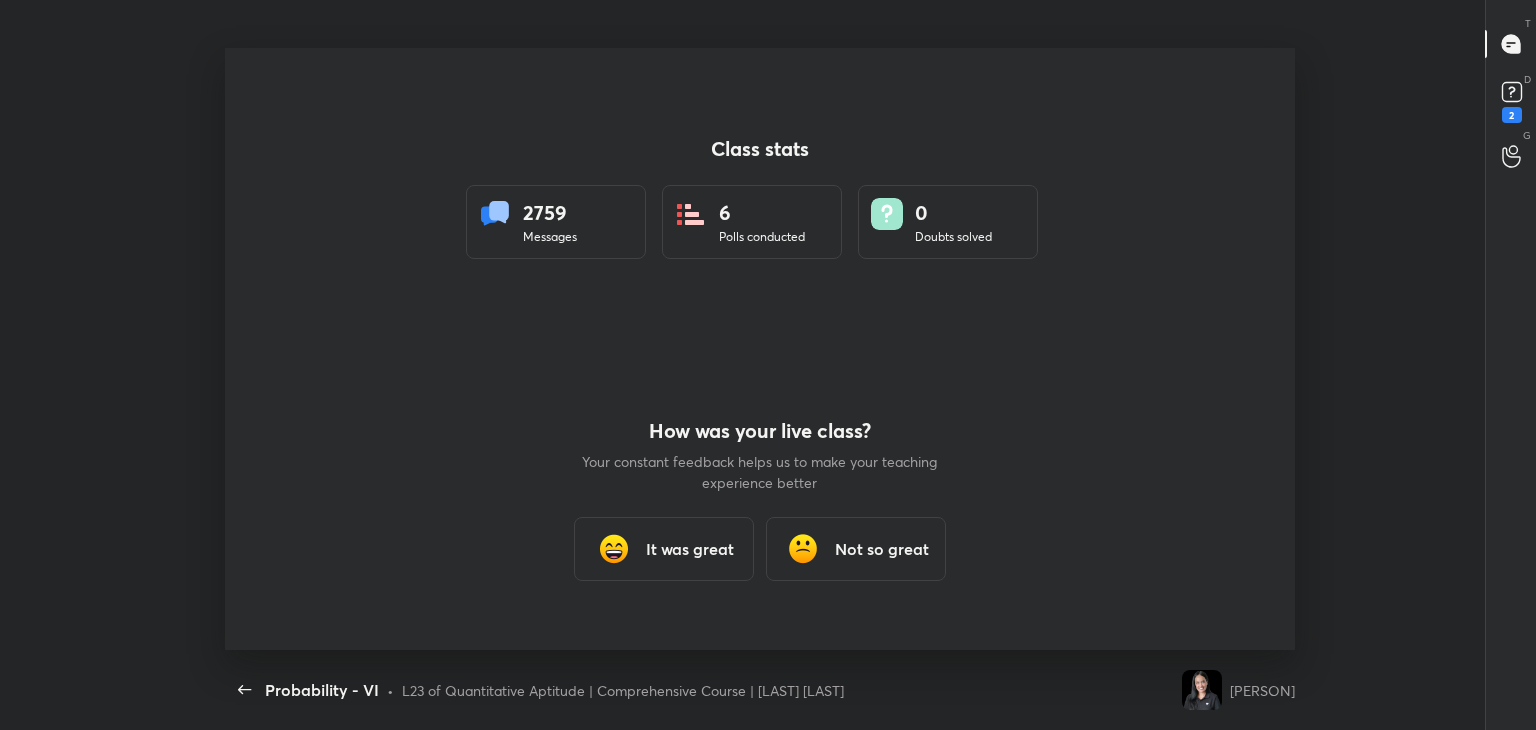 click on "It was great" at bounding box center (664, 549) 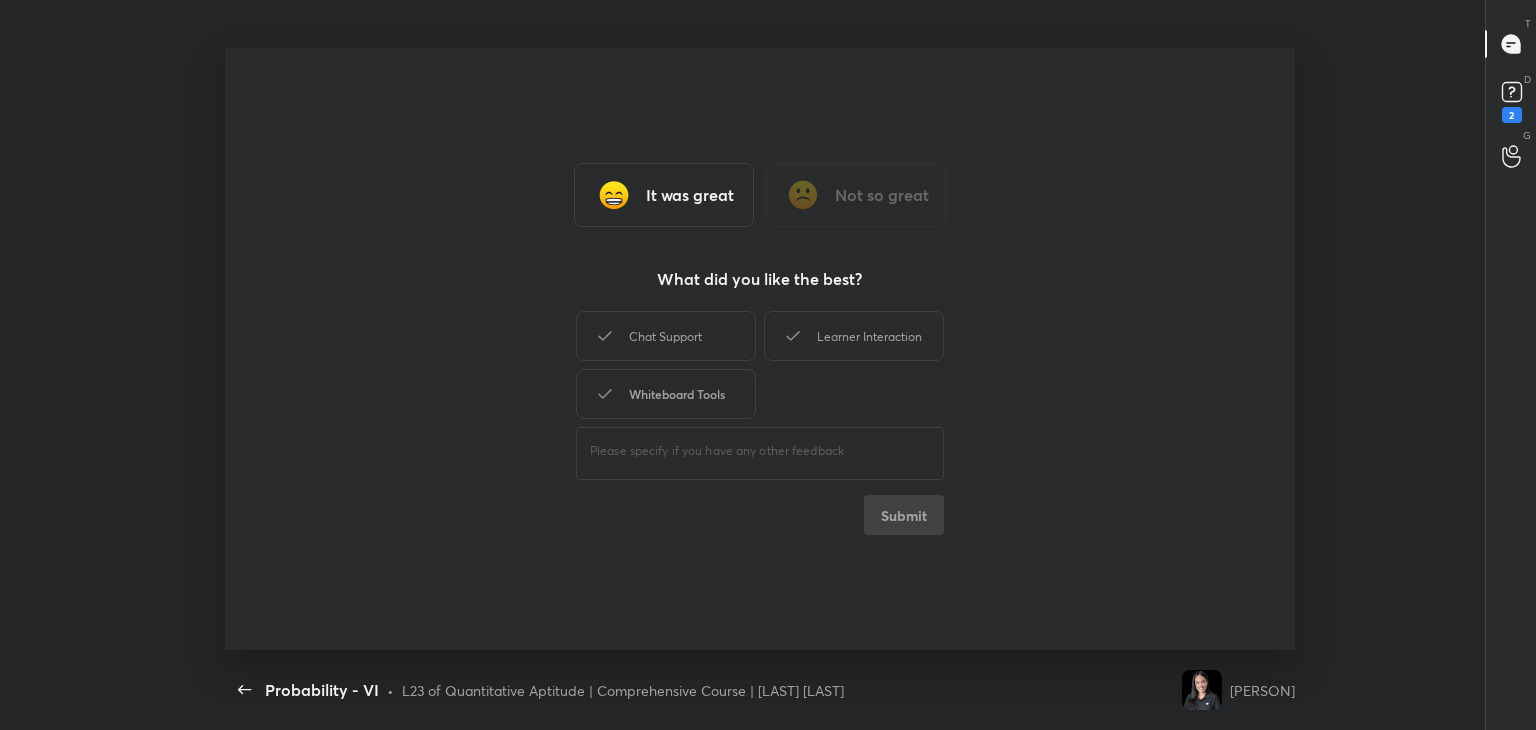 click on "Whiteboard Tools" at bounding box center [666, 394] 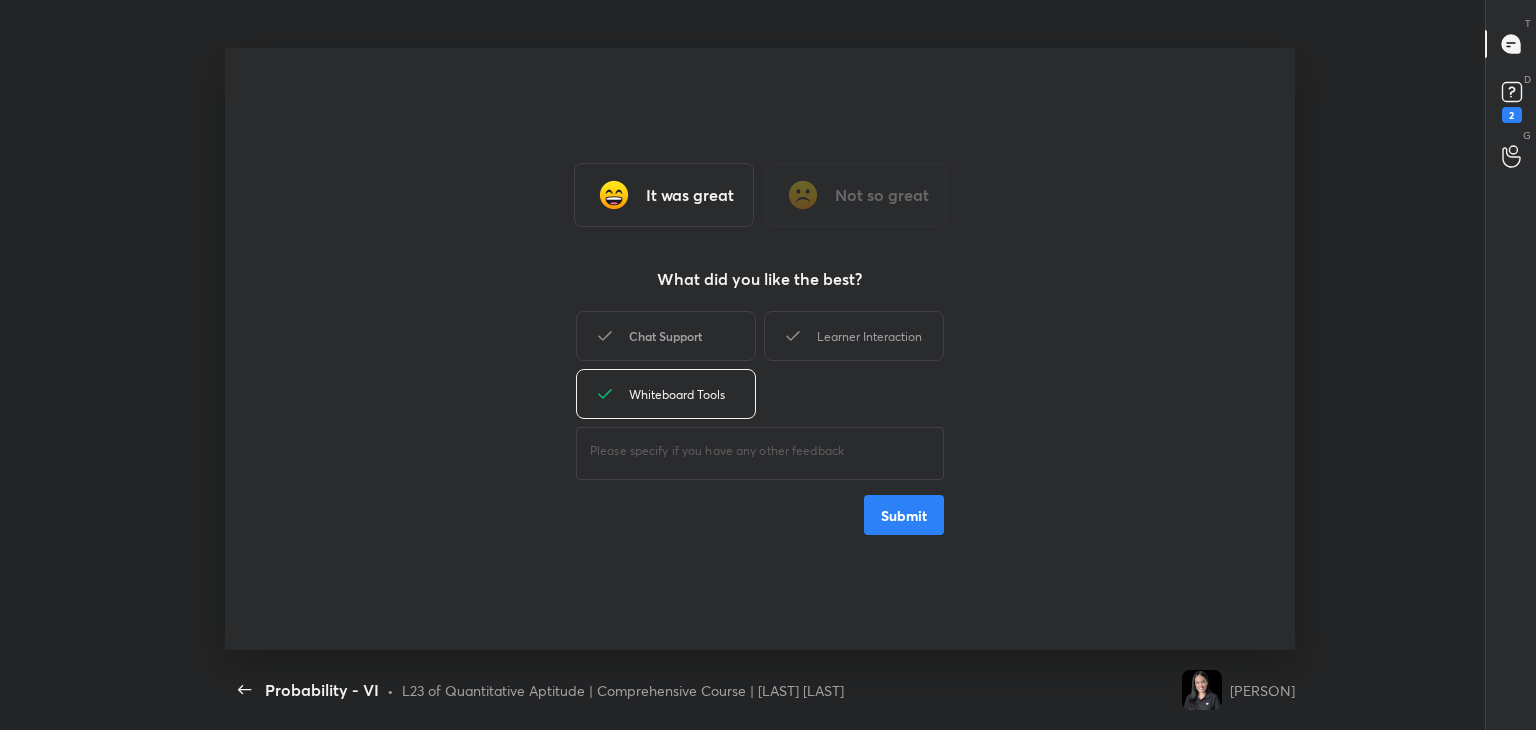 click on "Chat Support" at bounding box center [666, 336] 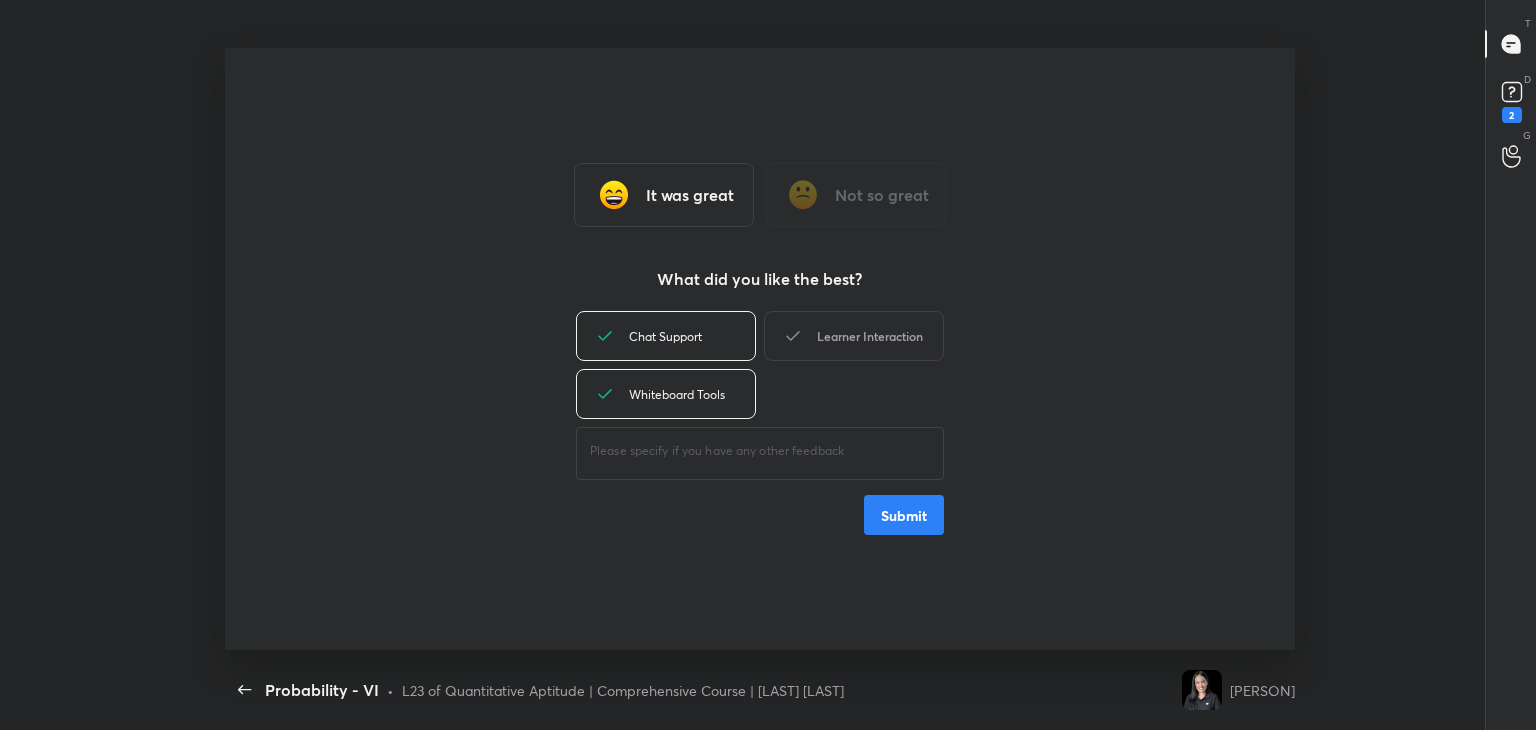 click on "Learner Interaction" at bounding box center [854, 336] 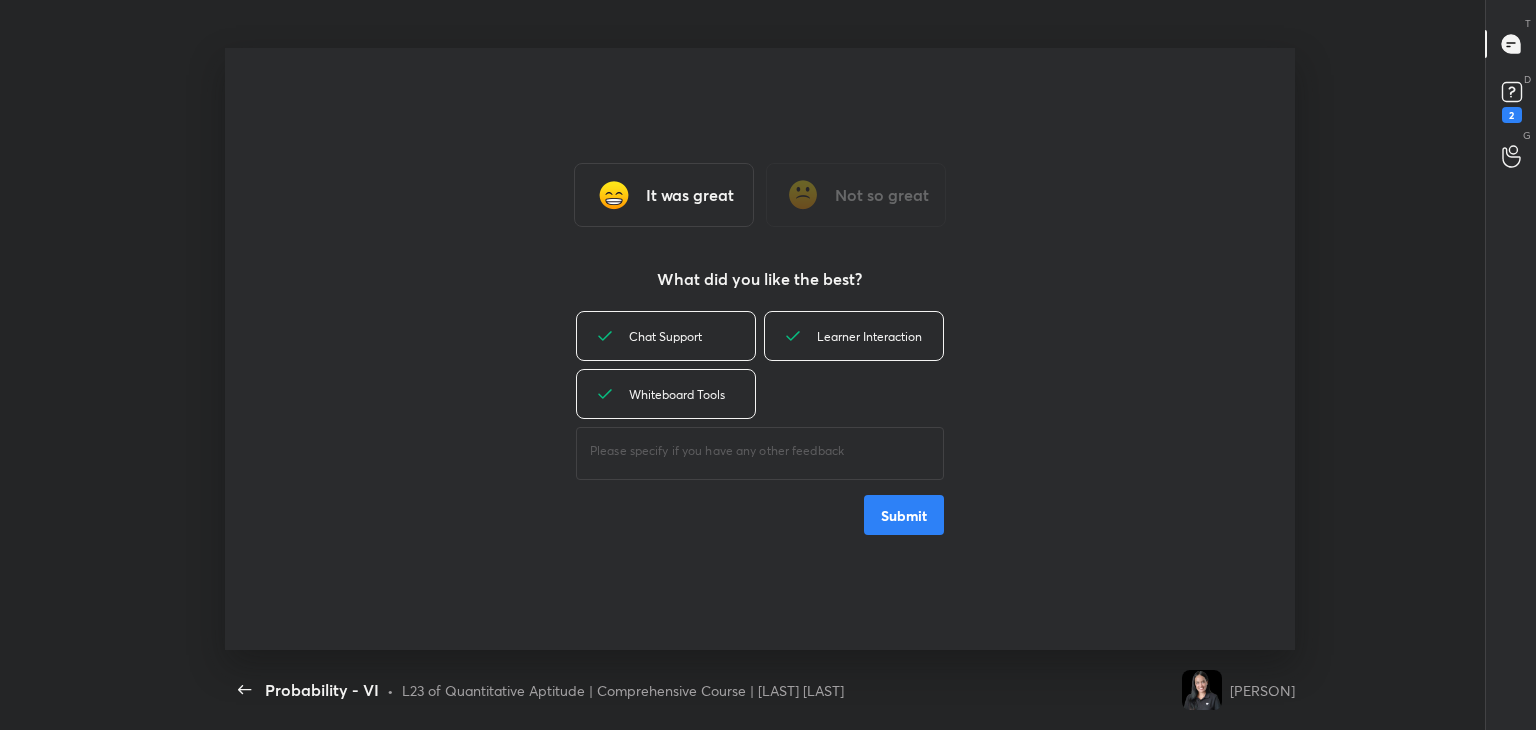 click on "Submit" at bounding box center [904, 515] 